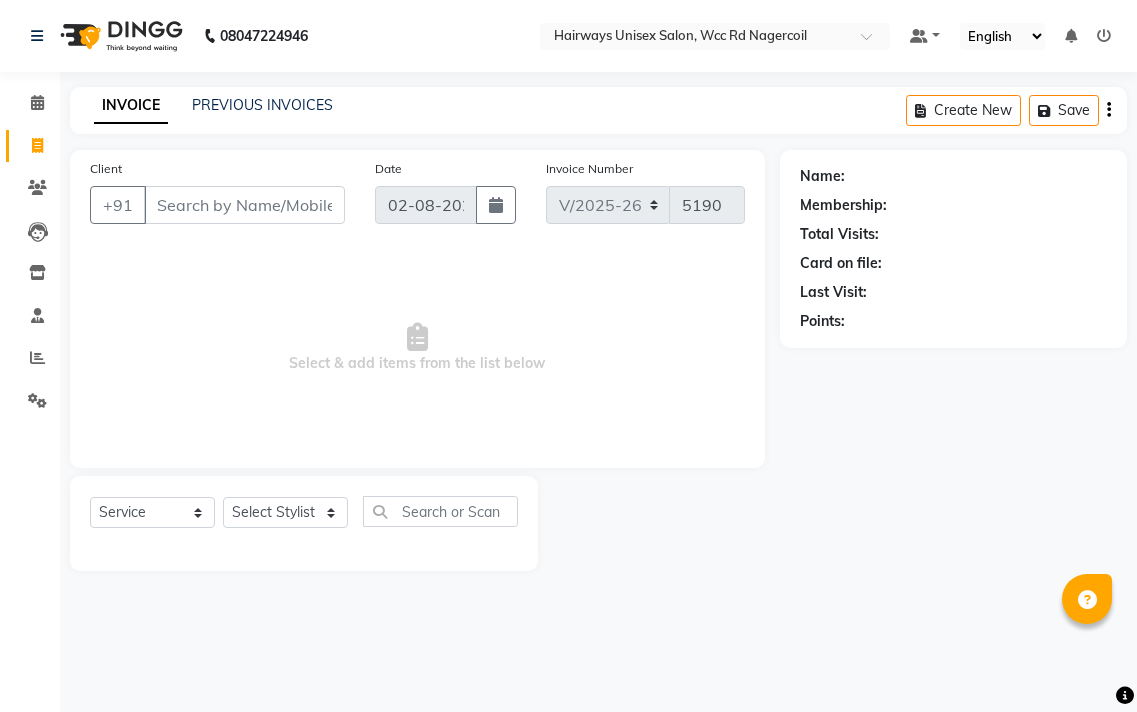 select on "6523" 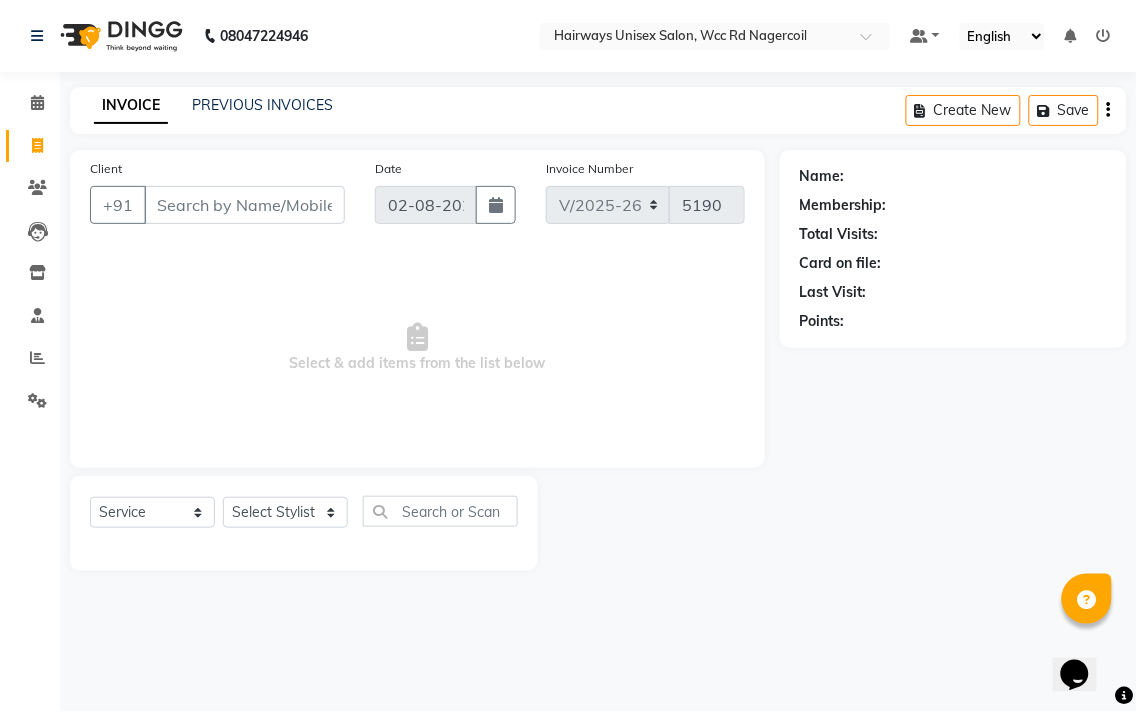 scroll, scrollTop: 0, scrollLeft: 0, axis: both 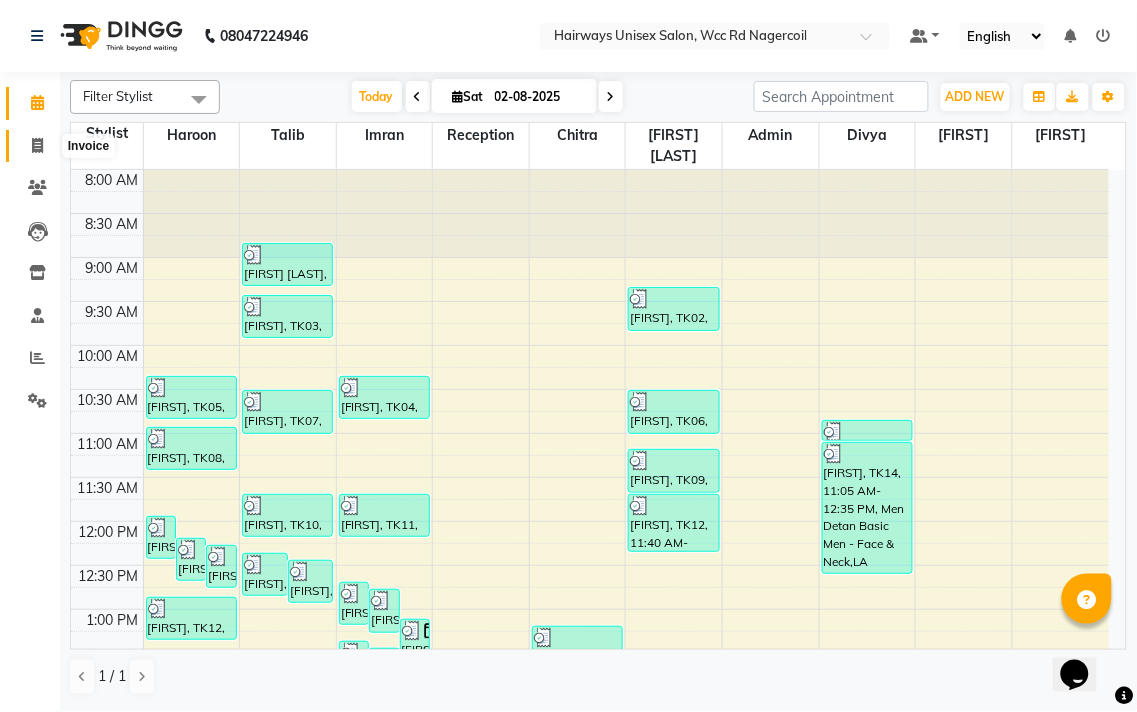 click 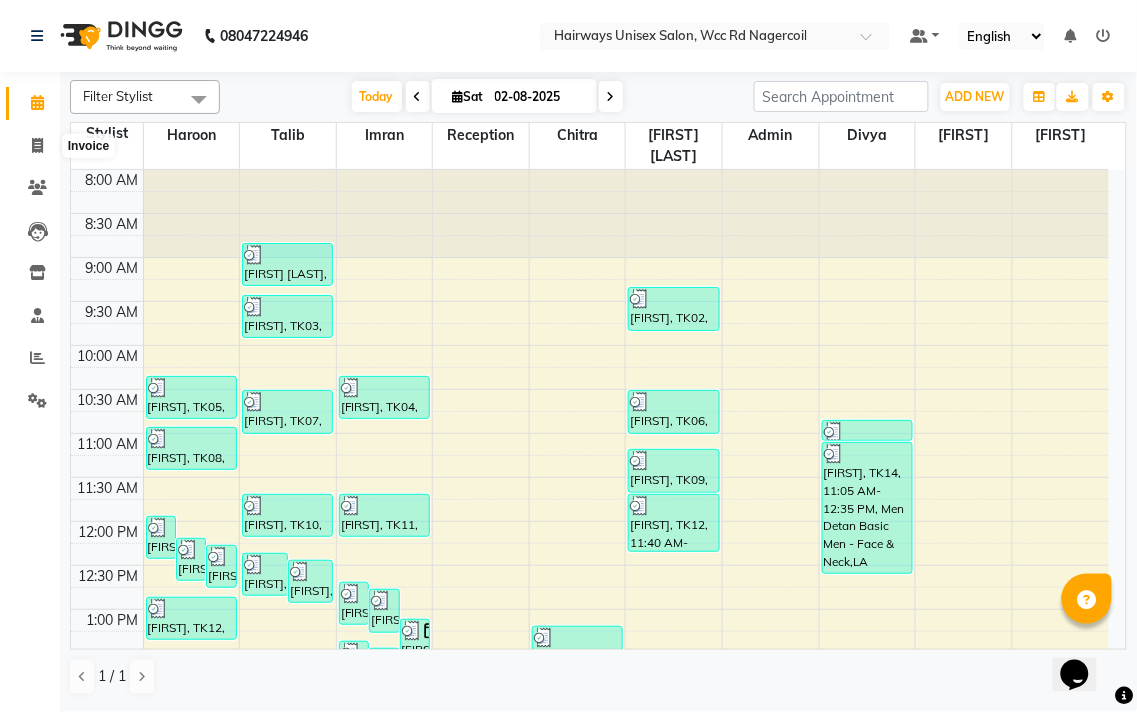 select on "service" 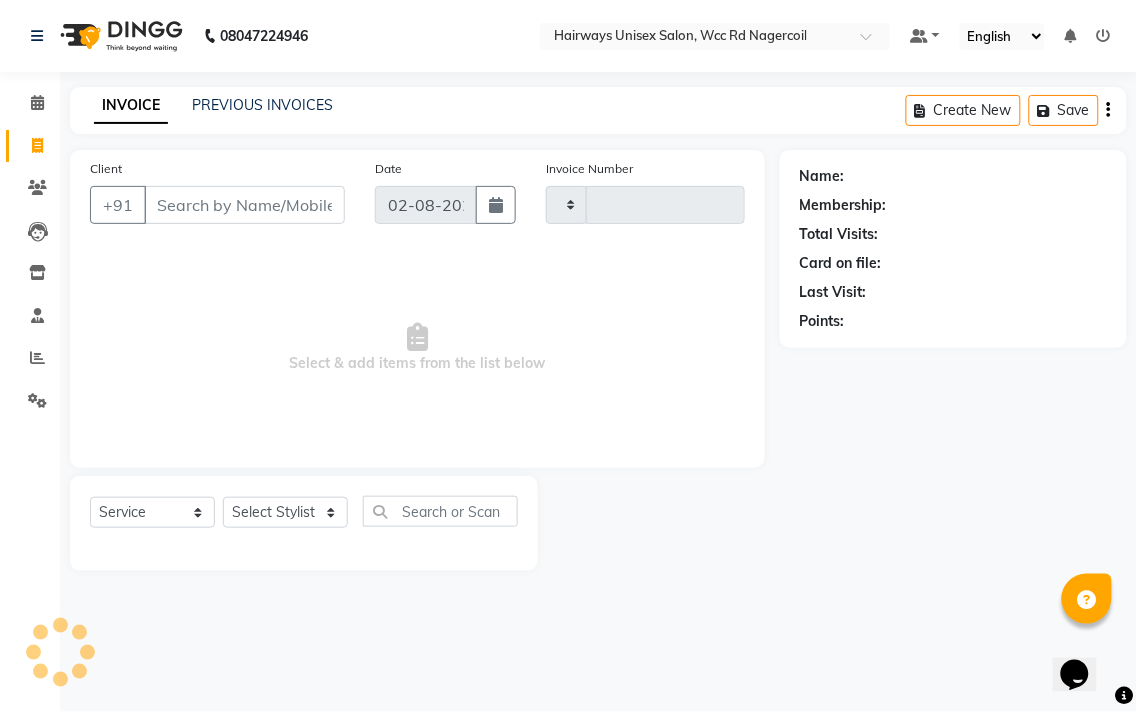 type on "5194" 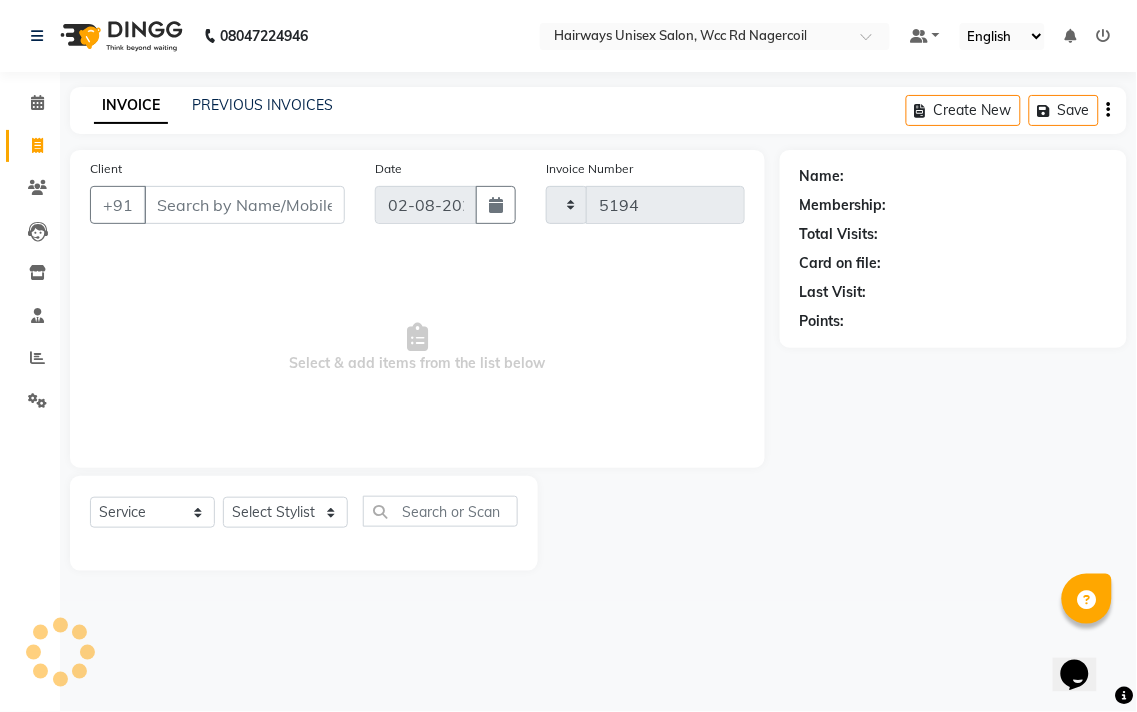 select on "6523" 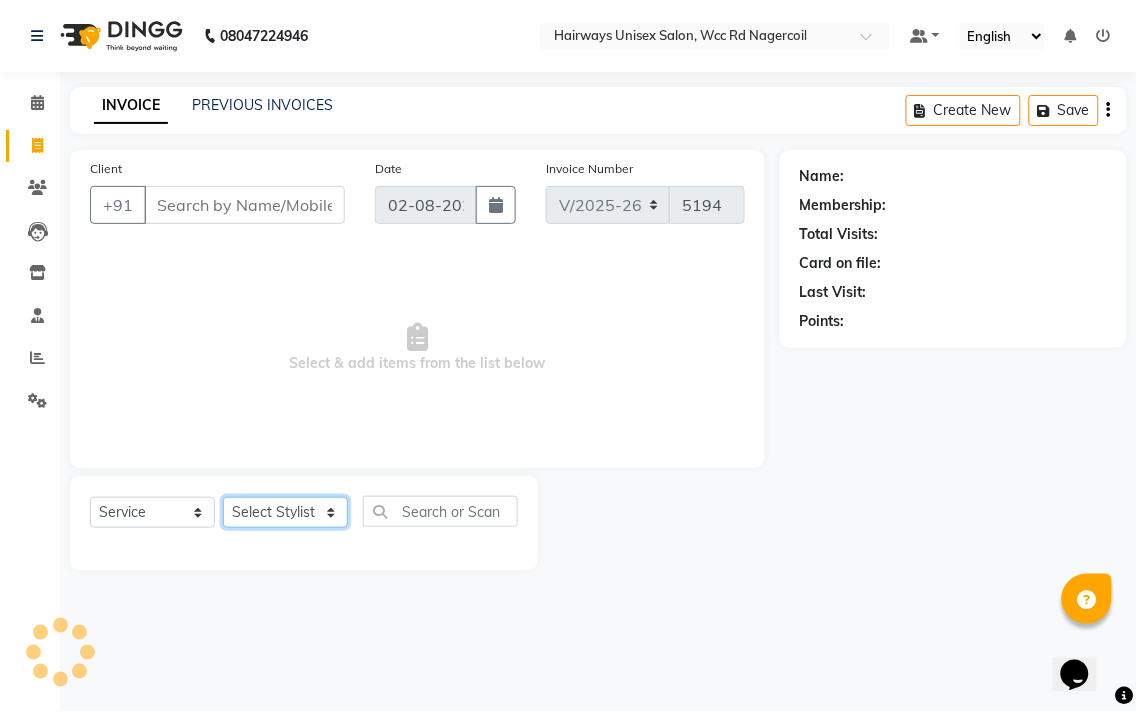 click on "Select Stylist" 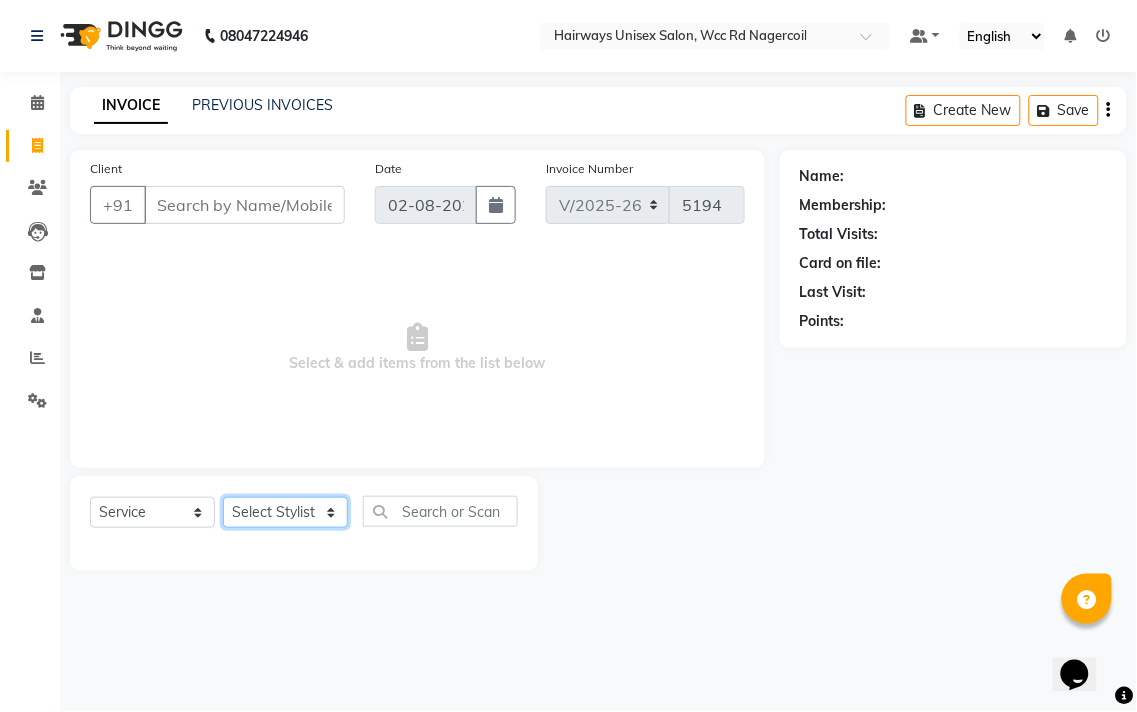 select on "54333" 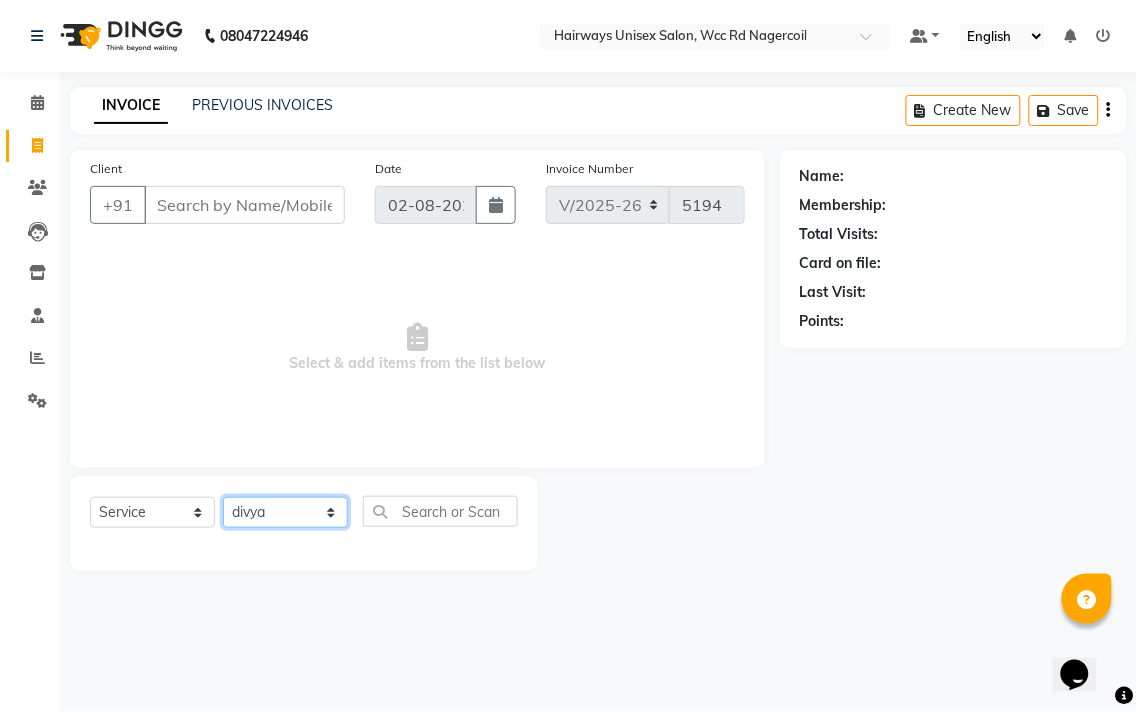 click on "Select Stylist Admin Chitra divya Gokila Haroon Imran Reception Salman Sartaj Khan Talib" 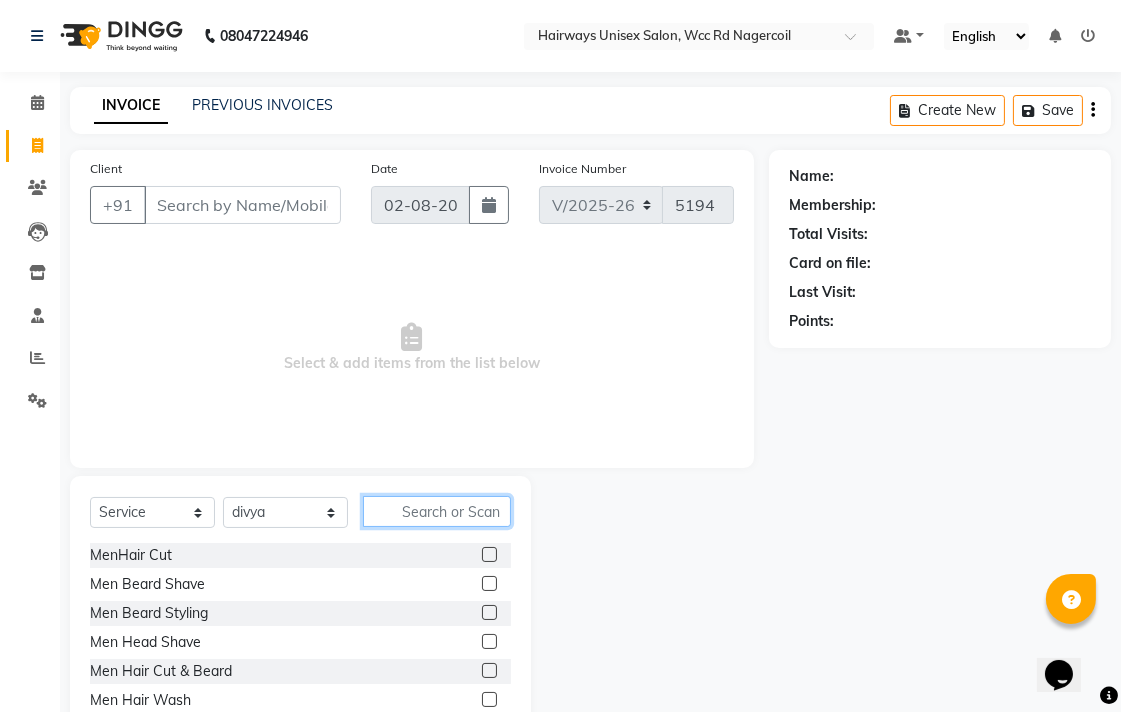 click 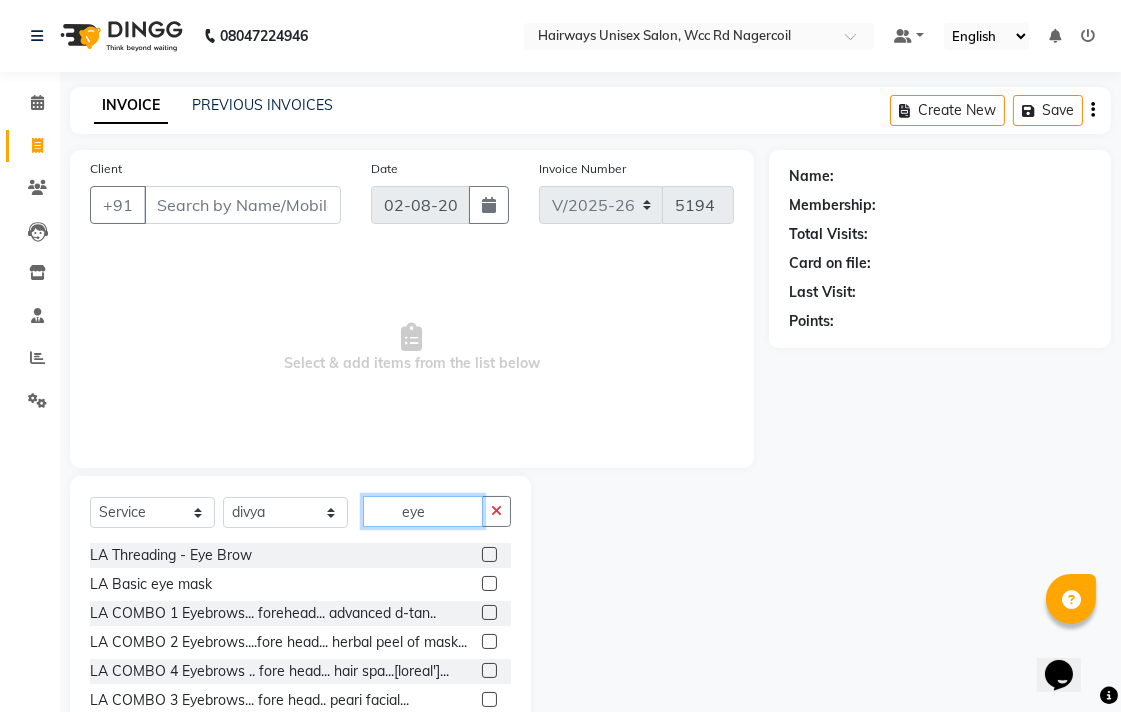 type on "eye" 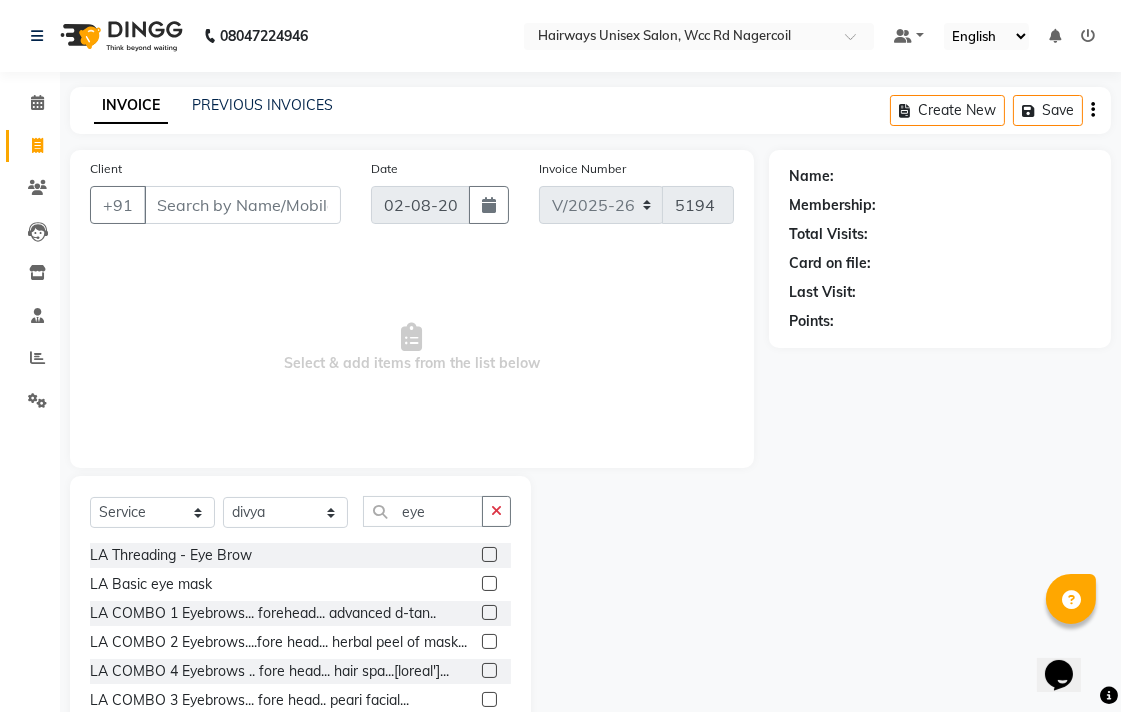 click 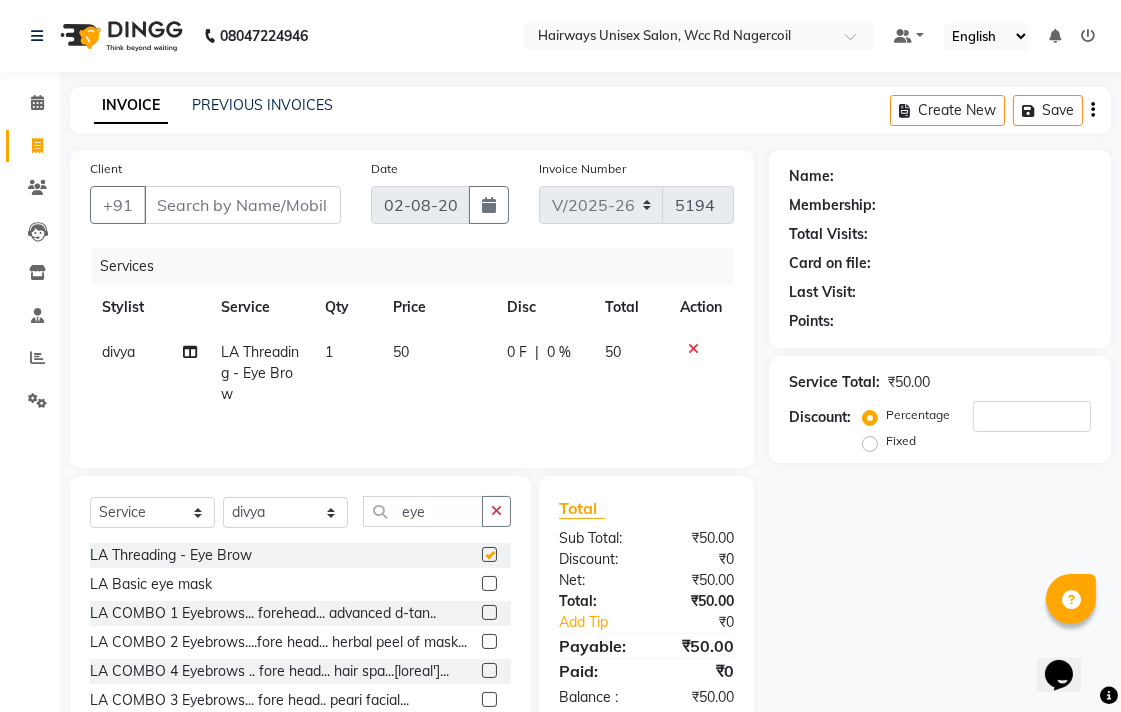 checkbox on "false" 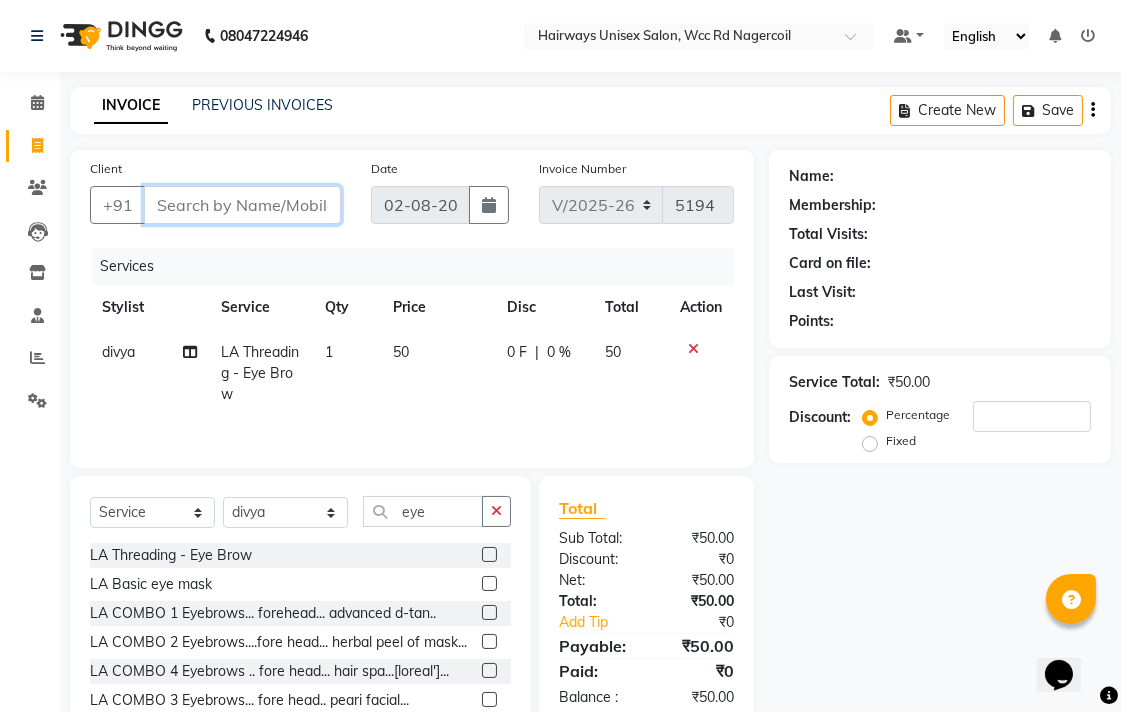 click on "Client" at bounding box center [242, 205] 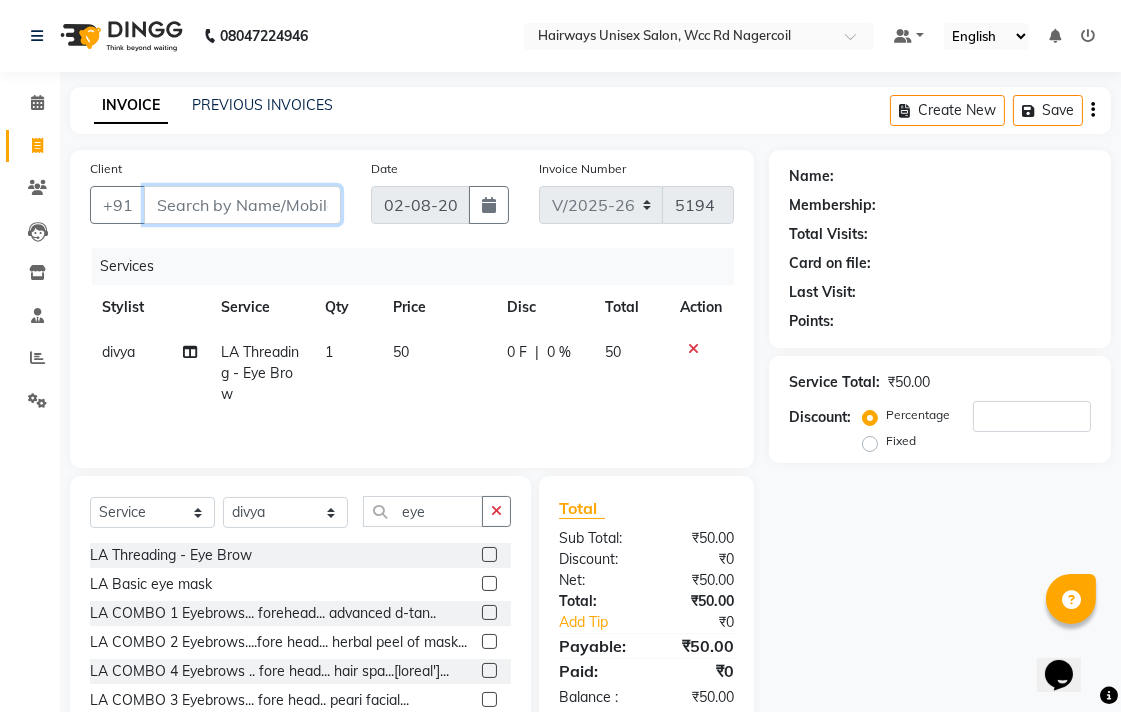 type on "9" 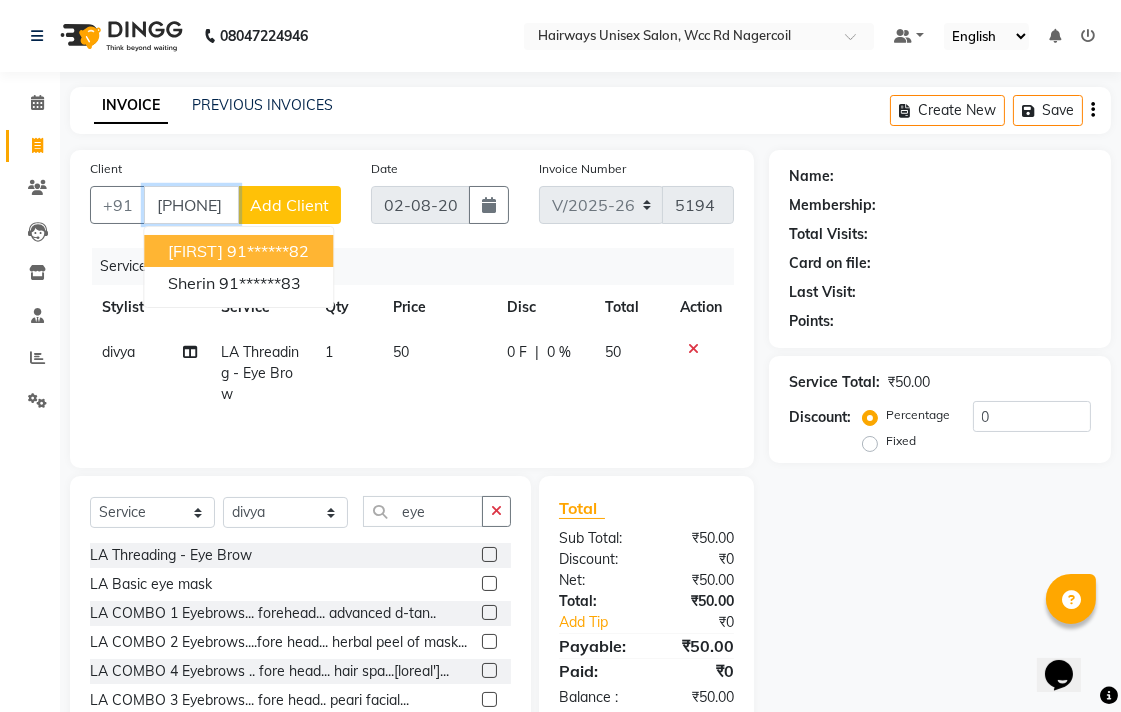 click on "tania  91******82" at bounding box center [238, 251] 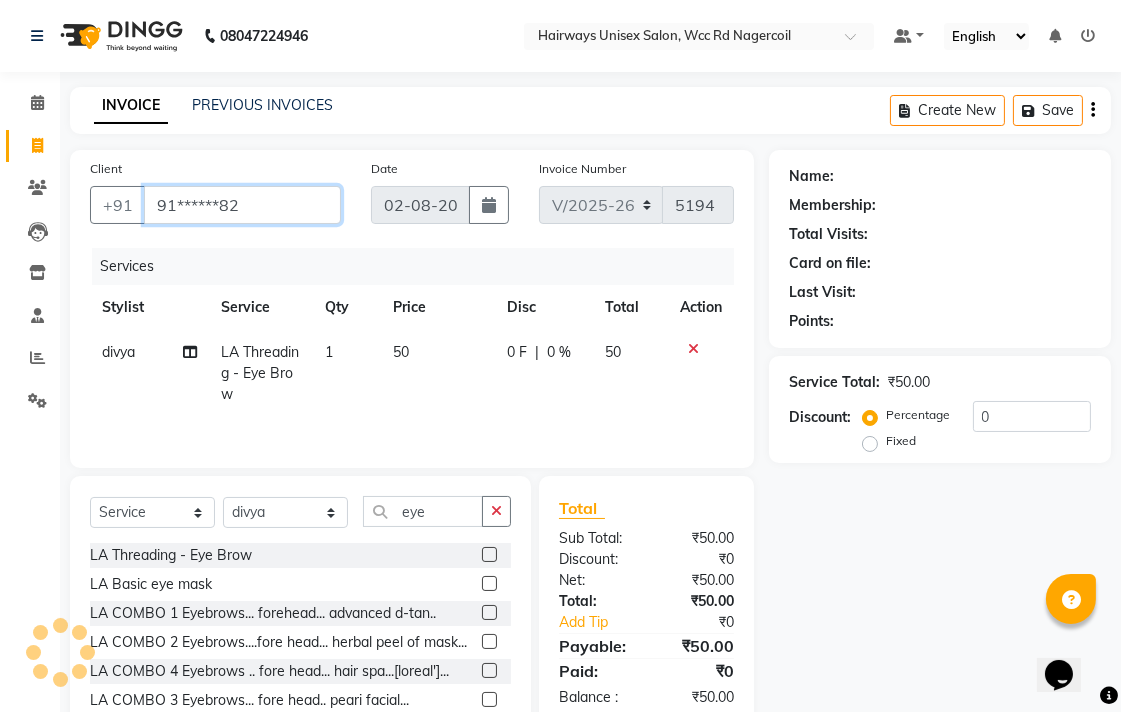 type on "91******82" 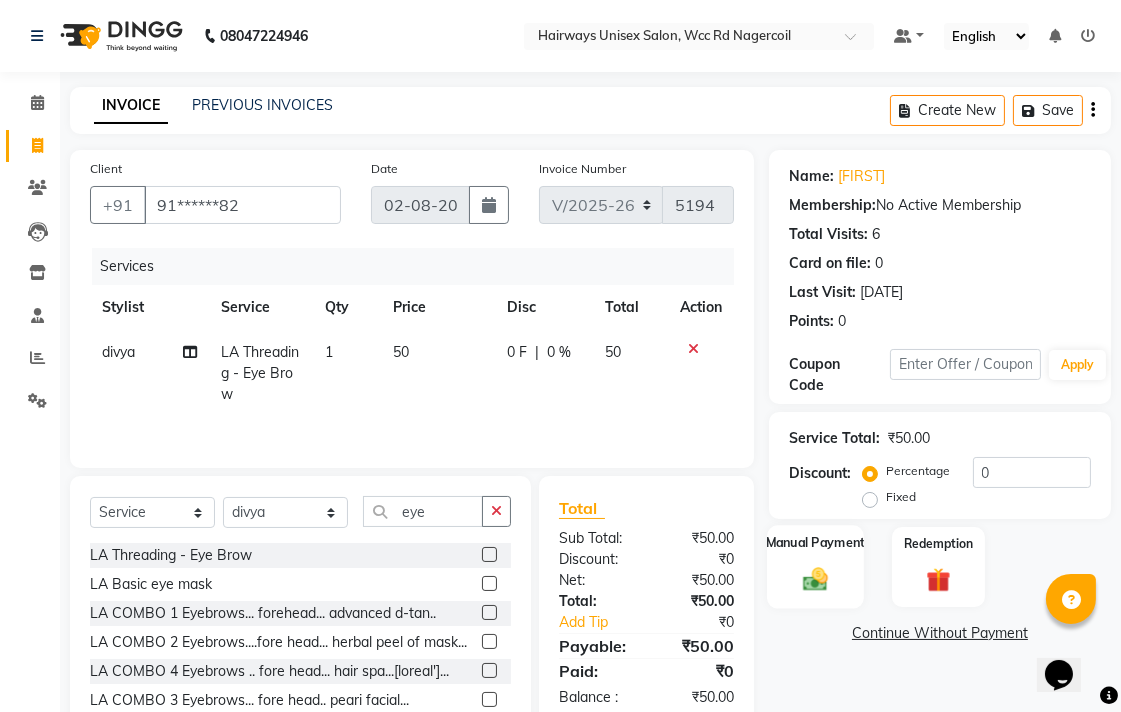 click on "Manual Payment" 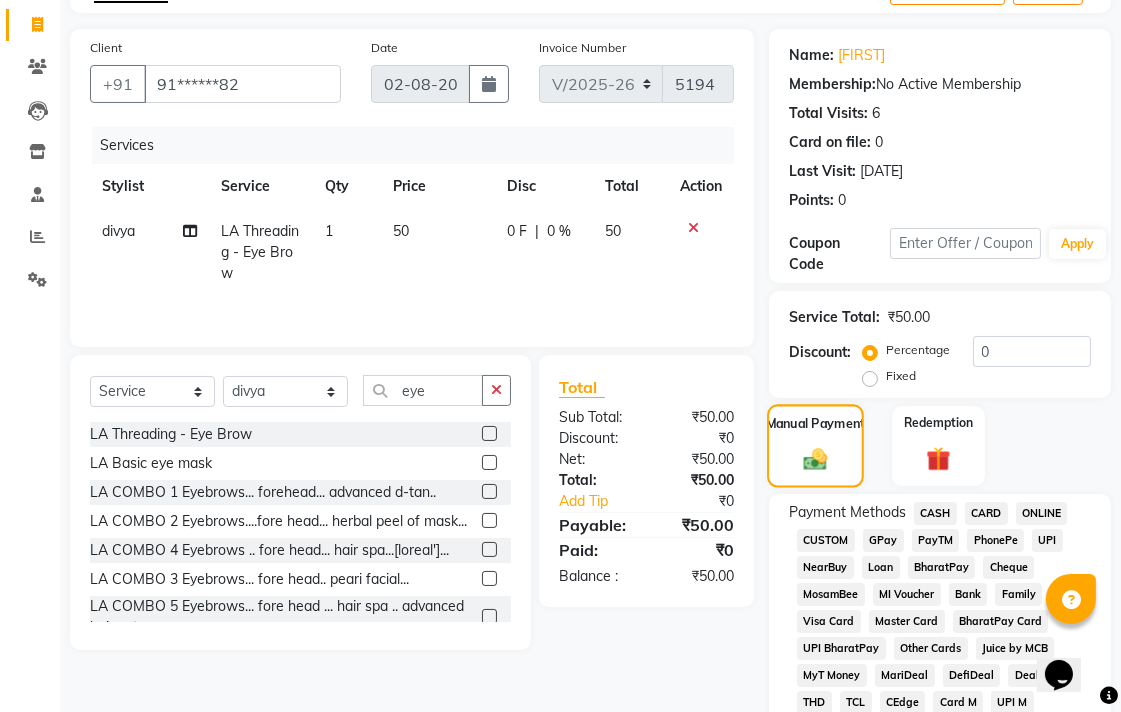 scroll, scrollTop: 333, scrollLeft: 0, axis: vertical 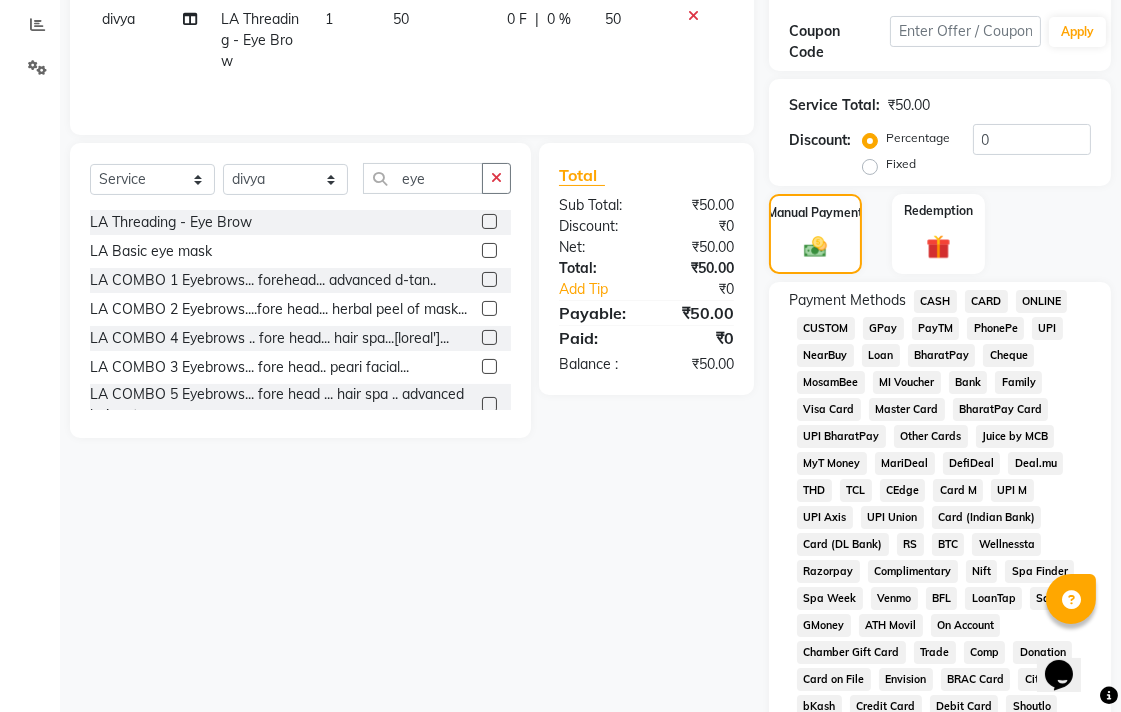 click on "UPI" 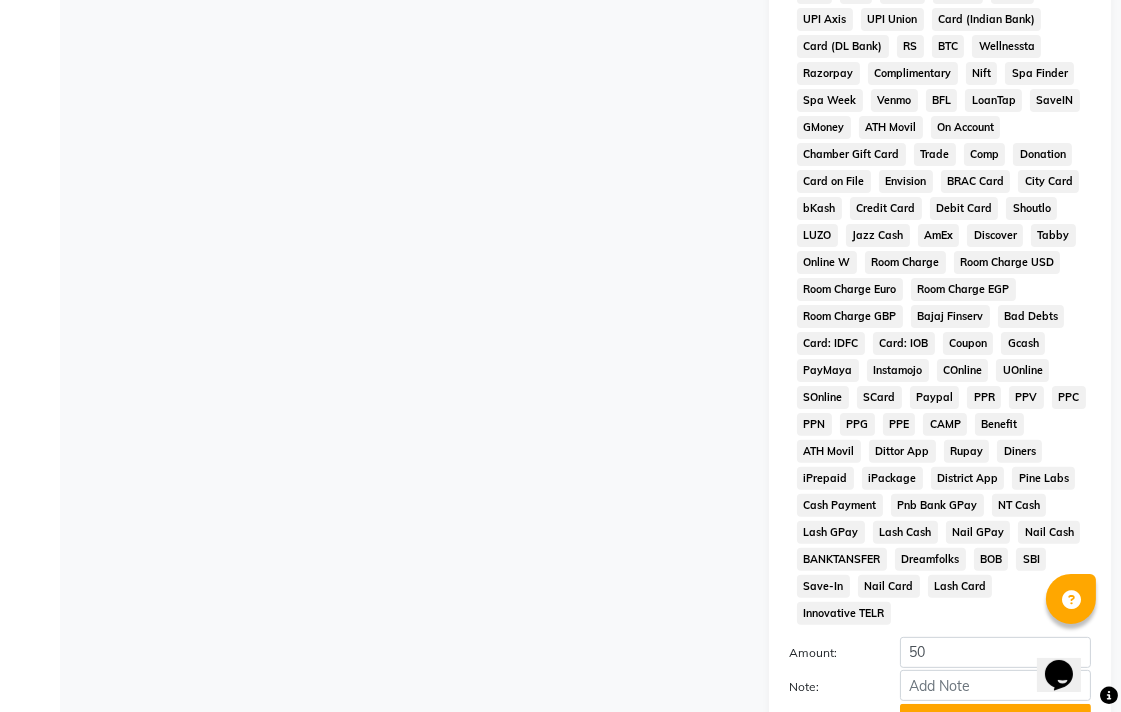 scroll, scrollTop: 913, scrollLeft: 0, axis: vertical 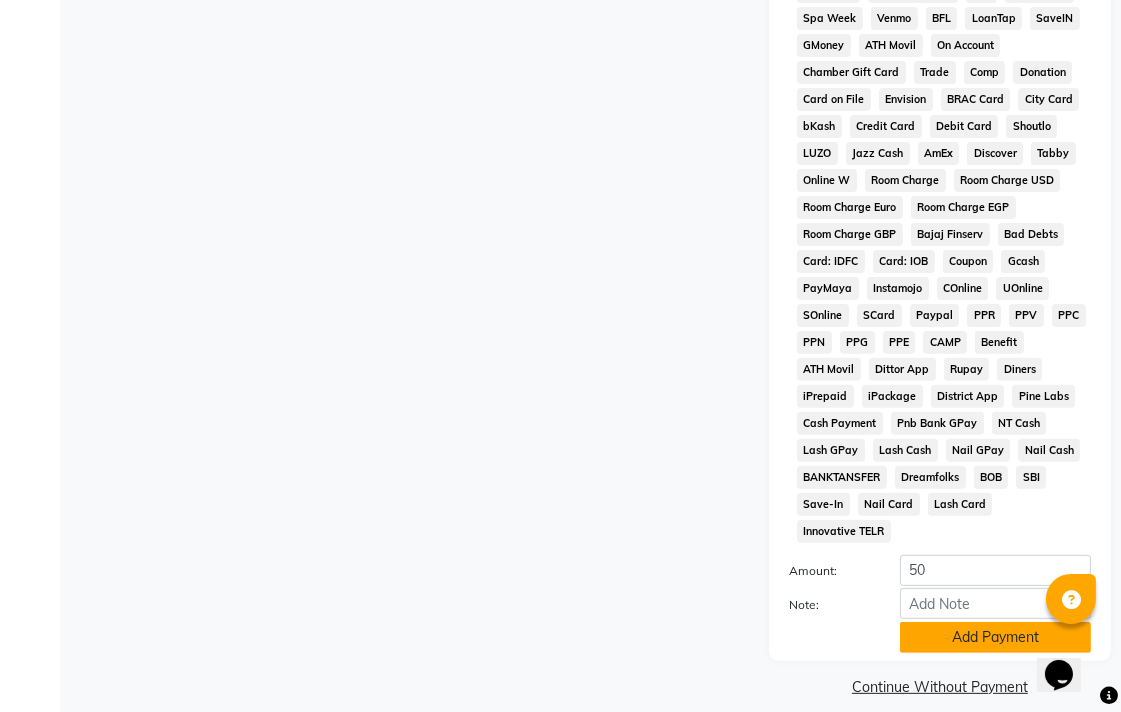 click on "Add Payment" 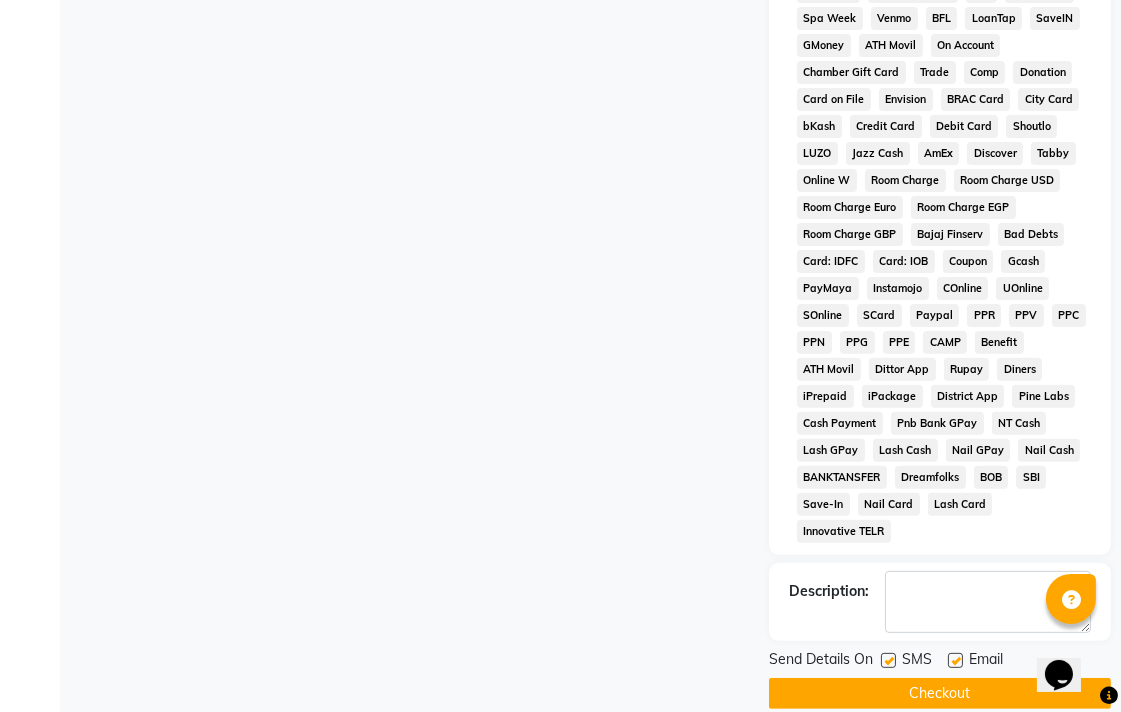 click on "Checkout" 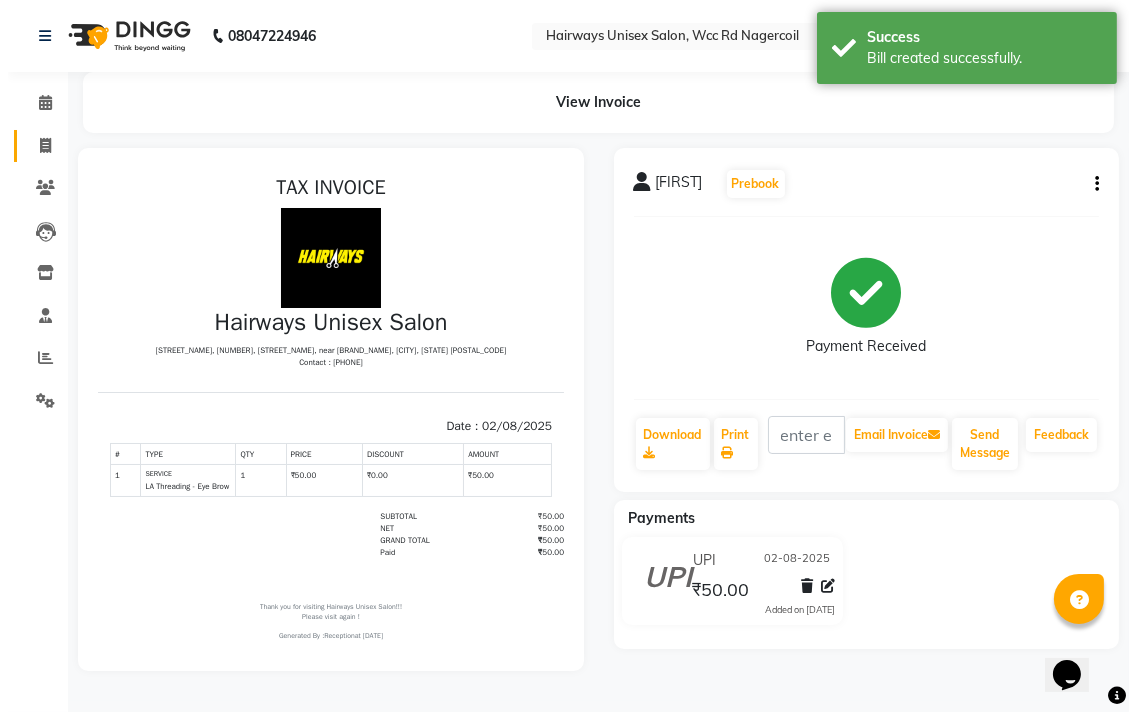 scroll, scrollTop: 0, scrollLeft: 0, axis: both 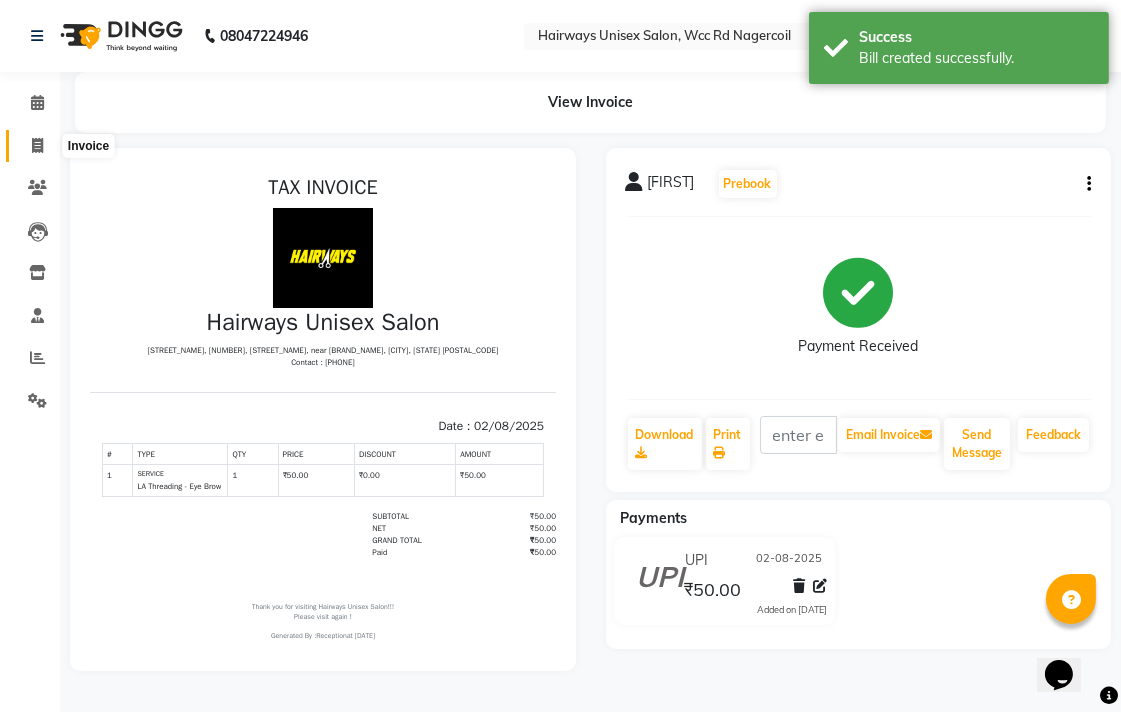 click 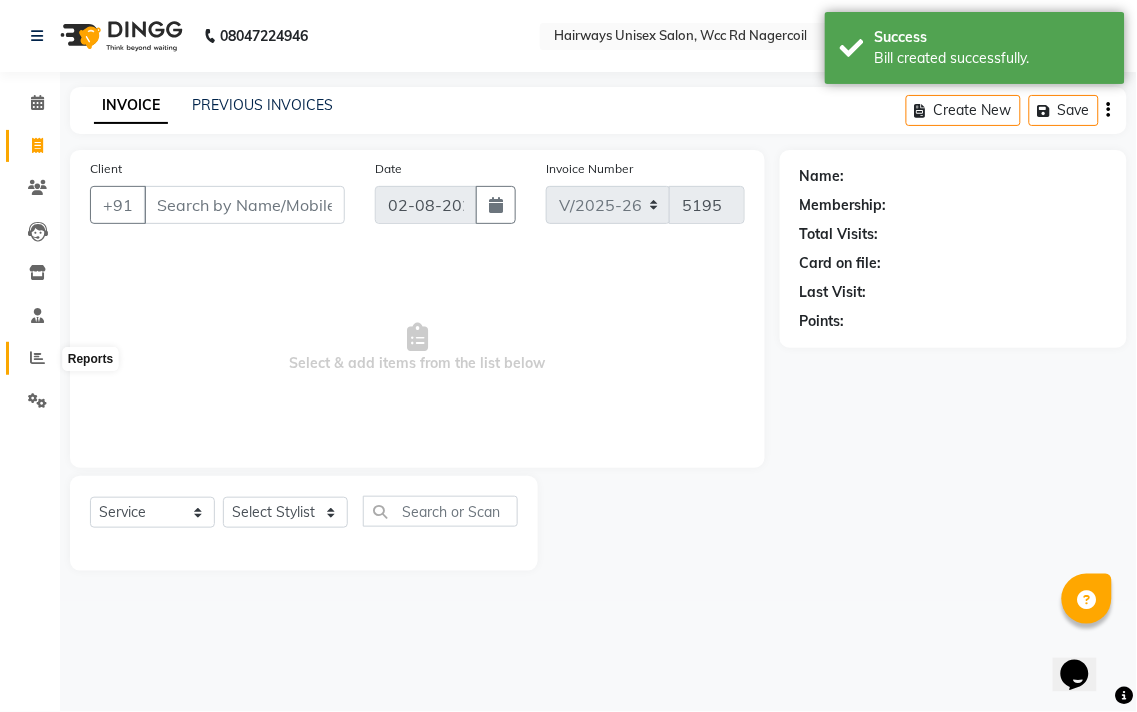 click 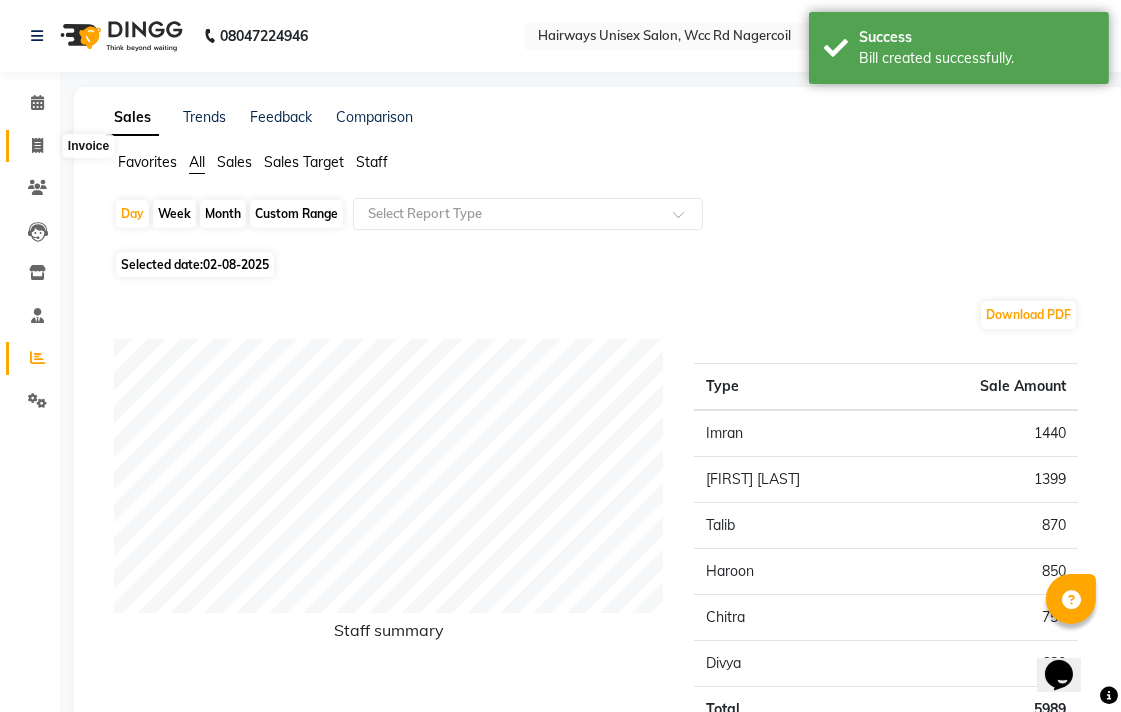 click 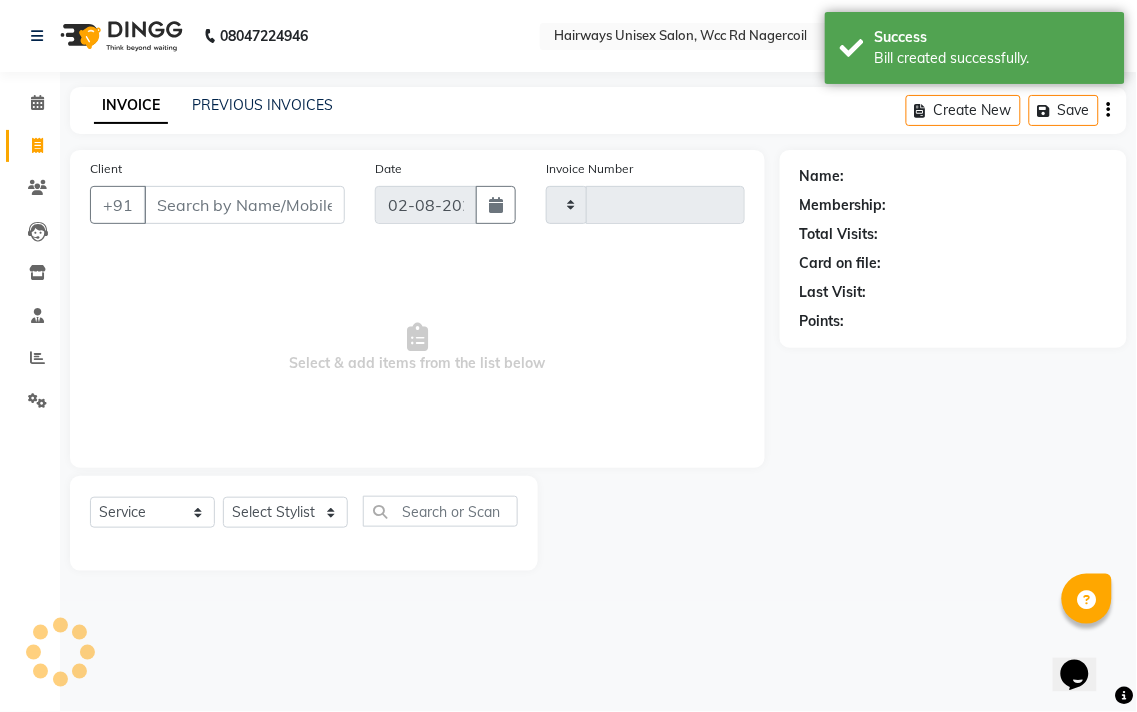 type on "5195" 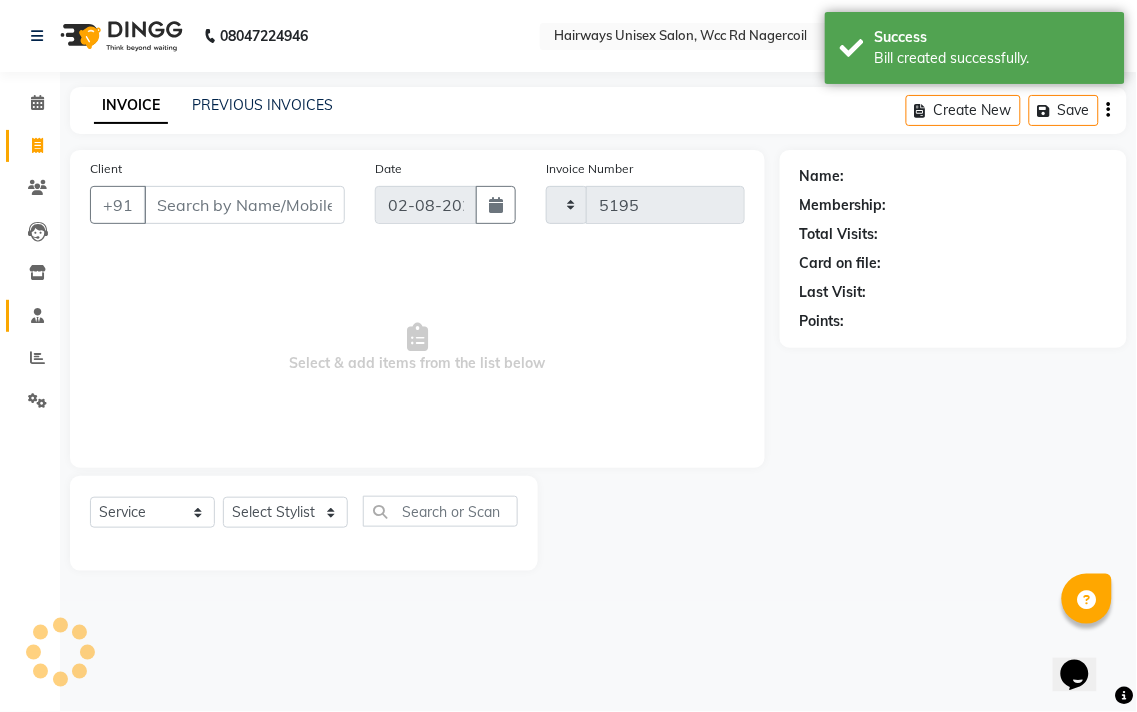 select on "6523" 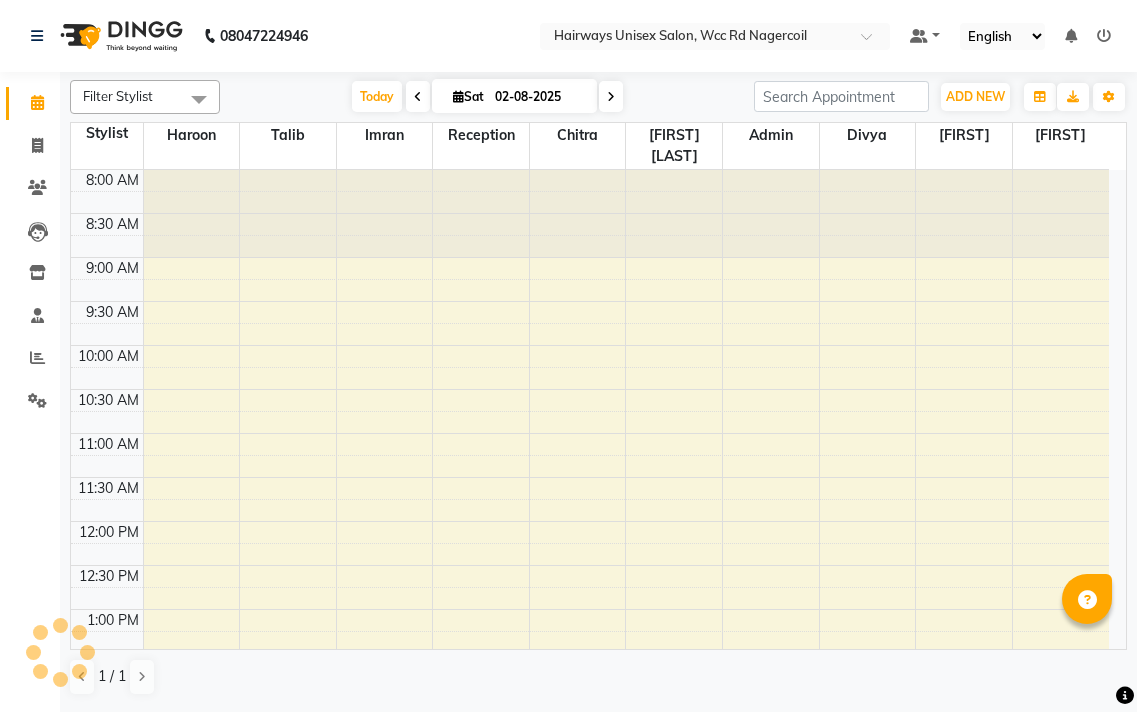 scroll, scrollTop: 0, scrollLeft: 0, axis: both 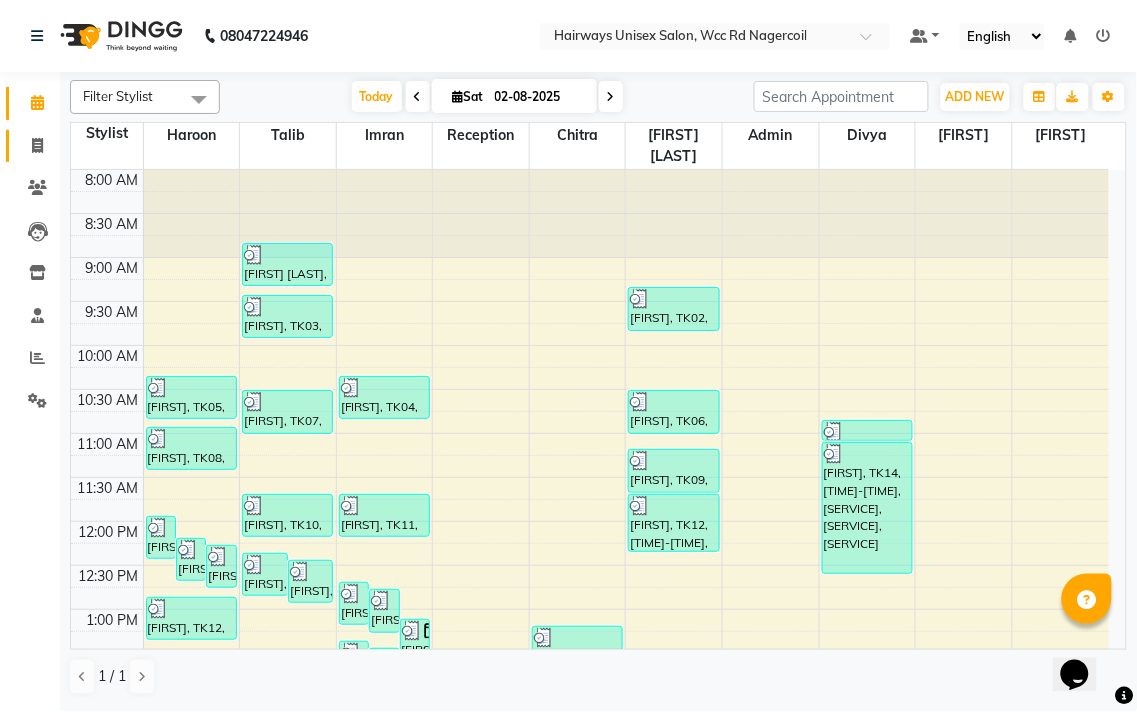 drag, startPoint x: 18, startPoint y: 157, endPoint x: 0, endPoint y: 190, distance: 37.589893 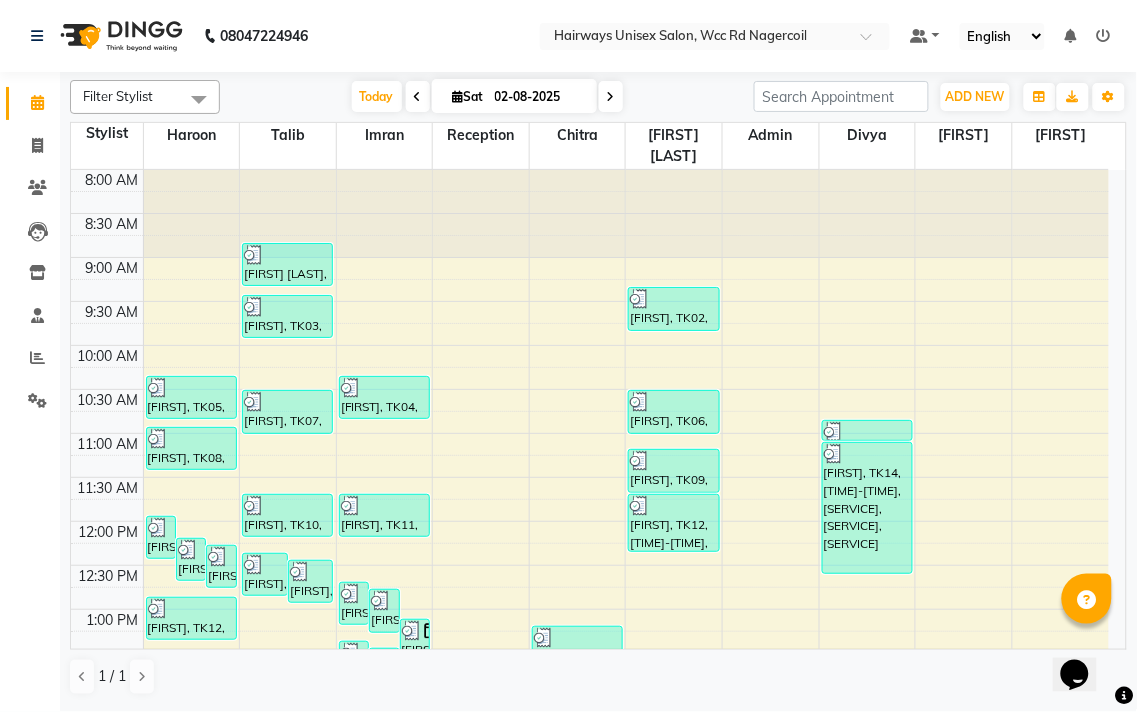 select on "service" 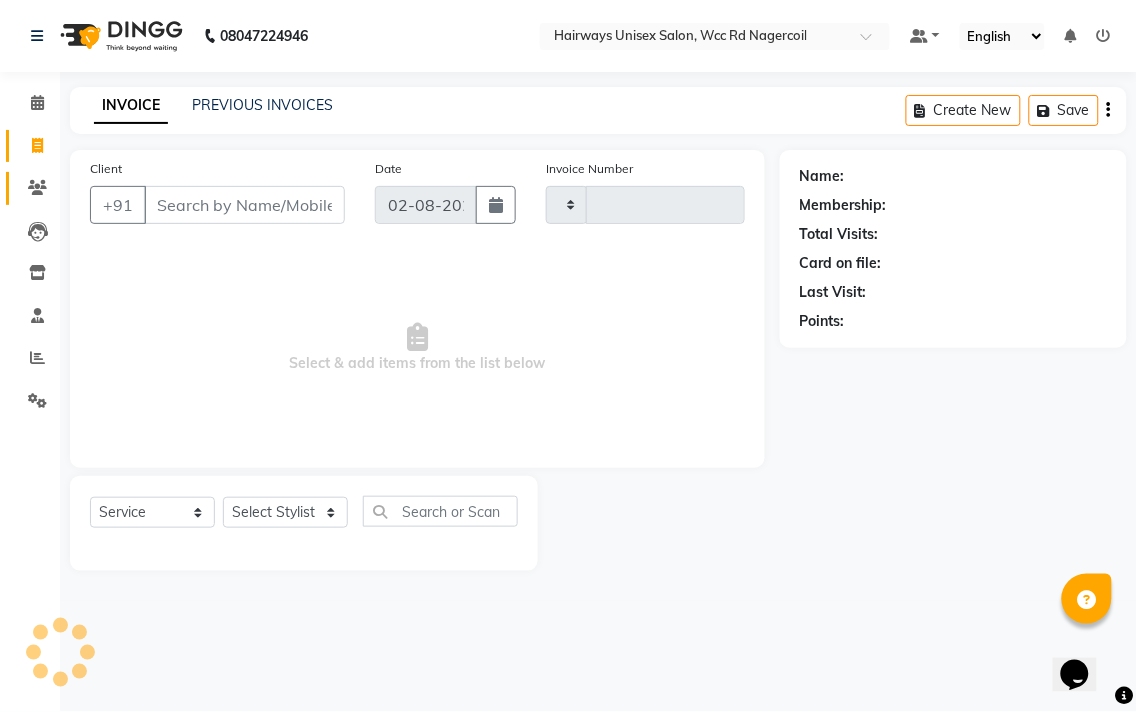 type on "5196" 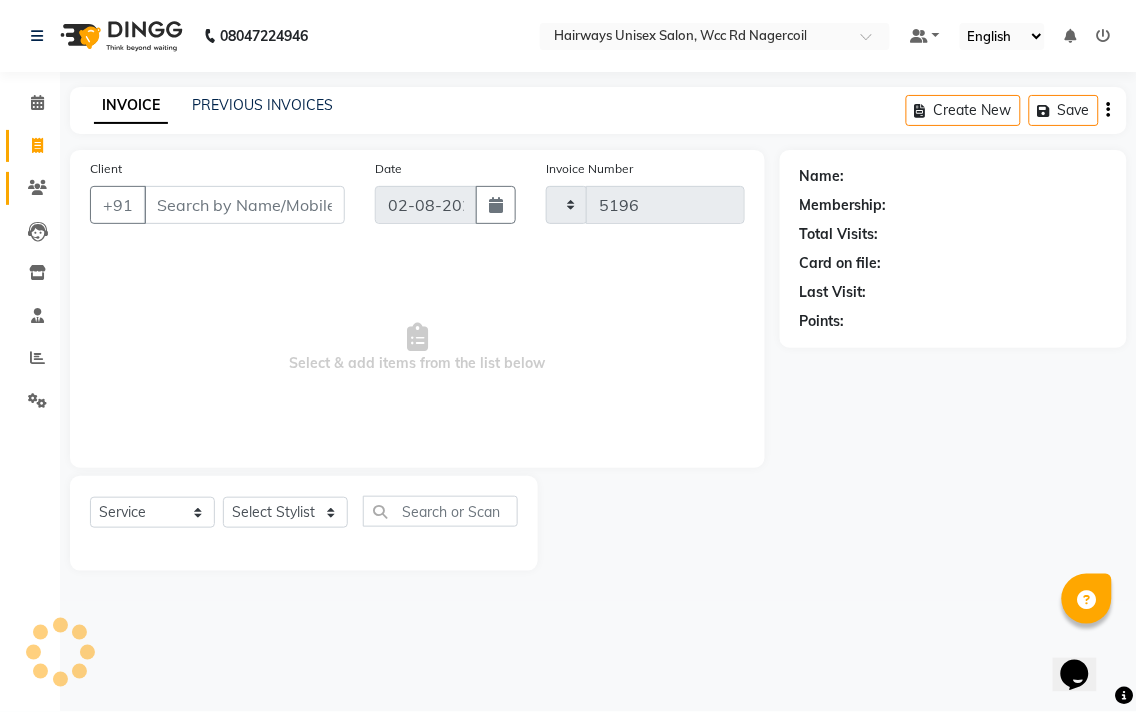 select on "6523" 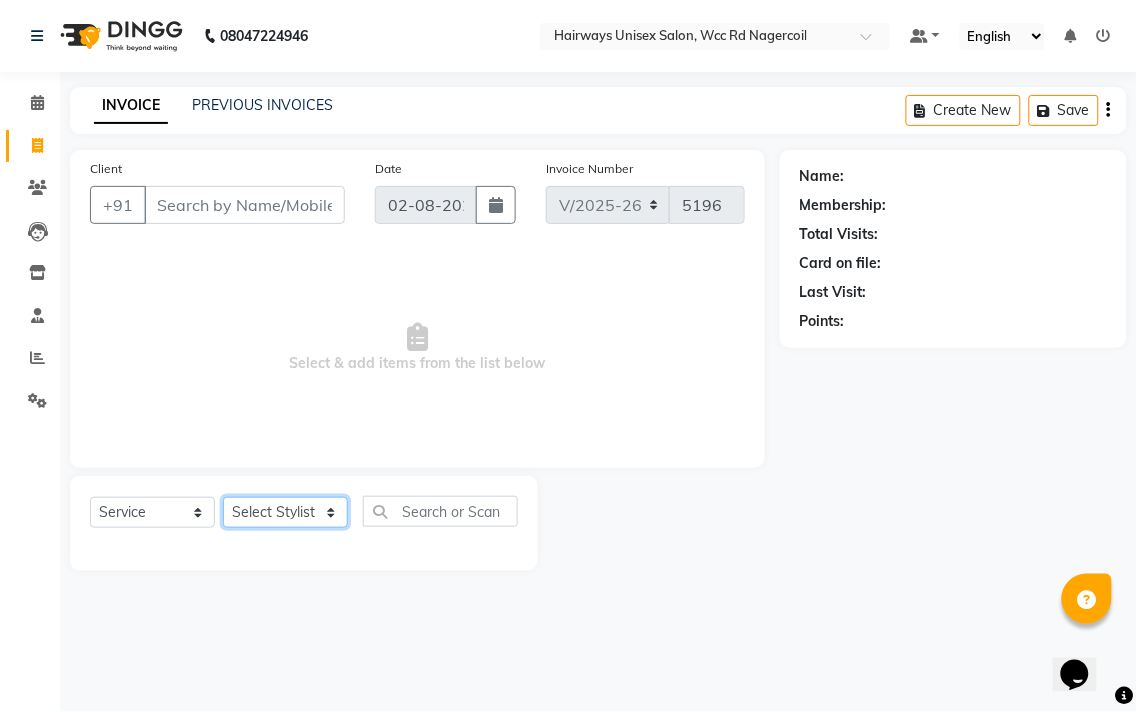 click on "Select Stylist Admin Chitra divya Gokila Haroon Imran Reception Salman Sartaj Khan Talib" 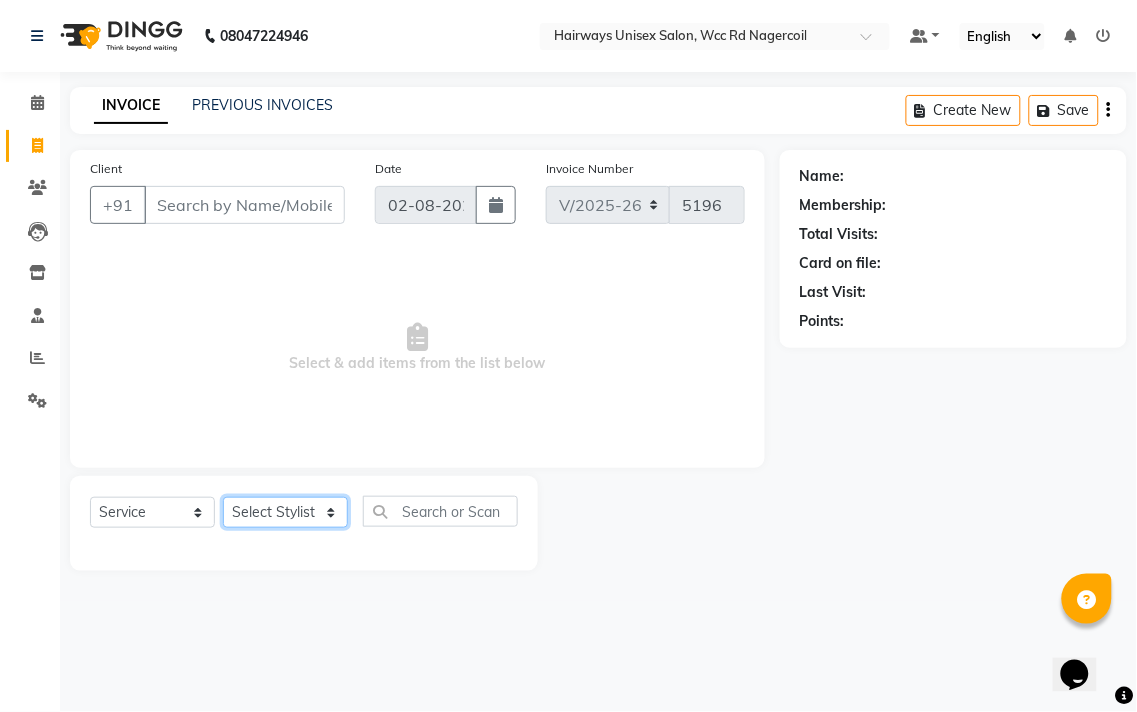 select on "50257" 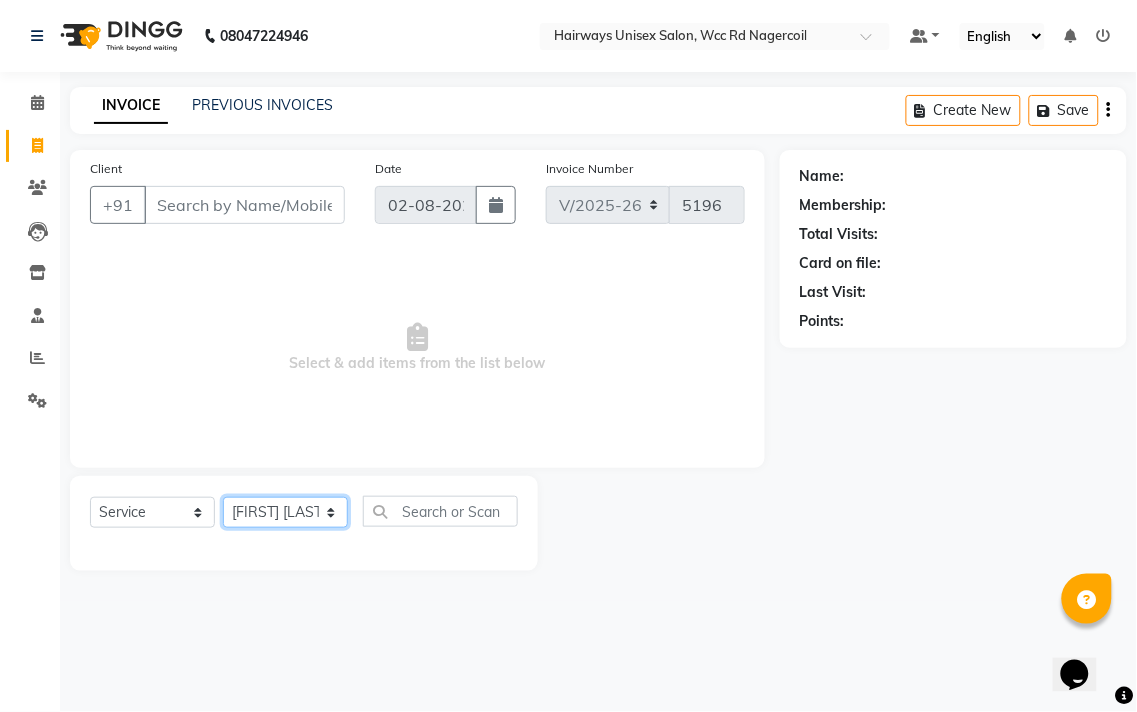 click on "Select Stylist Admin Chitra divya Gokila Haroon Imran Reception Salman Sartaj Khan Talib" 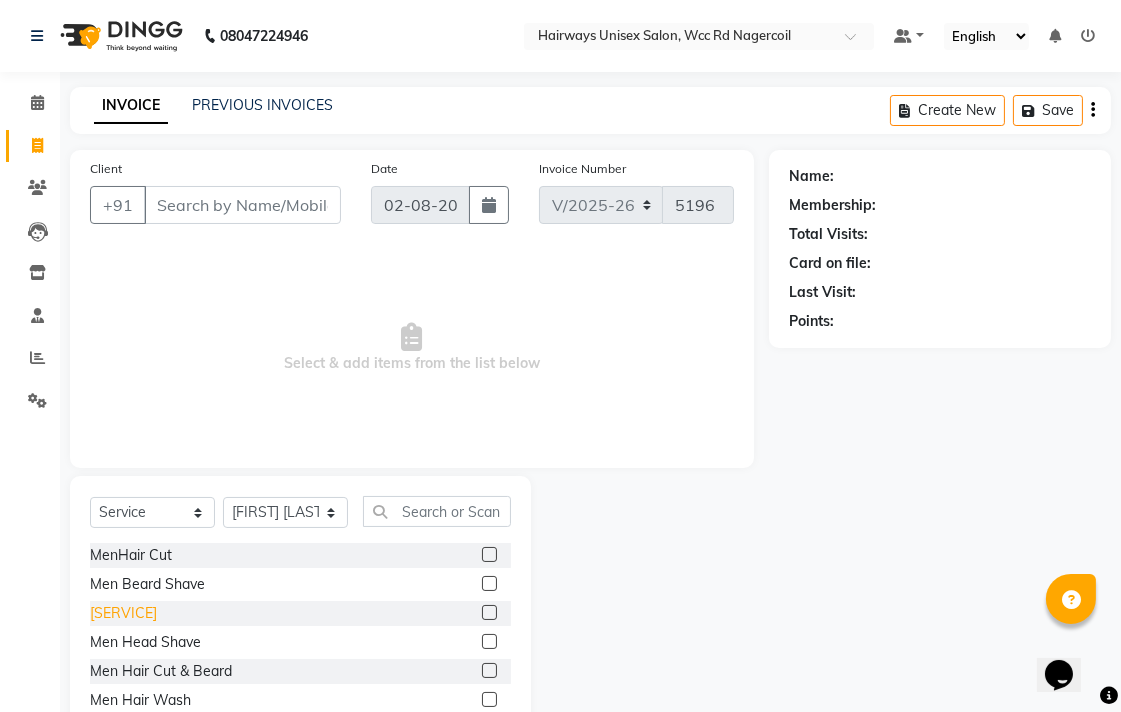 click on "Men Beard Styling" 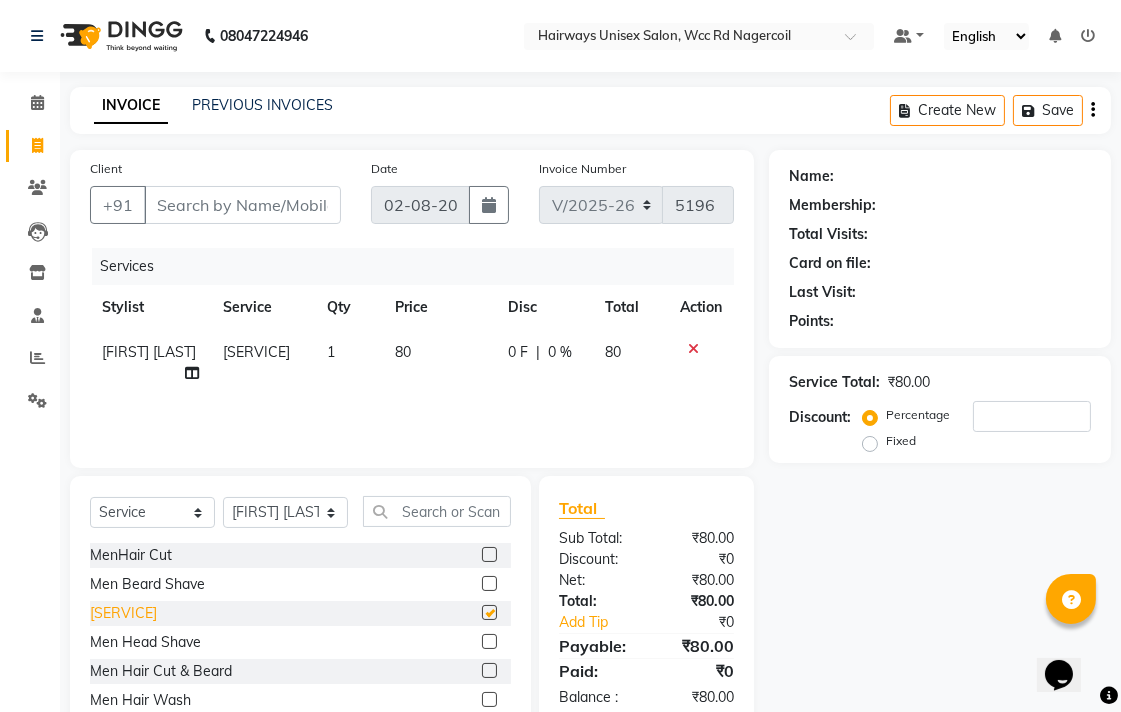 checkbox on "false" 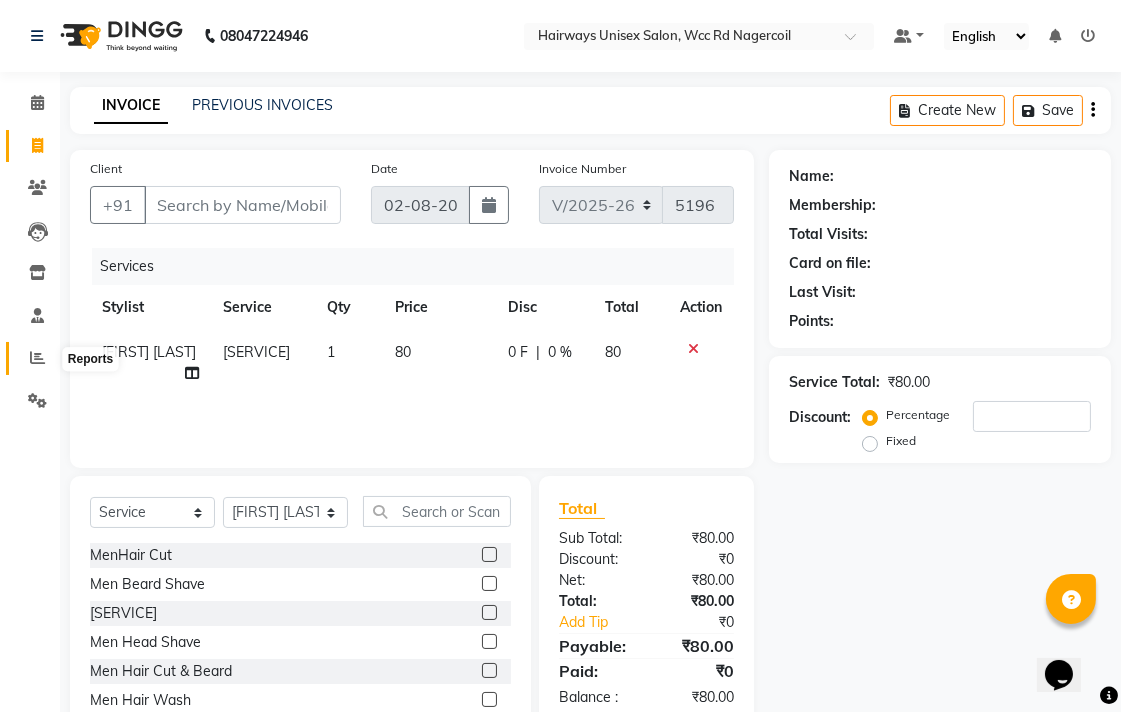 click 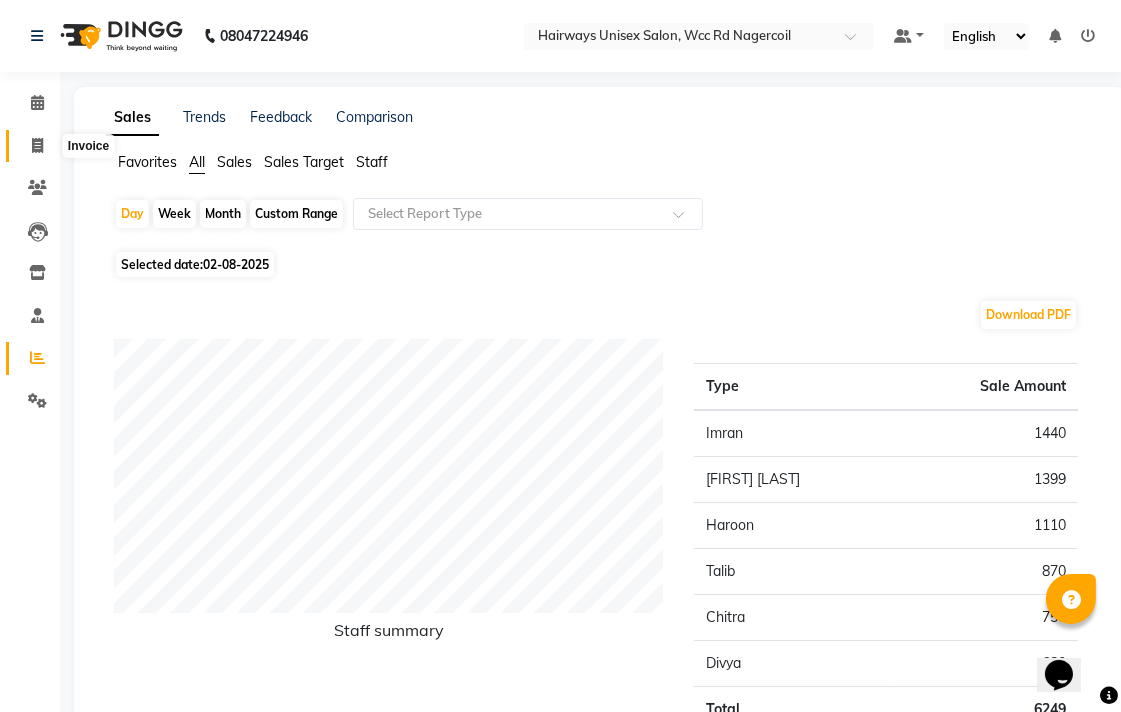 click 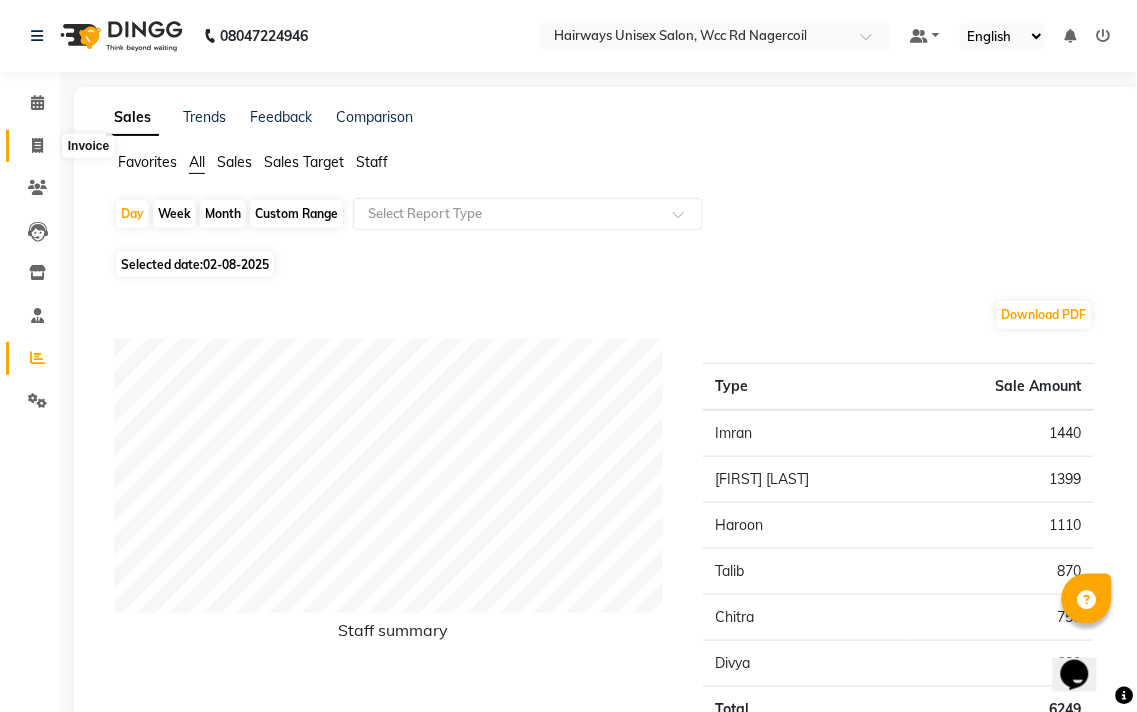 select on "6523" 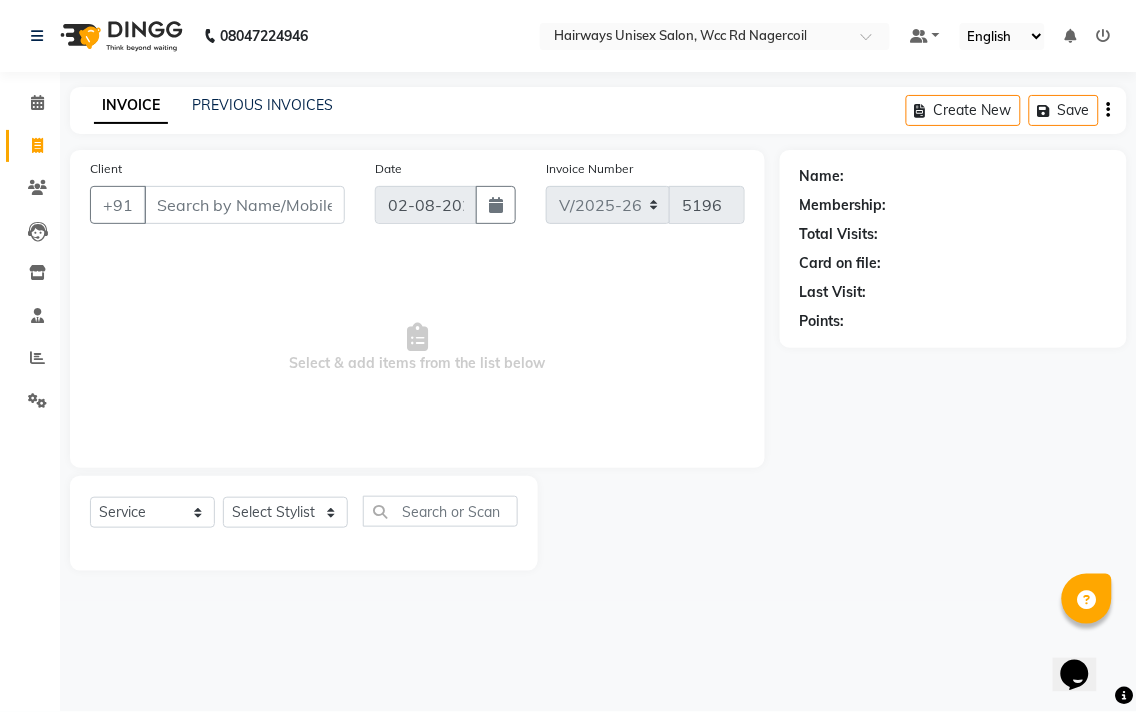 click 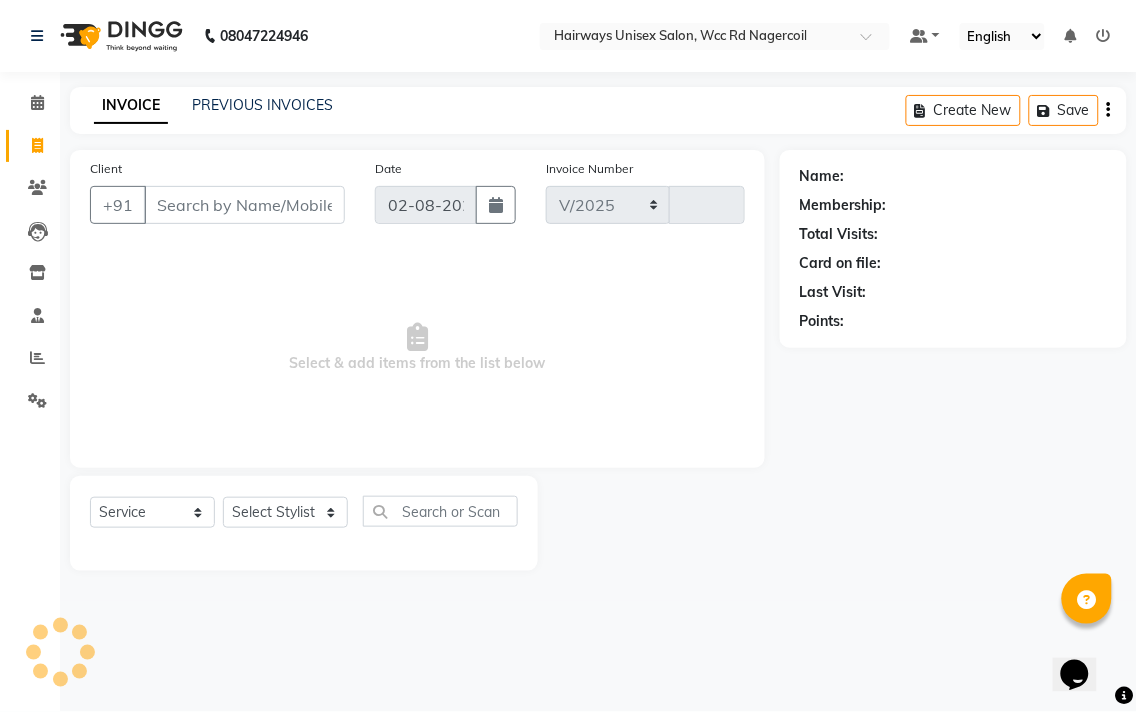 select on "6523" 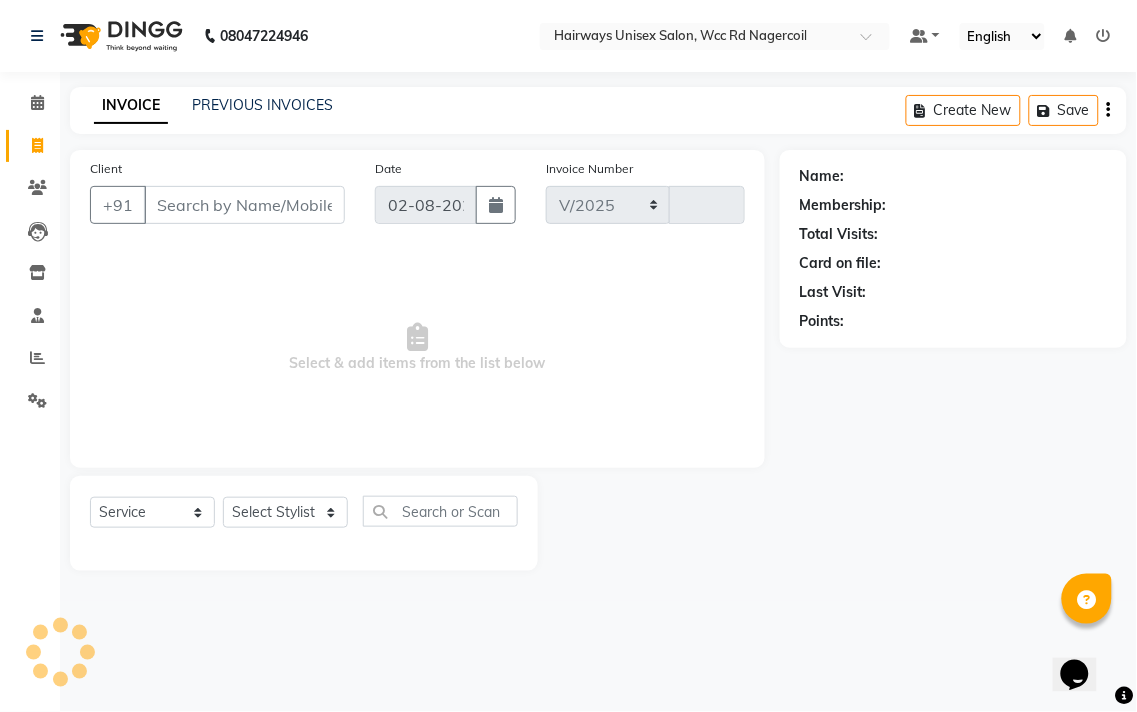 type on "5196" 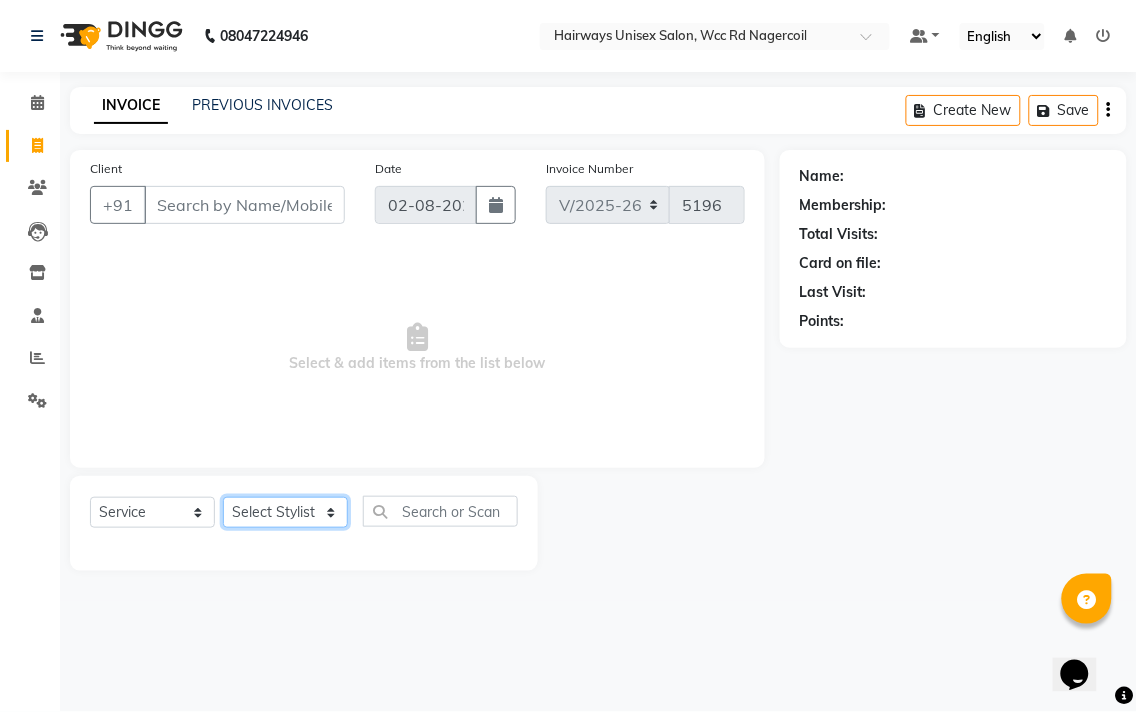 click on "Select Stylist Admin Chitra divya Gokila Haroon Imran Reception Salman Sartaj Khan Talib" 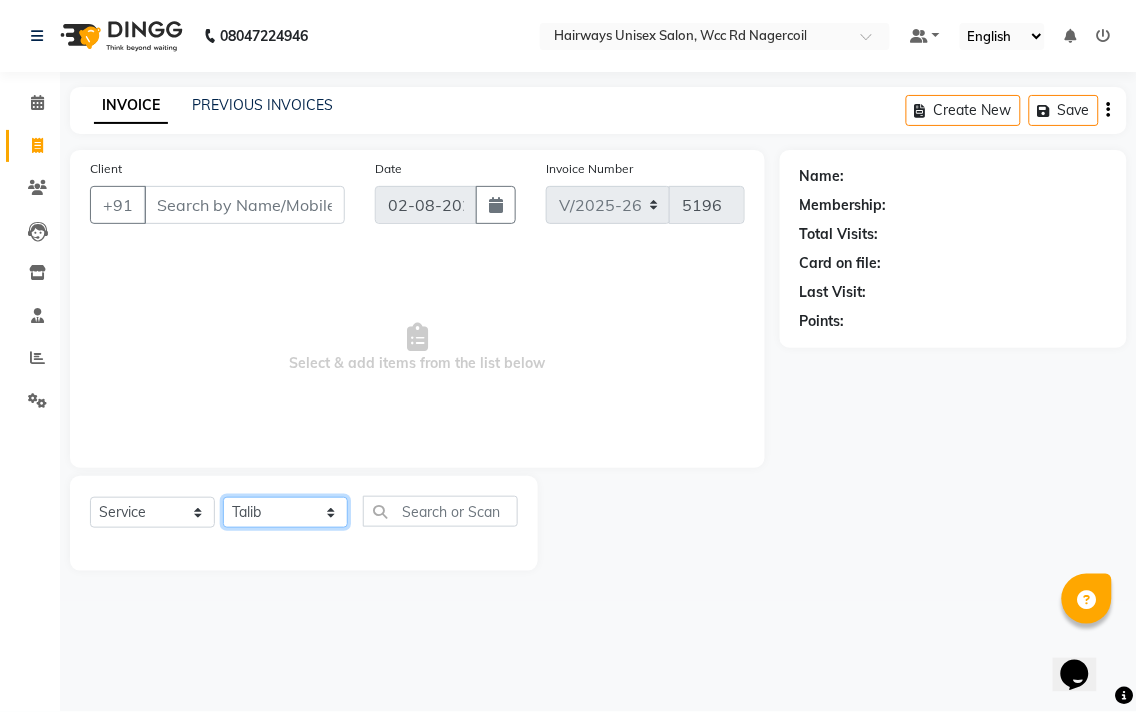 click on "Select Stylist Admin Chitra divya Gokila Haroon Imran Reception Salman Sartaj Khan Talib" 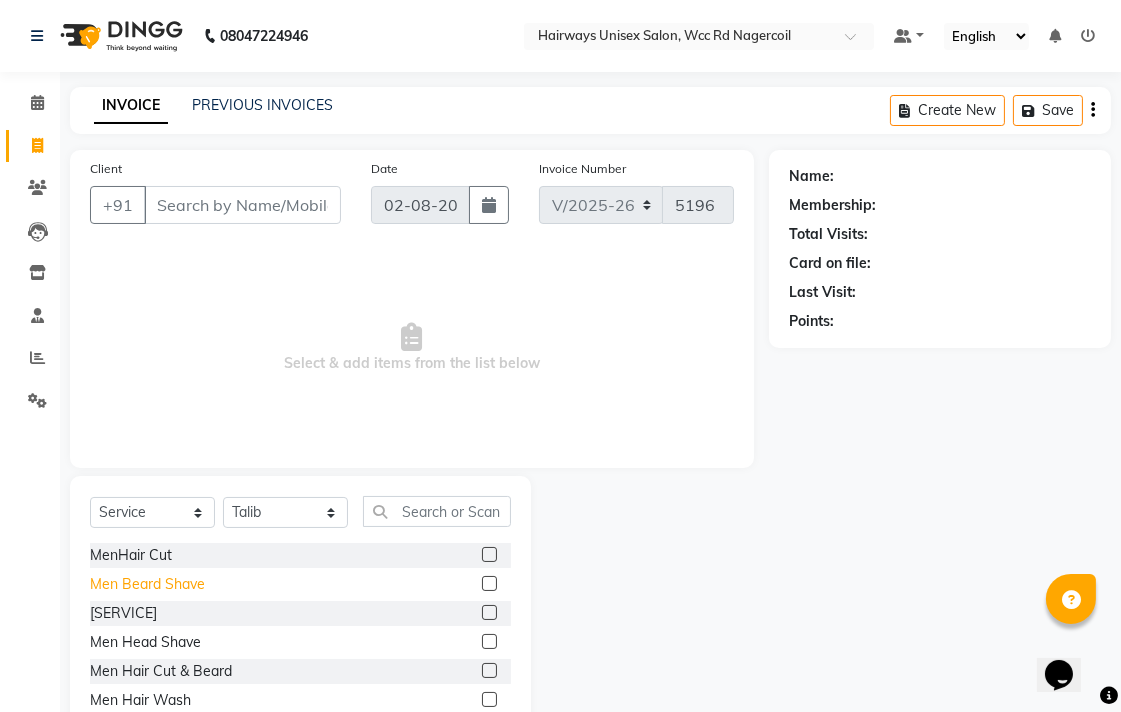 click on "Men Beard Shave" 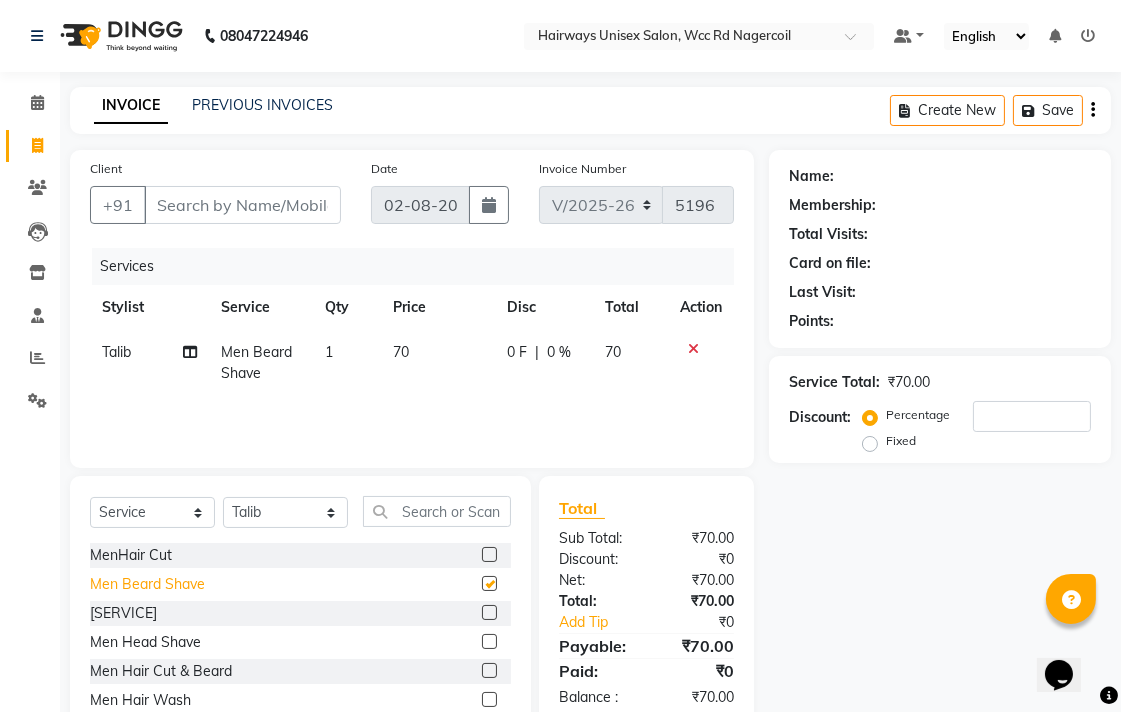 checkbox on "false" 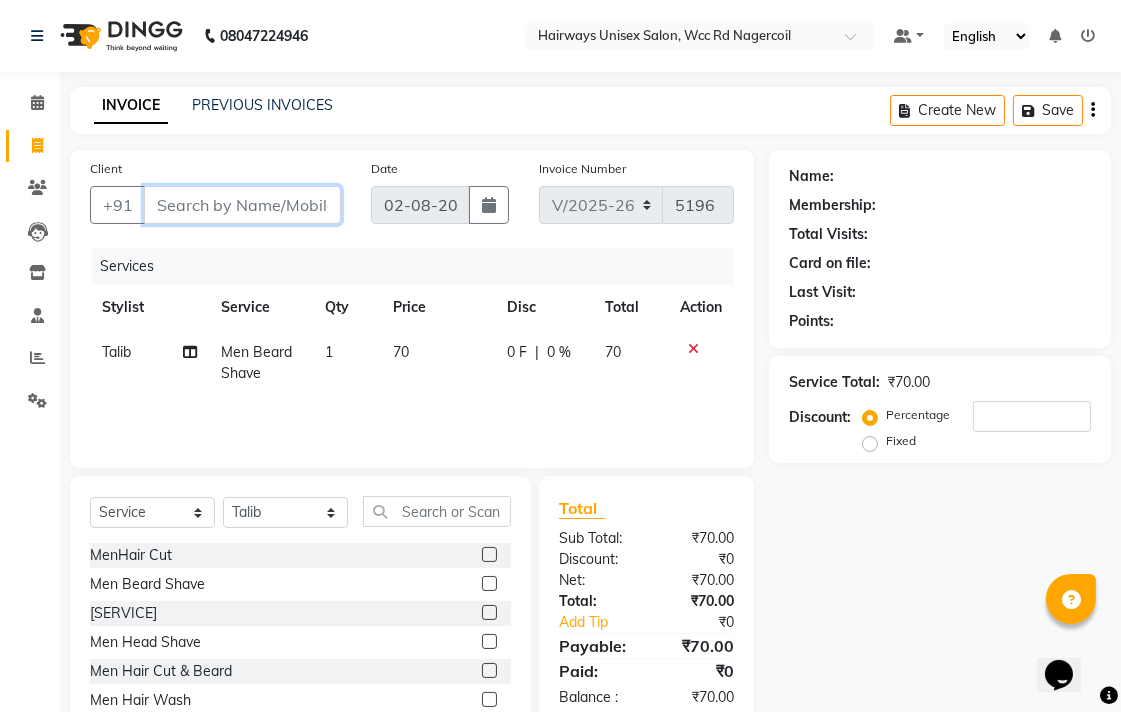 click on "Client" at bounding box center [242, 205] 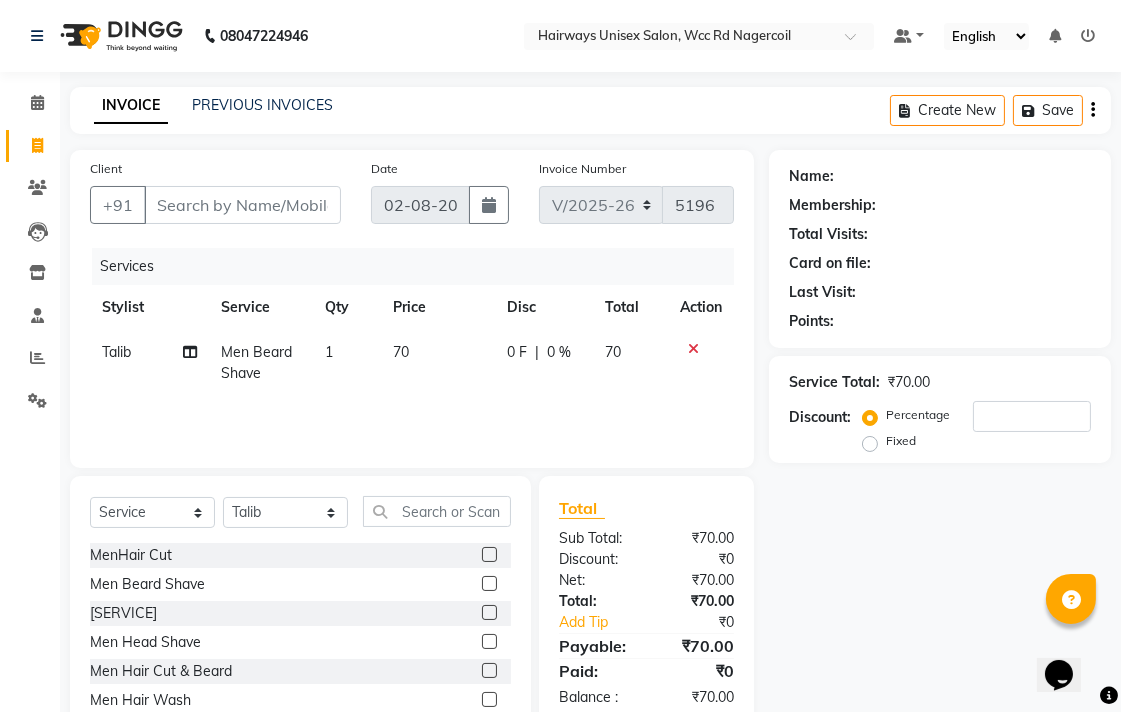 click 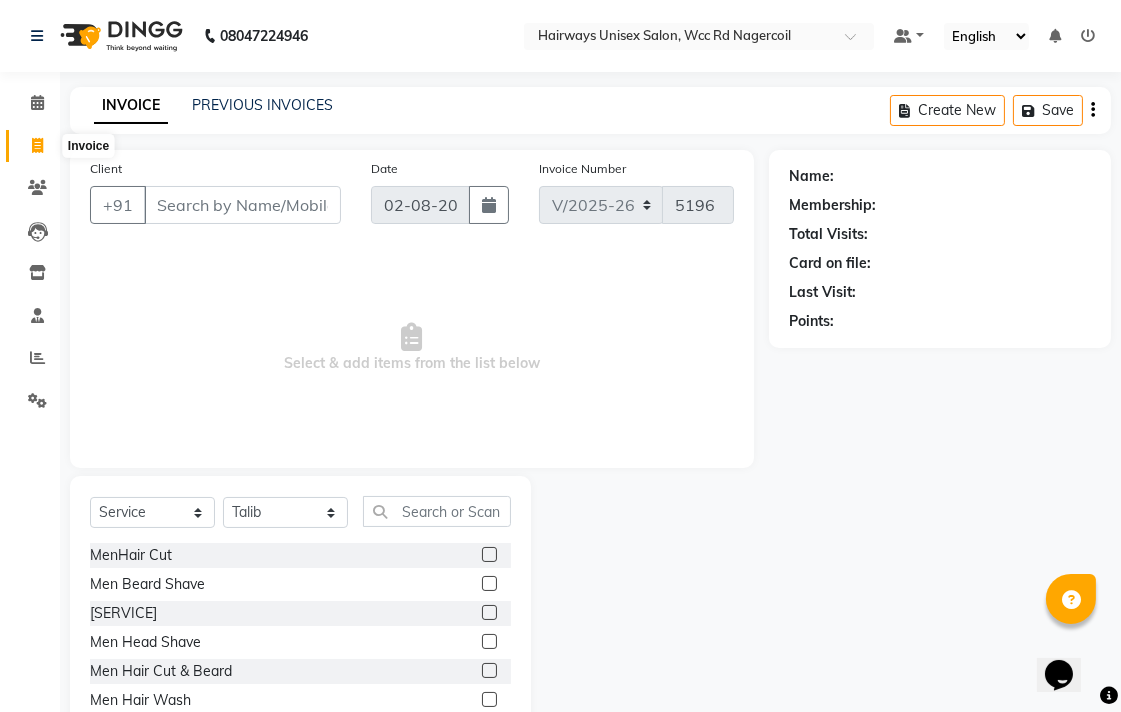 click 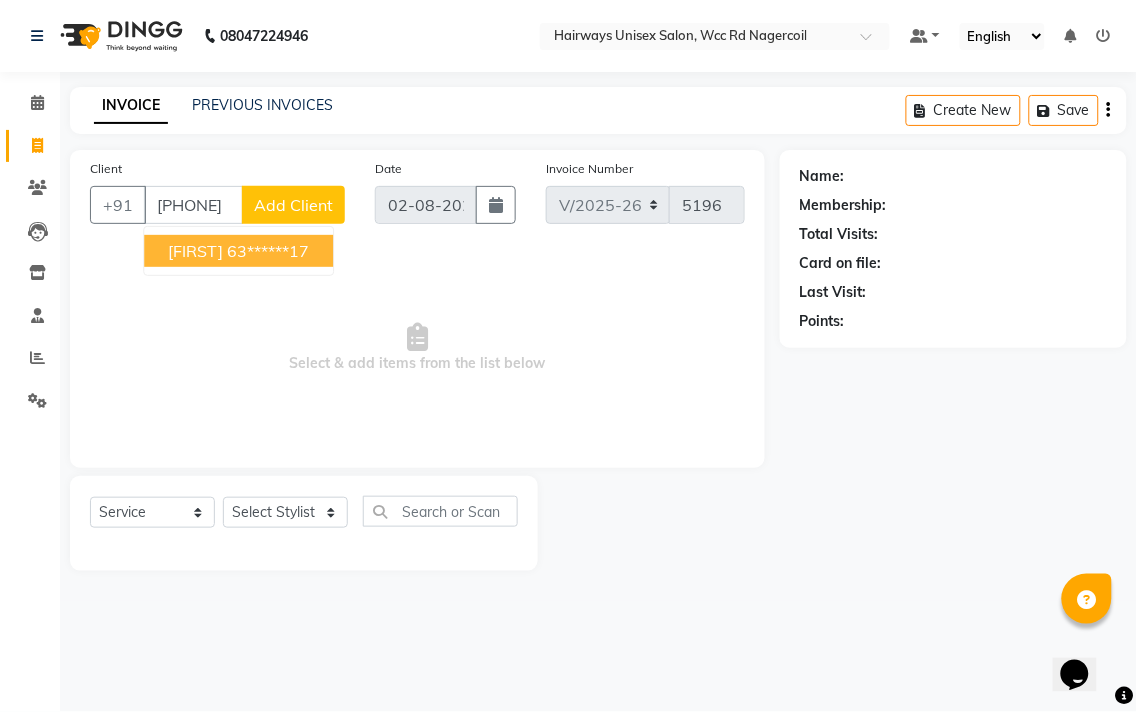 click on "63******17" at bounding box center (268, 251) 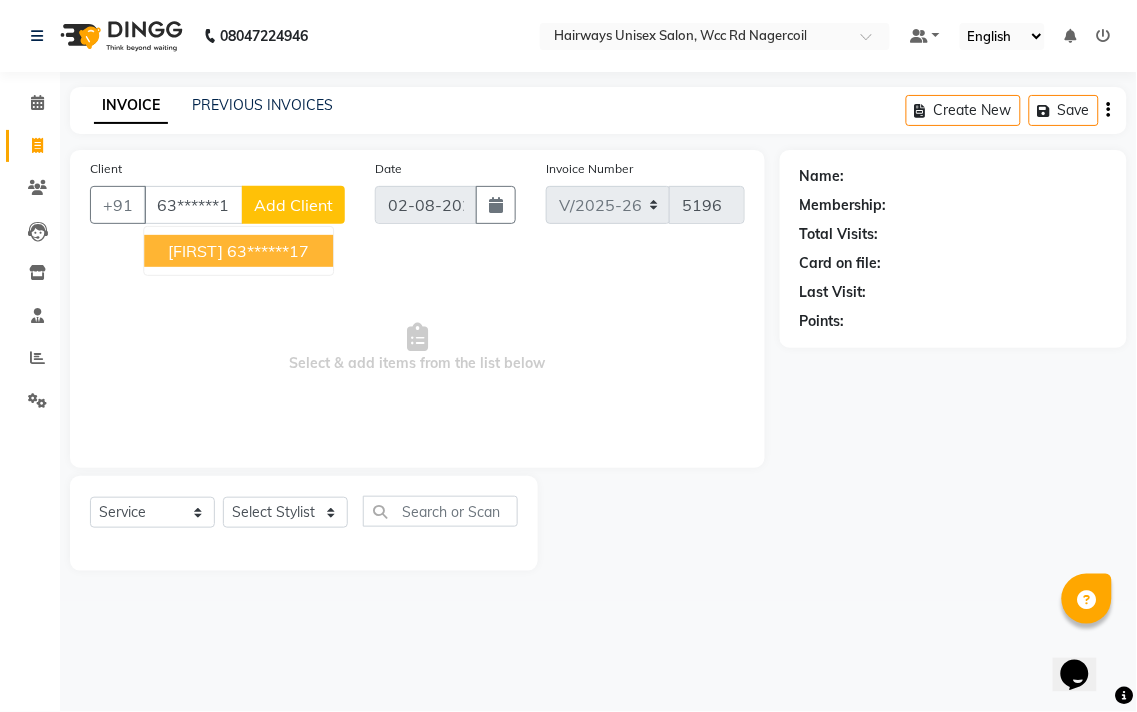 type on "63******17" 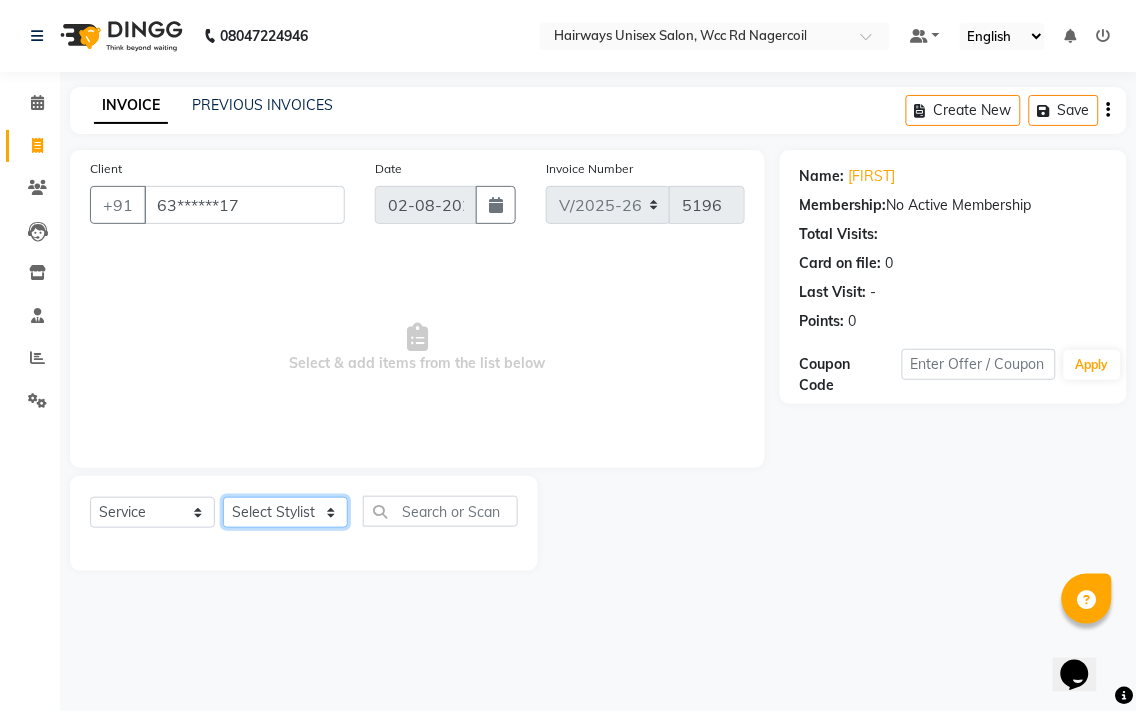 click on "Select Stylist Admin Chitra divya Gokila Haroon Imran Reception Salman Sartaj Khan Talib" 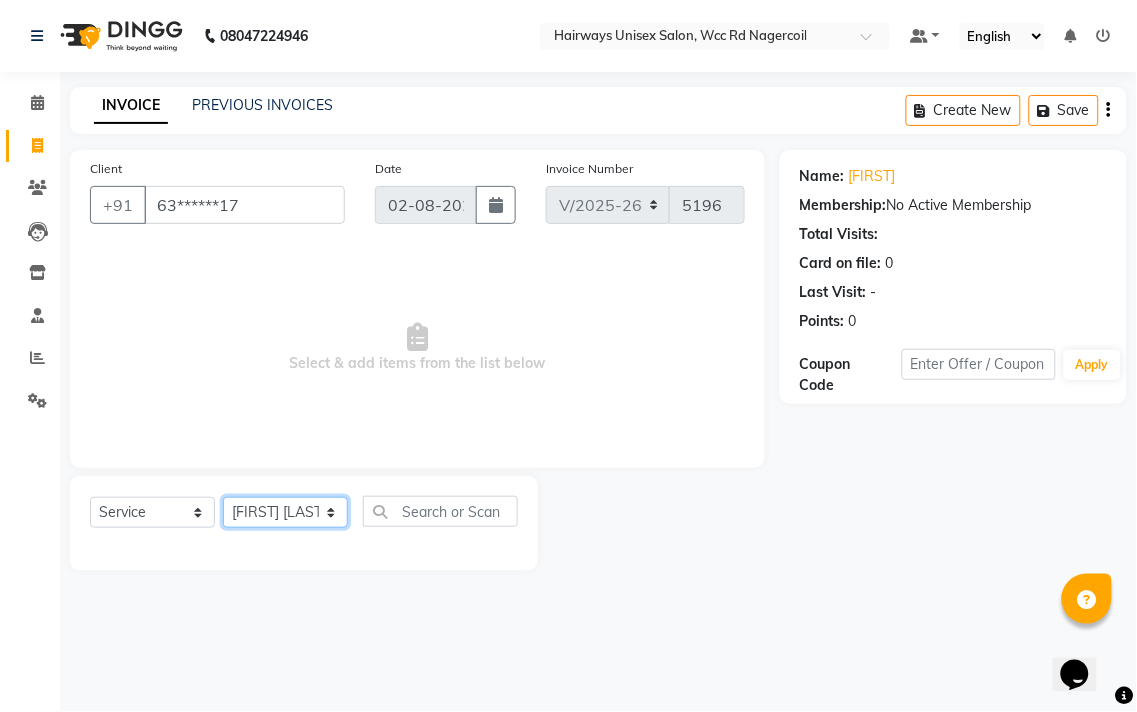 click on "Select Stylist Admin Chitra divya Gokila Haroon Imran Reception Salman Sartaj Khan Talib" 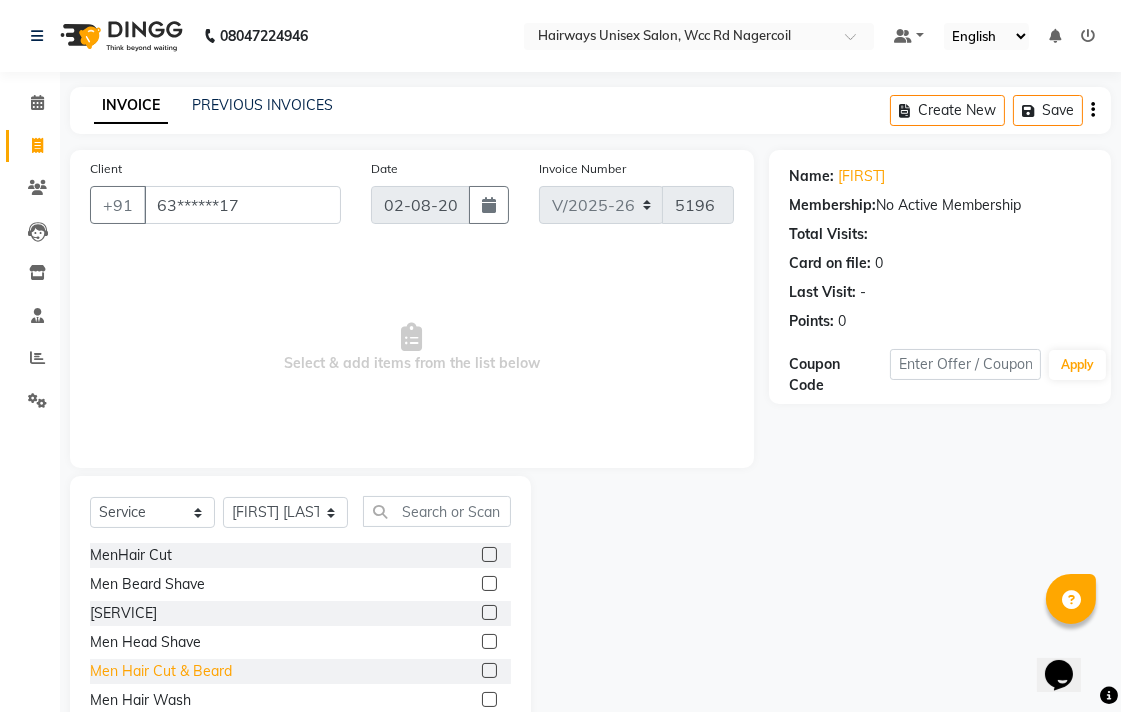click on "Men Hair Cut & Beard" 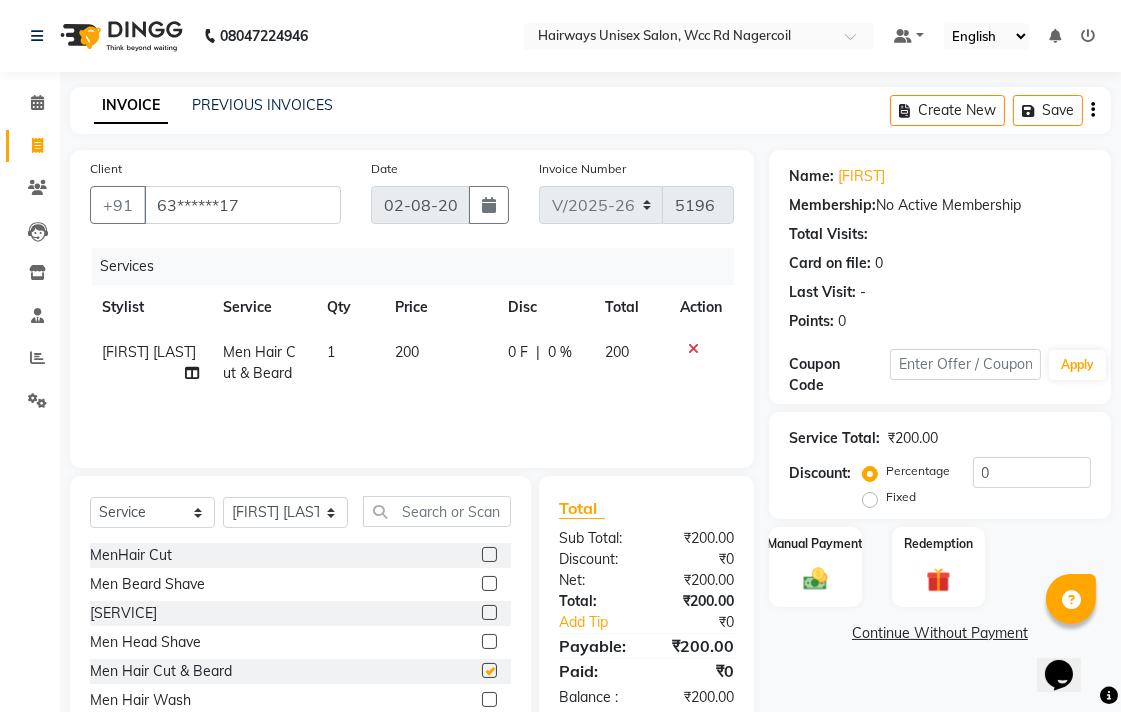 checkbox on "false" 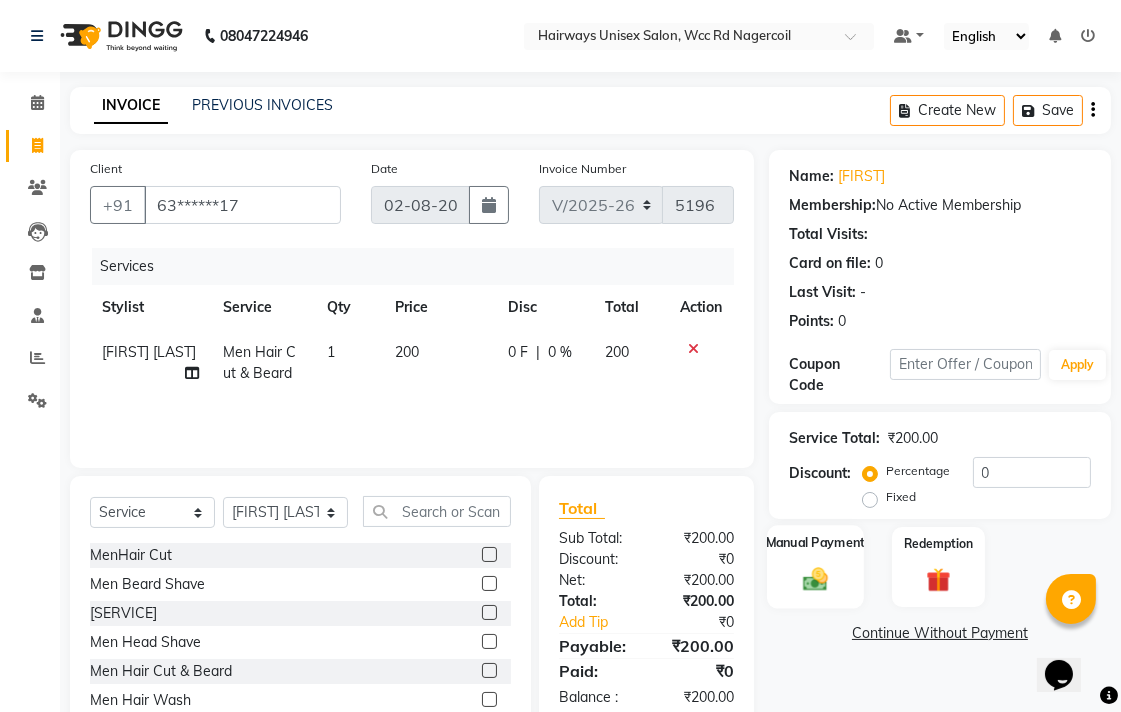 click on "Manual Payment" 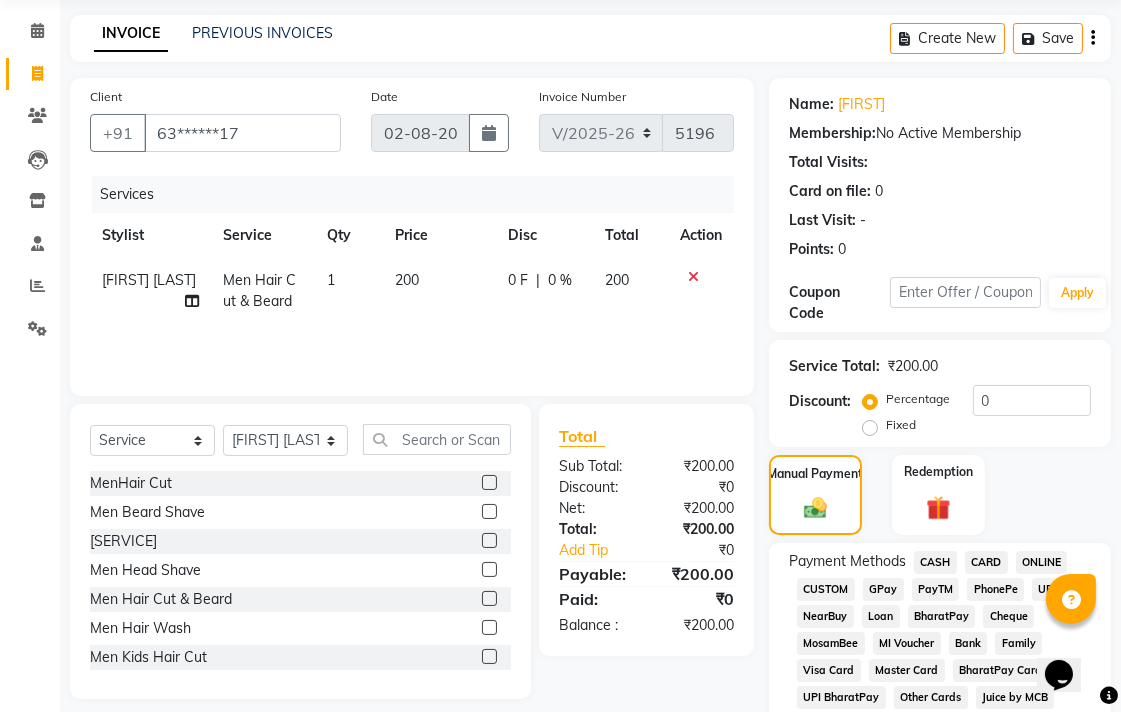 scroll, scrollTop: 111, scrollLeft: 0, axis: vertical 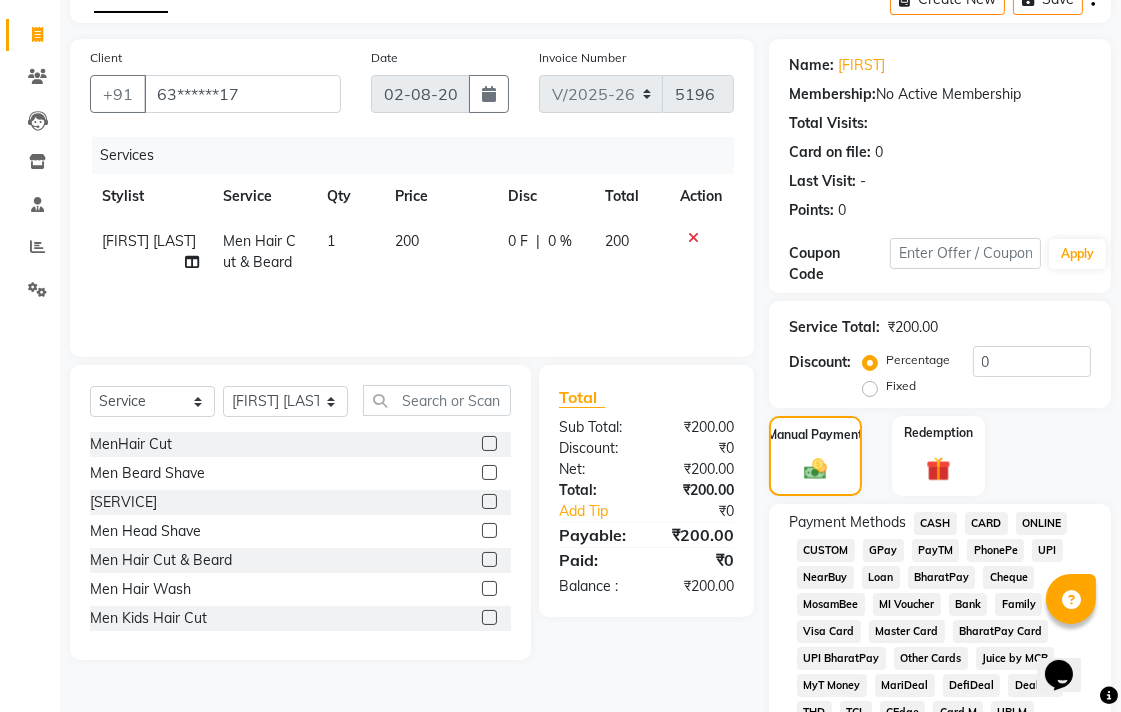 click on "CASH" 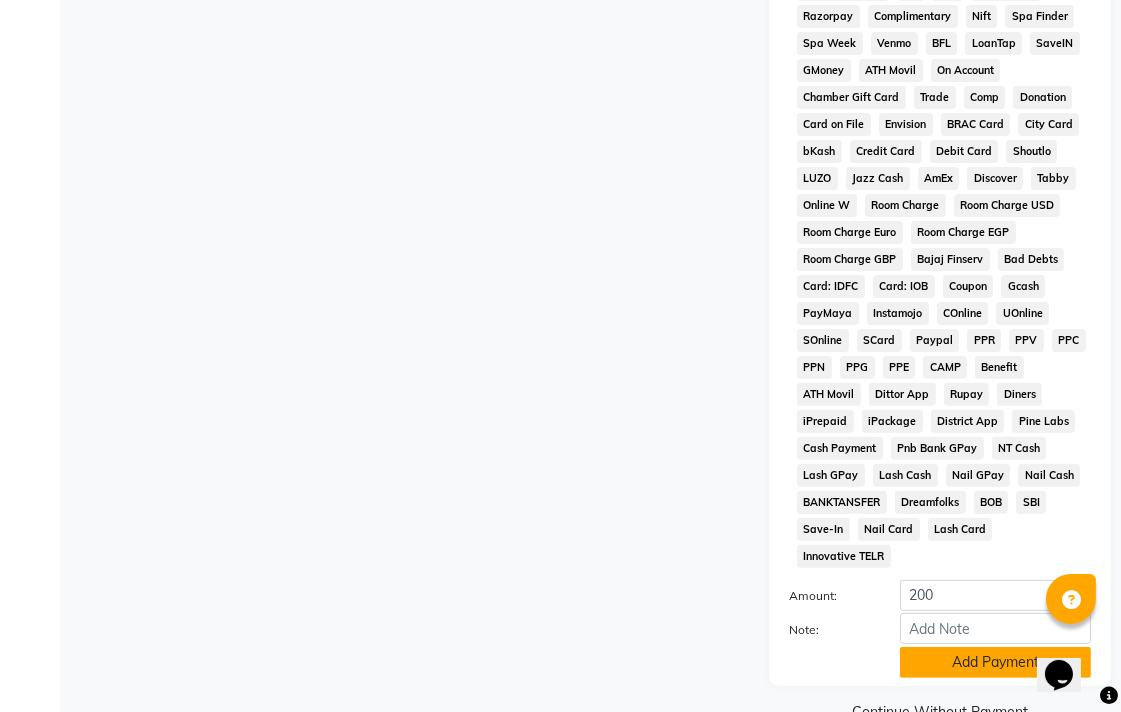 click on "Add Payment" 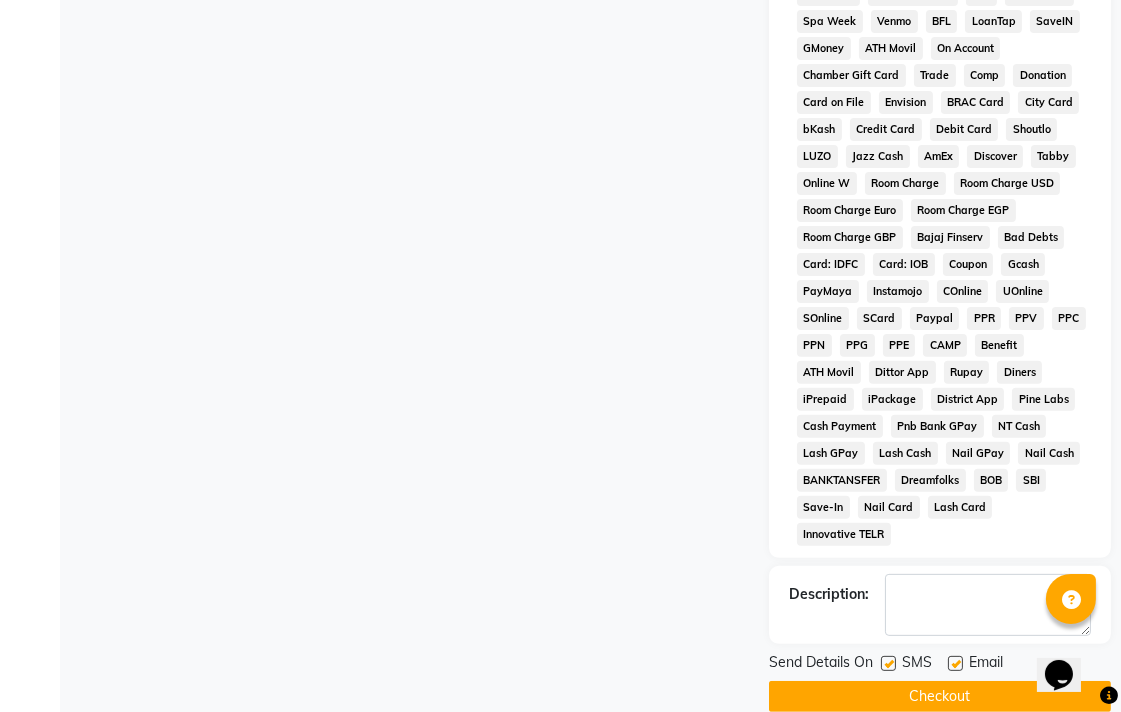 scroll, scrollTop: 921, scrollLeft: 0, axis: vertical 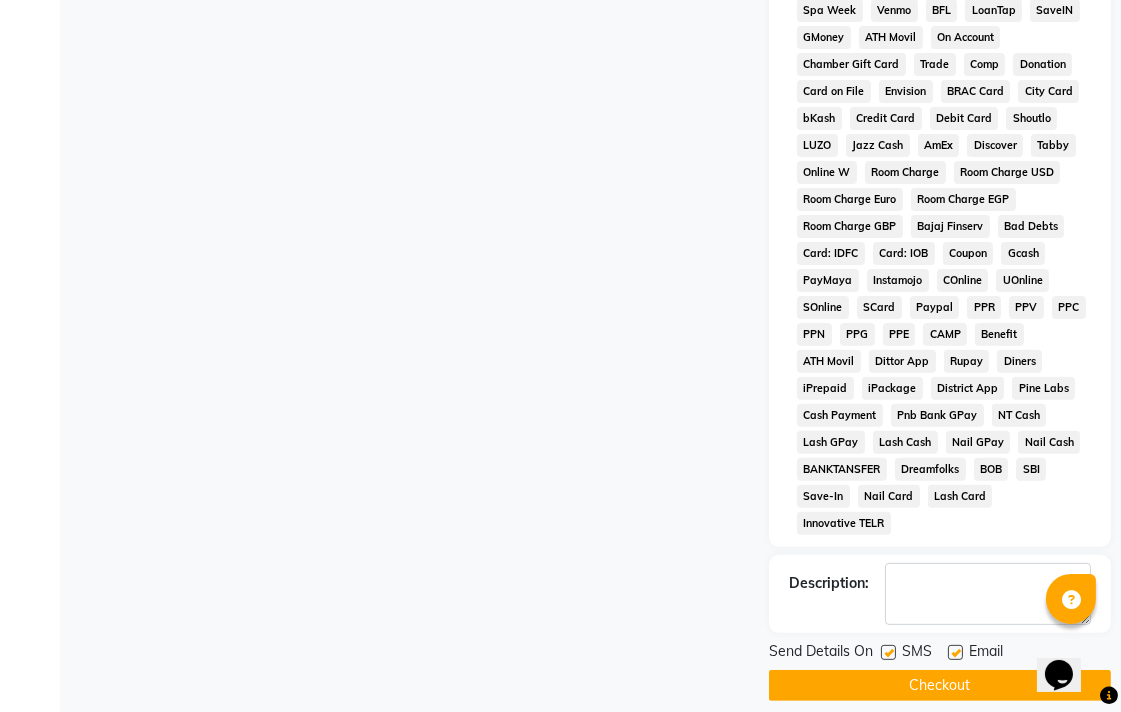 click on "Checkout" 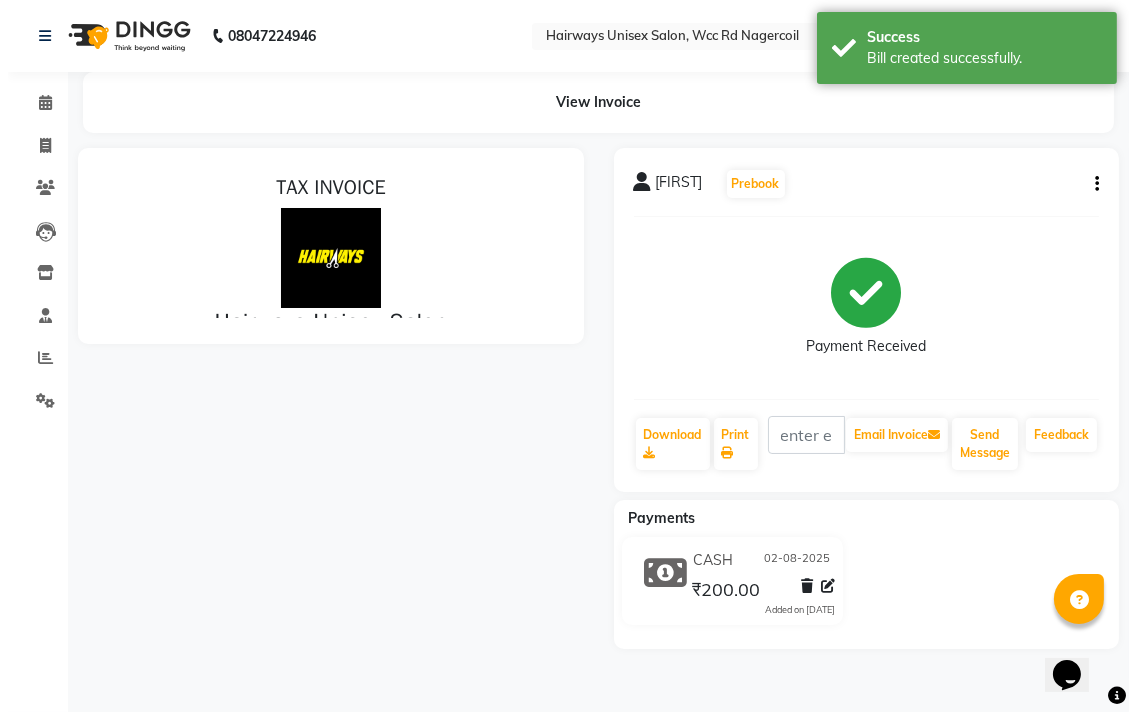 scroll, scrollTop: 0, scrollLeft: 0, axis: both 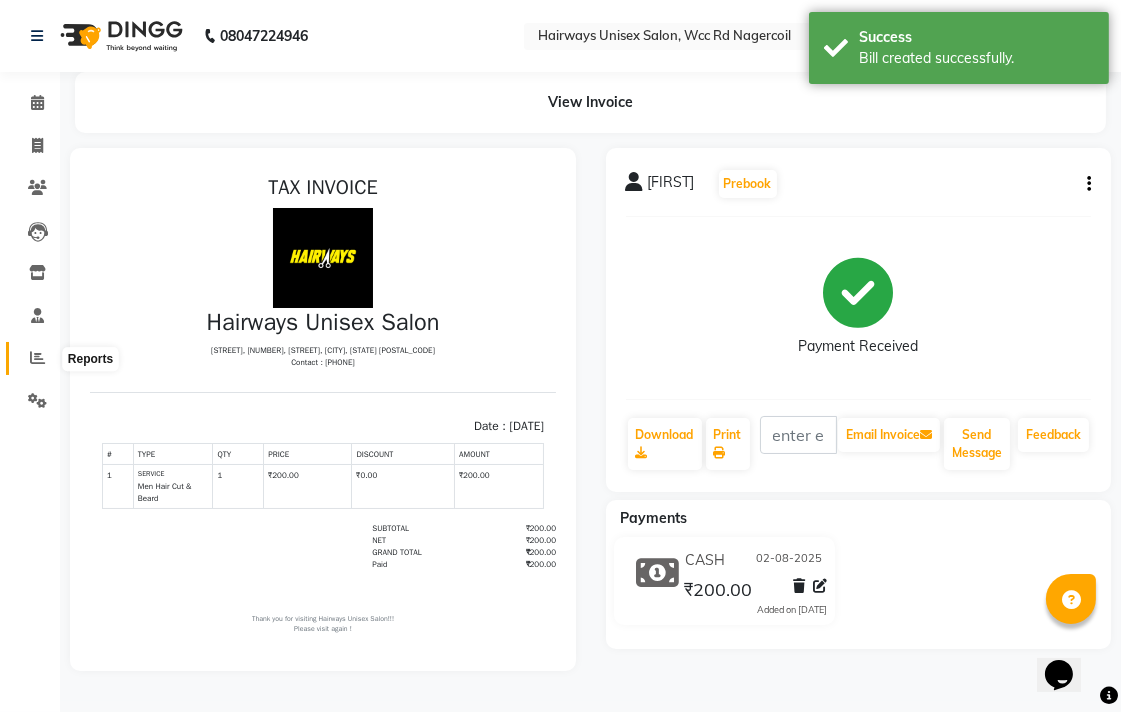 click 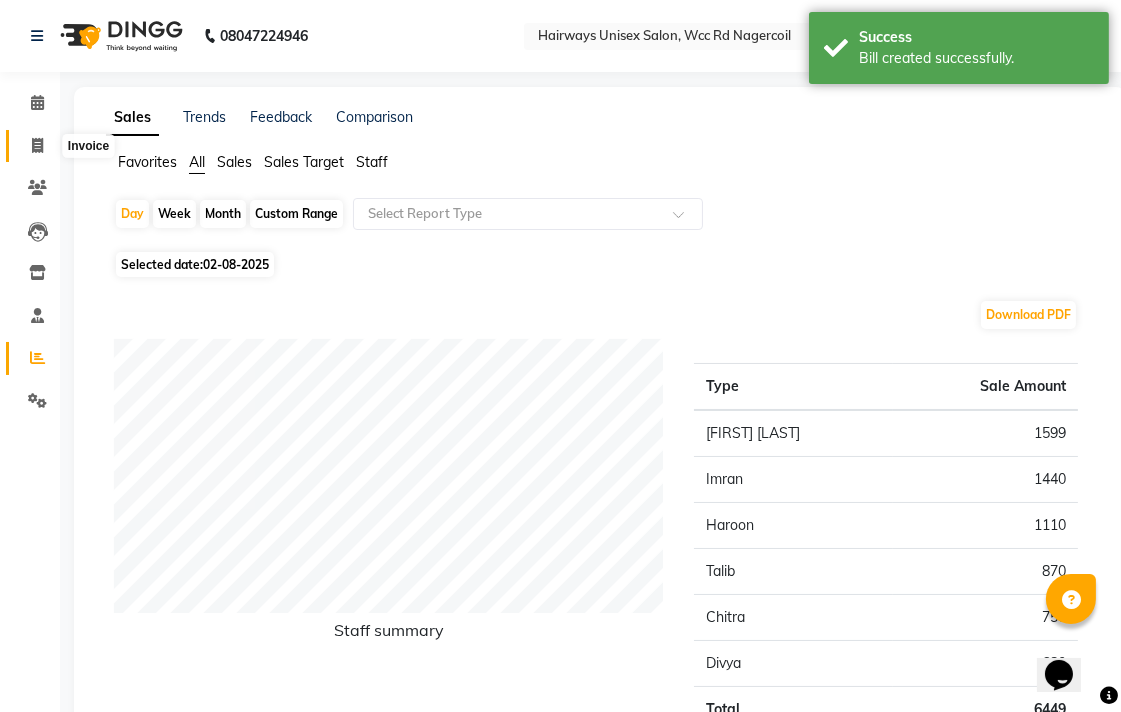 click 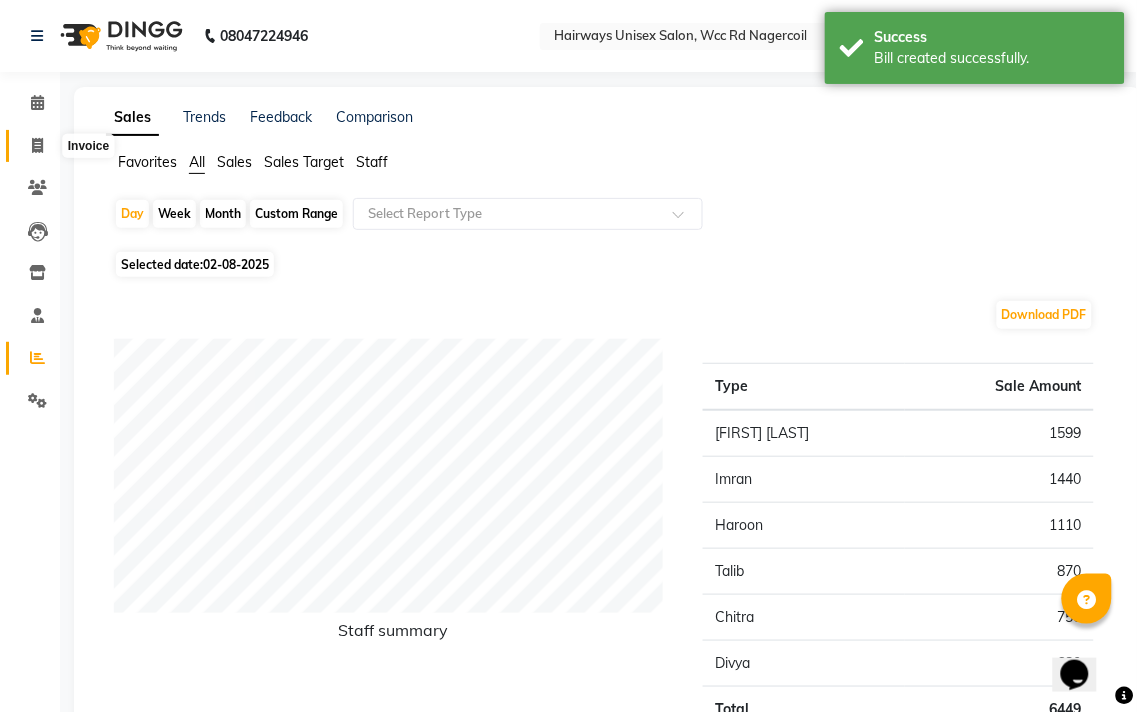 select on "6523" 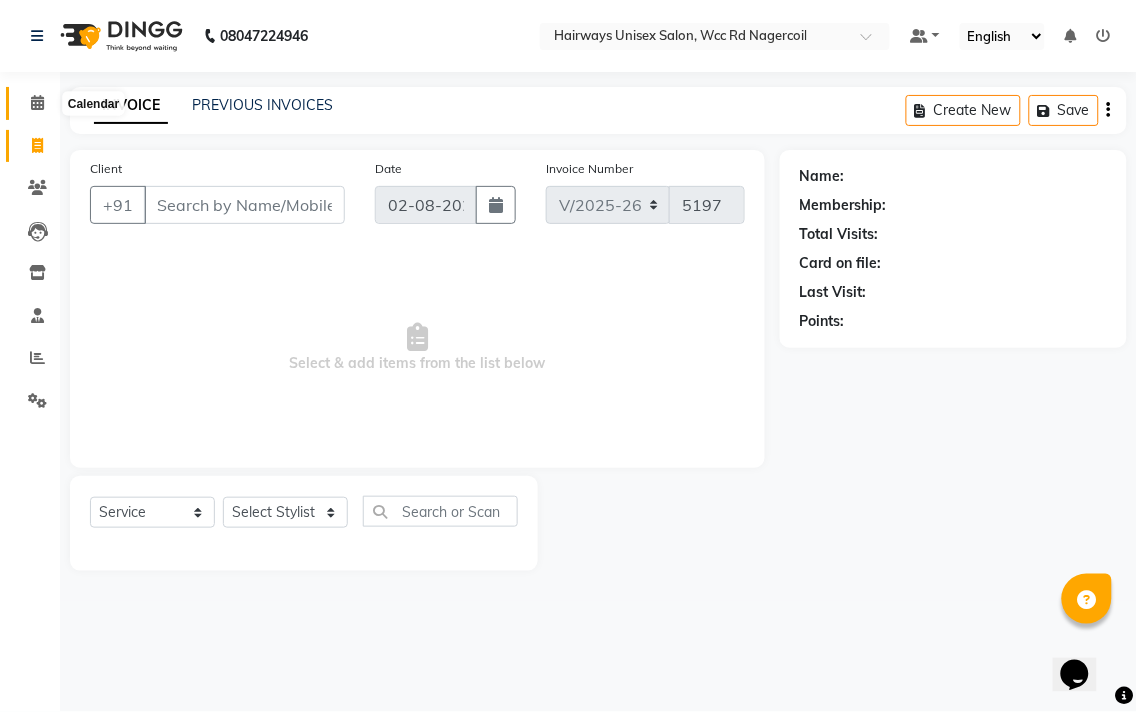 click 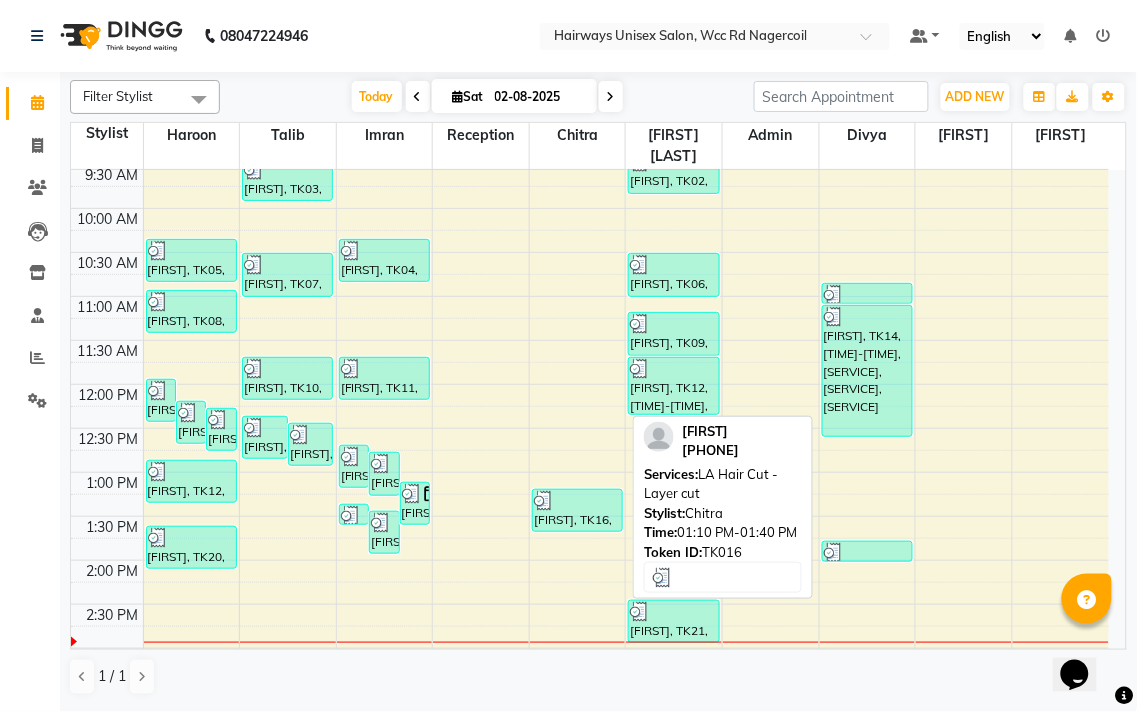 scroll, scrollTop: 0, scrollLeft: 0, axis: both 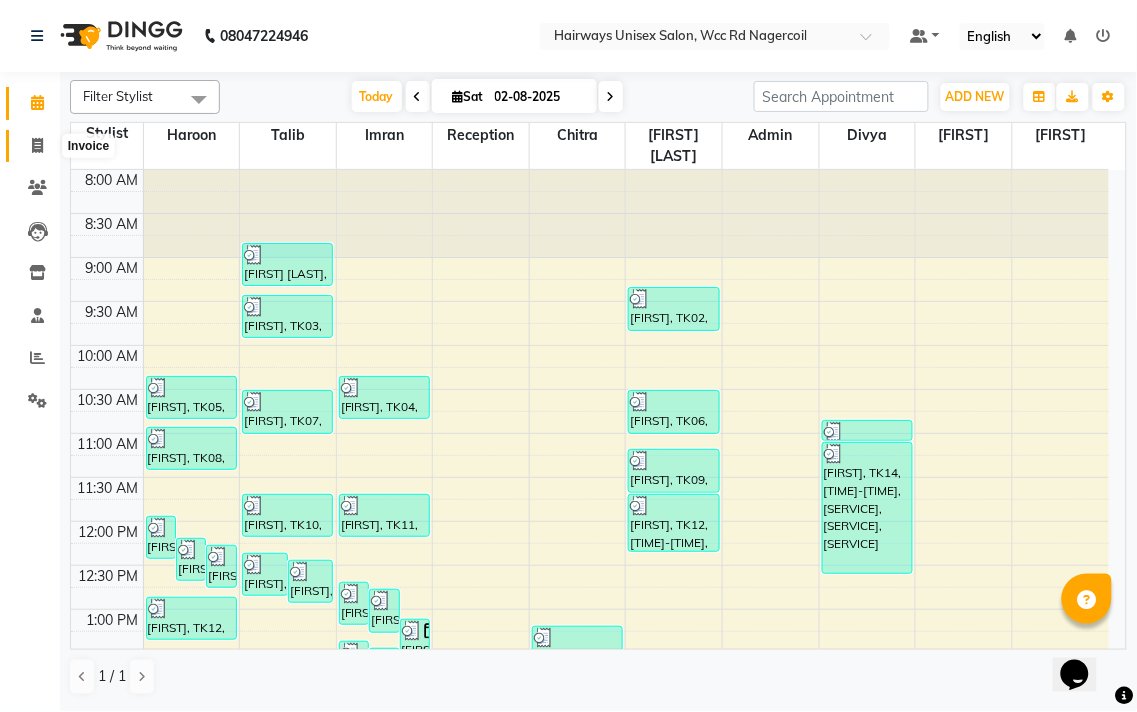 click 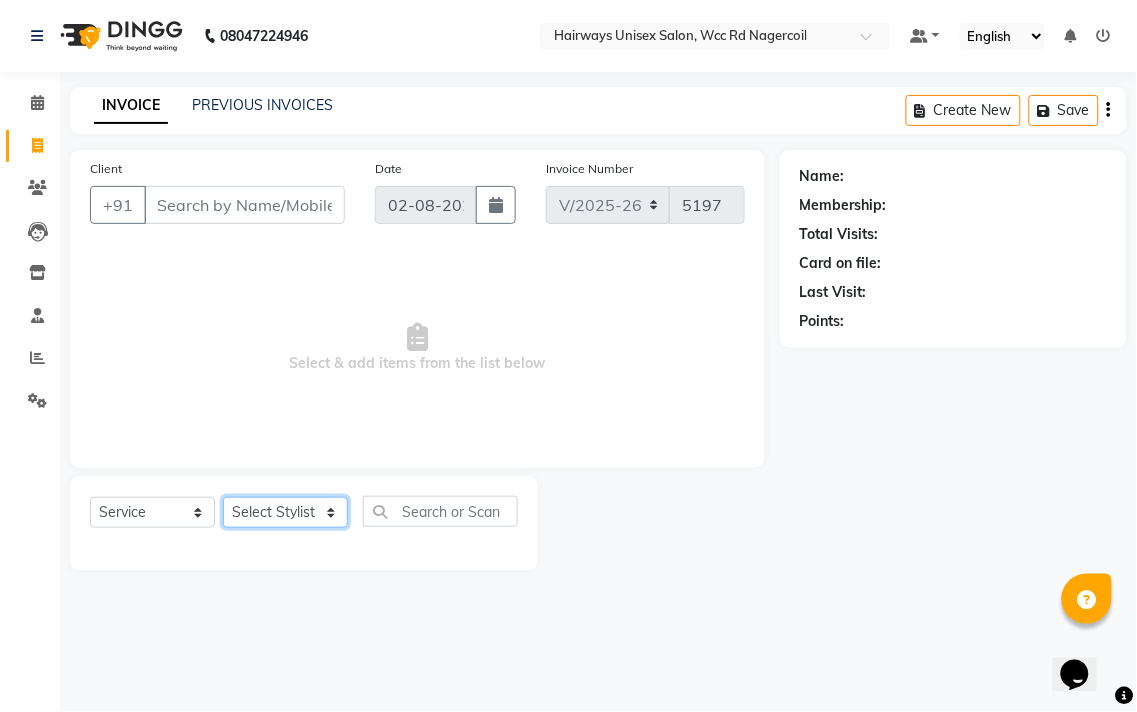 click on "Select Stylist Admin Chitra divya Gokila Haroon Imran Reception Salman Sartaj Khan Talib" 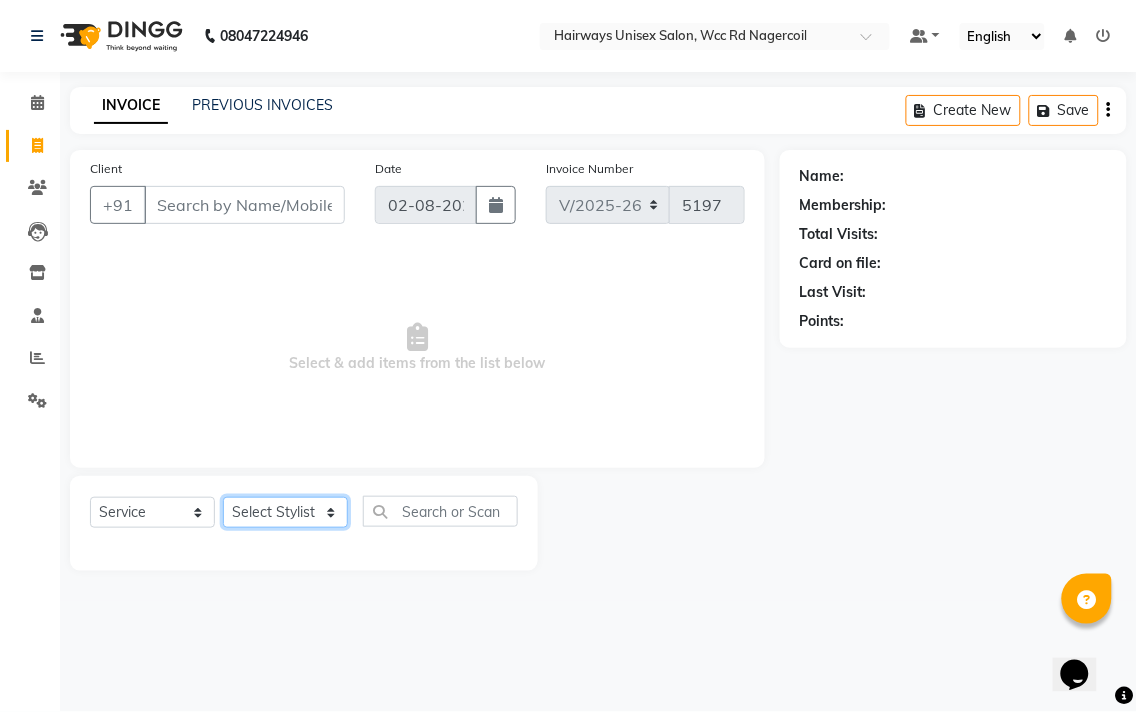 select on "49916" 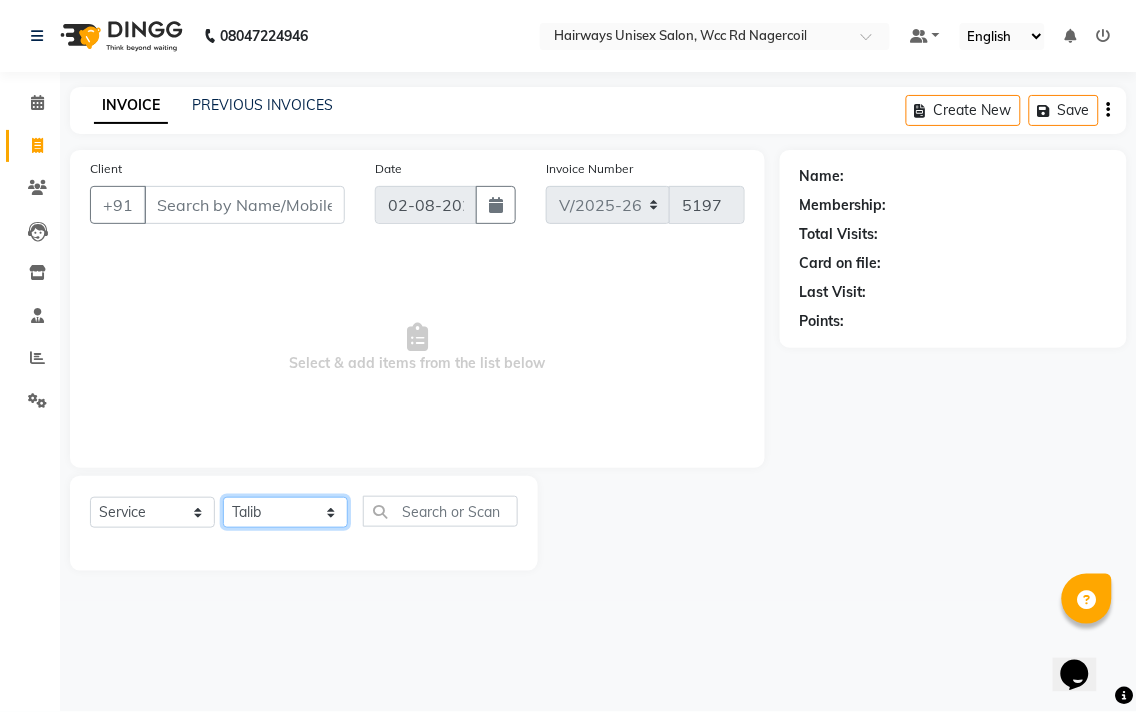 click on "Select Stylist Admin Chitra divya Gokila Haroon Imran Reception Salman Sartaj Khan Talib" 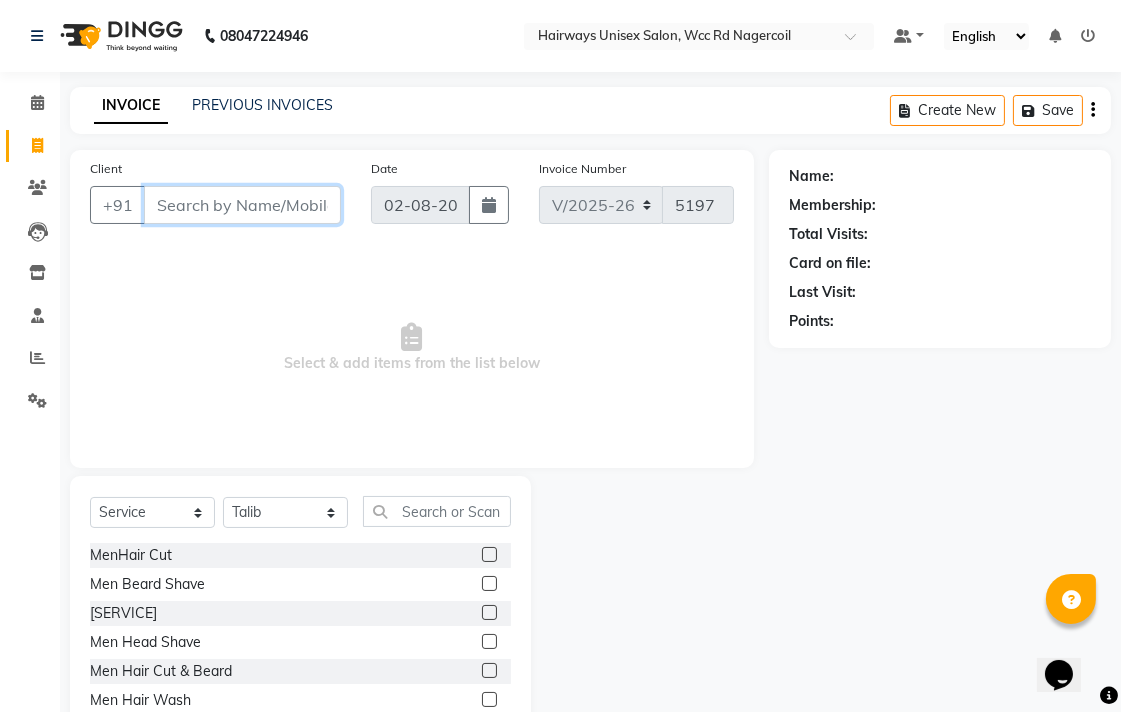 click on "Client" at bounding box center [242, 205] 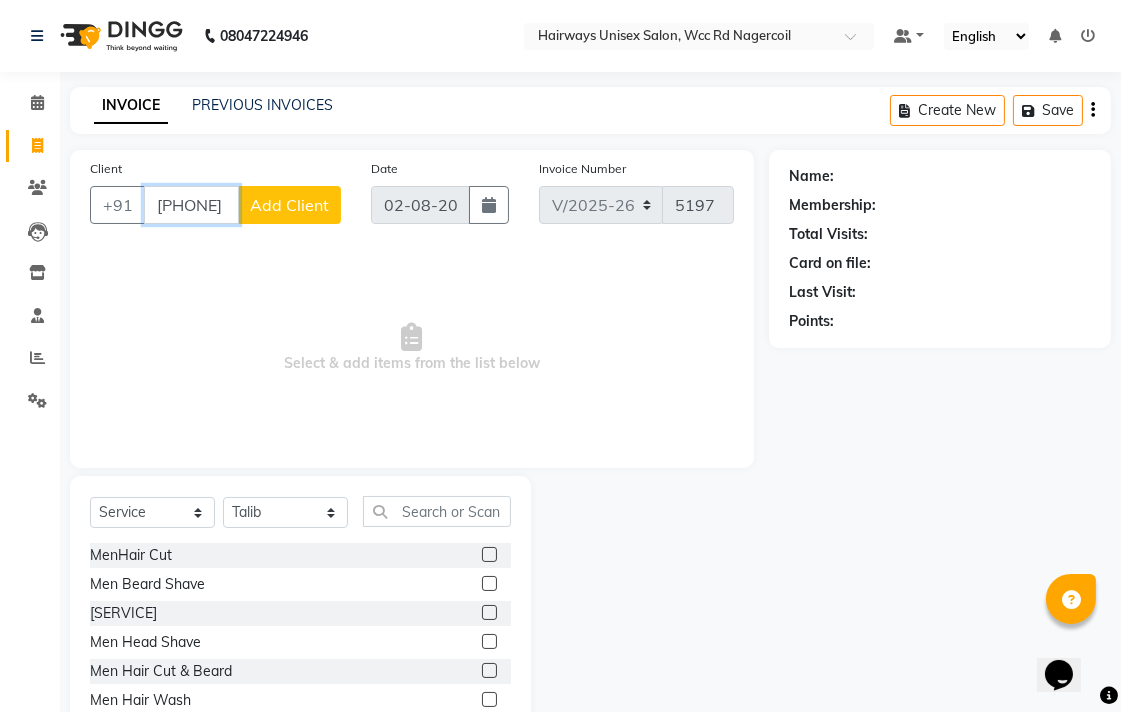type on "7204121937" 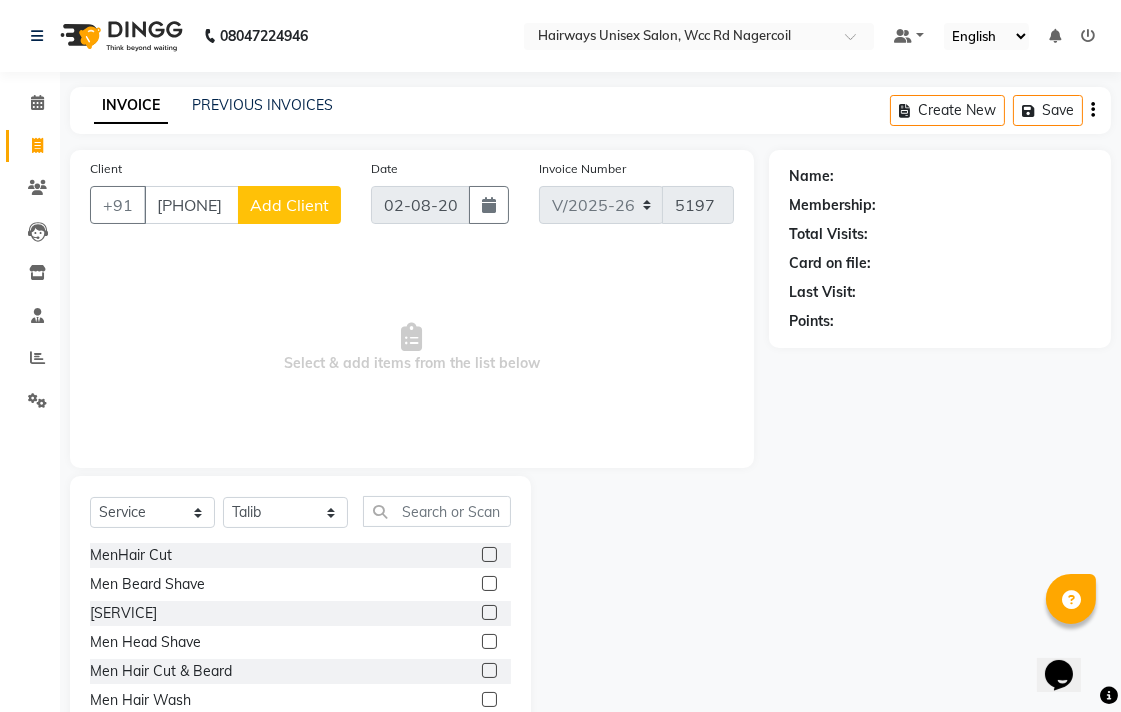 click on "Add Client" 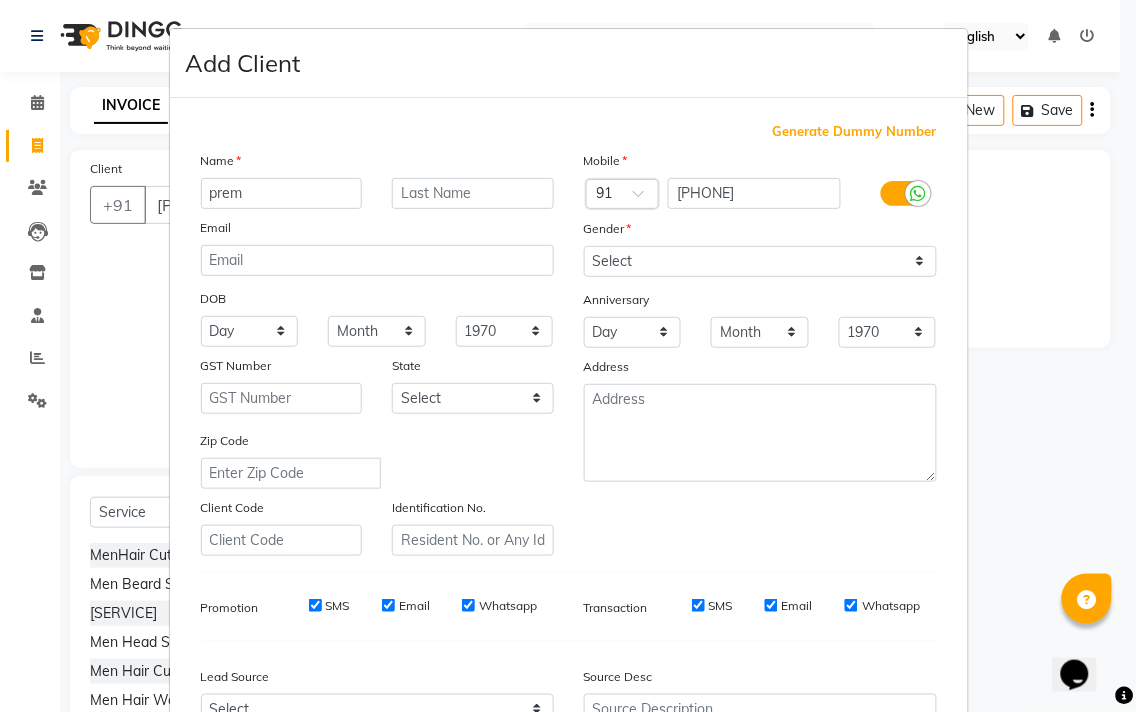 type on "prem" 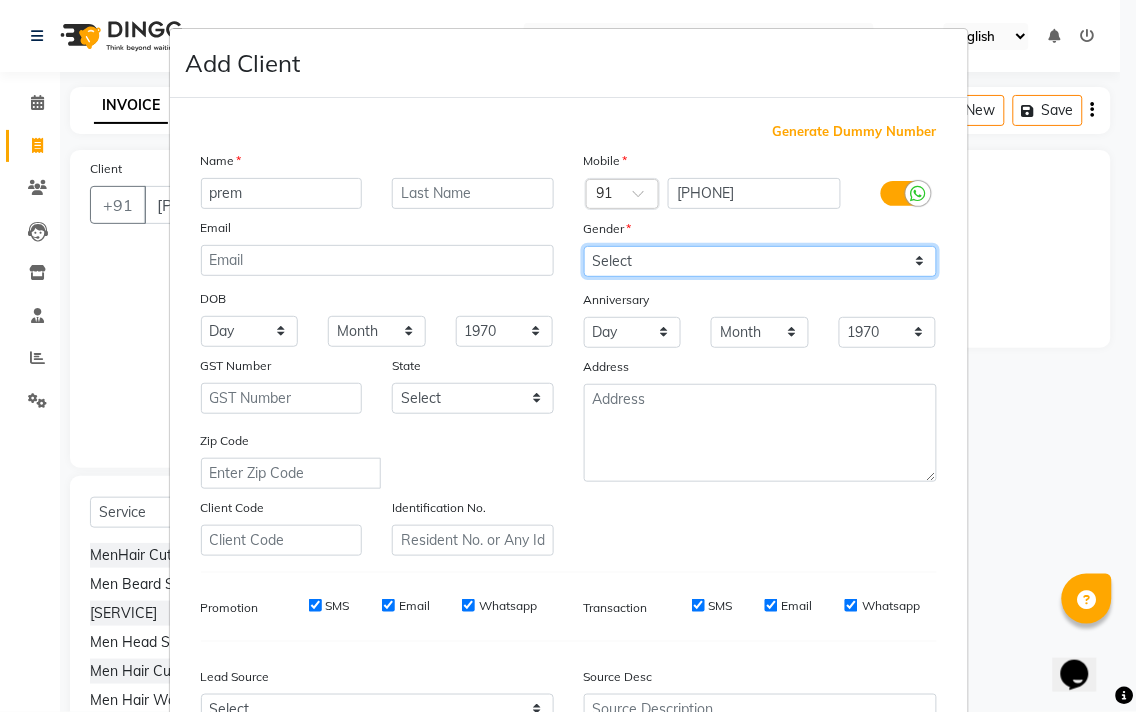 click on "Select Male Female Other Prefer Not To Say" at bounding box center (760, 261) 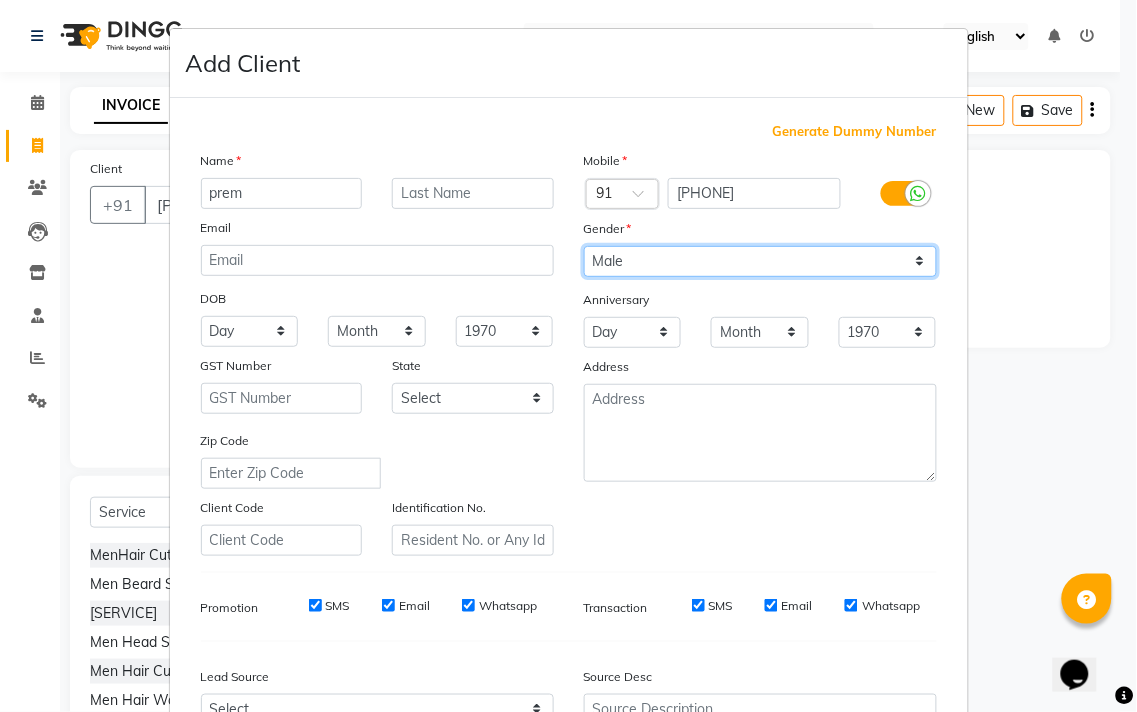 click on "Select Male Female Other Prefer Not To Say" at bounding box center [760, 261] 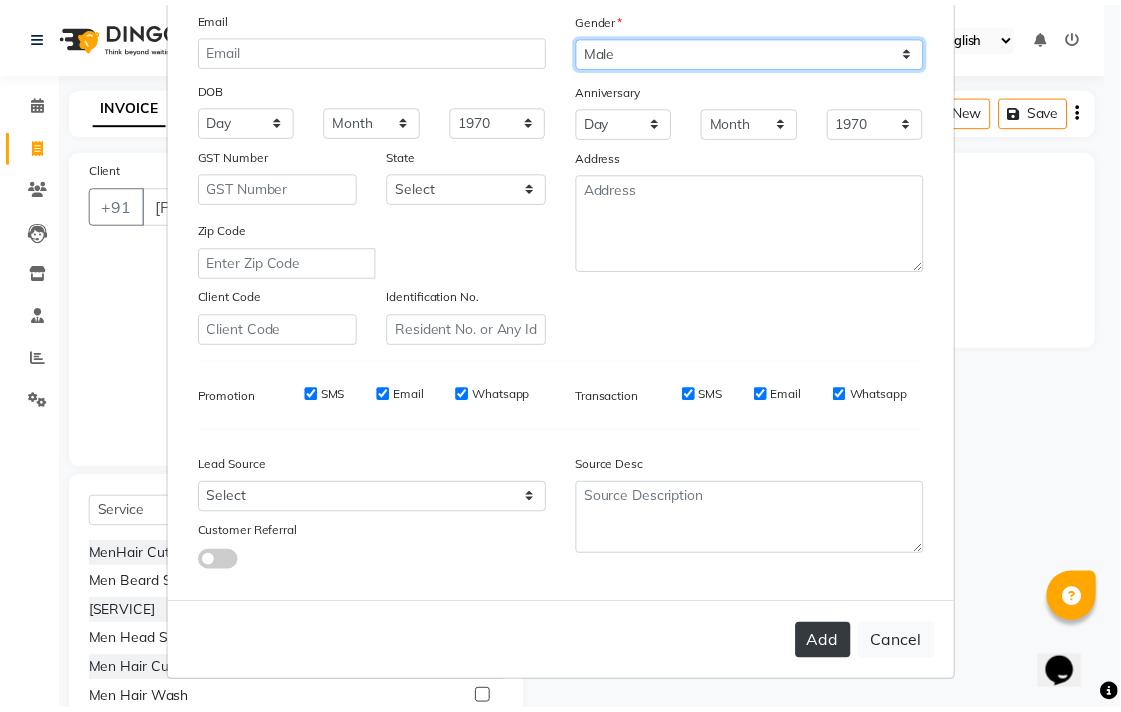 scroll, scrollTop: 212, scrollLeft: 0, axis: vertical 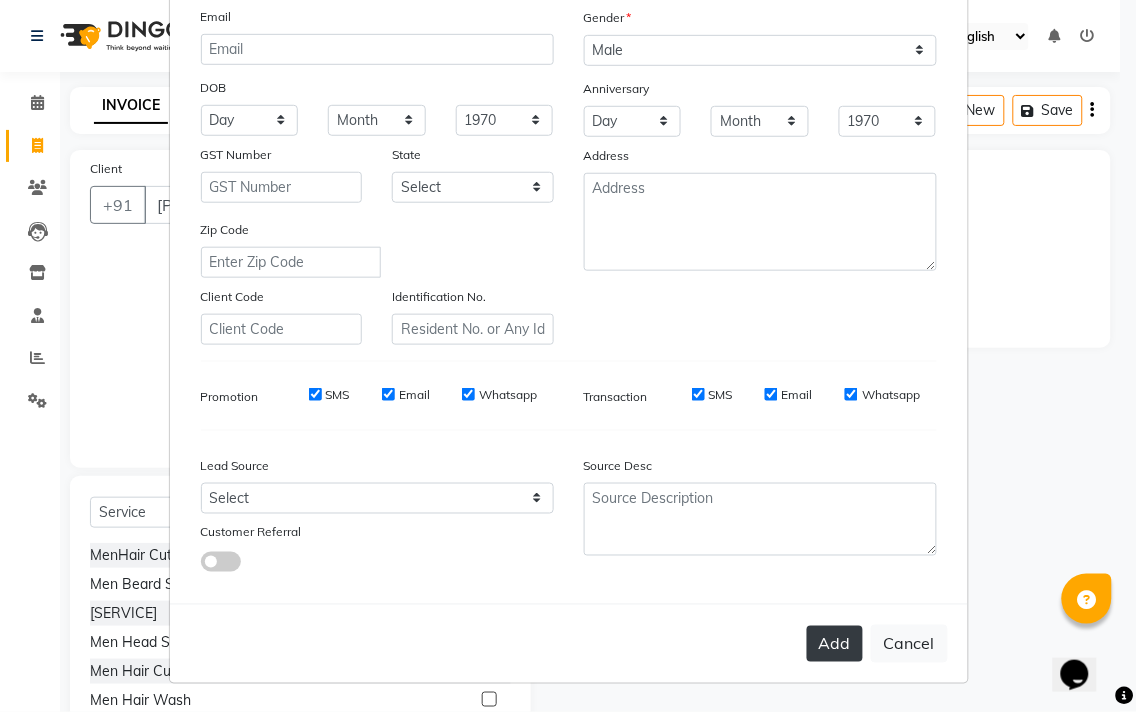click on "Add" at bounding box center [835, 644] 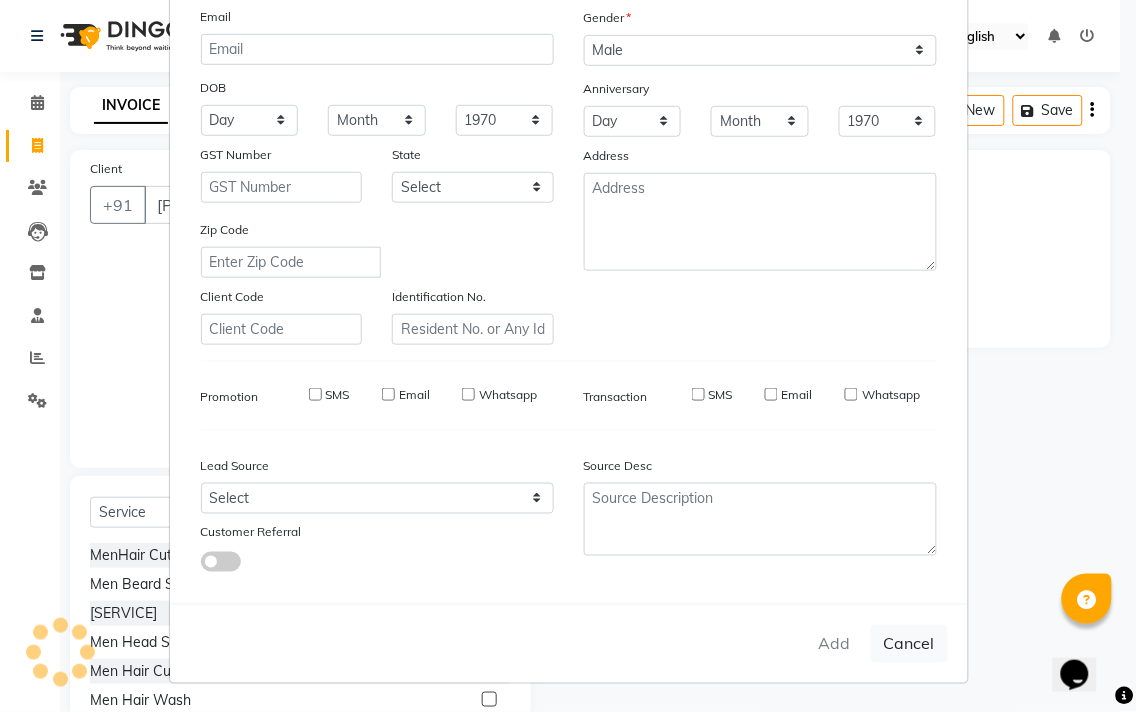 type on "72******37" 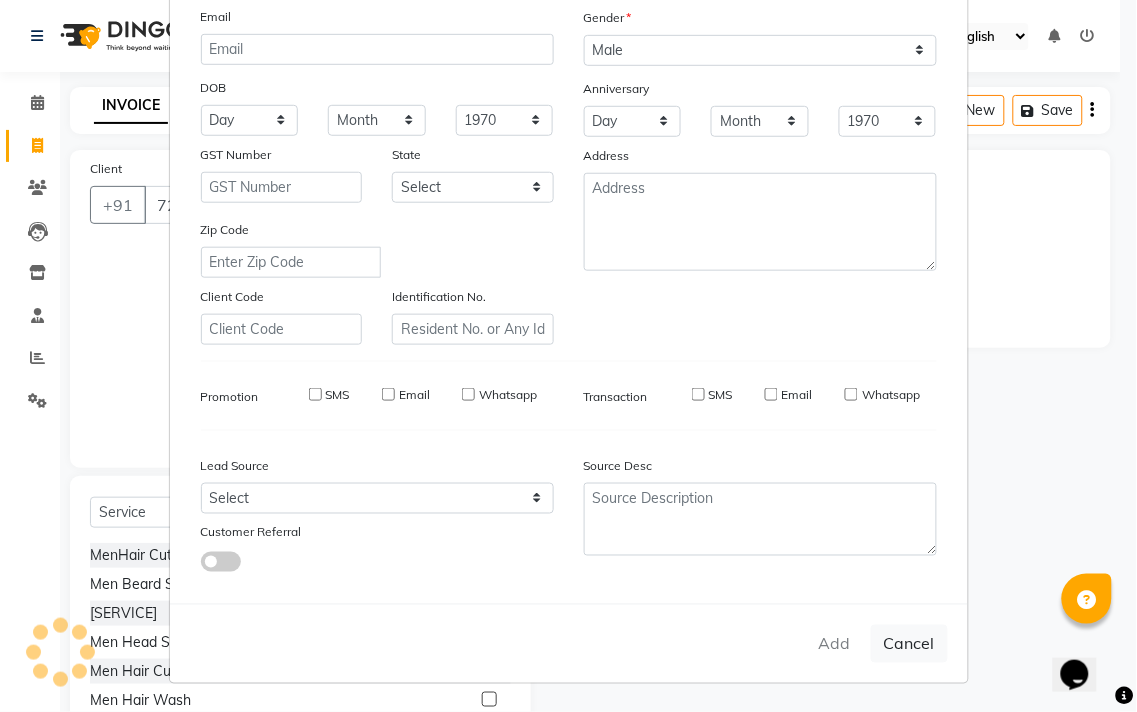 select 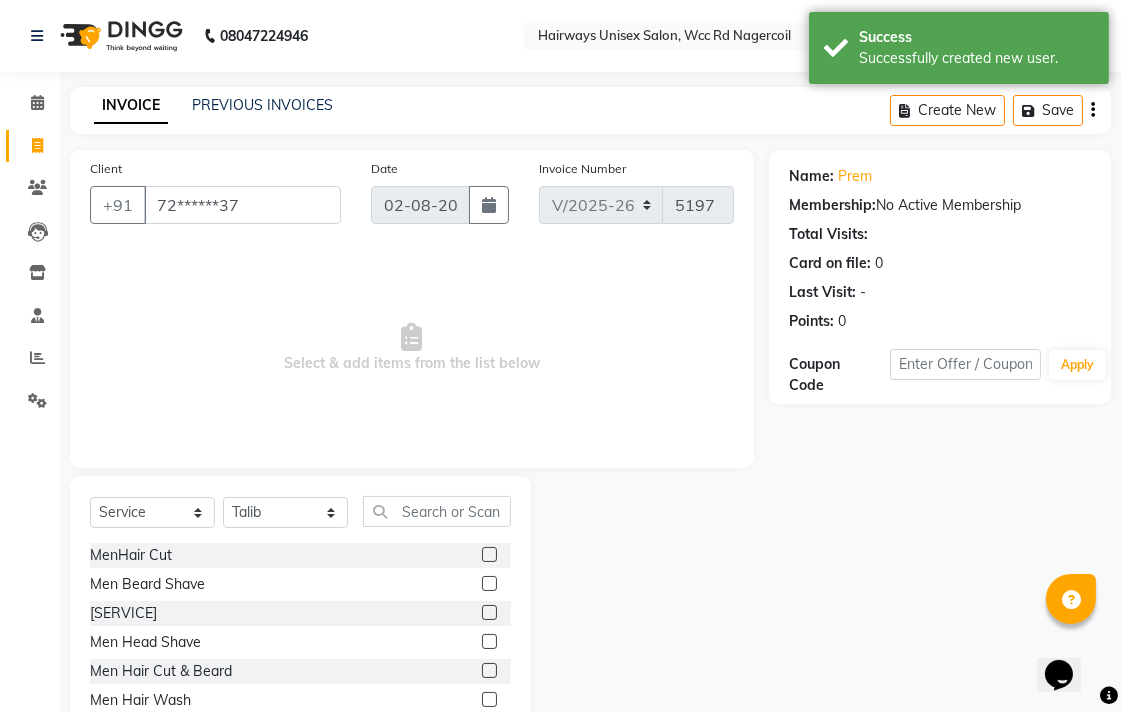 click 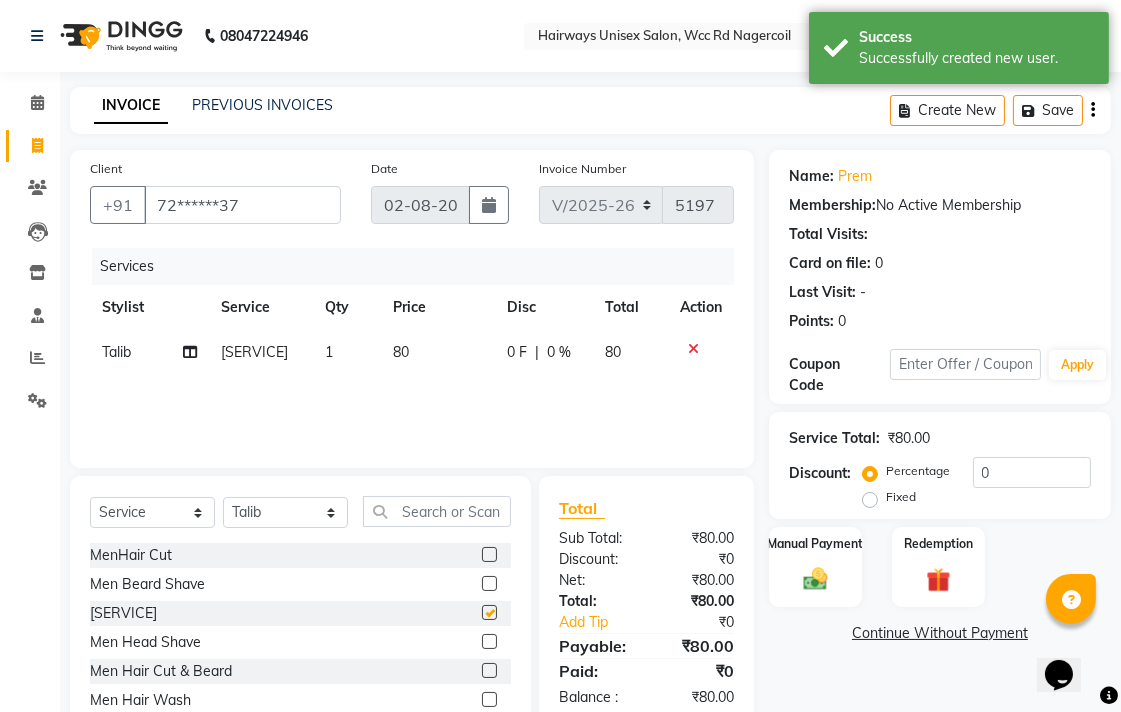 checkbox on "false" 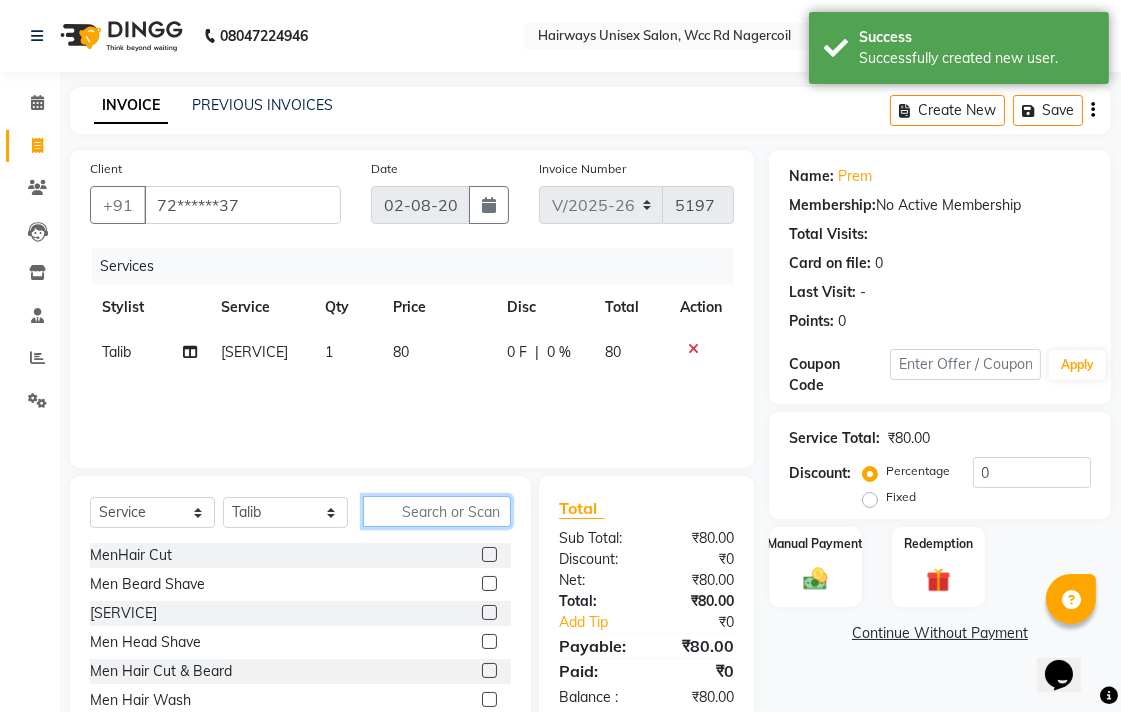 click 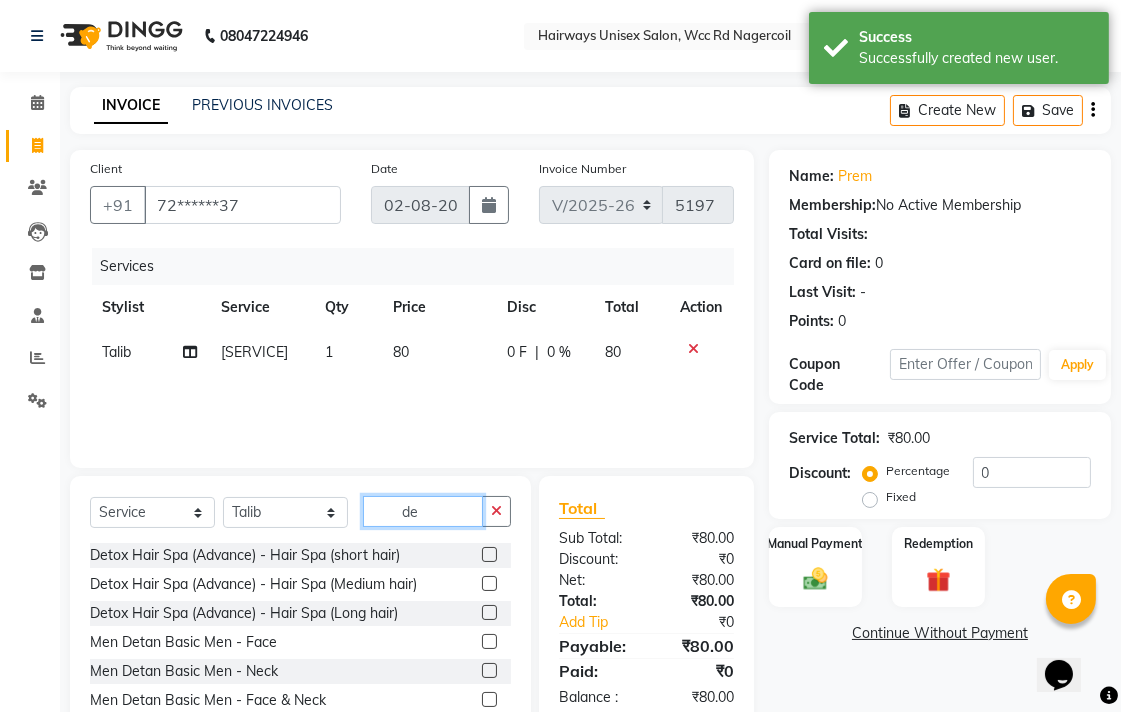 type on "de" 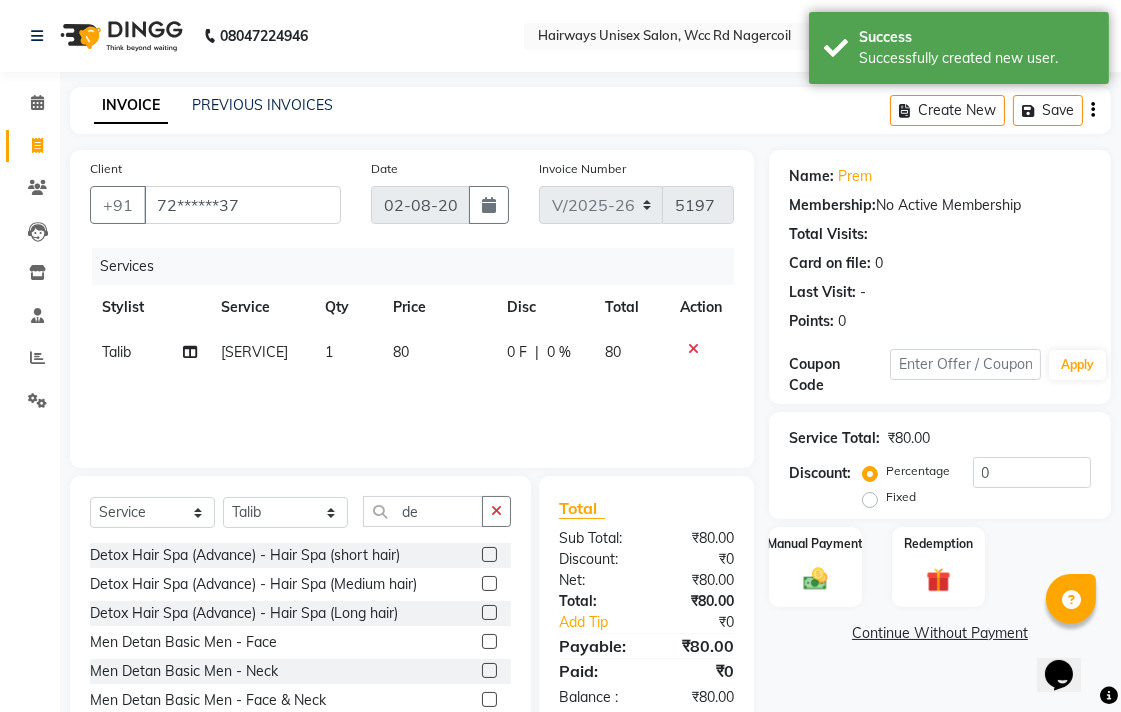click 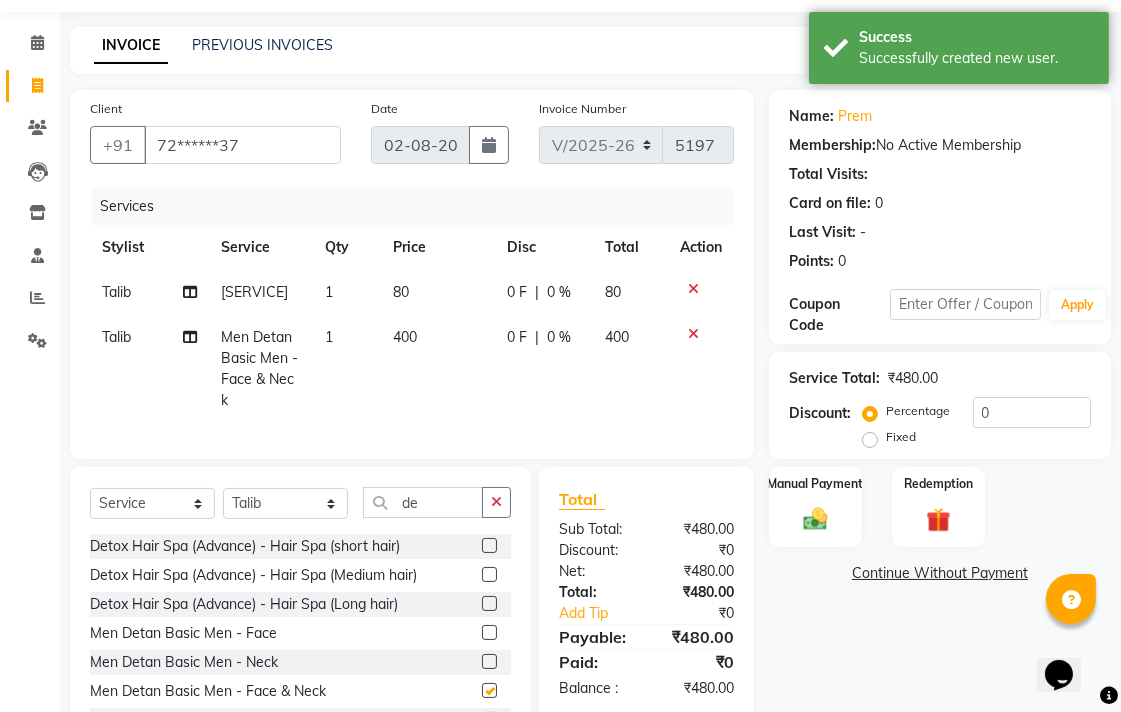 checkbox on "false" 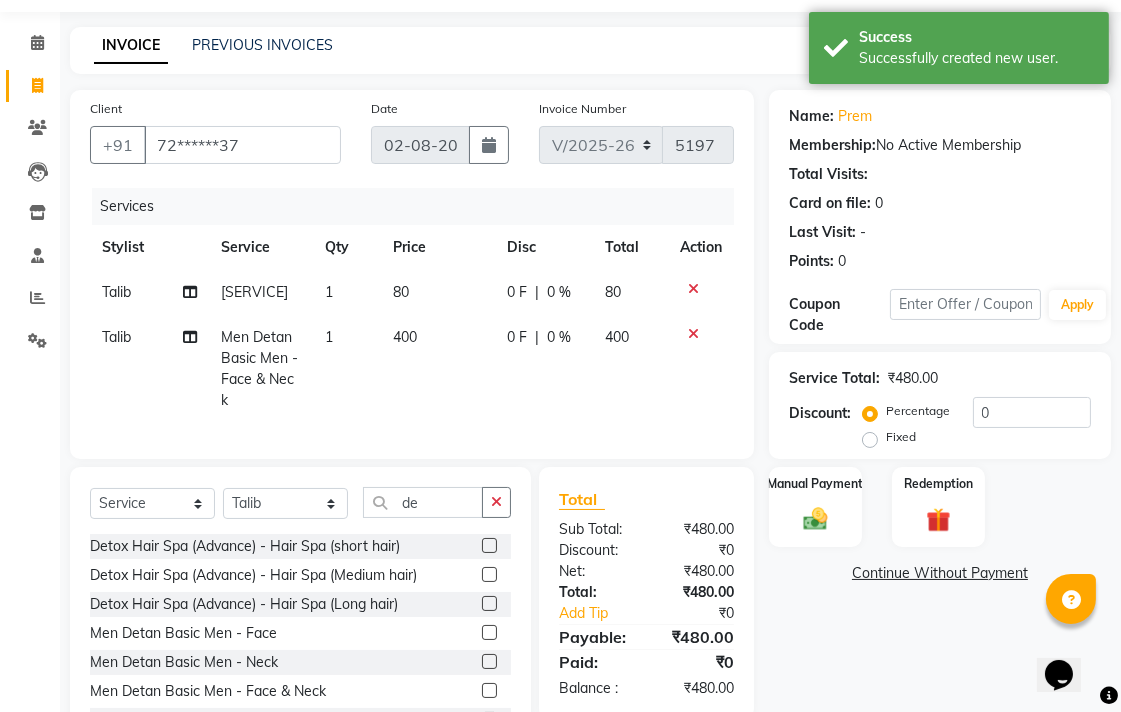 scroll, scrollTop: 177, scrollLeft: 0, axis: vertical 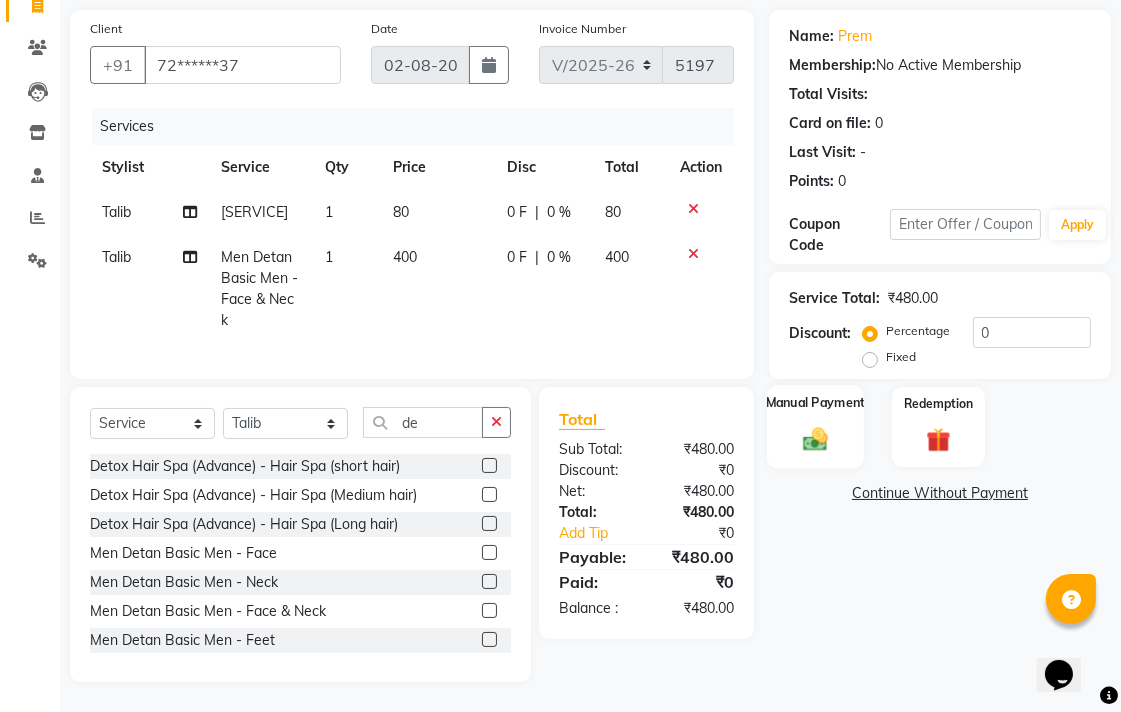 click 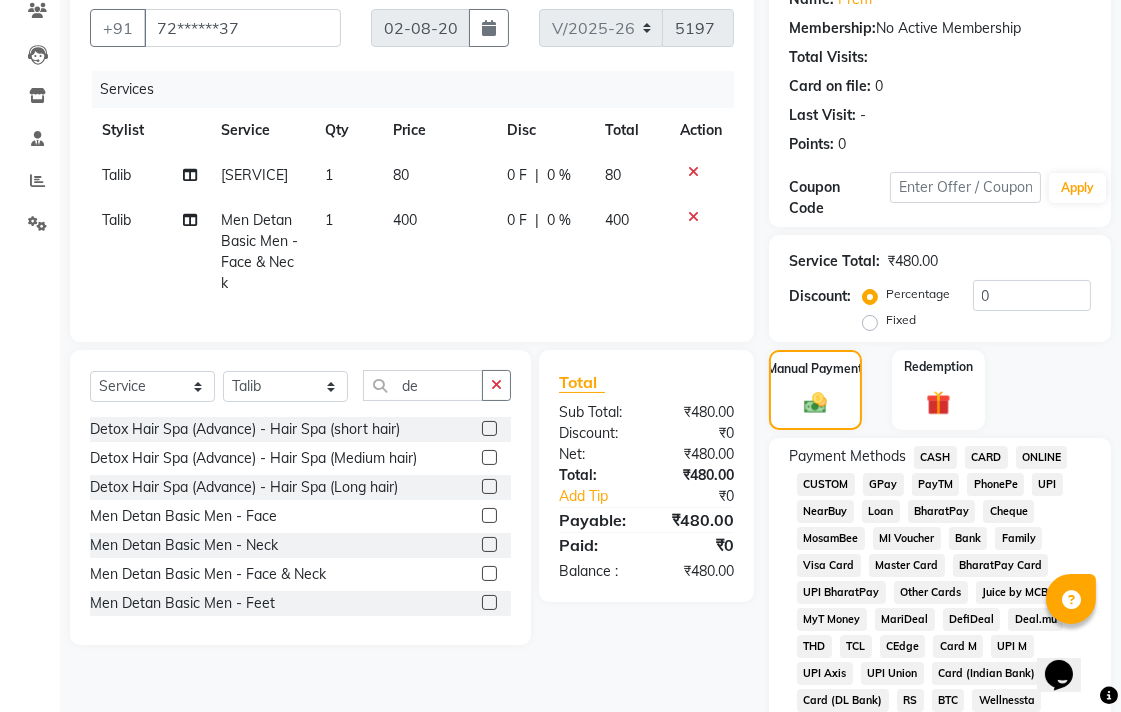 click on "UPI" 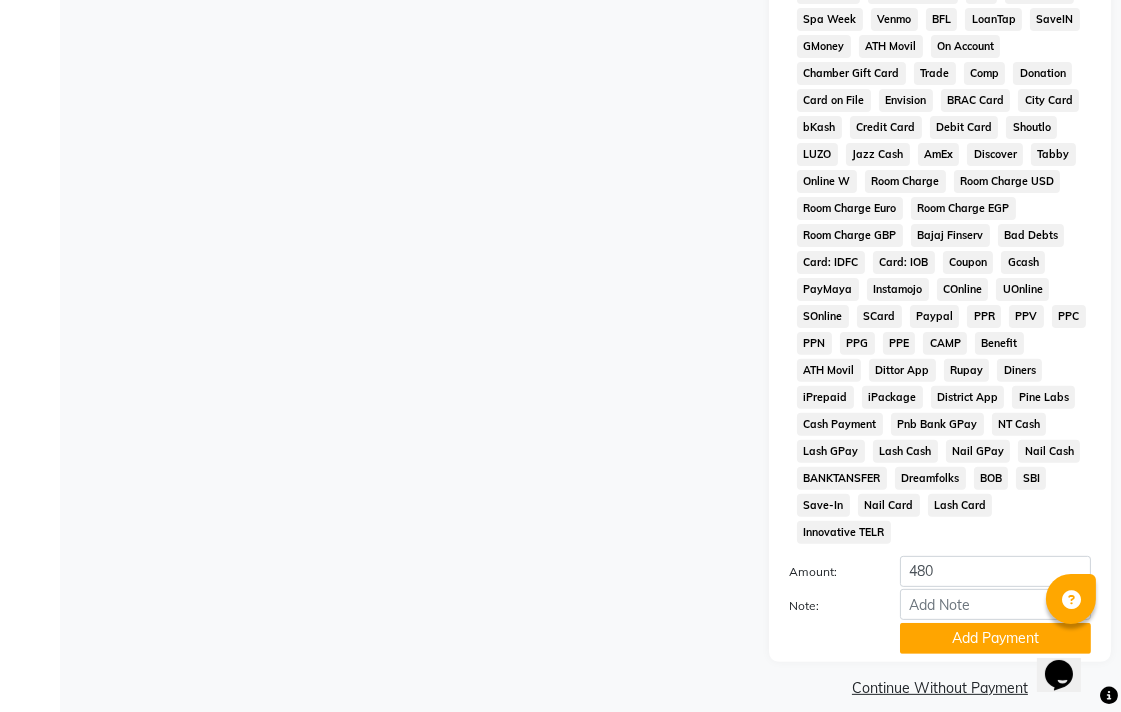 scroll, scrollTop: 913, scrollLeft: 0, axis: vertical 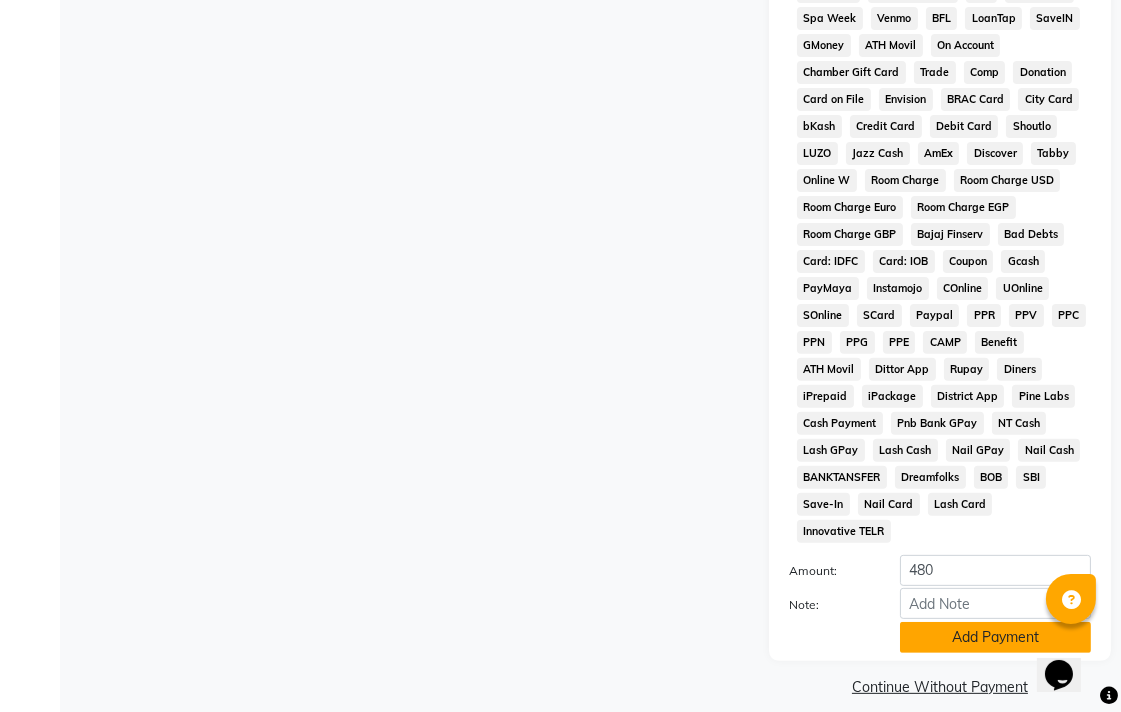 click on "Add Payment" 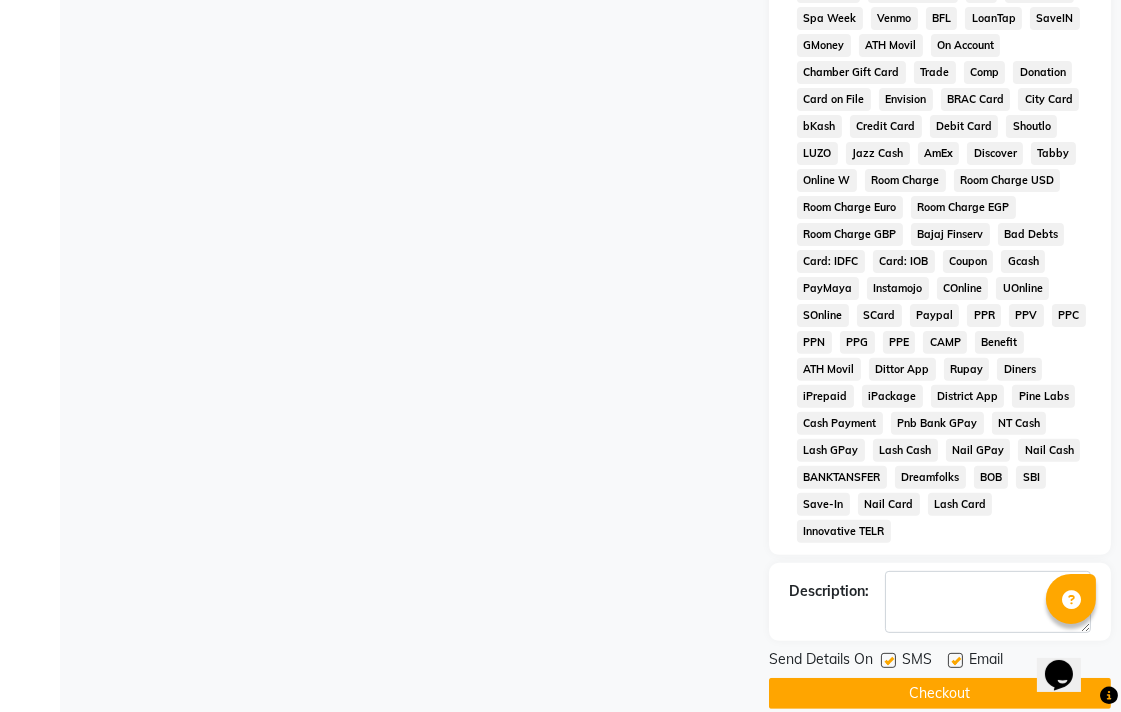 click on "Checkout" 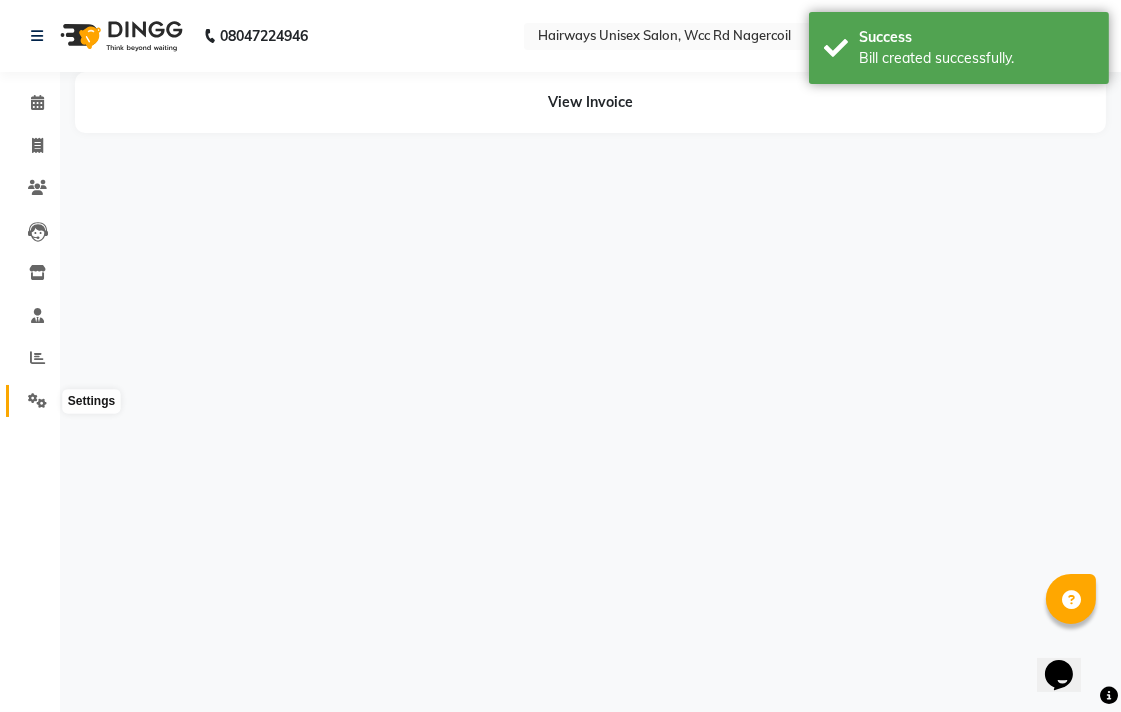 scroll, scrollTop: 0, scrollLeft: 0, axis: both 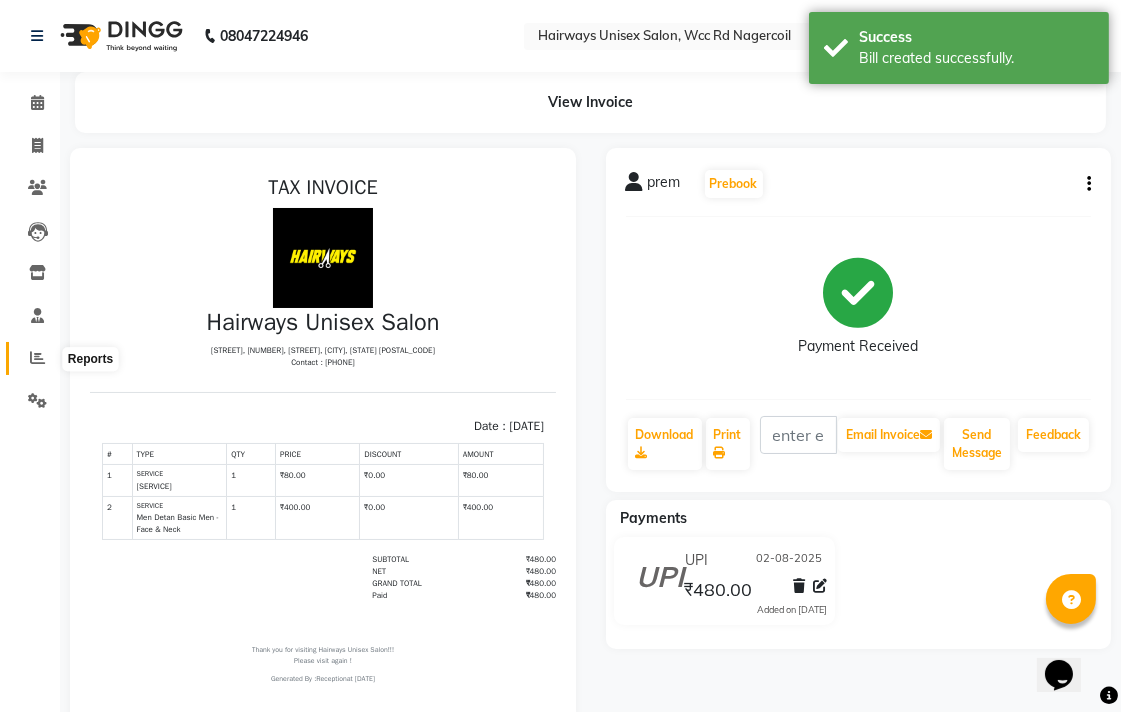 click 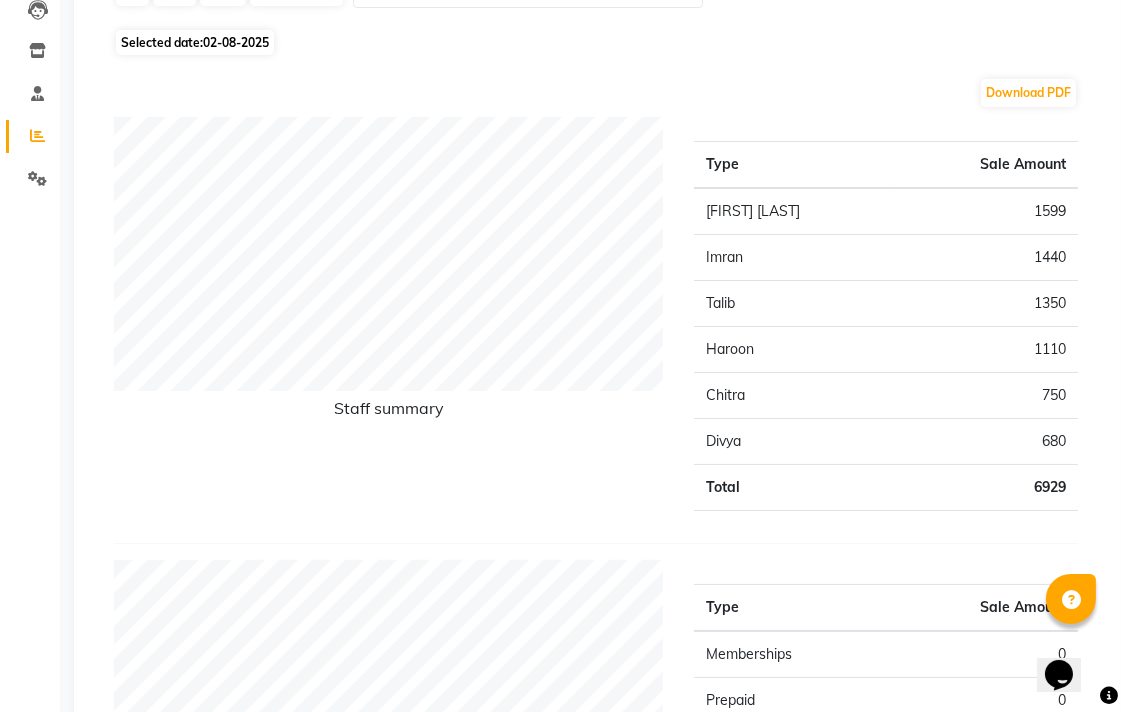 scroll, scrollTop: 0, scrollLeft: 0, axis: both 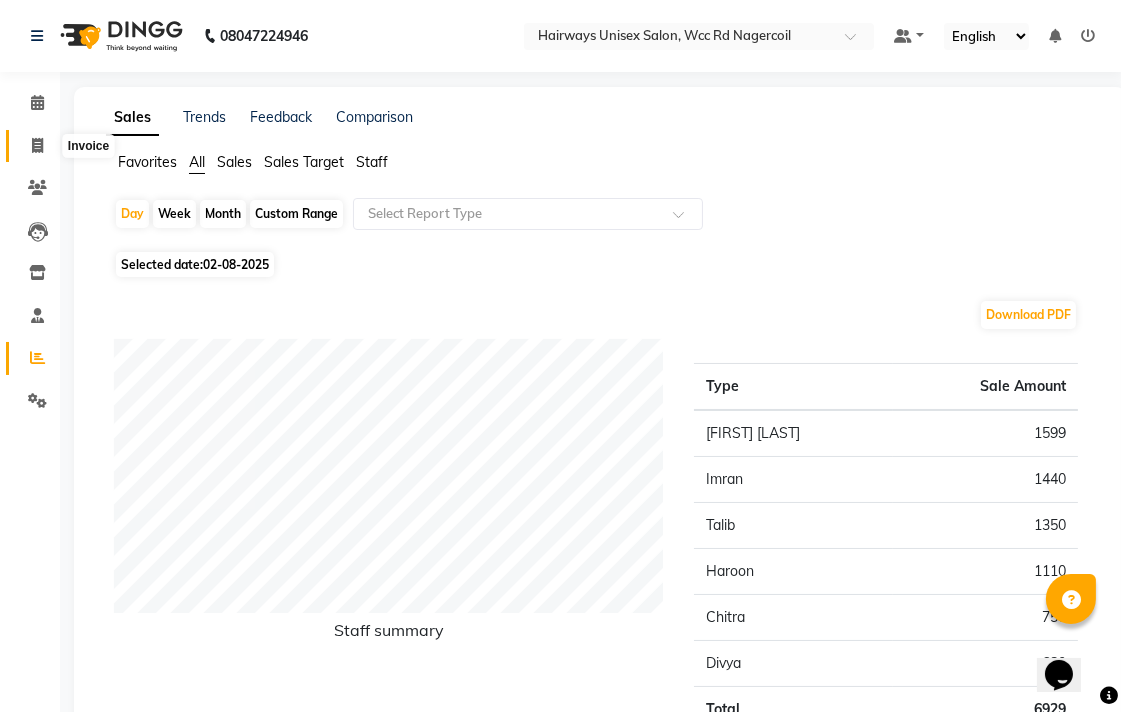 click 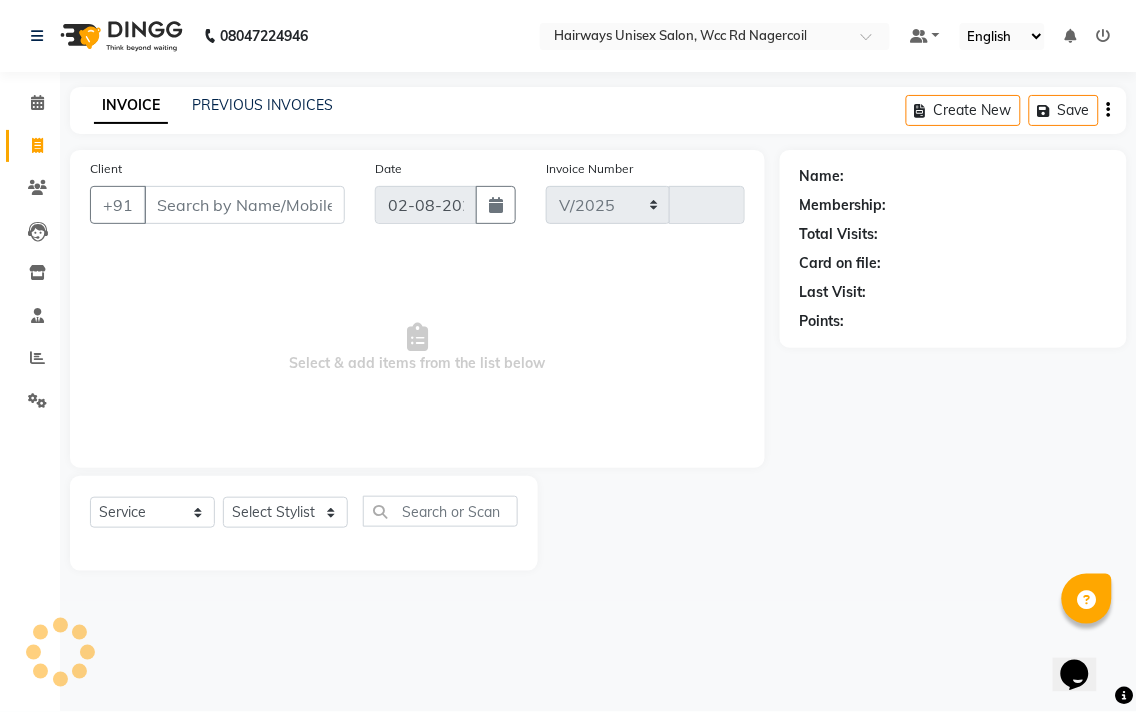 select on "6523" 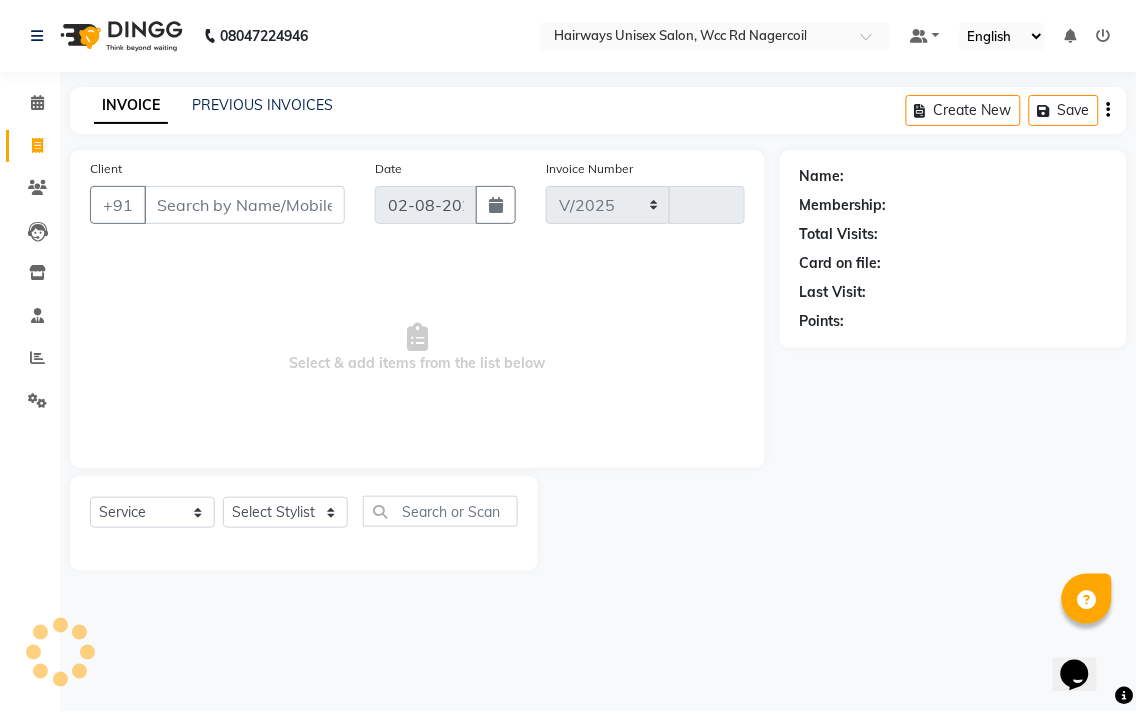type on "5198" 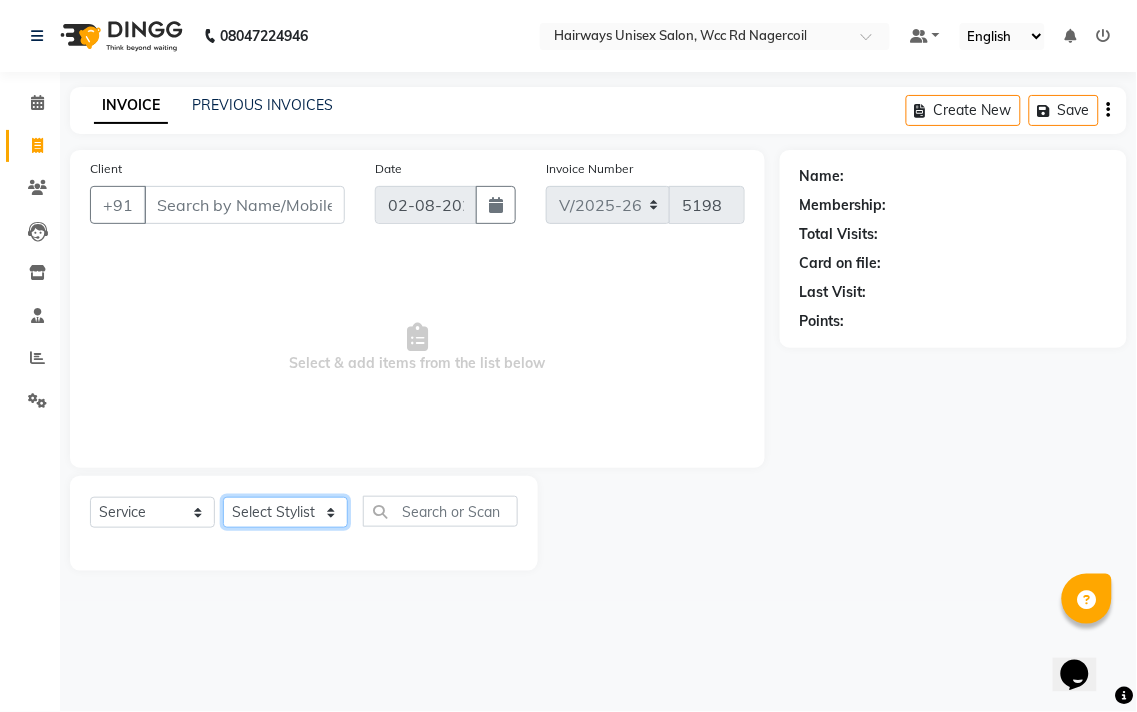 click on "Select Stylist Admin Chitra divya Gokila Haroon Imran Reception Salman Sartaj Khan Talib" 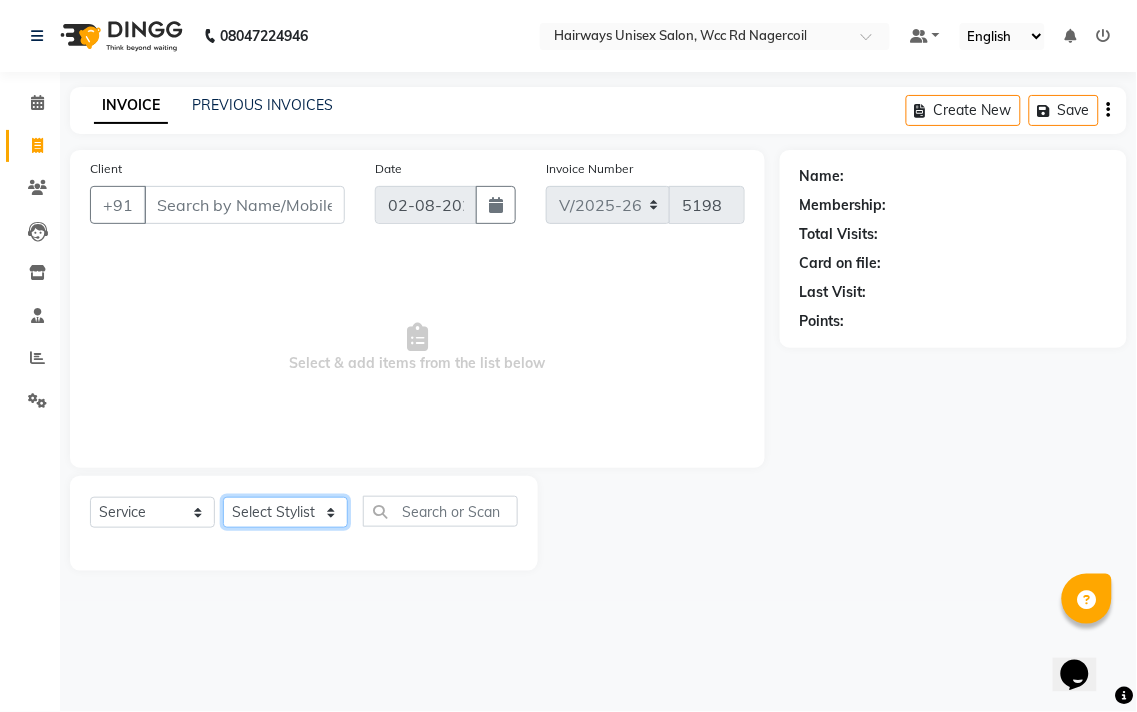 select on "50257" 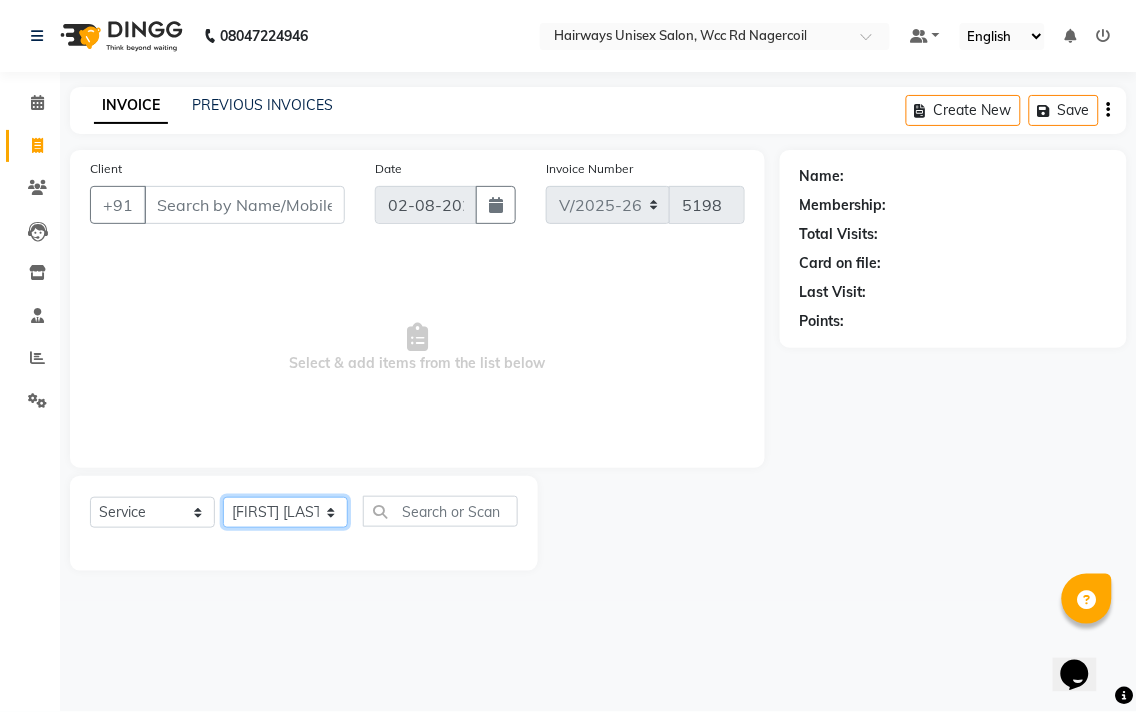 click on "Select Stylist Admin Chitra divya Gokila Haroon Imran Reception Salman Sartaj Khan Talib" 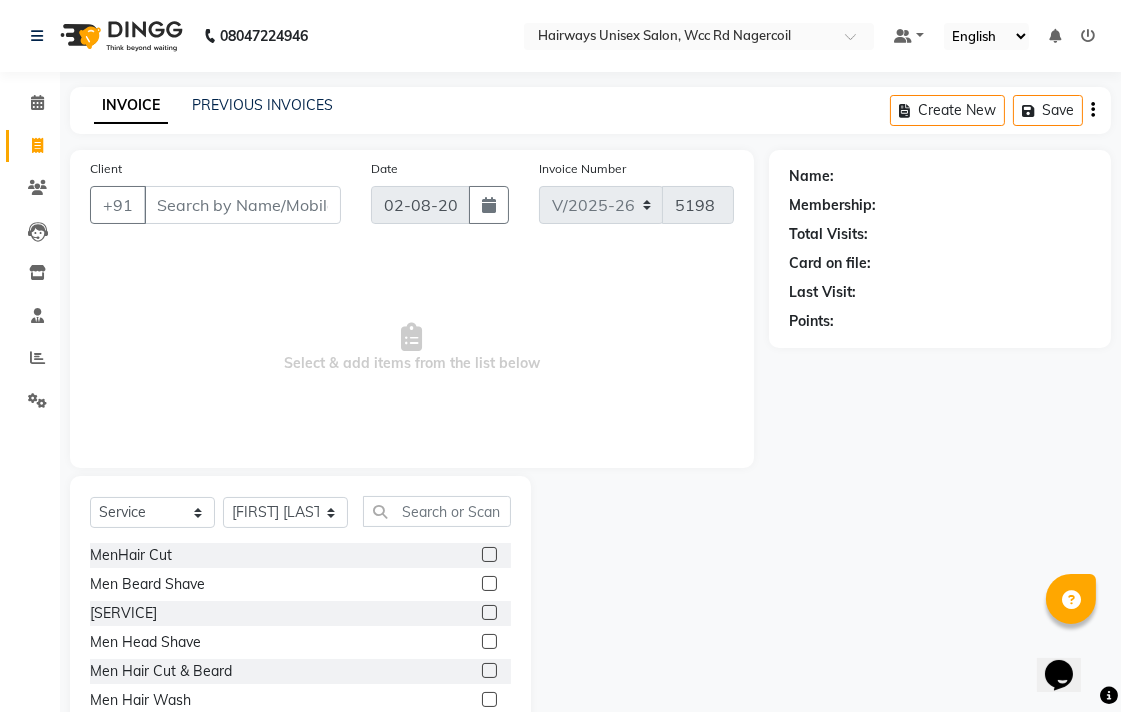 click 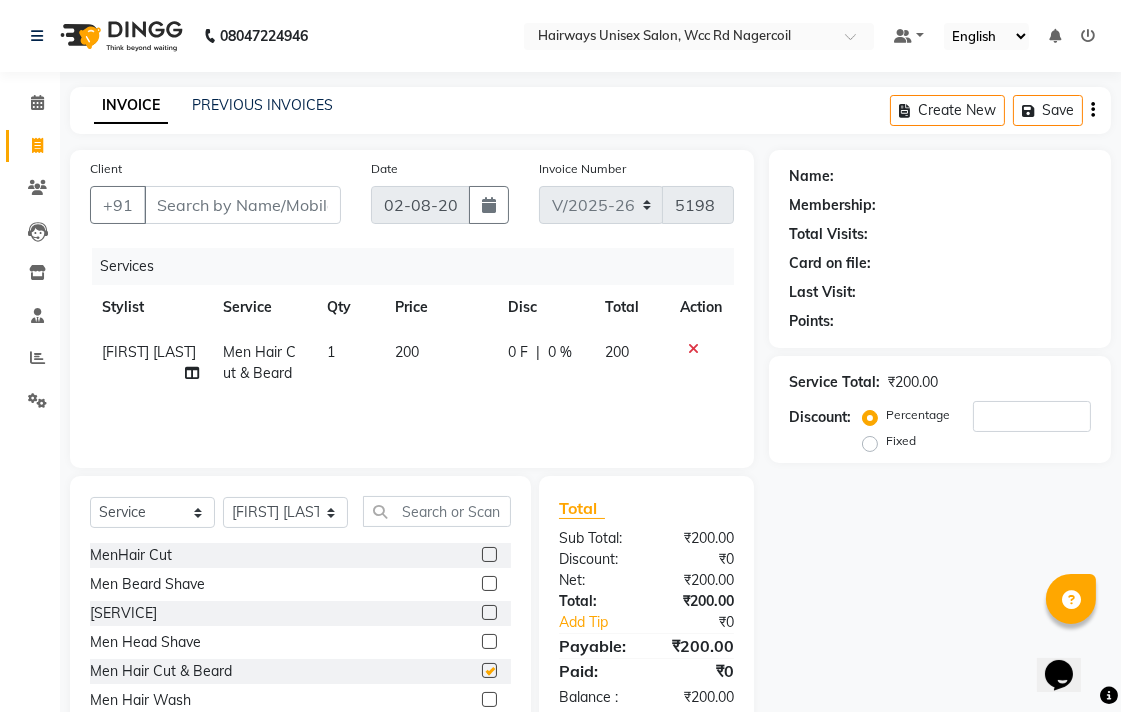 checkbox on "false" 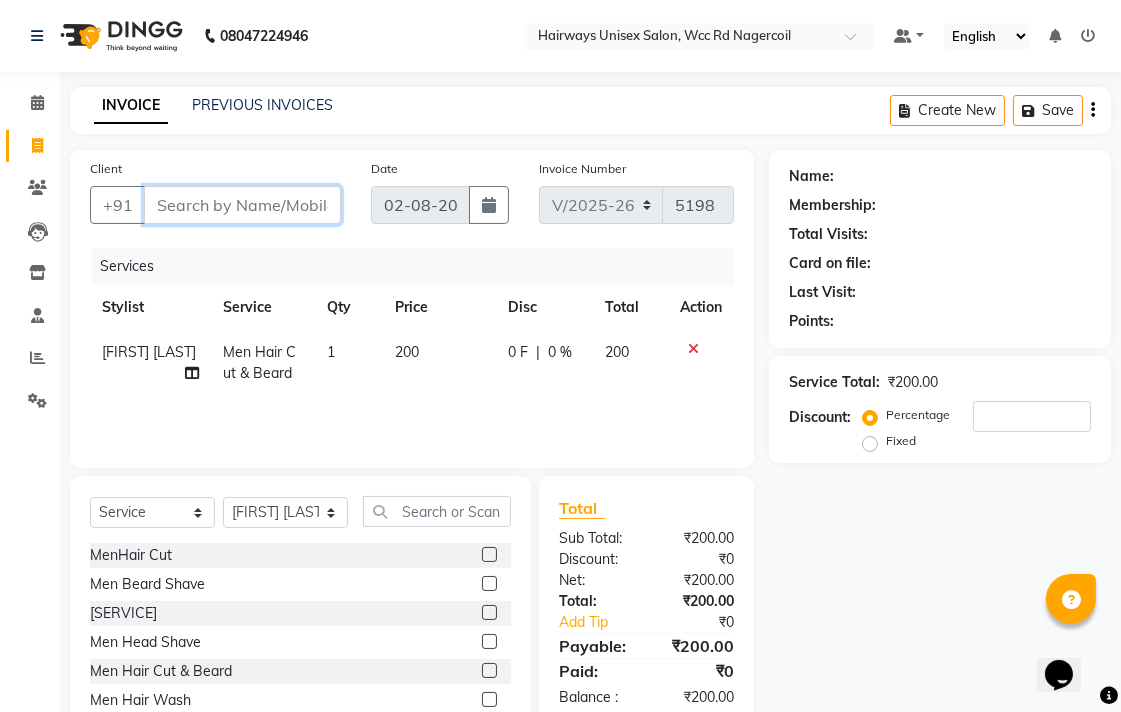 click on "Client" at bounding box center [242, 205] 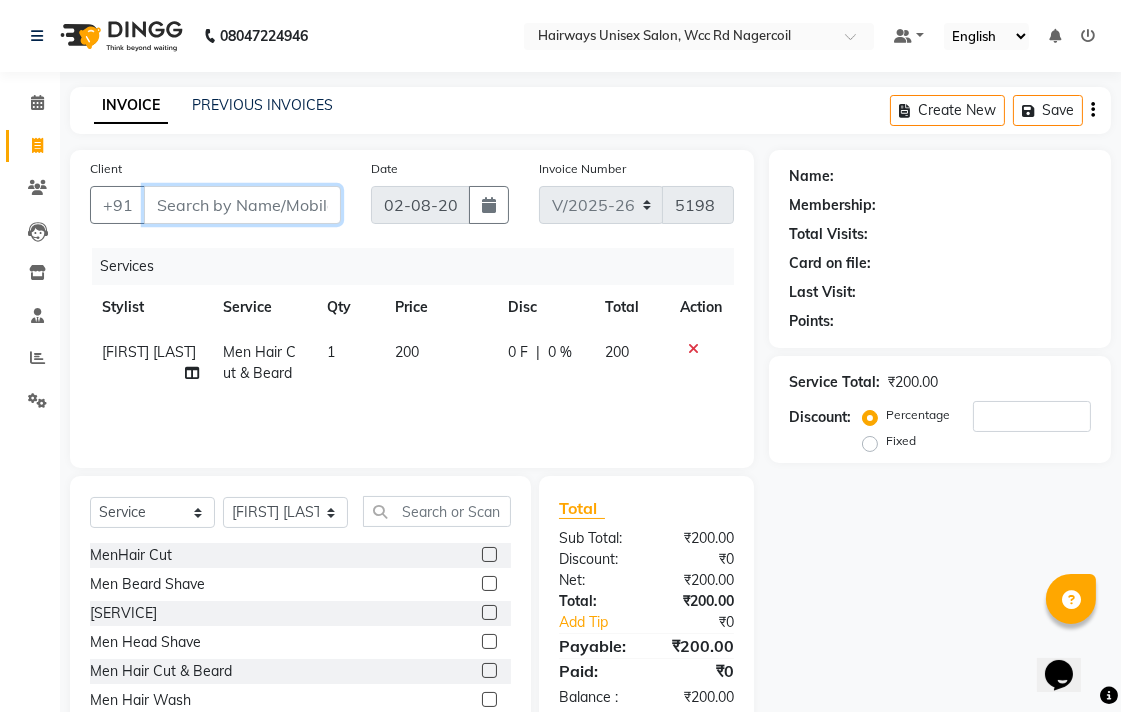 type on "9" 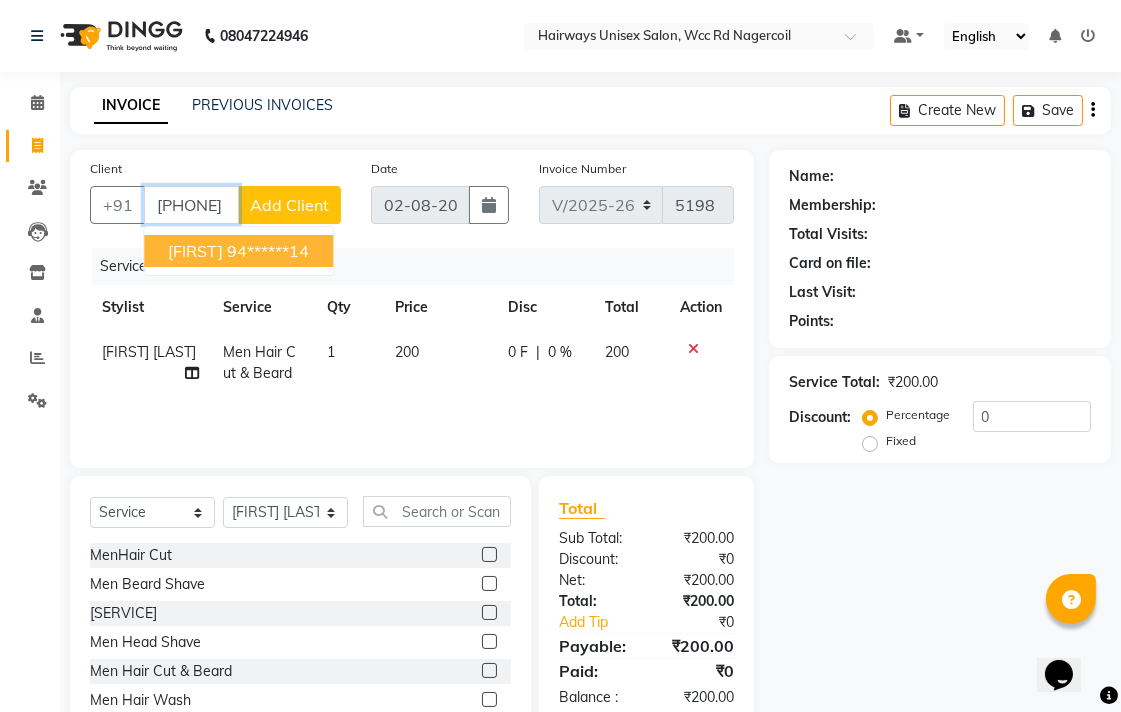 click on "94******14" at bounding box center (268, 251) 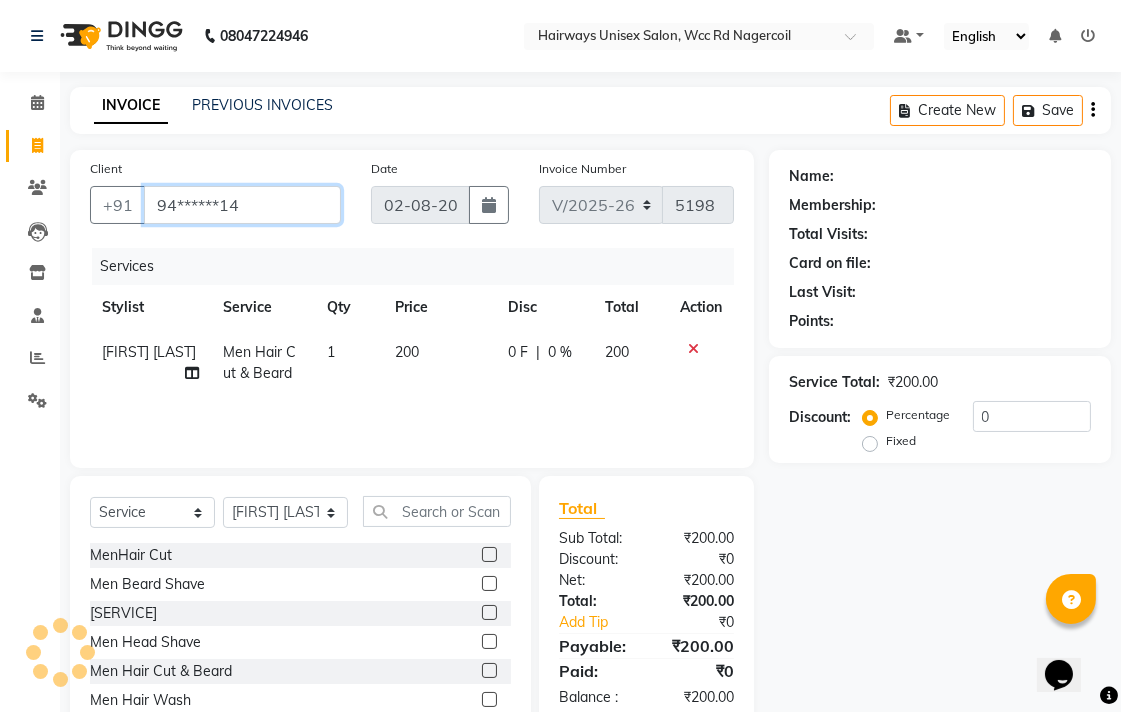 type on "94******14" 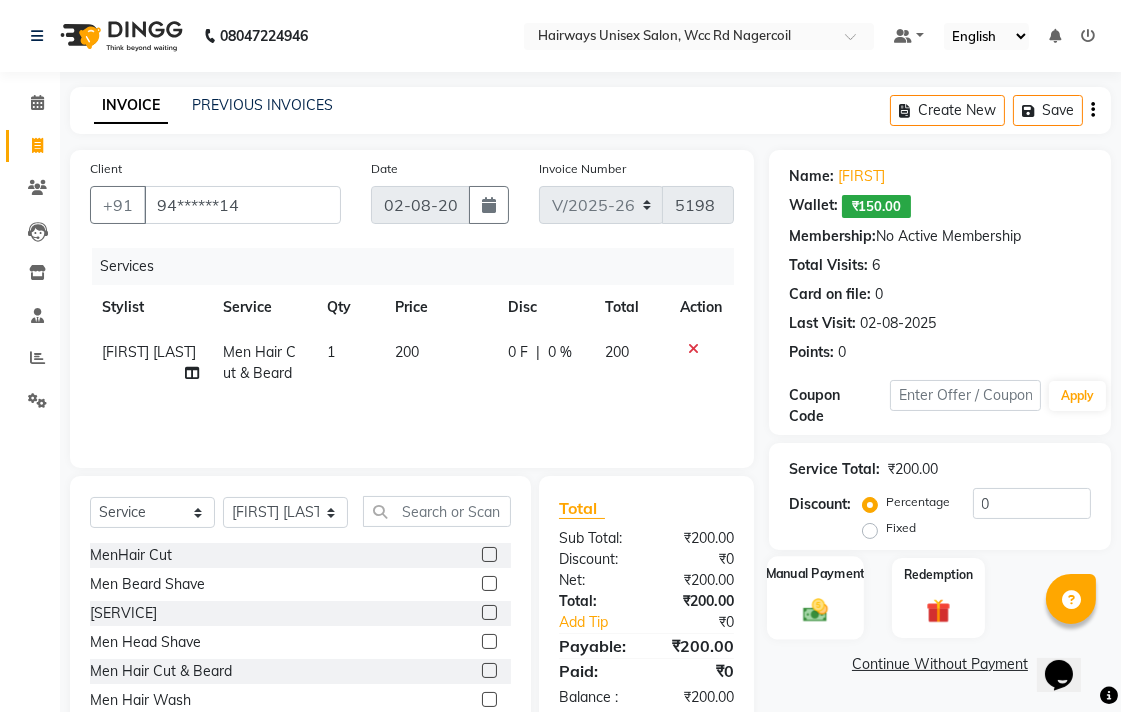 click on "Manual Payment" 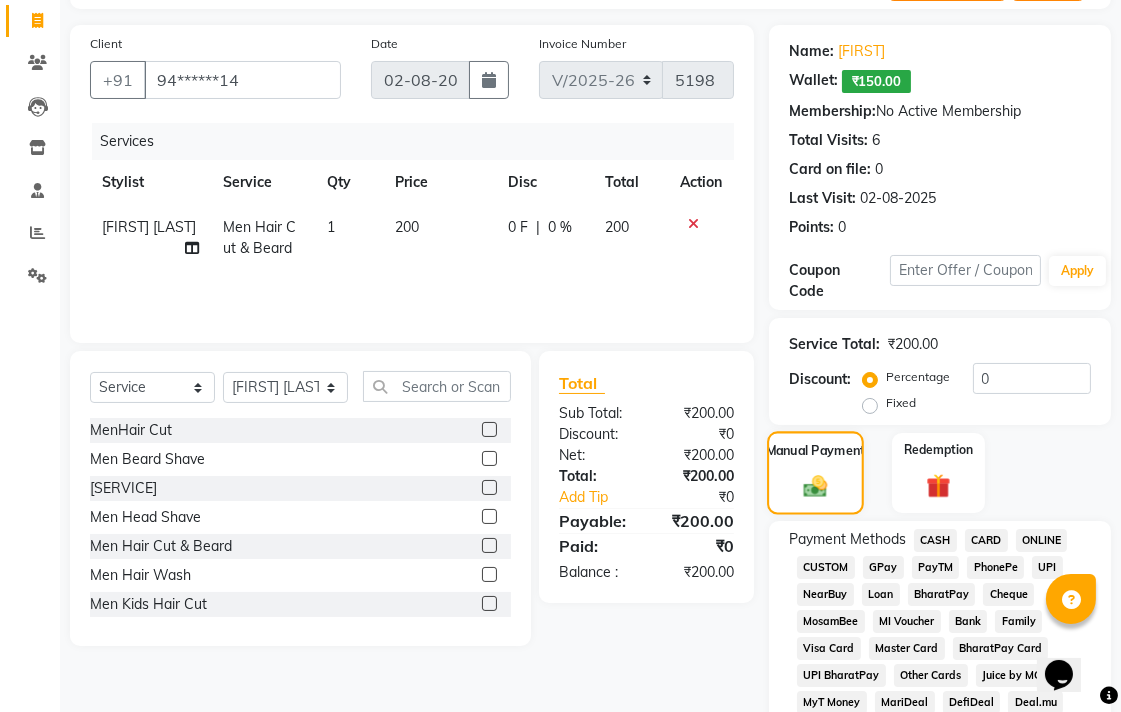 scroll, scrollTop: 333, scrollLeft: 0, axis: vertical 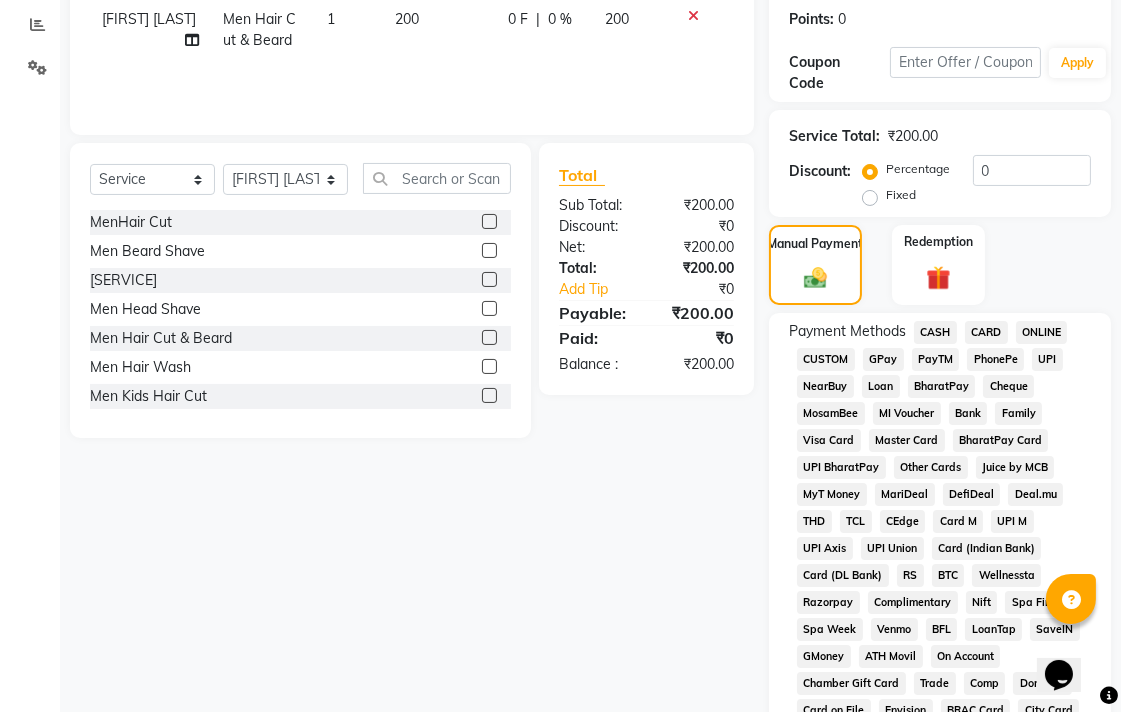 click on "UPI" 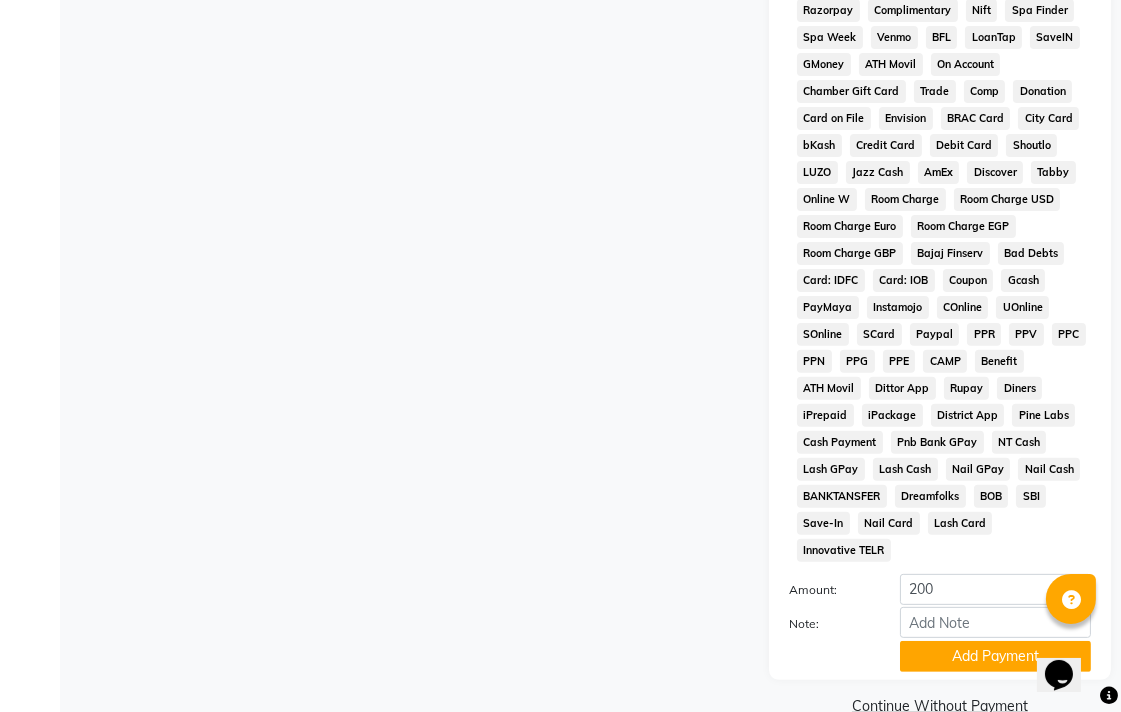 scroll, scrollTop: 944, scrollLeft: 0, axis: vertical 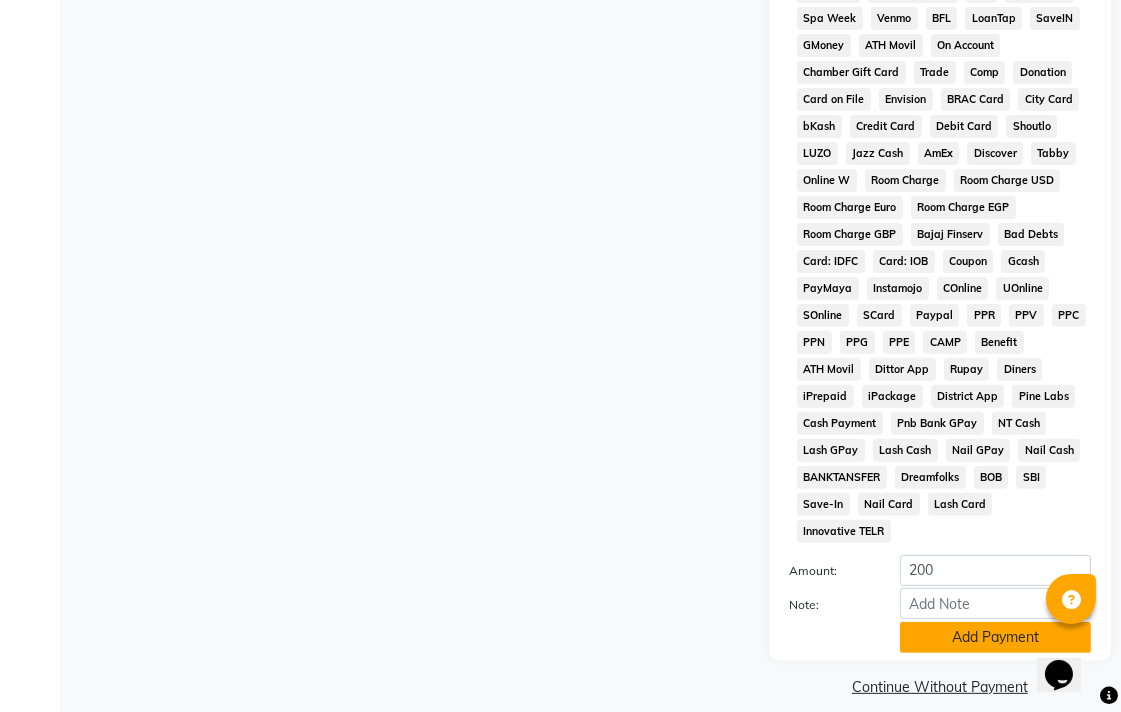 click on "Add Payment" 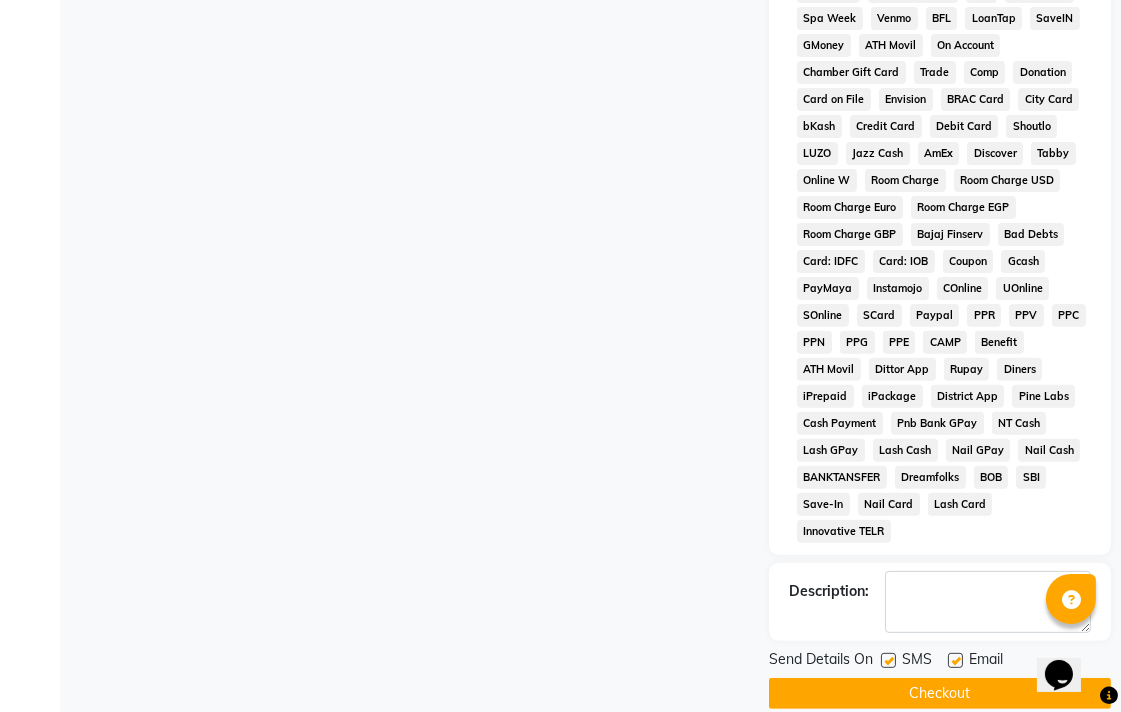 click on "Checkout" 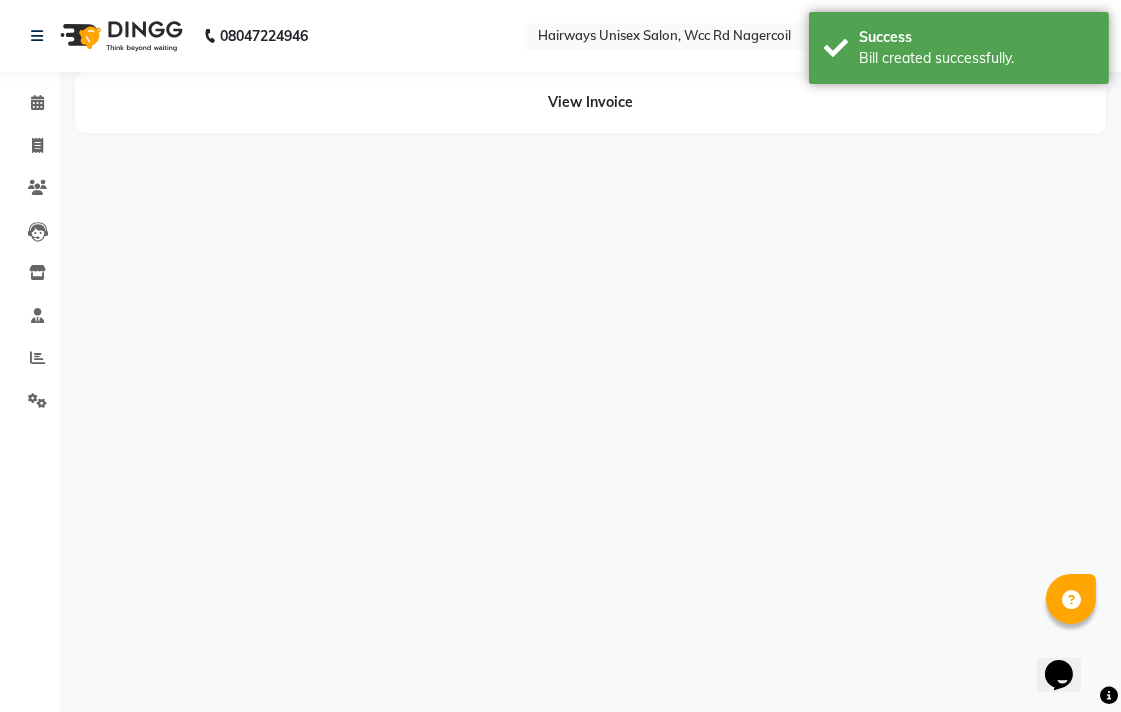scroll, scrollTop: 0, scrollLeft: 0, axis: both 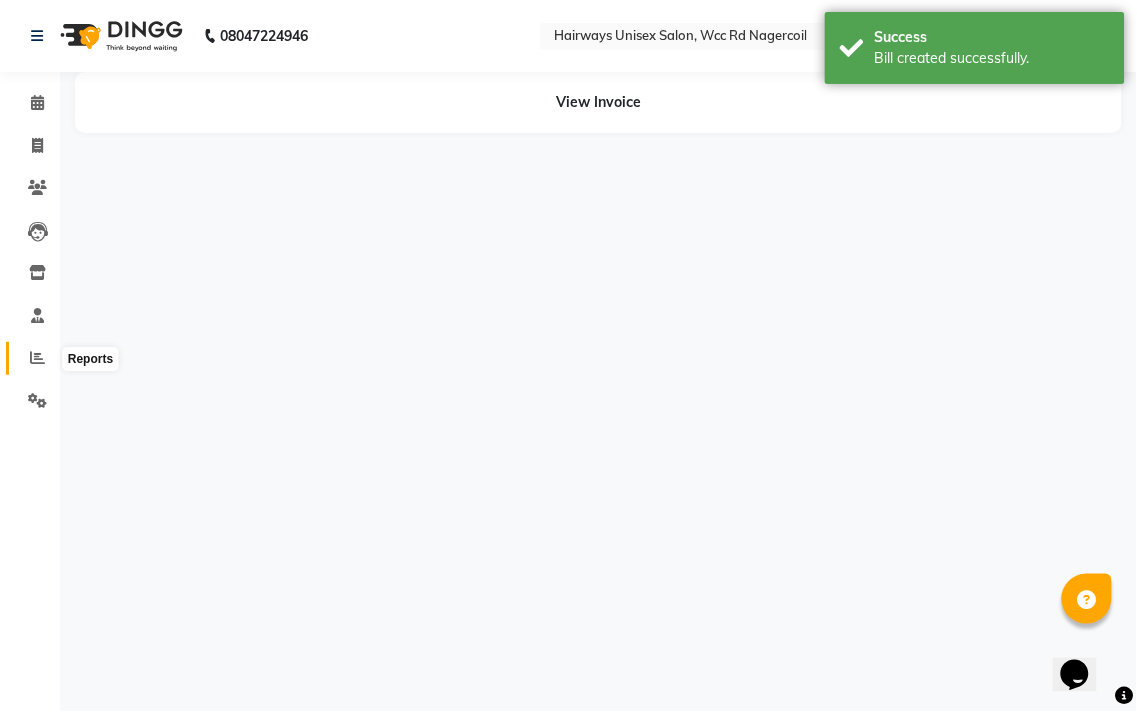 click 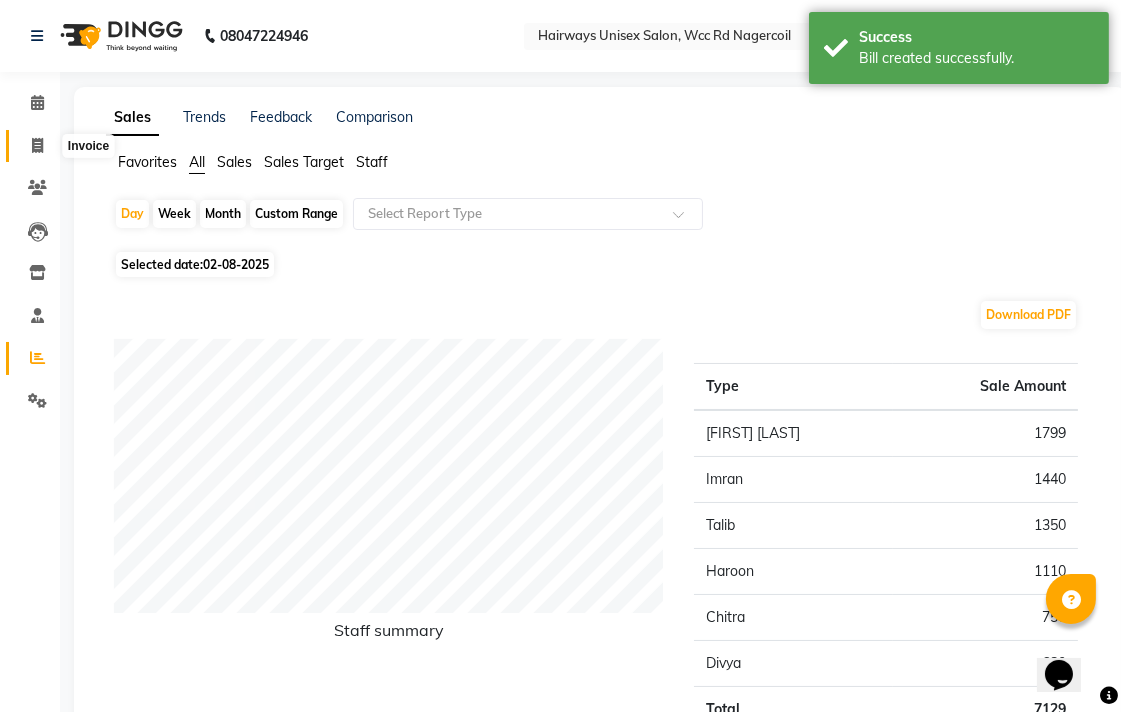 click 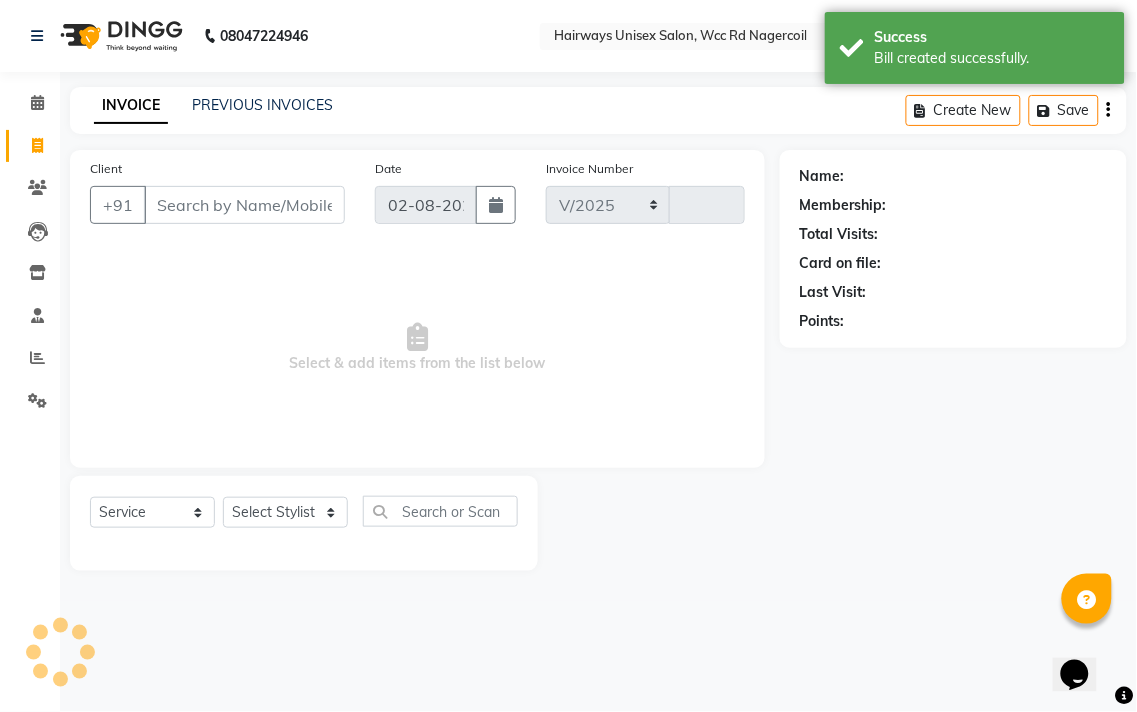select on "6523" 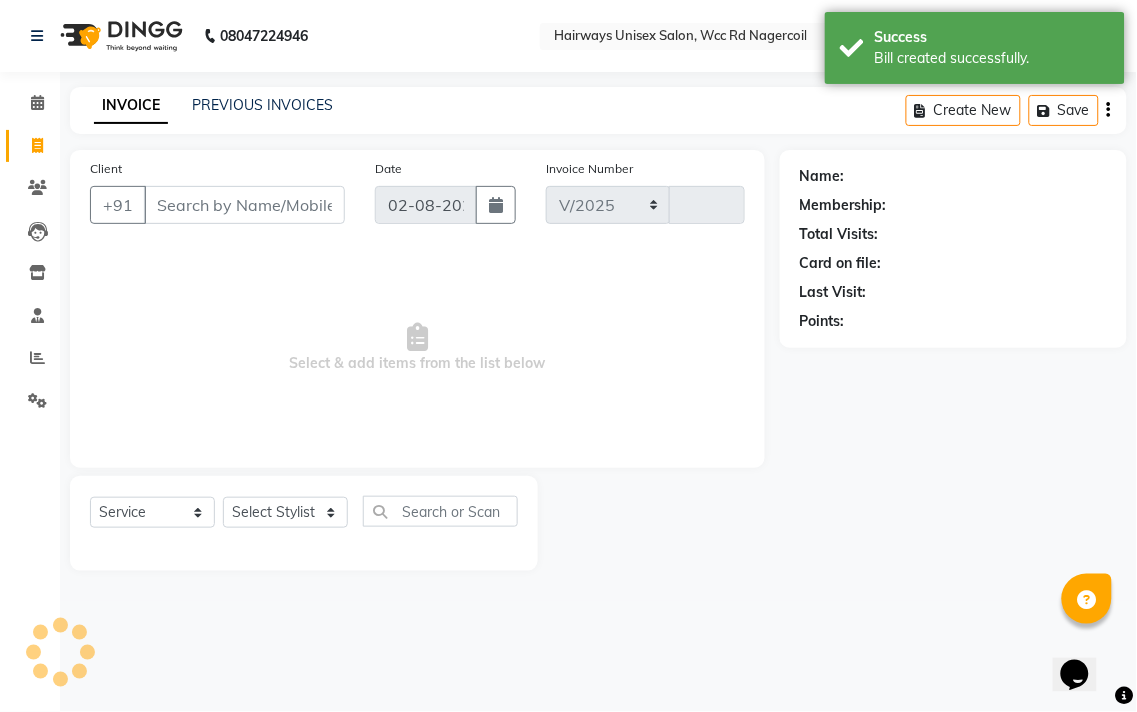 type on "5199" 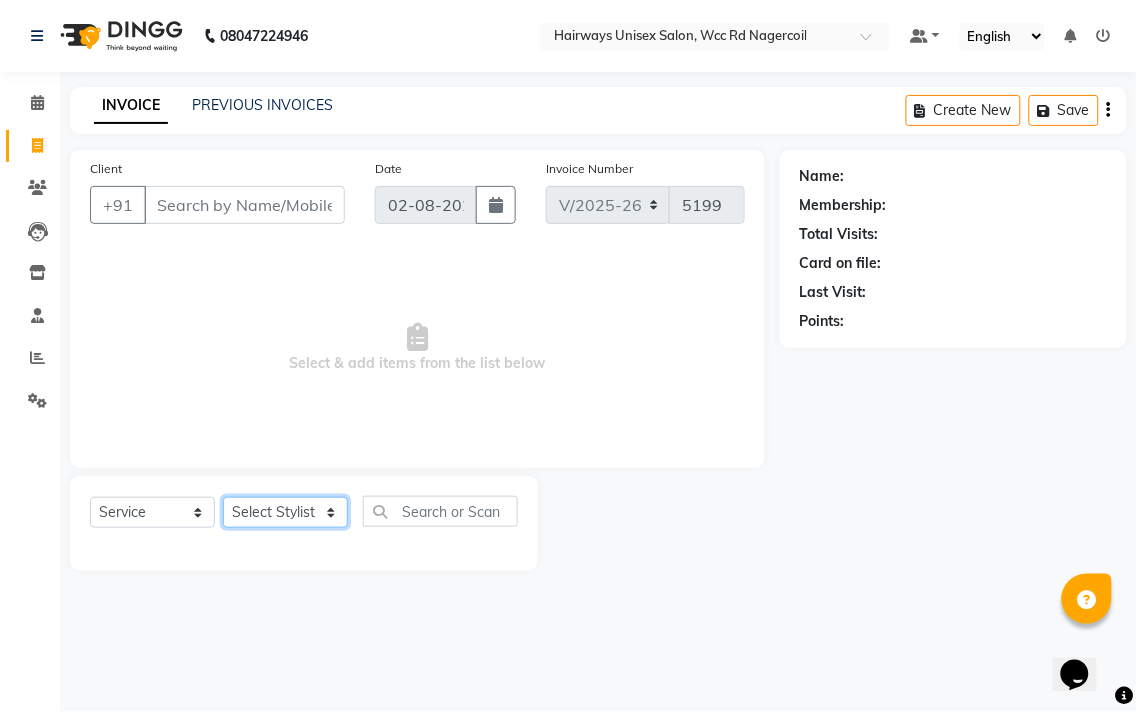 click on "Select Stylist Admin Chitra divya Gokila Haroon Imran Reception Salman Sartaj Khan Talib" 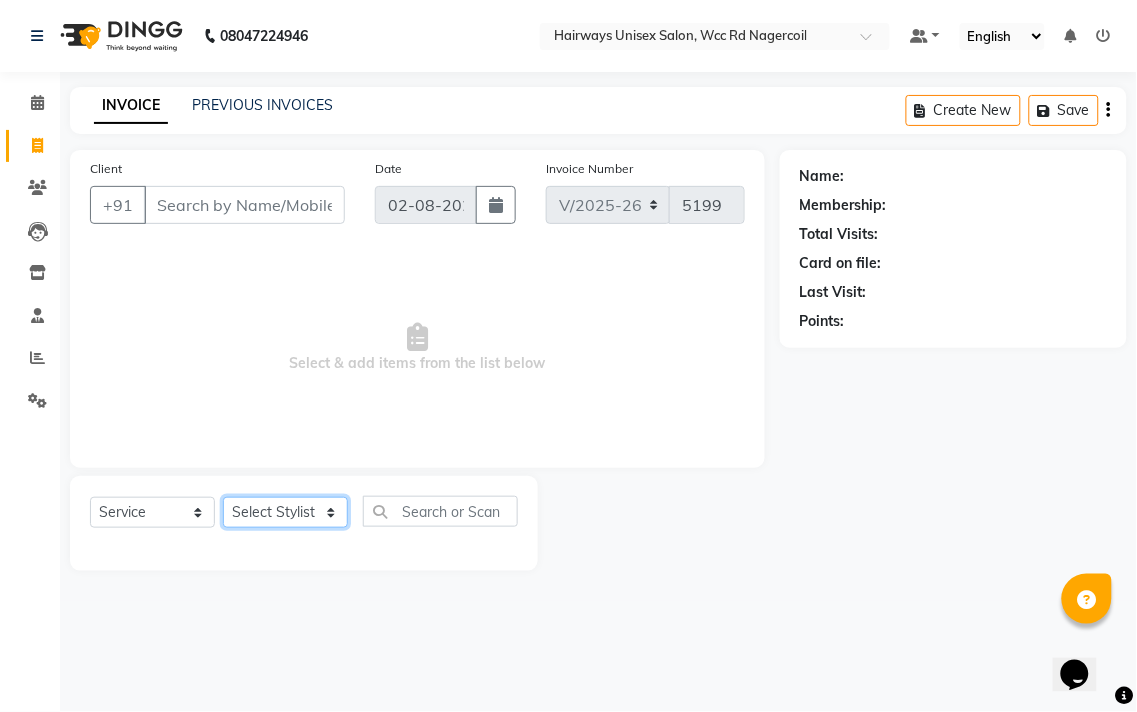 select on "49914" 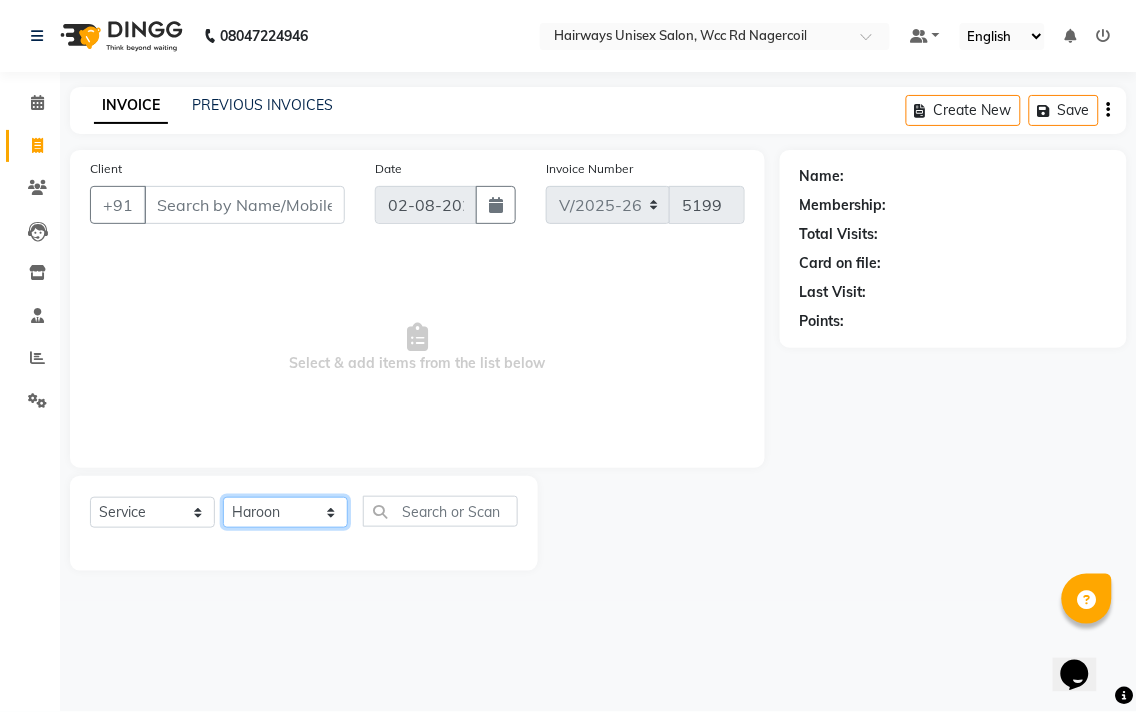 click on "Select Stylist Admin Chitra divya Gokila Haroon Imran Reception Salman Sartaj Khan Talib" 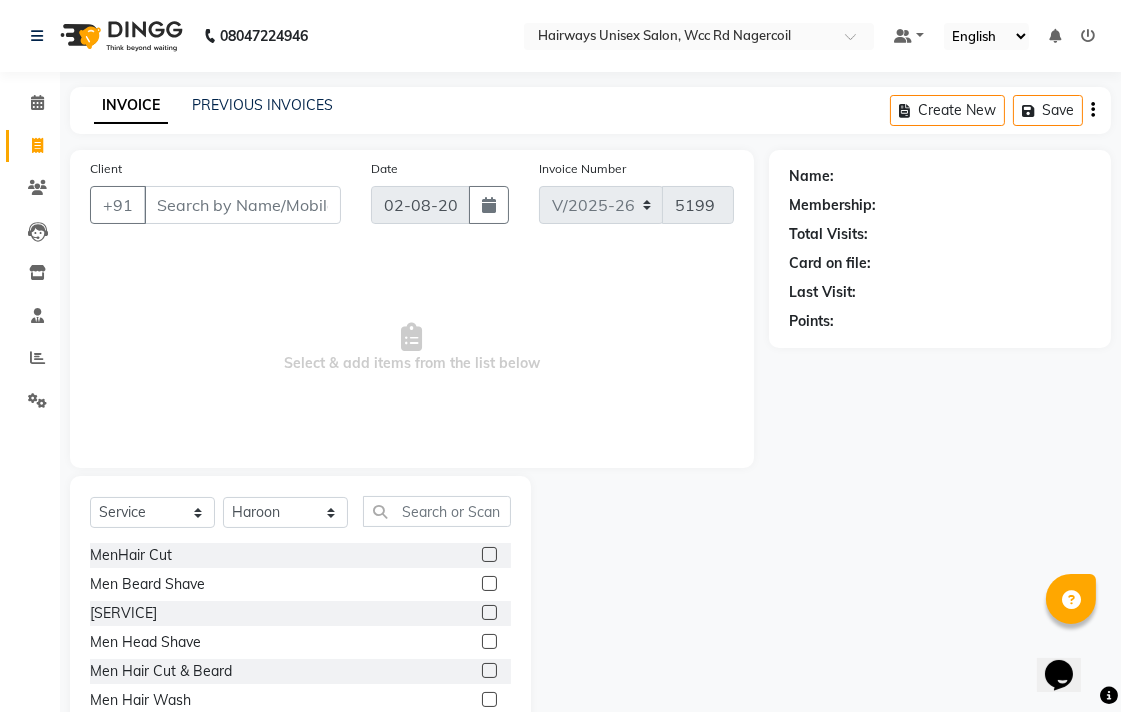 click 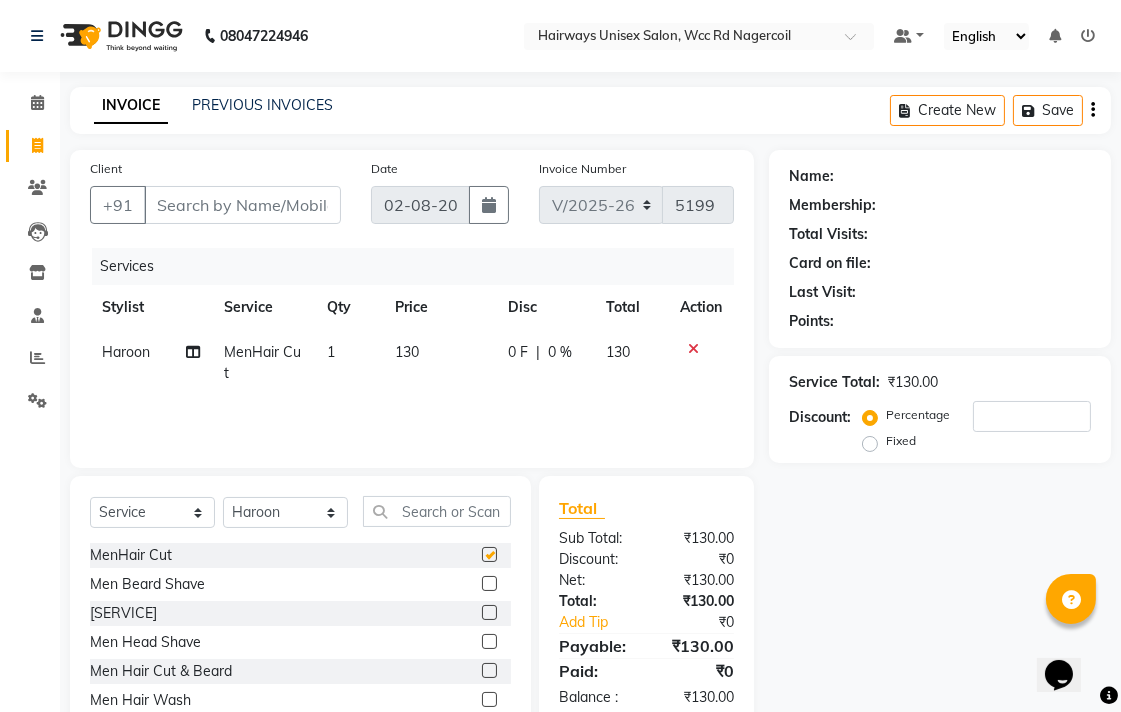 checkbox on "false" 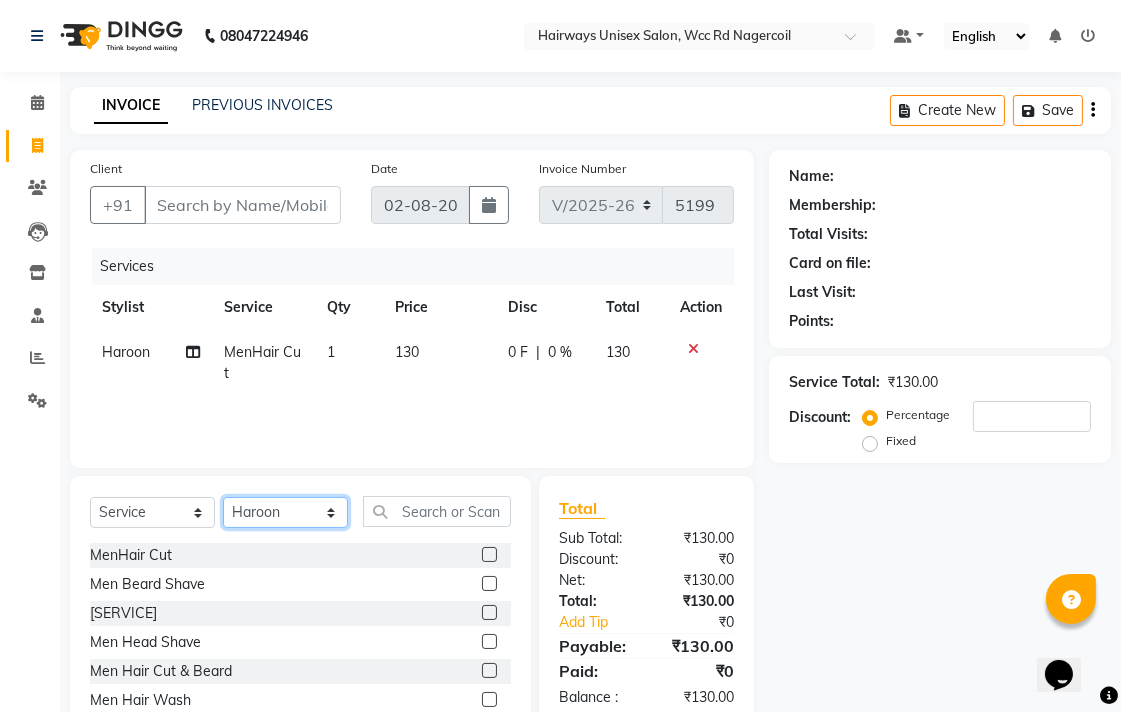 click on "Select Stylist Admin Chitra divya Gokila Haroon Imran Reception Salman Sartaj Khan Talib" 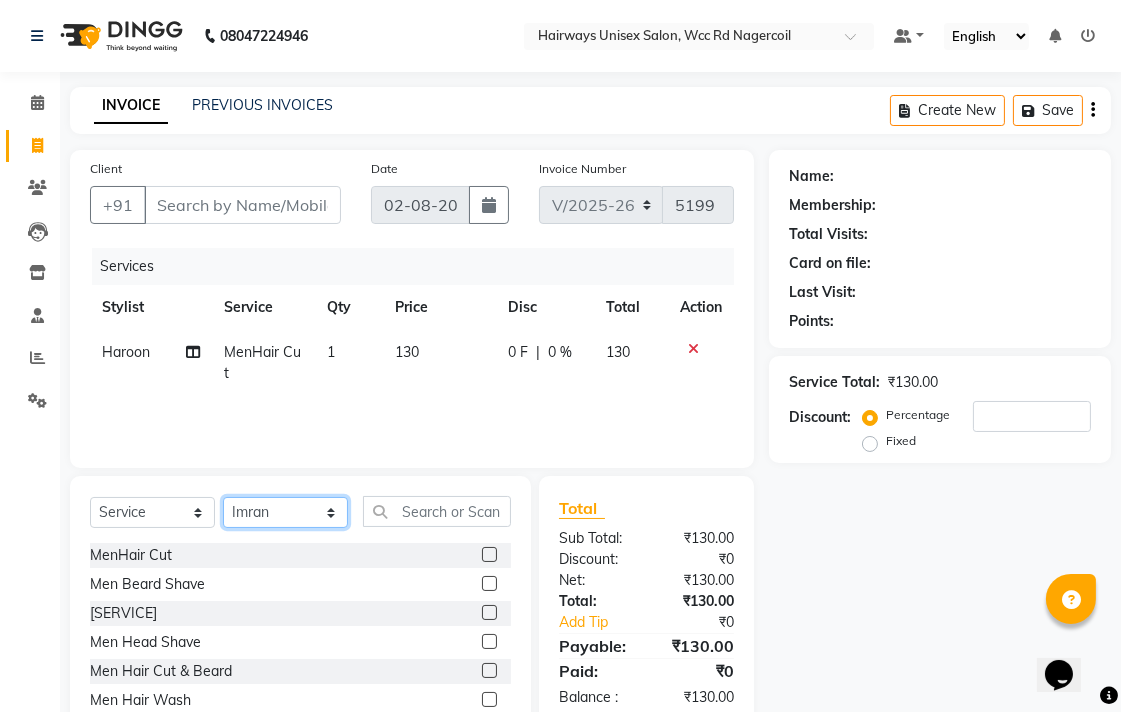 click on "Select Stylist Admin Chitra divya Gokila Haroon Imran Reception Salman Sartaj Khan Talib" 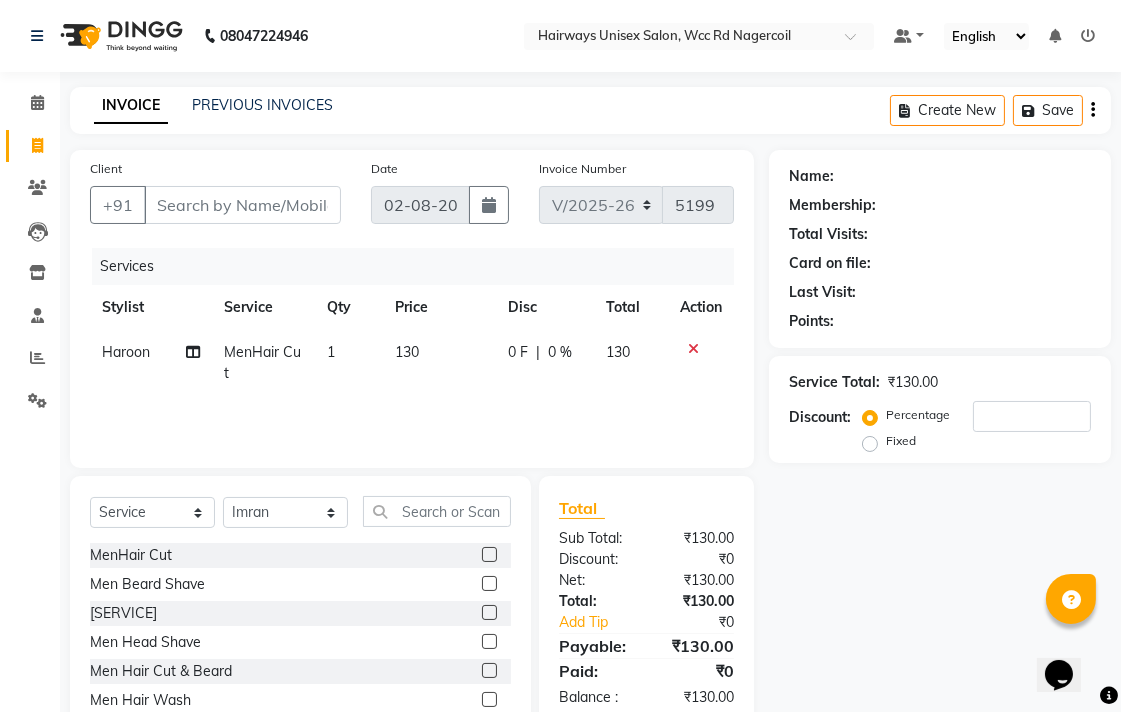 click 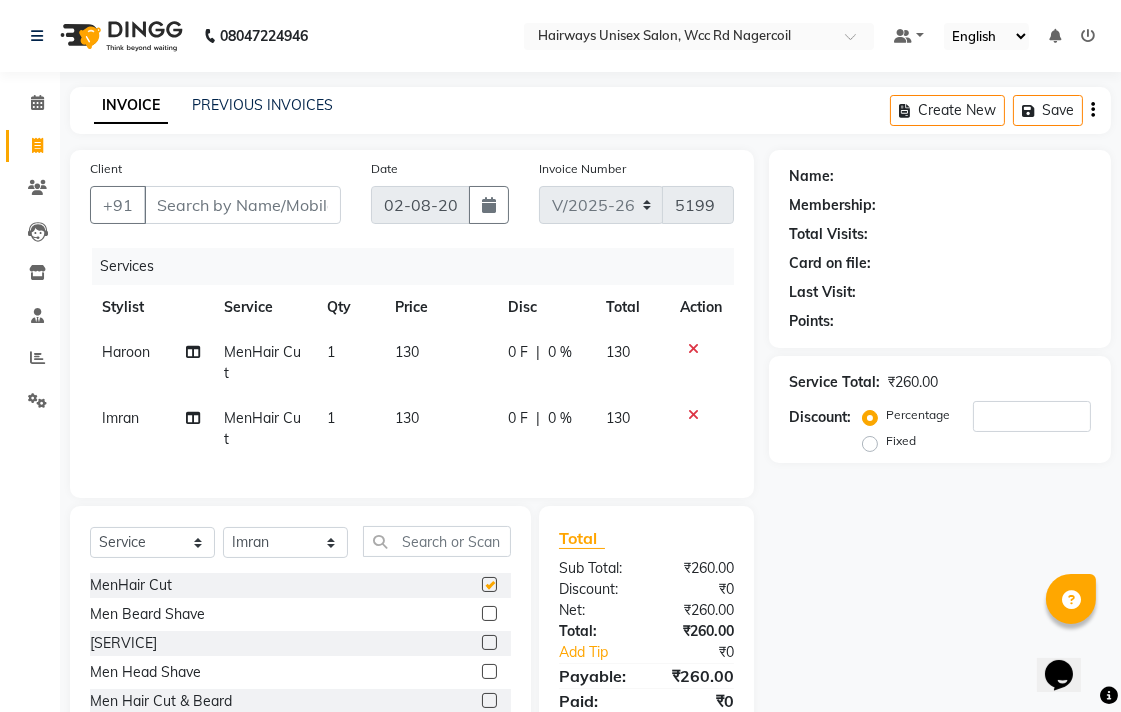 checkbox on "false" 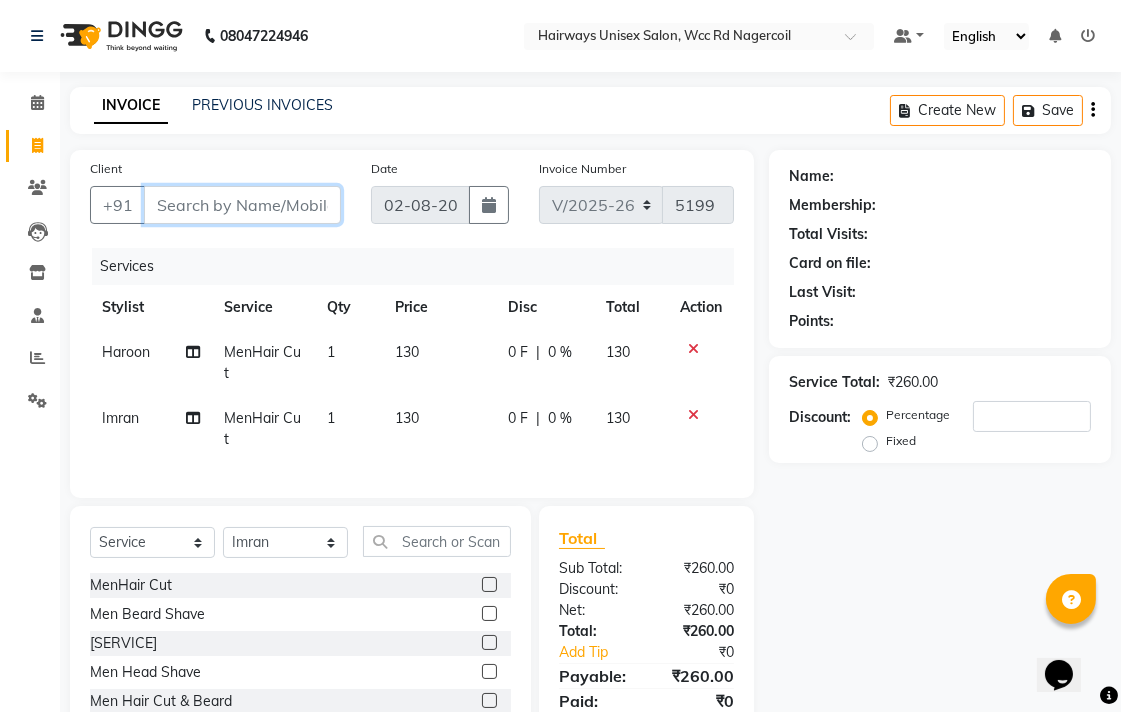 click on "Client" at bounding box center [242, 205] 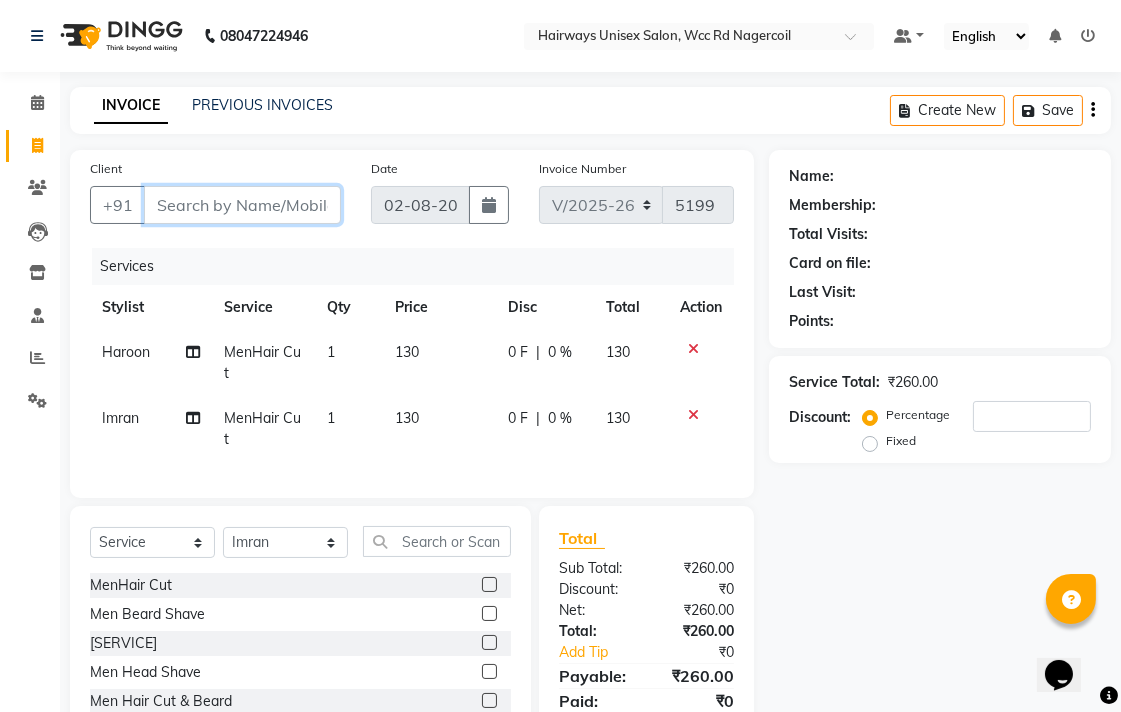 type on "9" 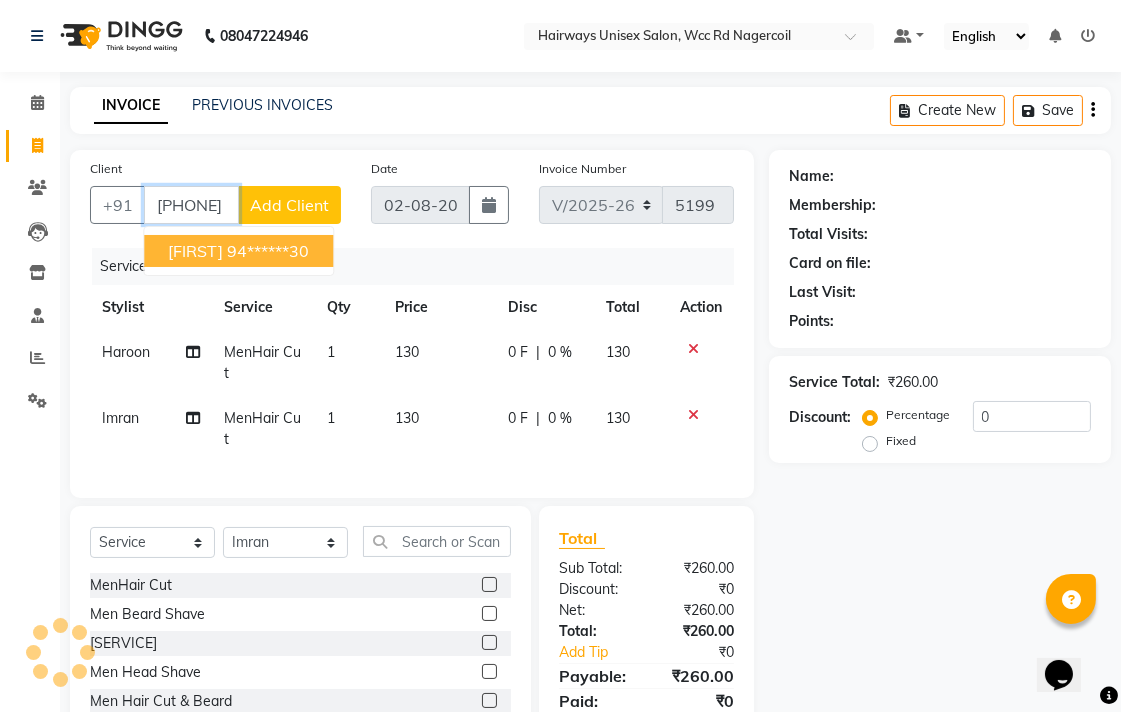 click on "bencin  94******30" at bounding box center (238, 251) 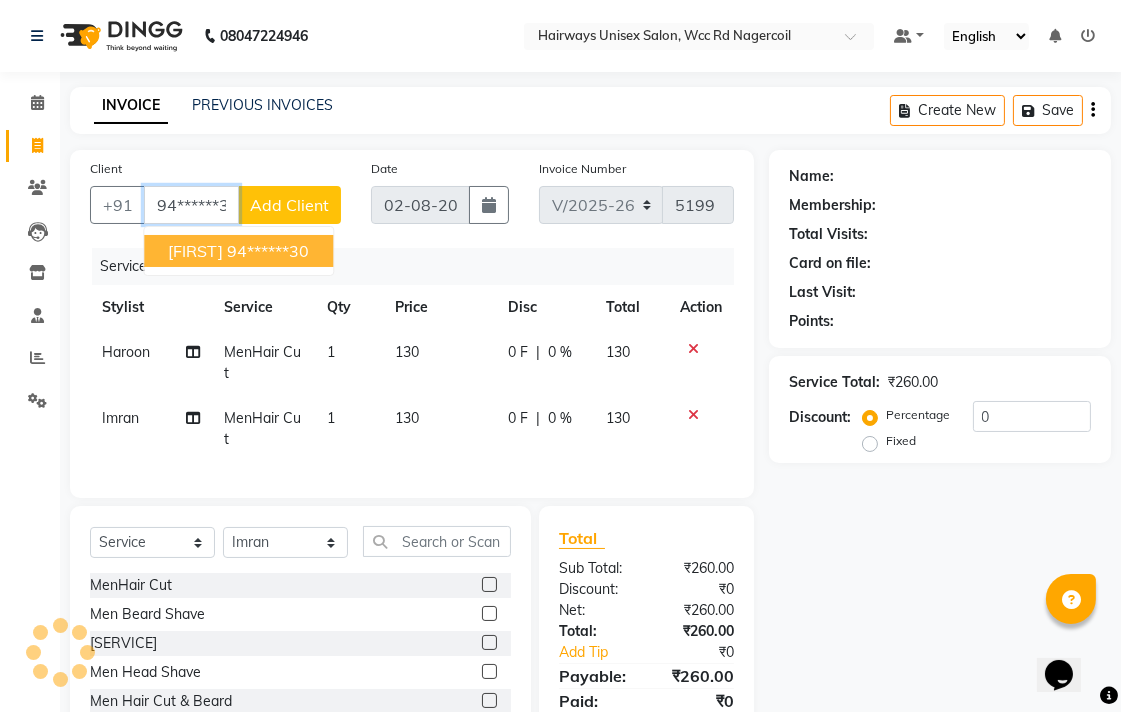type on "94******30" 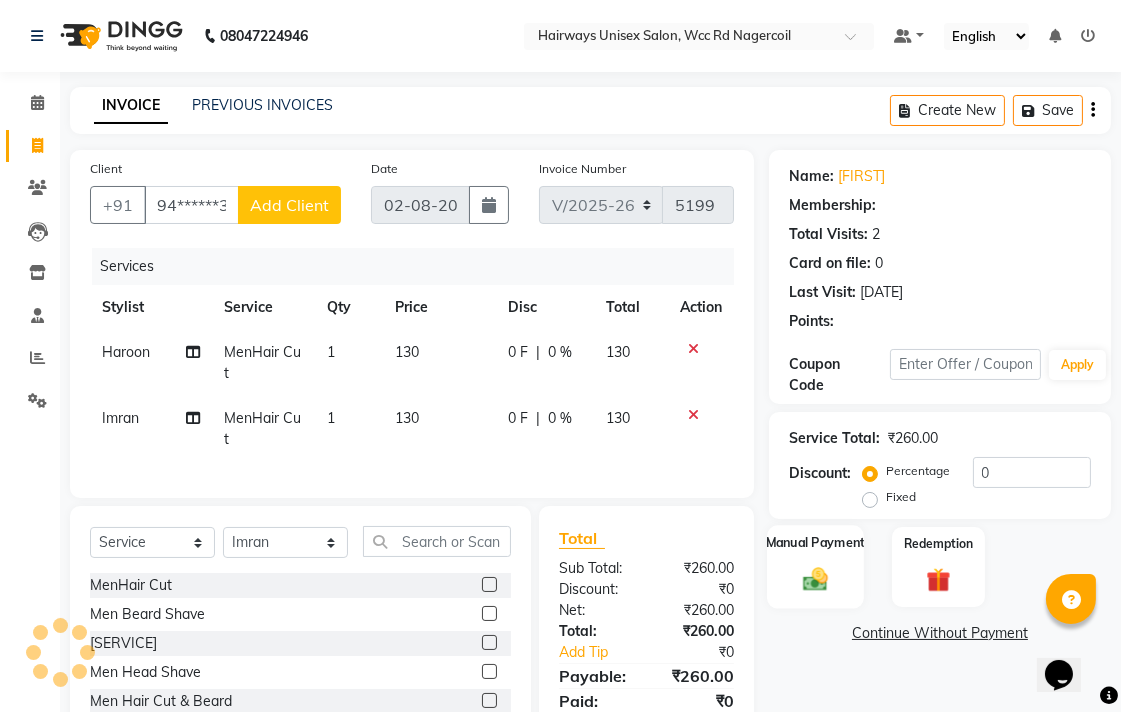 click 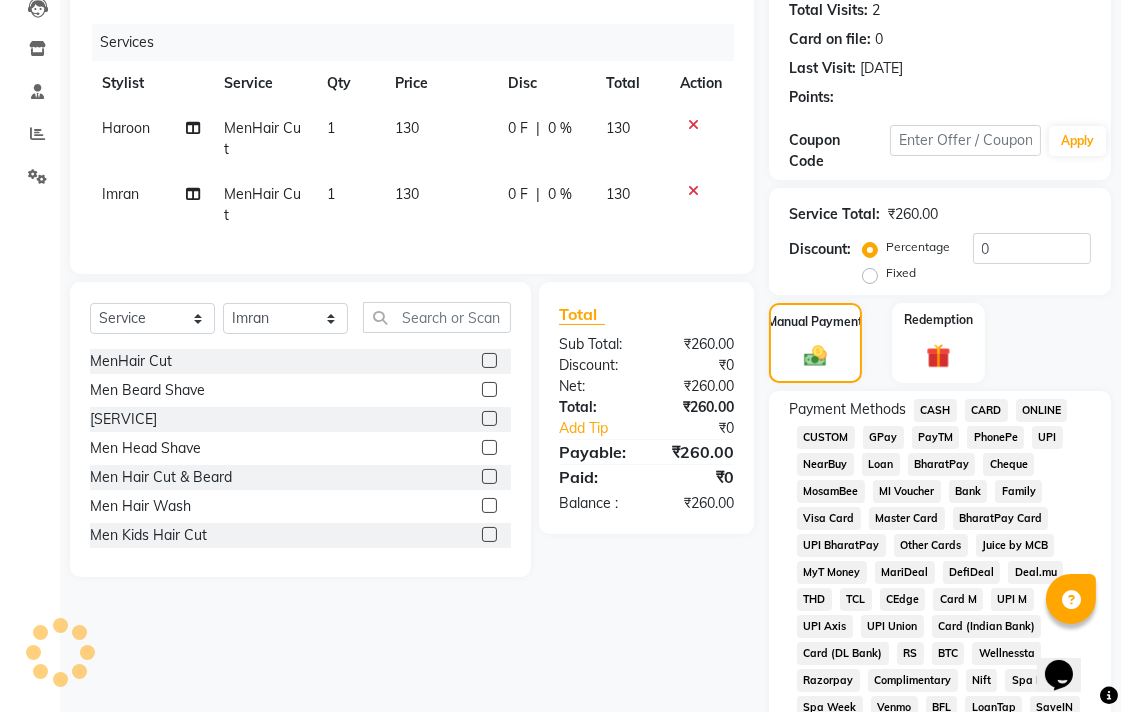 scroll, scrollTop: 222, scrollLeft: 0, axis: vertical 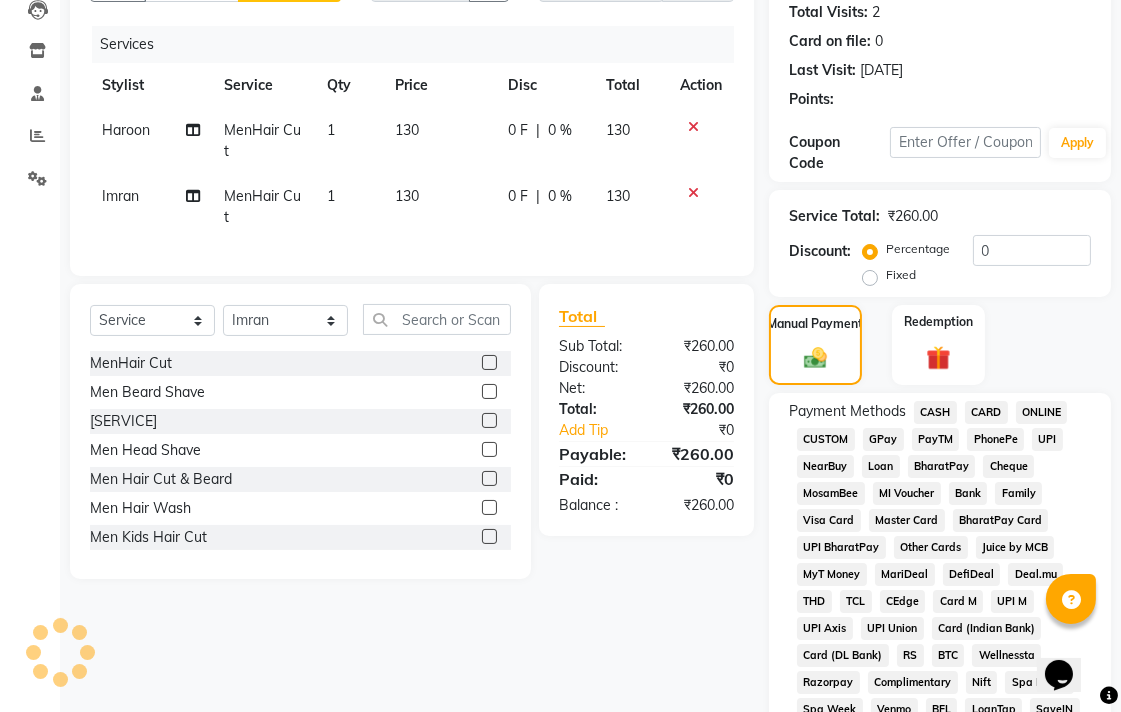 click on "UPI" 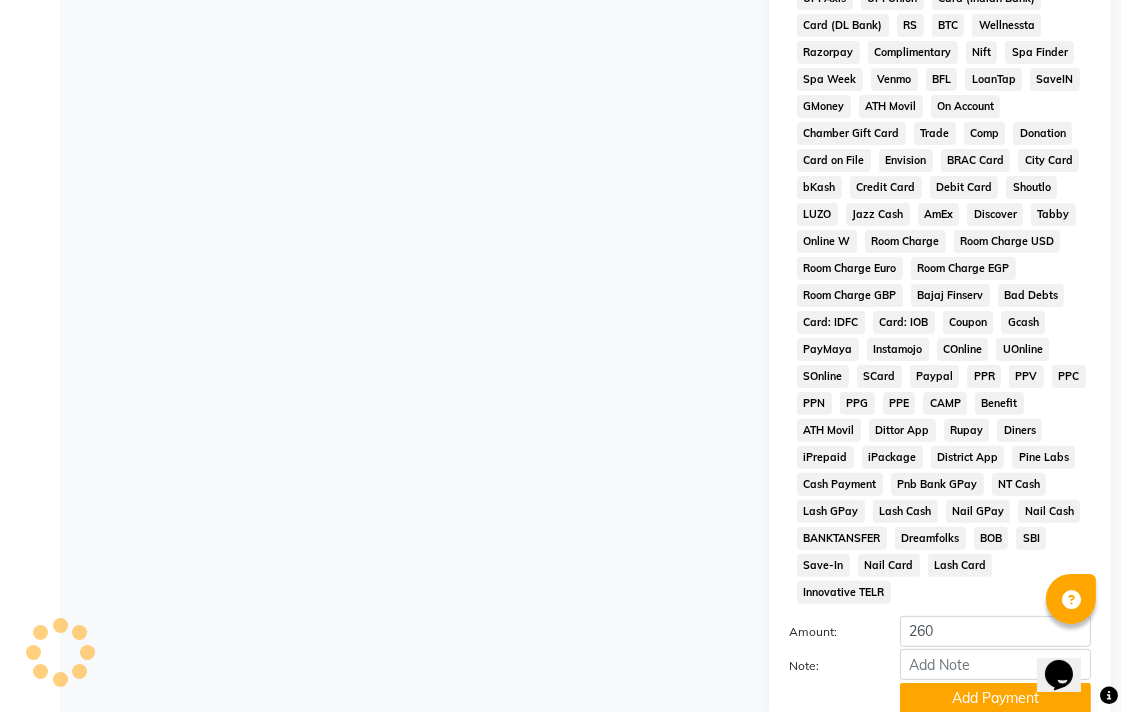 scroll, scrollTop: 913, scrollLeft: 0, axis: vertical 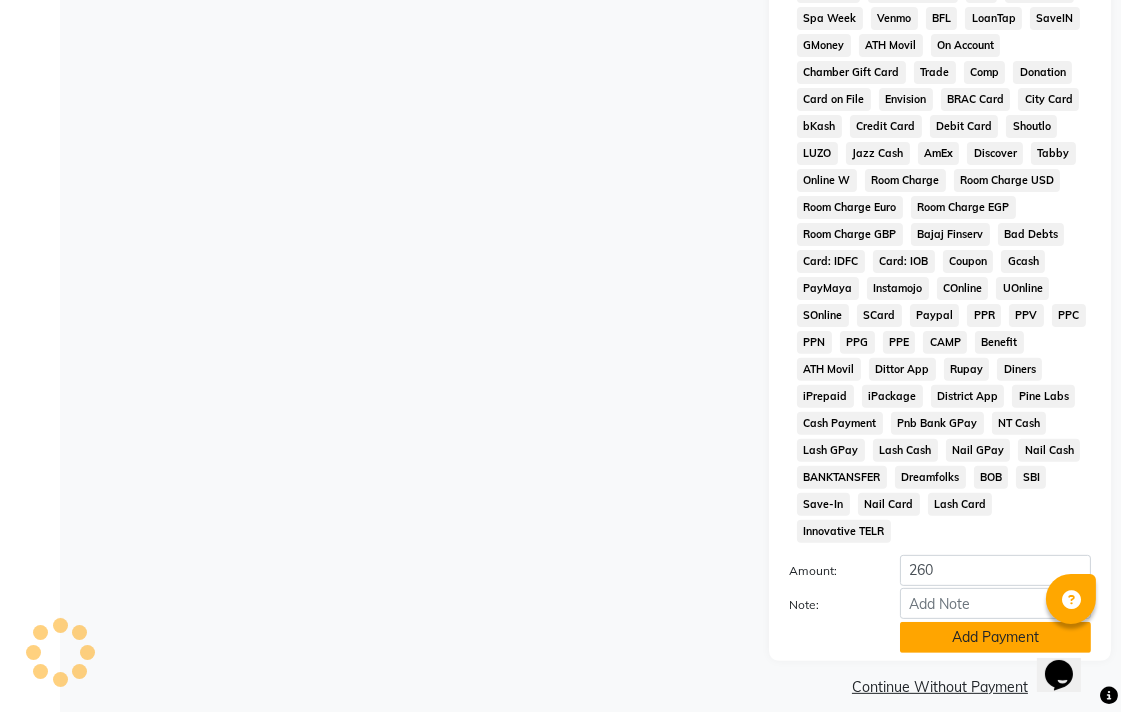 click on "Add Payment" 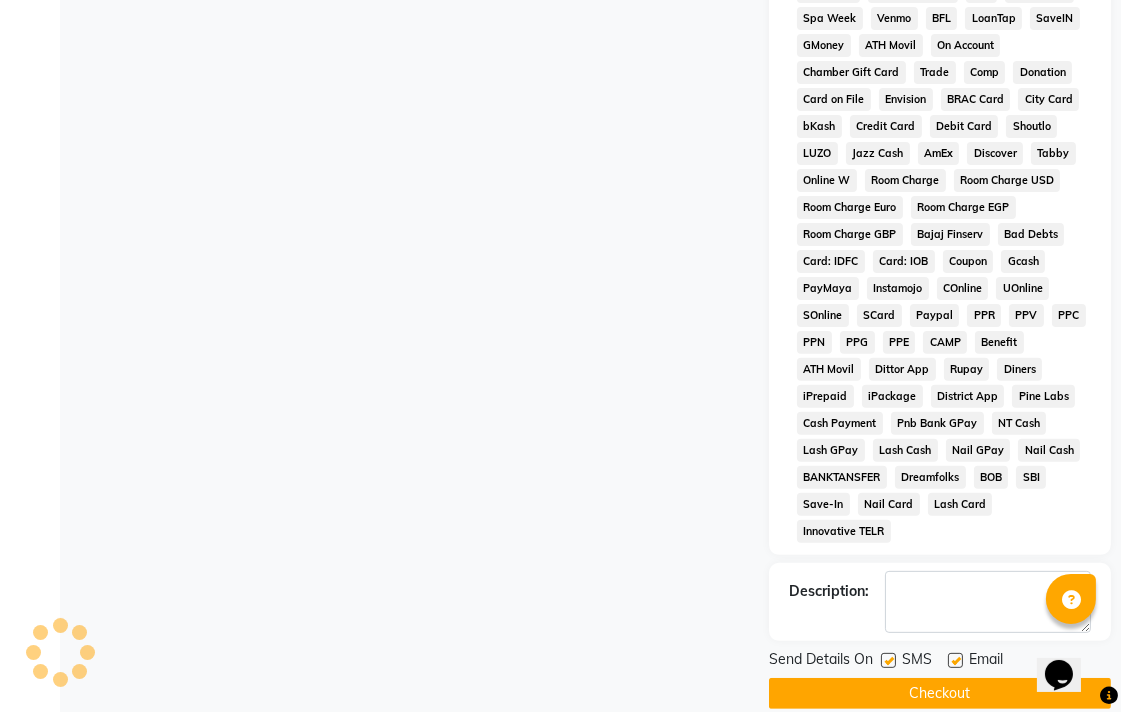 click on "Checkout" 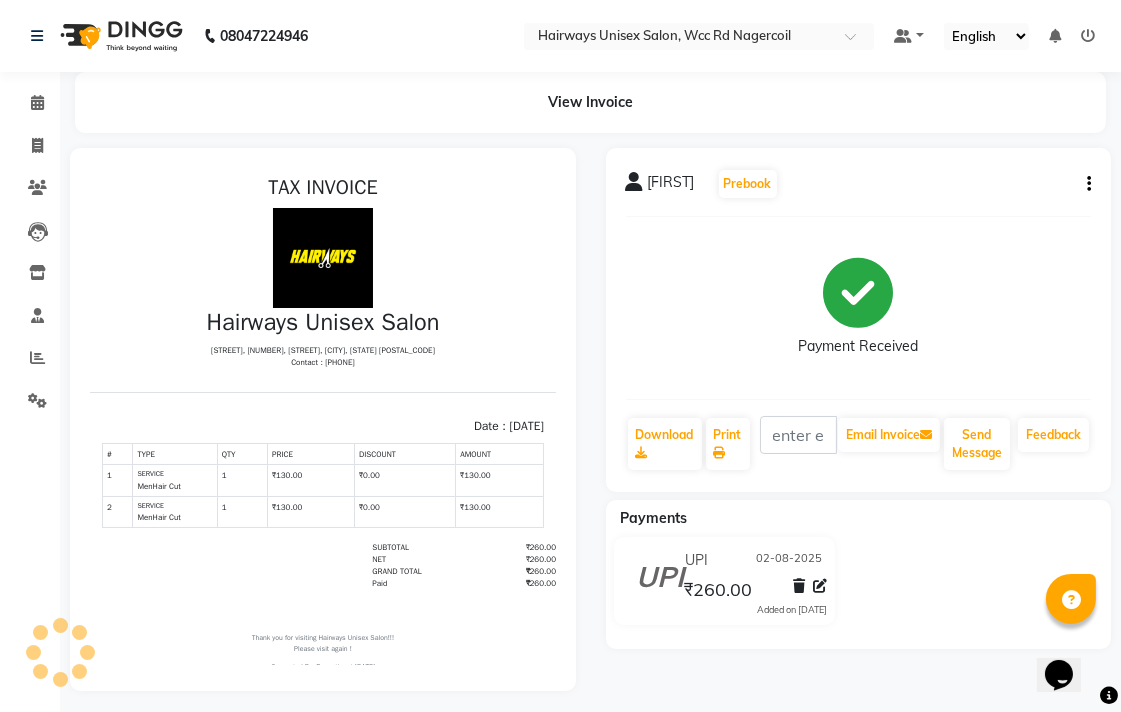 scroll, scrollTop: 0, scrollLeft: 0, axis: both 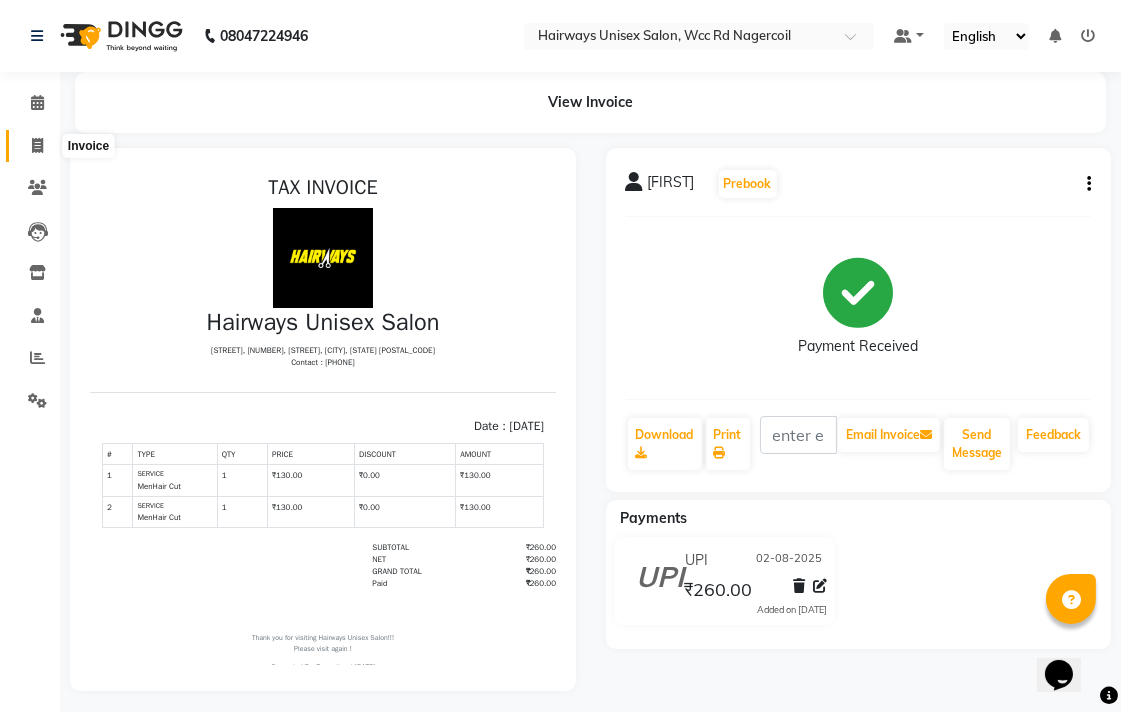 click 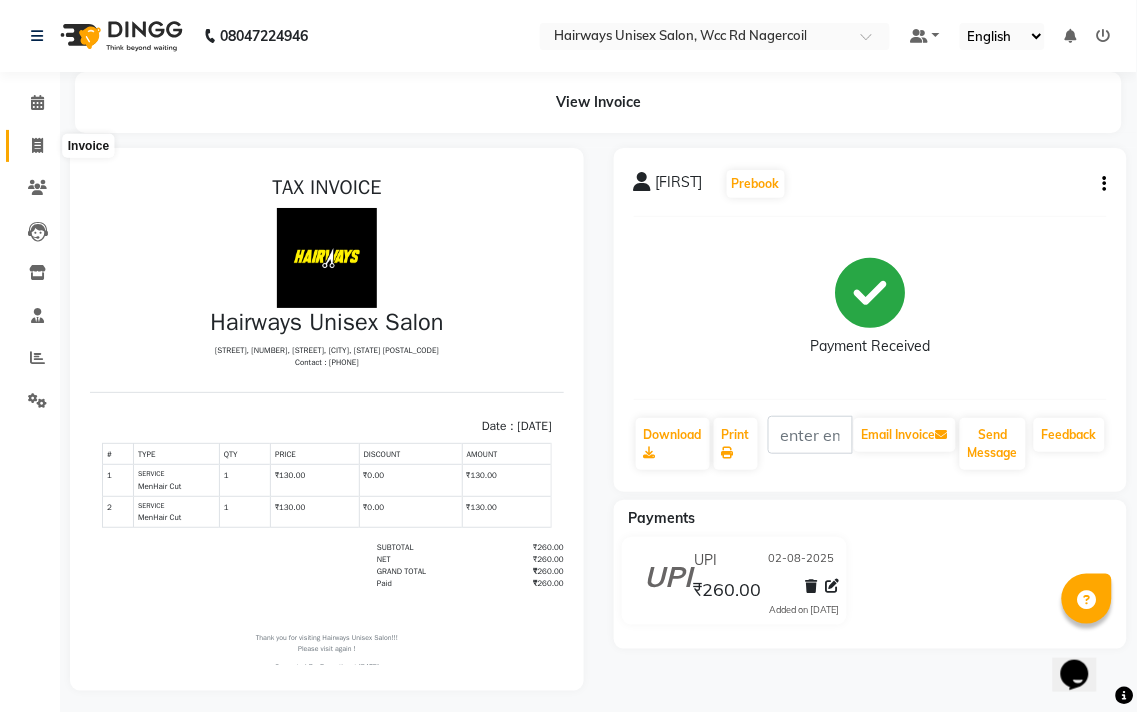 select on "6523" 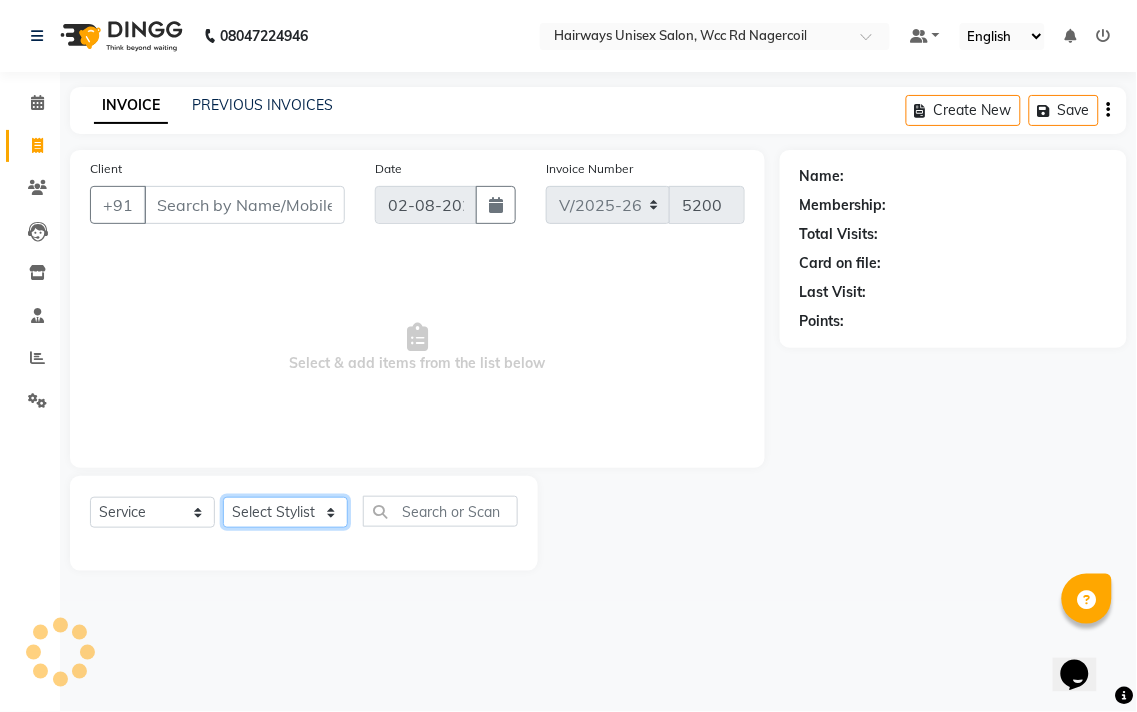click on "Select Stylist" 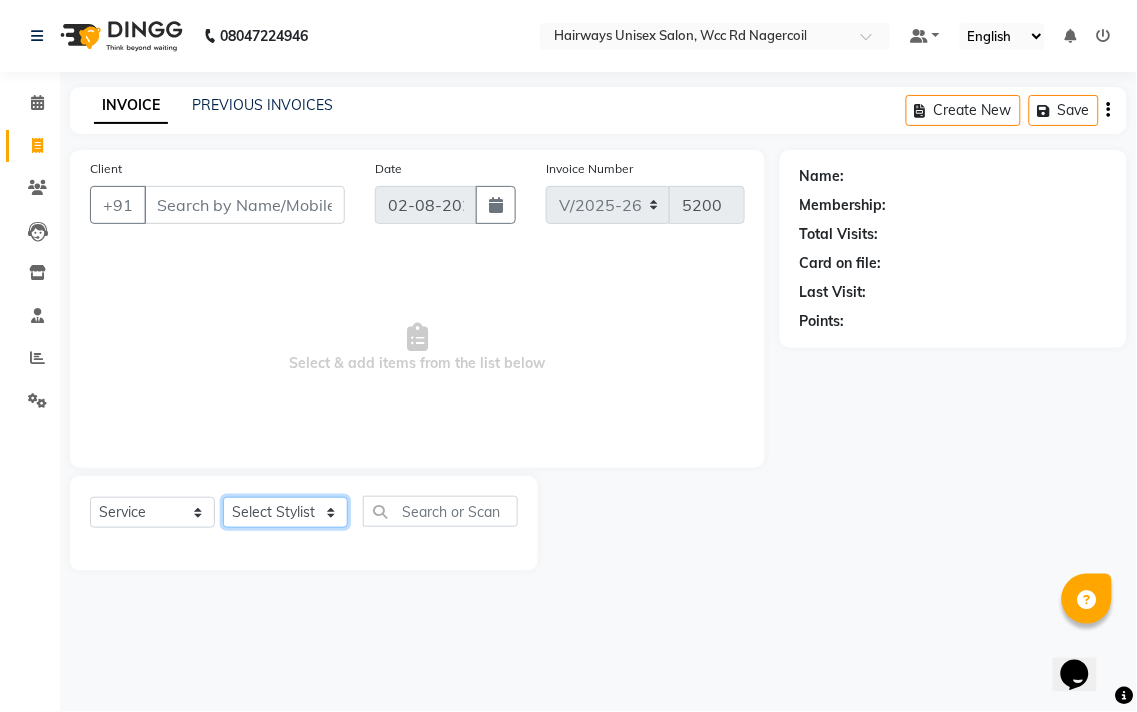 select on "49916" 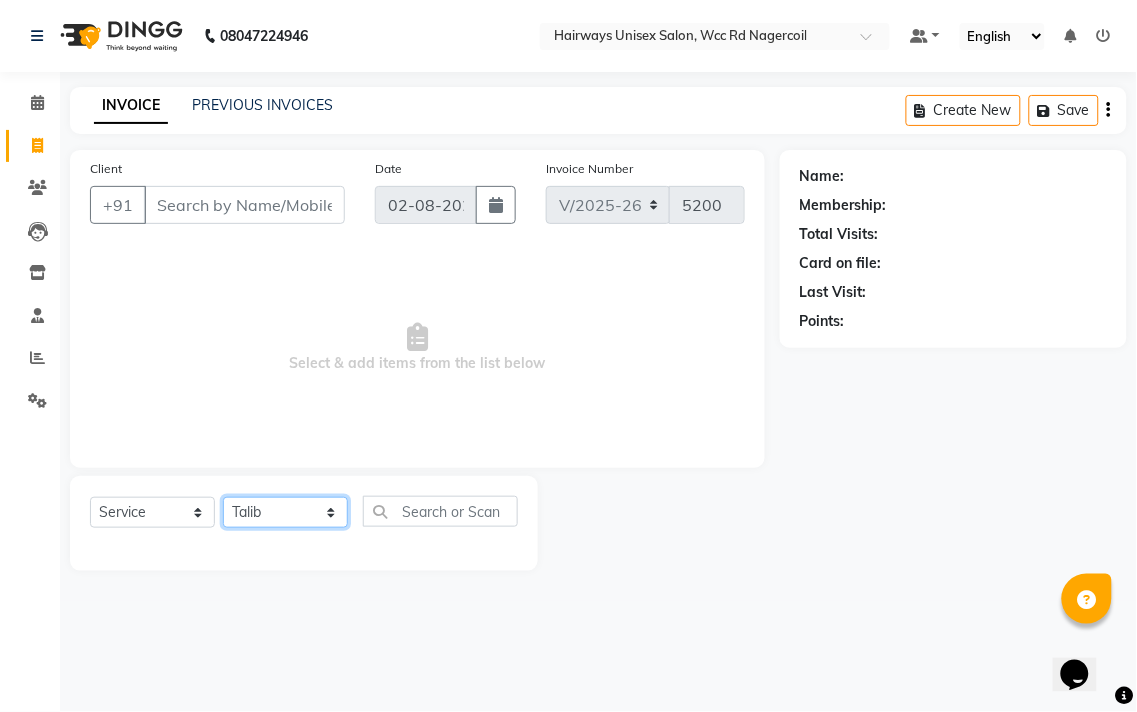 click on "Select Stylist Admin Chitra divya Gokila Haroon Imran Reception Salman Sartaj Khan Talib" 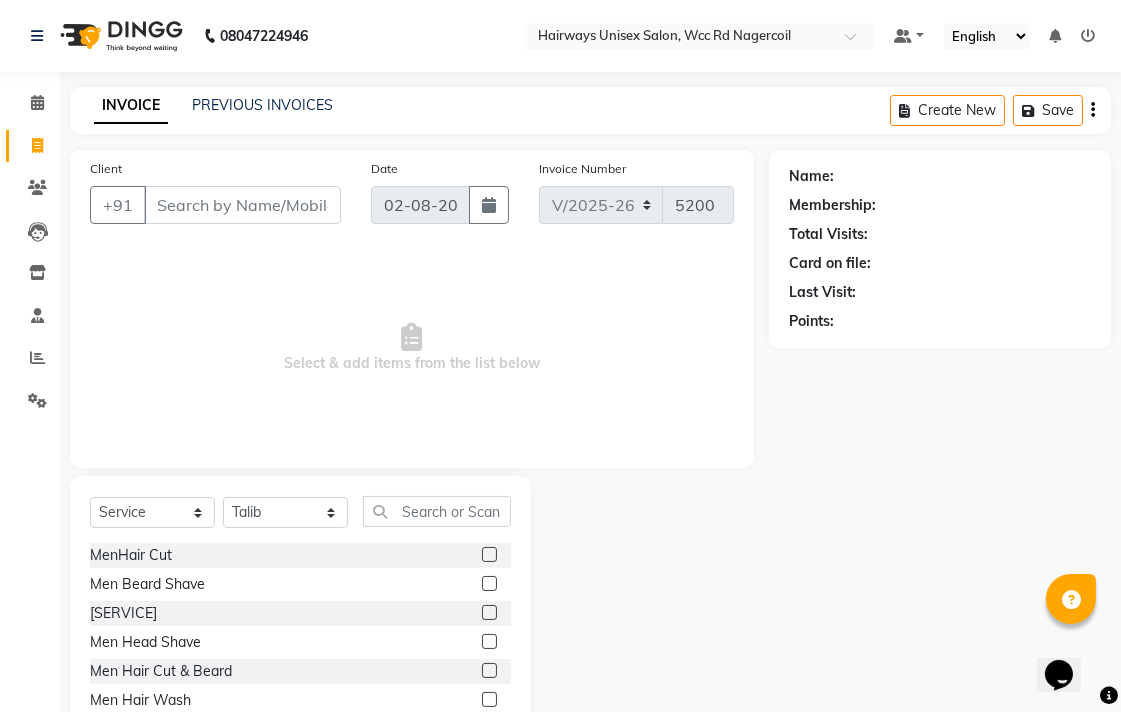 click 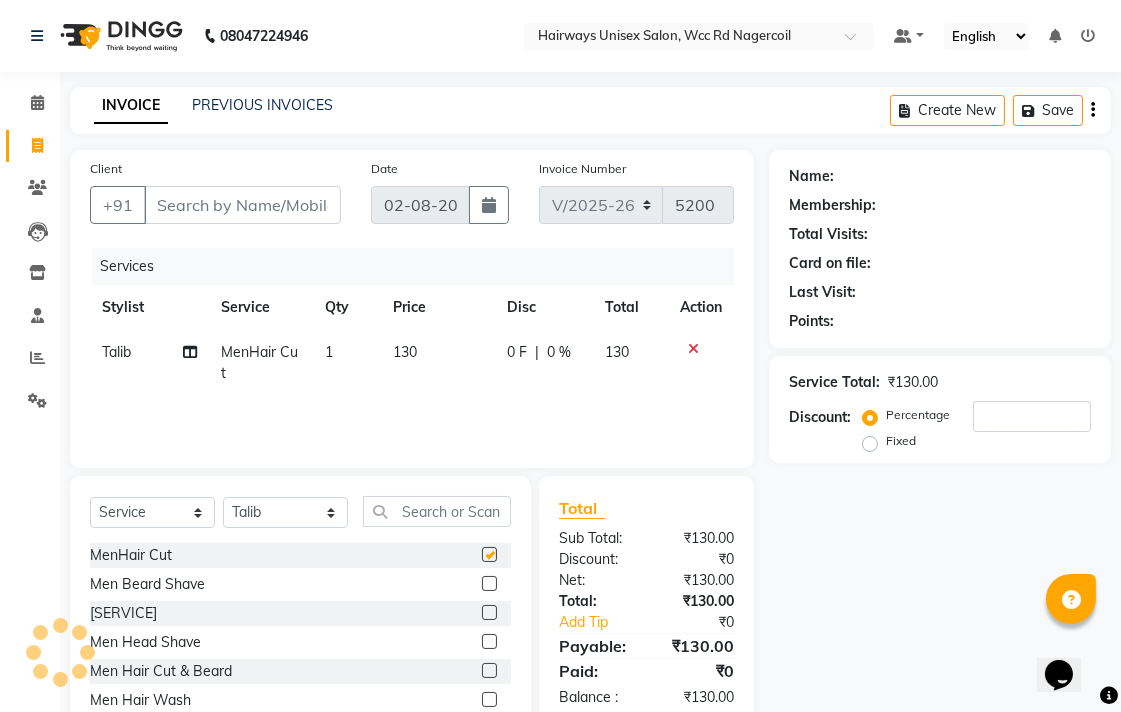 checkbox on "false" 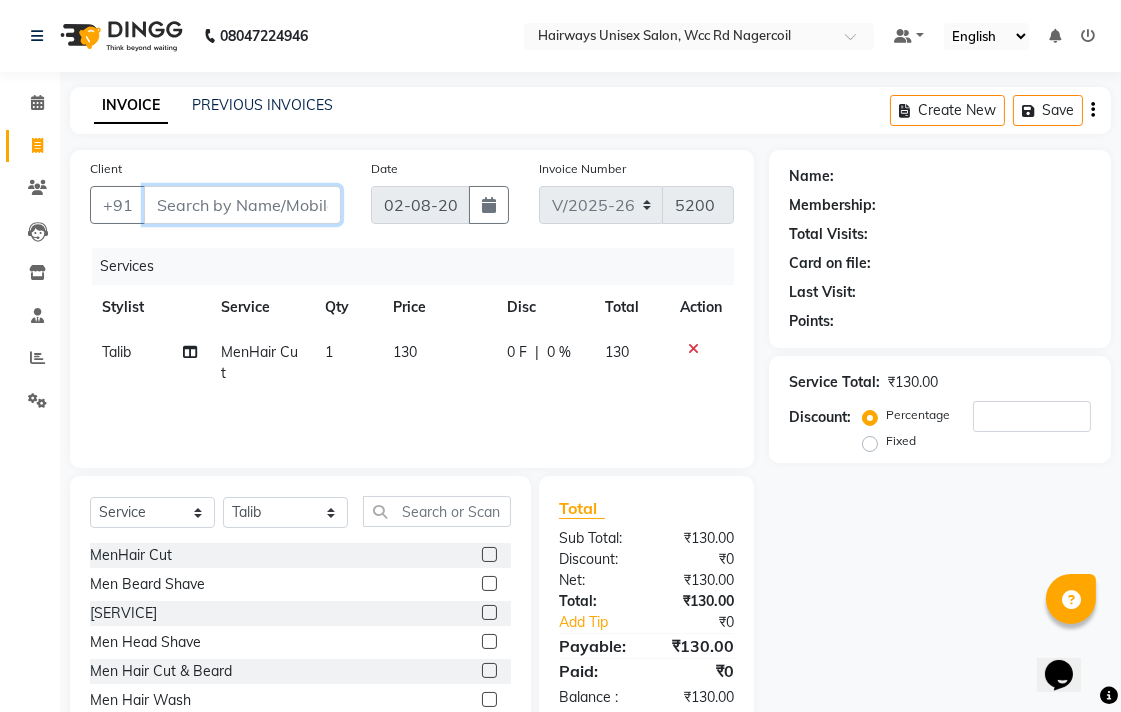 click on "Client" at bounding box center [242, 205] 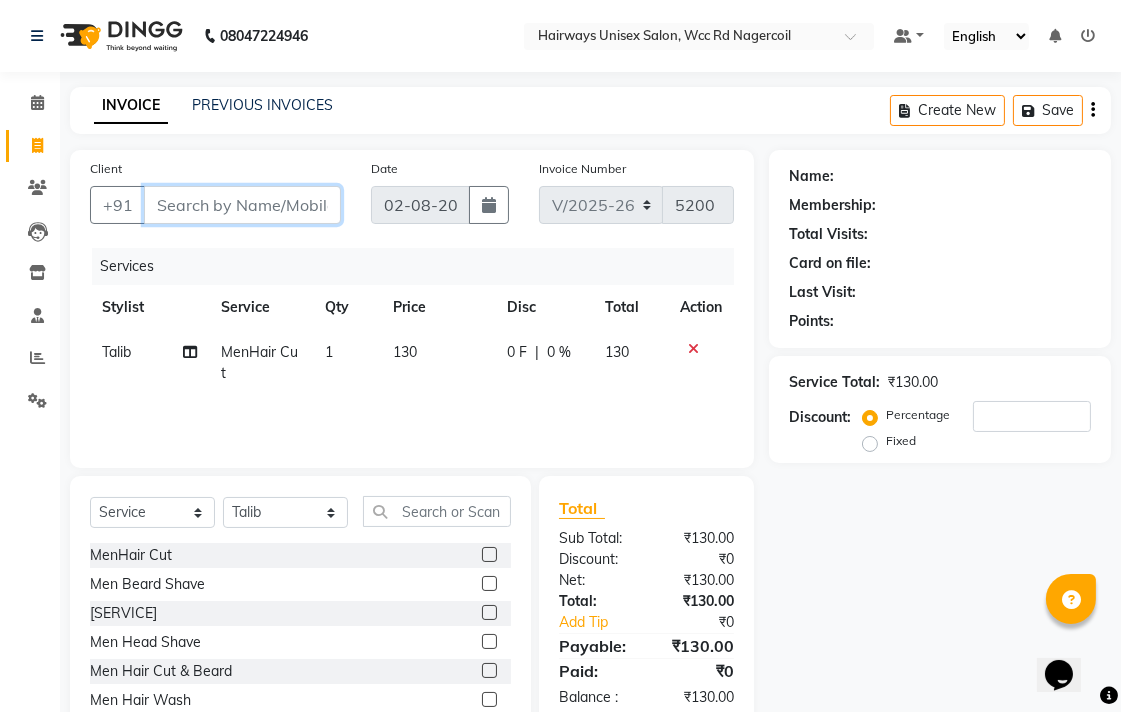 type on "8" 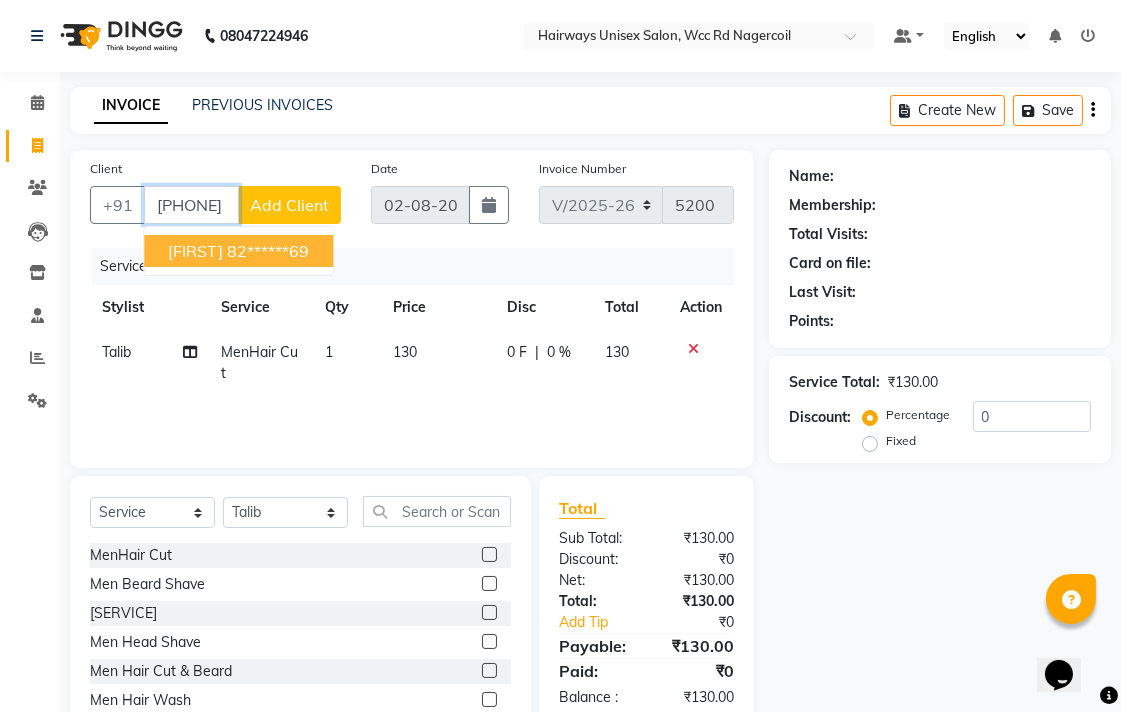 click on "82******69" at bounding box center [268, 251] 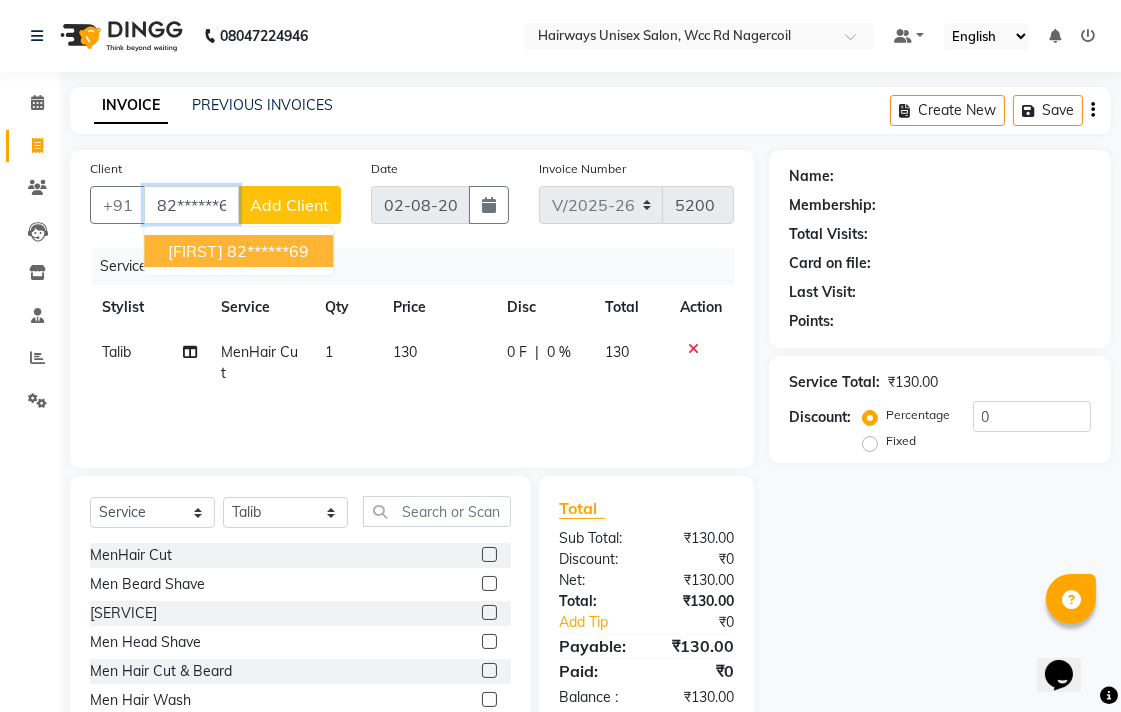 type on "82******69" 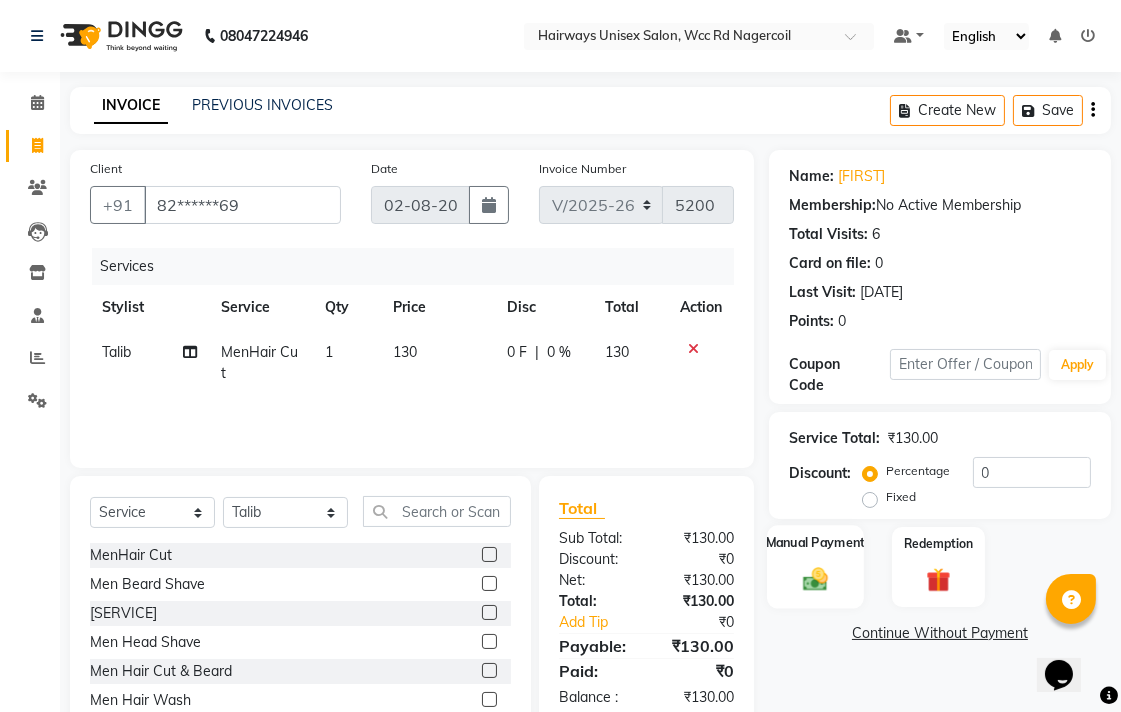 click 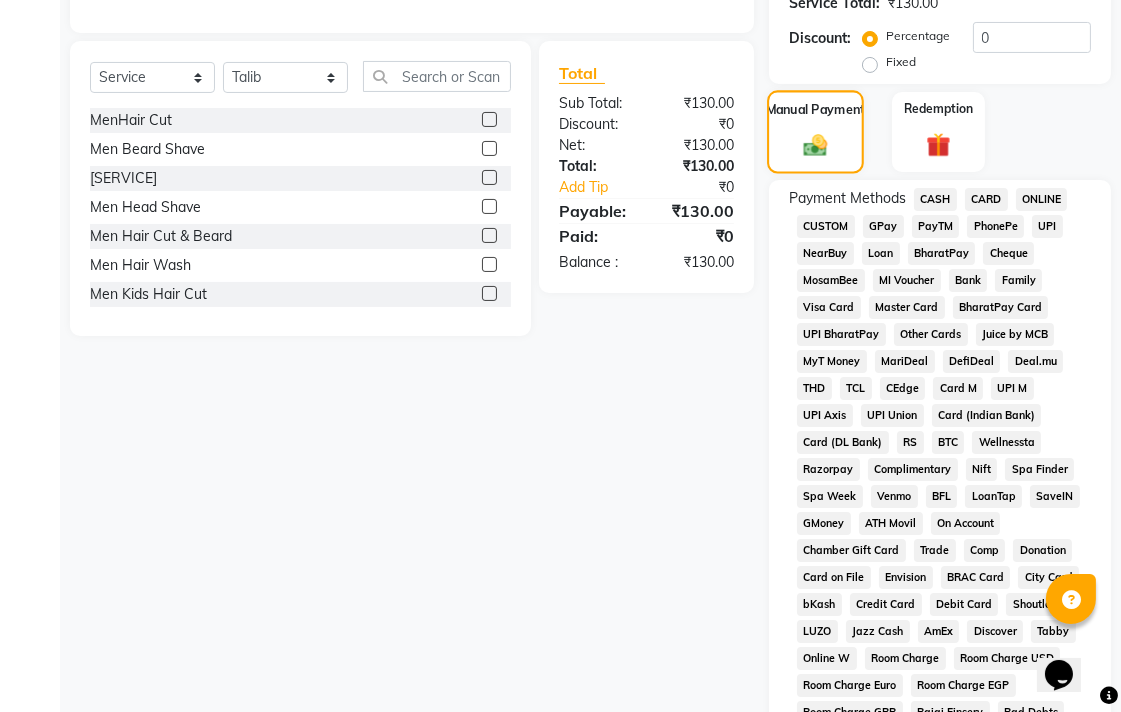 scroll, scrollTop: 444, scrollLeft: 0, axis: vertical 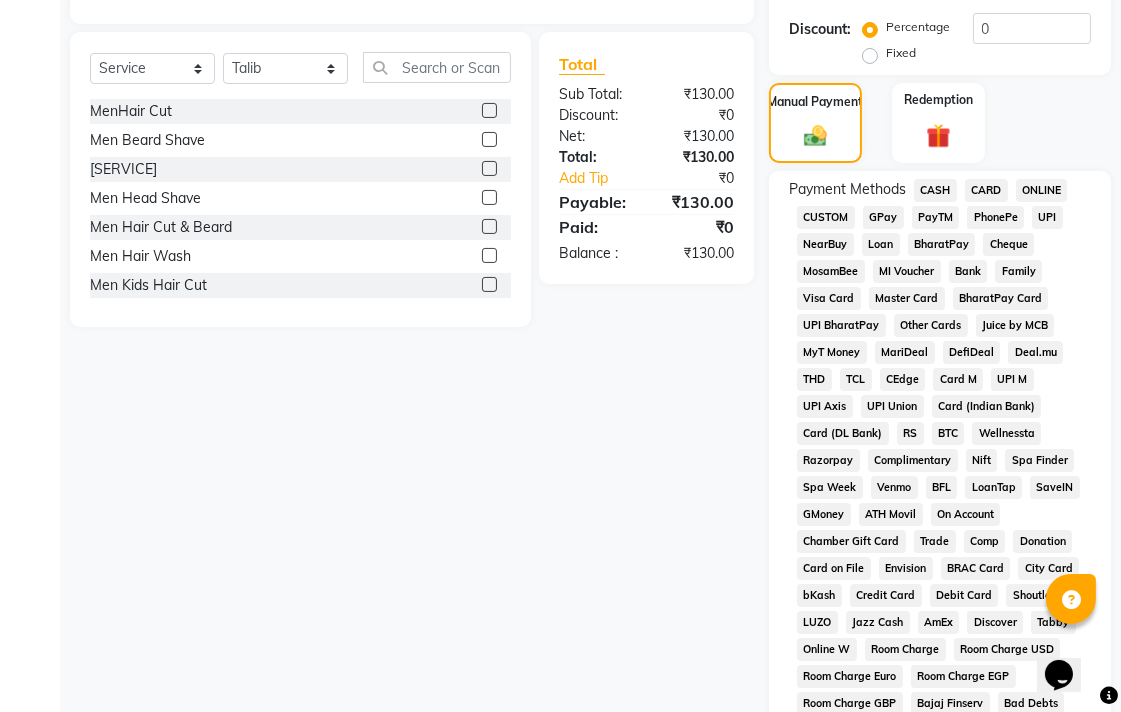 click on "CASH" 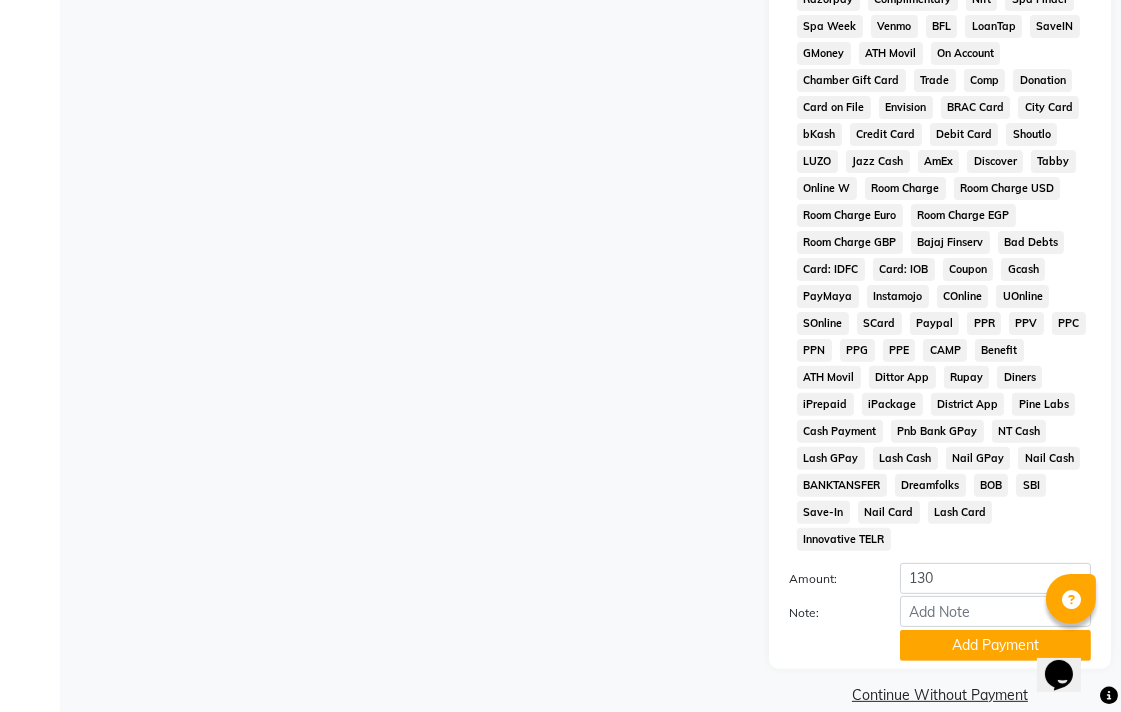 scroll, scrollTop: 913, scrollLeft: 0, axis: vertical 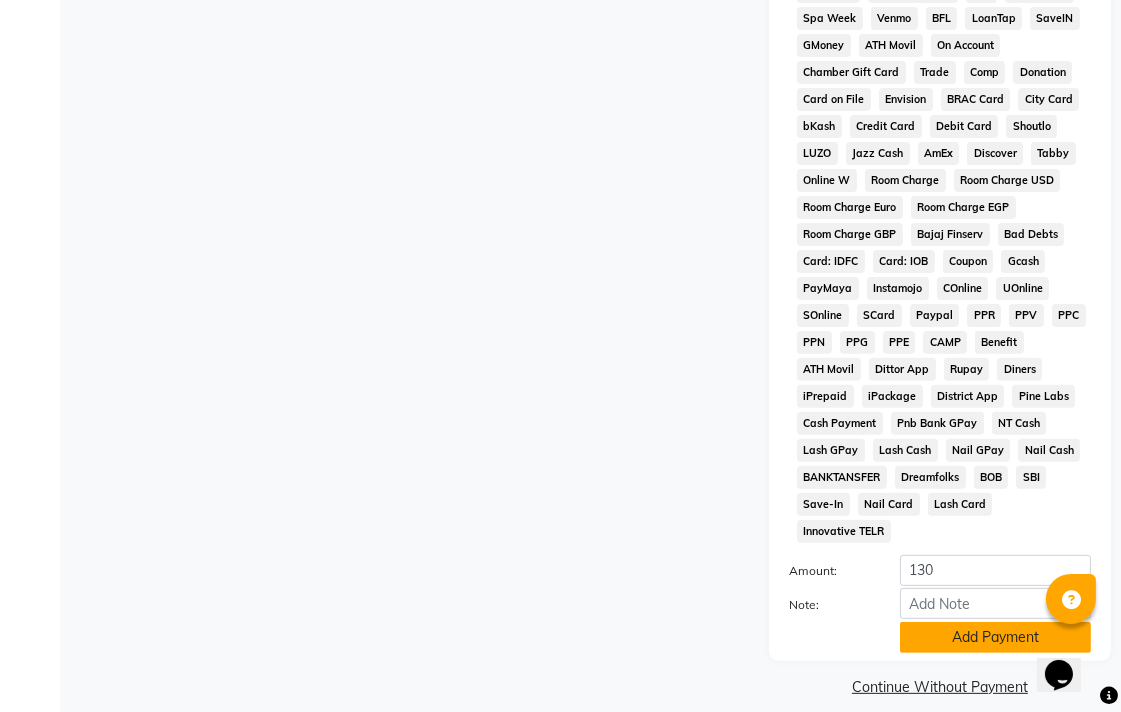 click on "Add Payment" 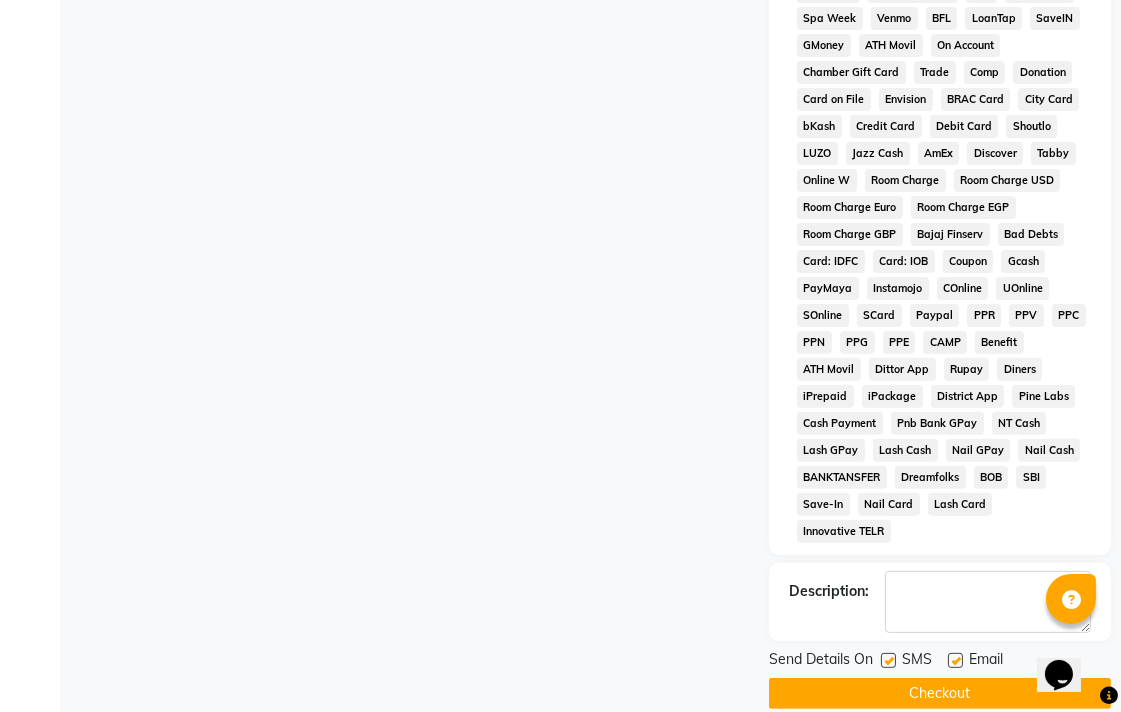 click on "Checkout" 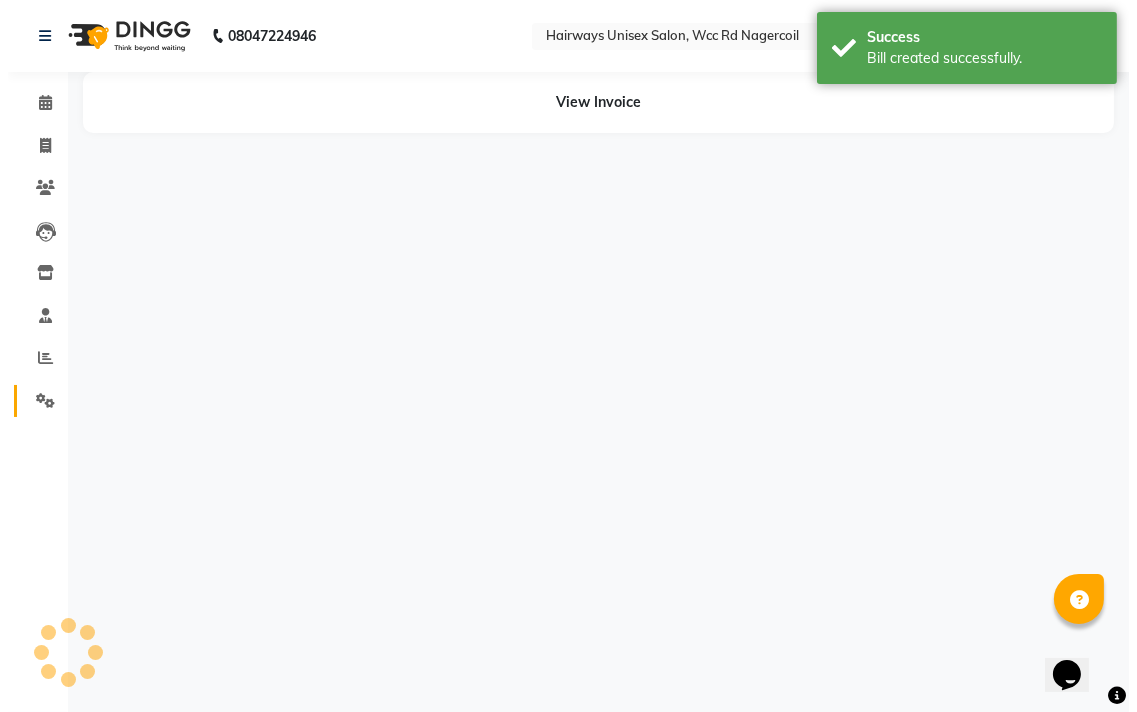 scroll, scrollTop: 0, scrollLeft: 0, axis: both 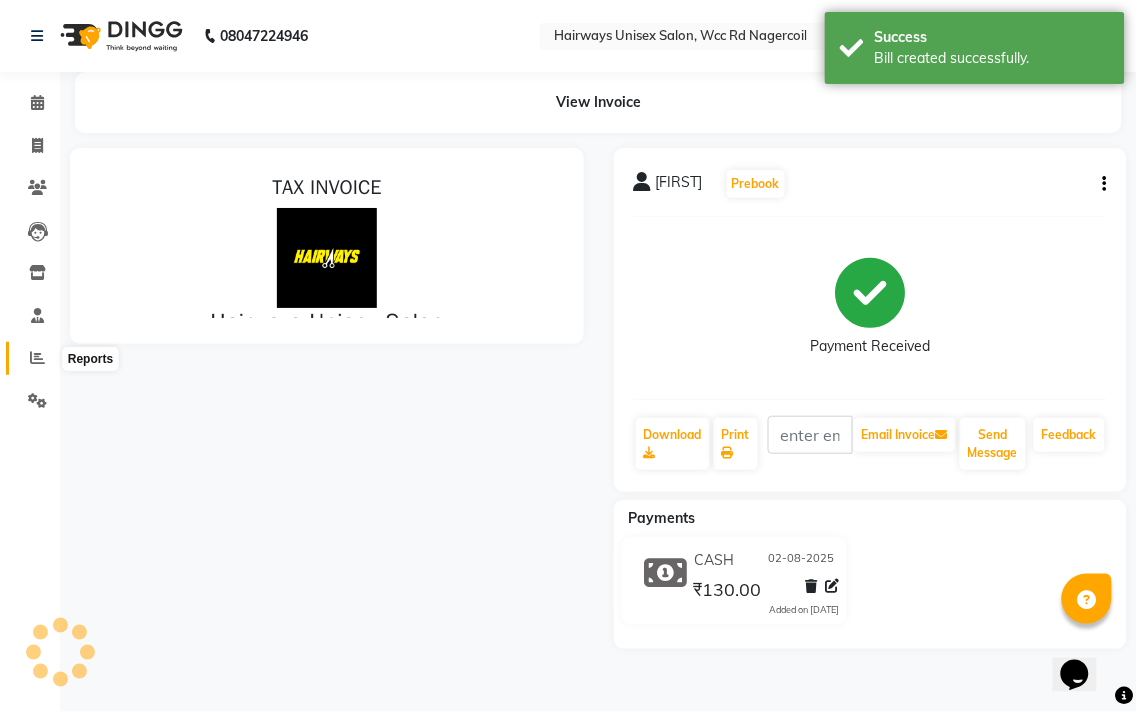 click 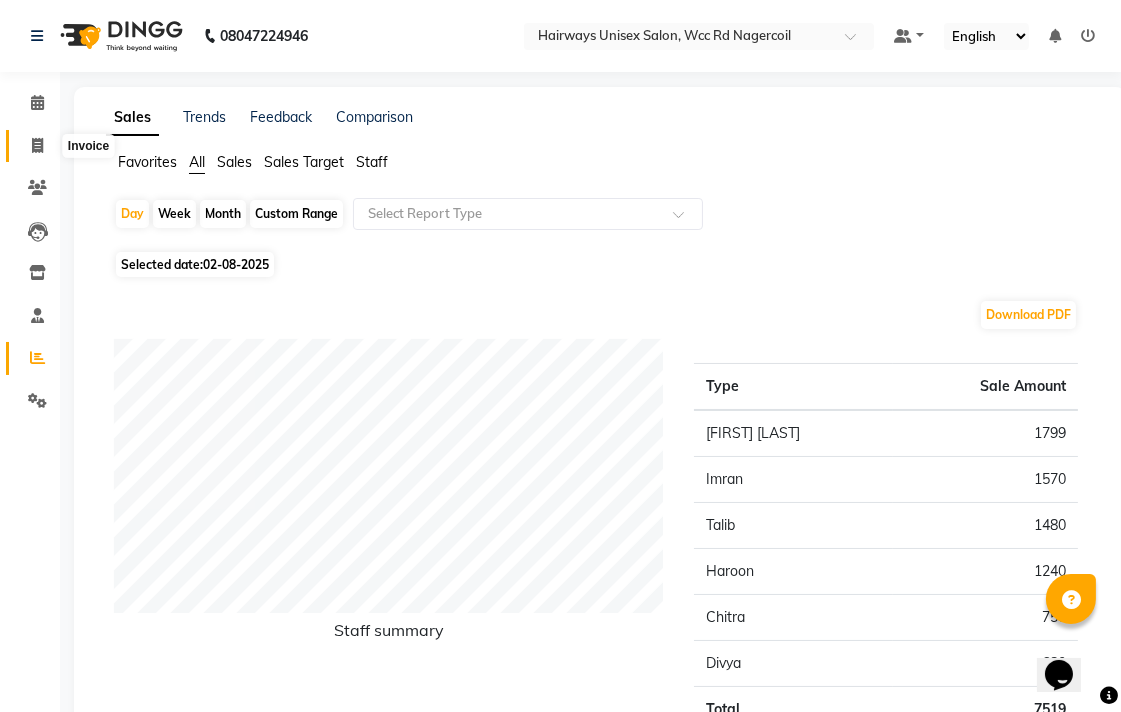 click 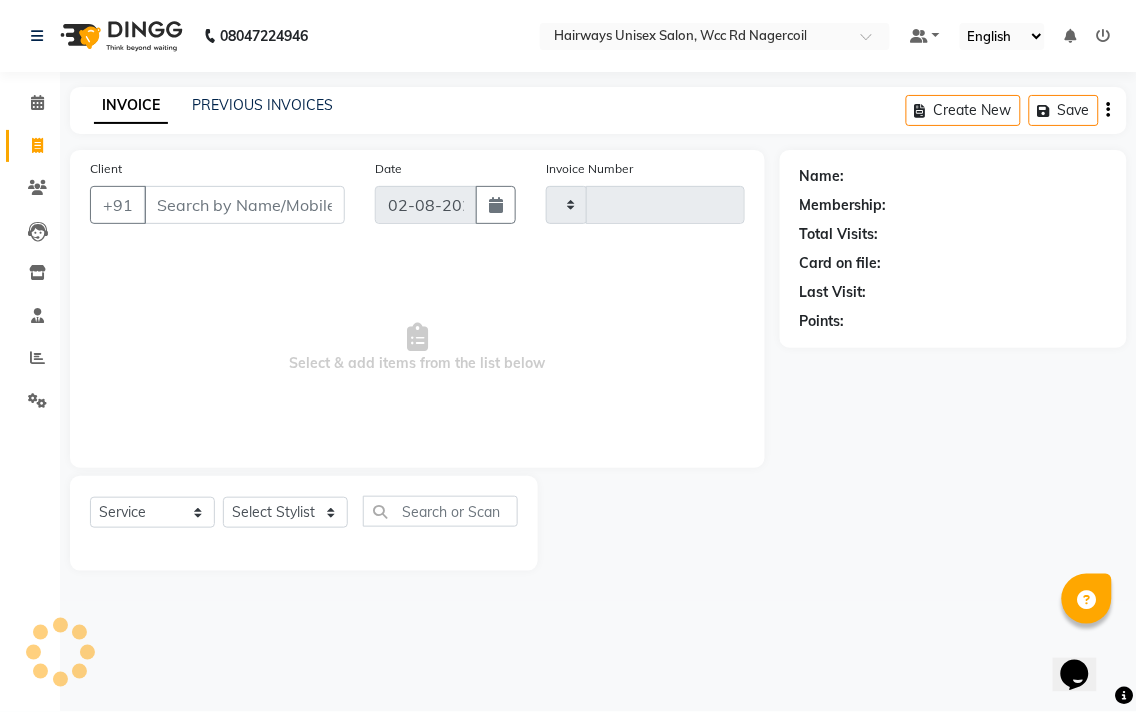 type on "5201" 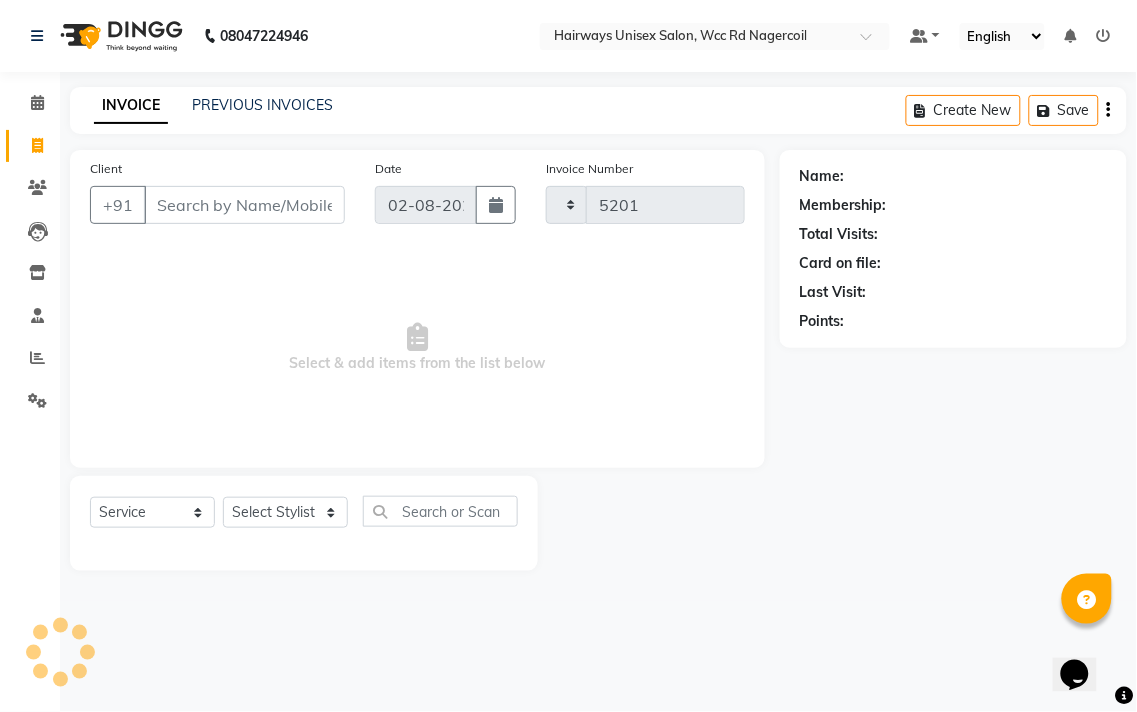 select on "6523" 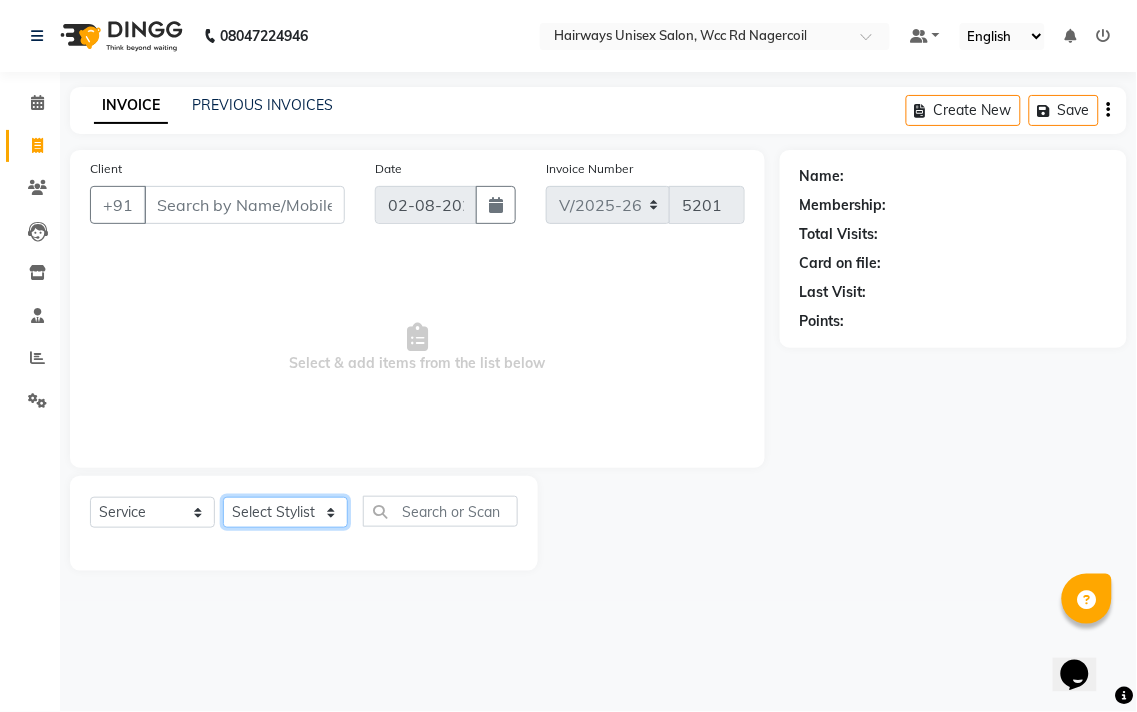 click on "Select Stylist Admin Chitra divya Gokila Haroon Imran Reception Salman Sartaj Khan Talib" 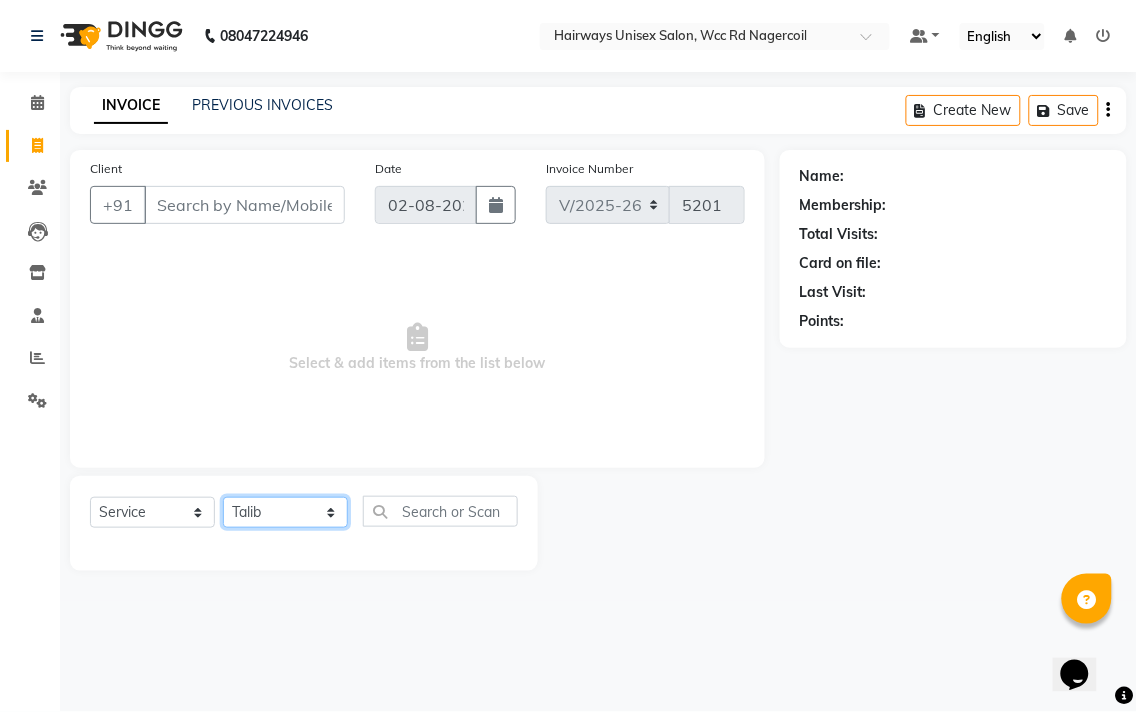 click on "Select Stylist Admin Chitra divya Gokila Haroon Imran Reception Salman Sartaj Khan Talib" 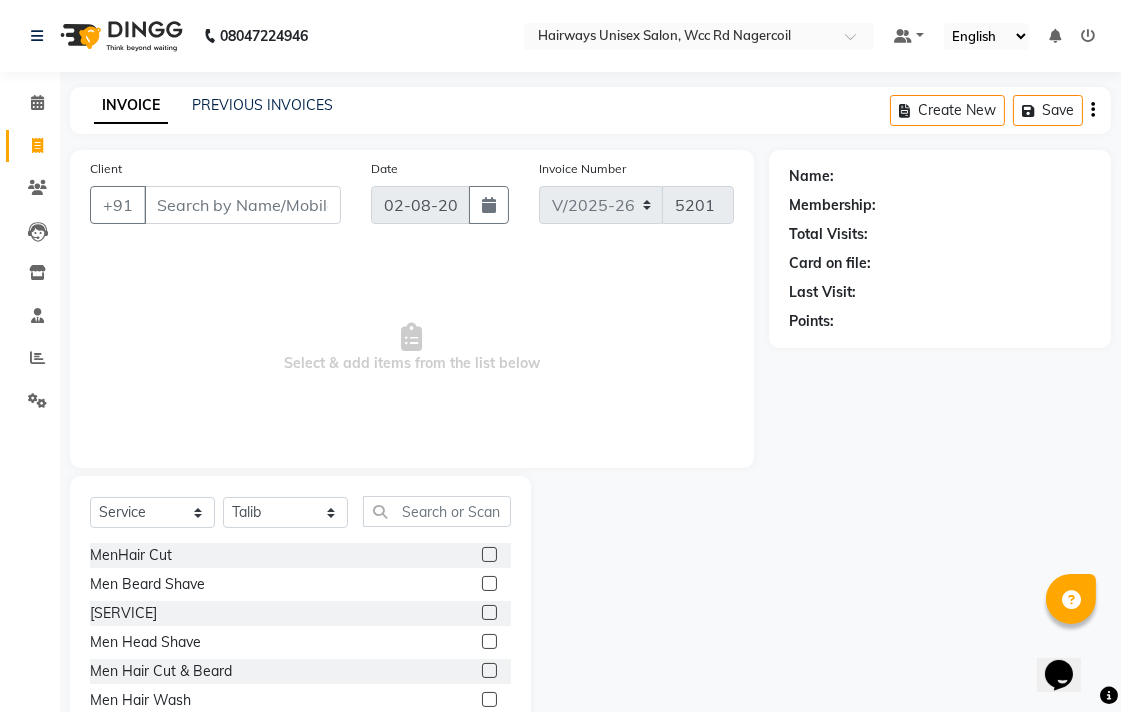 click on "Select  Service  Product  Membership  Package Voucher Prepaid Gift Card  Select Stylist Admin Chitra divya Gokila Haroon Imran Reception Salman Sartaj Khan Talib" 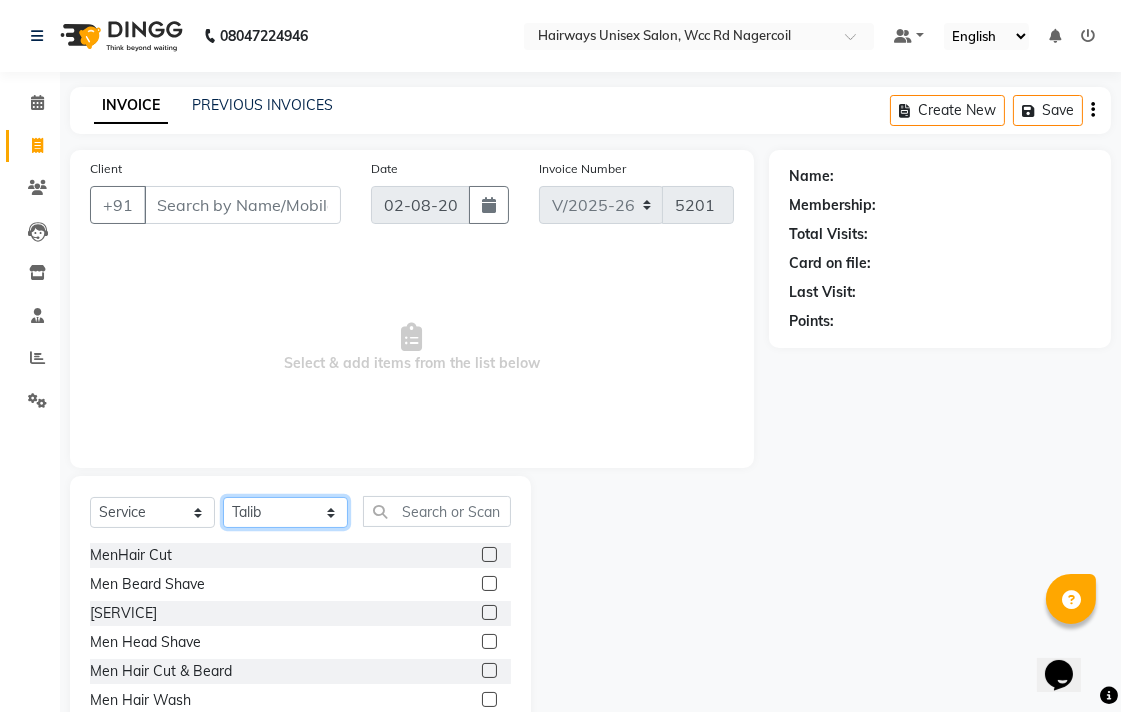 click on "Select Stylist Admin Chitra divya Gokila Haroon Imran Reception Salman Sartaj Khan Talib" 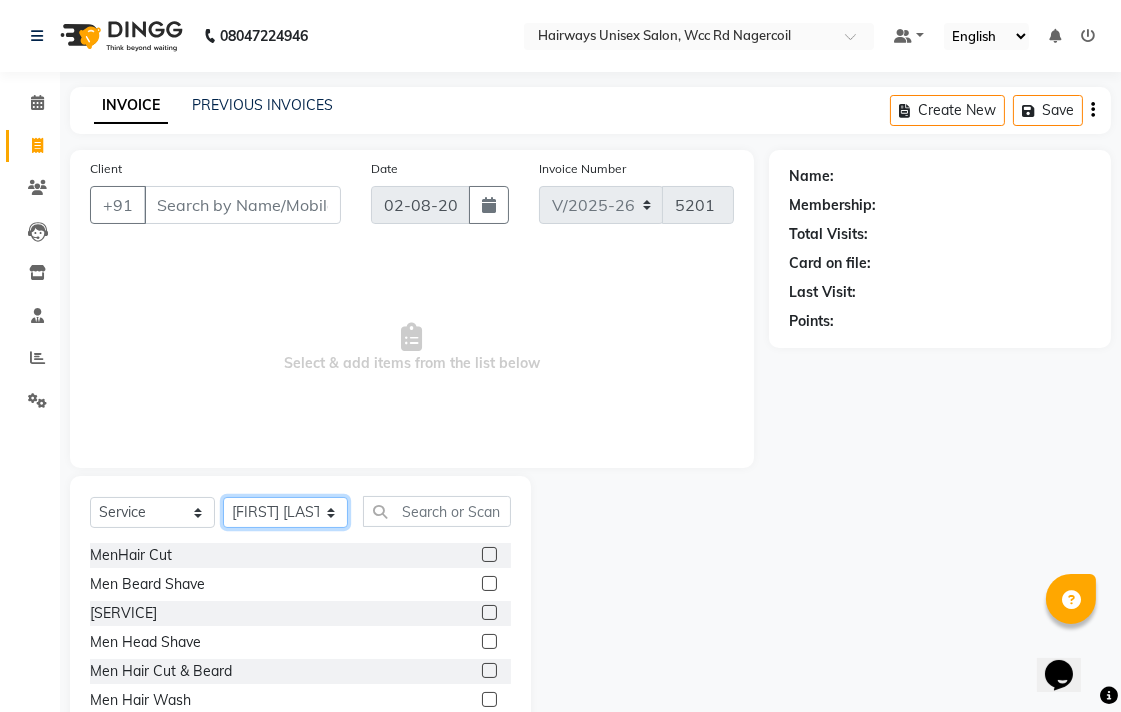click on "Select Stylist Admin Chitra divya Gokila Haroon Imran Reception Salman Sartaj Khan Talib" 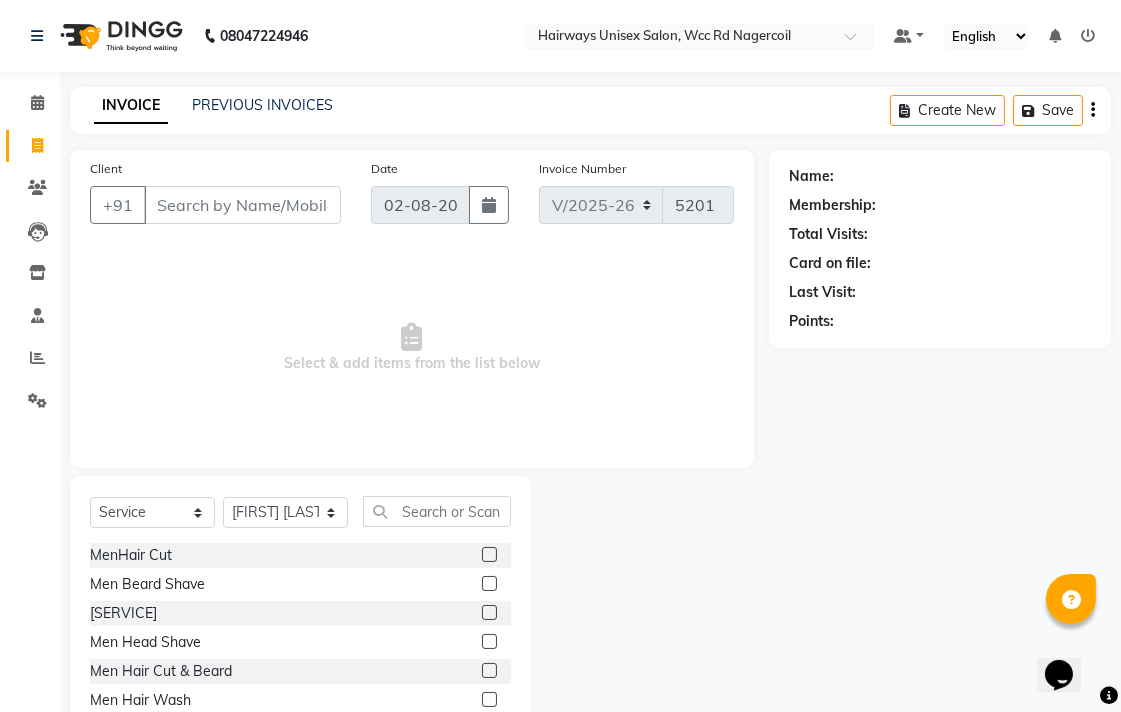click 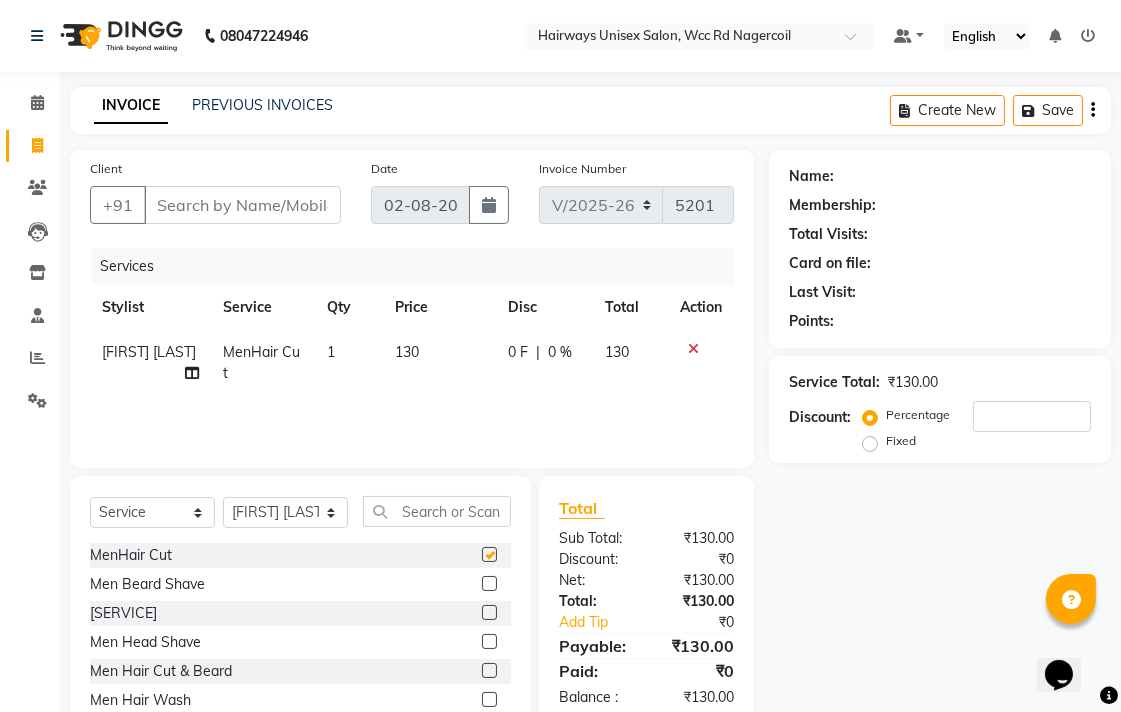 checkbox on "false" 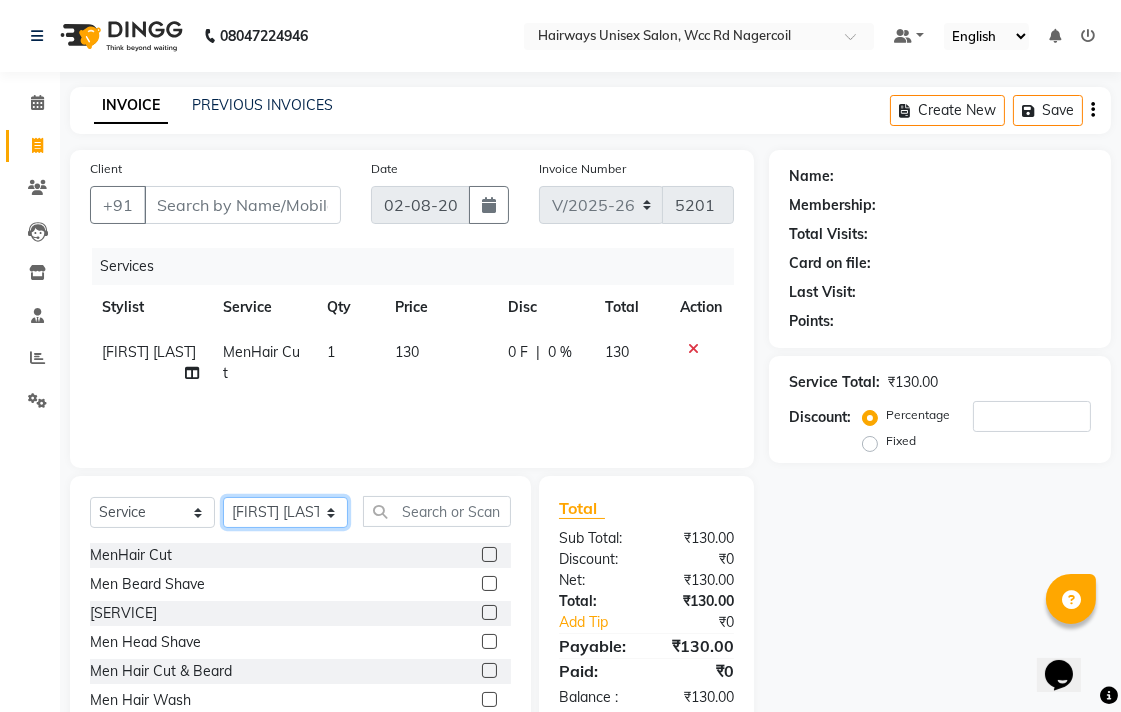 click on "Select Stylist Admin Chitra divya Gokila Haroon Imran Reception Salman Sartaj Khan Talib" 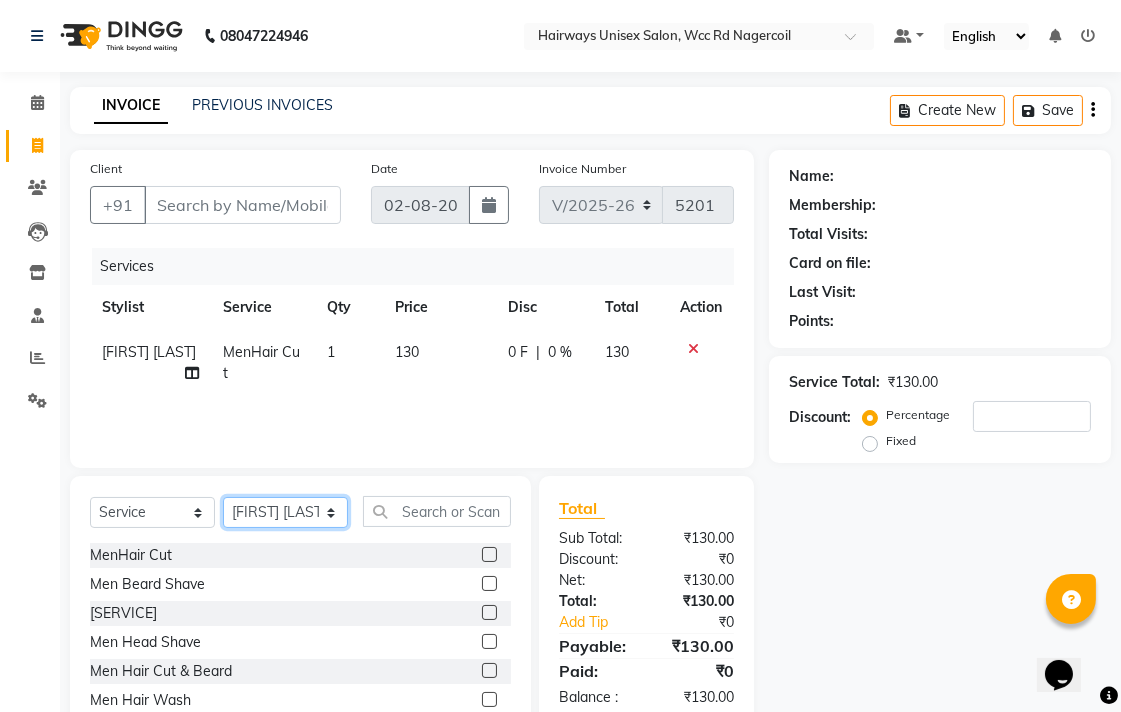 select on "49917" 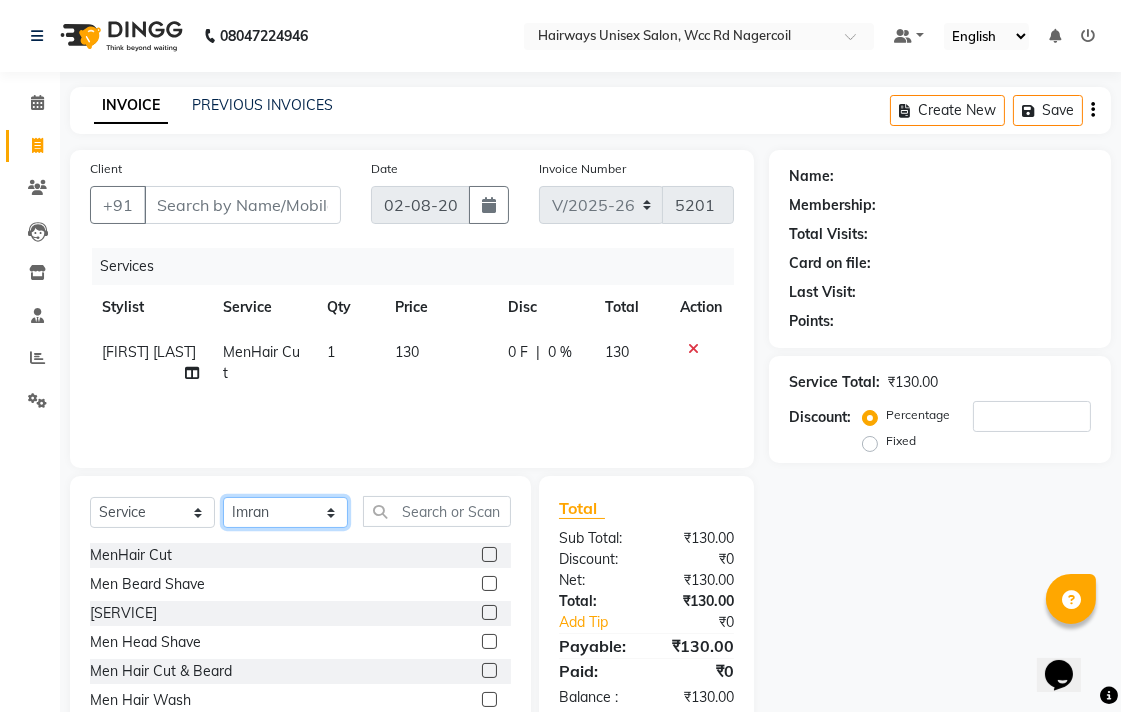 click on "Select Stylist Admin Chitra divya Gokila Haroon Imran Reception Salman Sartaj Khan Talib" 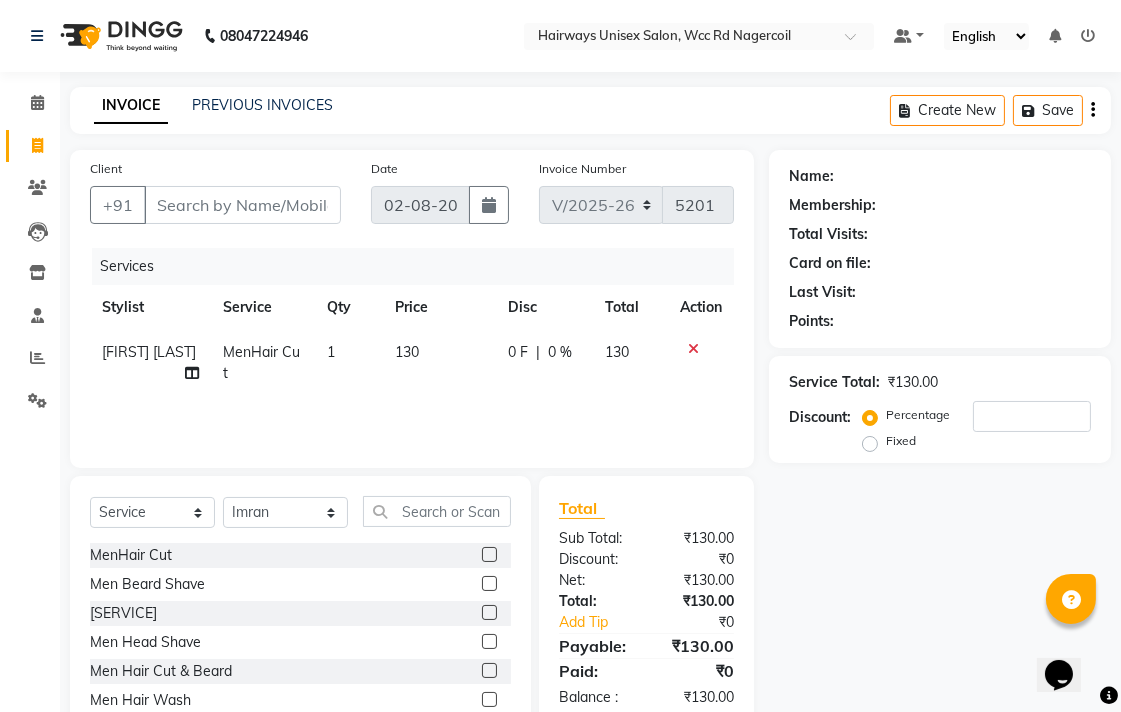 click 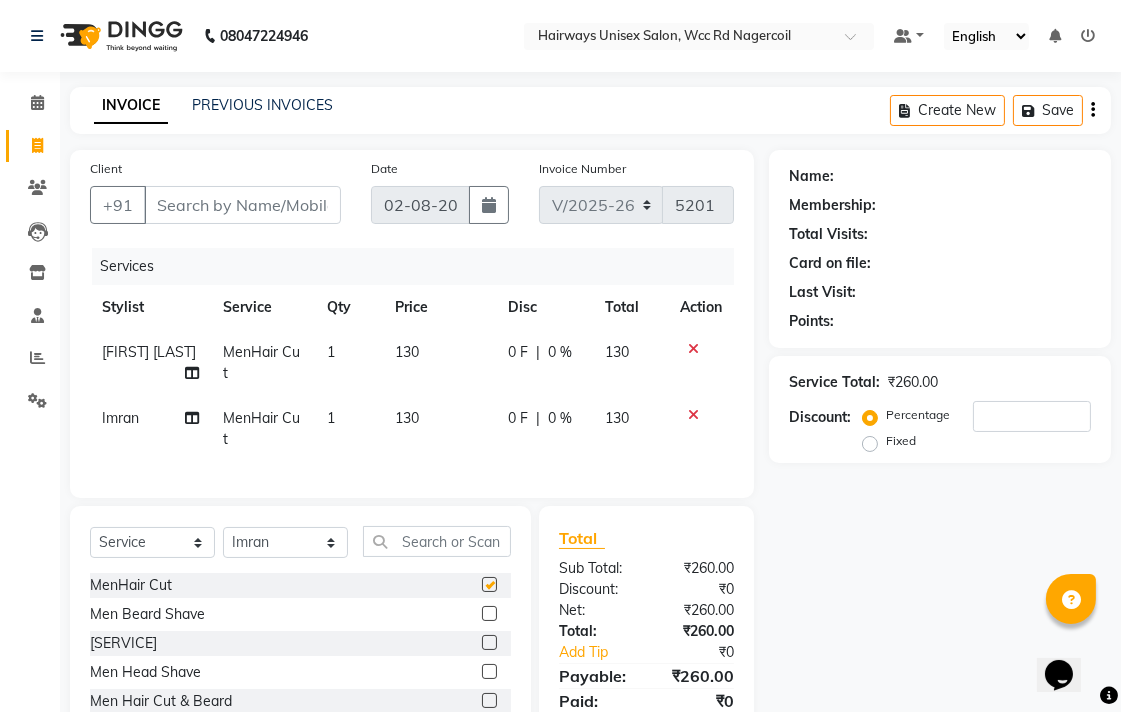 checkbox on "false" 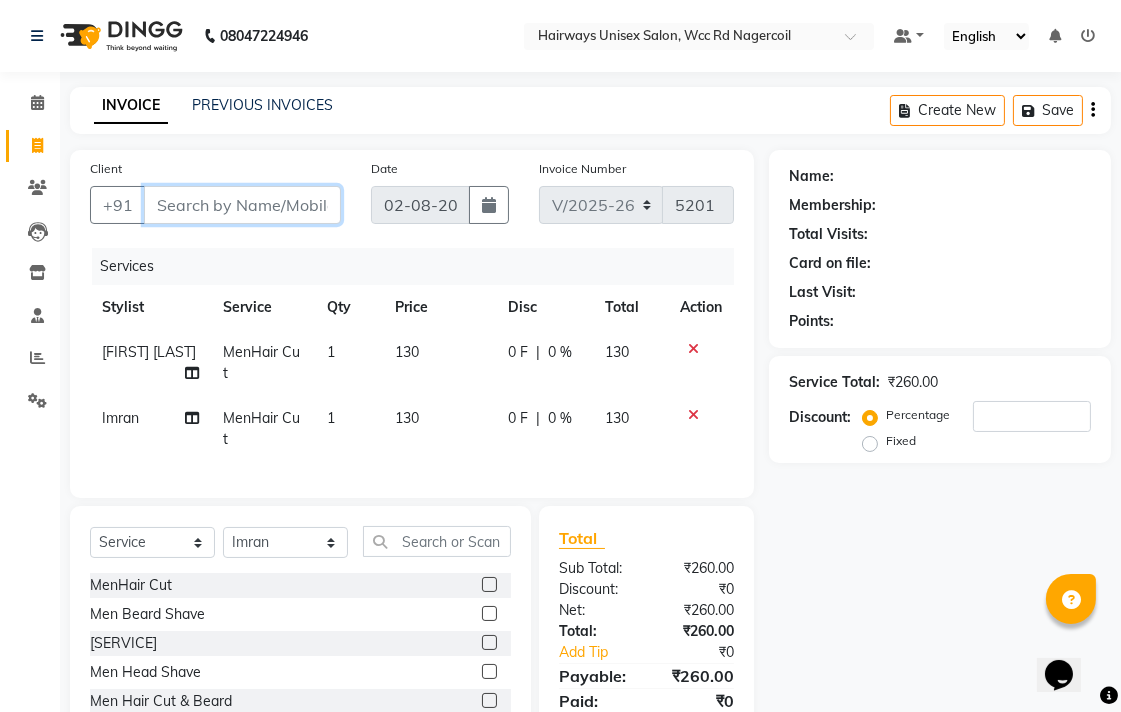 click on "Client" at bounding box center [242, 205] 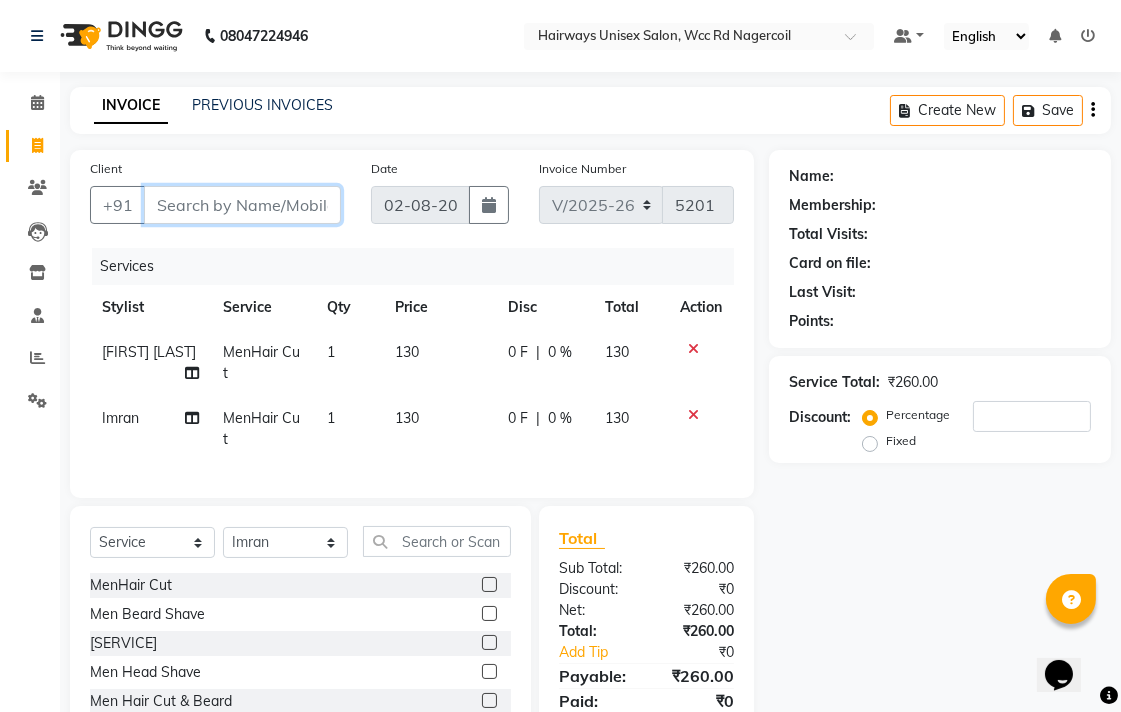 type on "9" 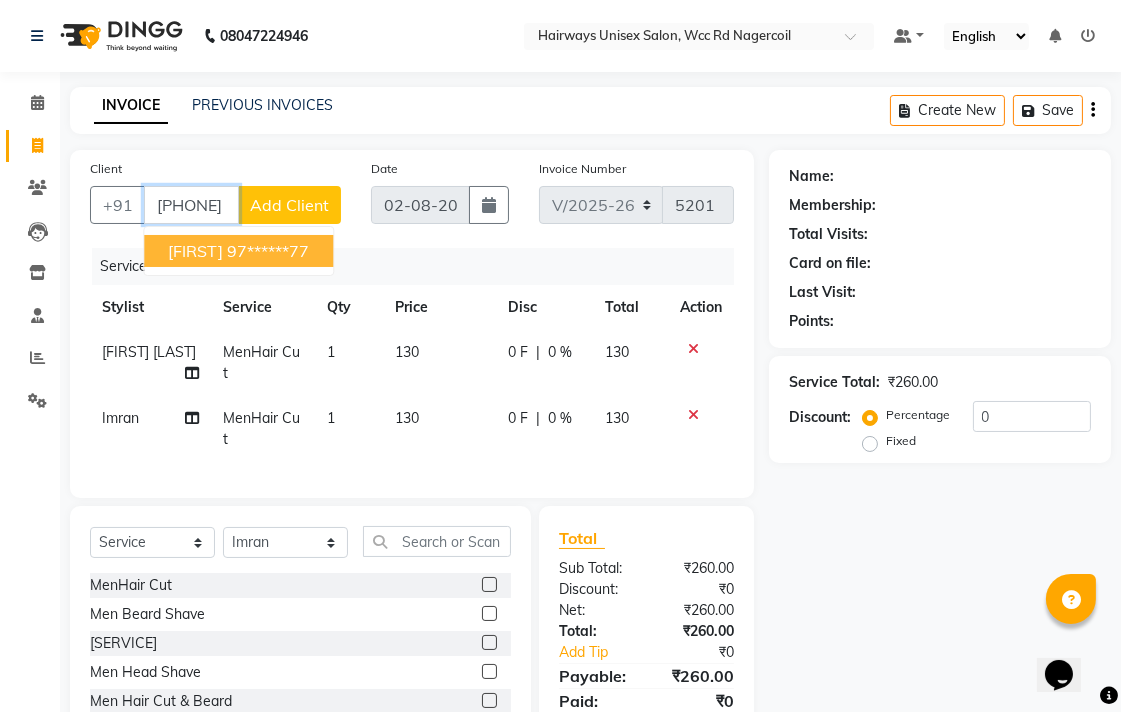 click on "97******77" at bounding box center [268, 251] 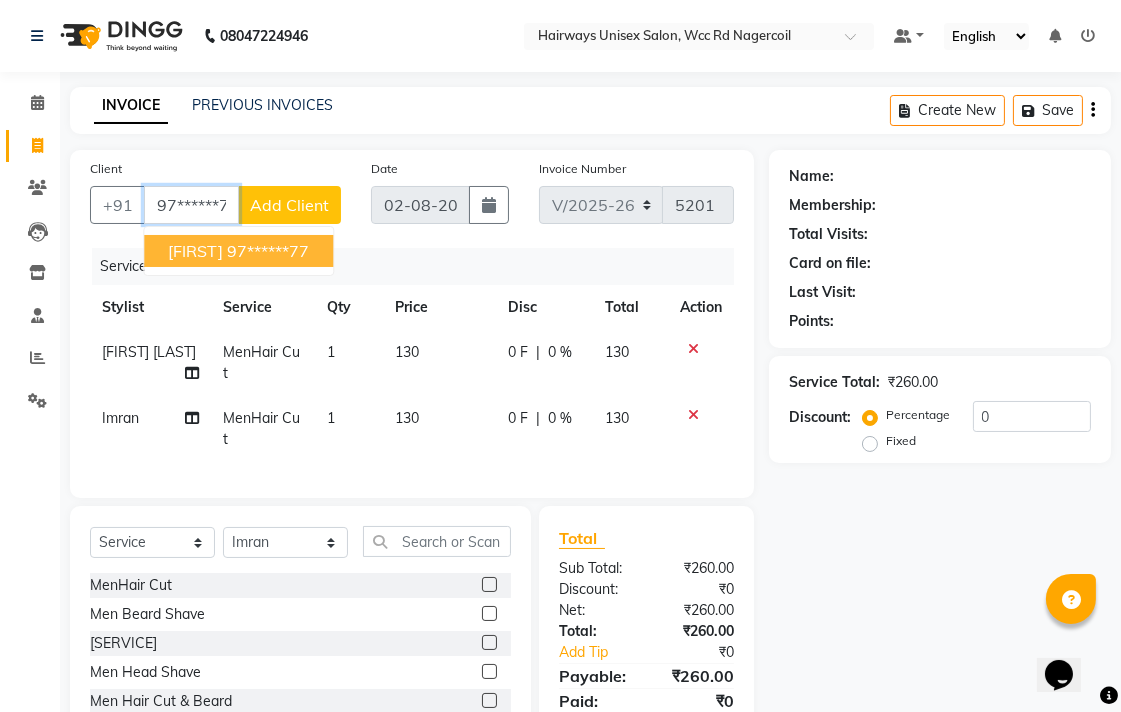 type on "97******77" 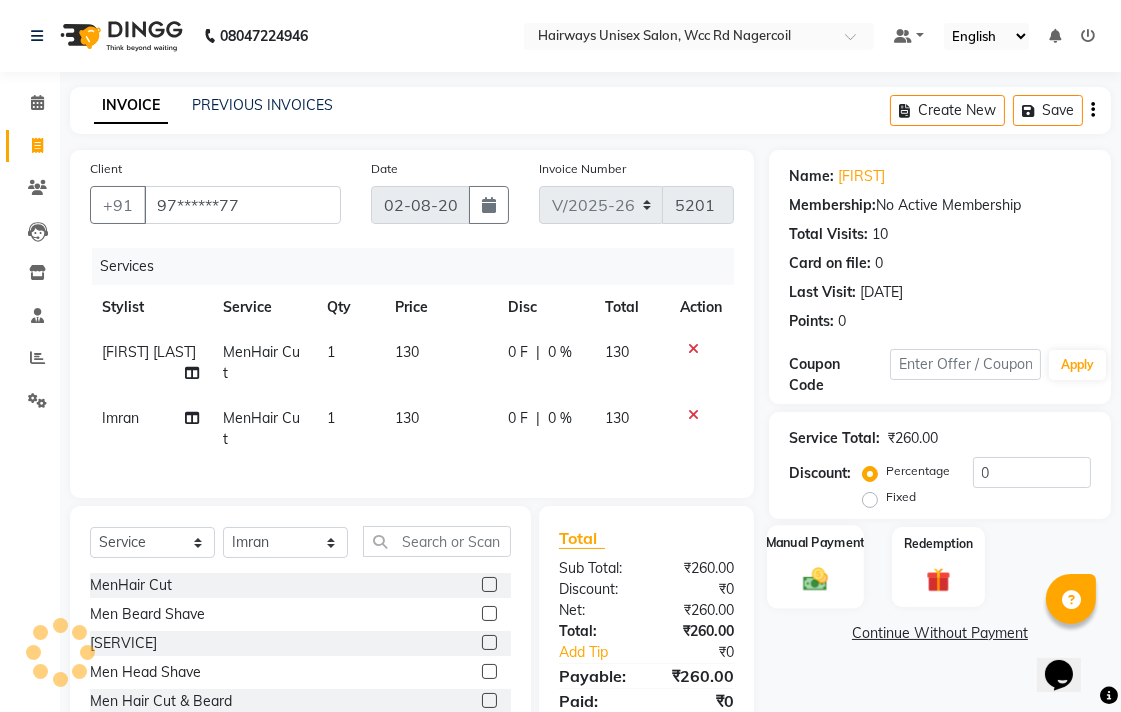 click on "Manual Payment" 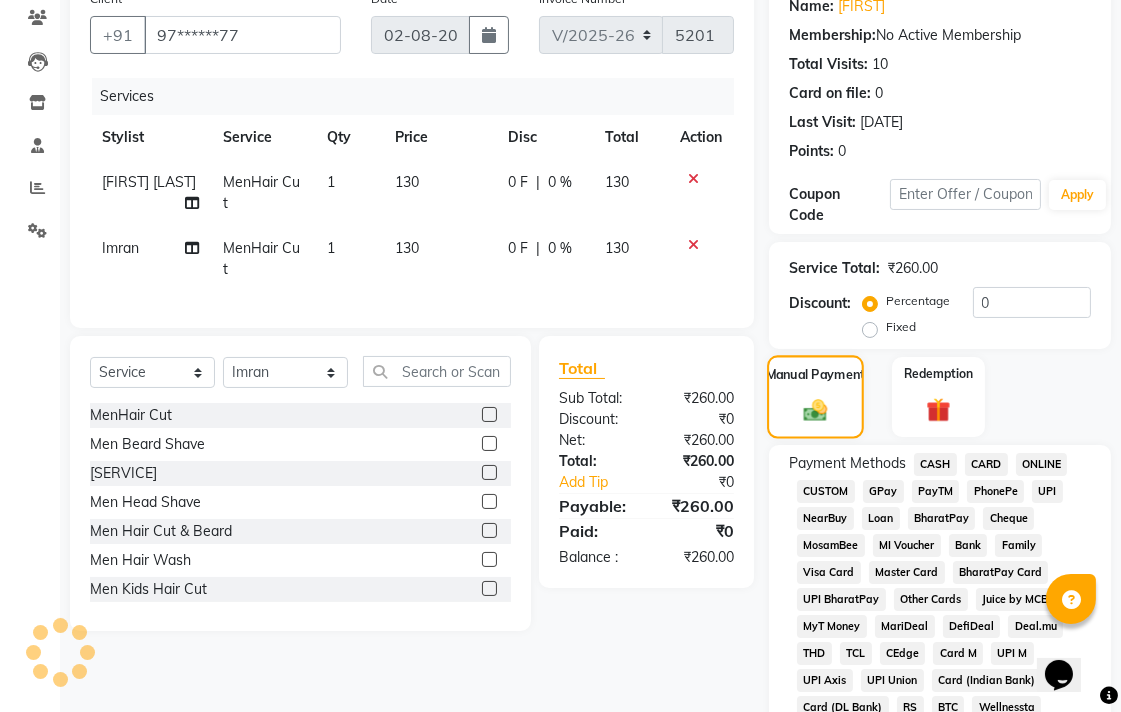 scroll, scrollTop: 333, scrollLeft: 0, axis: vertical 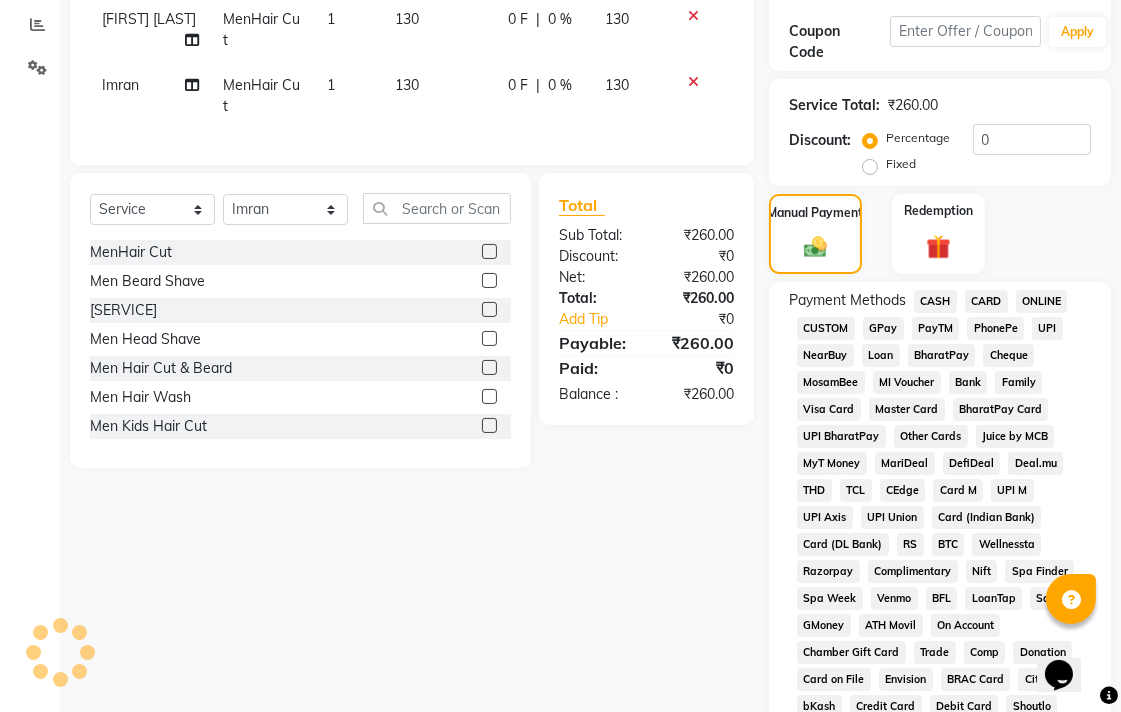 click on "UPI" 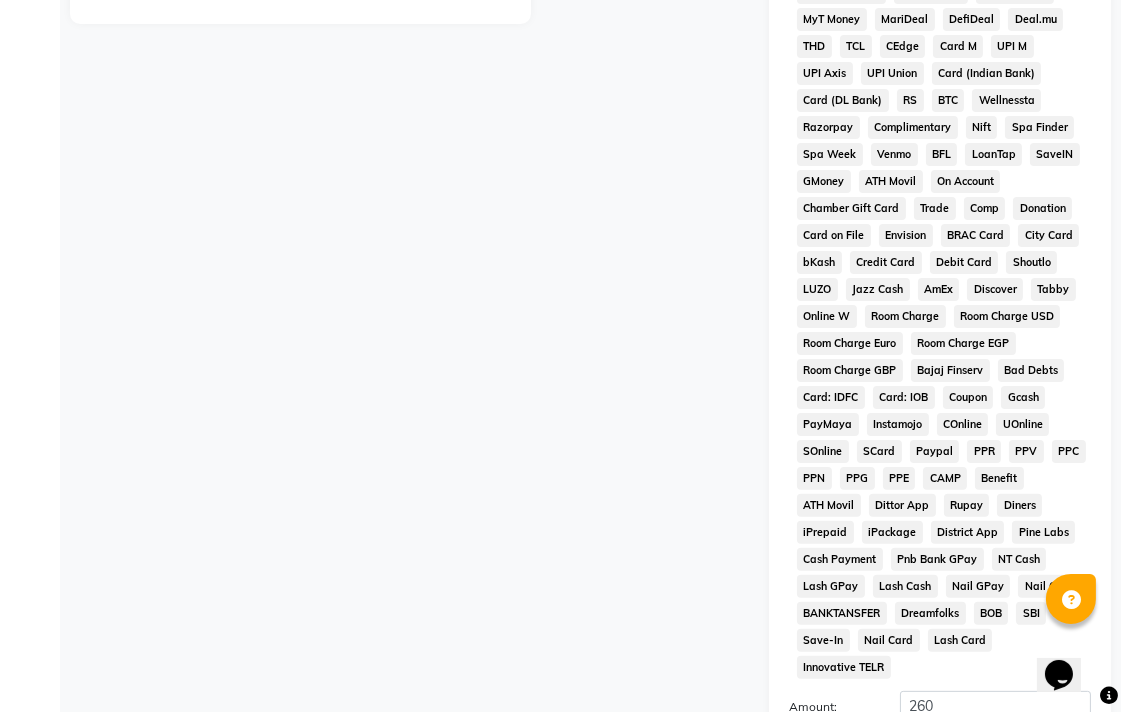 scroll, scrollTop: 913, scrollLeft: 0, axis: vertical 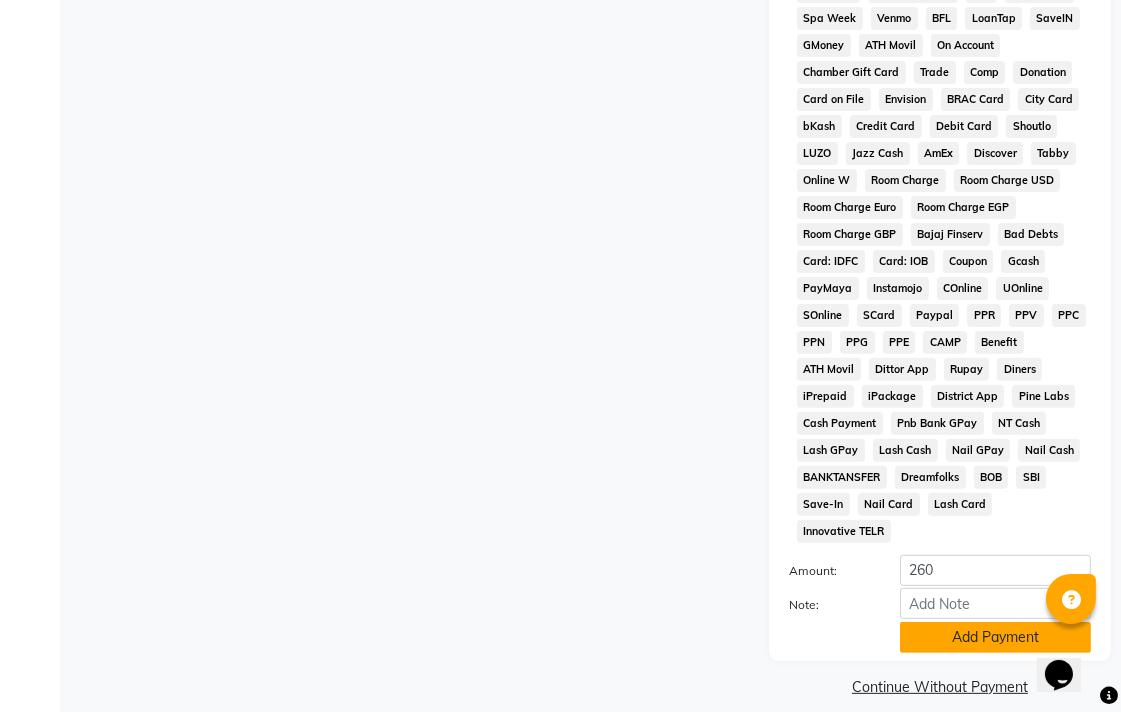 click on "Add Payment" 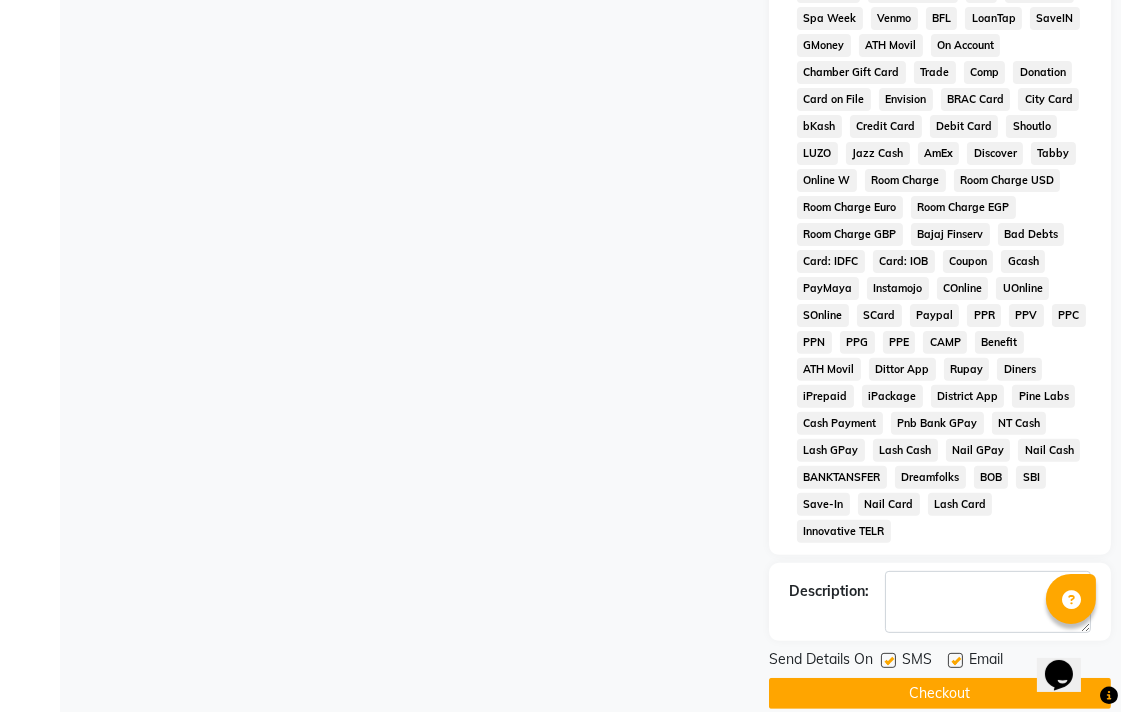 click on "Checkout" 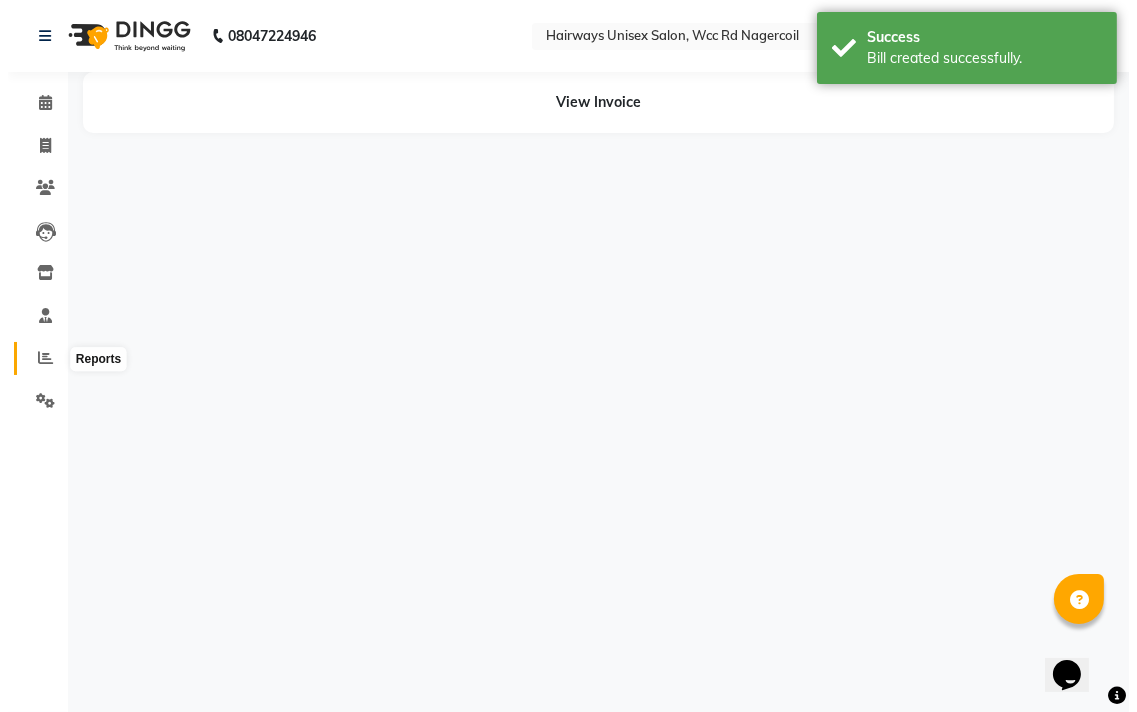 scroll, scrollTop: 0, scrollLeft: 0, axis: both 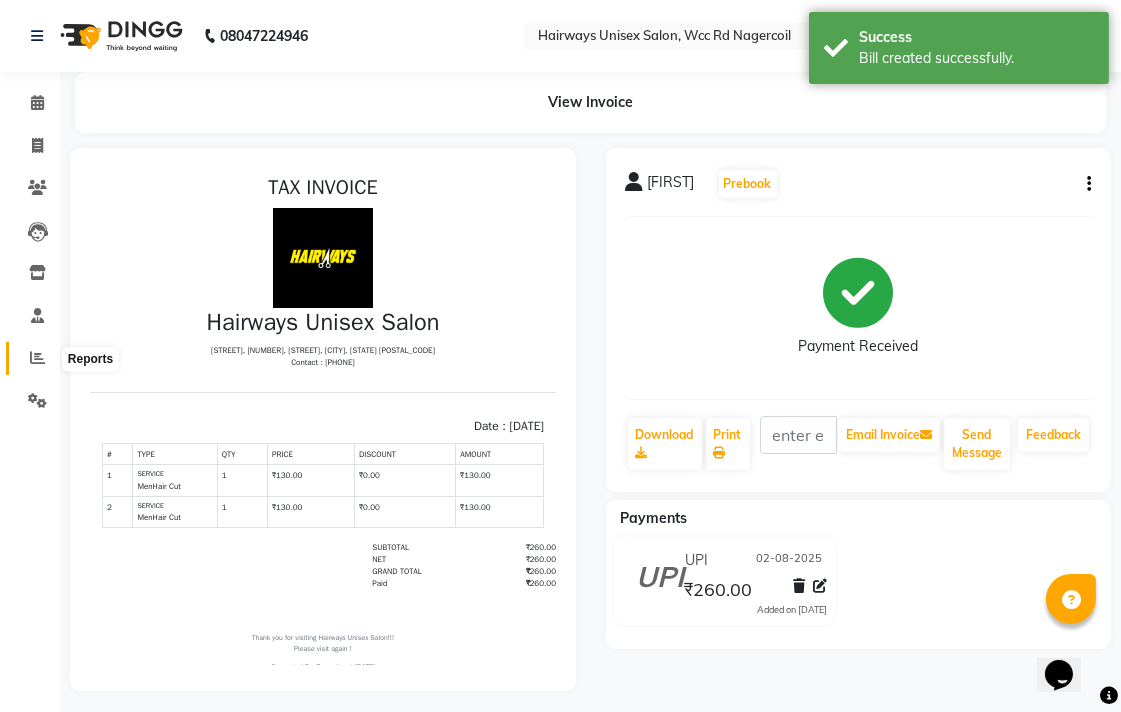 click 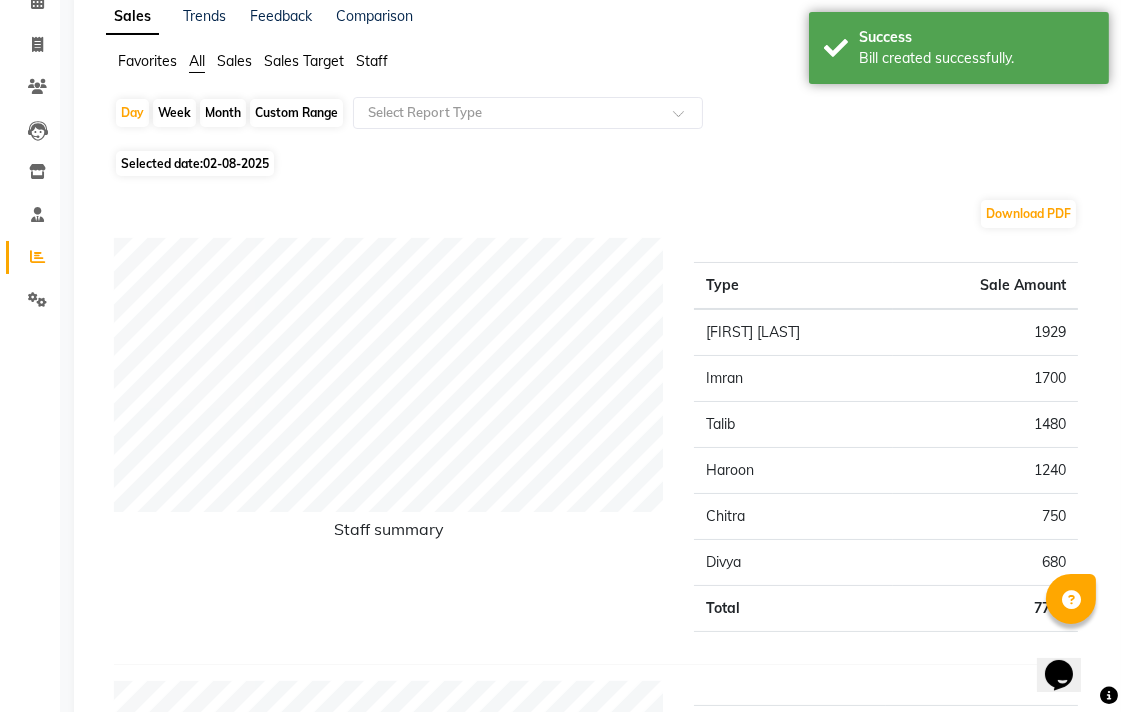 scroll, scrollTop: 0, scrollLeft: 0, axis: both 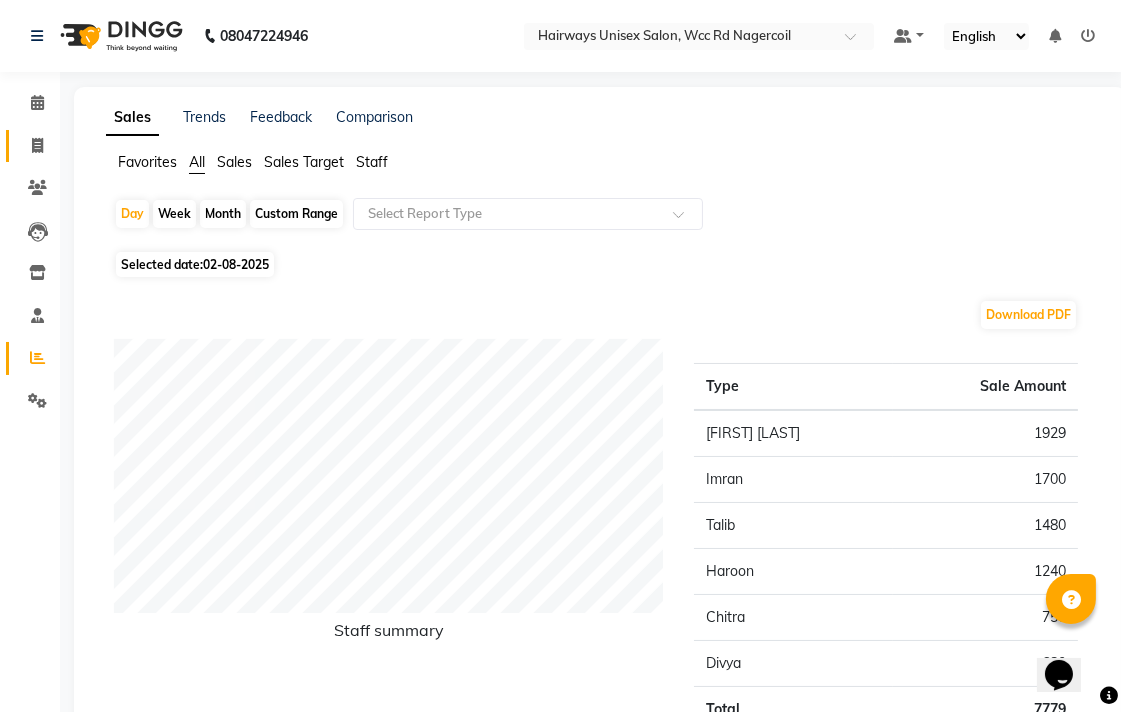 click on "Invoice" 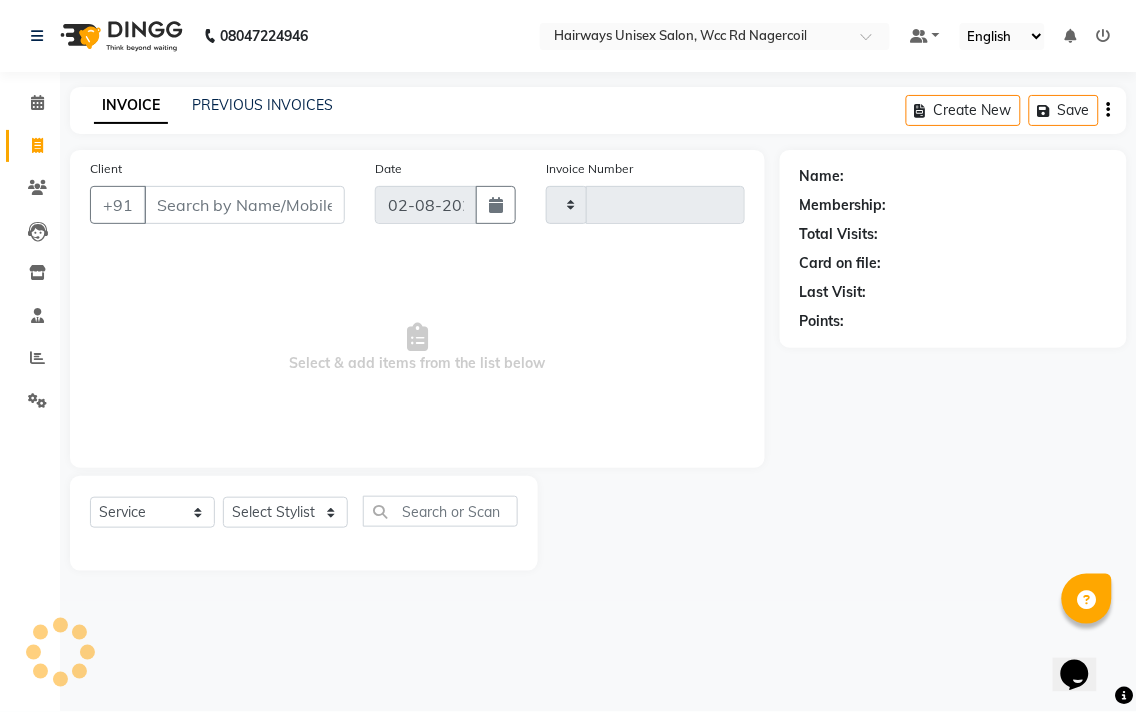 type on "5202" 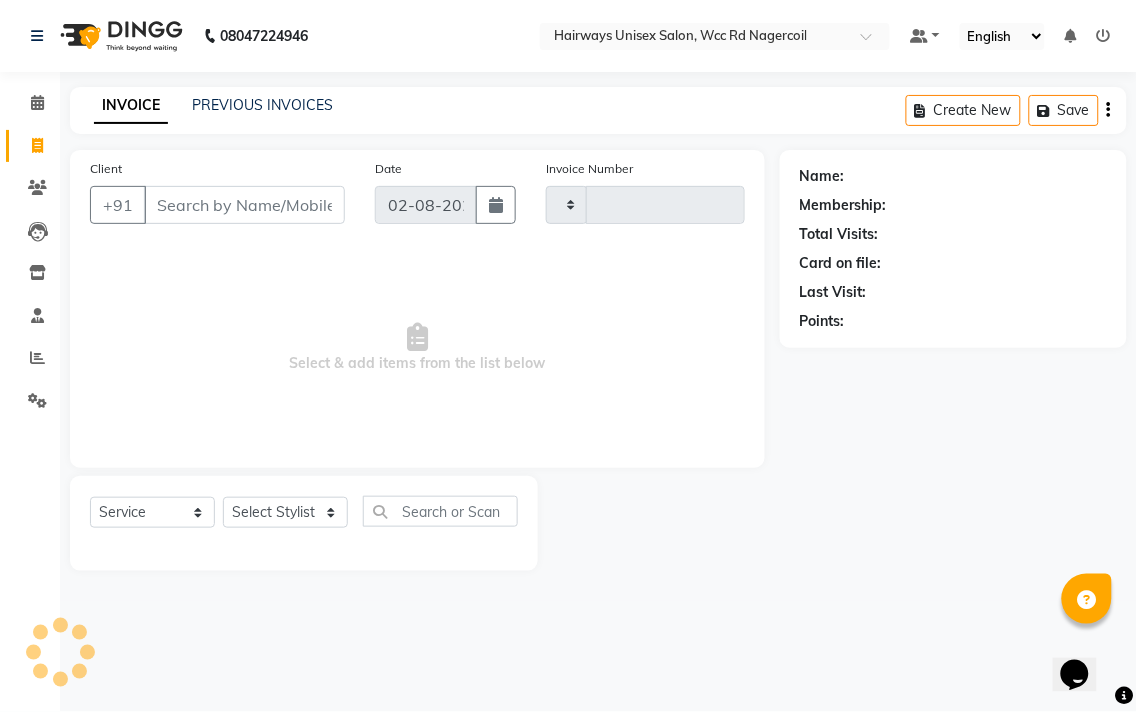 select on "6523" 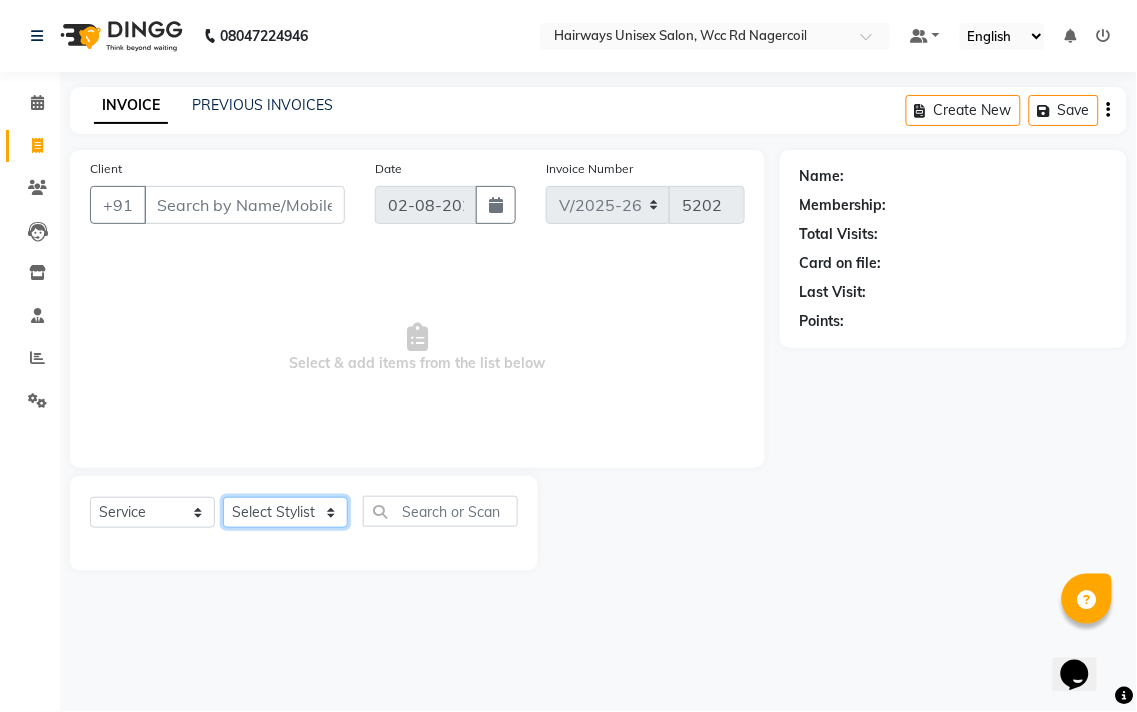 click on "Select Stylist" 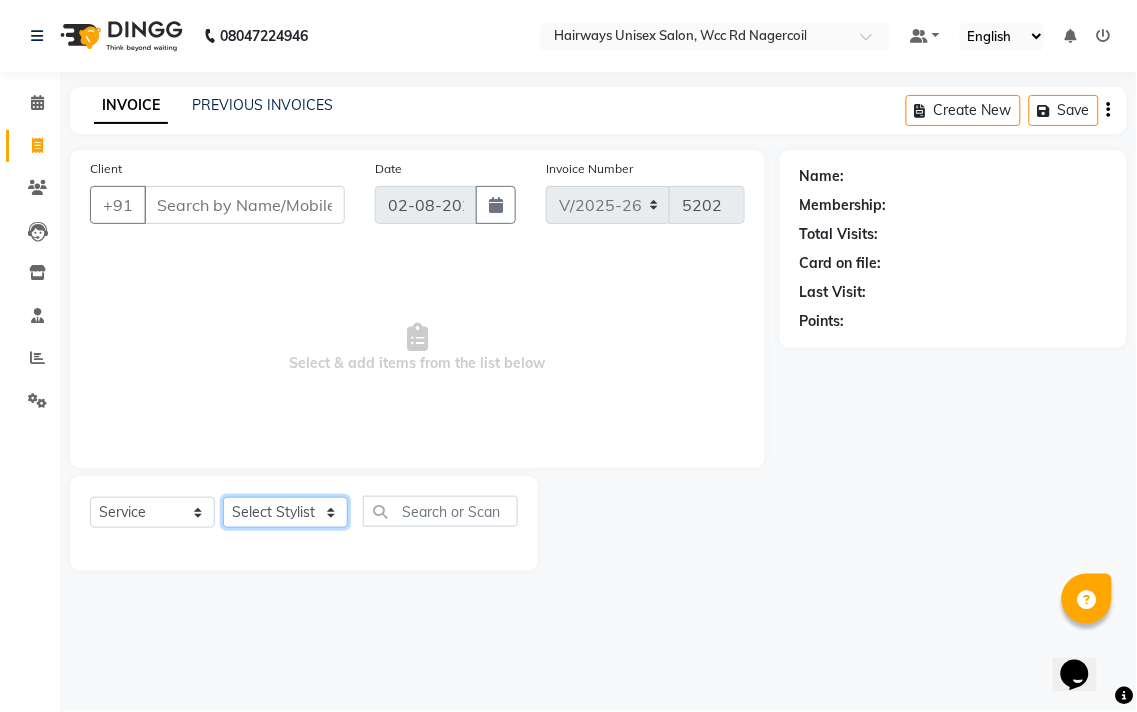 select on "49914" 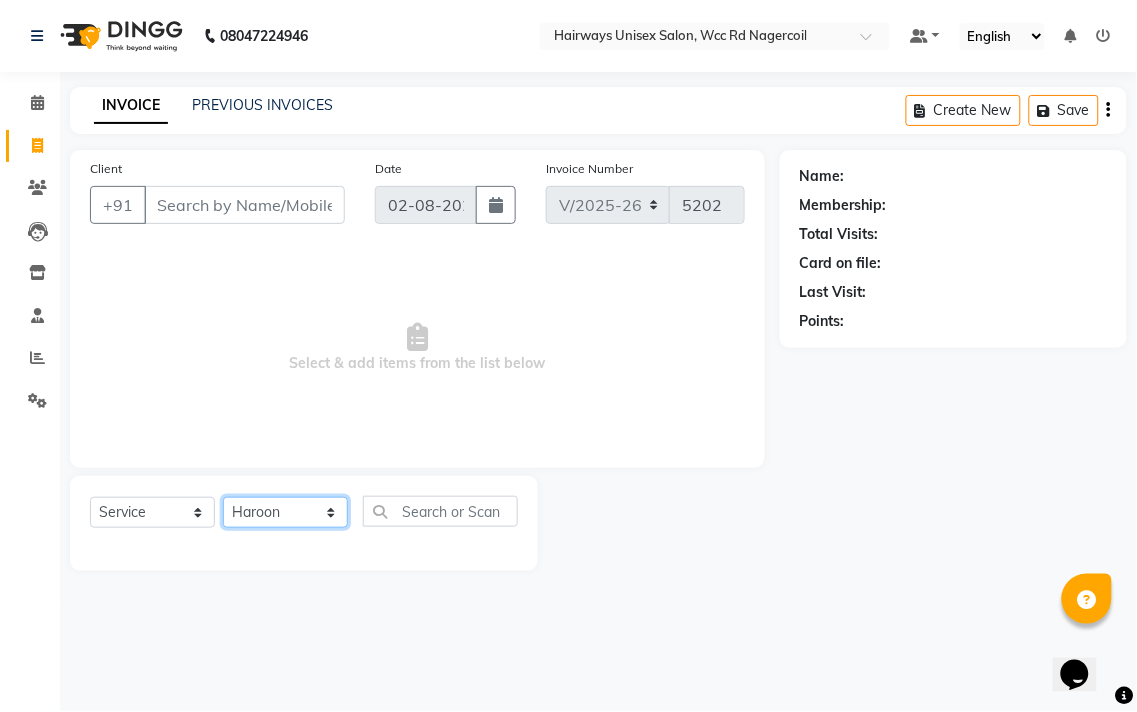 click on "Select Stylist Admin Chitra divya Gokila Haroon Imran Reception Salman Sartaj Khan Talib" 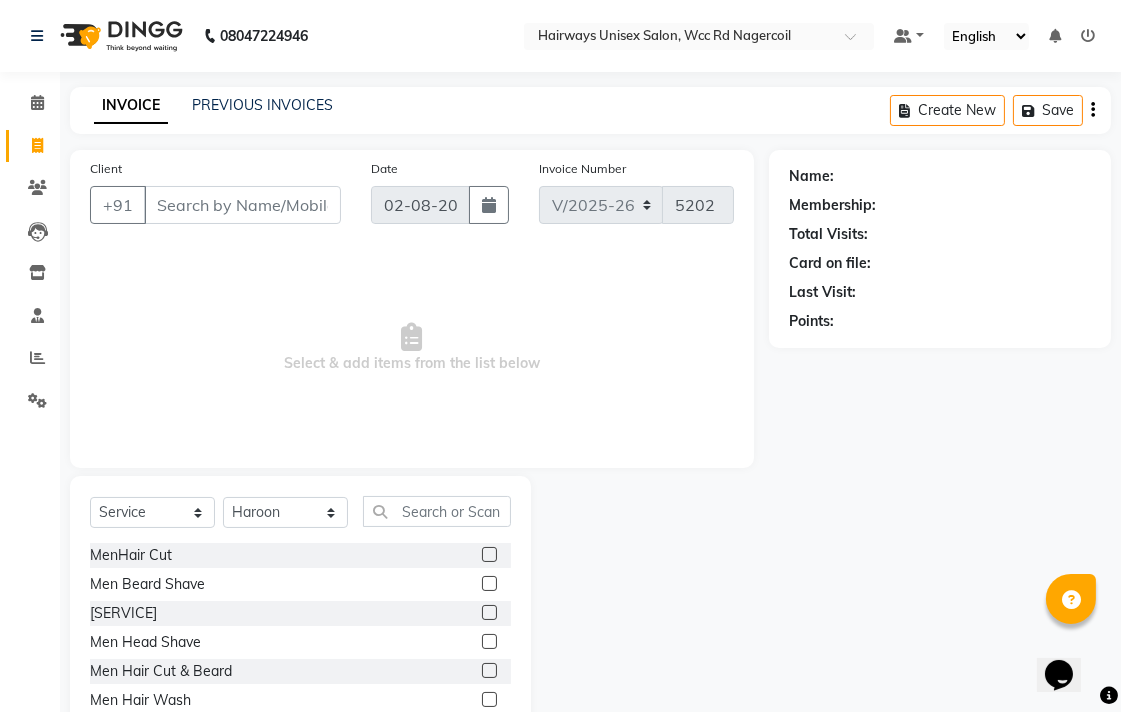 click 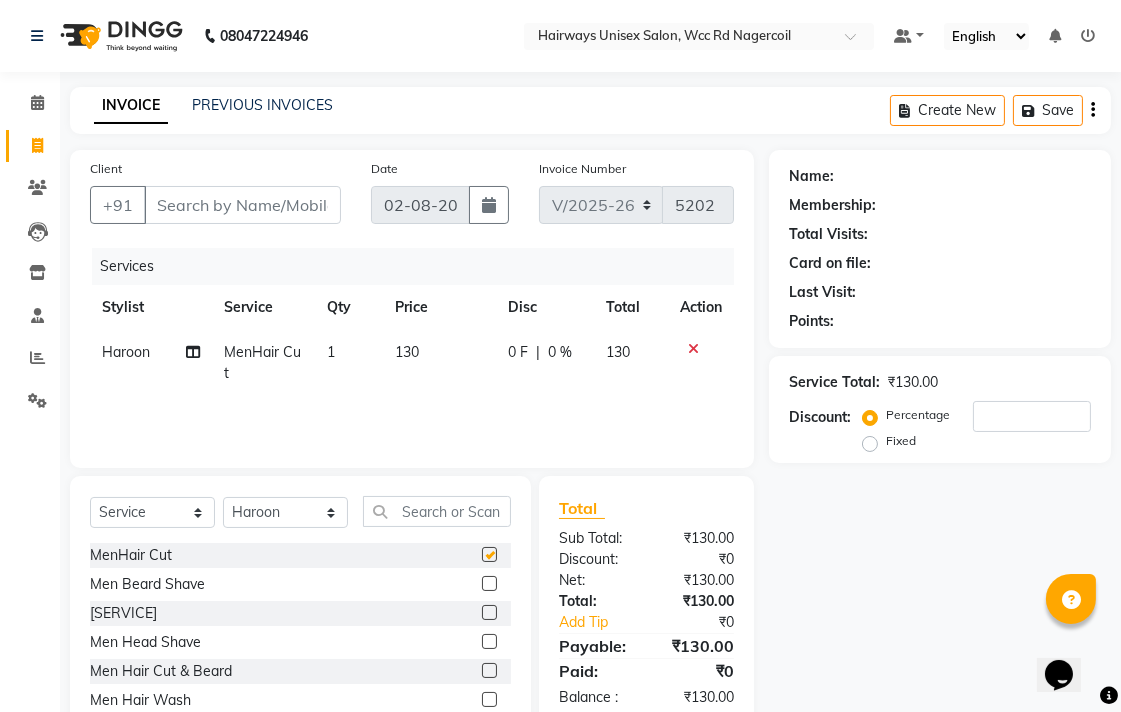 checkbox on "false" 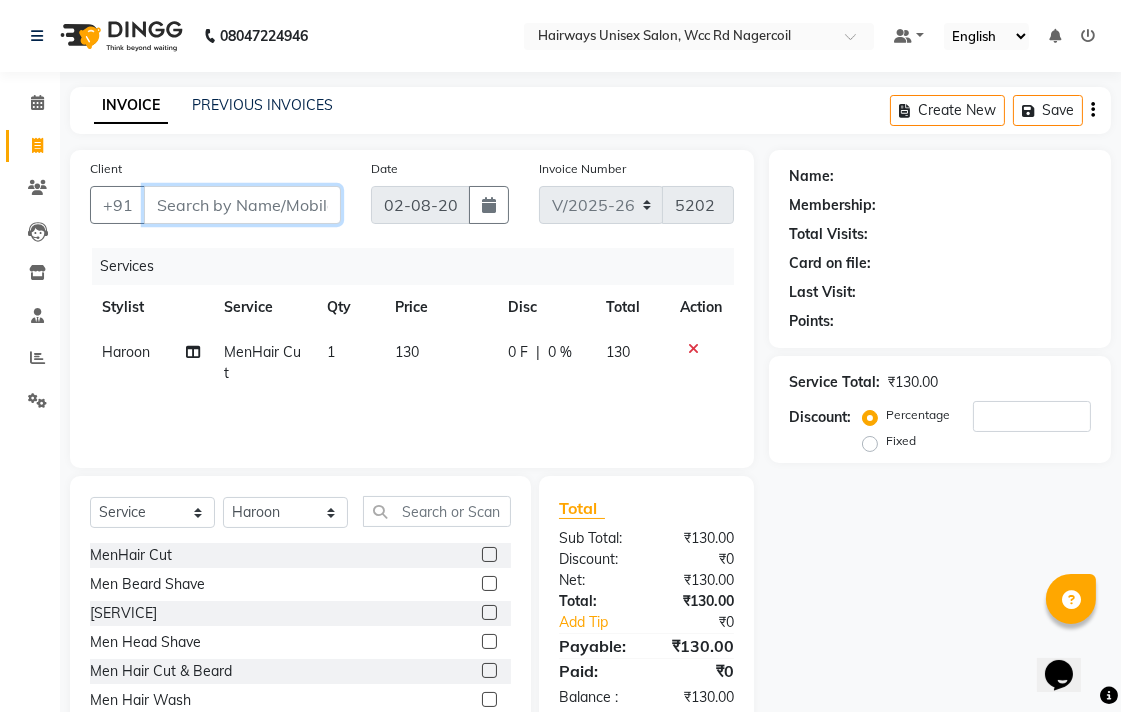 click on "Client" at bounding box center [242, 205] 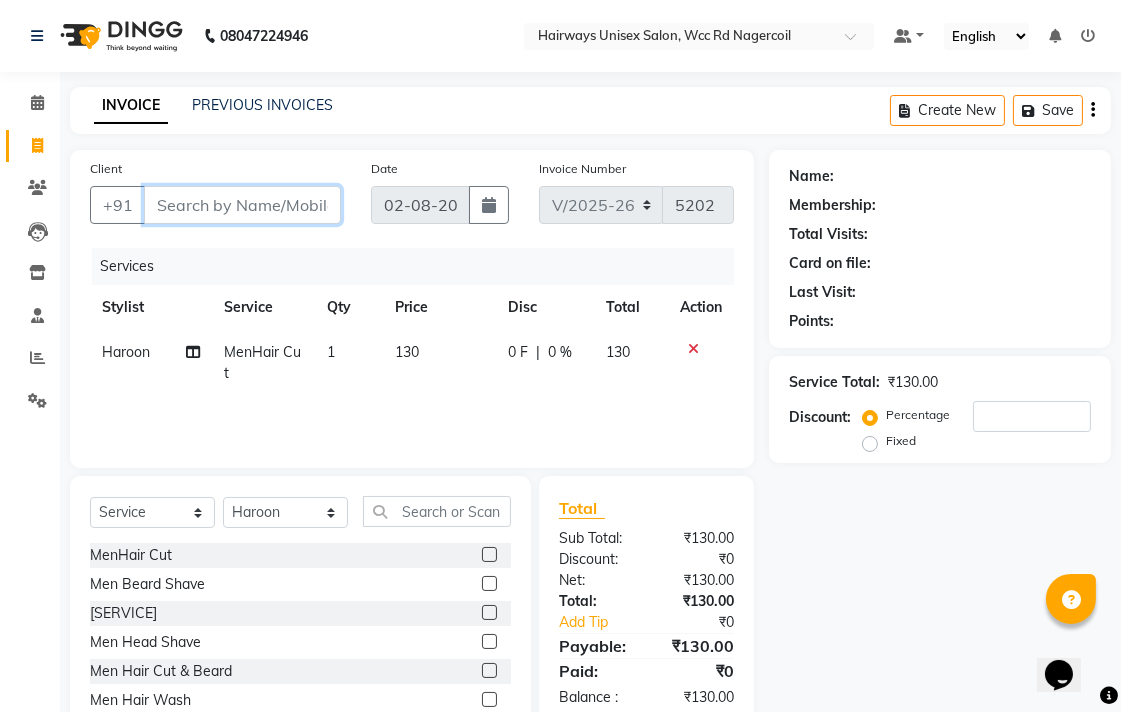 type on "9" 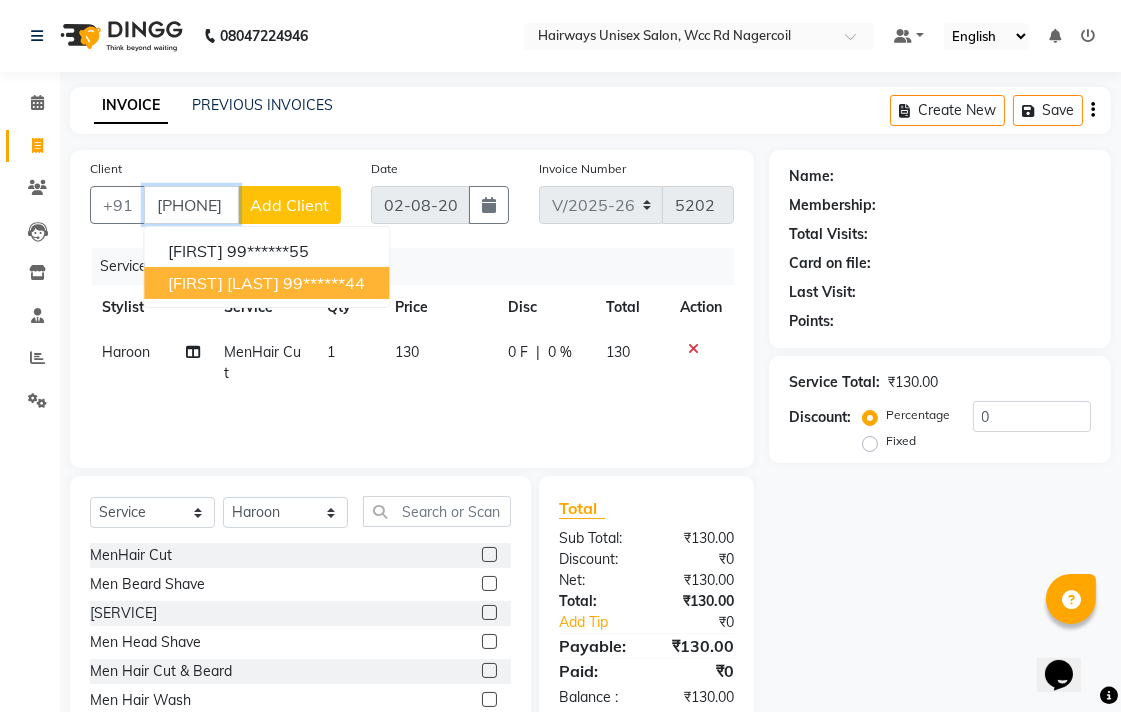 click on "99******44" at bounding box center [324, 283] 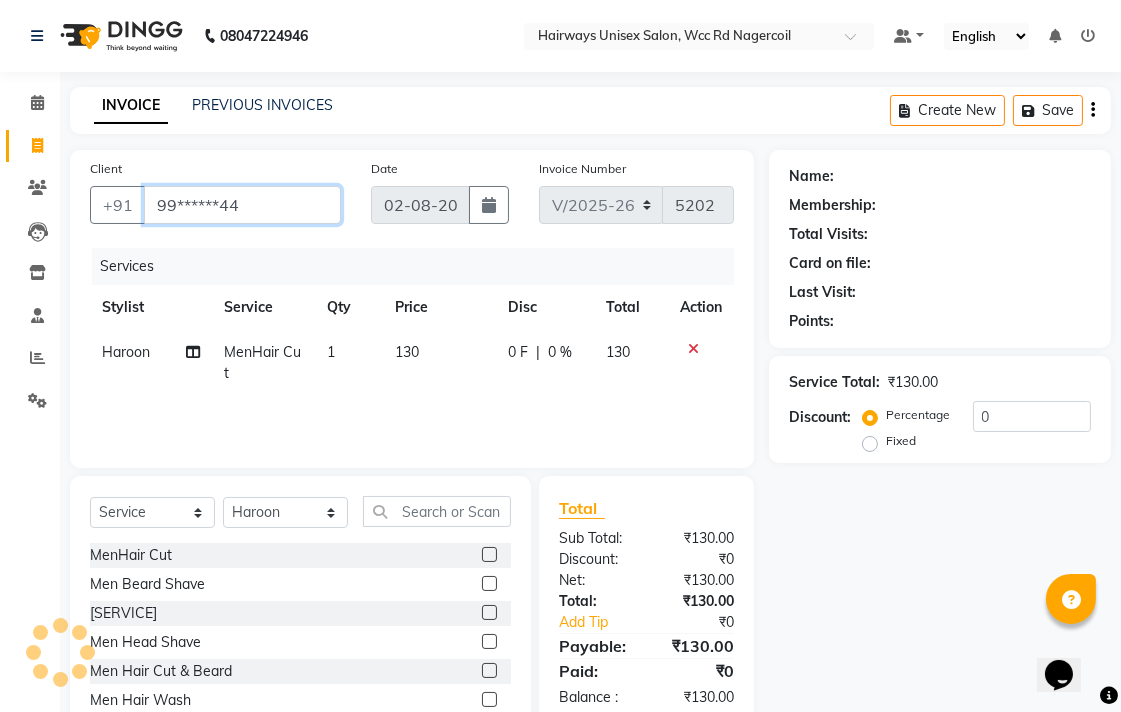 type on "99******44" 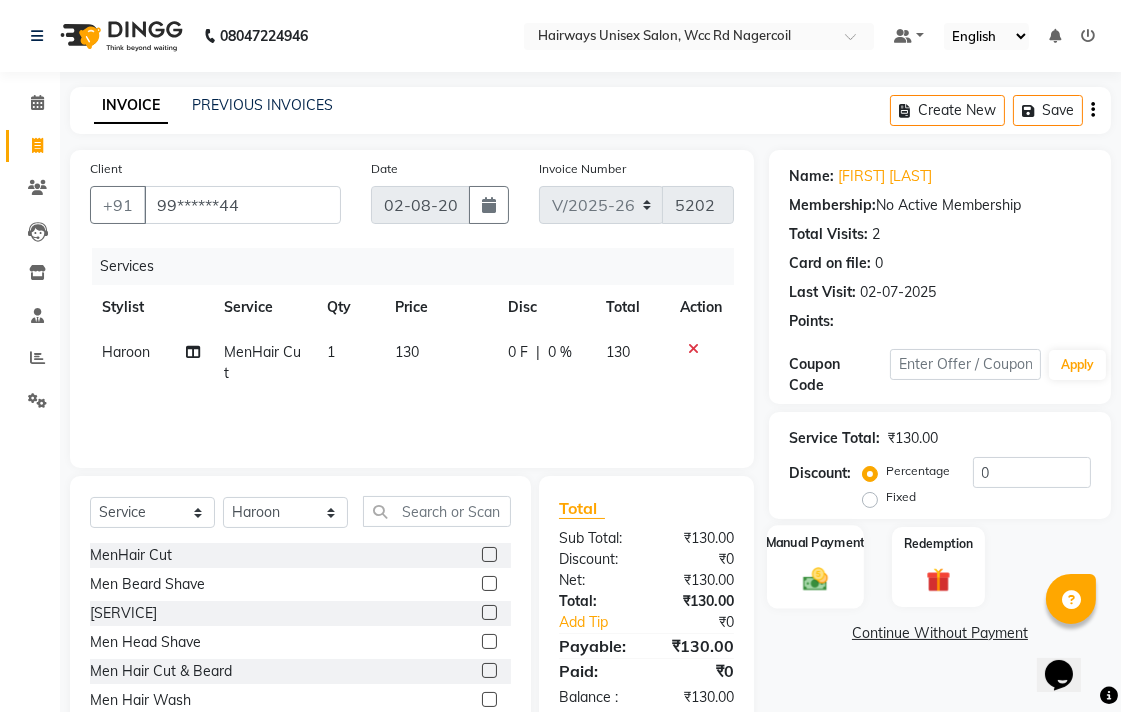 click on "Manual Payment" 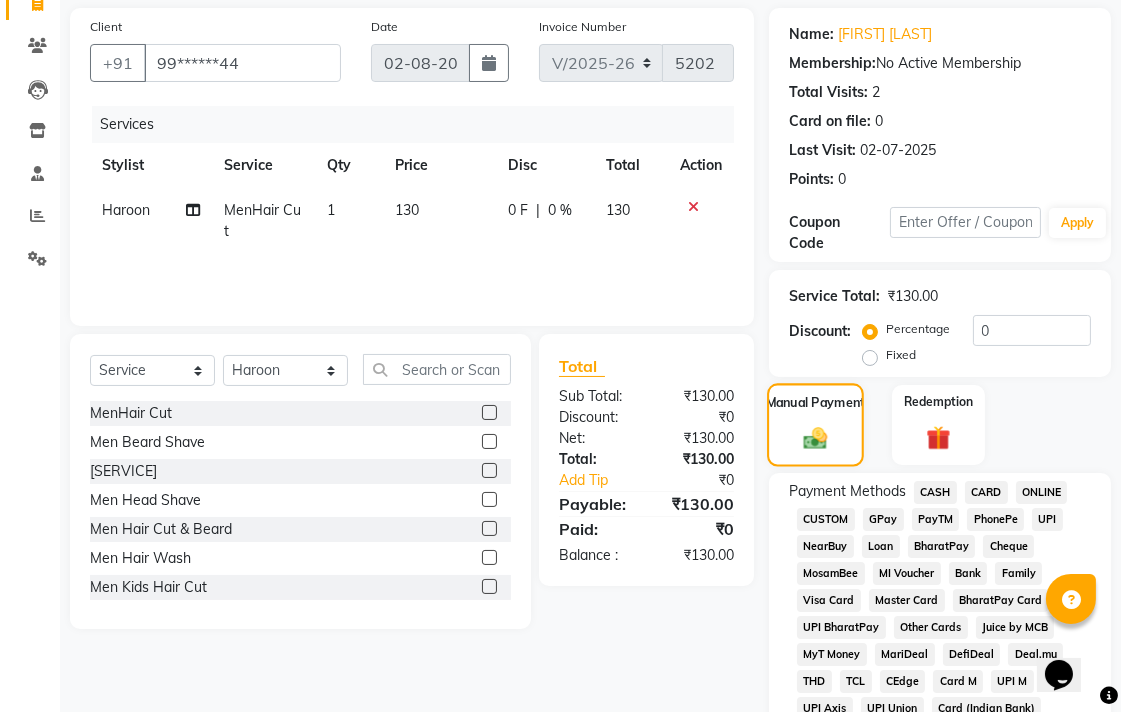 scroll, scrollTop: 333, scrollLeft: 0, axis: vertical 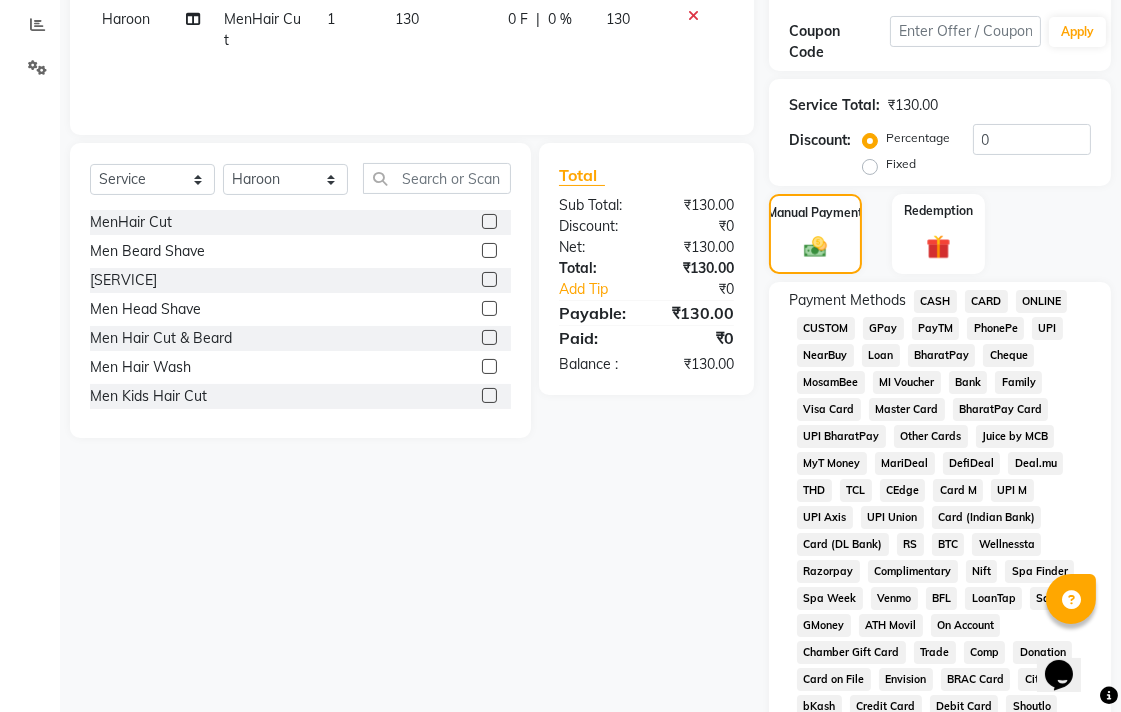 click on "UPI" 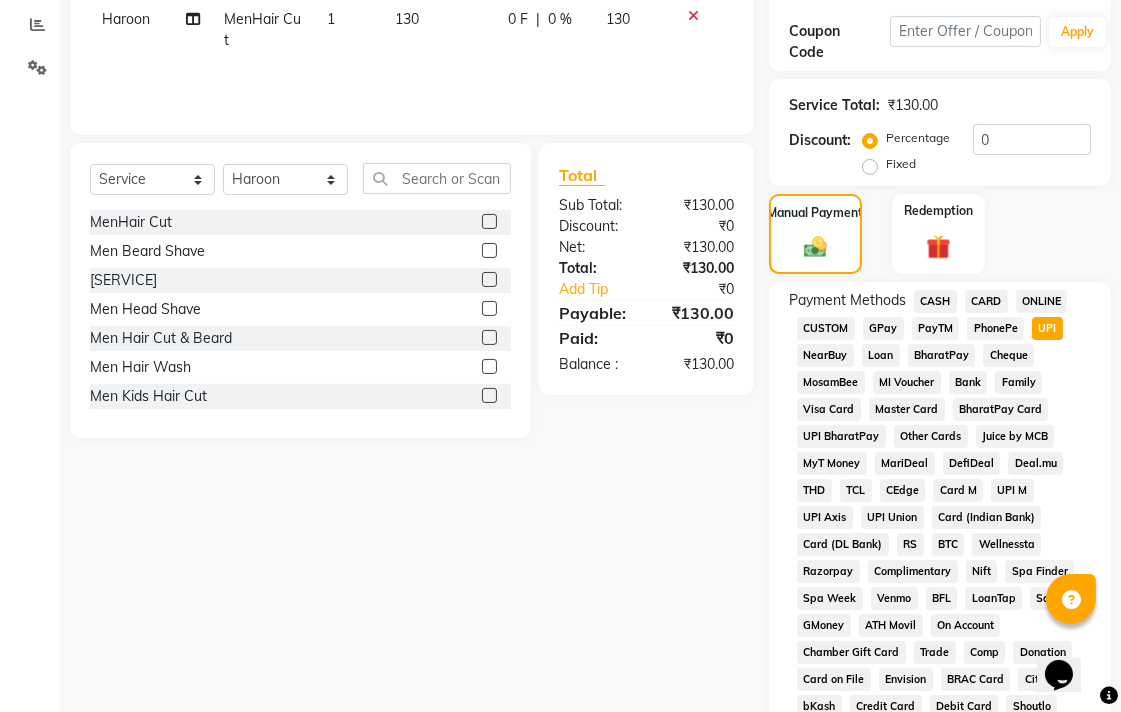 click on "CASH" 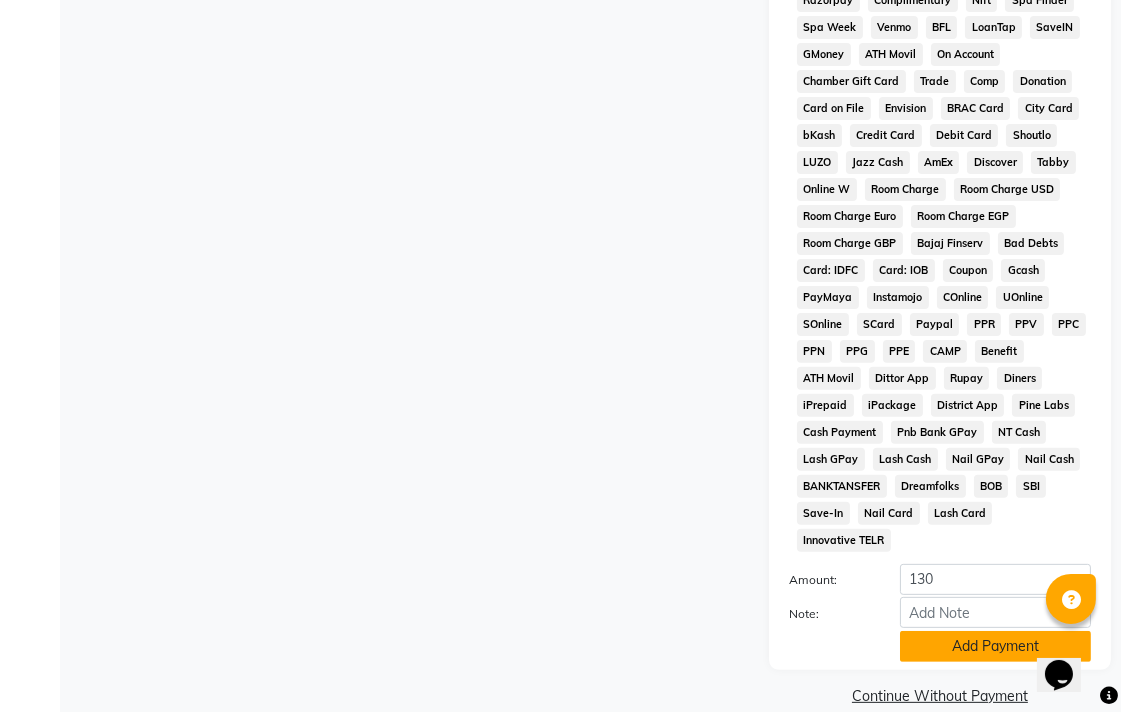 scroll, scrollTop: 913, scrollLeft: 0, axis: vertical 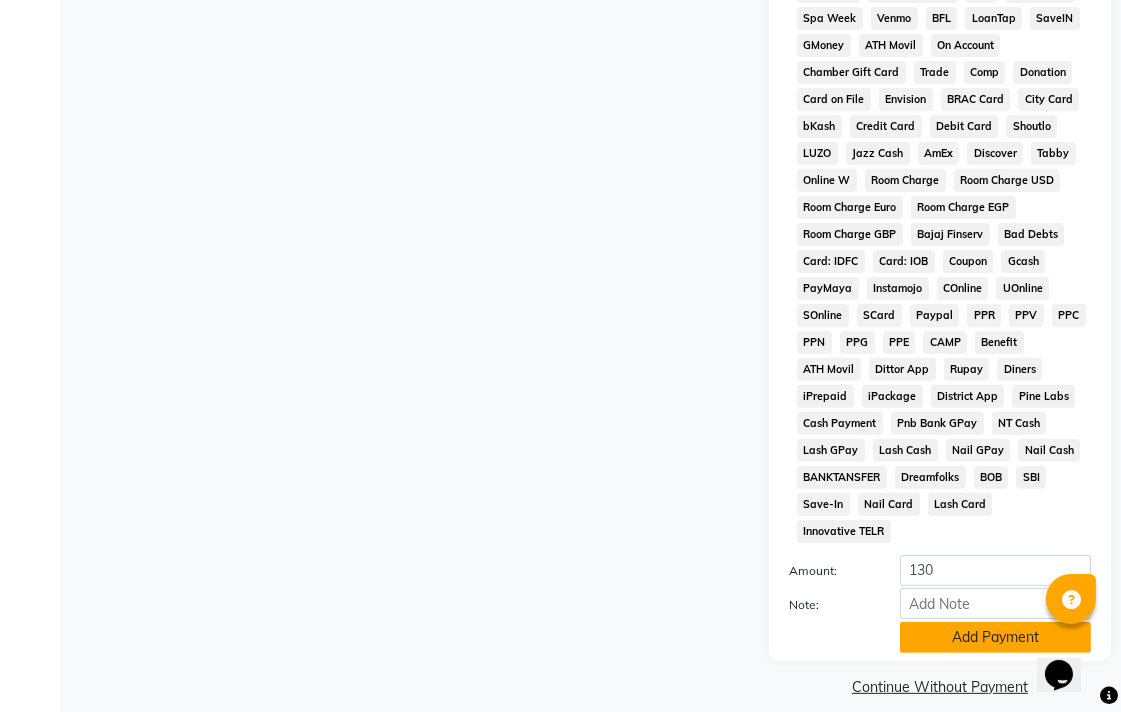 click on "Add Payment" 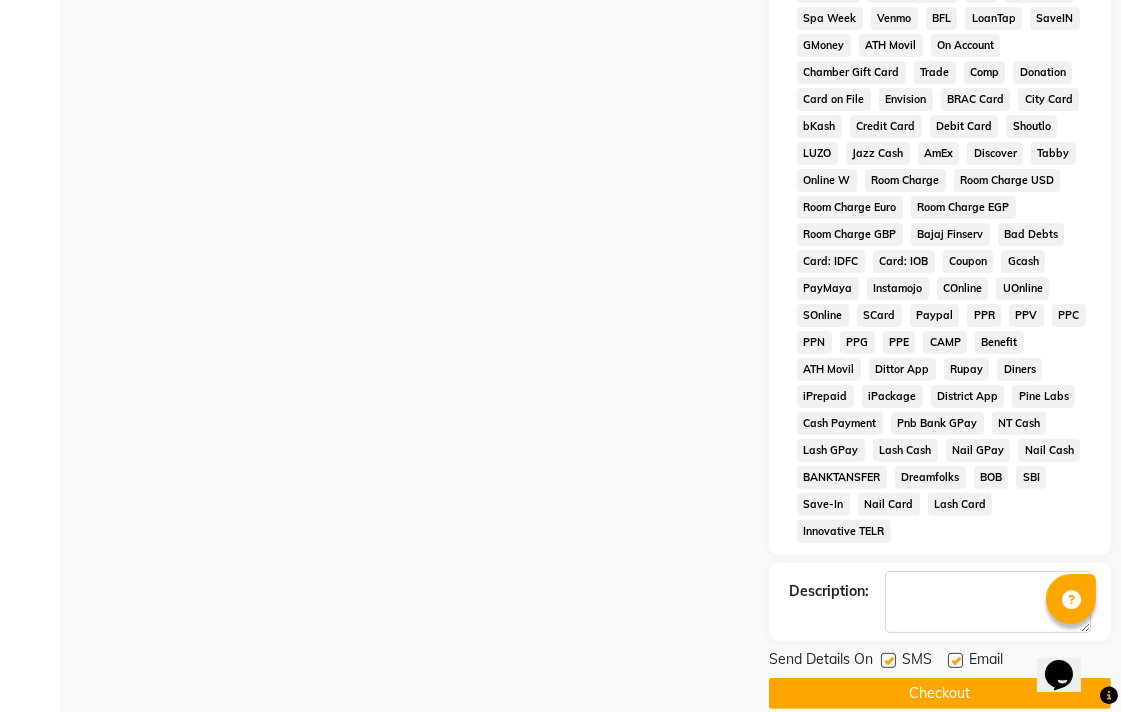 click on "Checkout" 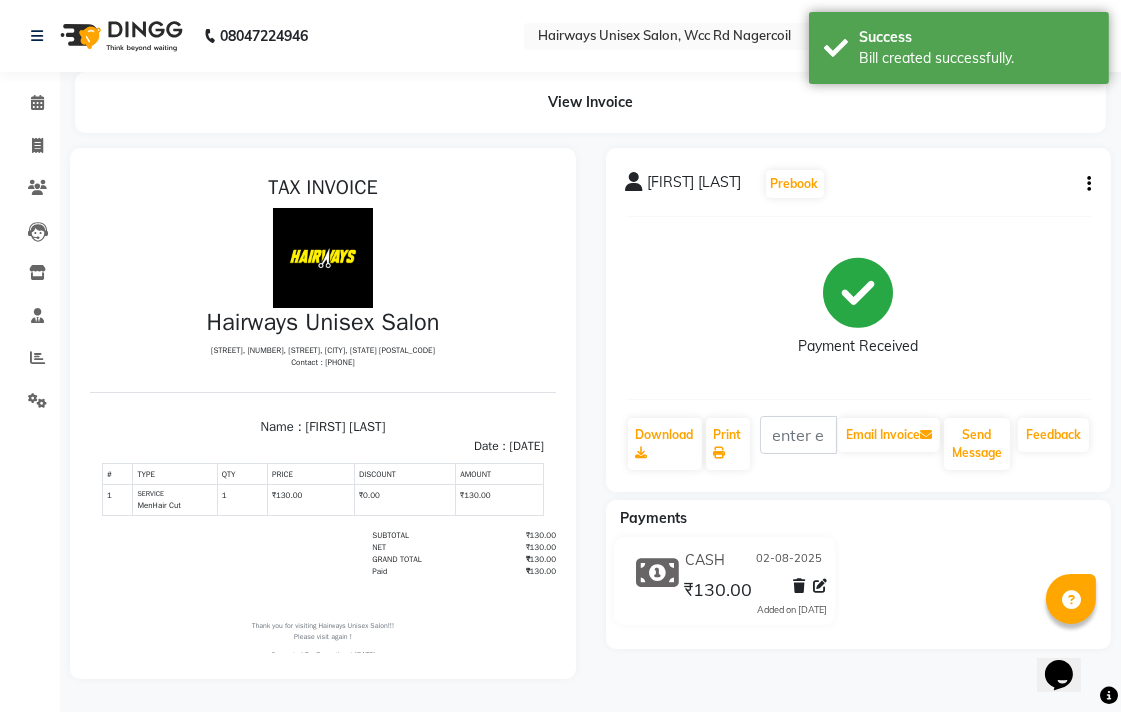 scroll, scrollTop: 0, scrollLeft: 0, axis: both 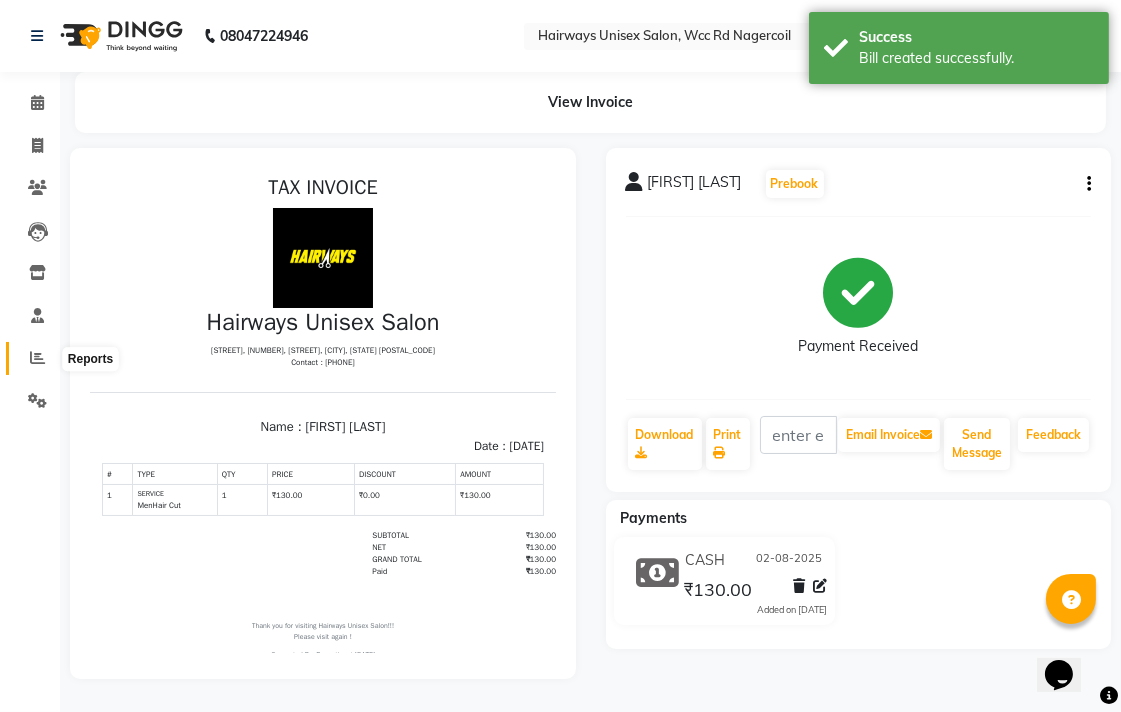 click 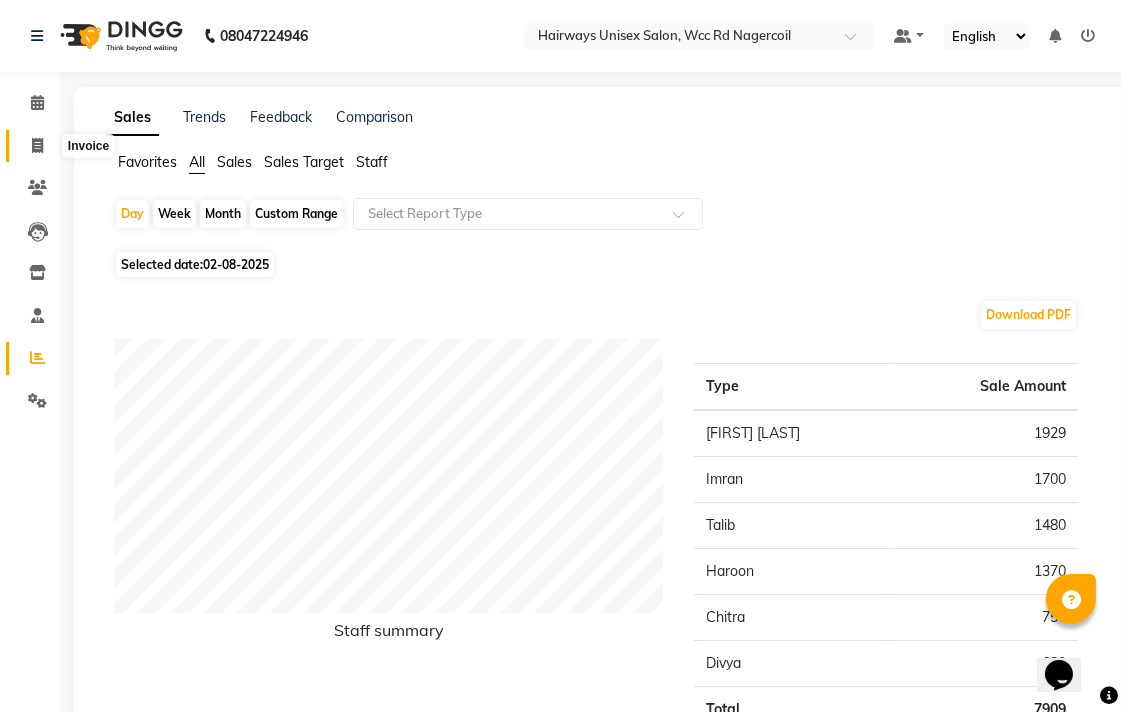 click 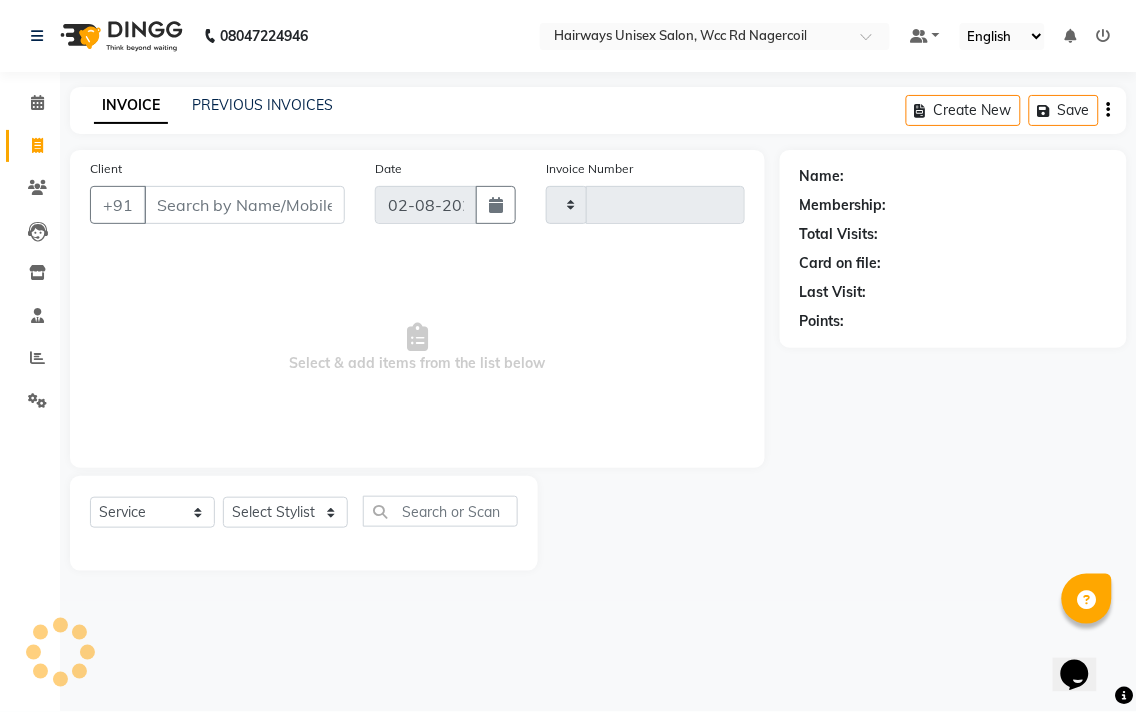 type on "5203" 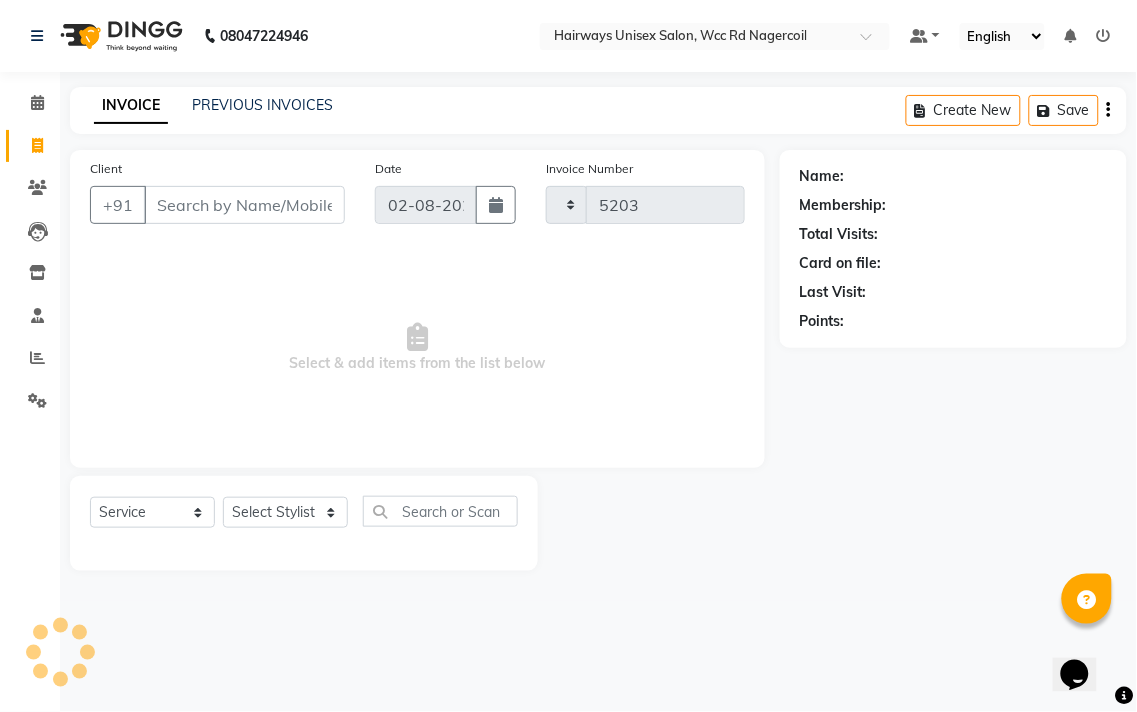 select on "6523" 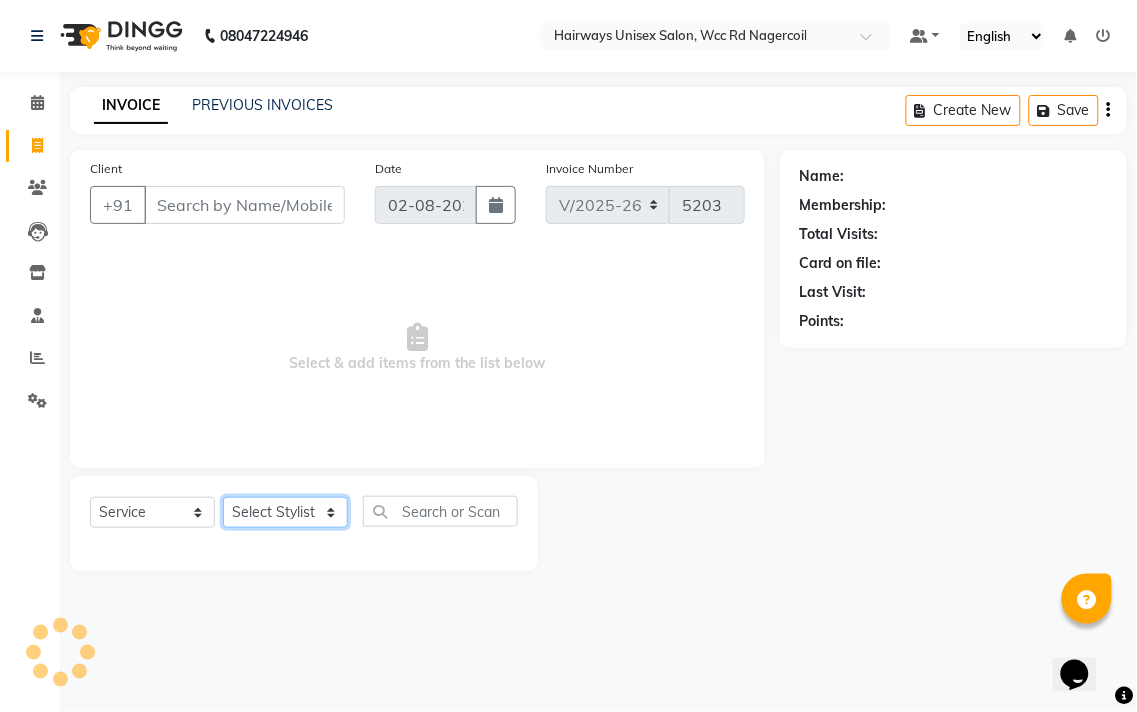 click on "Select Stylist" 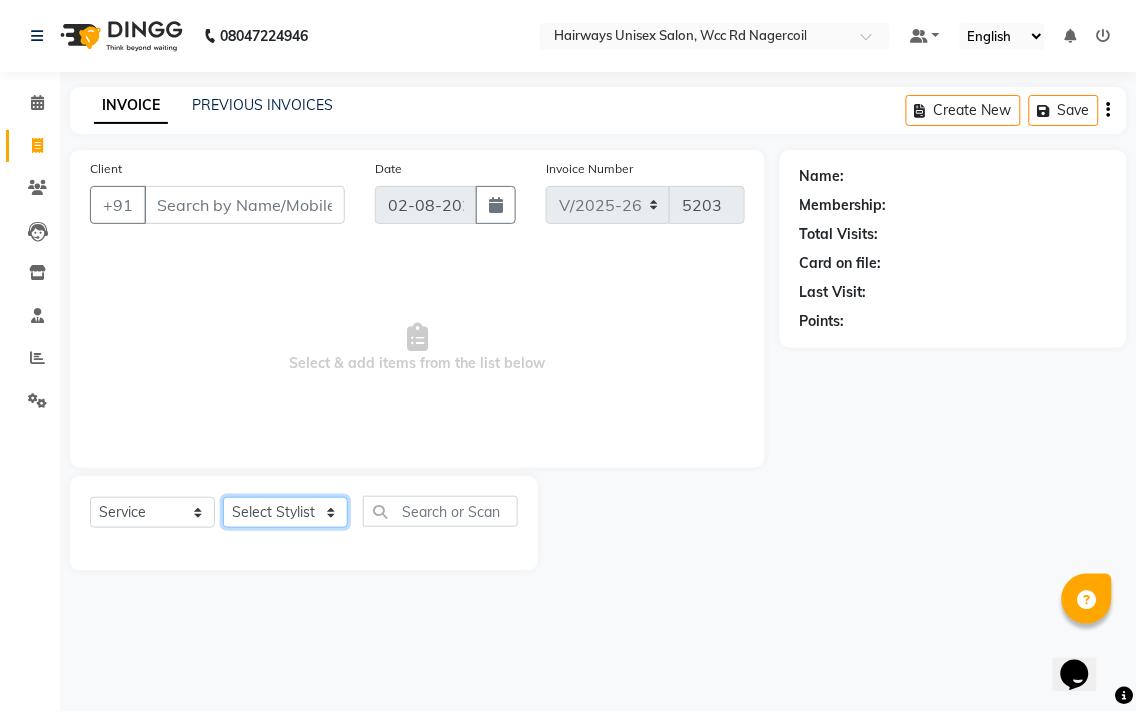 select on "49916" 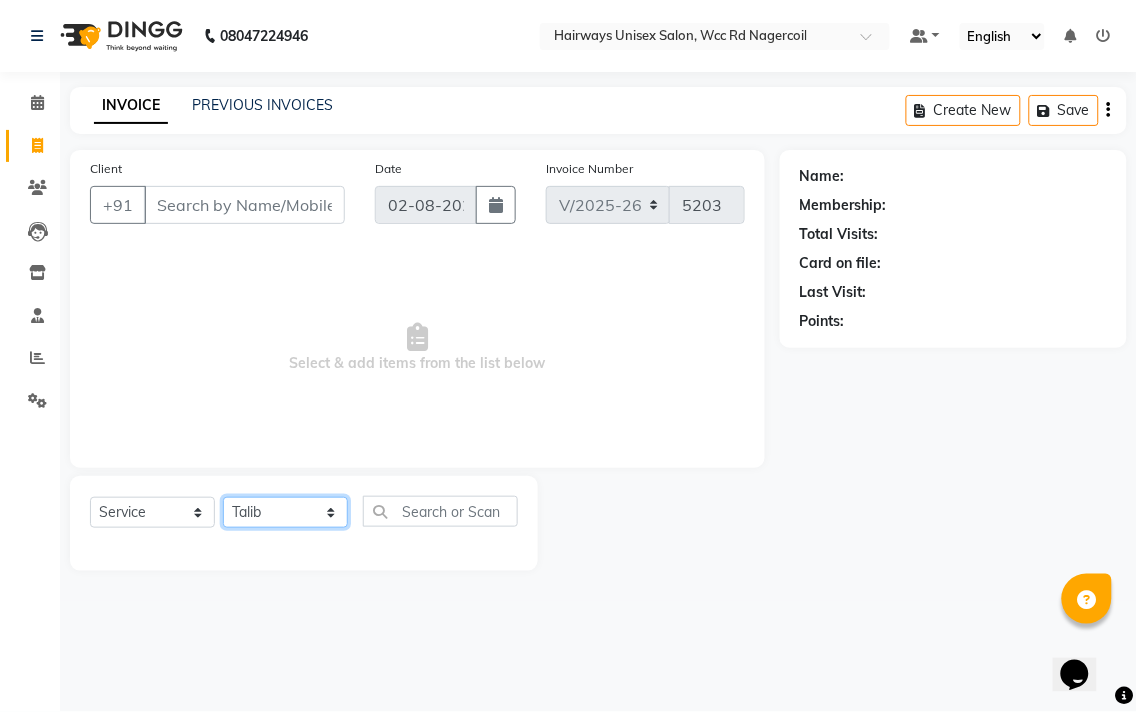 click on "Select Stylist Admin Chitra divya Gokila Haroon Imran Reception Salman Sartaj Khan Talib" 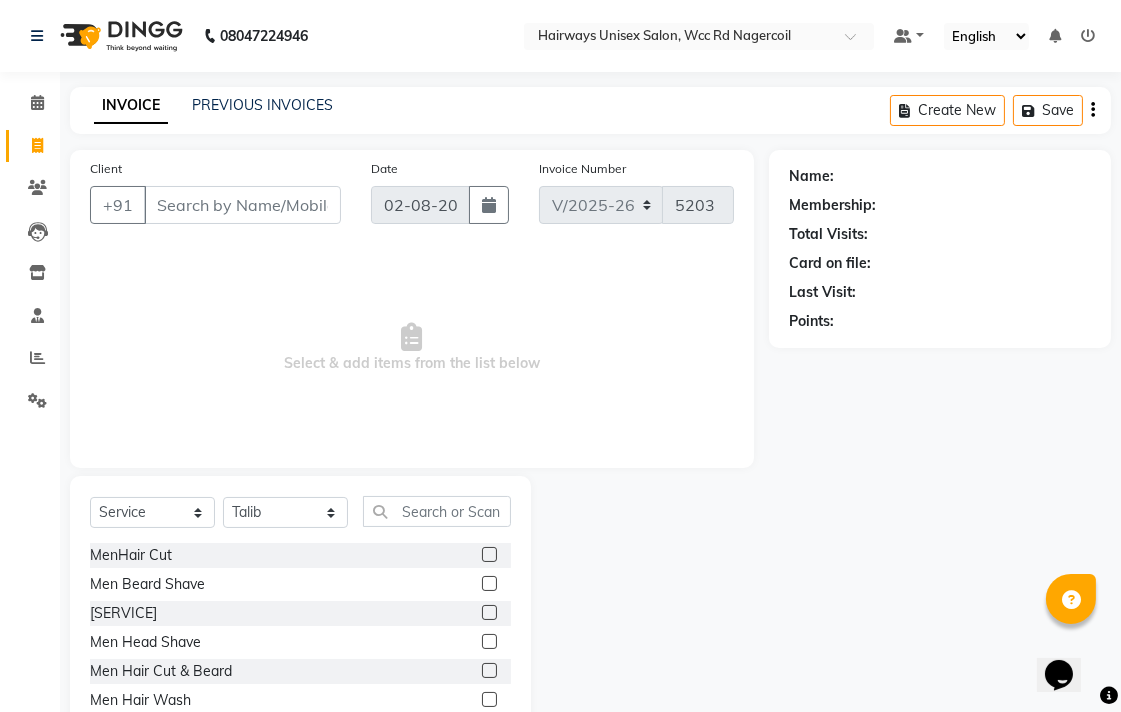 click 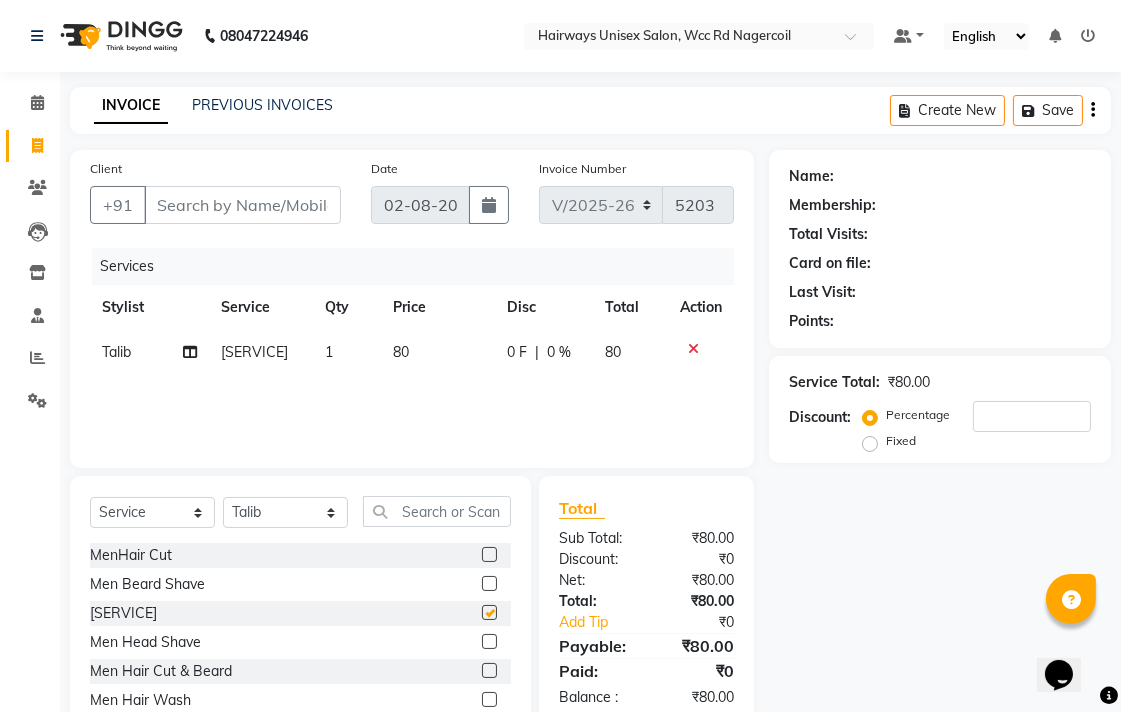 checkbox on "false" 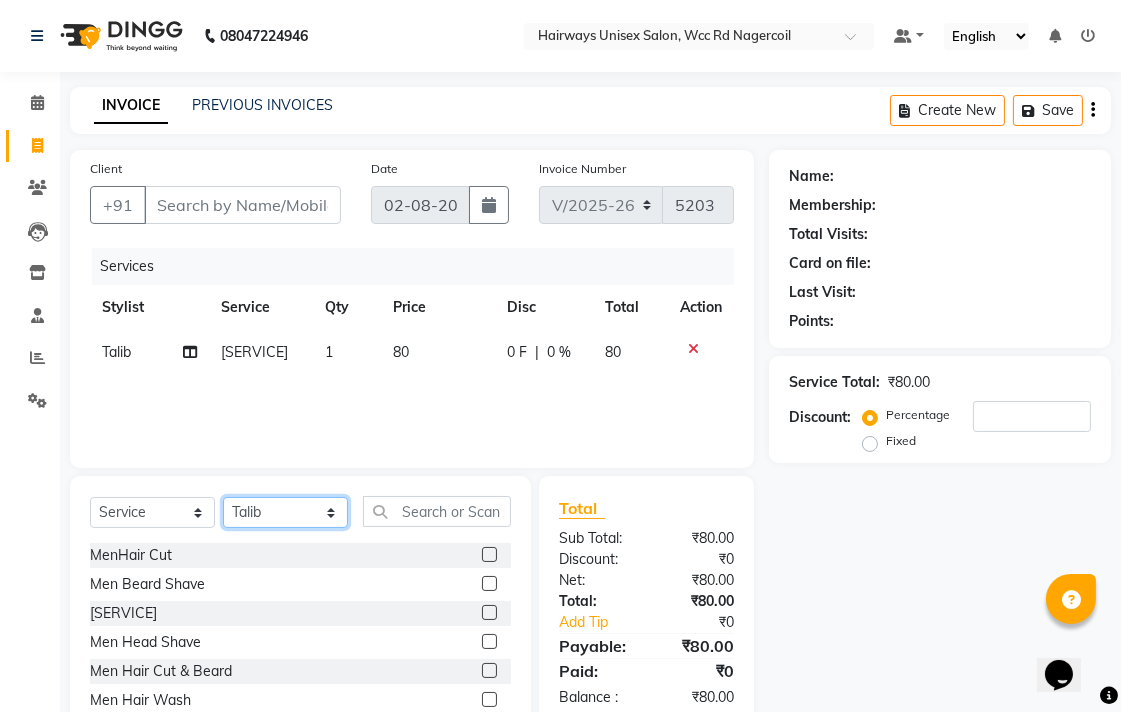click on "Select Stylist Admin Chitra divya Gokila Haroon Imran Reception Salman Sartaj Khan Talib" 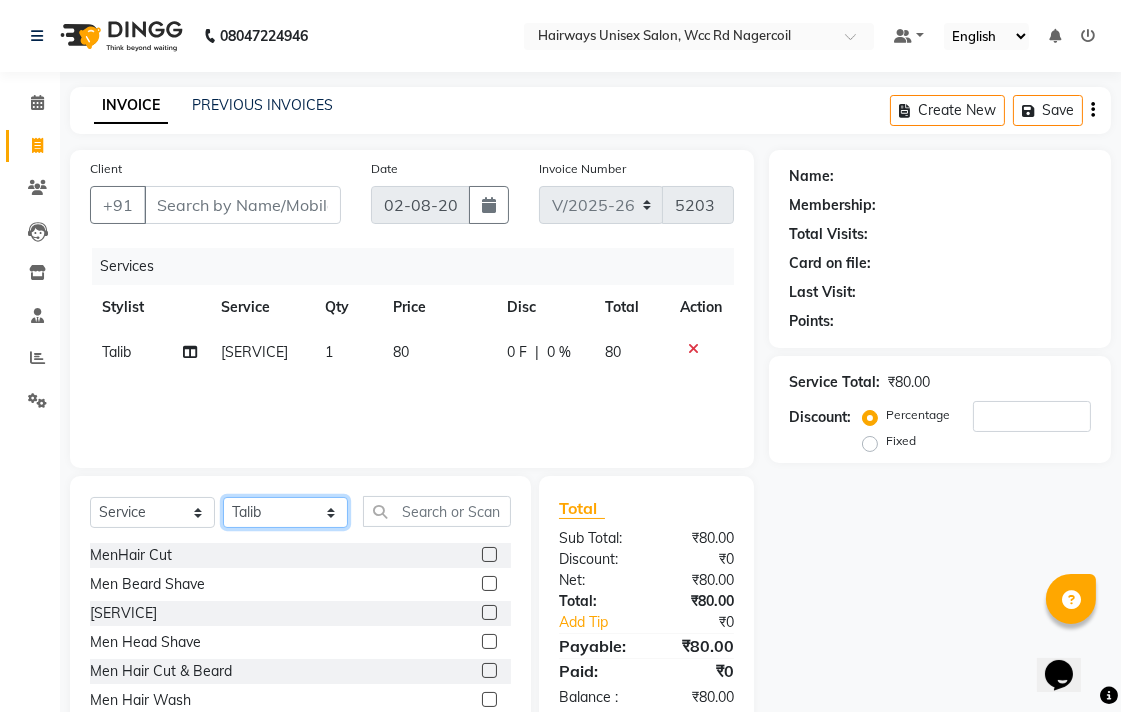 select on "54333" 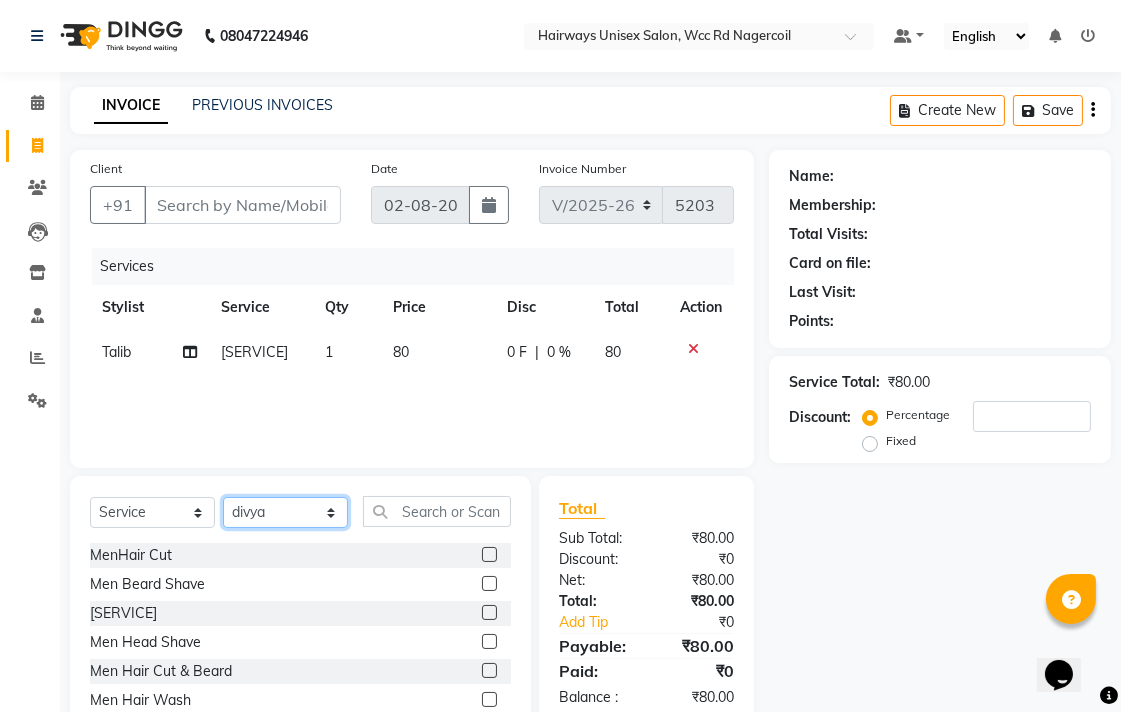 click on "Select Stylist Admin Chitra divya Gokila Haroon Imran Reception Salman Sartaj Khan Talib" 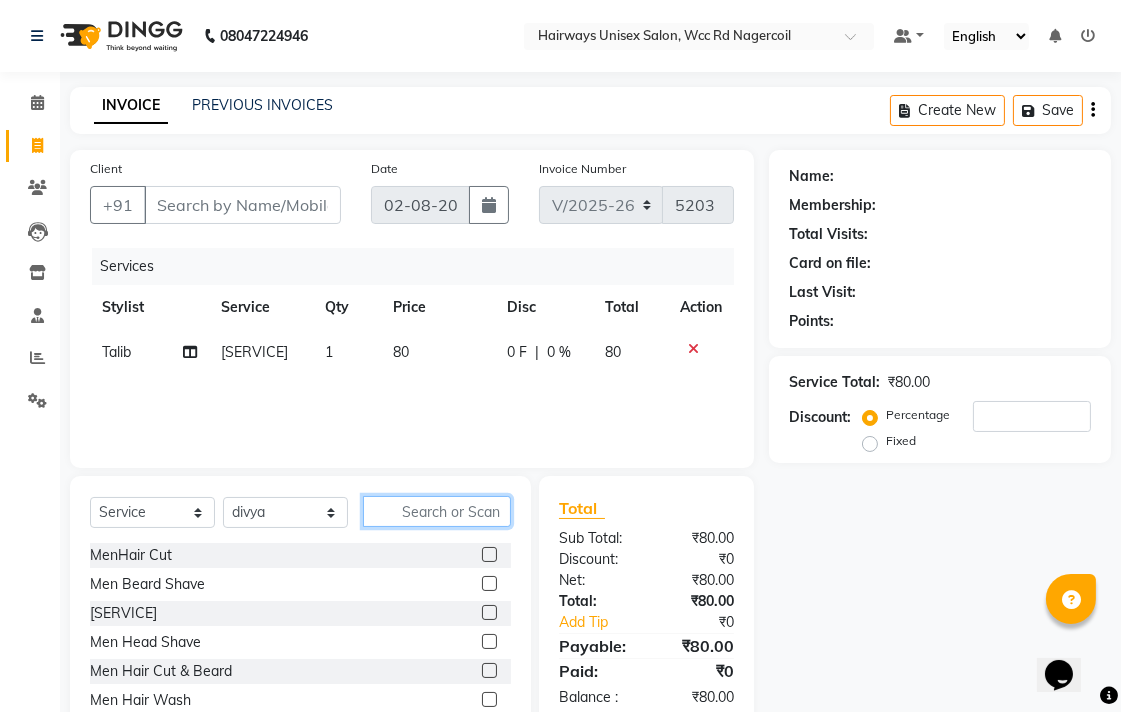 click 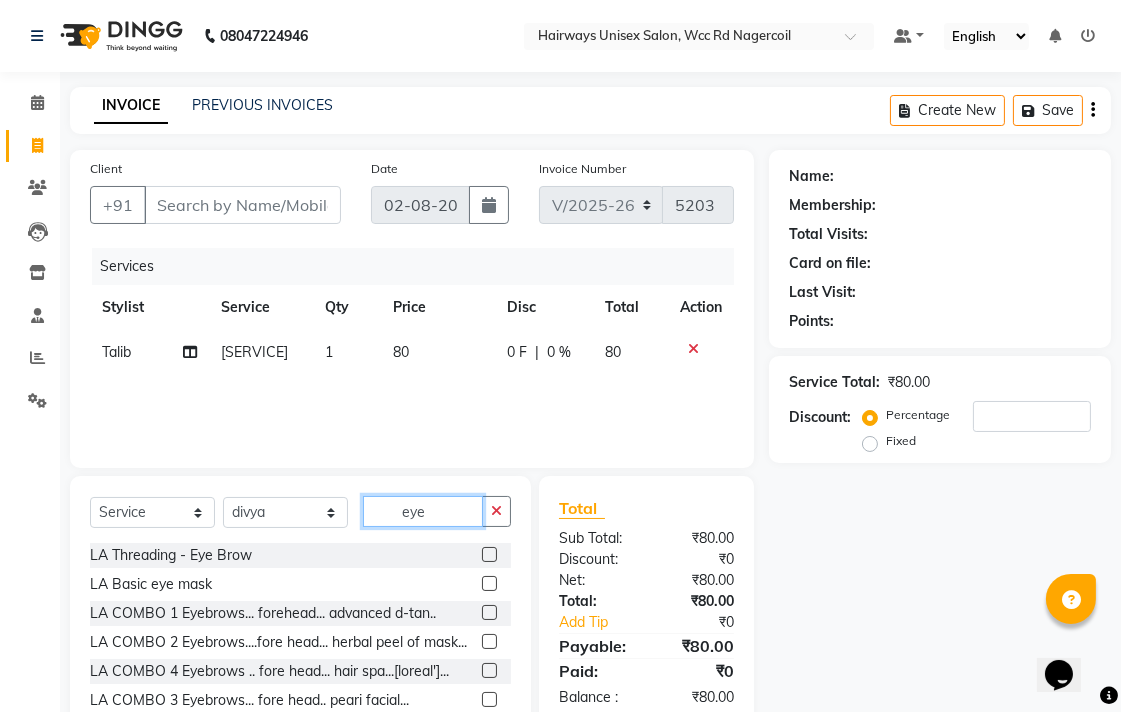 type on "eye" 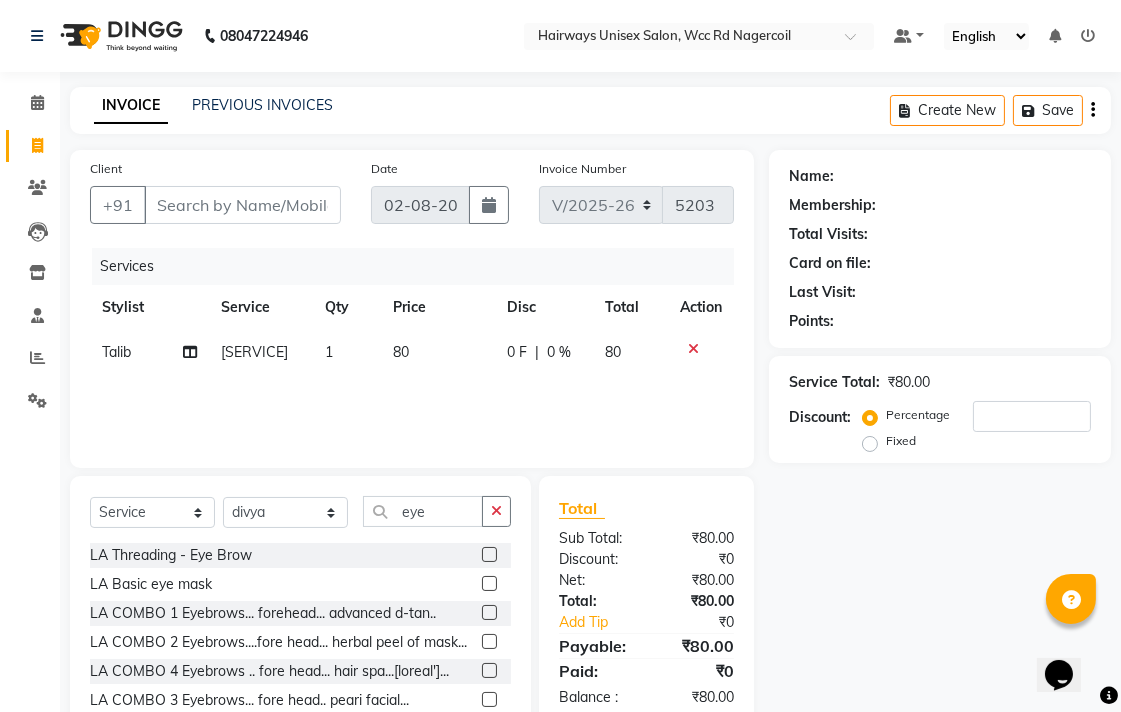 click 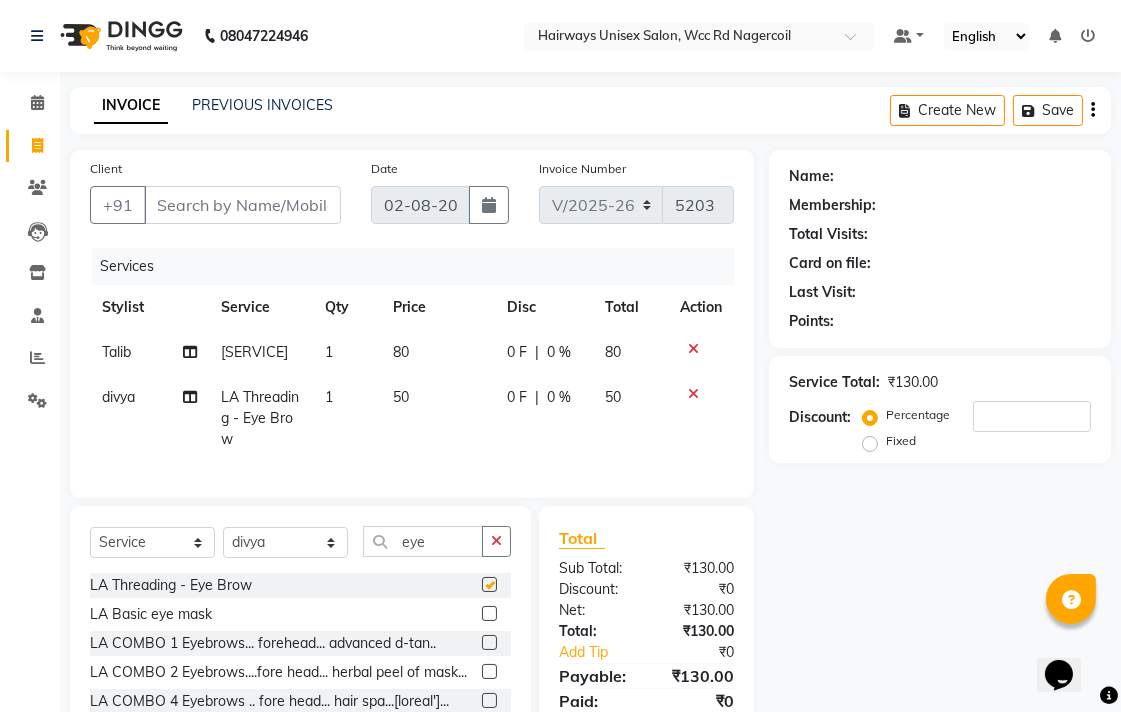 checkbox on "false" 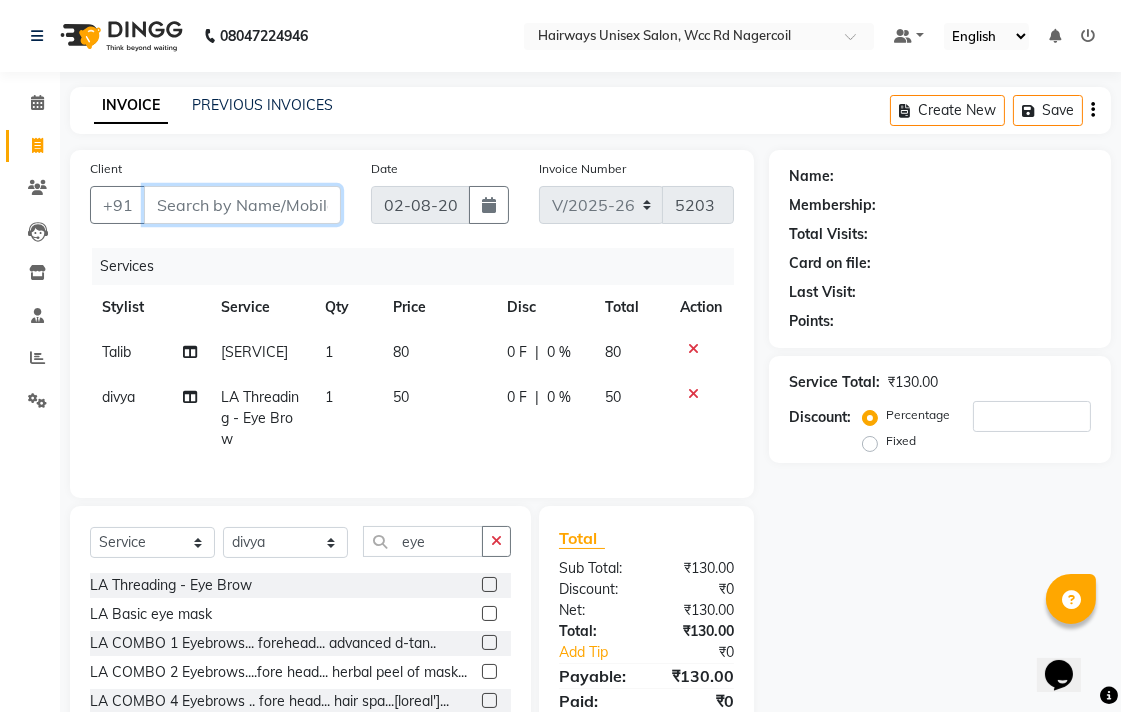click on "Client" at bounding box center [242, 205] 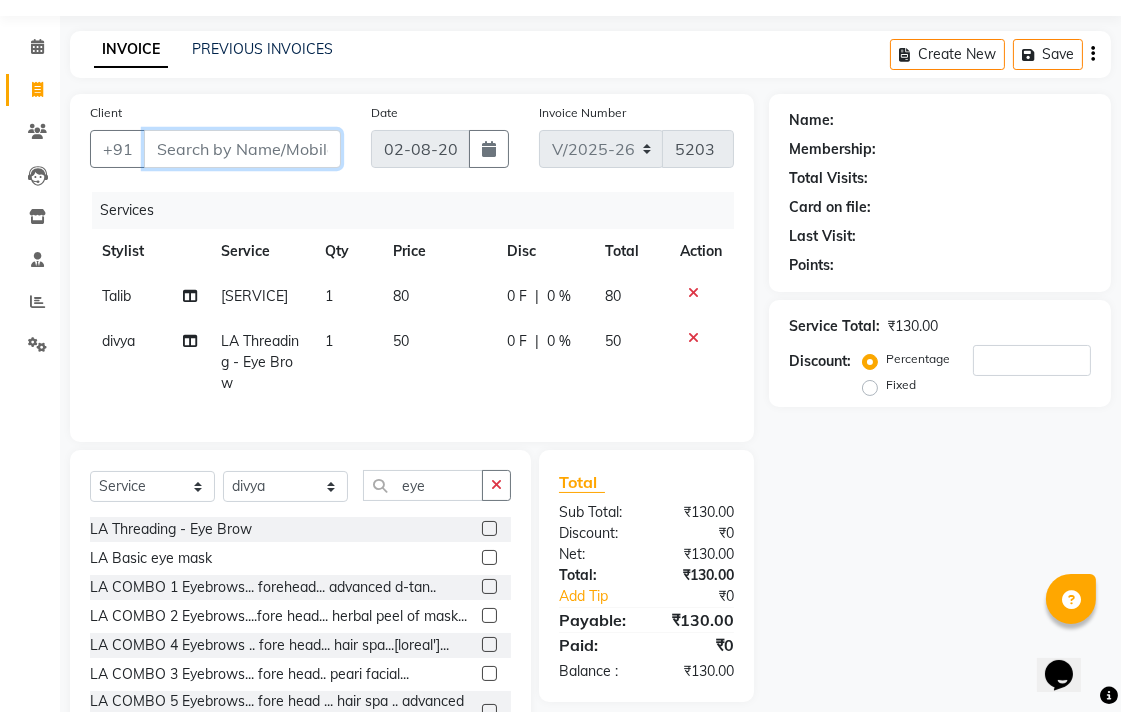 scroll, scrollTop: 156, scrollLeft: 0, axis: vertical 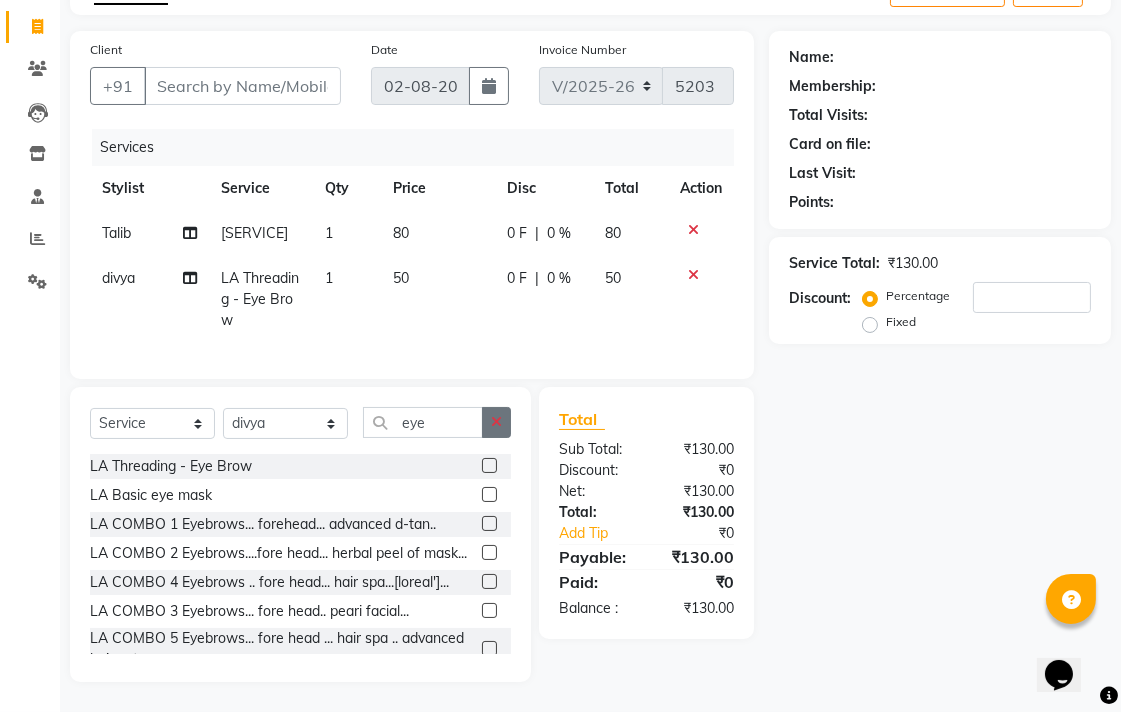 click 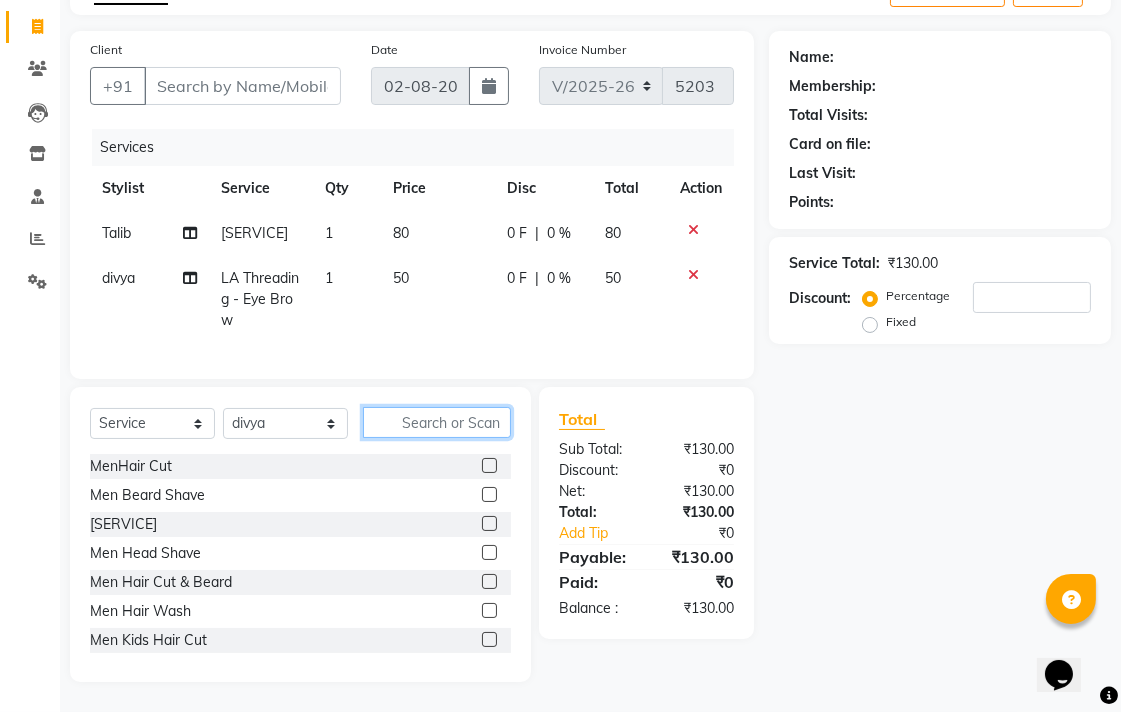 type on "f" 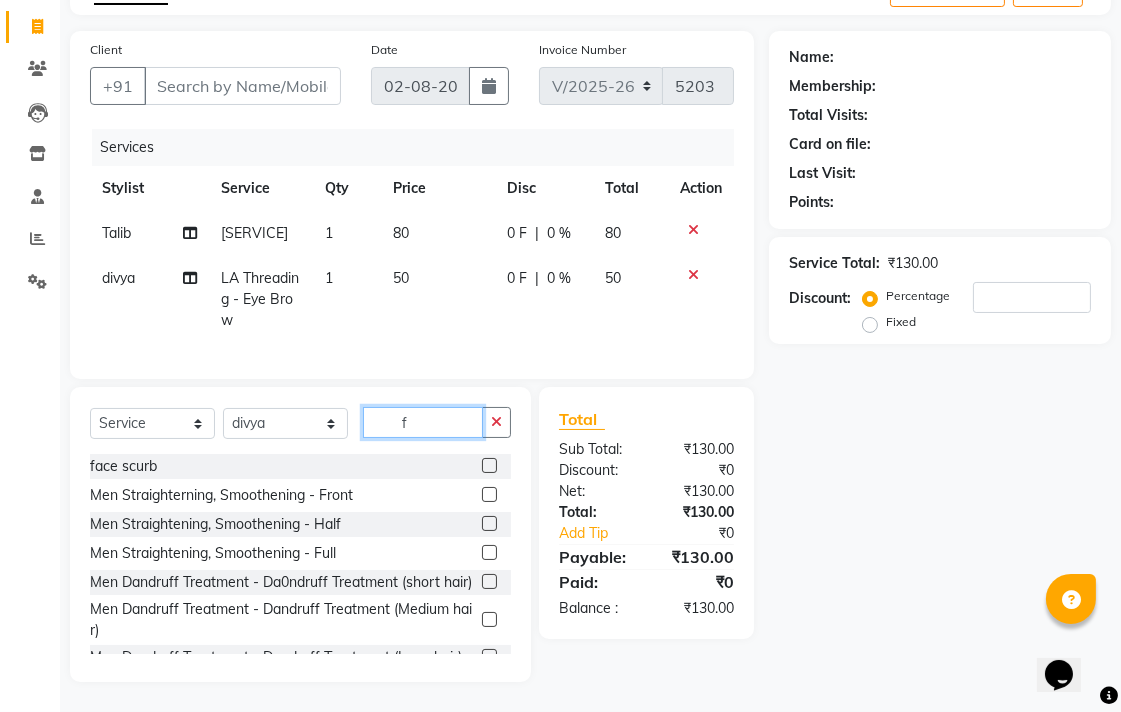 type 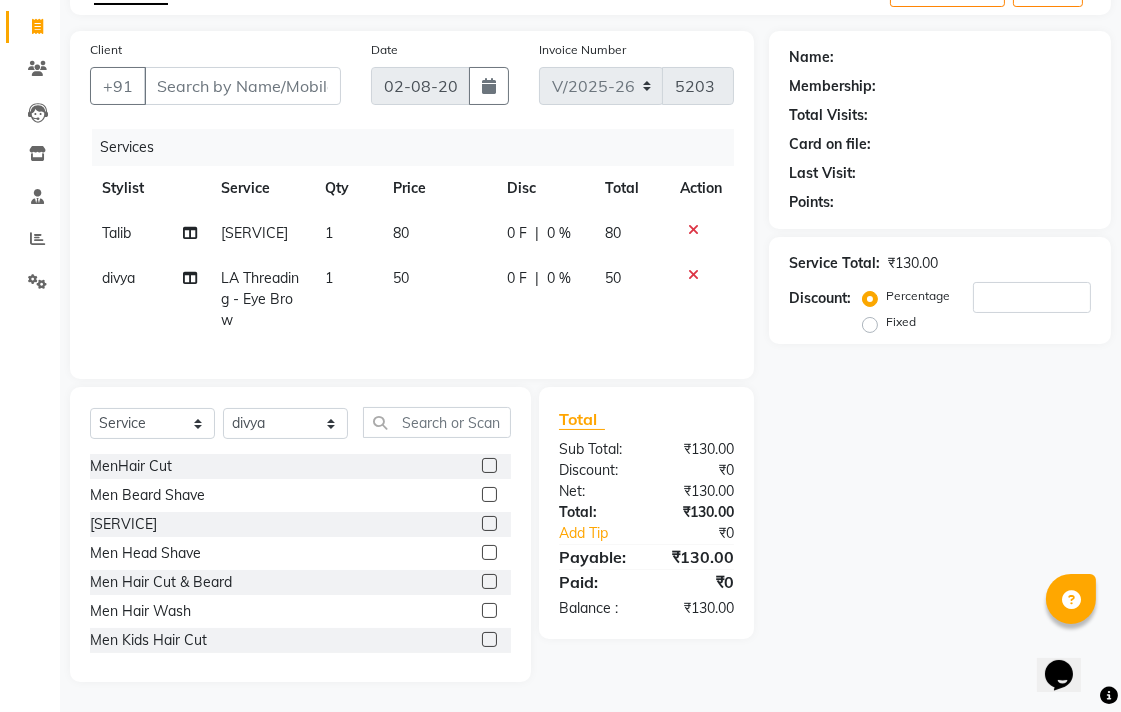 click on "50" 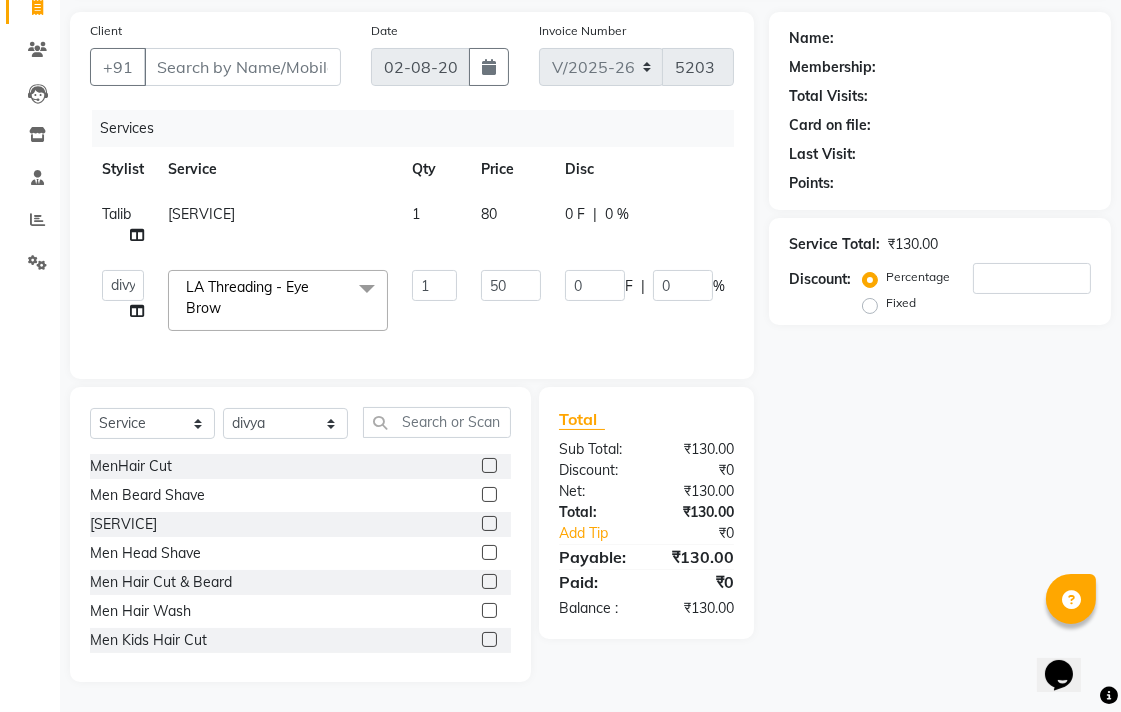 scroll, scrollTop: 154, scrollLeft: 0, axis: vertical 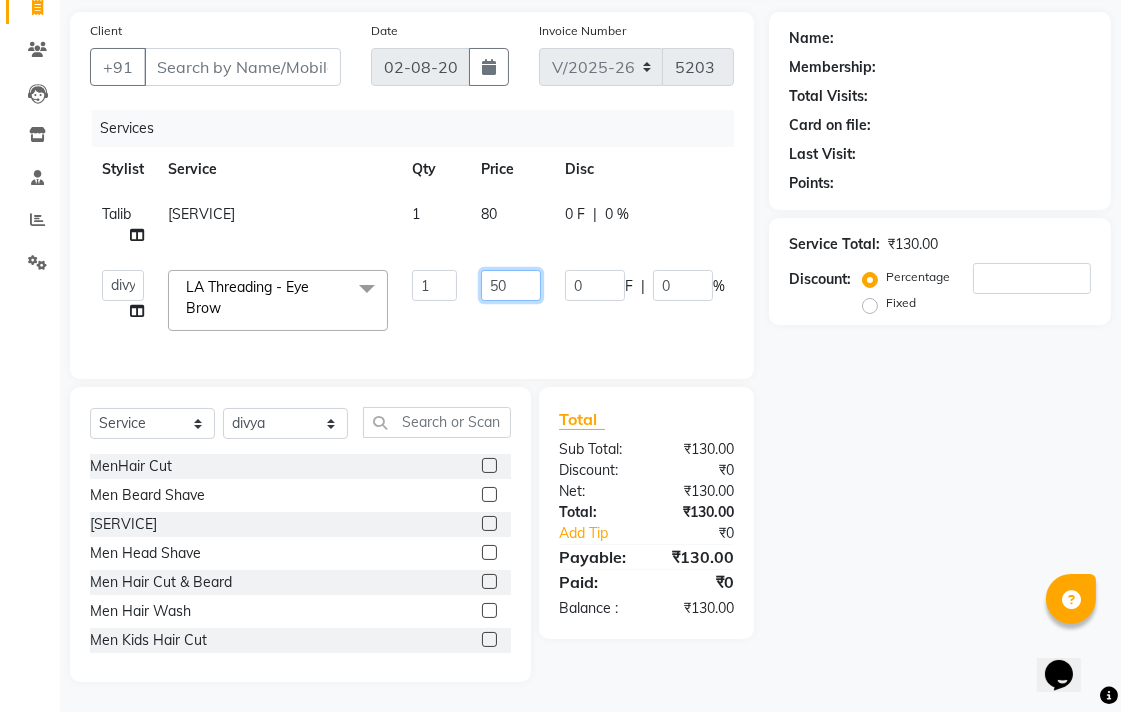 click on "50" 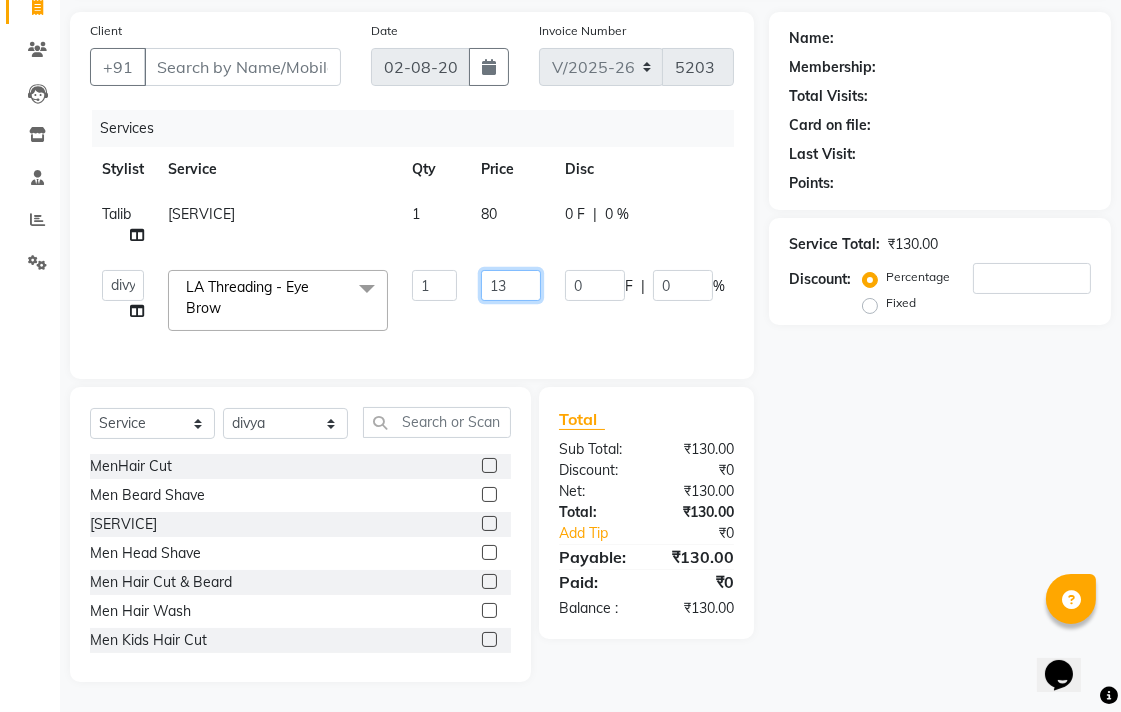 type on "130" 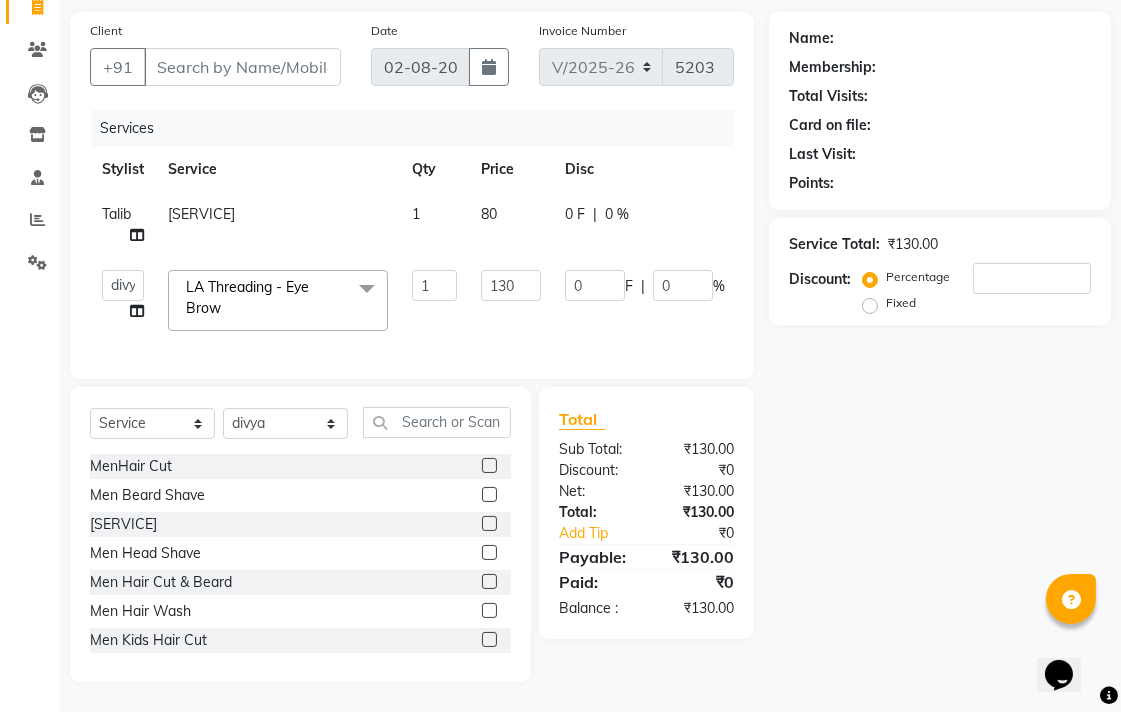click on "0 F | 0 %" 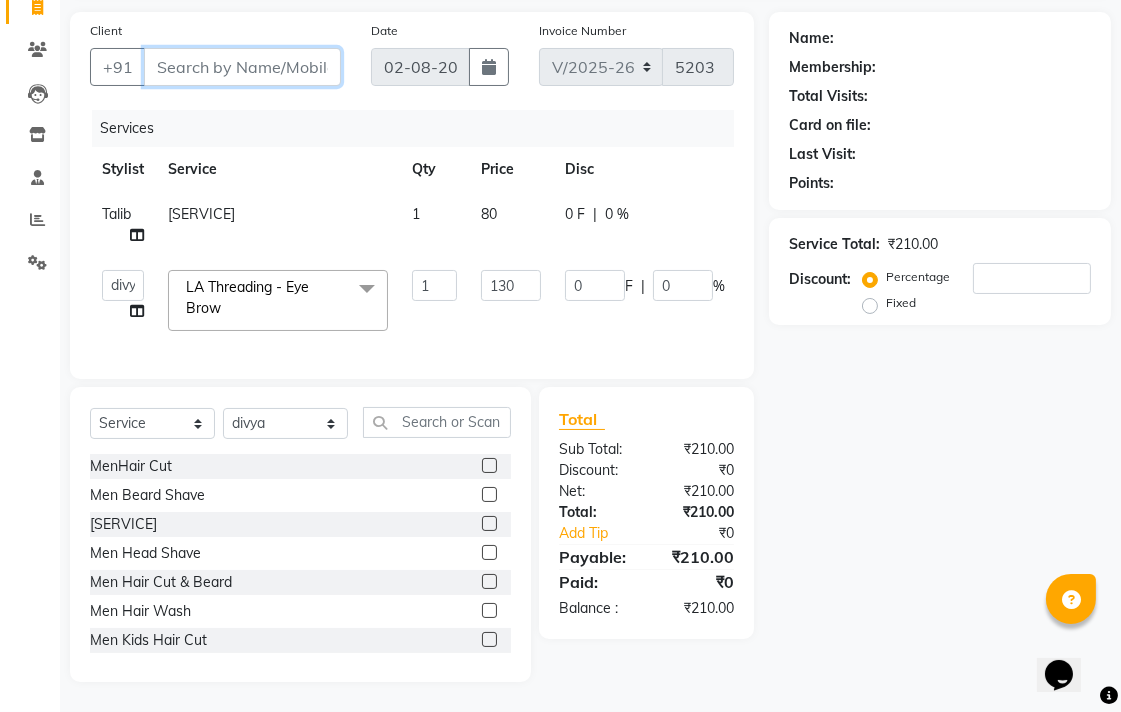 click on "Client" at bounding box center (242, 67) 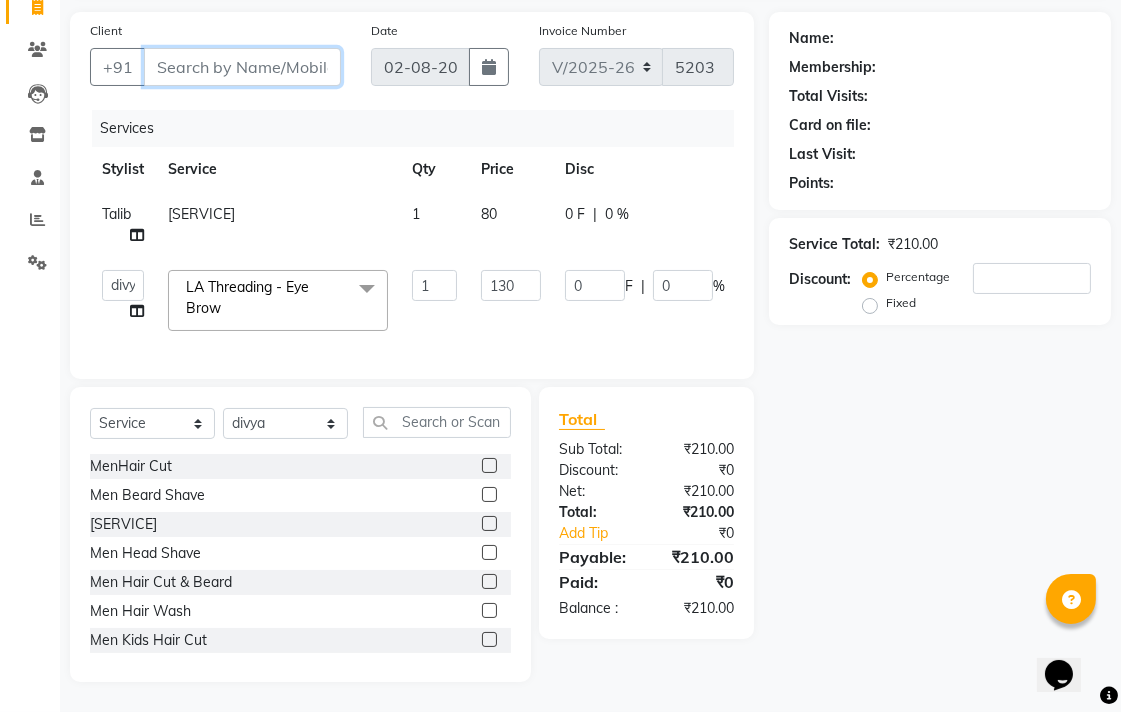 type on "9" 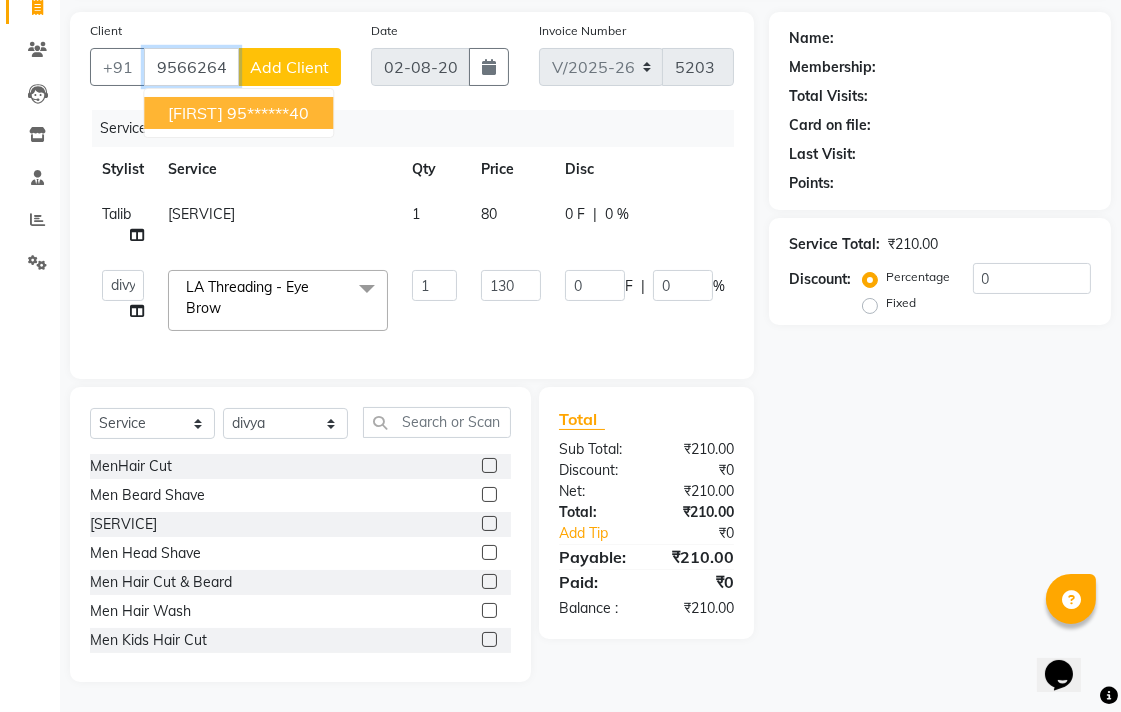 click on "95******40" at bounding box center (268, 113) 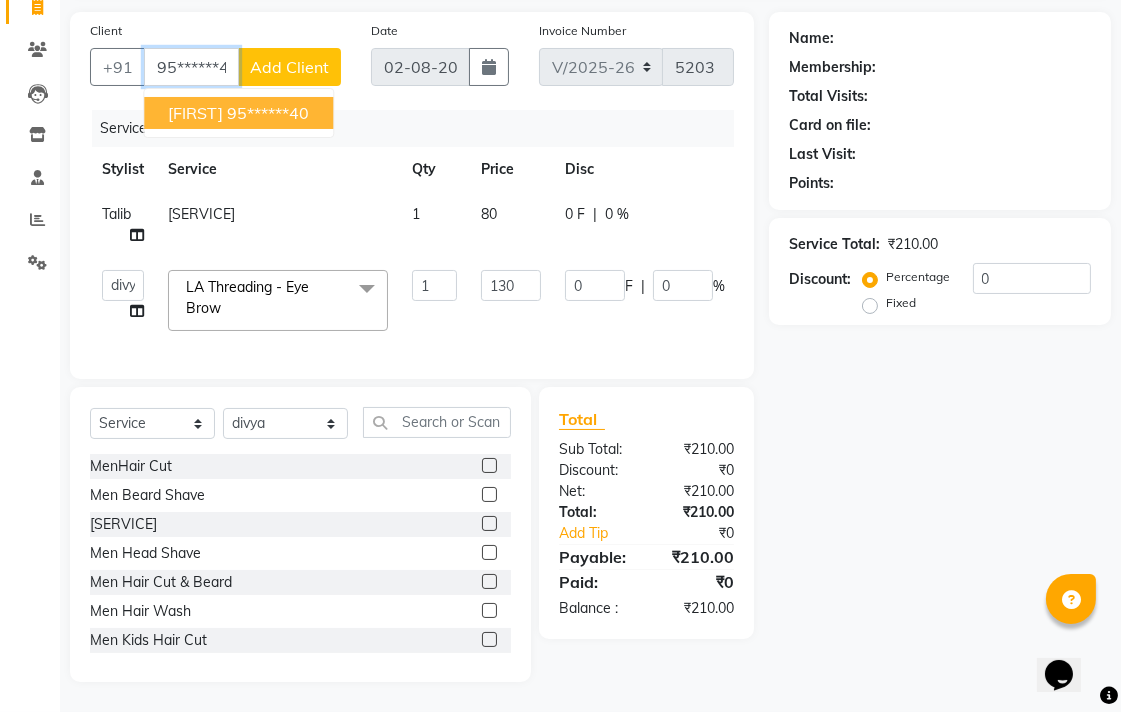 type on "95******40" 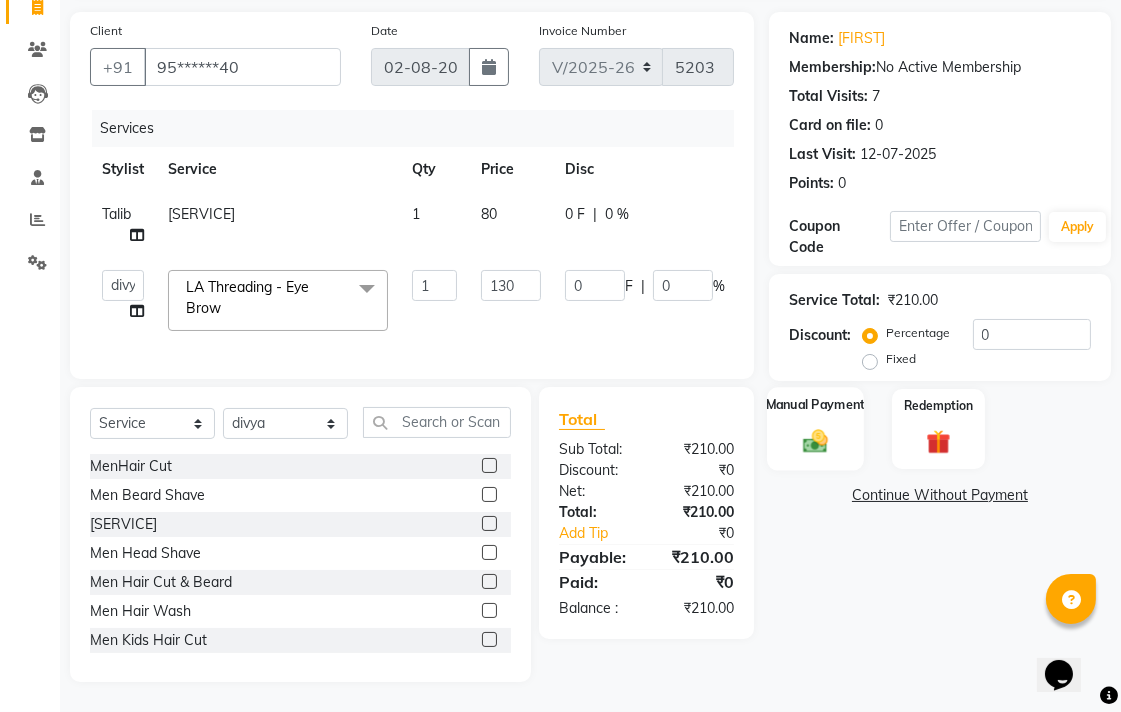 click on "Manual Payment" 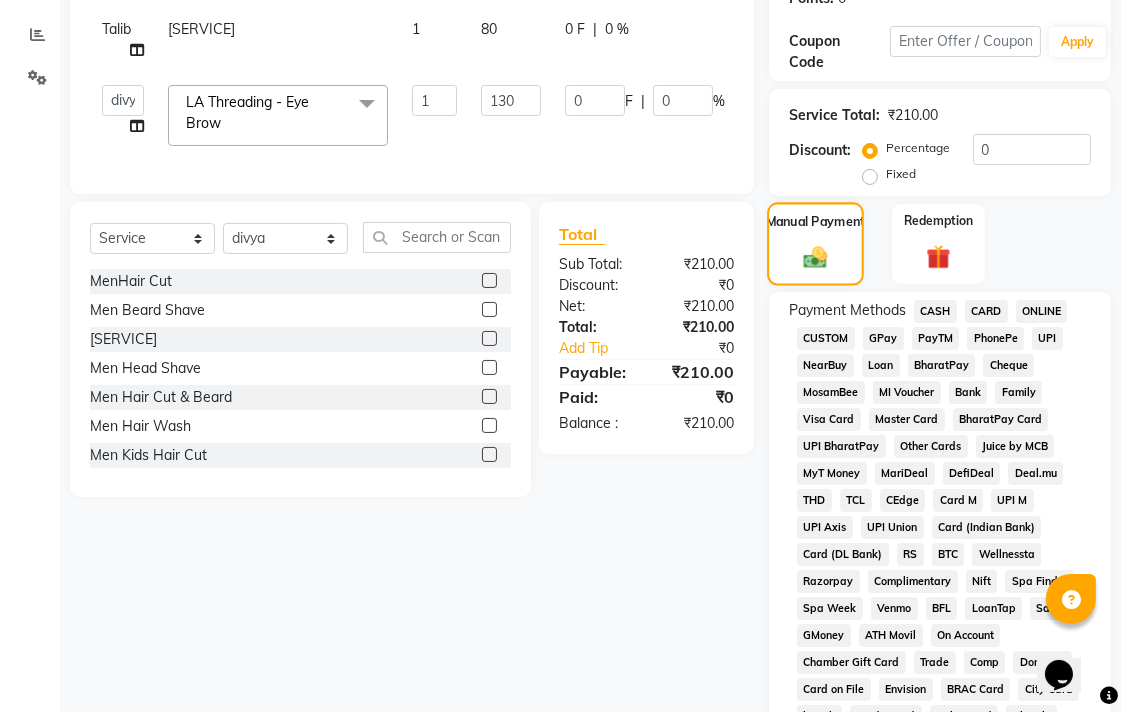 scroll, scrollTop: 487, scrollLeft: 0, axis: vertical 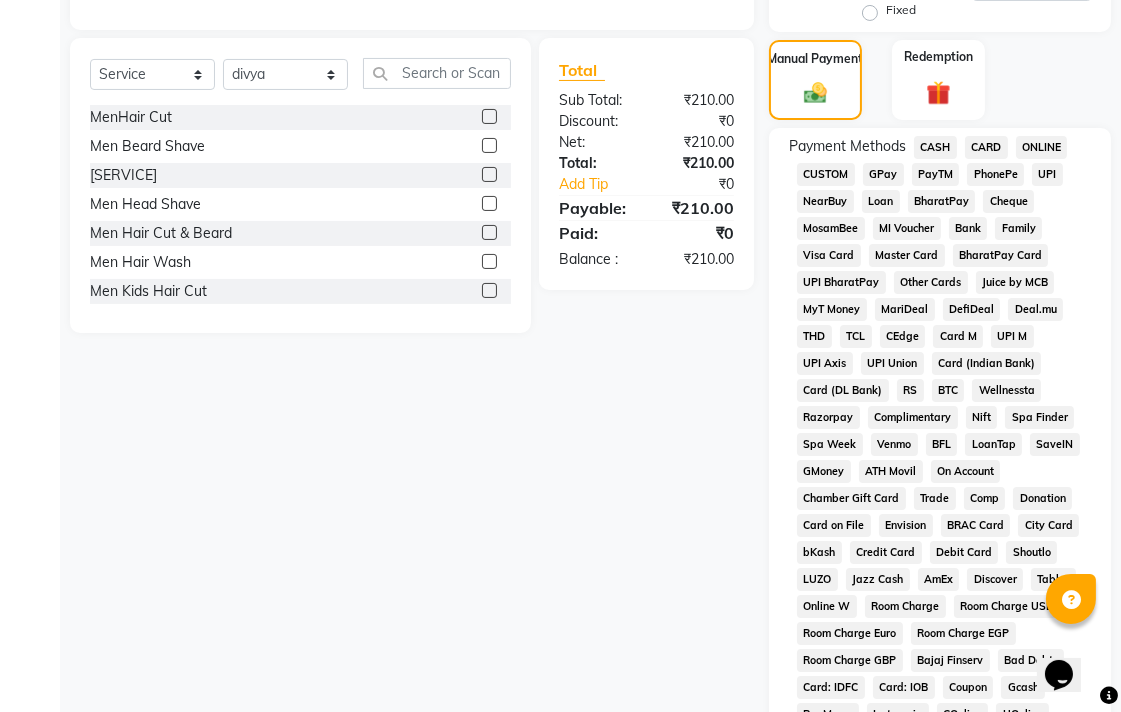 click on "CARD" 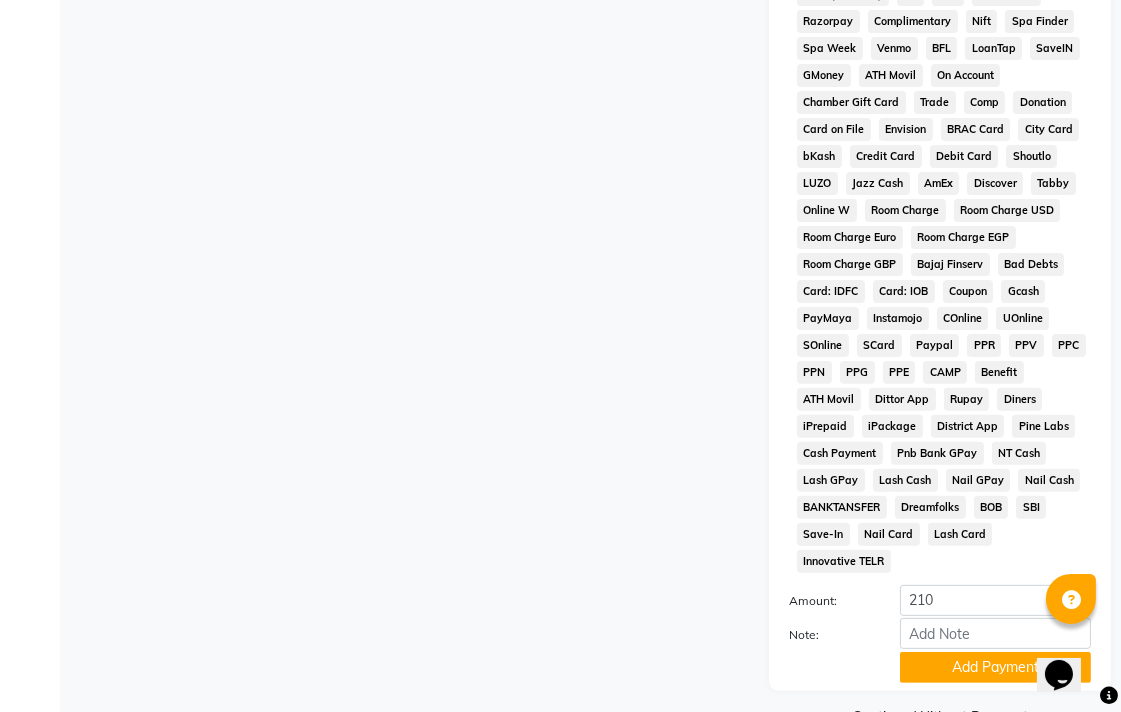 scroll, scrollTop: 913, scrollLeft: 0, axis: vertical 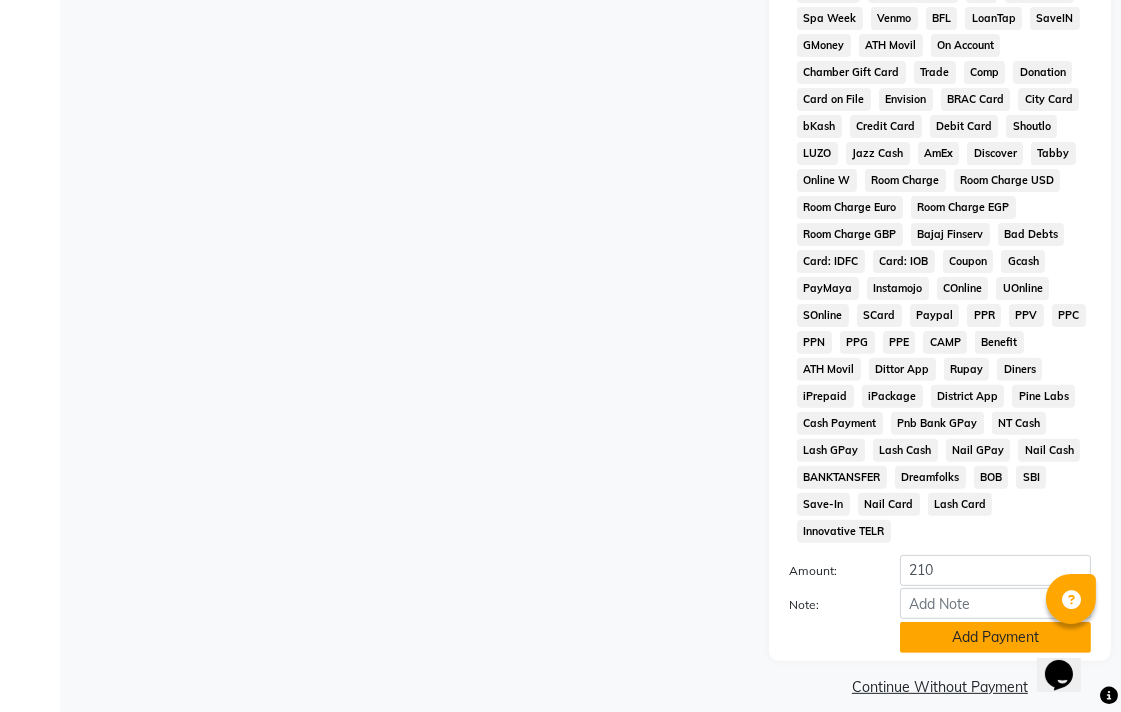 click on "Add Payment" 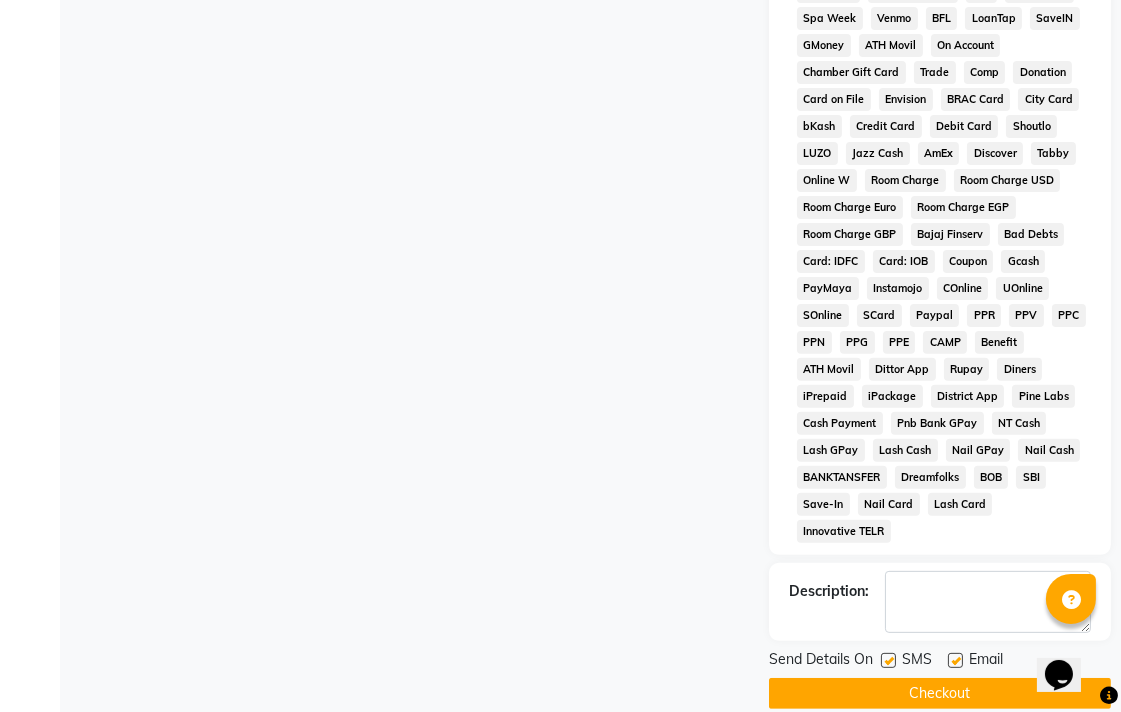 click on "Checkout" 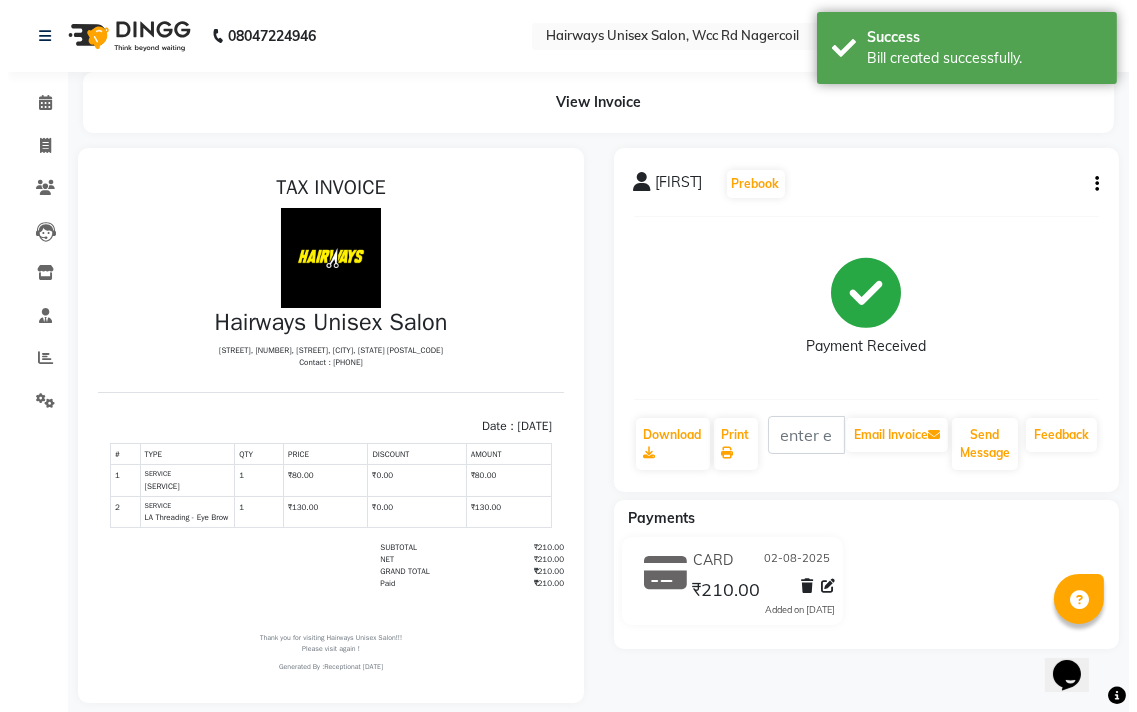 scroll, scrollTop: 0, scrollLeft: 0, axis: both 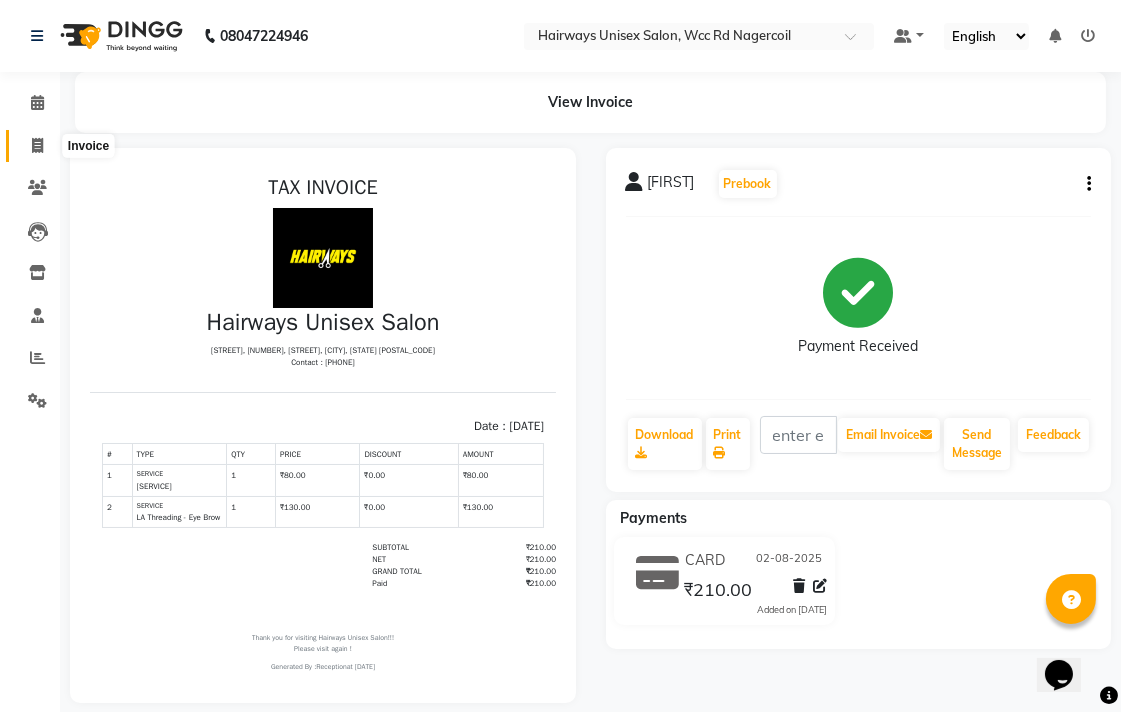 click 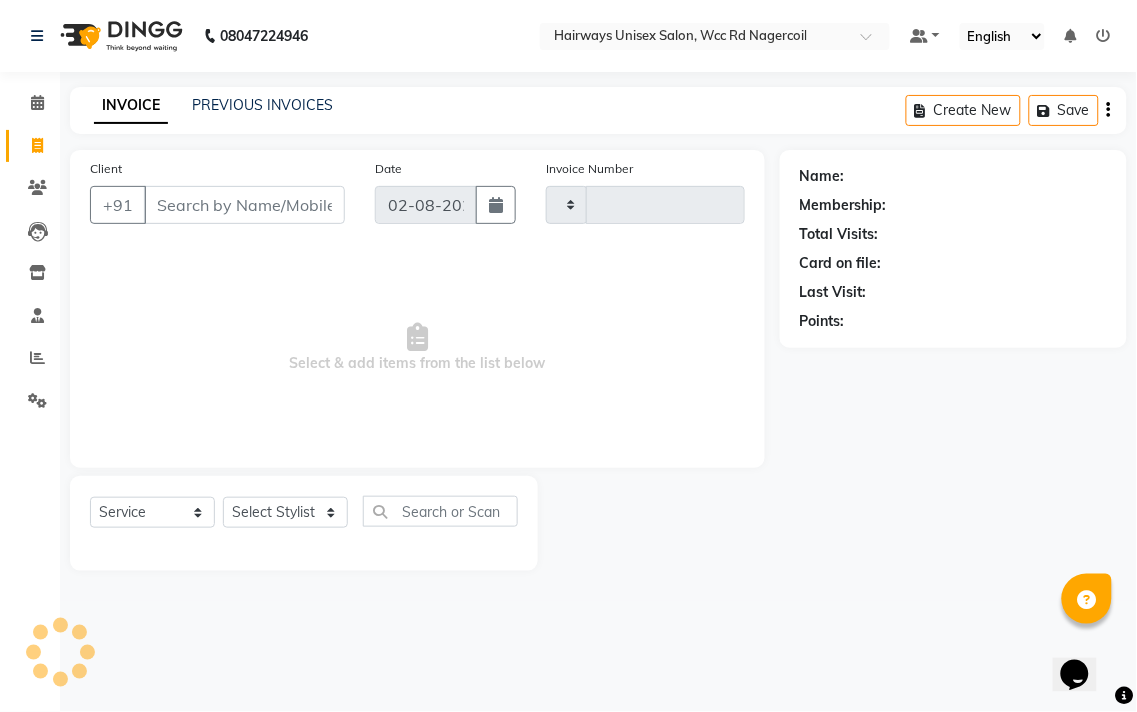 type on "5205" 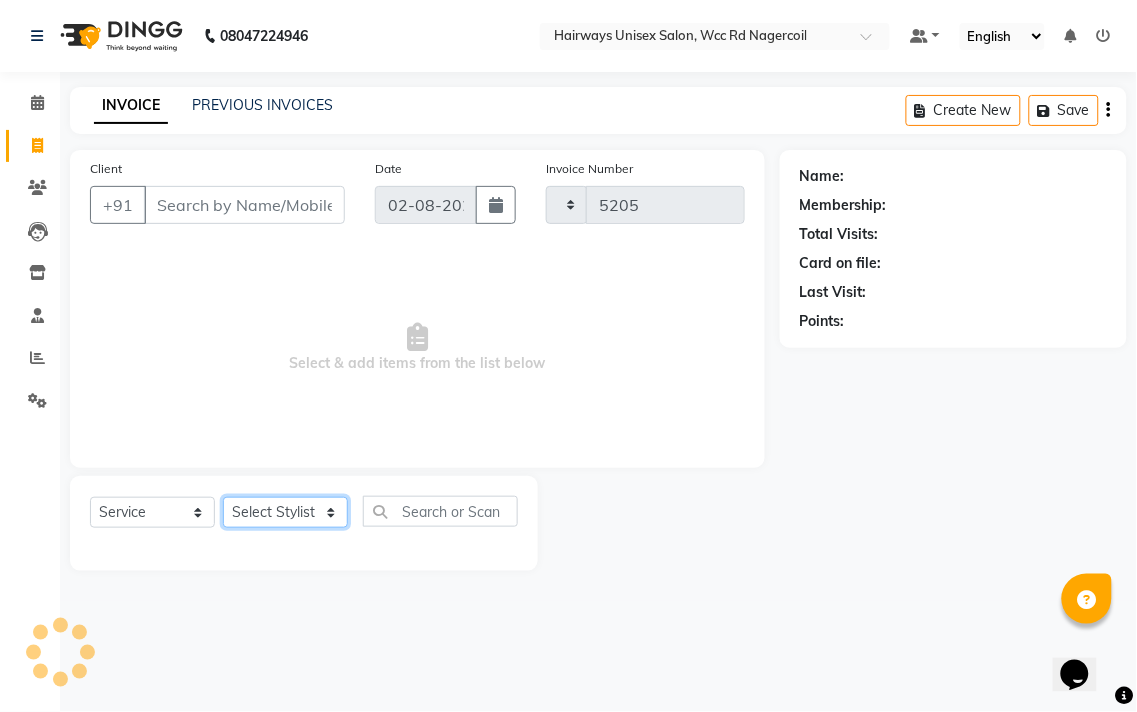 select on "6523" 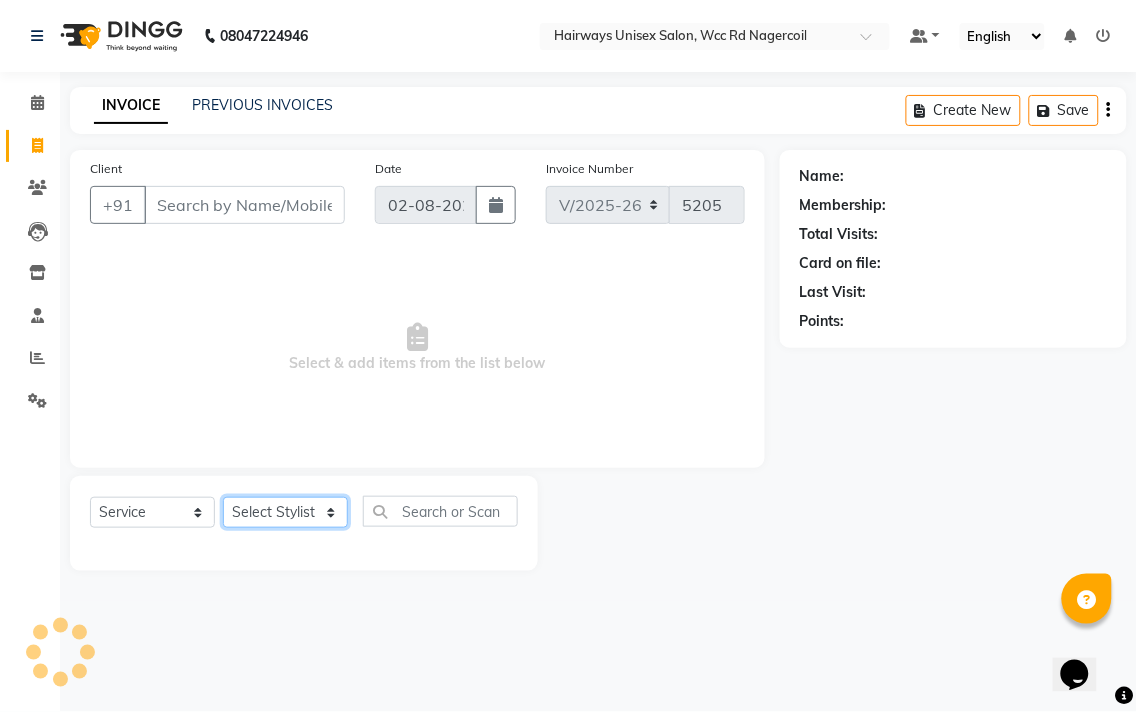 click on "Select Stylist" 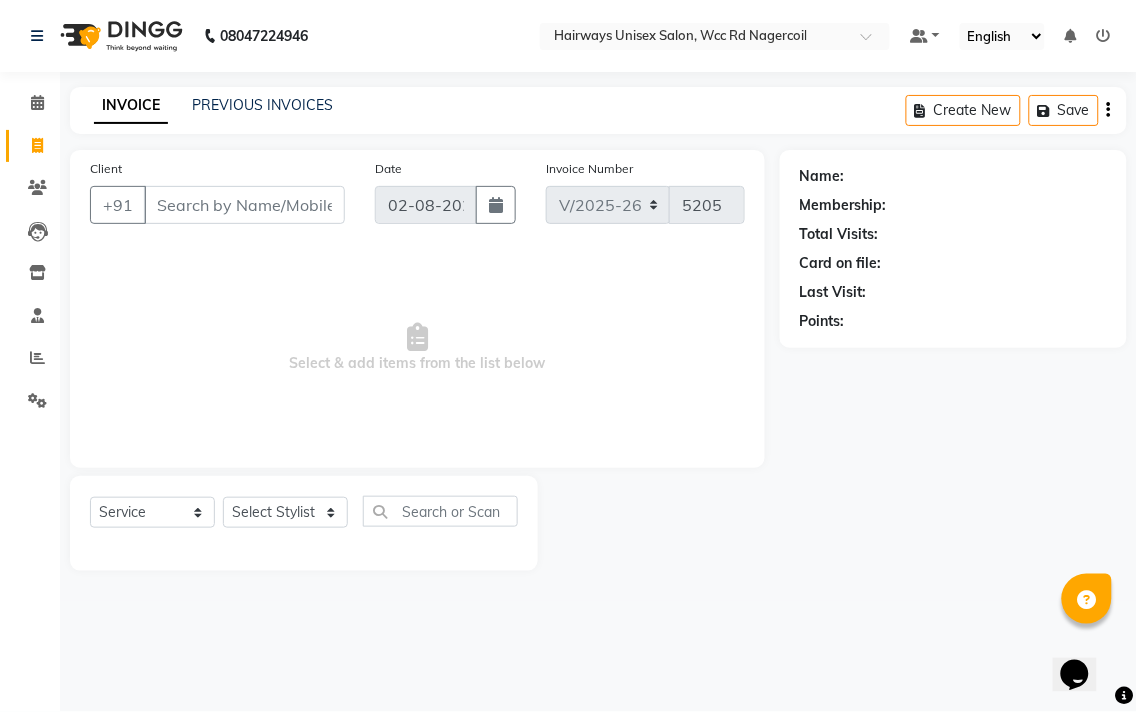 click on "INVOICE PREVIOUS INVOICES Create New   Save  Client +91 Date 02-08-2025 Invoice Number V/2025 V/2025-26 5205  Select & add items from the list below  Select  Service  Product  Membership  Package Voucher Prepaid Gift Card  Select Stylist Admin Chitra divya Gokila Haroon Imran Reception Salman Sartaj Khan Talib Name: Membership: Total Visits: Card on file: Last Visit:  Points:" 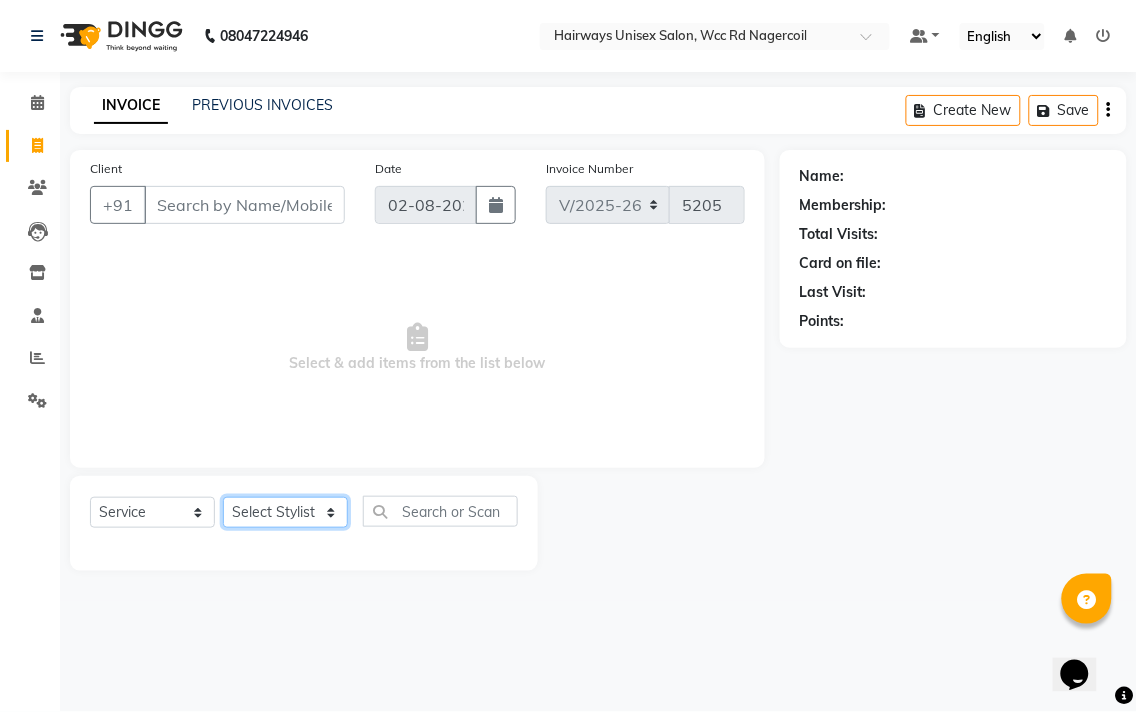 click on "Select Stylist Admin Chitra divya Gokila Haroon Imran Reception Salman Sartaj Khan Talib" 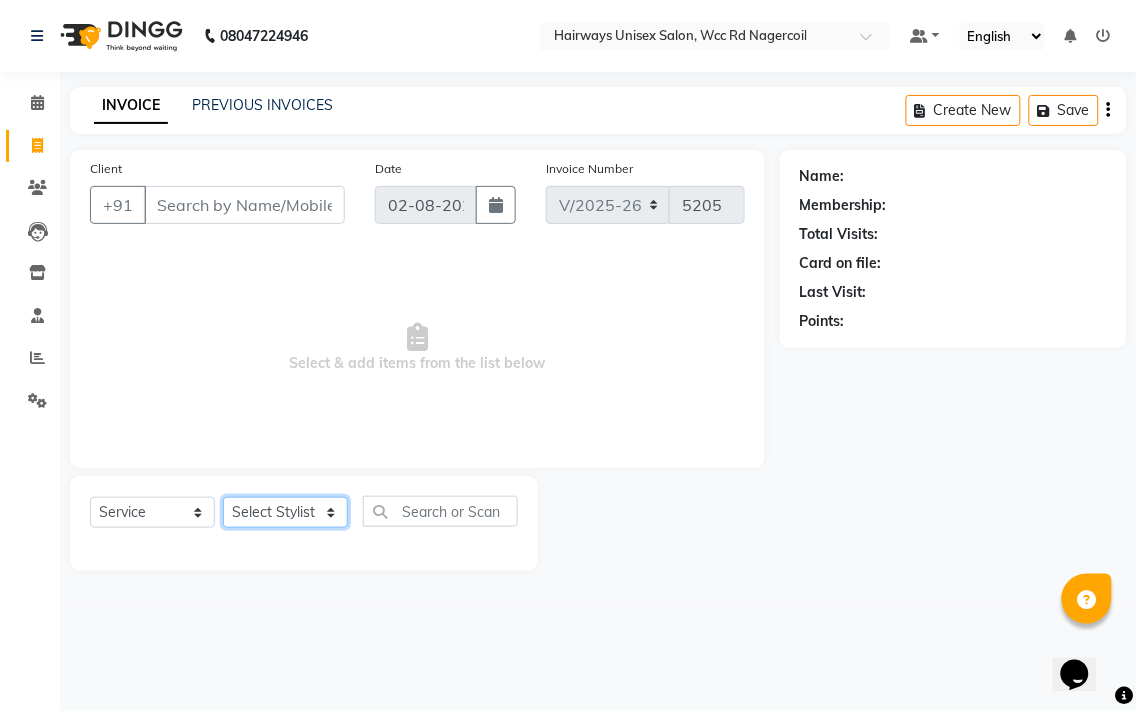 select on "49917" 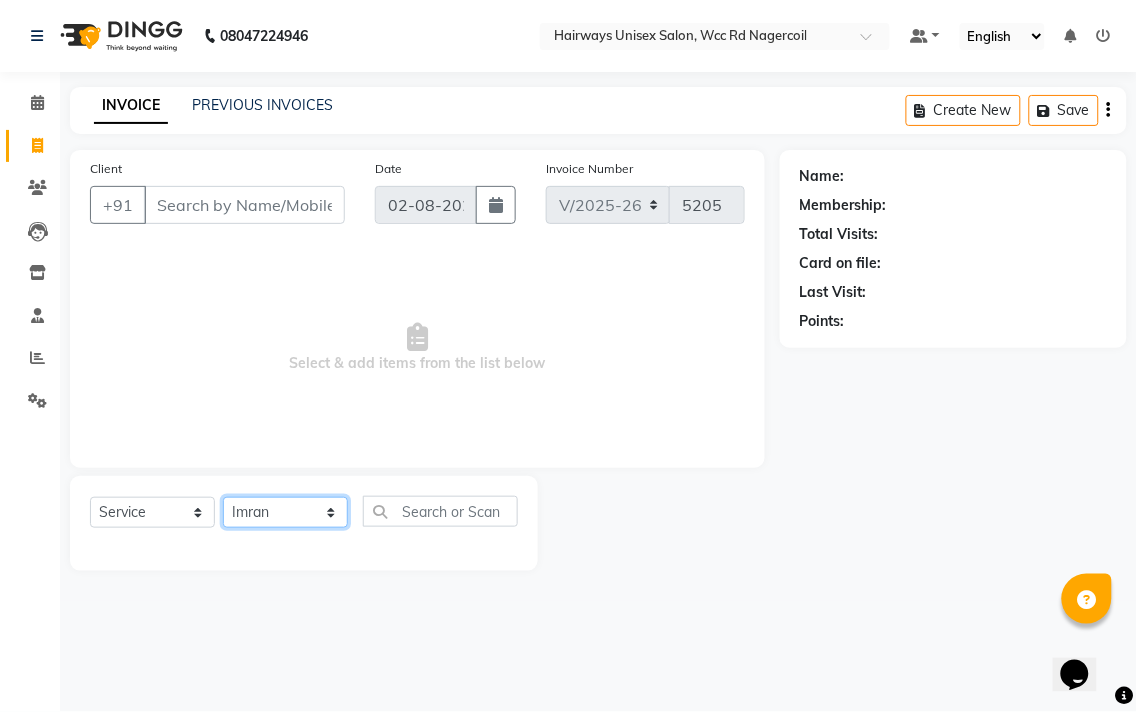 click on "Select Stylist Admin Chitra divya Gokila Haroon Imran Reception Salman Sartaj Khan Talib" 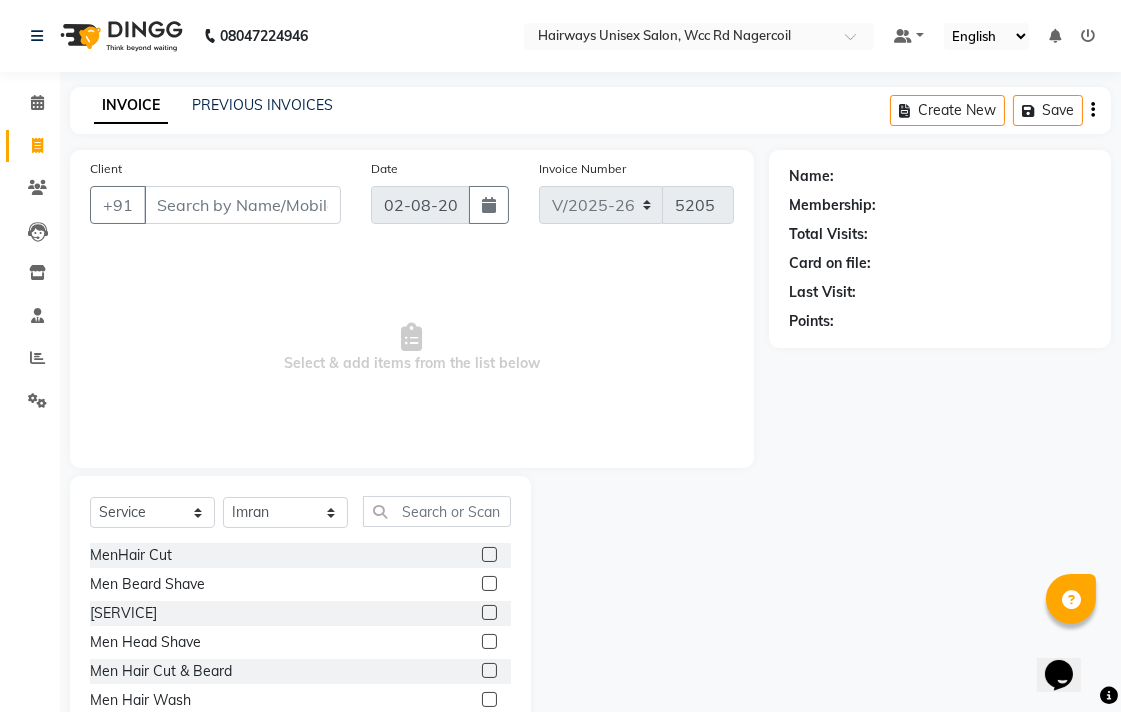click 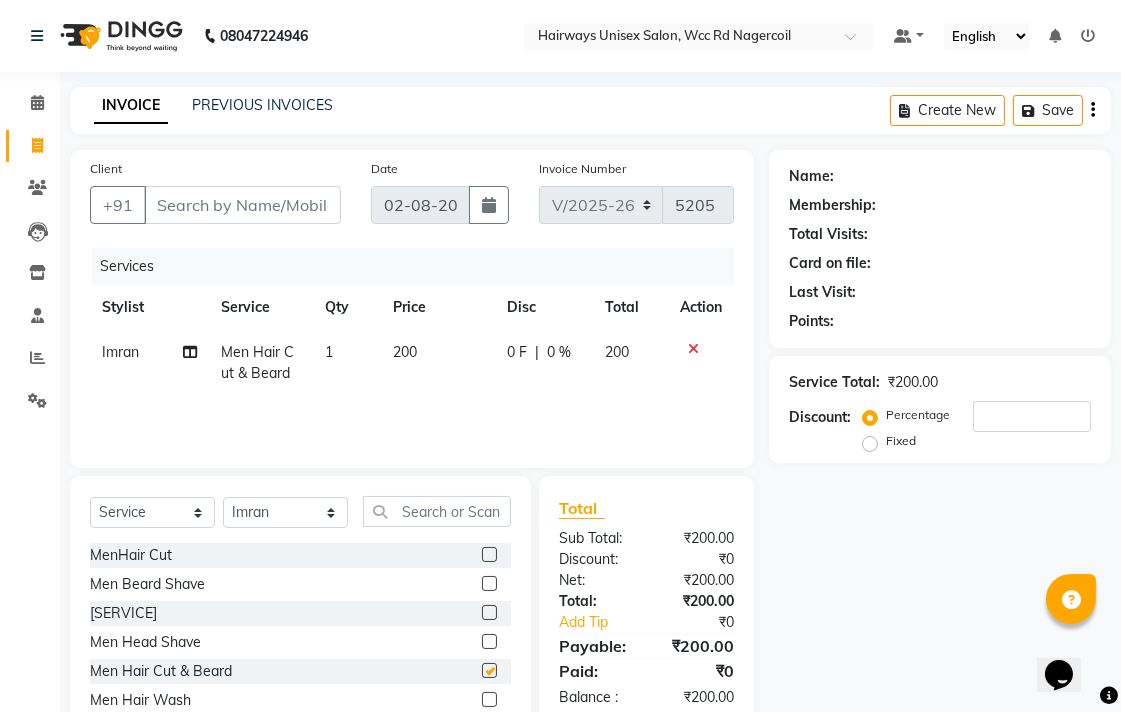 checkbox on "false" 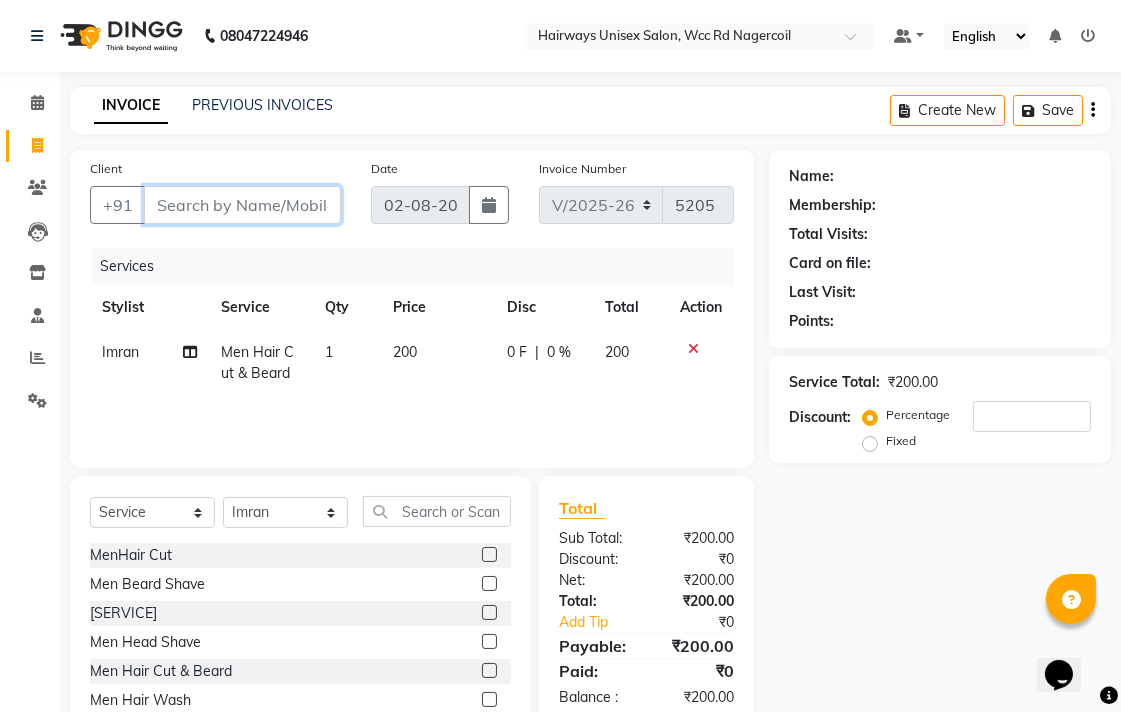 click on "Client" at bounding box center [242, 205] 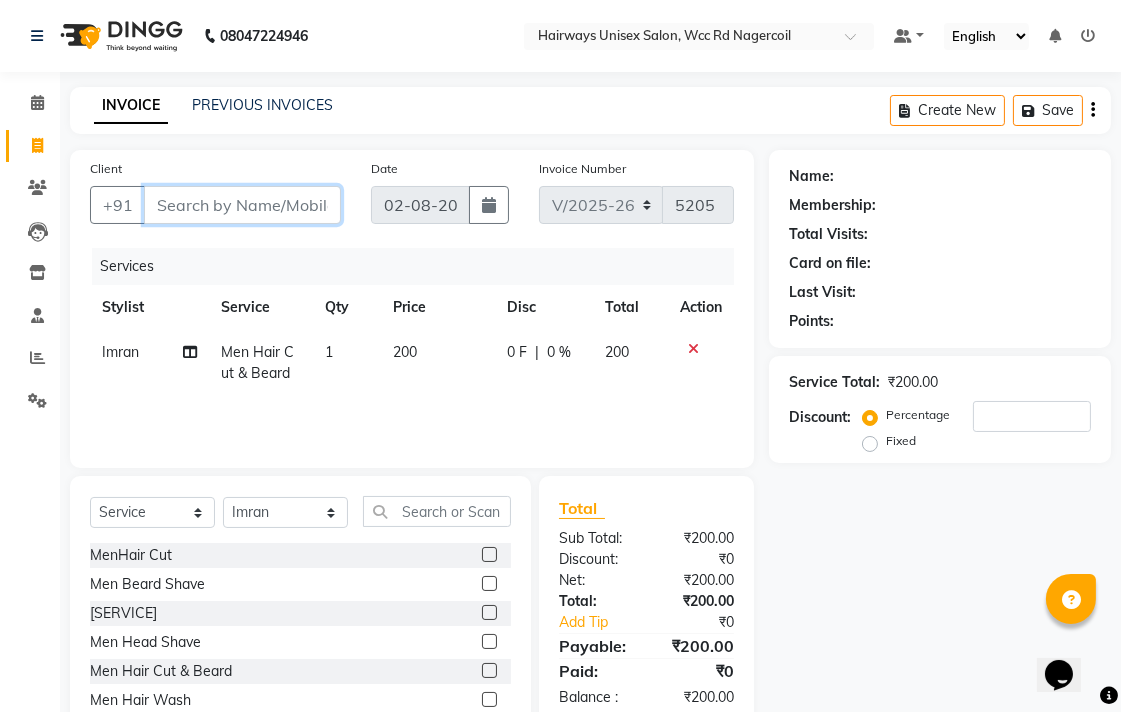 type on "9" 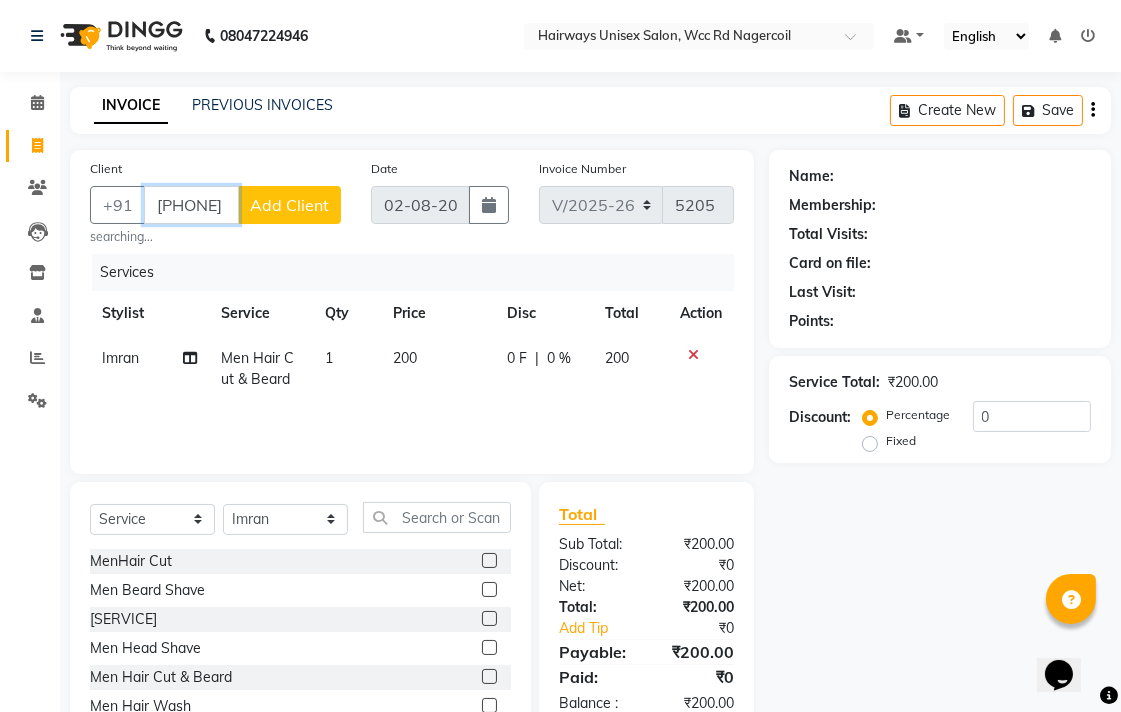 type on "9489464024" 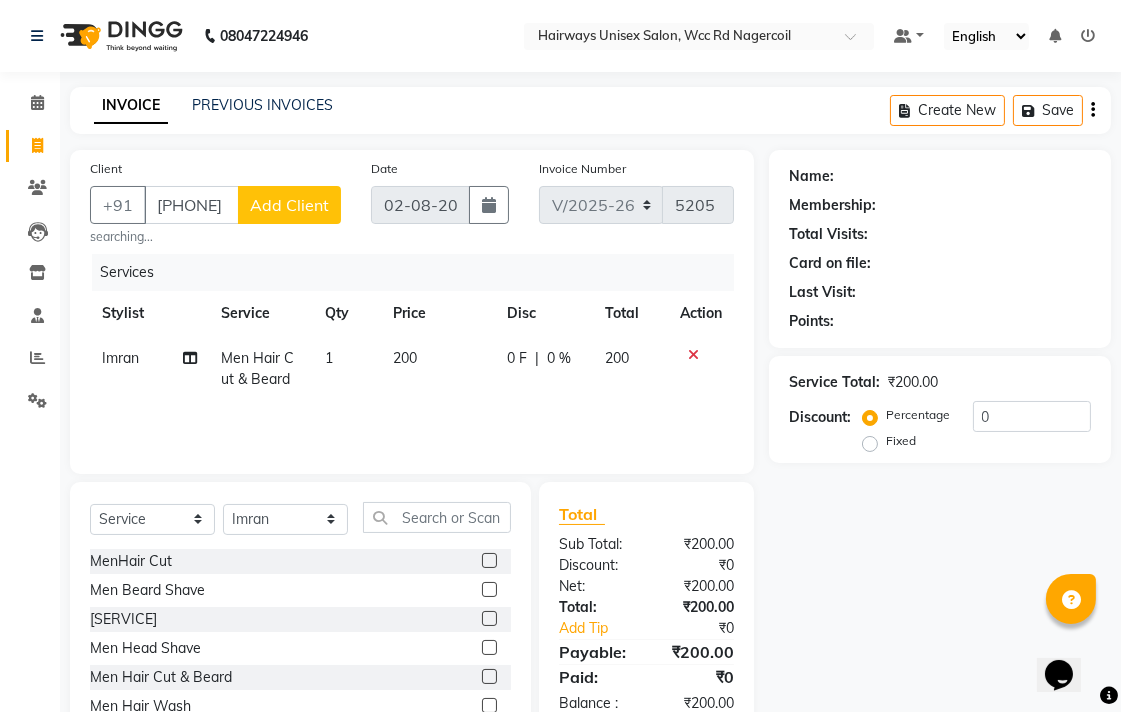 click on "Add Client" 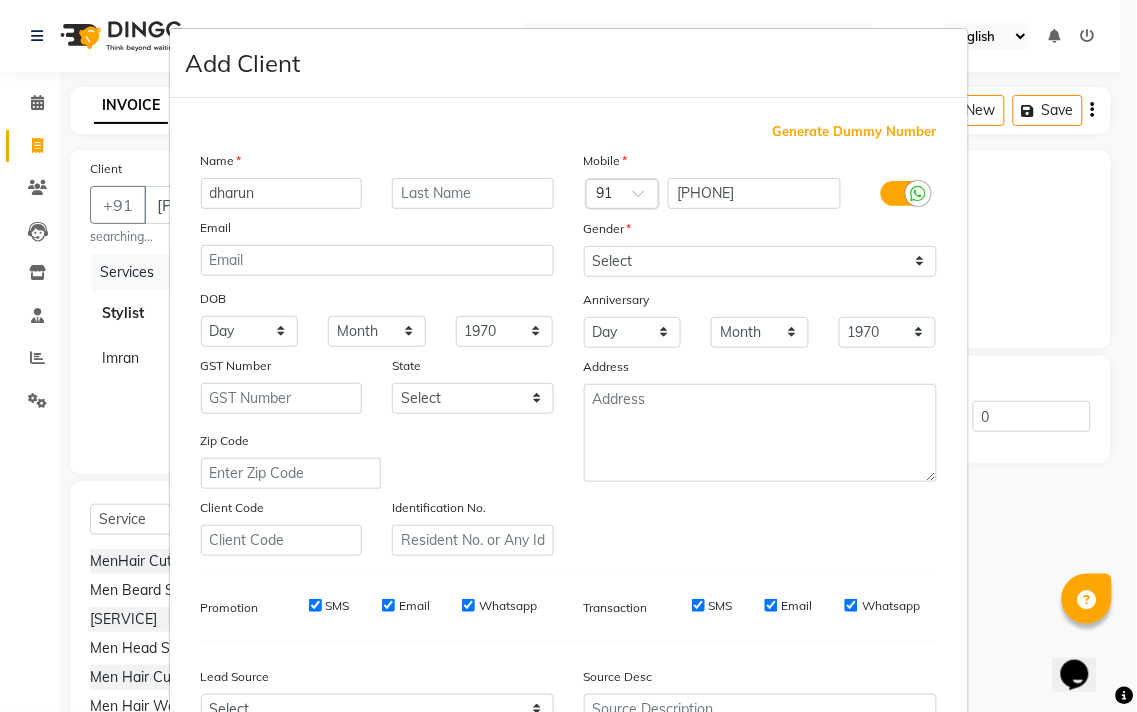 type on "dharun" 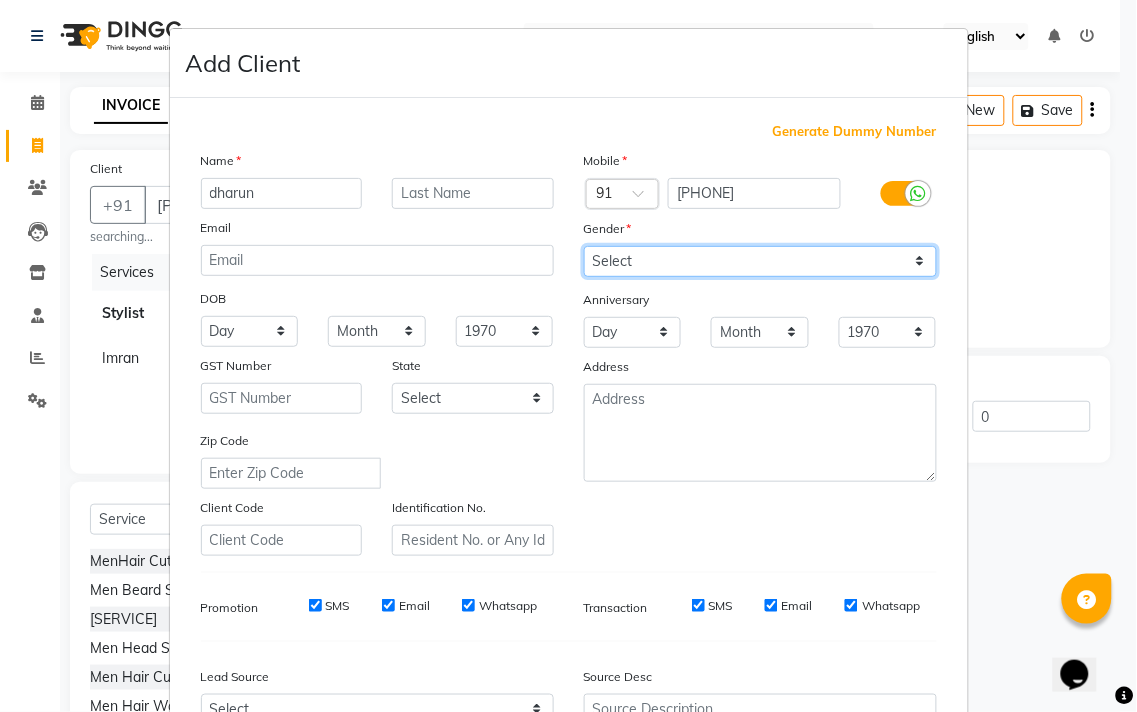 click on "Select Male Female Other Prefer Not To Say" at bounding box center [760, 261] 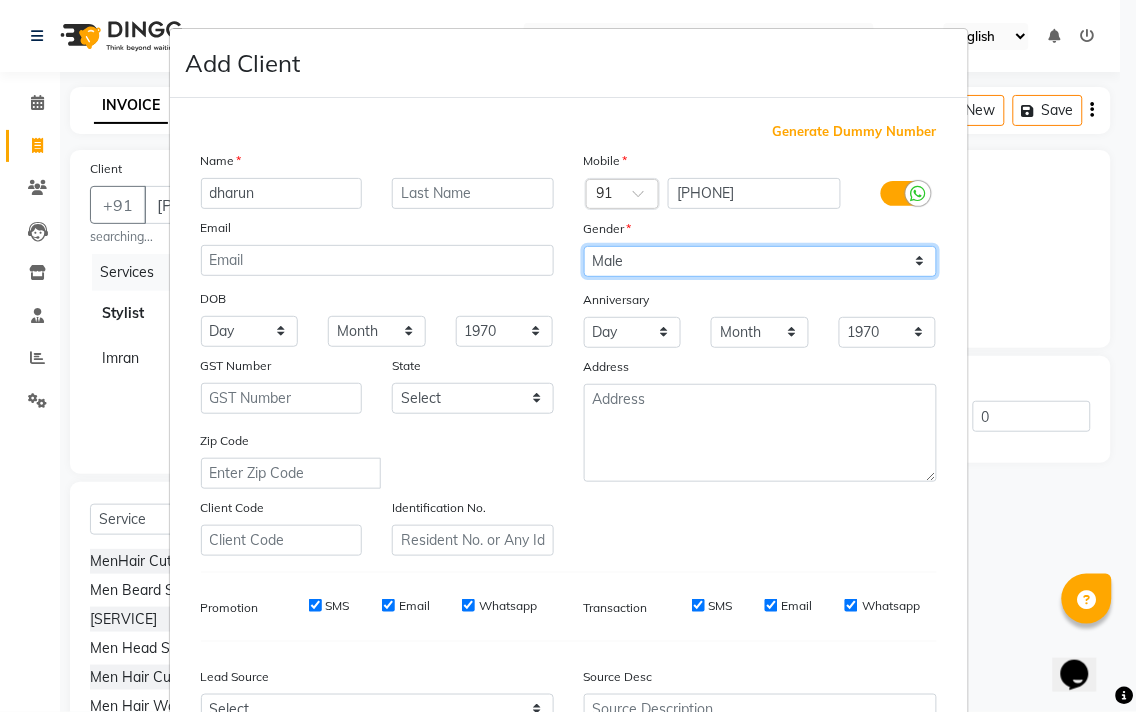 click on "Select Male Female Other Prefer Not To Say" at bounding box center [760, 261] 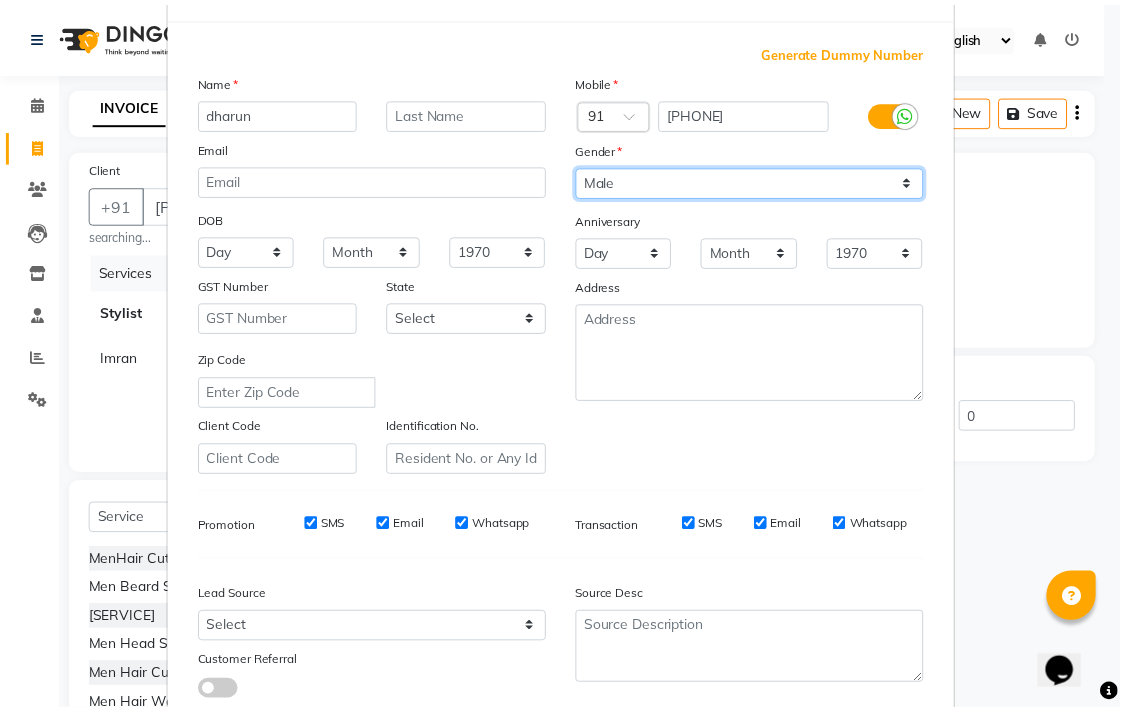 scroll, scrollTop: 212, scrollLeft: 0, axis: vertical 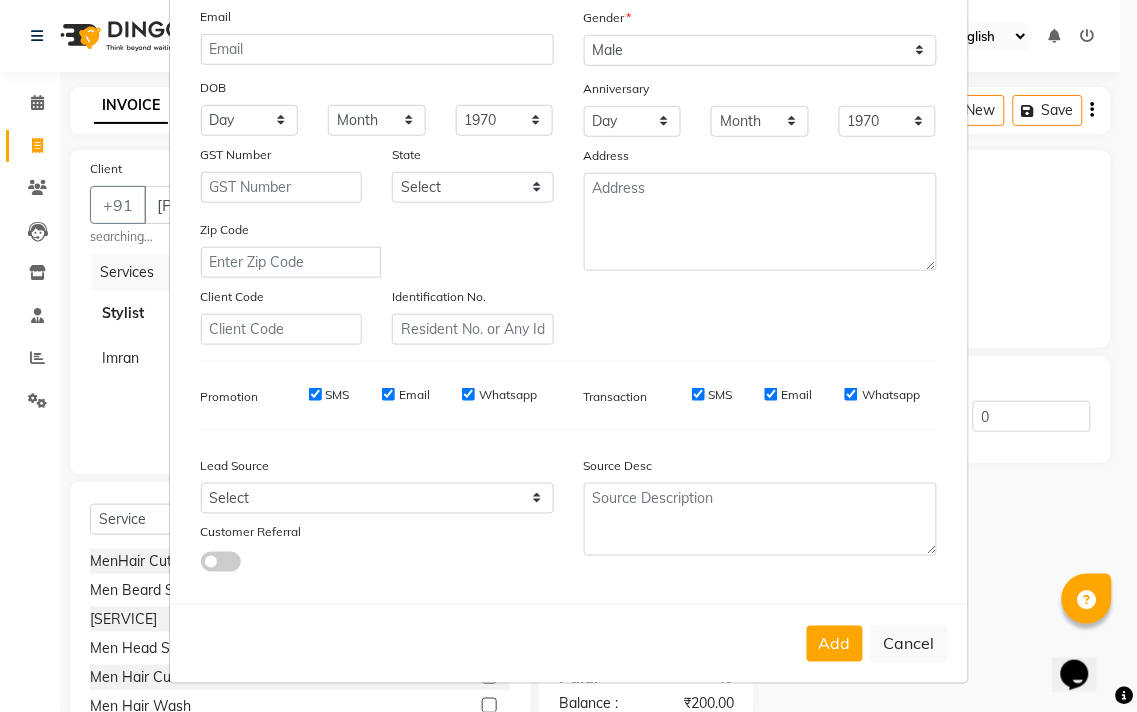 click on "Add   Cancel" at bounding box center (569, 643) 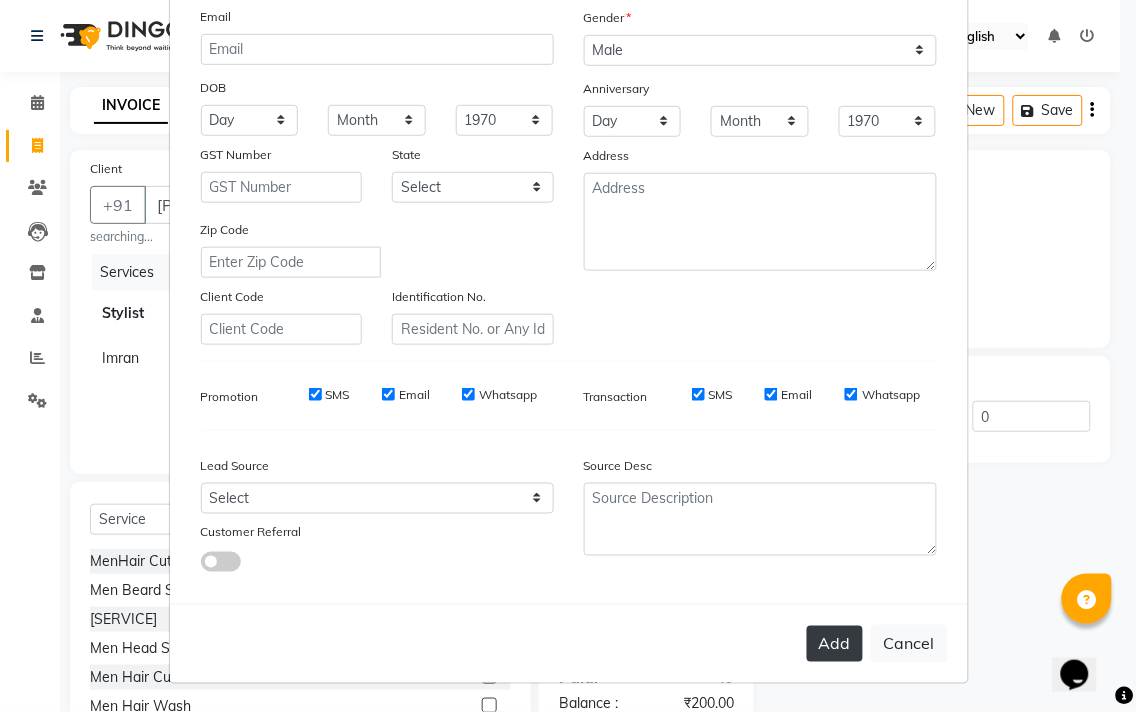 click on "Add" at bounding box center [835, 644] 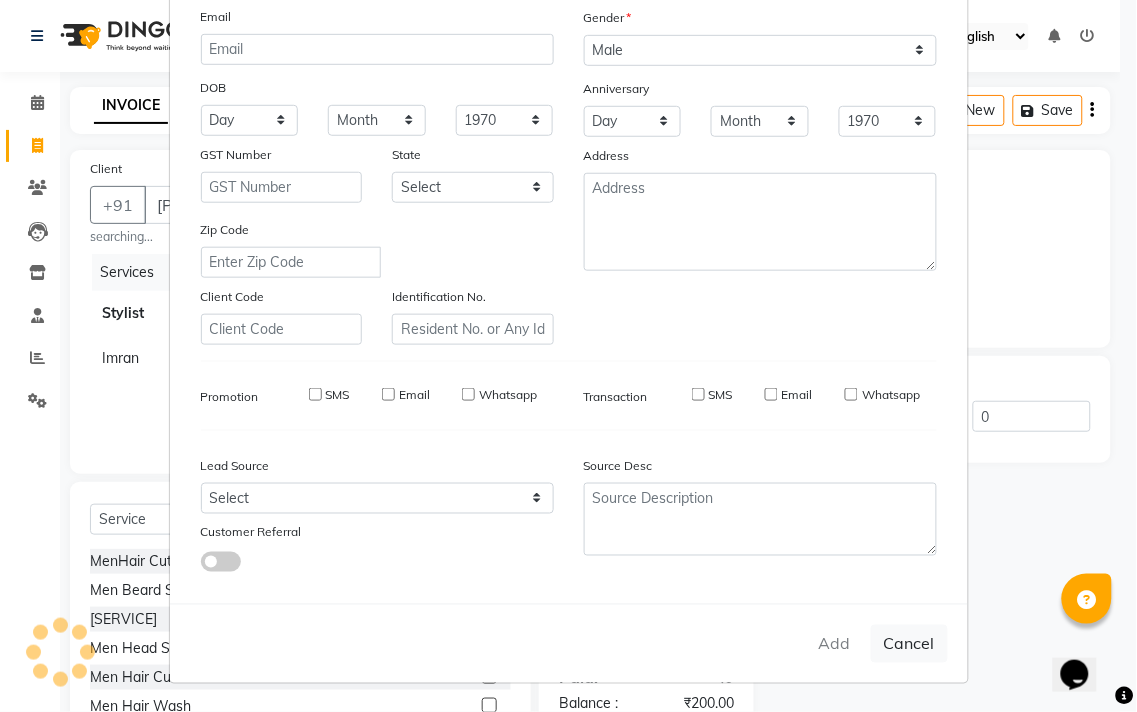 type on "94******24" 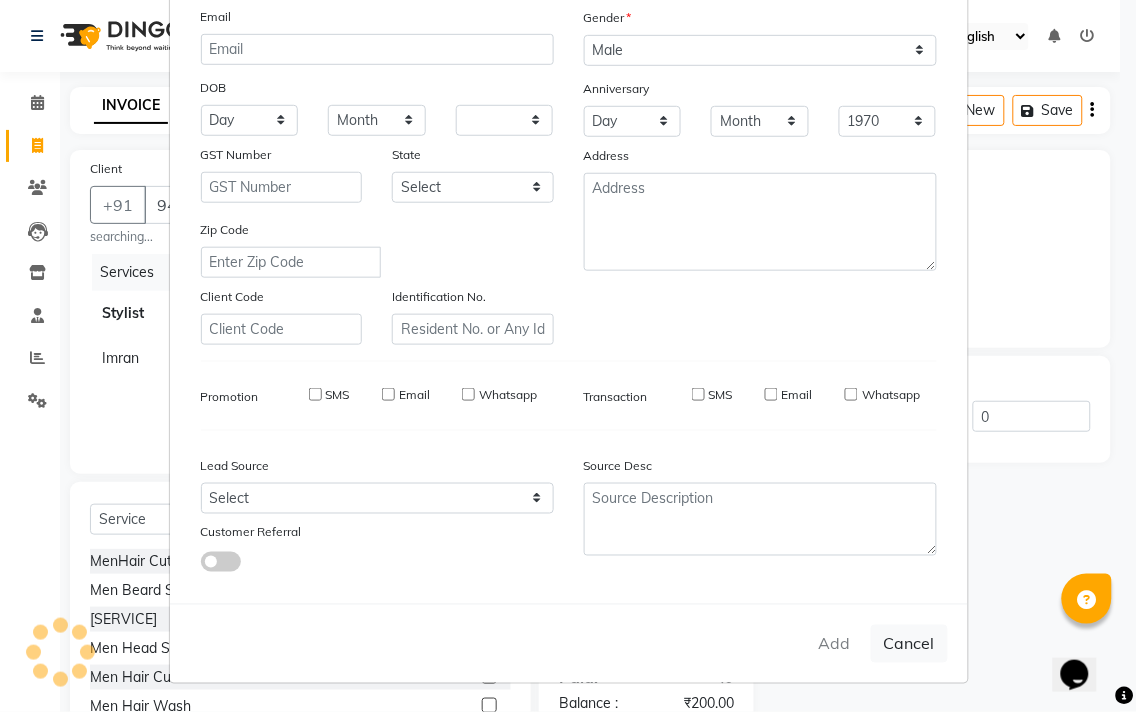 select 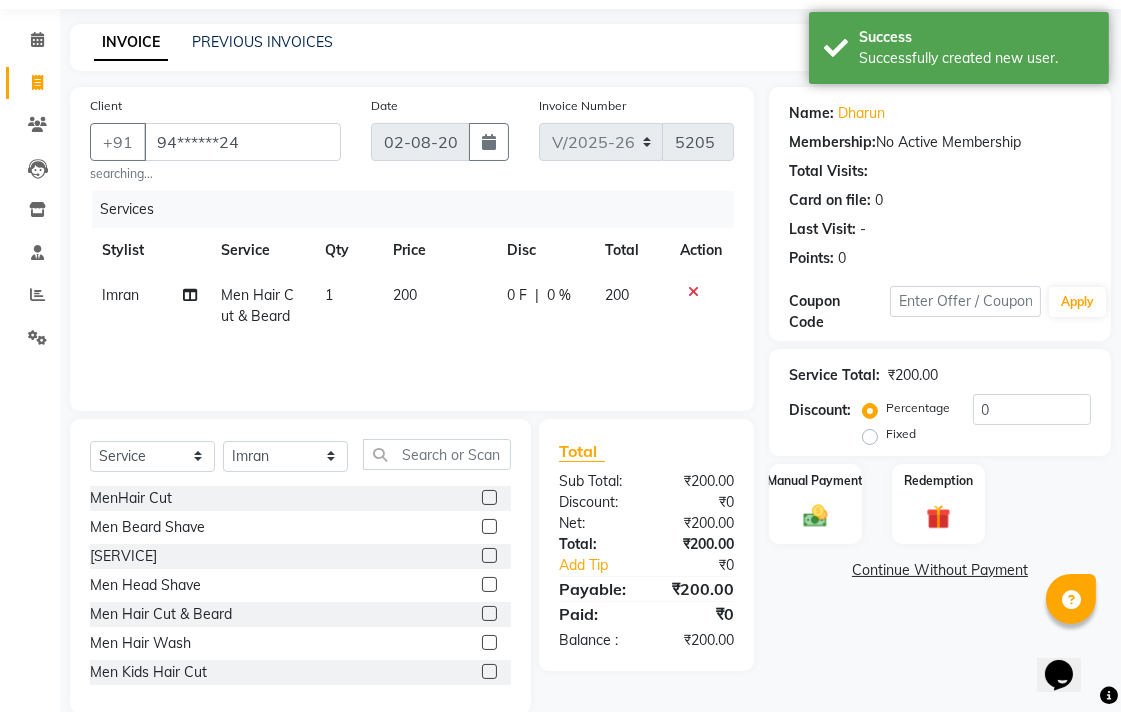 scroll, scrollTop: 95, scrollLeft: 0, axis: vertical 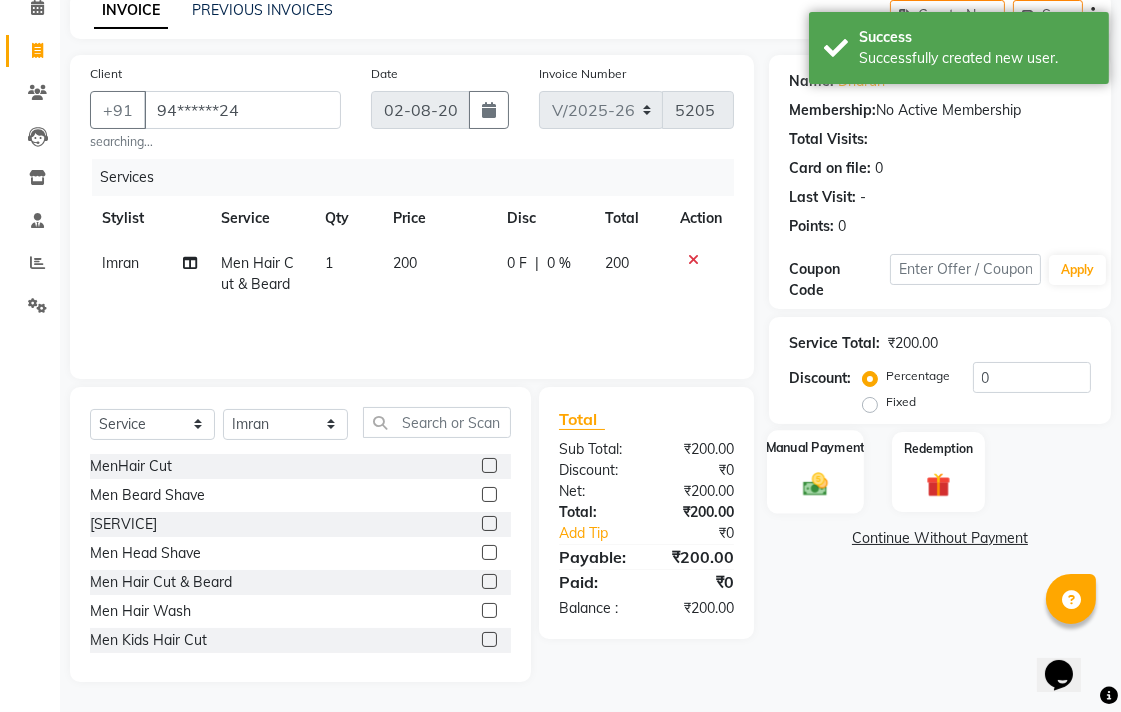 click 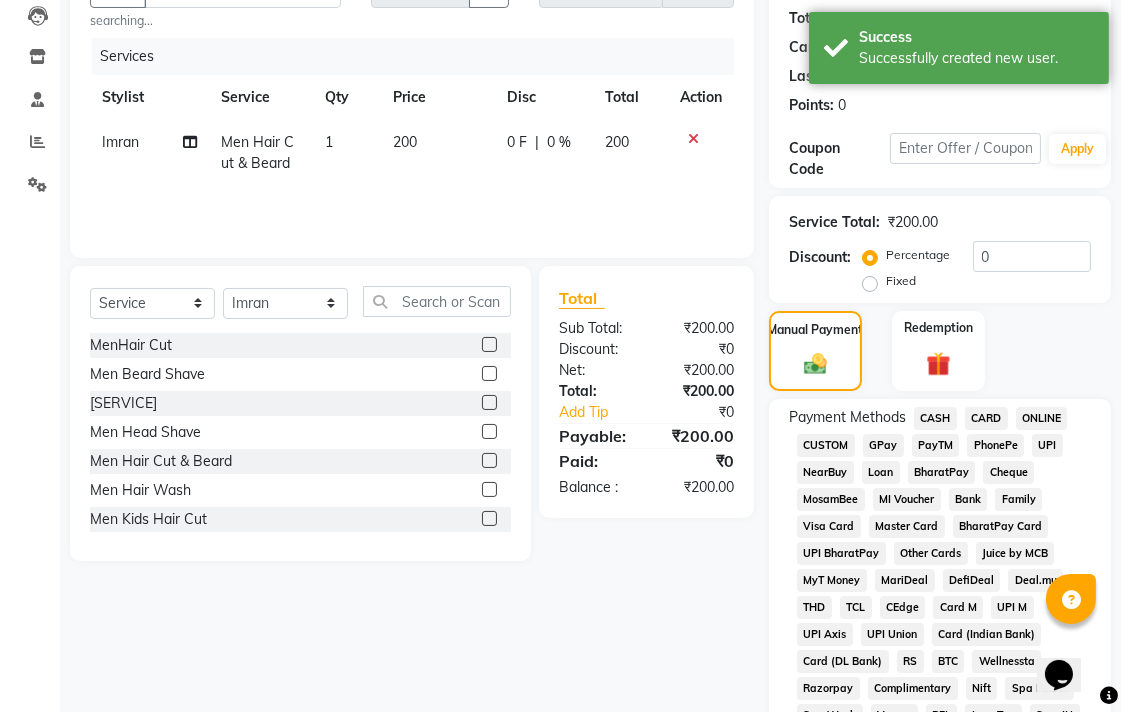 scroll, scrollTop: 540, scrollLeft: 0, axis: vertical 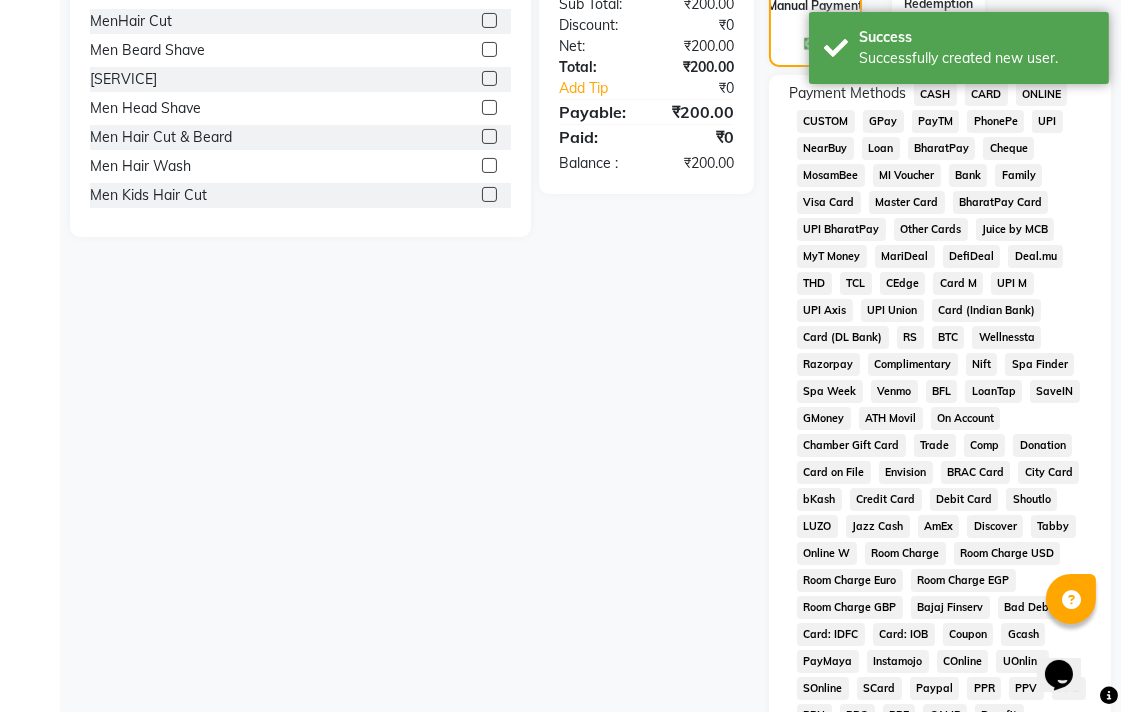 click on "UPI" 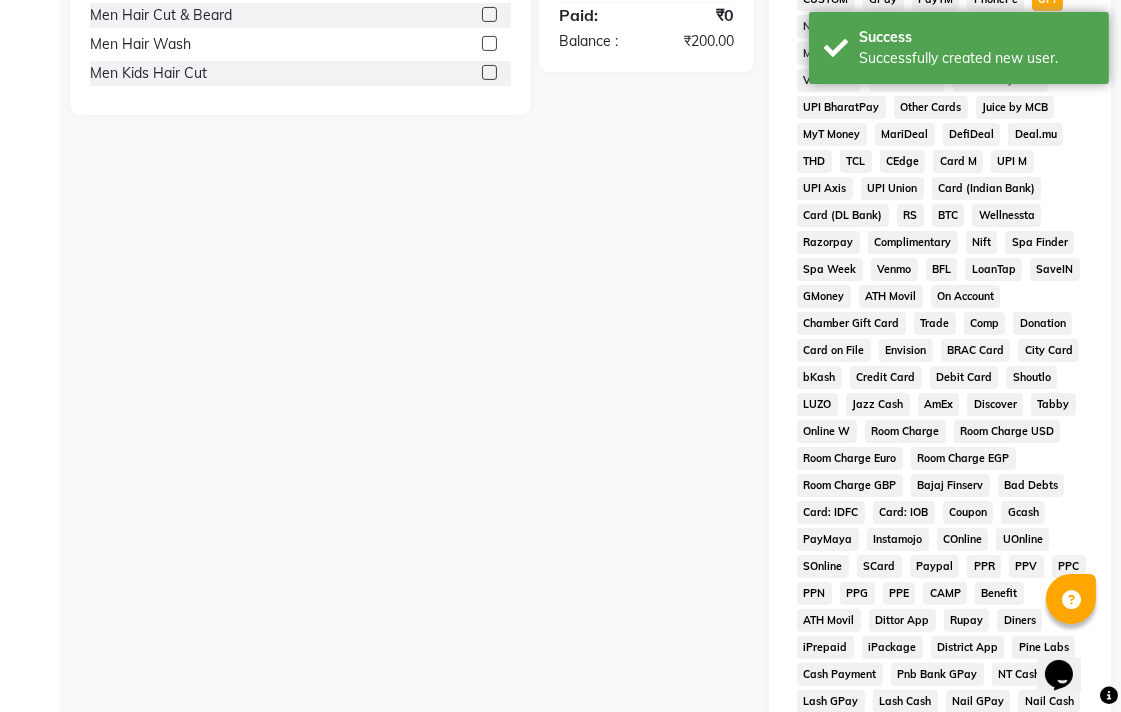 scroll, scrollTop: 913, scrollLeft: 0, axis: vertical 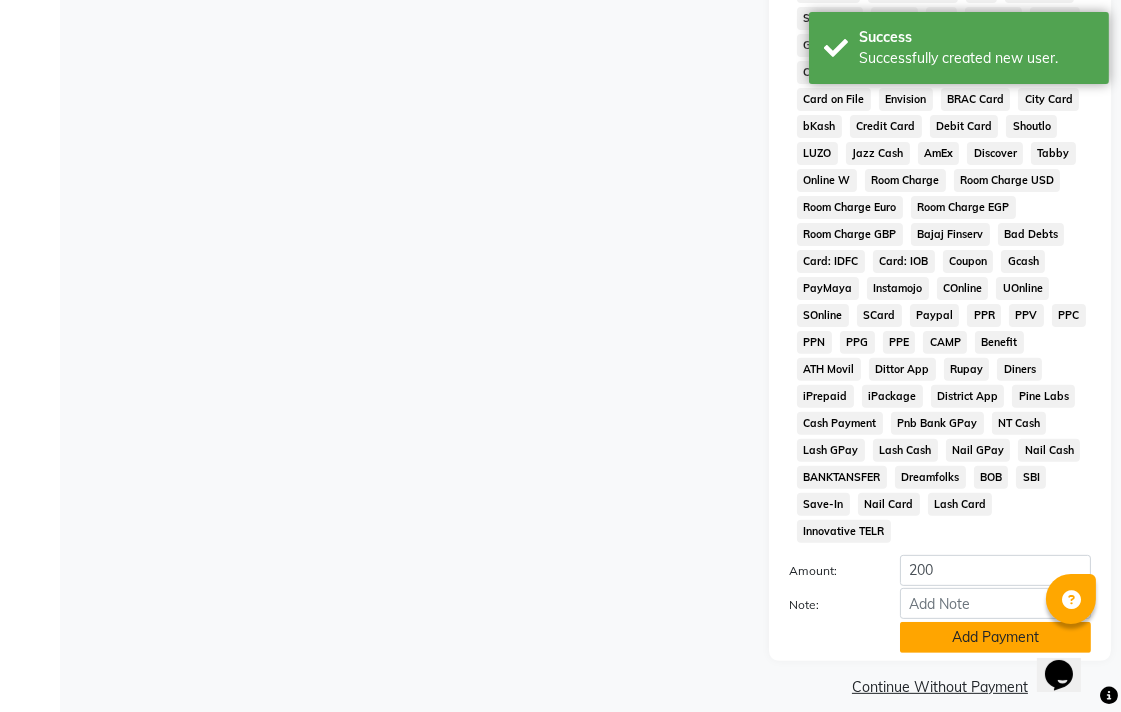 click on "Add Payment" 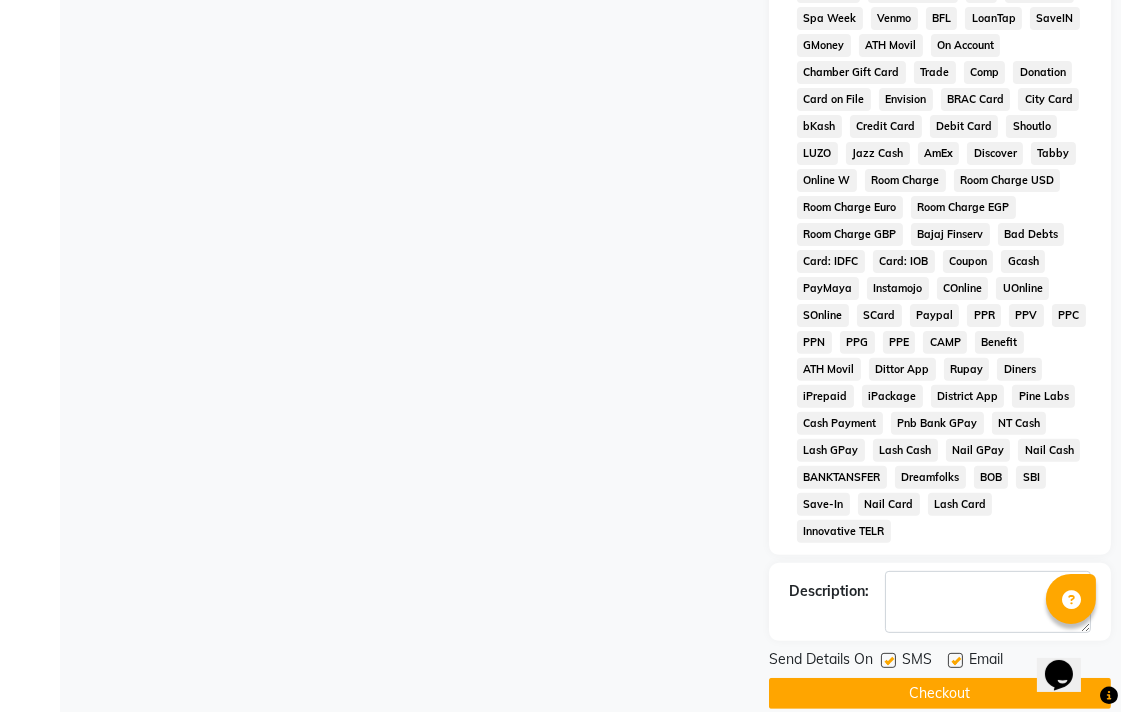 click on "Checkout" 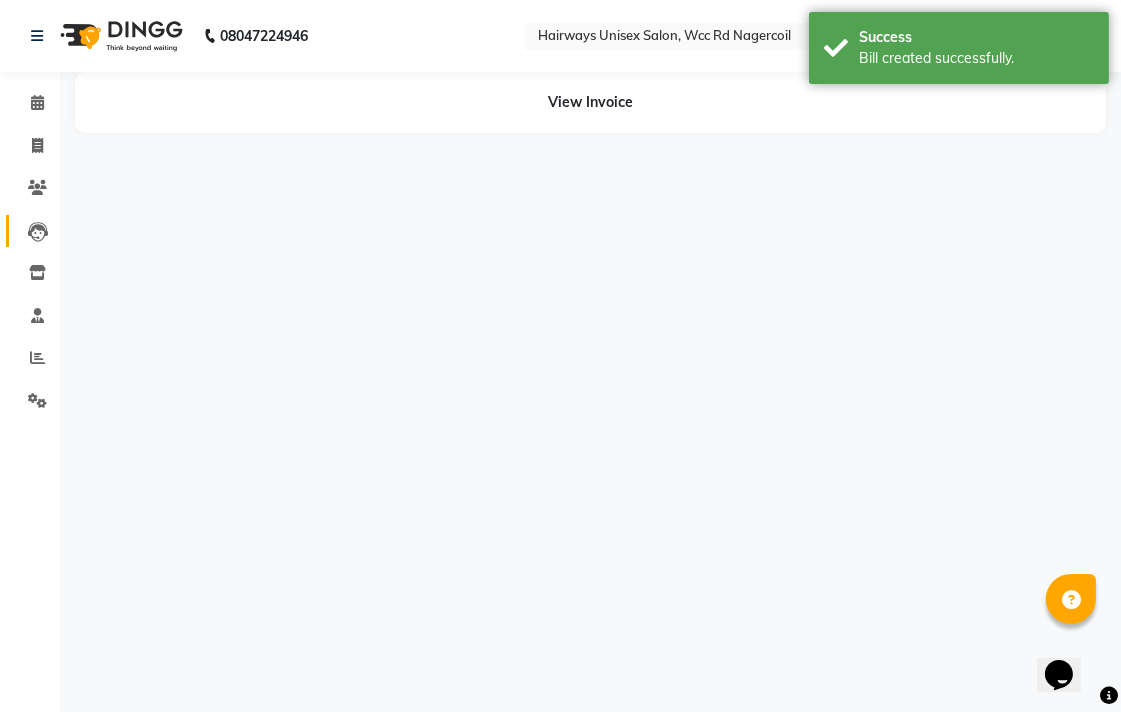 scroll, scrollTop: 0, scrollLeft: 0, axis: both 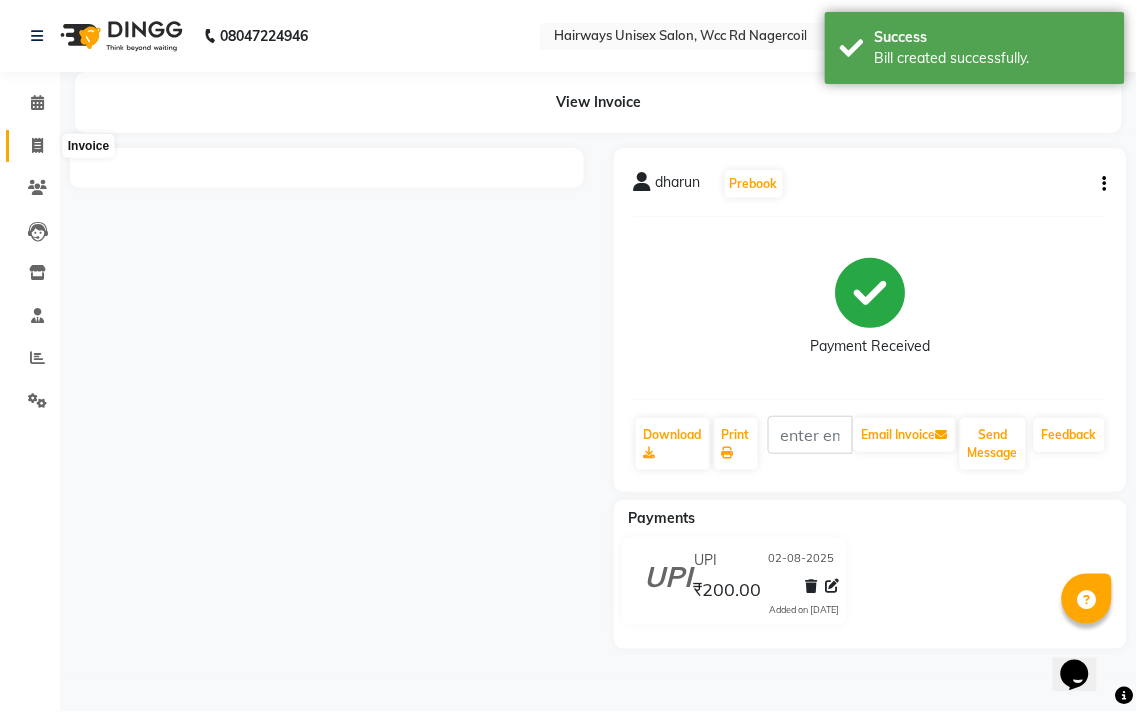 click 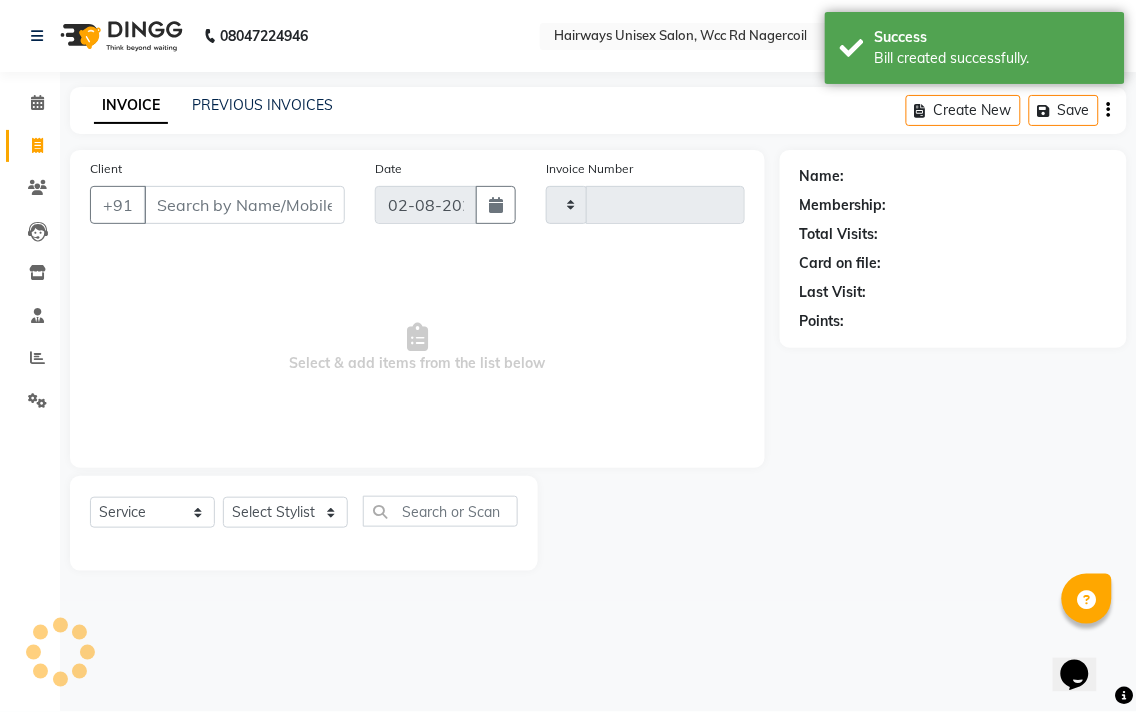 type on "5206" 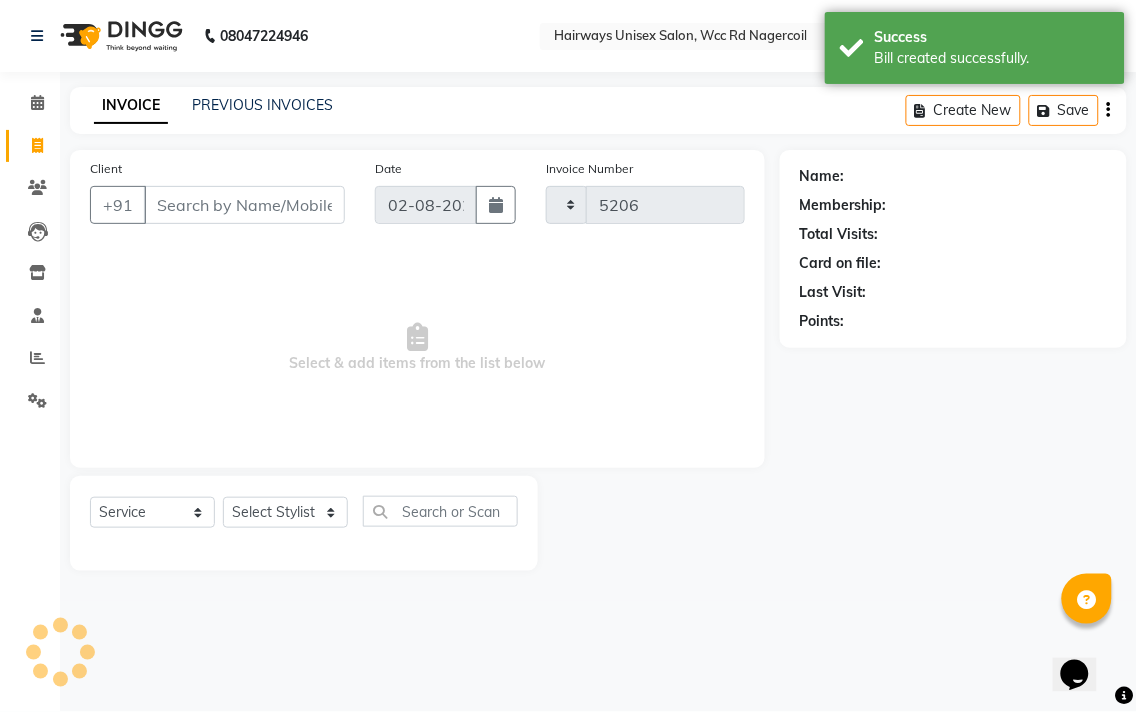 select on "6523" 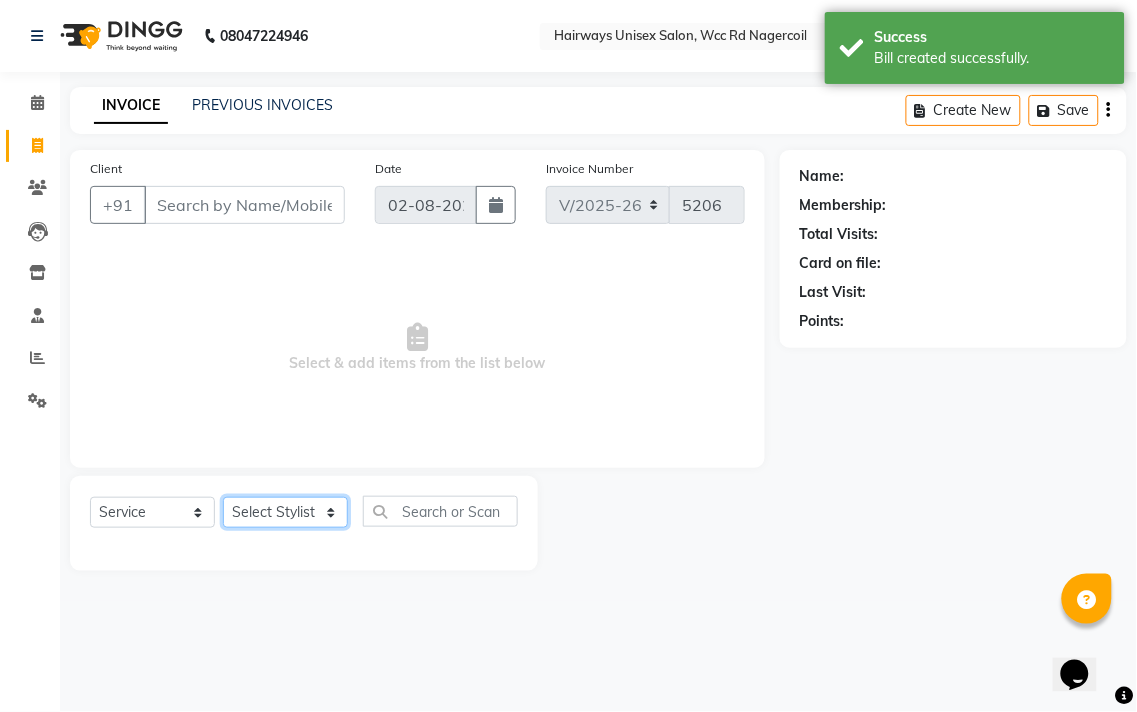 click on "Select Stylist Admin Chitra divya Gokila Haroon Imran Reception Salman Sartaj Khan Talib" 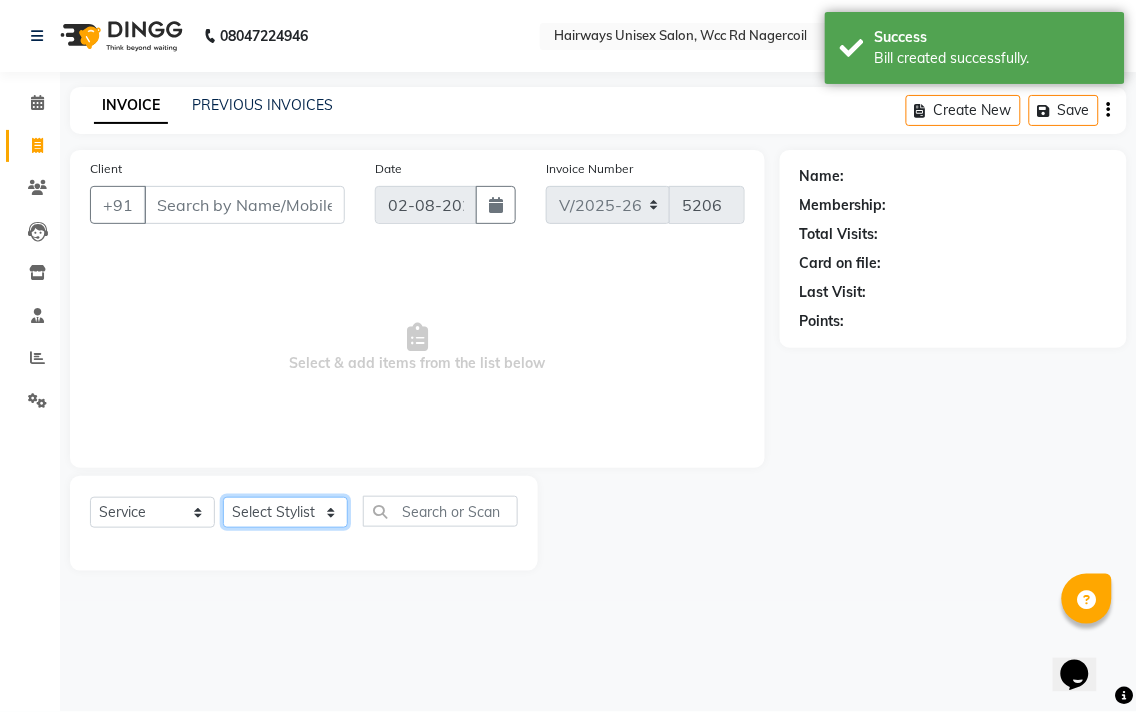 select on "49914" 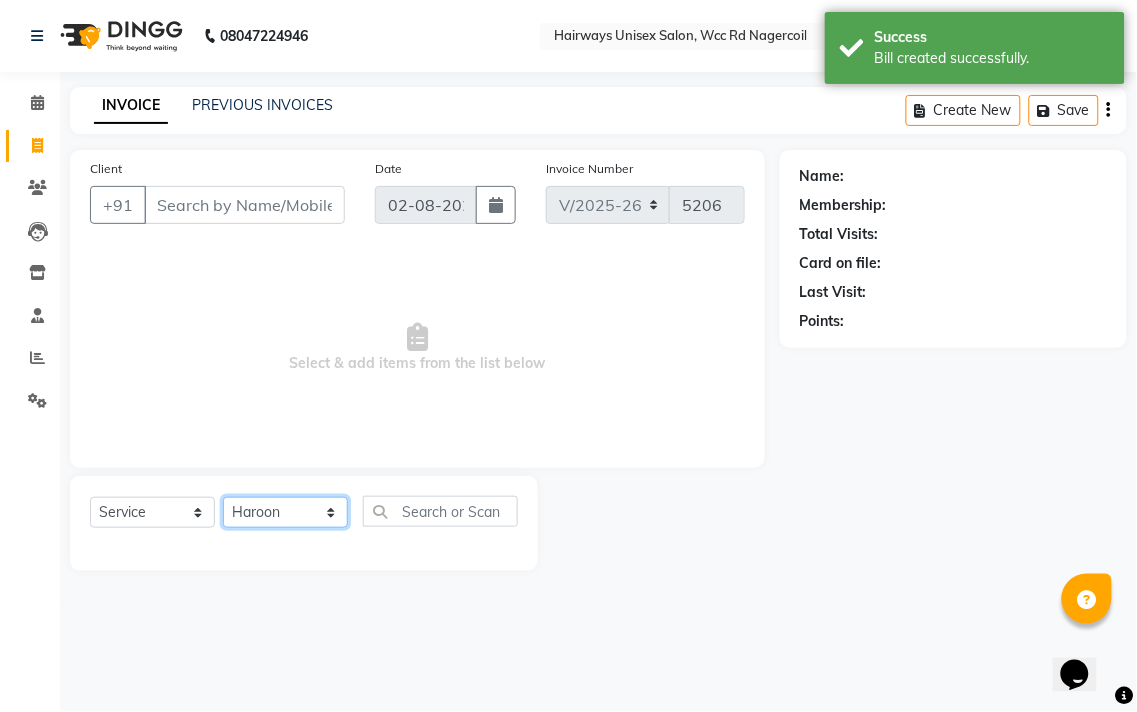 click on "Select Stylist Admin Chitra divya Gokila Haroon Imran Reception Salman Sartaj Khan Talib" 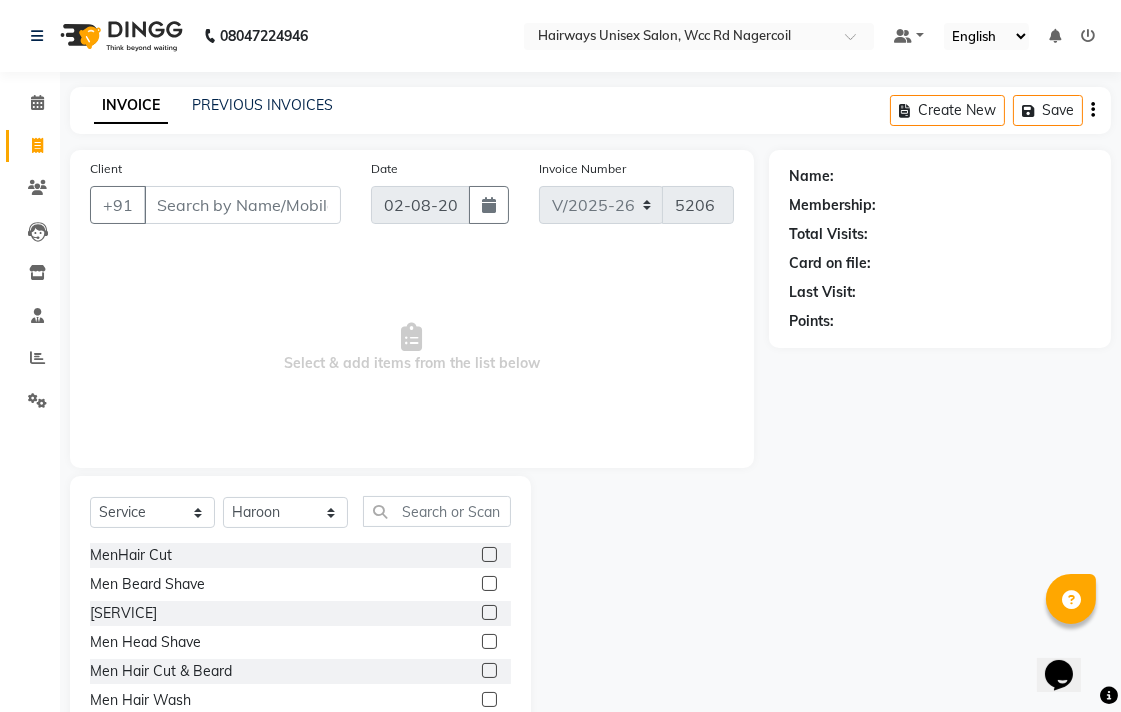 click 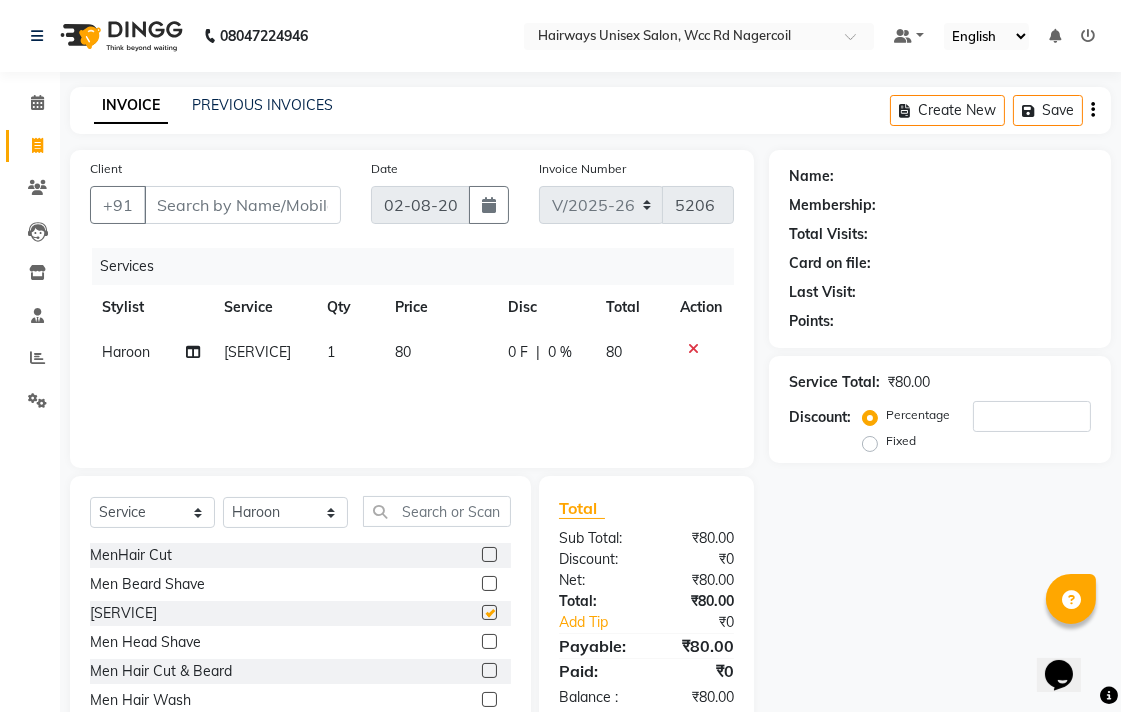 checkbox on "false" 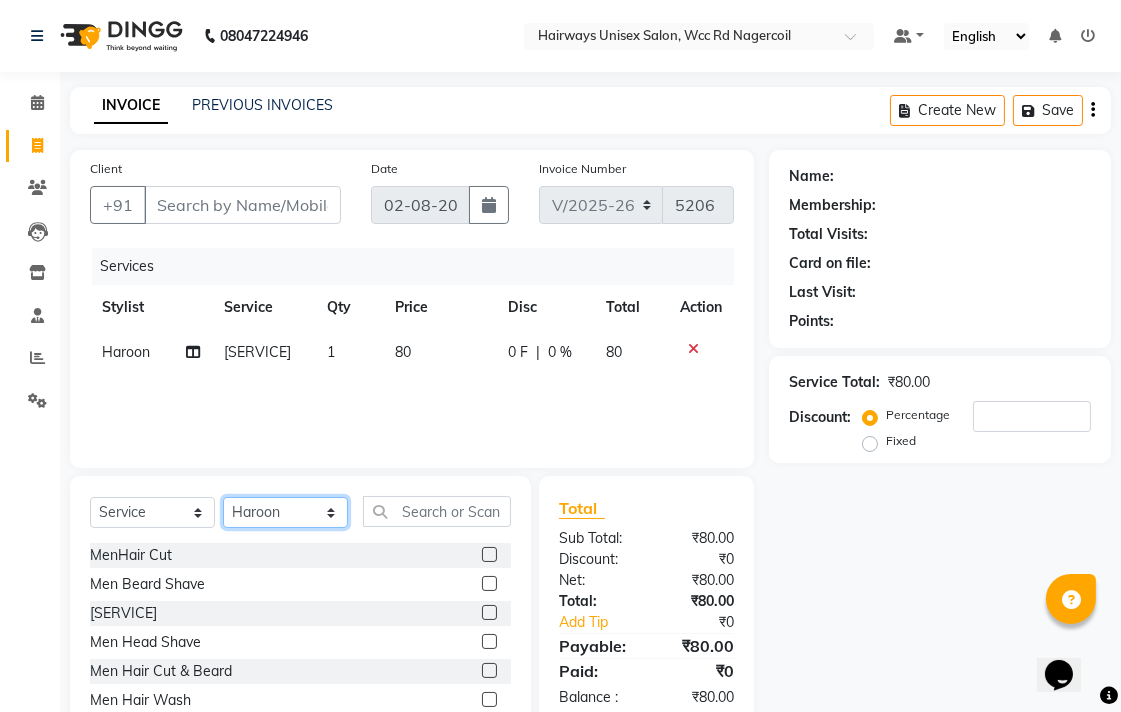 click on "Select Stylist Admin Chitra divya Gokila Haroon Imran Reception Salman Sartaj Khan Talib" 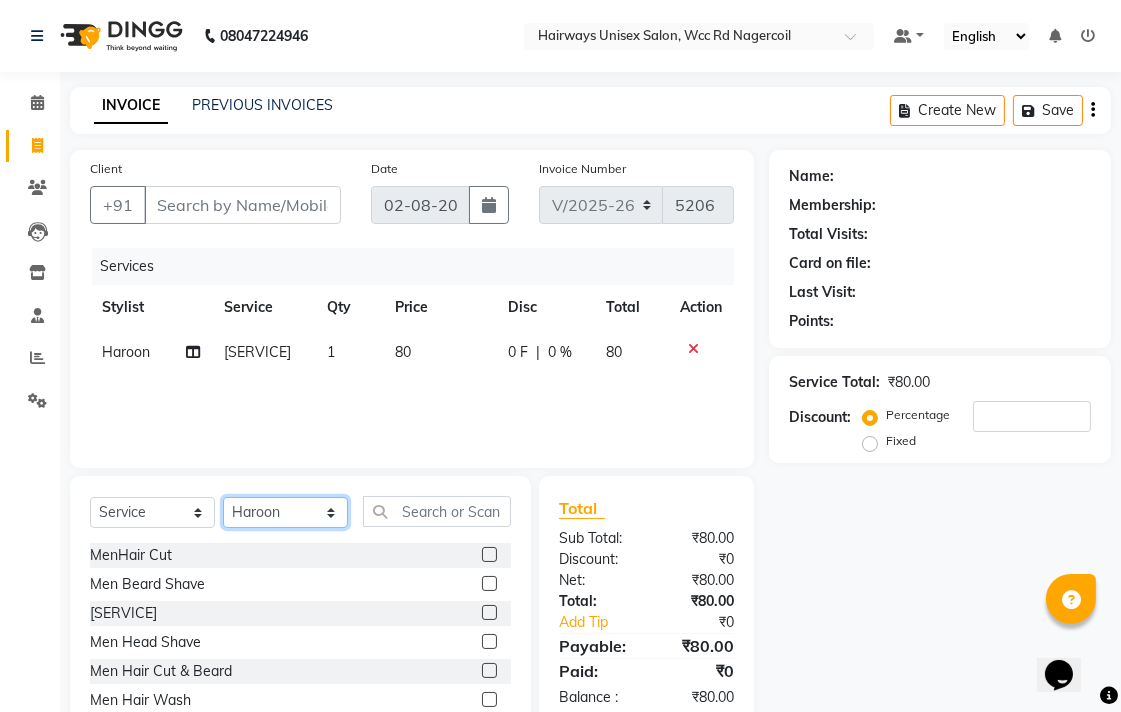 select on "50257" 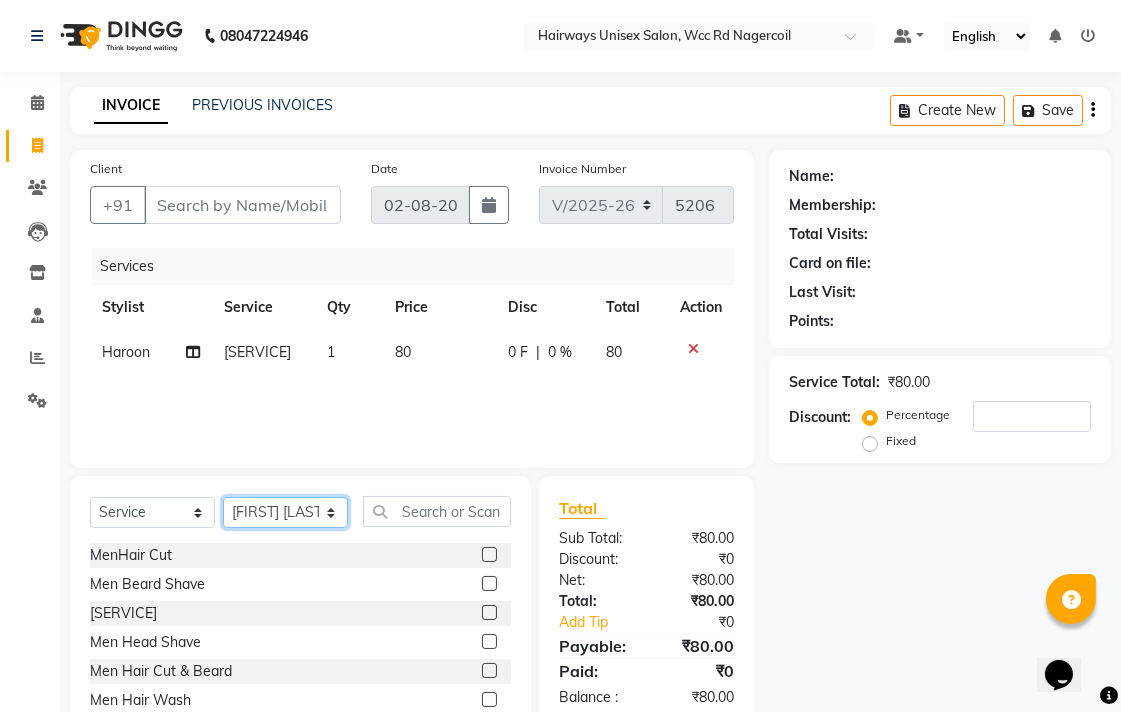 click on "Select Stylist Admin Chitra divya Gokila Haroon Imran Reception Salman Sartaj Khan Talib" 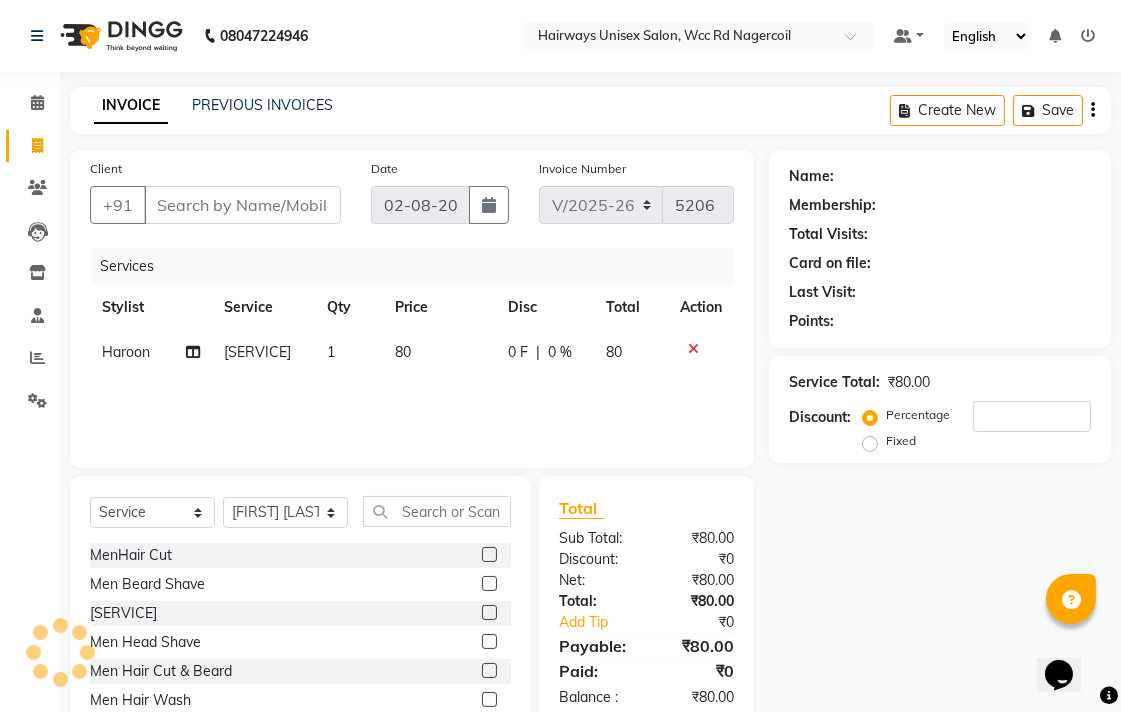 click 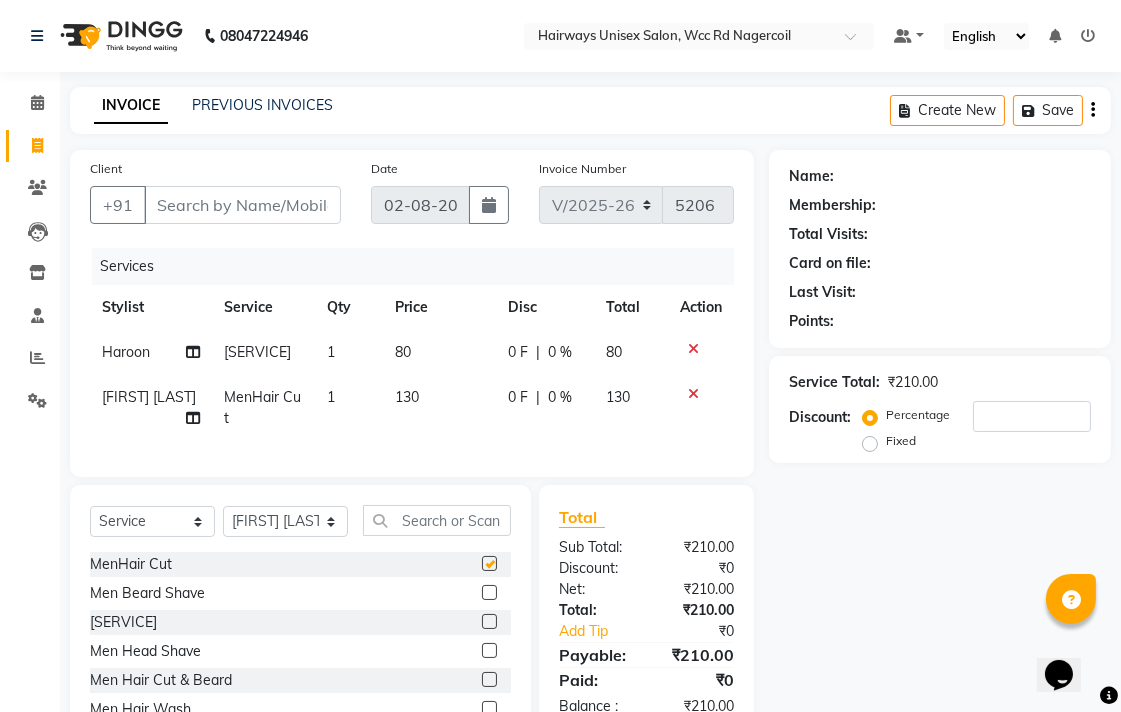 checkbox on "false" 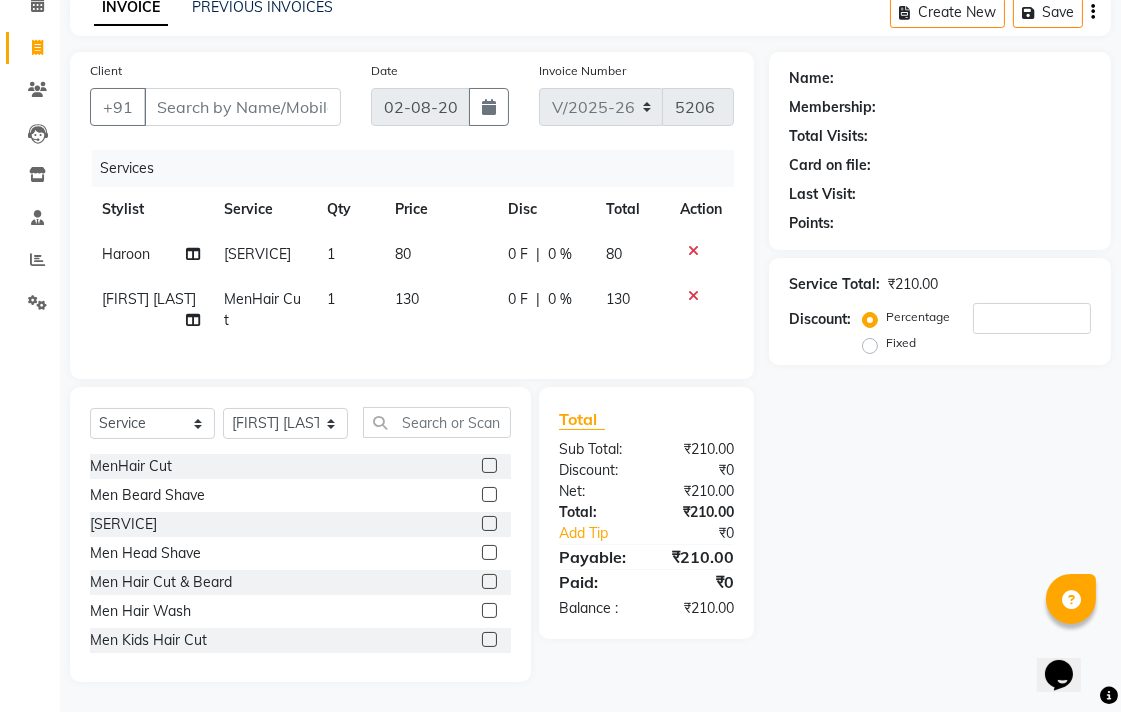 scroll, scrollTop: 135, scrollLeft: 0, axis: vertical 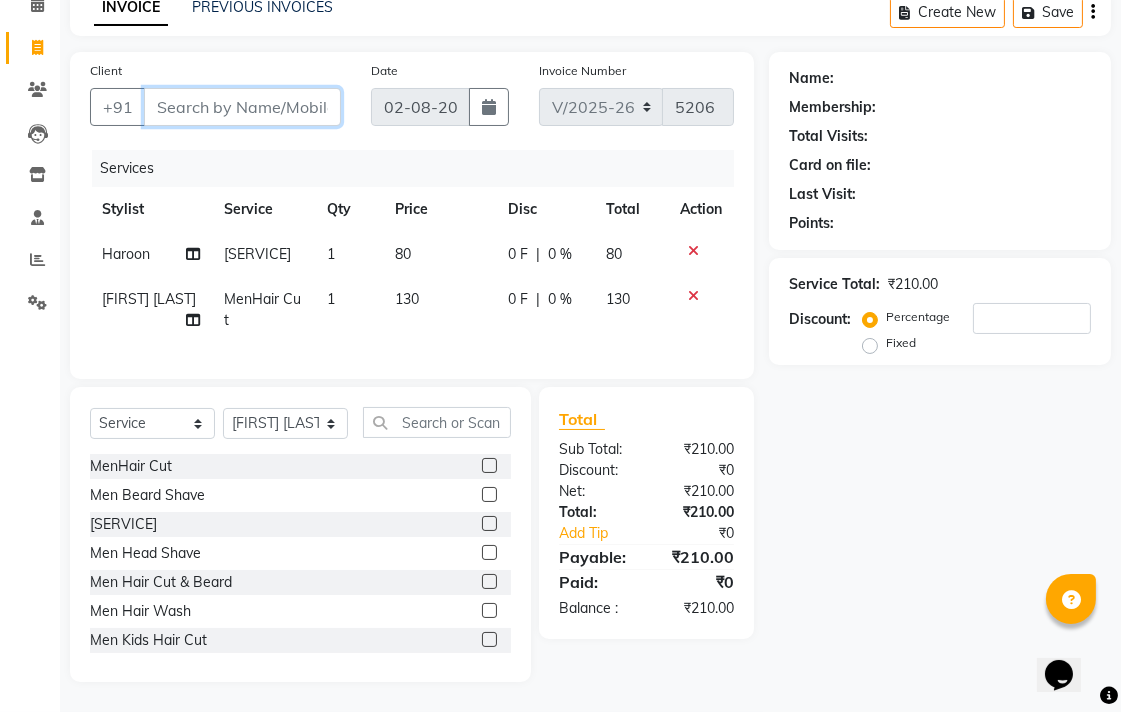 click on "Client" at bounding box center [242, 107] 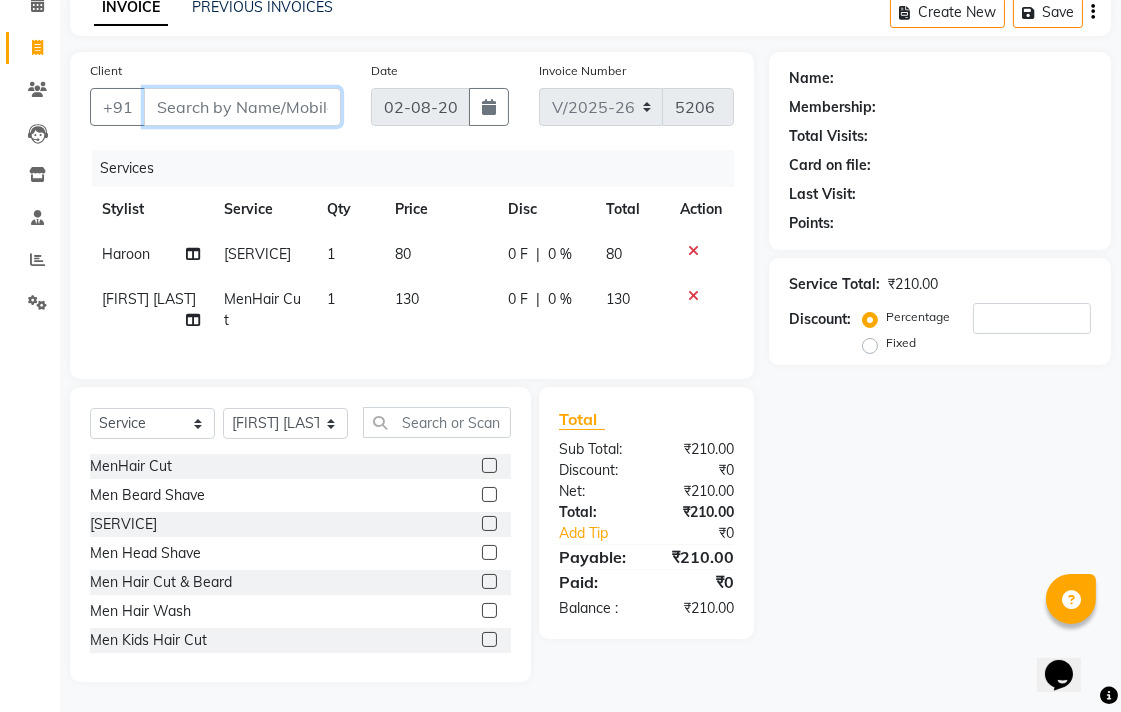 type on "9" 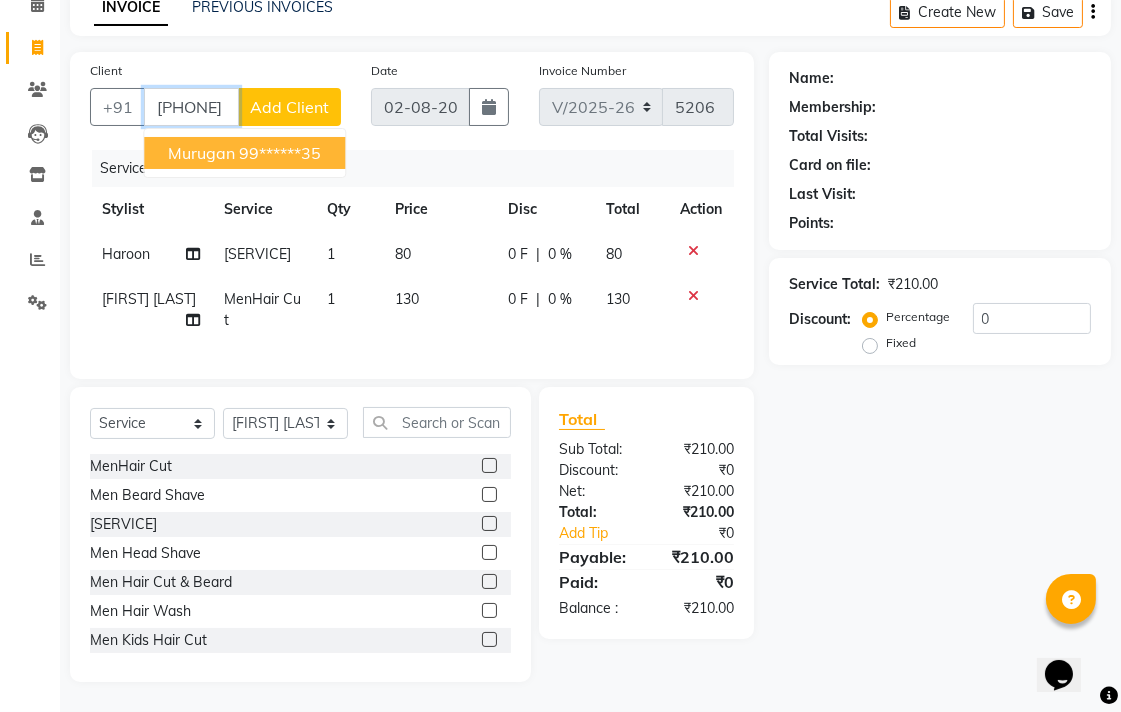 click on "99******35" at bounding box center (280, 153) 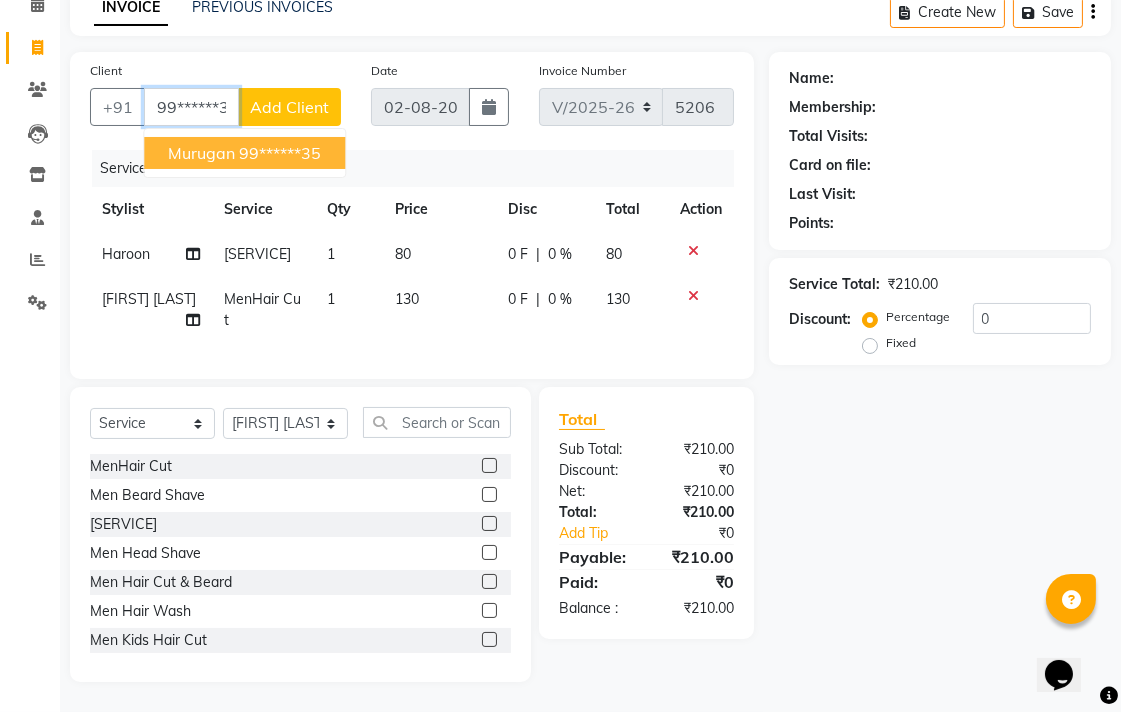 type on "99******35" 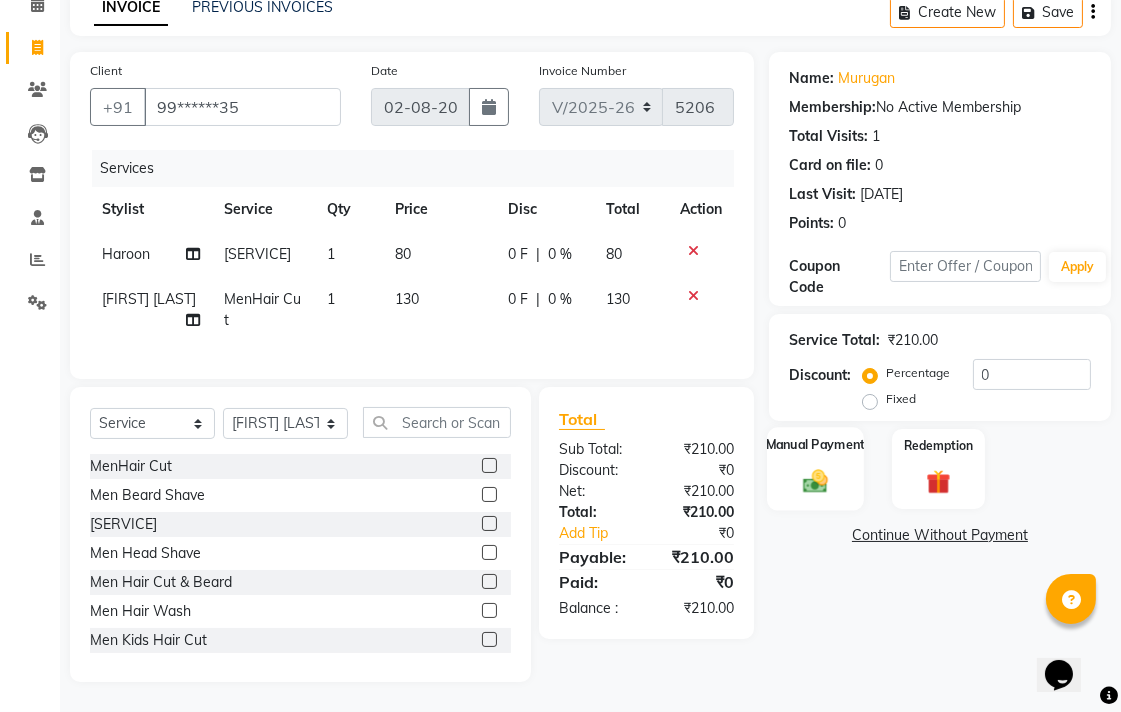 click 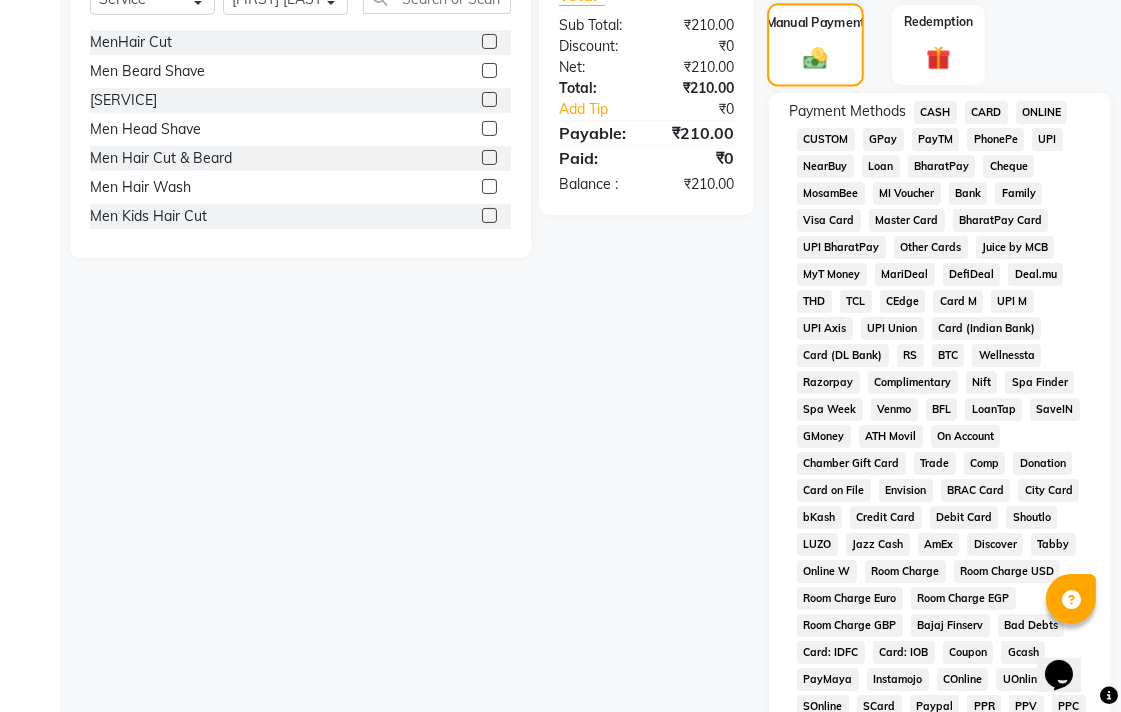 scroll, scrollTop: 580, scrollLeft: 0, axis: vertical 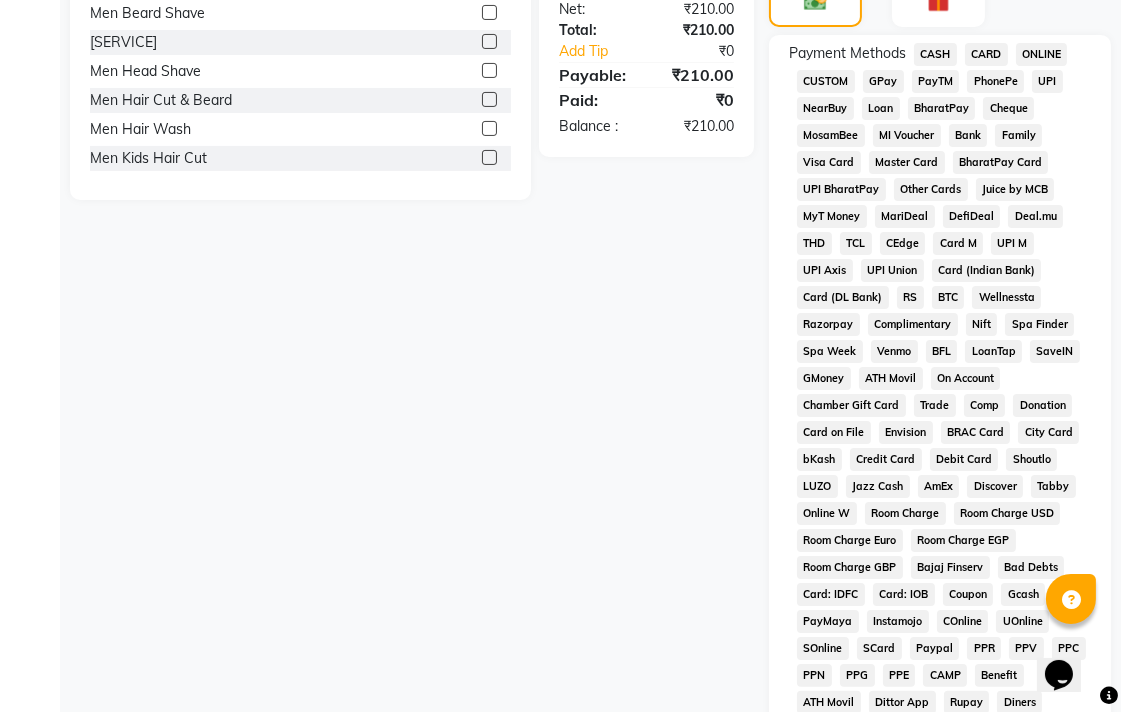click on "UPI" 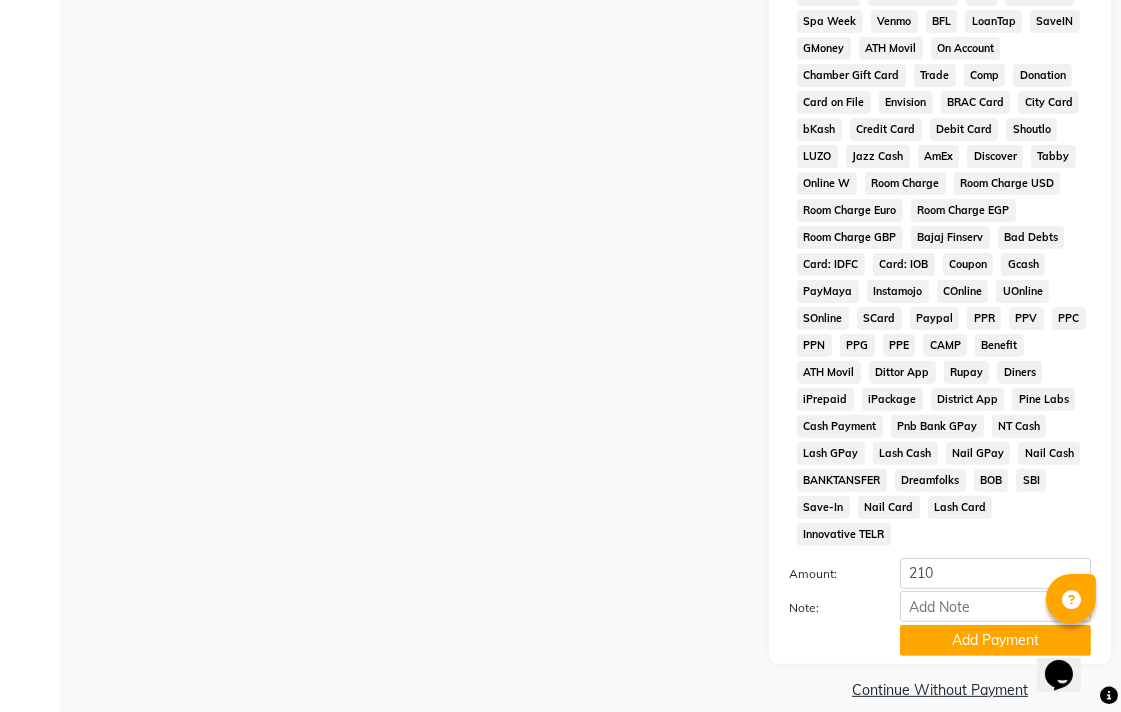 scroll, scrollTop: 913, scrollLeft: 0, axis: vertical 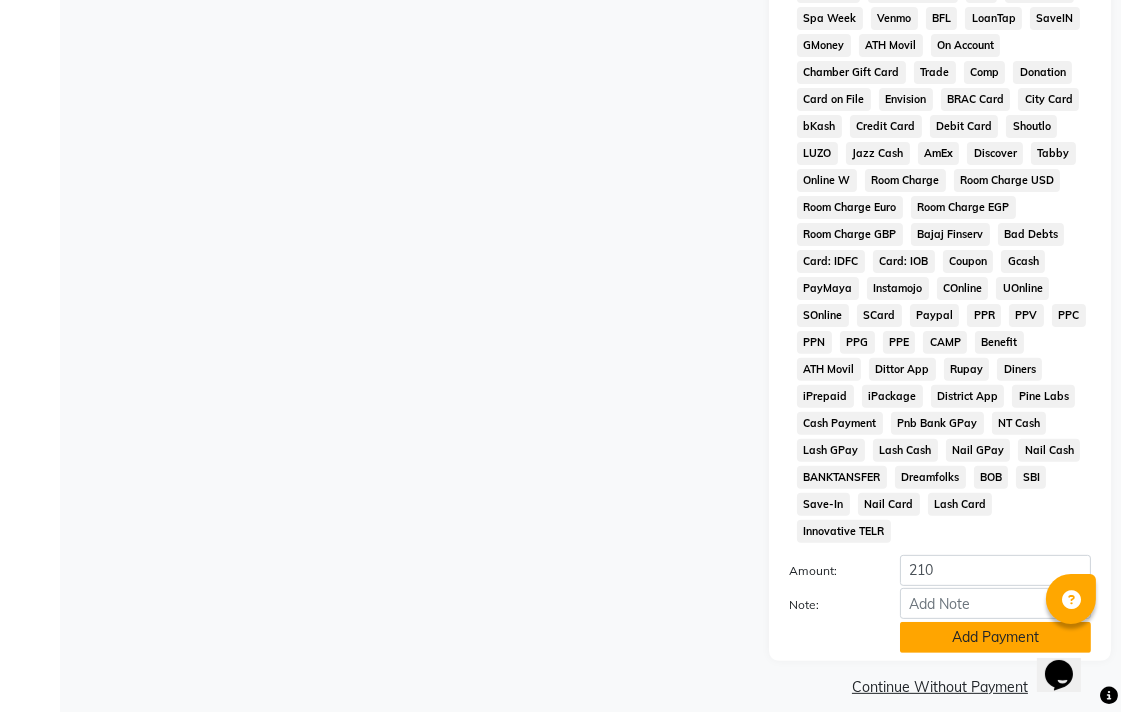 click on "Add Payment" 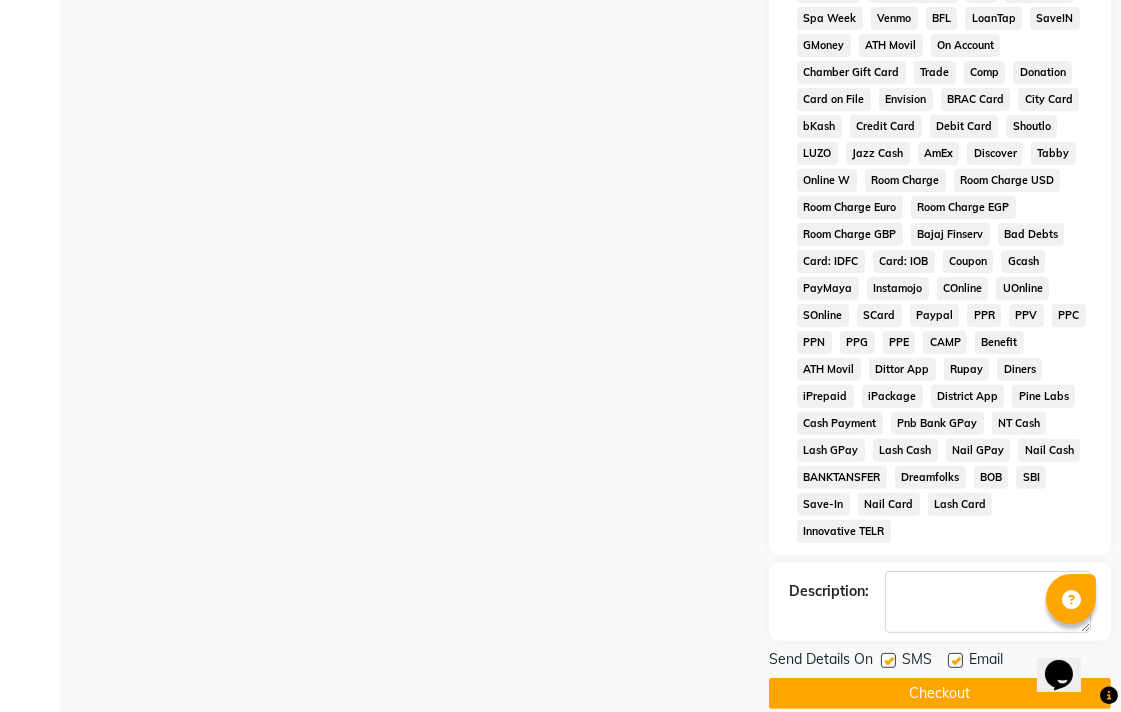 click on "Checkout" 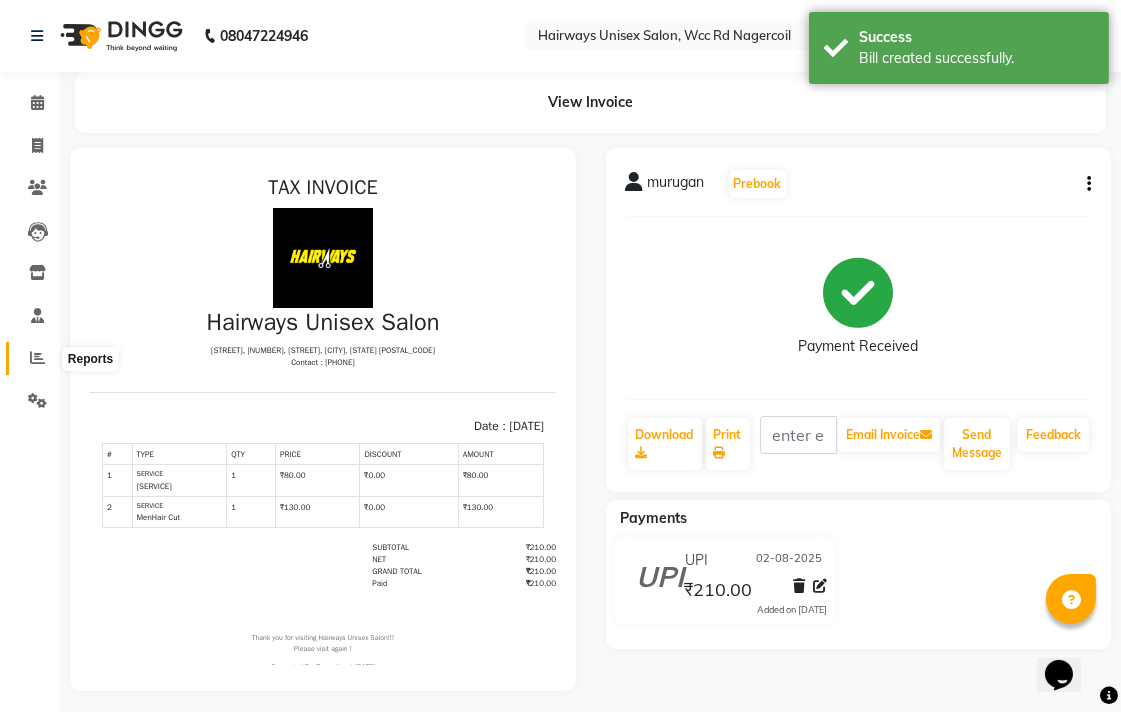 scroll, scrollTop: 0, scrollLeft: 0, axis: both 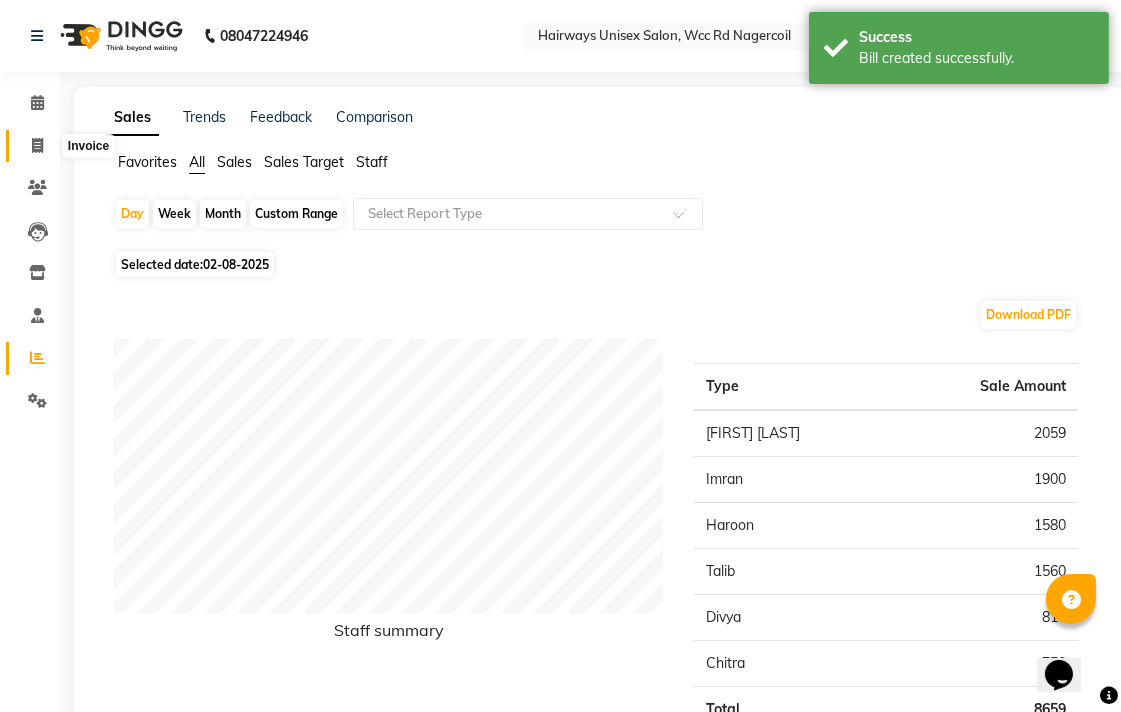 click 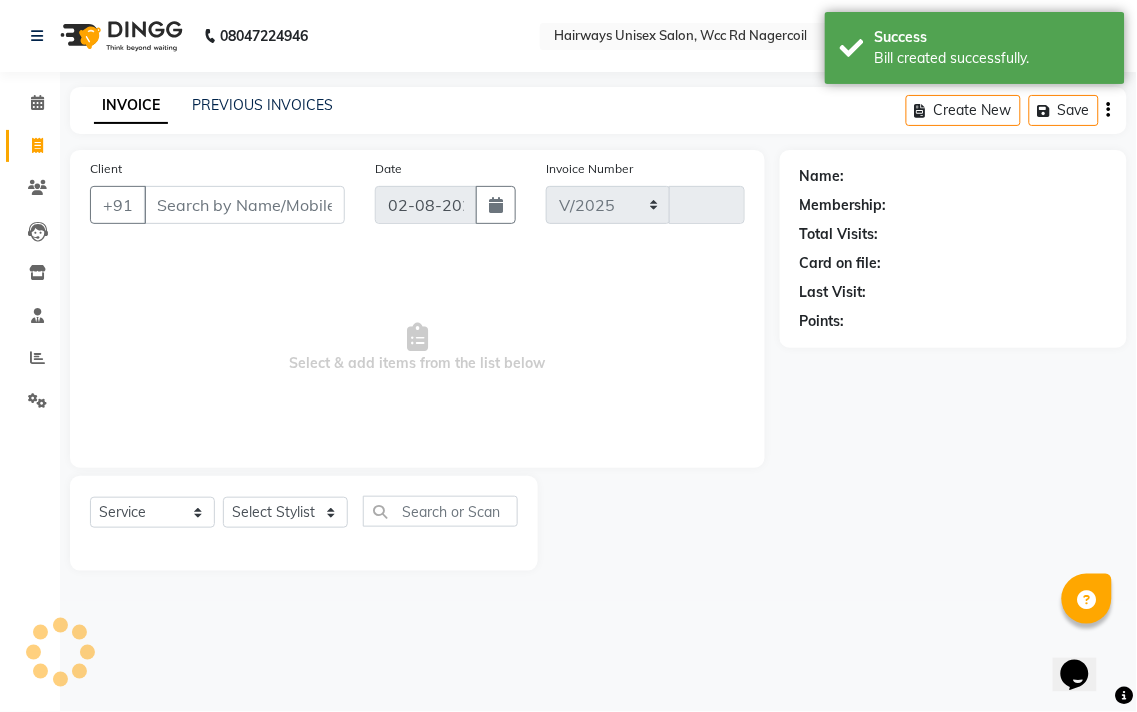 select on "6523" 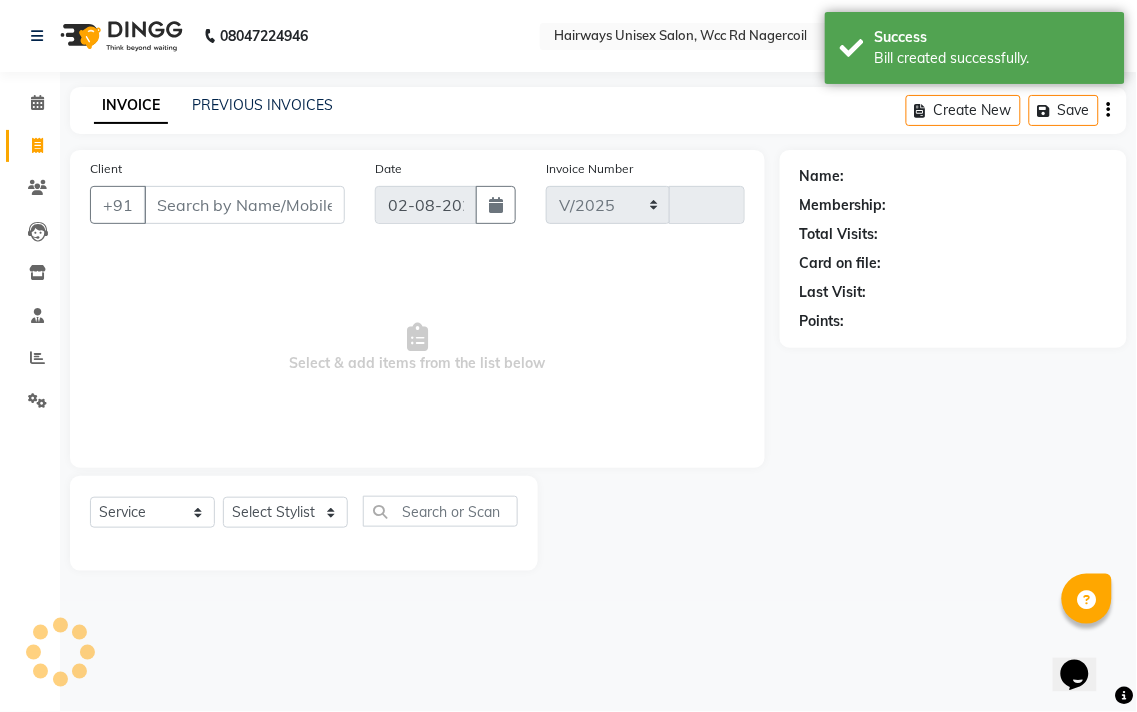 type on "5207" 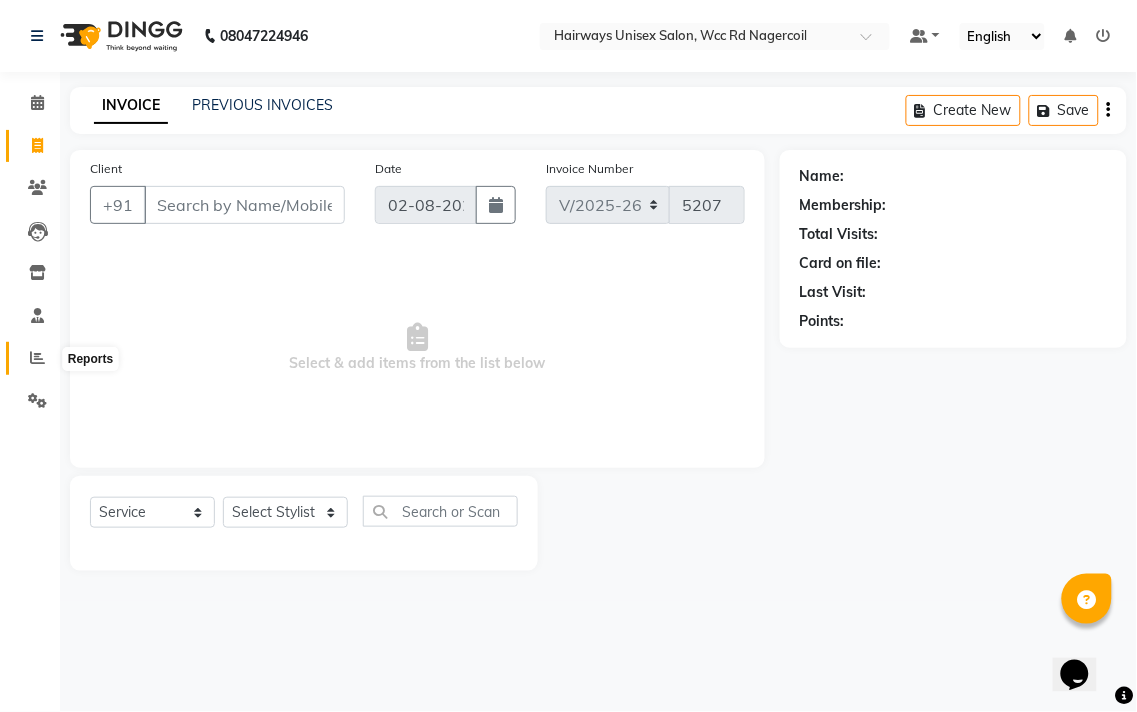 click 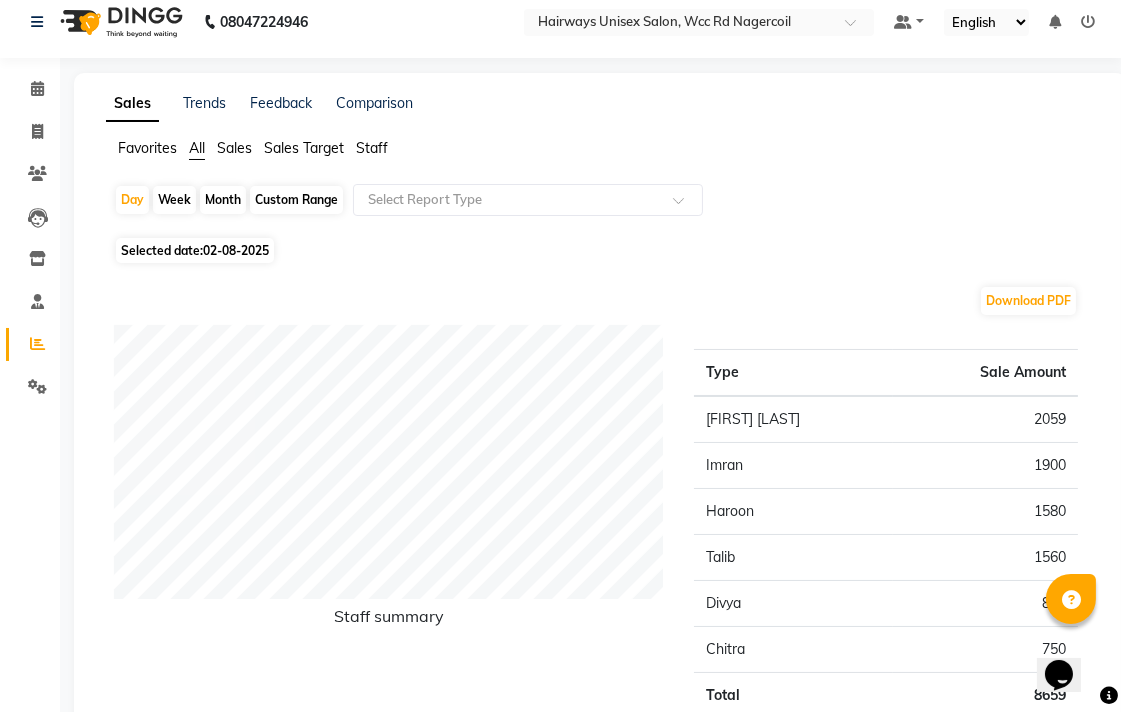 scroll, scrollTop: 0, scrollLeft: 0, axis: both 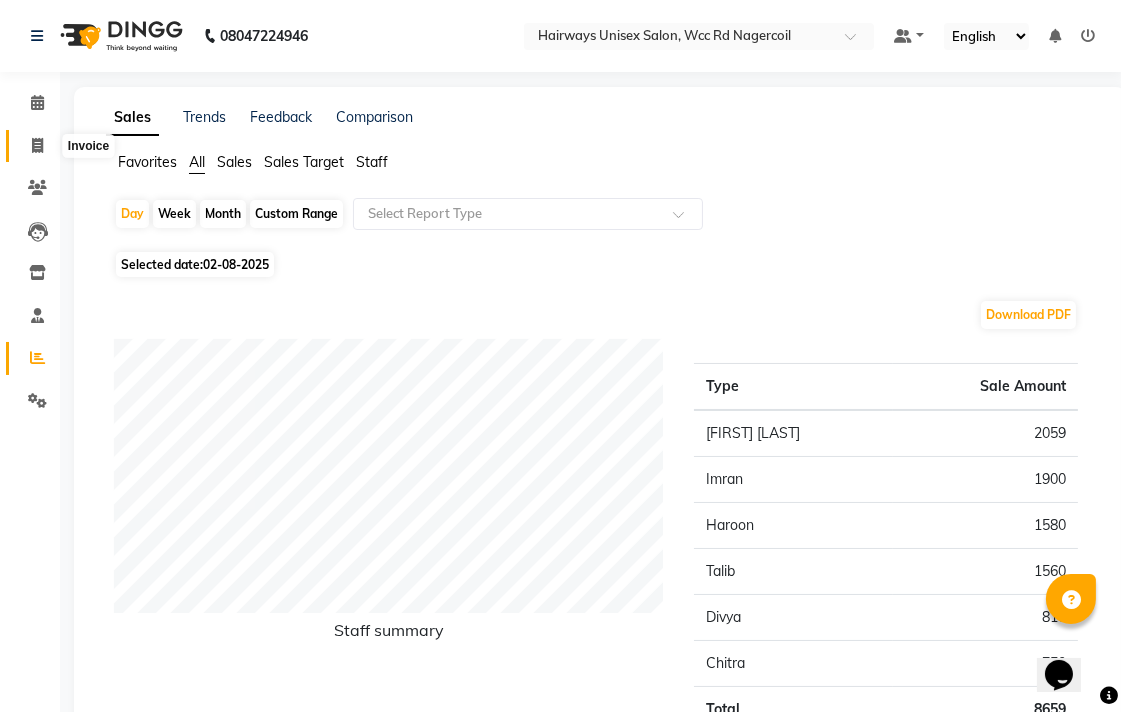 click 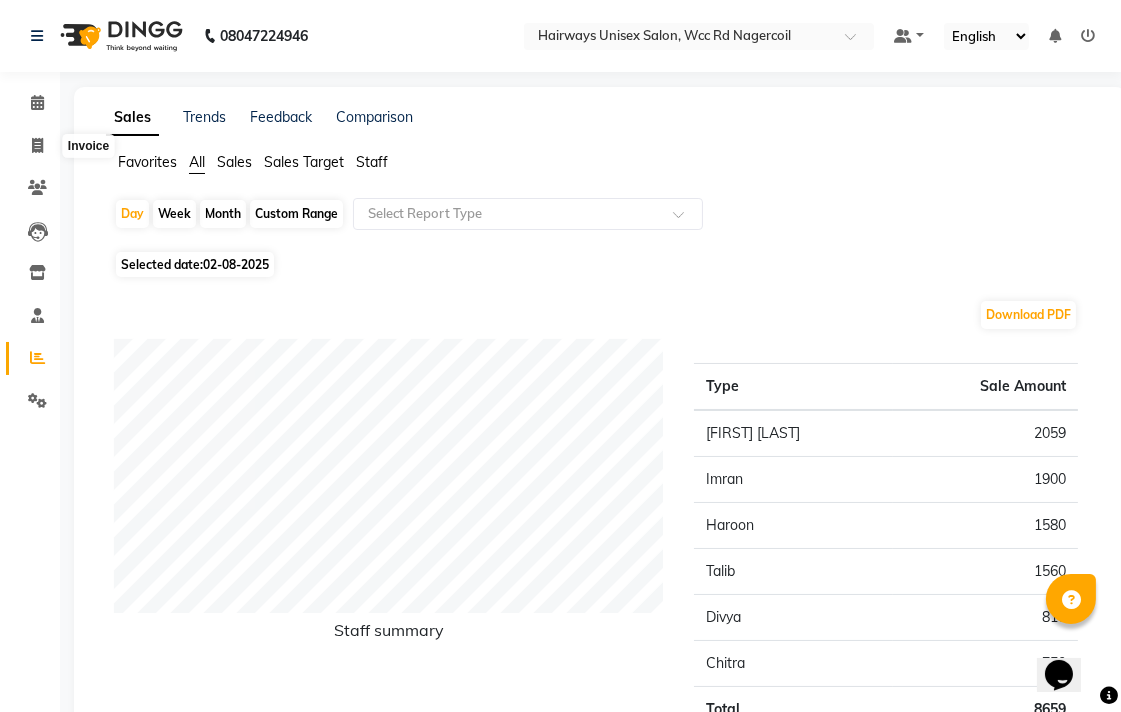 select on "6523" 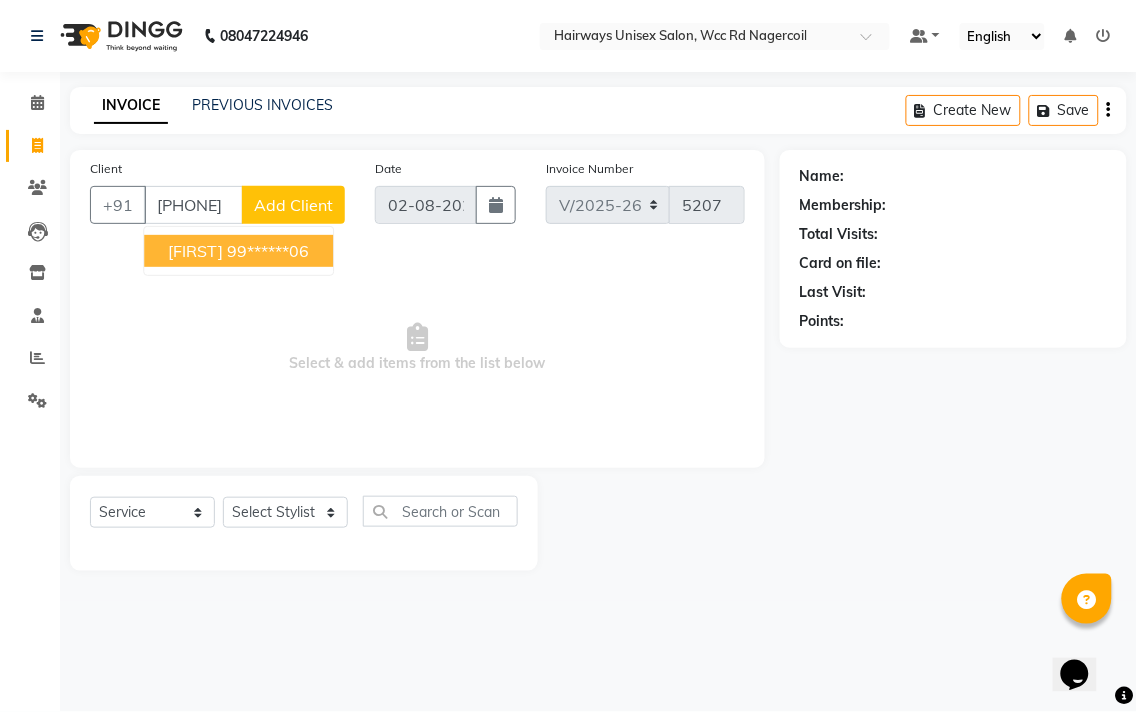 click on "99******06" at bounding box center [268, 251] 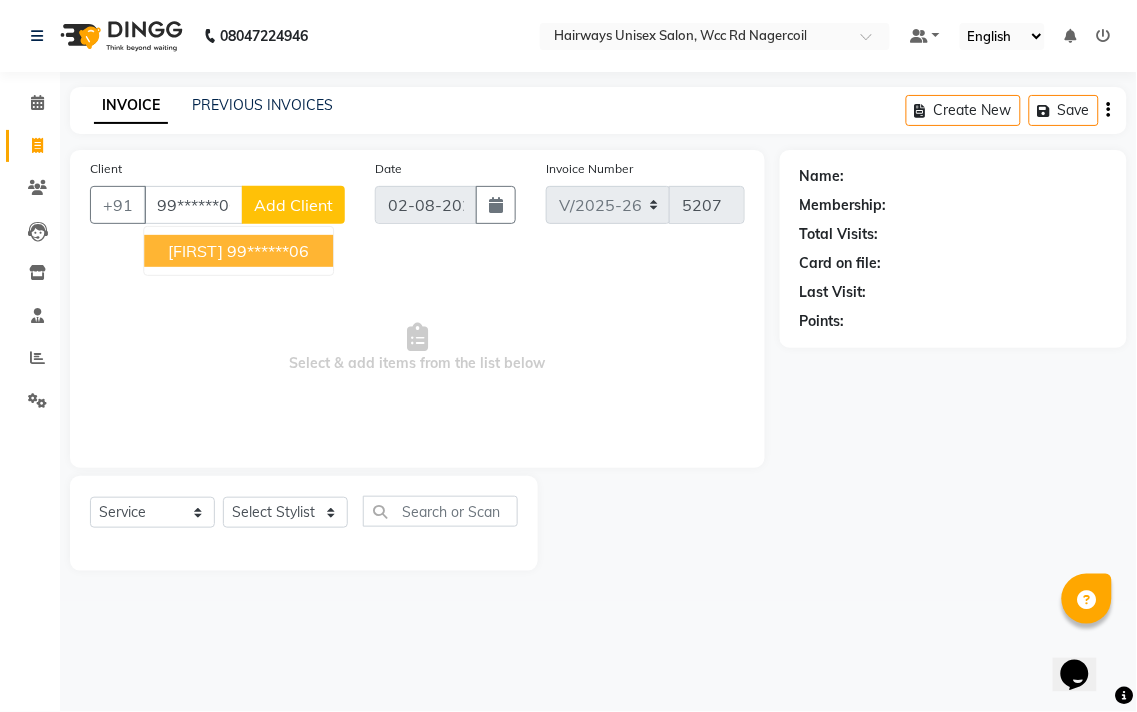 type on "99******06" 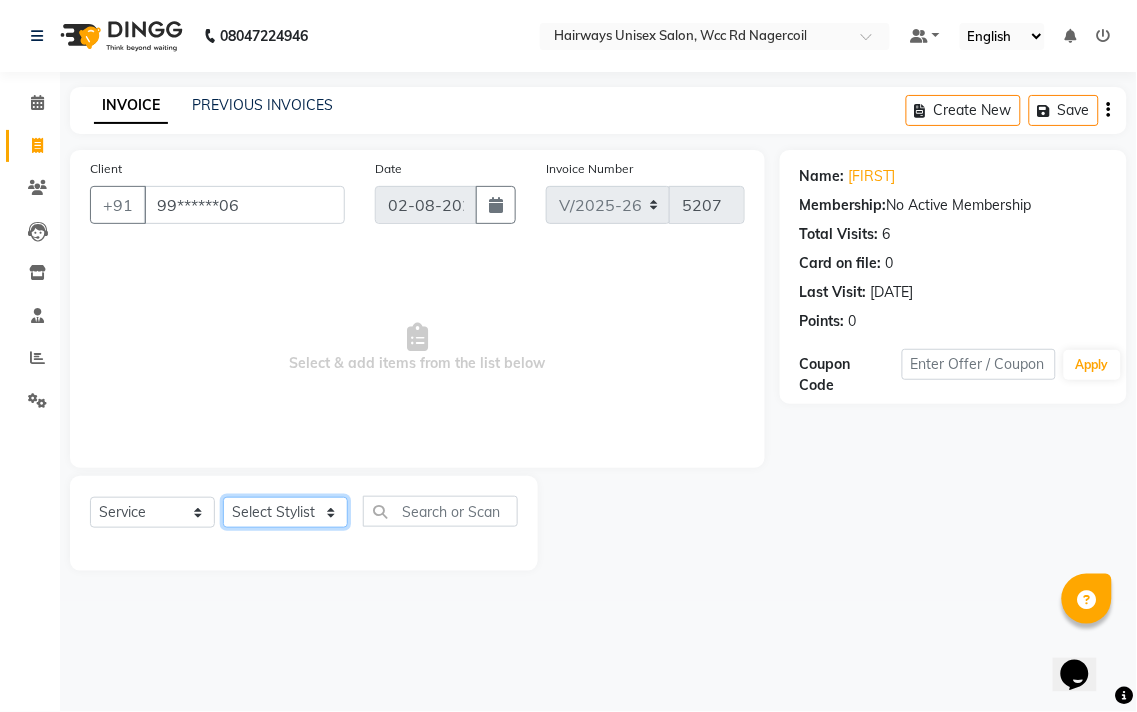 click on "Select Stylist Admin Chitra divya Gokila Haroon Imran Reception Salman Sartaj Khan Talib" 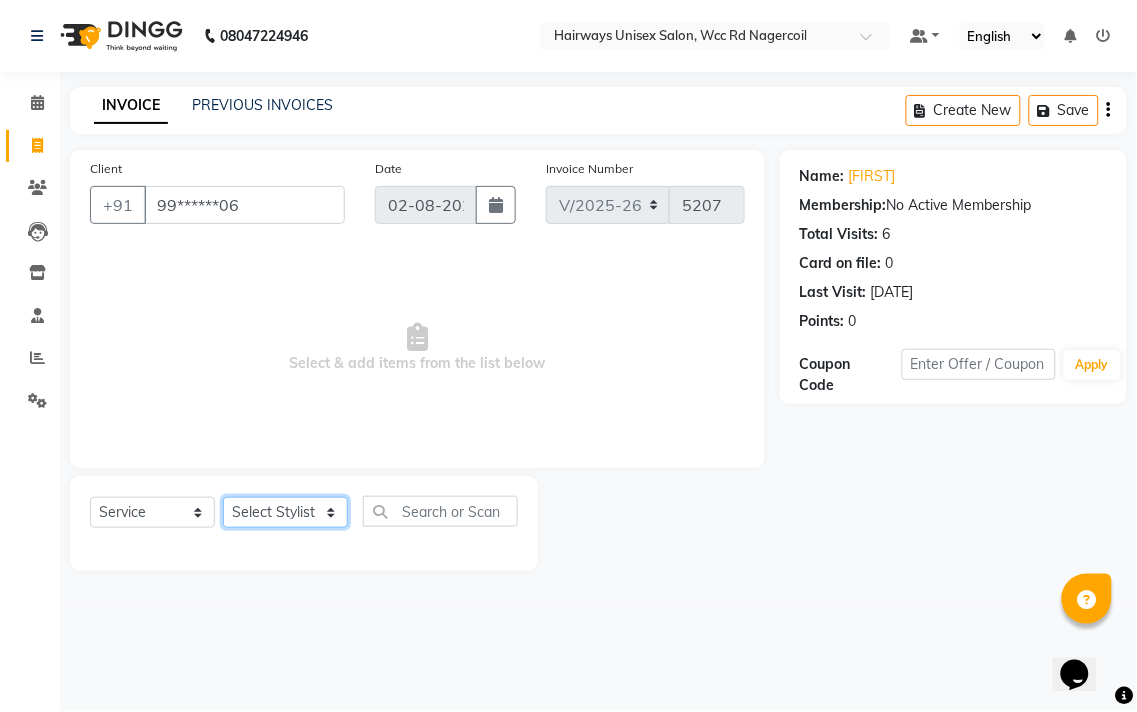 select on "49916" 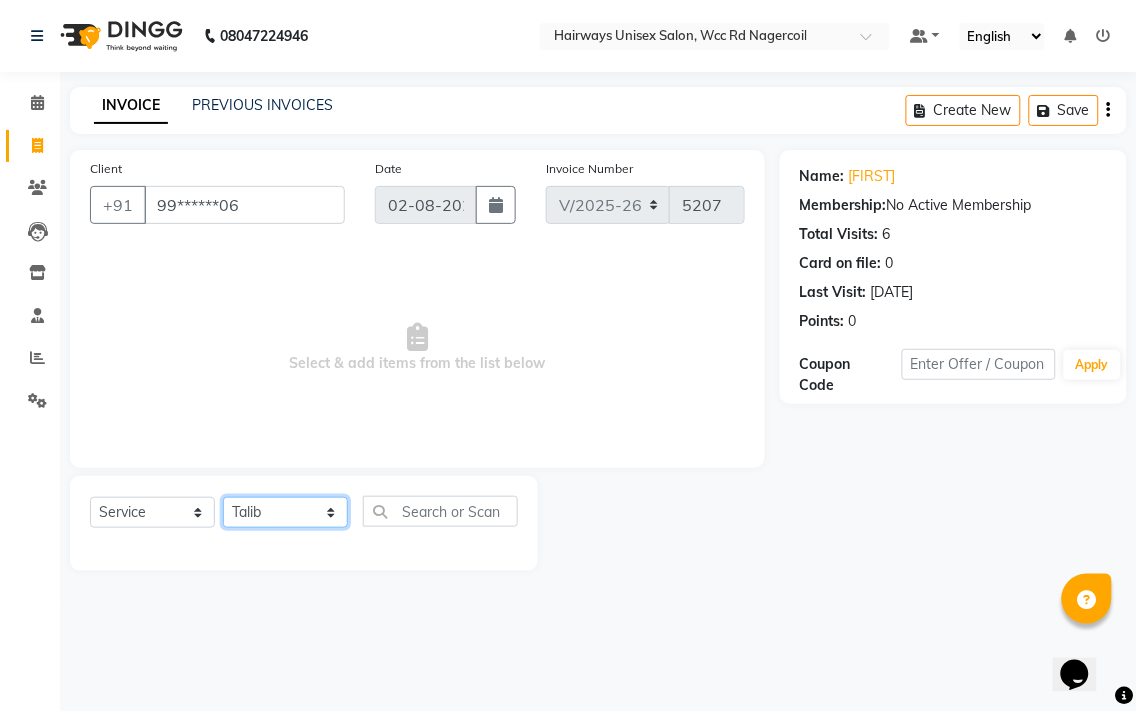 click on "Select Stylist Admin Chitra divya Gokila Haroon Imran Reception Salman Sartaj Khan Talib" 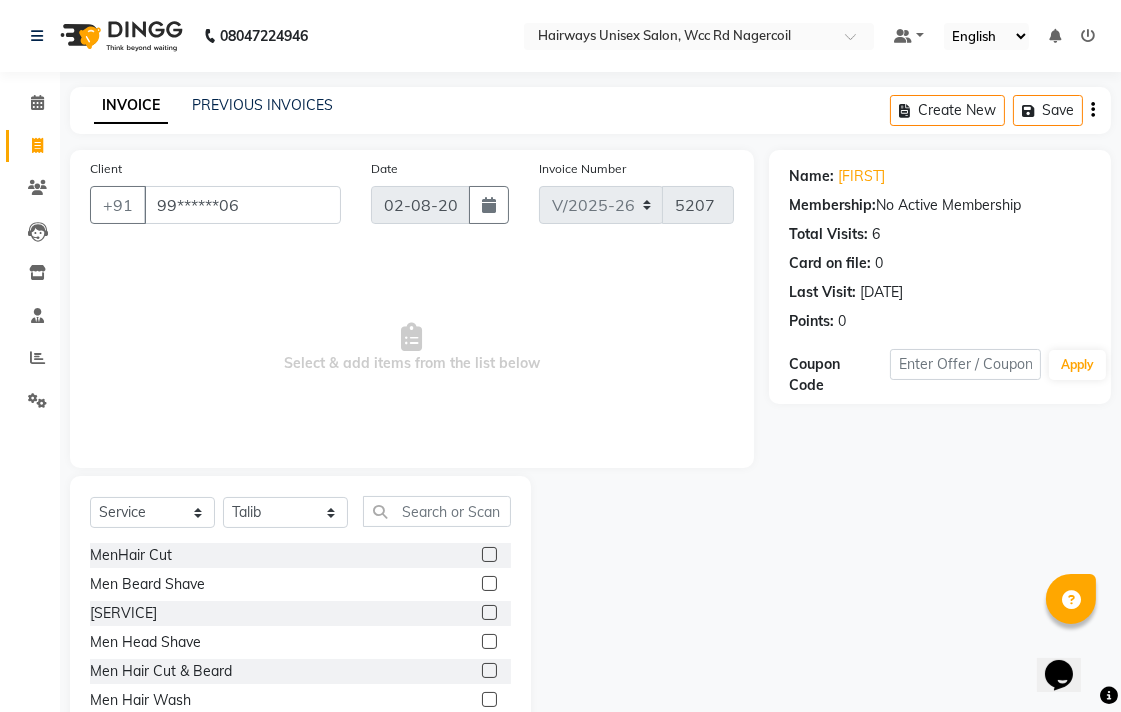 click 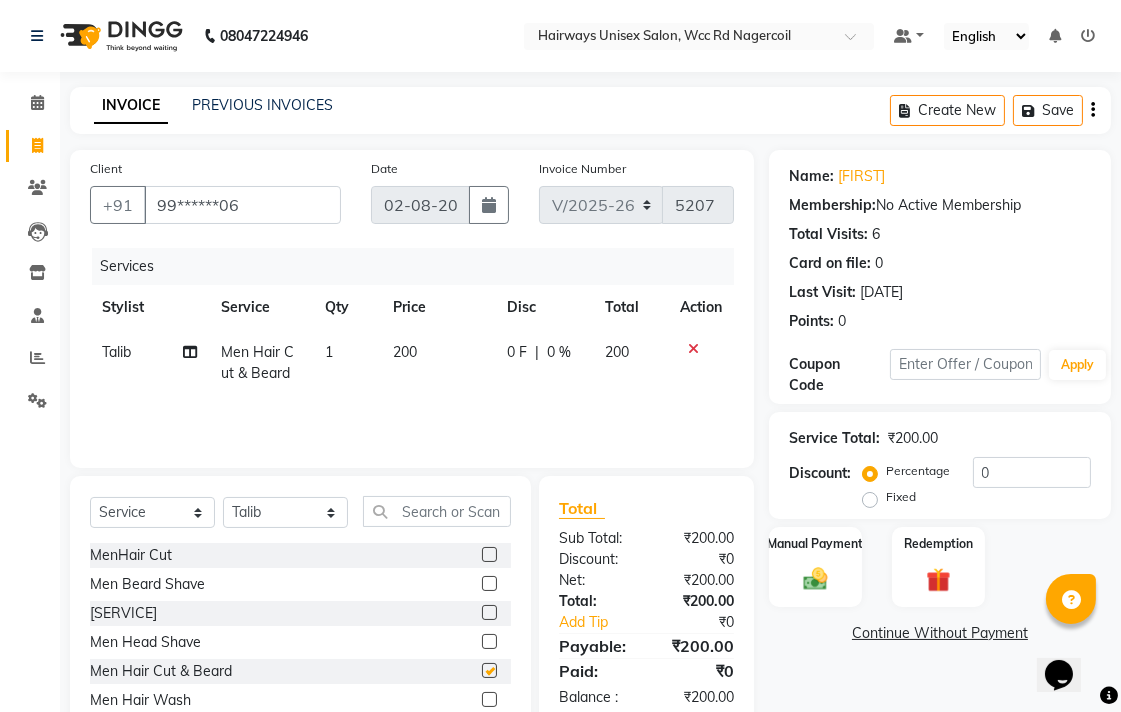 checkbox on "false" 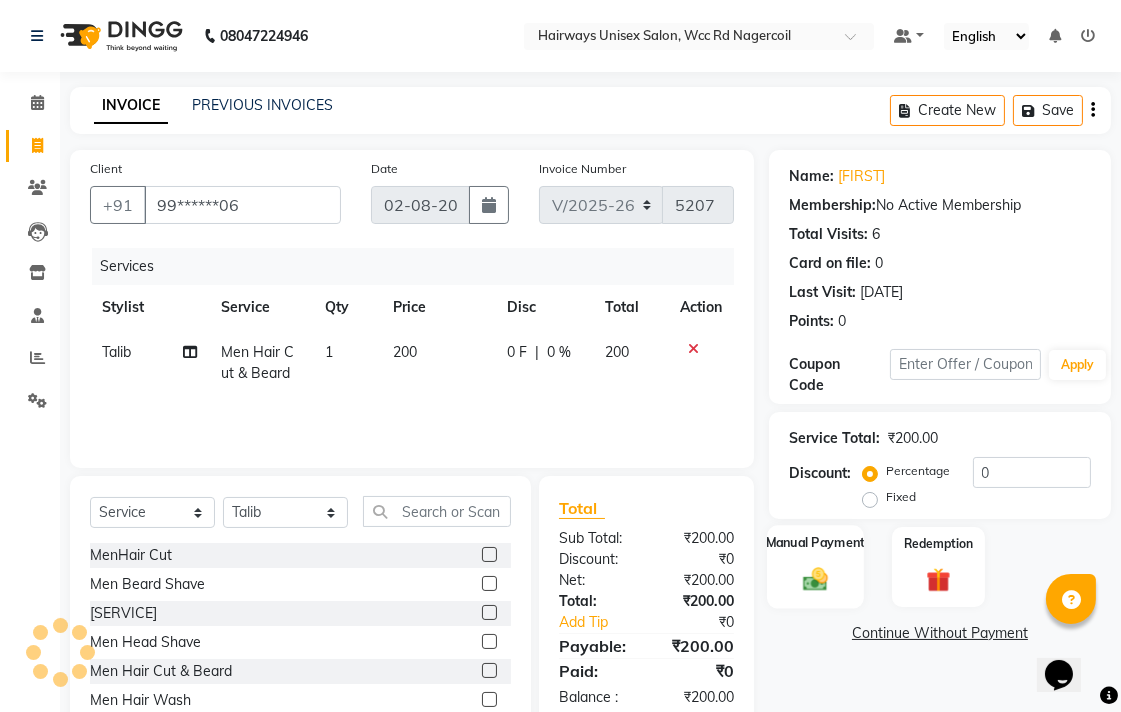 click 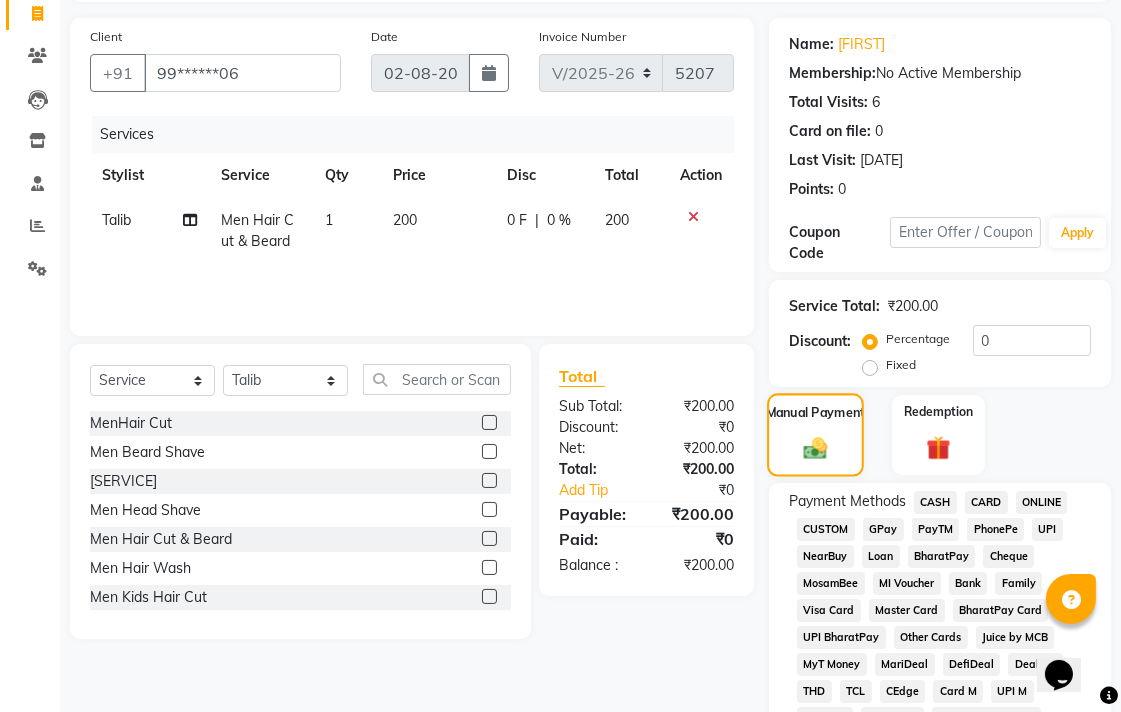 scroll, scrollTop: 333, scrollLeft: 0, axis: vertical 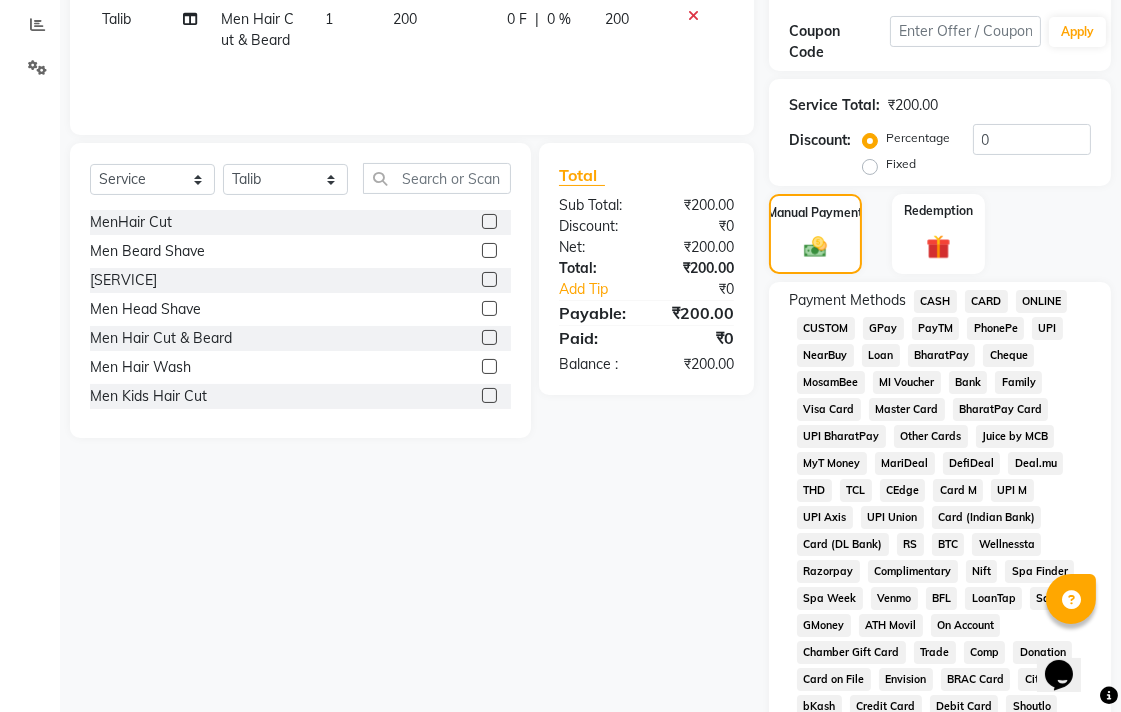 click on "UPI" 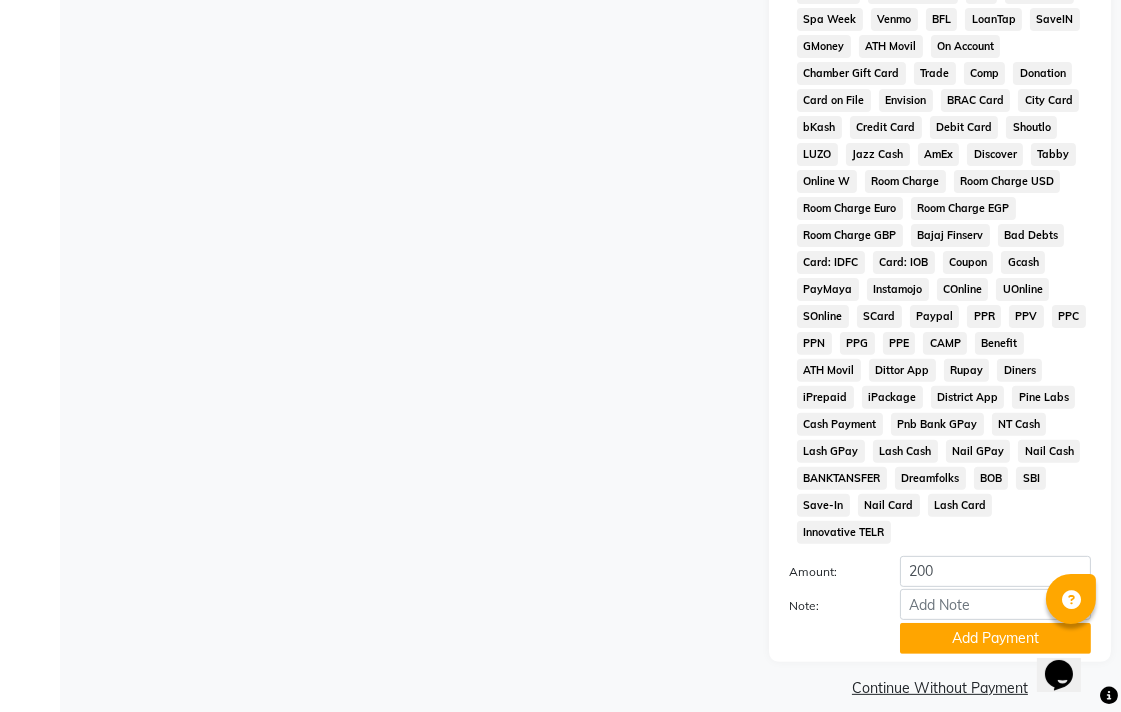 scroll, scrollTop: 913, scrollLeft: 0, axis: vertical 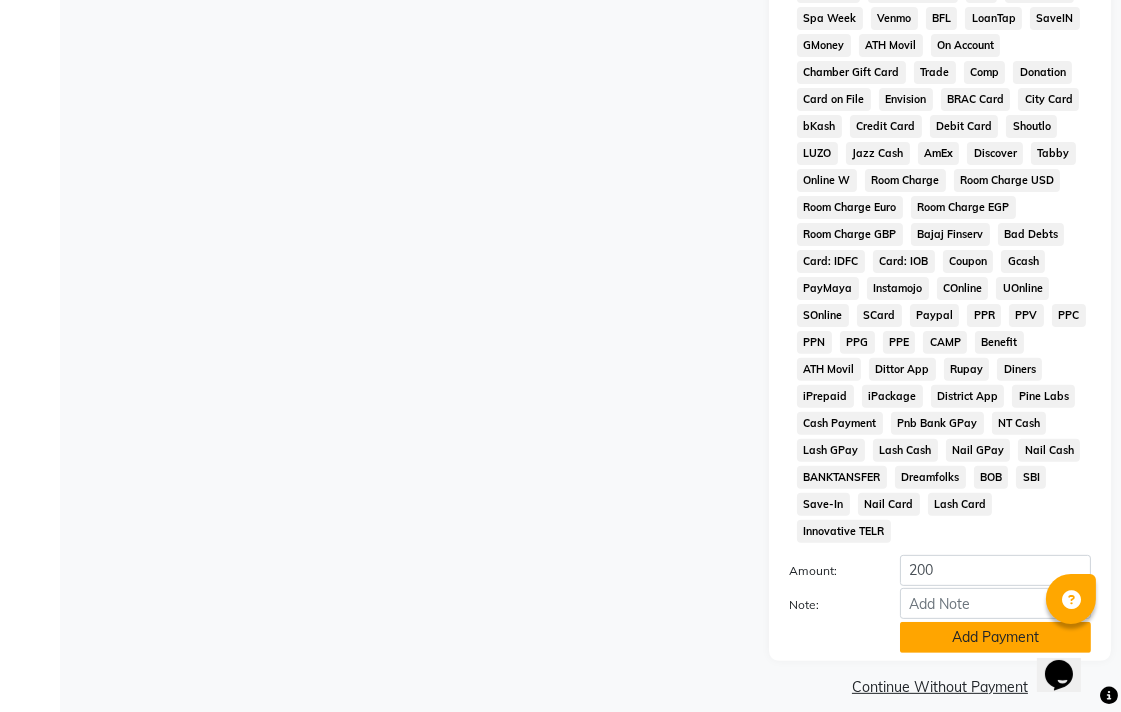 click on "Add Payment" 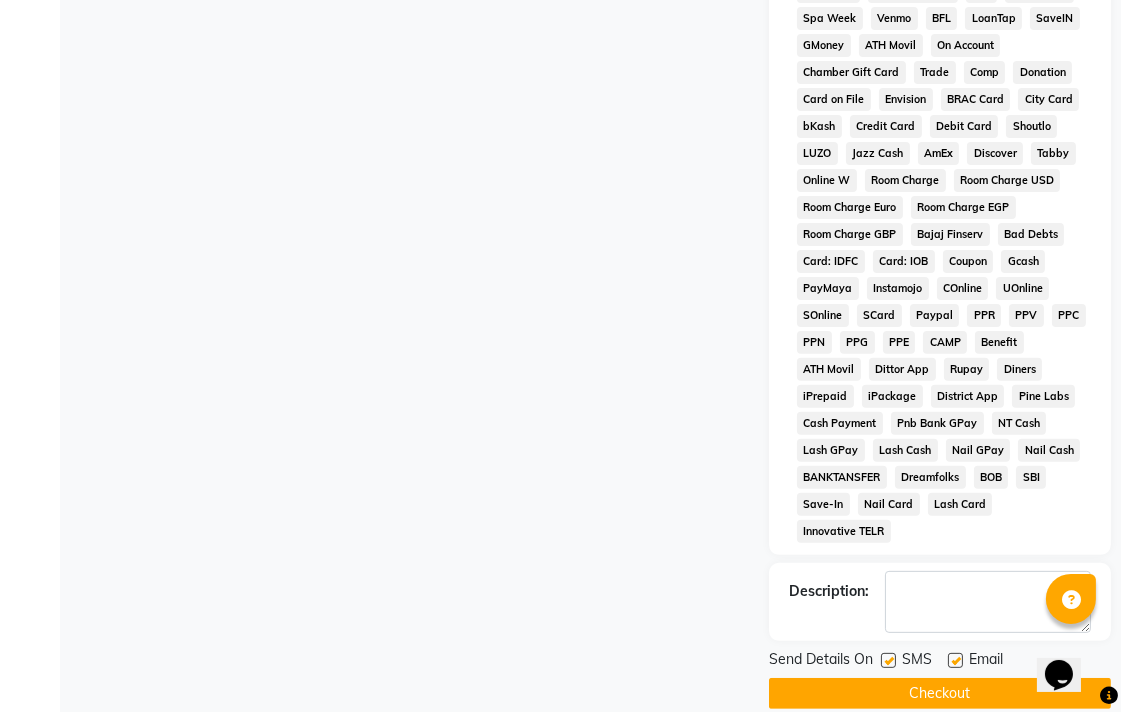 click on "Checkout" 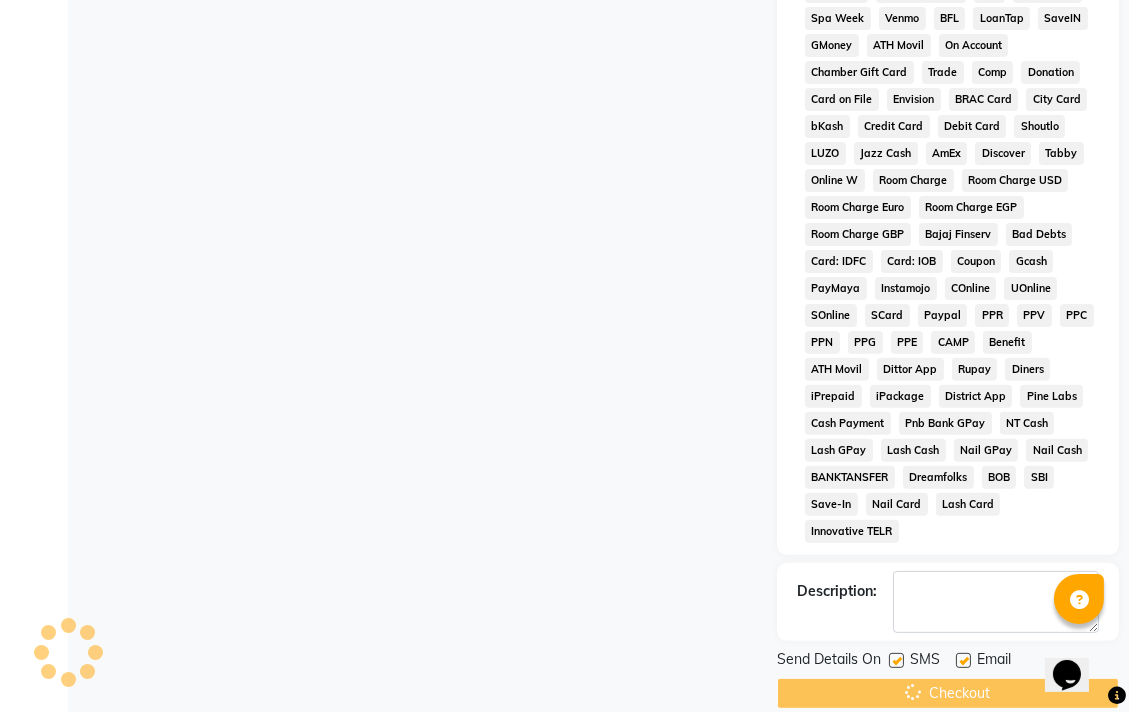 scroll, scrollTop: 0, scrollLeft: 0, axis: both 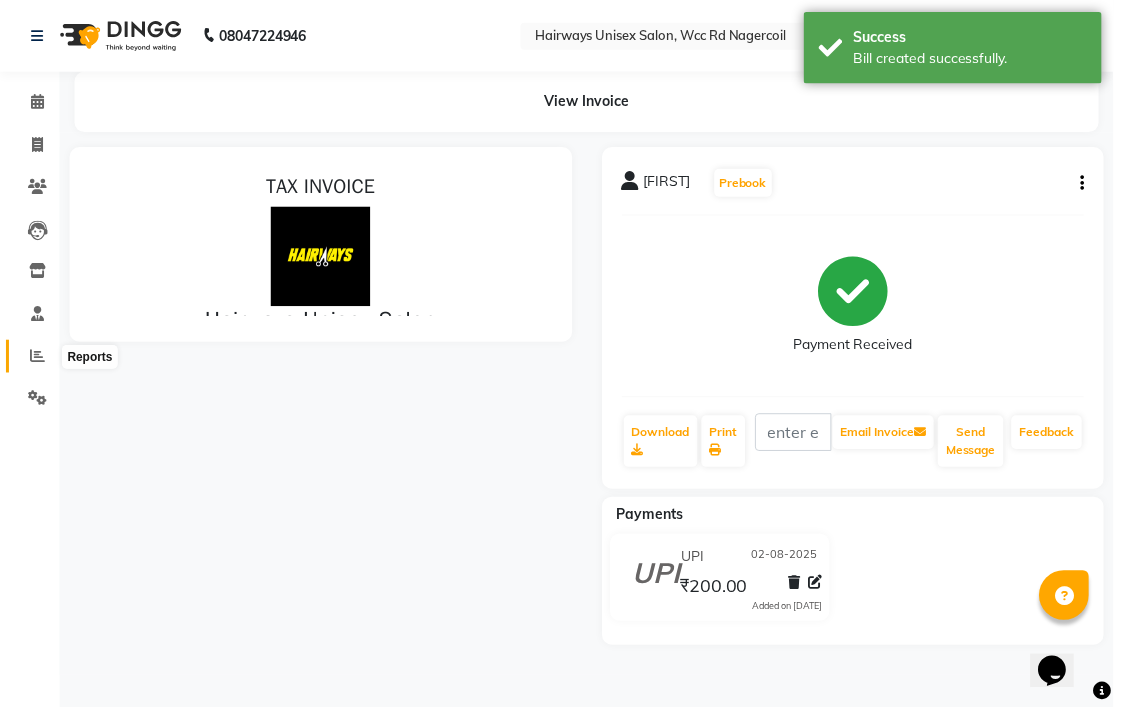 click 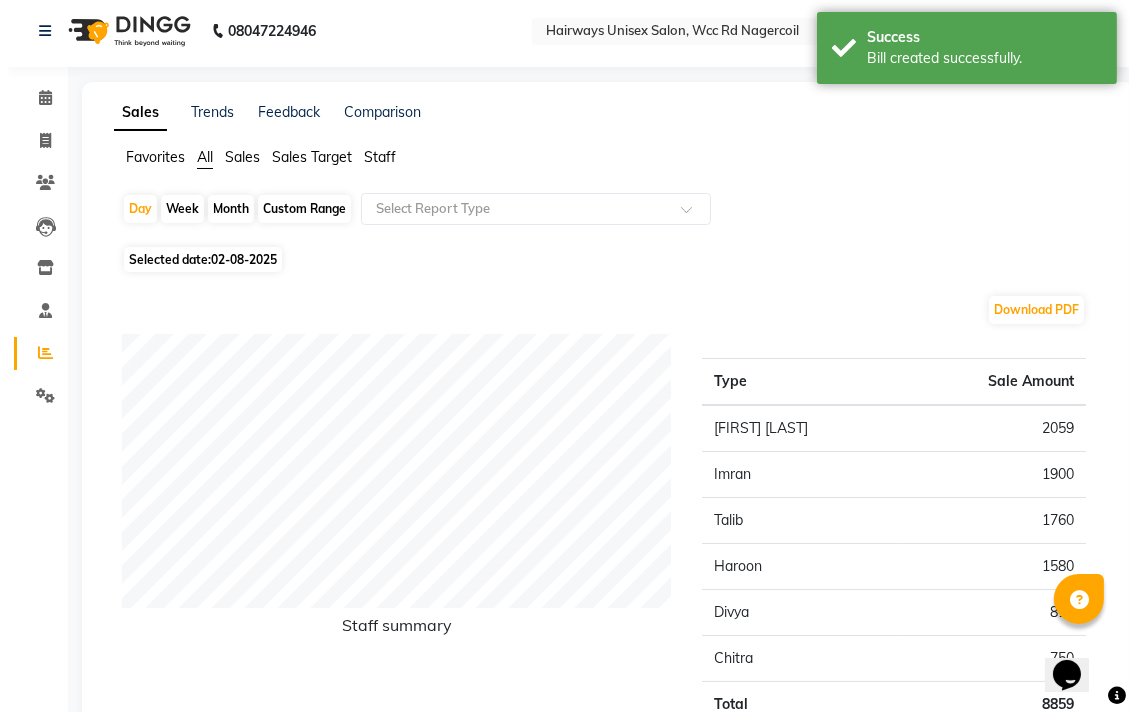 scroll, scrollTop: 0, scrollLeft: 0, axis: both 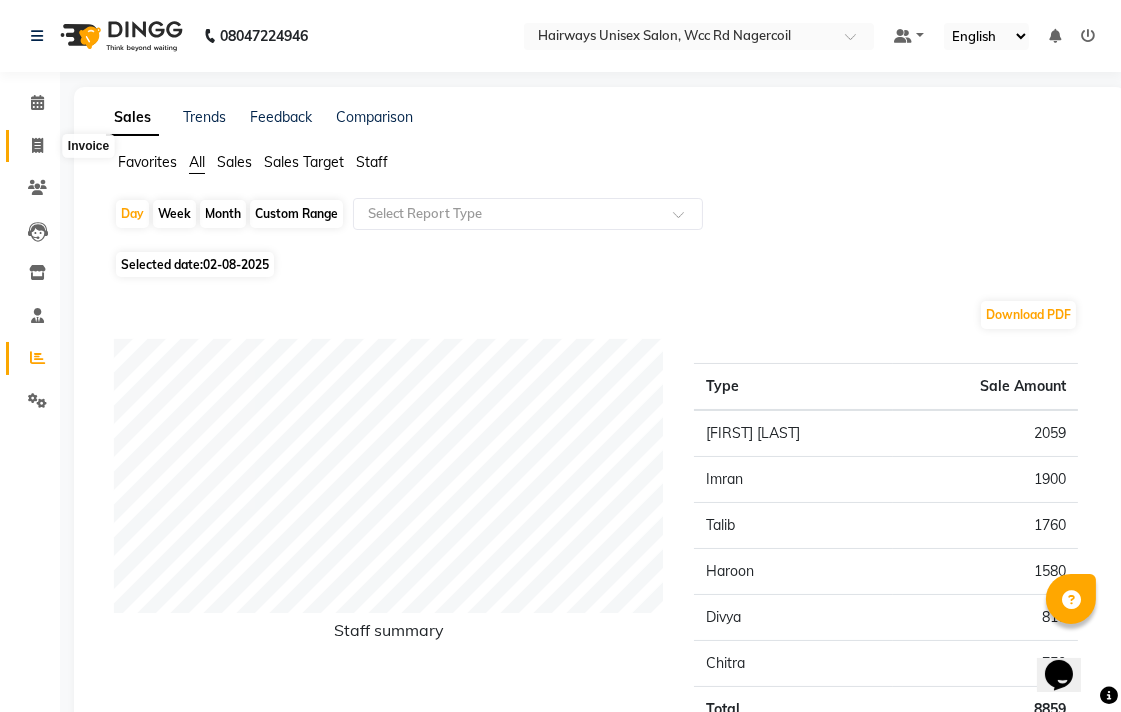 click 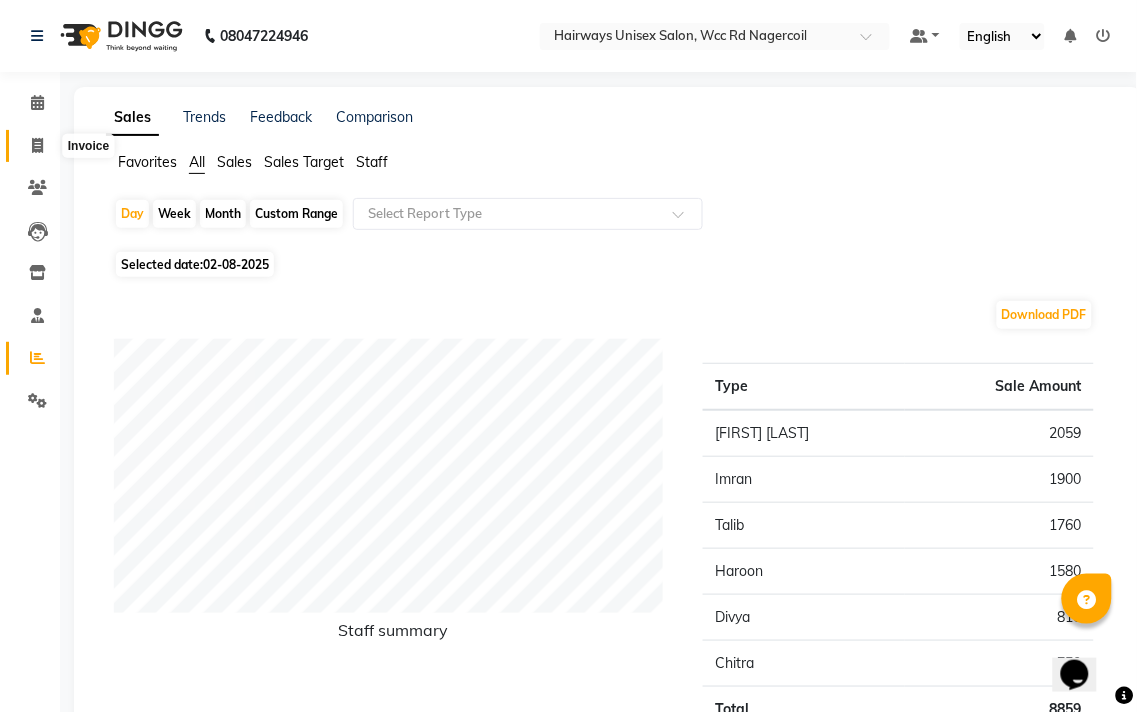 select on "6523" 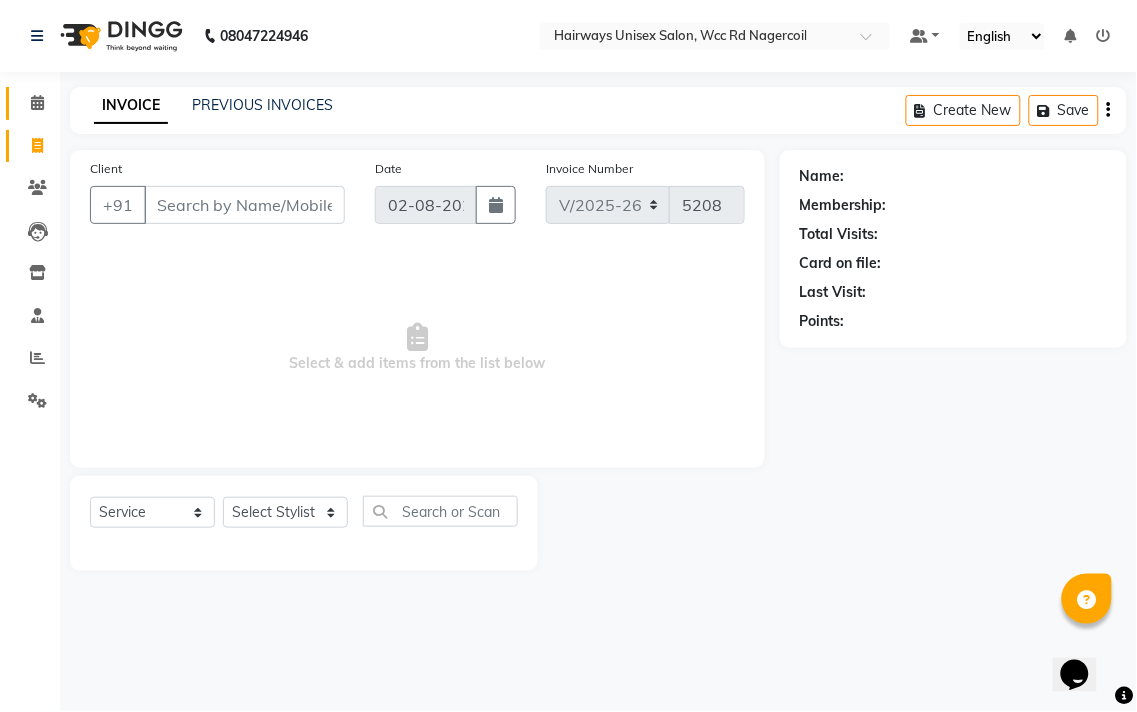 click on "Calendar" 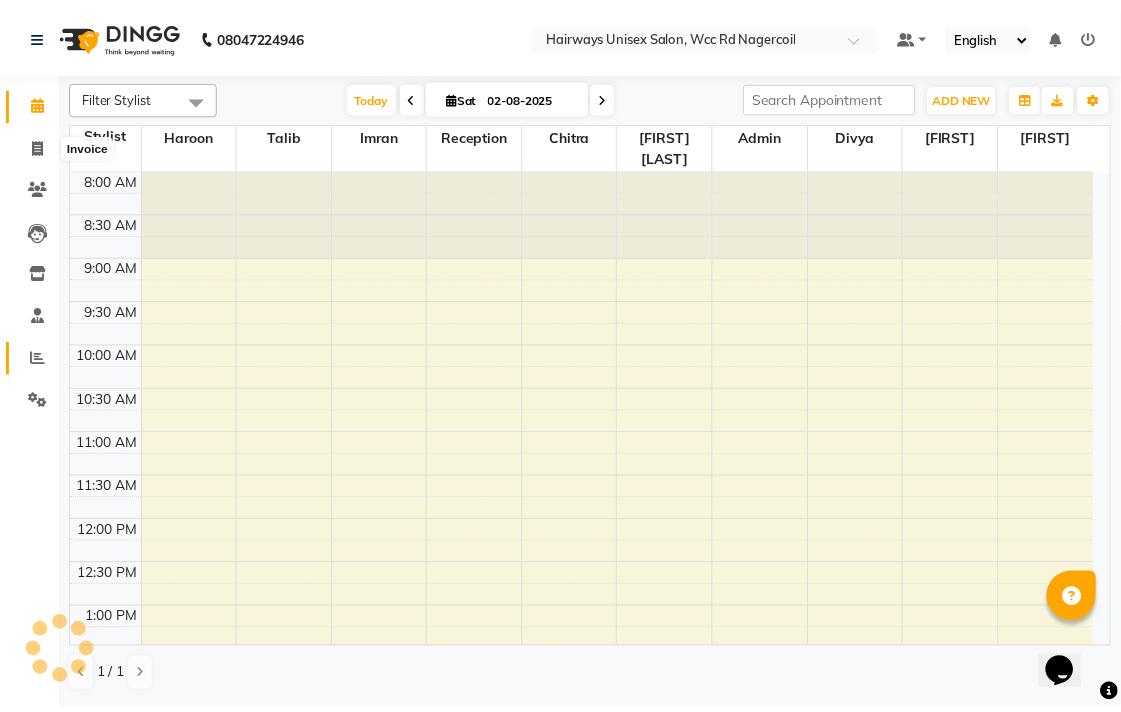 scroll, scrollTop: 0, scrollLeft: 0, axis: both 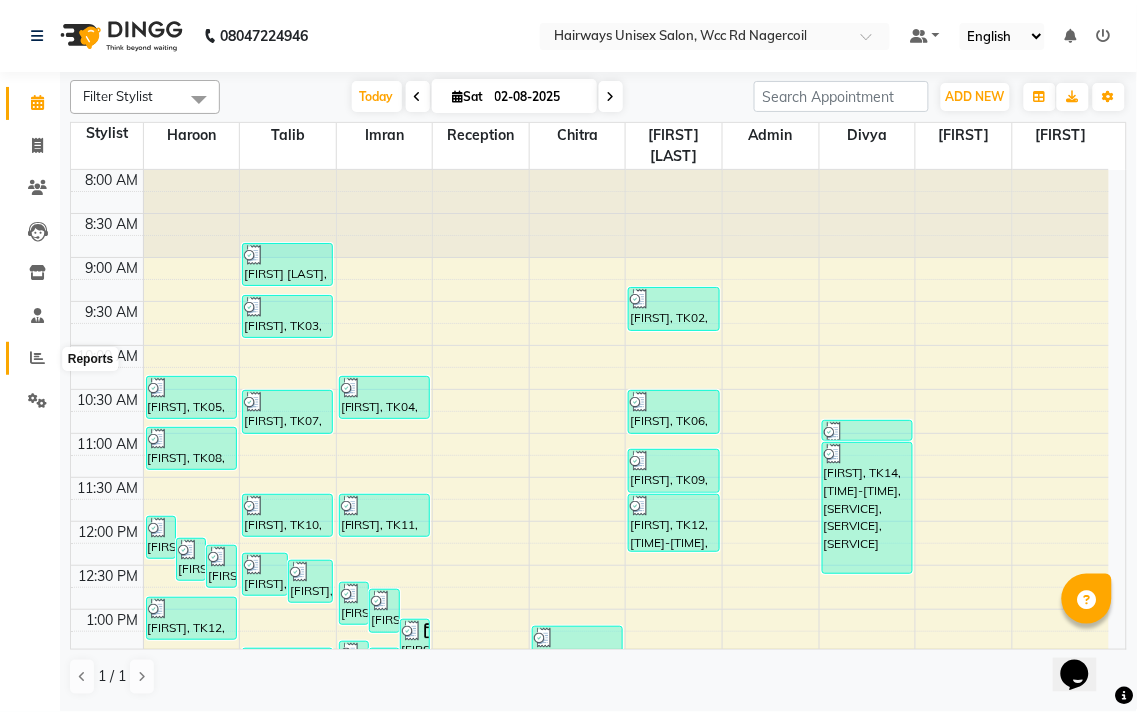 click 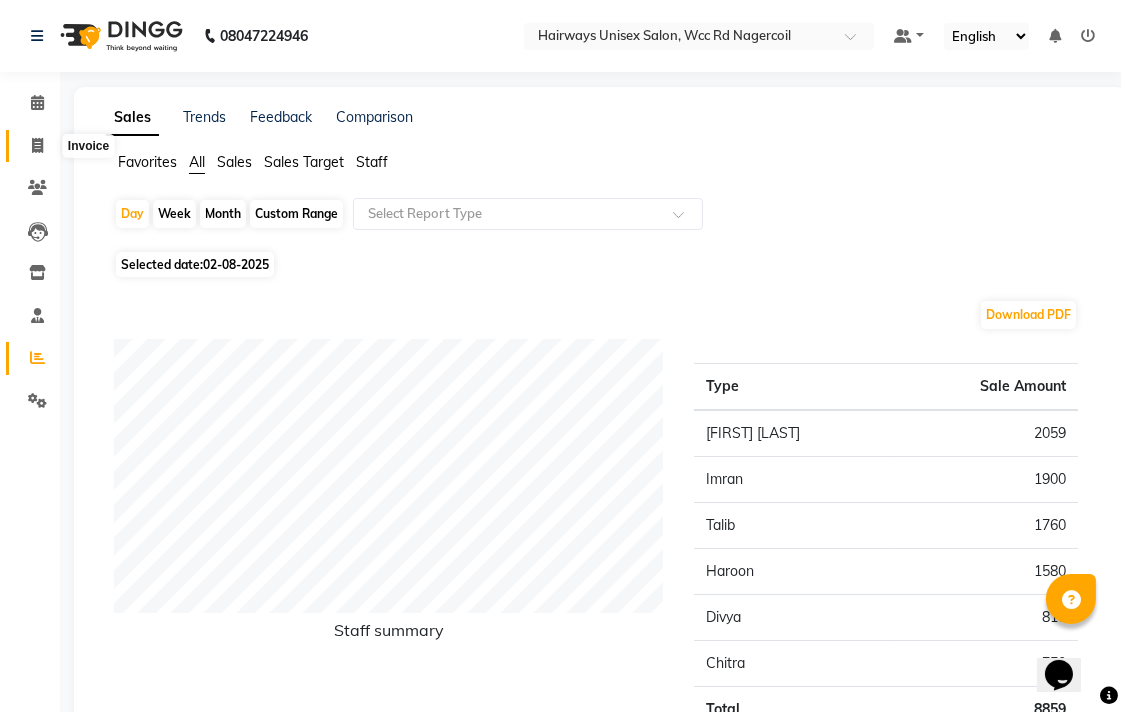 click 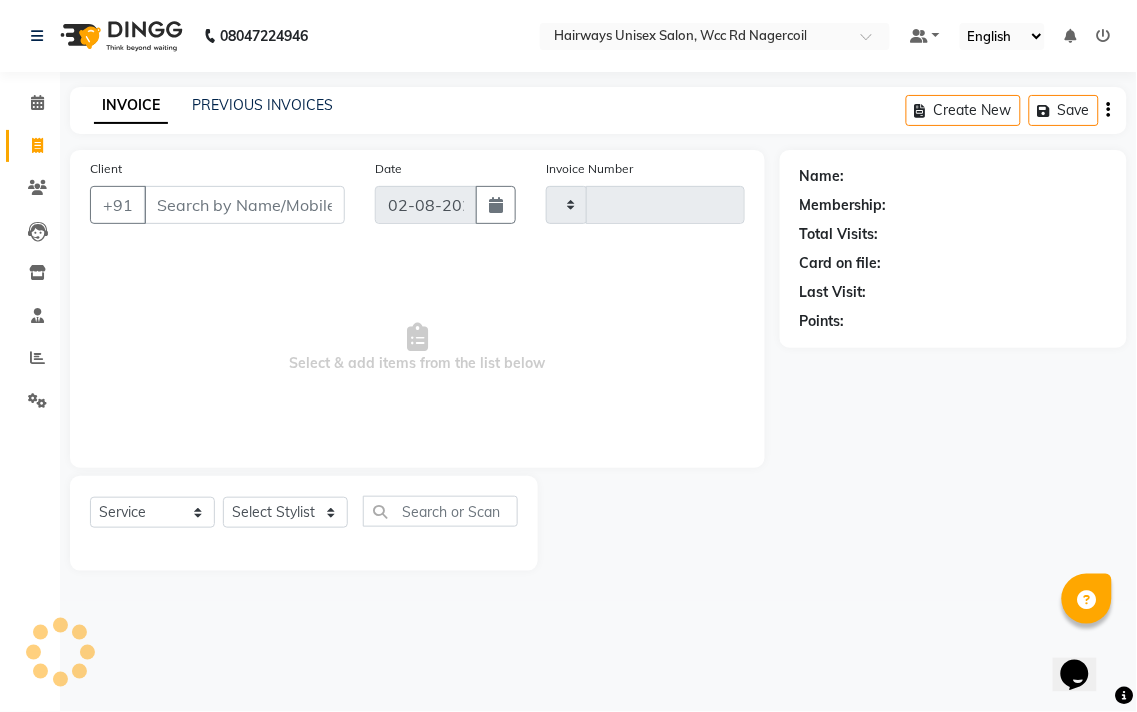 type on "5208" 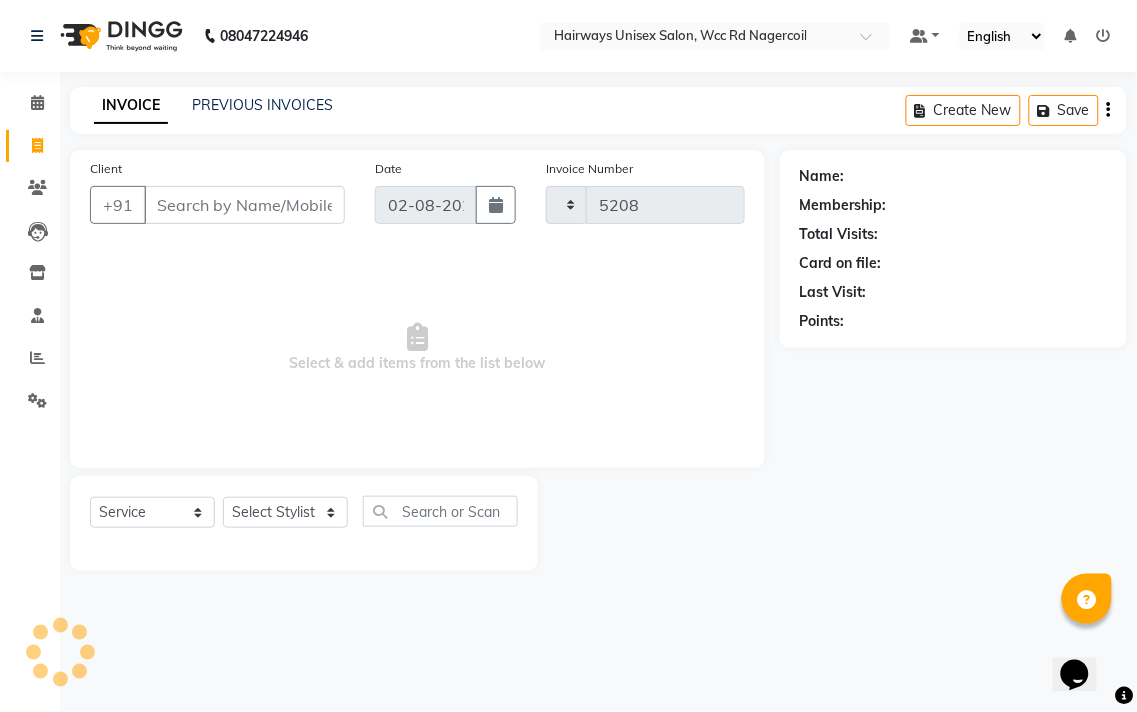 select on "6523" 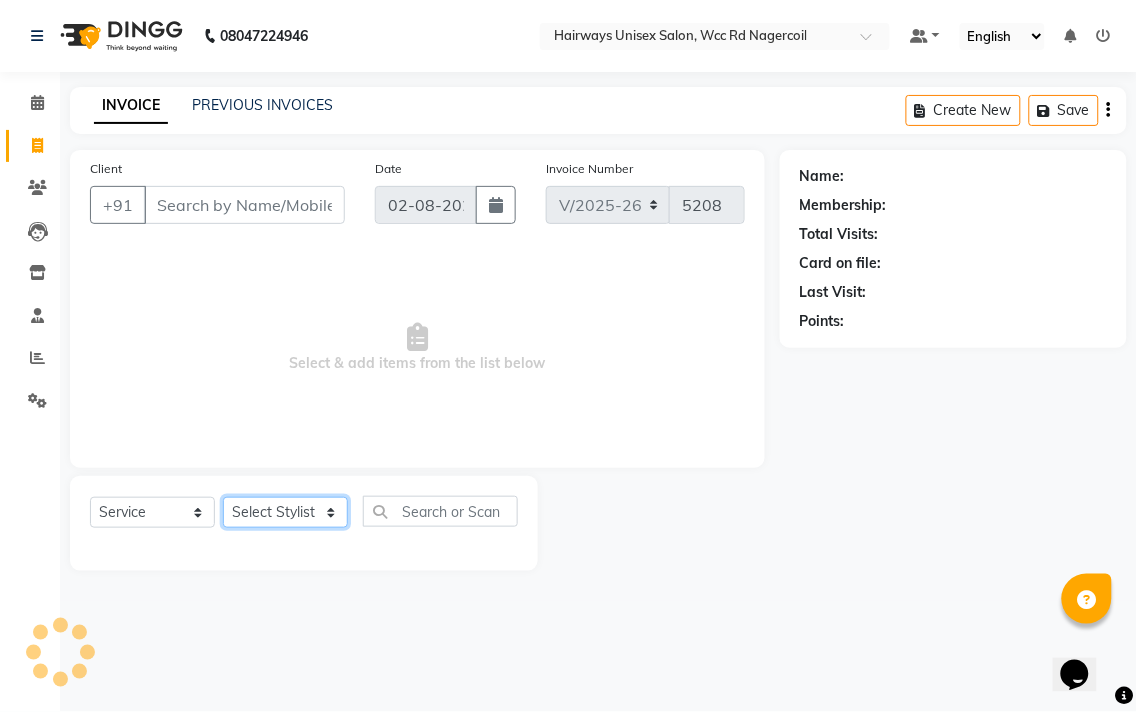 click on "Select Stylist" 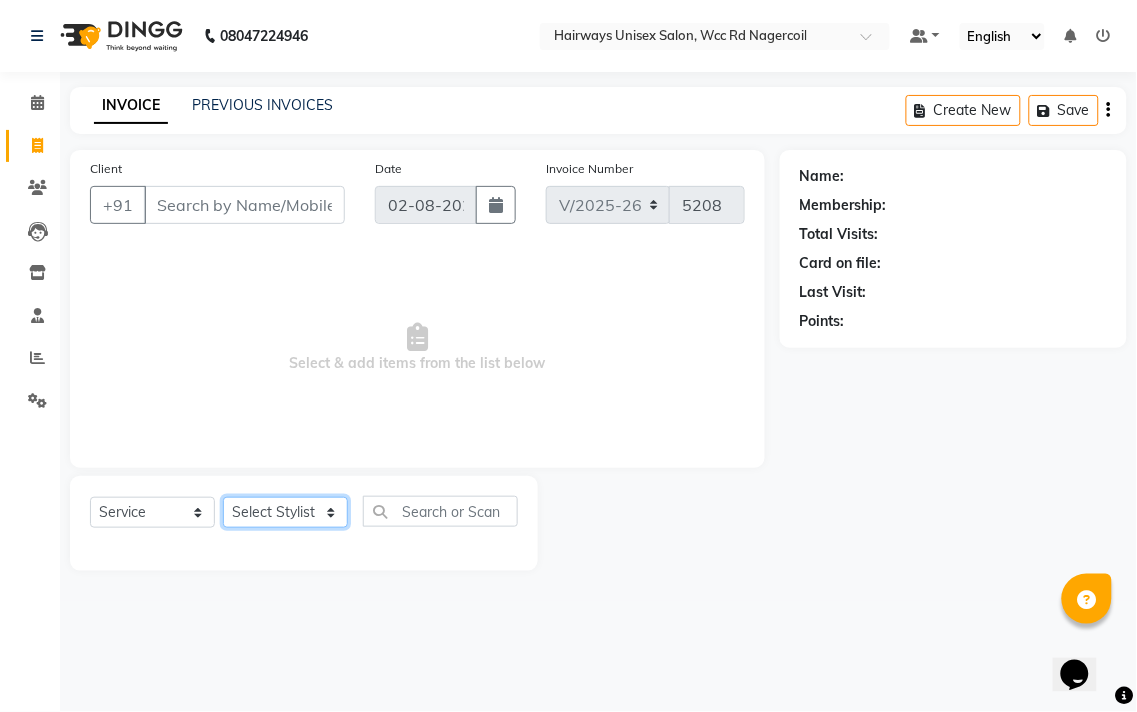select on "50257" 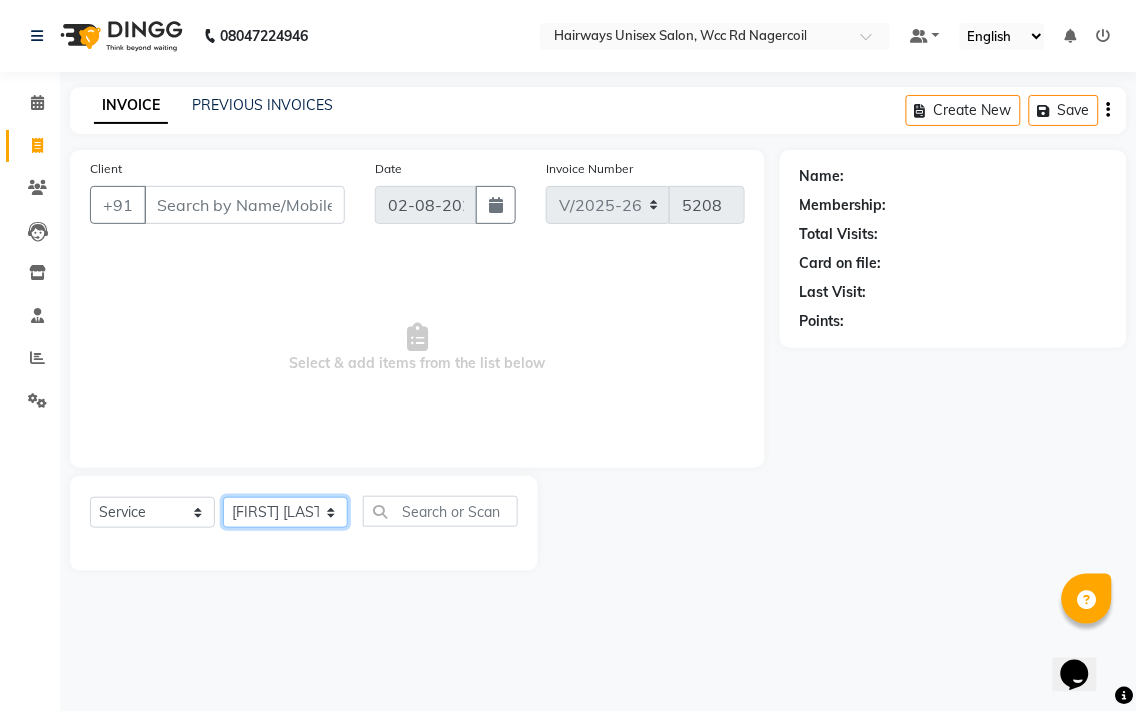 click on "Select Stylist Admin Chitra divya Gokila Haroon Imran Reception Salman Sartaj Khan Talib" 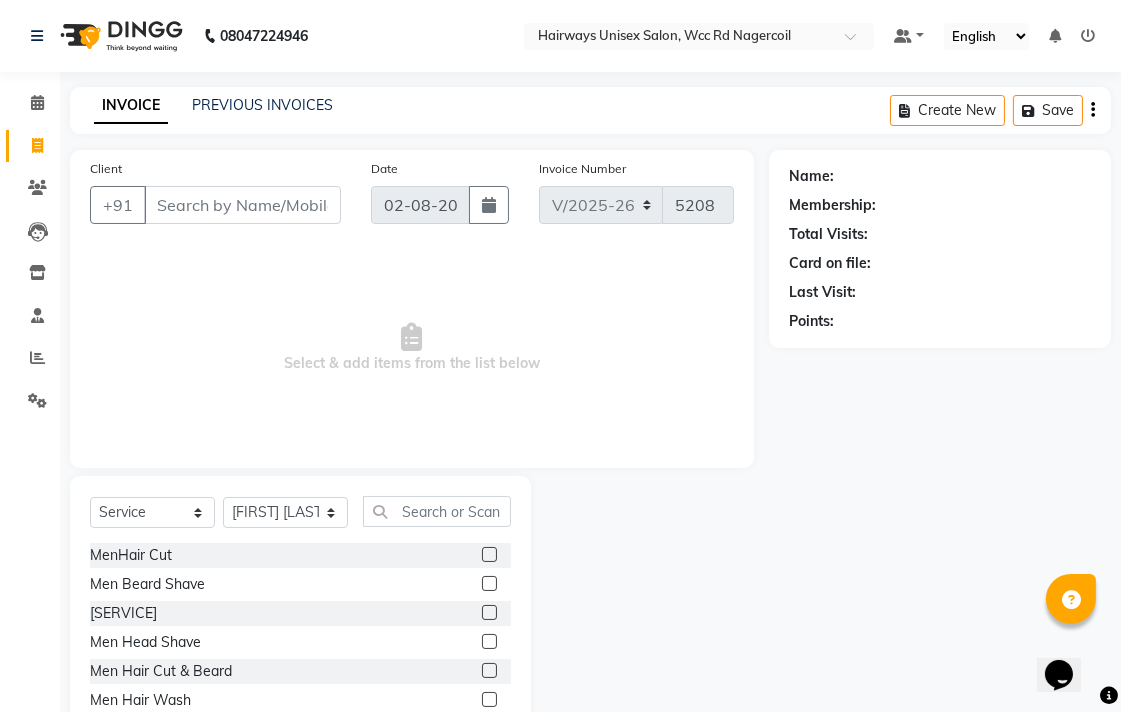 click 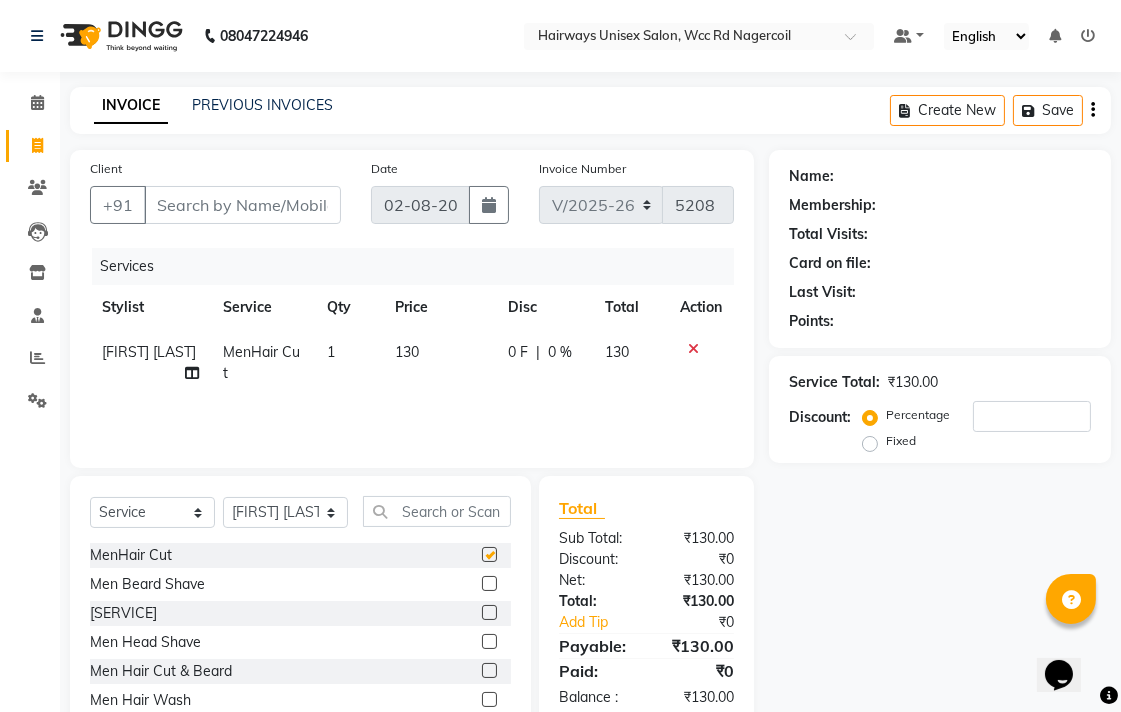 checkbox on "false" 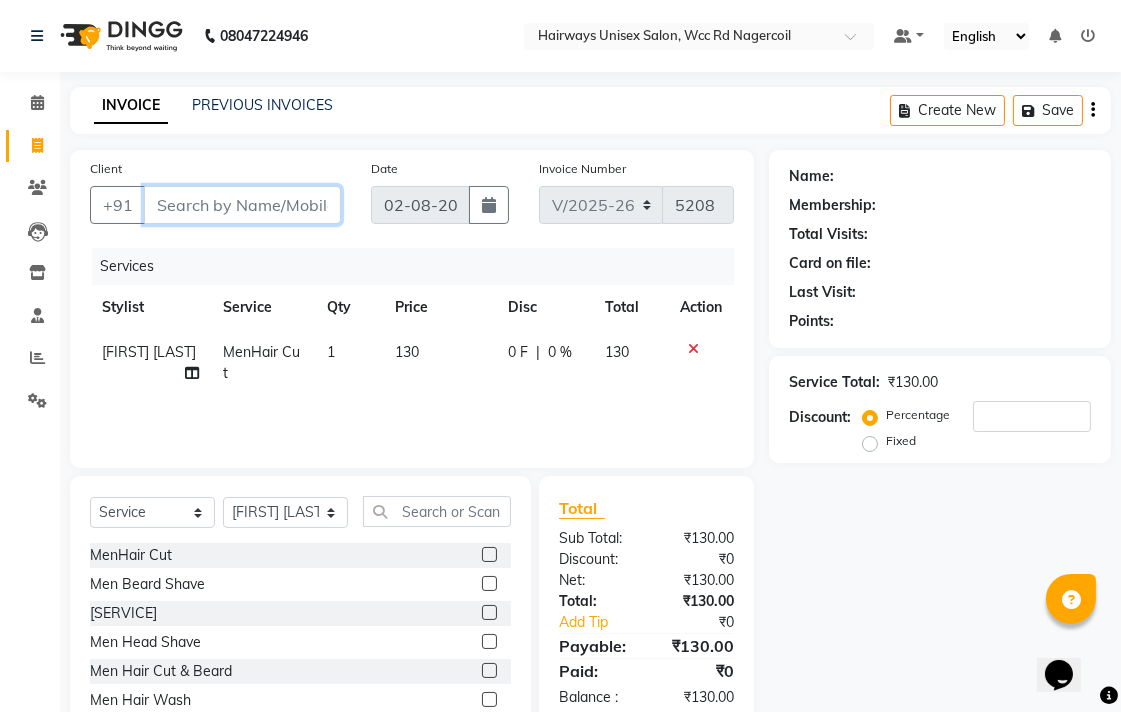click on "Client" at bounding box center (242, 205) 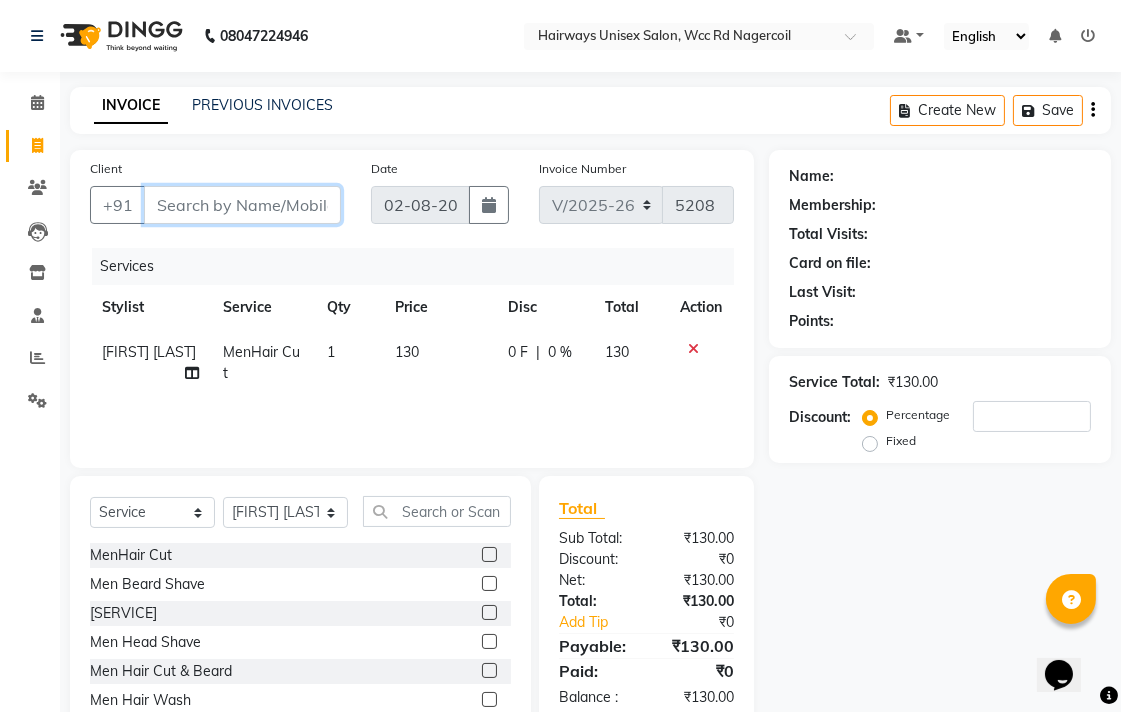 type on "8" 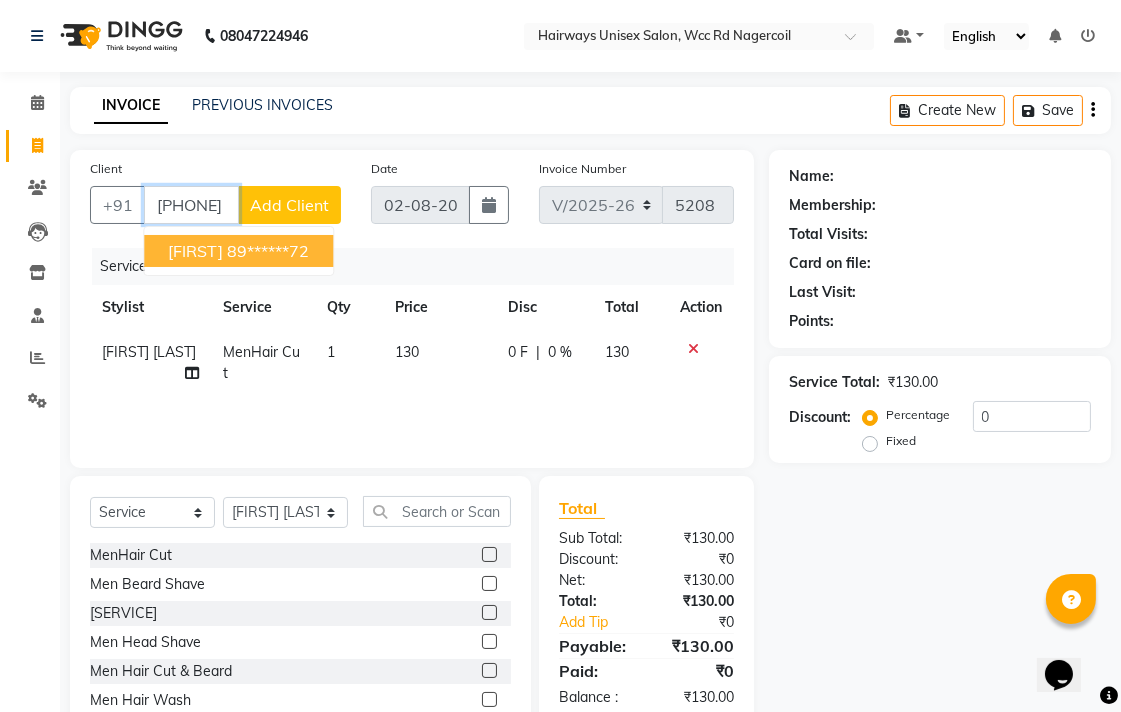 click on "cinna  89******72" at bounding box center [238, 251] 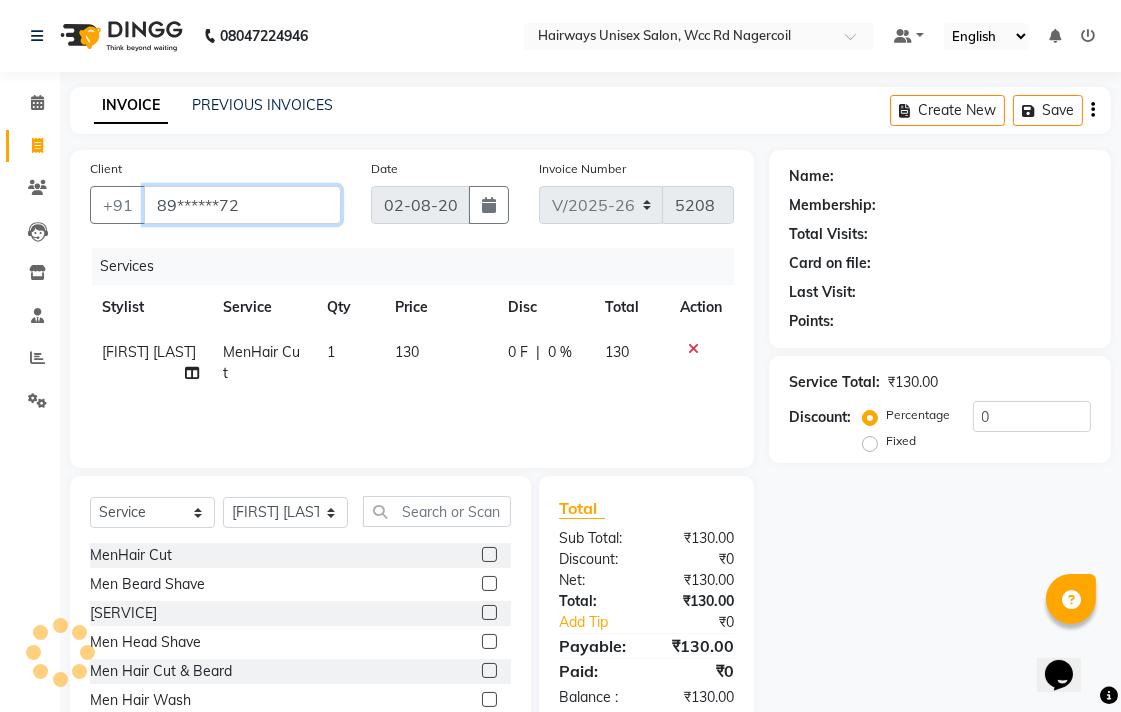 type on "89******72" 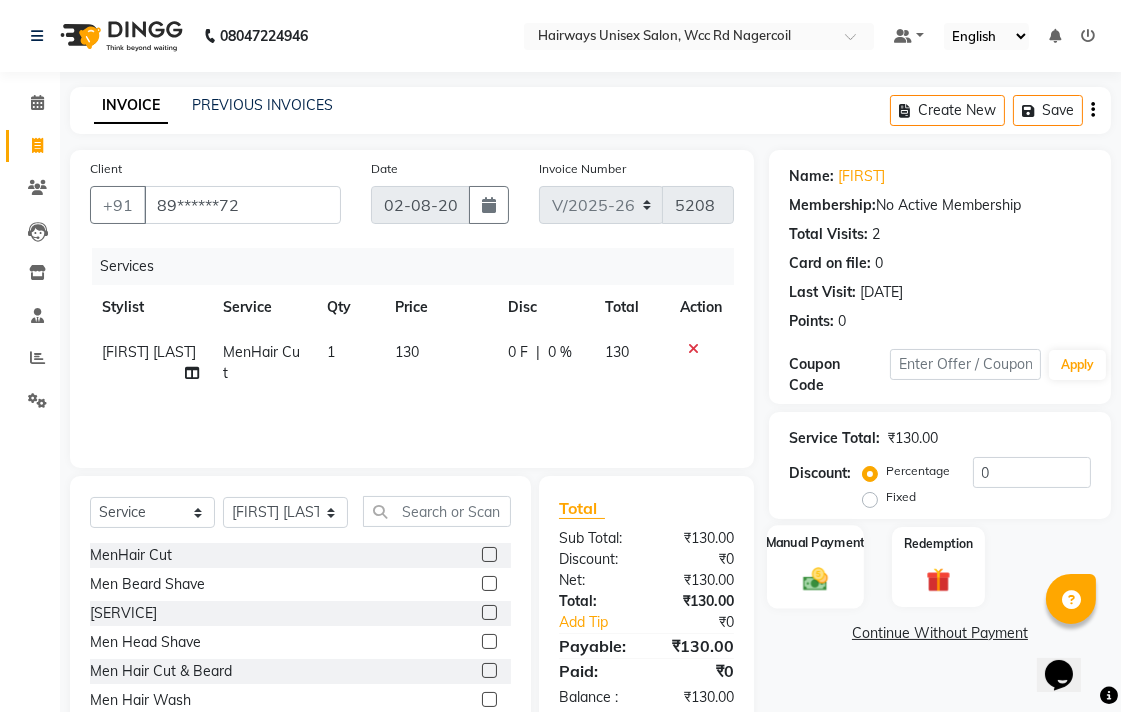 click on "Manual Payment" 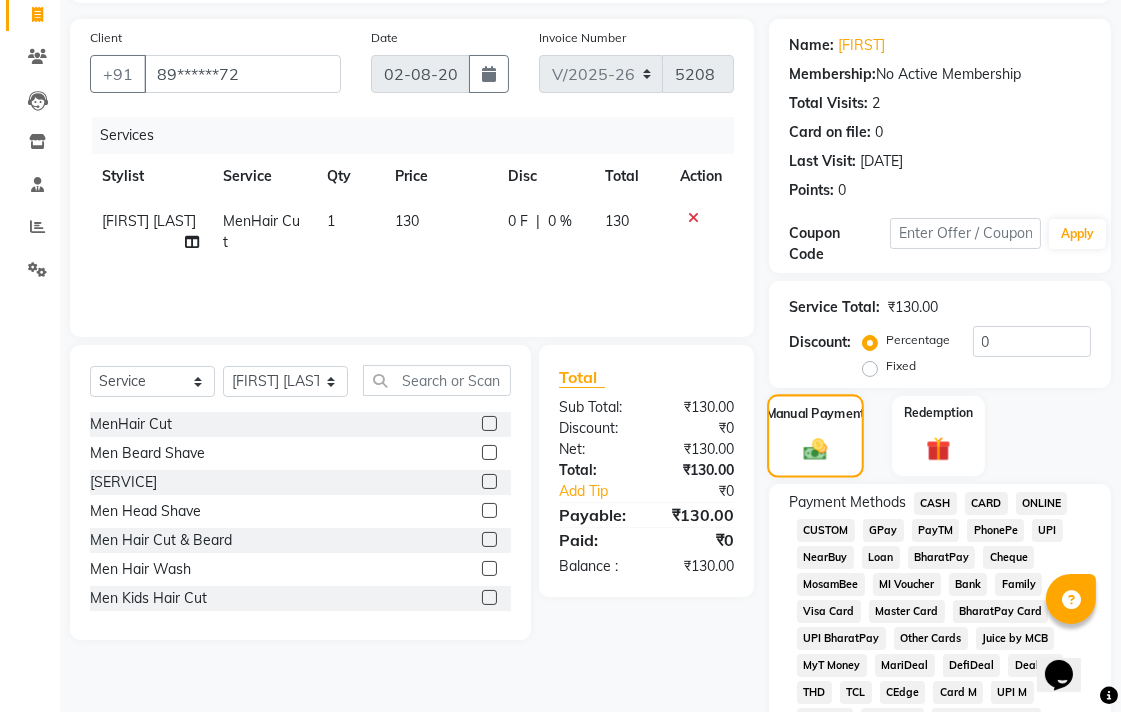scroll, scrollTop: 444, scrollLeft: 0, axis: vertical 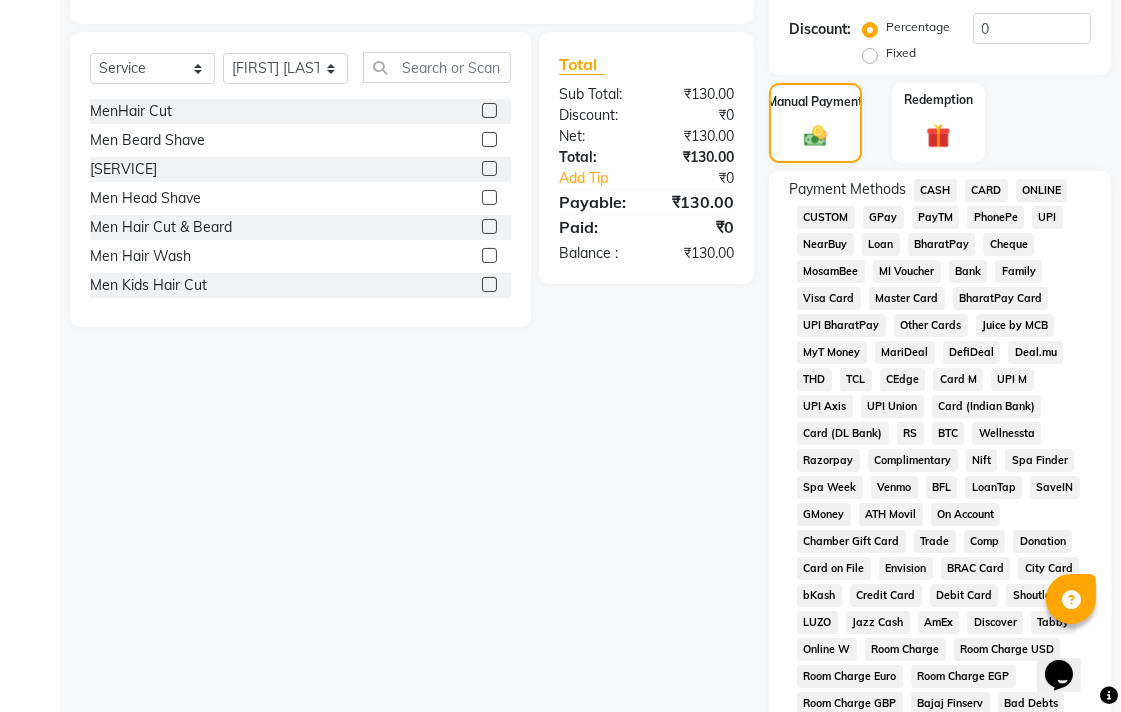 click on "UPI" 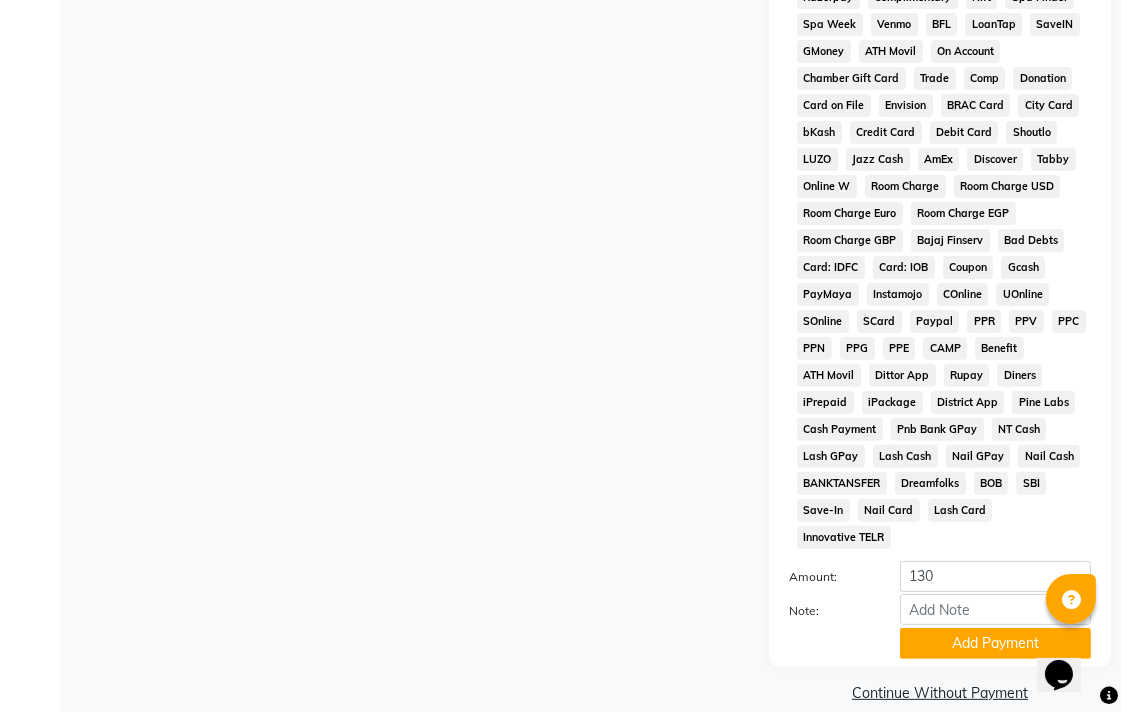 scroll, scrollTop: 913, scrollLeft: 0, axis: vertical 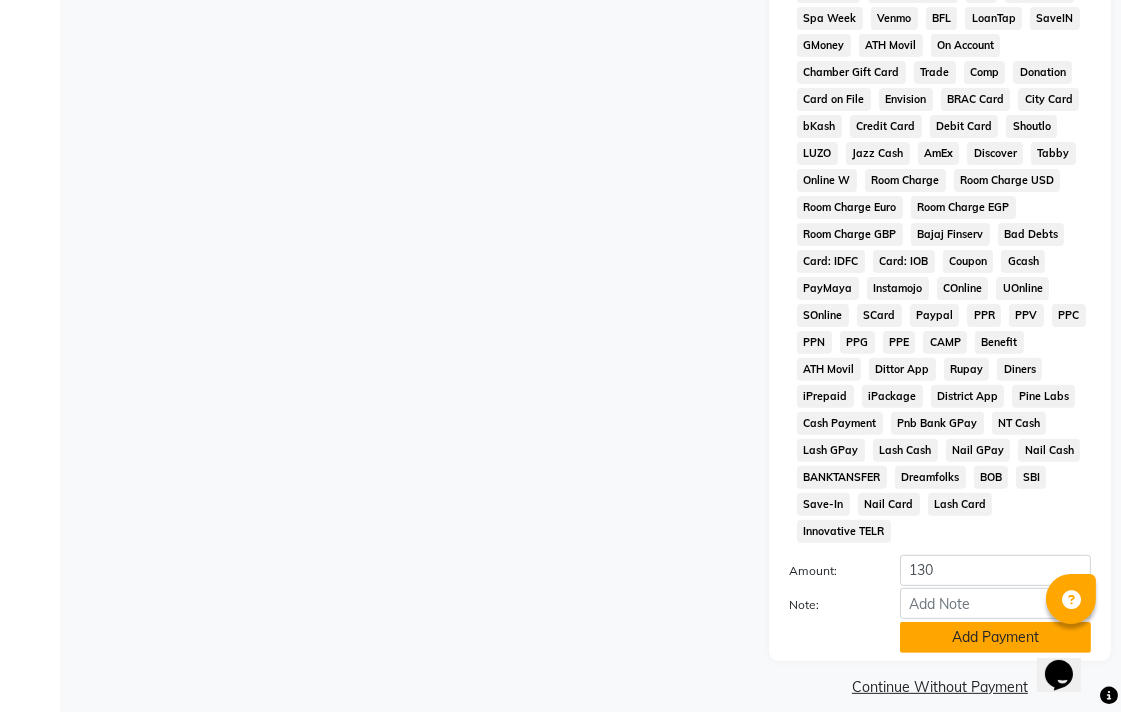 click on "Add Payment" 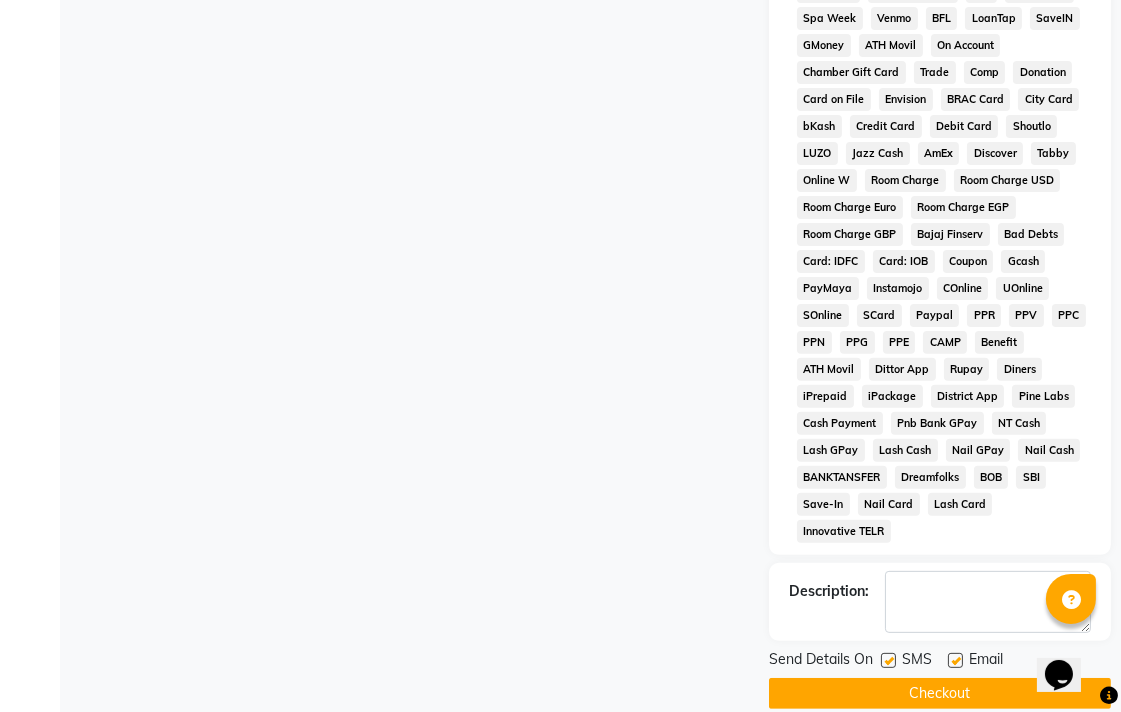 click on "Checkout" 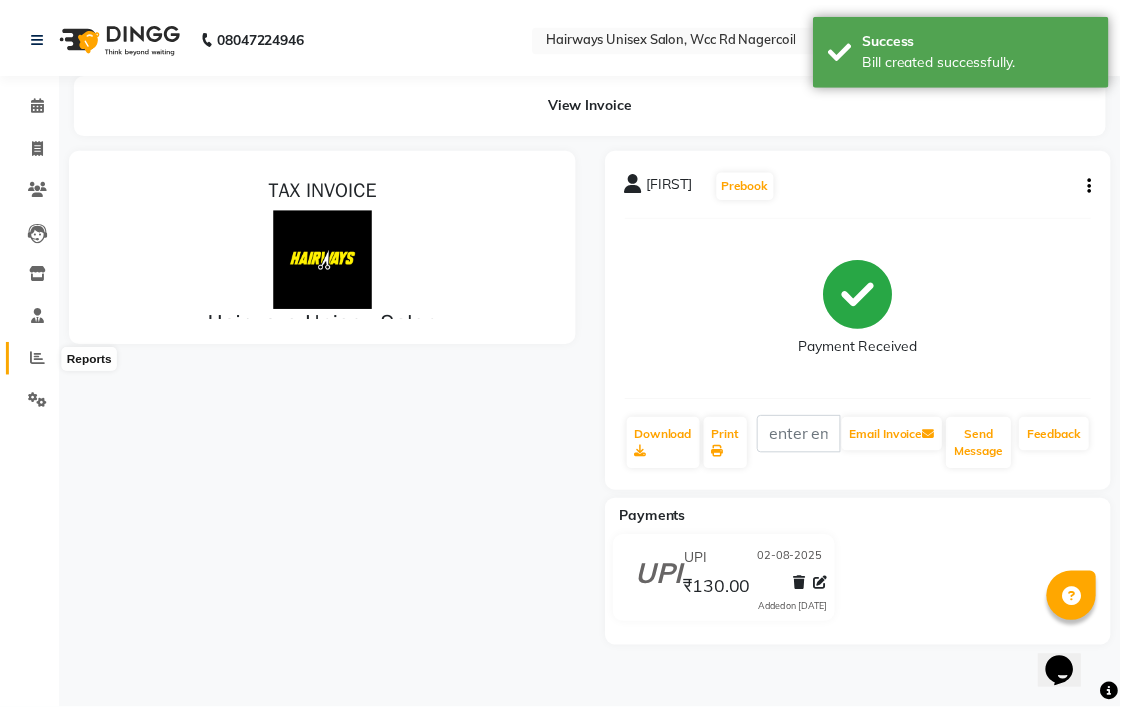 scroll, scrollTop: 0, scrollLeft: 0, axis: both 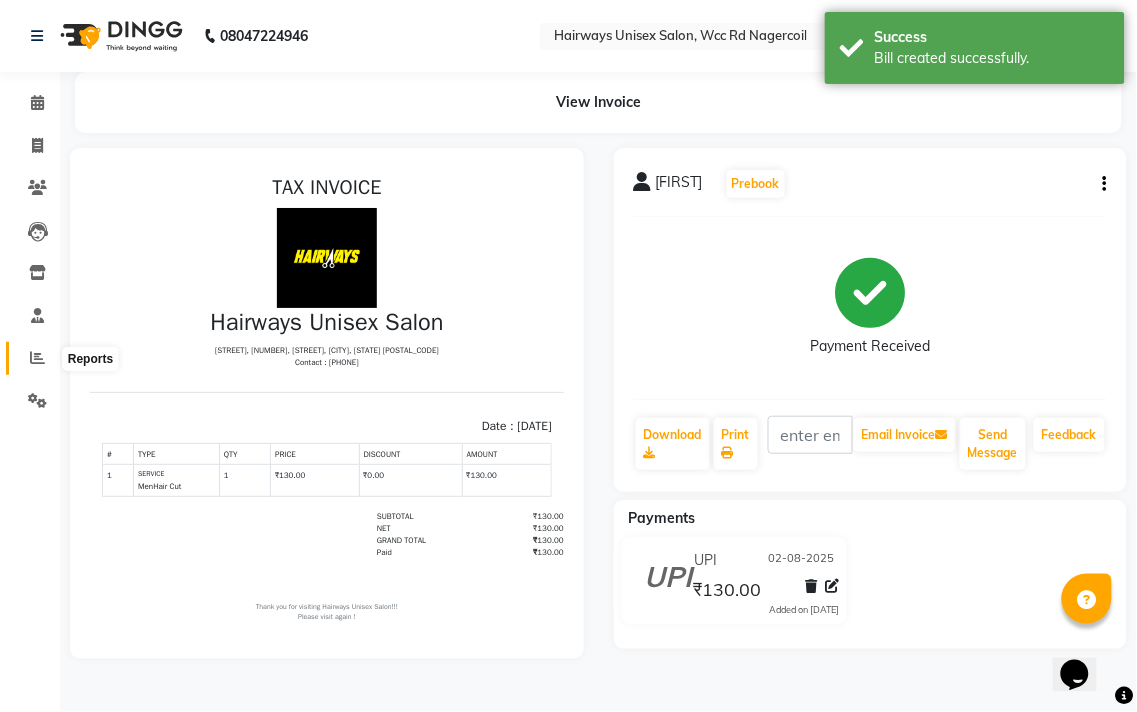 click 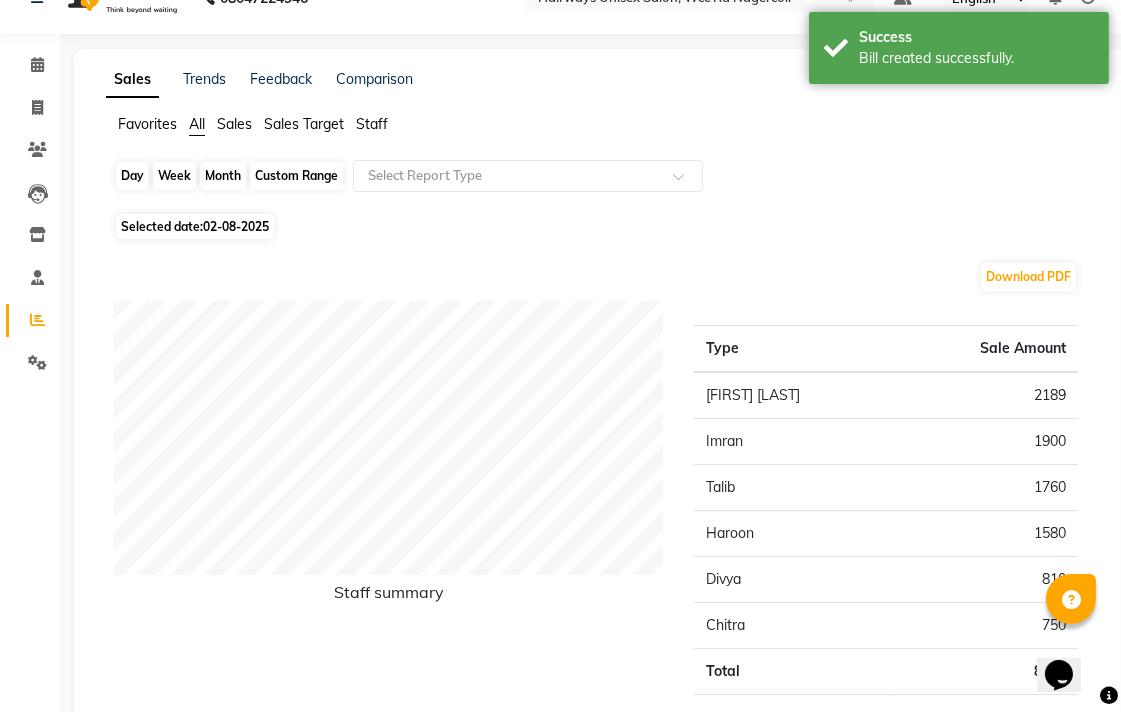 scroll, scrollTop: 0, scrollLeft: 0, axis: both 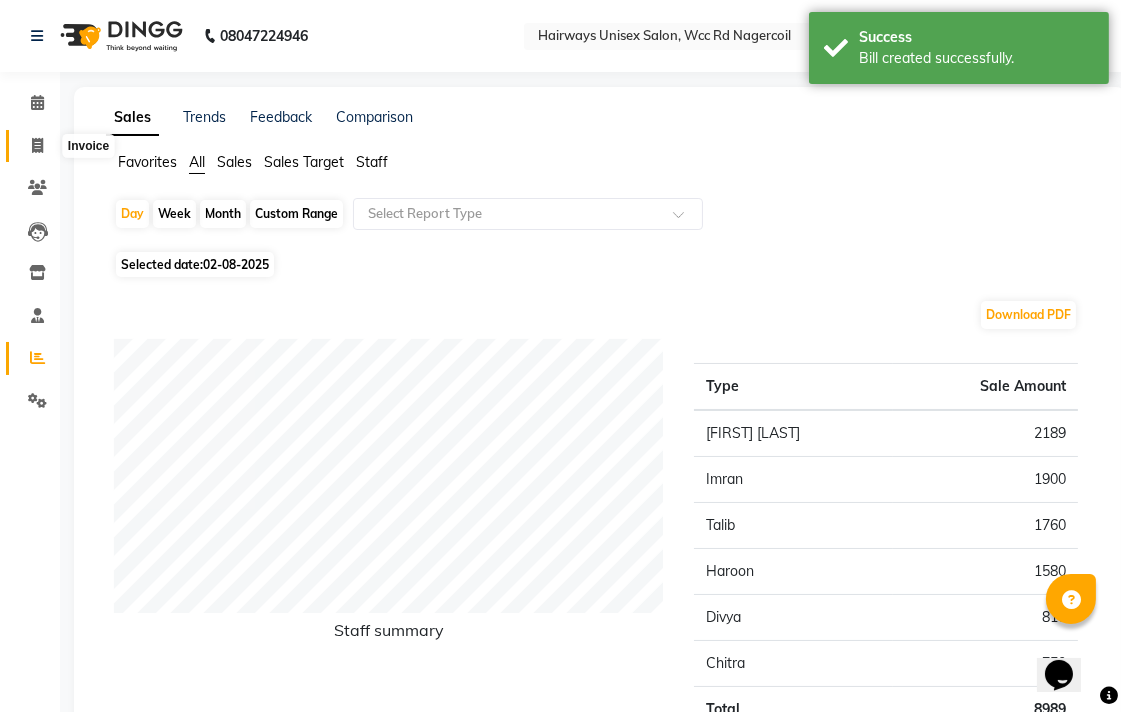 click 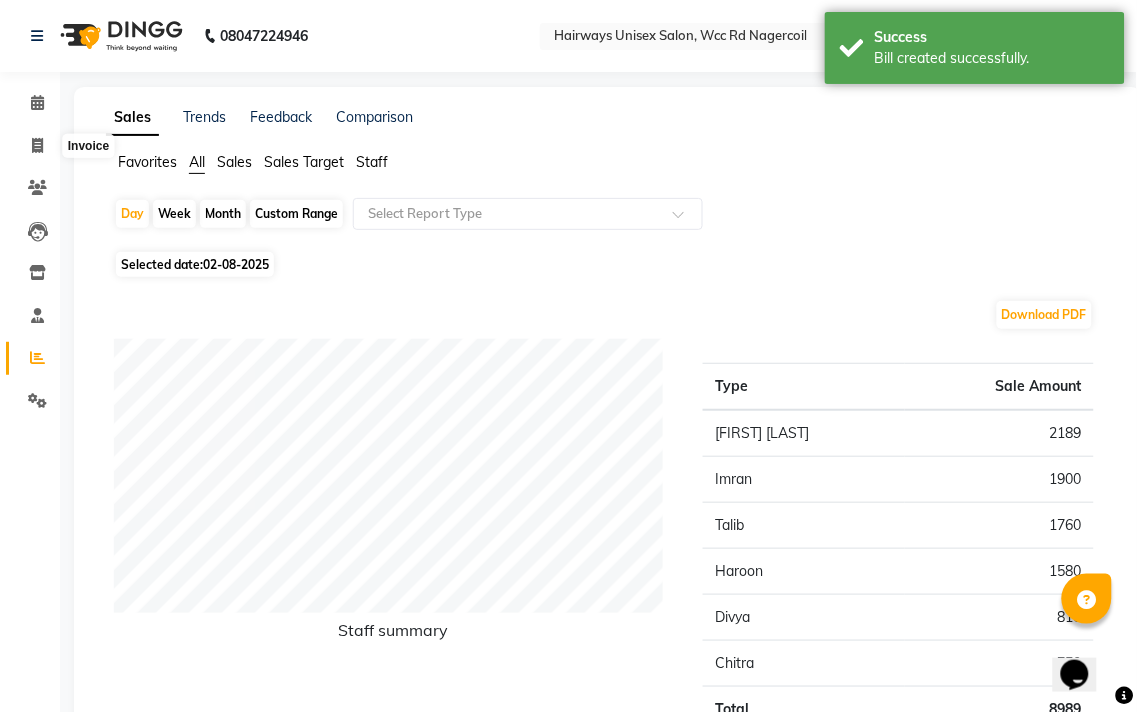 select on "6523" 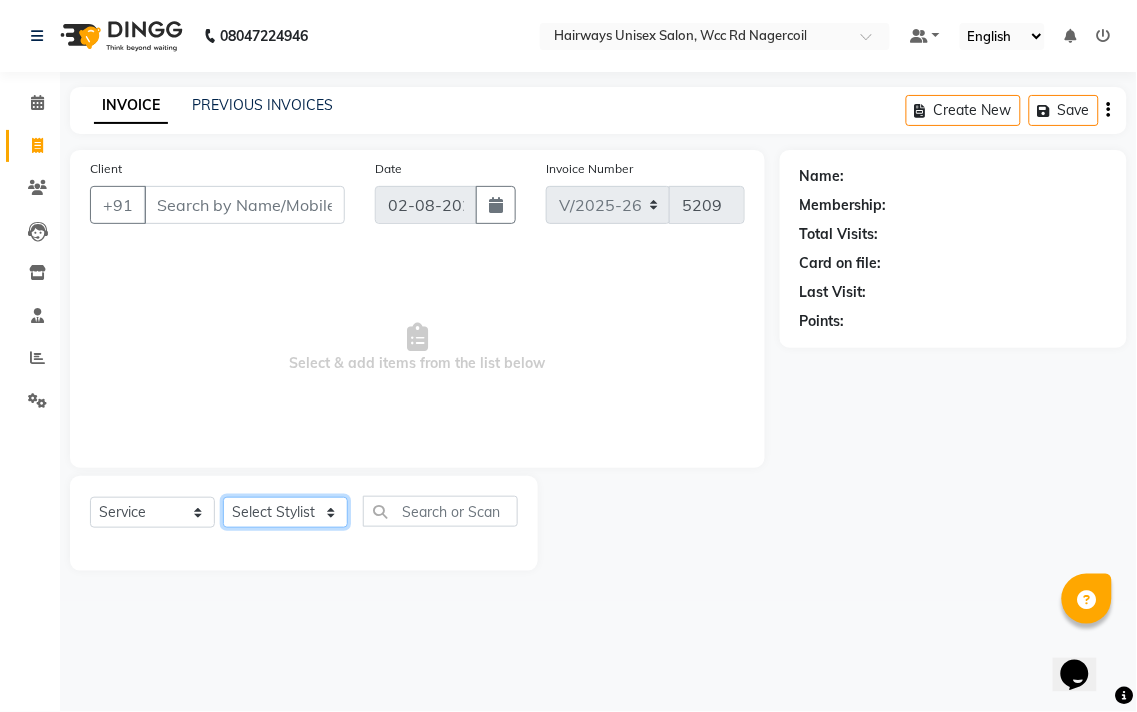 click on "Select Stylist Admin Chitra divya Gokila Haroon Imran Reception Salman Sartaj Khan Talib" 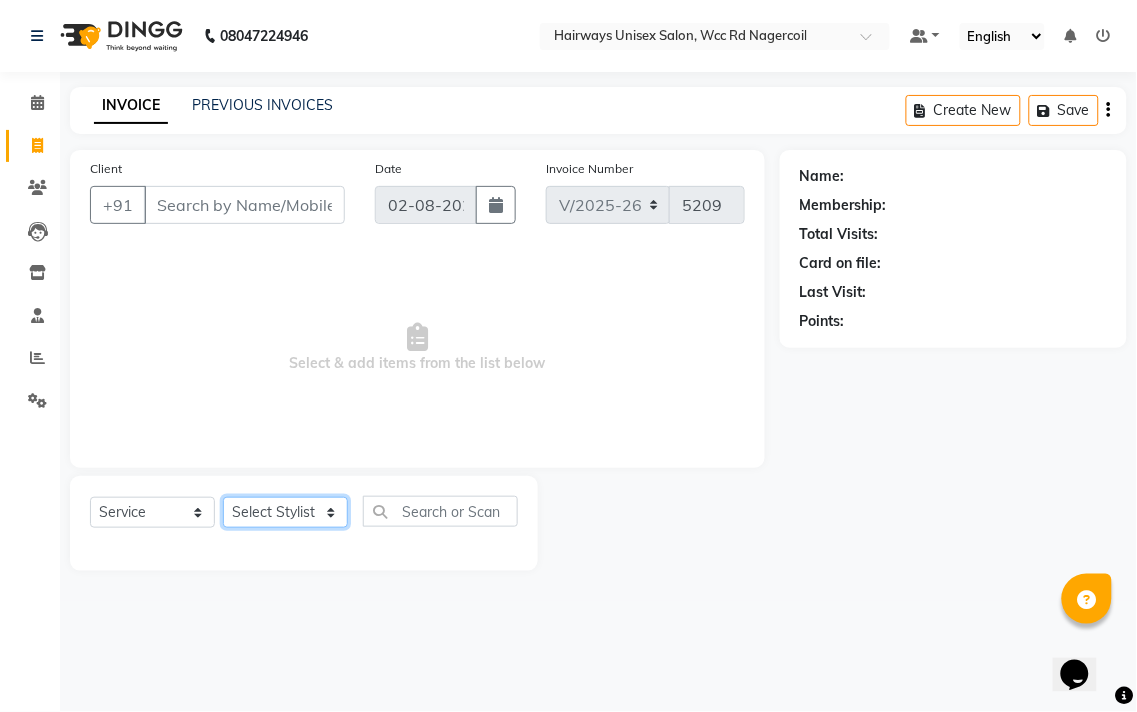 select on "49917" 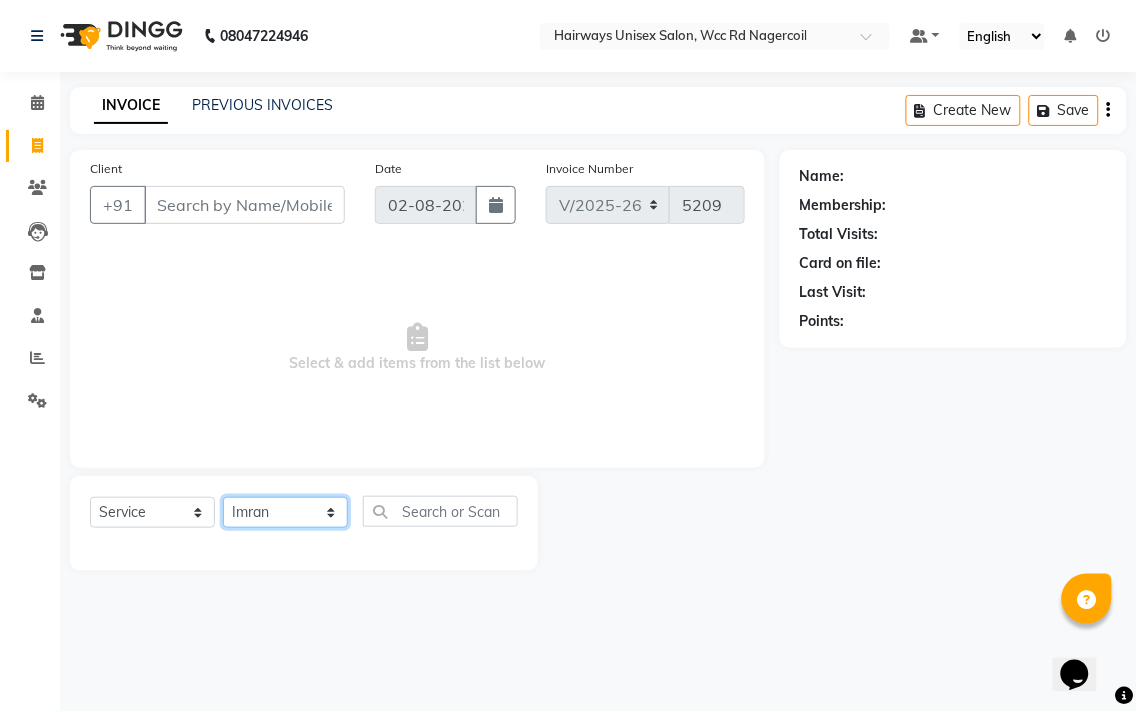 click on "Select Stylist Admin Chitra divya Gokila Haroon Imran Reception Salman Sartaj Khan Talib" 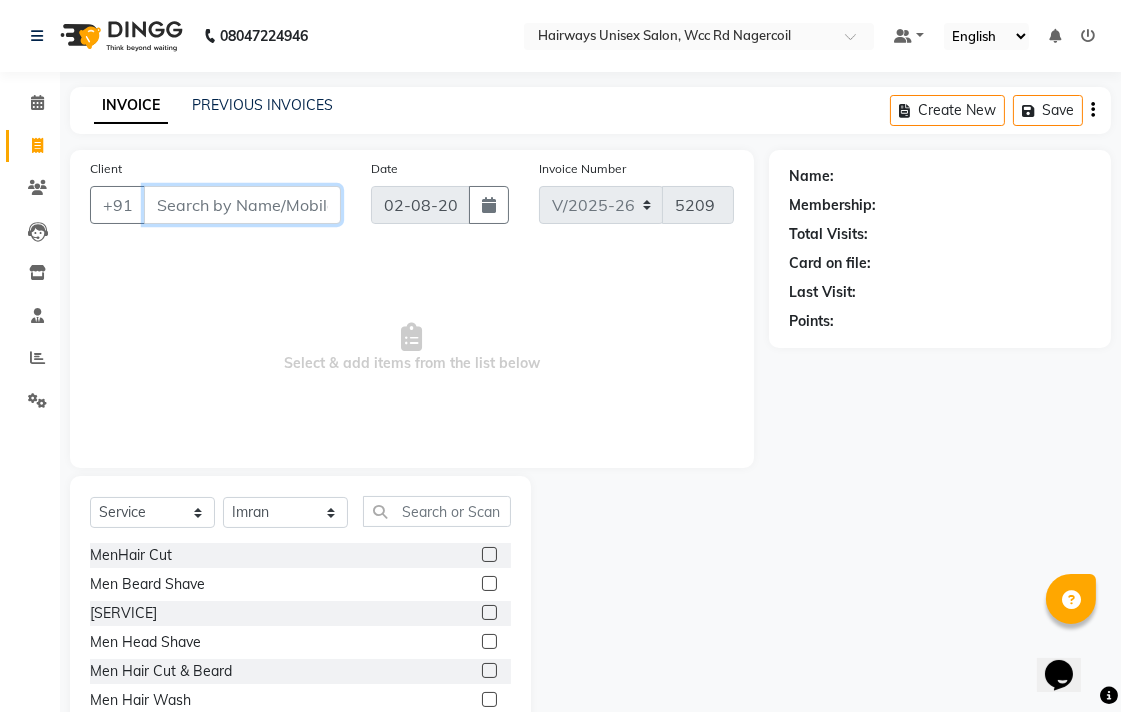 click on "Client" at bounding box center (242, 205) 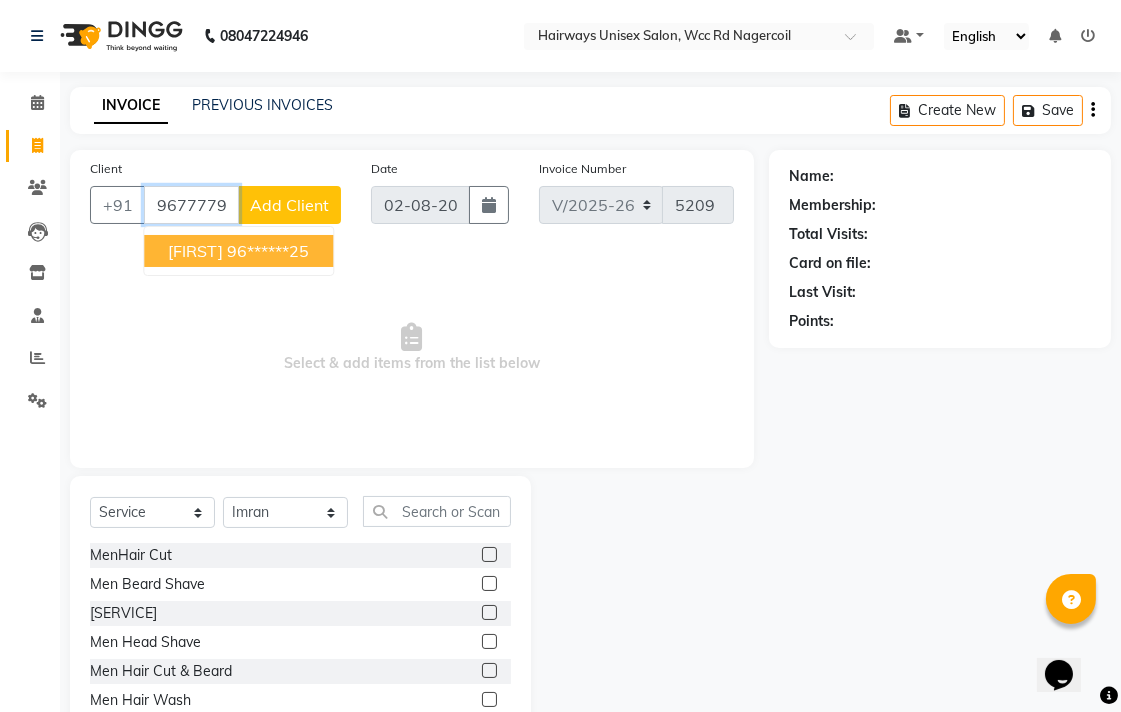 click on "96******25" at bounding box center [268, 251] 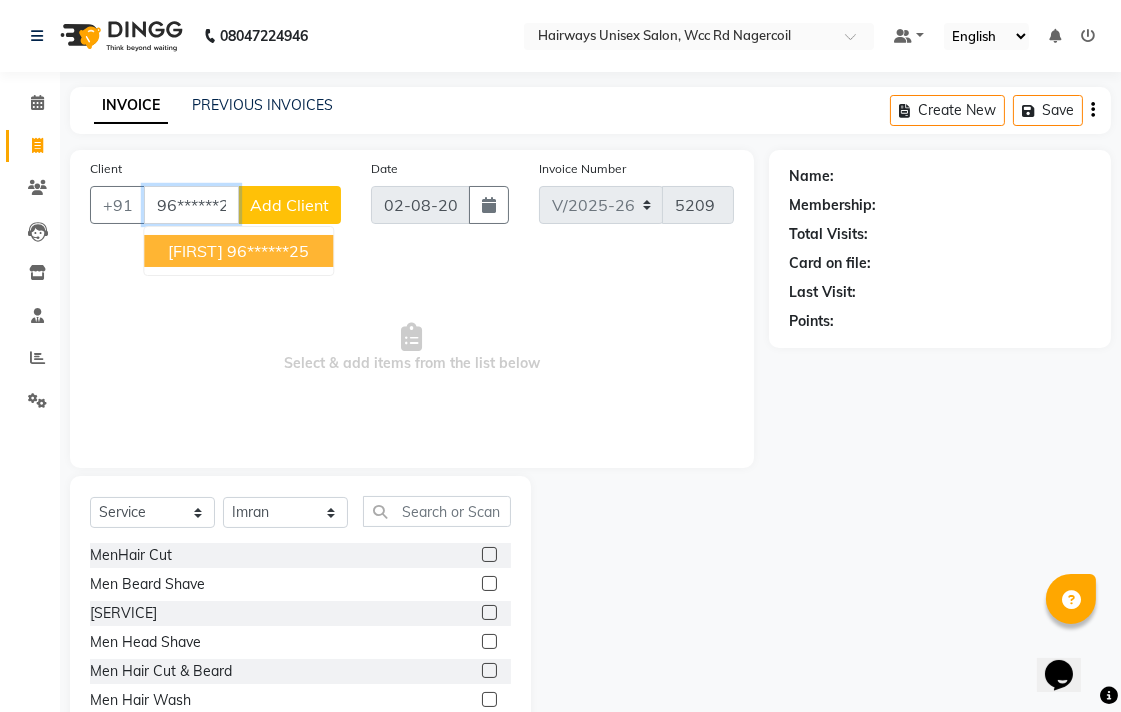 type on "96******25" 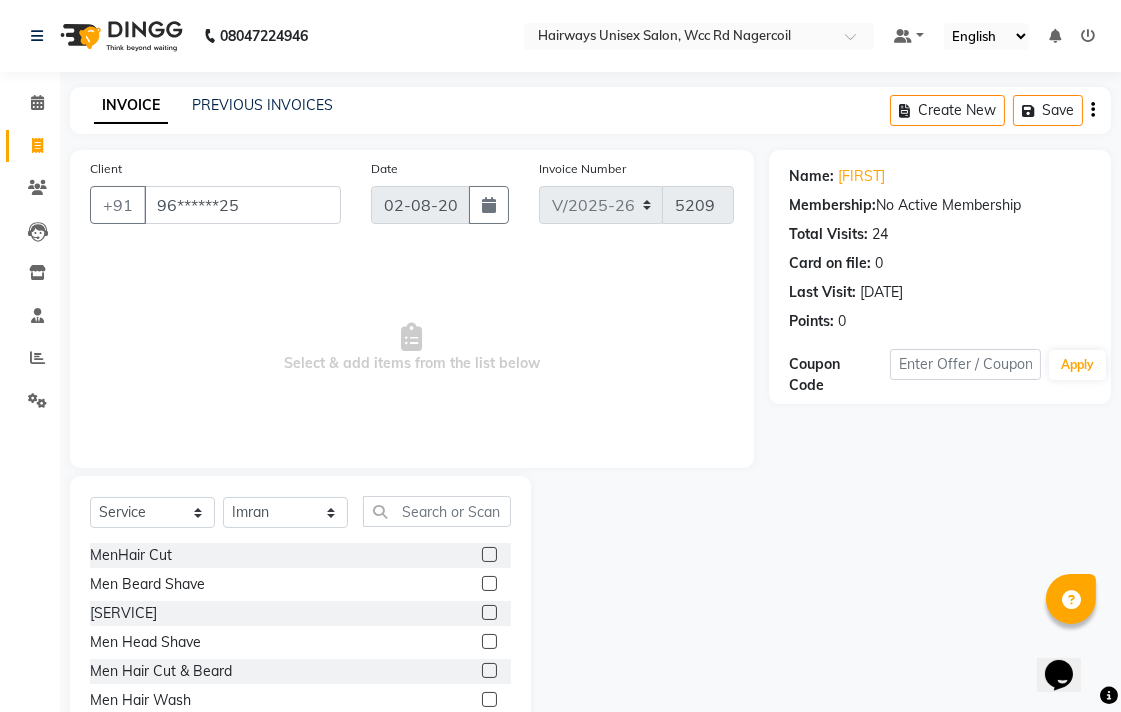 click 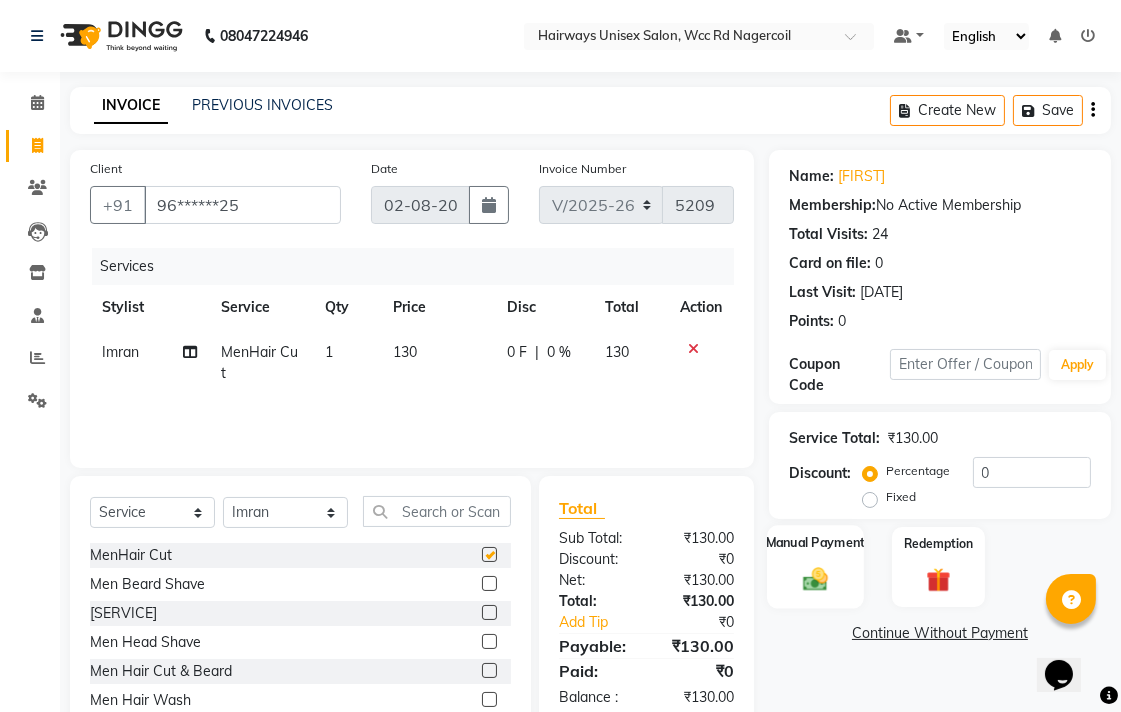 checkbox on "false" 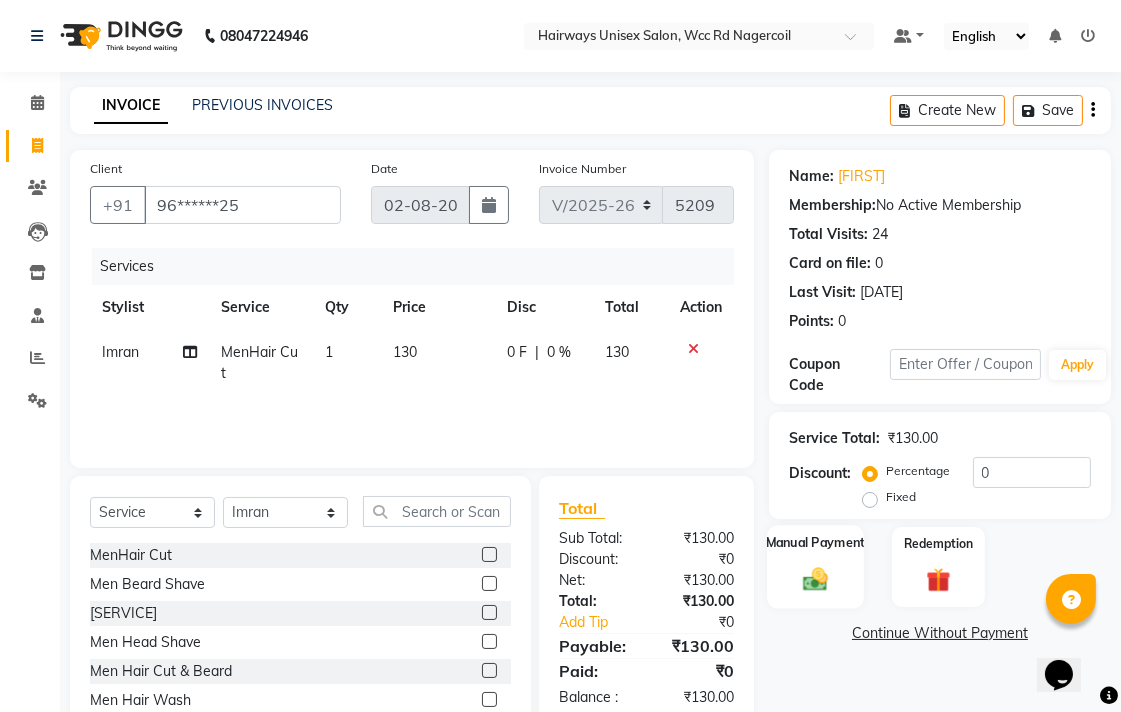 click on "Manual Payment" 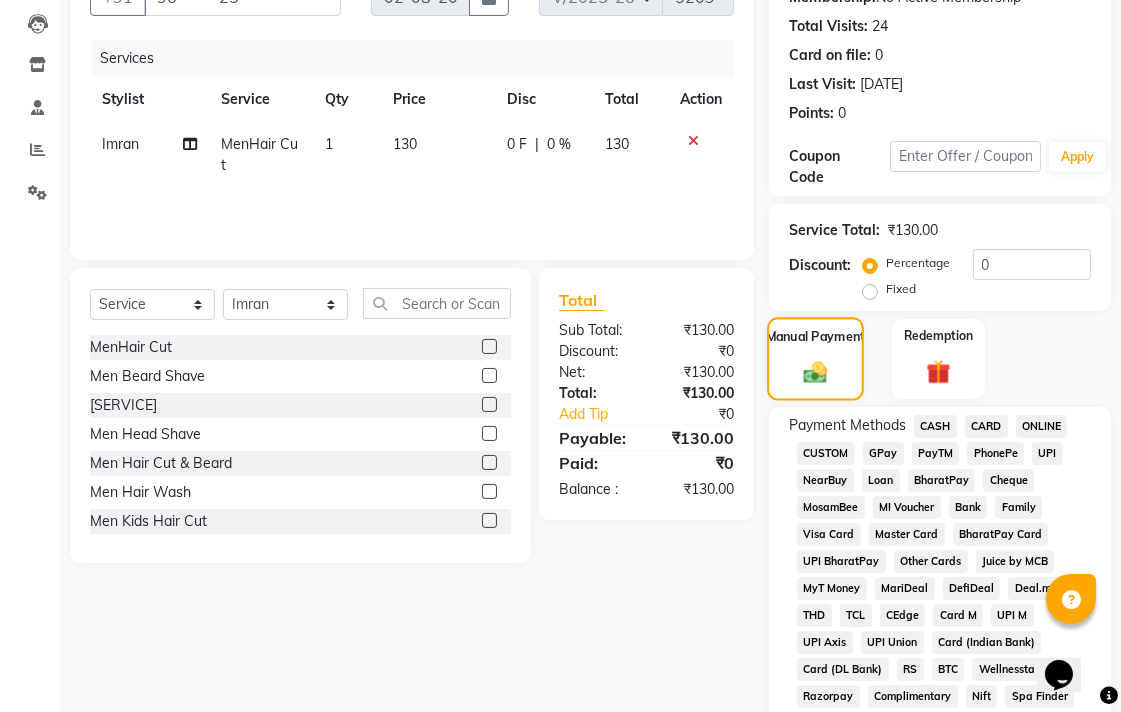 scroll, scrollTop: 222, scrollLeft: 0, axis: vertical 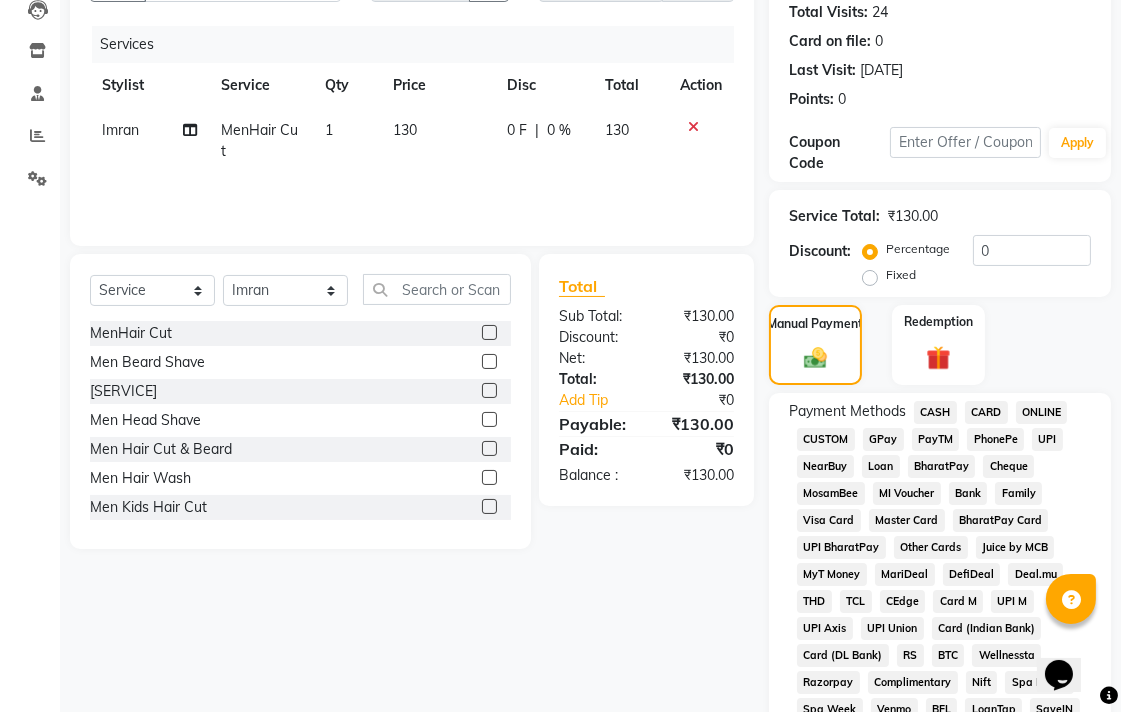 click on "CASH" 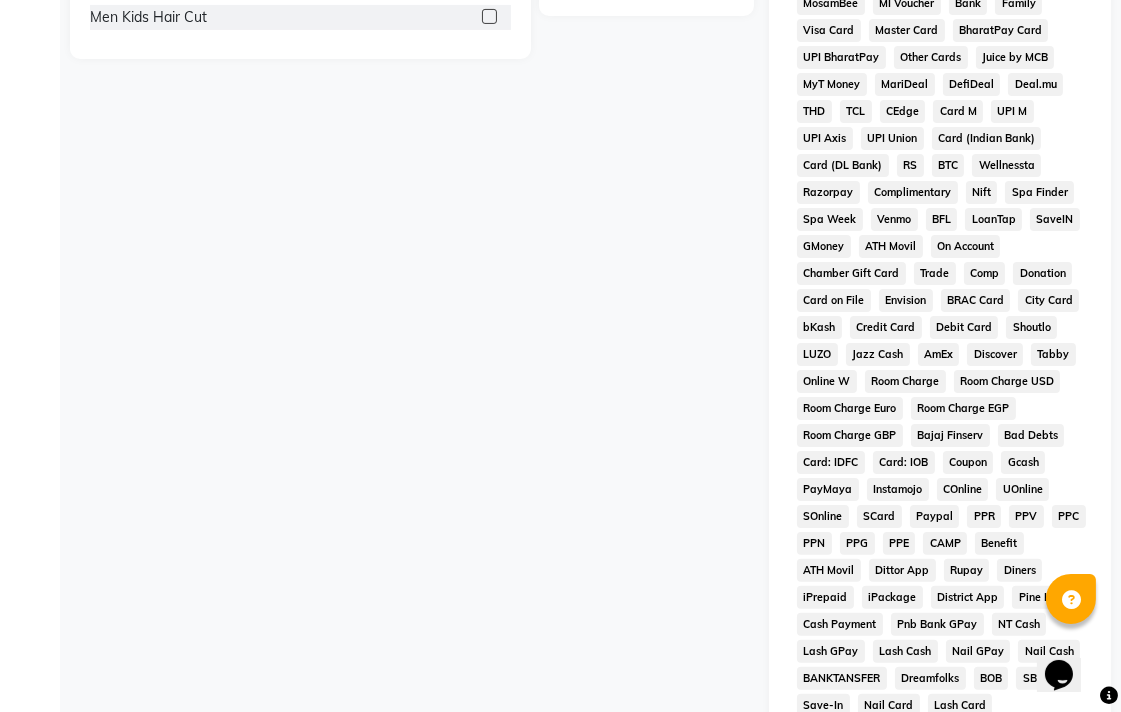scroll, scrollTop: 913, scrollLeft: 0, axis: vertical 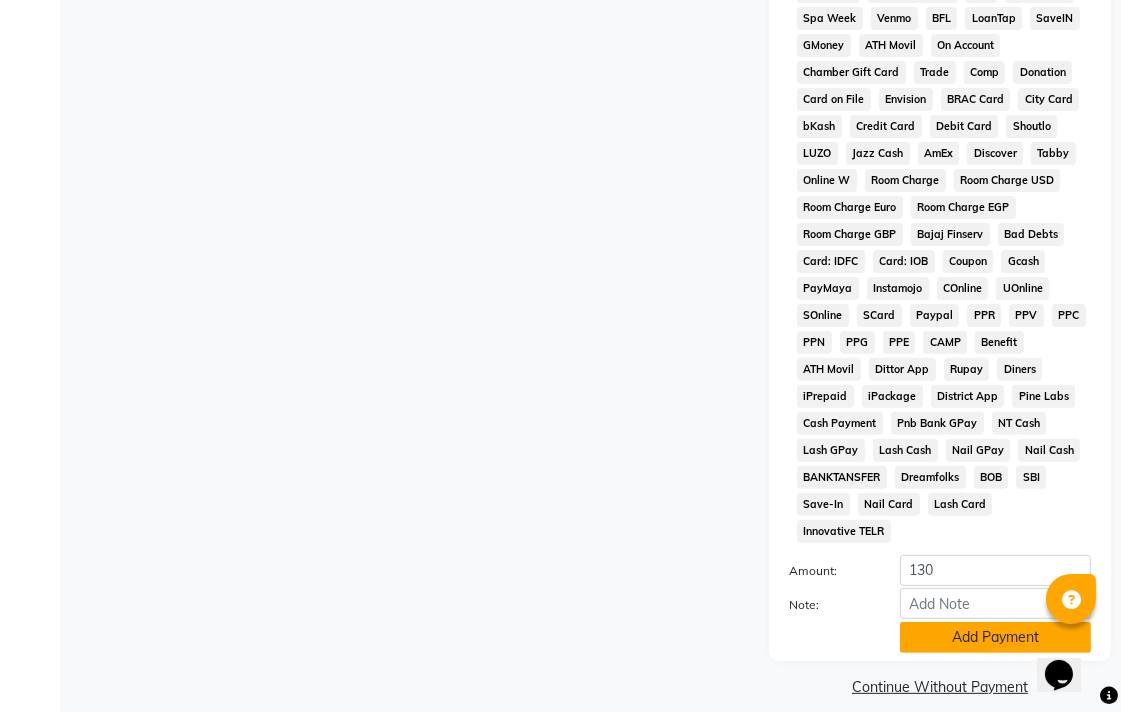 click on "Add Payment" 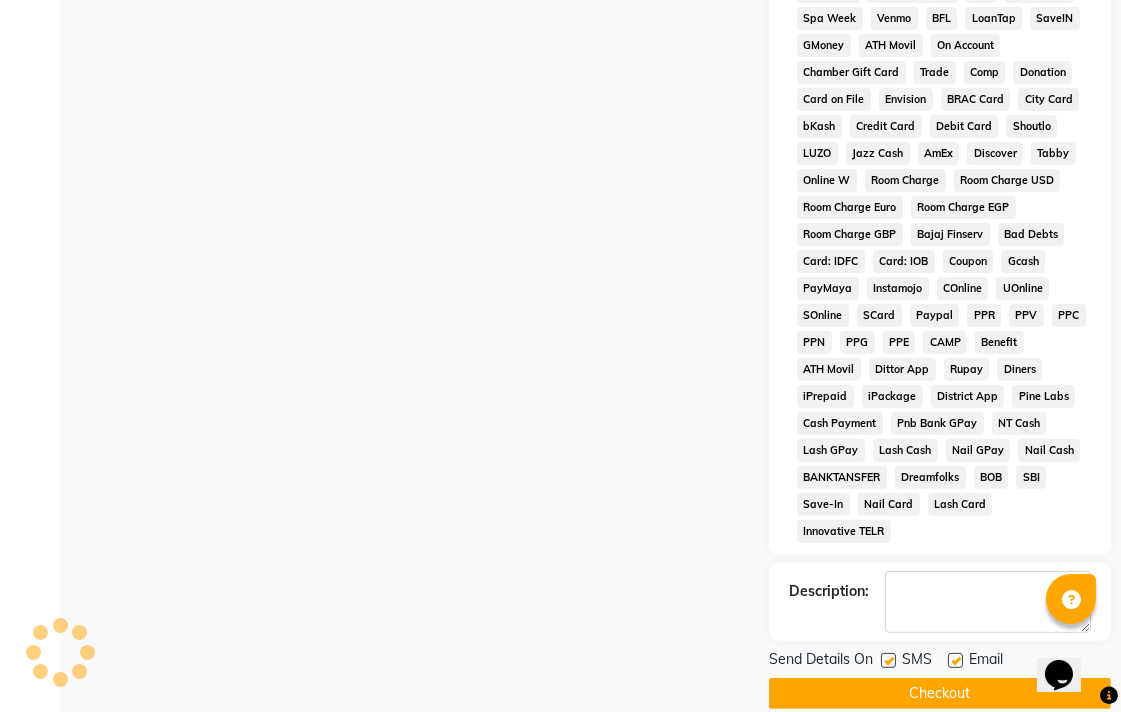 click on "Checkout" 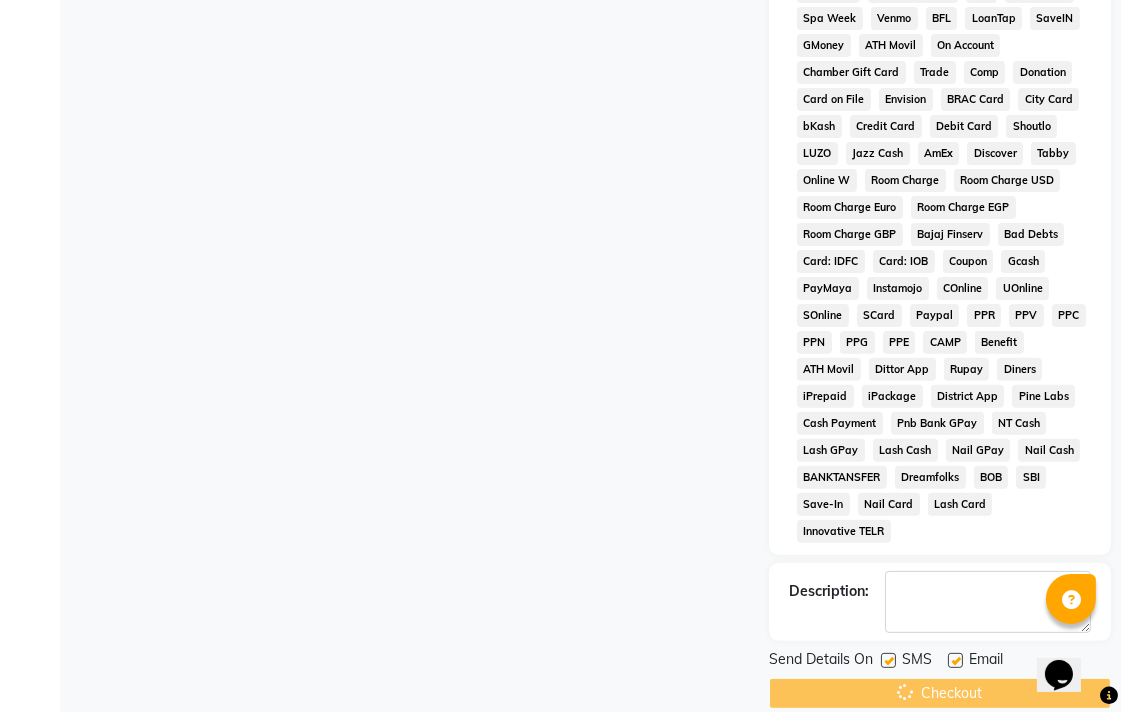 scroll, scrollTop: 0, scrollLeft: 0, axis: both 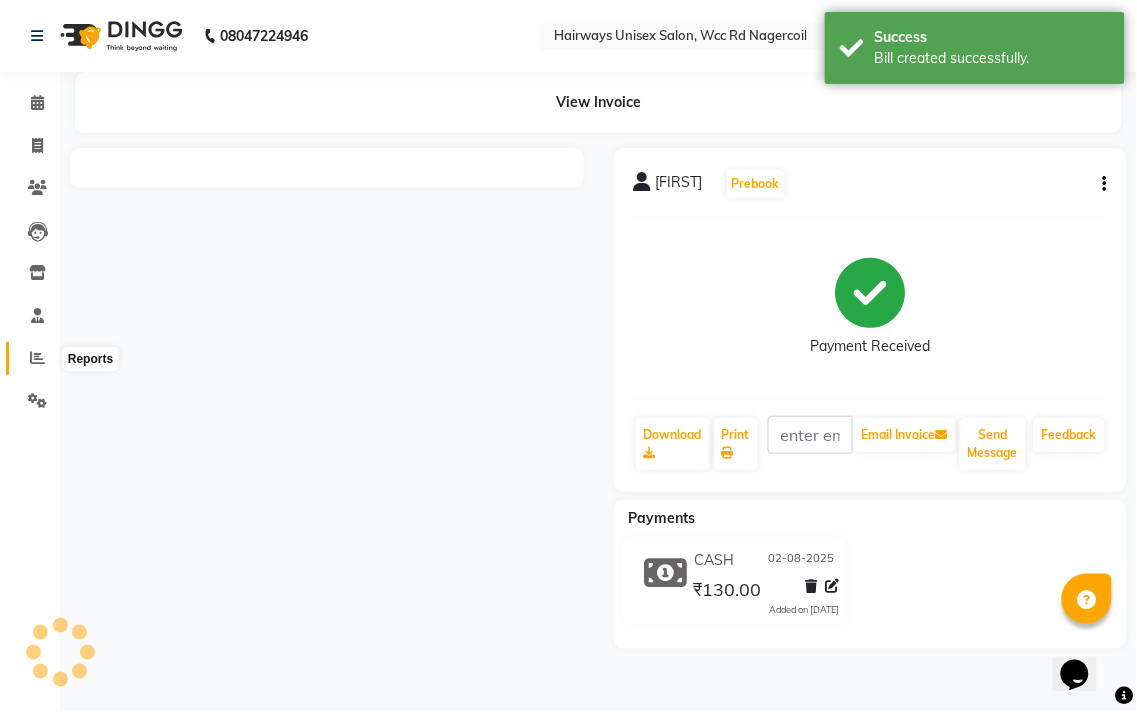 click 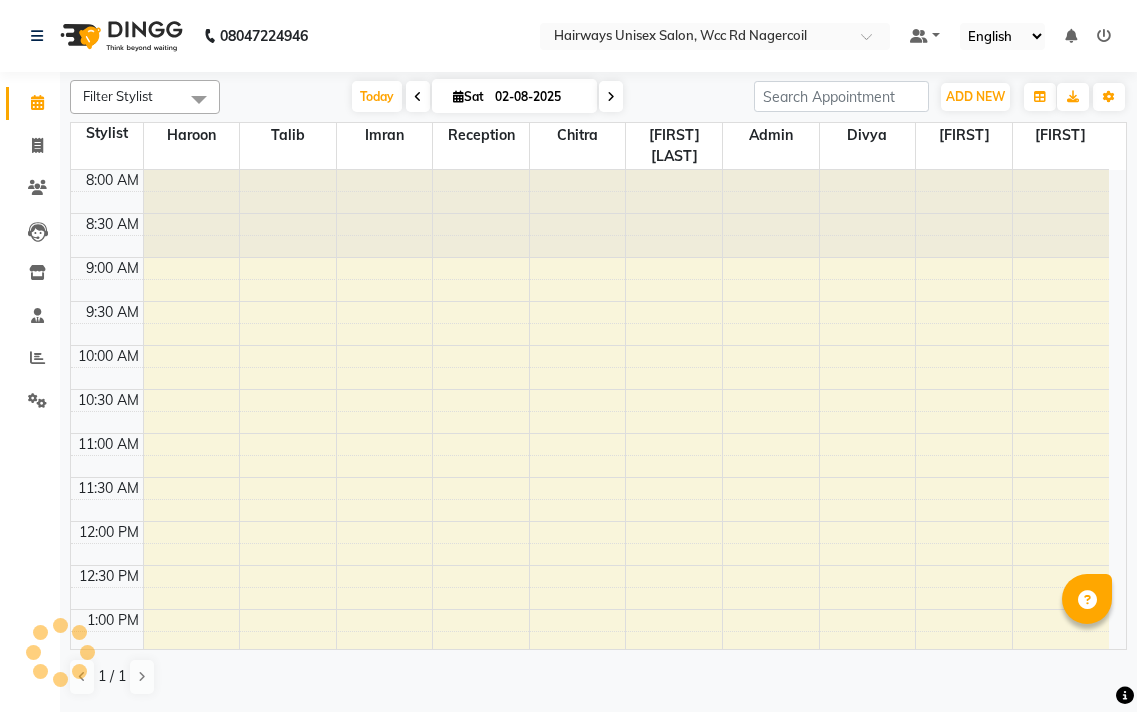 scroll, scrollTop: 0, scrollLeft: 0, axis: both 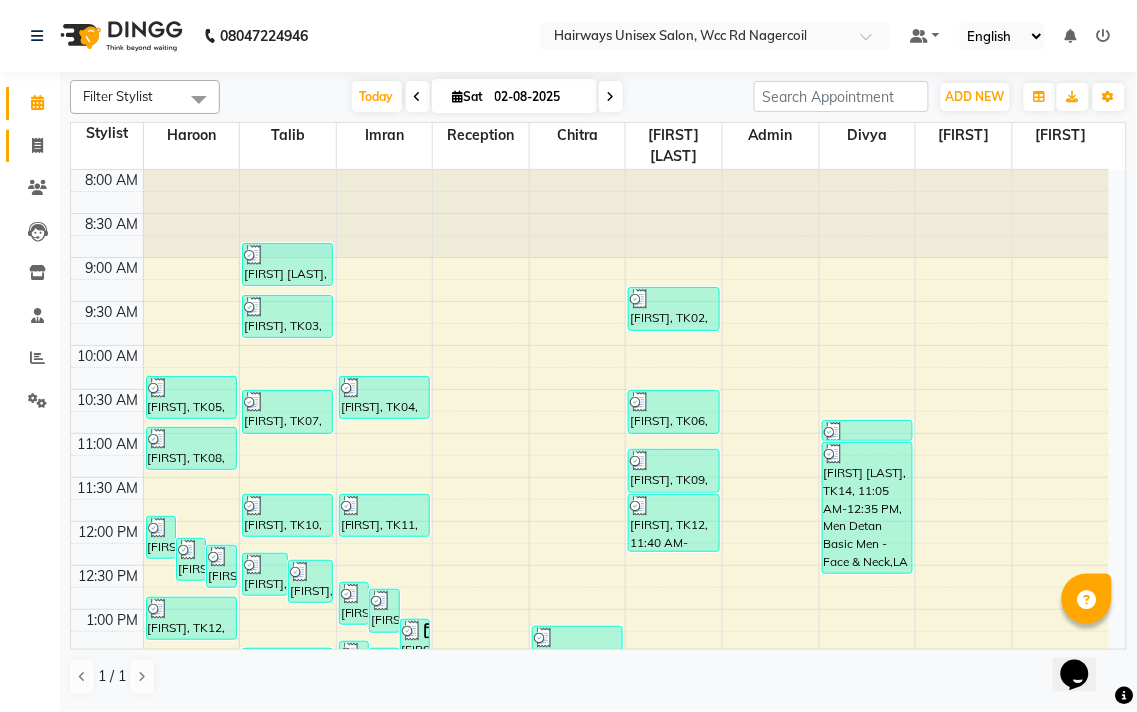 click on "Invoice" 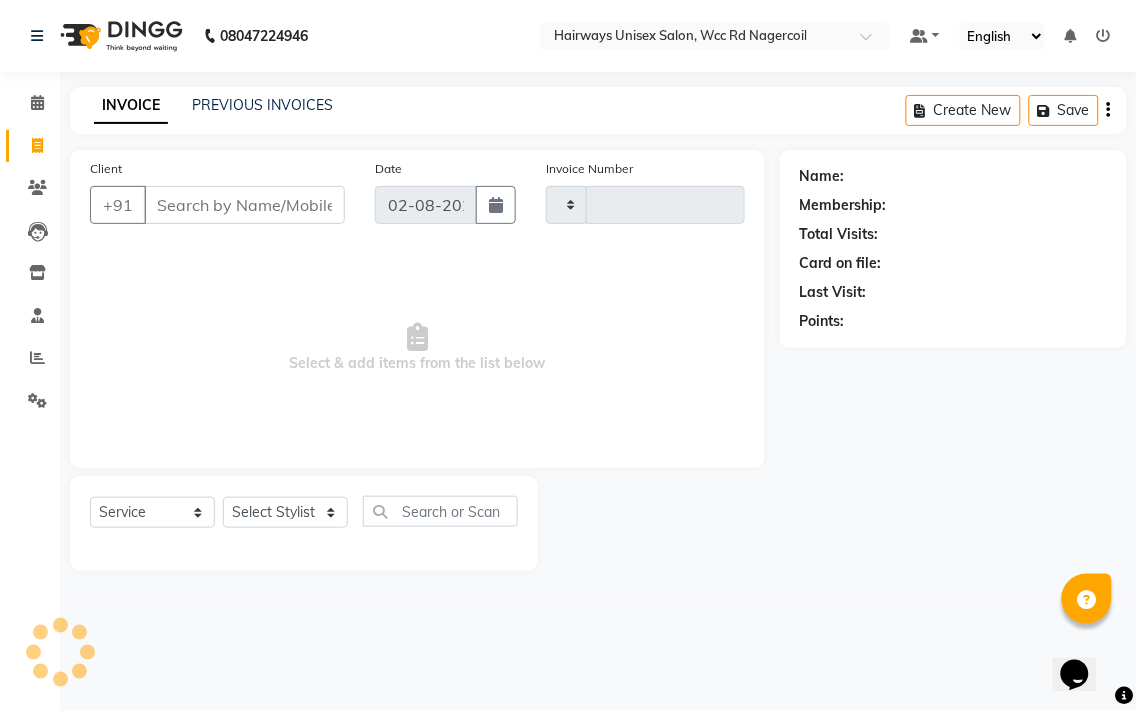 type on "5203" 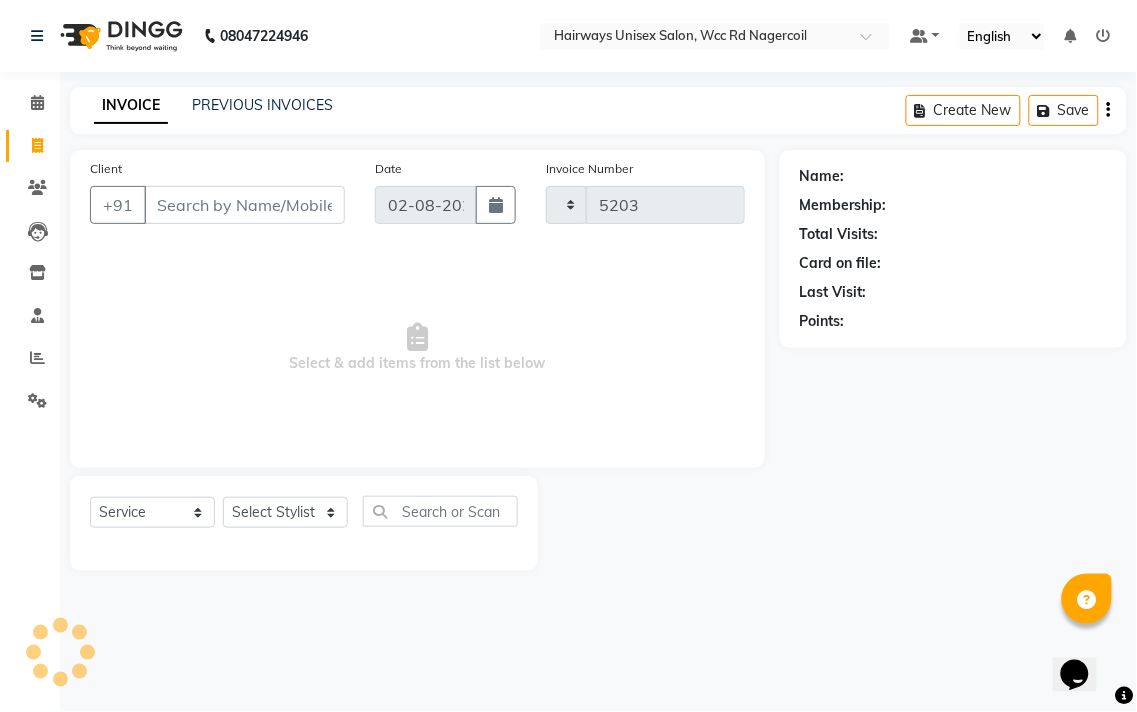 select on "6523" 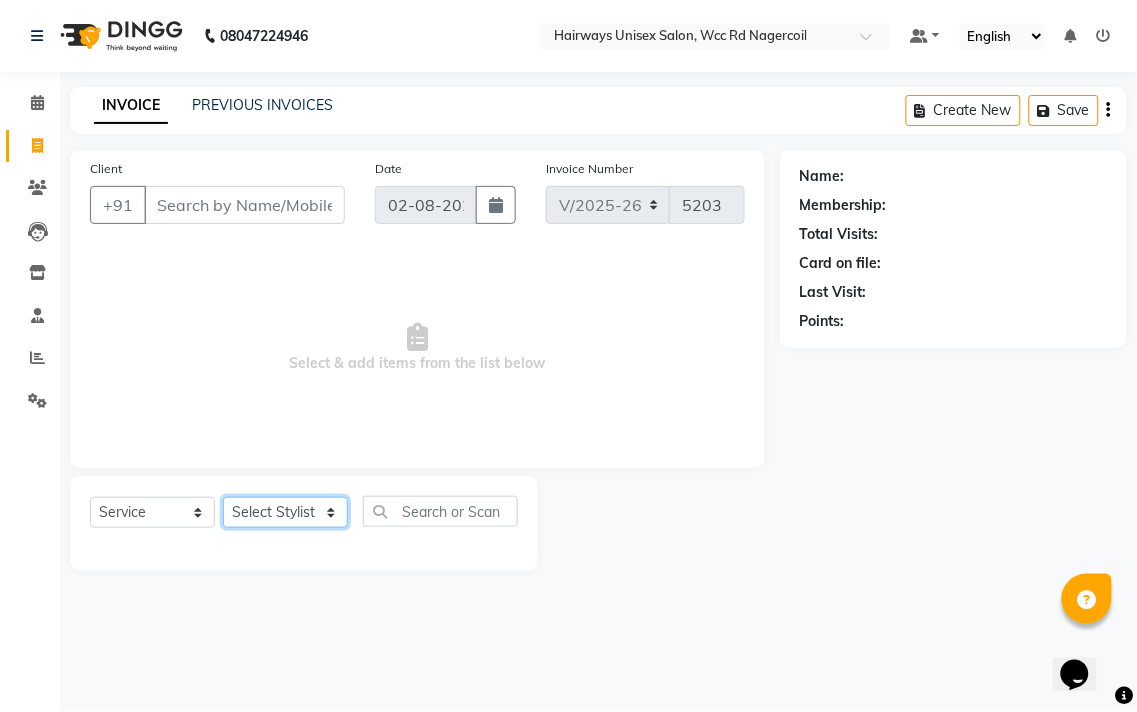 click on "Select Stylist Admin [NAME] [NAME] [NAME] [NAME] [NAME] [NAME] Reception [NAME] [NAME] [NAME] [NAME]" 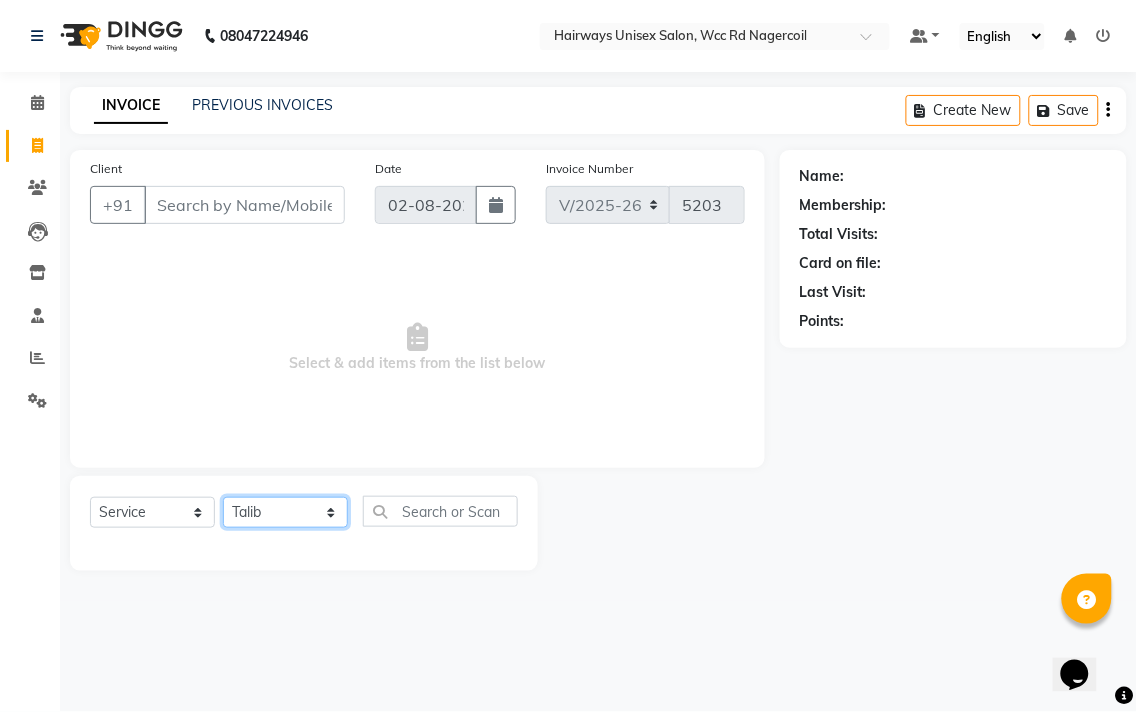 click on "Select Stylist Admin [NAME] [NAME] [NAME] [NAME] [NAME] [NAME] Reception [NAME] [NAME] [NAME] [NAME]" 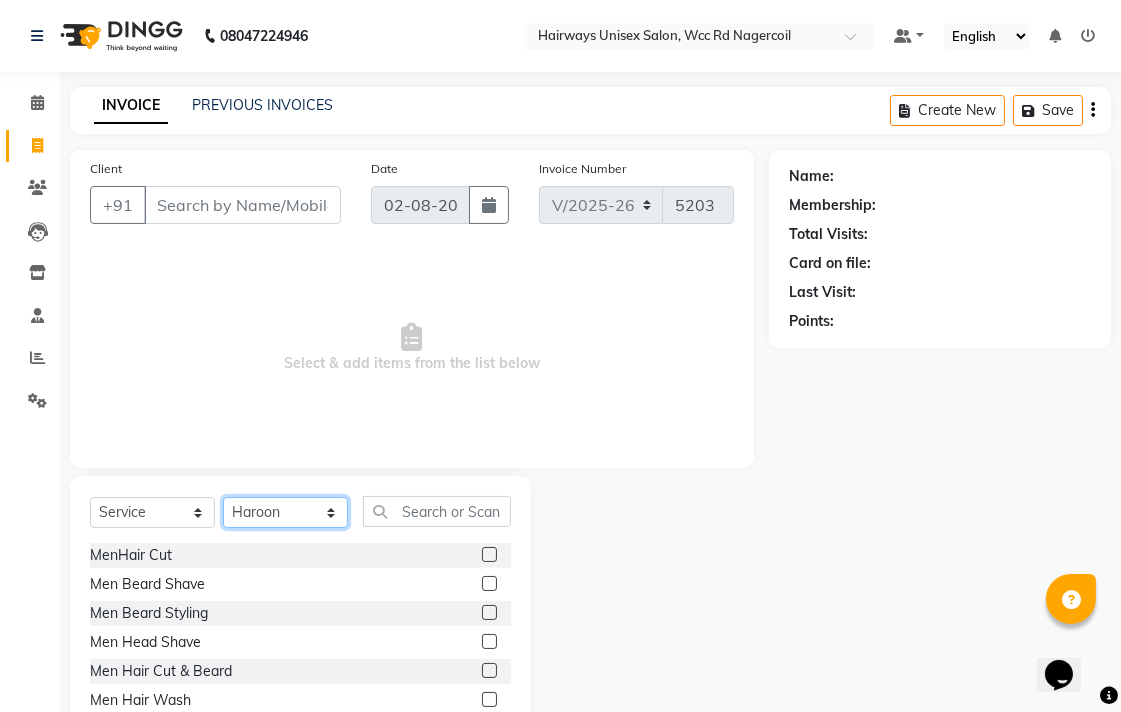 click on "Select Stylist Admin Chitra divya Gokila Haroon Imran Reception Salman Sartaj Khan Talib" 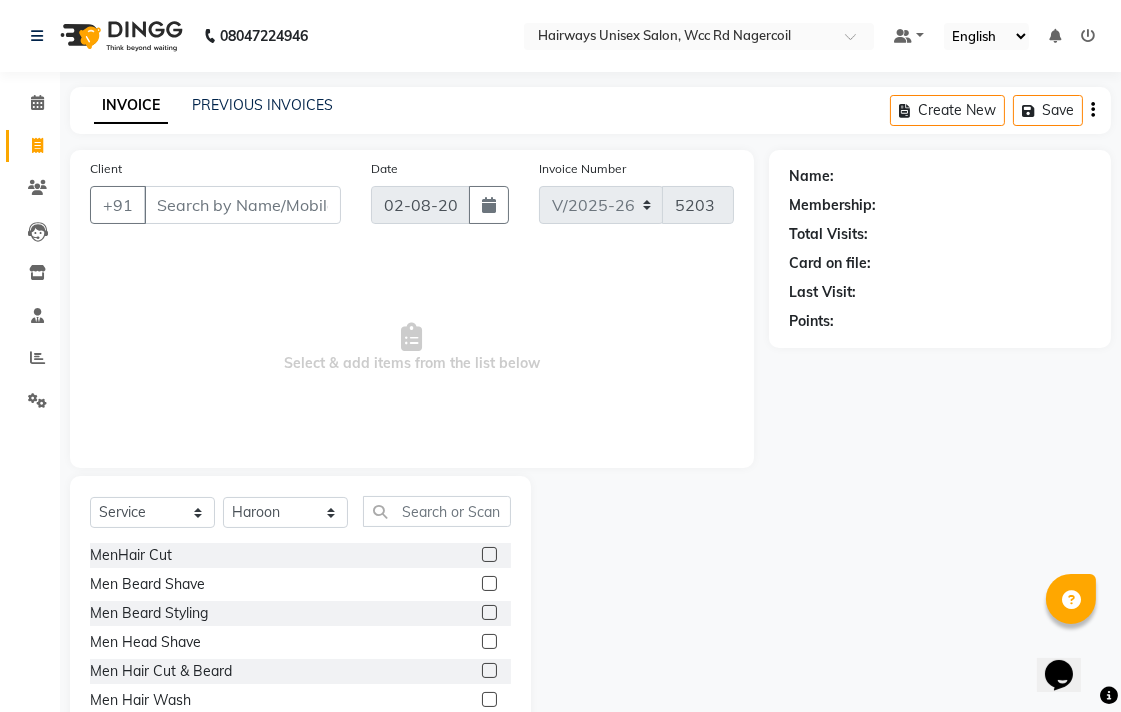 click 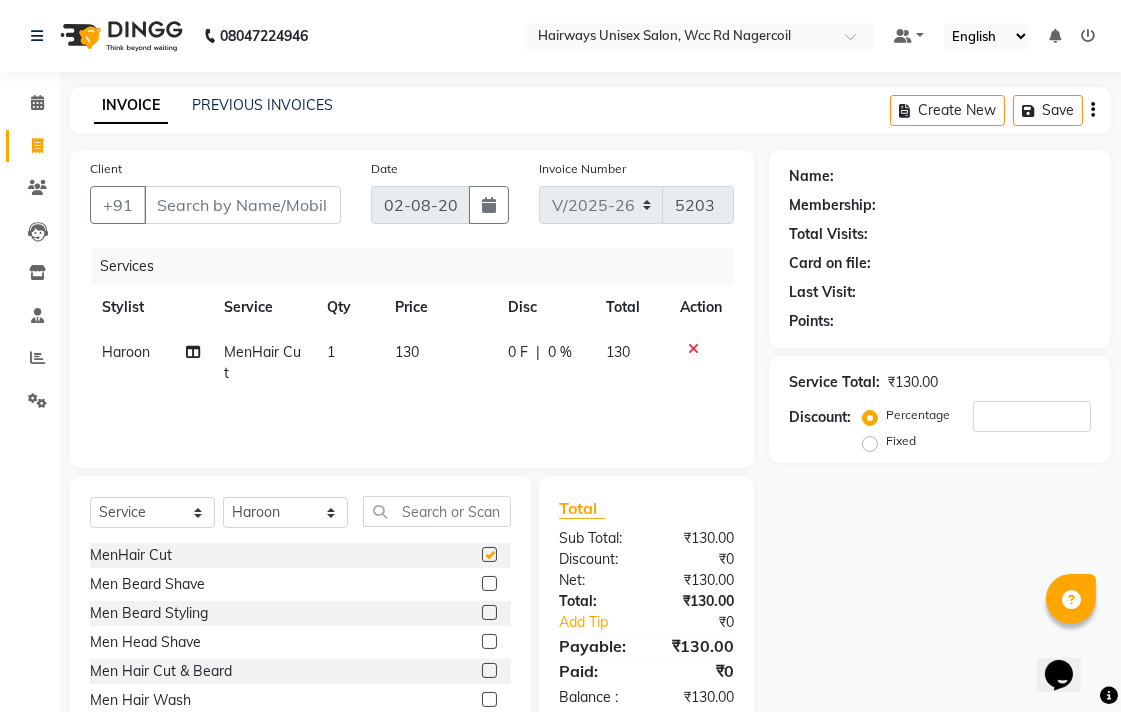 checkbox on "false" 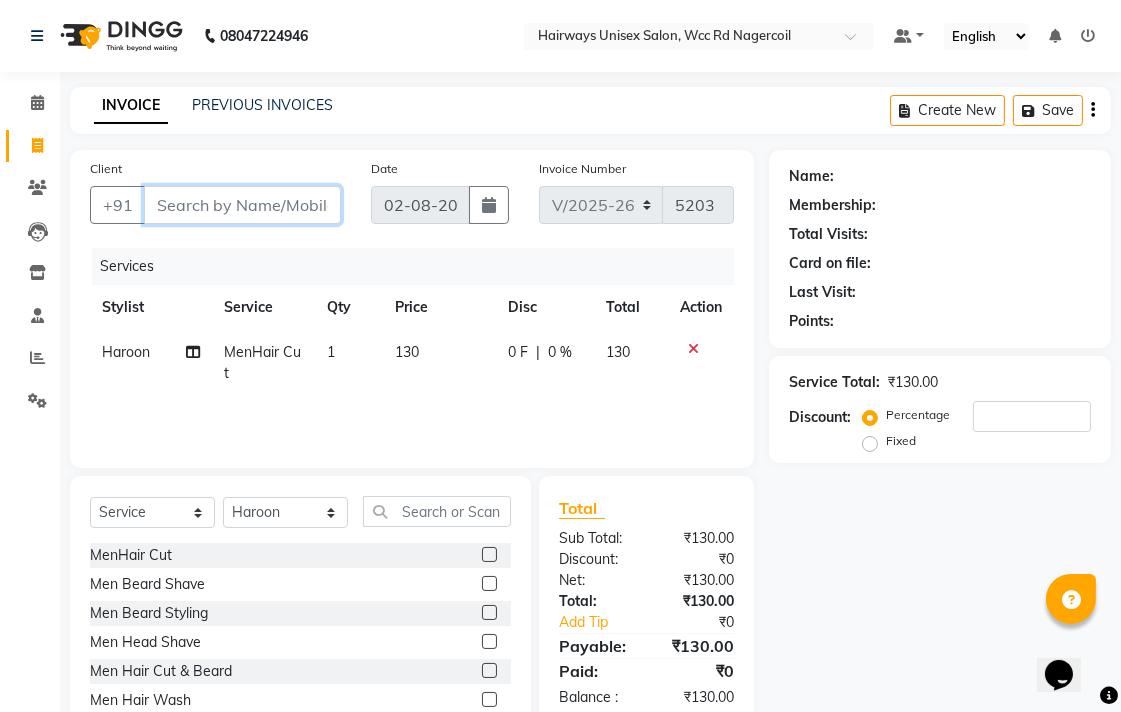 click on "Client" at bounding box center (242, 205) 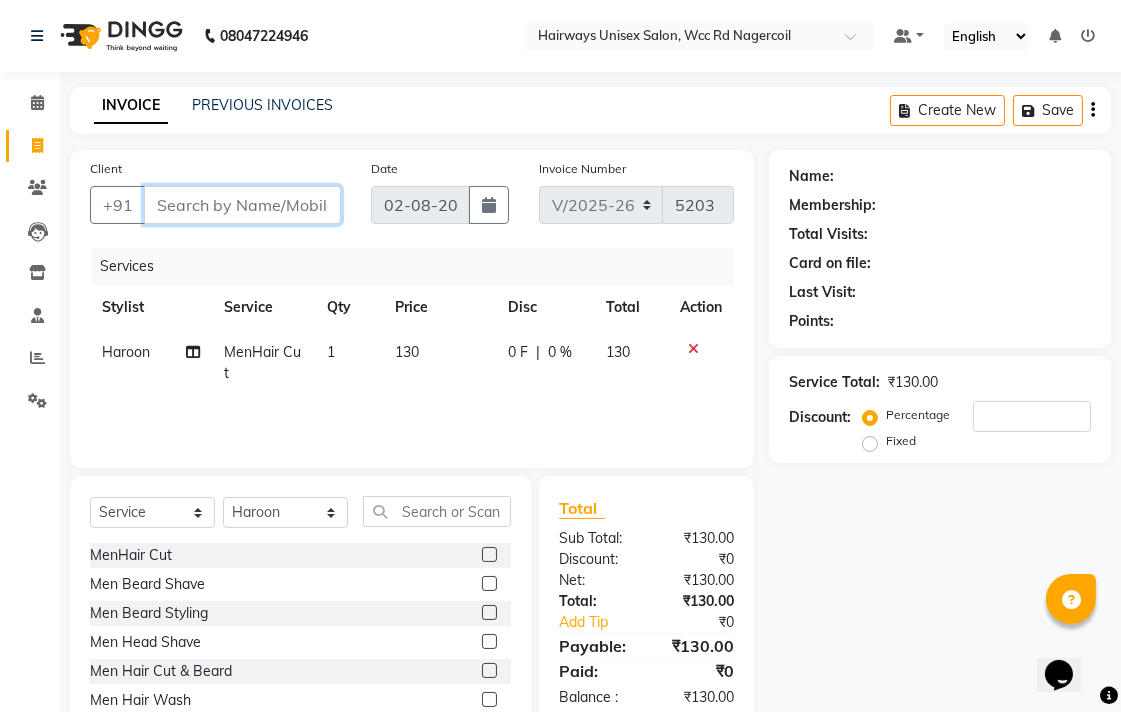 click on "Client" at bounding box center (242, 205) 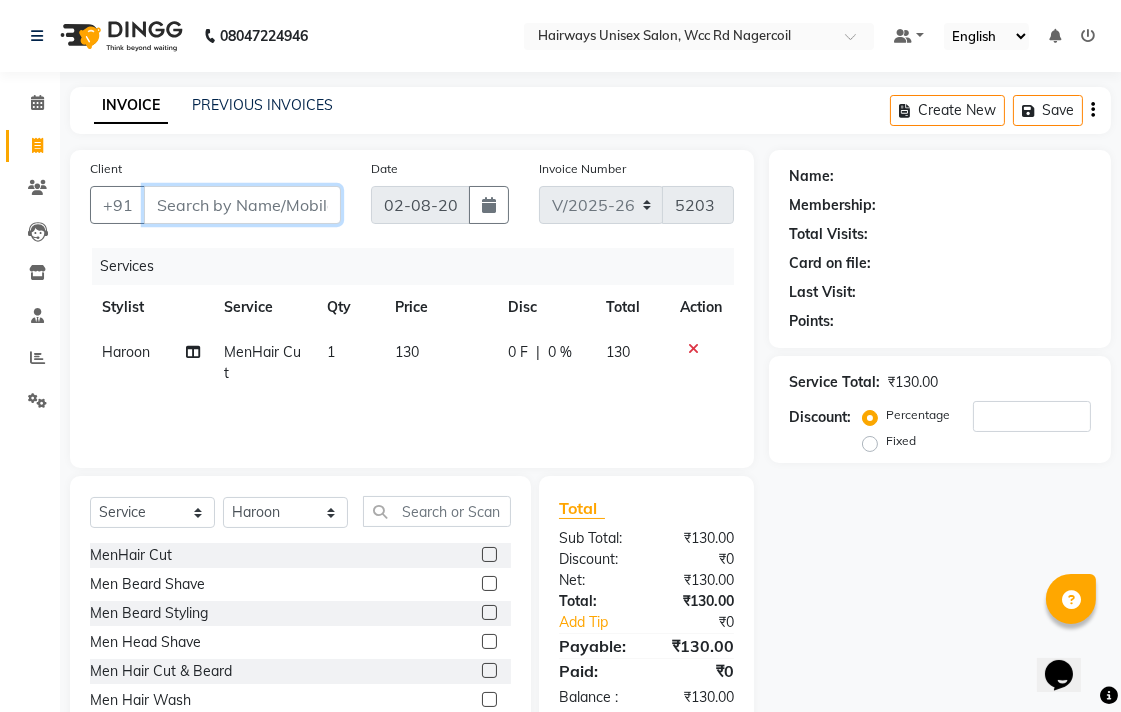 type on "6" 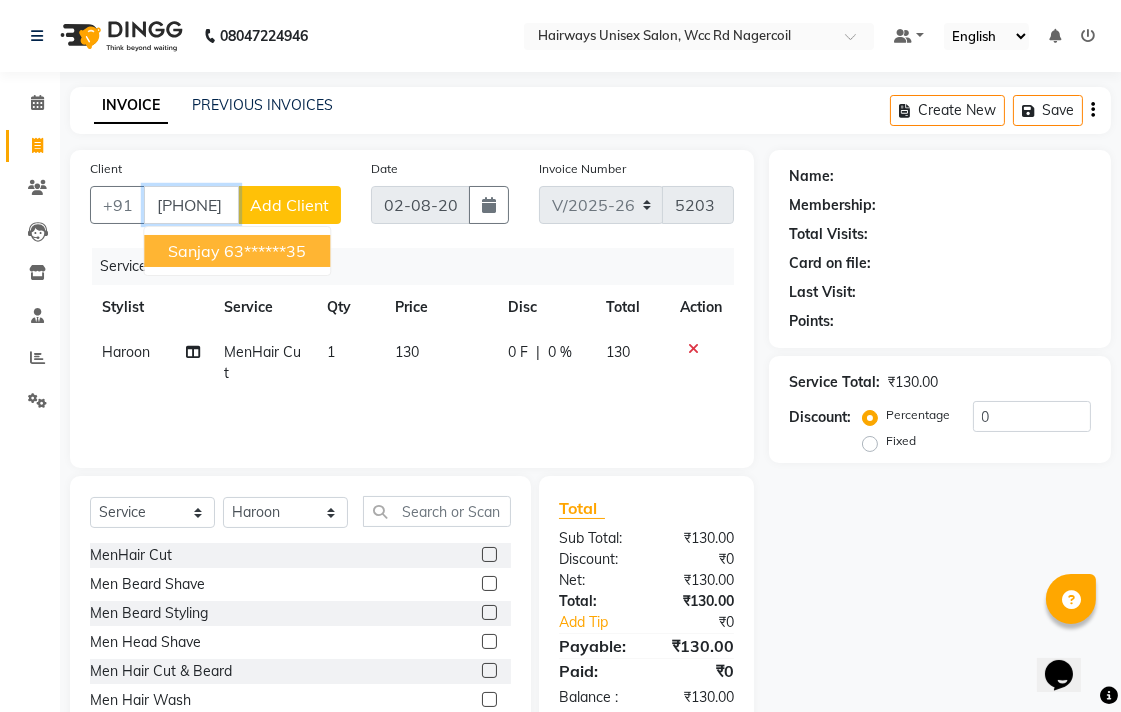 click on "63******35" at bounding box center (265, 251) 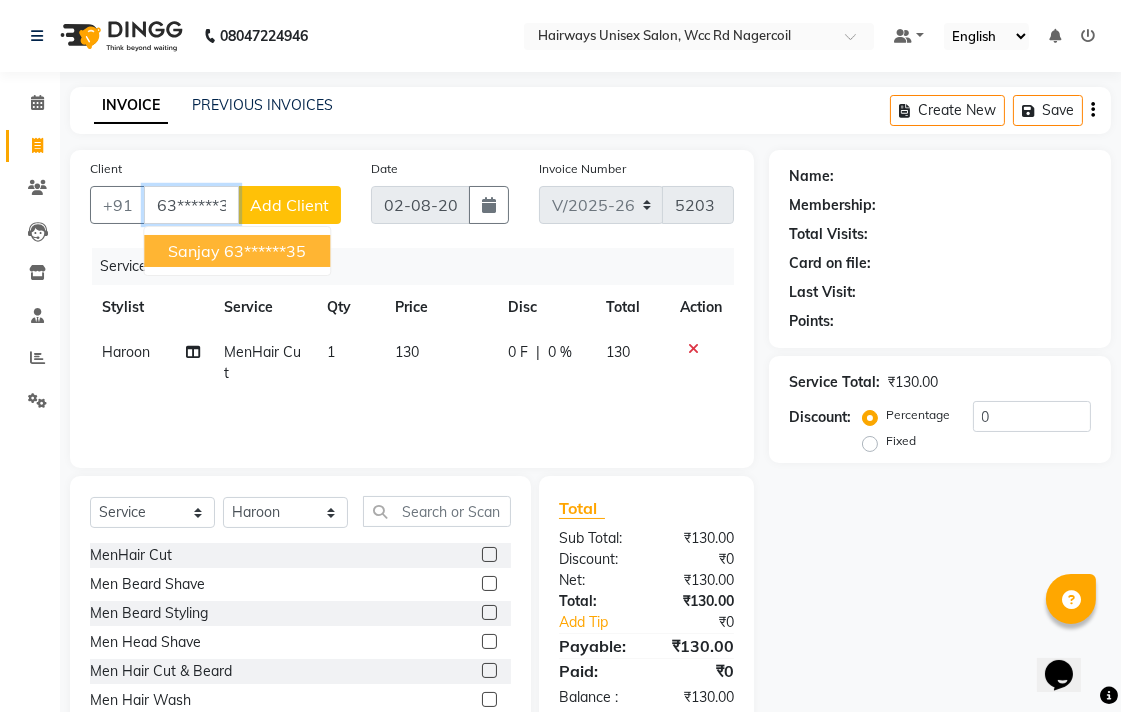 type on "63******35" 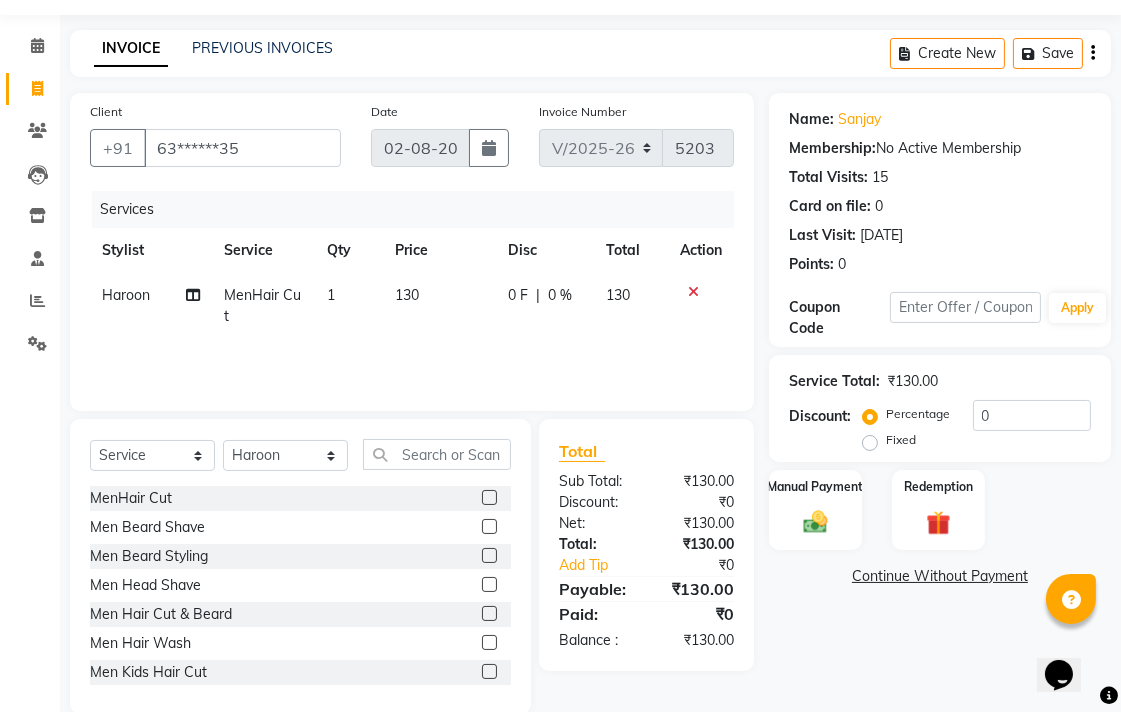 scroll, scrollTop: 88, scrollLeft: 0, axis: vertical 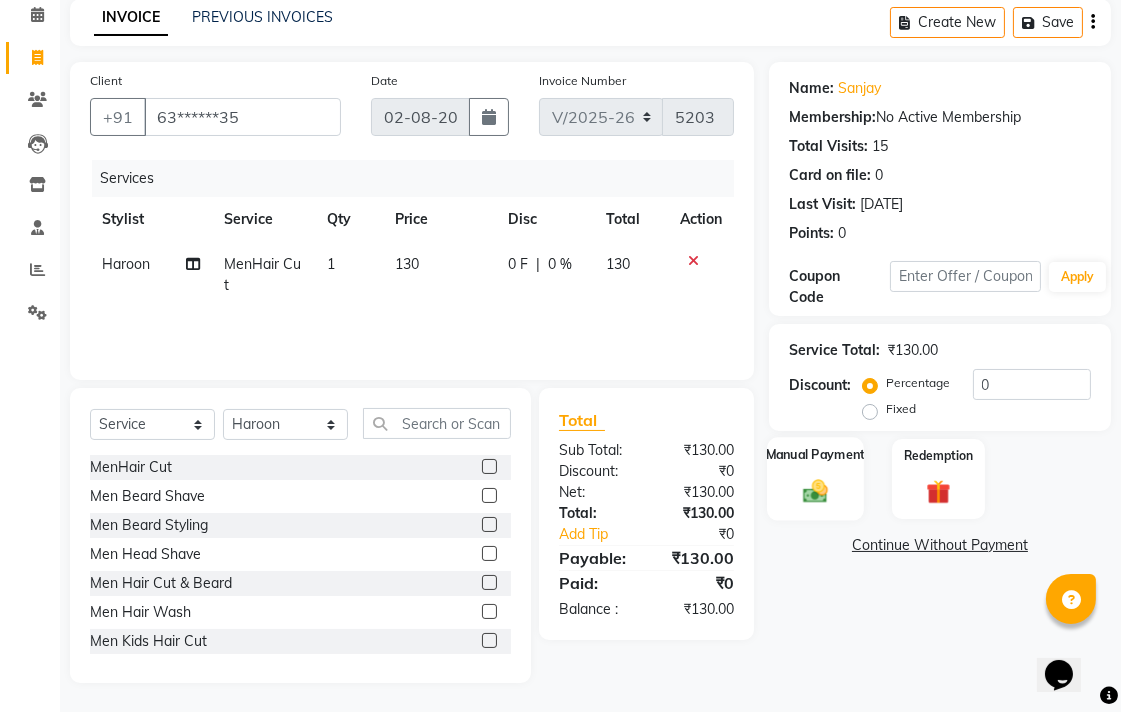 click on "Manual Payment" 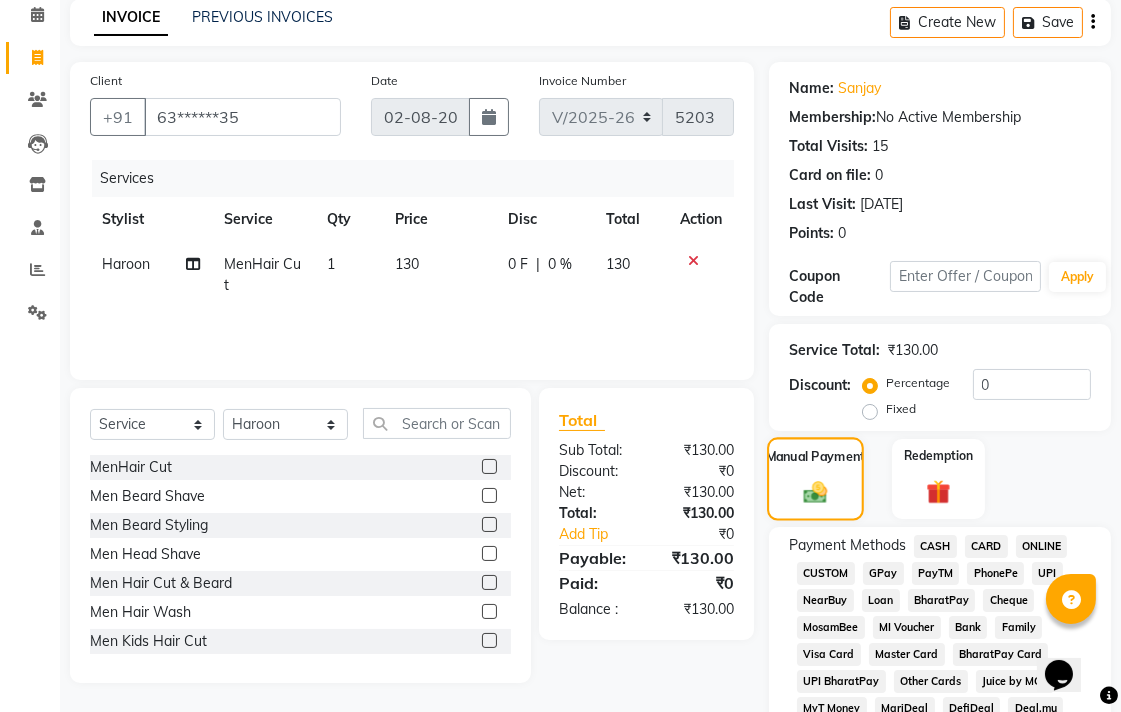 scroll, scrollTop: 311, scrollLeft: 0, axis: vertical 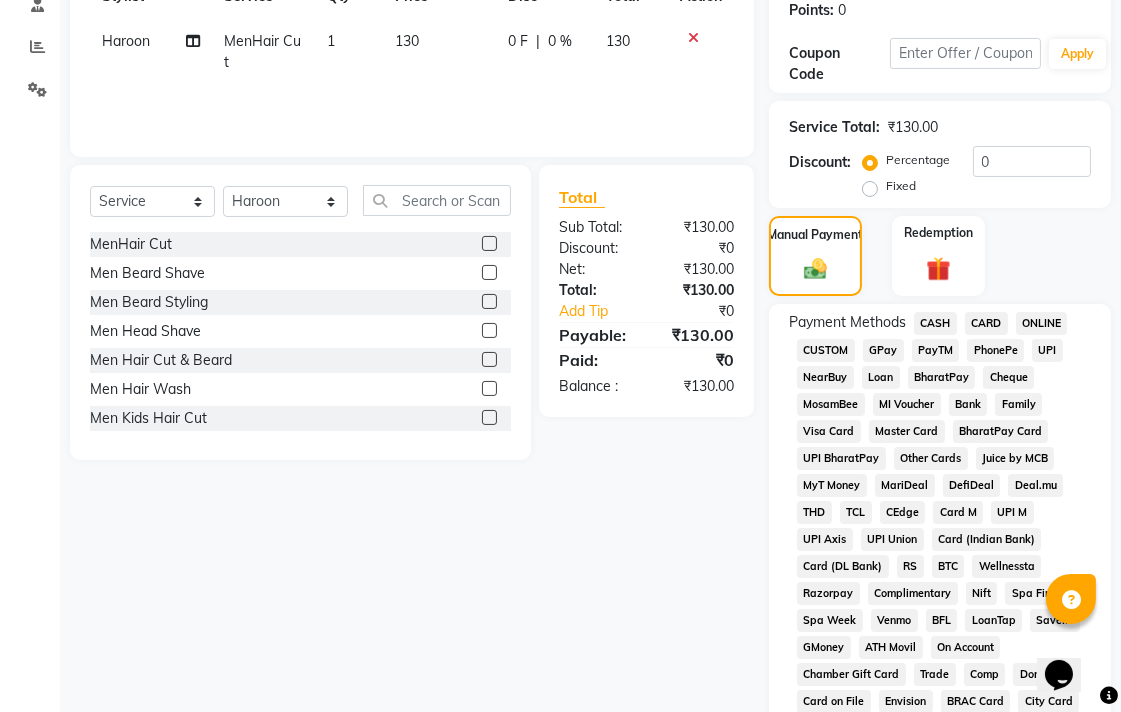 click on "CASH" 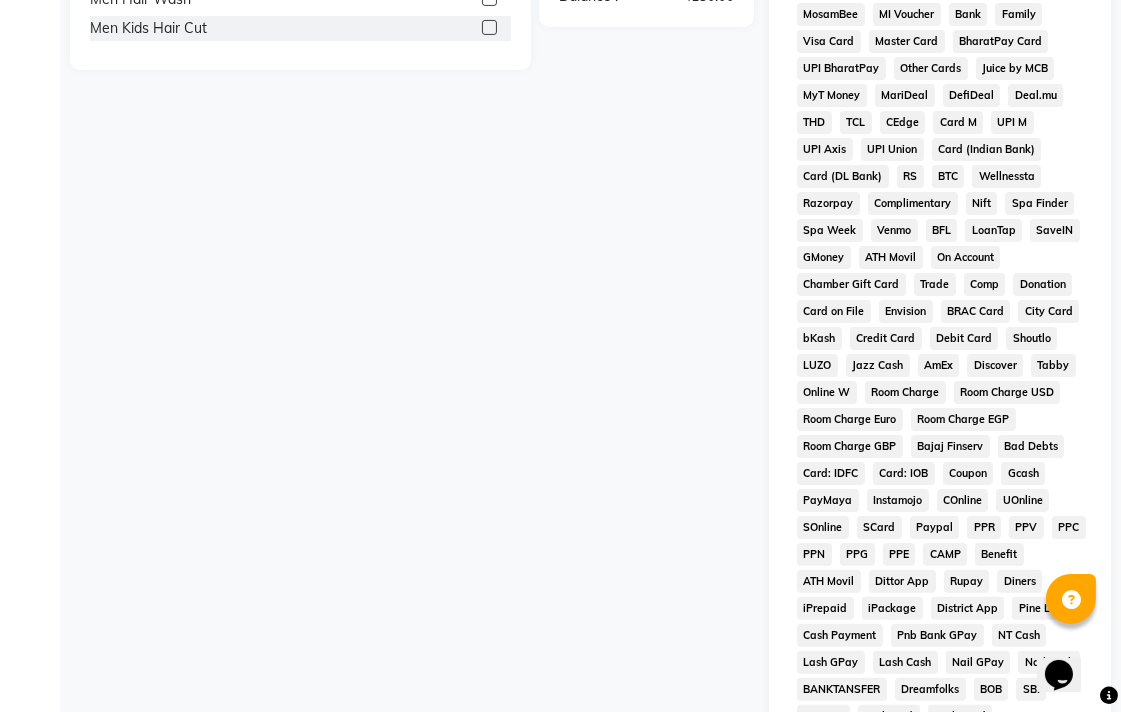 scroll, scrollTop: 468, scrollLeft: 0, axis: vertical 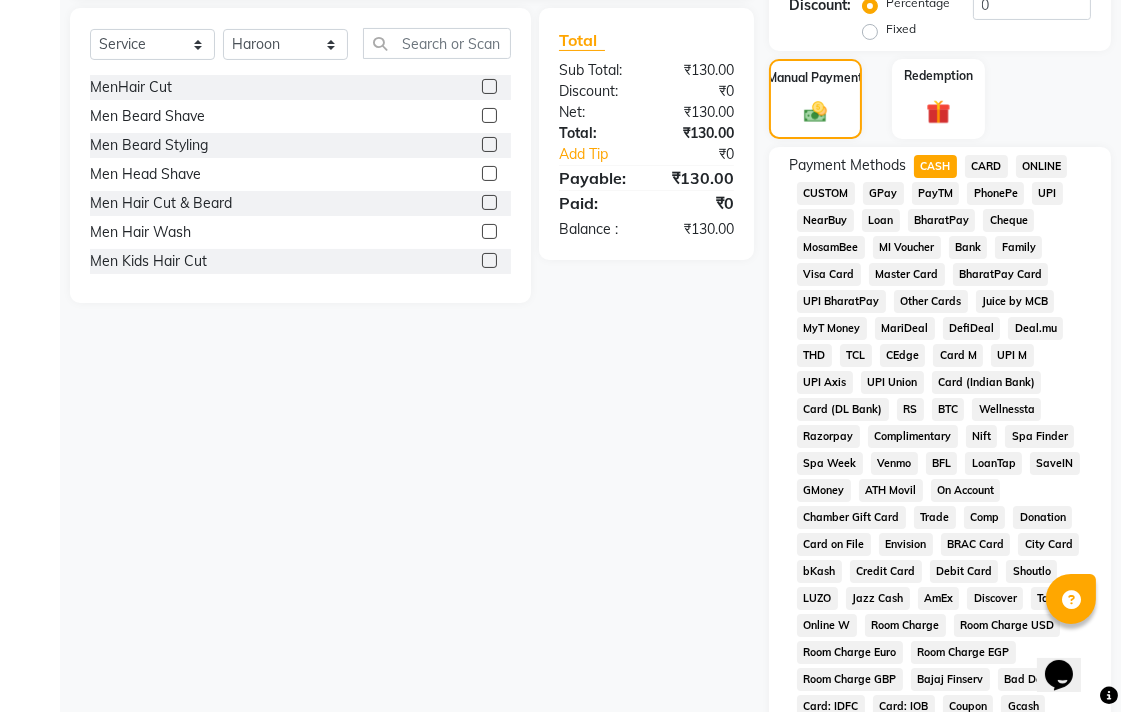 click on "UPI" 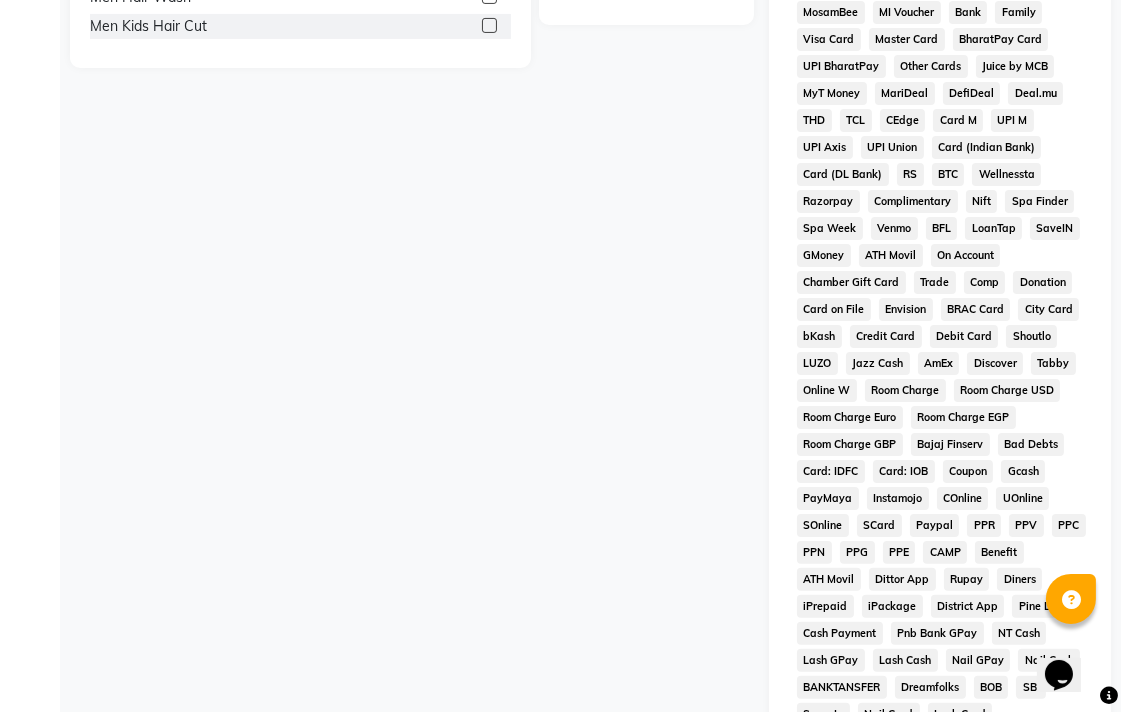 scroll, scrollTop: 913, scrollLeft: 0, axis: vertical 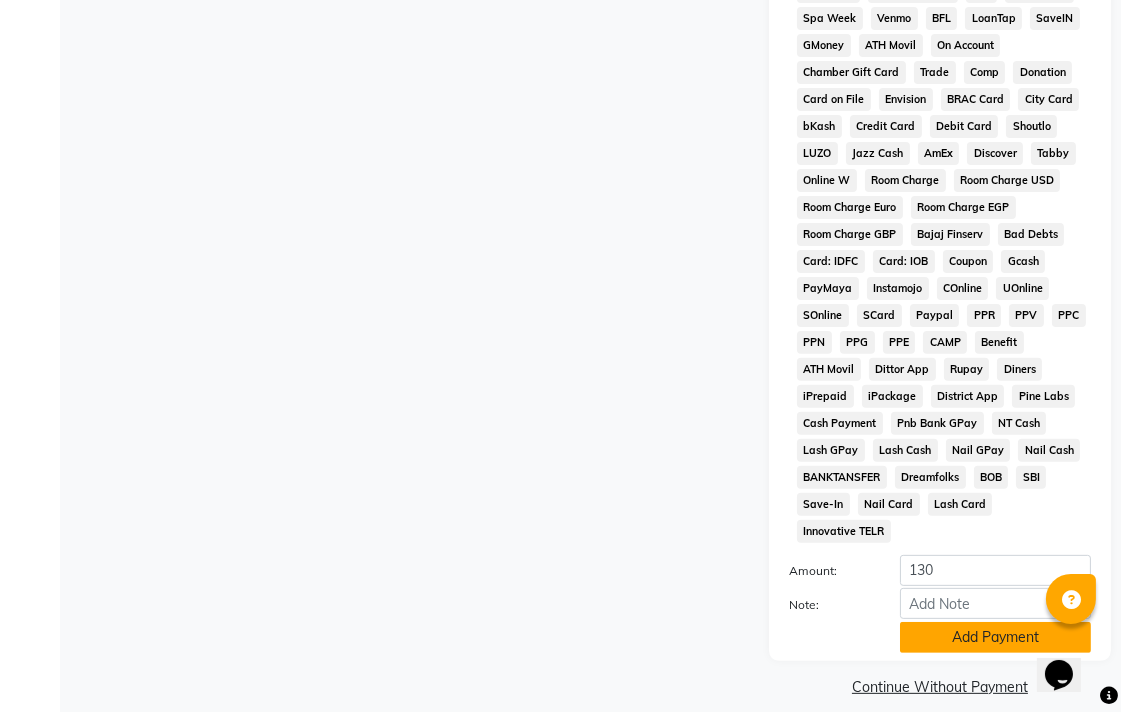 click on "Add Payment" 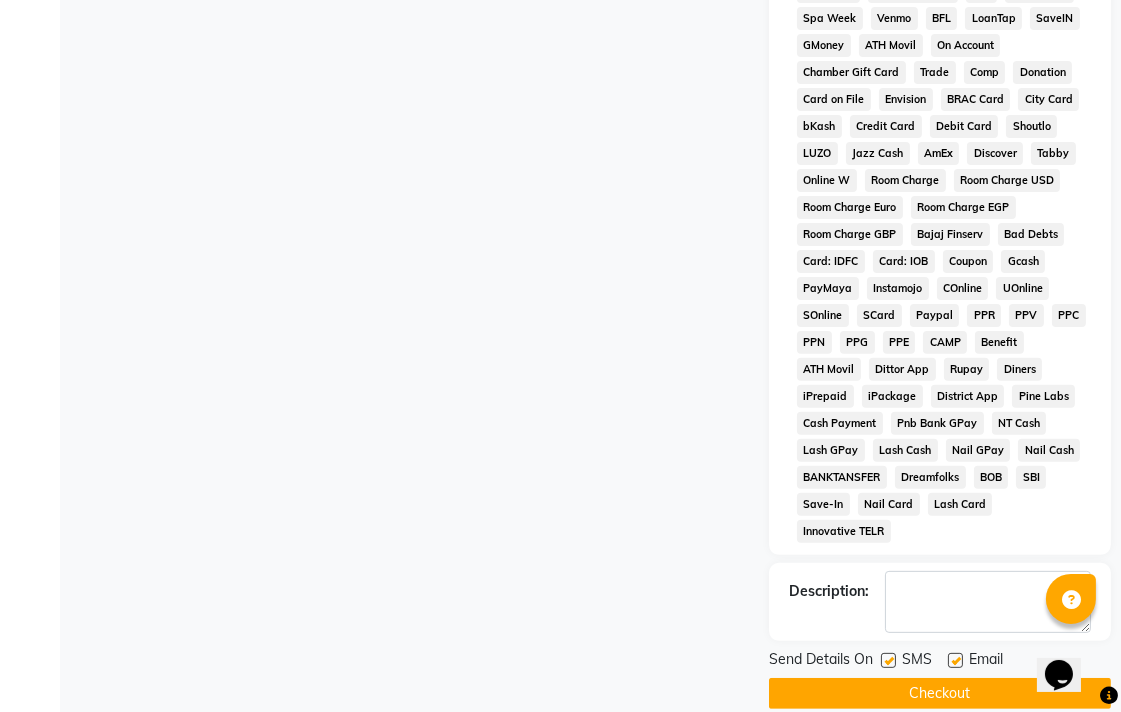 click on "Checkout" 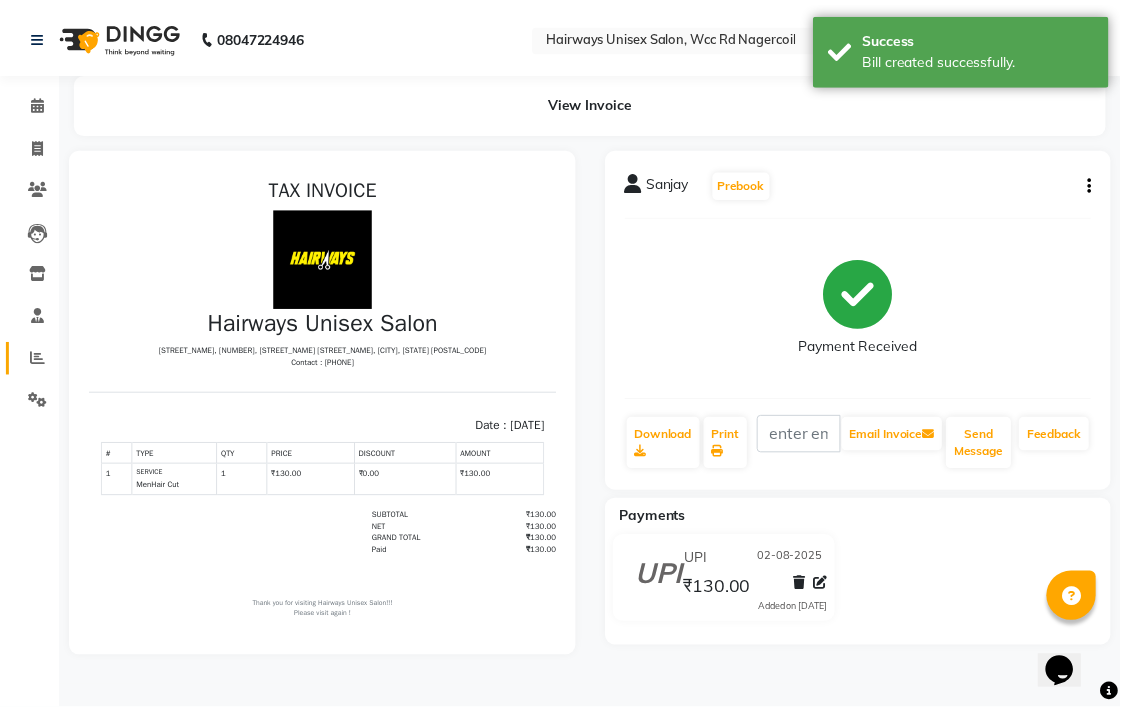 scroll, scrollTop: 0, scrollLeft: 0, axis: both 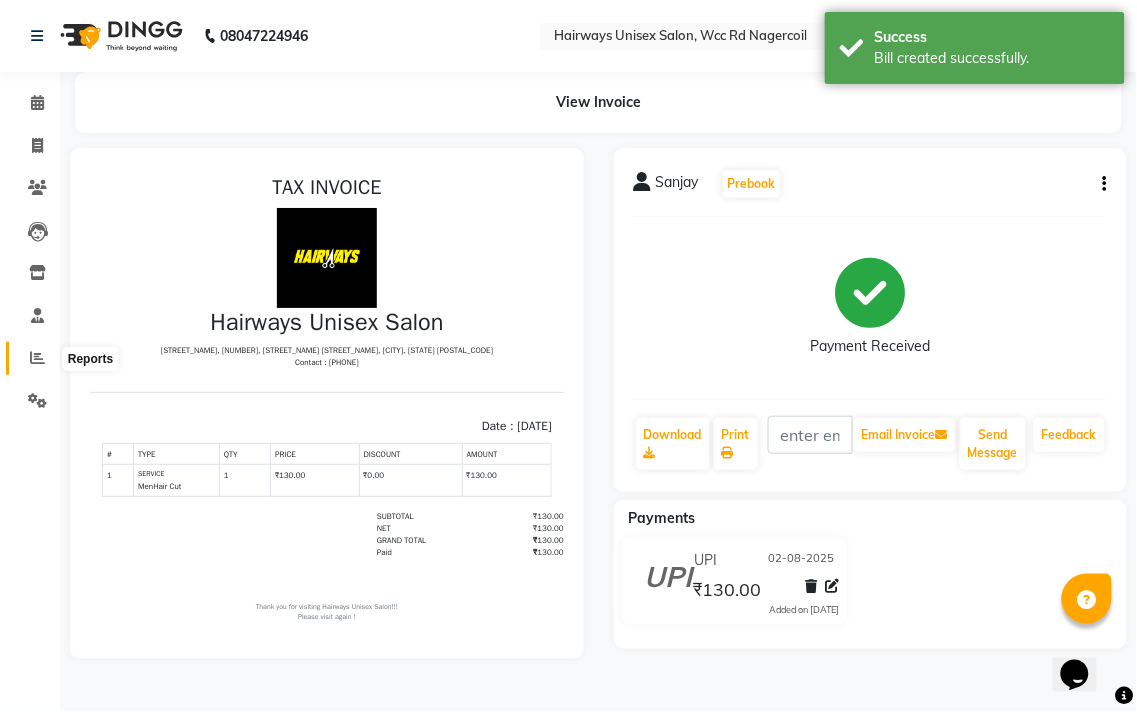 click 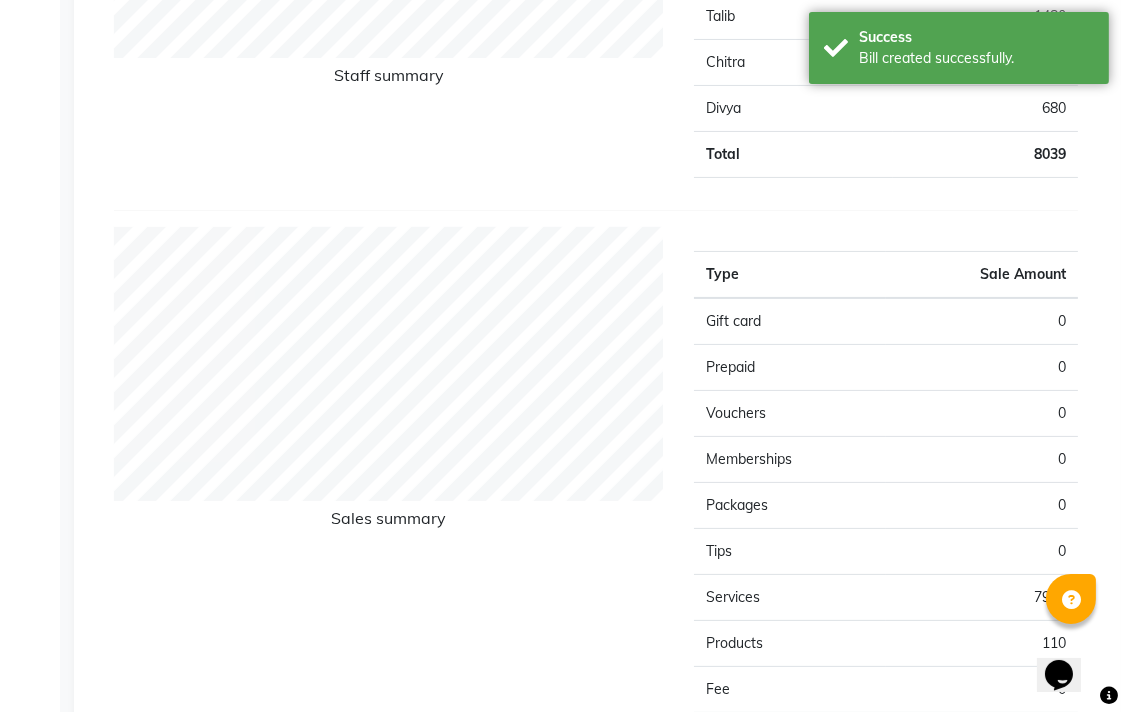 scroll, scrollTop: 111, scrollLeft: 0, axis: vertical 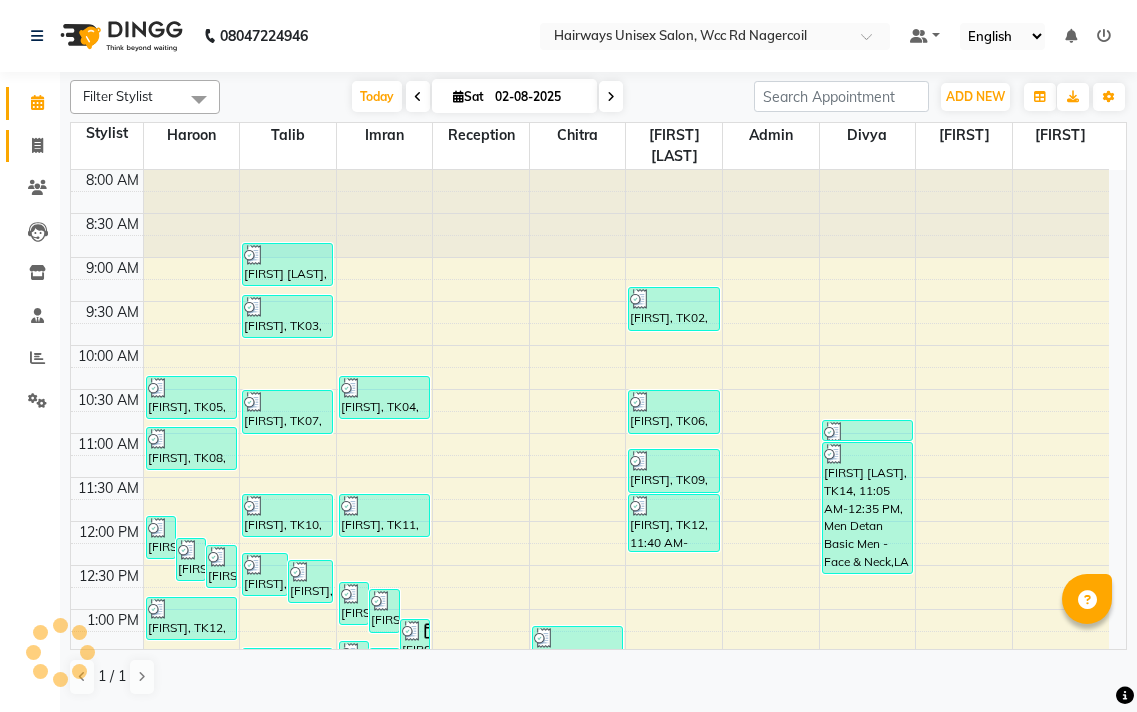 click on "Invoice" 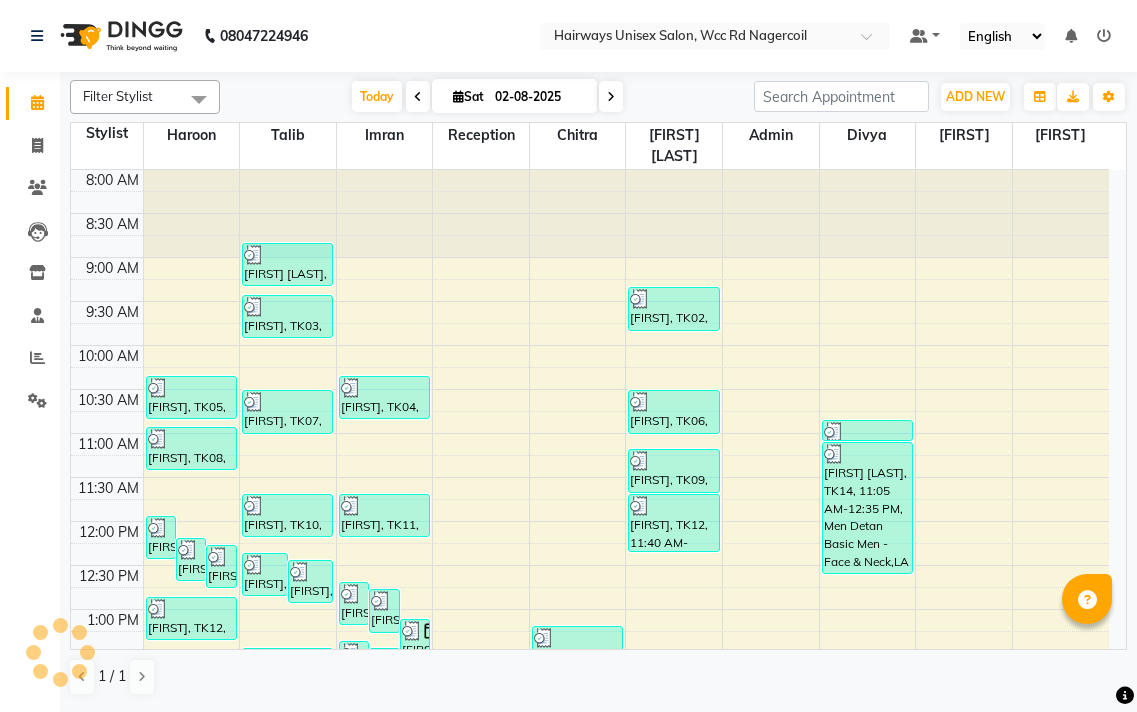 scroll, scrollTop: 0, scrollLeft: 0, axis: both 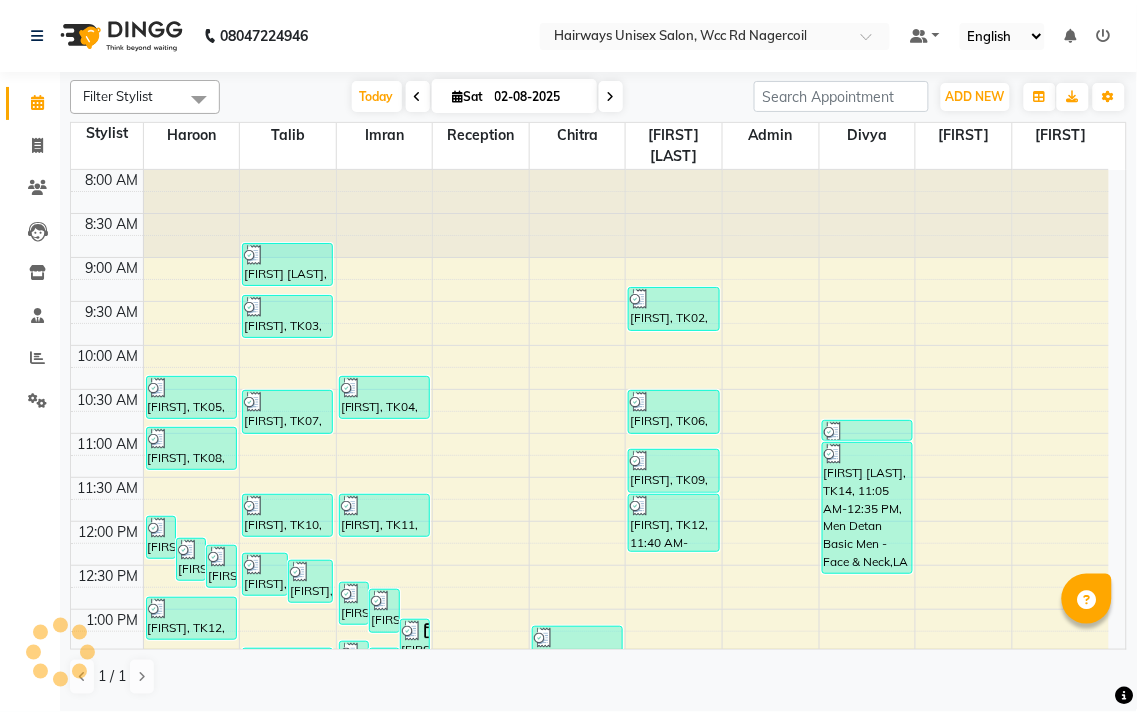 select on "6523" 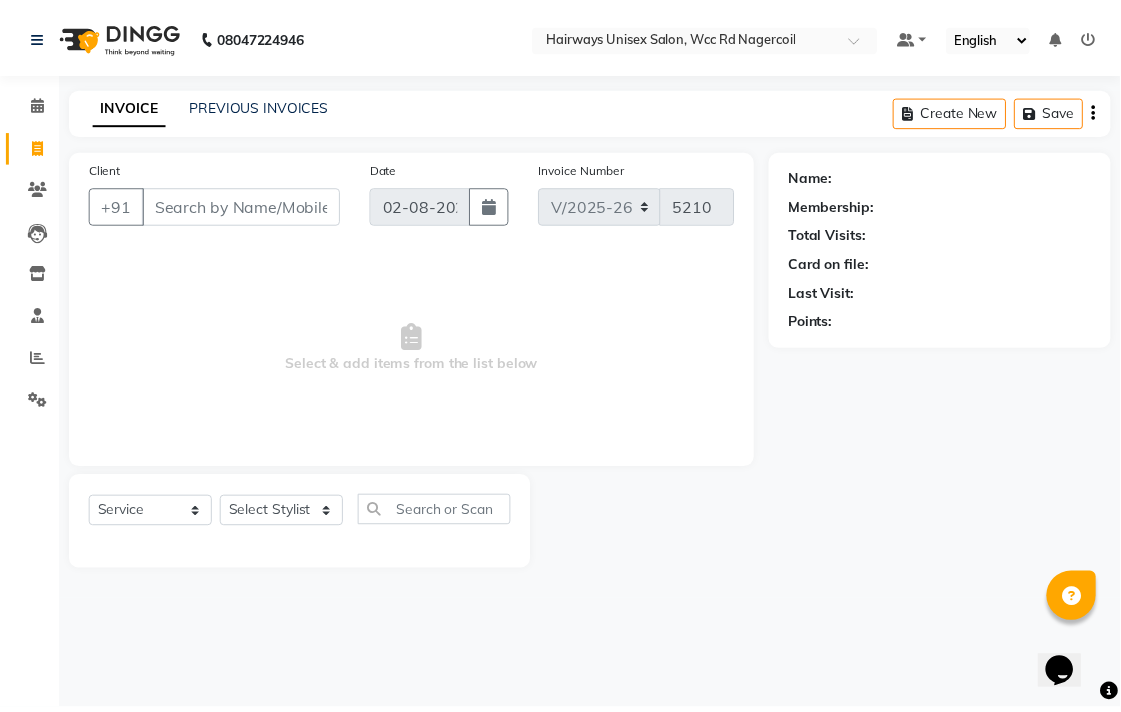 scroll, scrollTop: 0, scrollLeft: 0, axis: both 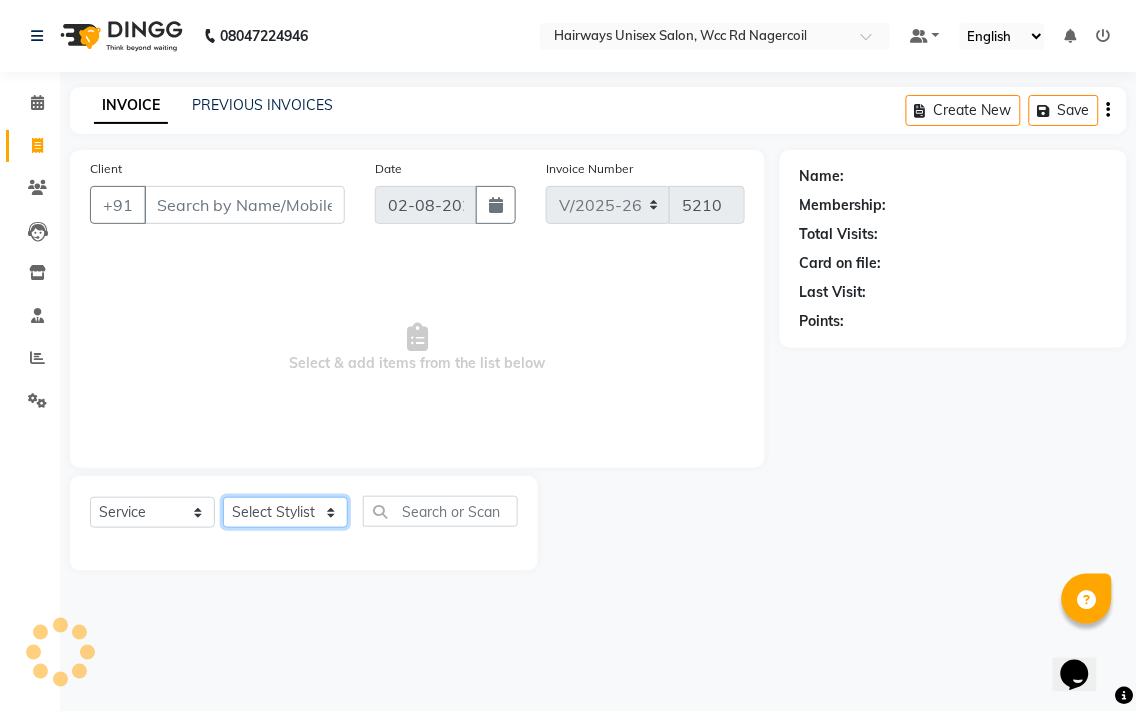 click on "Select Stylist Admin Chitra divya Gokila Haroon Imran Reception Salman Sartaj Khan Talib" 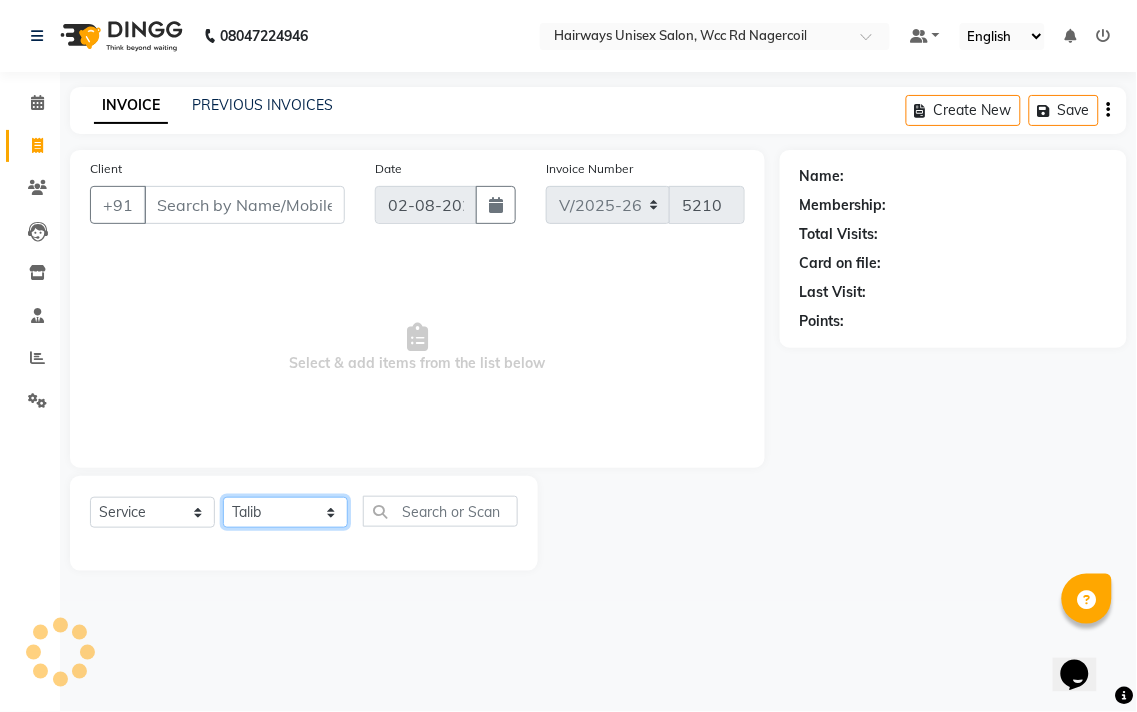 click on "Select Stylist Admin Chitra divya Gokila Haroon Imran Reception Salman Sartaj Khan Talib" 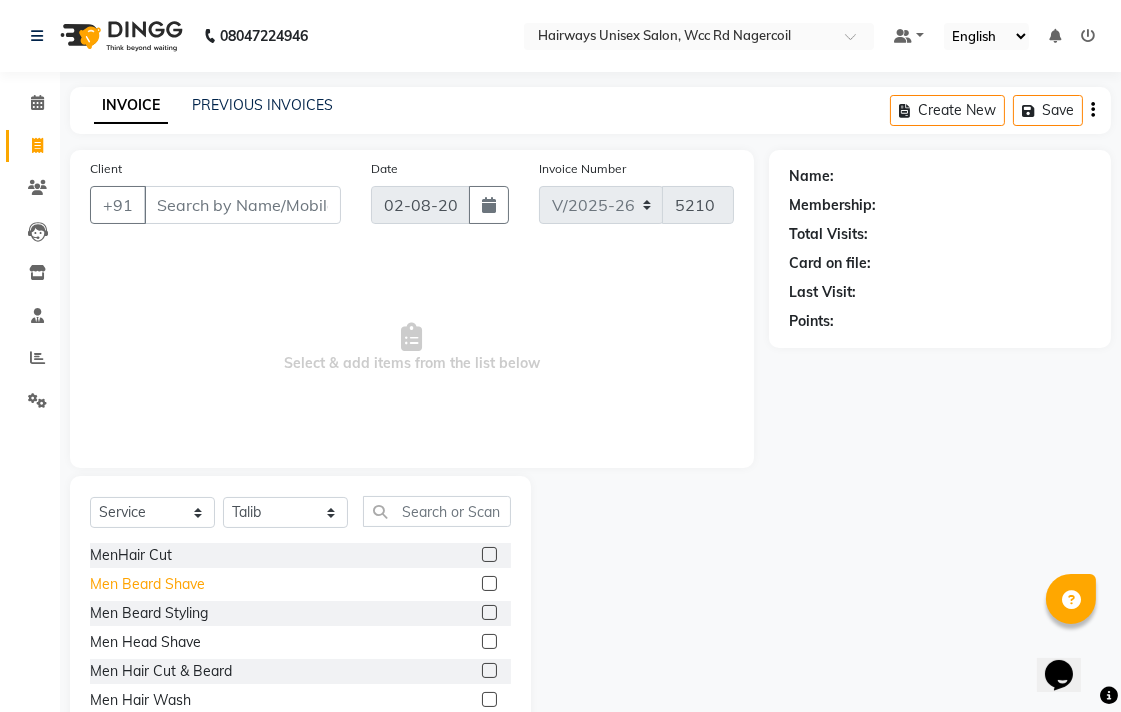 click on "Men Beard Shave" 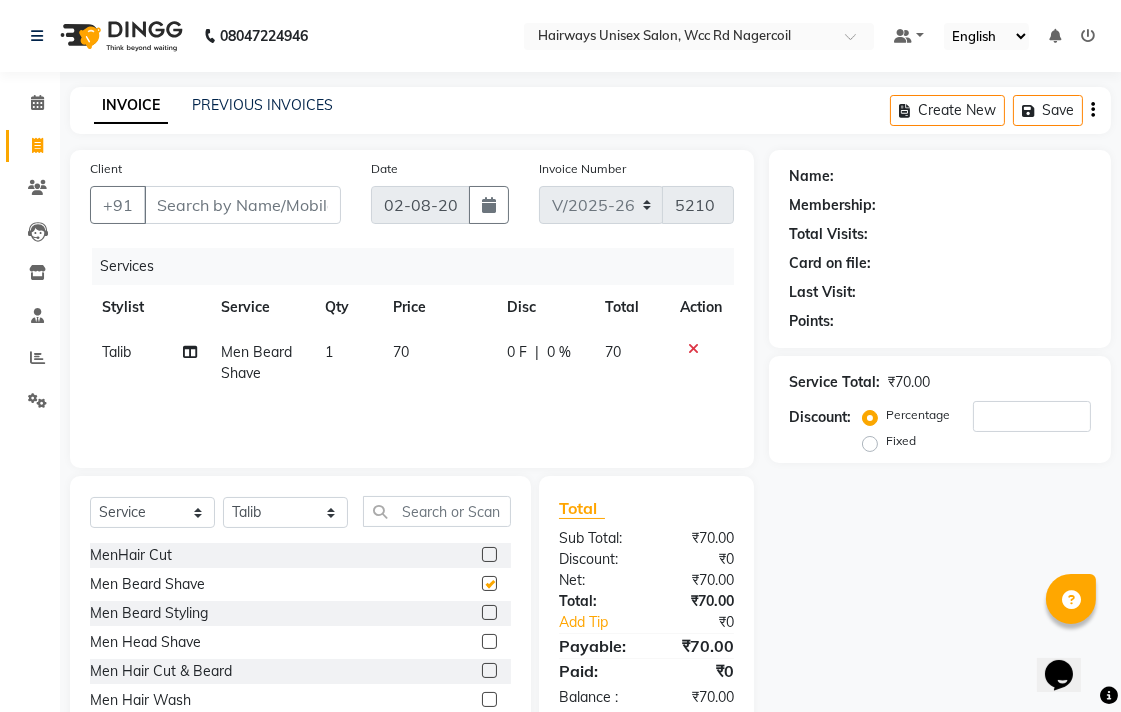 checkbox on "false" 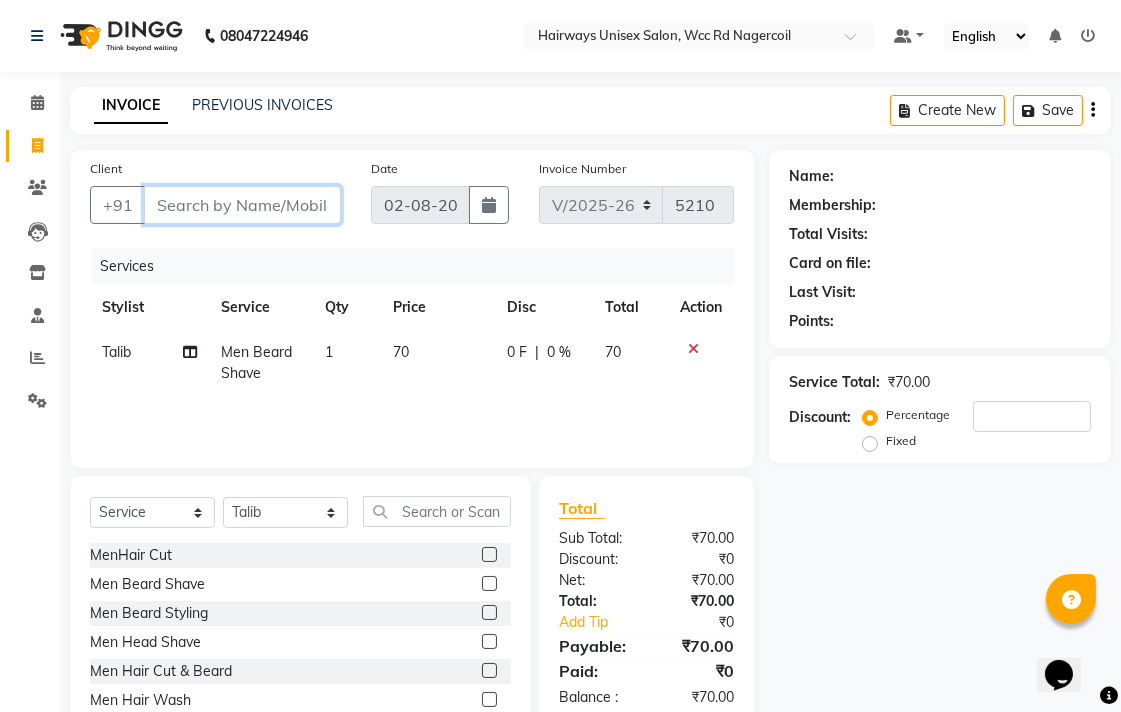 click on "Client" at bounding box center [242, 205] 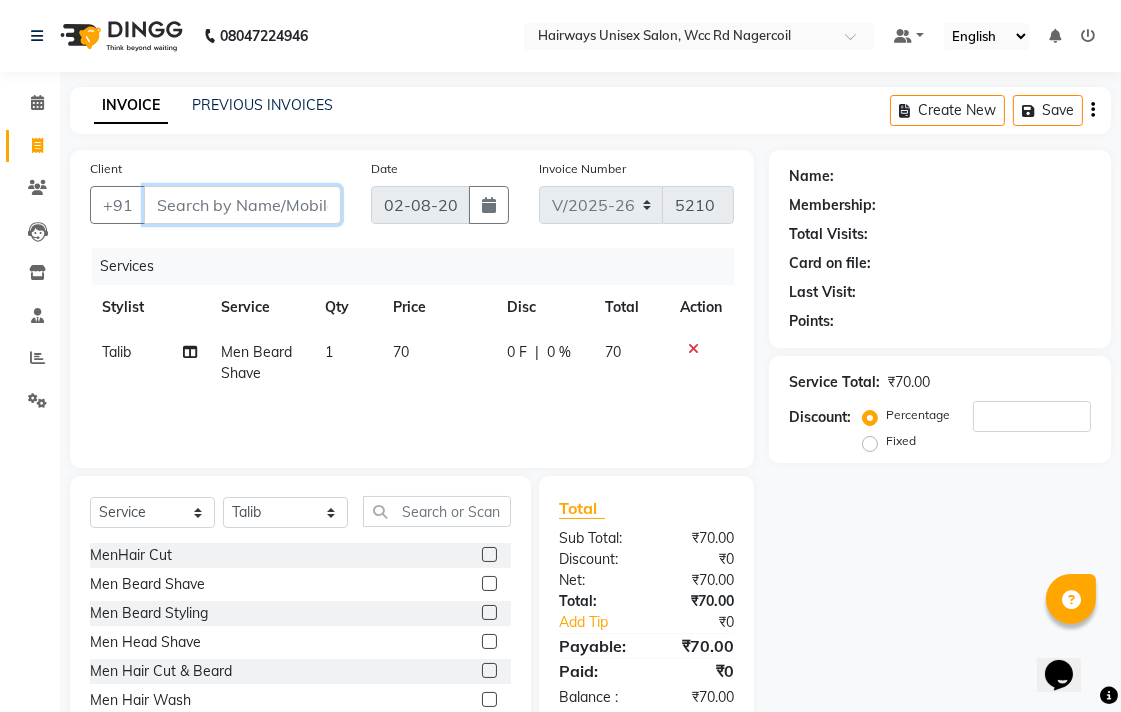 type on "8" 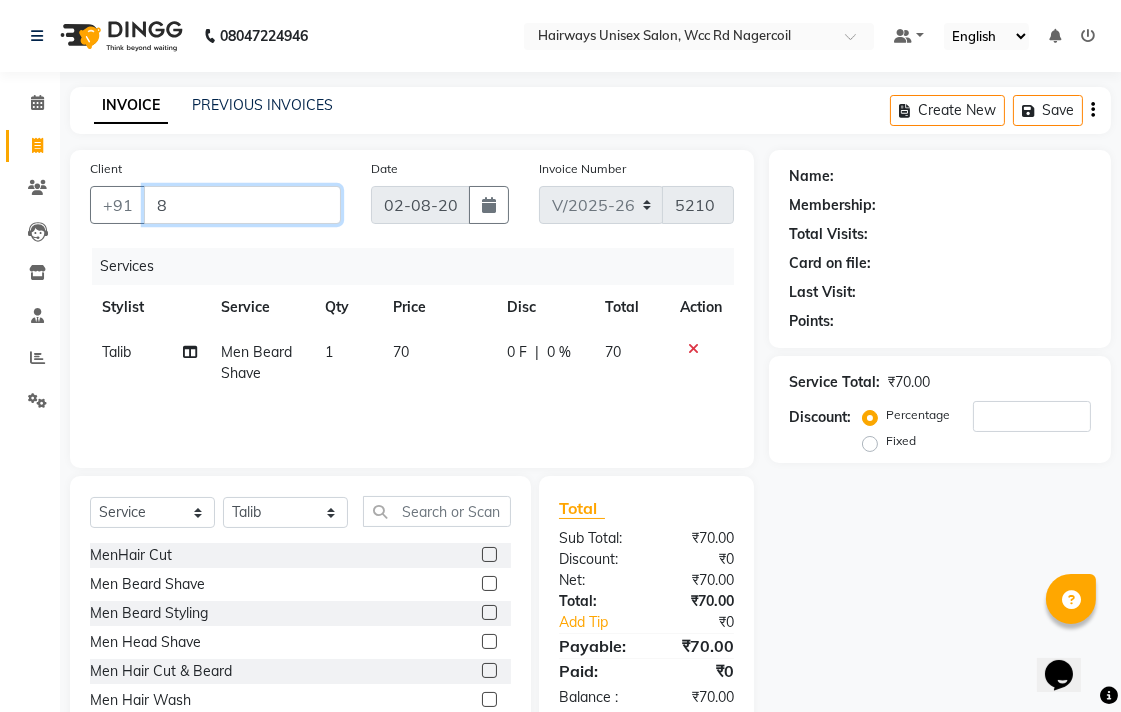 type on "0" 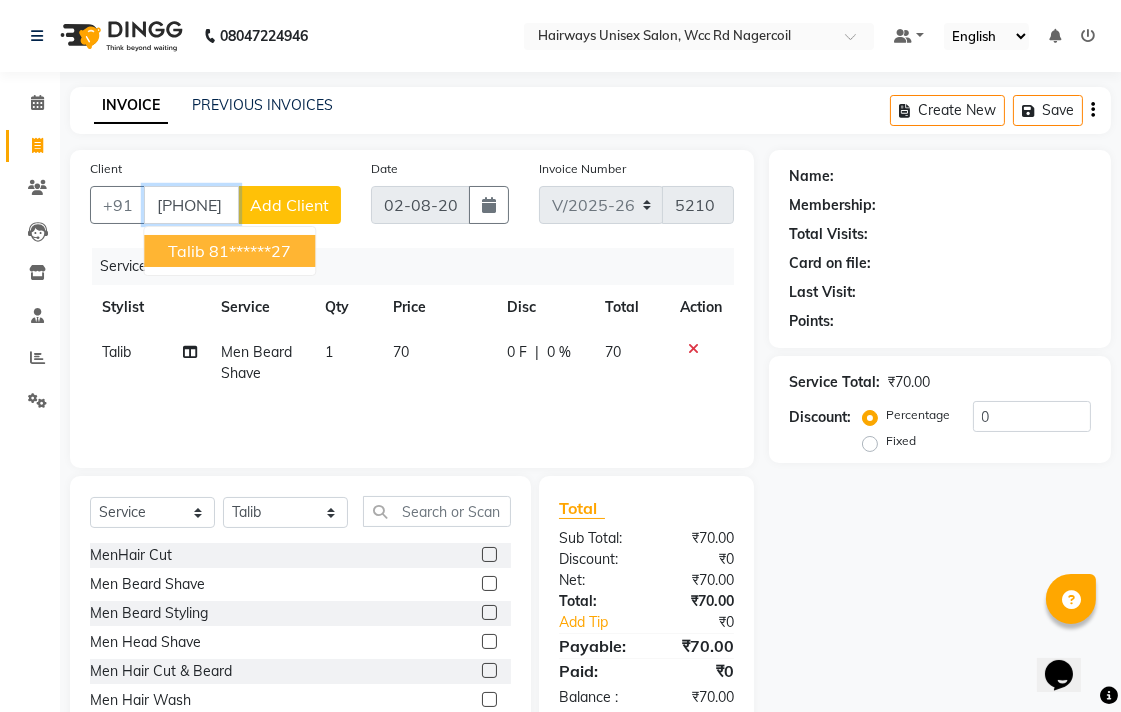 drag, startPoint x: 251, startPoint y: 253, endPoint x: 353, endPoint y: 253, distance: 102 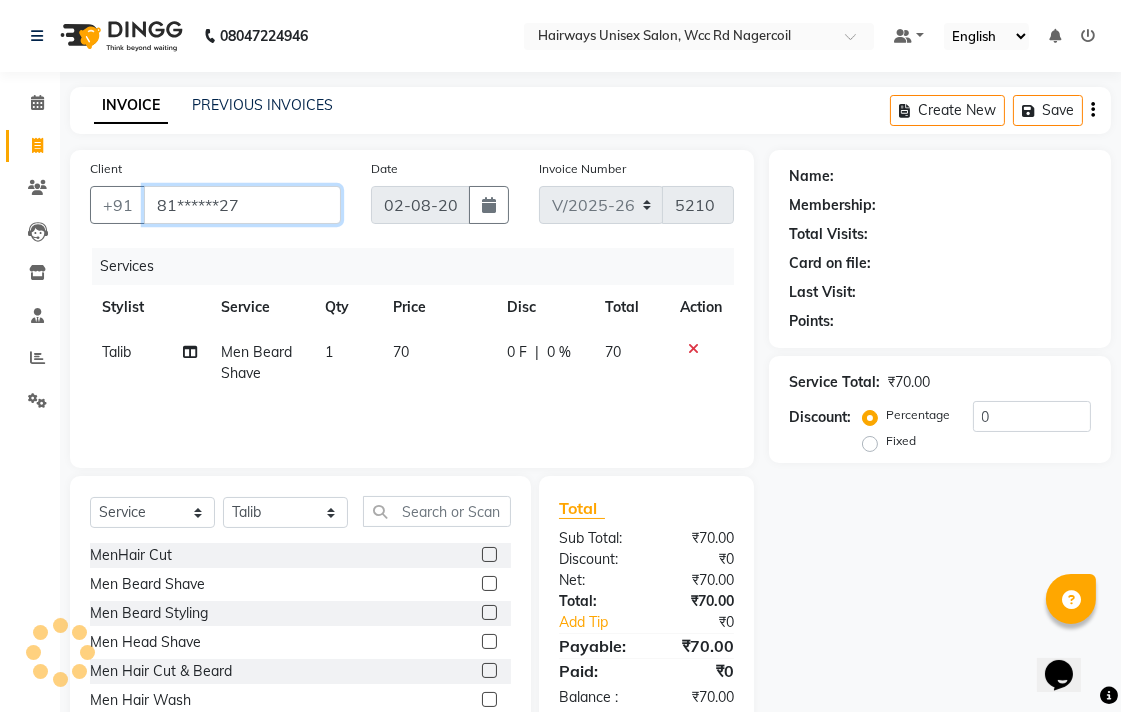 type on "81******27" 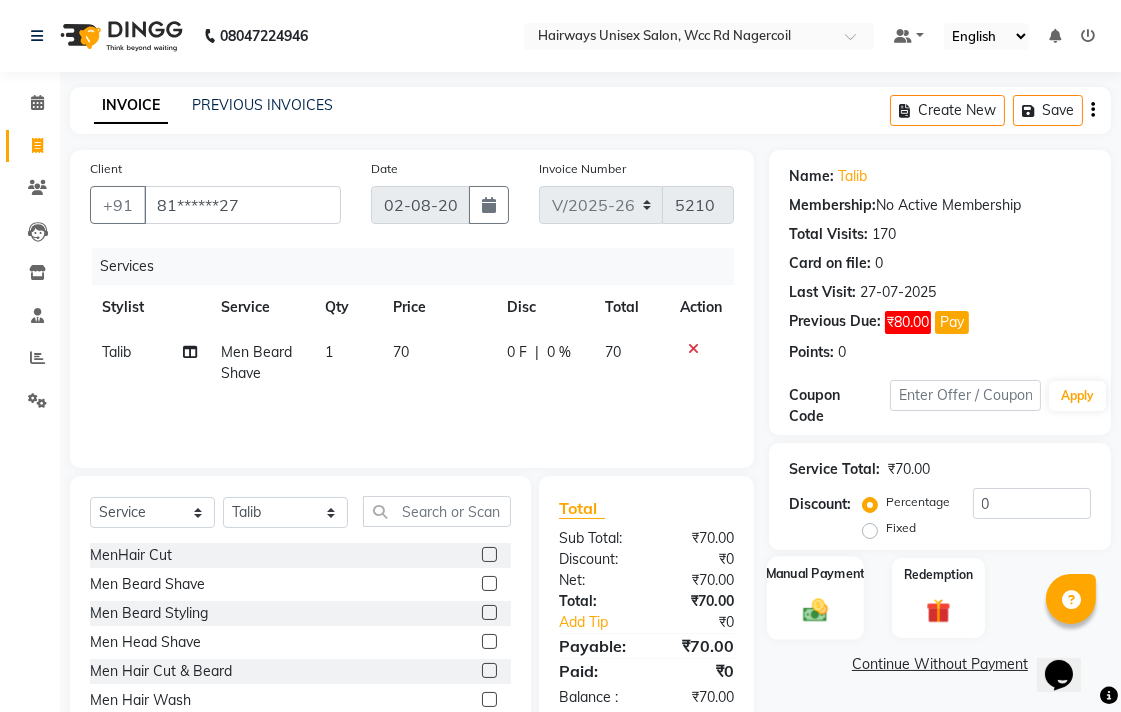 drag, startPoint x: 824, startPoint y: 608, endPoint x: 844, endPoint y: 603, distance: 20.615528 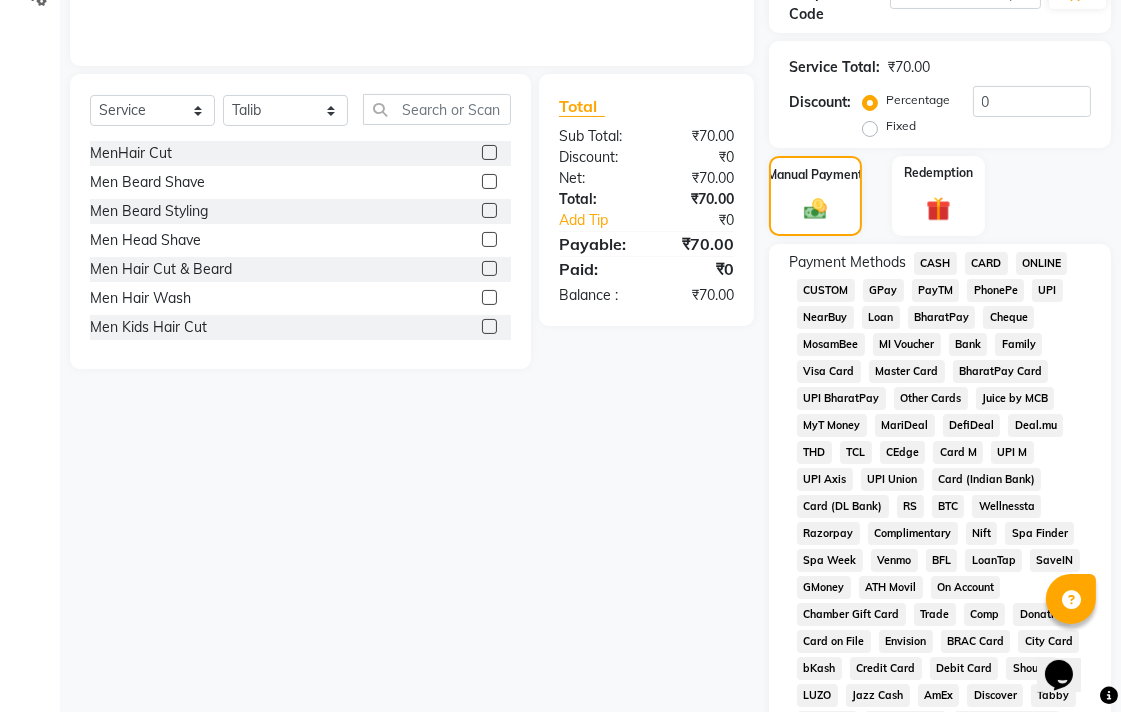 scroll, scrollTop: 555, scrollLeft: 0, axis: vertical 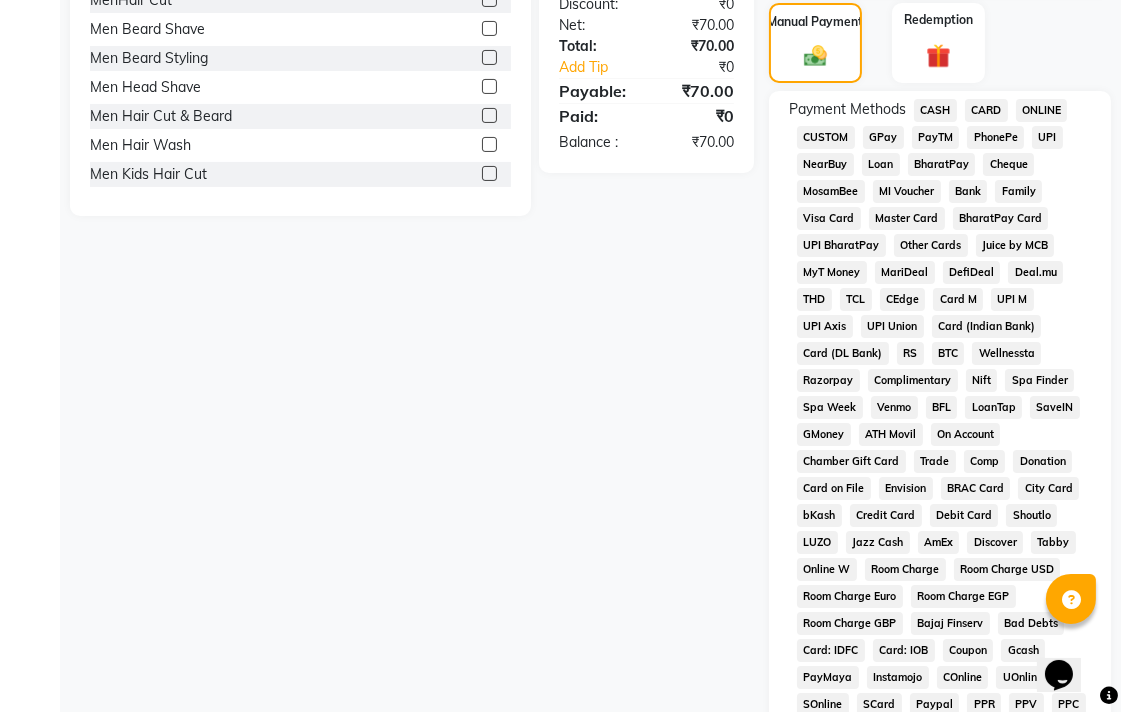 click on "ONLINE" 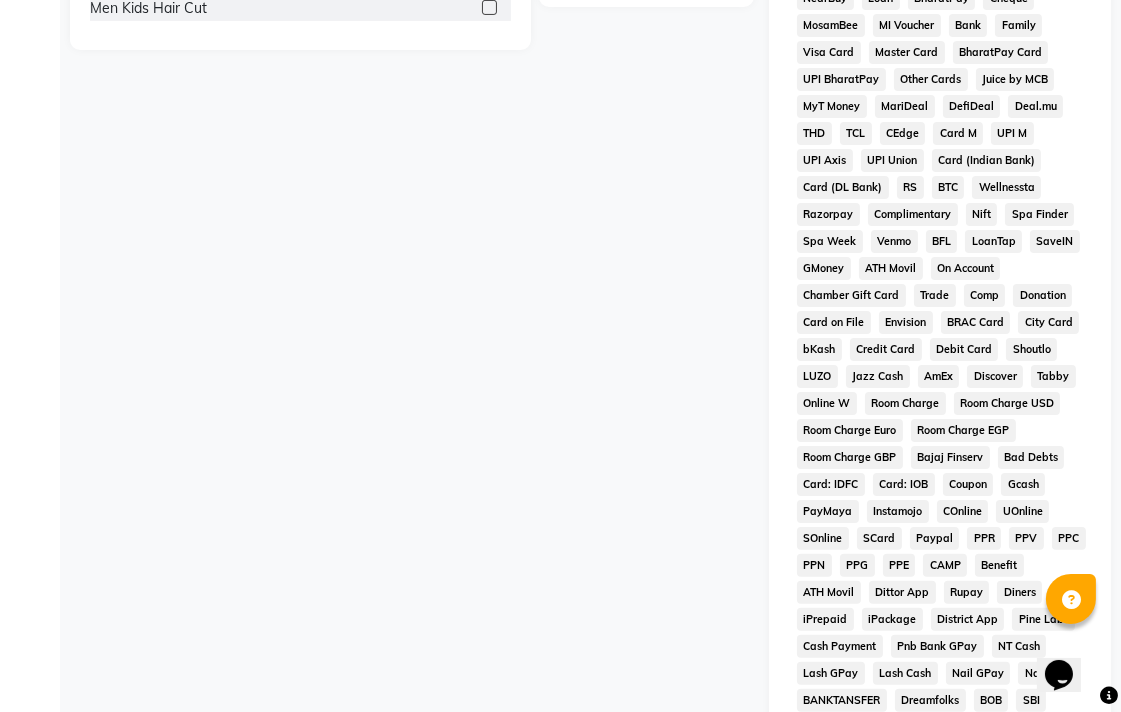 scroll, scrollTop: 945, scrollLeft: 0, axis: vertical 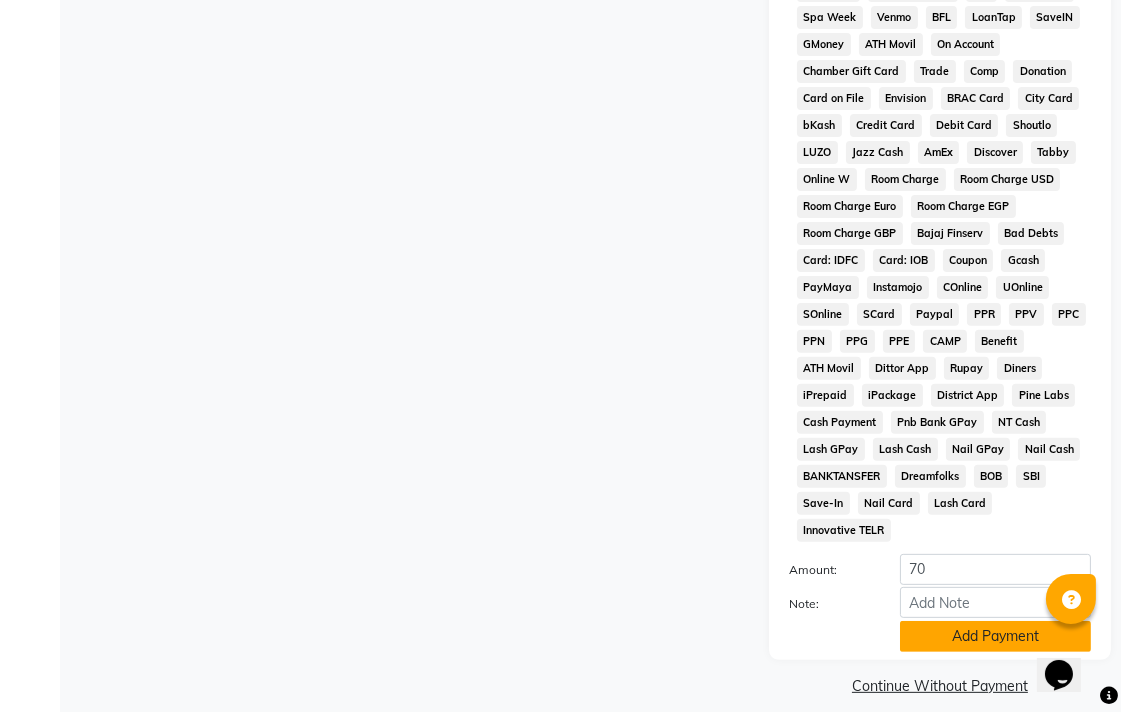 click on "Add Payment" 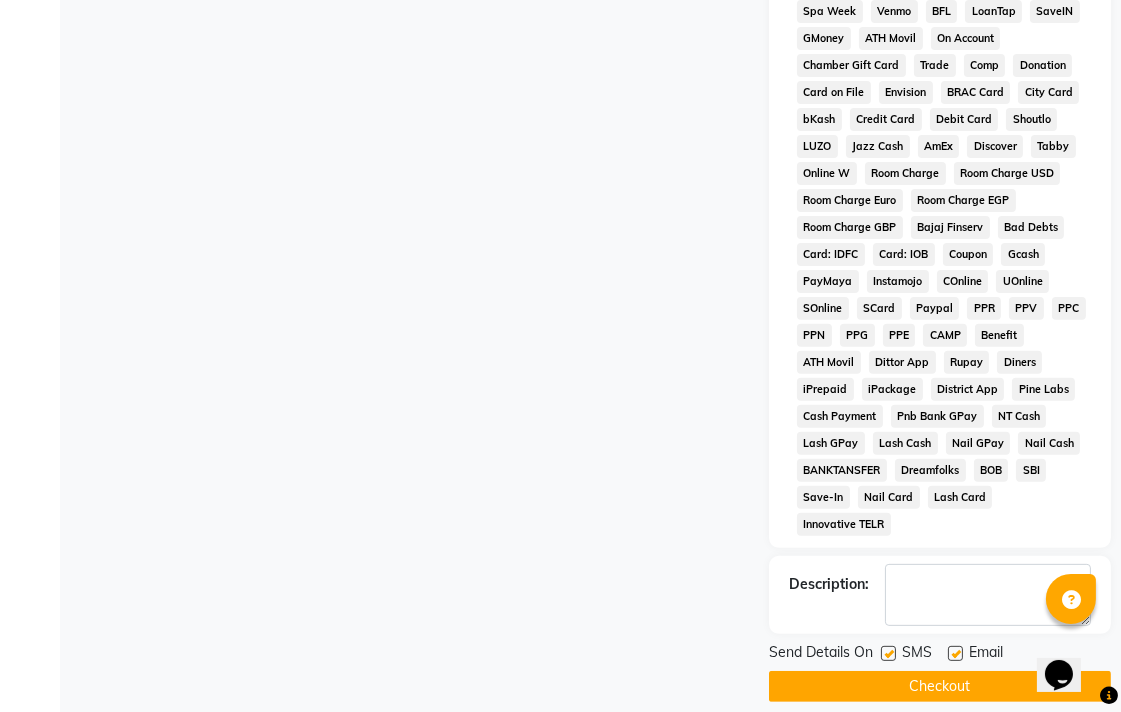 scroll, scrollTop: 952, scrollLeft: 0, axis: vertical 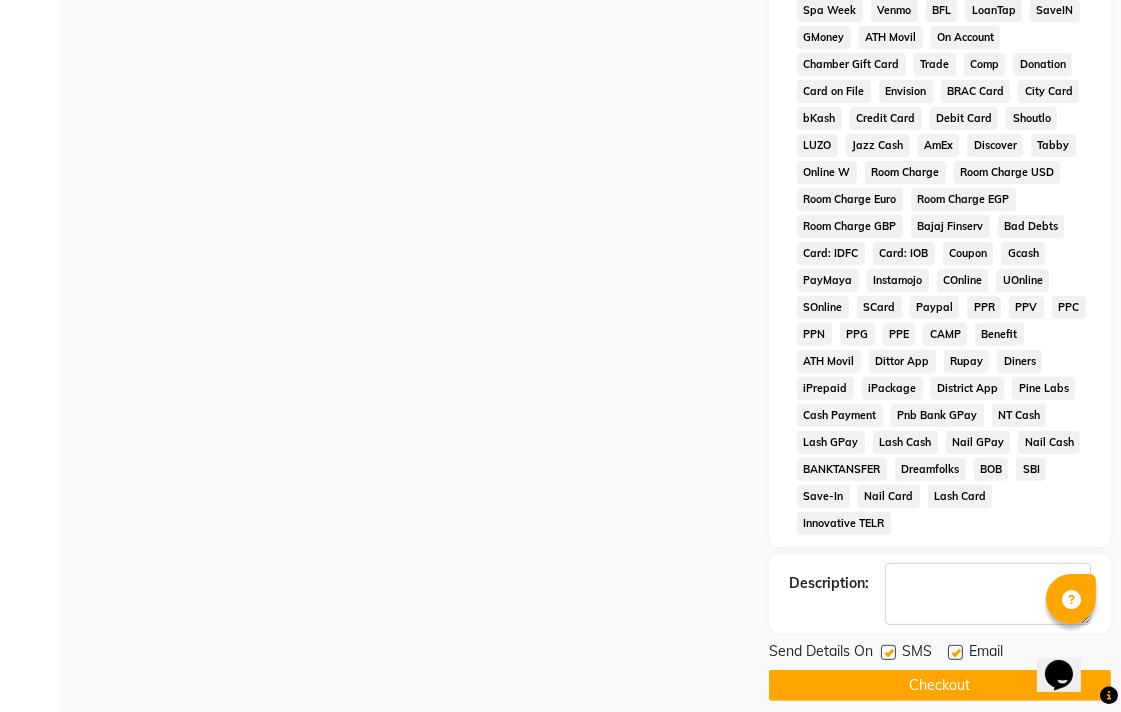 click 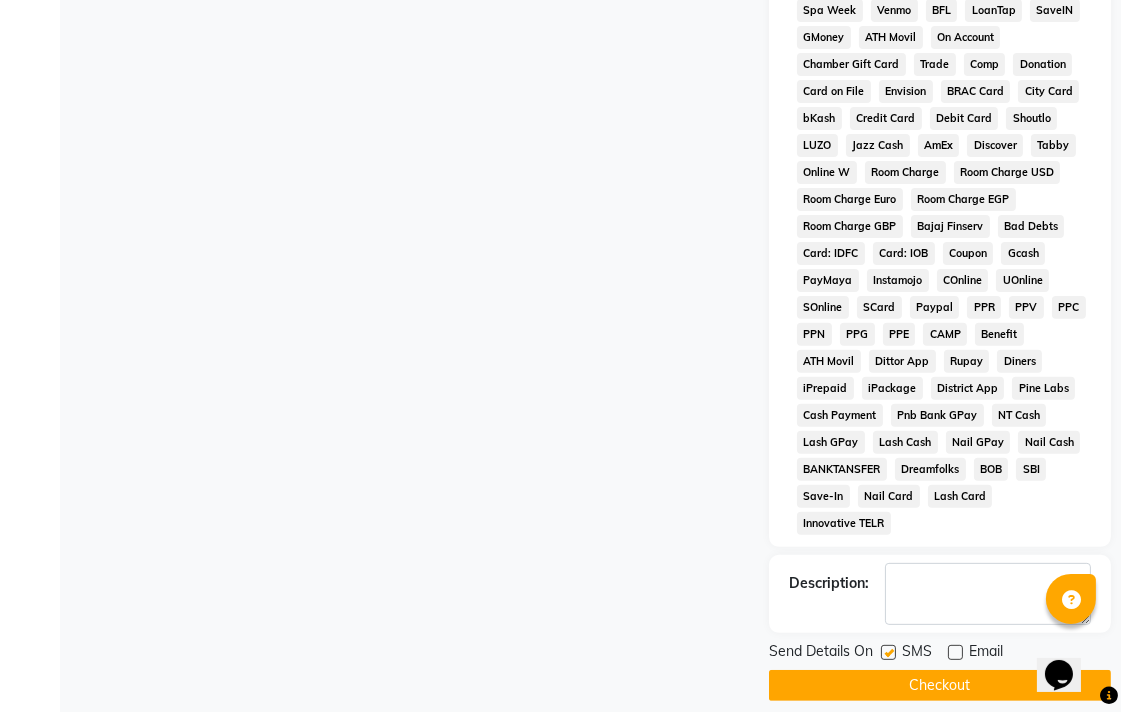click 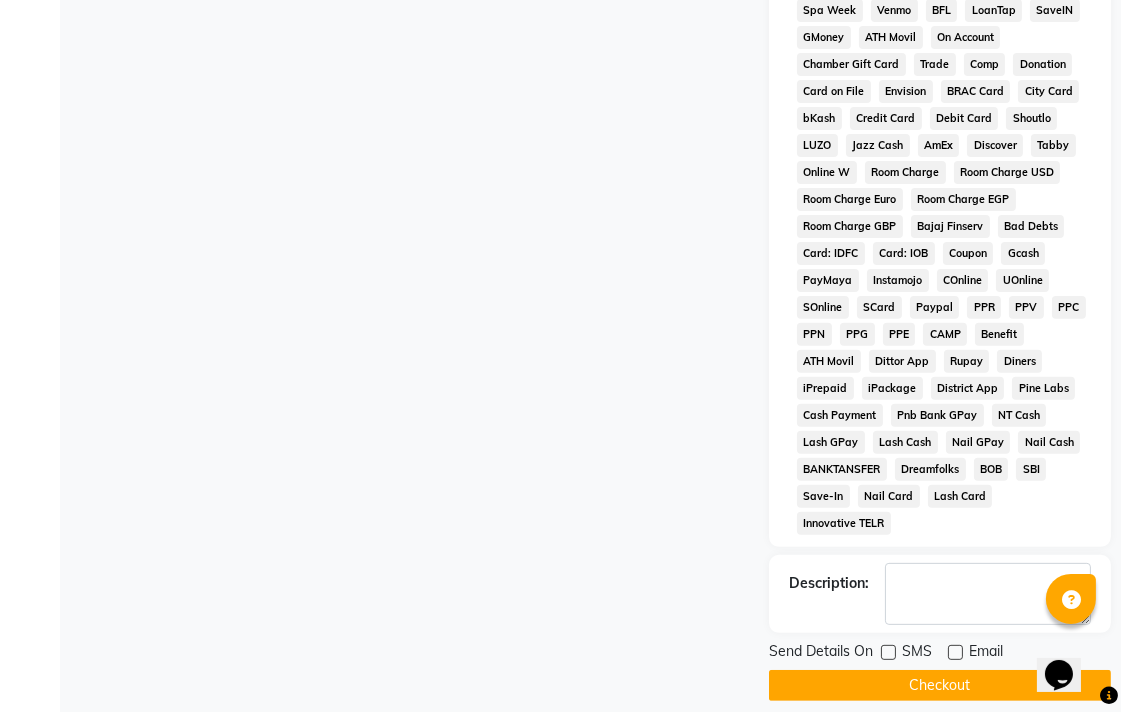 click on "Checkout" 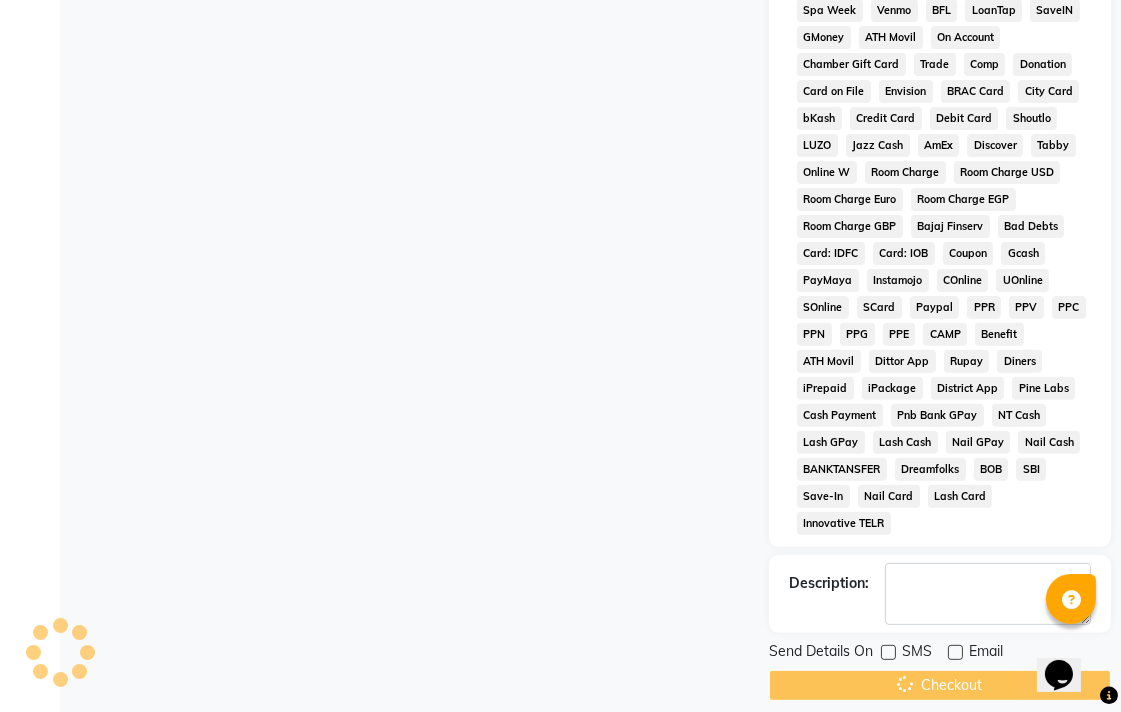 scroll, scrollTop: 0, scrollLeft: 0, axis: both 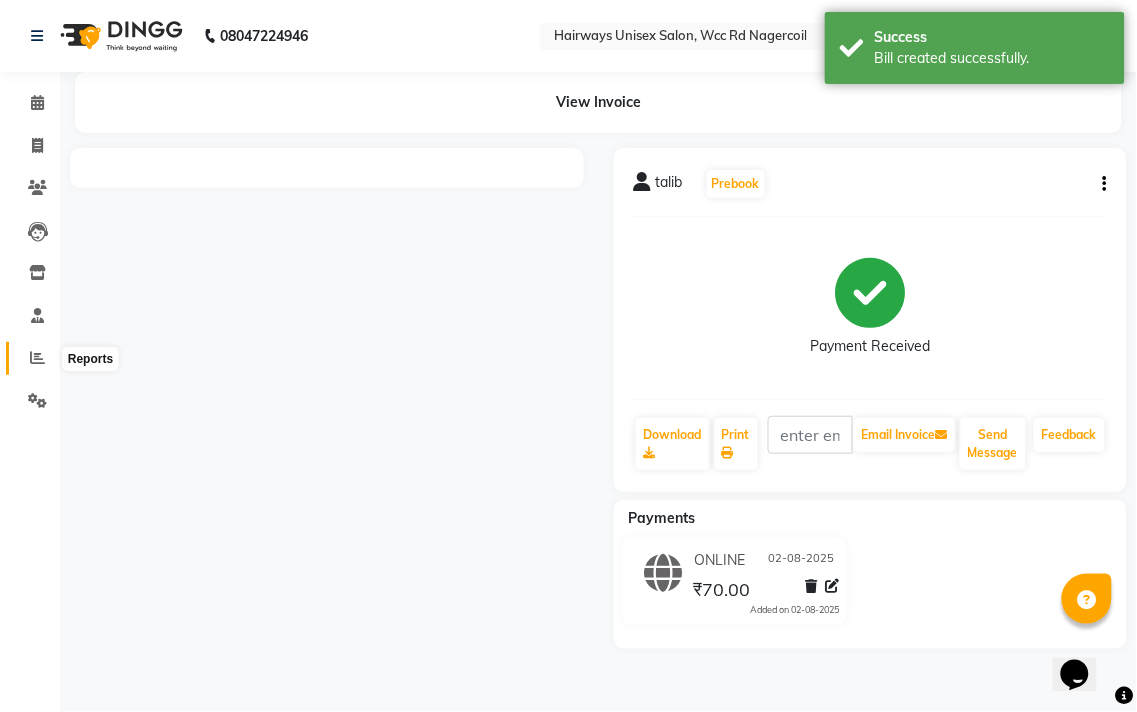 click 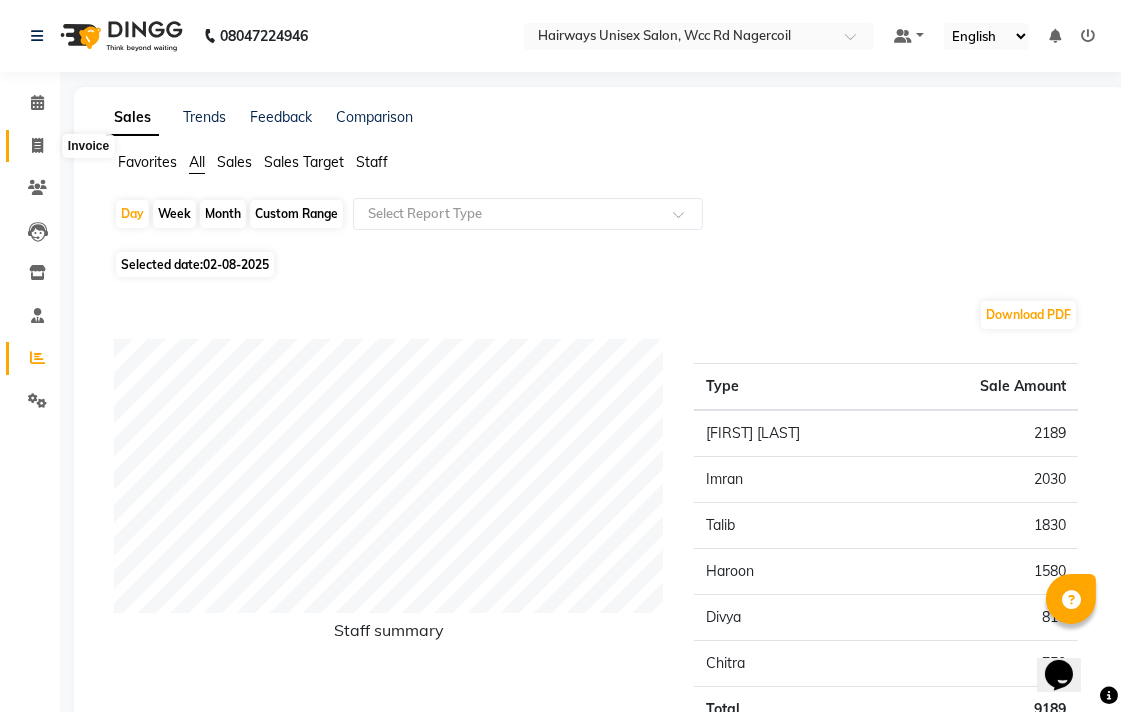 click 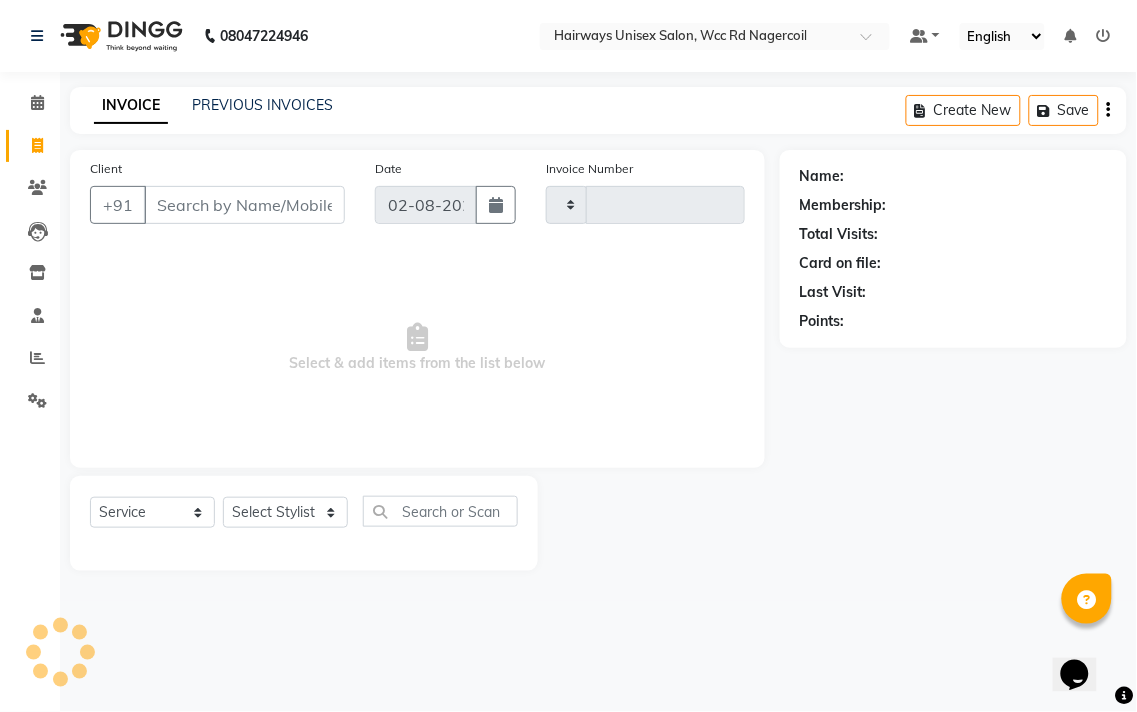 type on "5211" 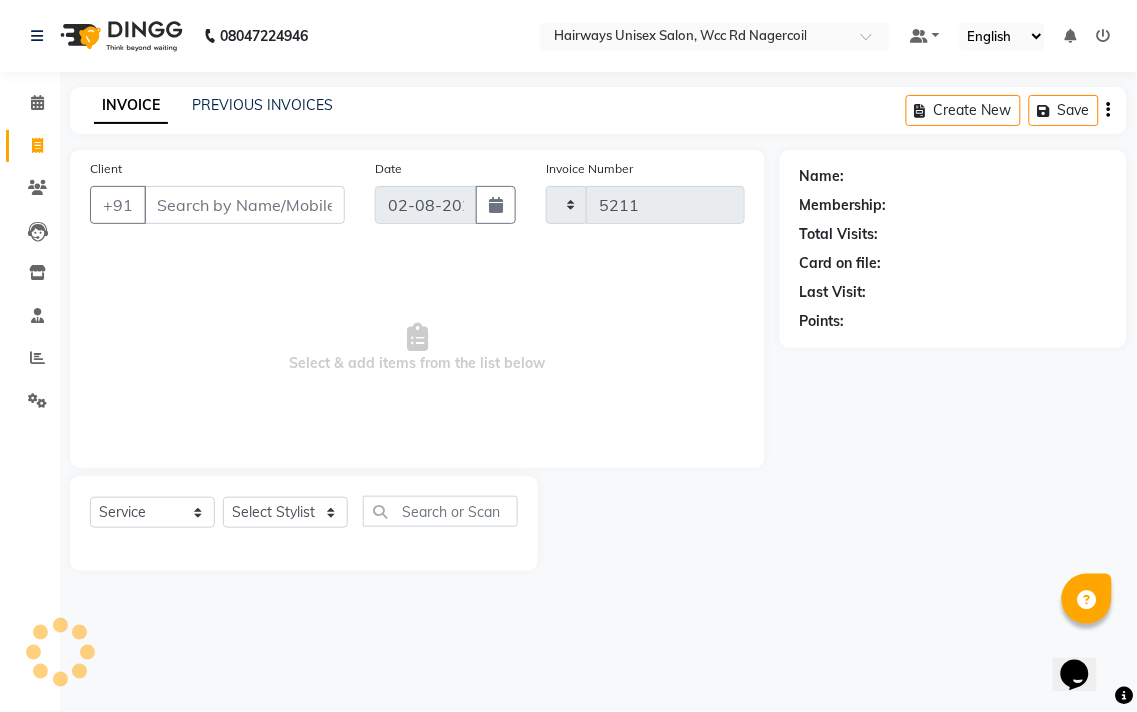 select on "6523" 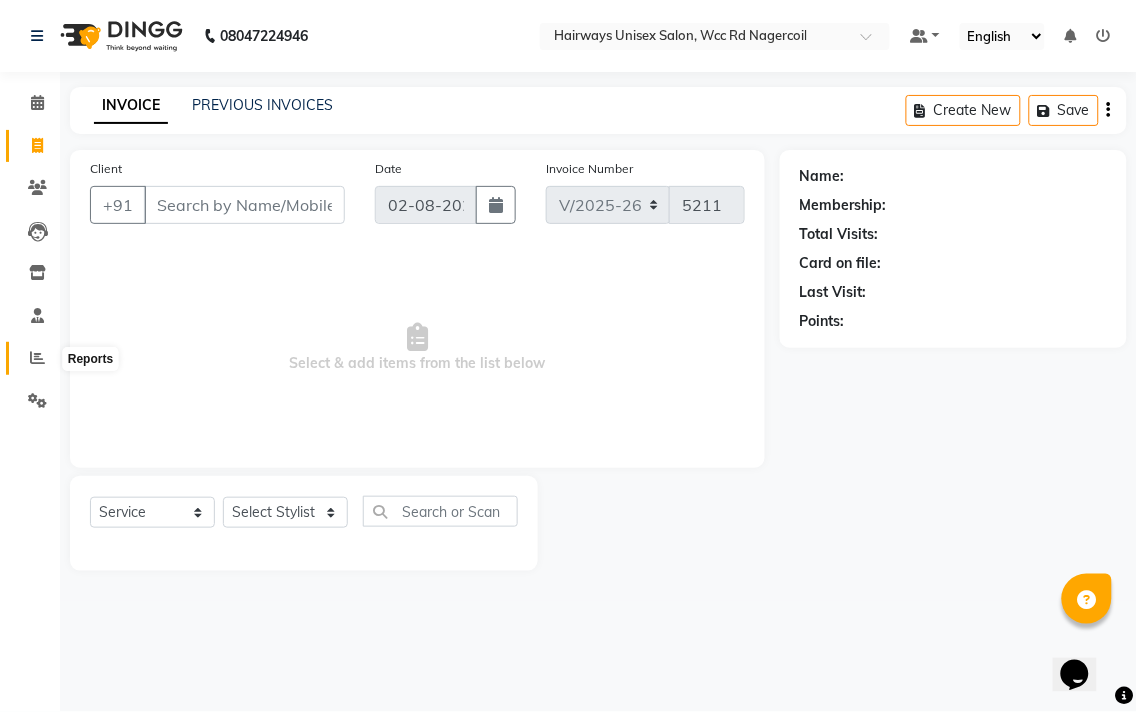 click 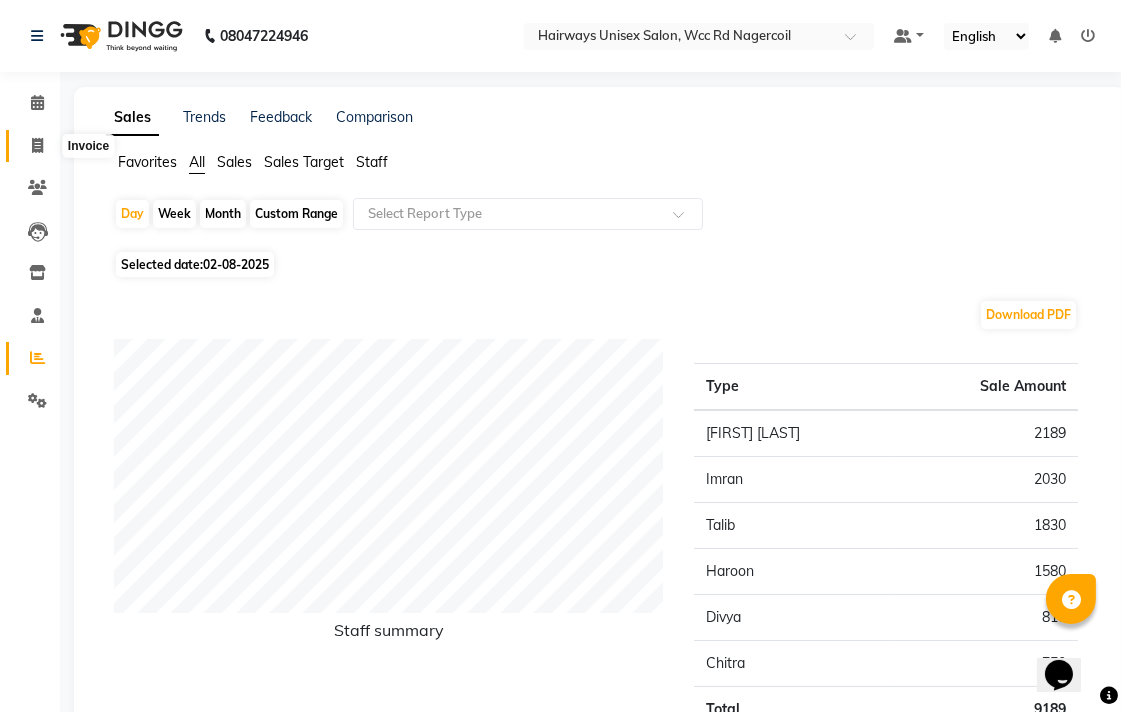 click 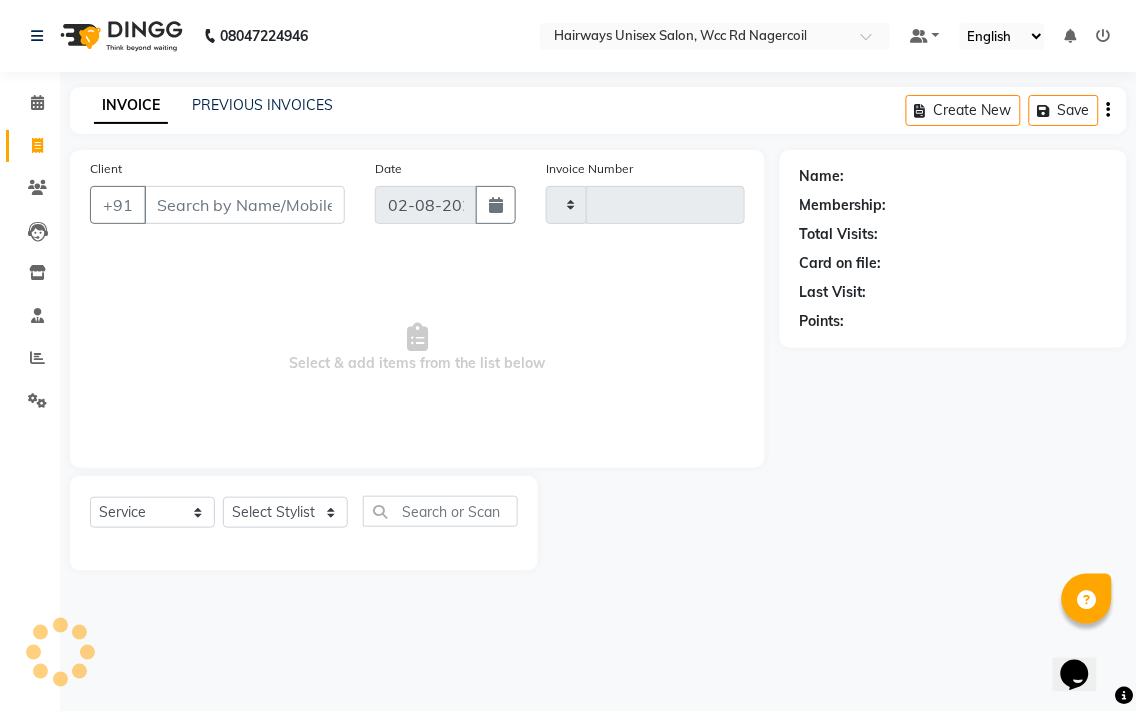 type on "5211" 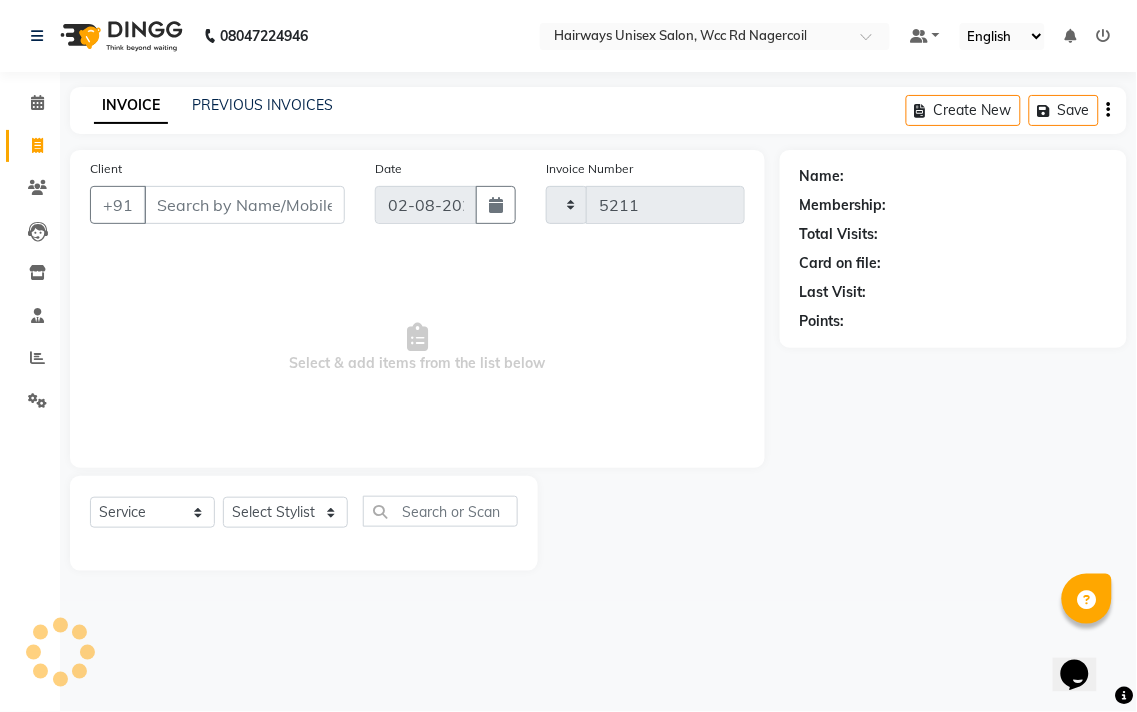 select on "6523" 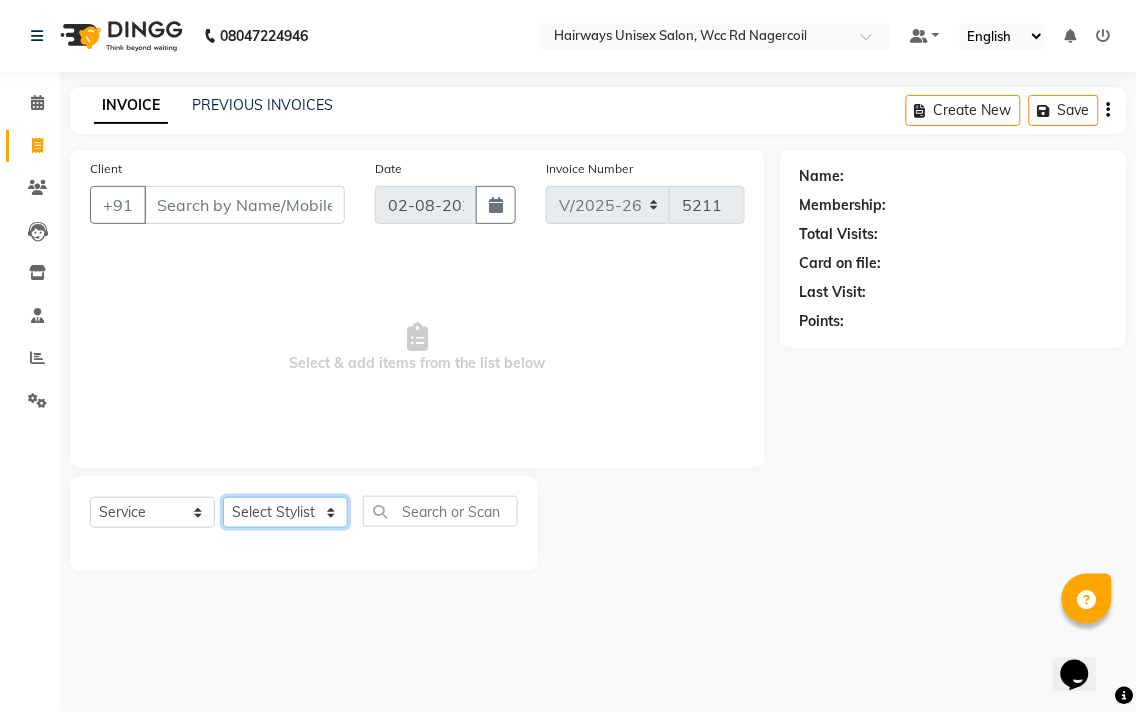 click on "Select Stylist Admin Chitra divya Gokila Haroon Imran Reception Salman Sartaj Khan Talib" 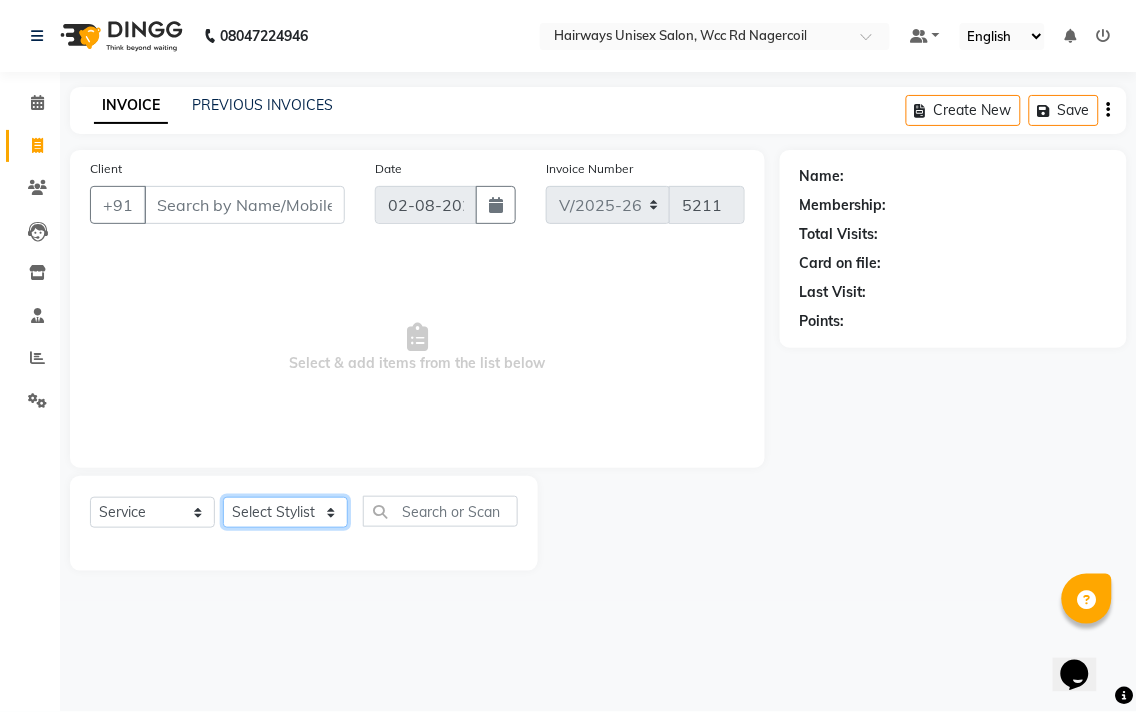 select on "50257" 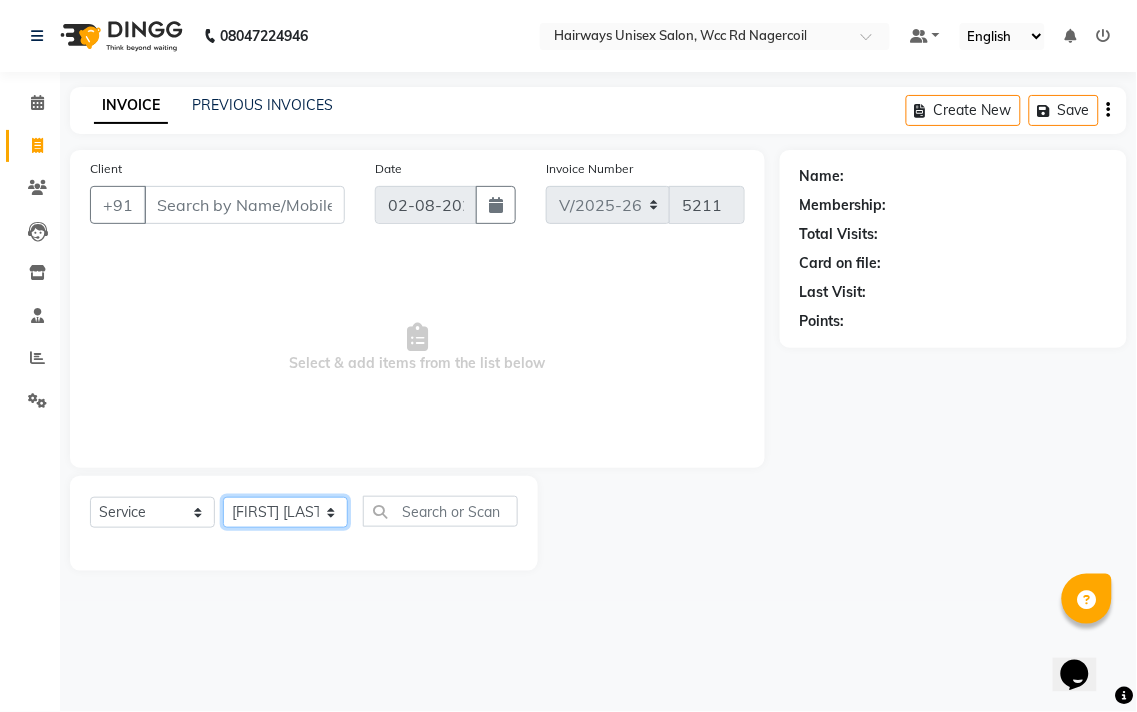 click on "Select Stylist Admin Chitra divya Gokila Haroon Imran Reception Salman Sartaj Khan Talib" 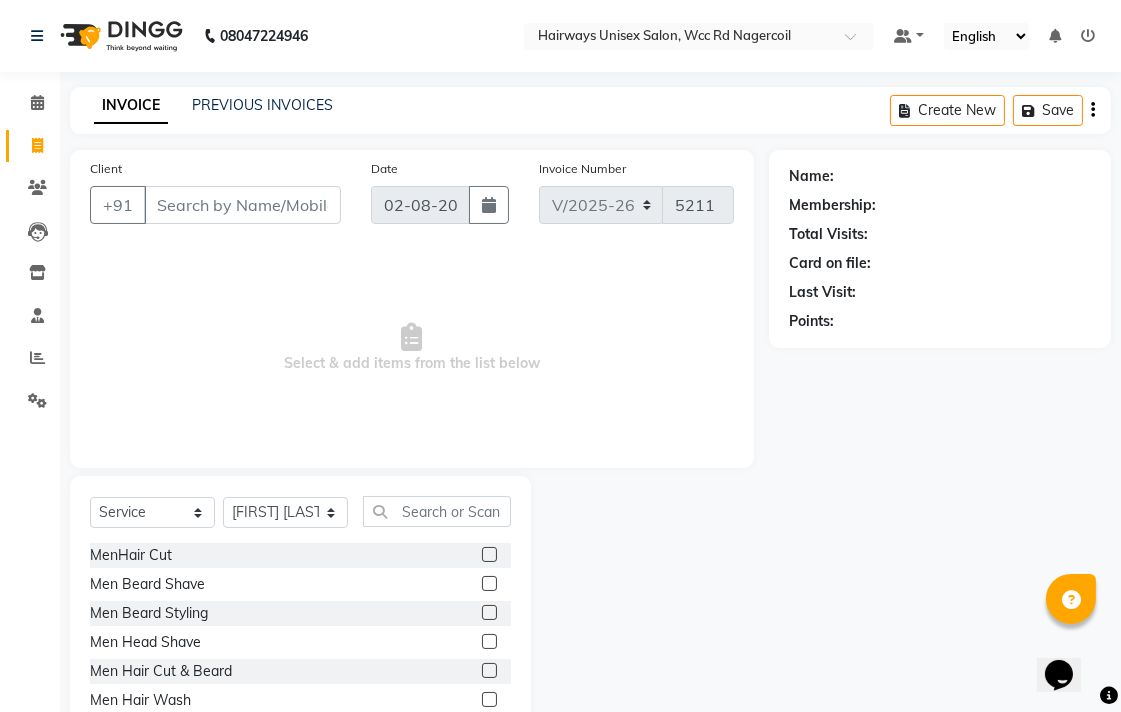 click 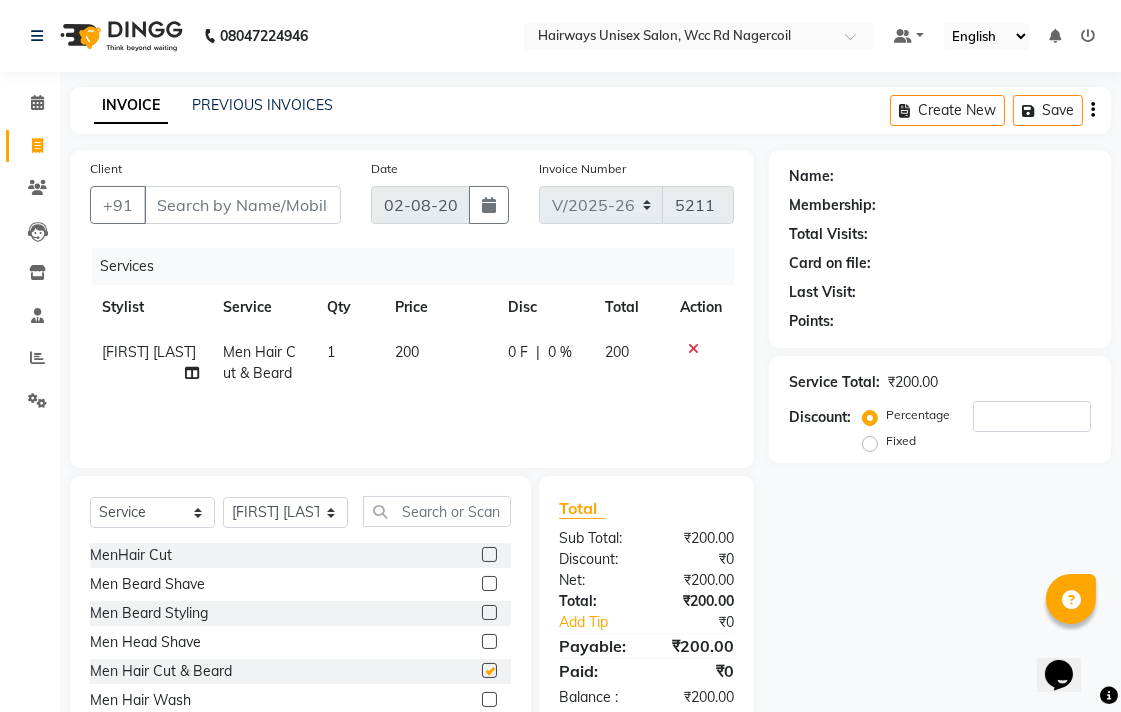 checkbox on "false" 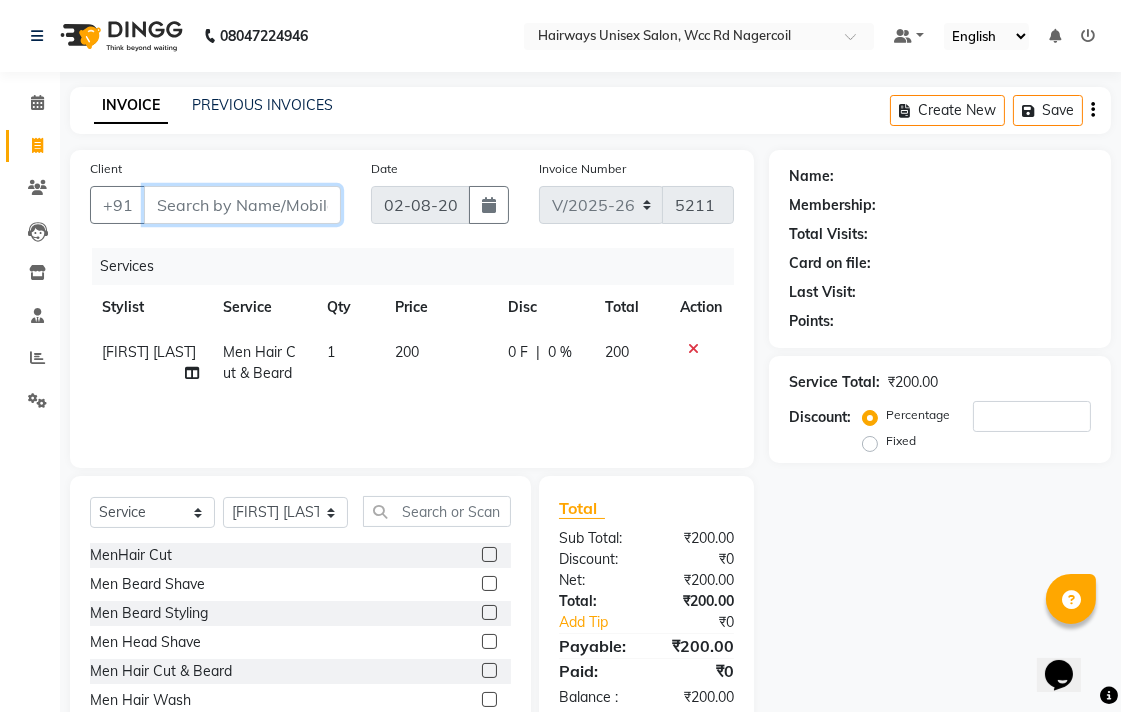 click on "Client" at bounding box center [242, 205] 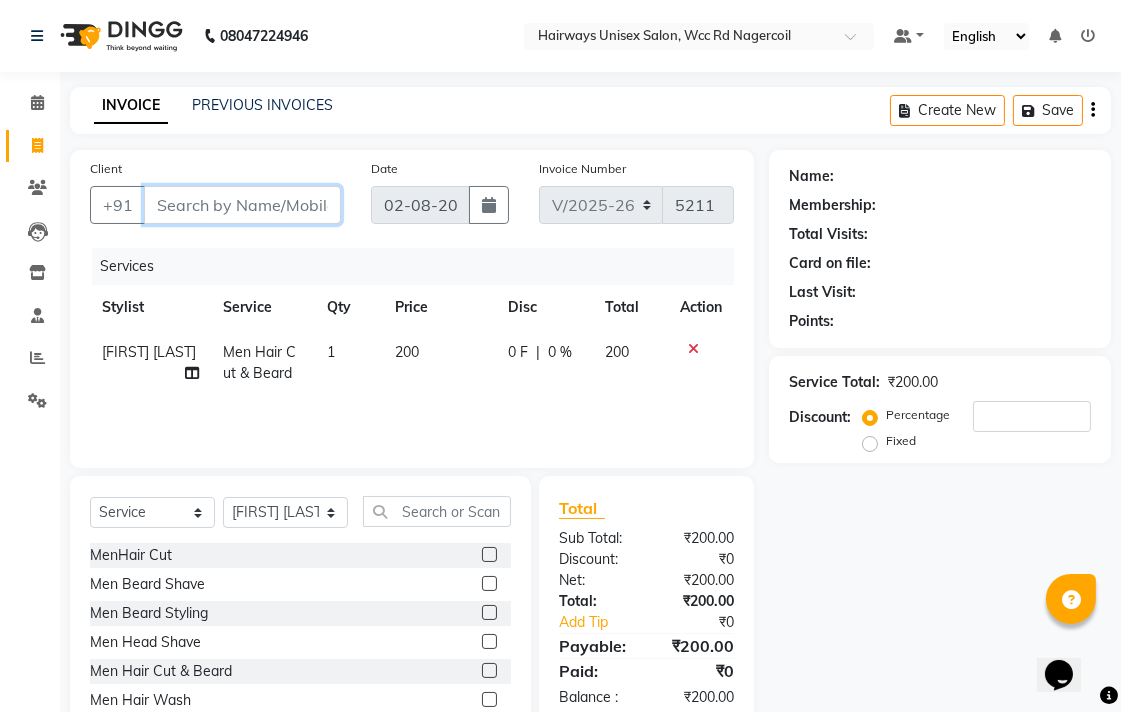 type on "8" 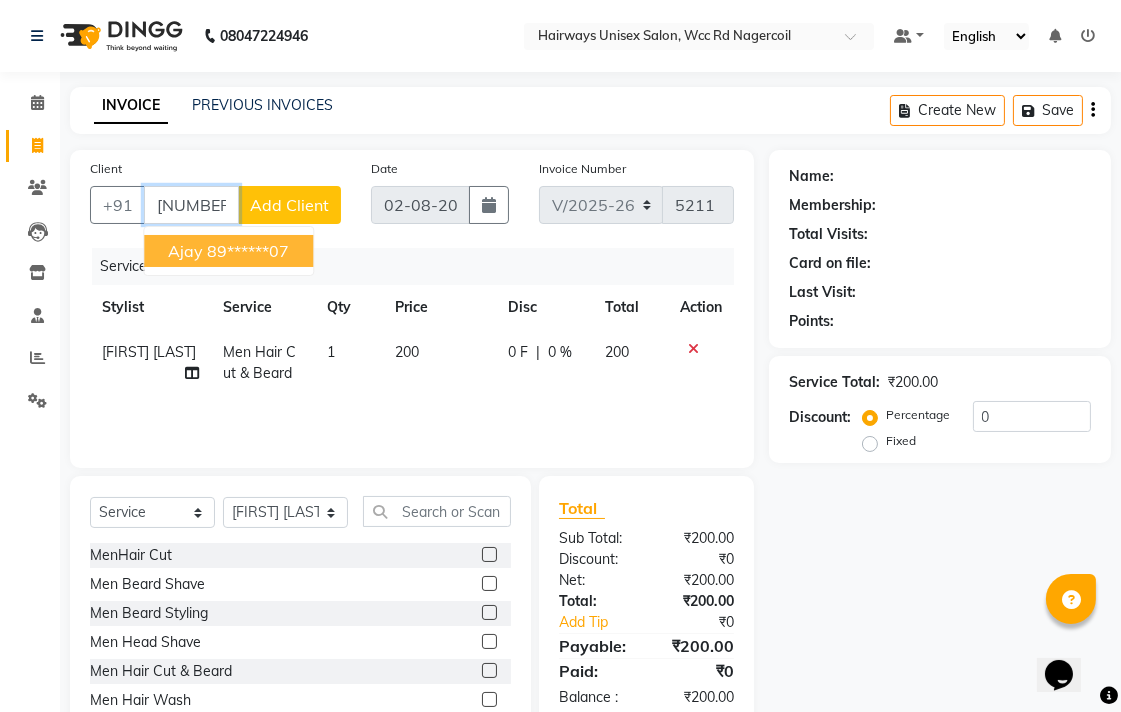 click on "89******07" at bounding box center (248, 251) 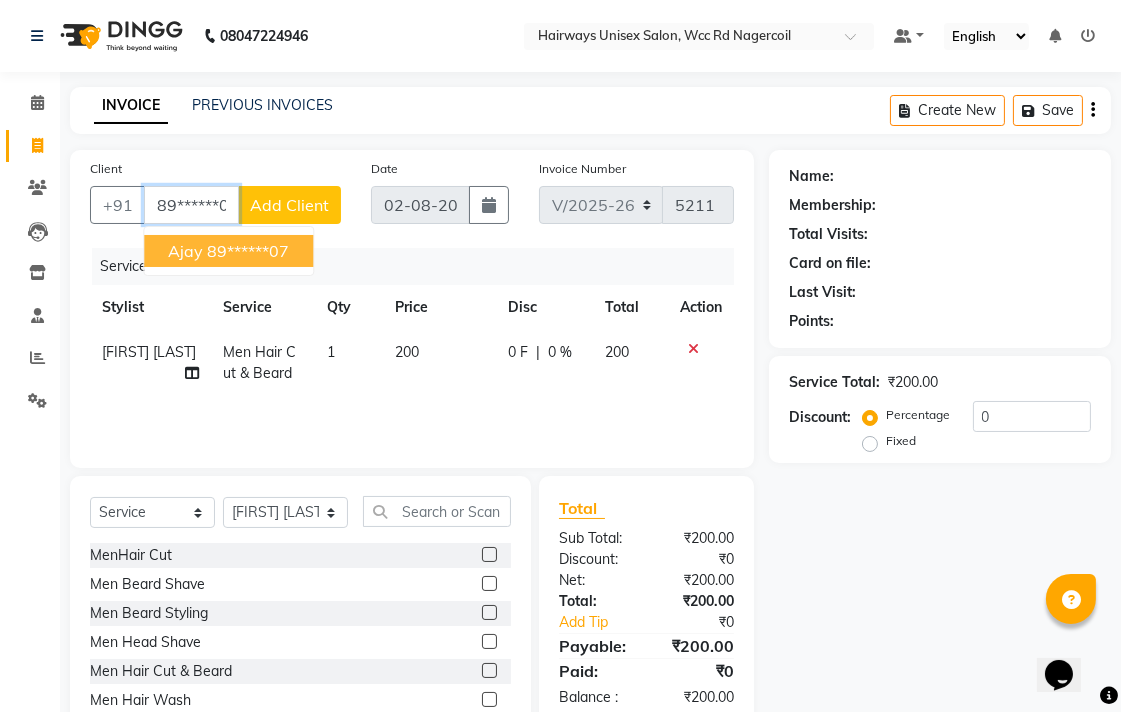 type on "89******07" 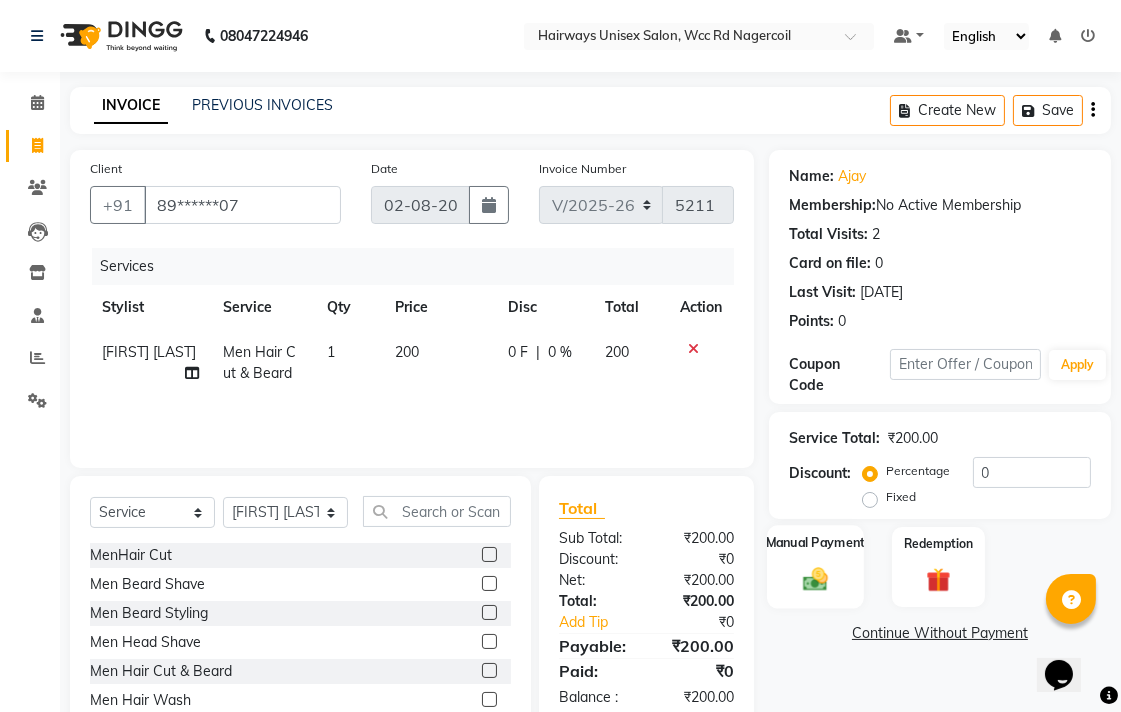 click 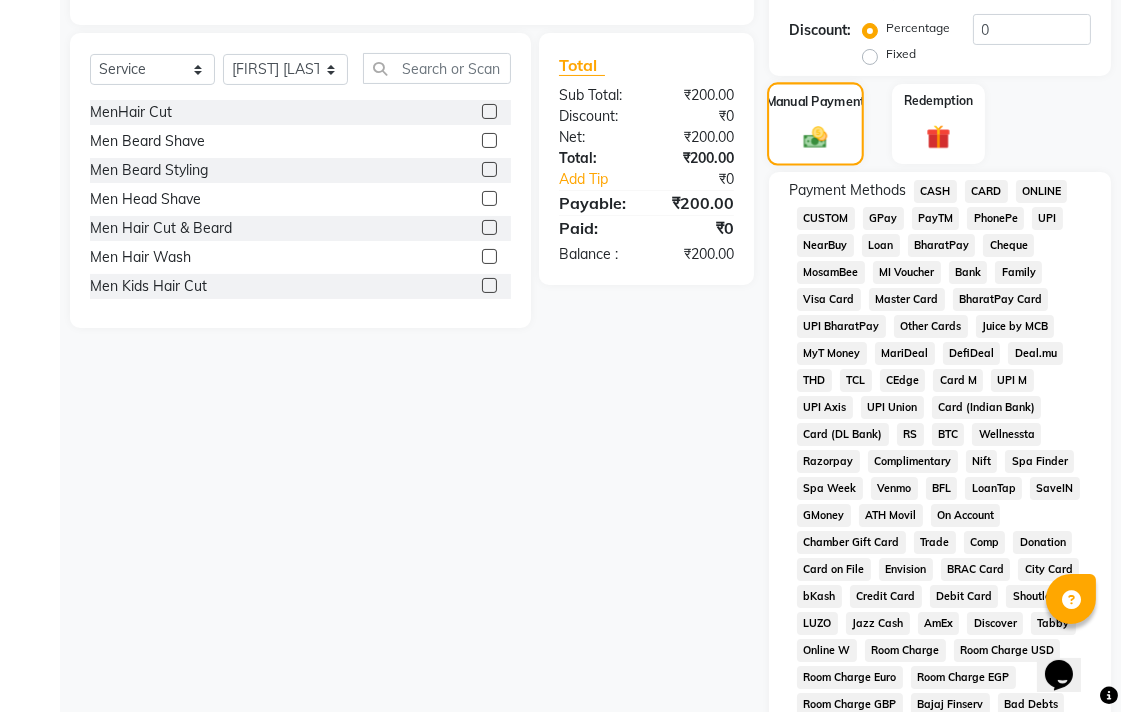 scroll, scrollTop: 444, scrollLeft: 0, axis: vertical 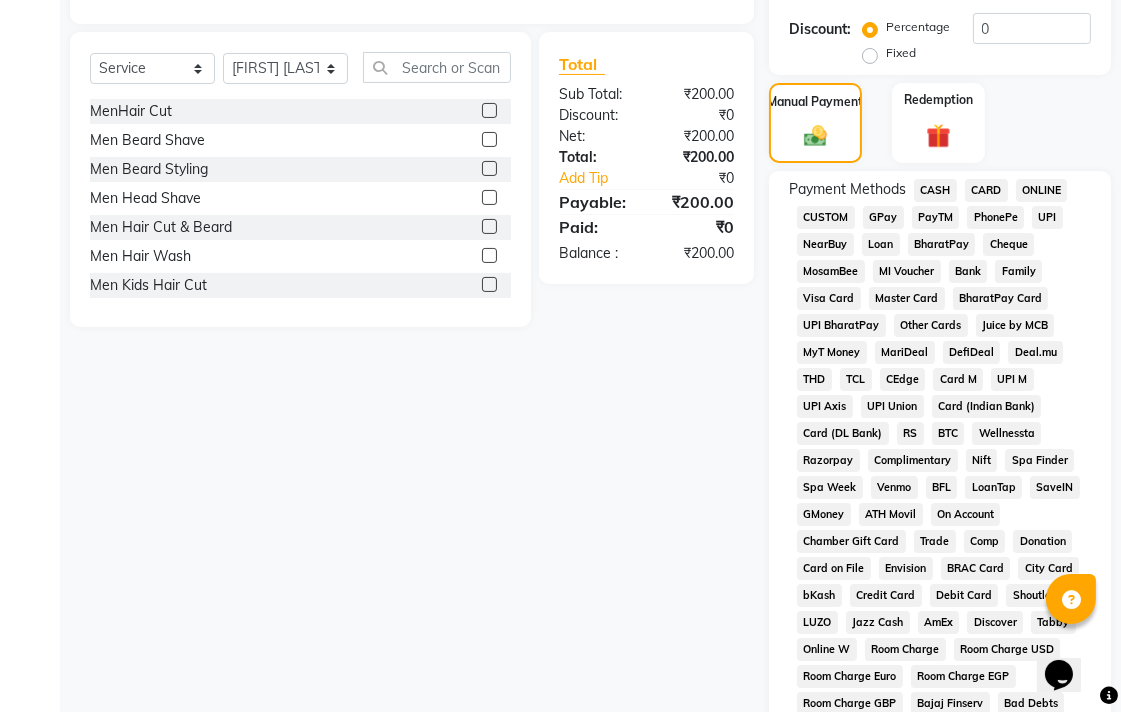 click on "UPI" 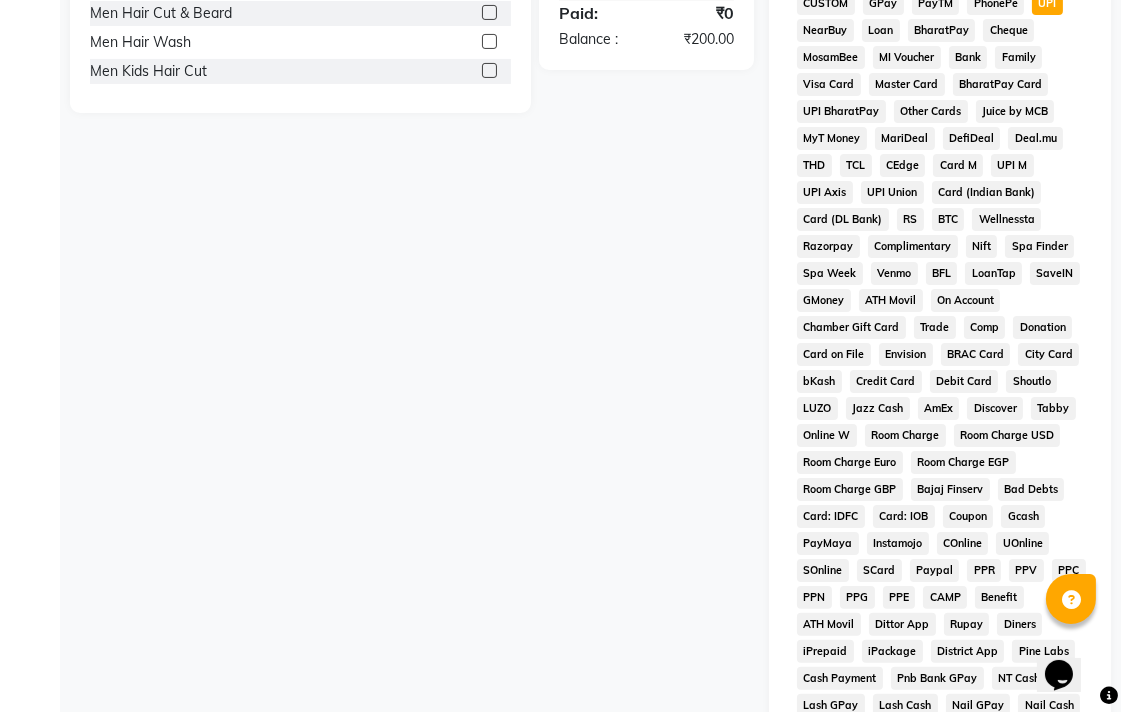 scroll, scrollTop: 913, scrollLeft: 0, axis: vertical 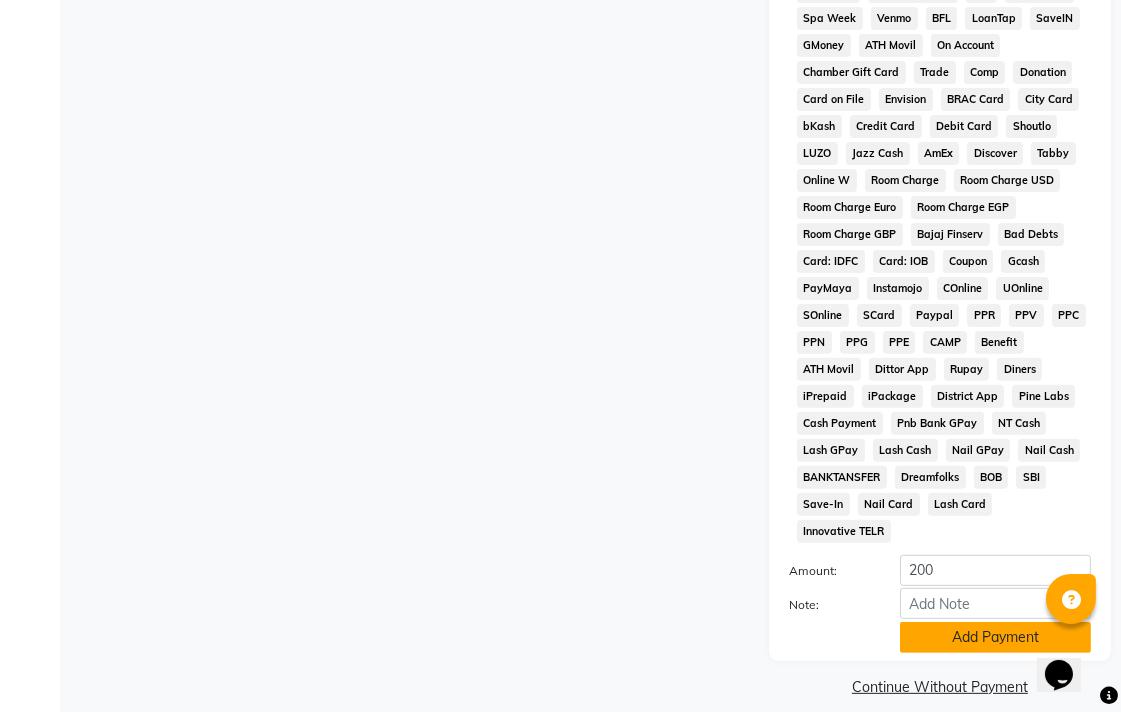 click on "Add Payment" 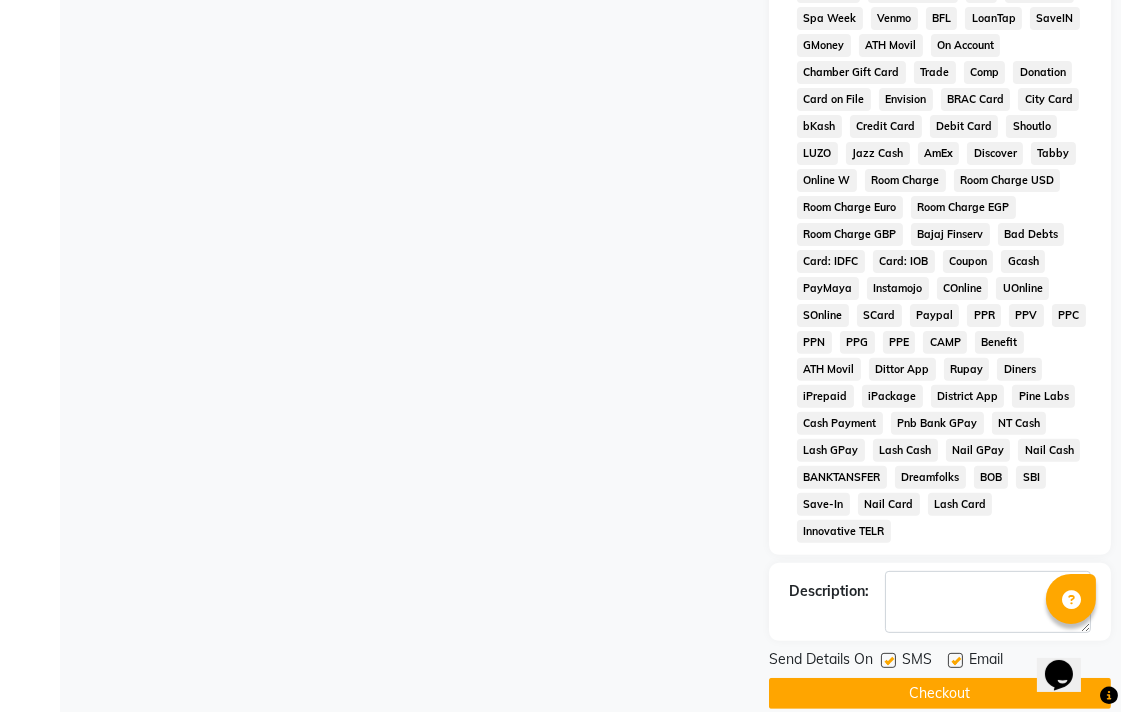 click on "Checkout" 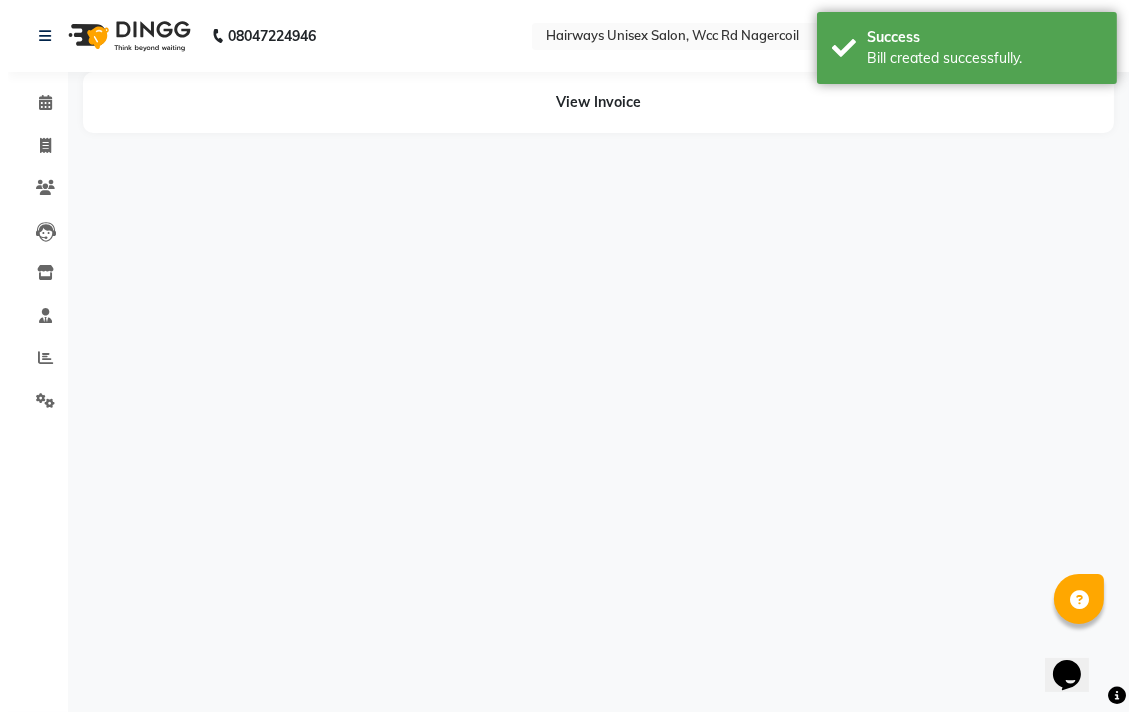 scroll, scrollTop: 0, scrollLeft: 0, axis: both 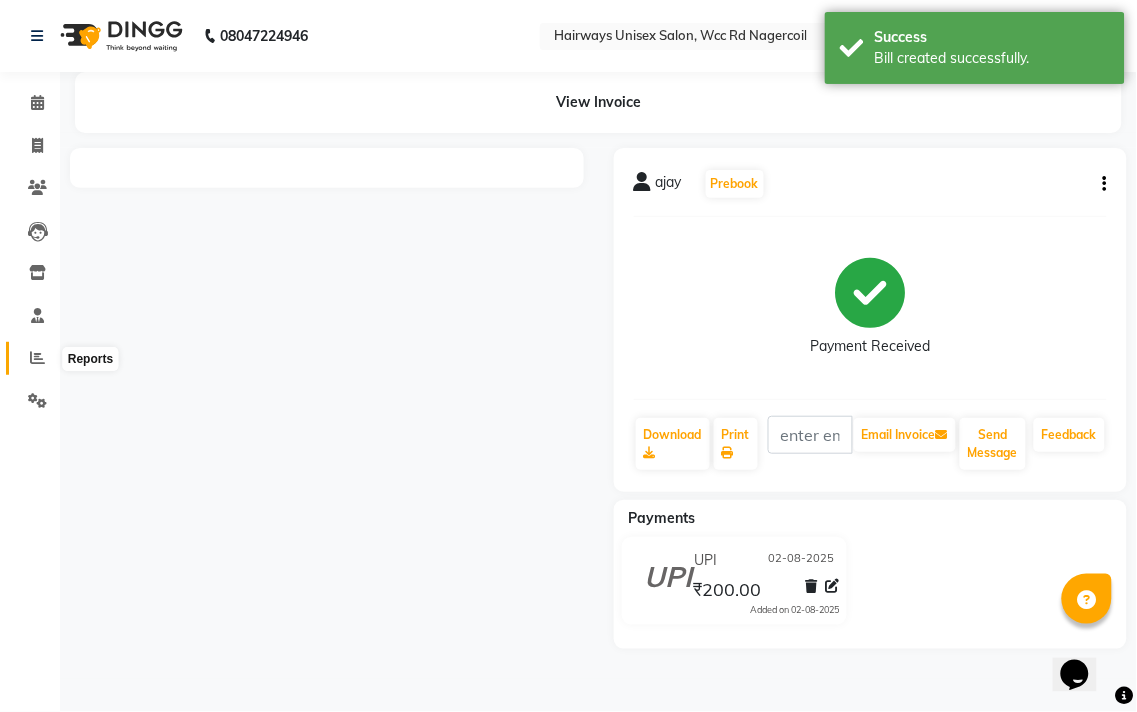 click 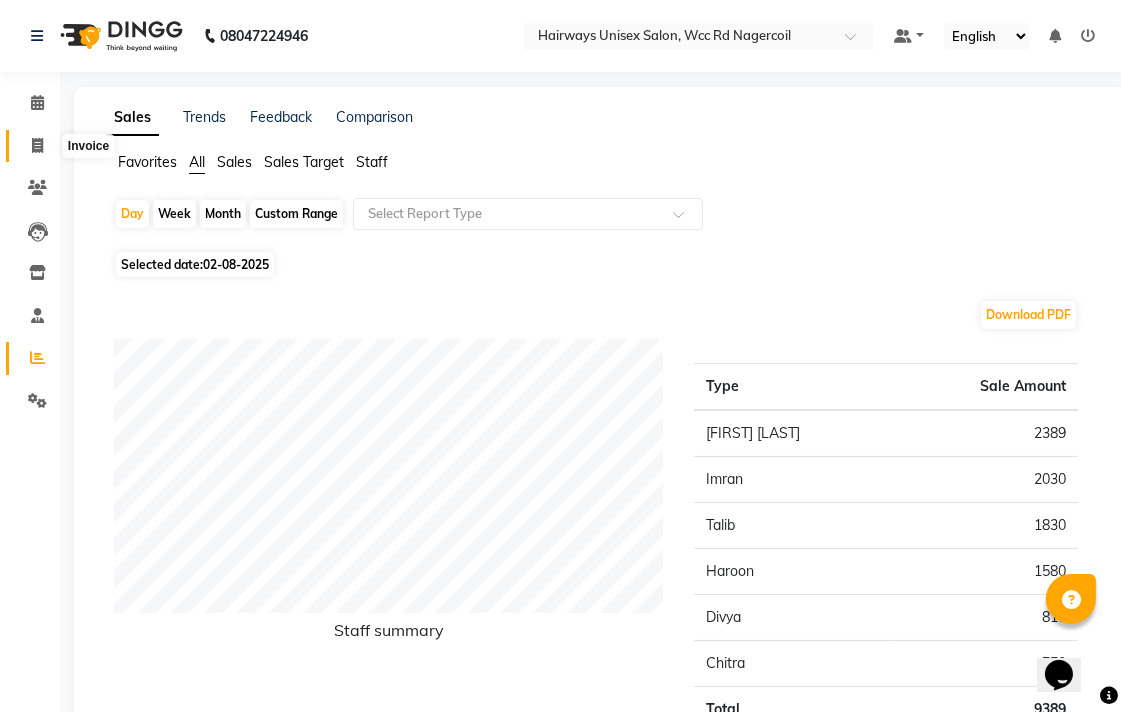 click 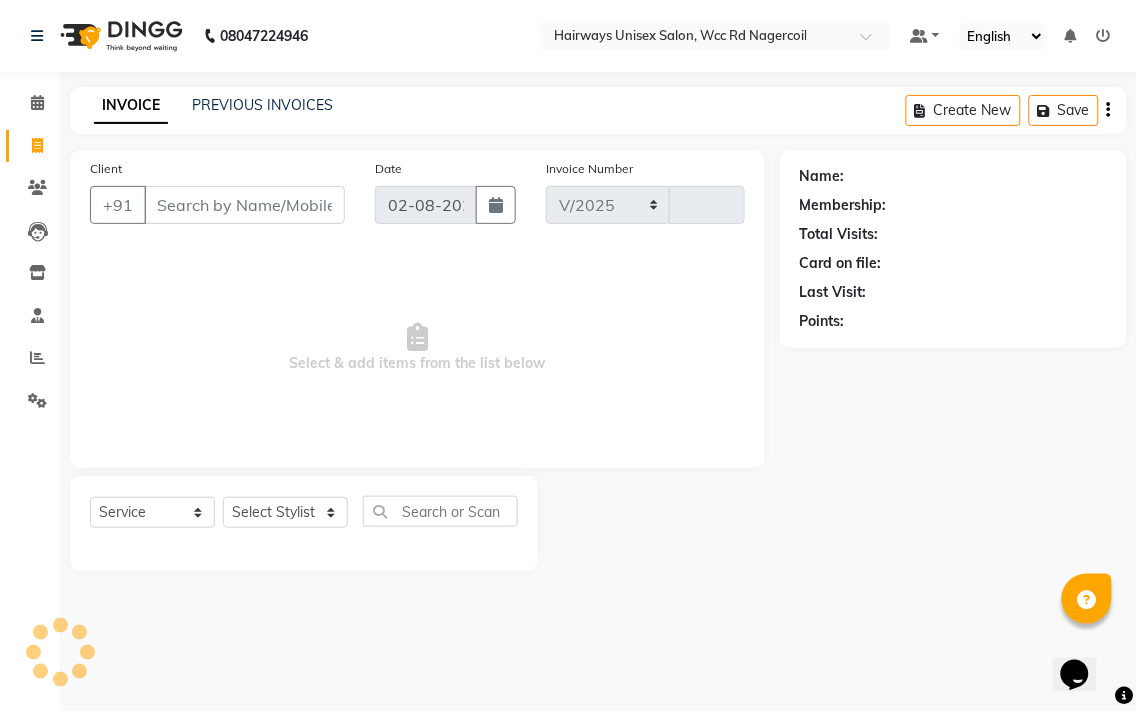 select on "6523" 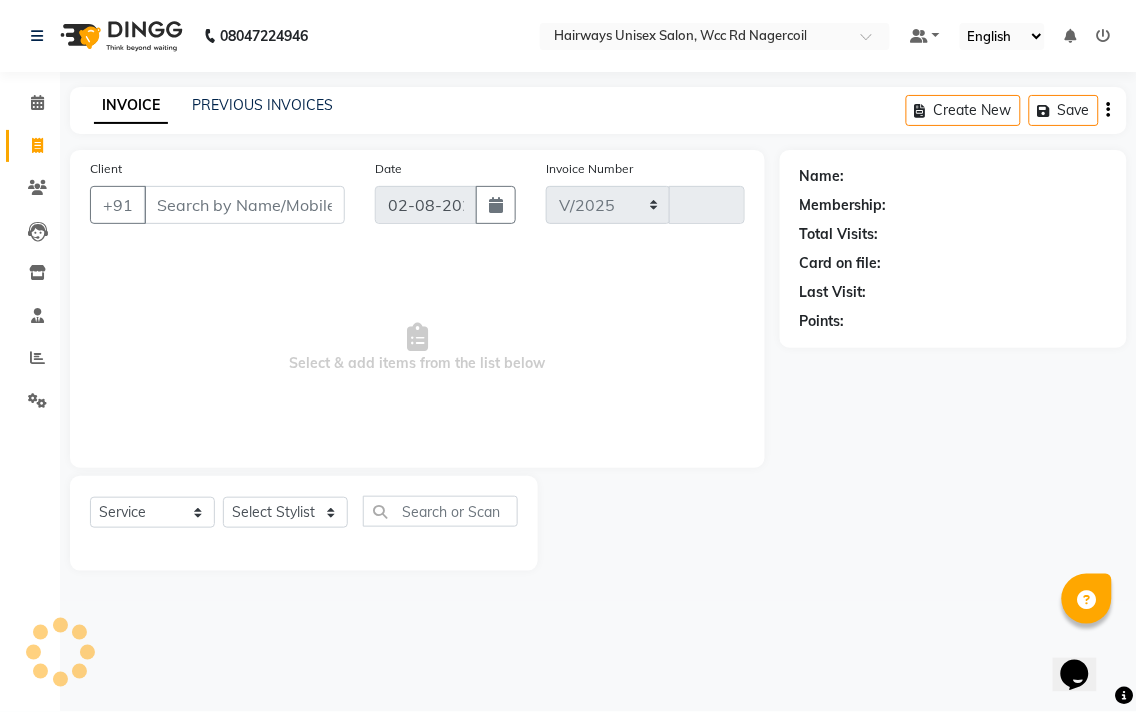 type on "5212" 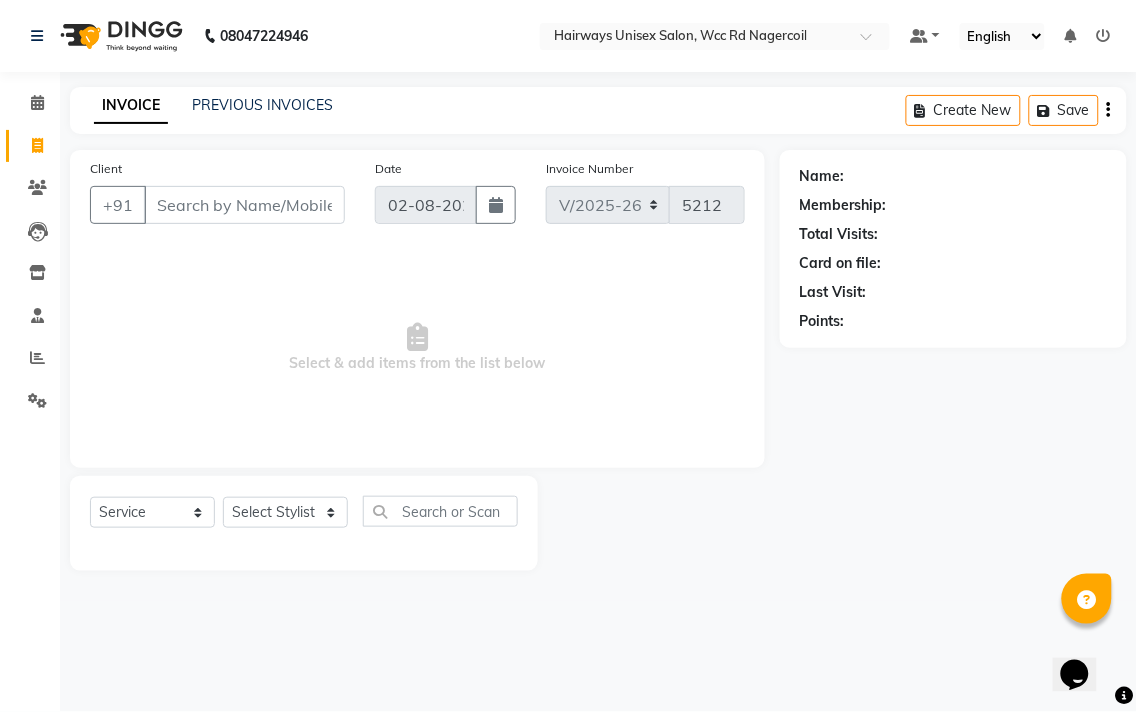 click on "Client" at bounding box center (244, 205) 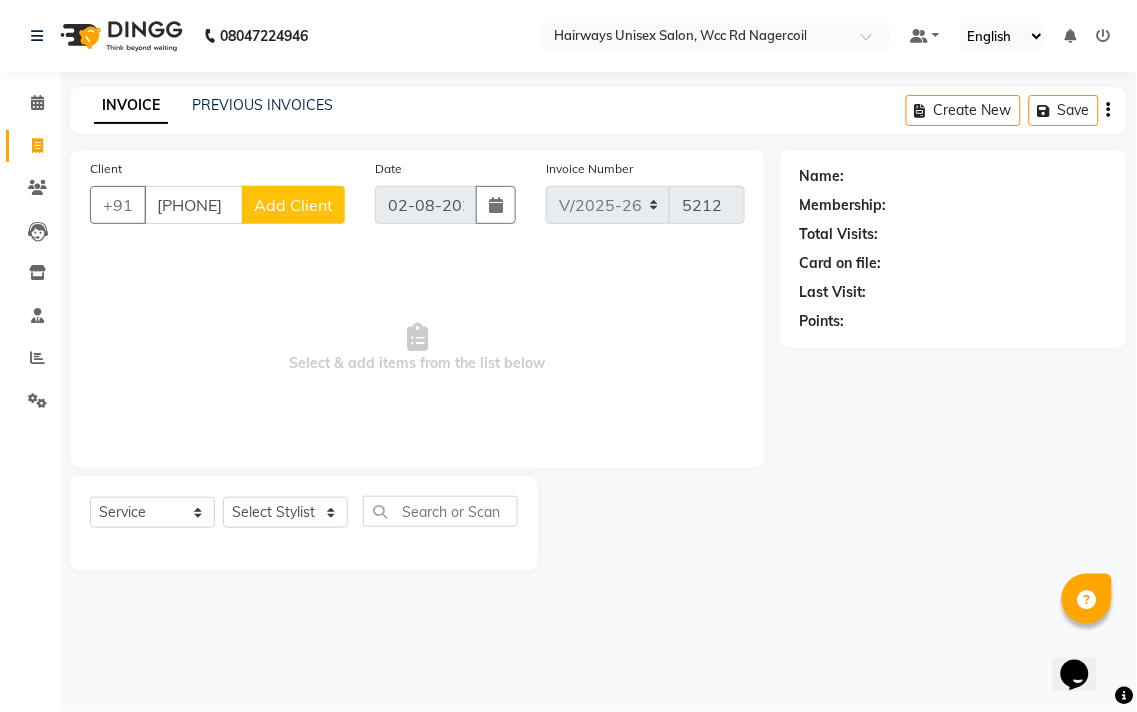 type on "9711326352" 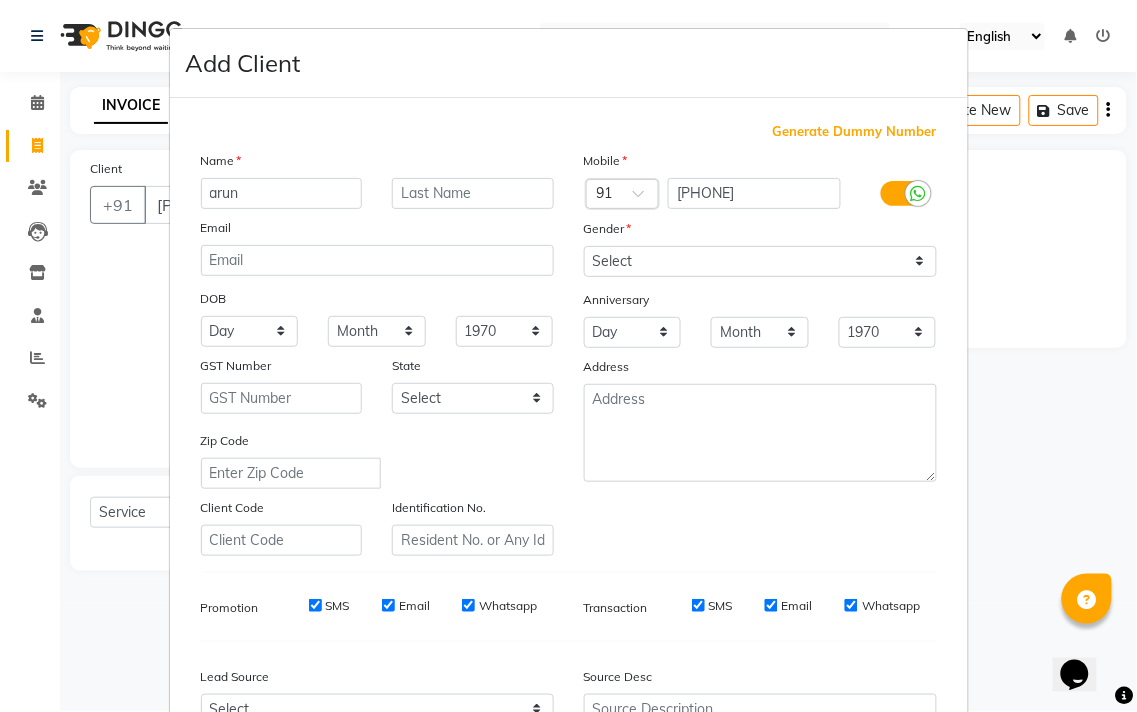 type on "arun" 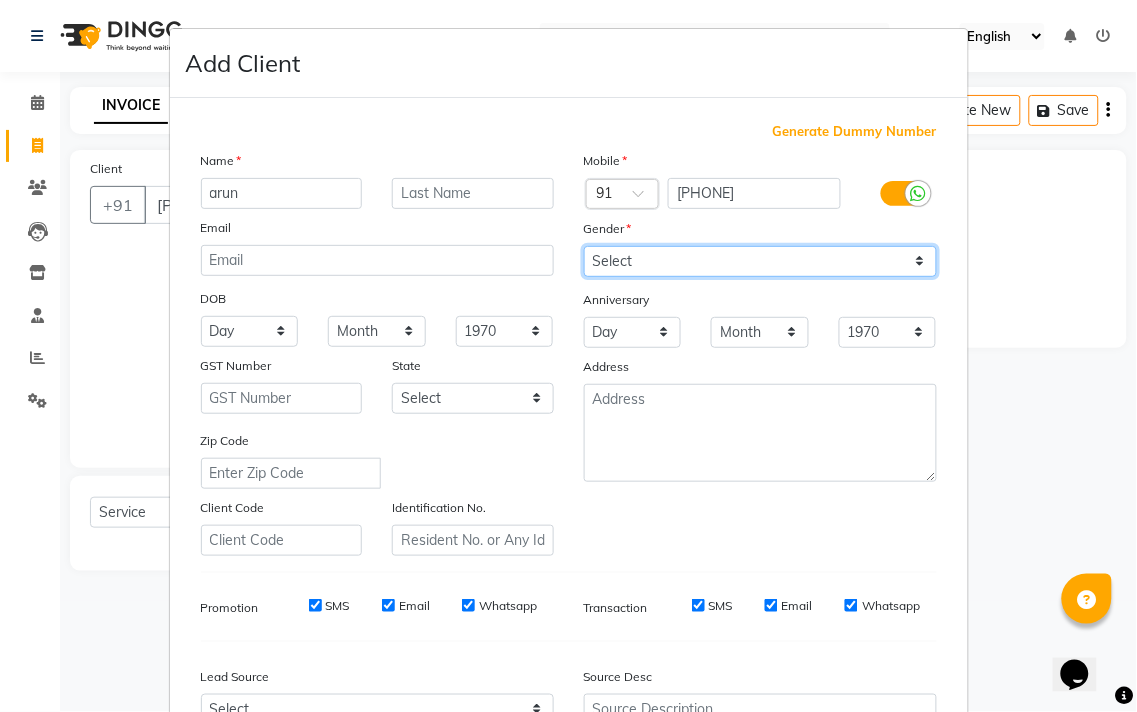 click on "Select Male Female Other Prefer Not To Say" at bounding box center (760, 261) 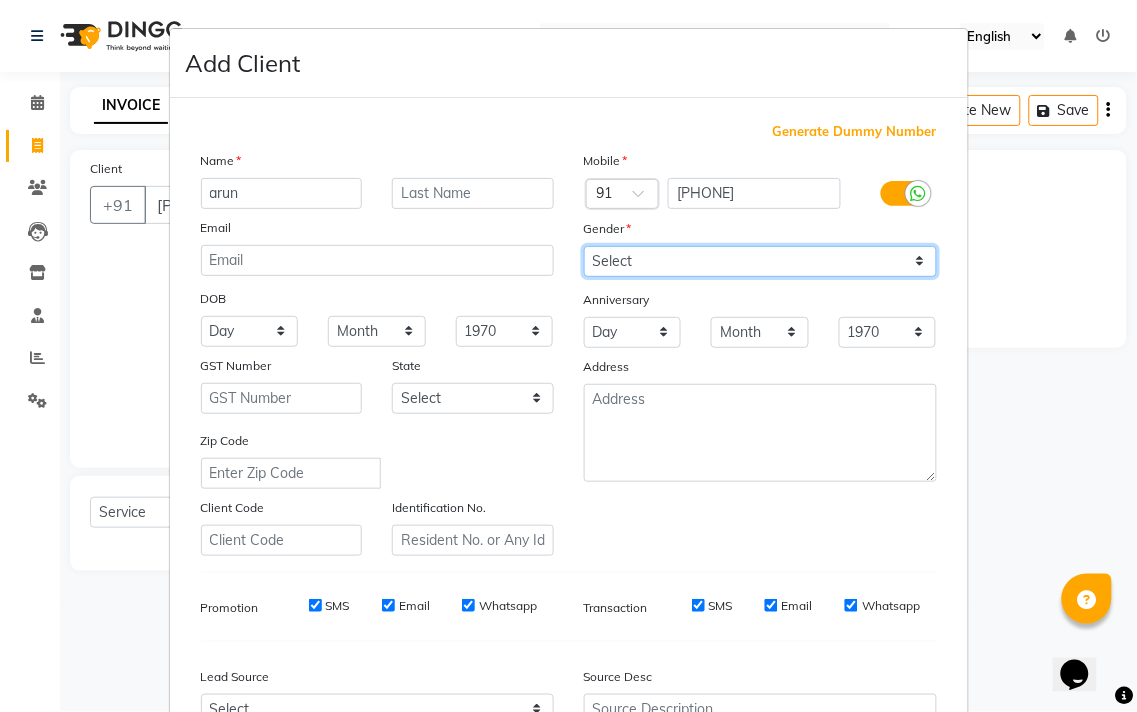 select on "male" 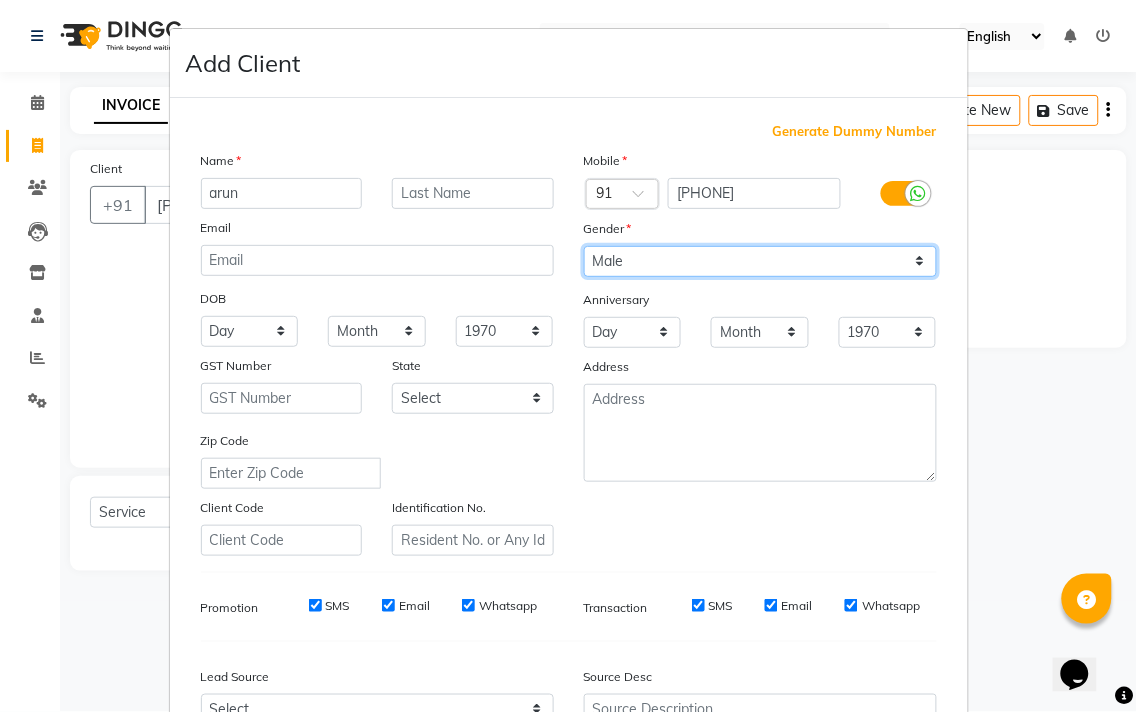 click on "Select Male Female Other Prefer Not To Say" at bounding box center [760, 261] 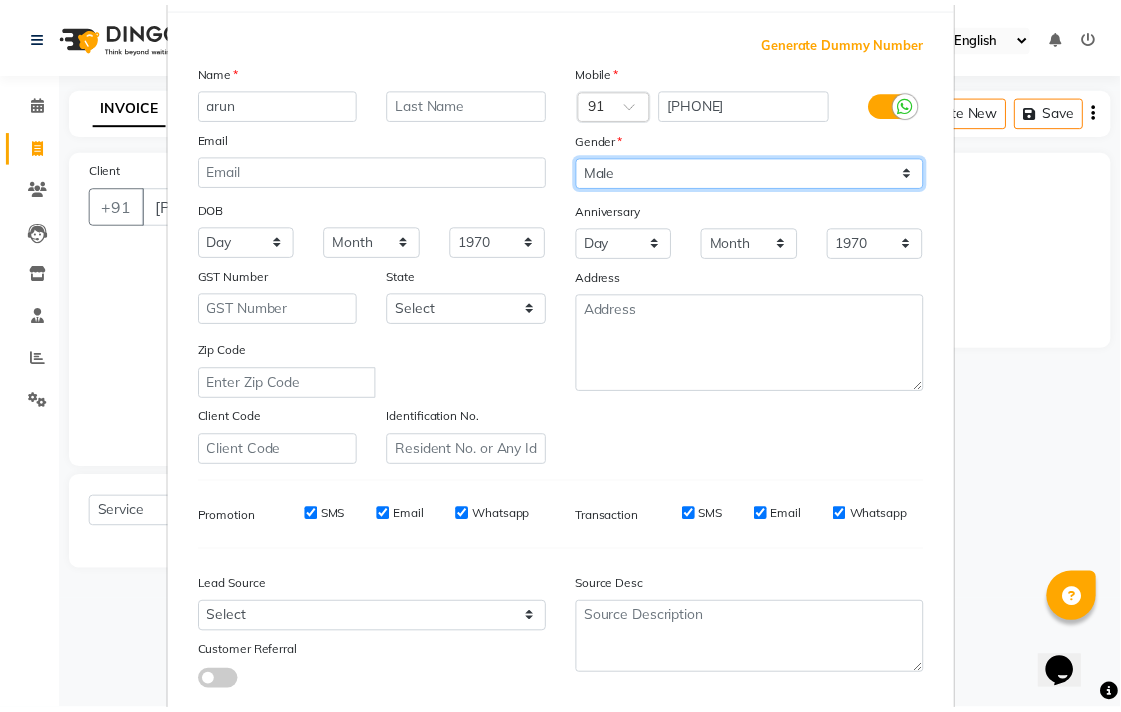 scroll, scrollTop: 212, scrollLeft: 0, axis: vertical 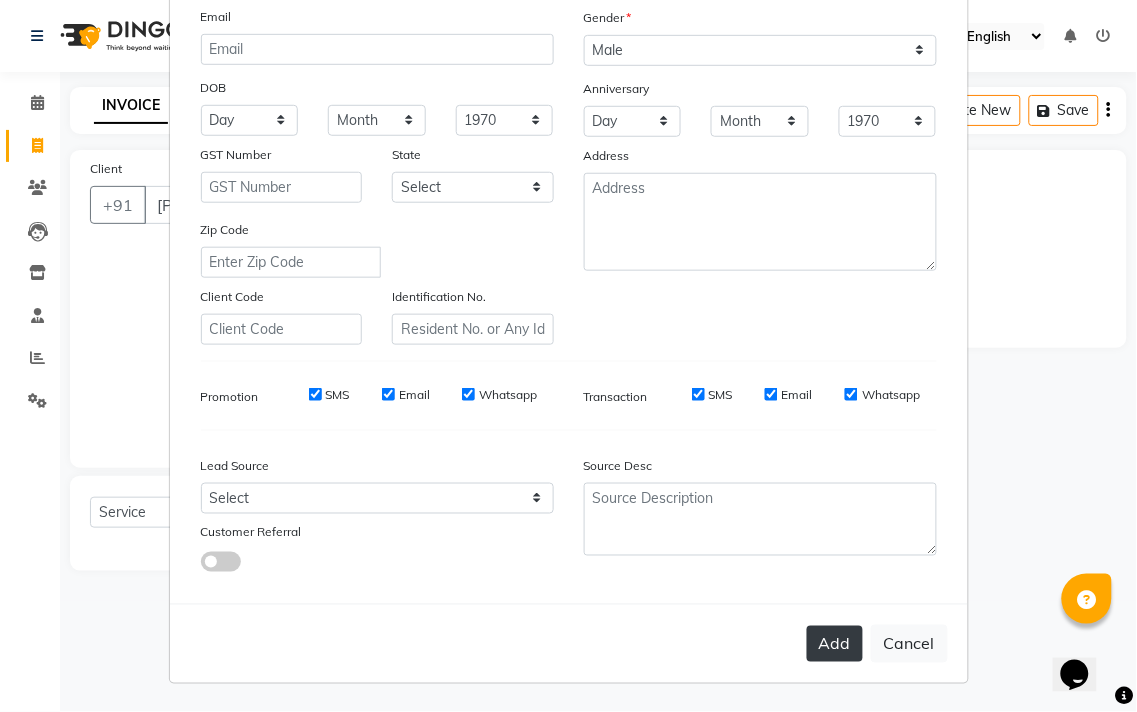 click on "Add" at bounding box center [835, 644] 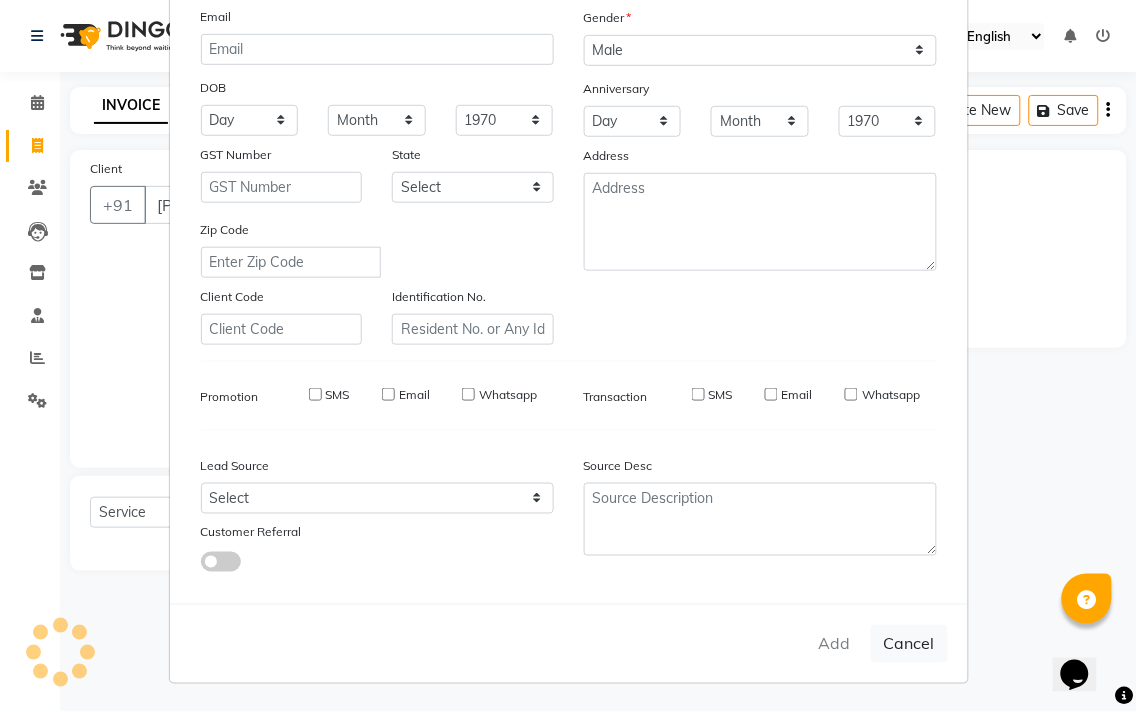 type on "97******52" 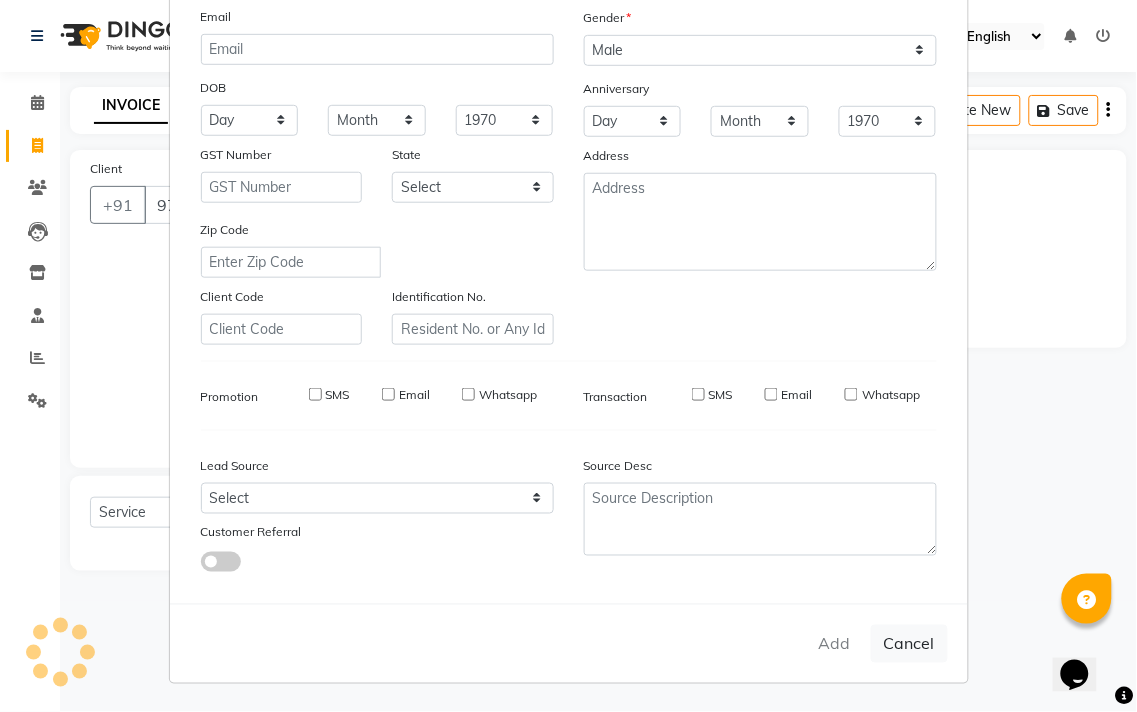 select 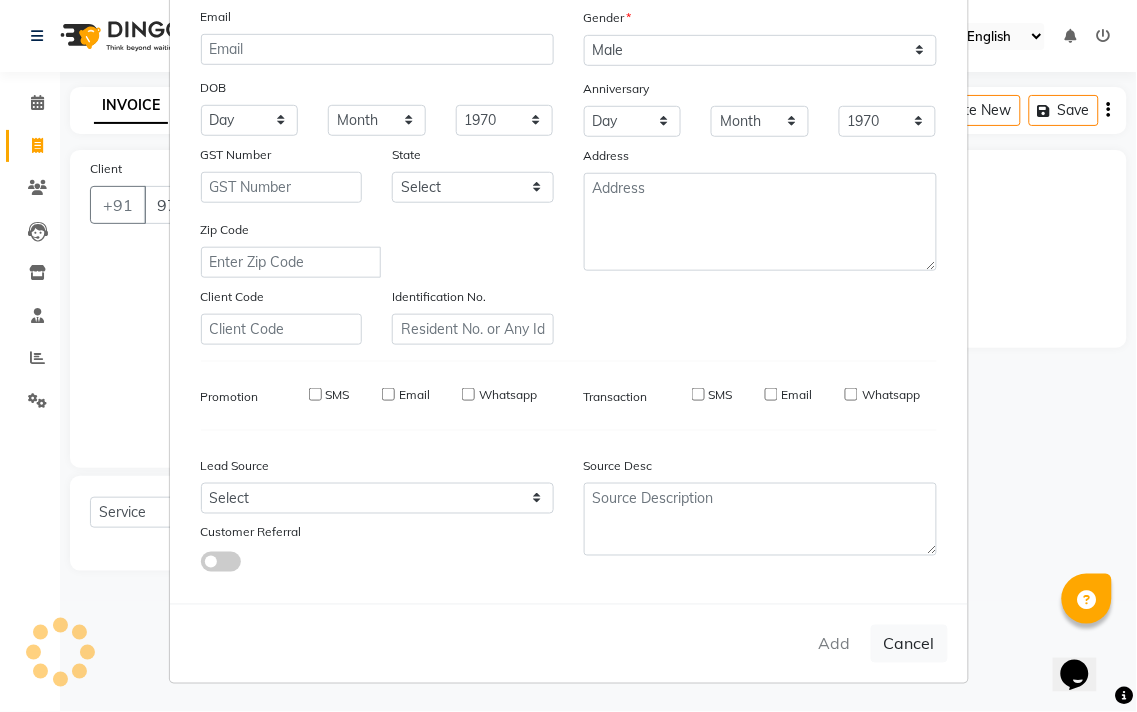 checkbox on "false" 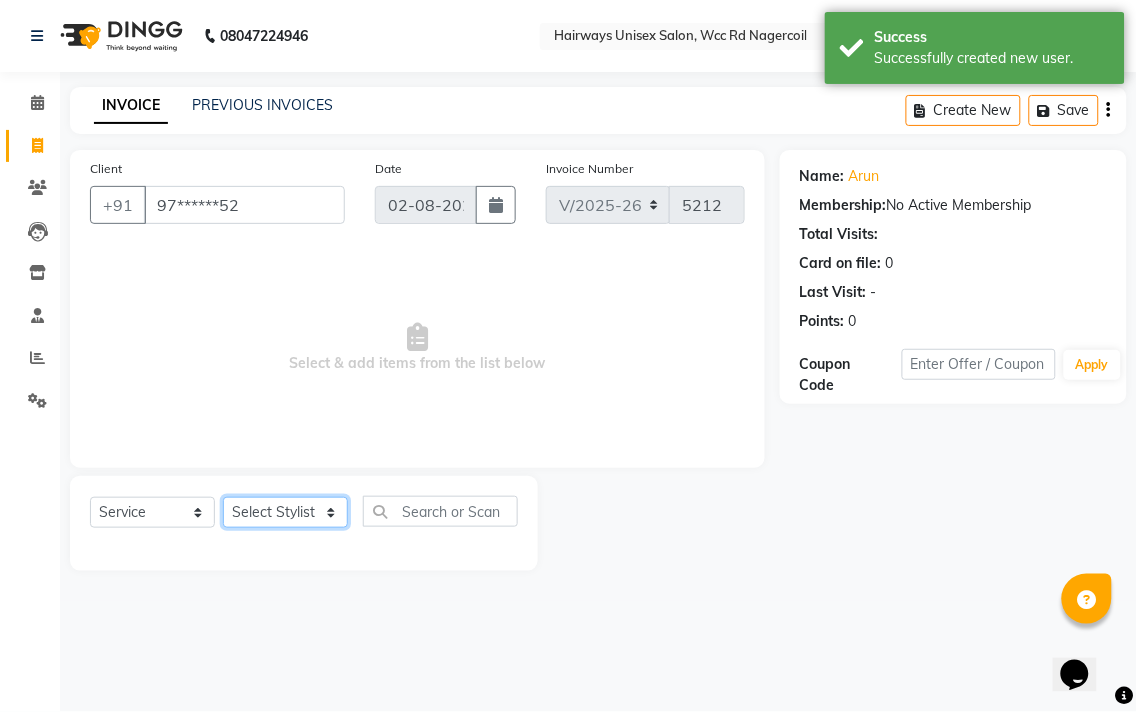 click on "Select Stylist Admin Chitra divya Gokila Haroon Imran Reception Salman Sartaj Khan Talib" 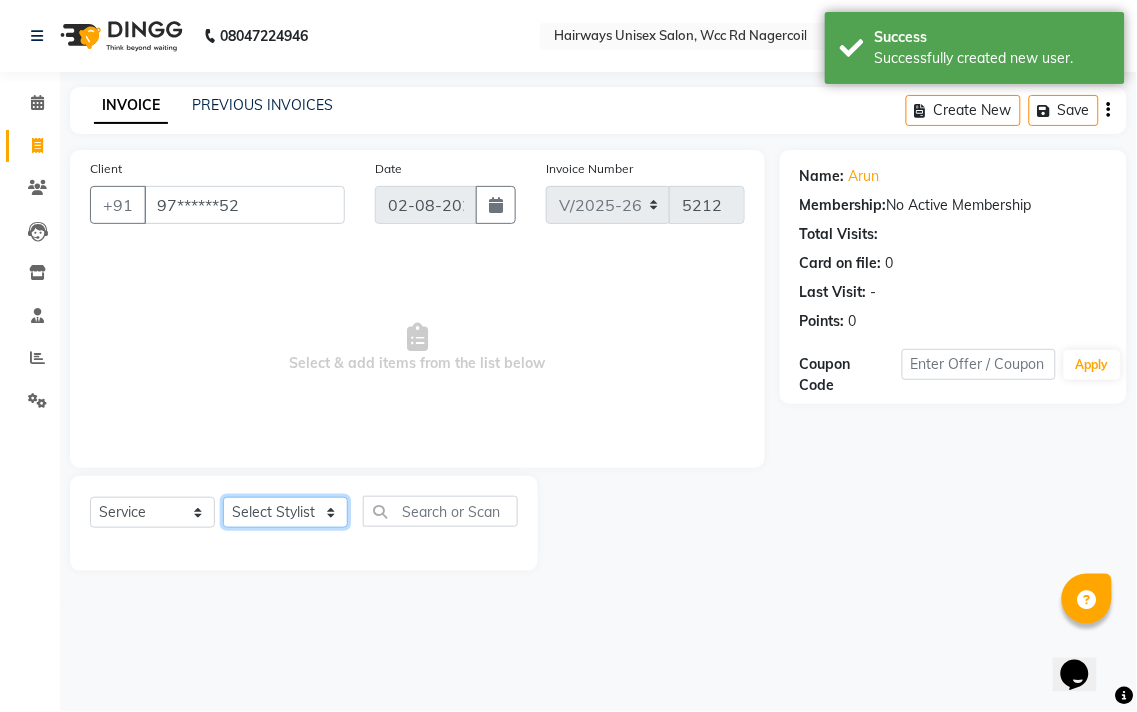 select on "49914" 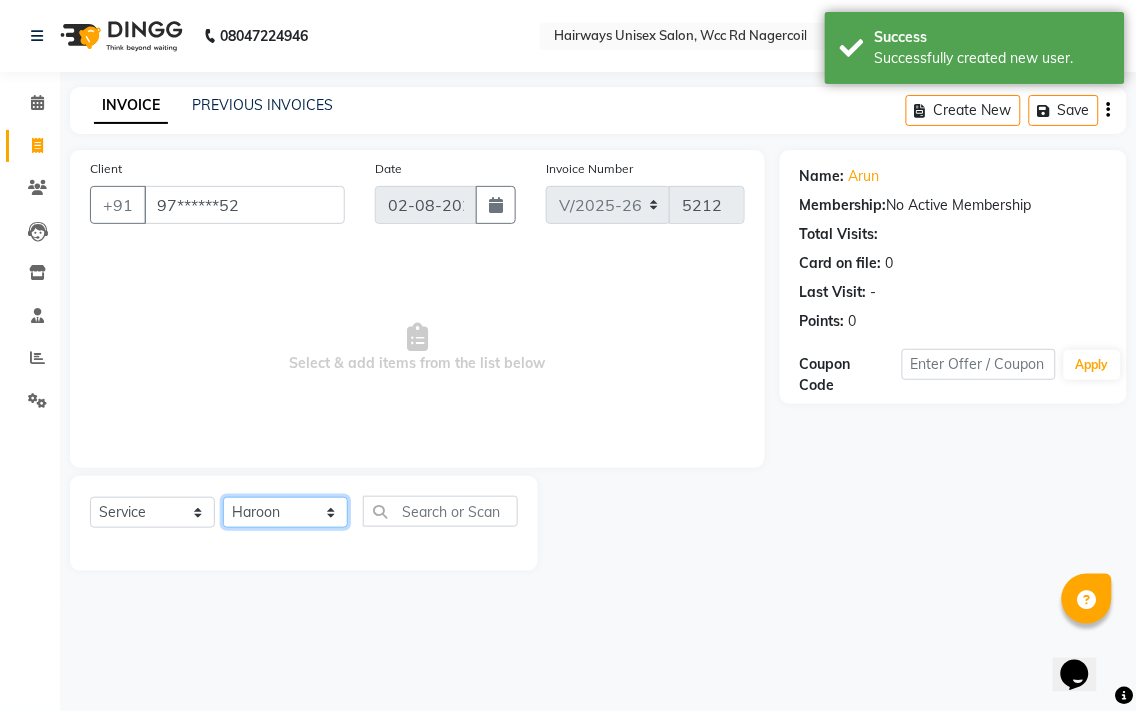 click on "Select Stylist Admin Chitra divya Gokila Haroon Imran Reception Salman Sartaj Khan Talib" 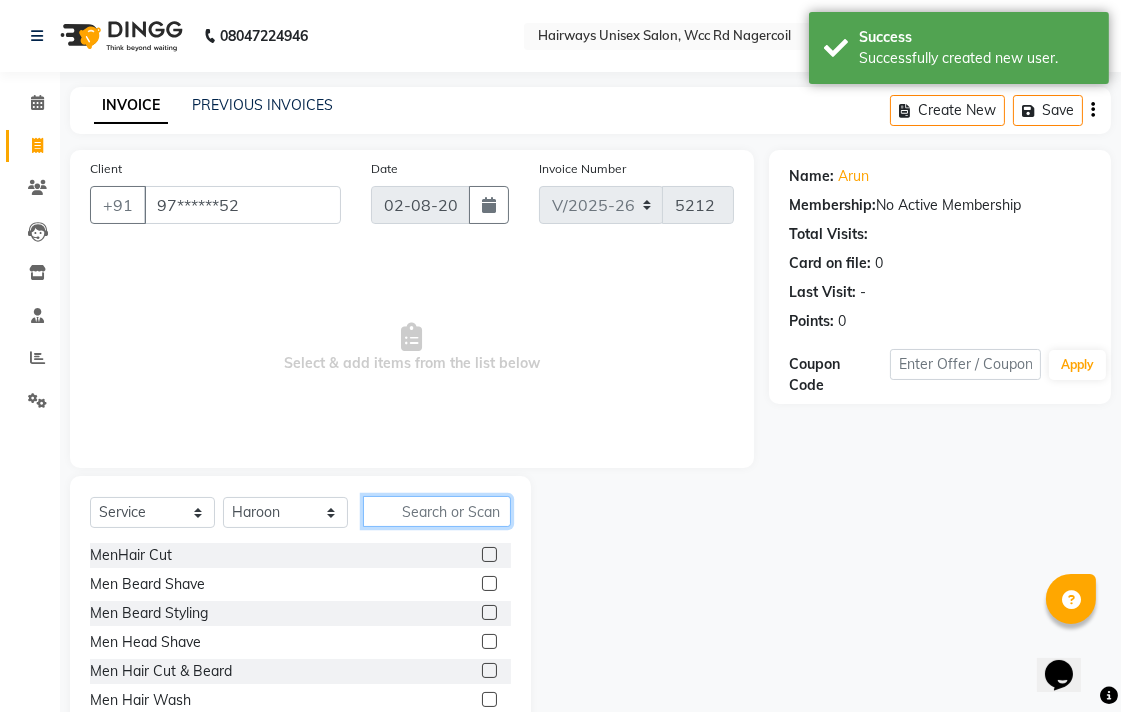 click 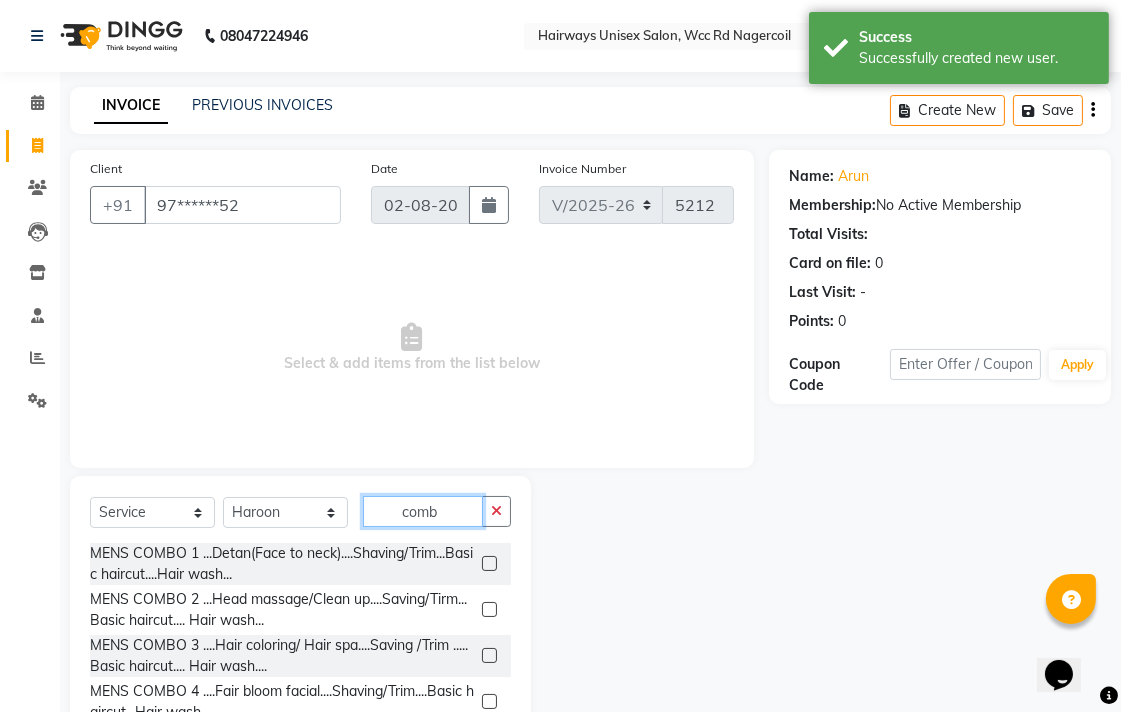 type on "comb" 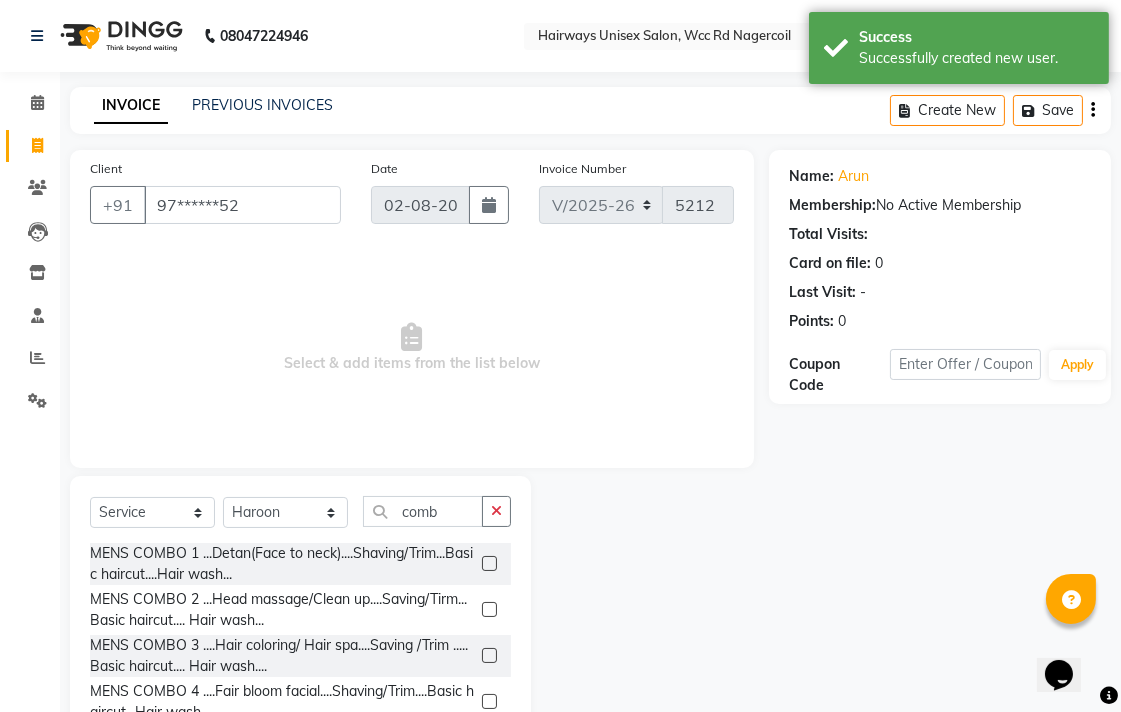 click 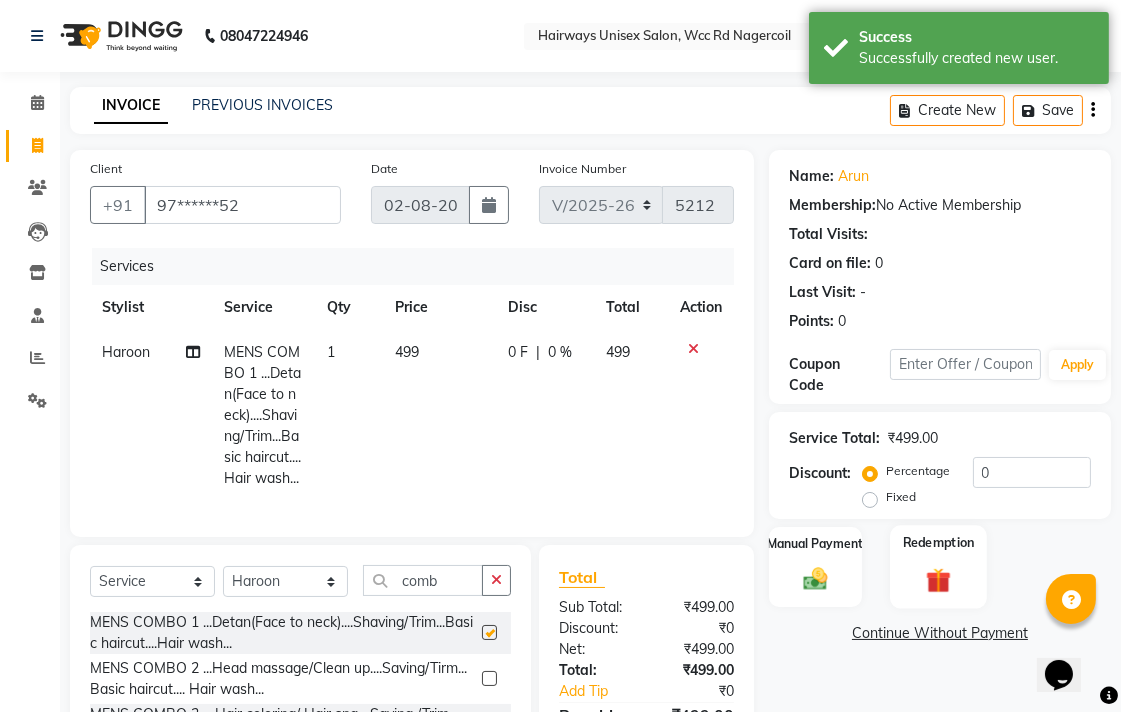checkbox on "false" 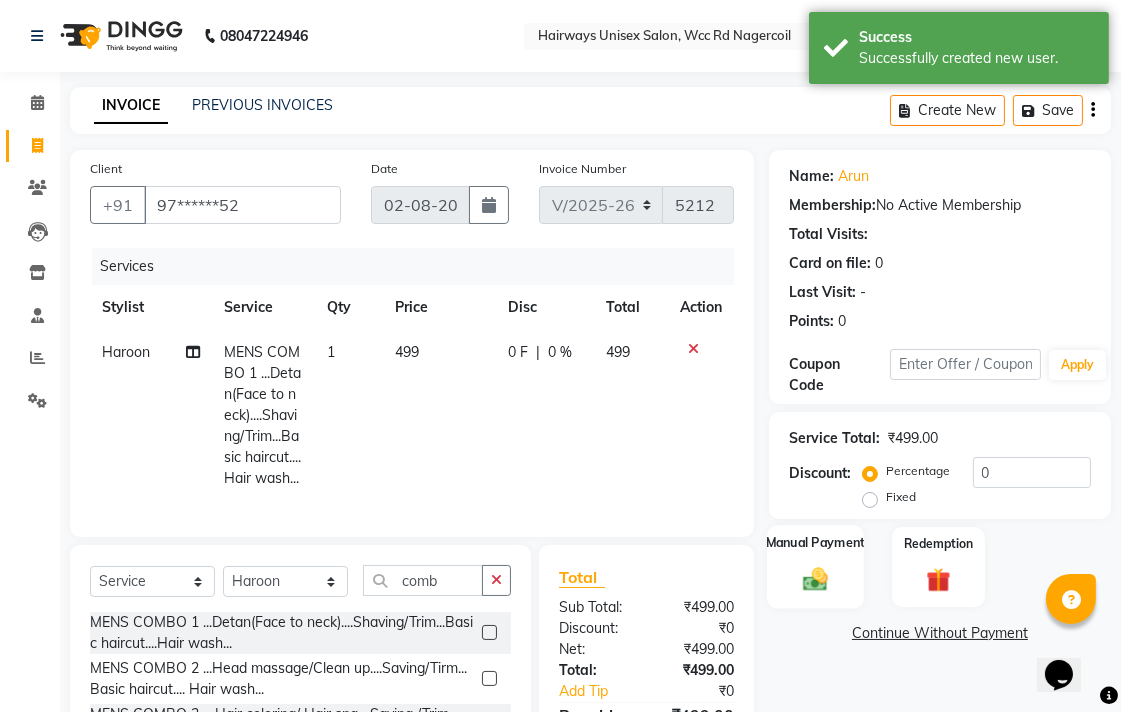 click on "Manual Payment" 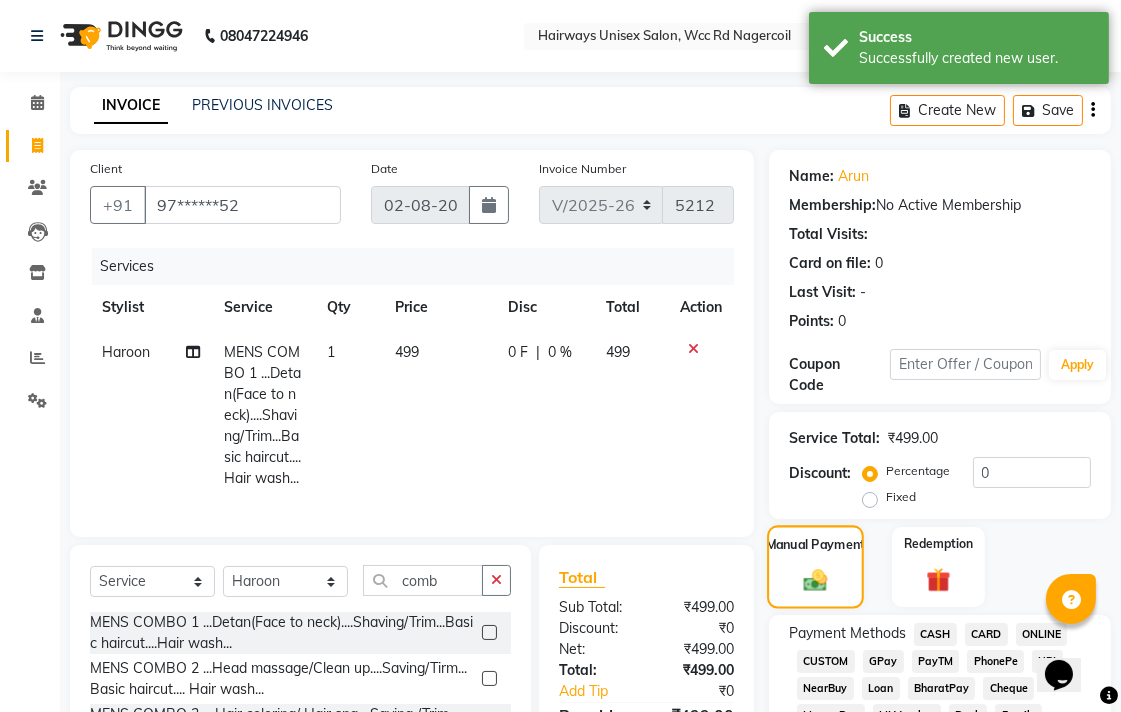 scroll, scrollTop: 444, scrollLeft: 0, axis: vertical 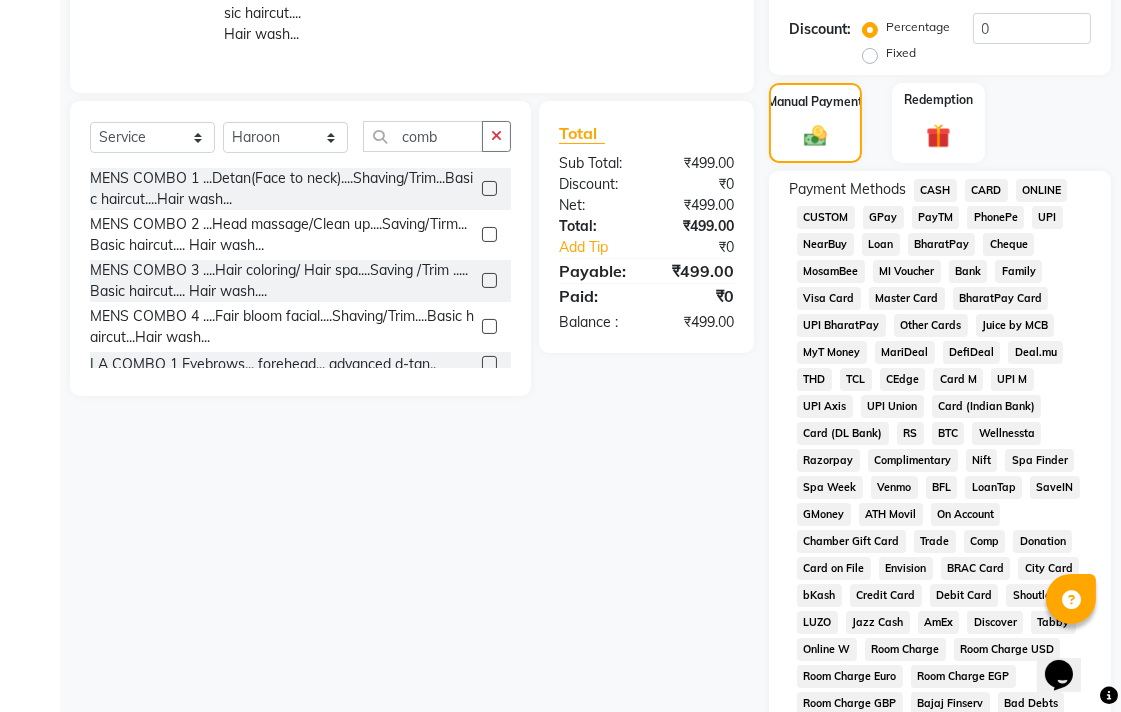 click on "UPI" 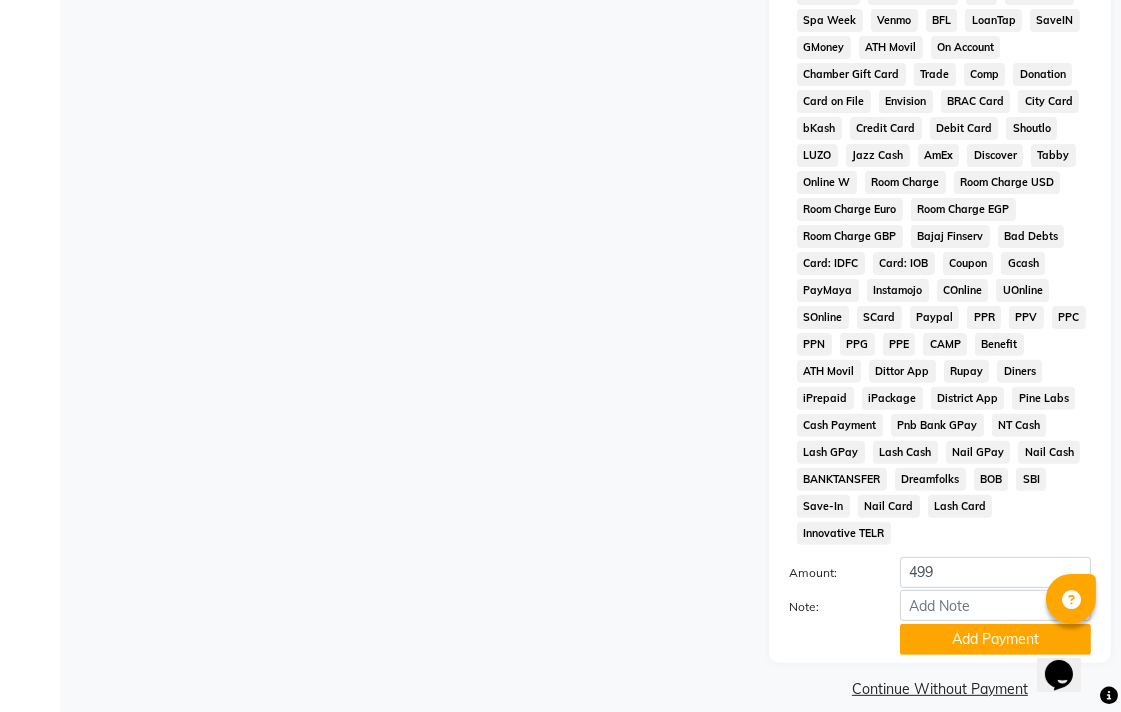 scroll, scrollTop: 913, scrollLeft: 0, axis: vertical 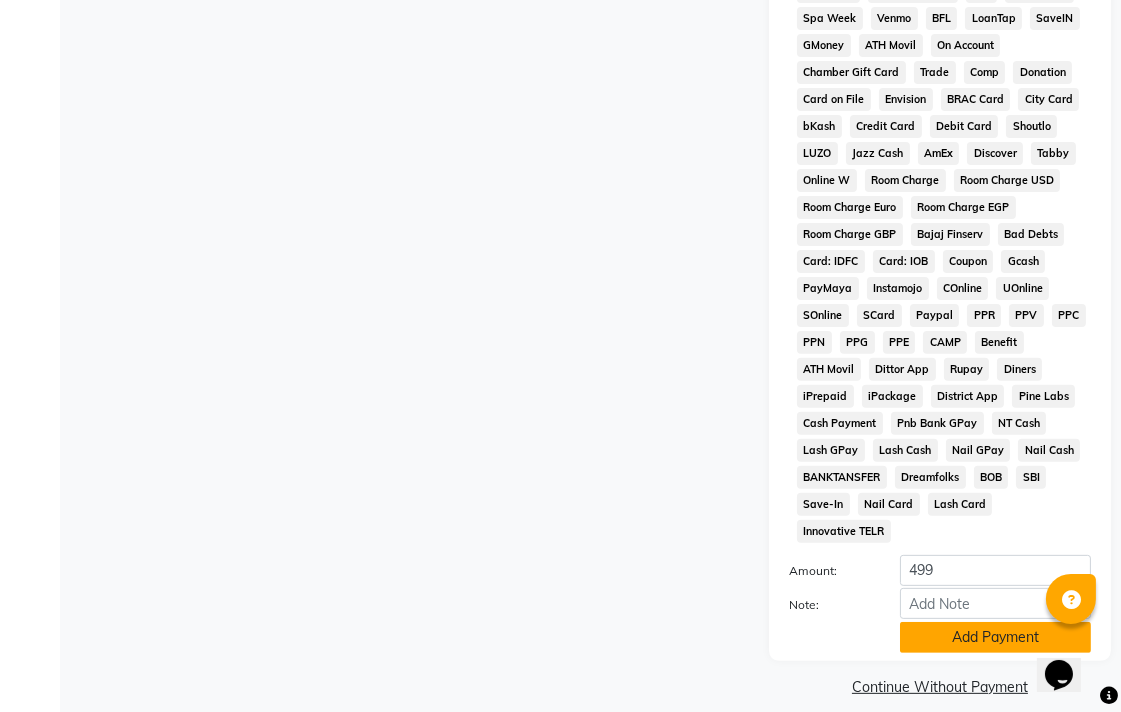 click on "Add Payment" 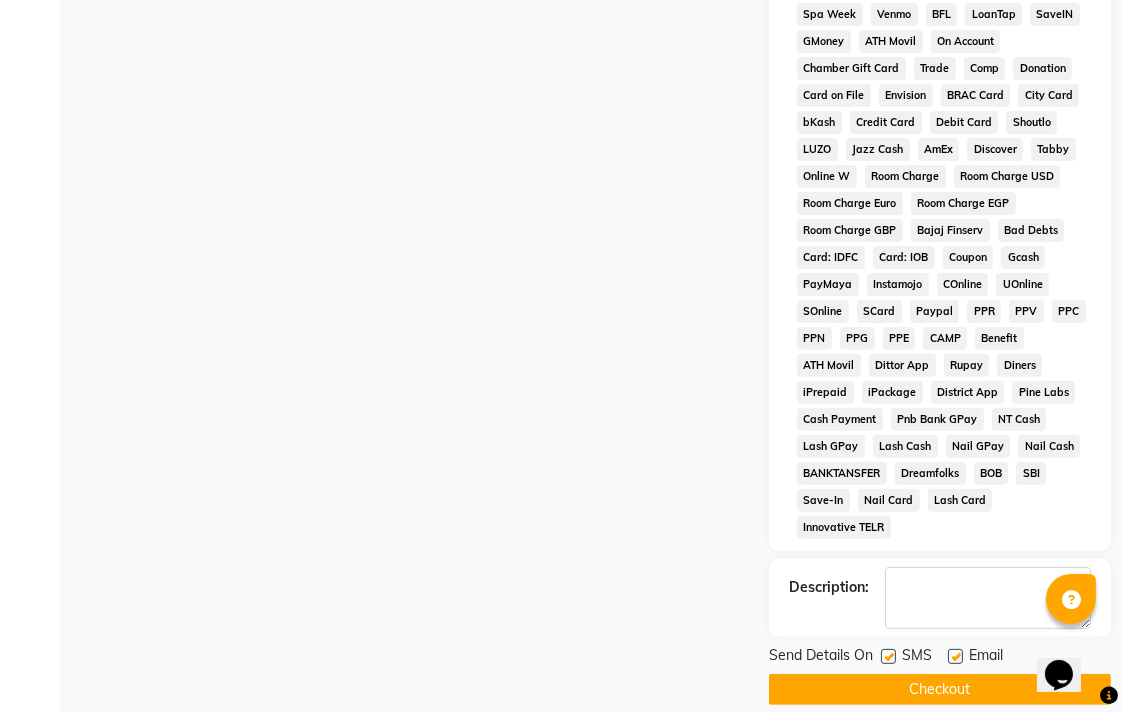 scroll, scrollTop: 921, scrollLeft: 0, axis: vertical 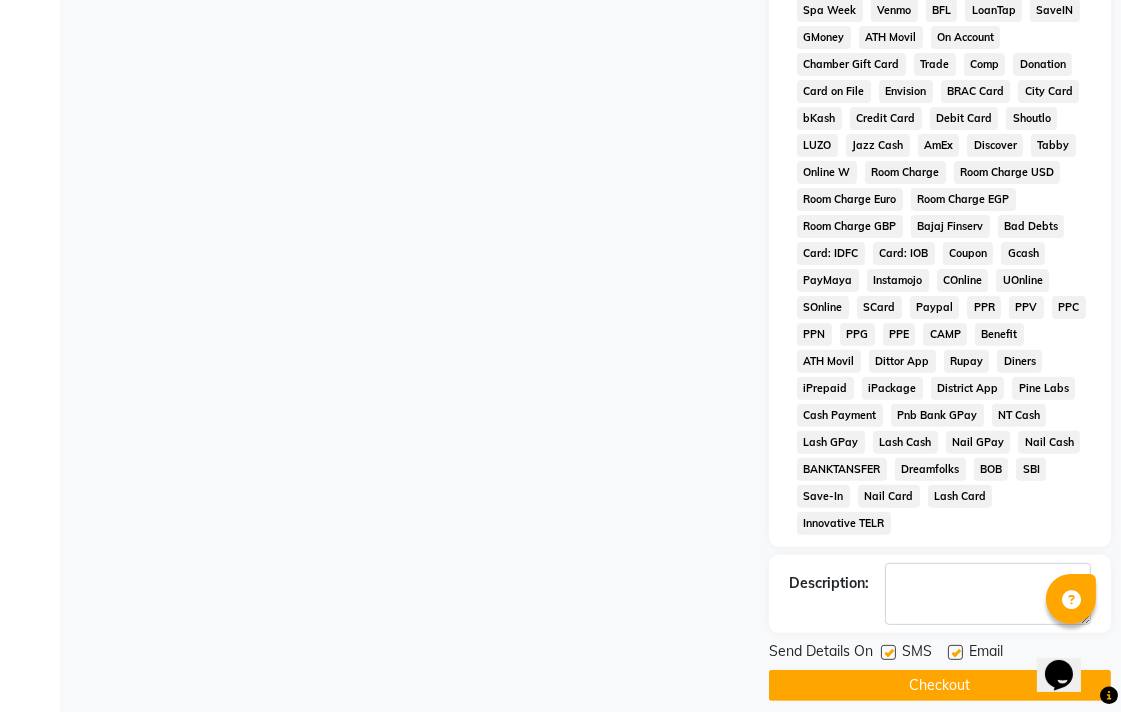 click on "Checkout" 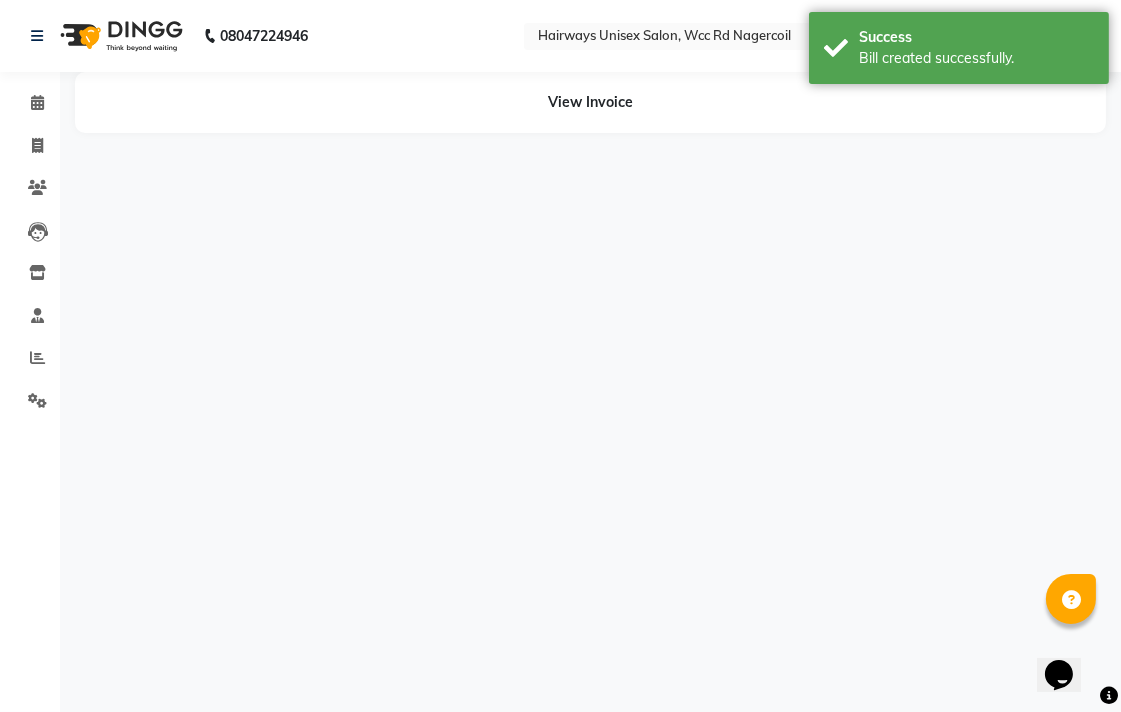 scroll, scrollTop: 0, scrollLeft: 0, axis: both 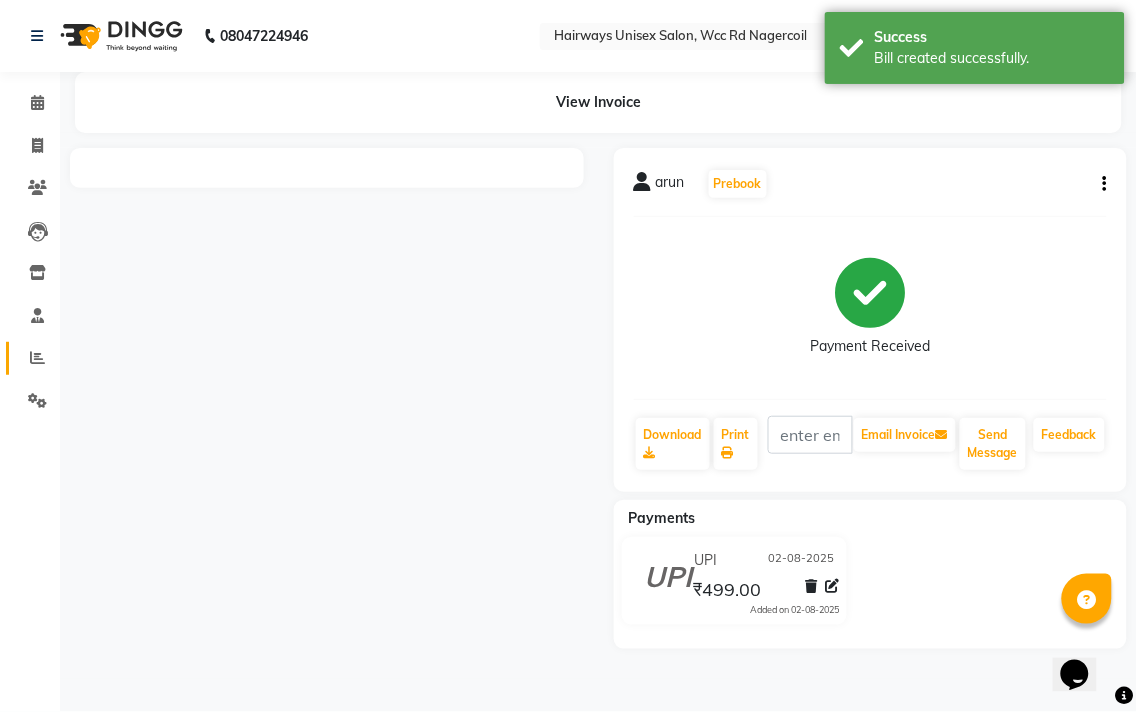click on "Reports" 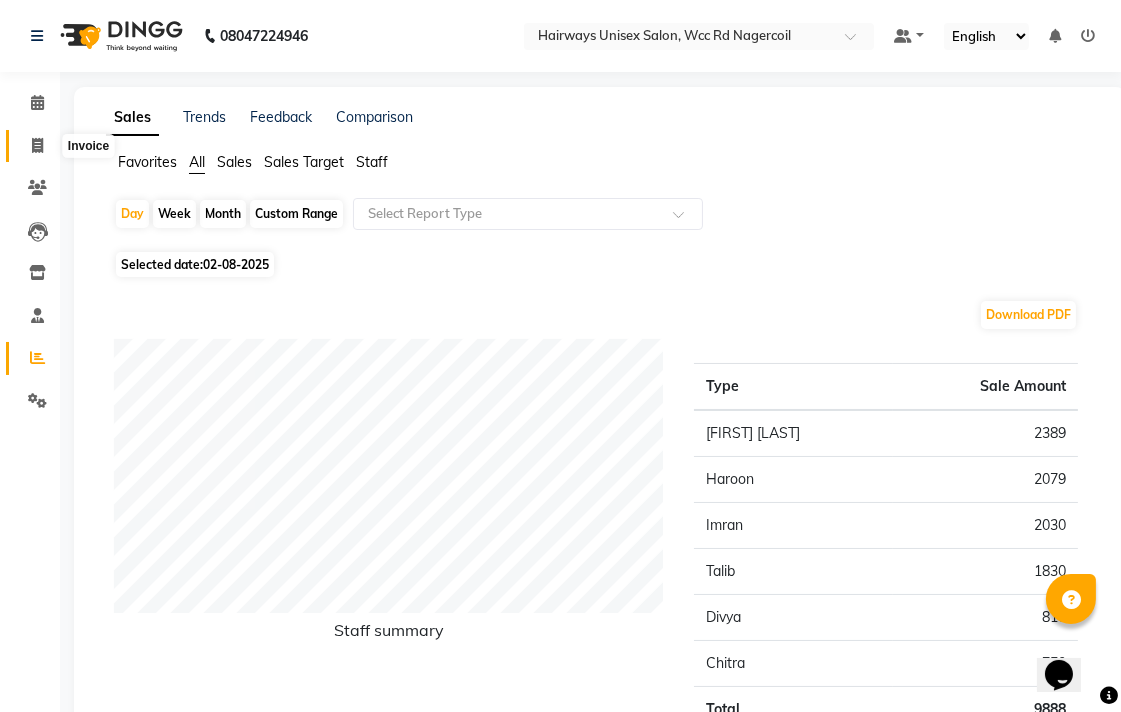 click 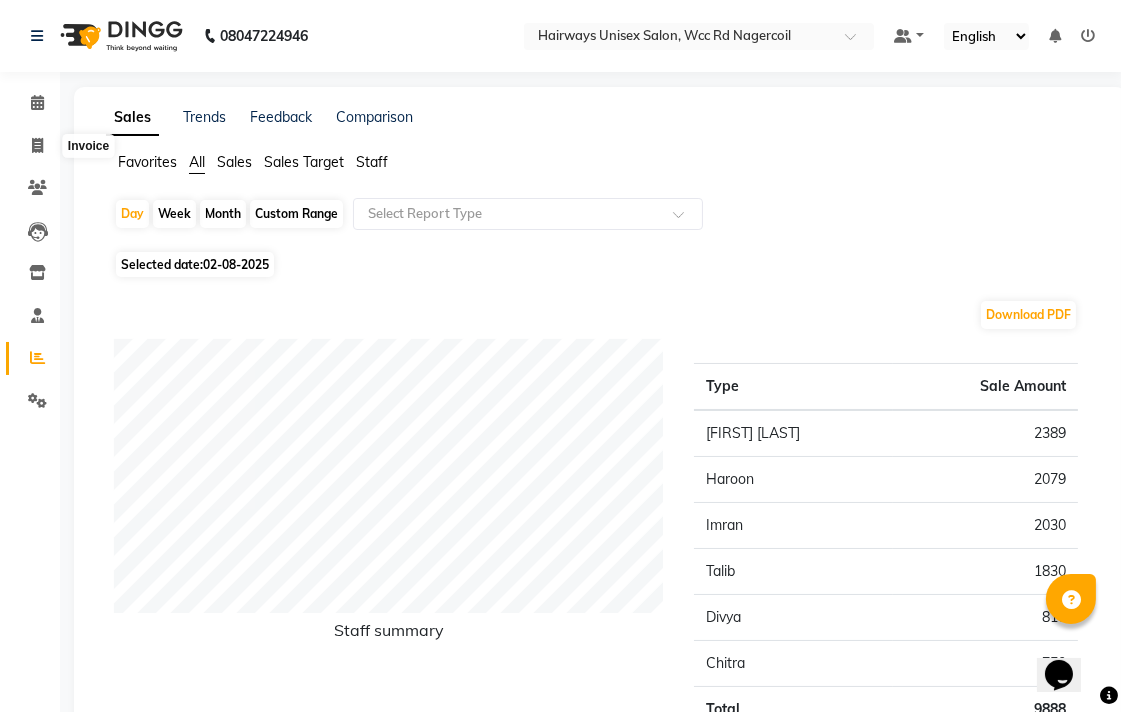 select on "service" 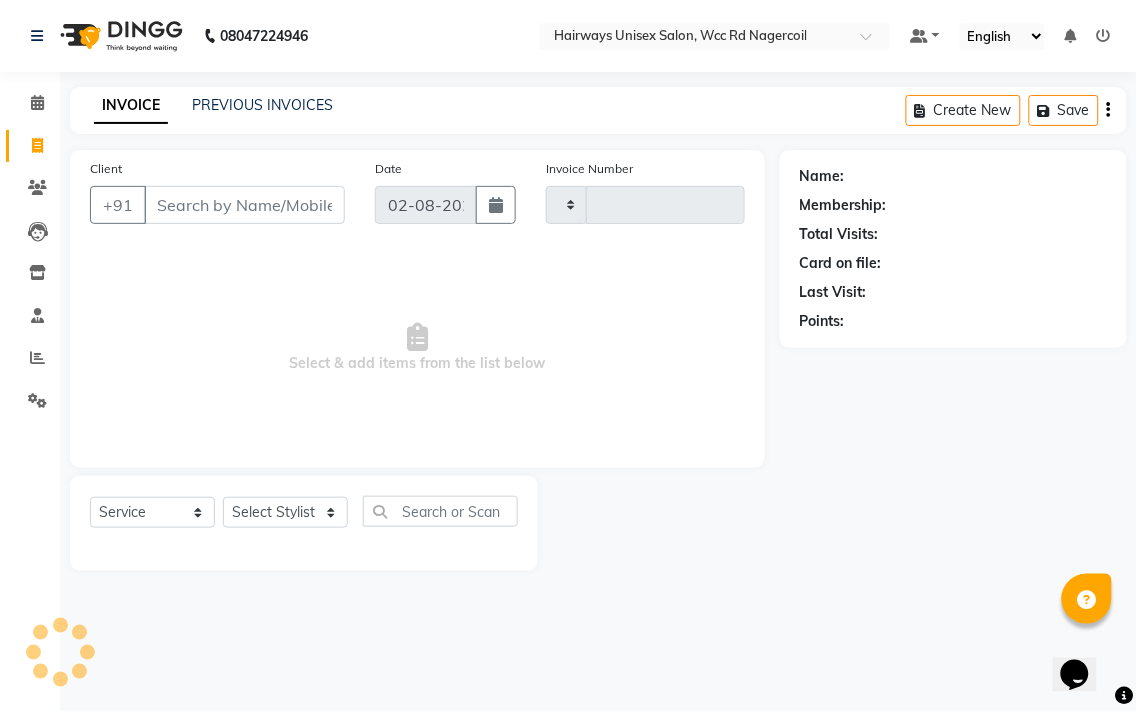 type on "5213" 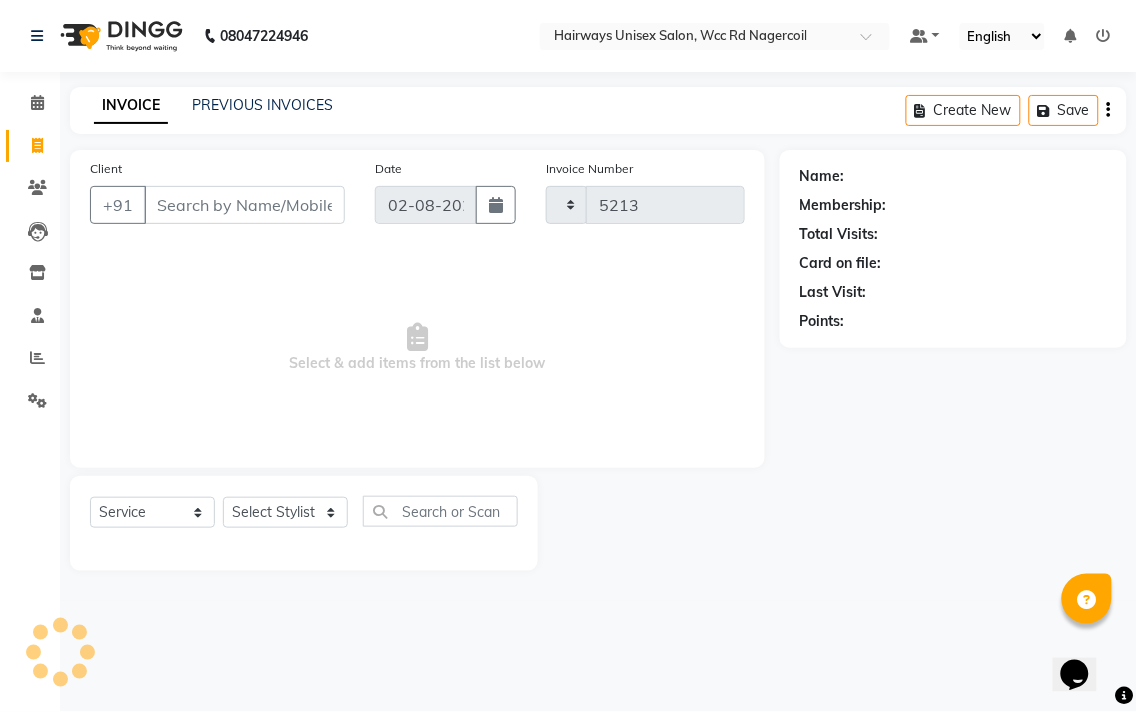 select on "6523" 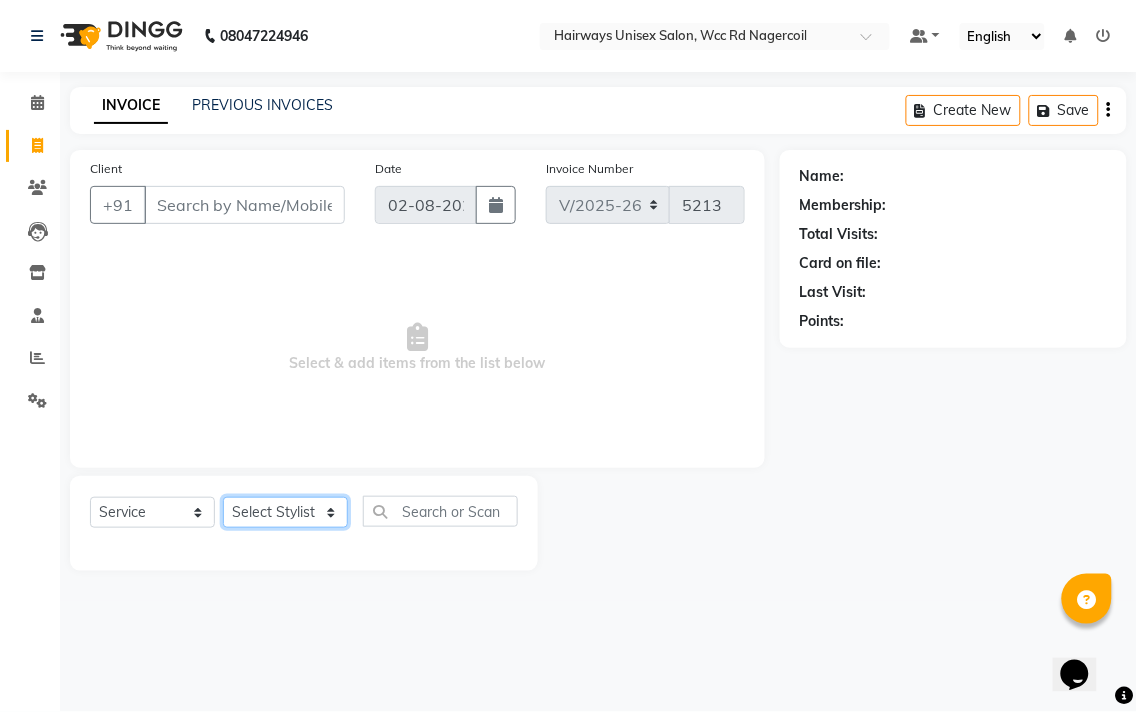 click on "Select Stylist Admin Chitra divya Gokila Haroon Imran Reception Salman Sartaj Khan Talib" 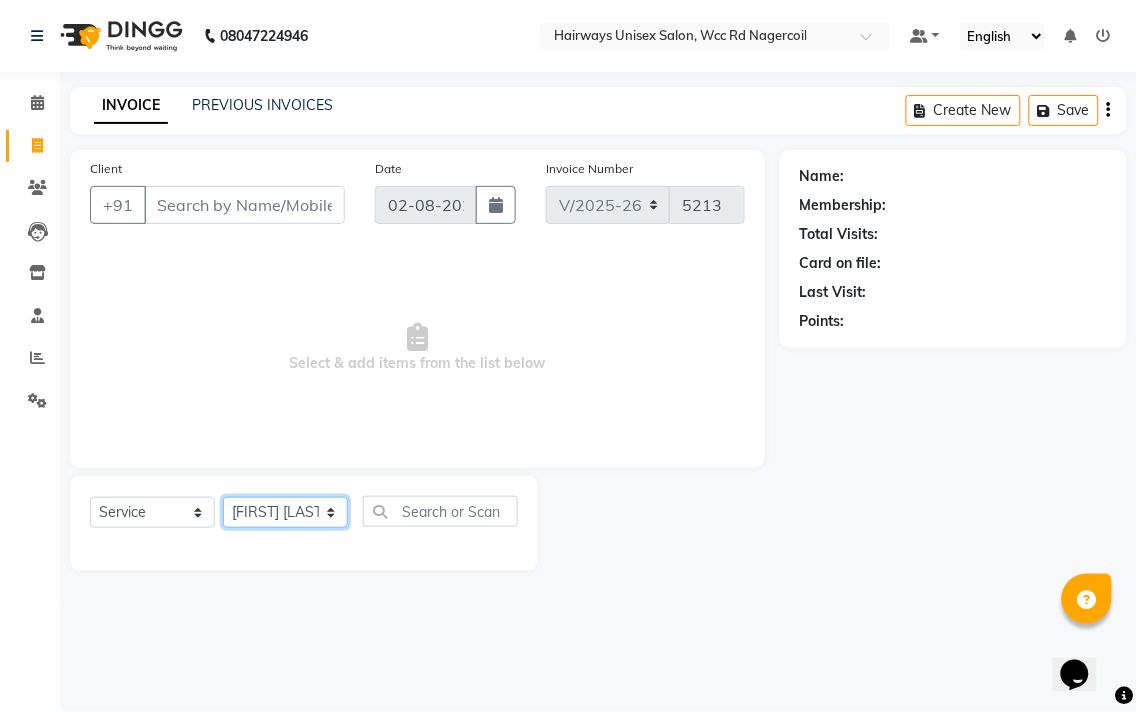 click on "Select Stylist Admin Chitra divya Gokila Haroon Imran Reception Salman Sartaj Khan Talib" 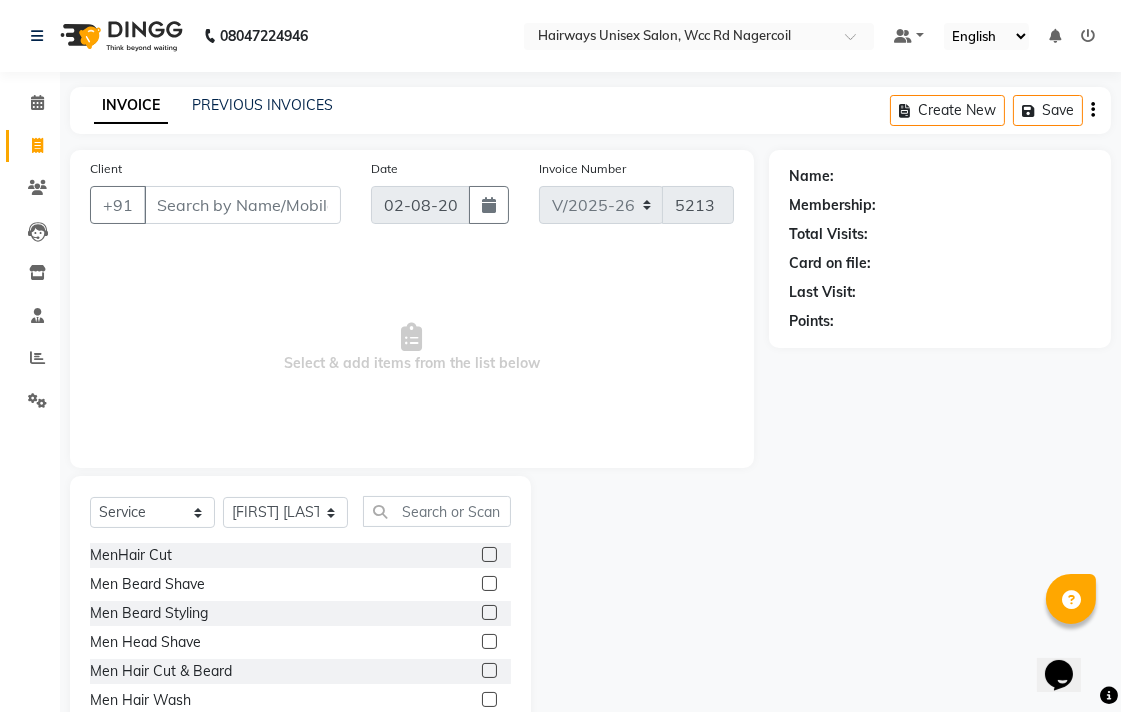click 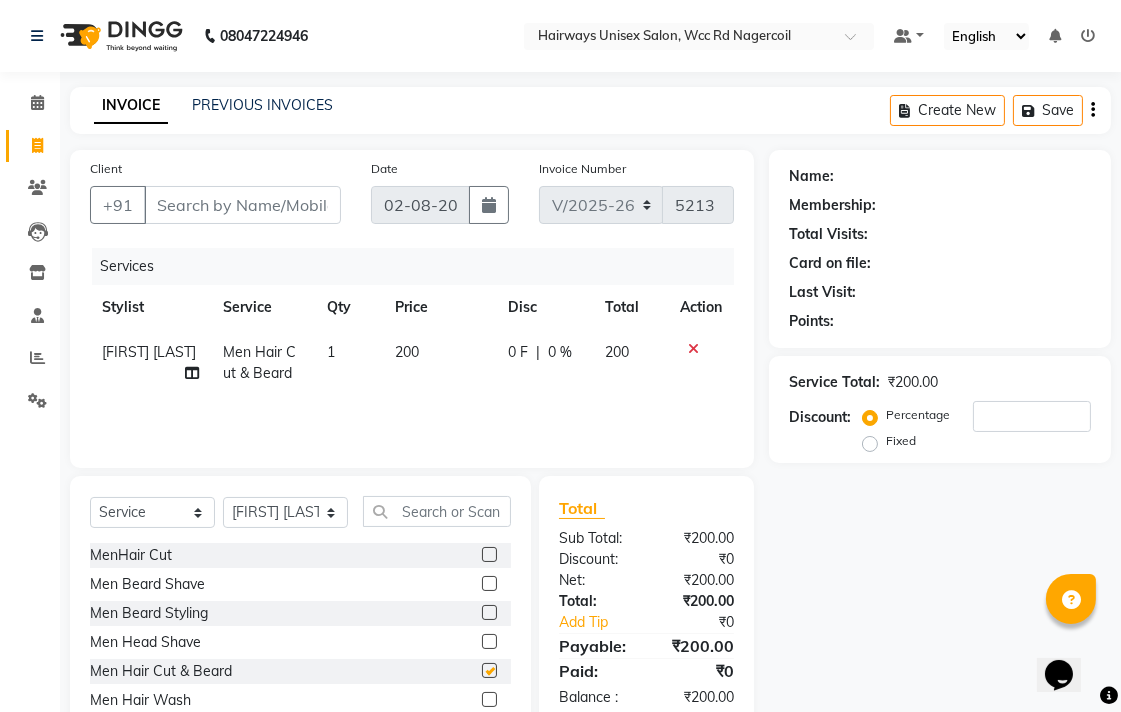 checkbox on "false" 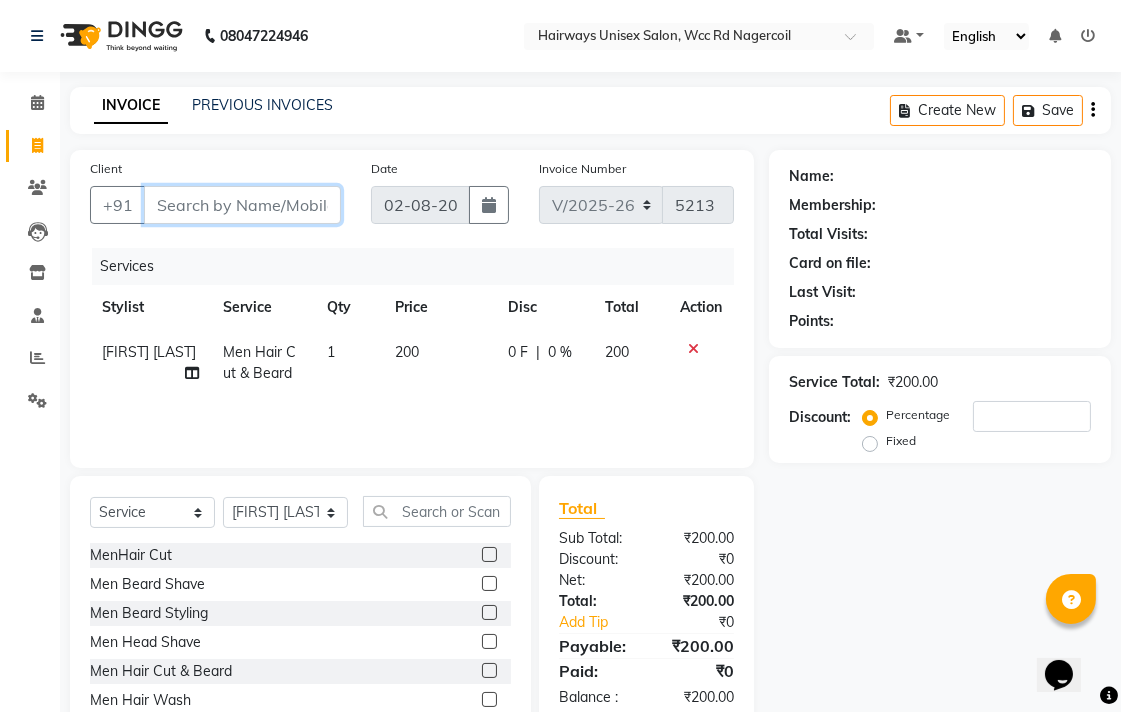 click on "Client" at bounding box center (242, 205) 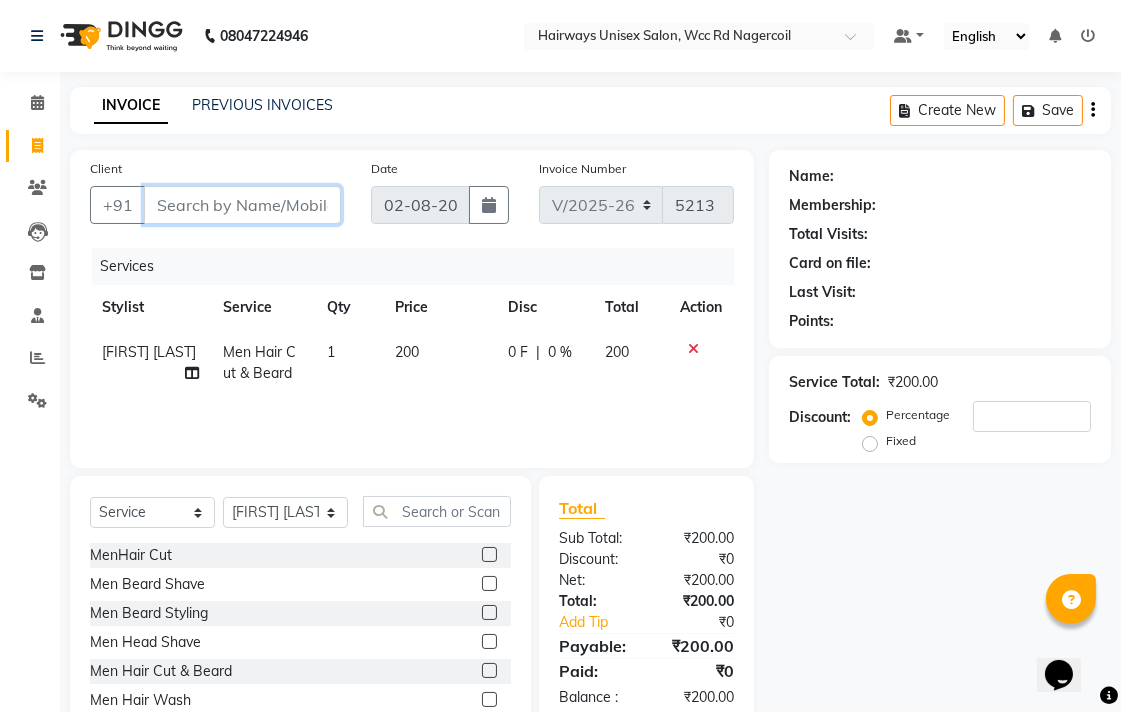 type on "s" 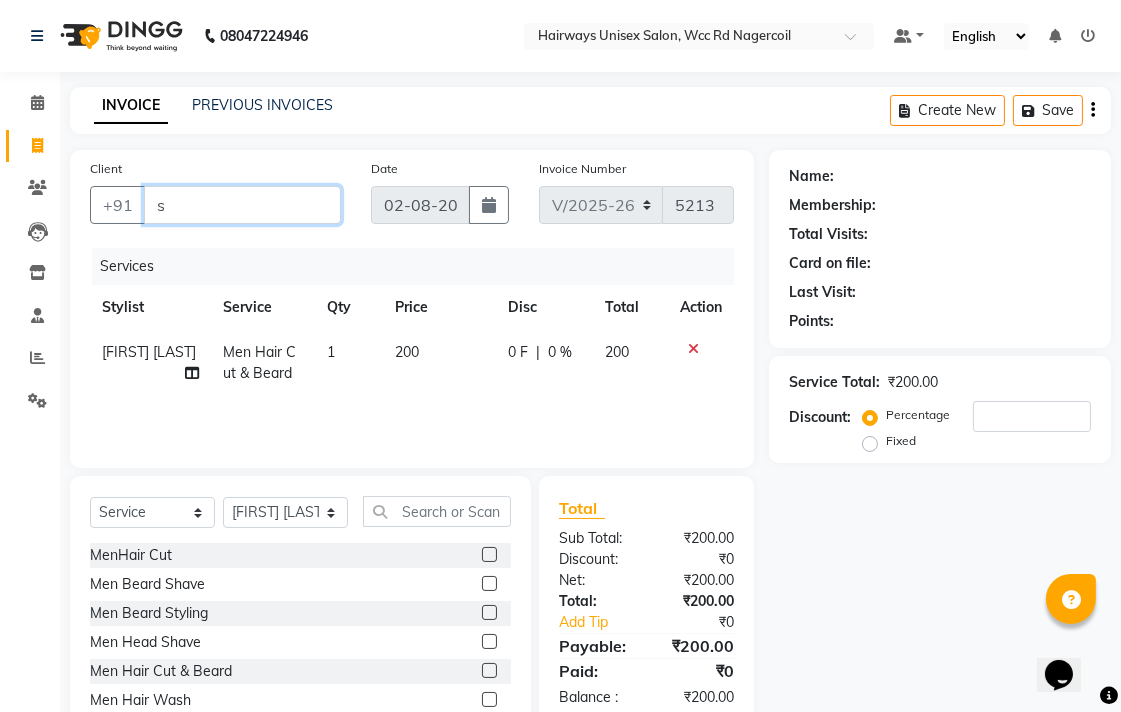 type on "0" 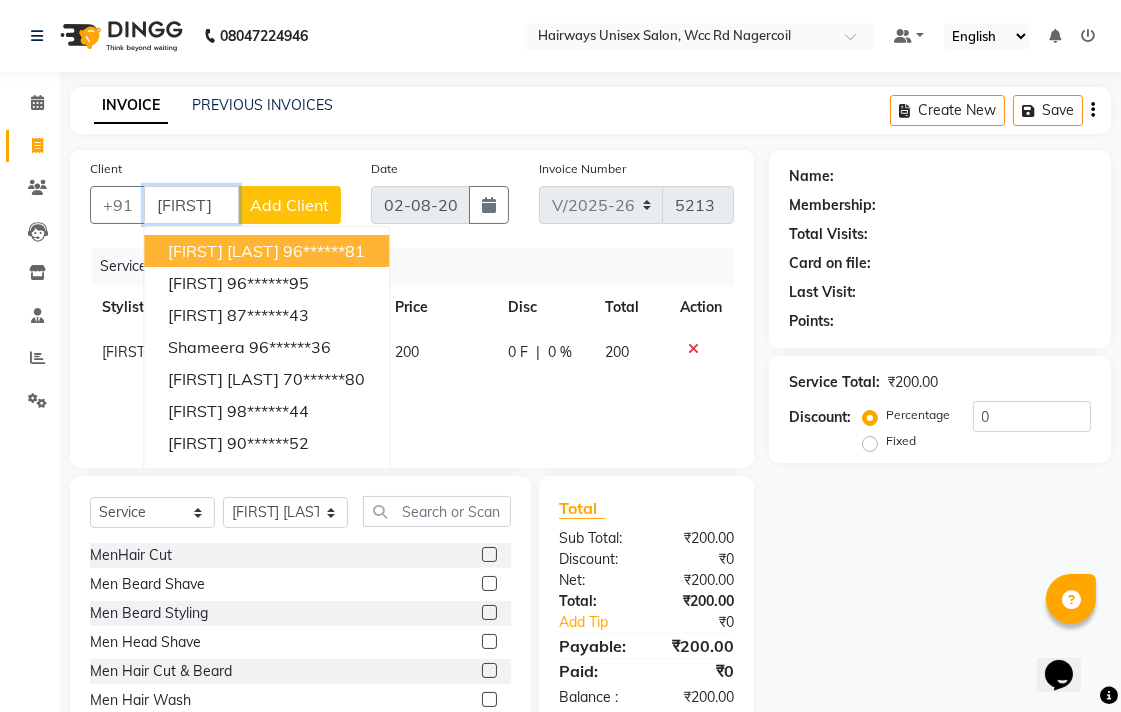 click on "96******81" at bounding box center [324, 251] 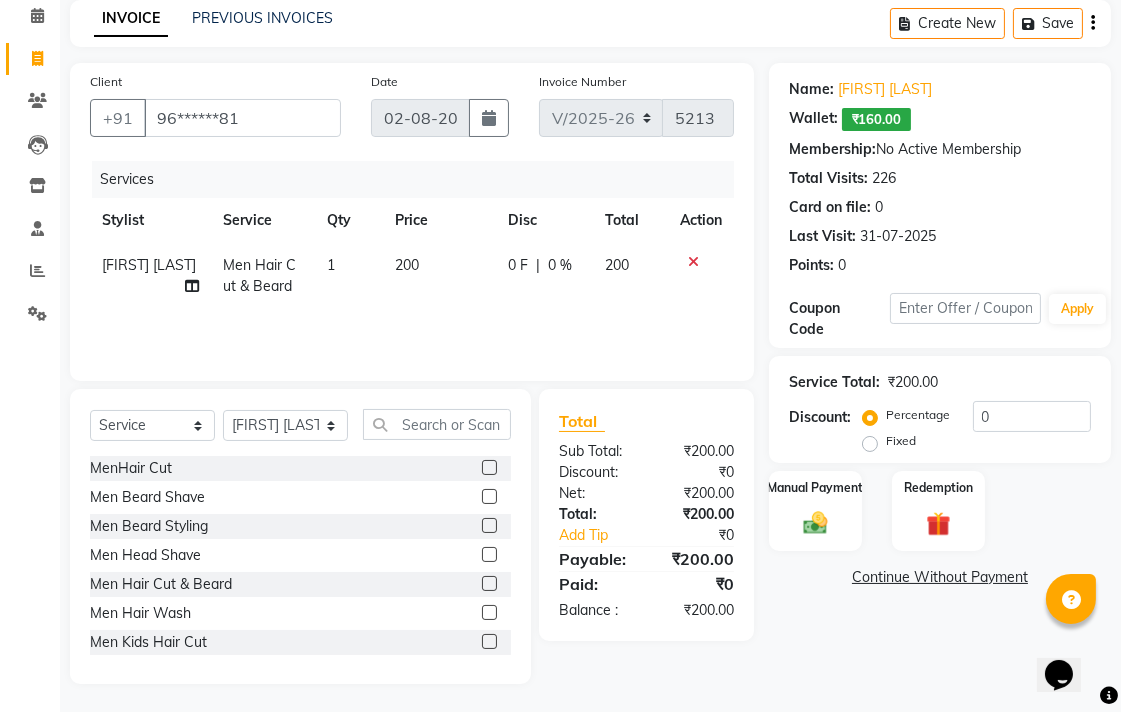 scroll, scrollTop: 88, scrollLeft: 0, axis: vertical 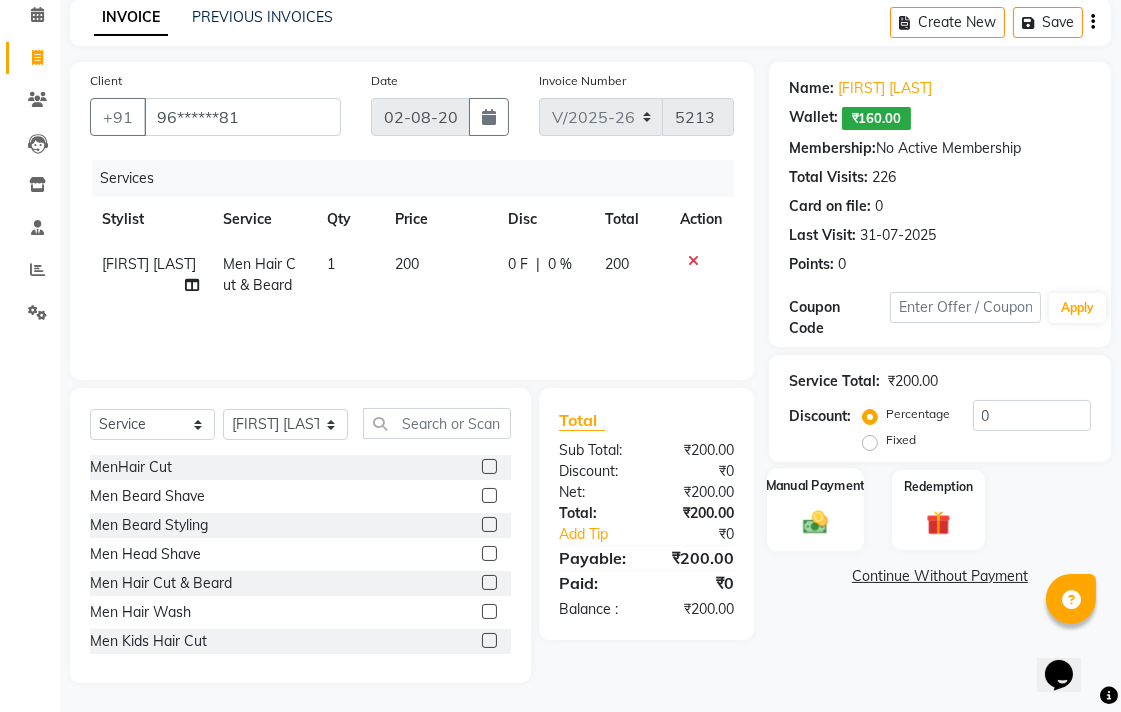 click 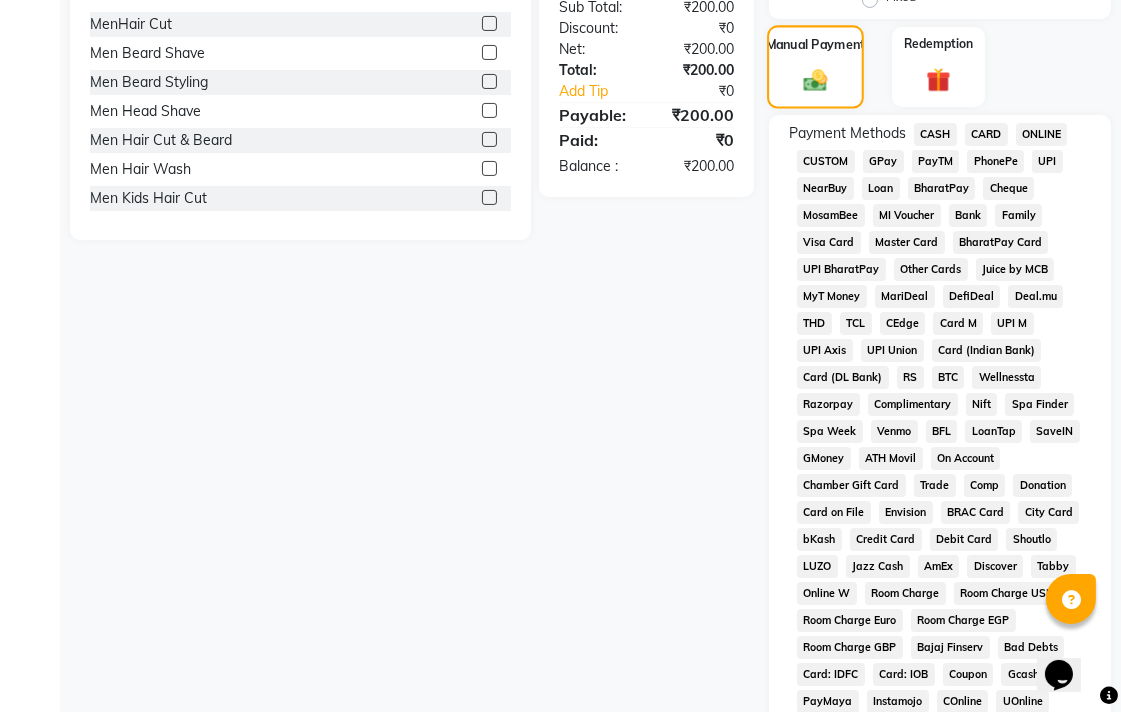 scroll, scrollTop: 533, scrollLeft: 0, axis: vertical 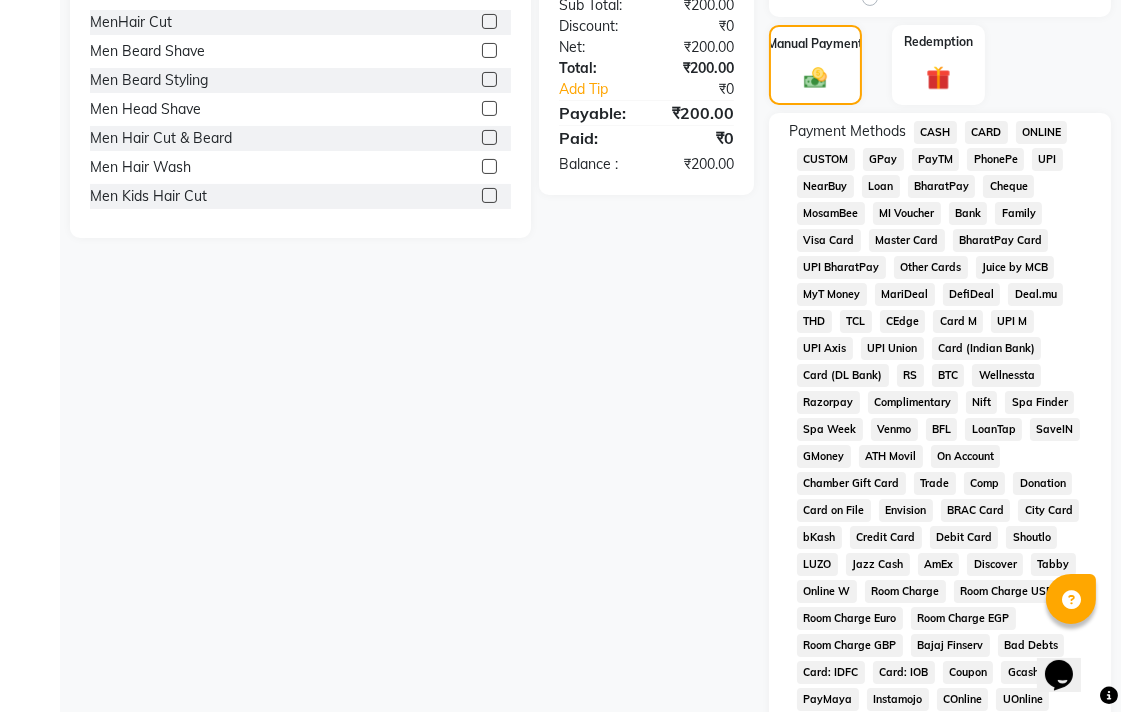 click on "UPI" 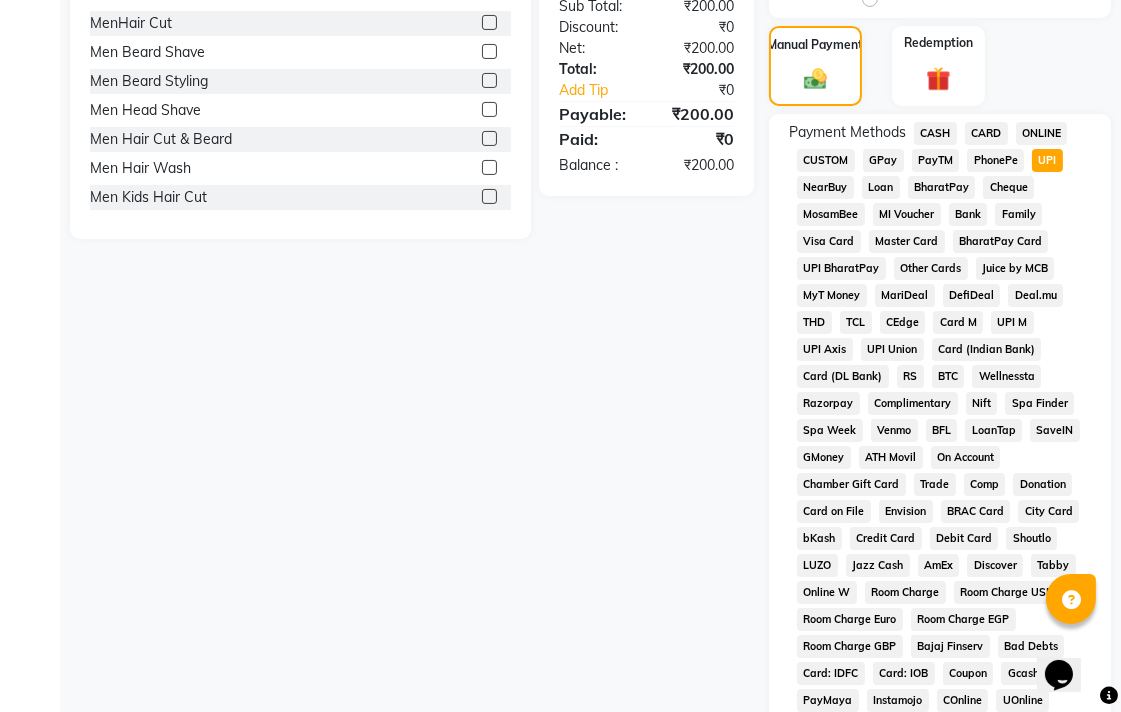 scroll, scrollTop: 500, scrollLeft: 0, axis: vertical 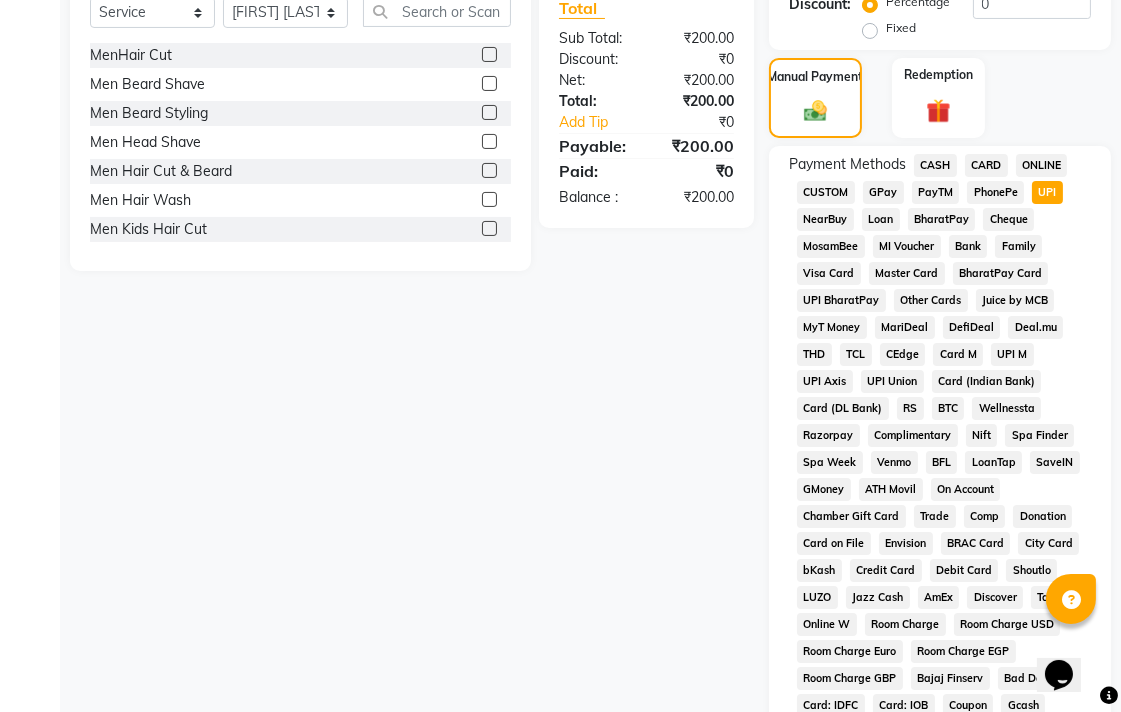 click on "CASH" 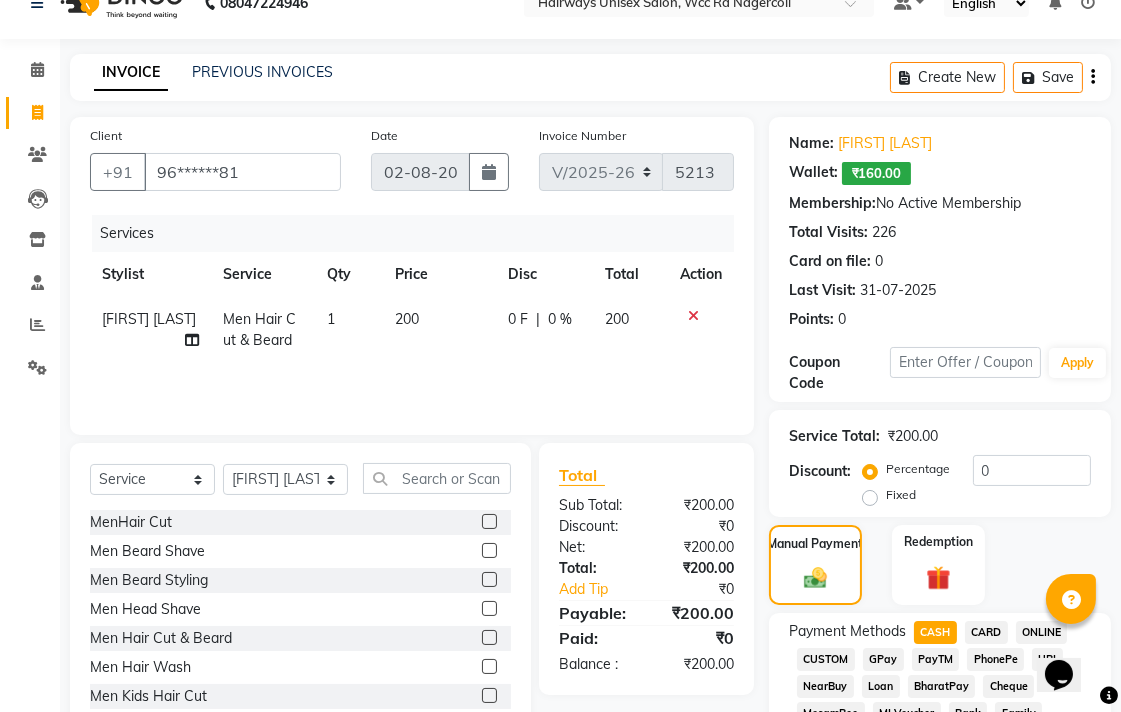 scroll, scrollTop: 0, scrollLeft: 0, axis: both 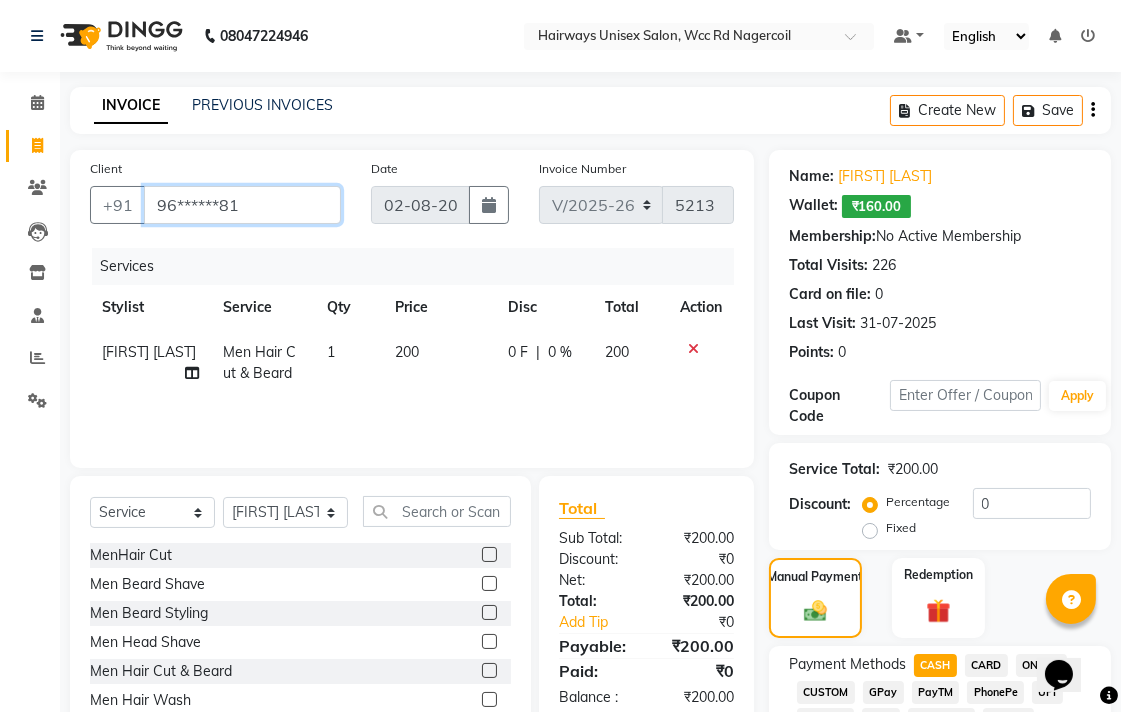 click on "96******81" at bounding box center [242, 205] 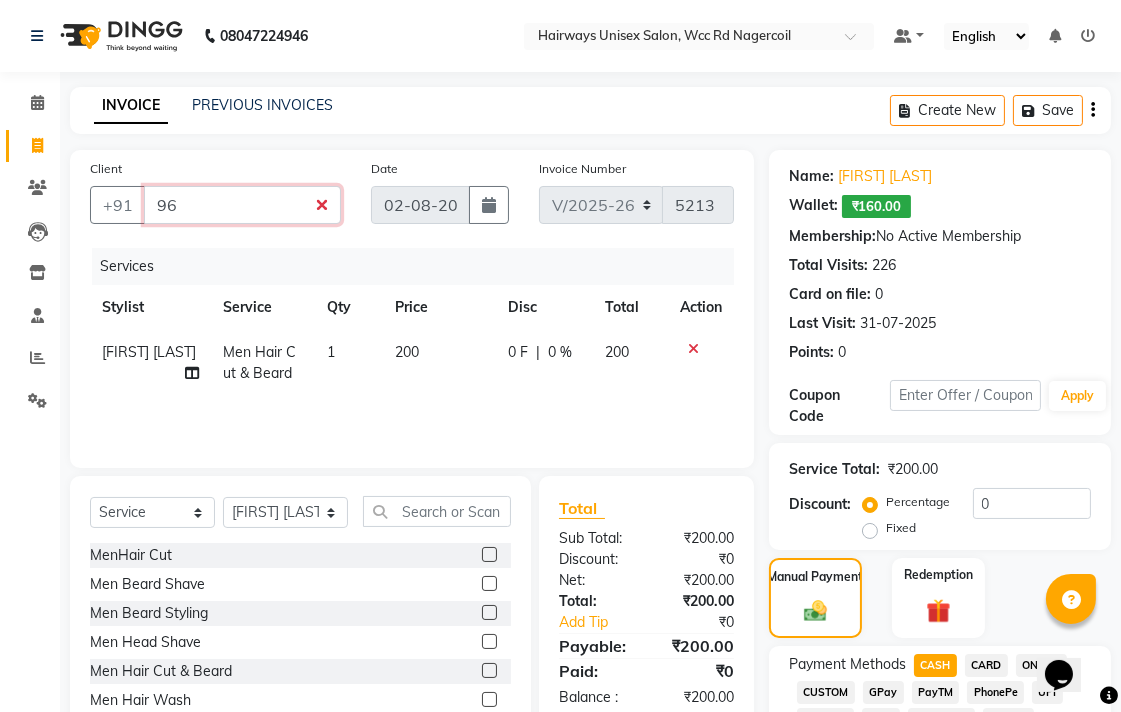 type on "9" 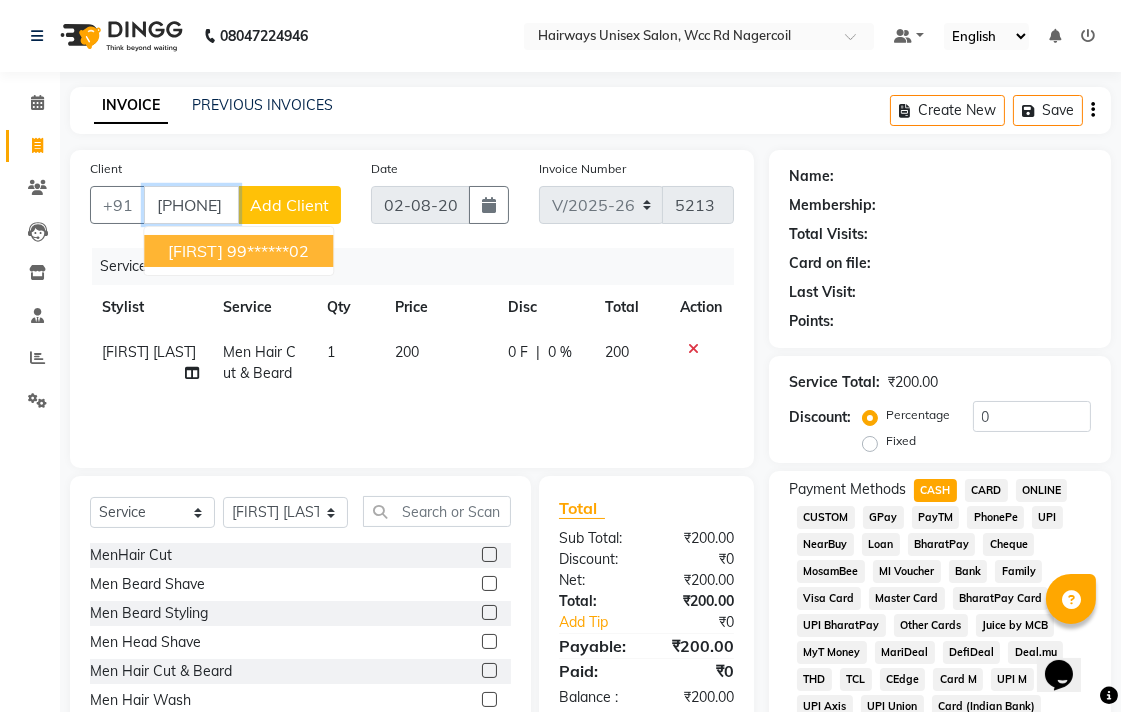 click on "99******02" at bounding box center [268, 251] 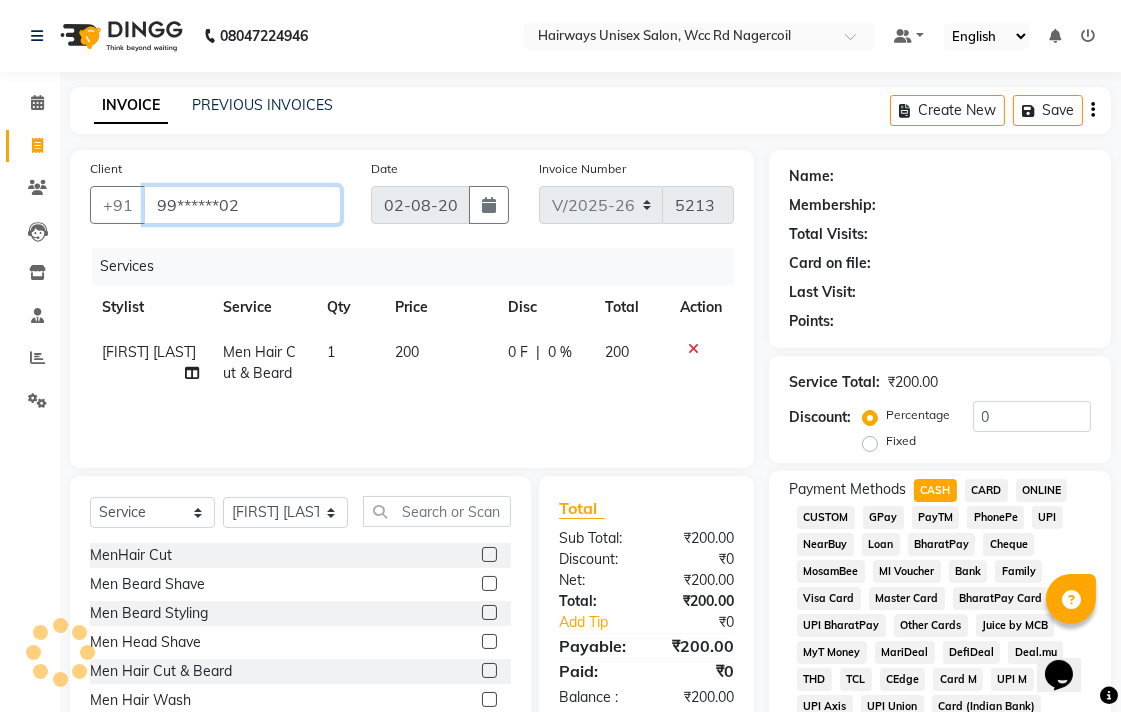 type on "99******02" 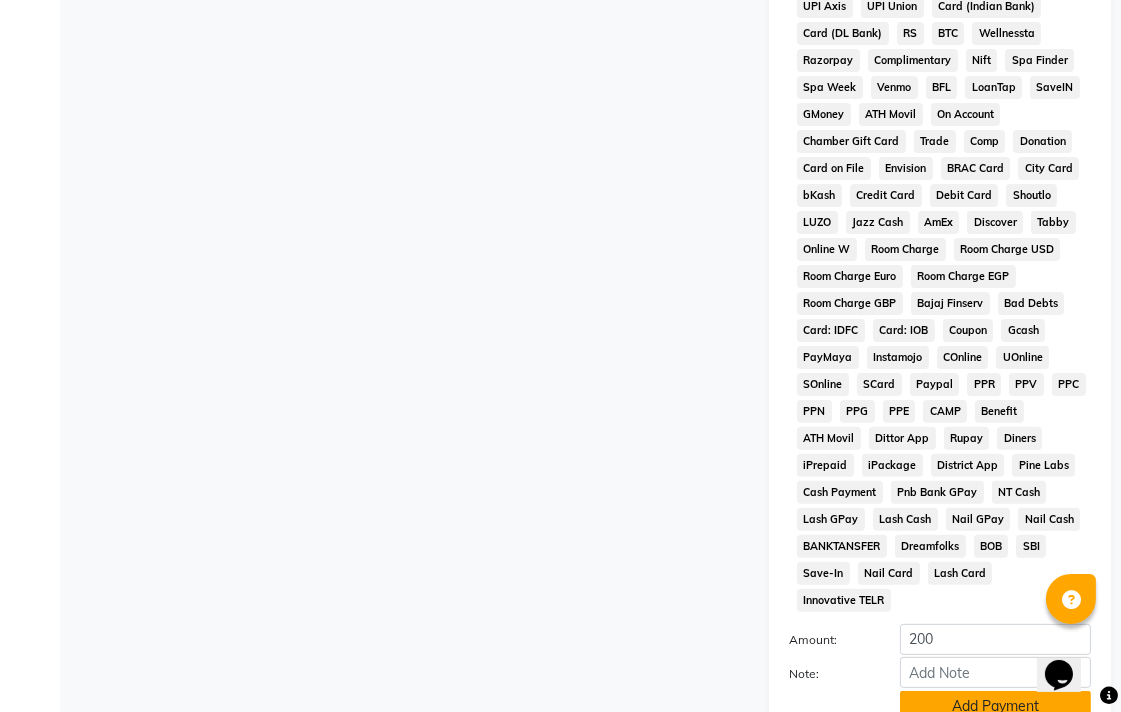 scroll, scrollTop: 913, scrollLeft: 0, axis: vertical 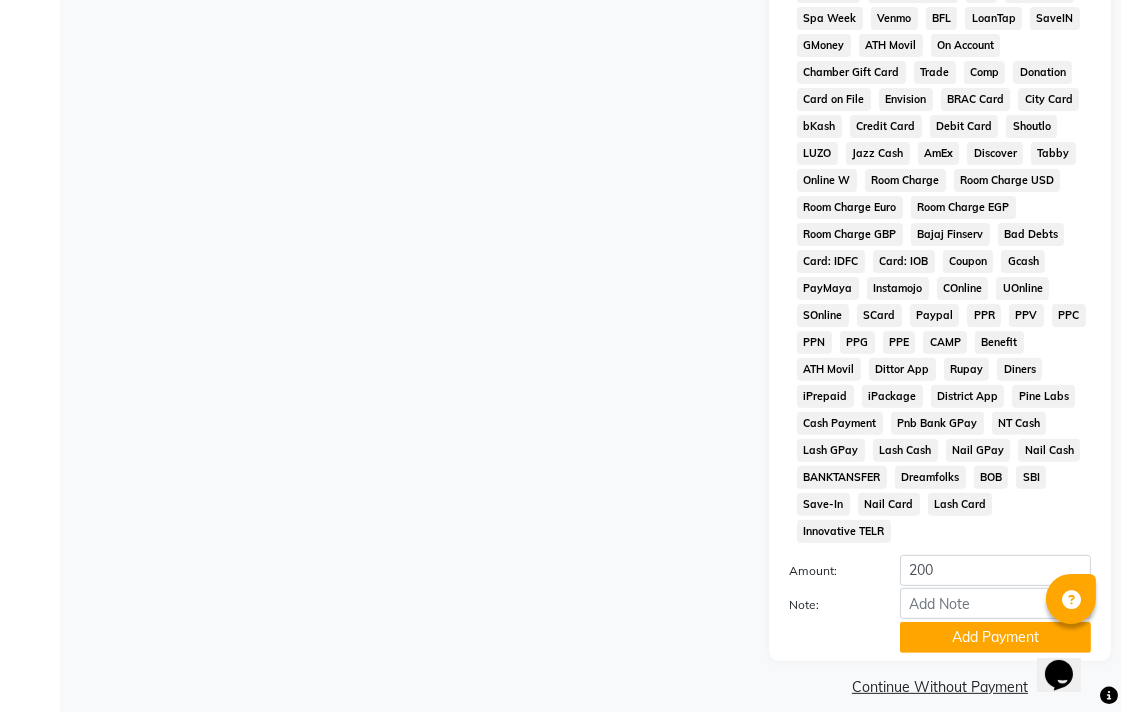click on "Note:" 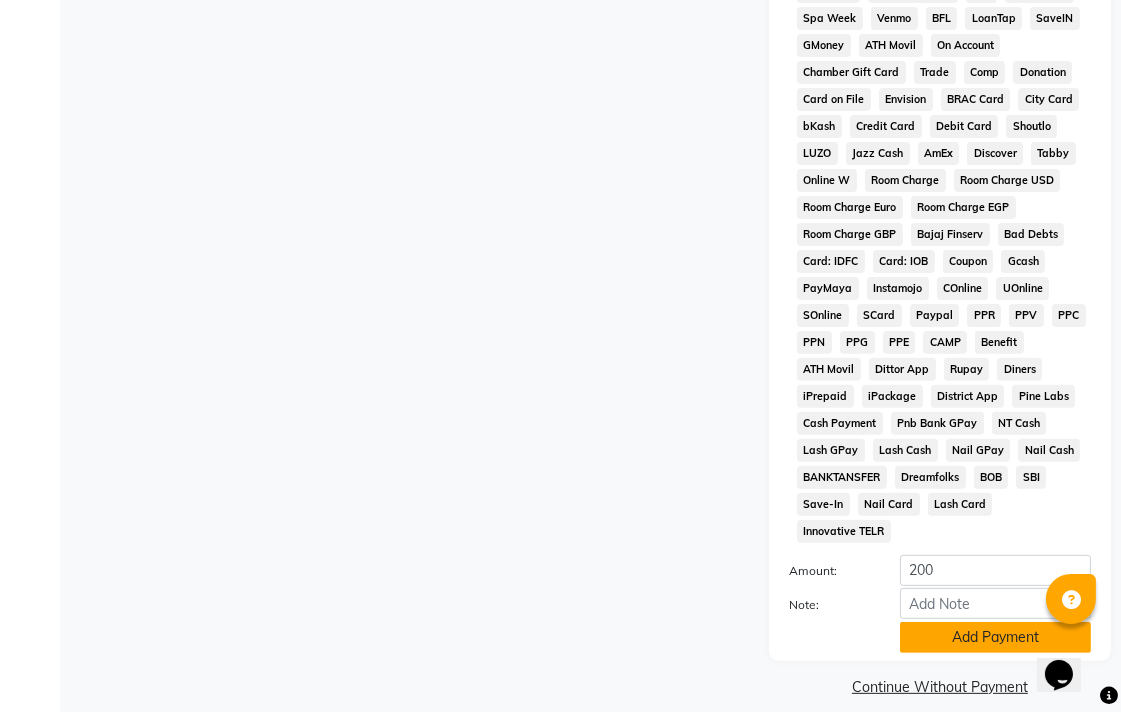 click on "Add Payment" 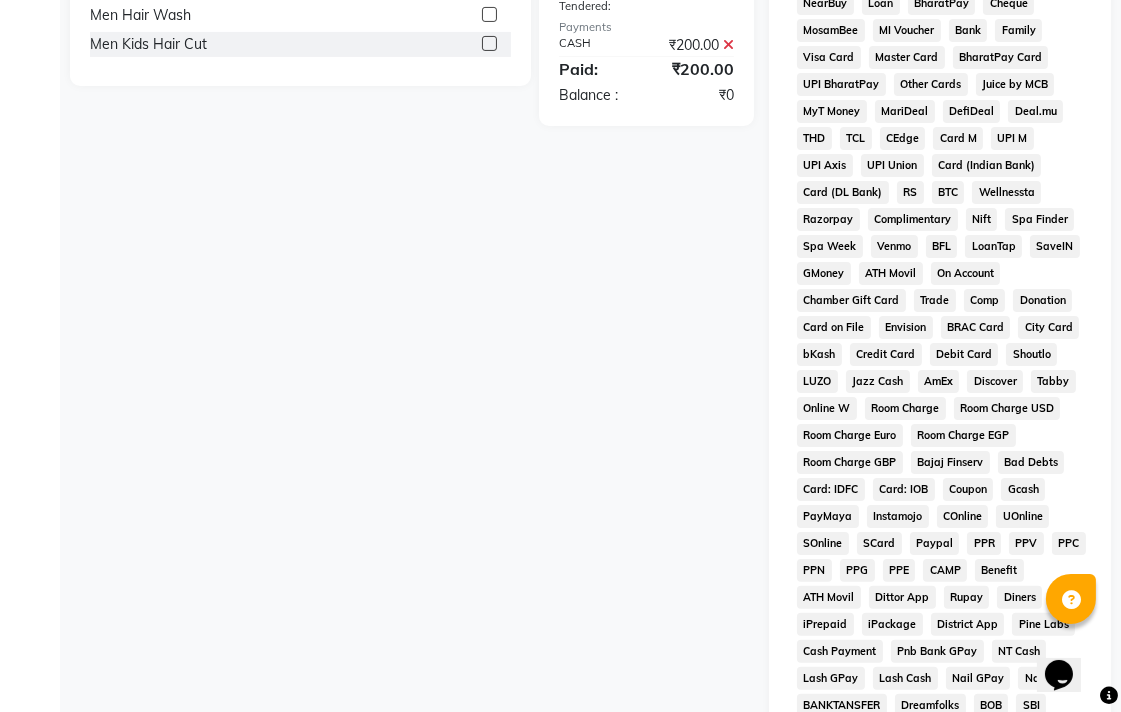 scroll, scrollTop: 921, scrollLeft: 0, axis: vertical 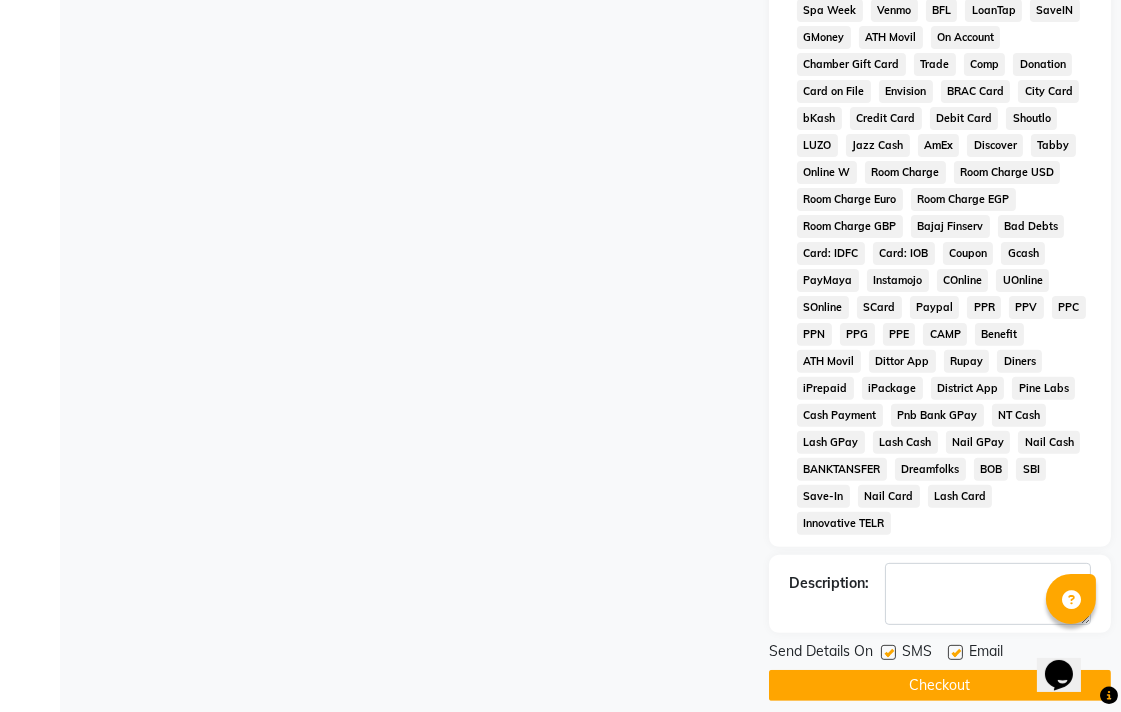 click on "Checkout" 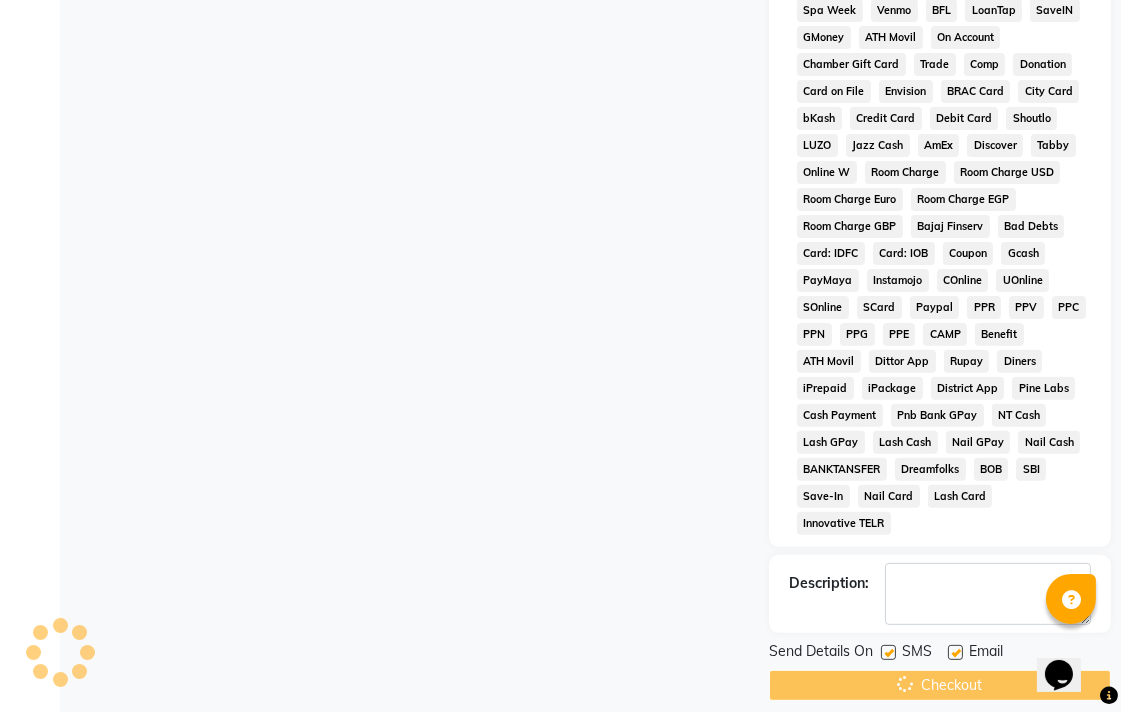 scroll, scrollTop: 0, scrollLeft: 0, axis: both 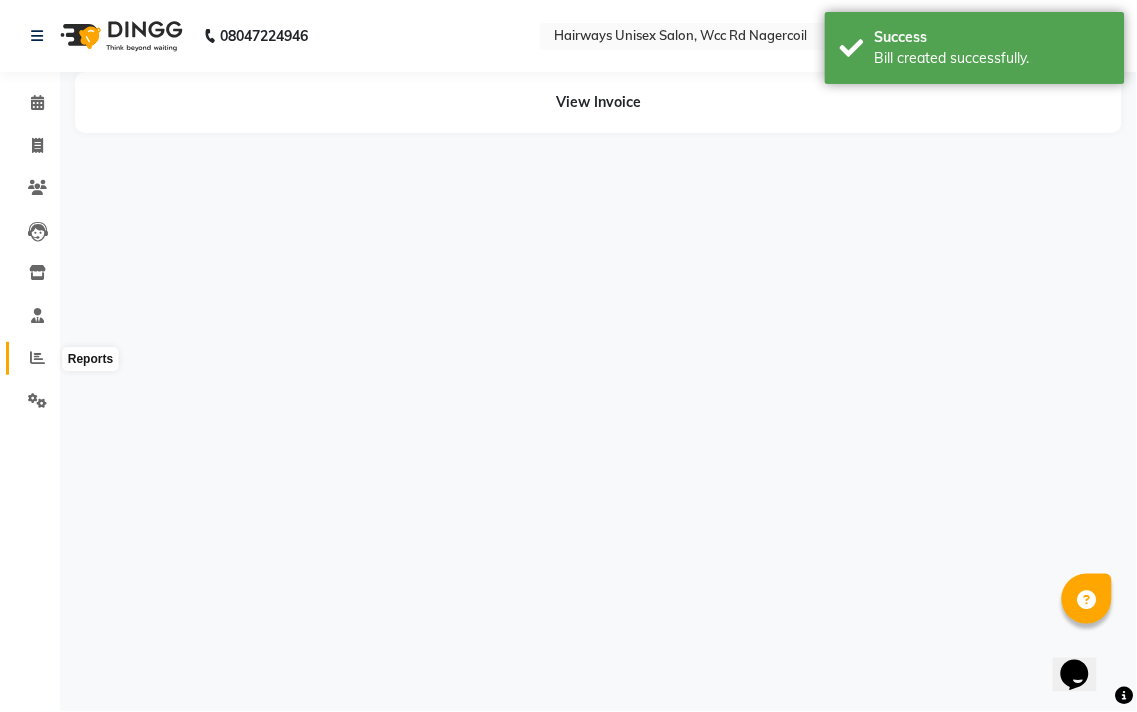 click 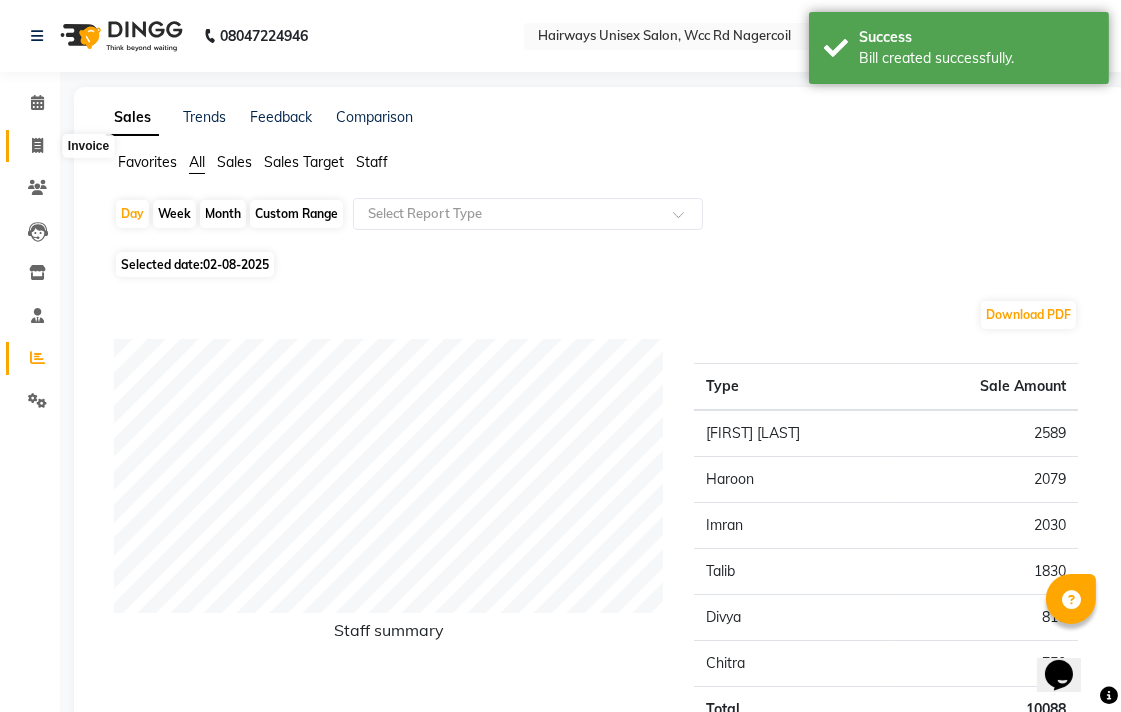 click 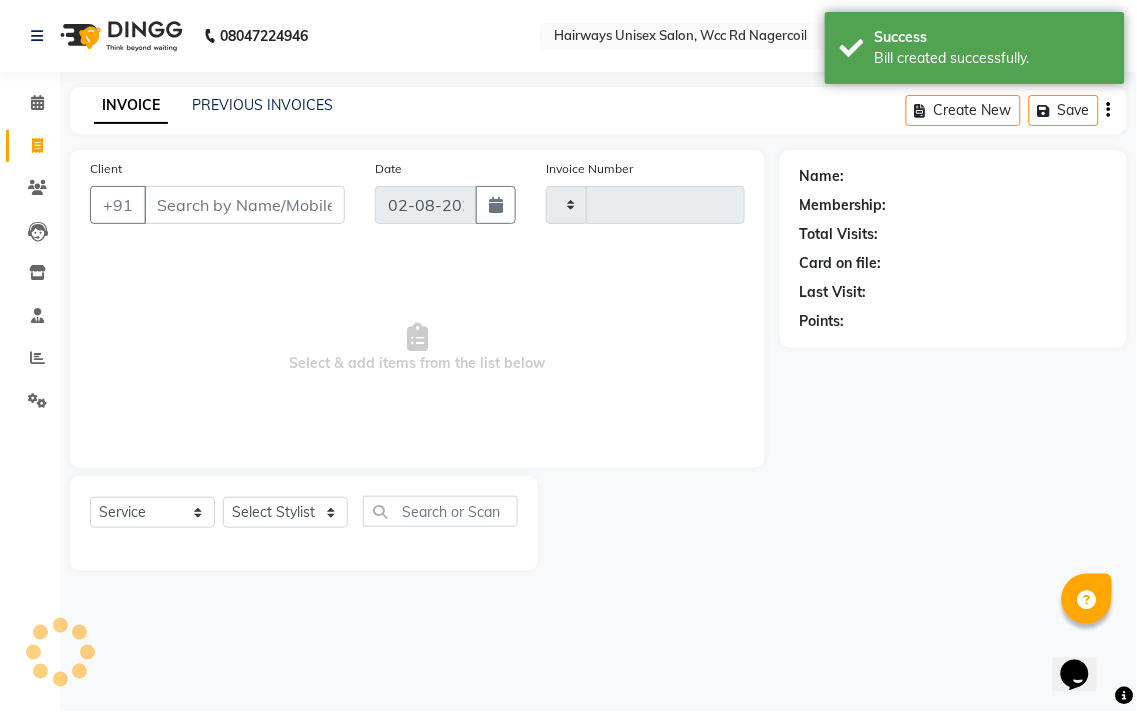 type on "5214" 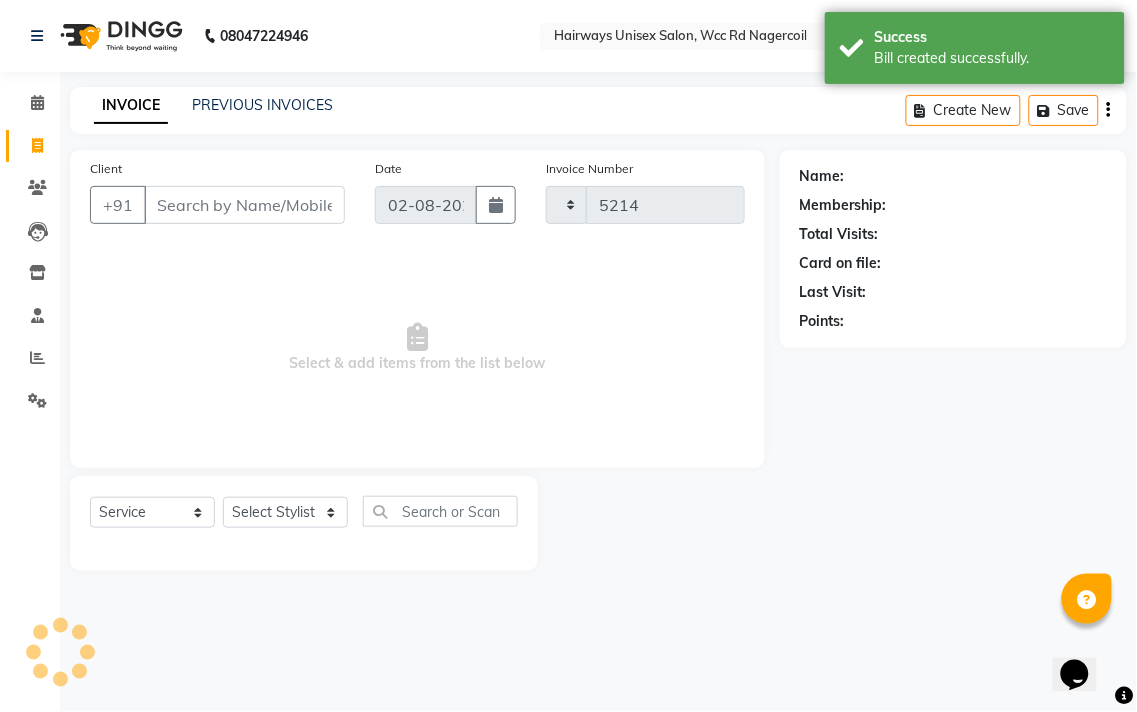select on "6523" 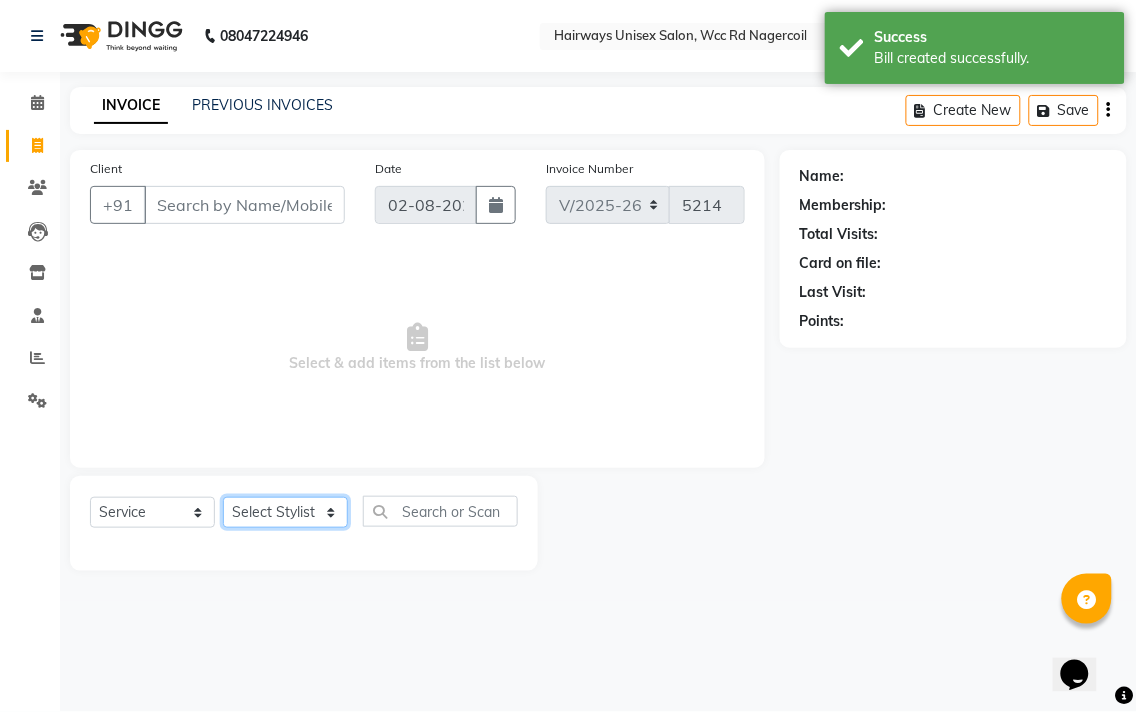 click on "Select Stylist" 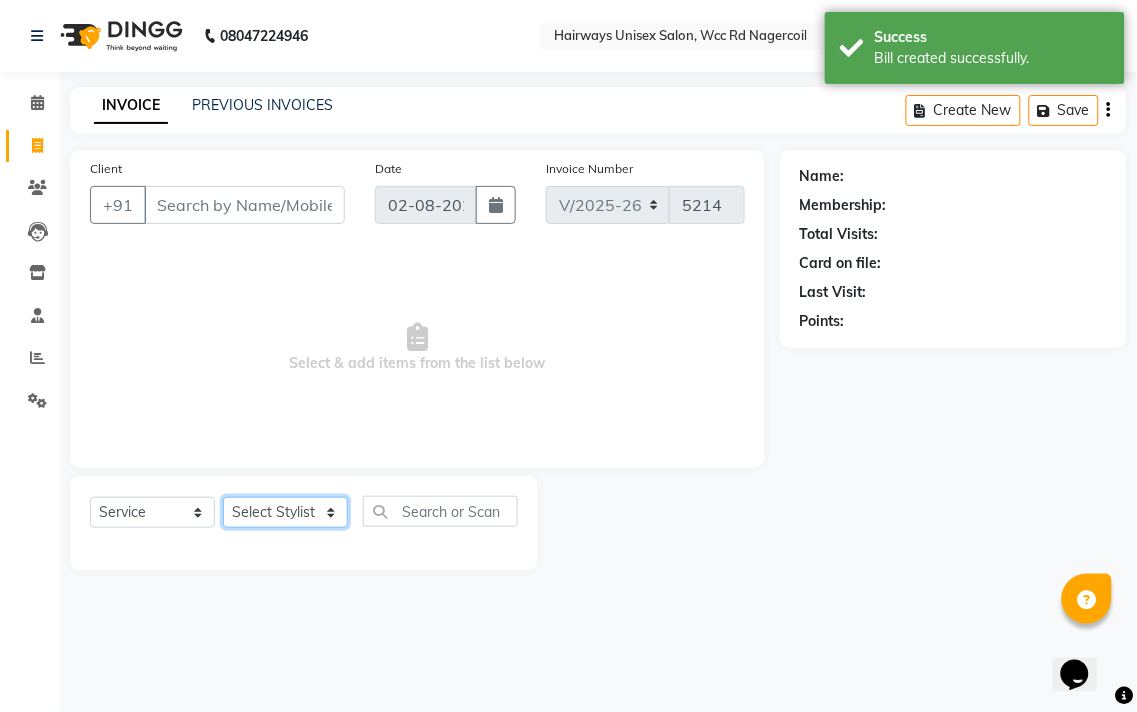 select on "49917" 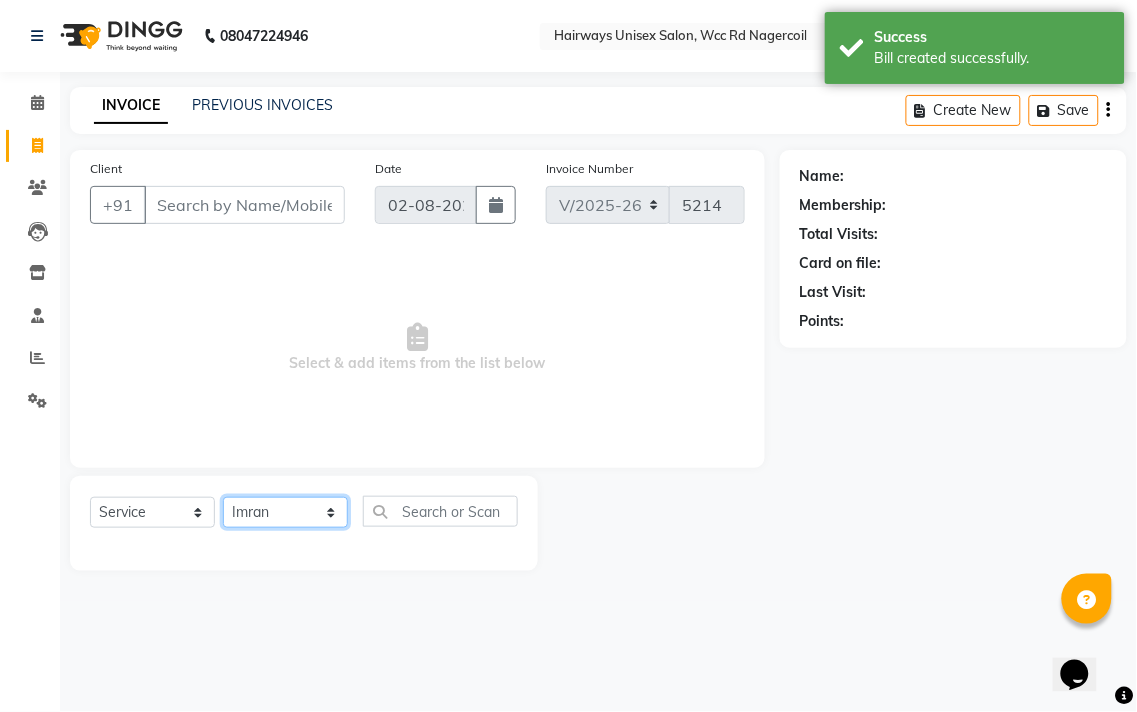 click on "Select Stylist Admin Chitra divya Gokila Haroon Imran Reception Salman Sartaj Khan Talib" 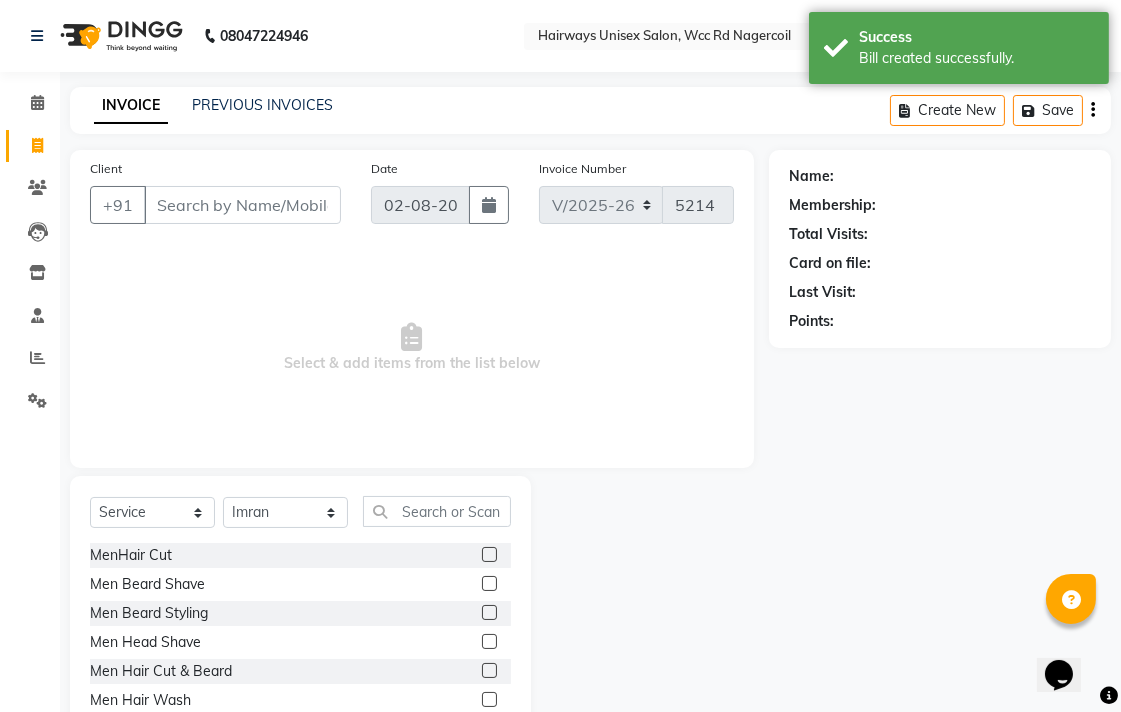 click 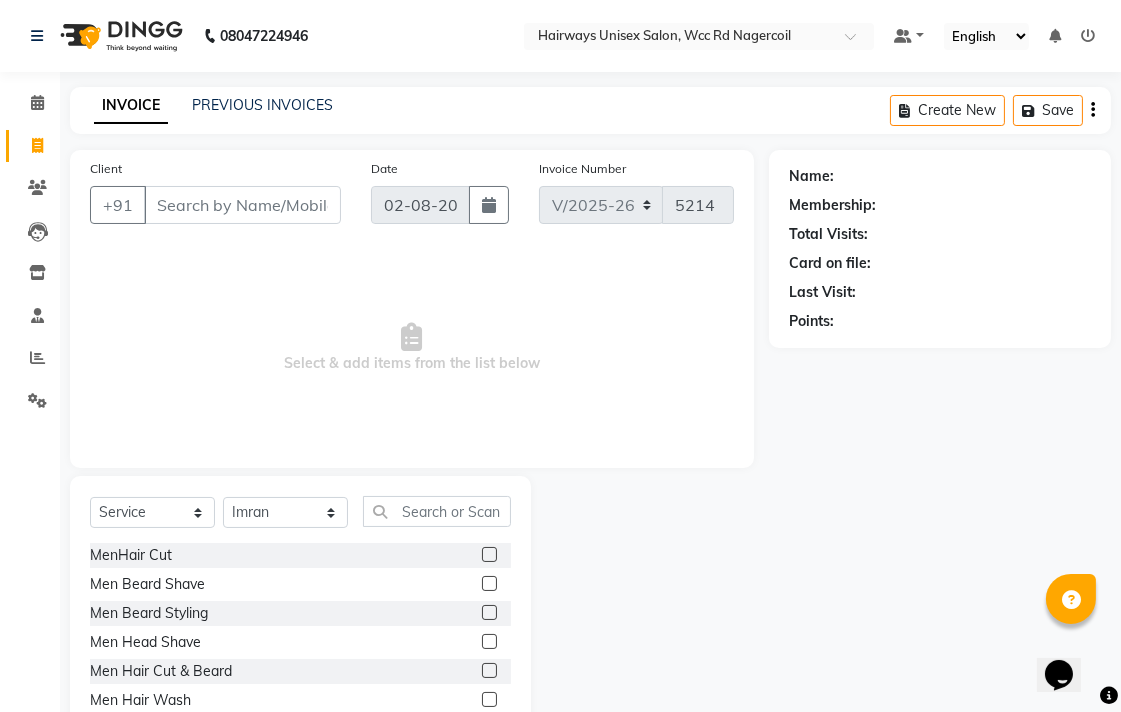click 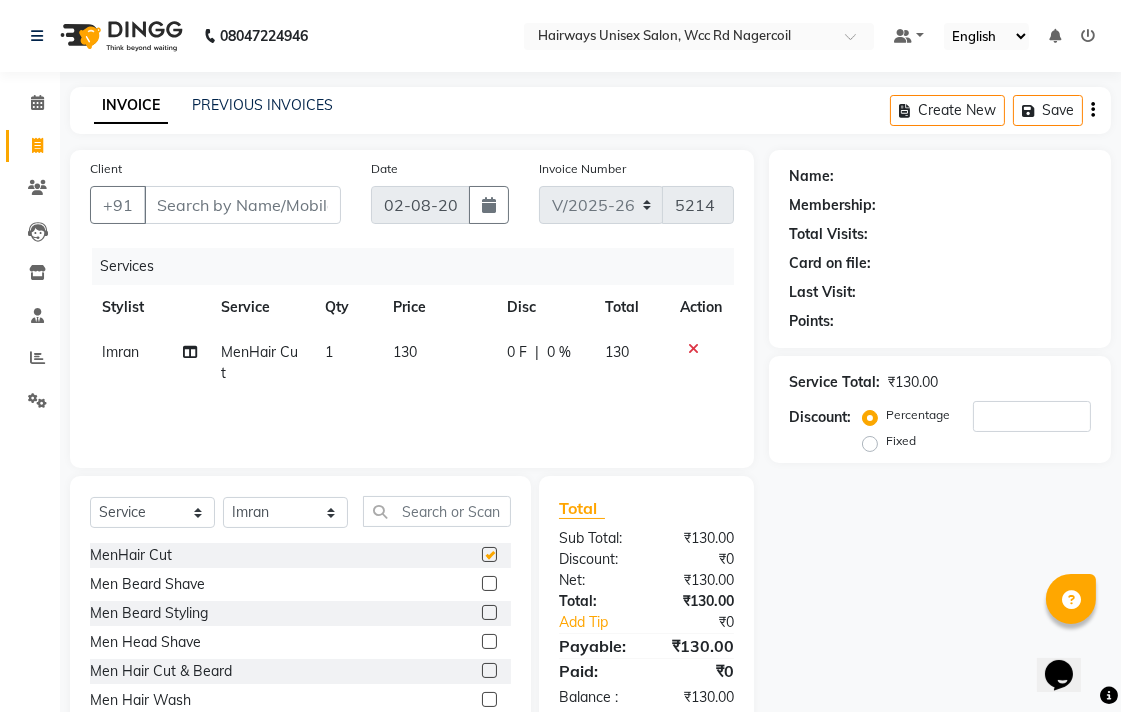 checkbox on "false" 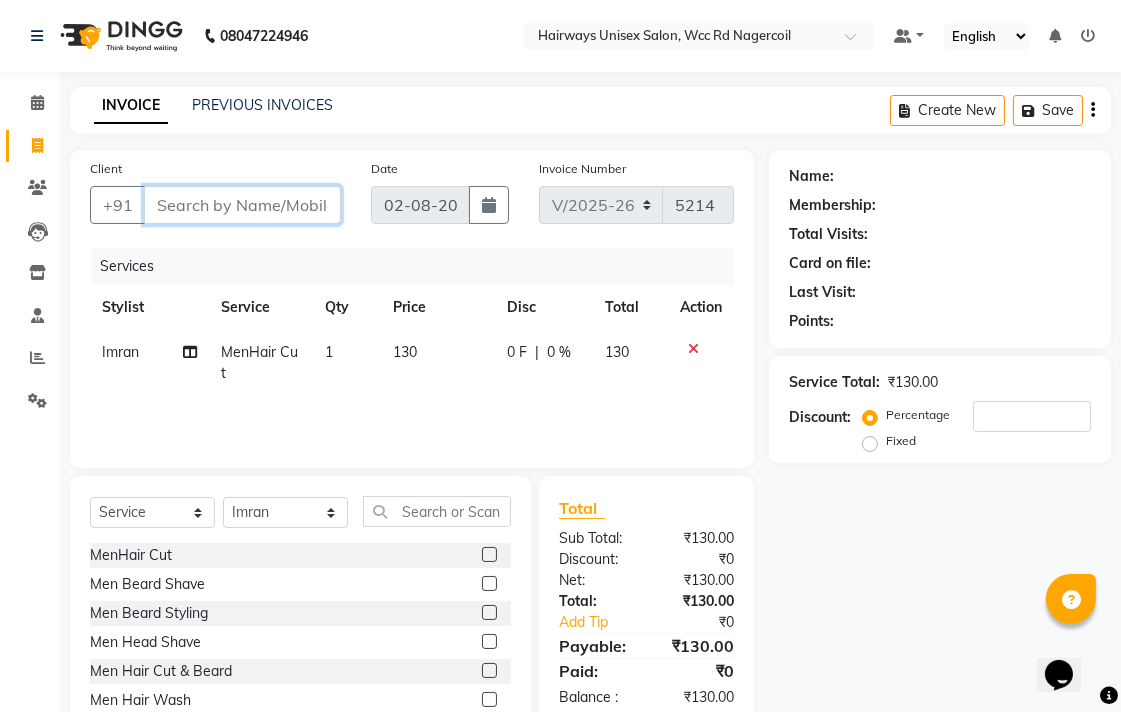 click on "Client" at bounding box center (242, 205) 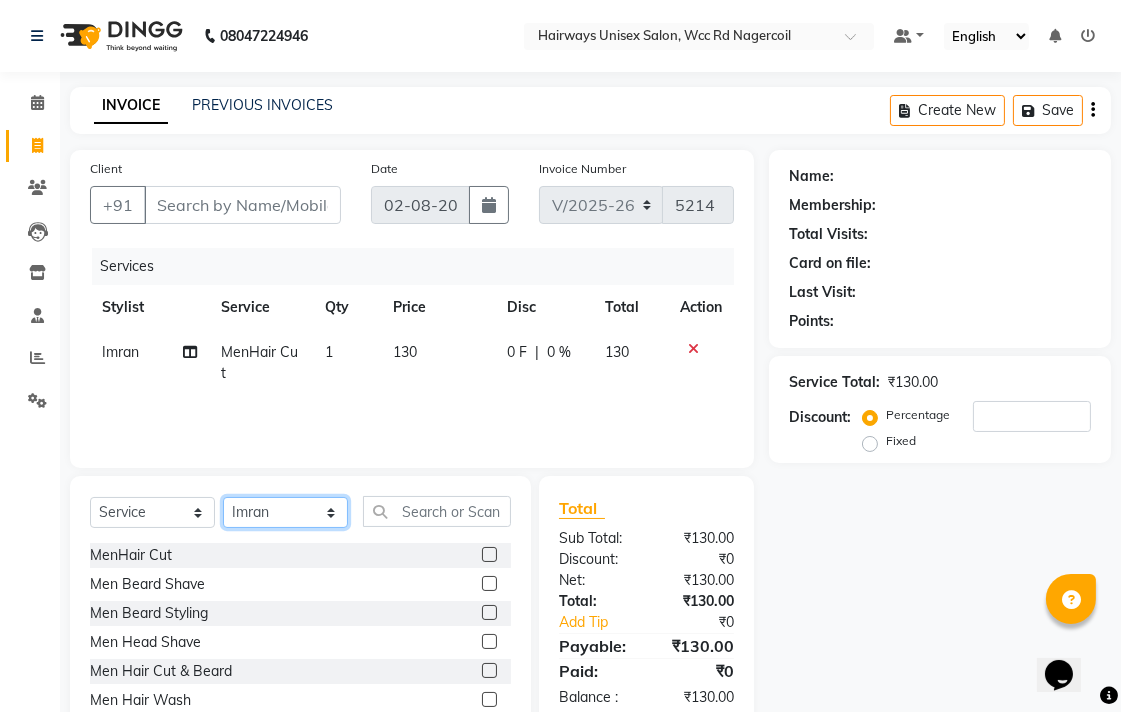 click on "Select Stylist Admin Chitra divya Gokila Haroon Imran Reception Salman Sartaj Khan Talib" 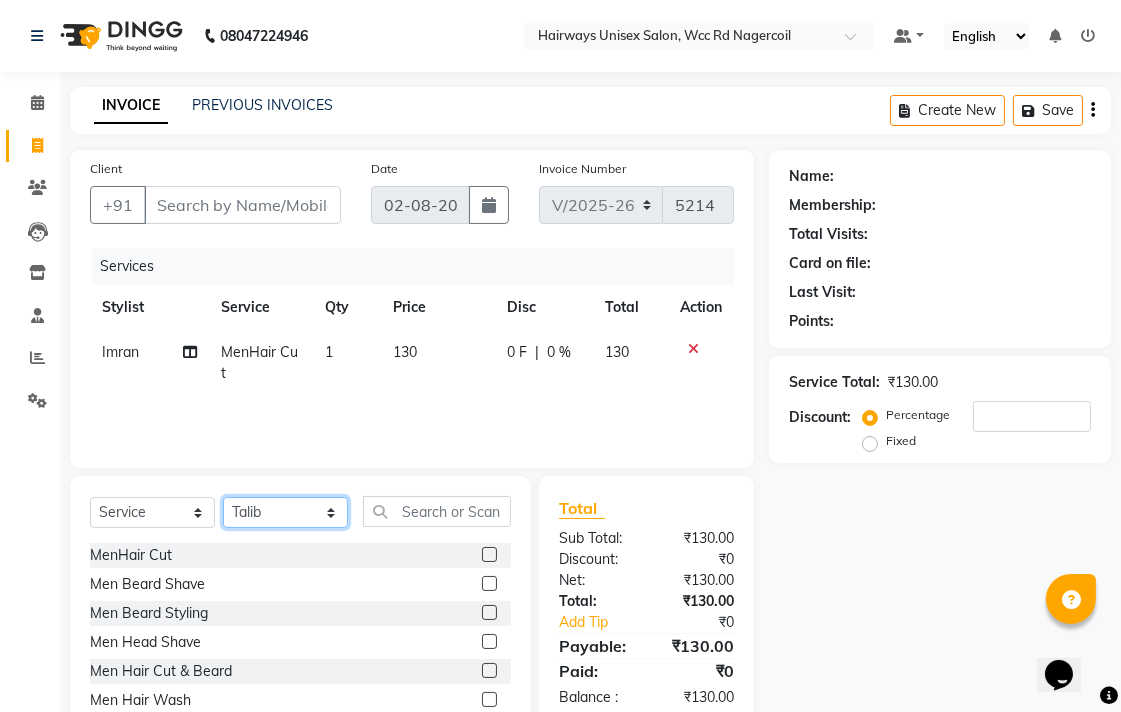 click on "Select Stylist Admin Chitra divya Gokila Haroon Imran Reception Salman Sartaj Khan Talib" 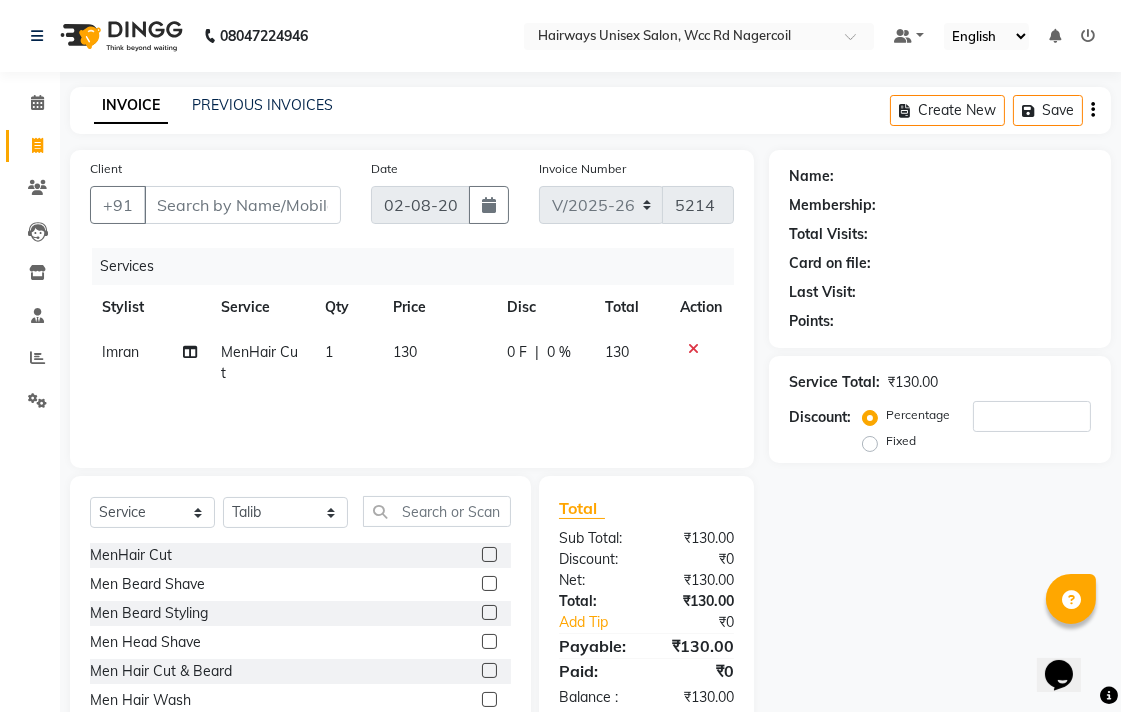 click 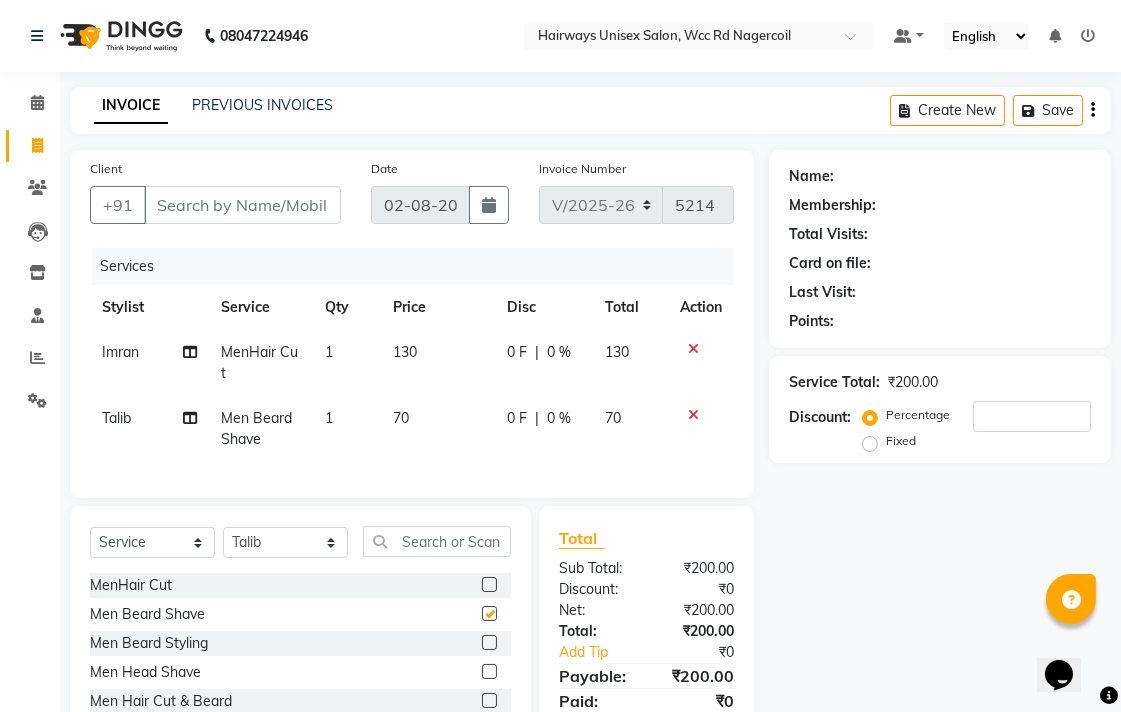 checkbox on "false" 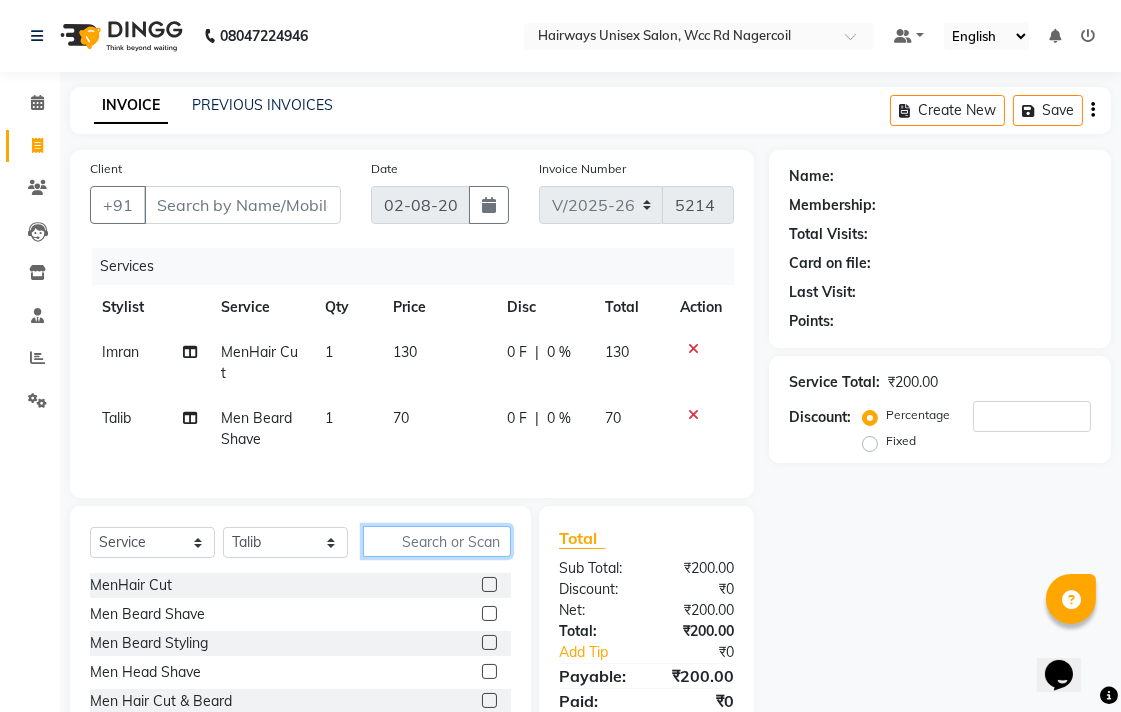 click 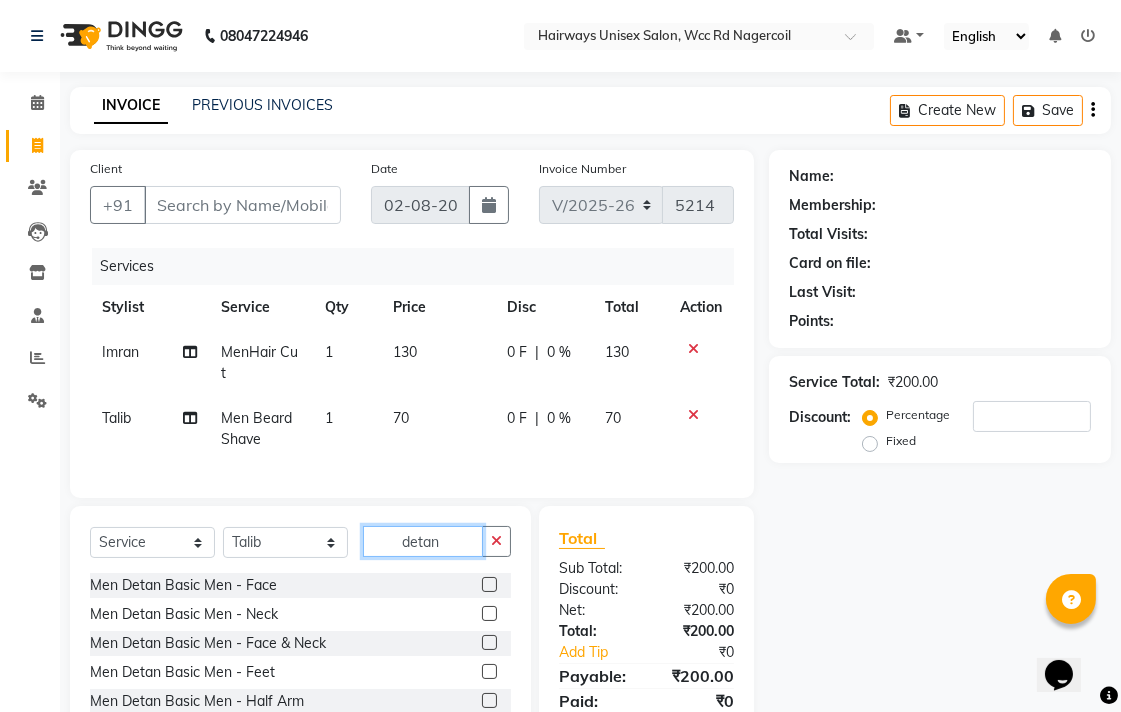 type on "detan" 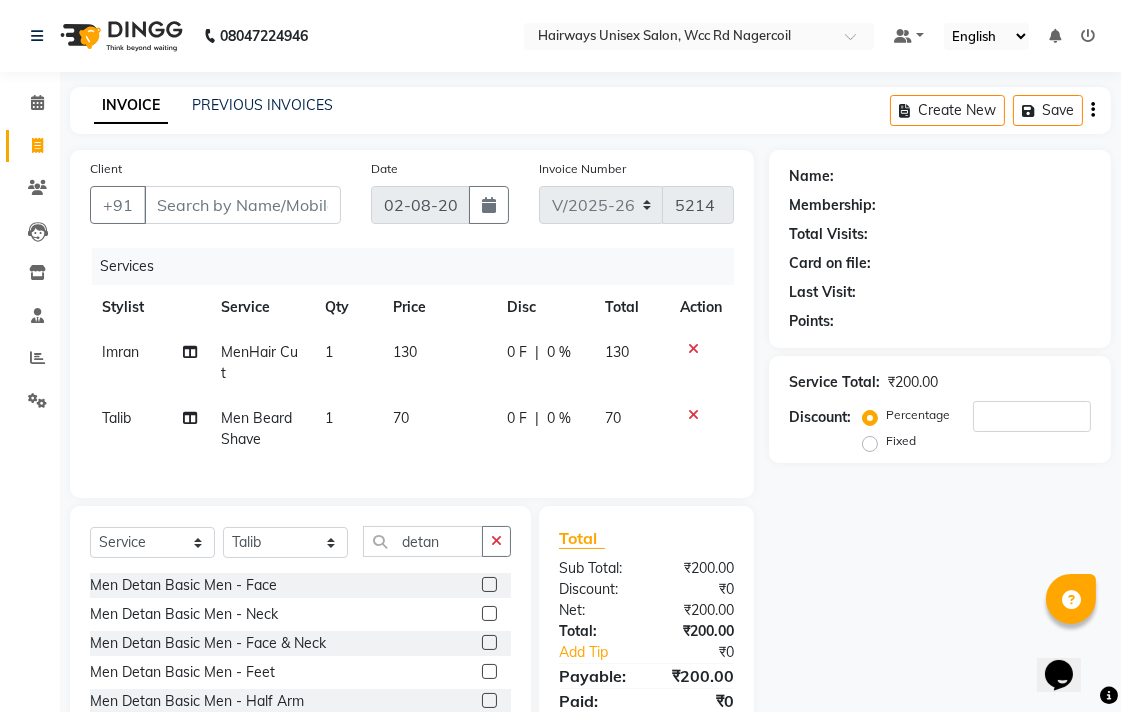 click 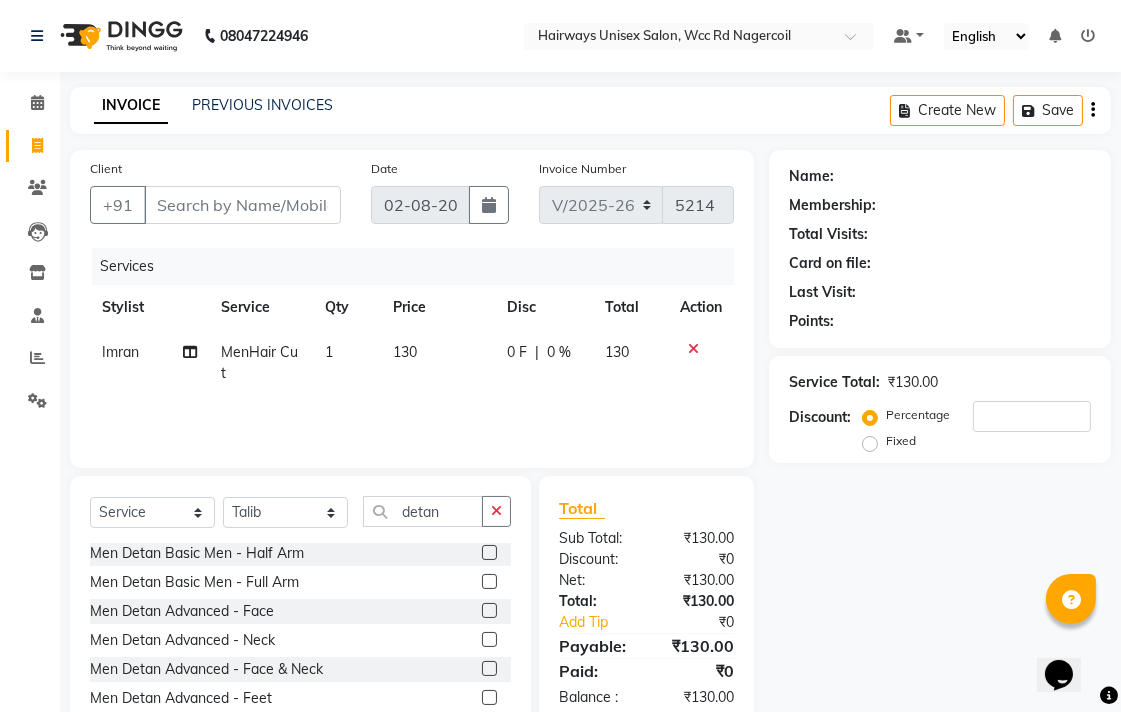 scroll, scrollTop: 0, scrollLeft: 0, axis: both 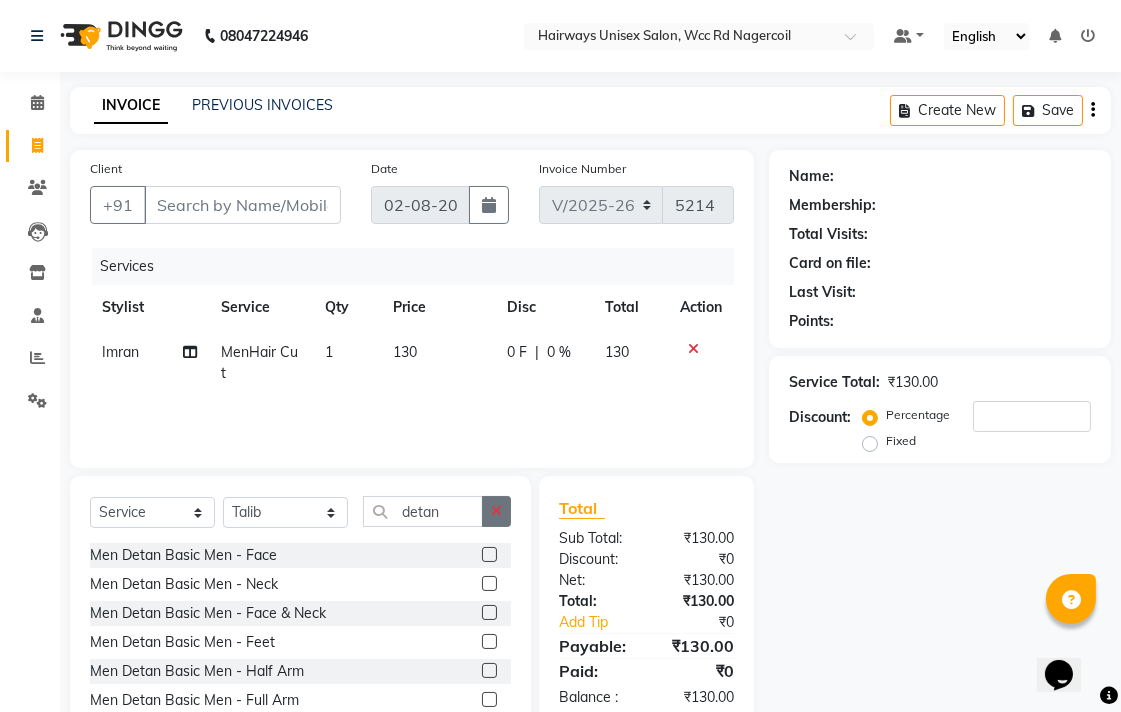 click 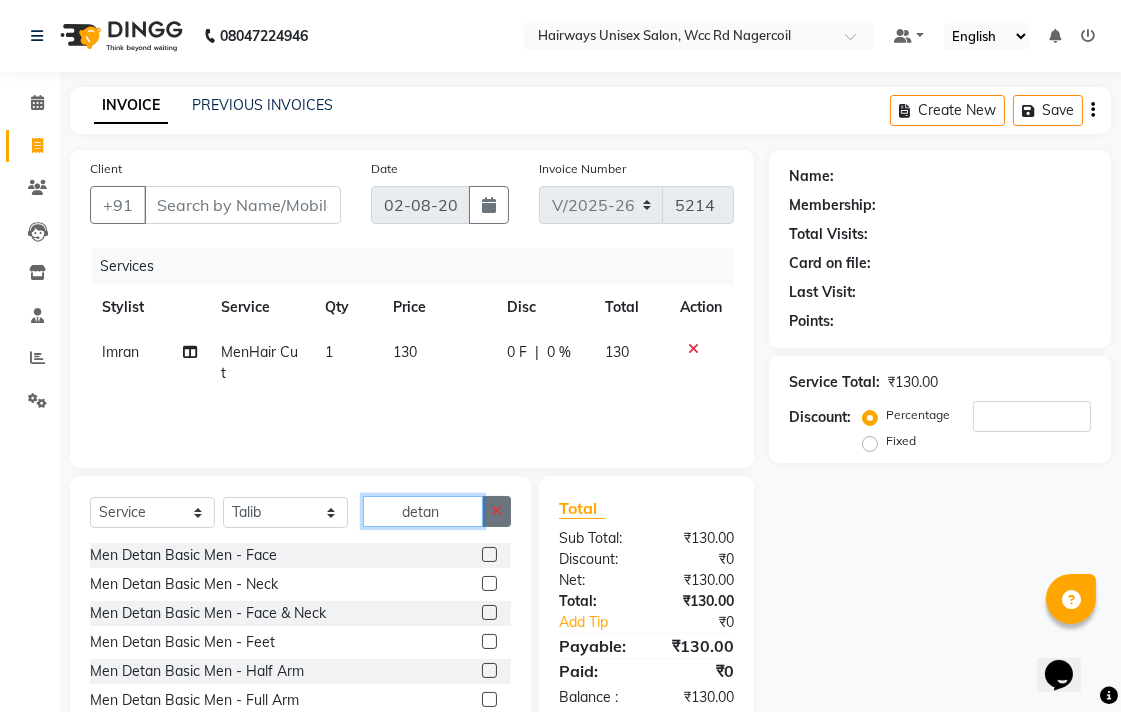 type 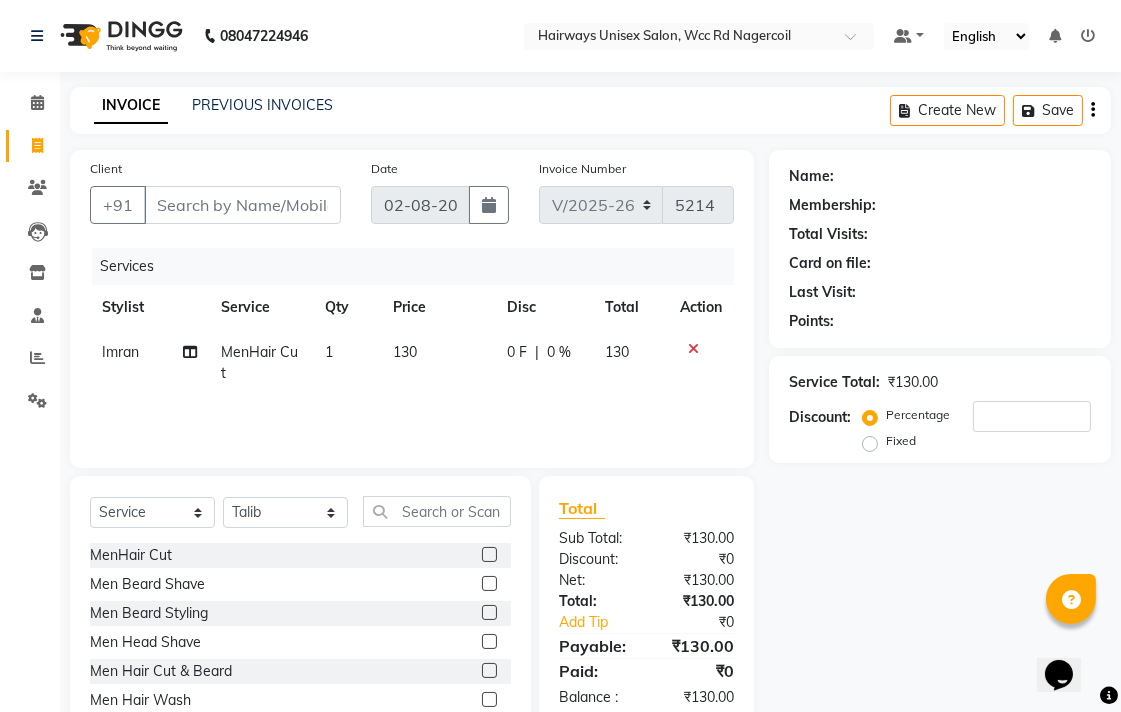 click 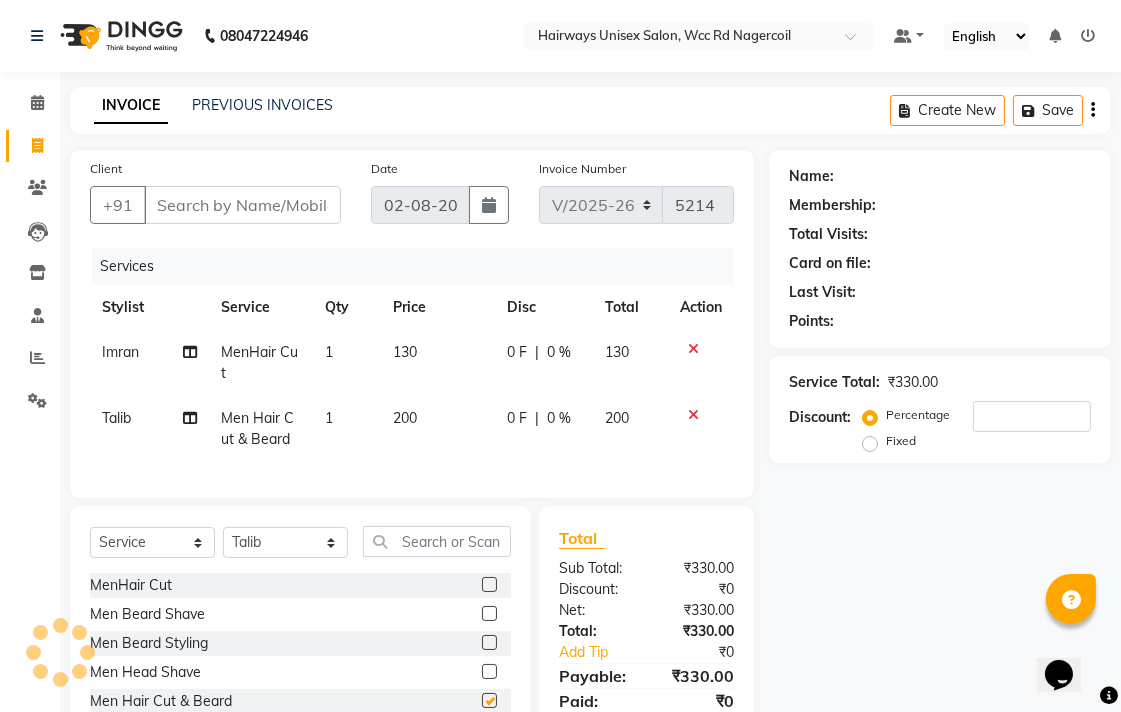 checkbox on "false" 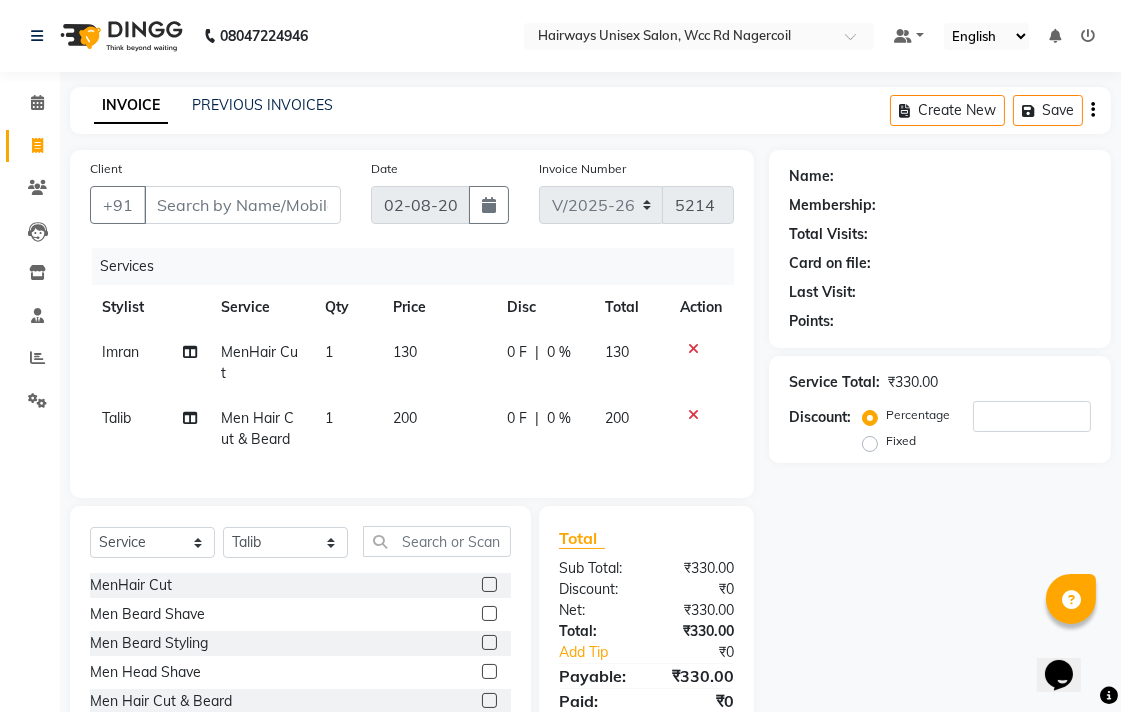 click 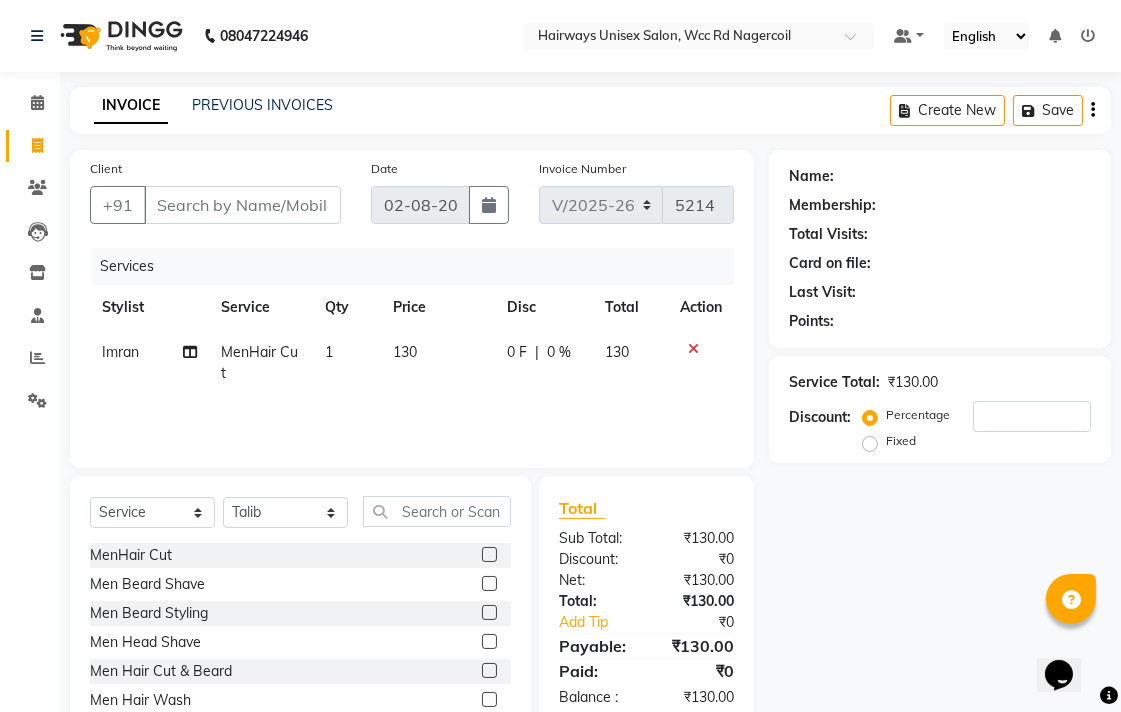 click 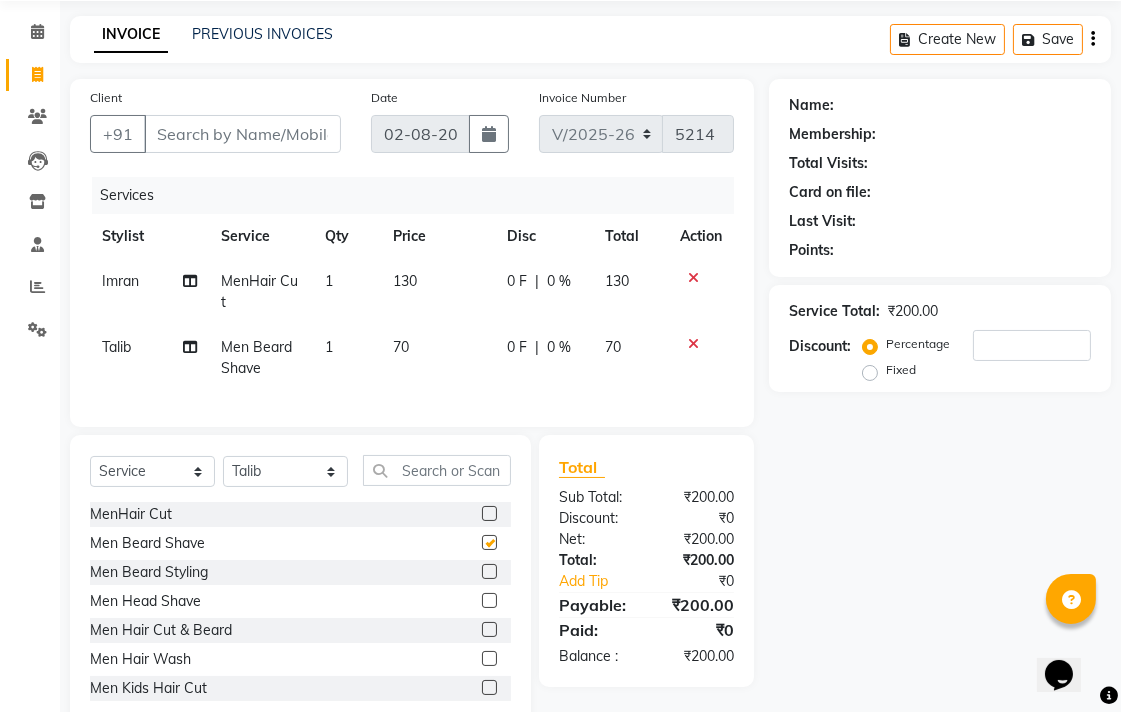 checkbox on "false" 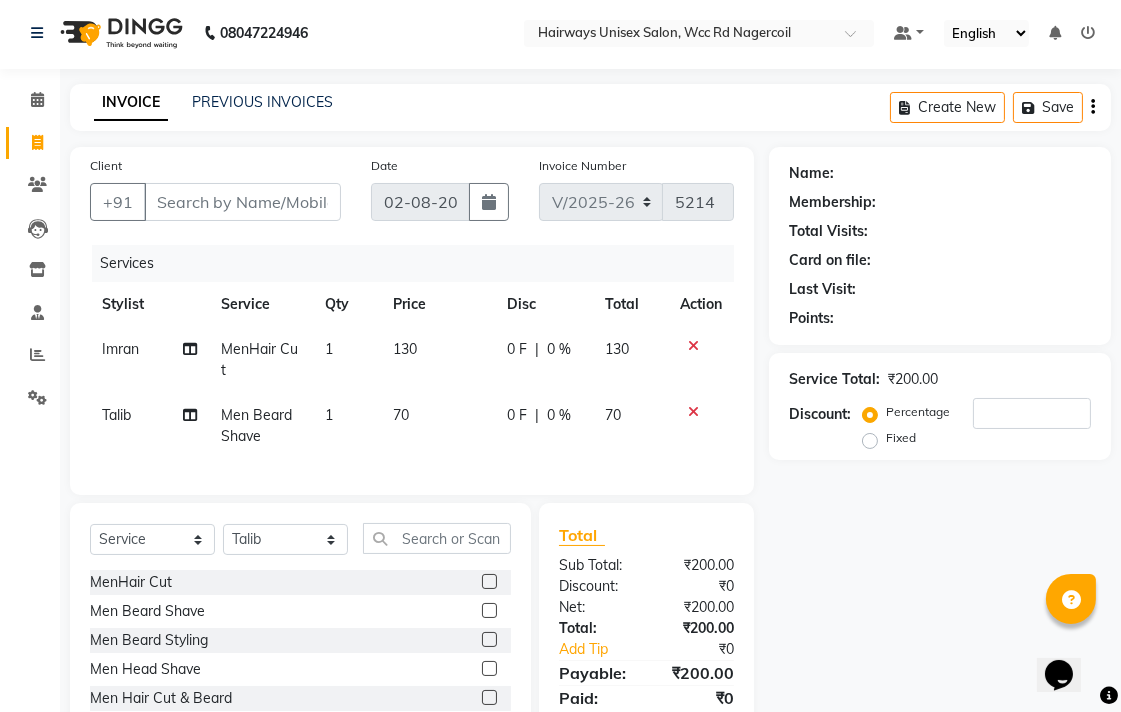 scroll, scrollTop: 0, scrollLeft: 0, axis: both 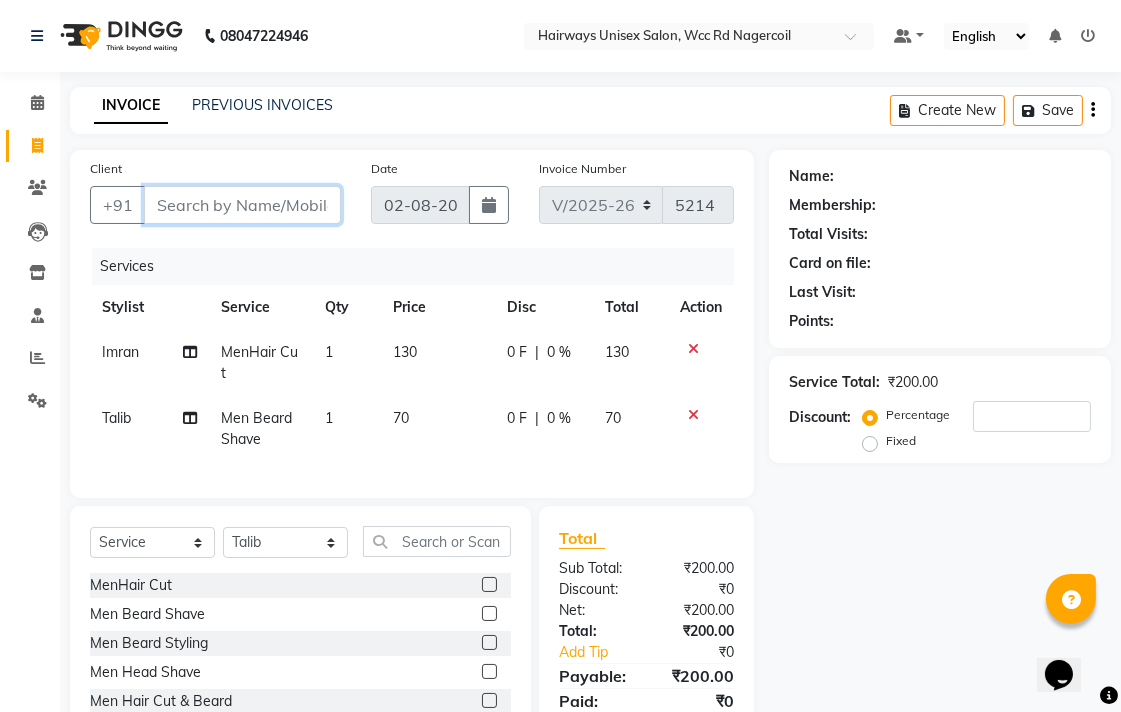 click on "Client" at bounding box center (242, 205) 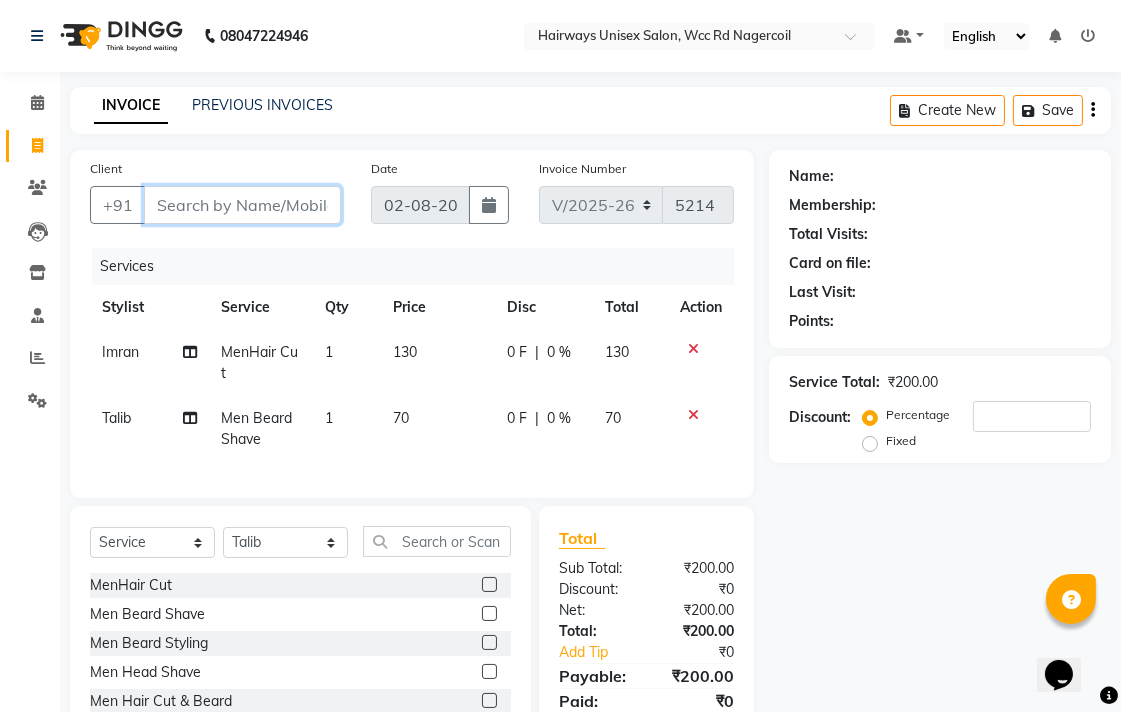 type on "9" 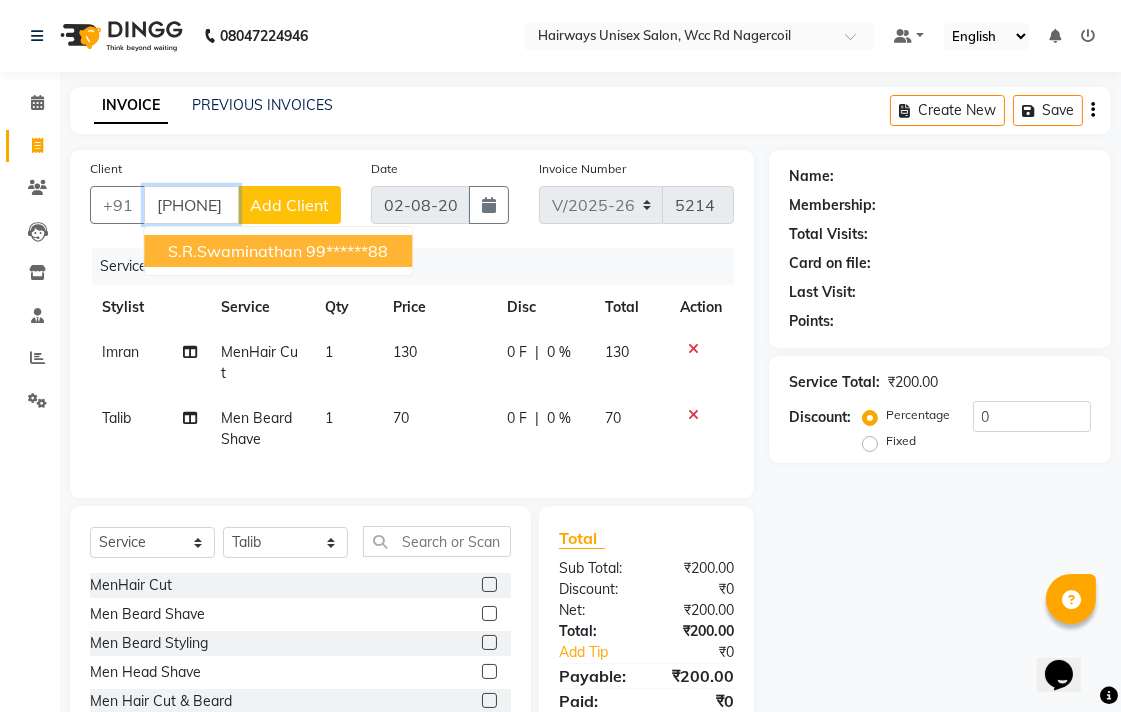 click on "S.R.Swaminathan  99******88" at bounding box center (278, 251) 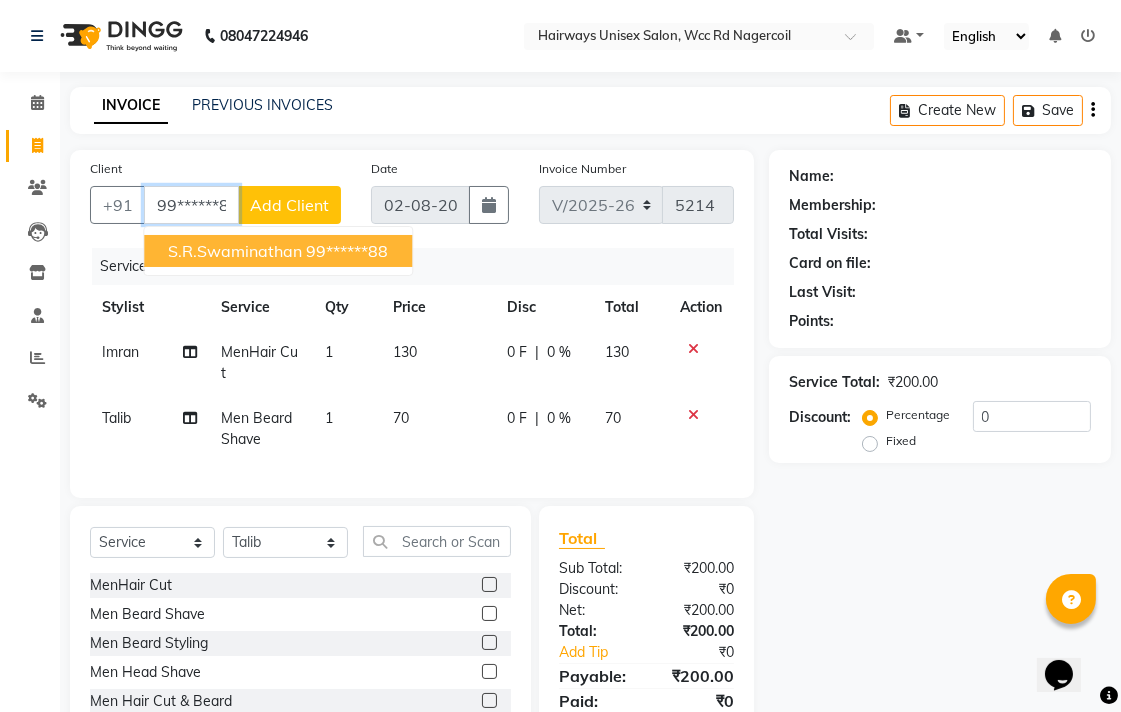 type on "99******88" 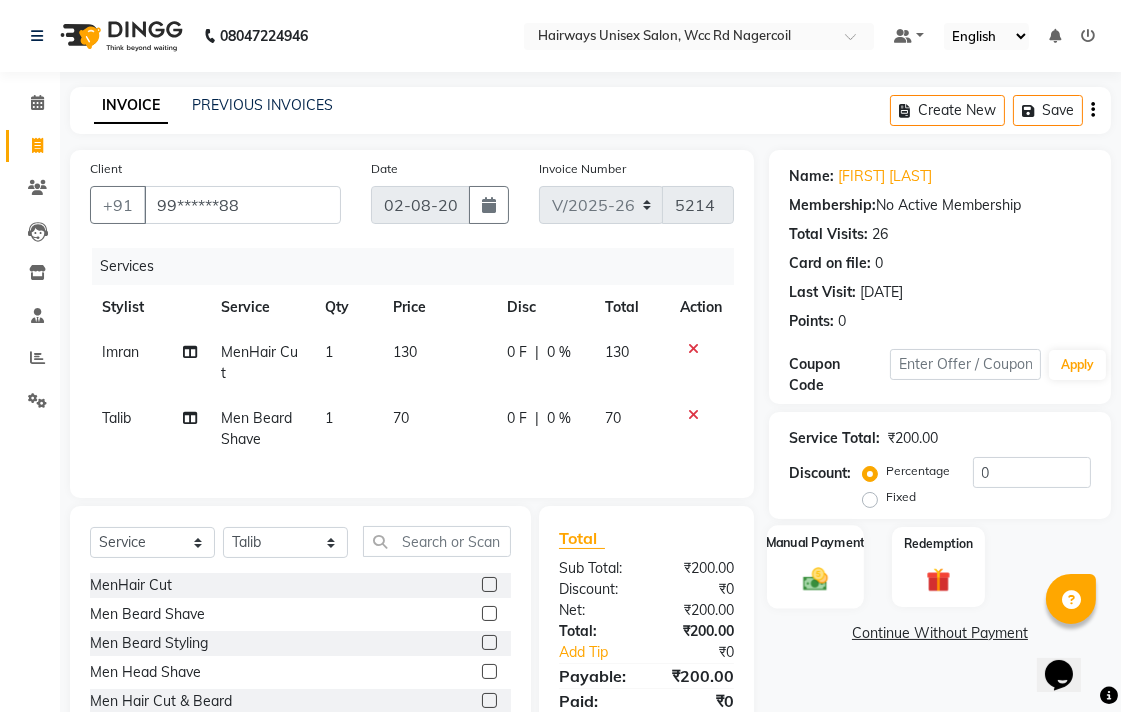 click 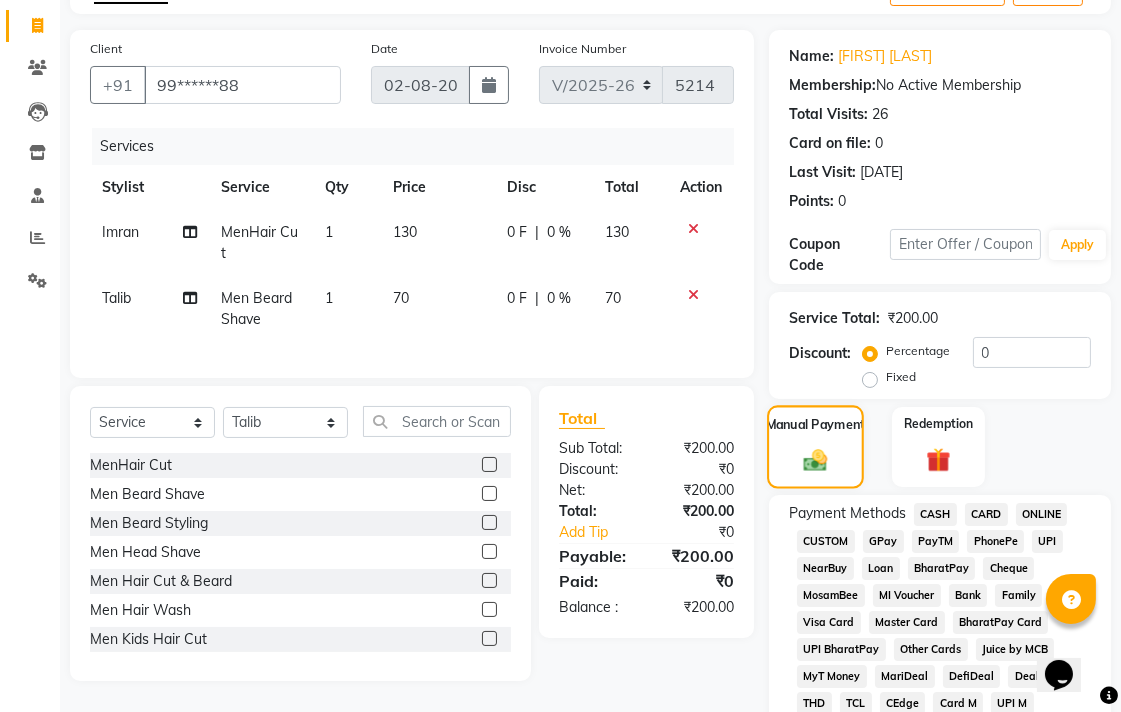 scroll, scrollTop: 333, scrollLeft: 0, axis: vertical 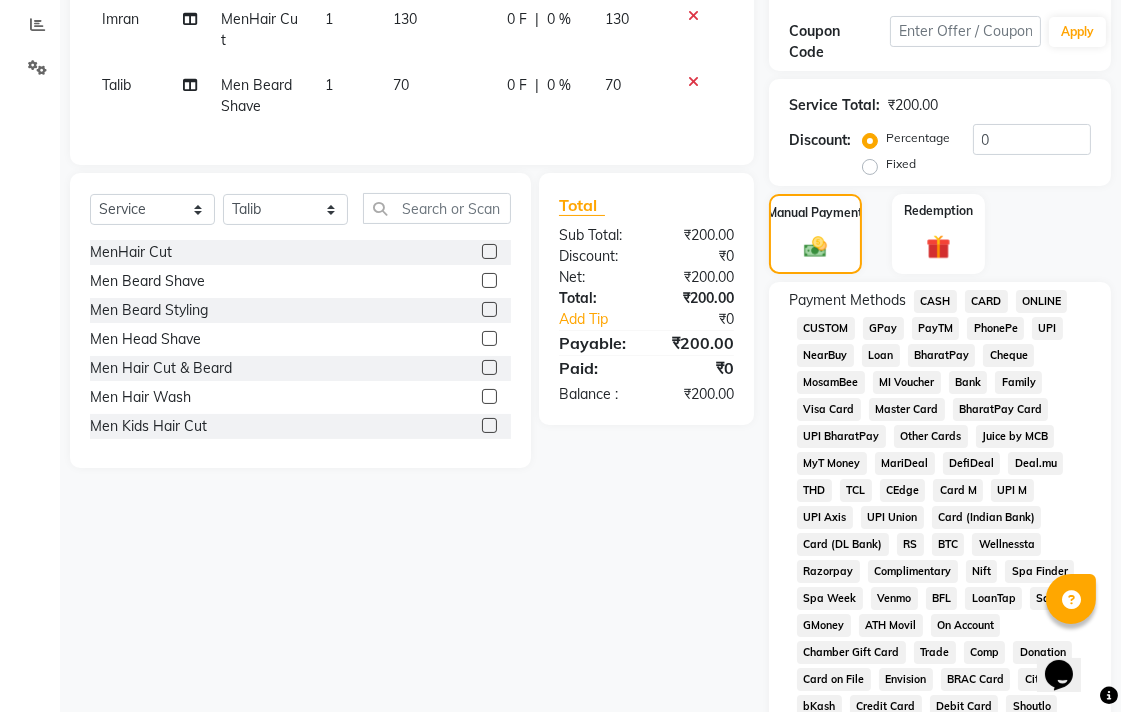 click on "CASH" 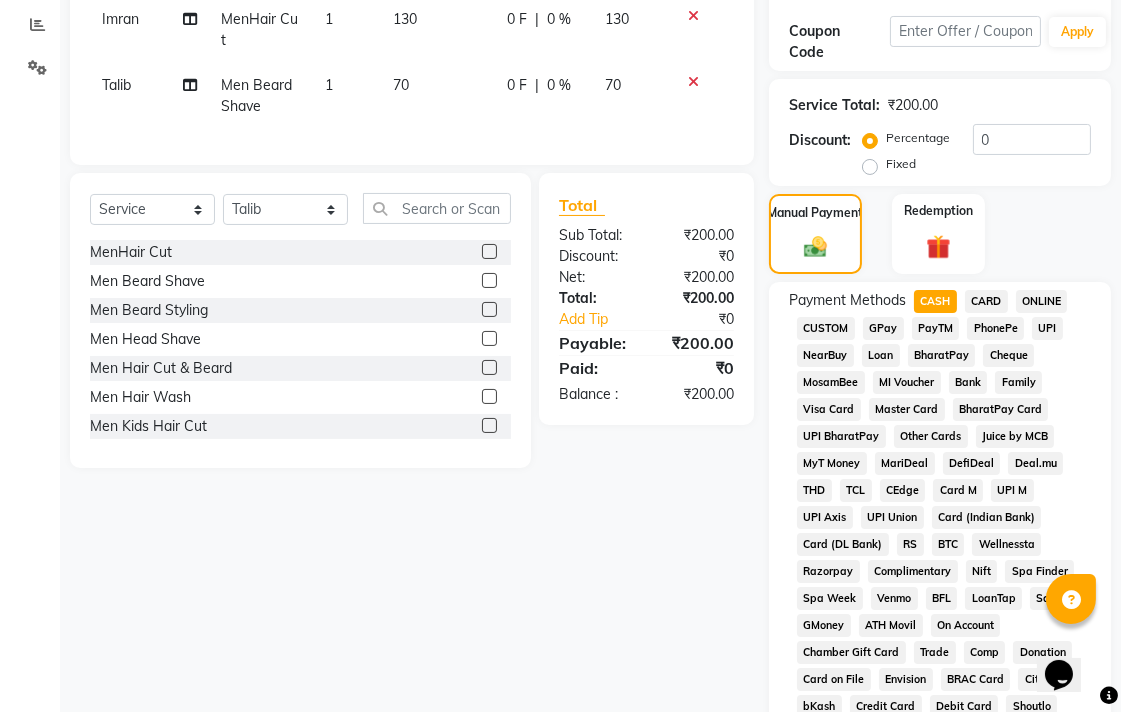 click on "UPI" 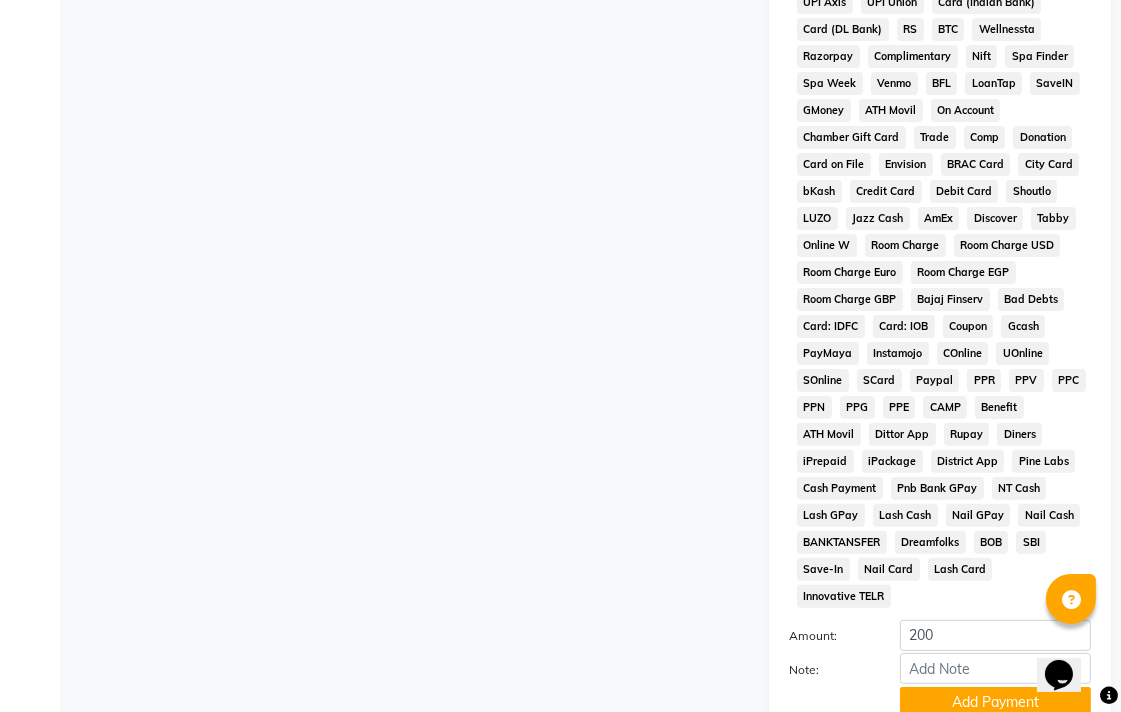 scroll, scrollTop: 913, scrollLeft: 0, axis: vertical 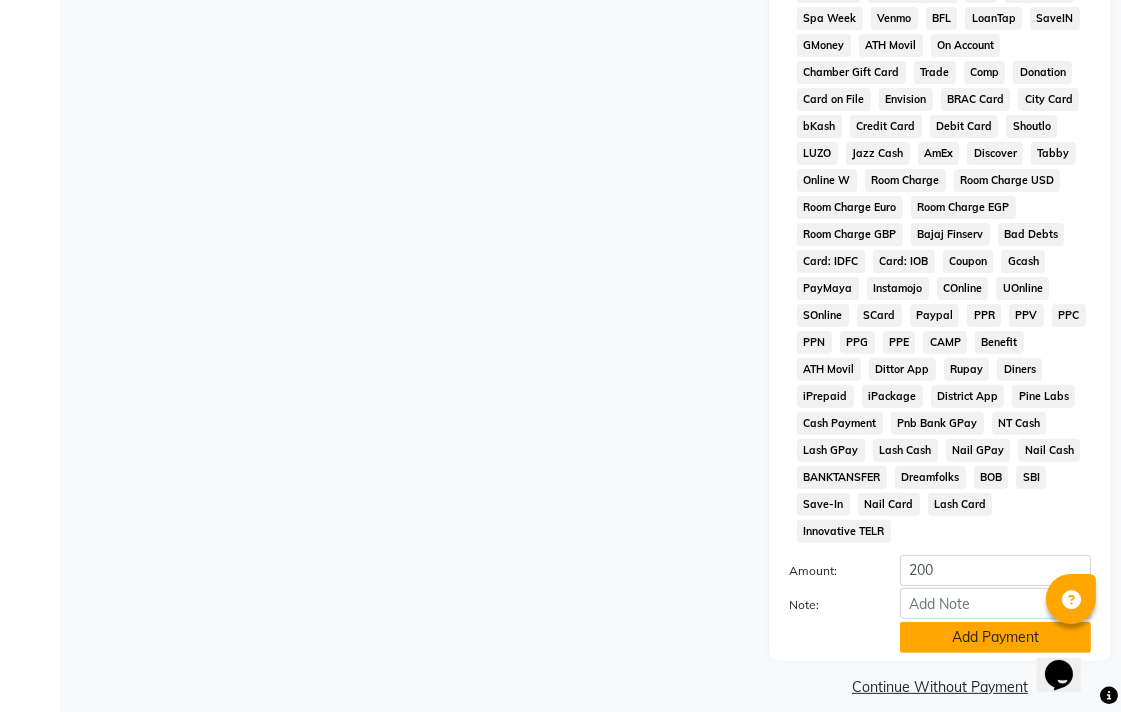 click on "Add Payment" 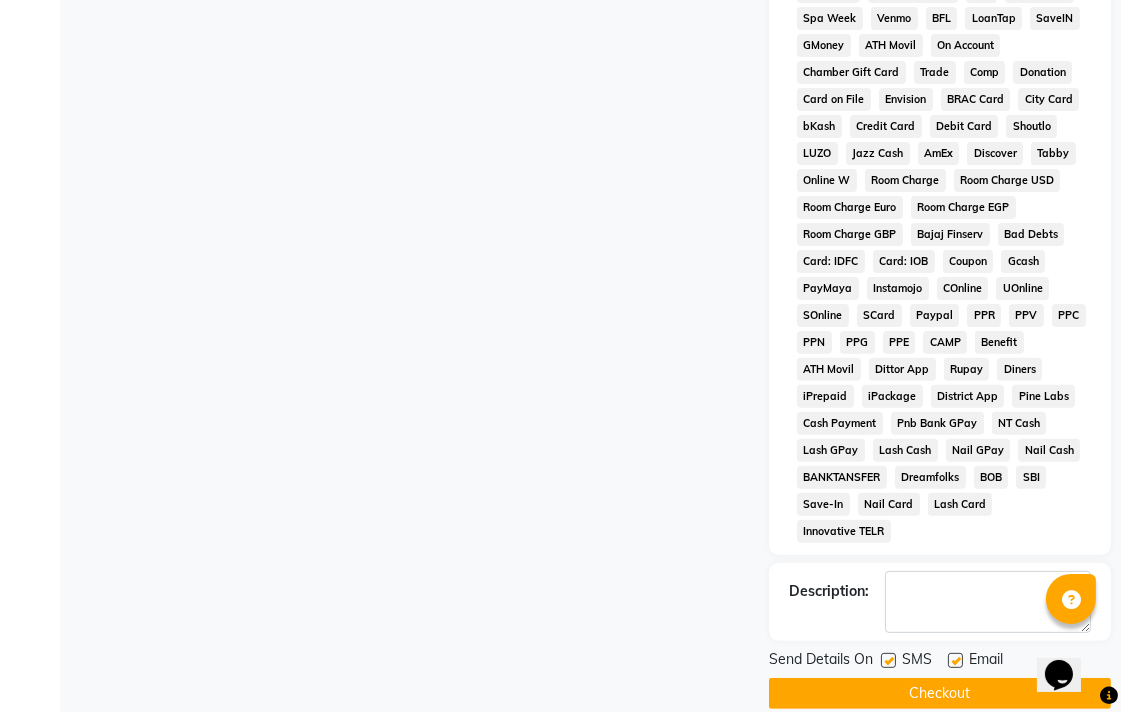 click on "Checkout" 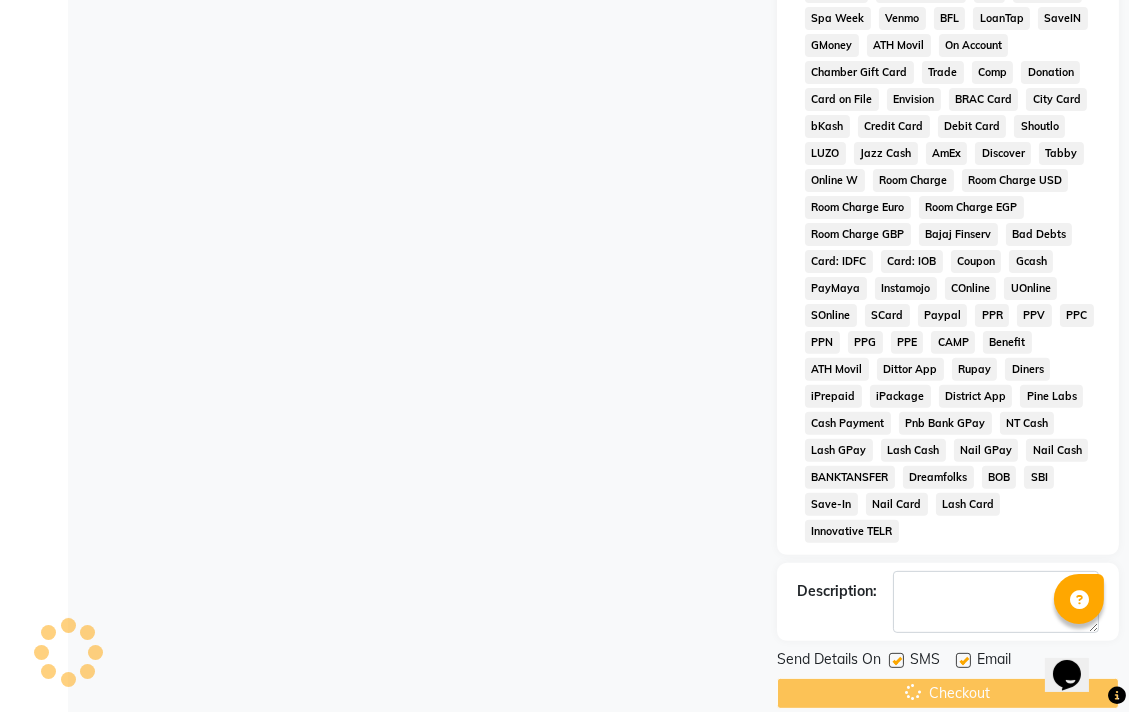 scroll, scrollTop: 0, scrollLeft: 0, axis: both 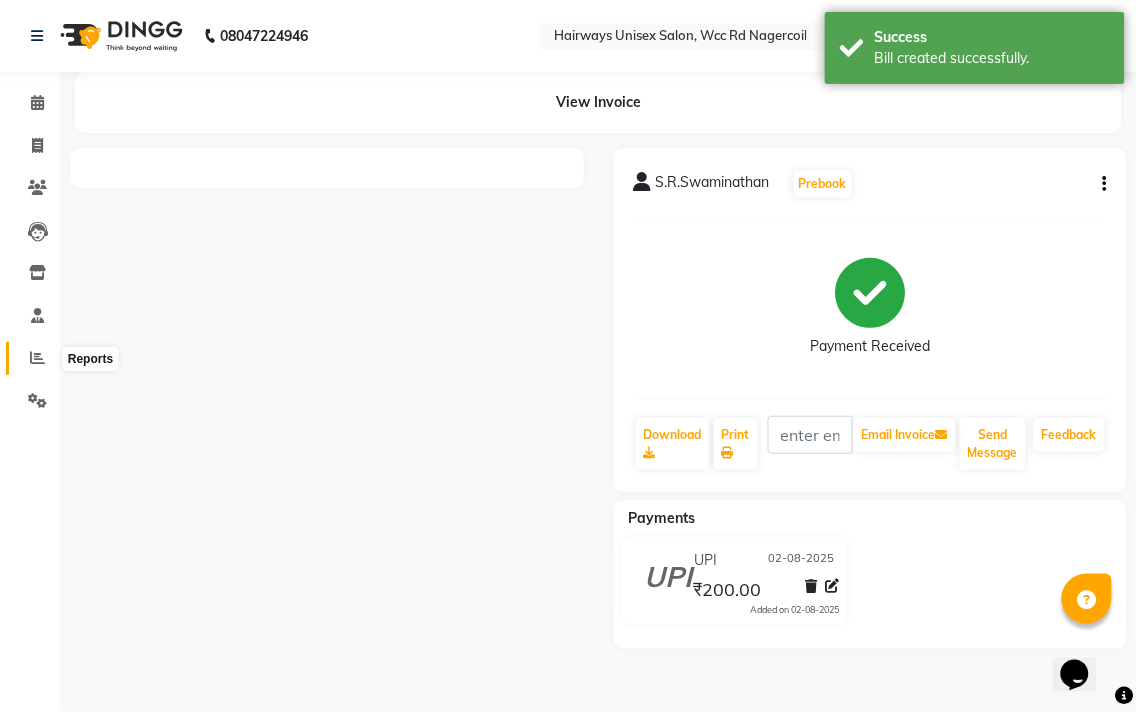 click 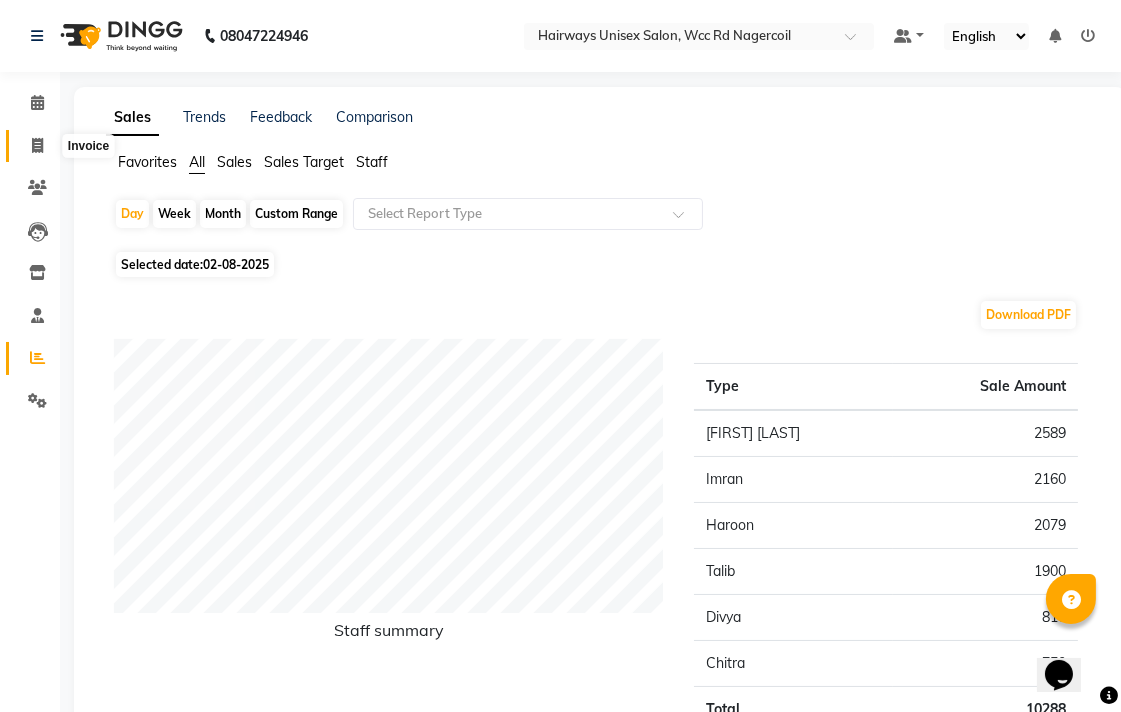 click 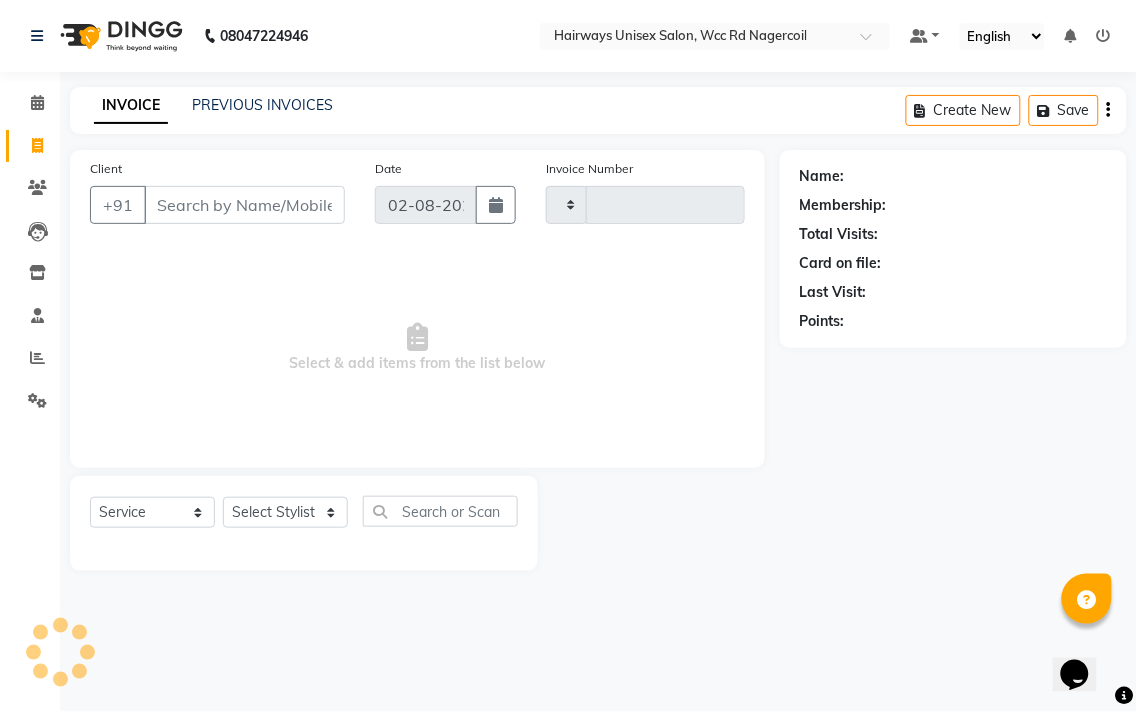 type on "5215" 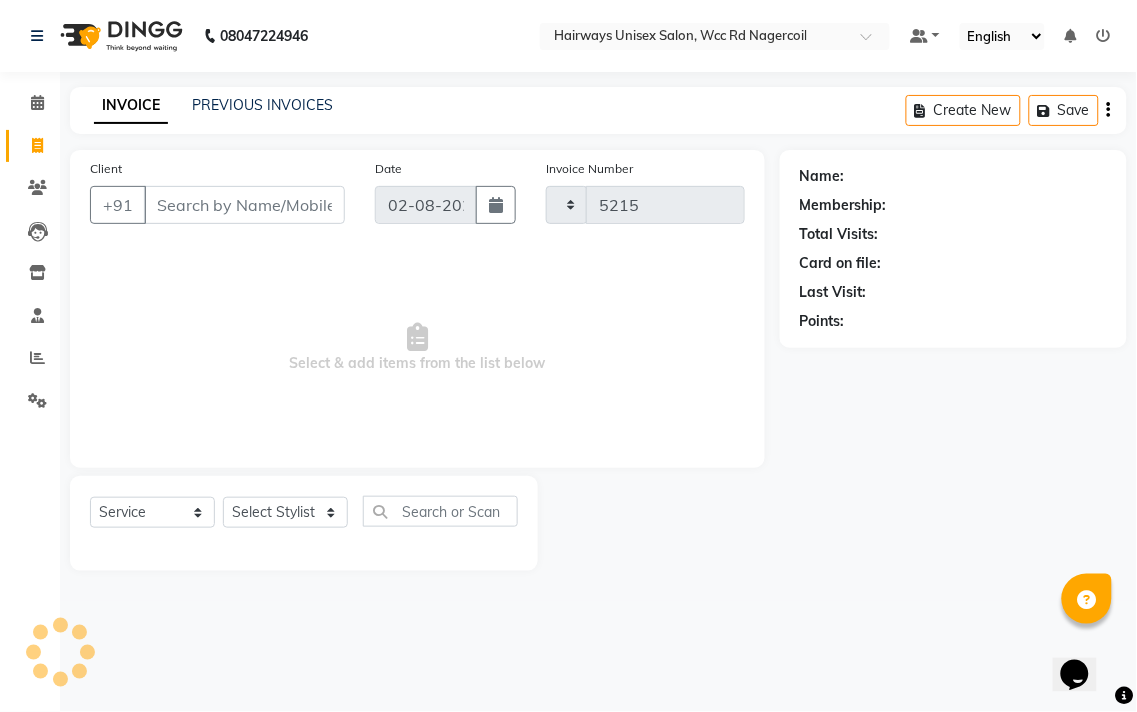 select on "6523" 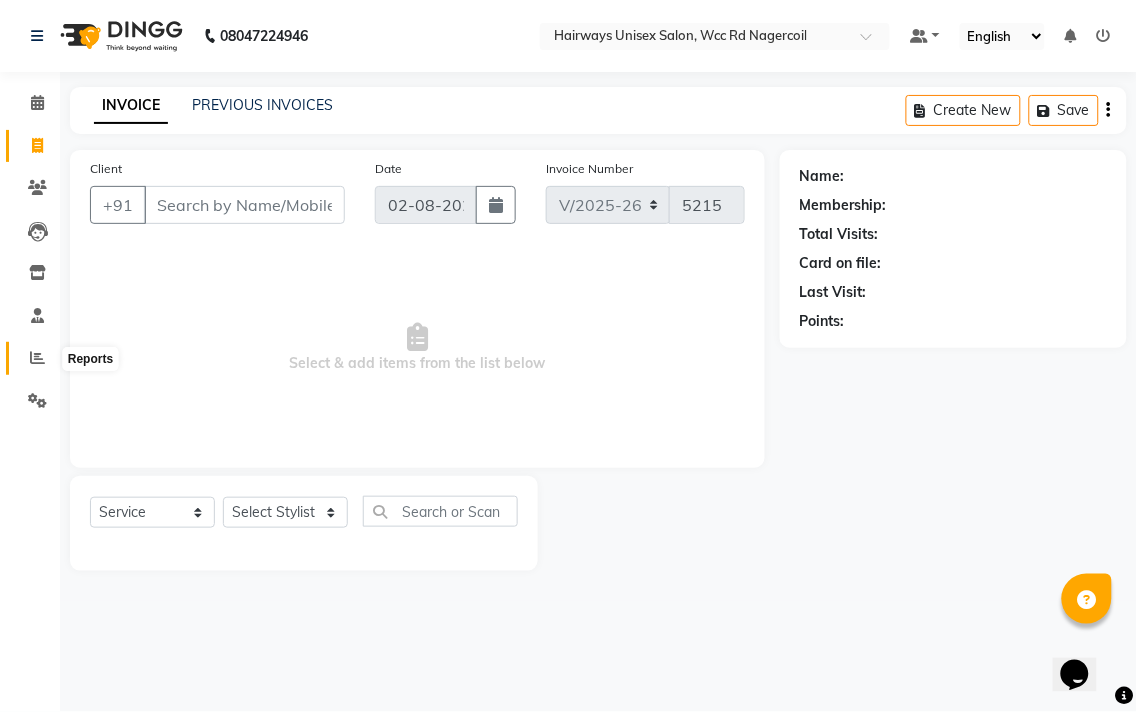 click 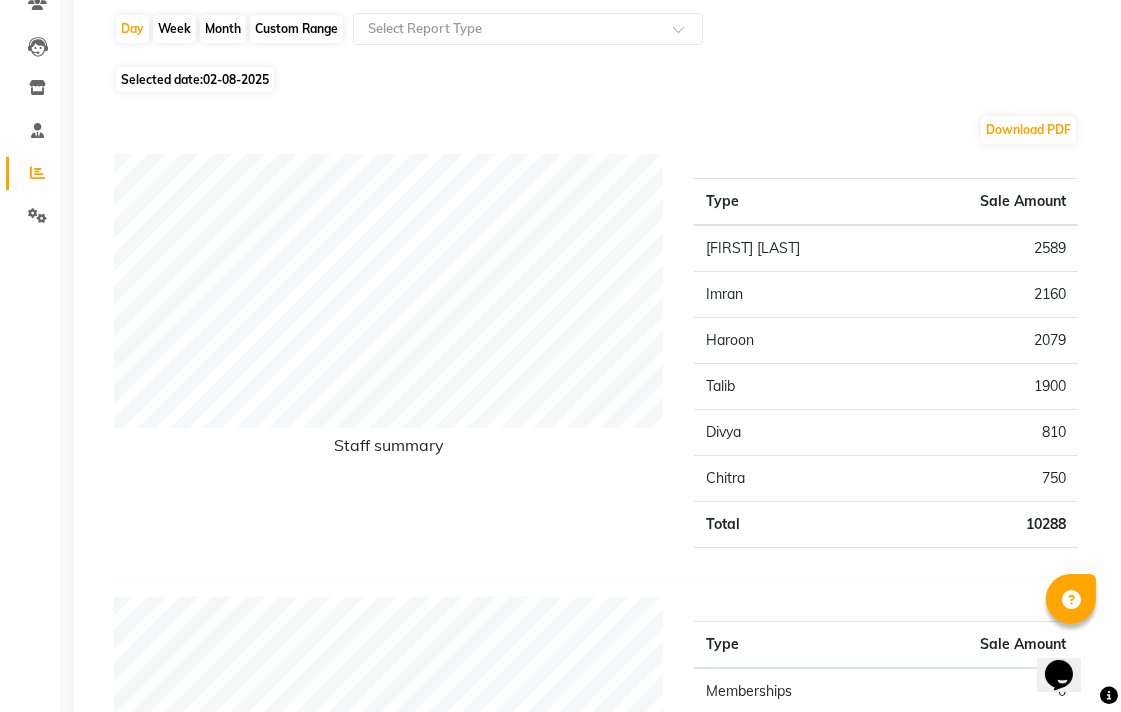 scroll, scrollTop: 0, scrollLeft: 0, axis: both 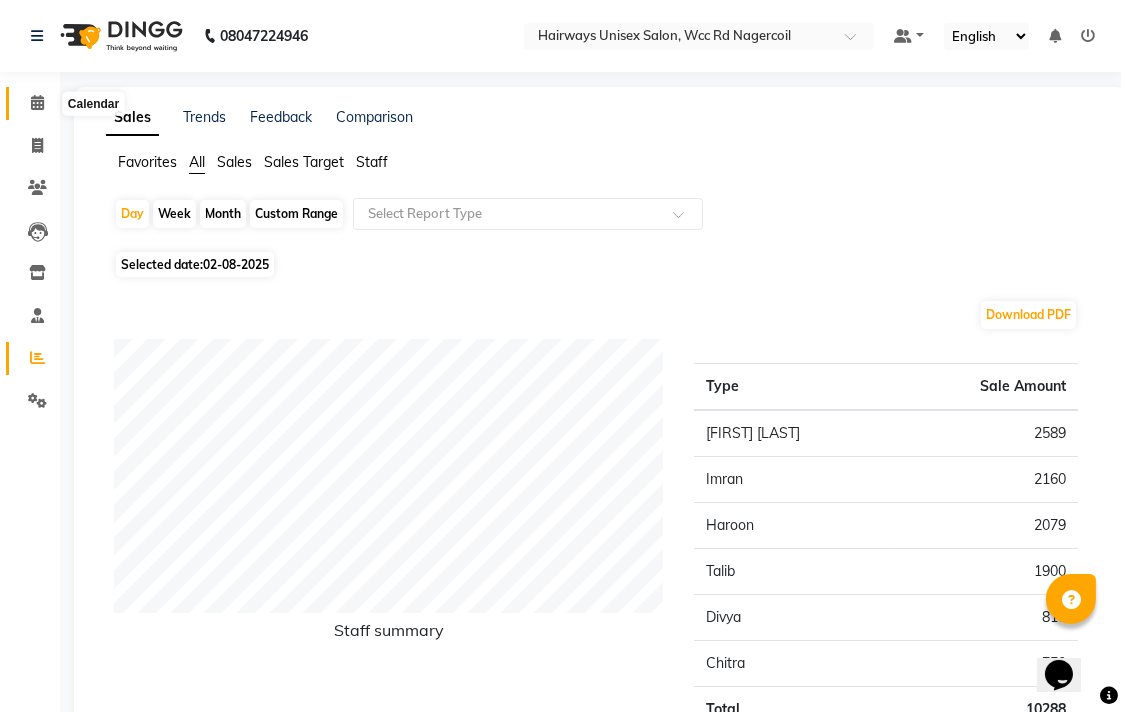 click 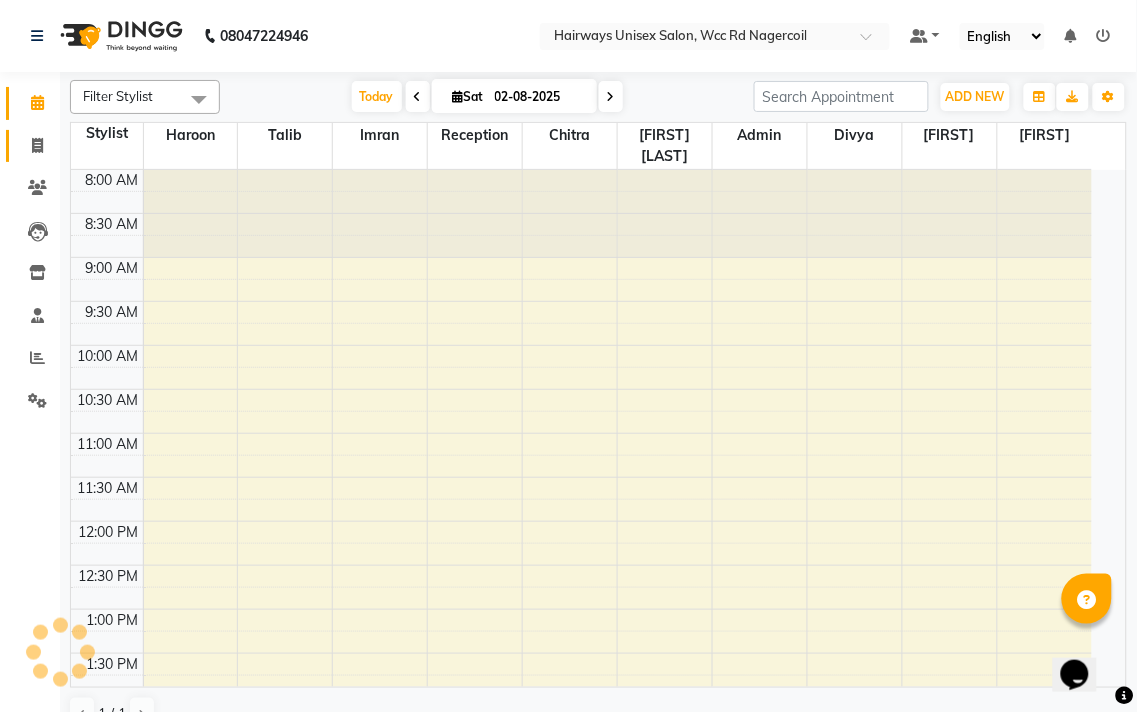 click 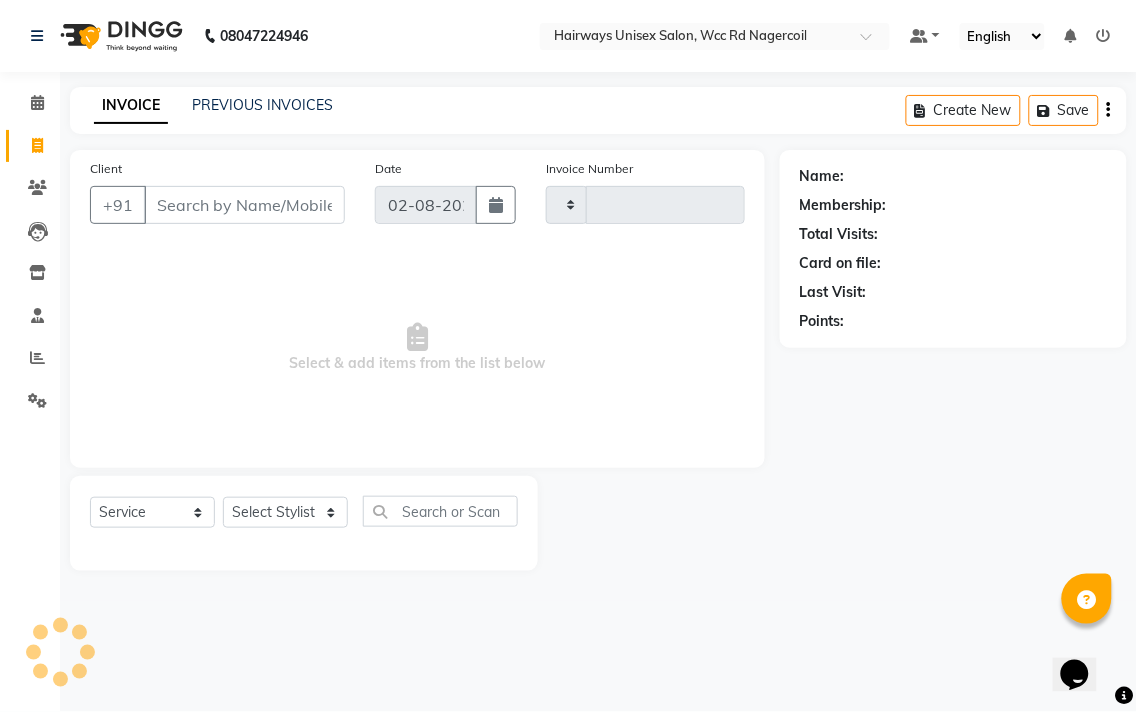 type on "5215" 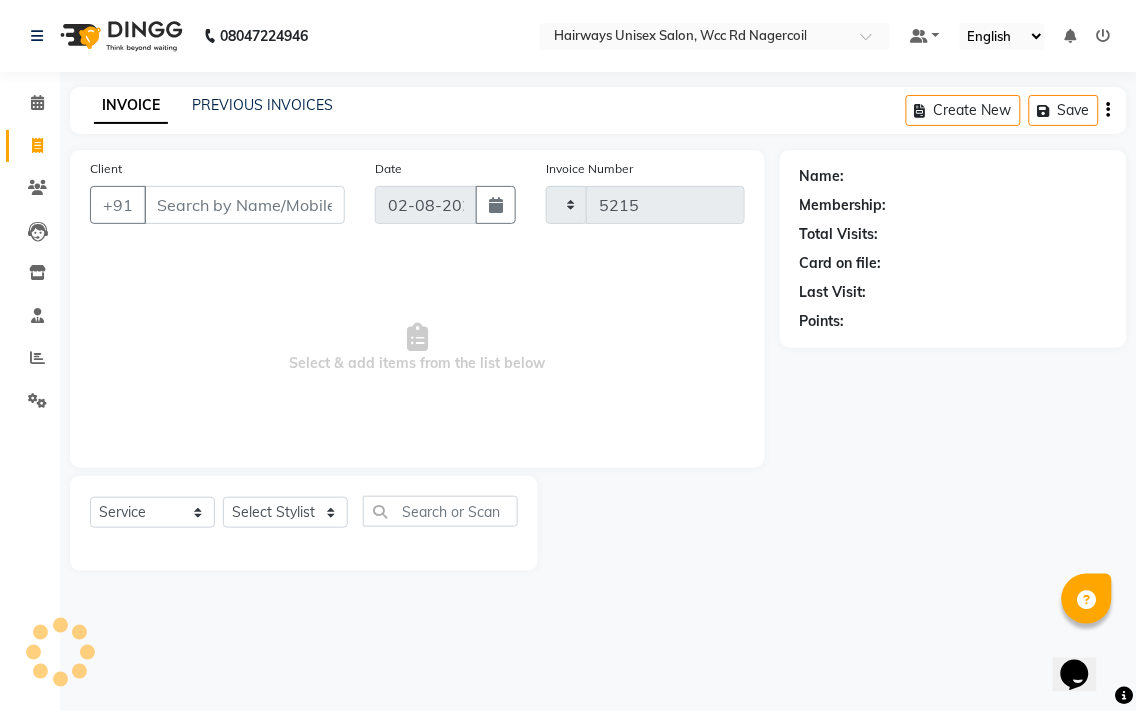 select on "6523" 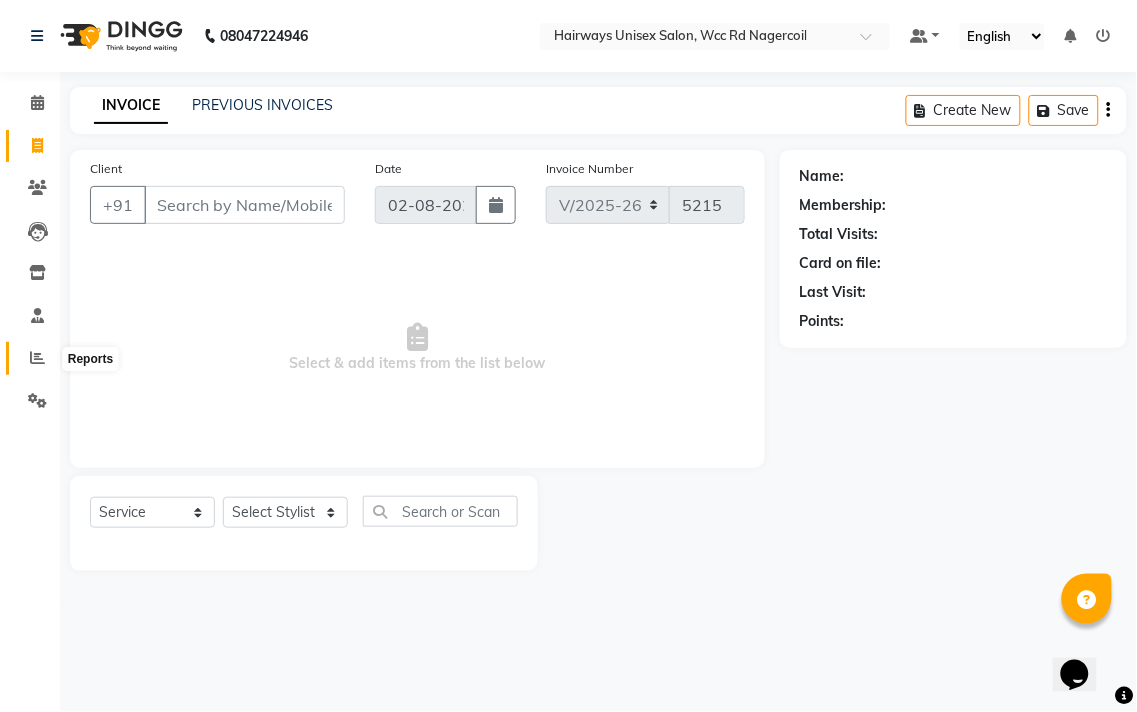 click 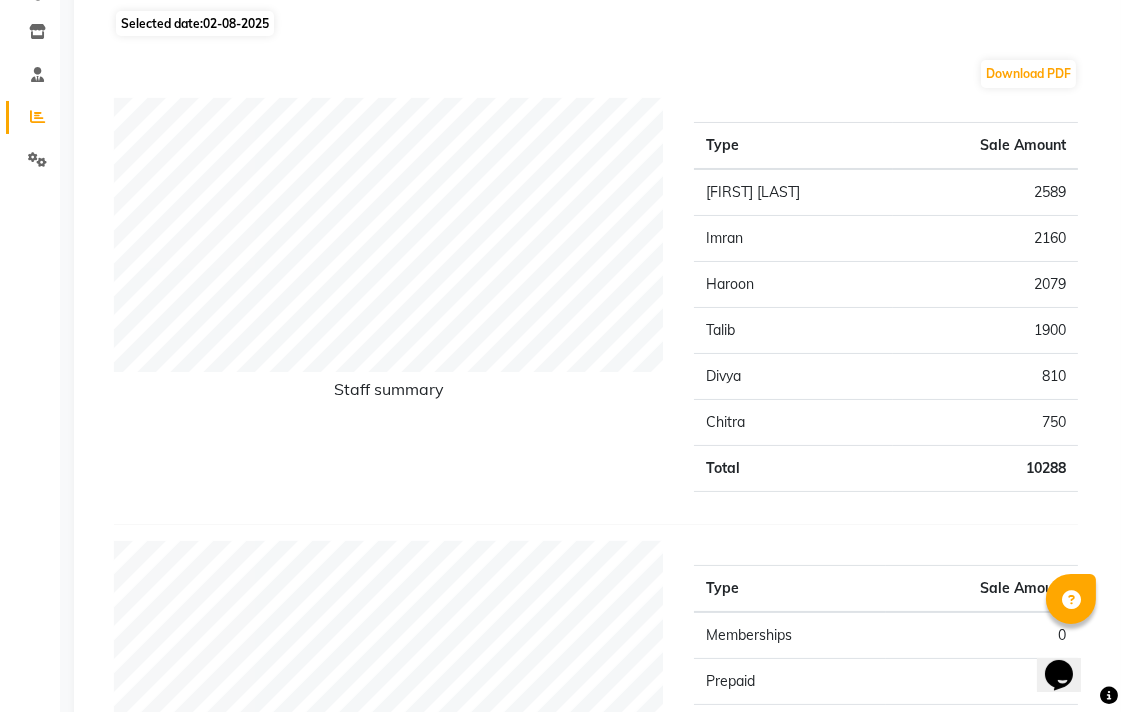 scroll, scrollTop: 50, scrollLeft: 0, axis: vertical 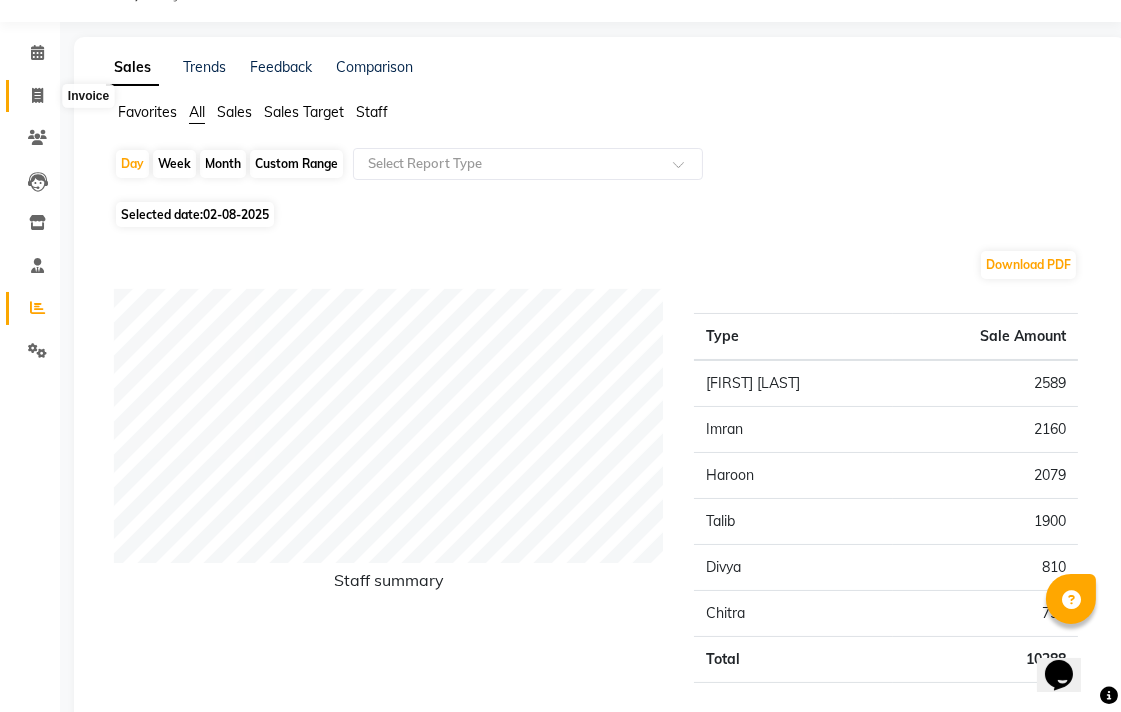 click 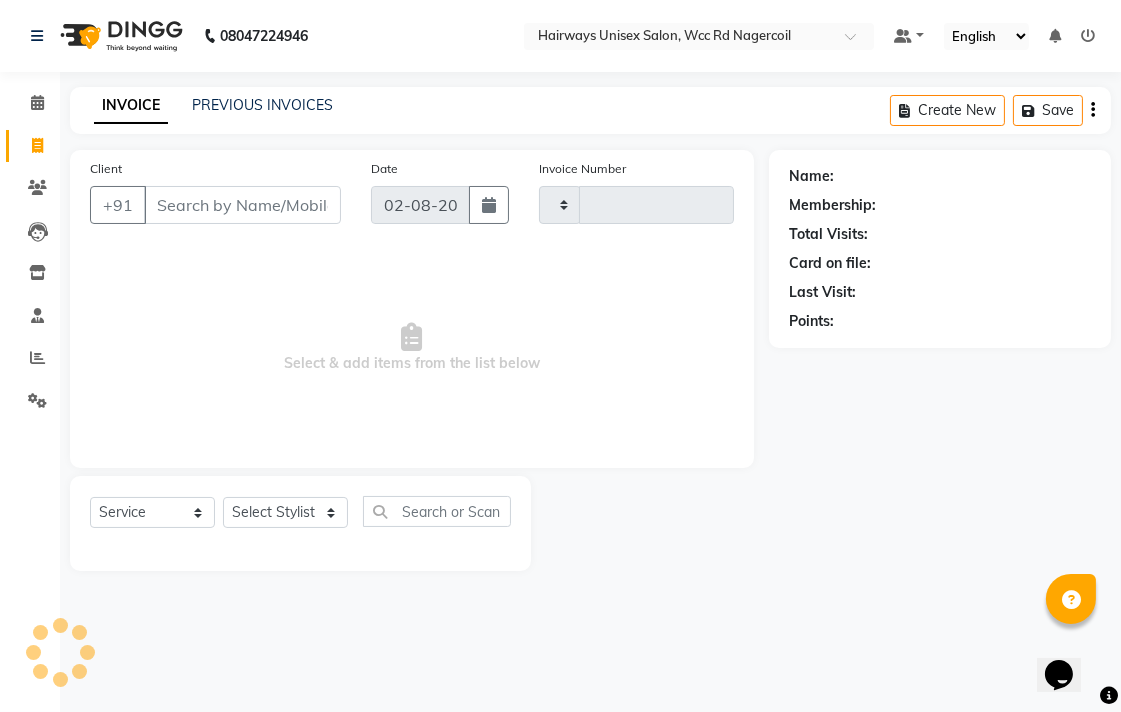 scroll, scrollTop: 0, scrollLeft: 0, axis: both 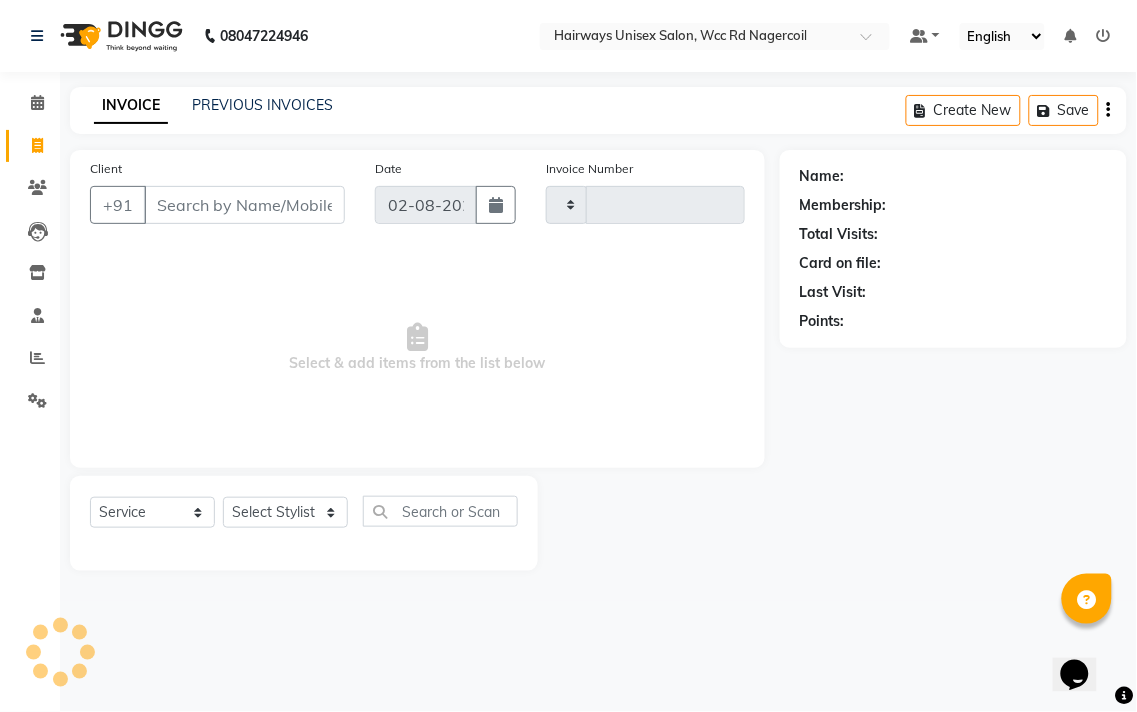 type on "5215" 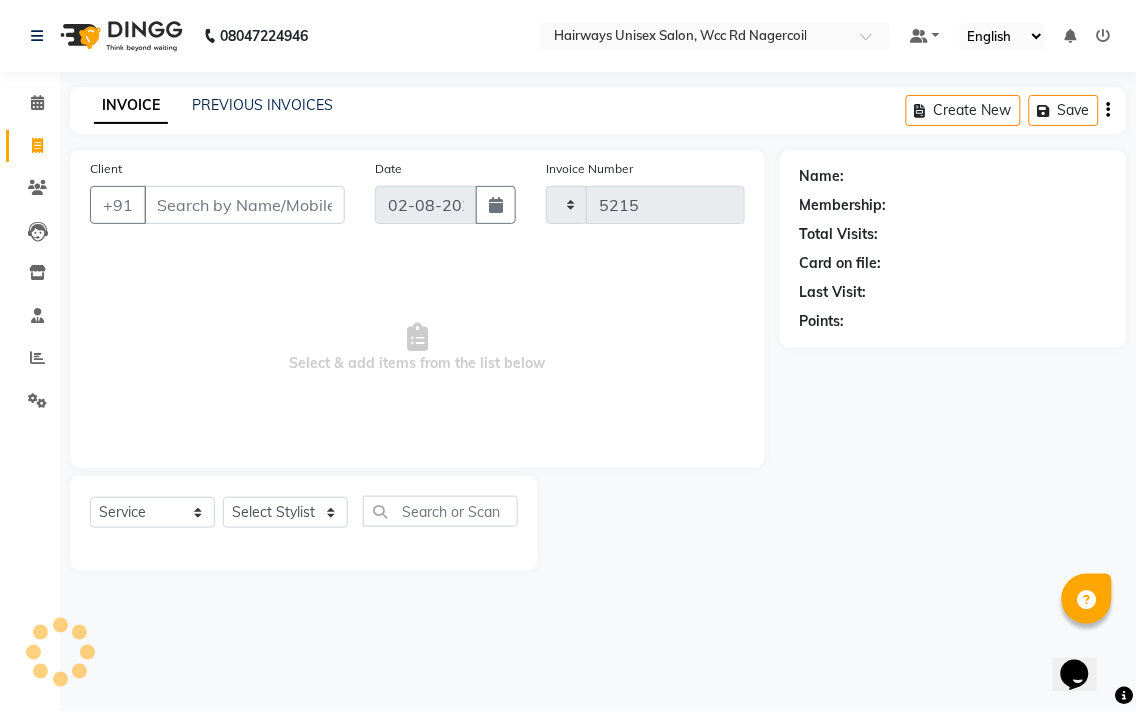 select on "6523" 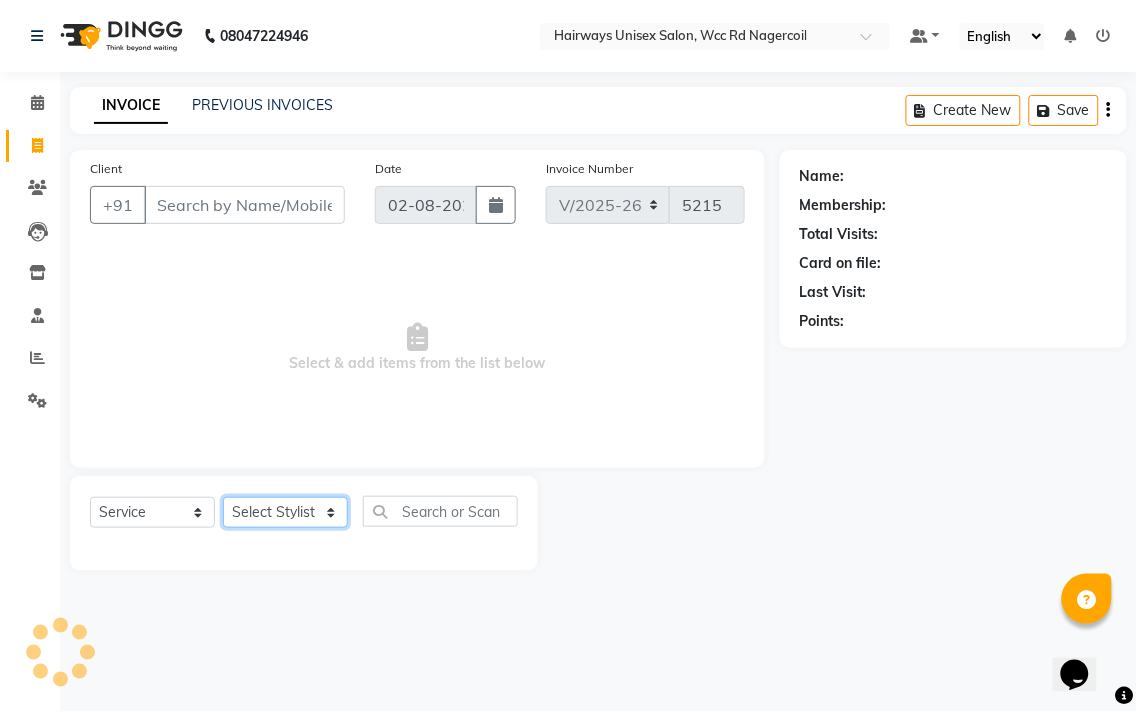 click on "Select Stylist Admin Chitra divya Gokila Haroon Imran Reception Salman Sartaj Khan Talib" 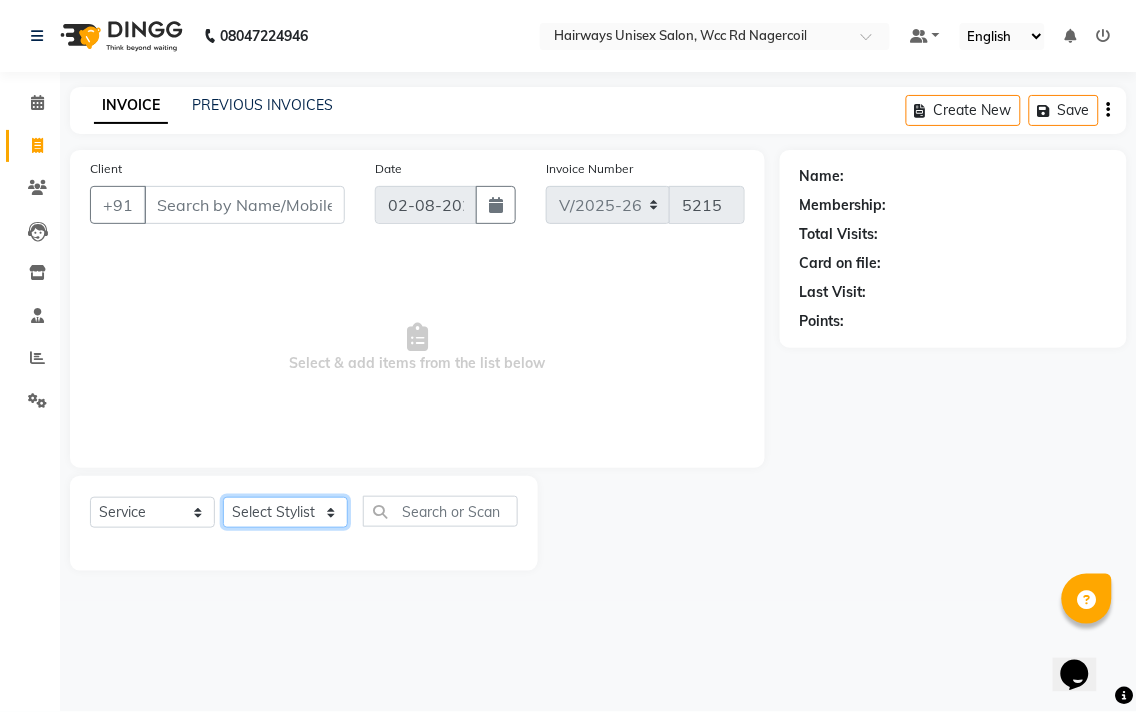 select on "67960" 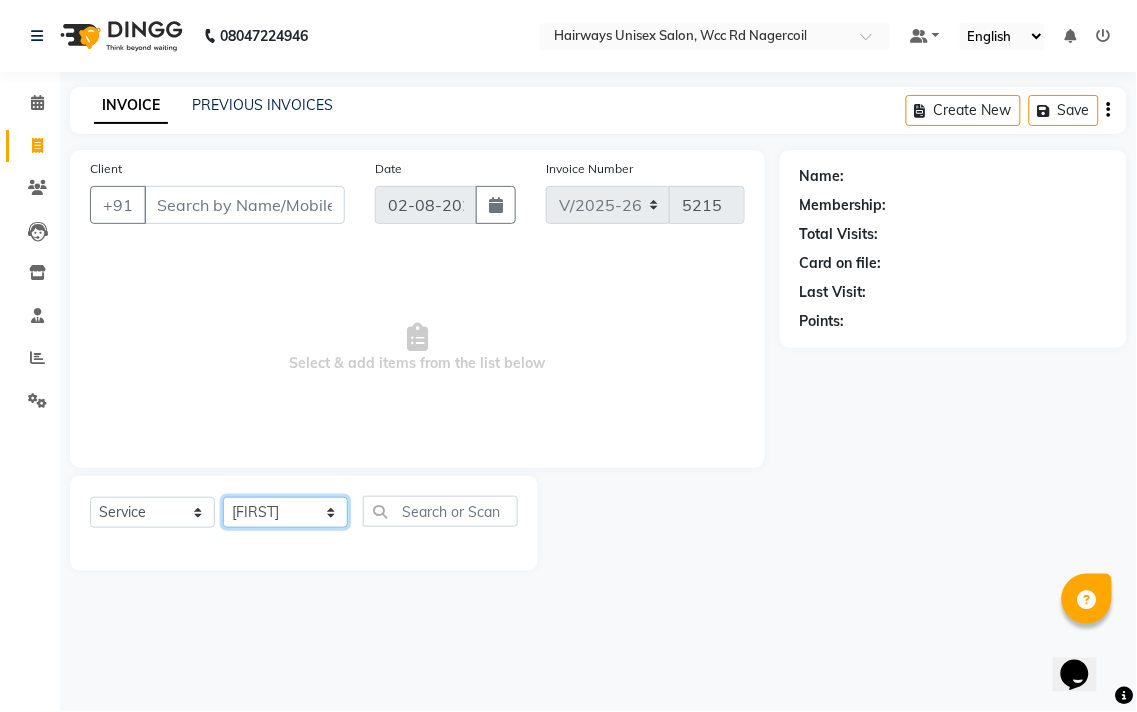 click on "Select Stylist Admin Chitra divya Gokila Haroon Imran Reception Salman Sartaj Khan Talib" 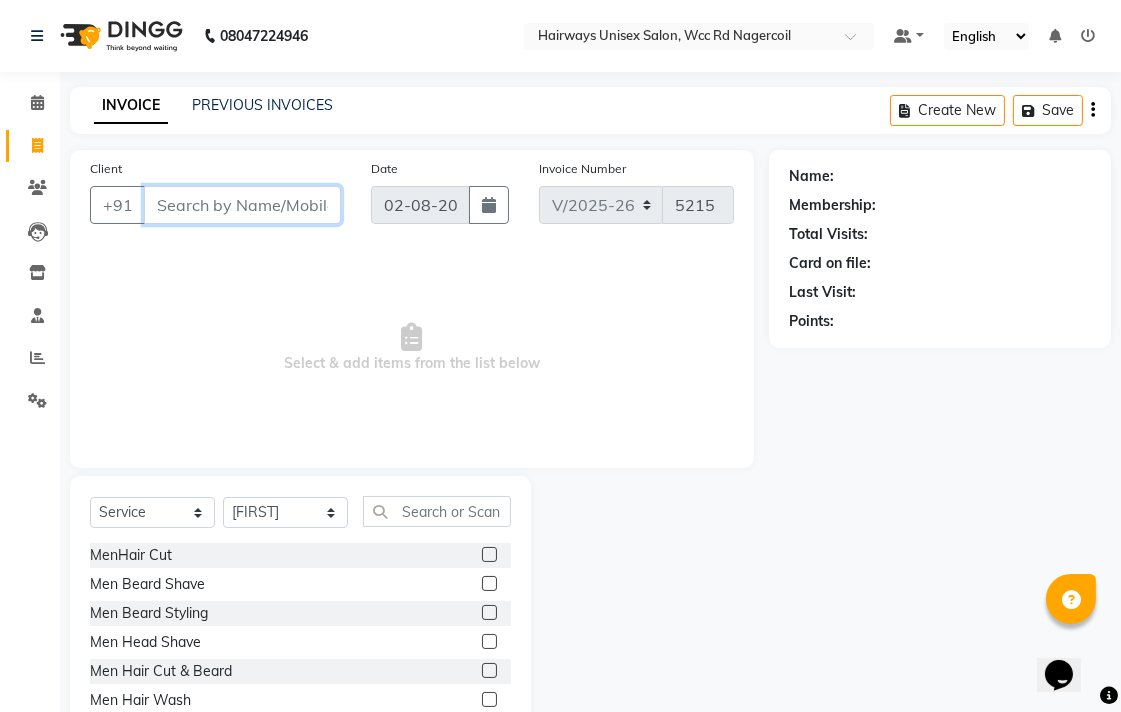 click on "Client" at bounding box center [242, 205] 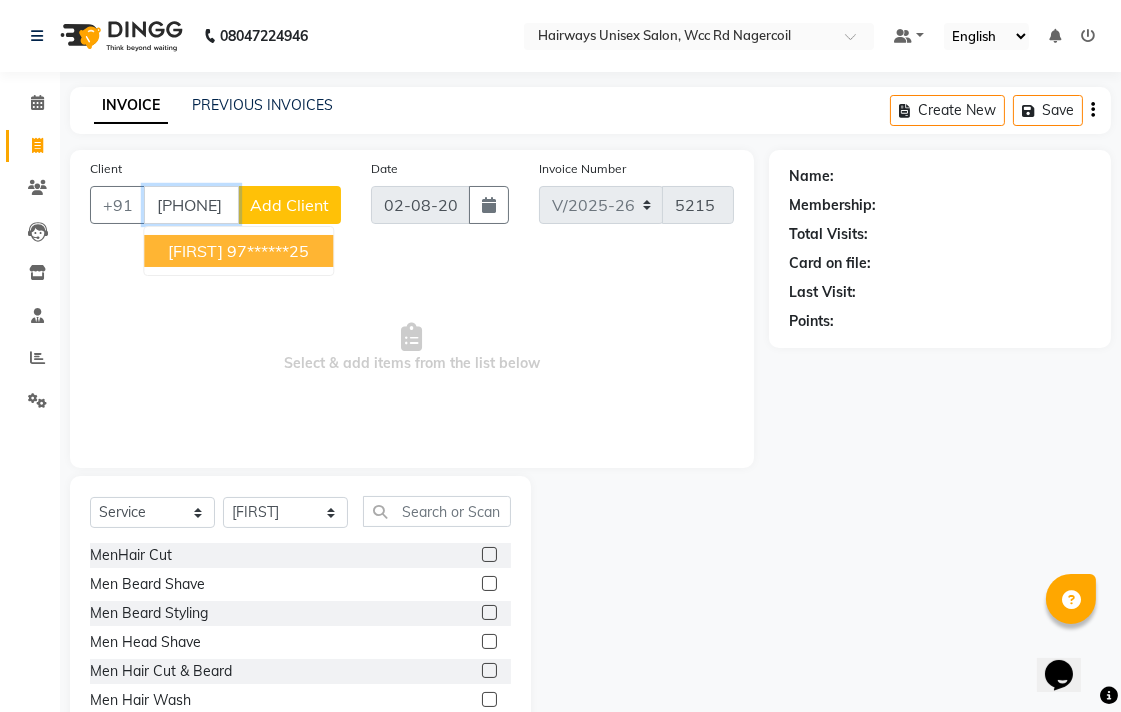 click on "Afila  97******25" at bounding box center (238, 251) 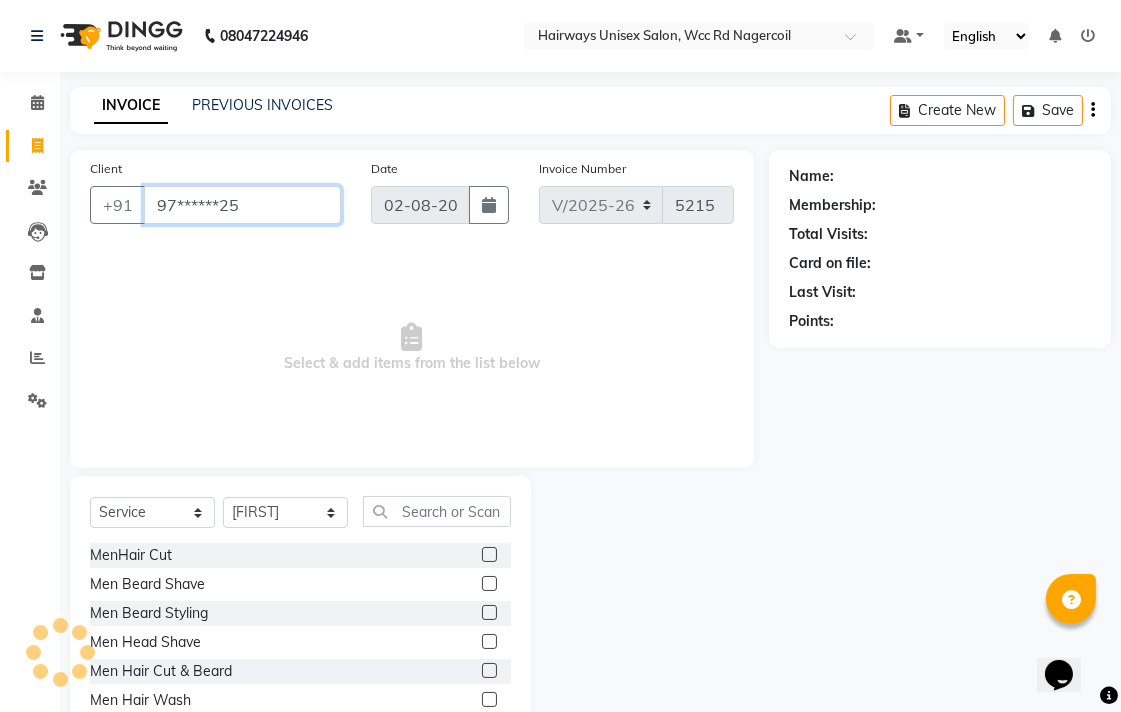 type on "97******25" 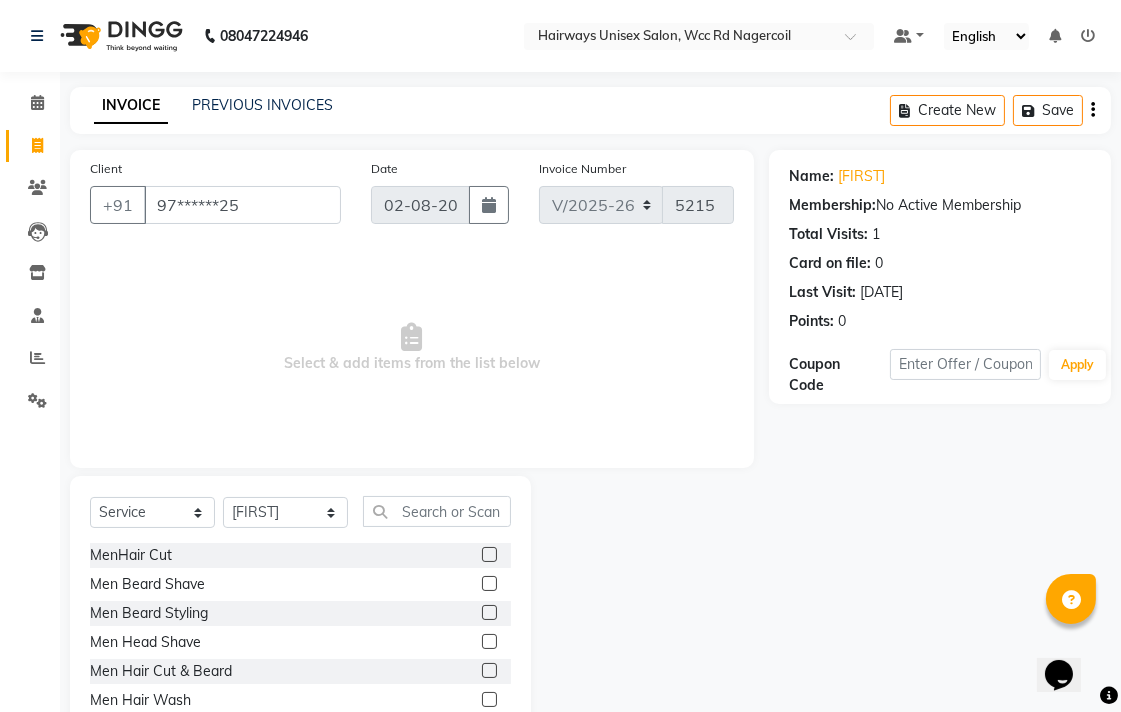 click on "Select  Service  Product  Membership  Package Voucher Prepaid Gift Card  Select Stylist Admin Chitra divya Gokila Haroon Imran Reception Salman Sartaj Khan Talib" 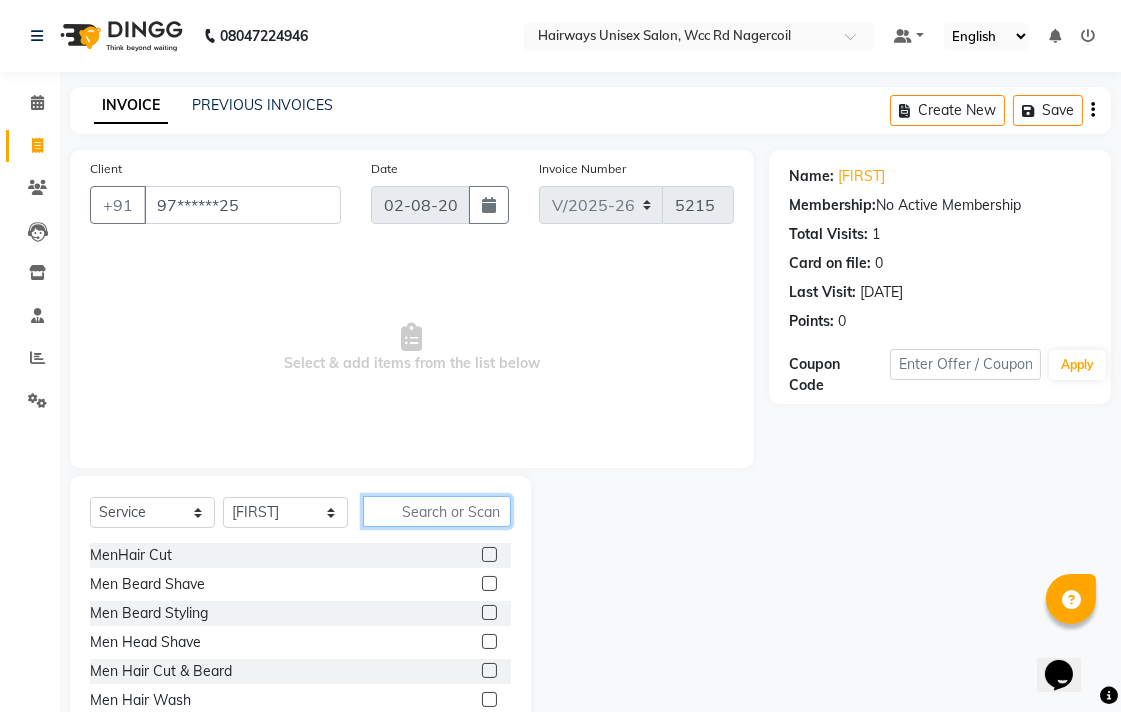 click 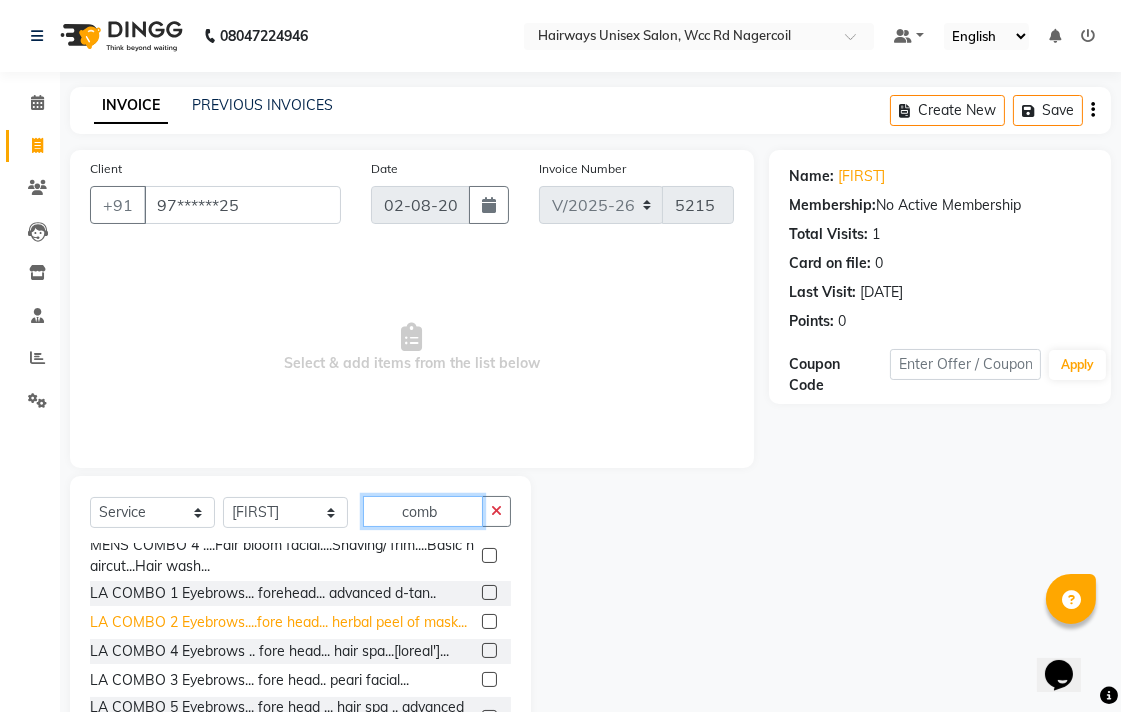 scroll, scrollTop: 162, scrollLeft: 0, axis: vertical 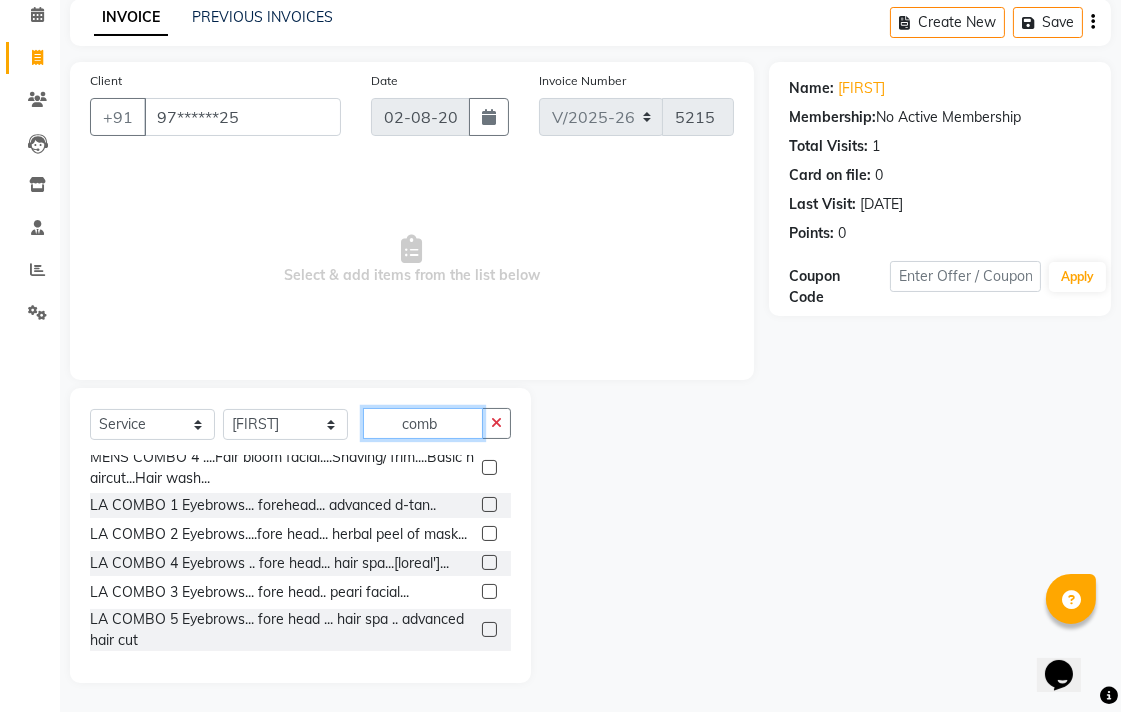 type on "comb" 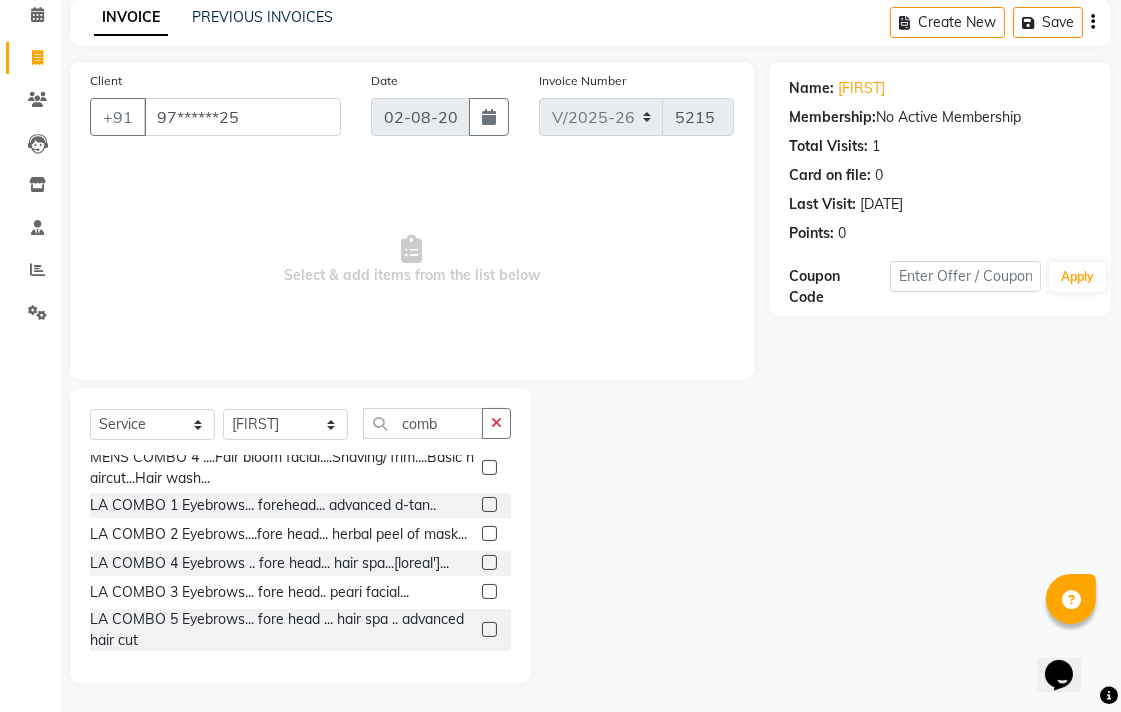 click 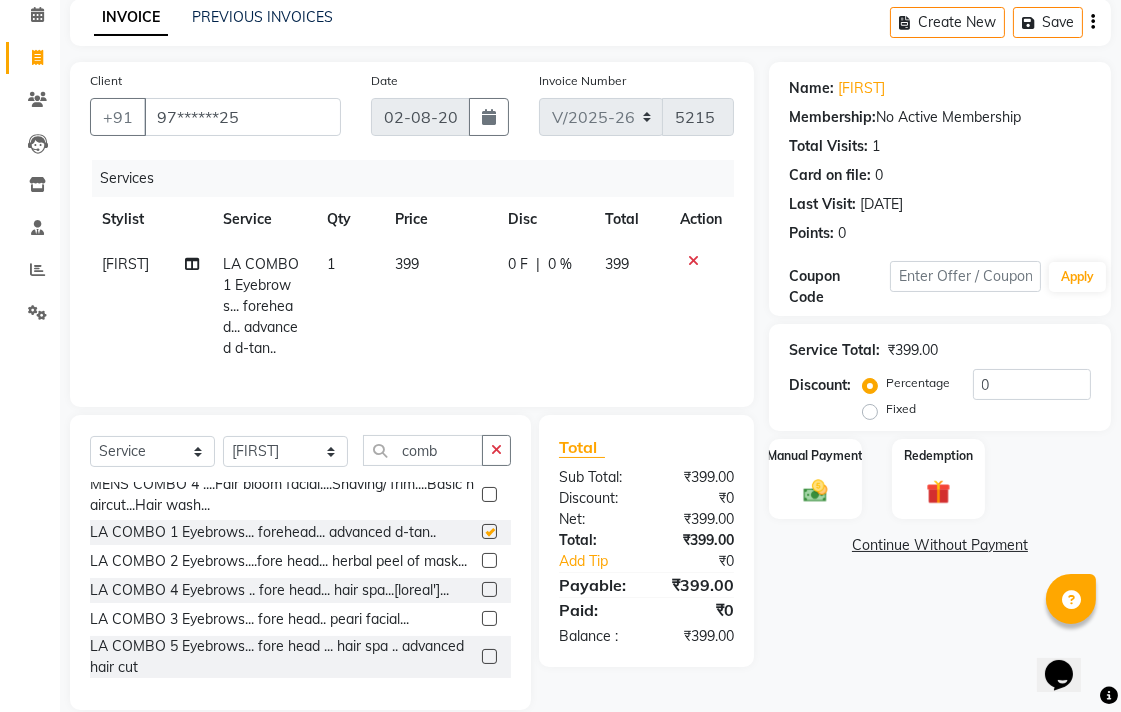 checkbox on "false" 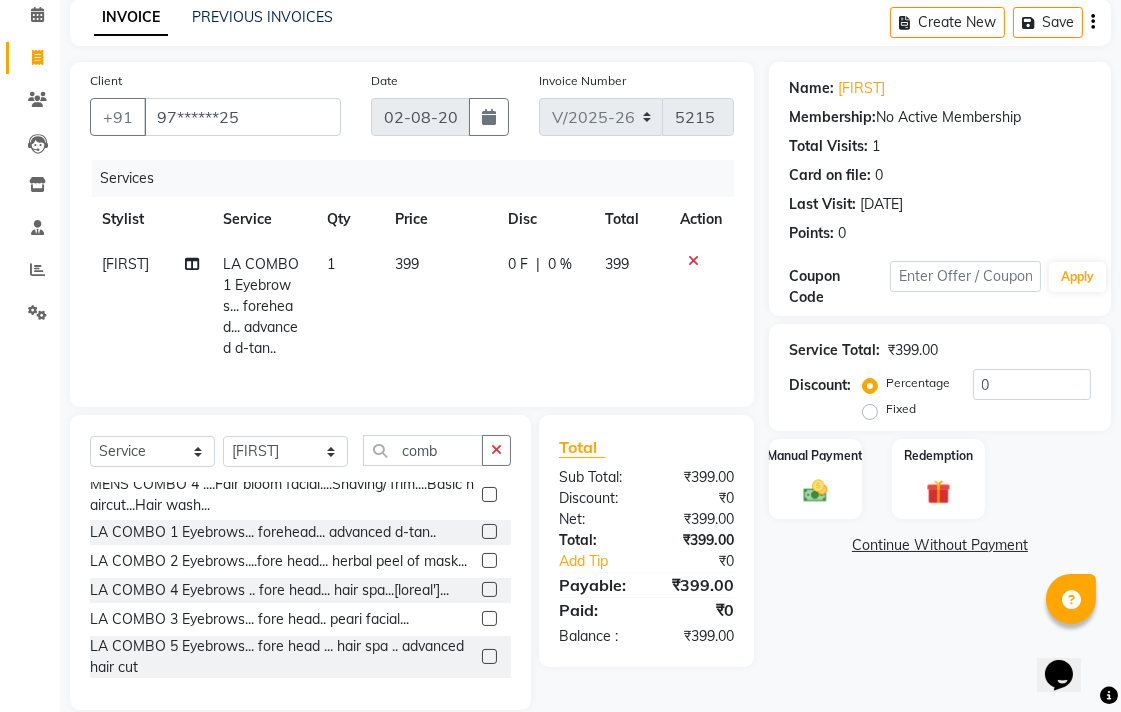 click on "399" 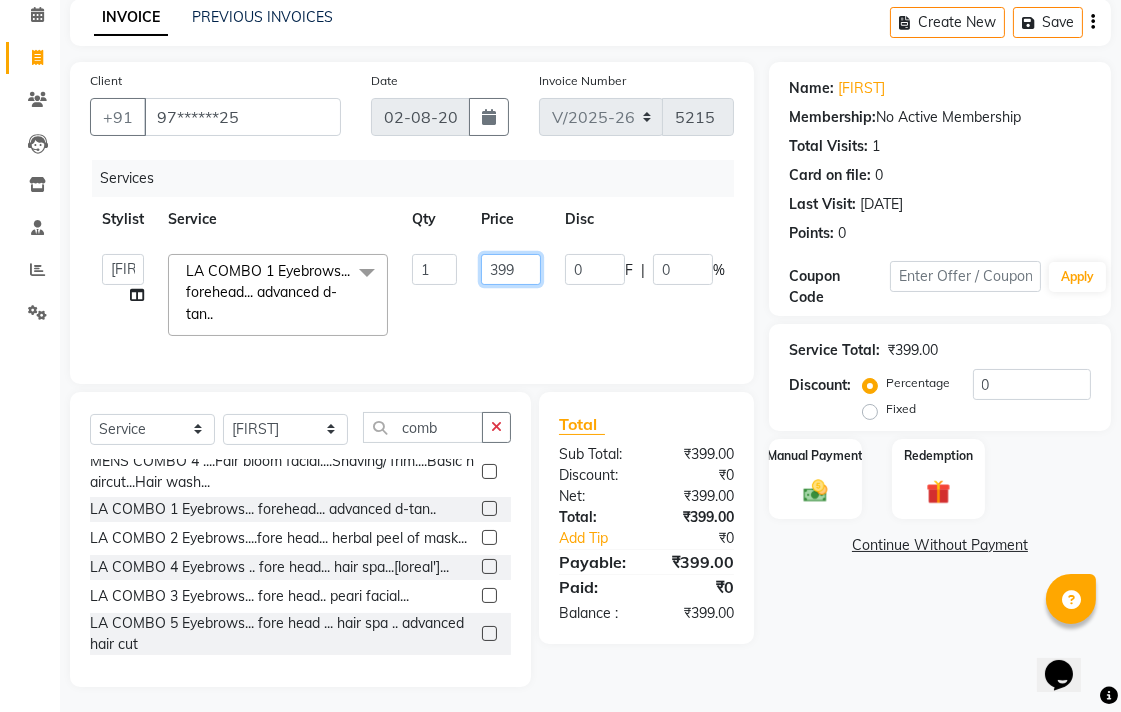 click on "399" 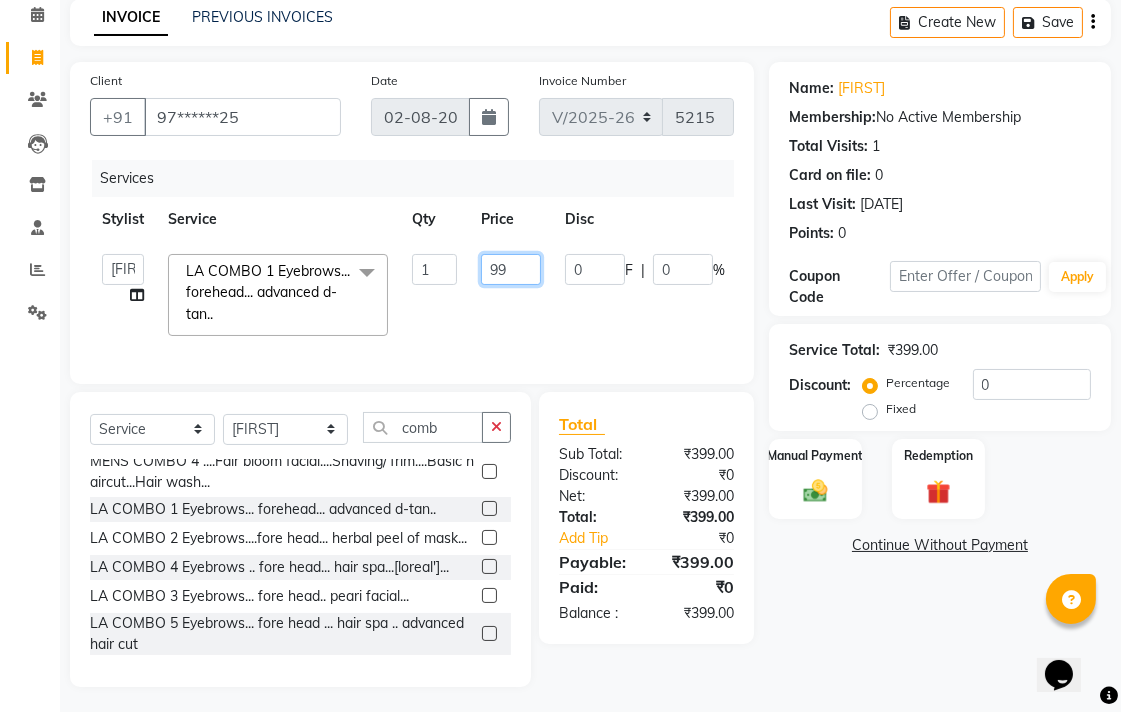 type on "499" 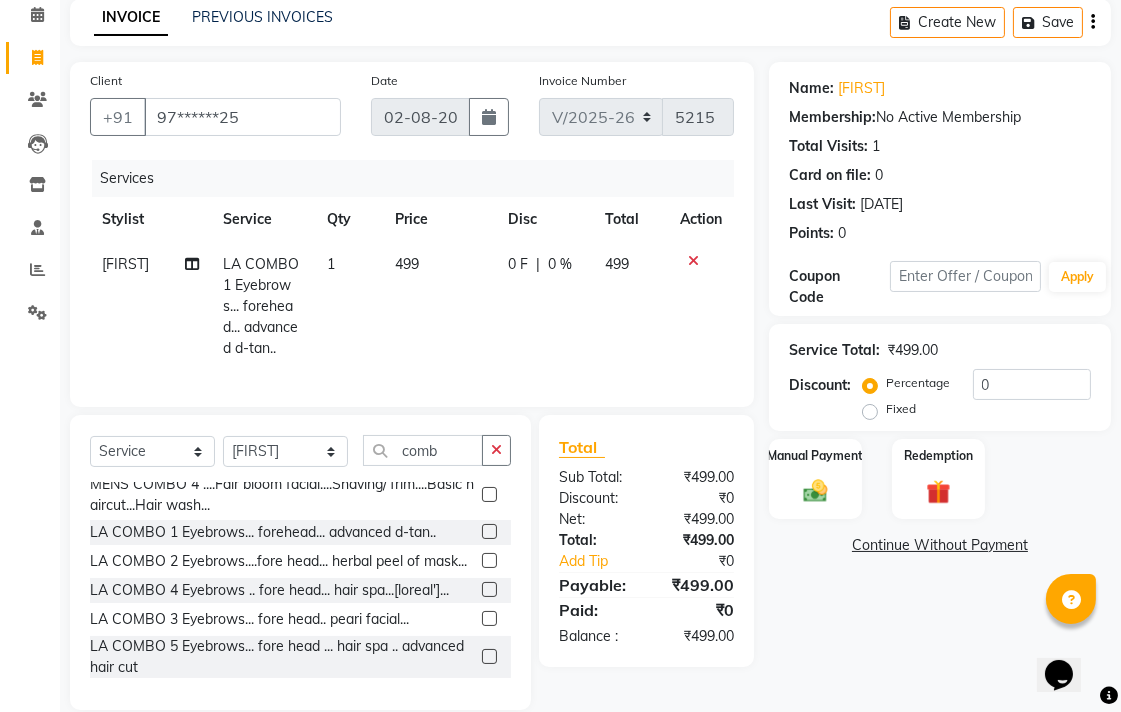 click on "0 F | 0 %" 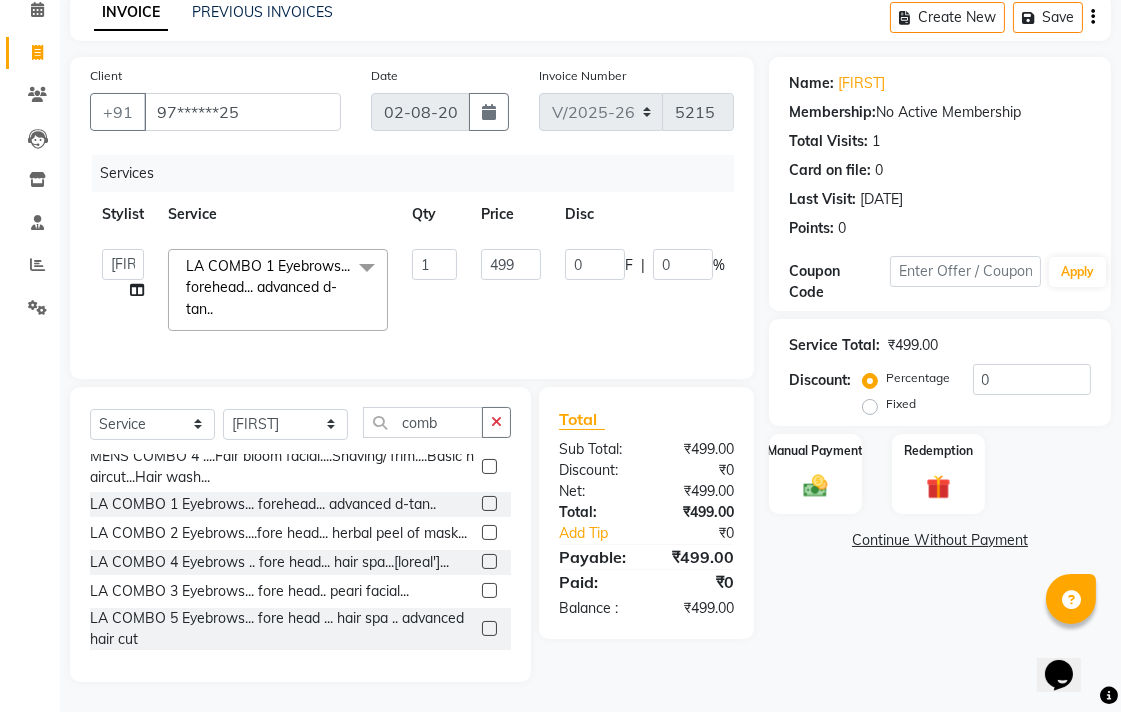 scroll, scrollTop: 110, scrollLeft: 0, axis: vertical 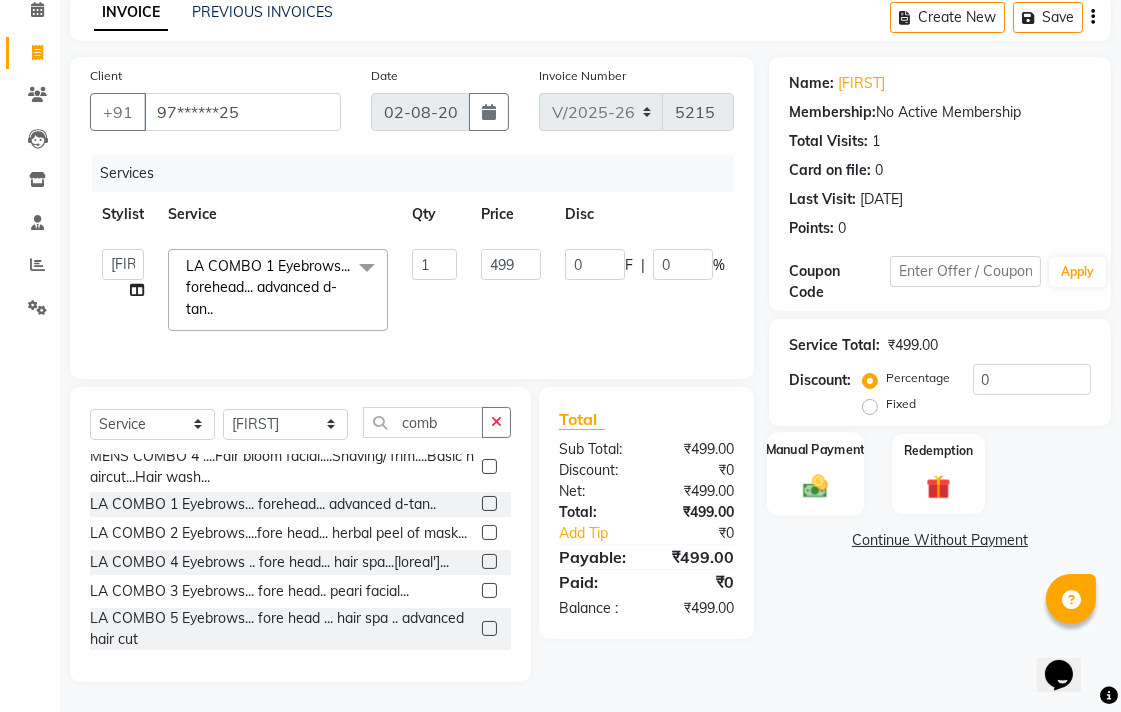 click 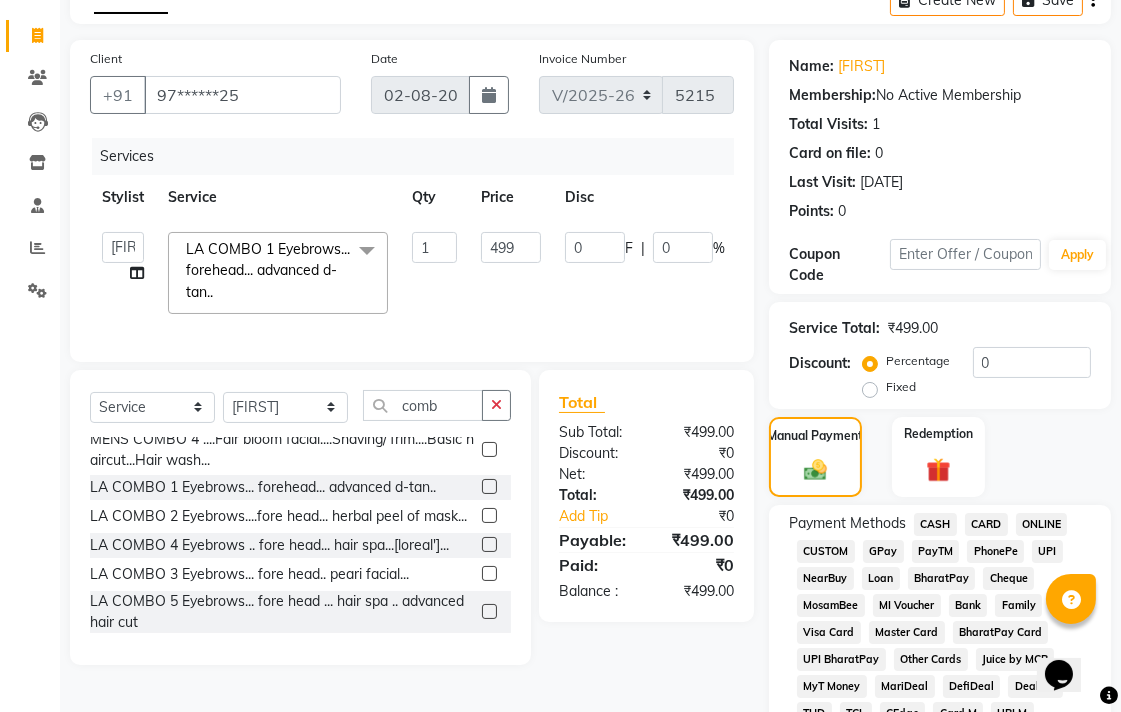 click on "CASH" 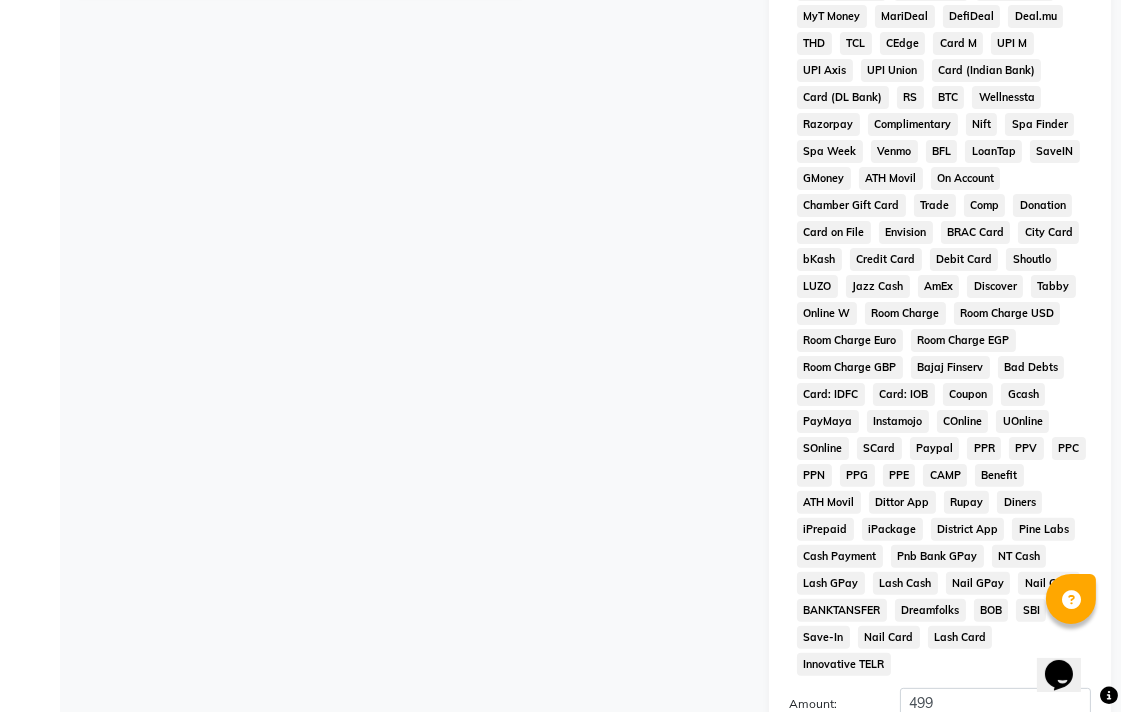 scroll, scrollTop: 913, scrollLeft: 0, axis: vertical 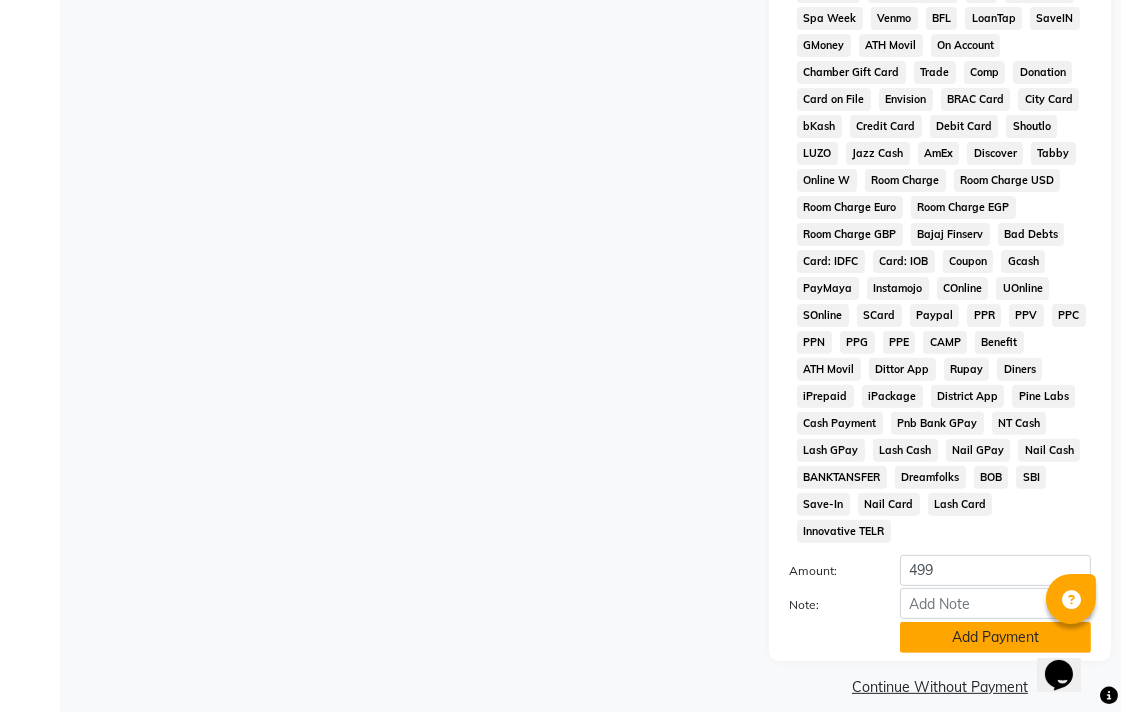 click on "Add Payment" 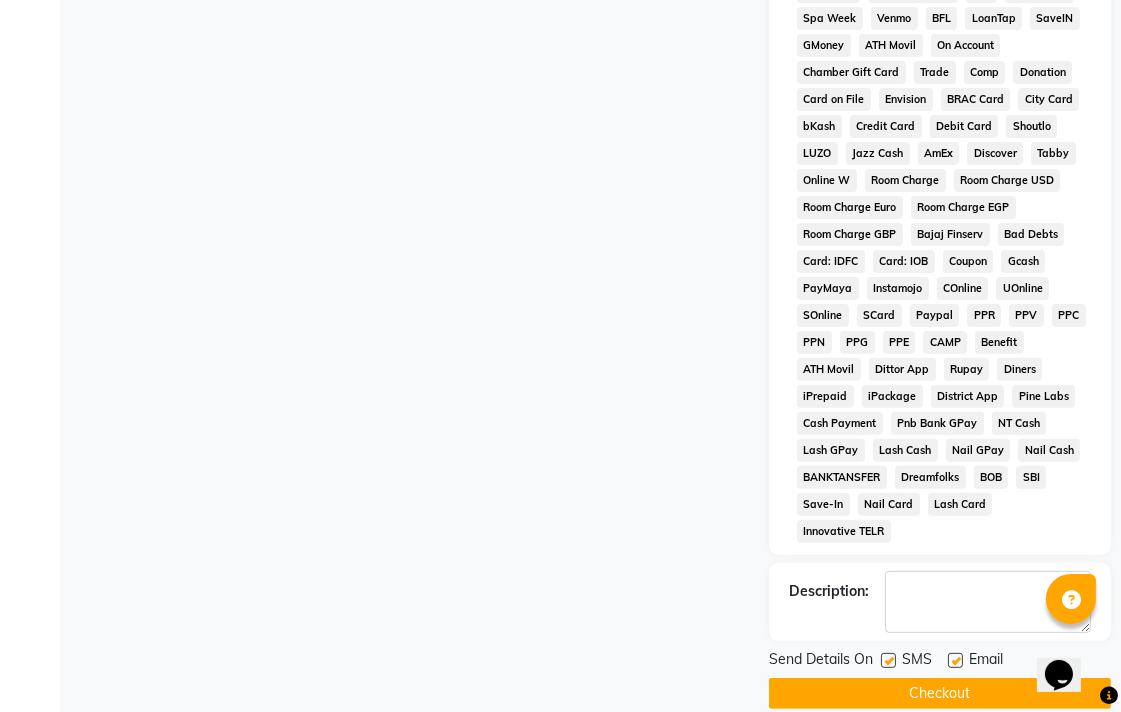 click on "Checkout" 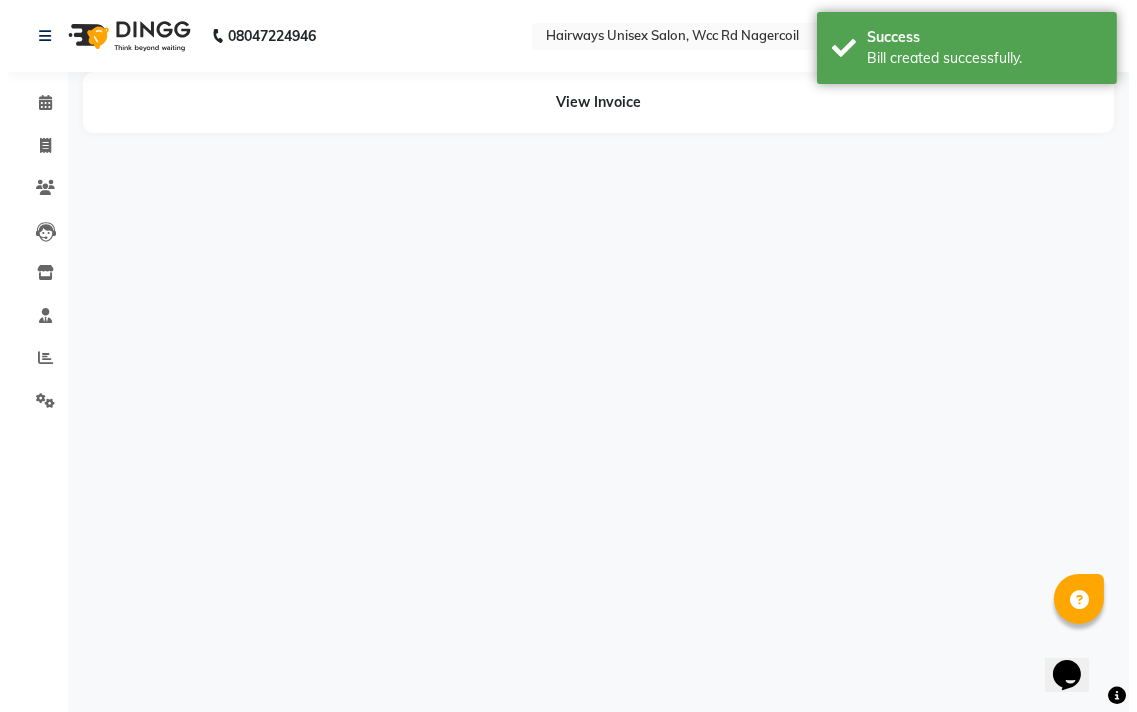 scroll, scrollTop: 0, scrollLeft: 0, axis: both 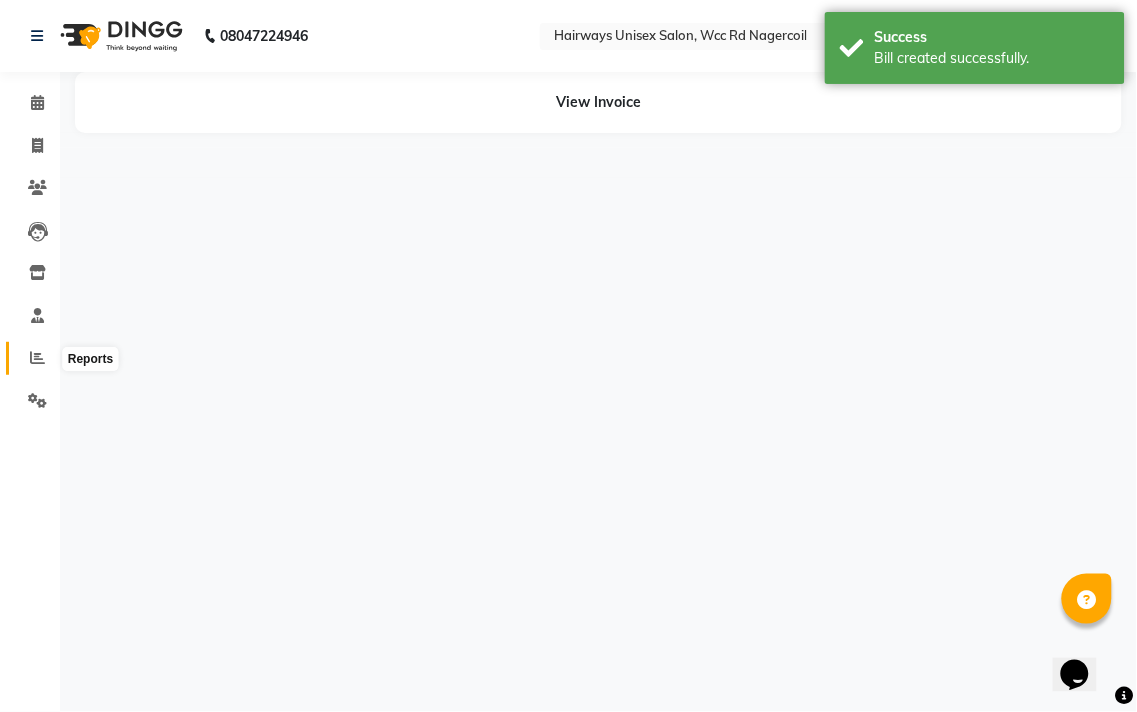 click 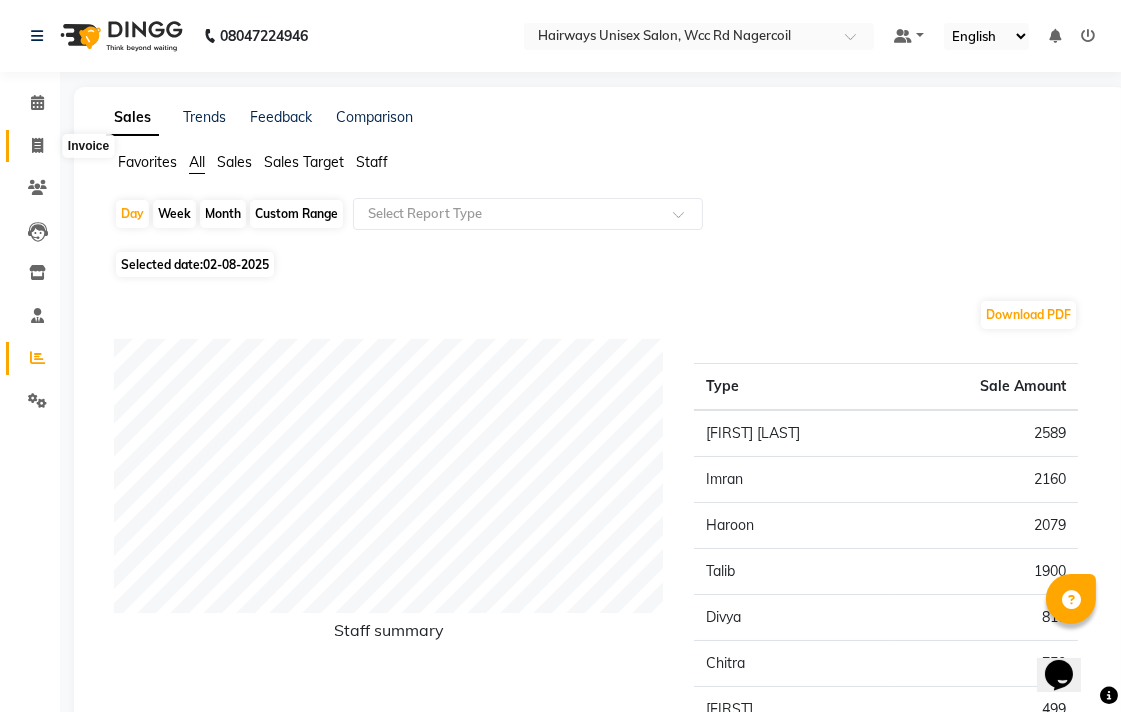 click 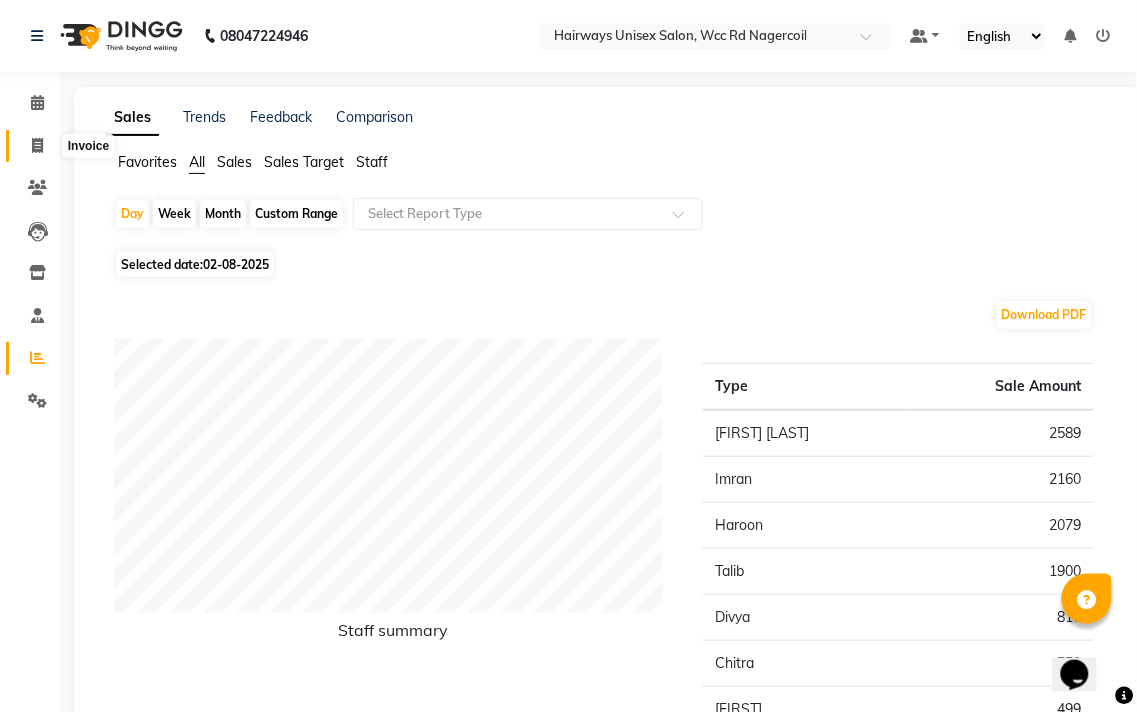 select on "service" 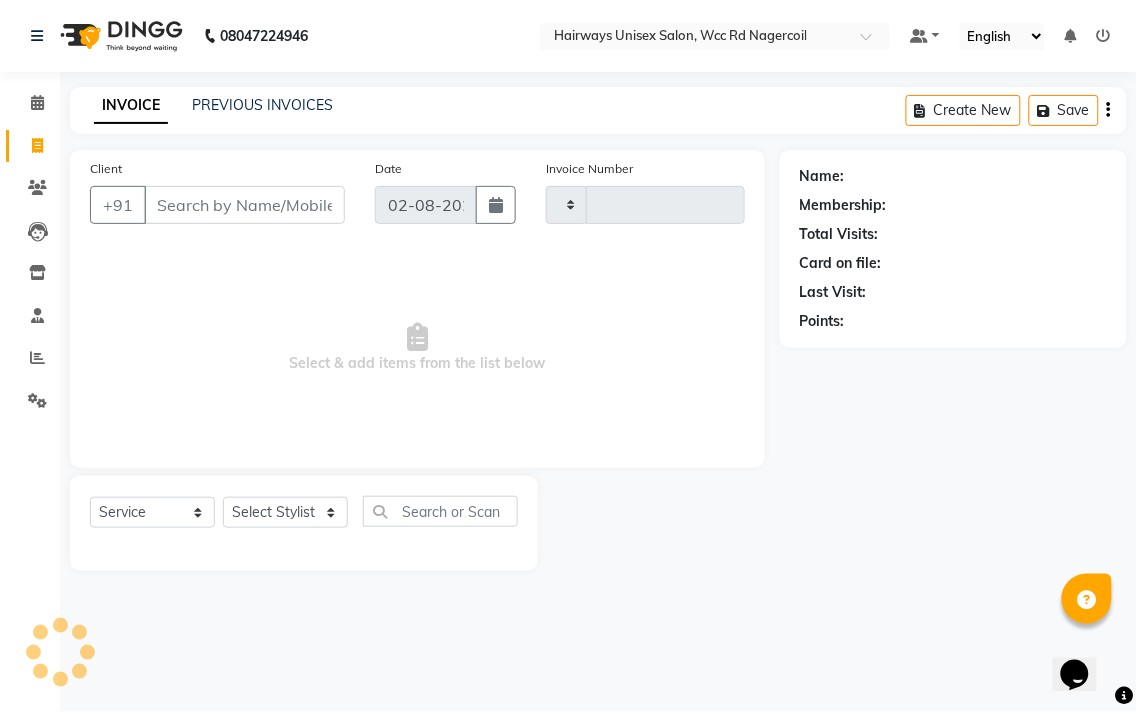 type on "5216" 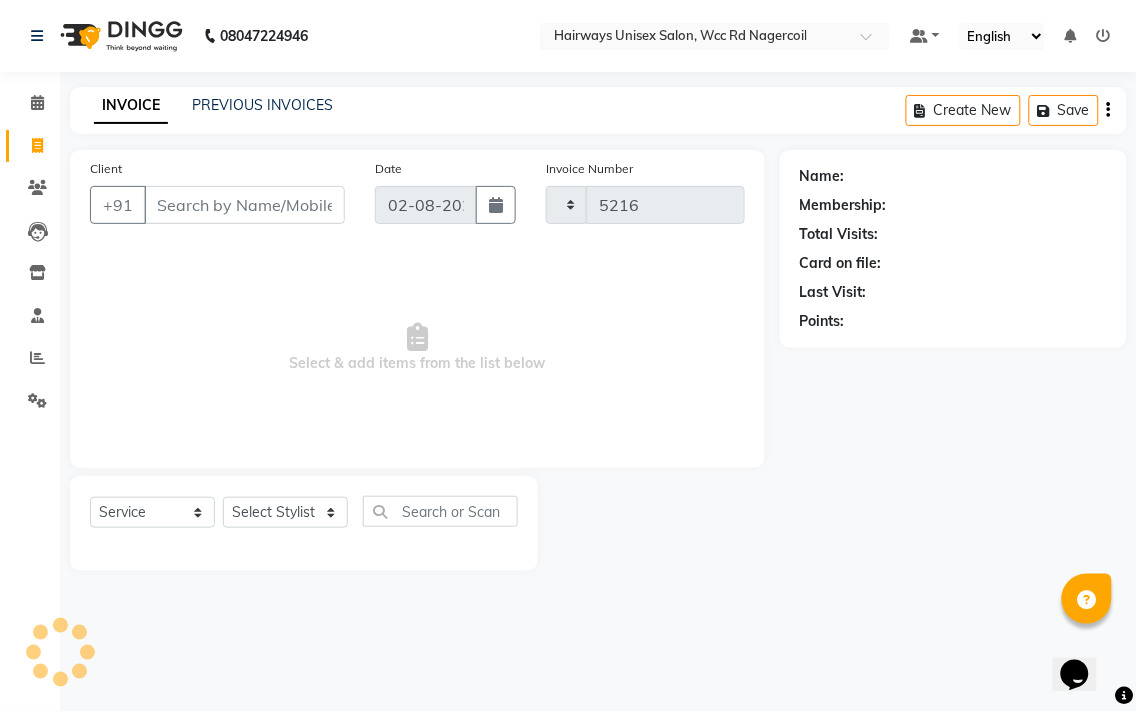 select on "6523" 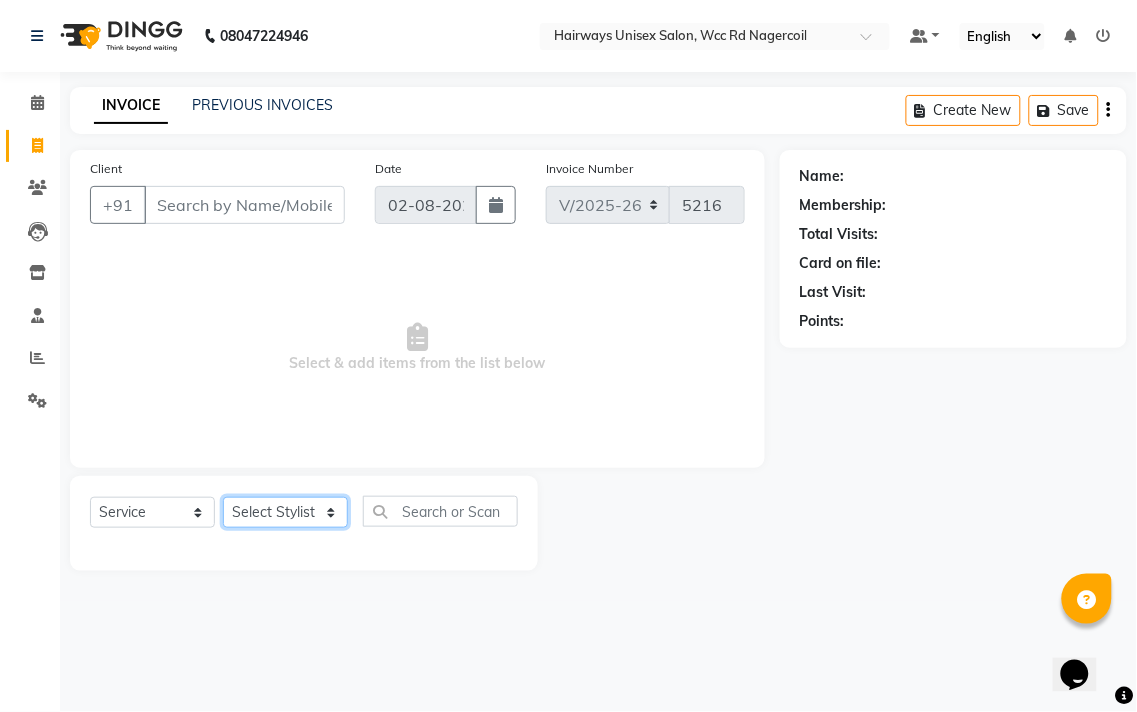 click on "Select Stylist" 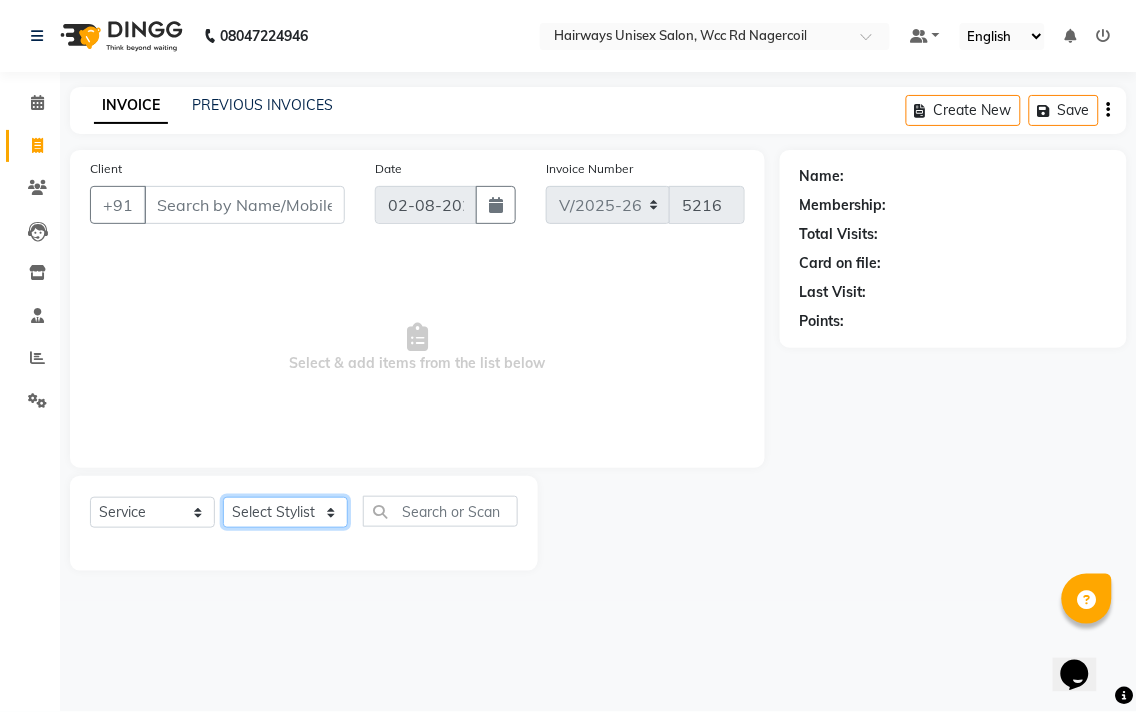select on "67960" 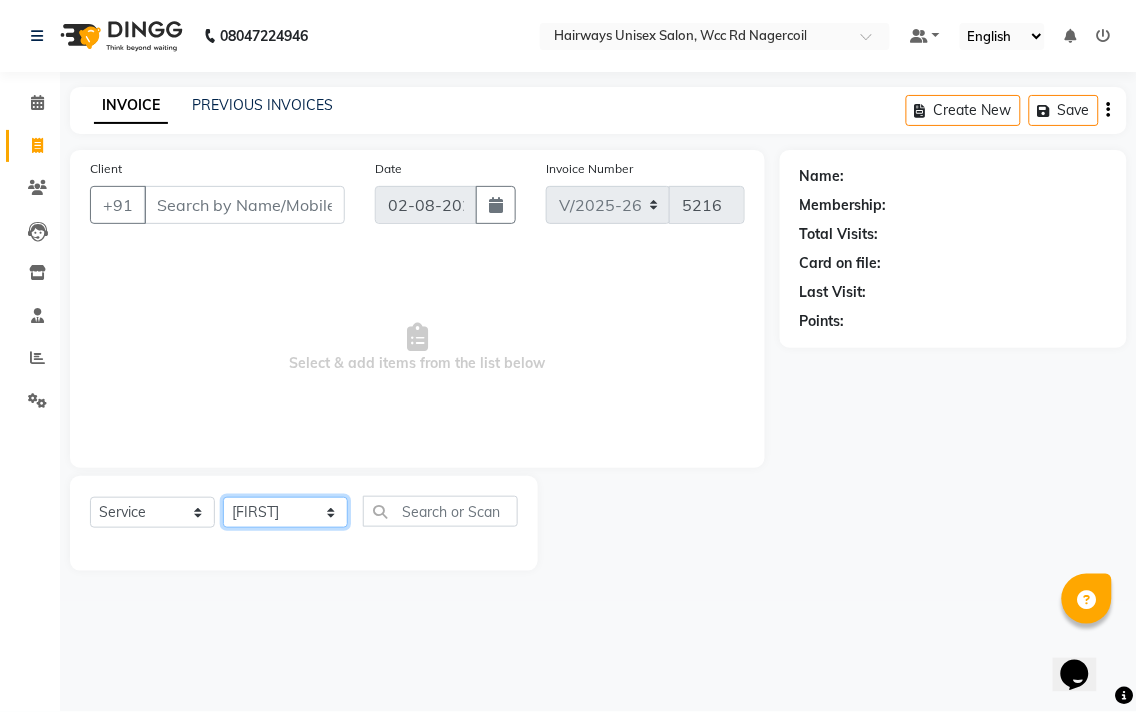 click on "Select Stylist Admin Chitra divya Gokila Haroon Imran Reception Salman Sartaj Khan Talib" 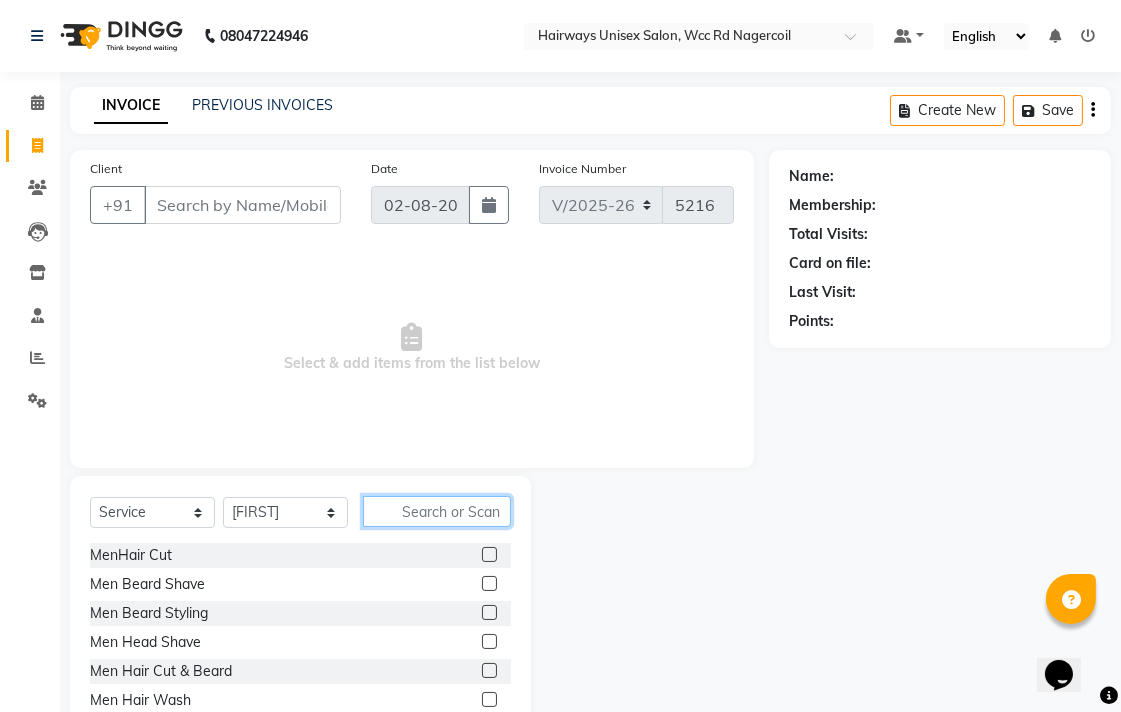 click 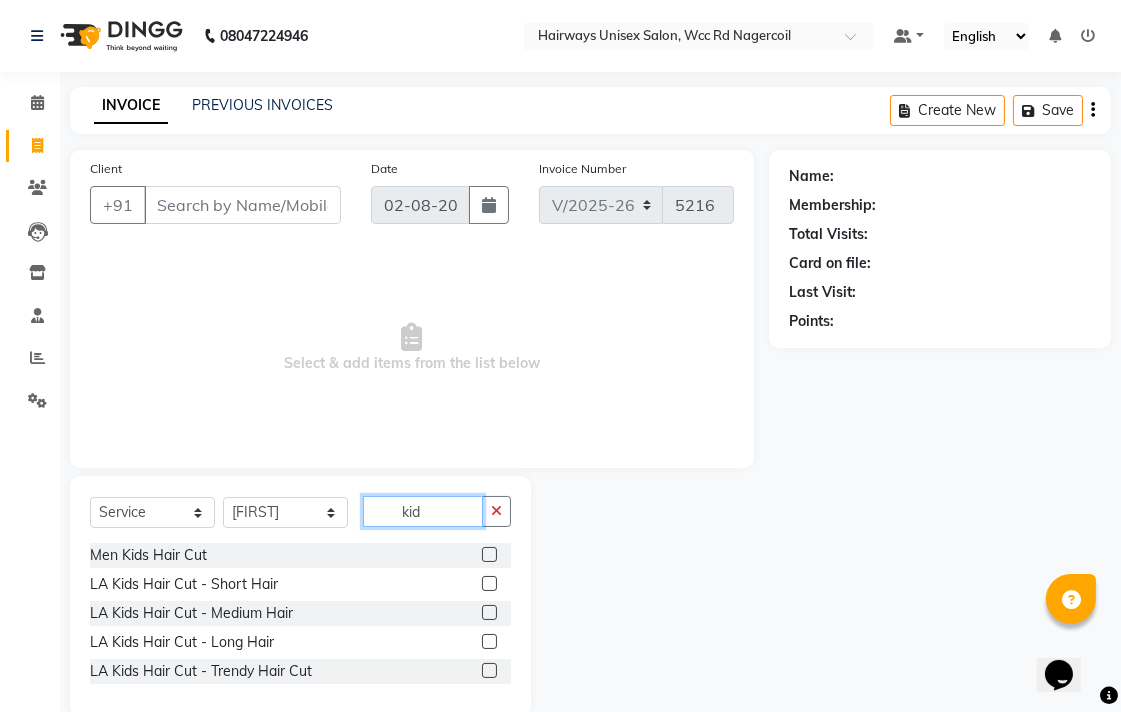 type on "kid" 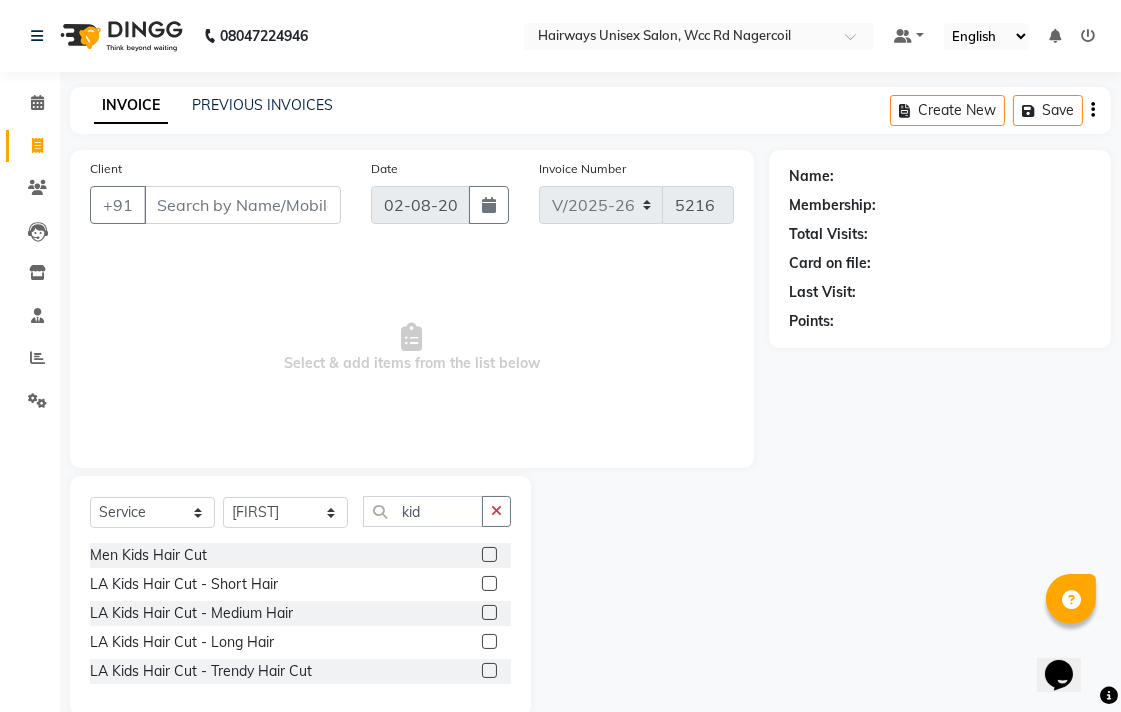 click 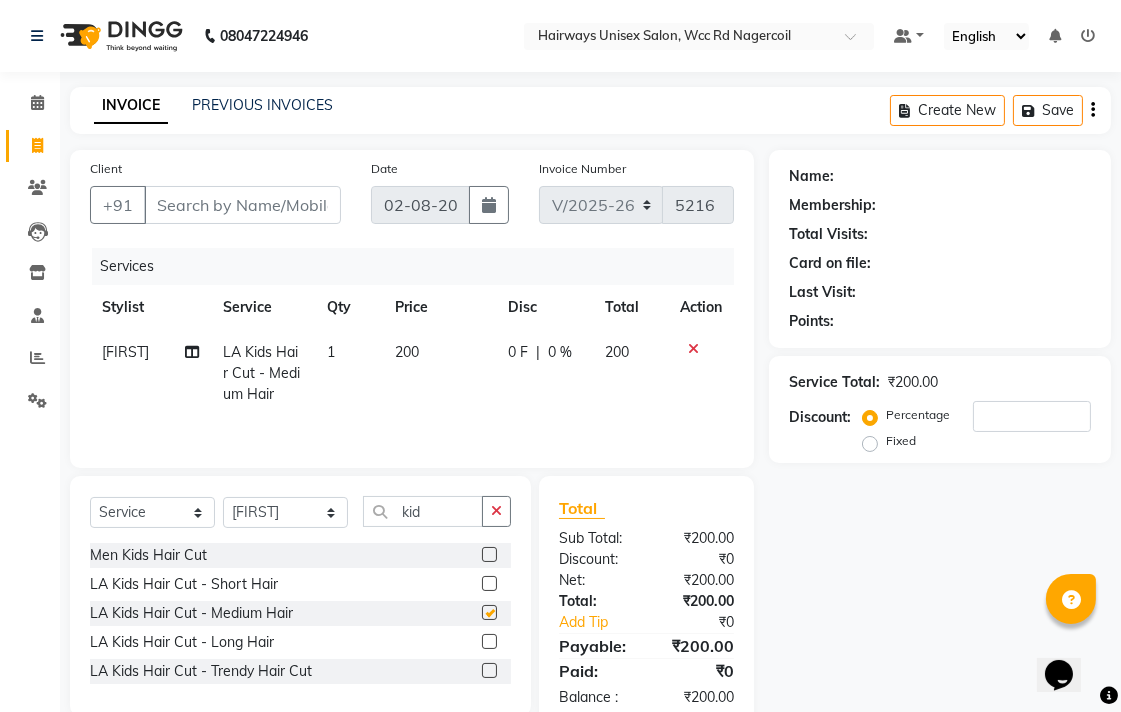 checkbox on "false" 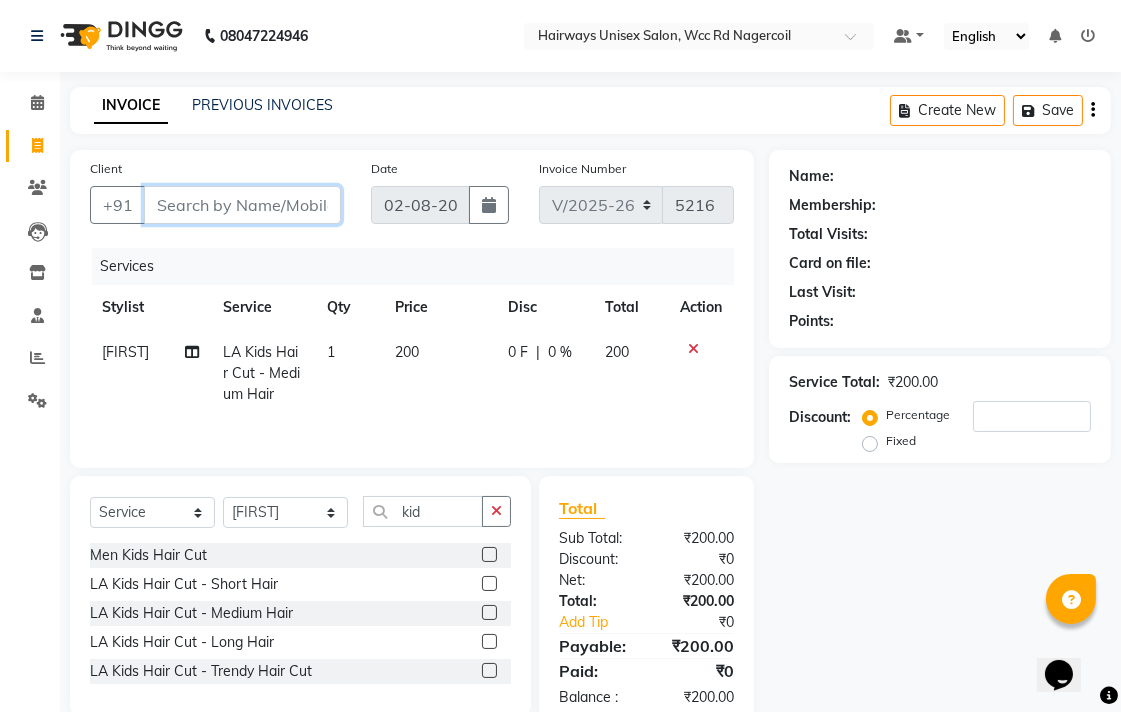 click on "Client" at bounding box center [242, 205] 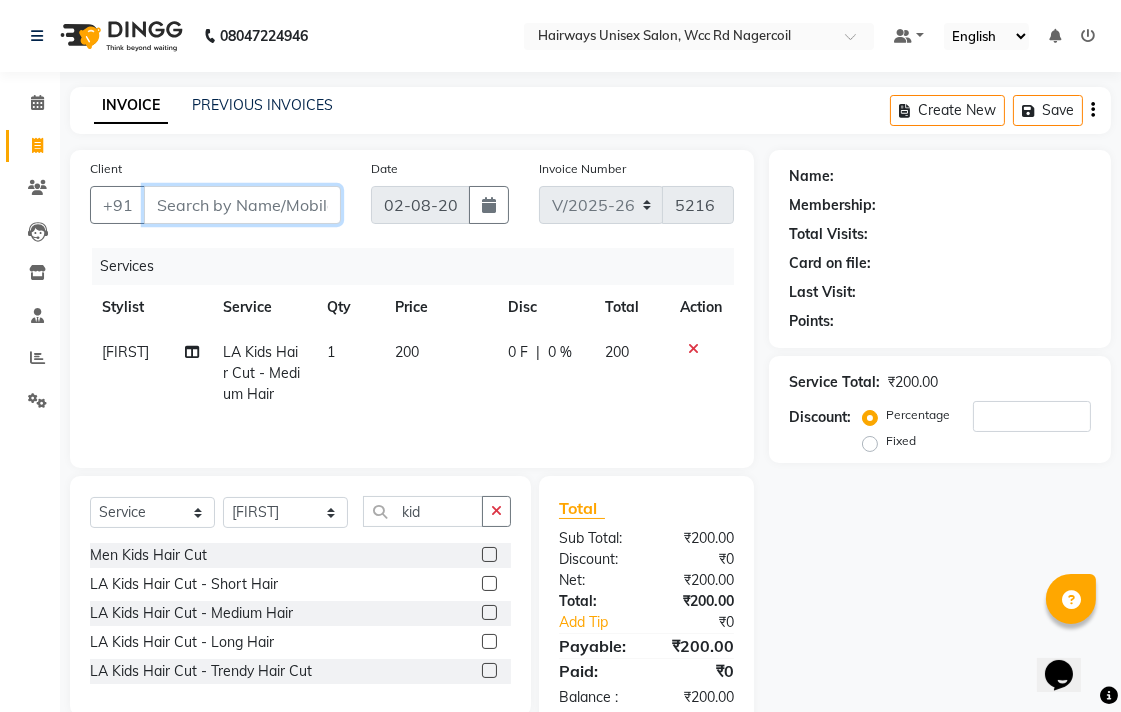 type on "7" 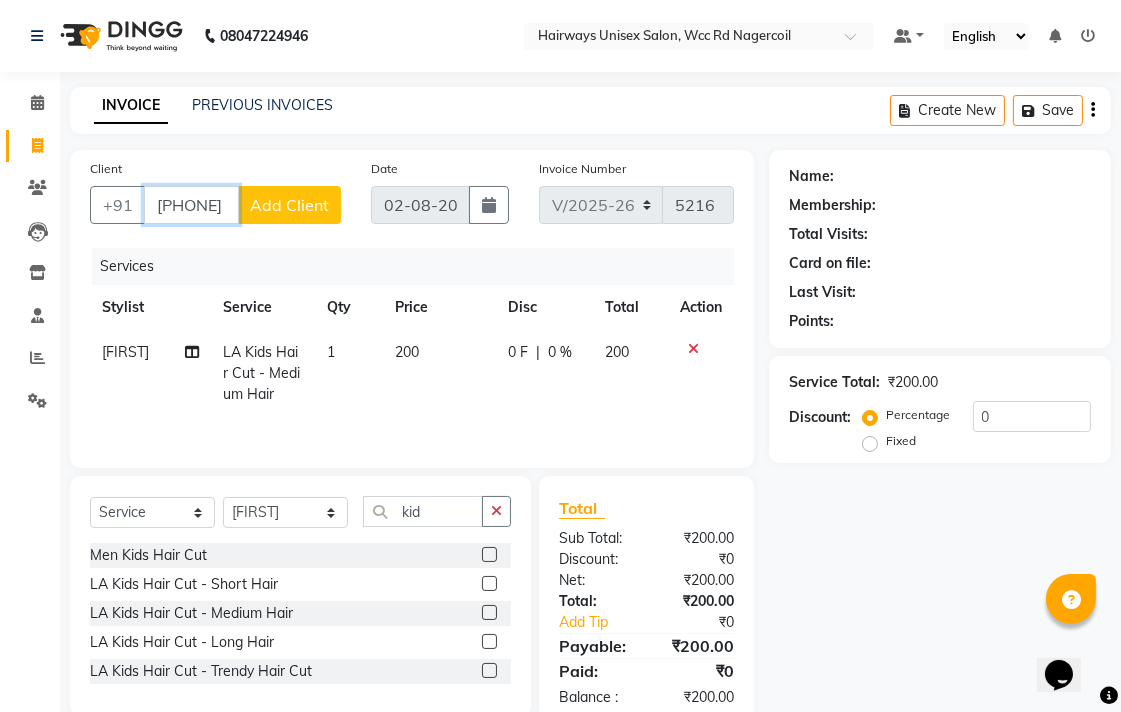 type on "7506794893" 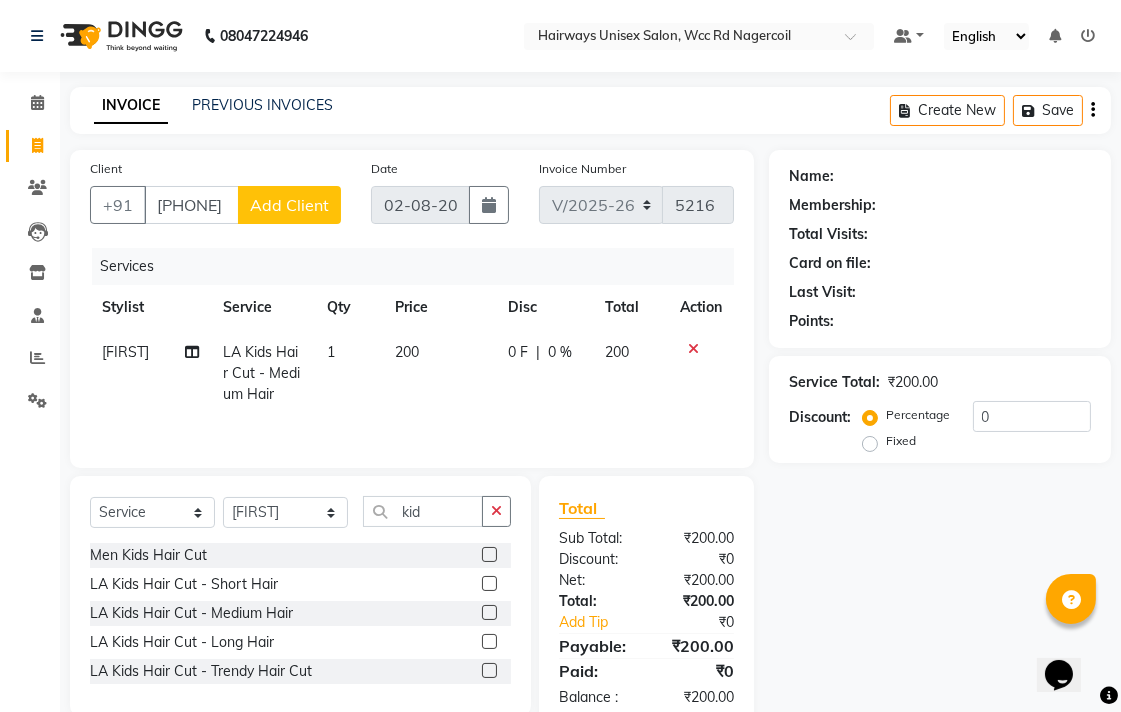 click on "Add Client" 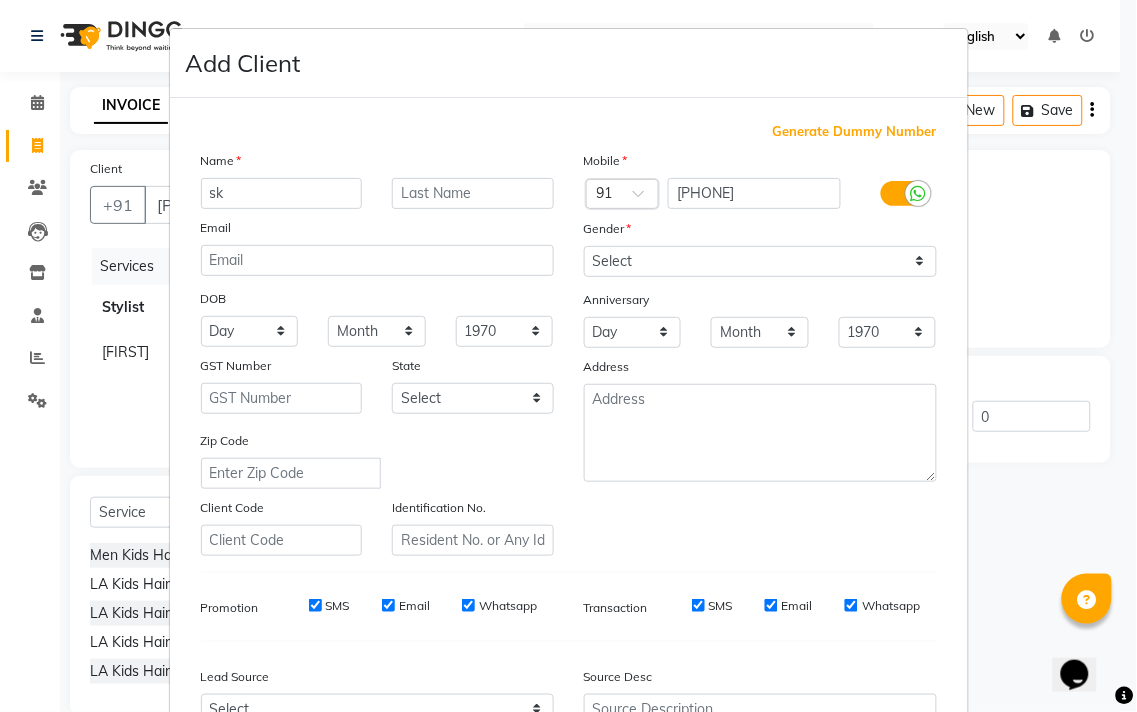 type on "sk" 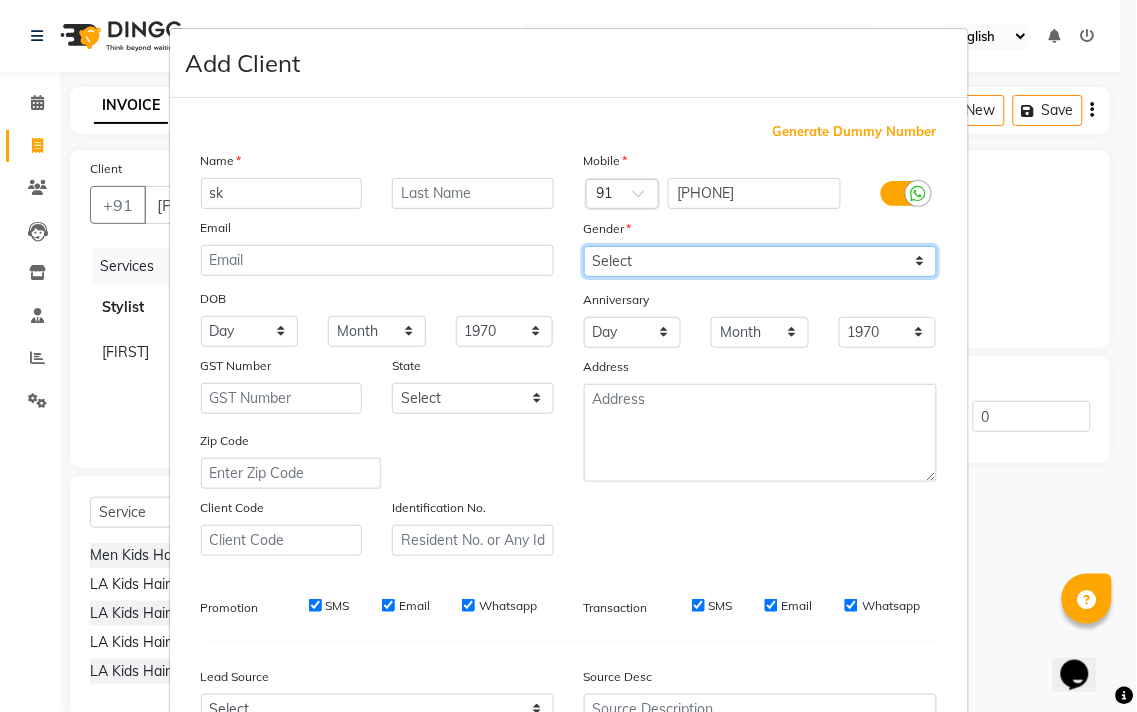 click on "Select Male Female Other Prefer Not To Say" at bounding box center (760, 261) 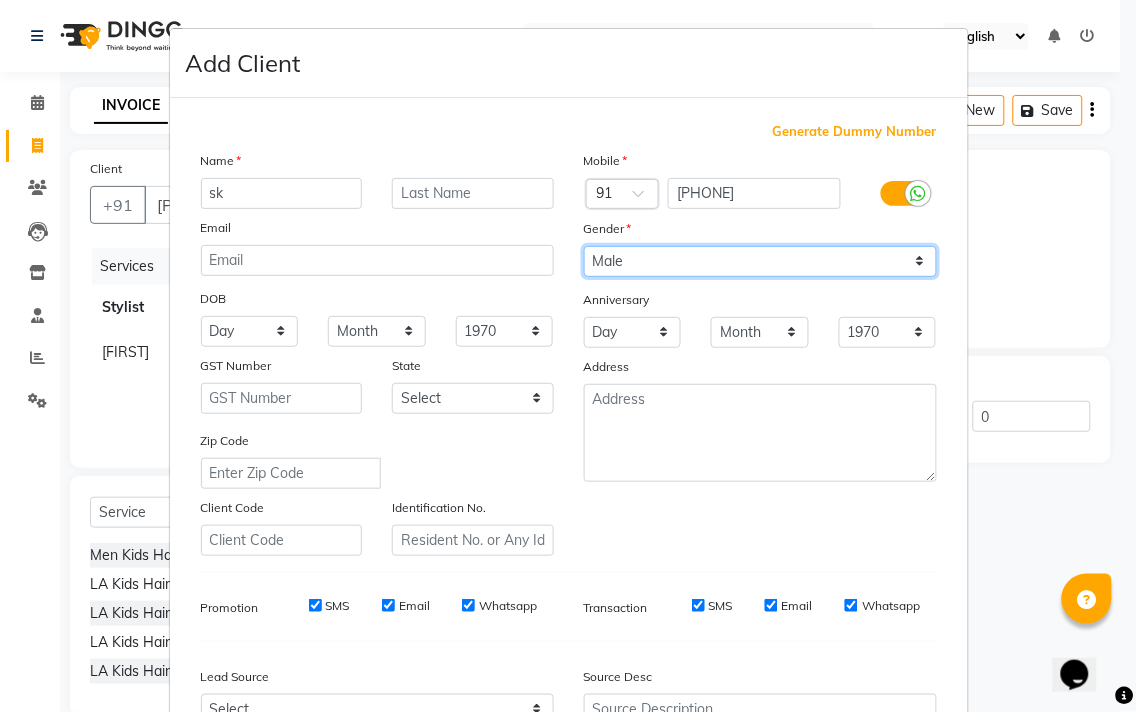 click on "Select Male Female Other Prefer Not To Say" at bounding box center (760, 261) 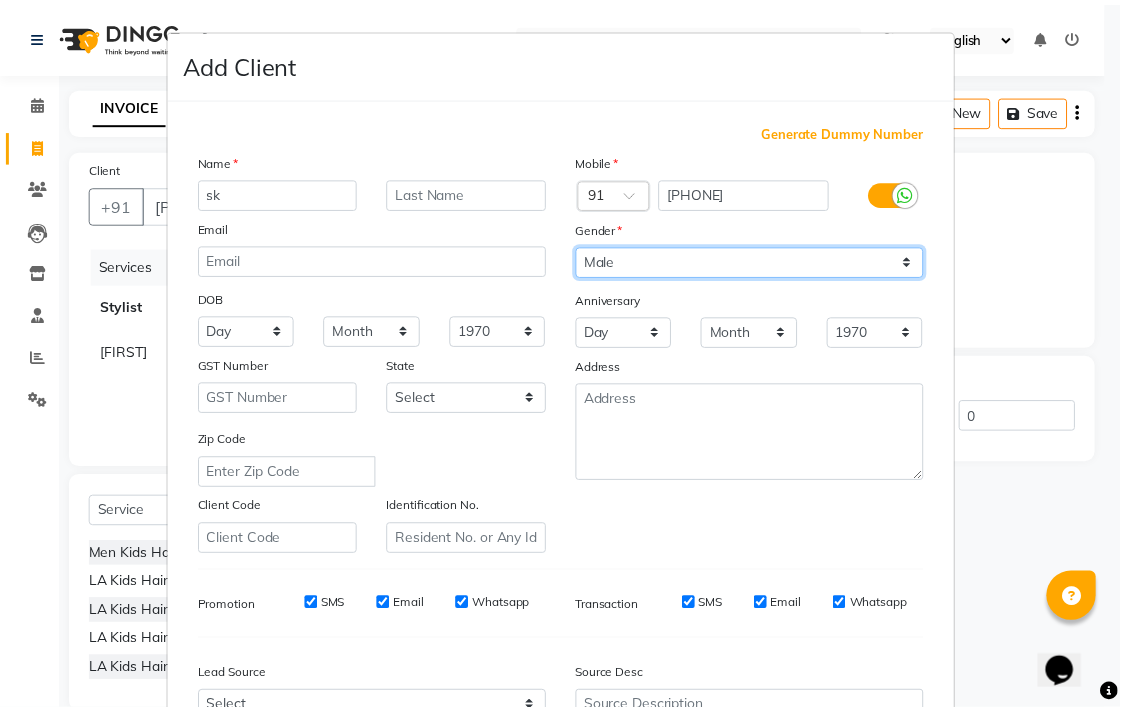 scroll, scrollTop: 212, scrollLeft: 0, axis: vertical 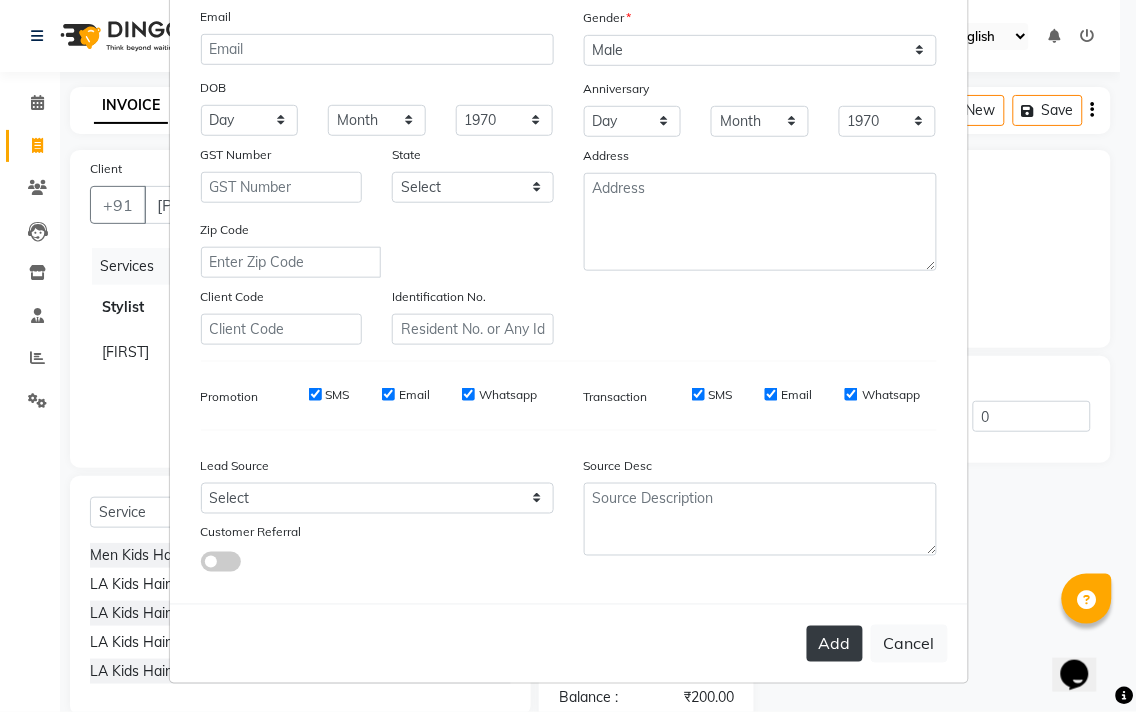 click on "Add" at bounding box center (835, 644) 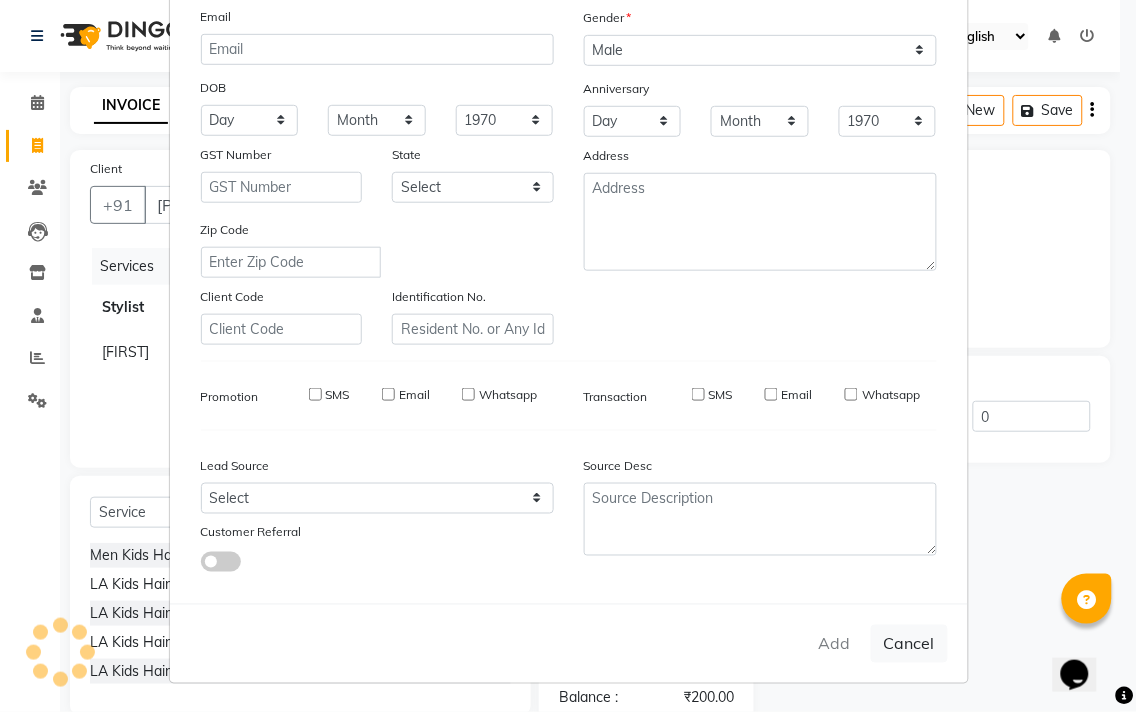 type on "75******93" 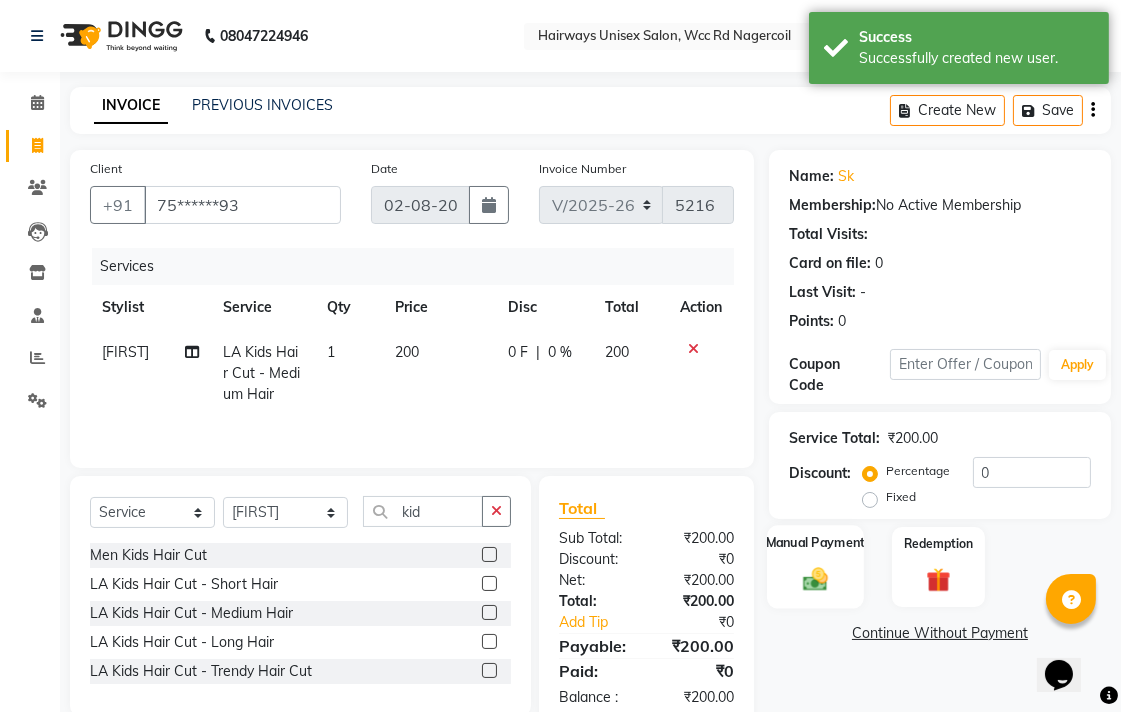 click 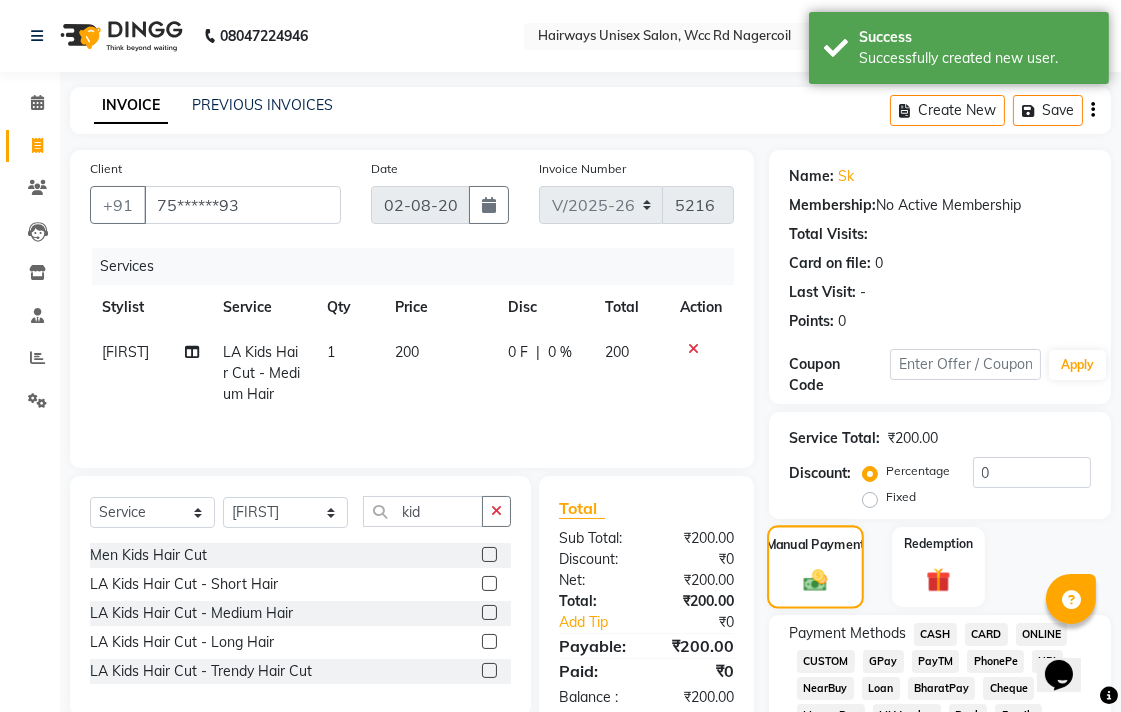 scroll, scrollTop: 333, scrollLeft: 0, axis: vertical 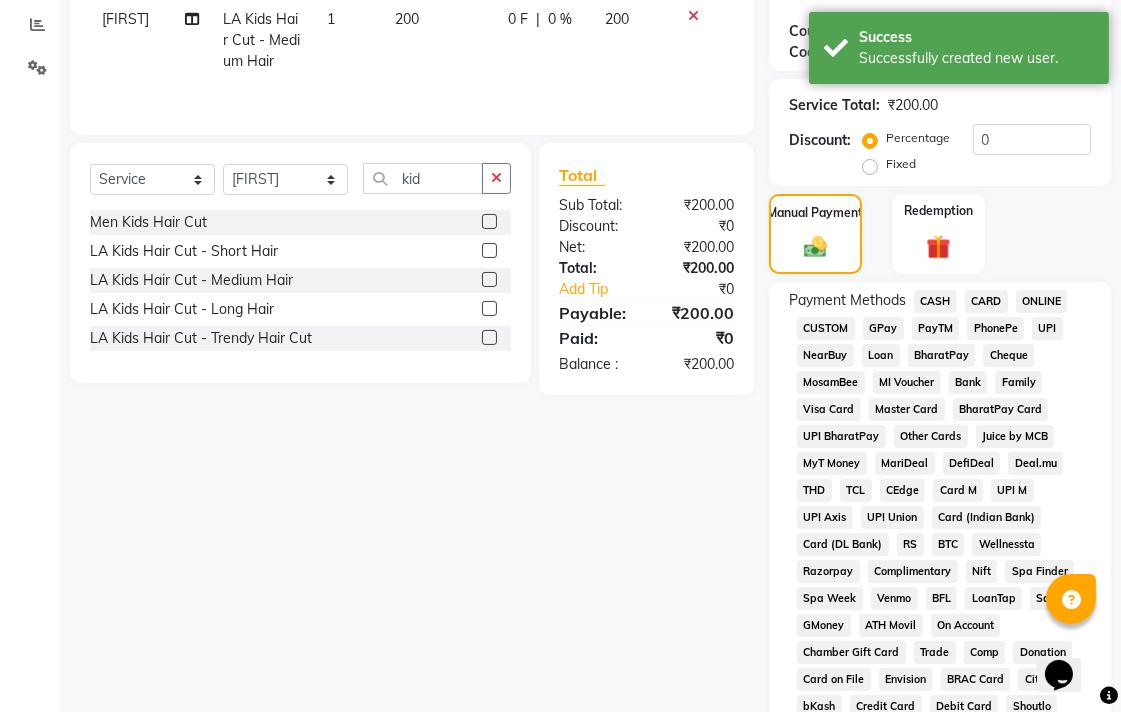 click on "CASH" 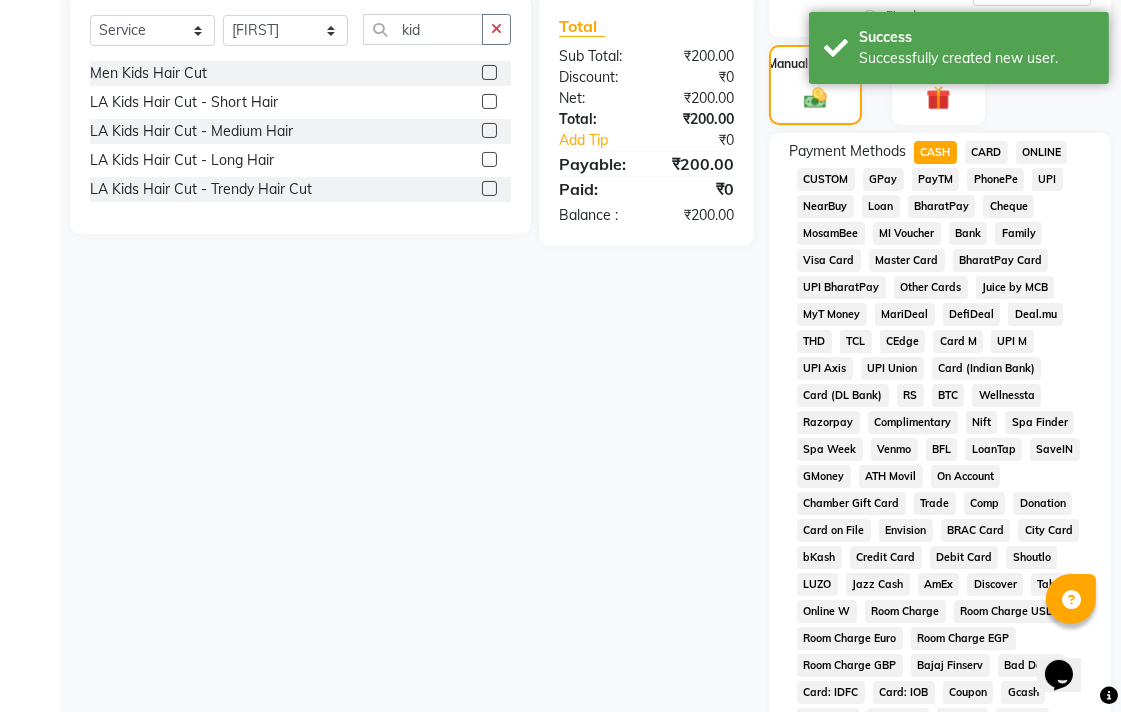 scroll, scrollTop: 468, scrollLeft: 0, axis: vertical 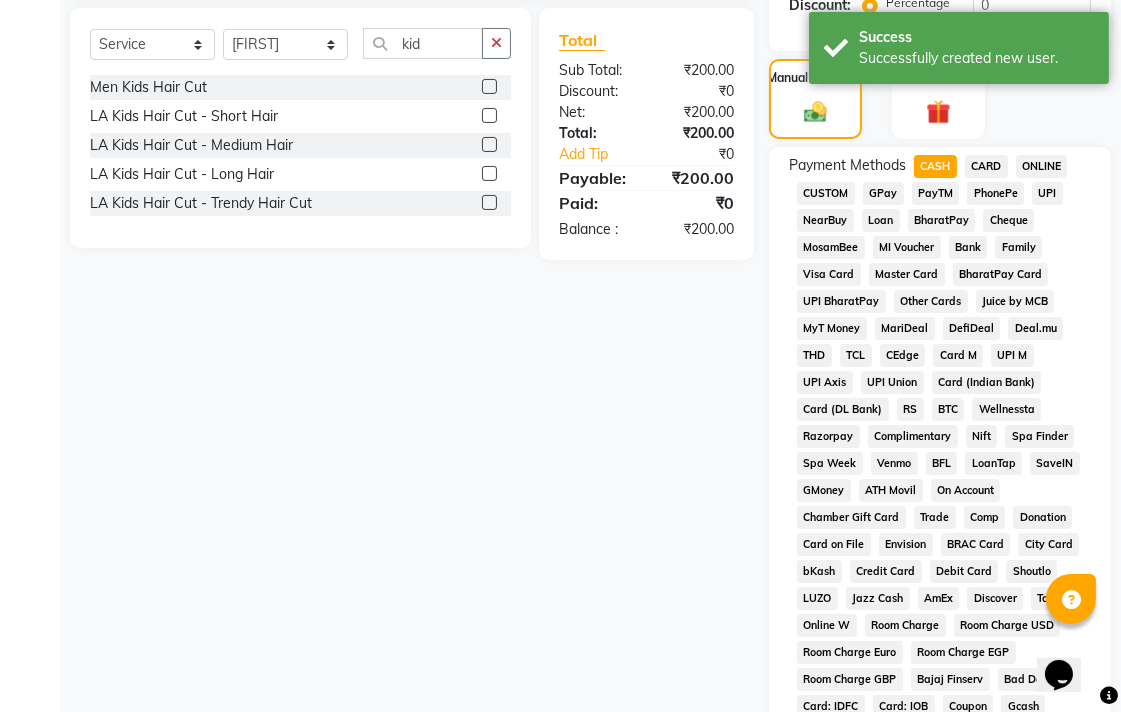click on "UPI" 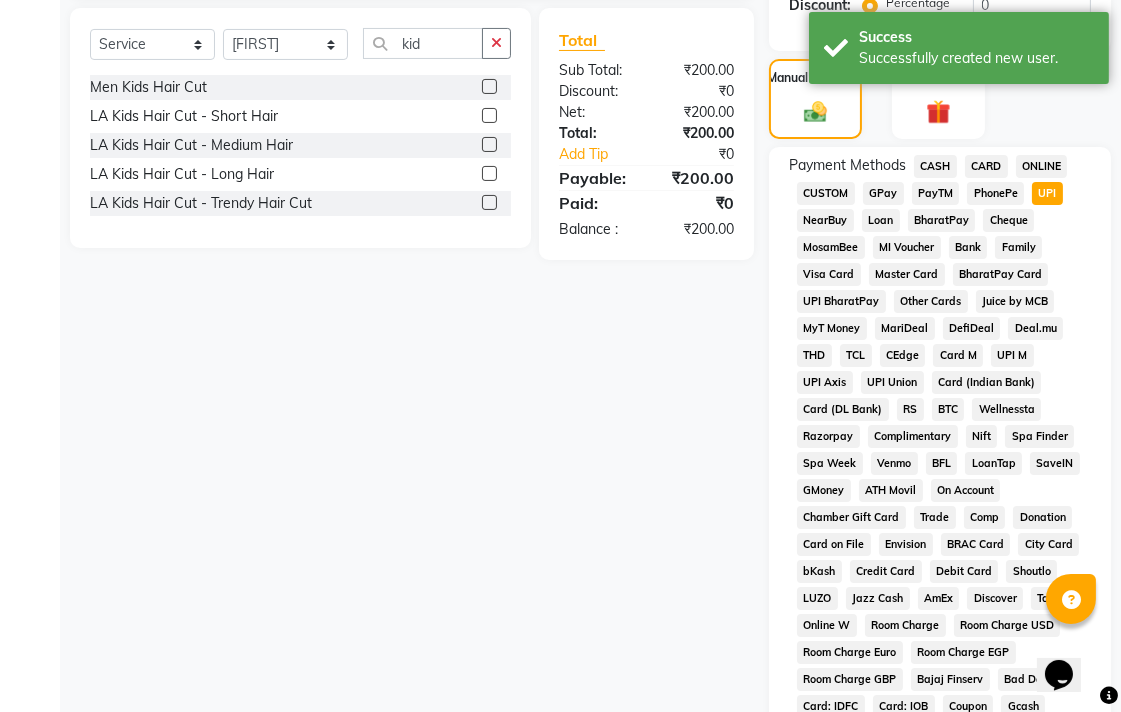 scroll, scrollTop: 913, scrollLeft: 0, axis: vertical 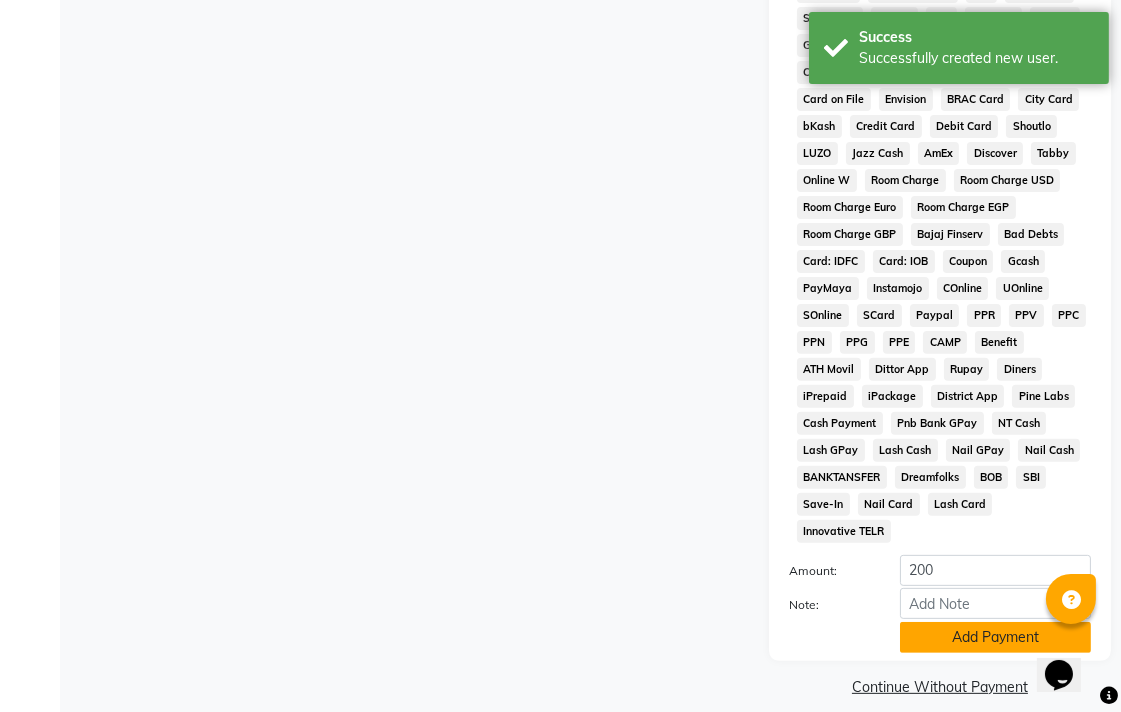 click on "Add Payment" 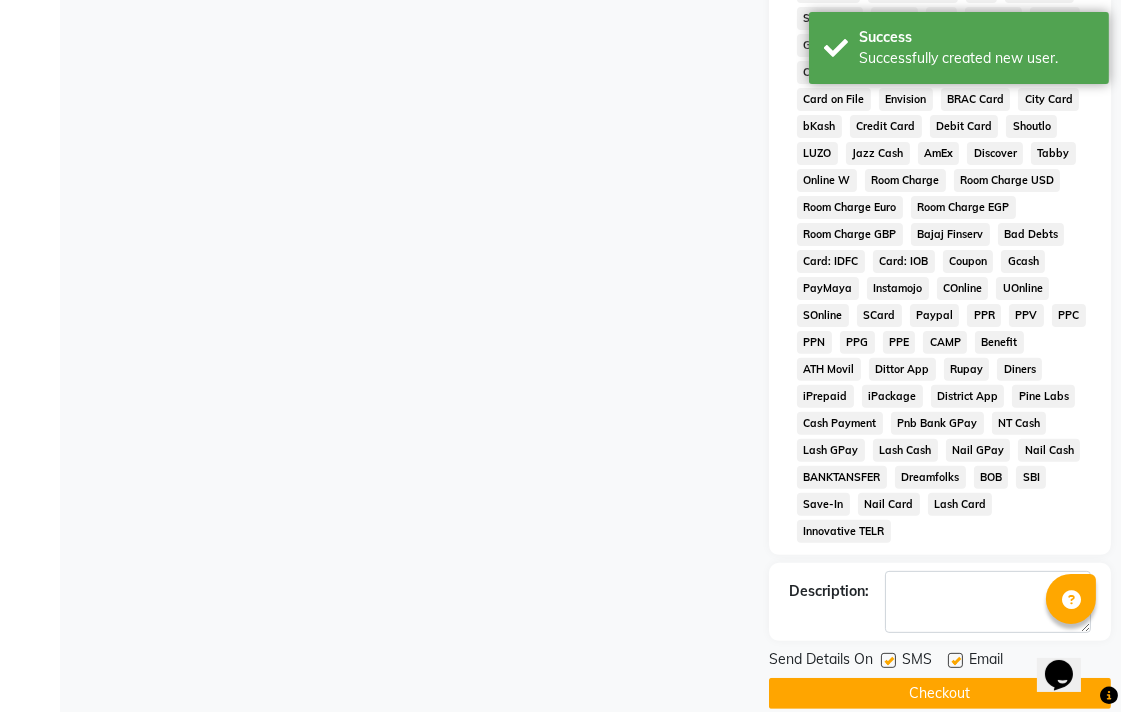 click on "Checkout" 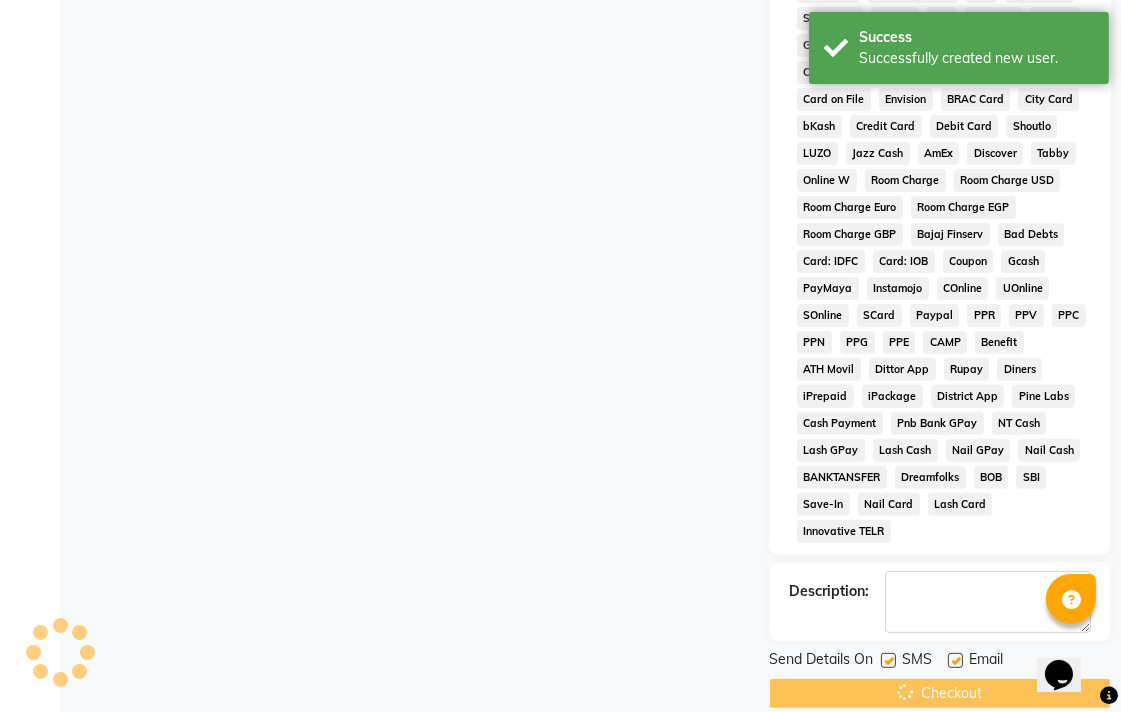scroll, scrollTop: 0, scrollLeft: 0, axis: both 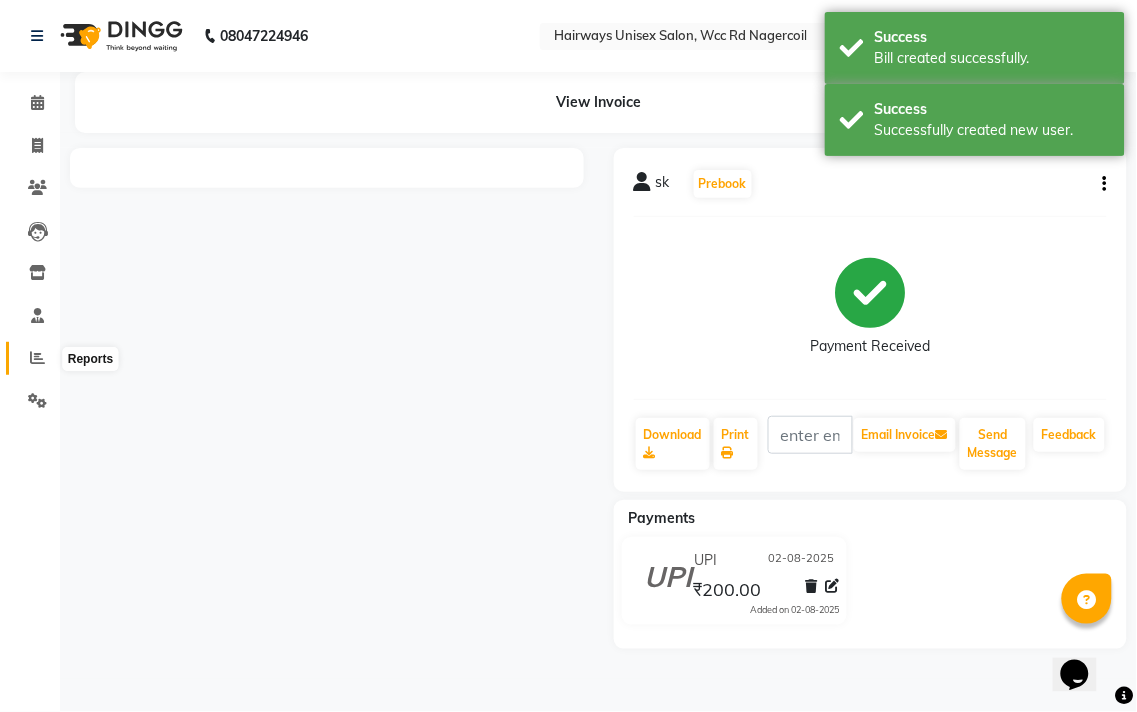 click 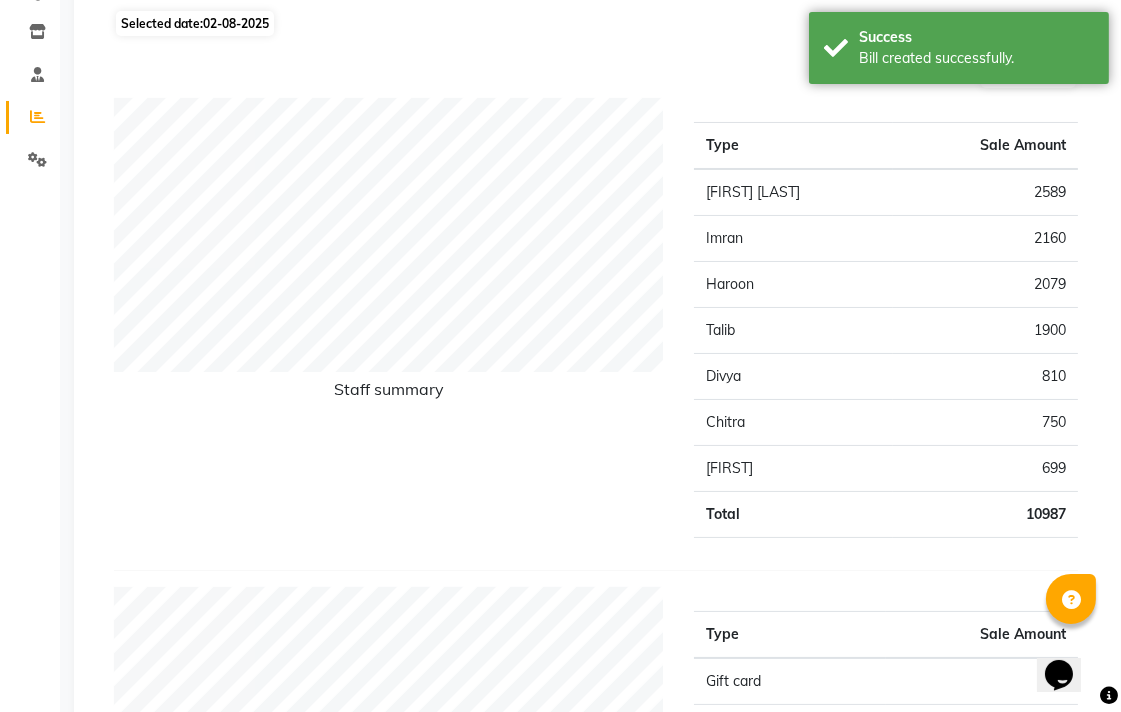 scroll, scrollTop: 0, scrollLeft: 0, axis: both 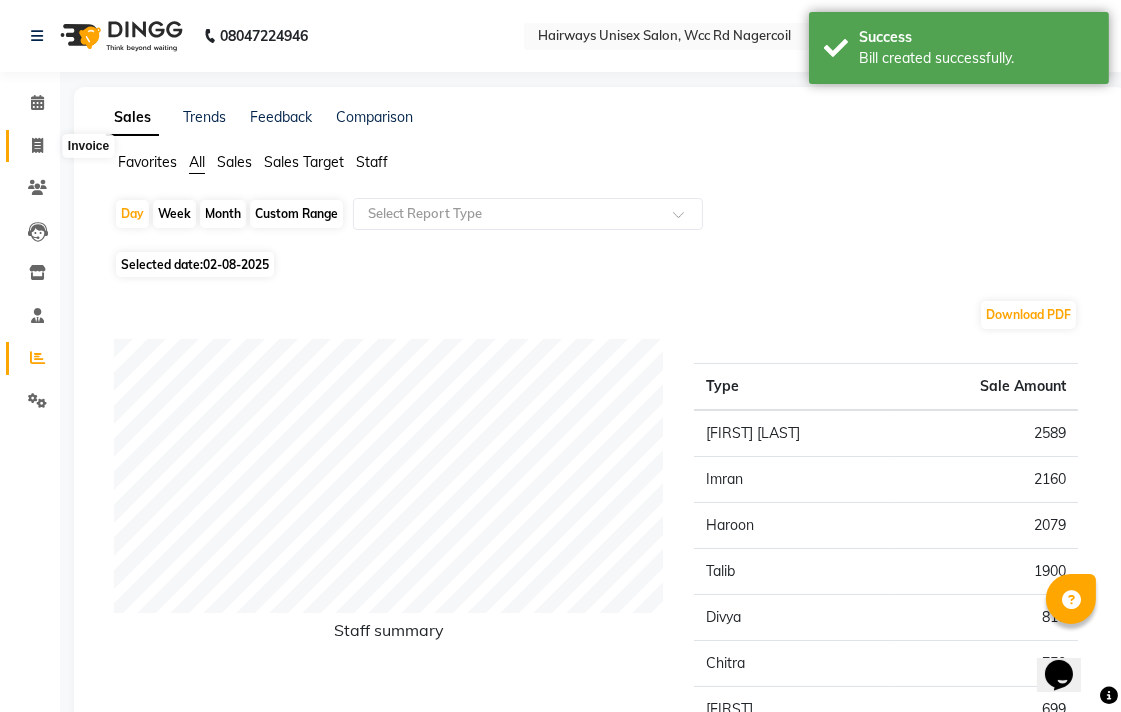click 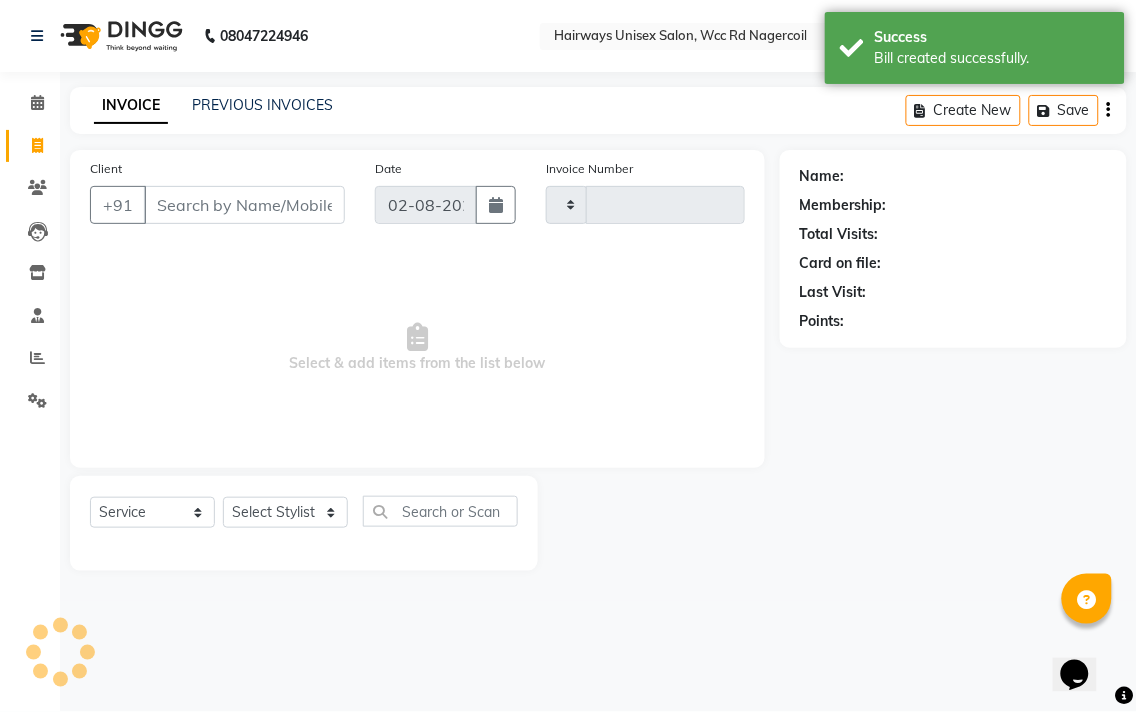 type on "5217" 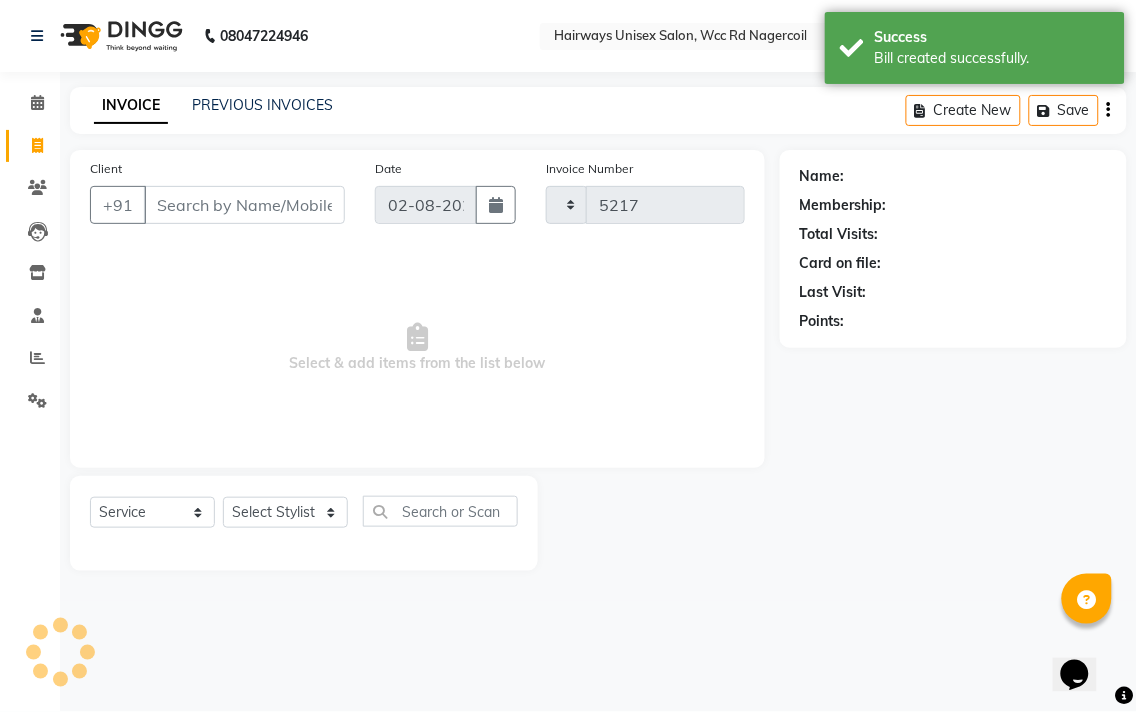 select on "6523" 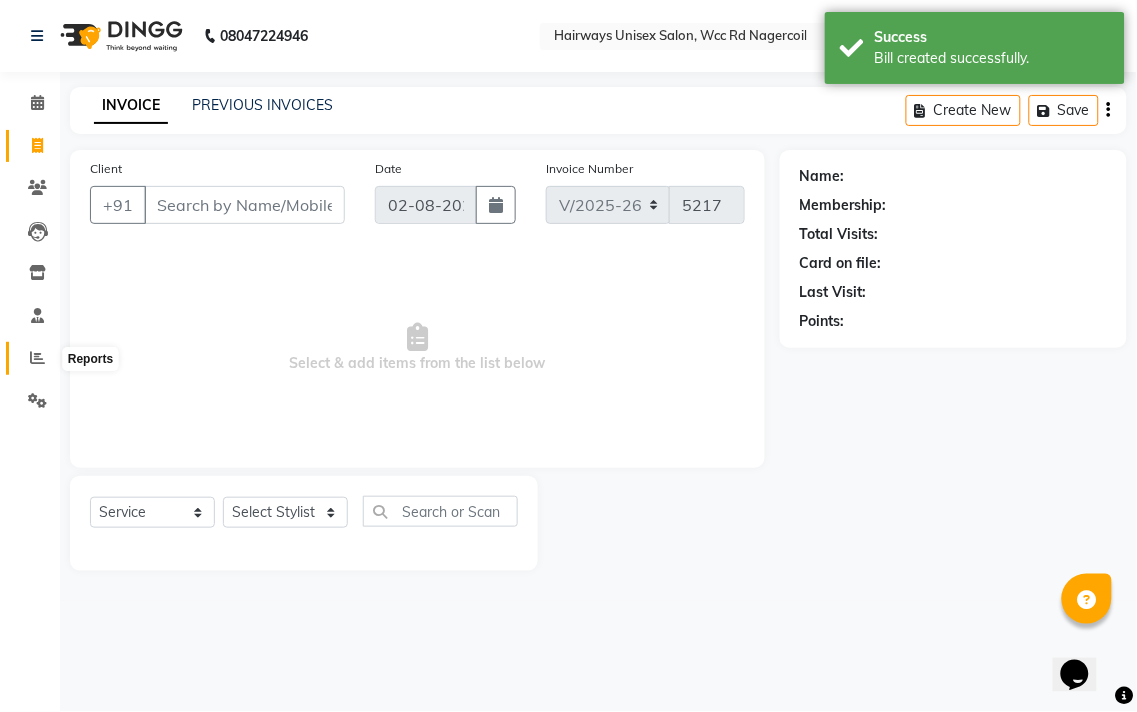click 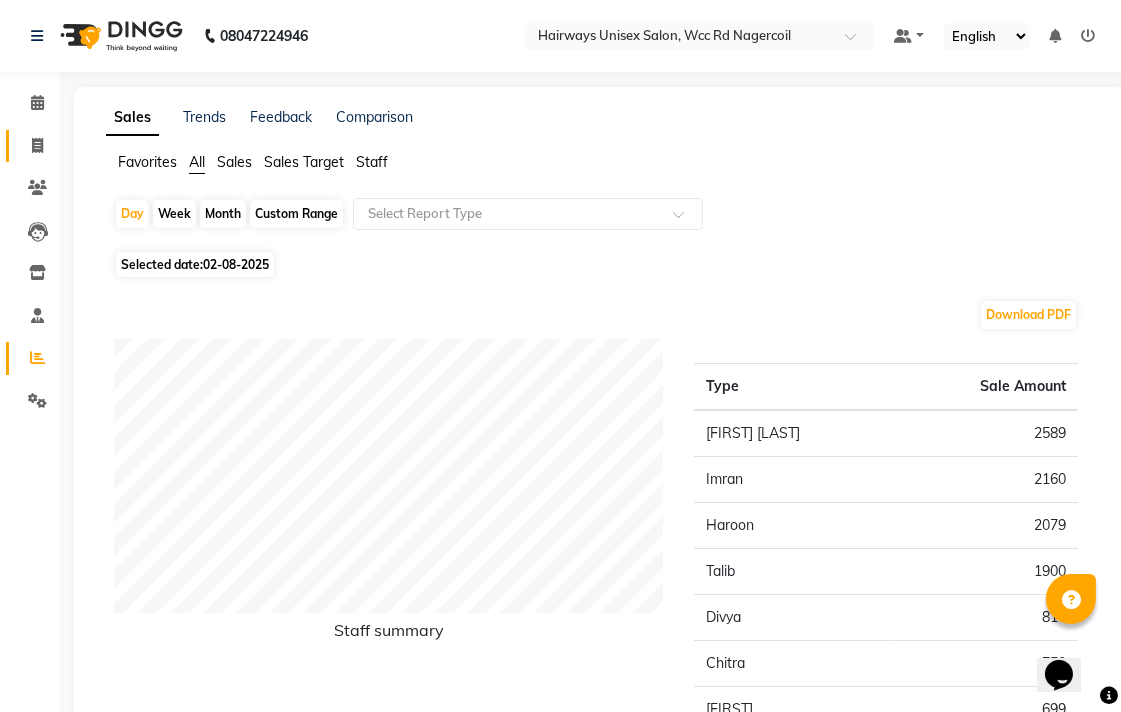 click on "Invoice" 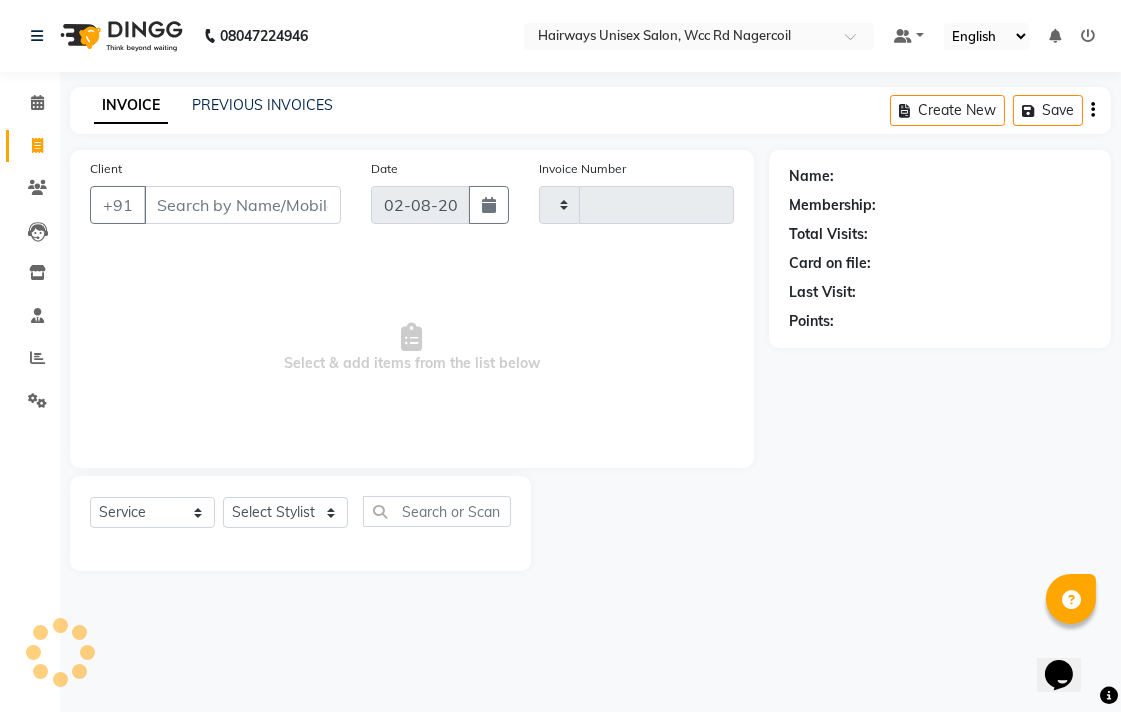 type on "5217" 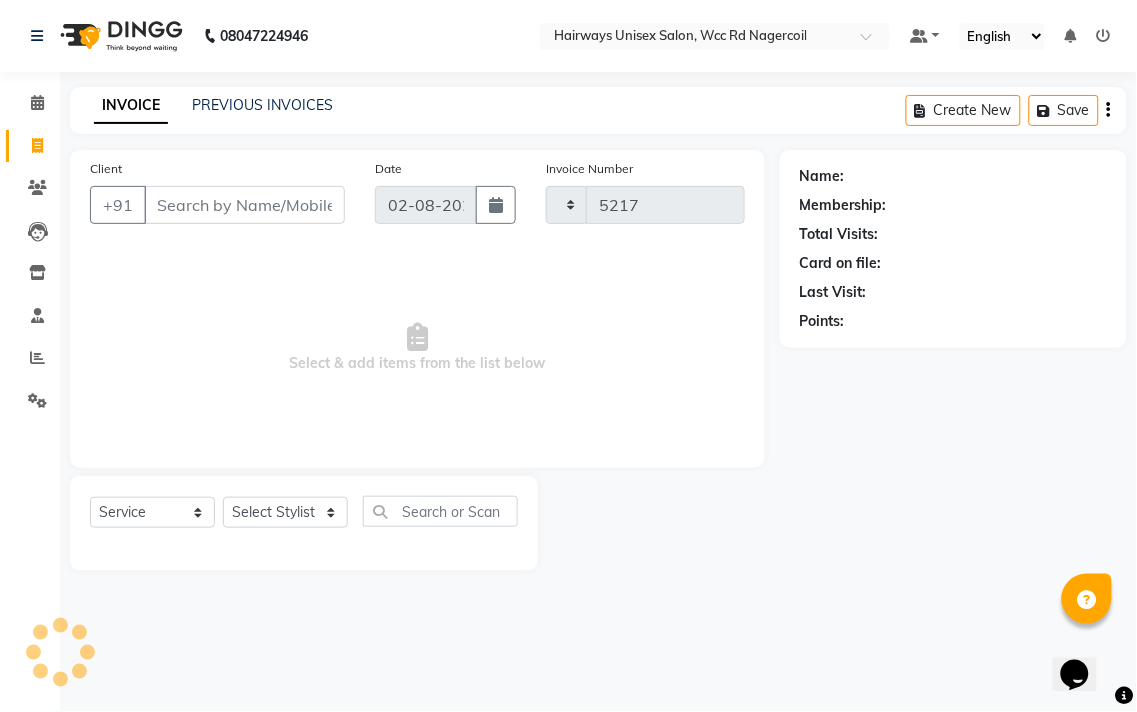 select on "6523" 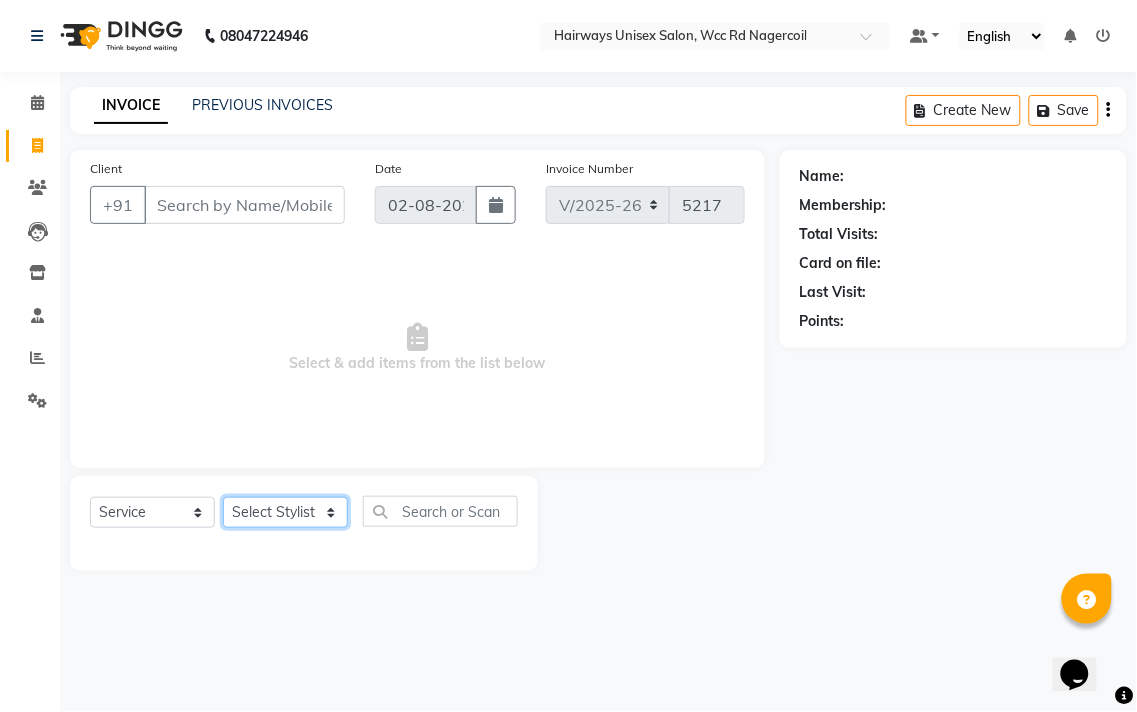 click on "Select Stylist Admin Chitra divya Gokila Haroon Imran Reception Salman Sartaj Khan Talib" 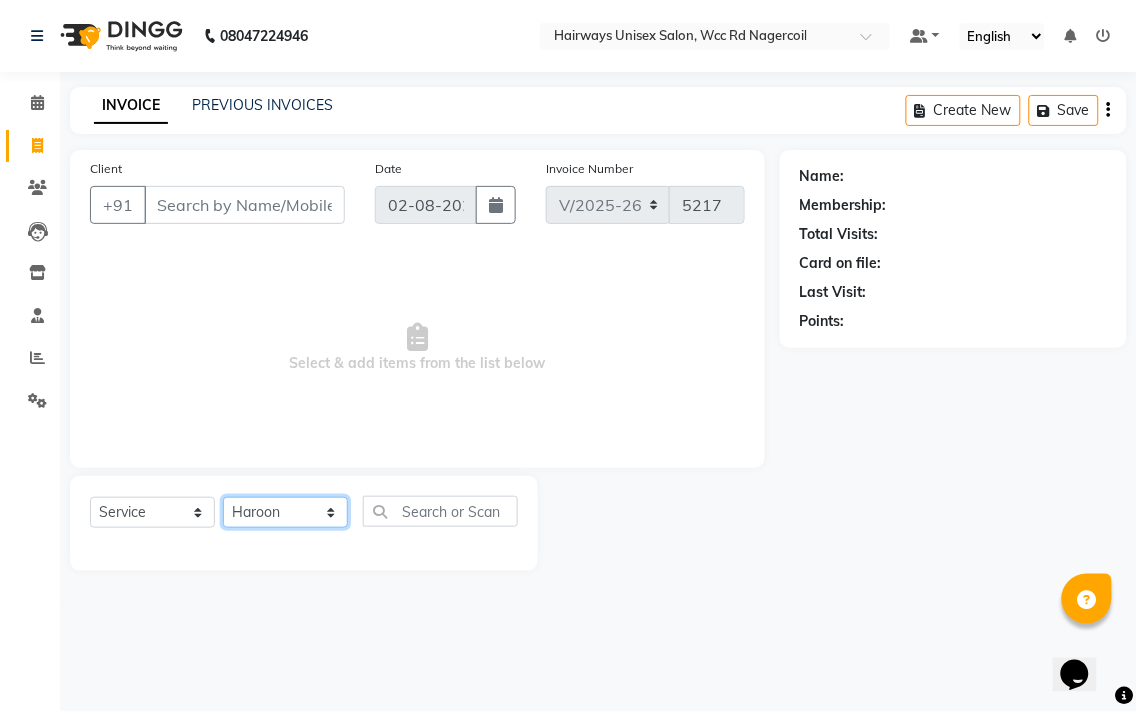 click on "Select Stylist Admin Chitra divya Gokila Haroon Imran Reception Salman Sartaj Khan Talib" 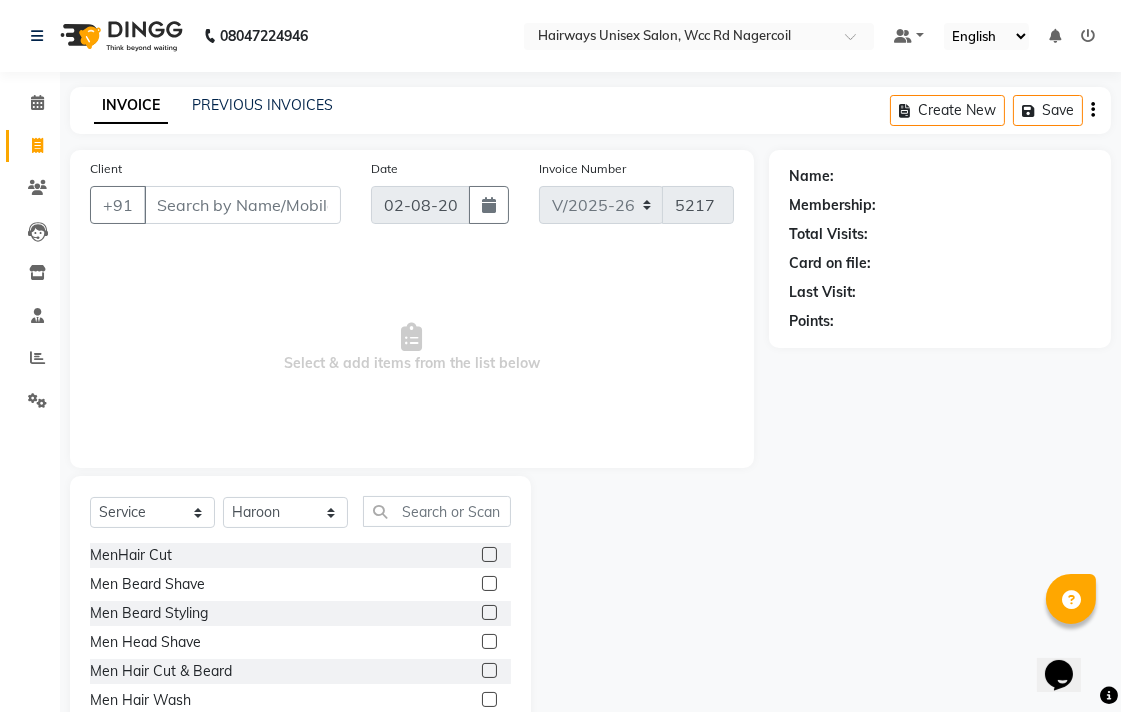click 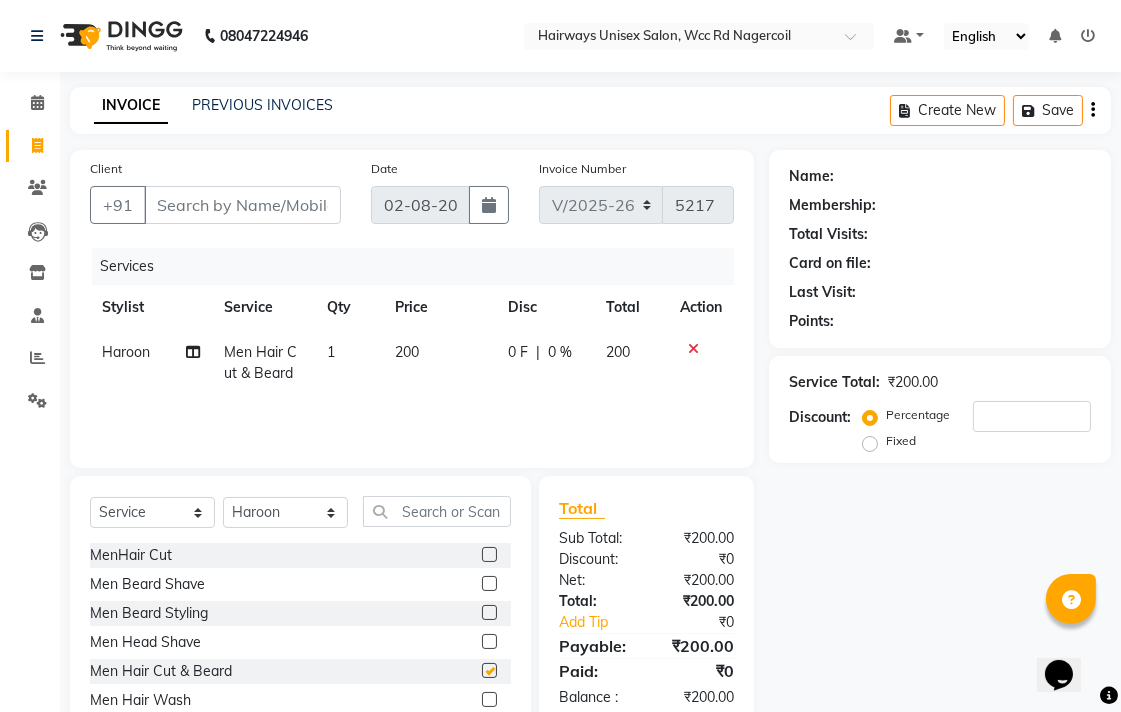 checkbox on "false" 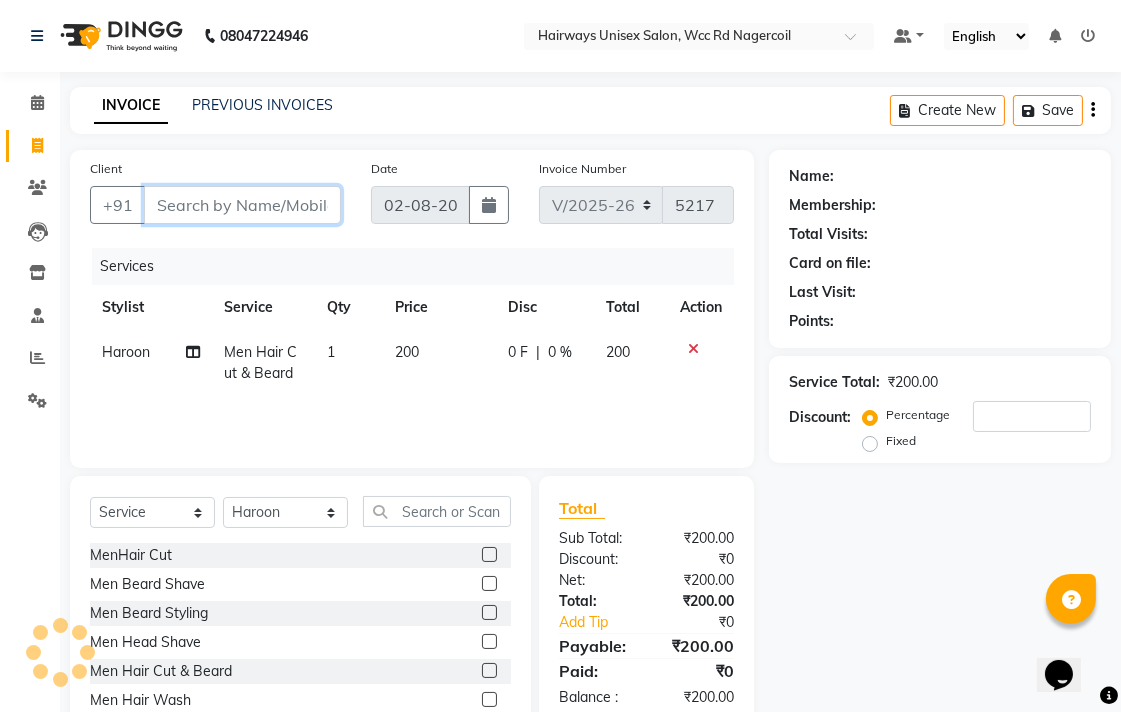 click on "Client" at bounding box center [242, 205] 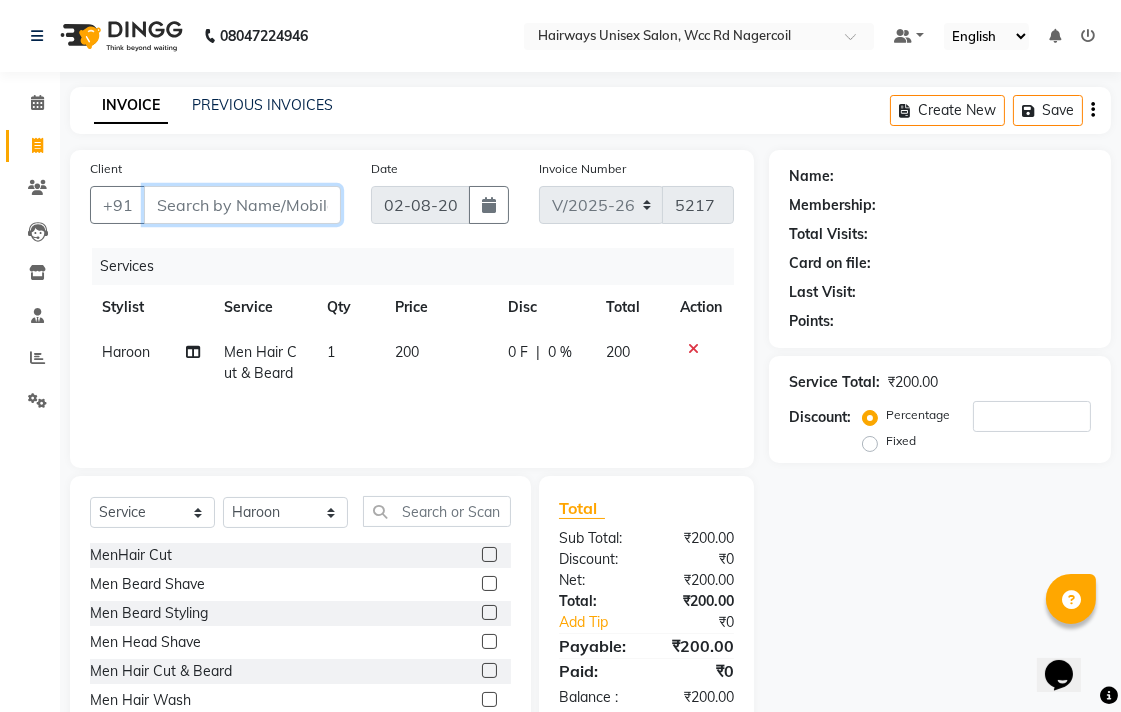 type on "9" 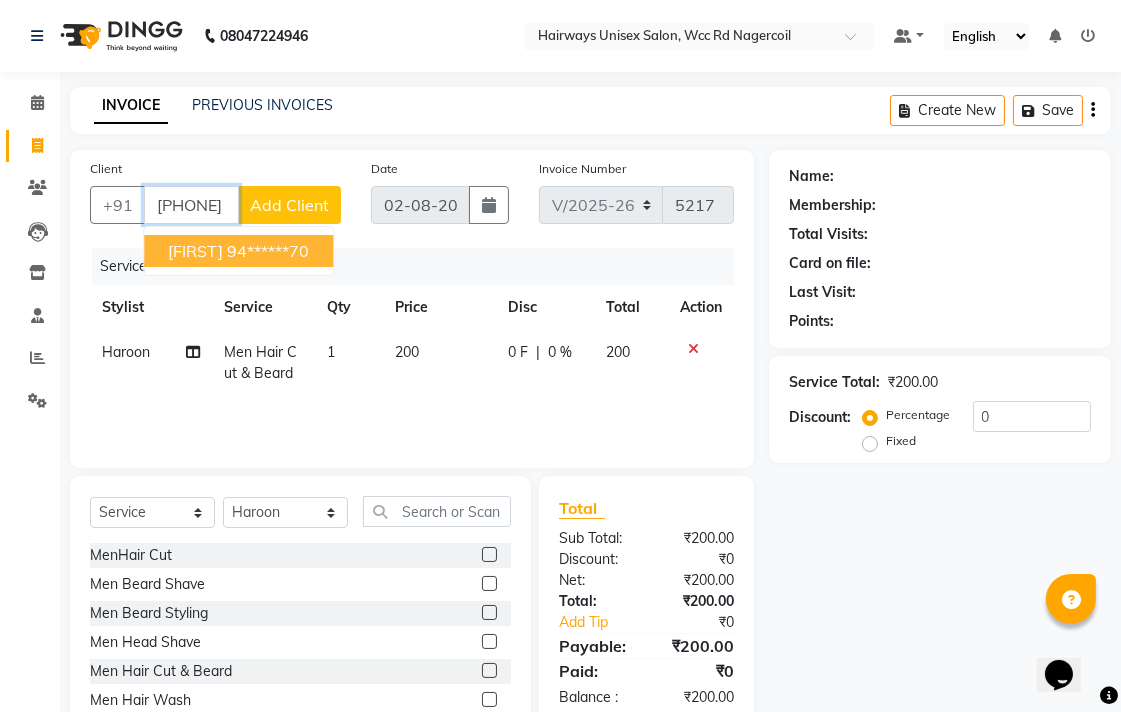 click on "94******70" at bounding box center (268, 251) 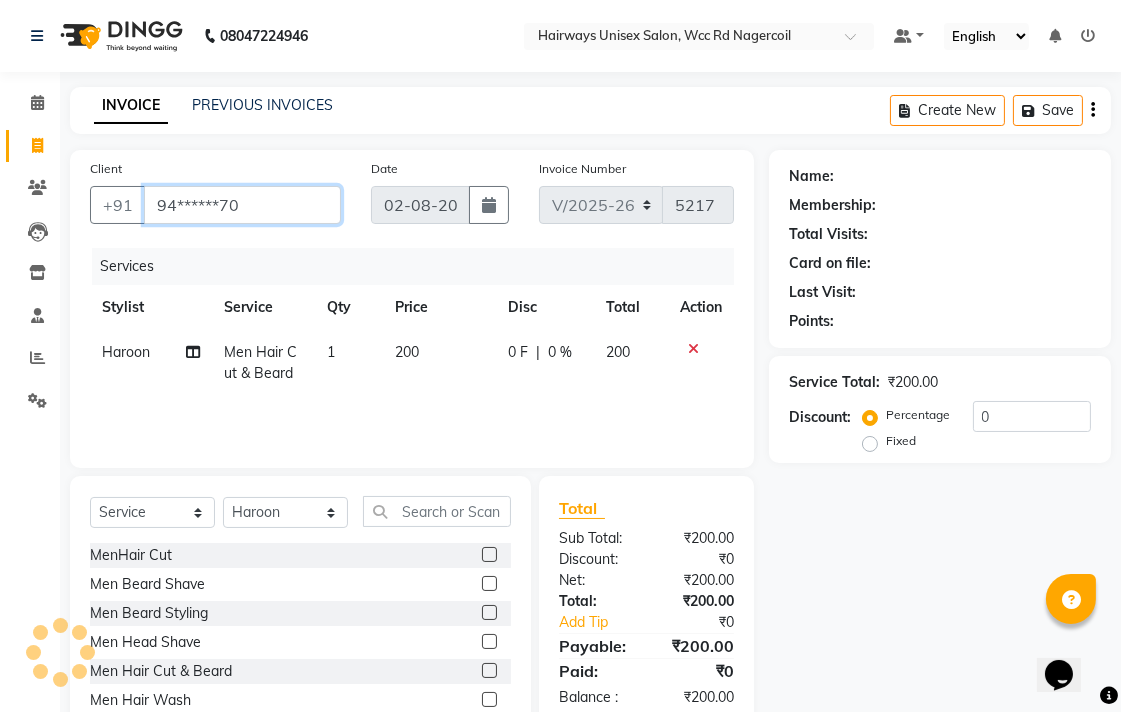 type on "94******70" 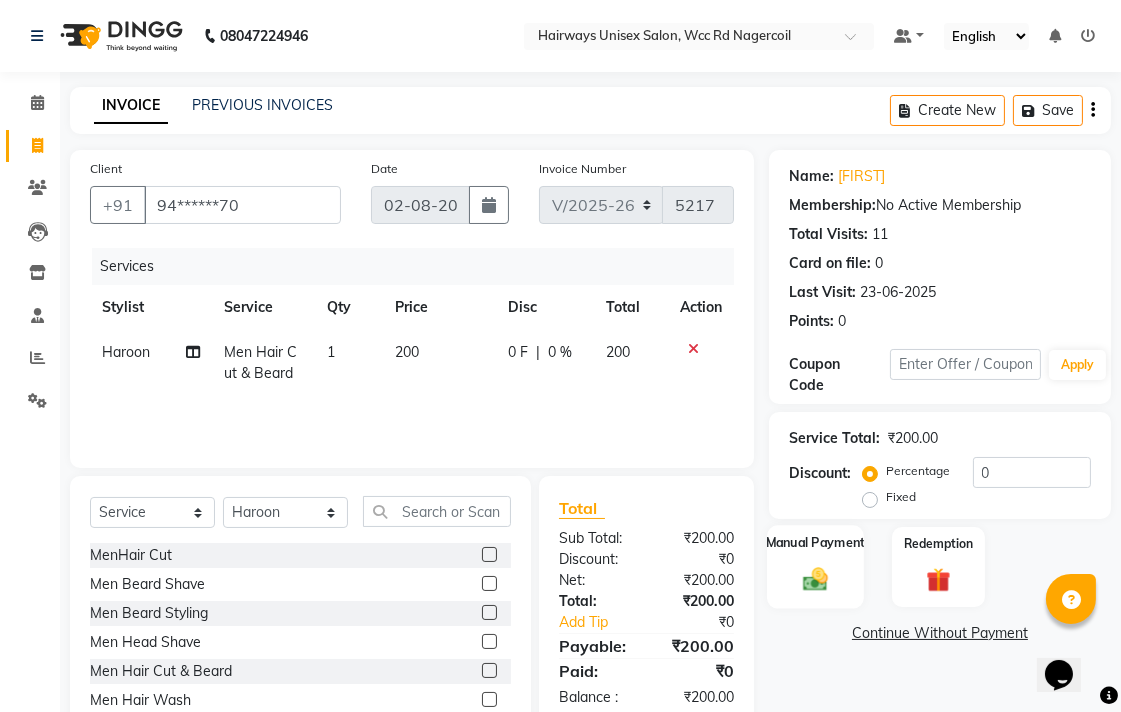 click 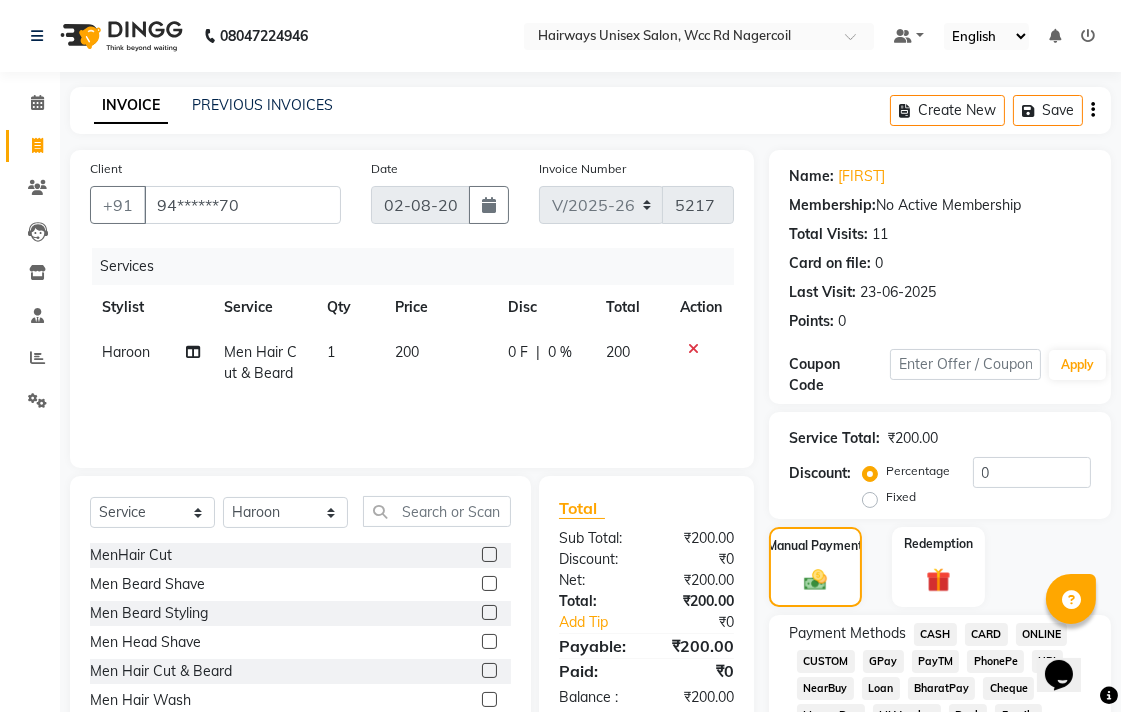 click on "CASH" 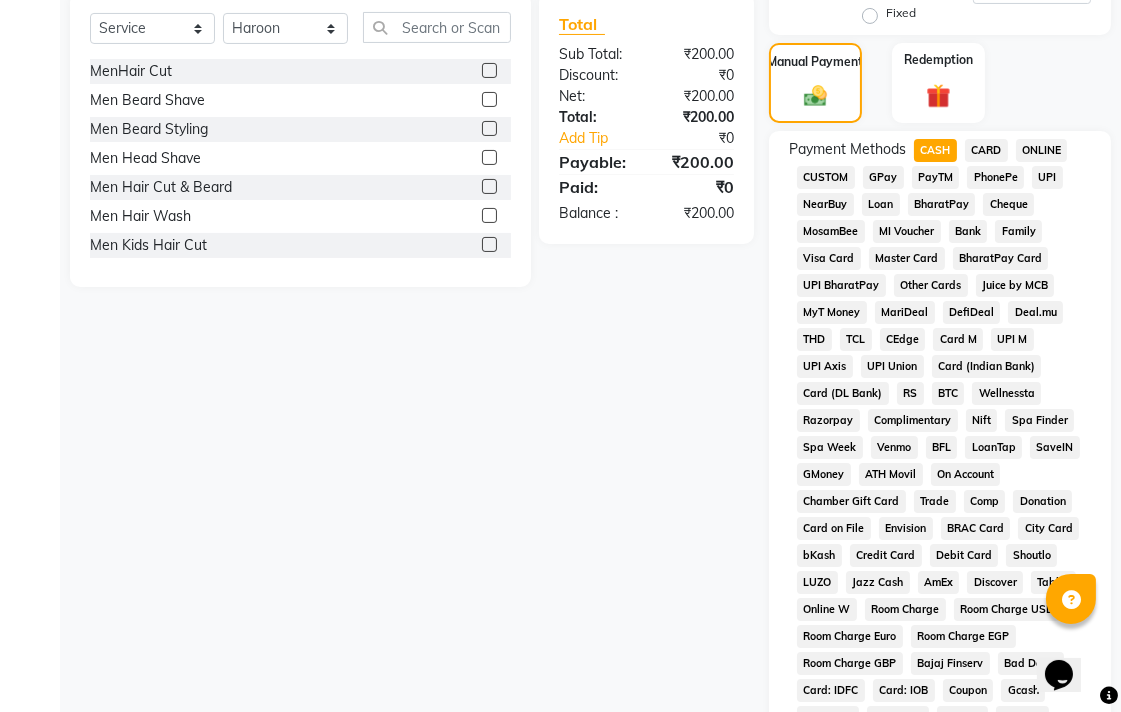 scroll, scrollTop: 888, scrollLeft: 0, axis: vertical 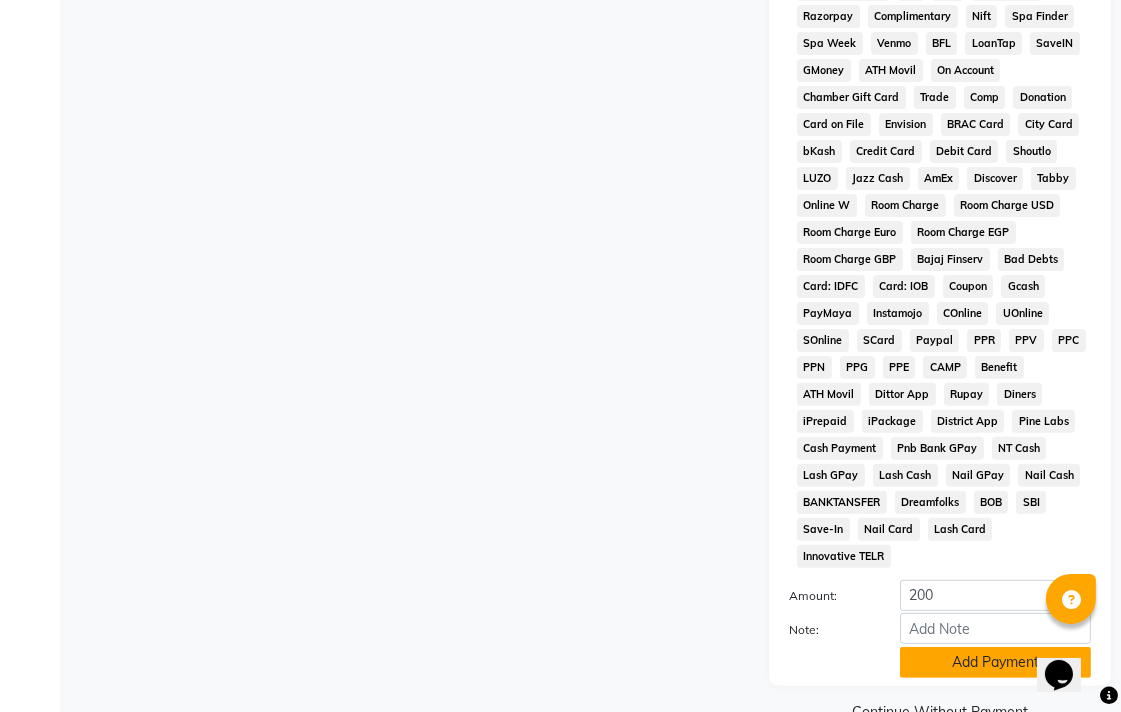click on "Add Payment" 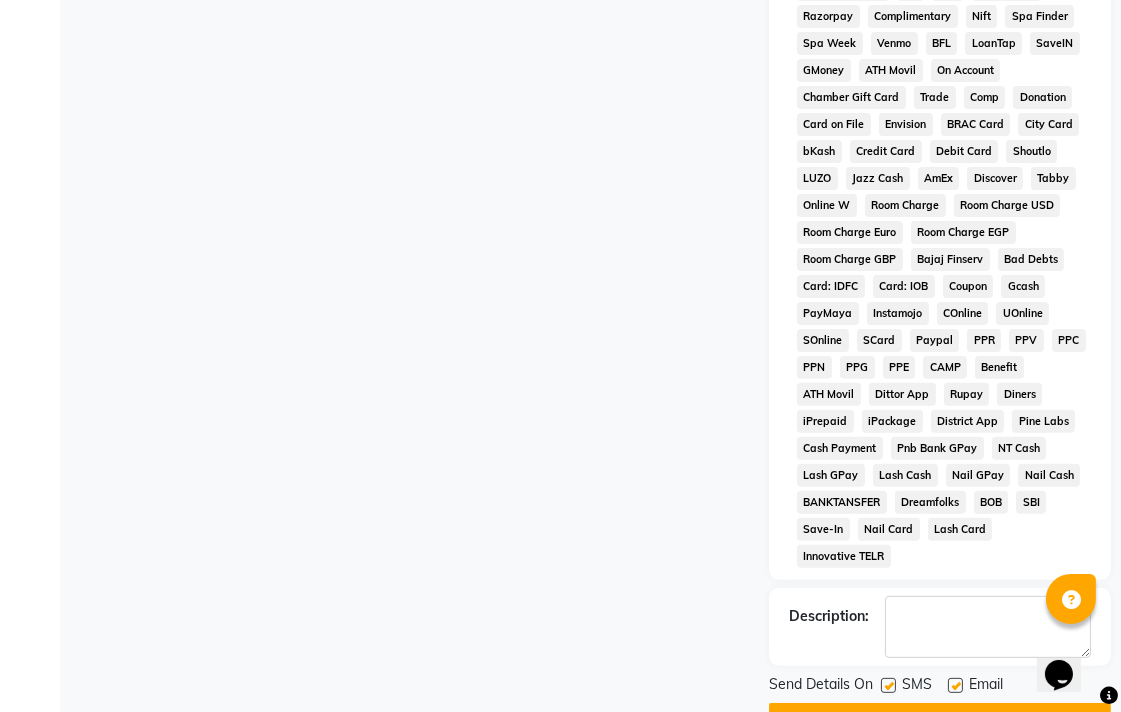 click on "Checkout" 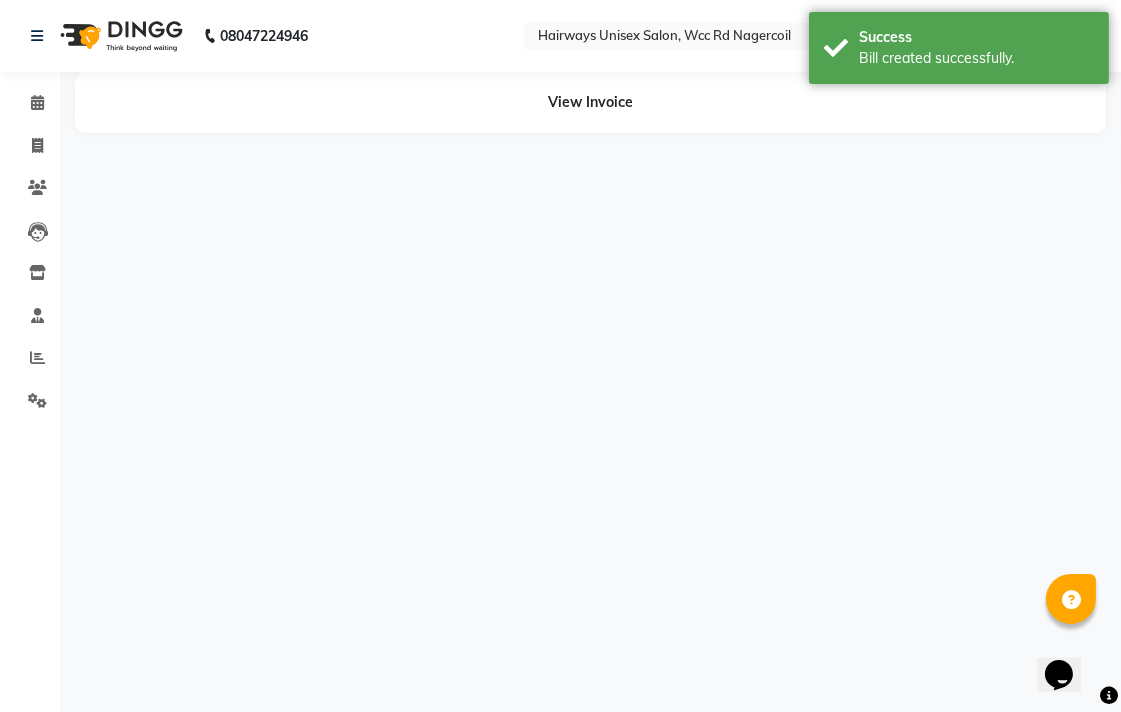 scroll, scrollTop: 0, scrollLeft: 0, axis: both 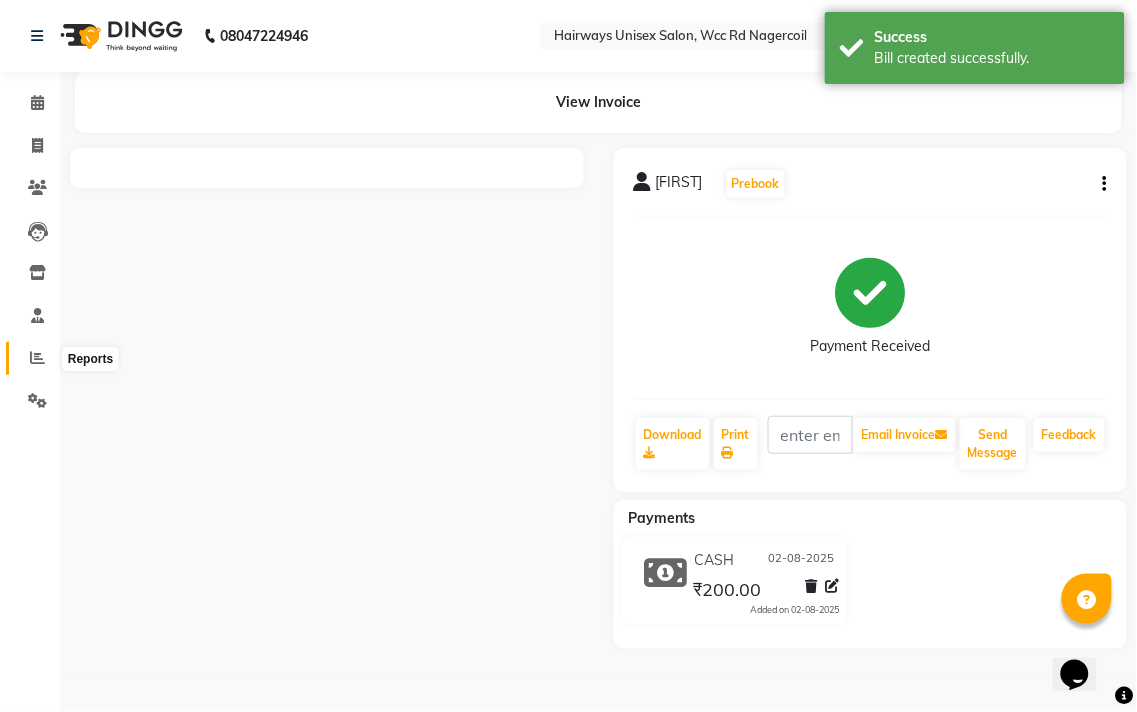 click 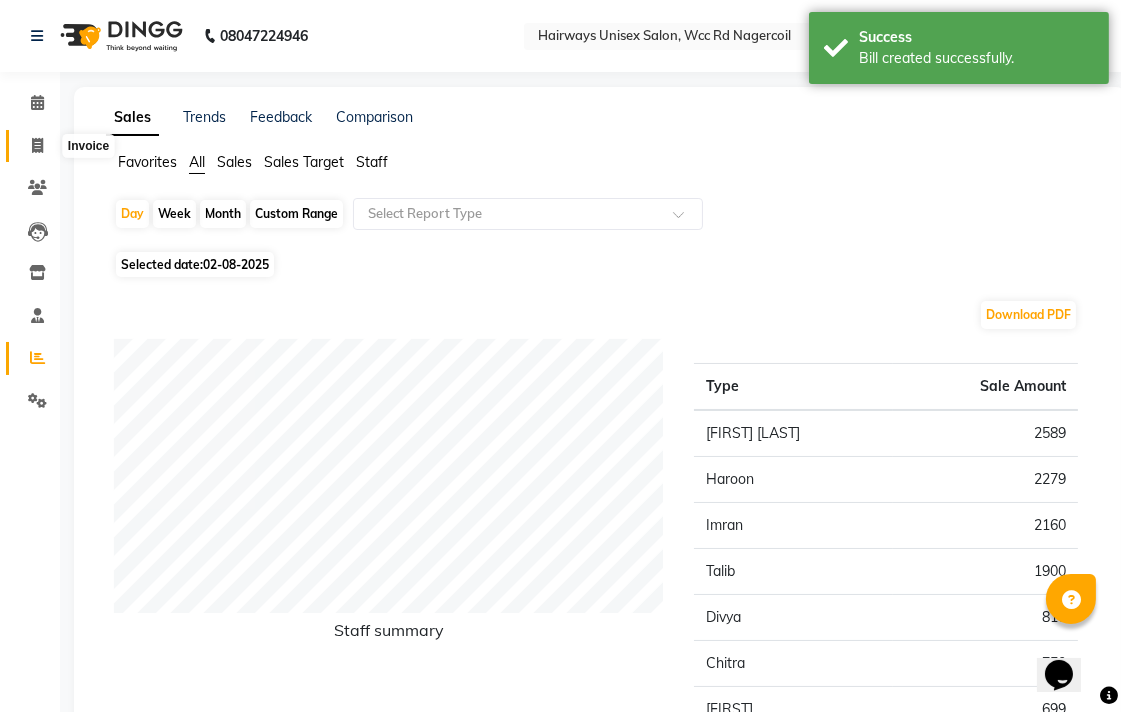 click 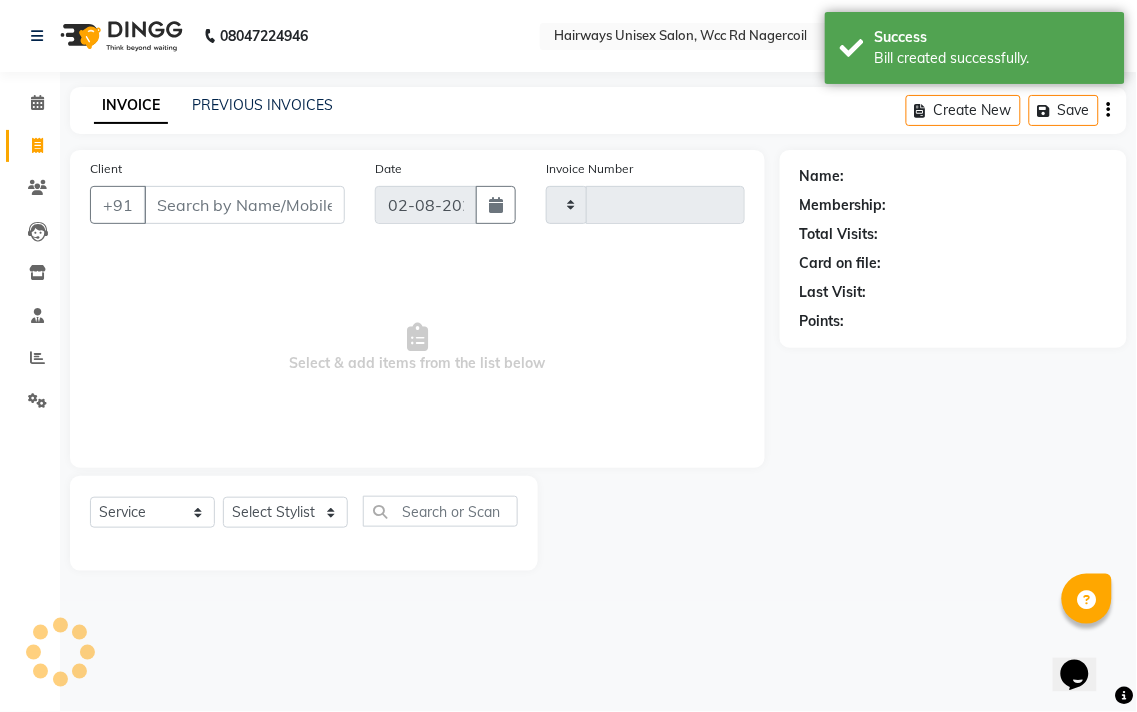 type on "5218" 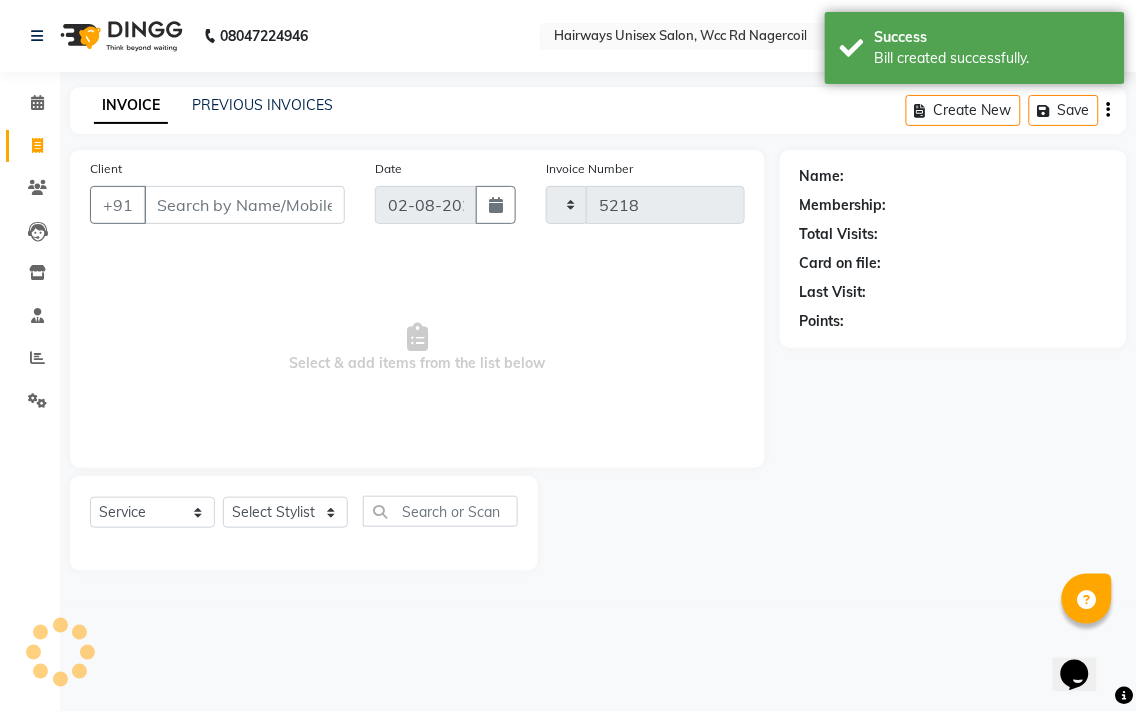 select on "6523" 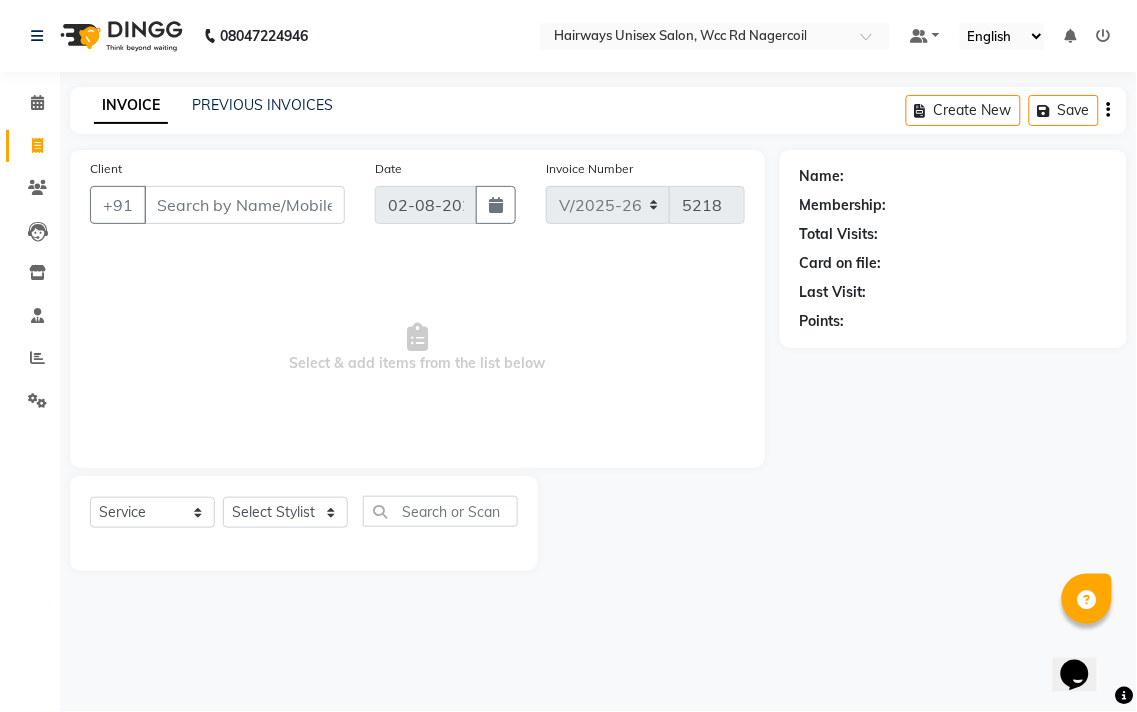 click 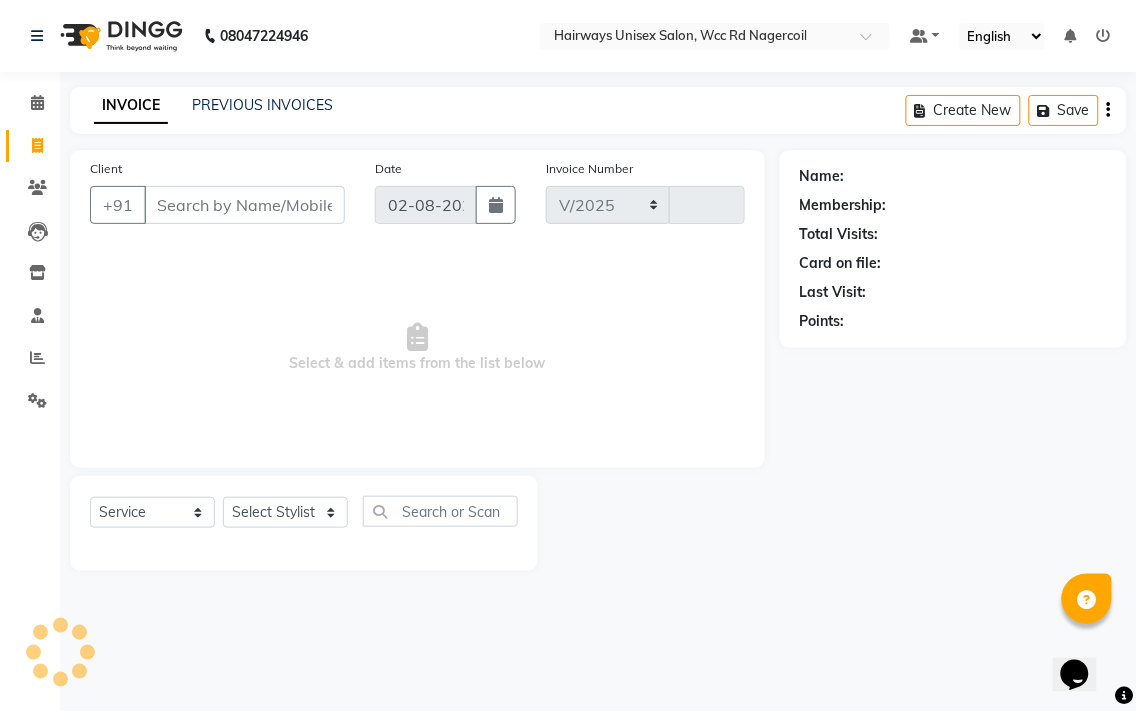 select on "6523" 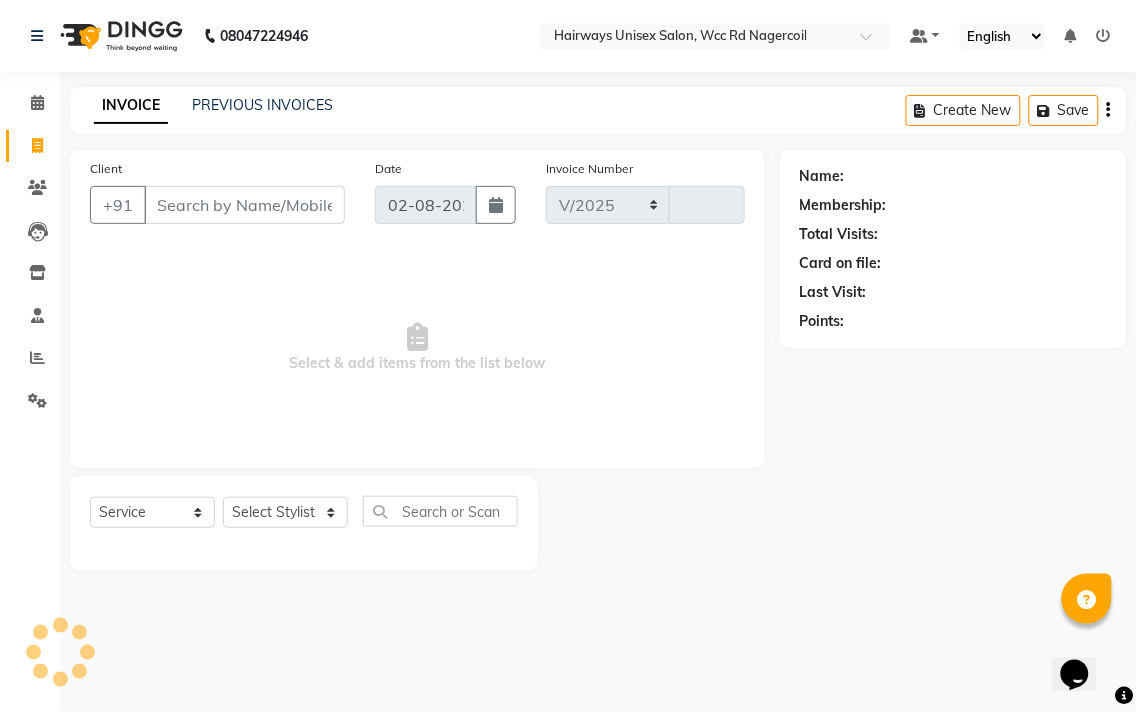 type on "5218" 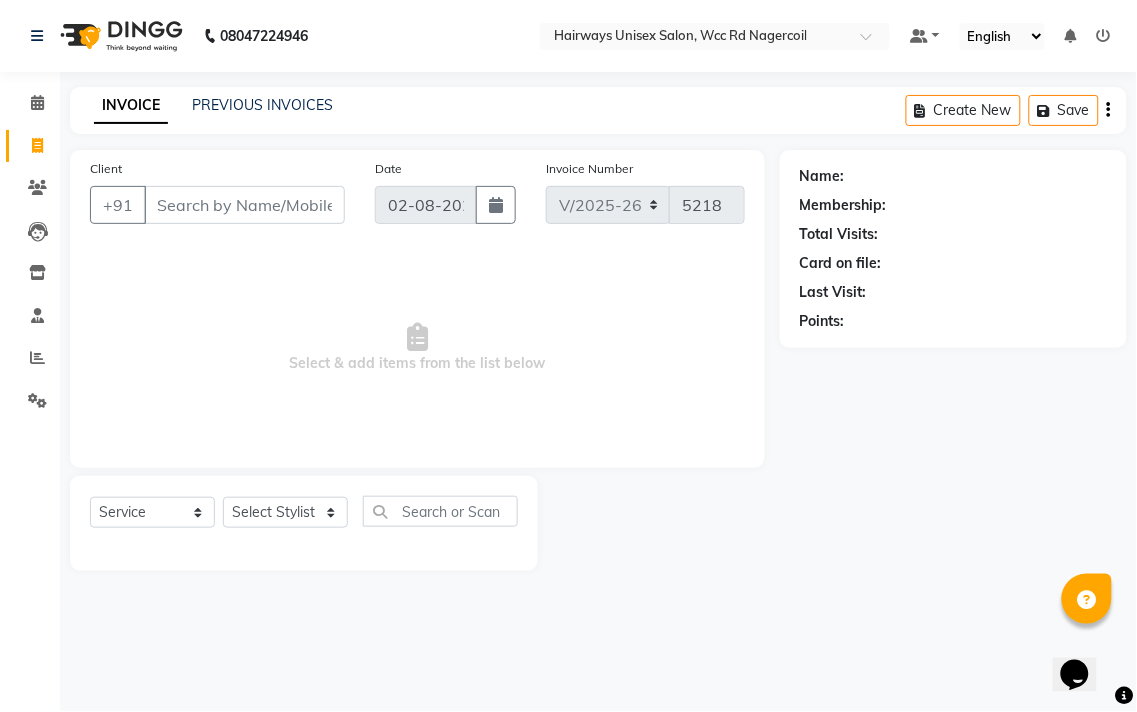 click on "Reports" 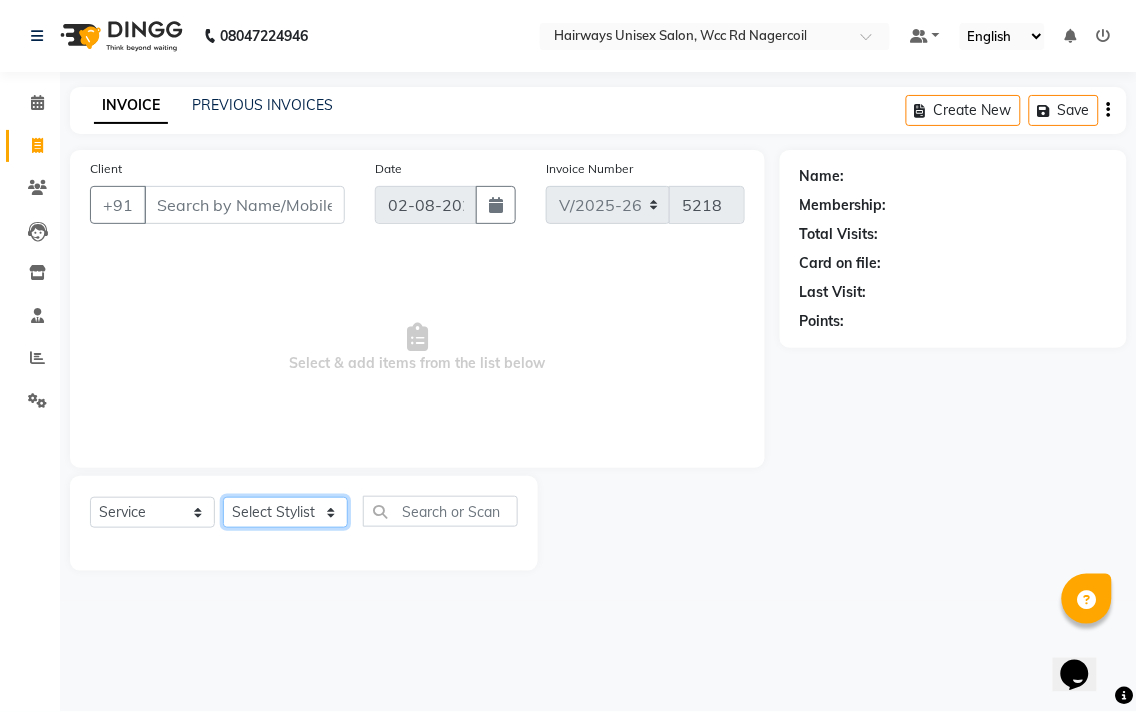 click on "Select Stylist Admin Chitra divya Gokila Haroon Imran Reception Salman Sartaj Khan Talib" 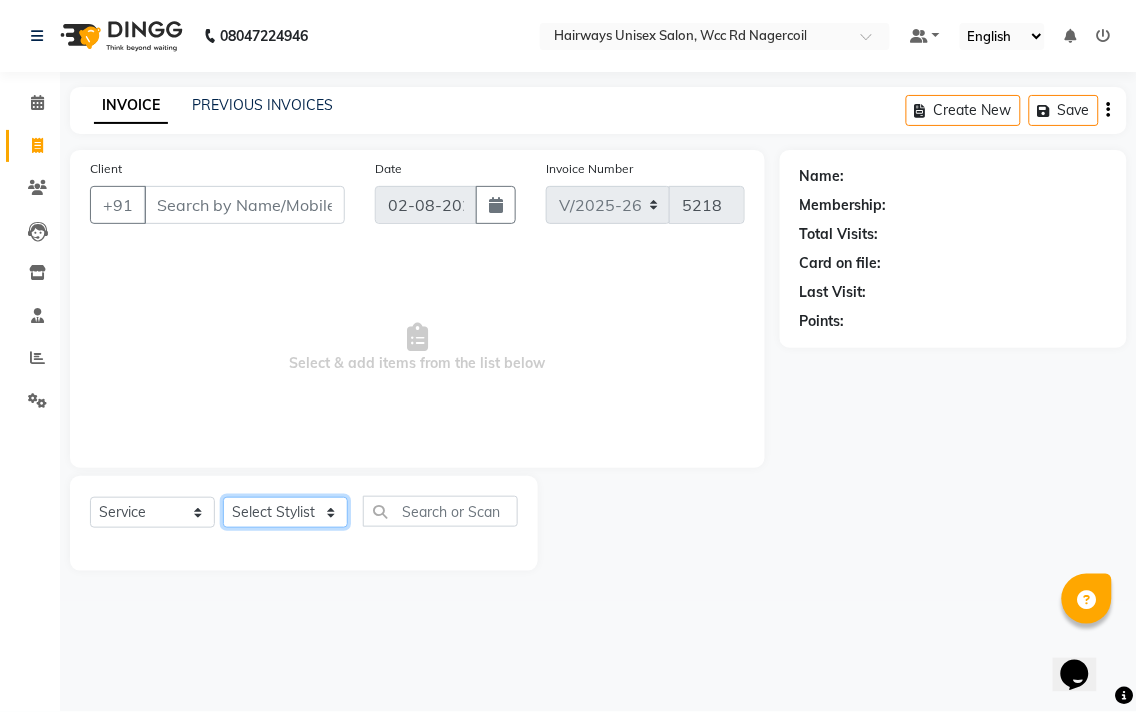 select on "49917" 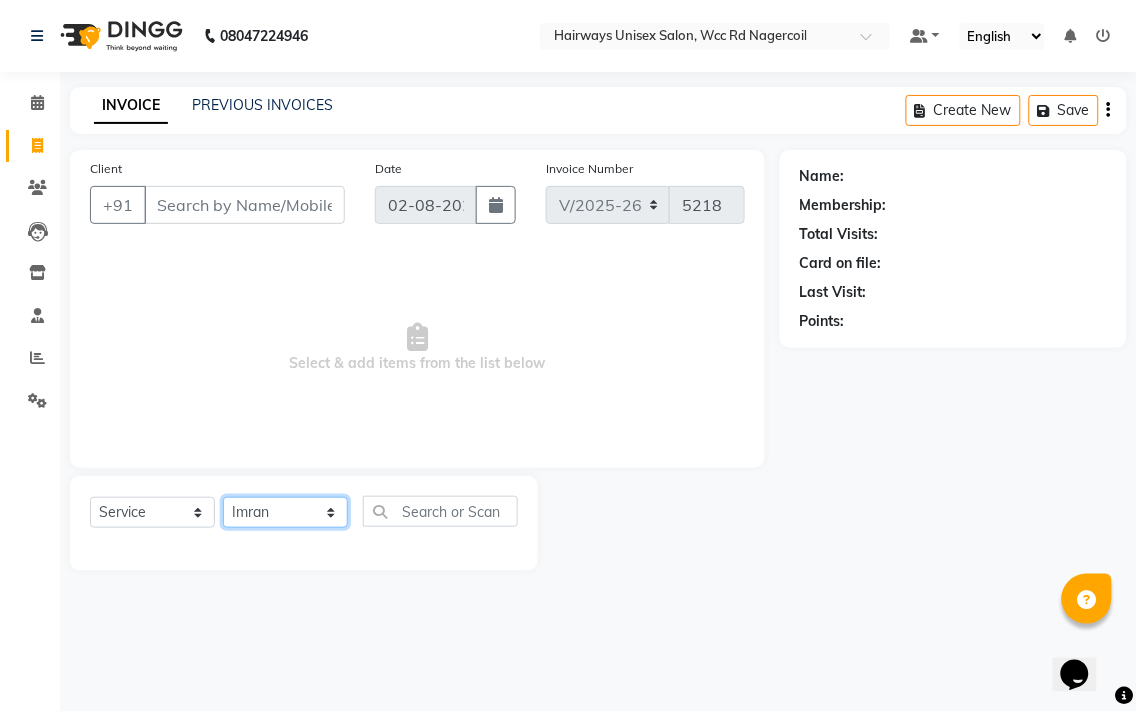 click on "Select Stylist Admin Chitra divya Gokila Haroon Imran Reception Salman Sartaj Khan Talib" 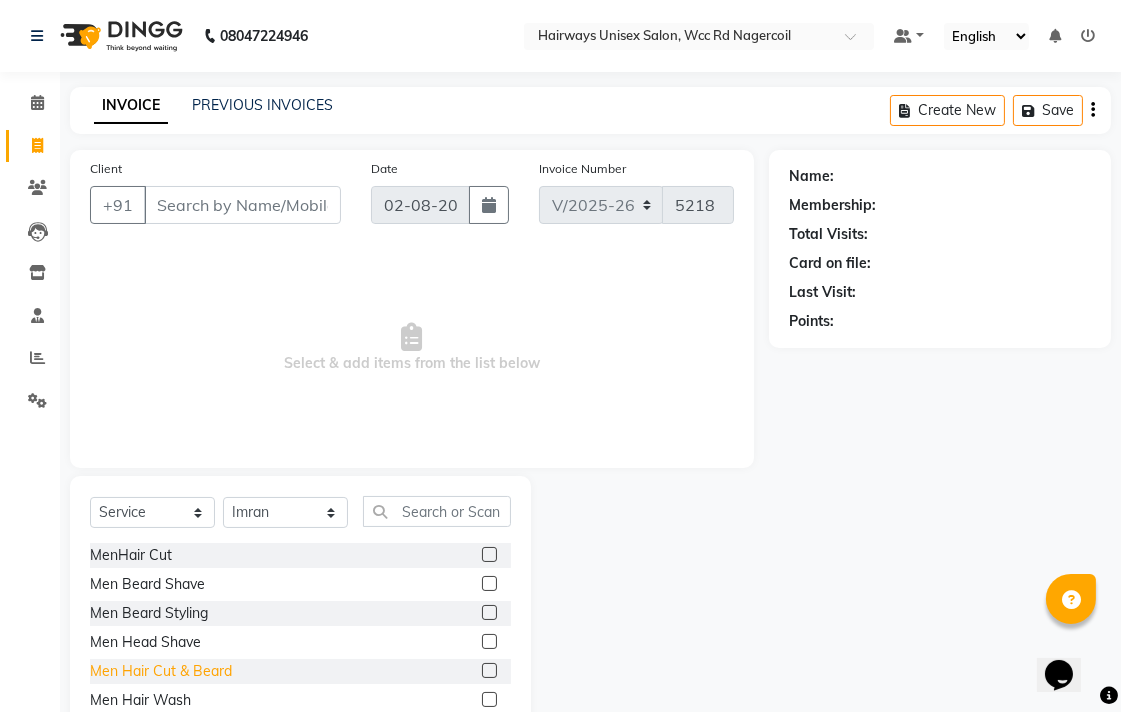 click on "Men Hair Cut & Beard" 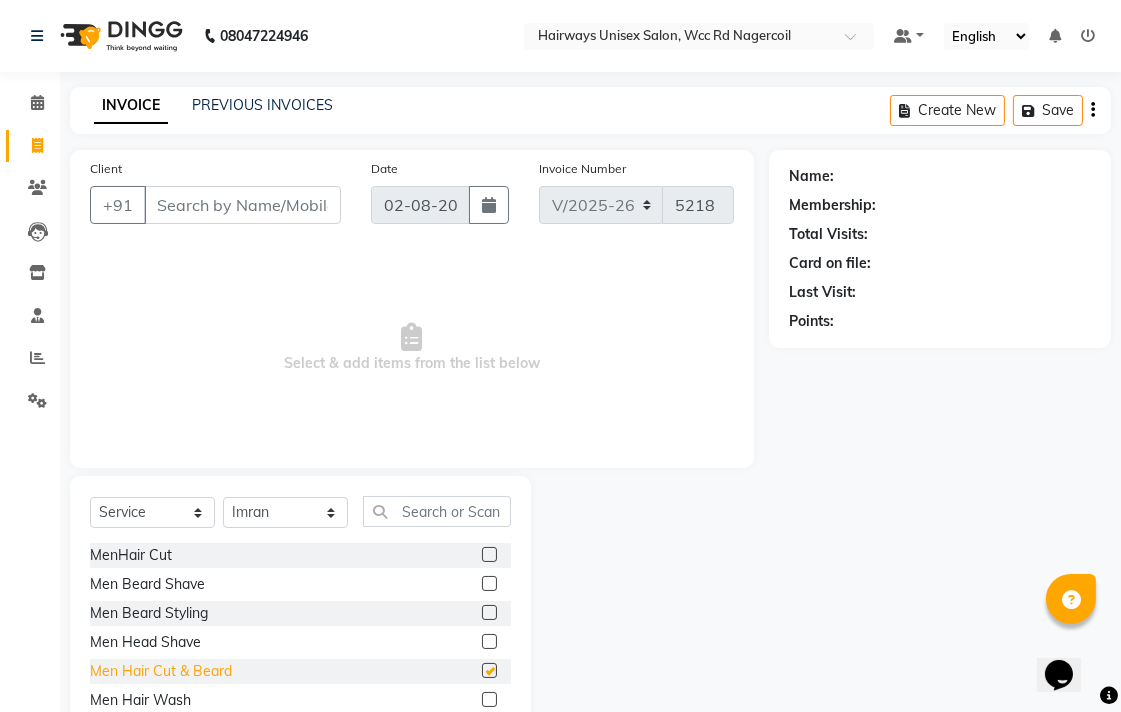 checkbox on "false" 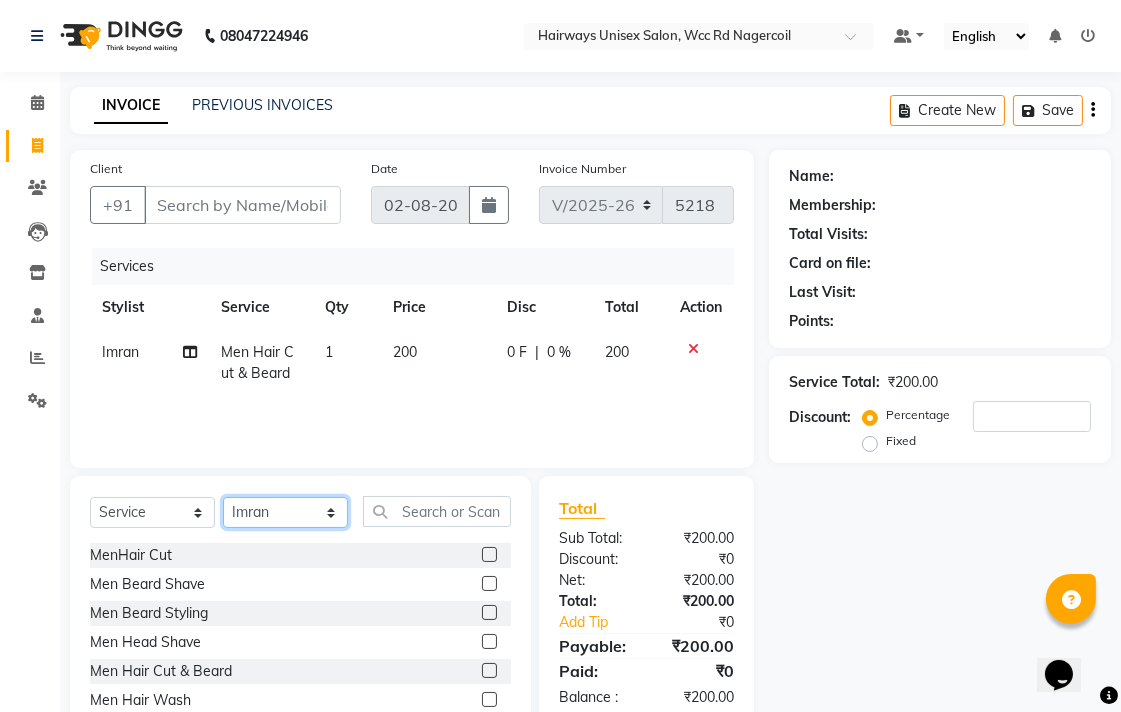 click on "Select Stylist Admin Chitra divya Gokila Haroon Imran Reception Salman Sartaj Khan Talib" 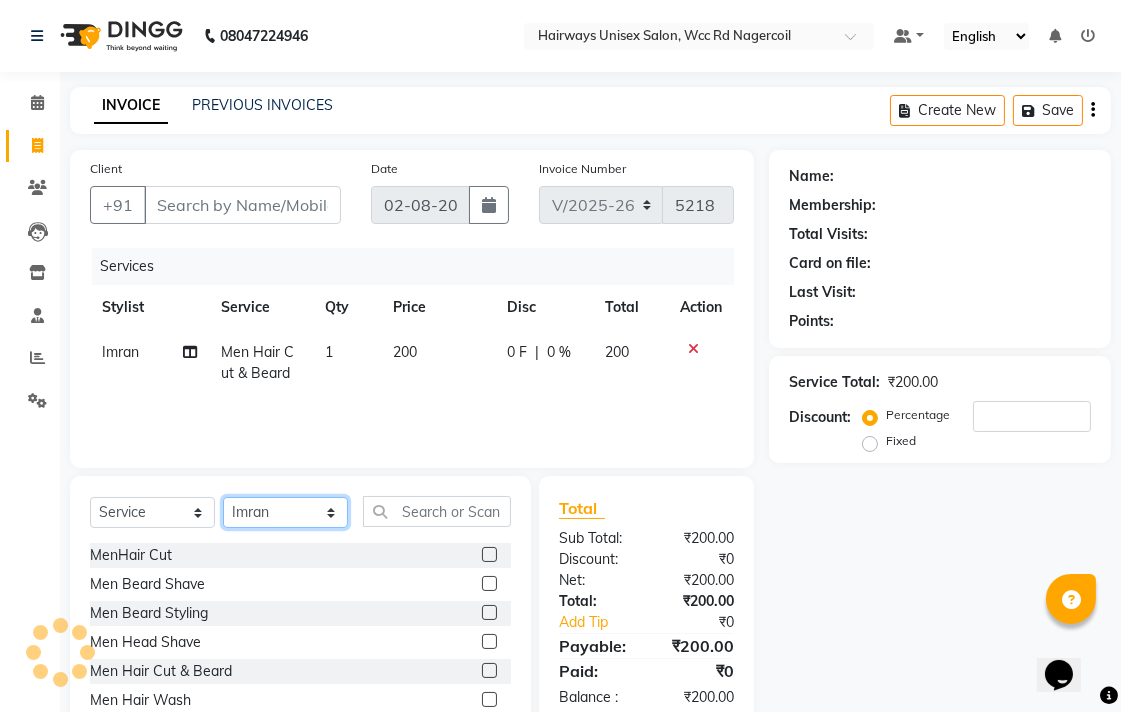 select on "49916" 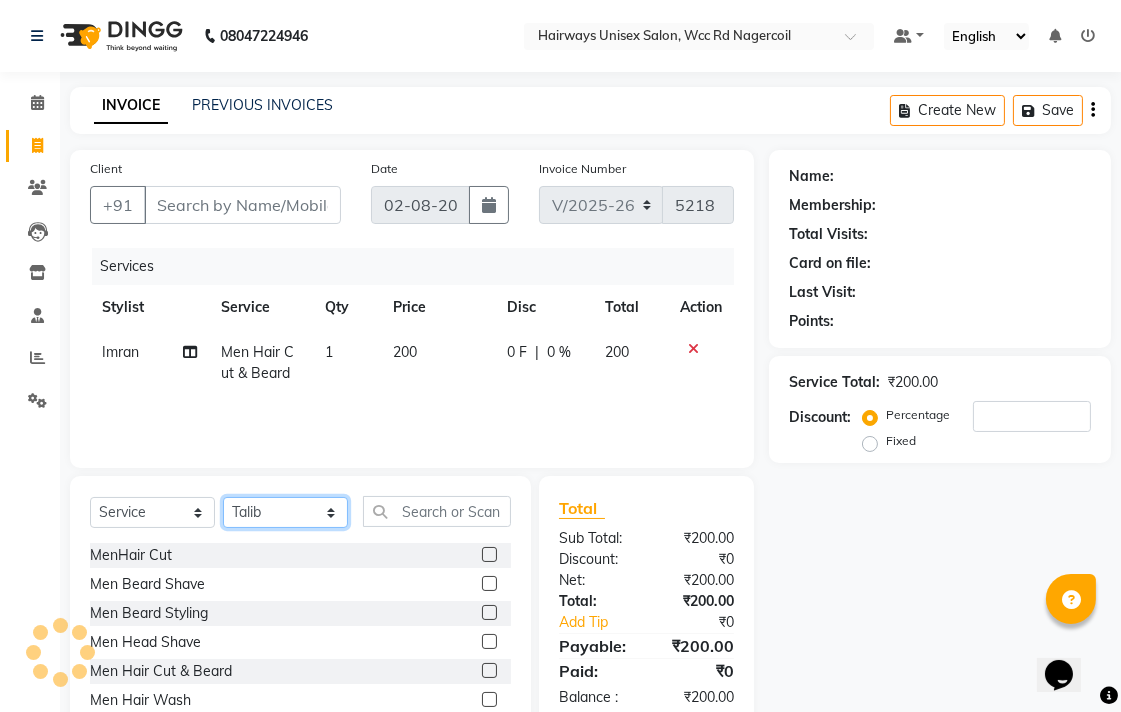 click on "Select Stylist Admin Chitra divya Gokila Haroon Imran Reception Salman Sartaj Khan Talib" 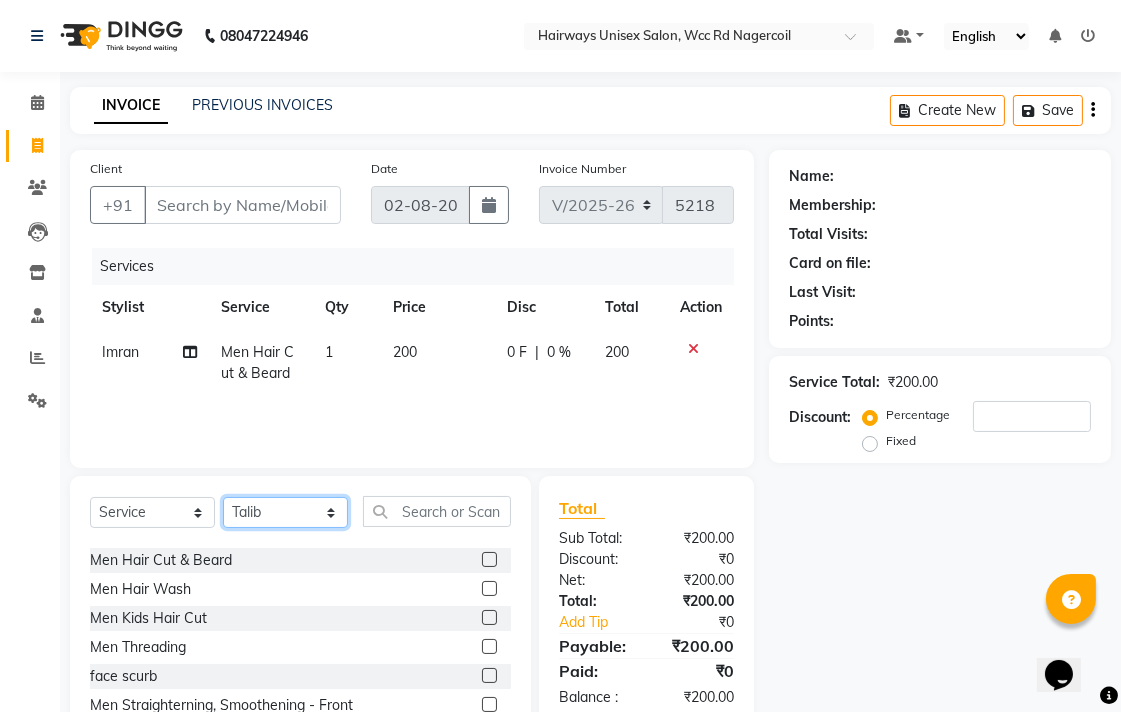 scroll, scrollTop: 0, scrollLeft: 0, axis: both 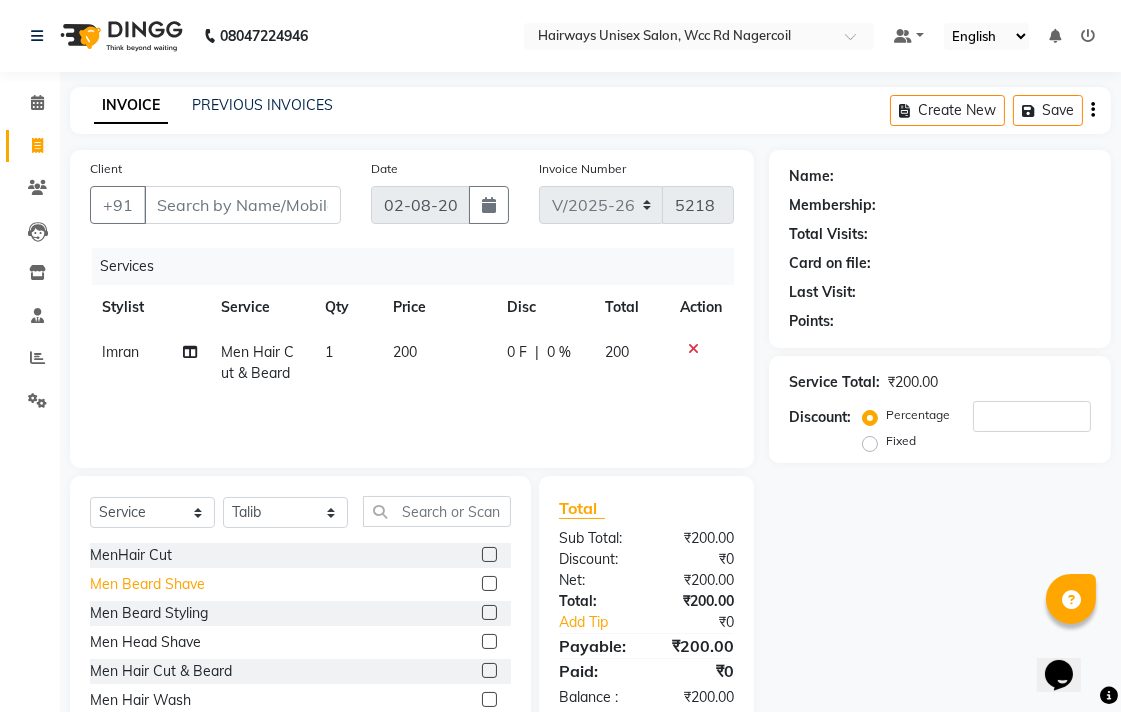click on "Men Beard Shave" 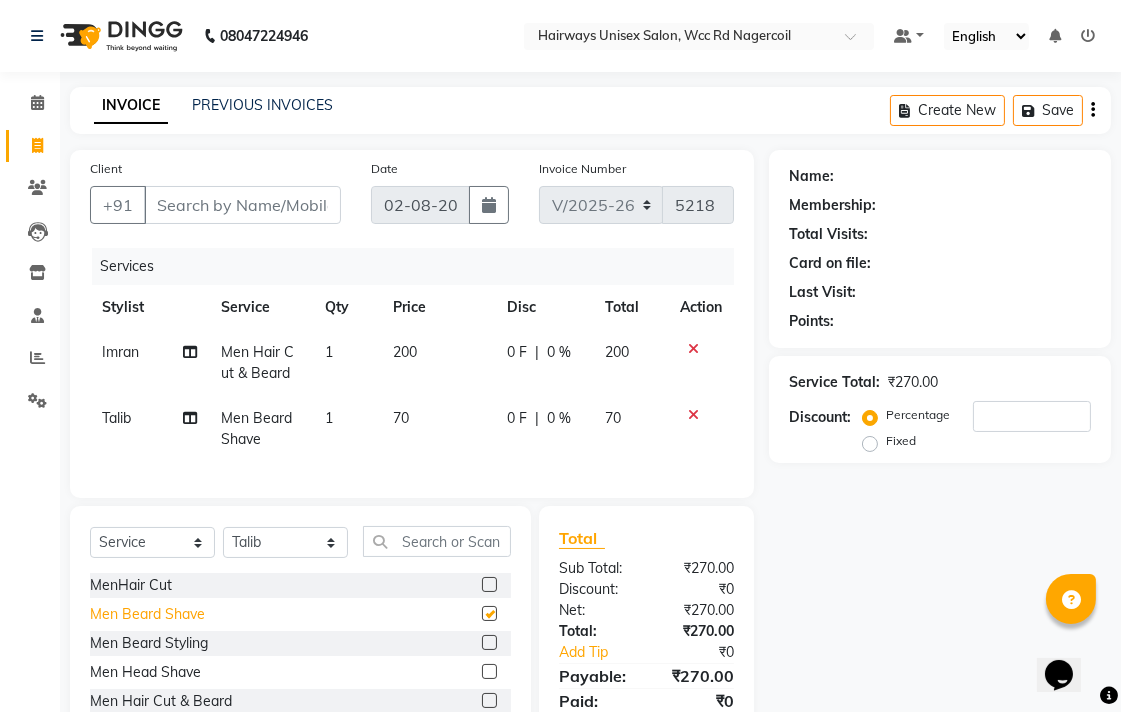 checkbox on "false" 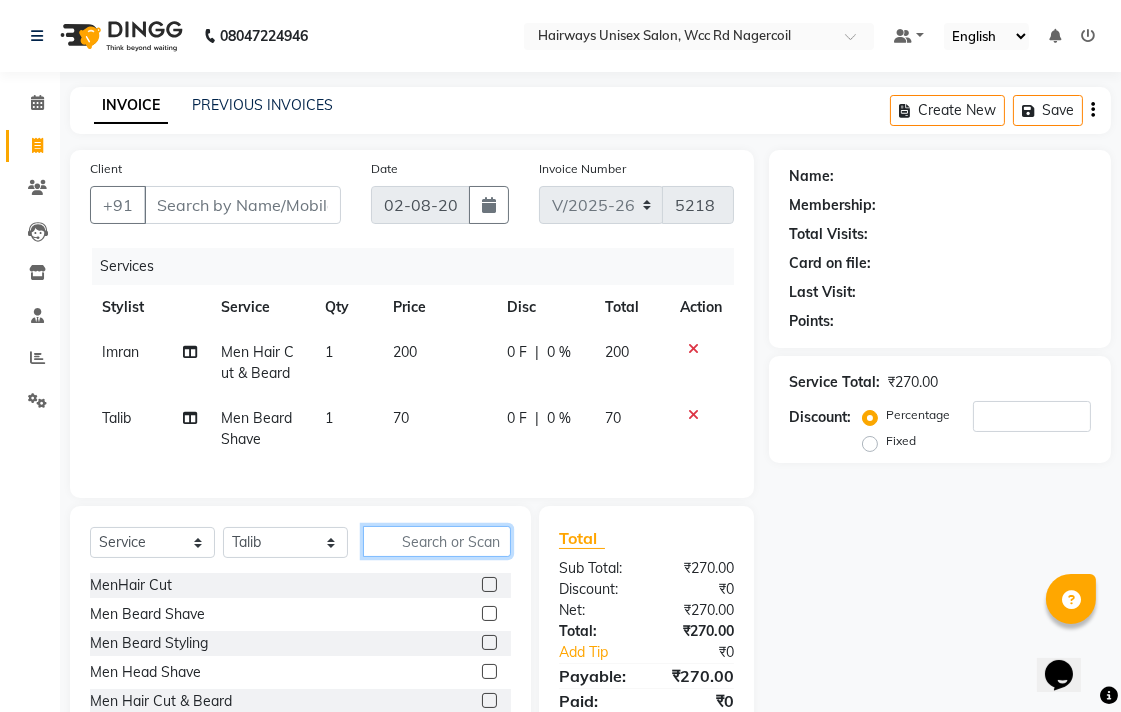 click 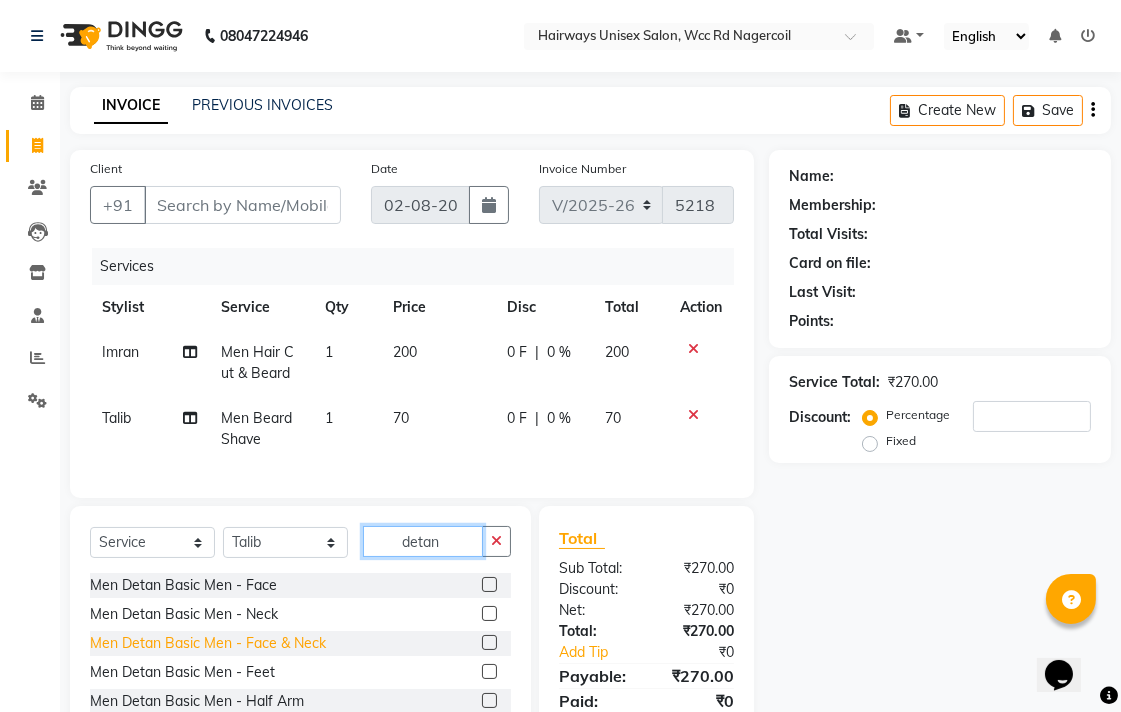type on "detan" 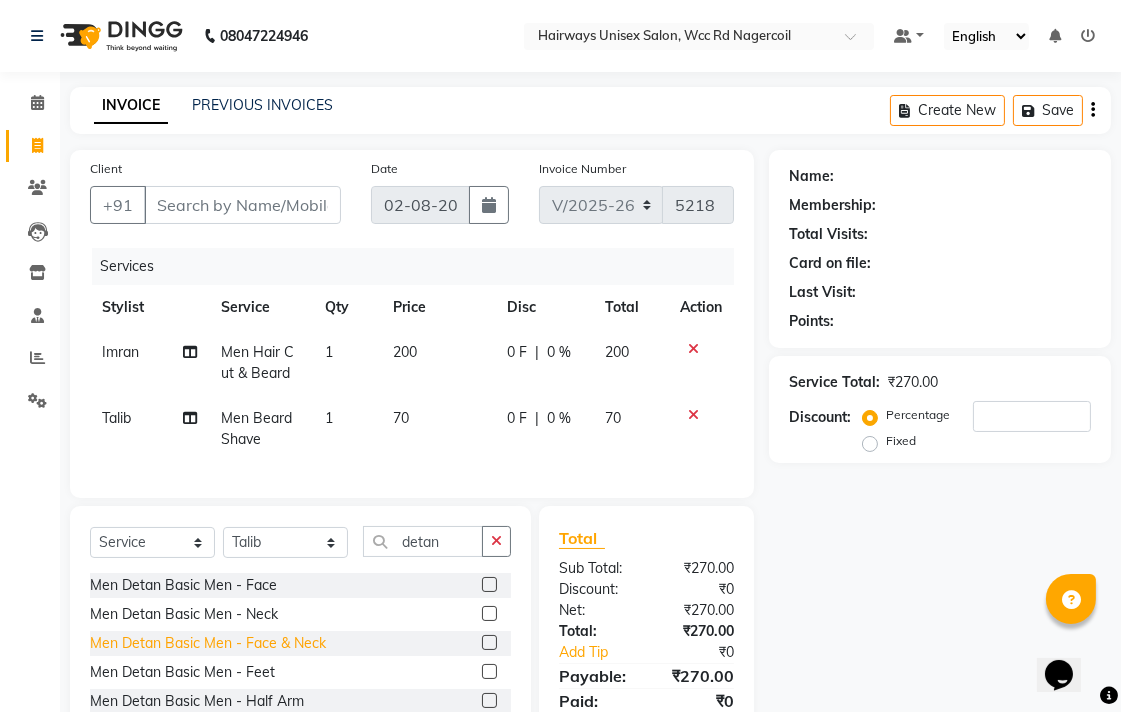 click on "Men Detan Basic Men - Face & Neck" 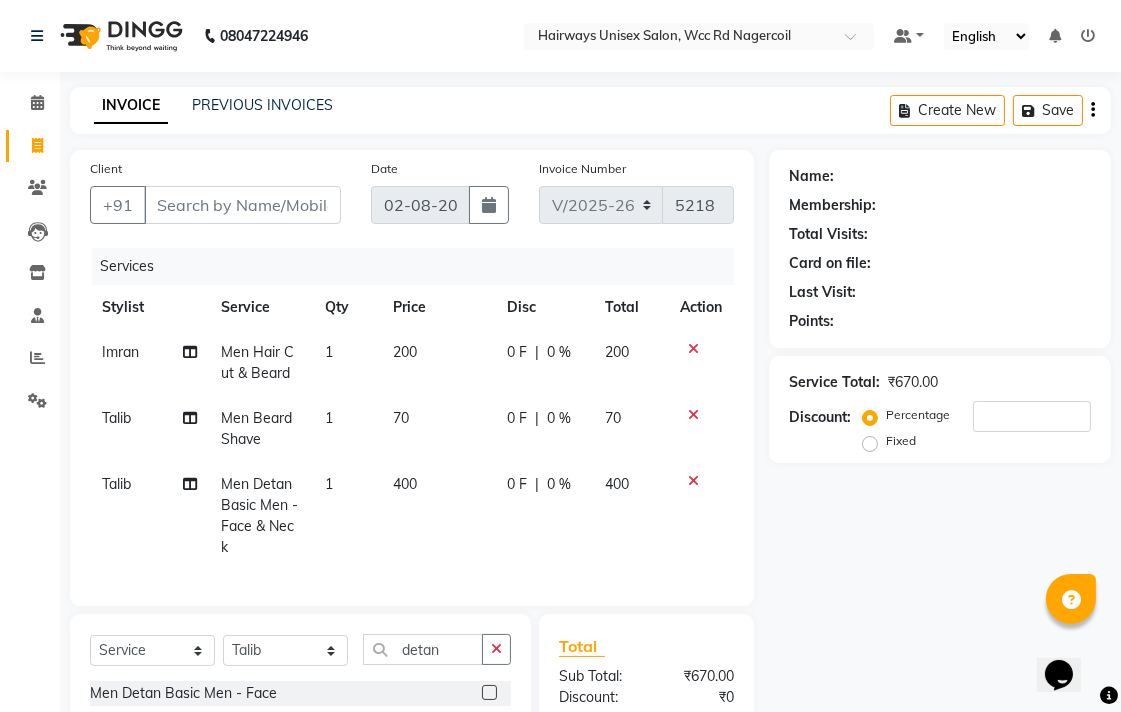 checkbox on "false" 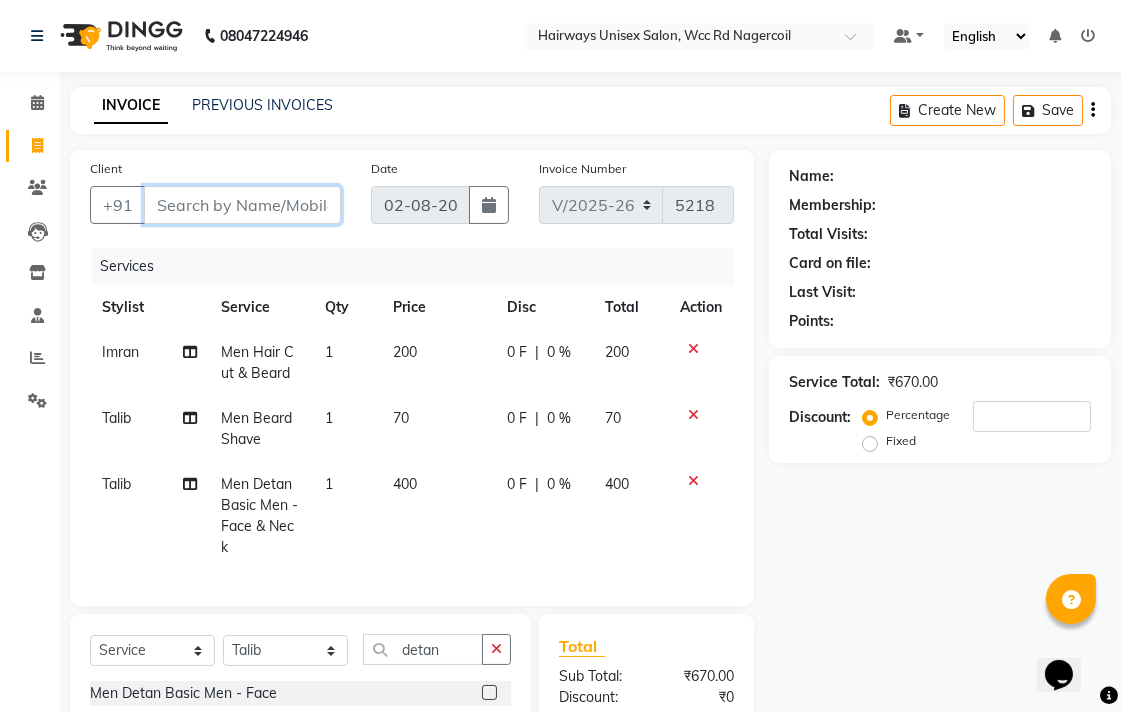 click on "Client" at bounding box center (242, 205) 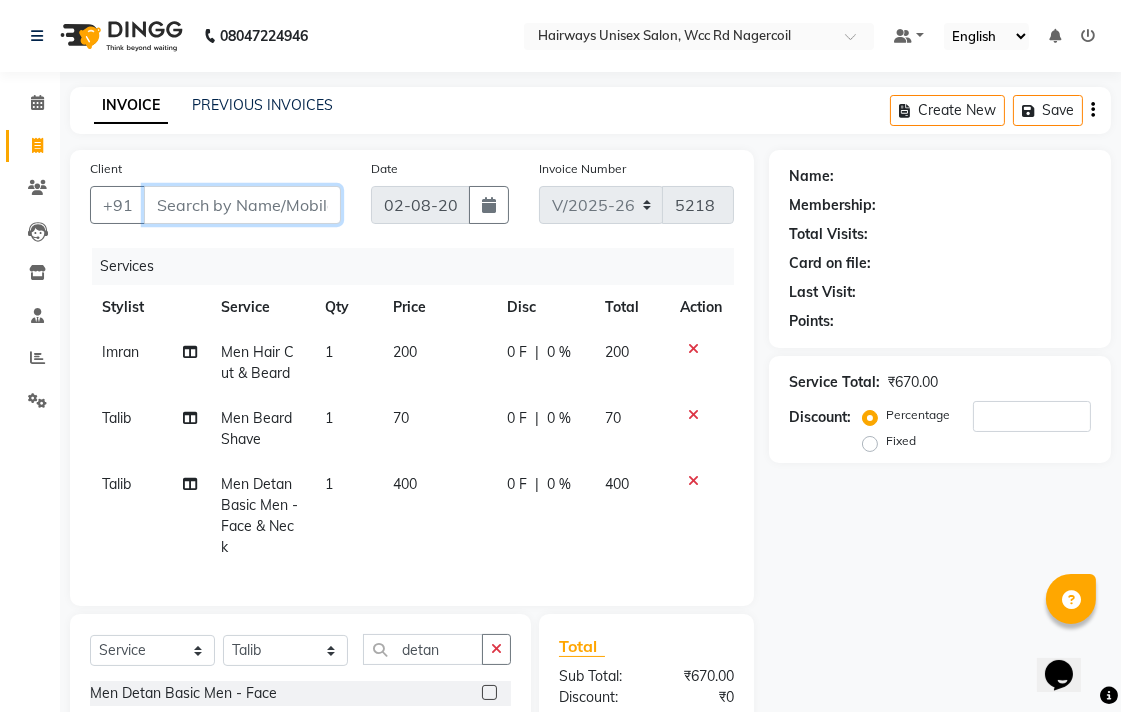 type on "9" 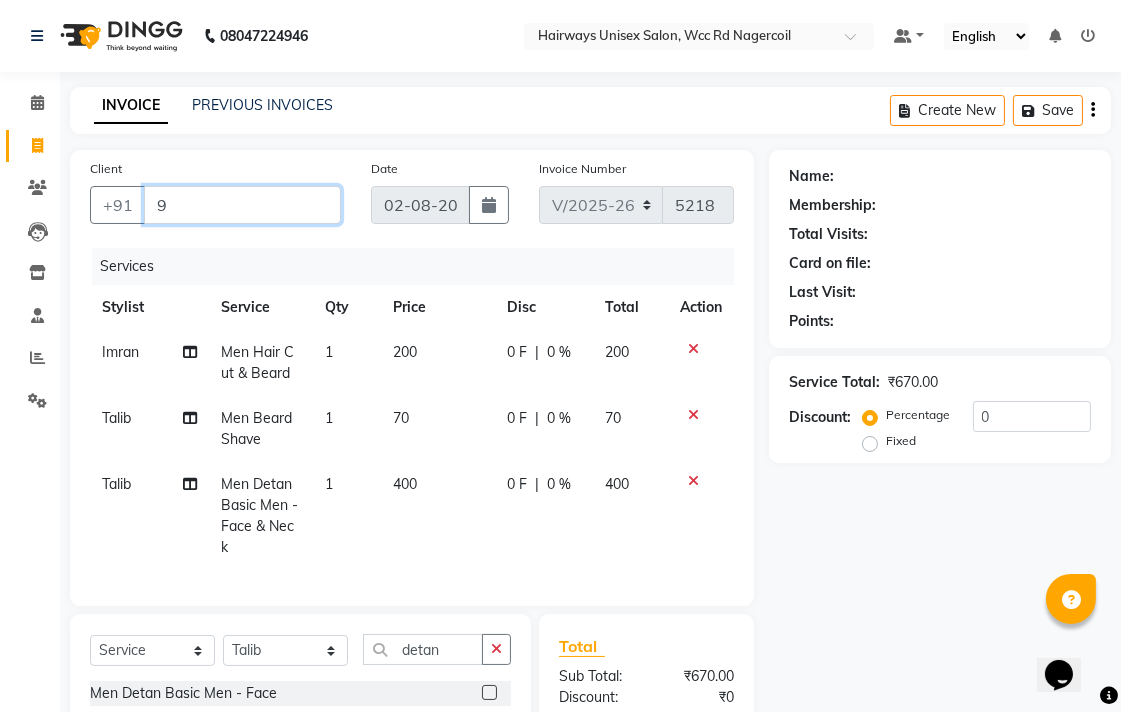 type on "9" 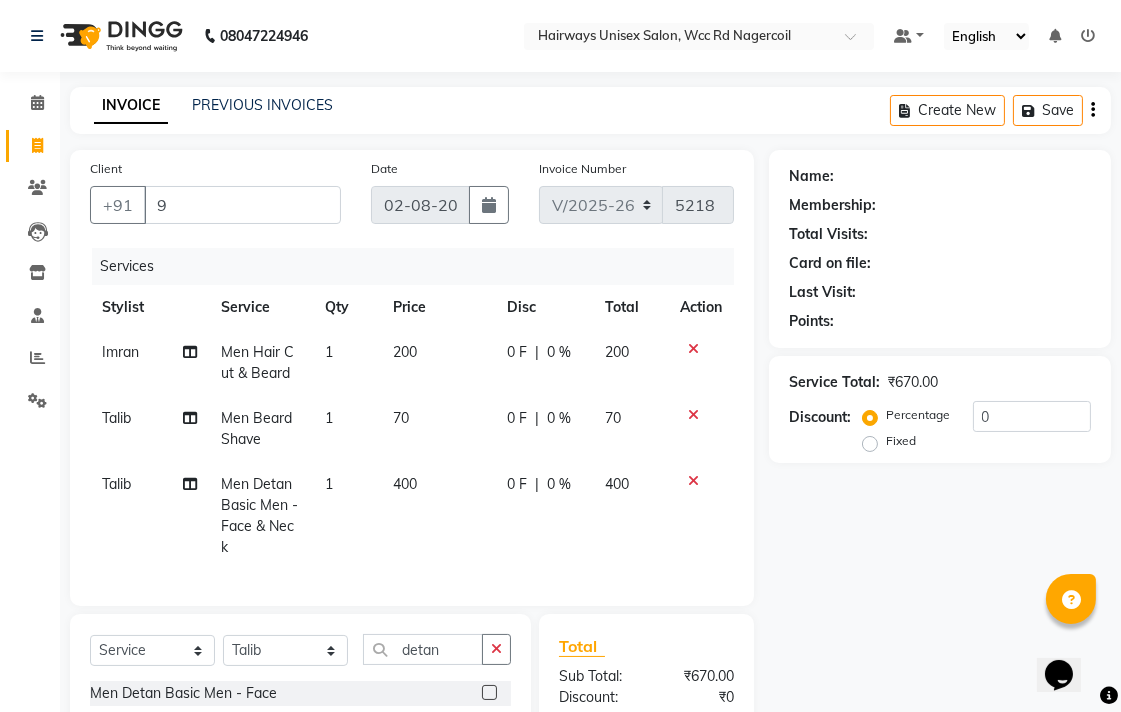 click 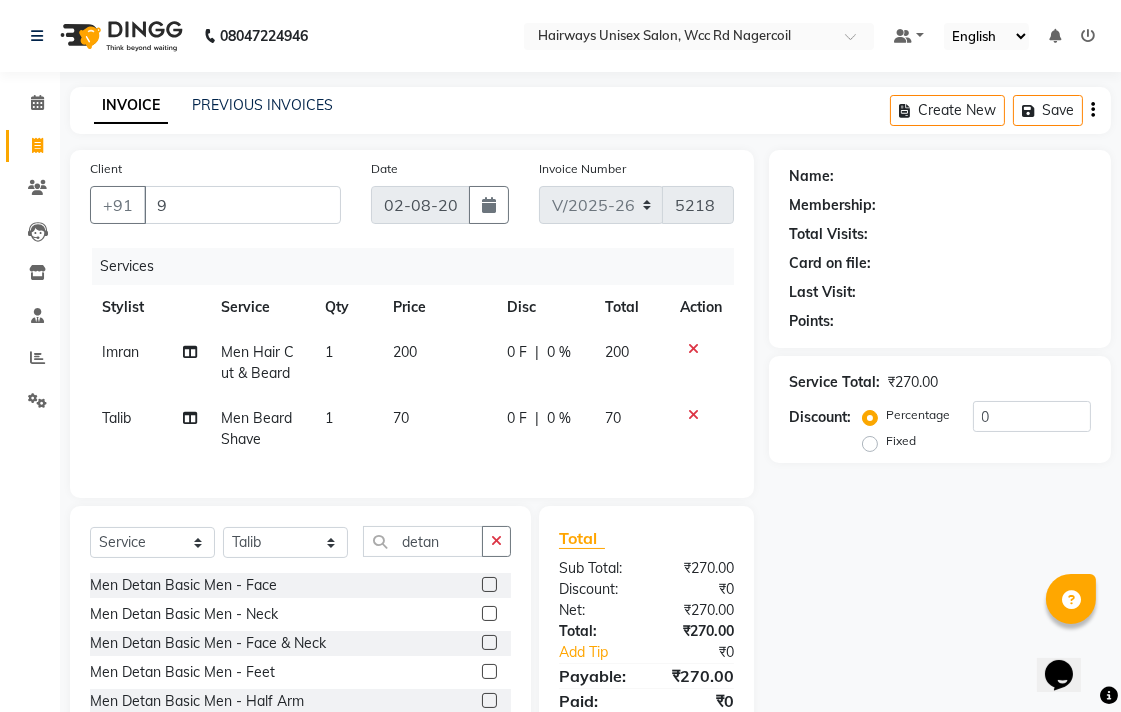 click 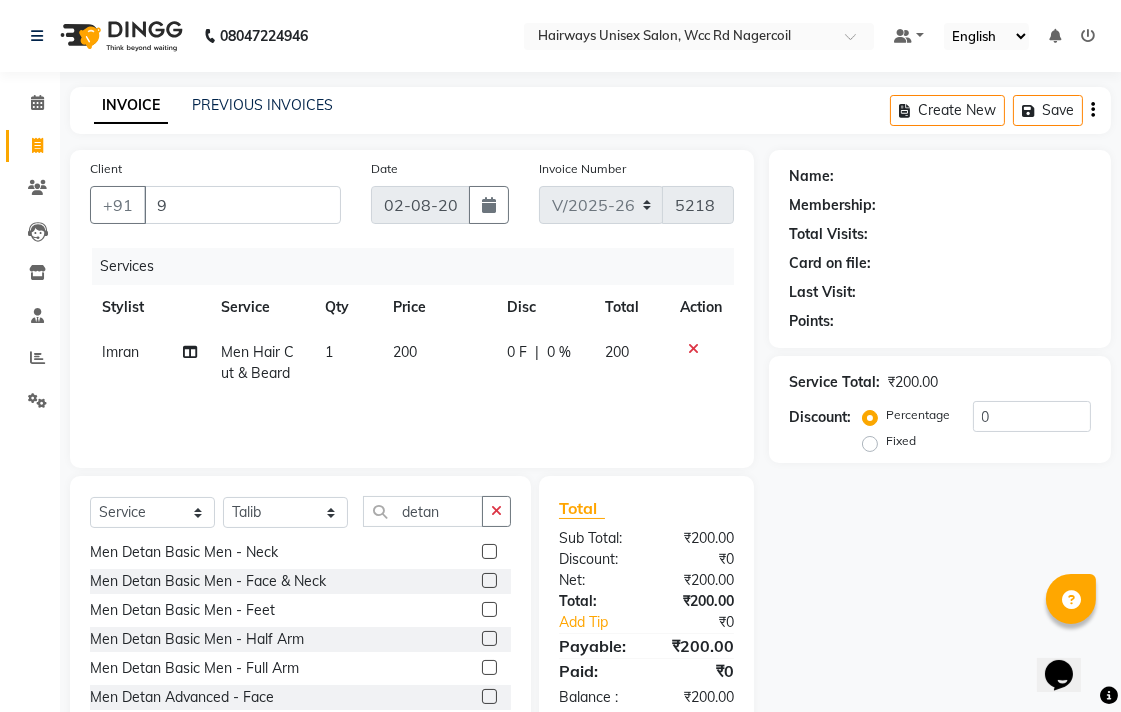 scroll, scrollTop: 0, scrollLeft: 0, axis: both 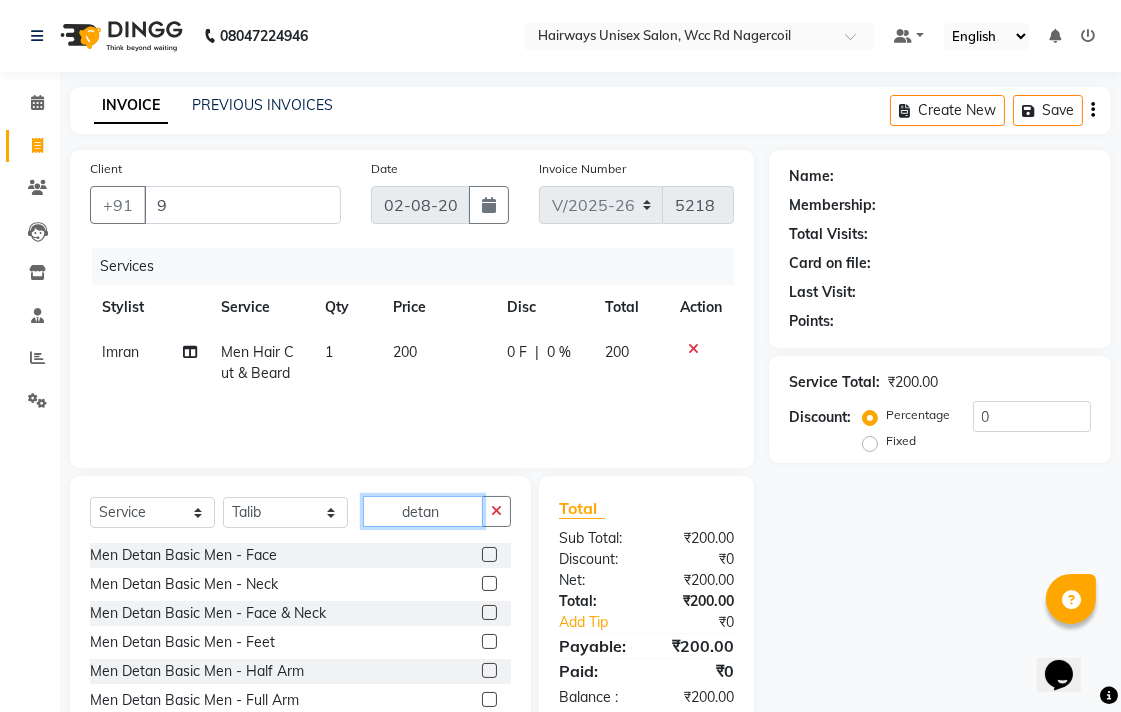 click on "detan" 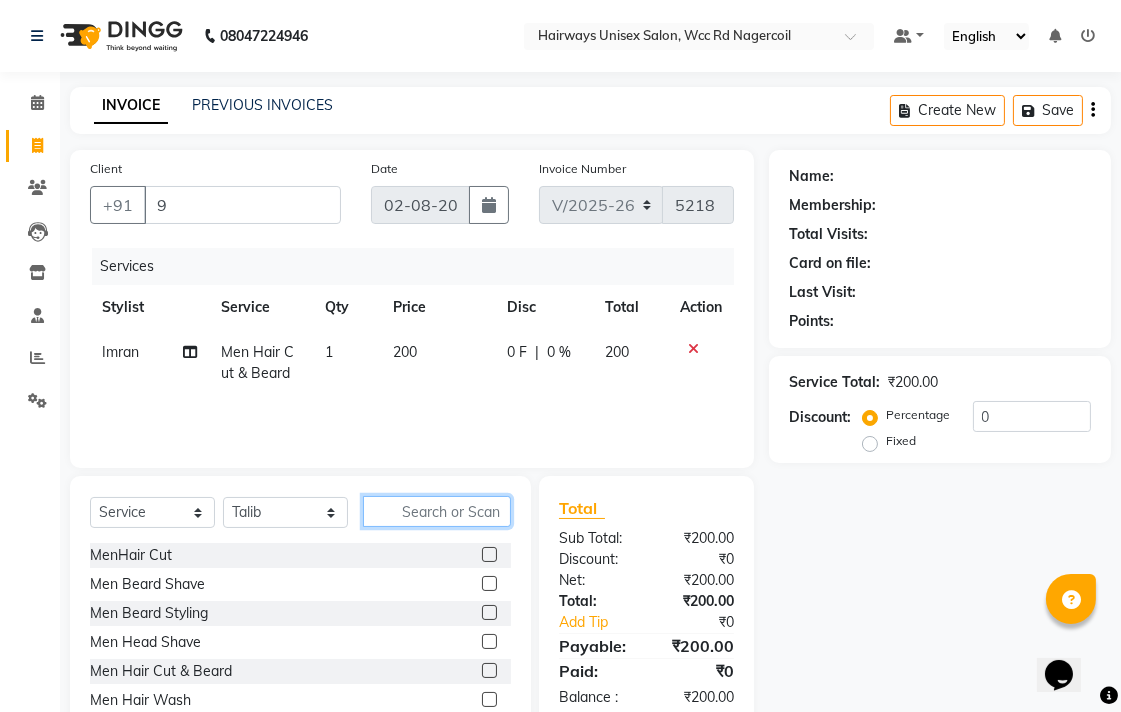 type 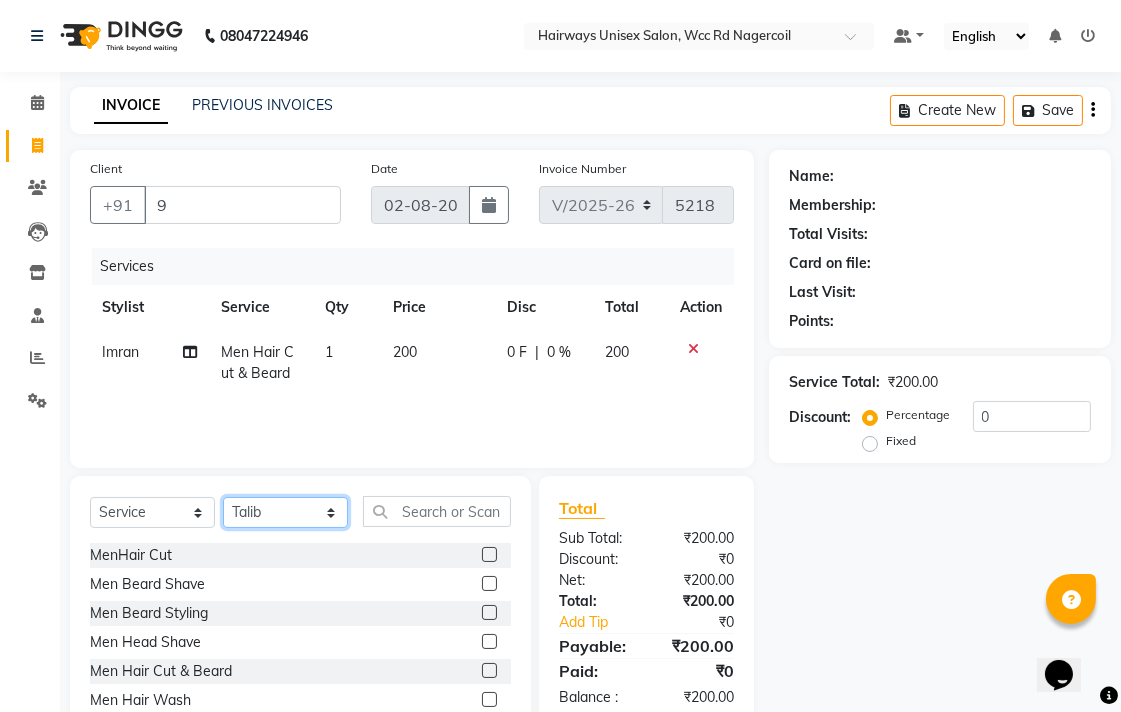 drag, startPoint x: 228, startPoint y: 526, endPoint x: 248, endPoint y: 471, distance: 58.5235 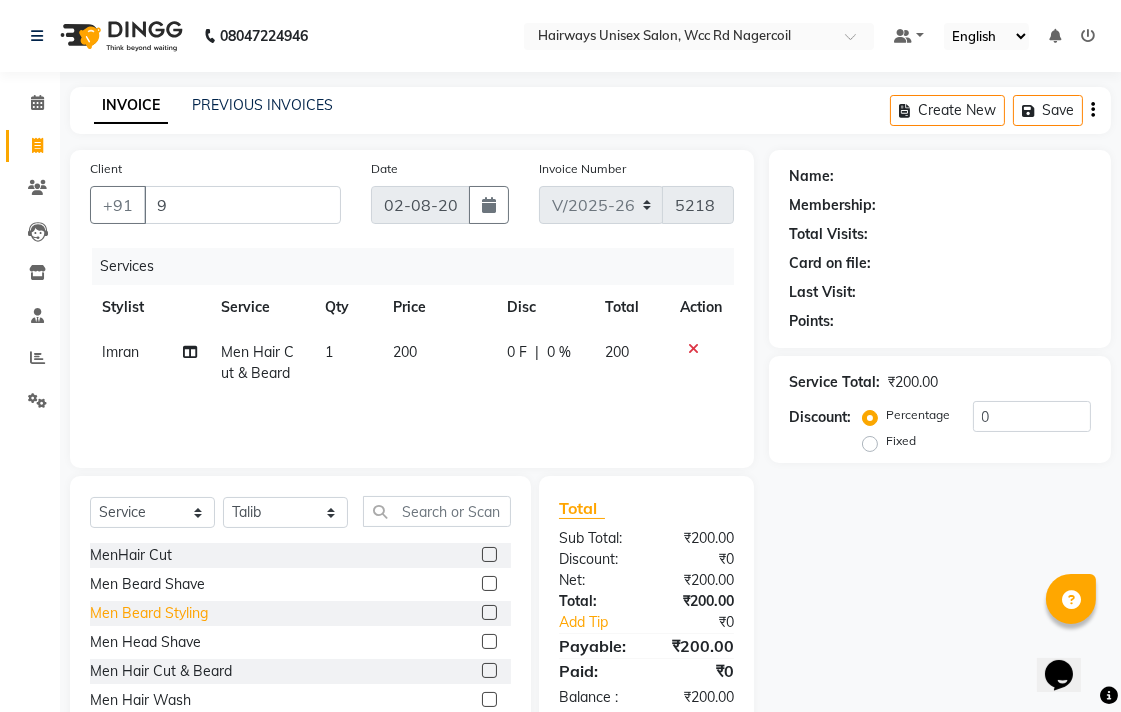 click on "Men Beard Styling" 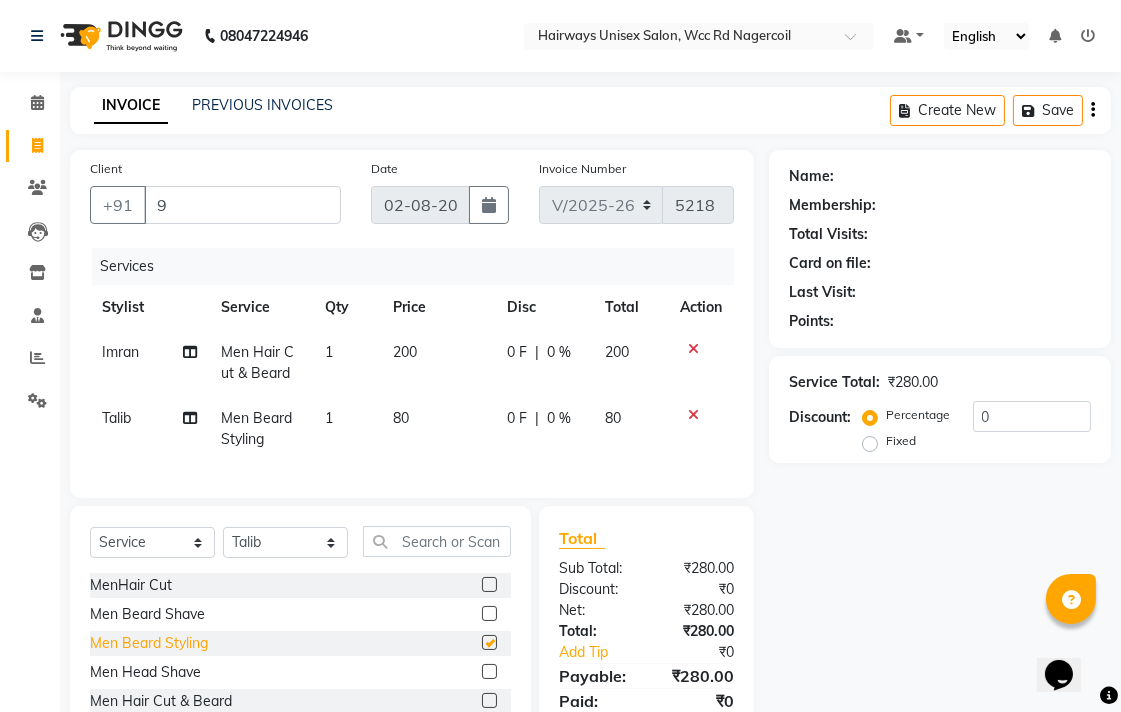 click on "MenHair Cut" 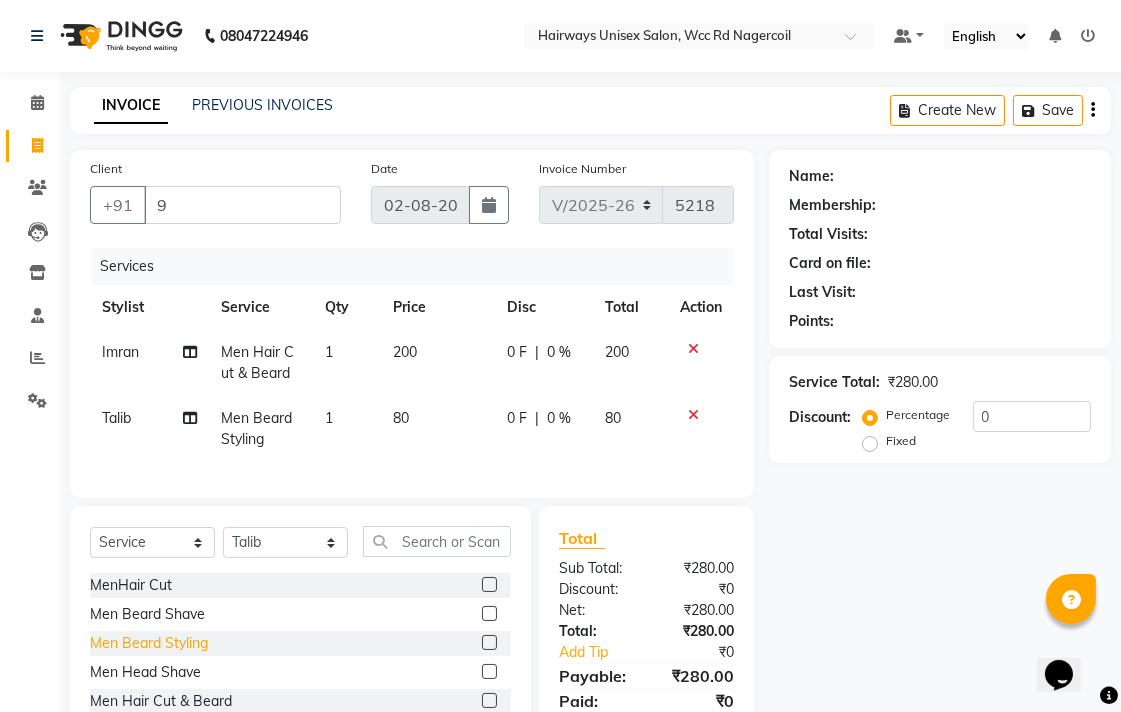 checkbox on "false" 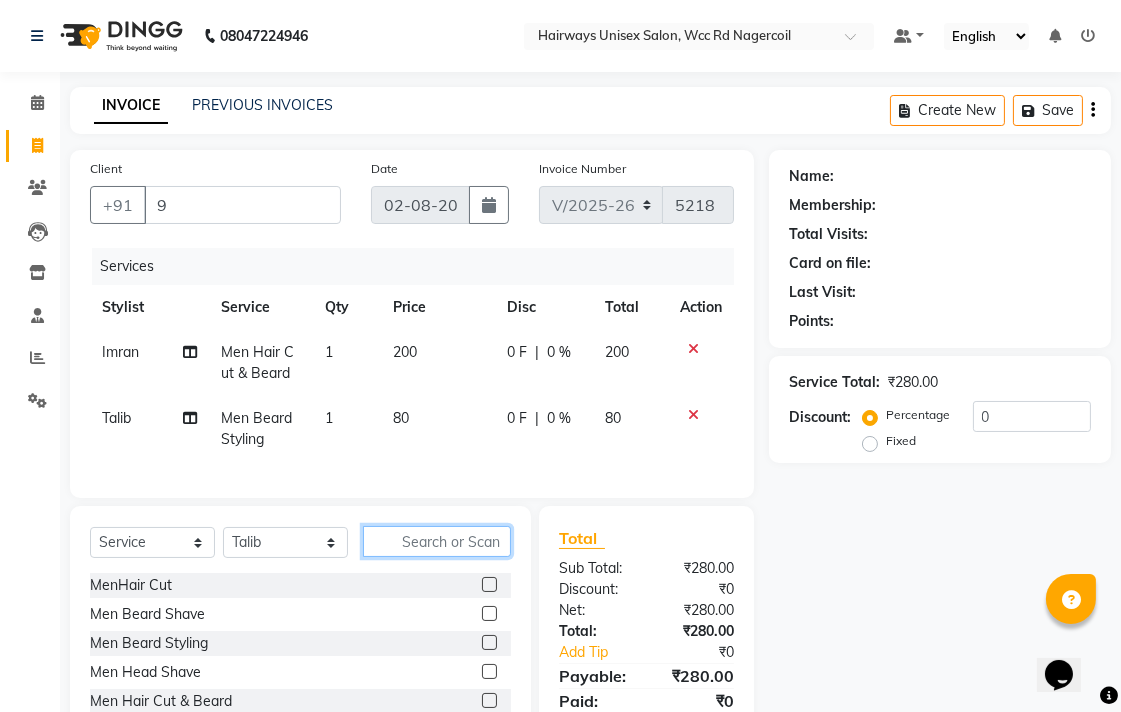 click 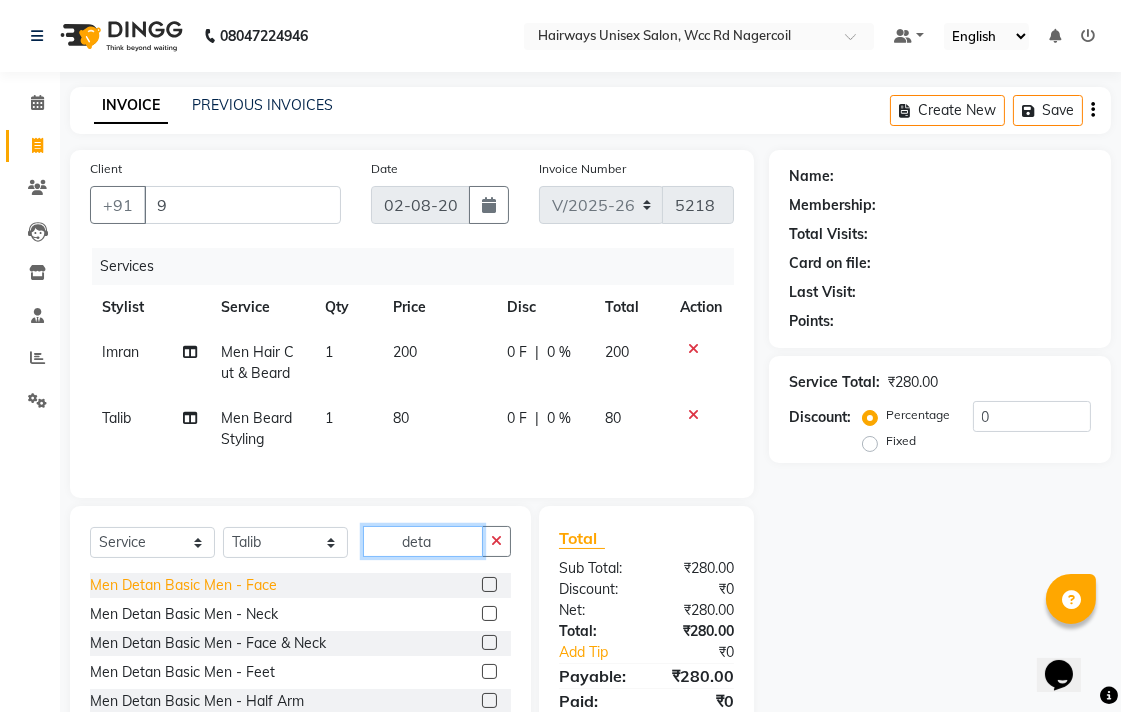type on "deta" 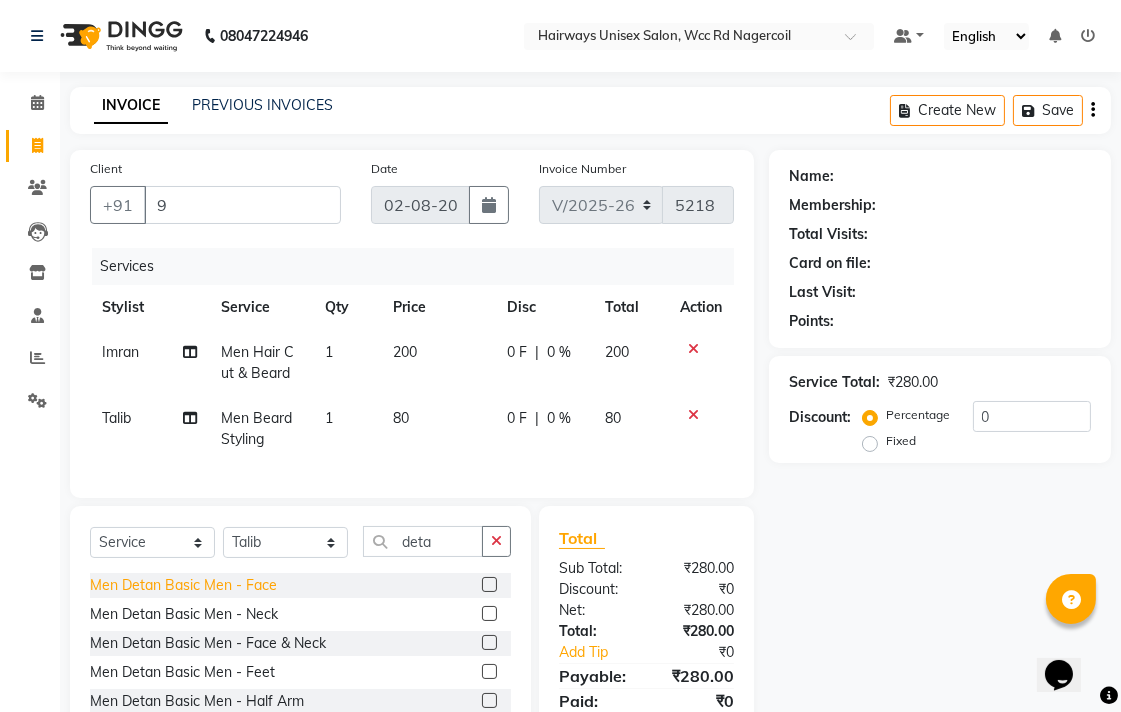 click on "Men Detan Basic Men - Face" 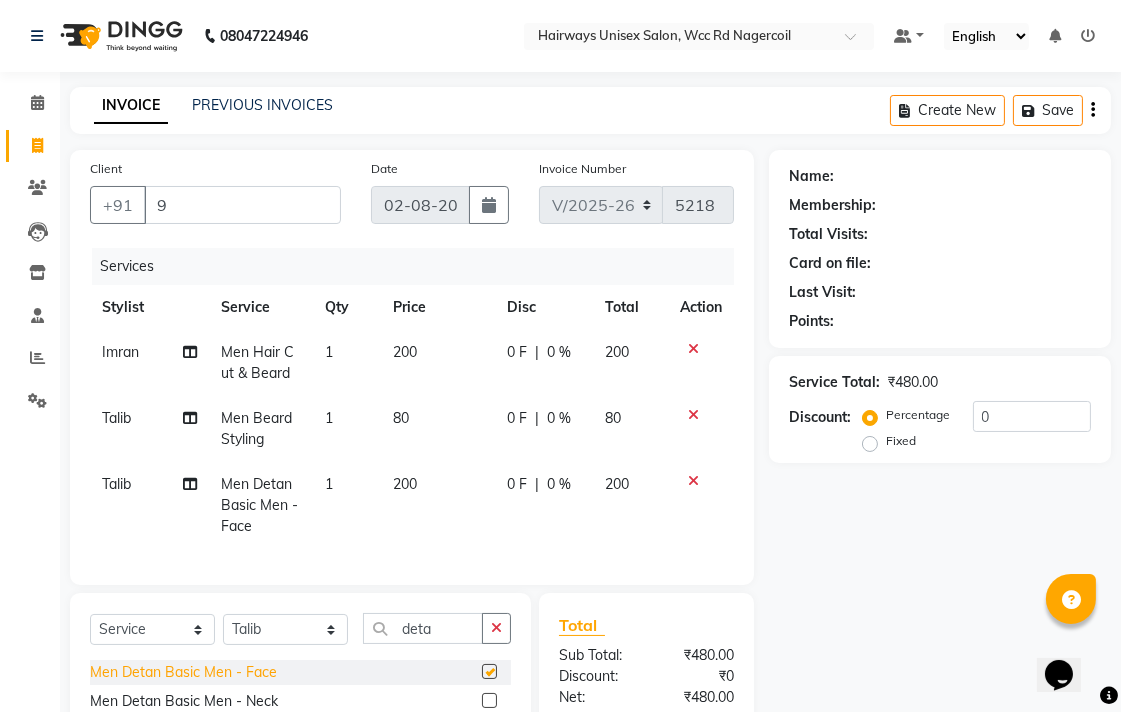 checkbox on "false" 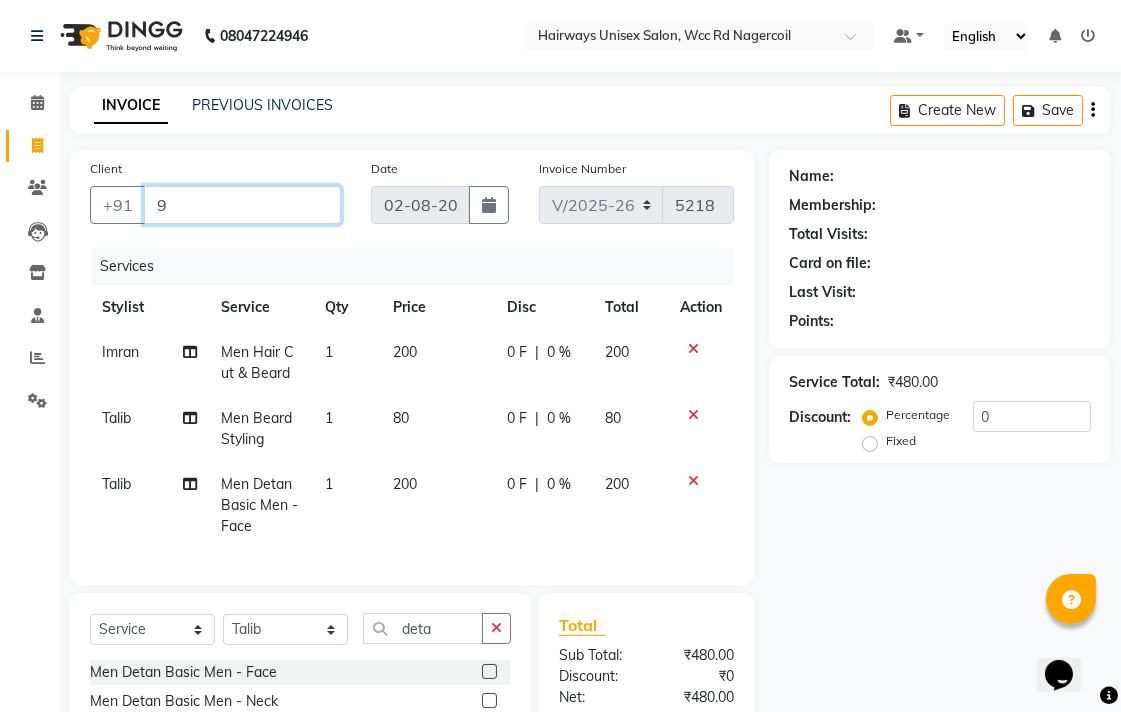 click on "9" at bounding box center (242, 205) 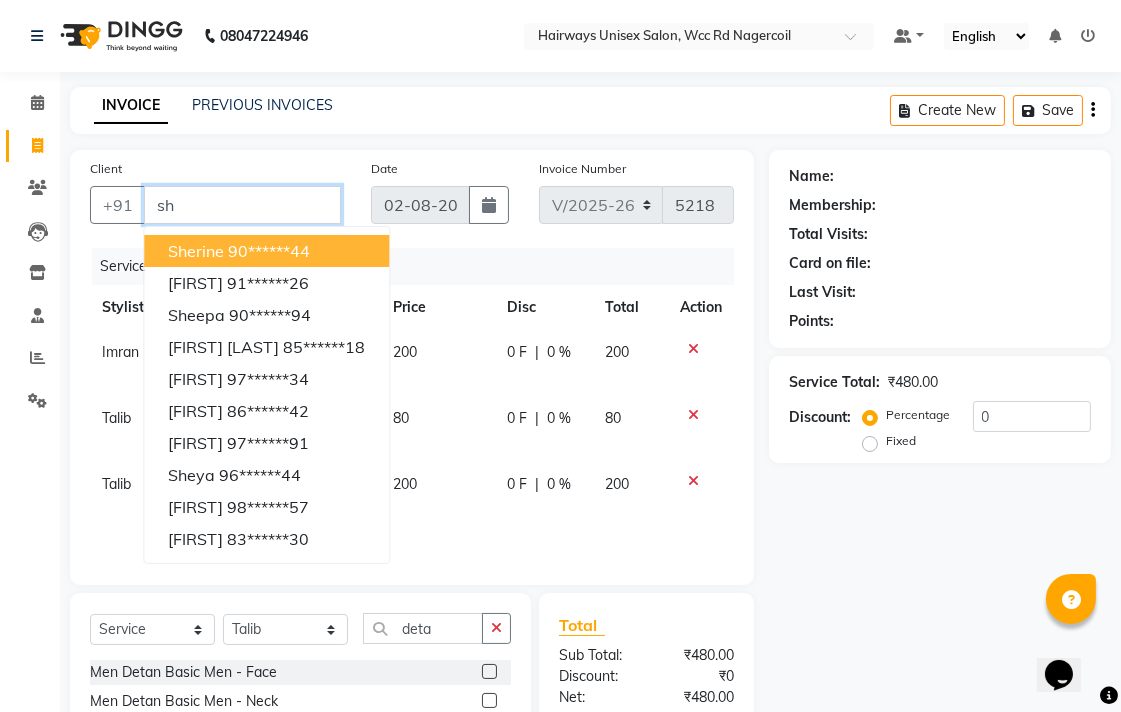 type on "s" 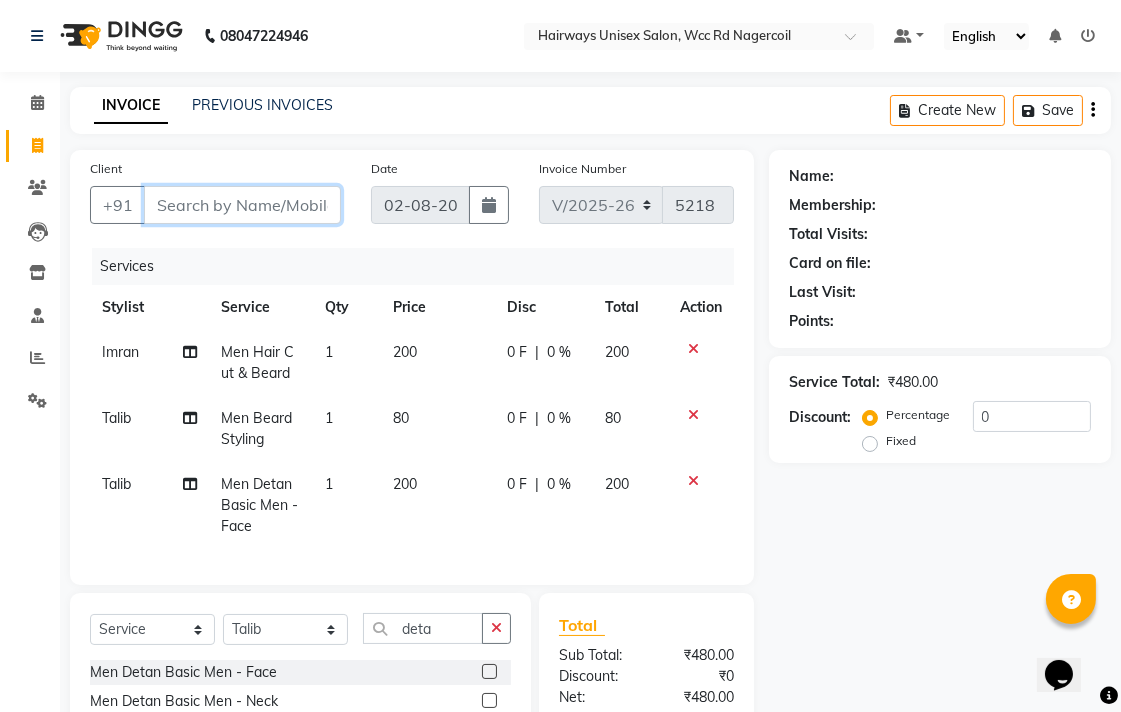 click on "Client" at bounding box center (242, 205) 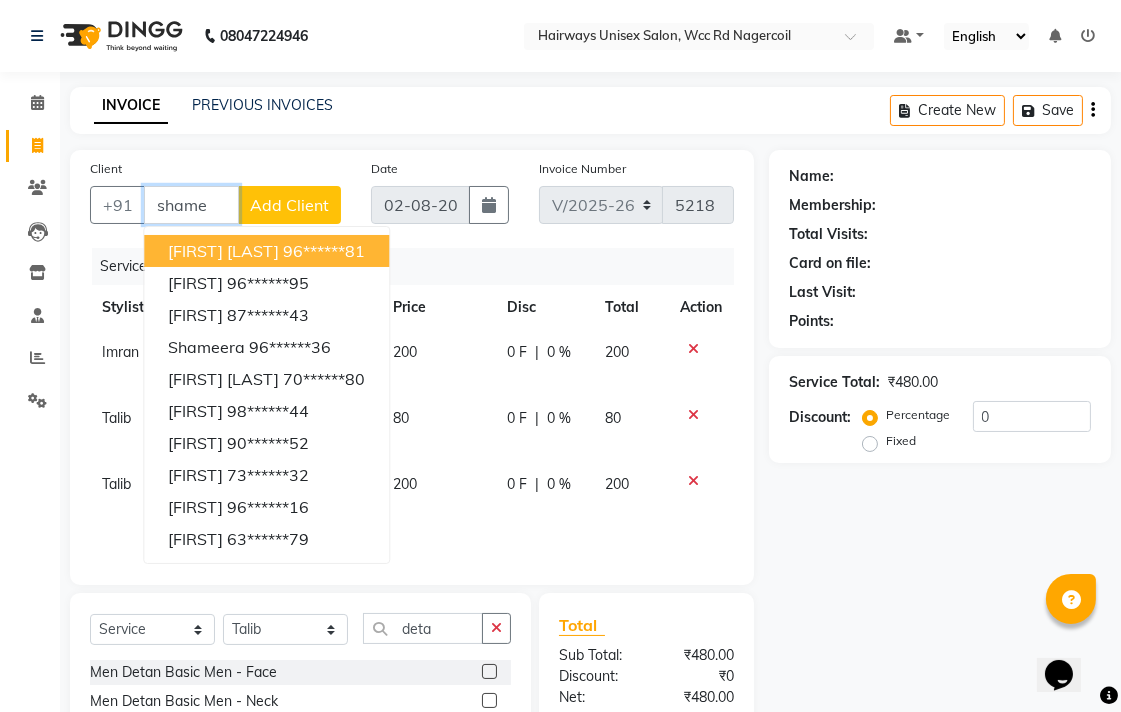 click on "Shameer Khan  96******81" at bounding box center [266, 251] 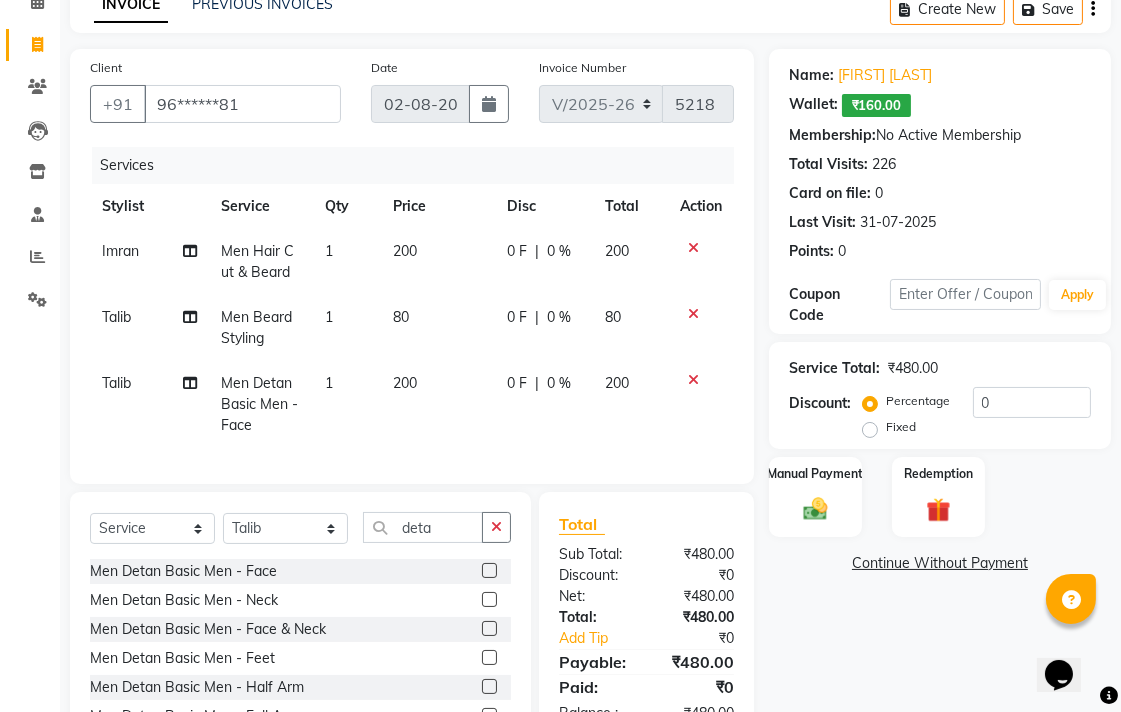 scroll, scrollTop: 0, scrollLeft: 0, axis: both 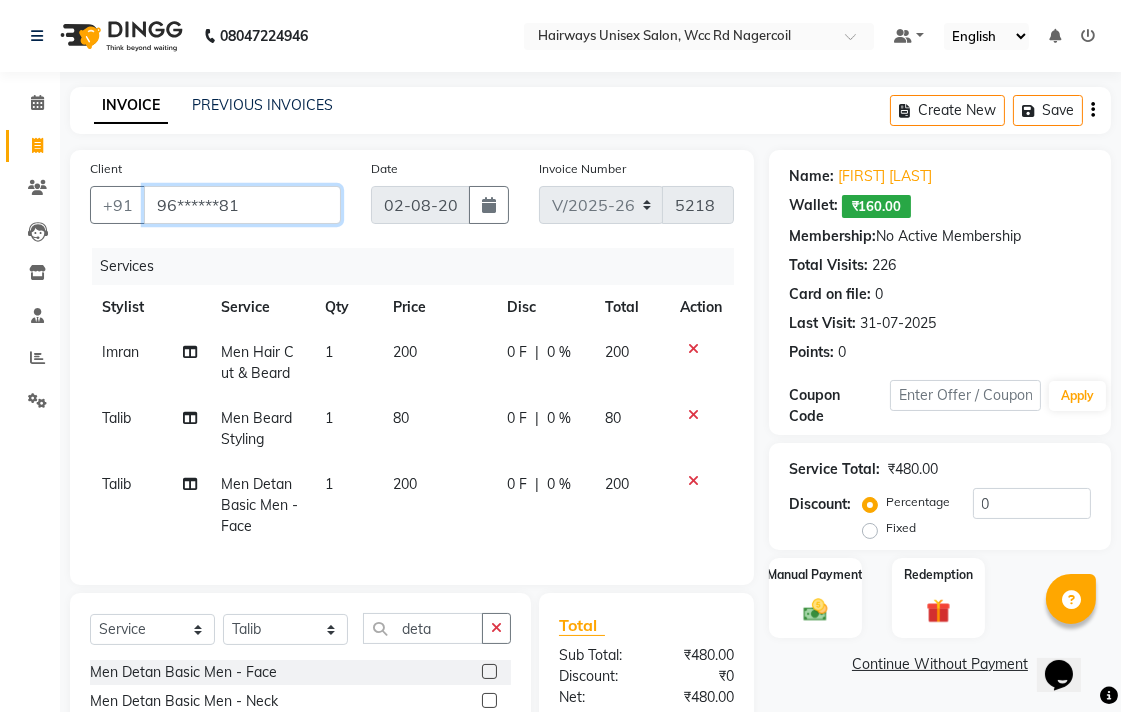 click on "96******81" at bounding box center (242, 205) 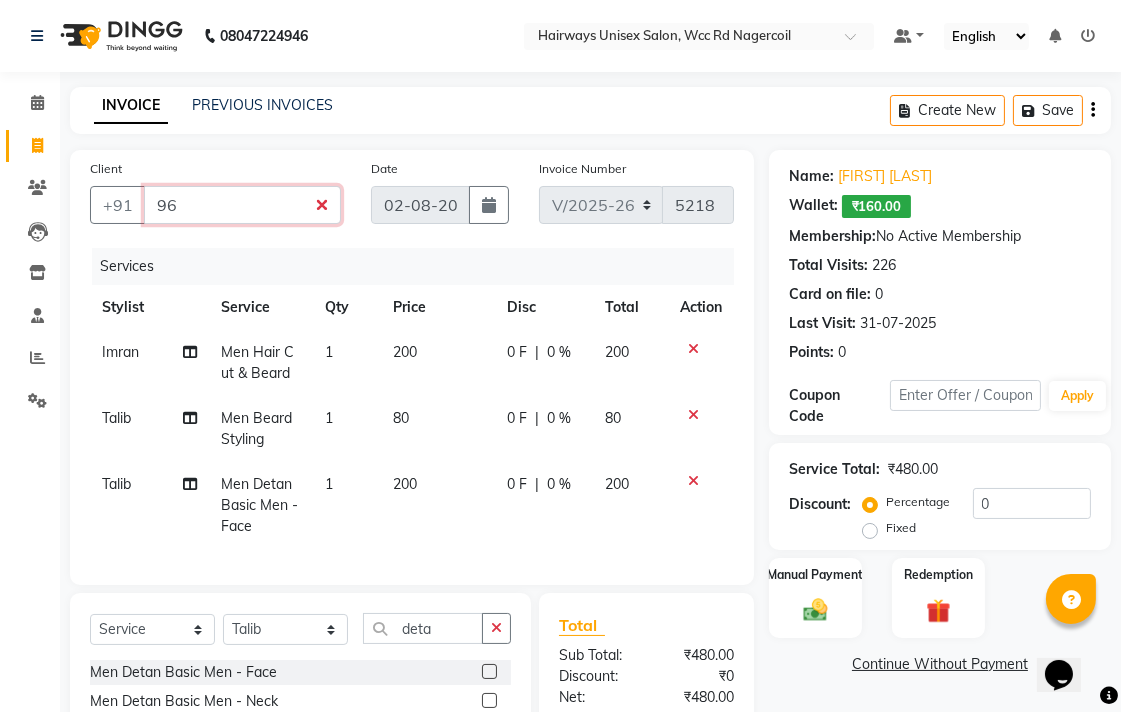 type on "9" 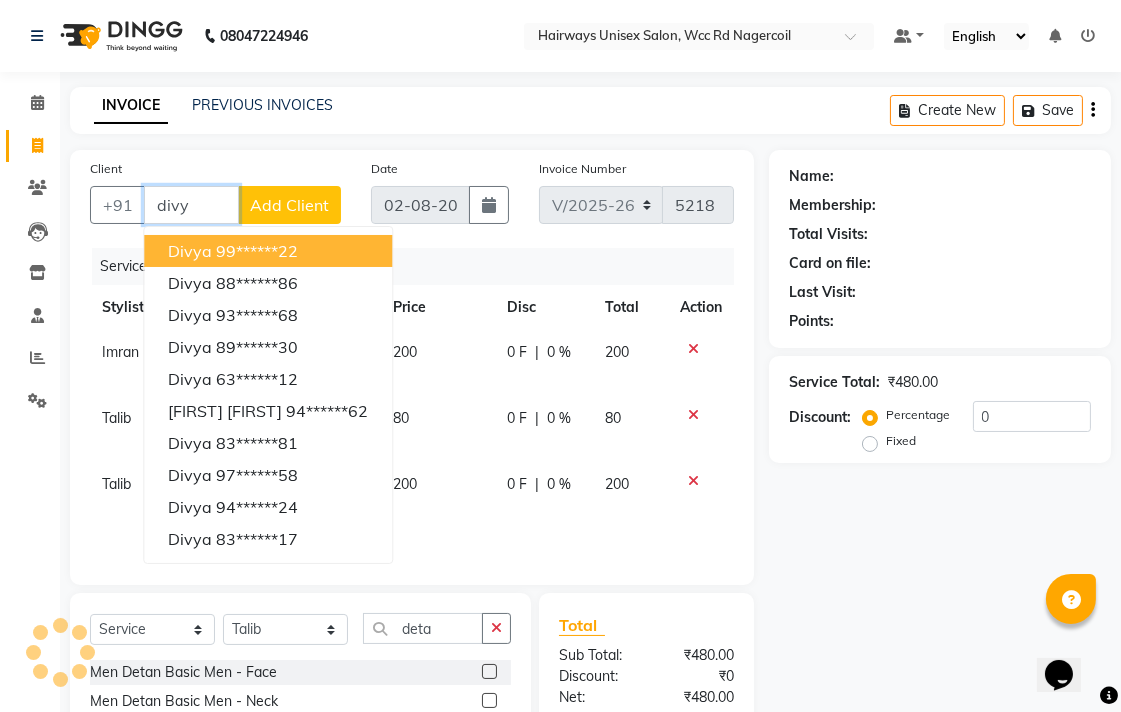 click on "99******22" at bounding box center (257, 251) 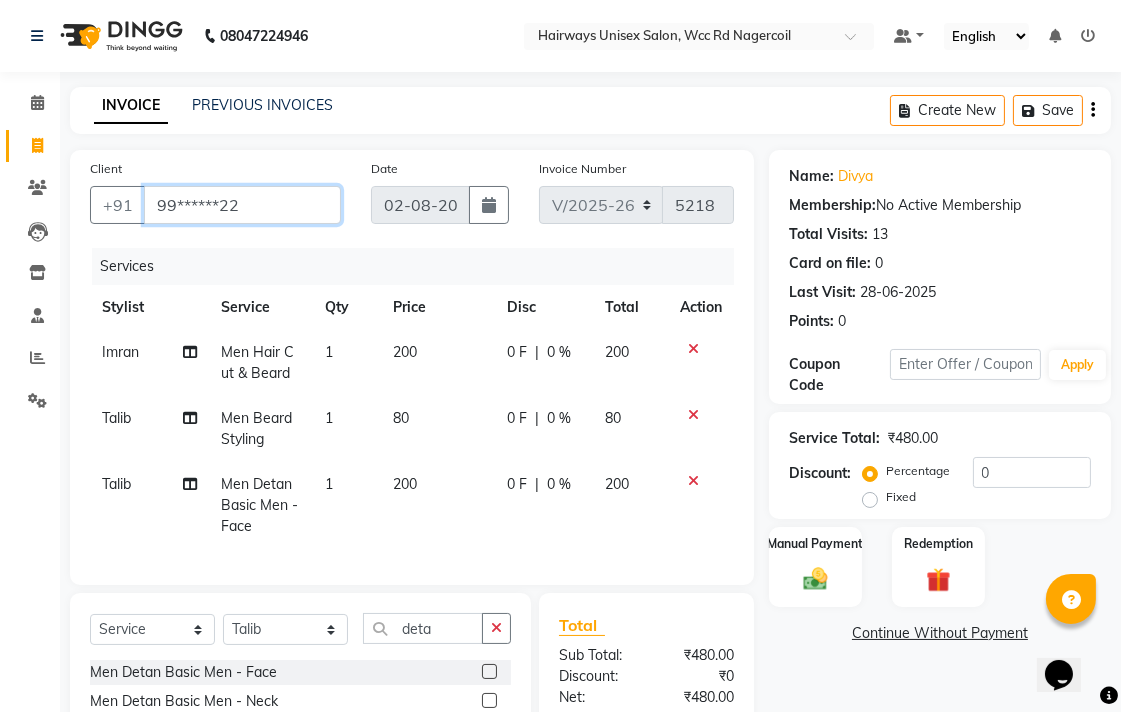 click on "99******22" at bounding box center (242, 205) 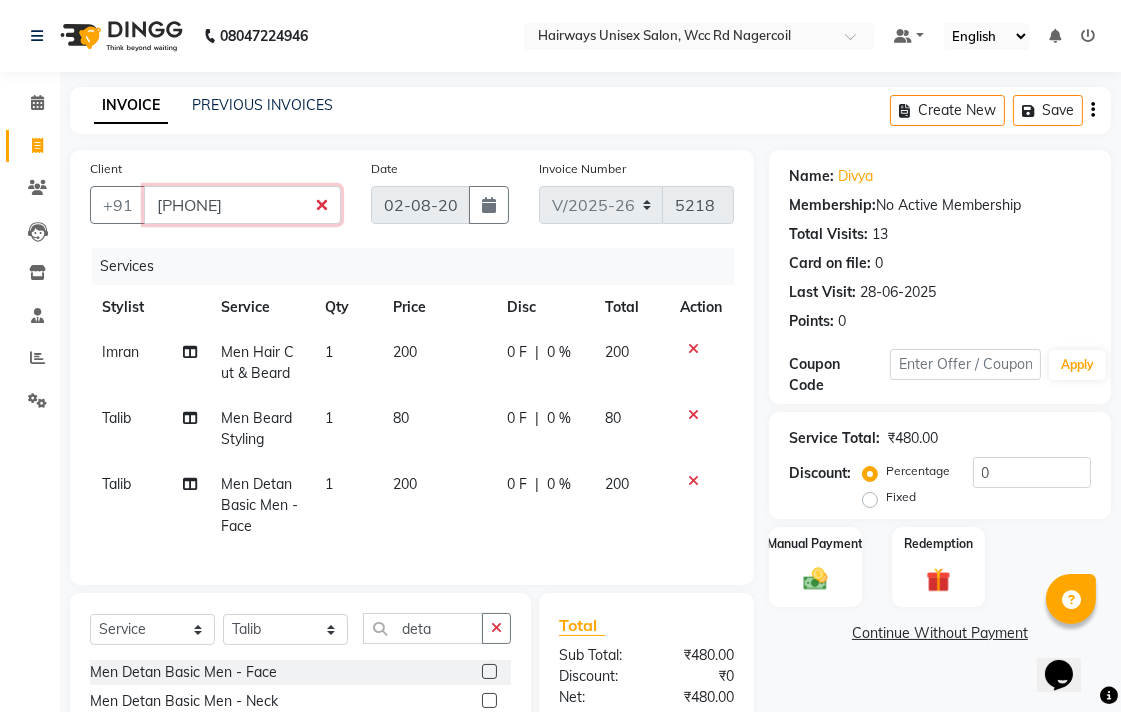 type on "99******" 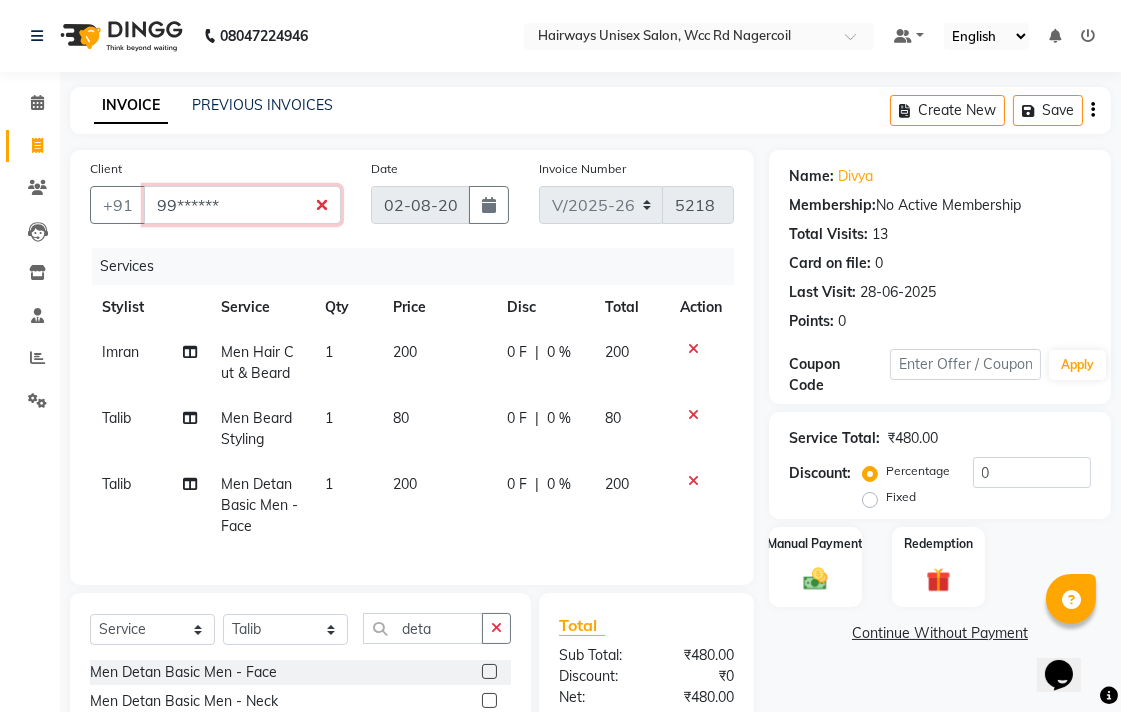 click on "99******" at bounding box center (242, 205) 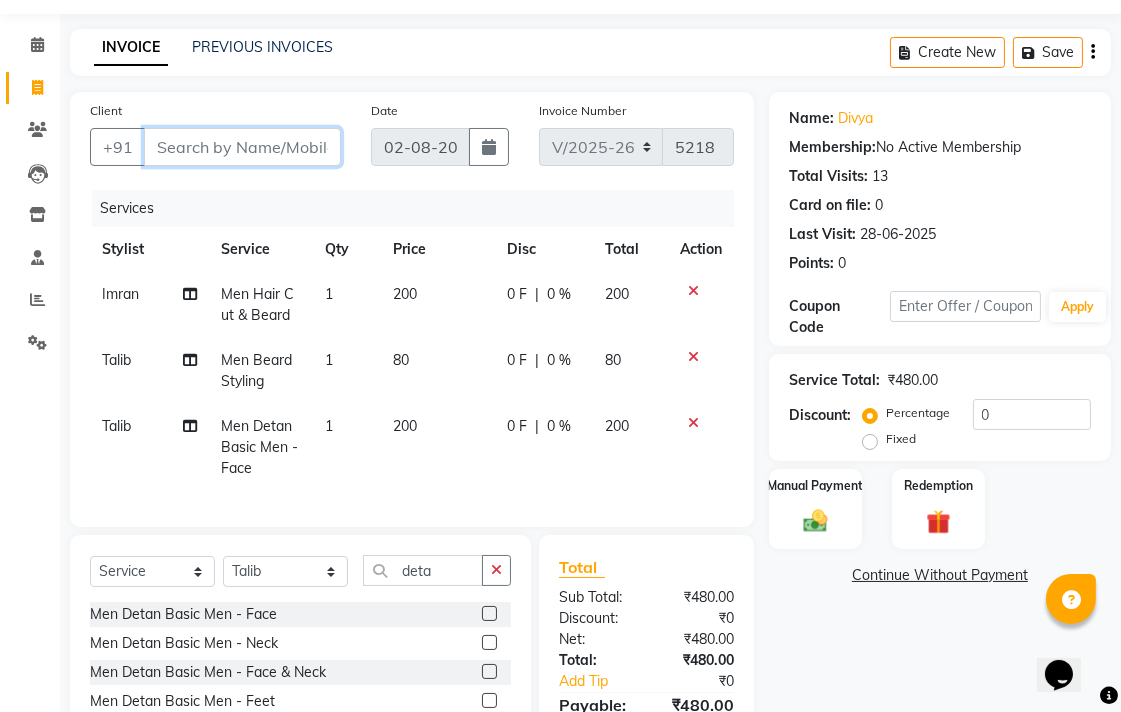 scroll, scrollTop: 111, scrollLeft: 0, axis: vertical 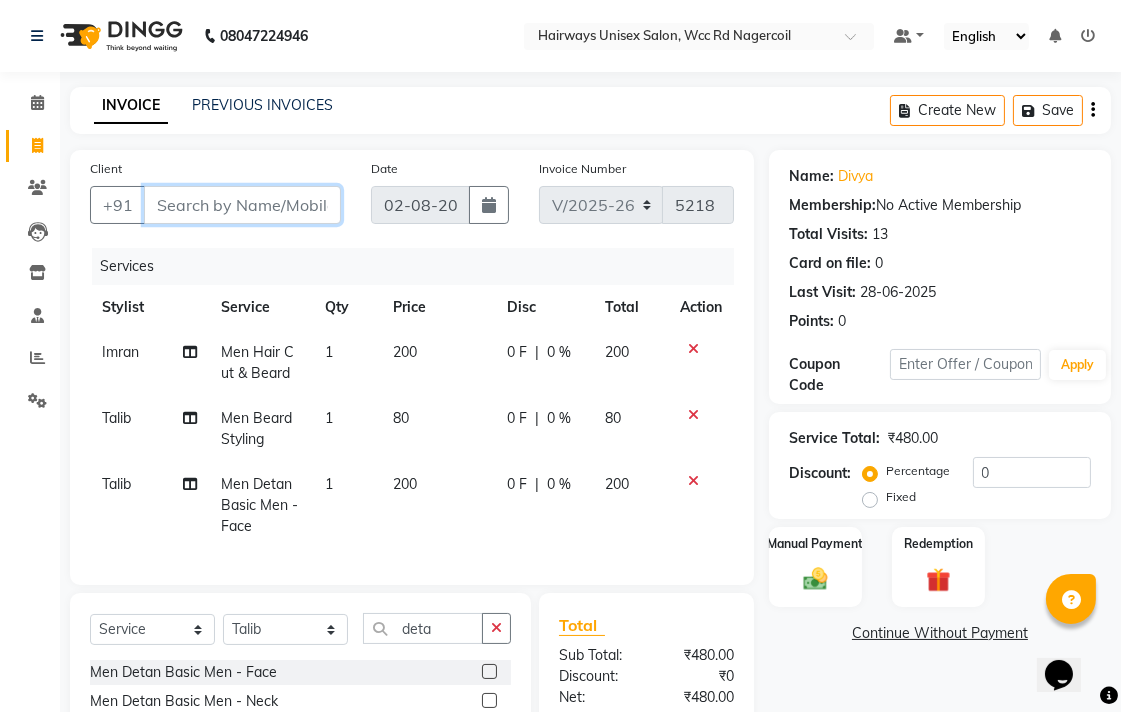 click on "Client" at bounding box center [242, 205] 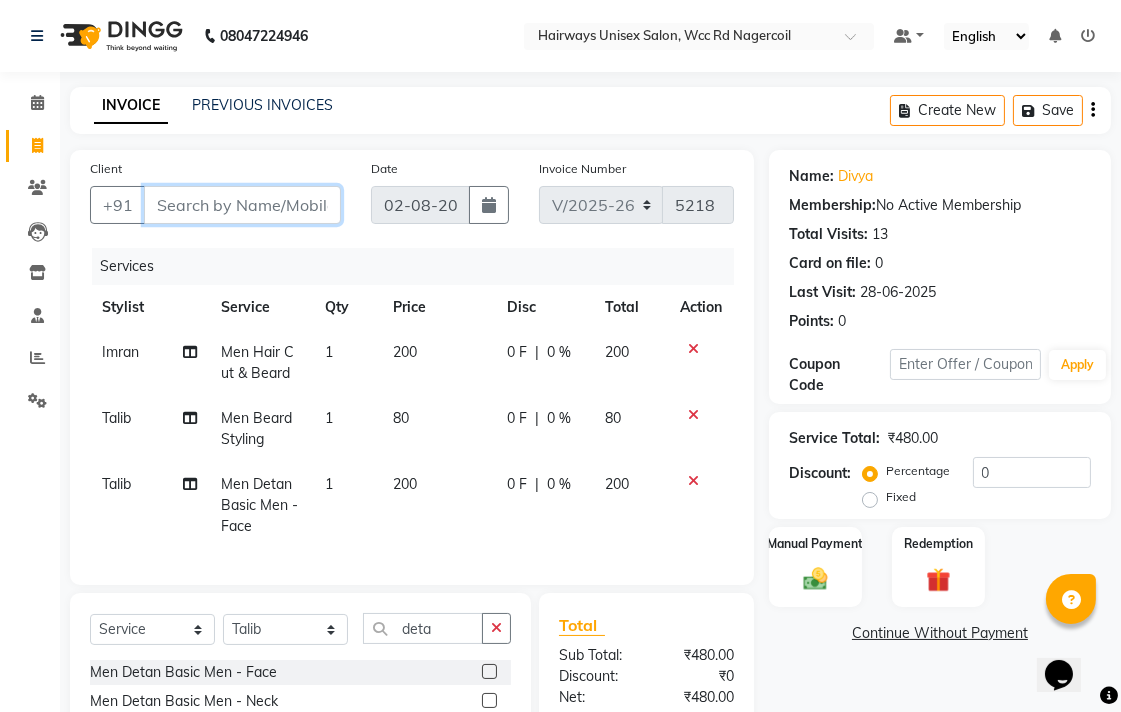 type on "9" 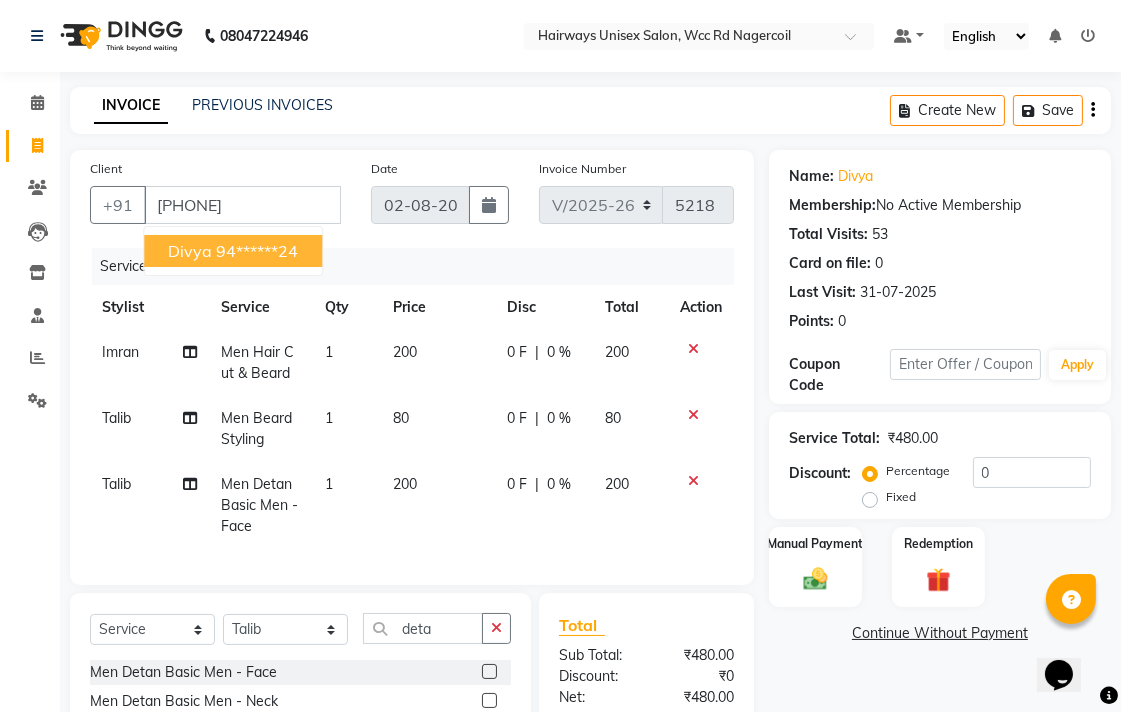 click on "94******24" at bounding box center [257, 251] 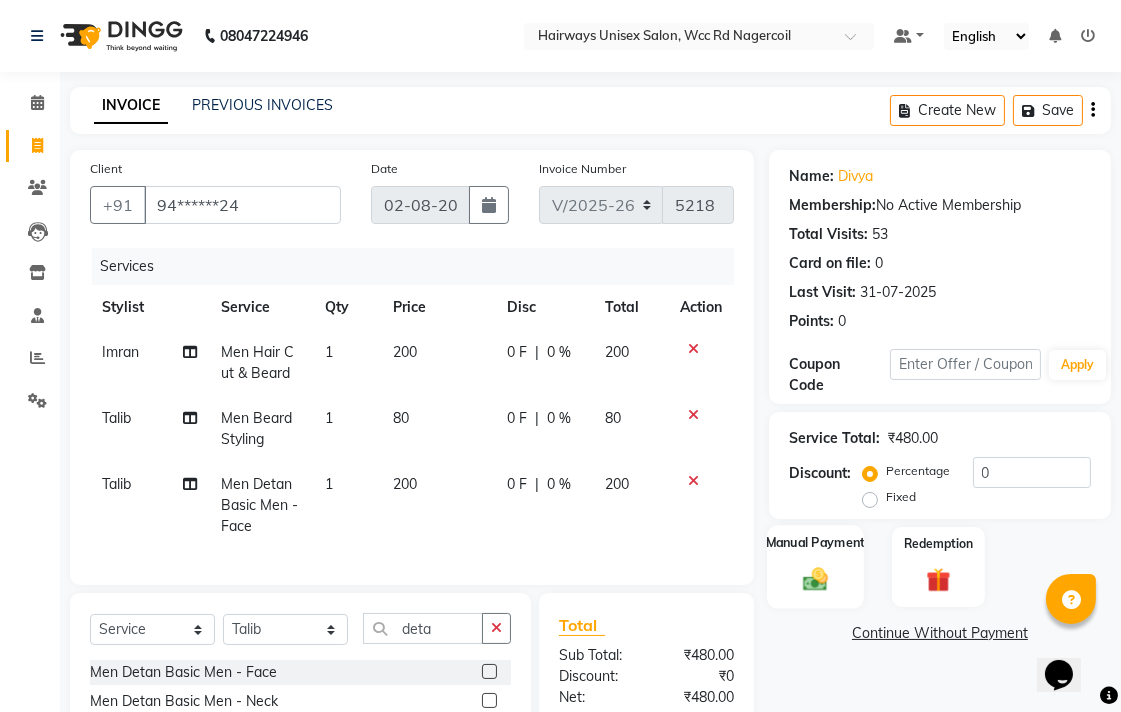 click 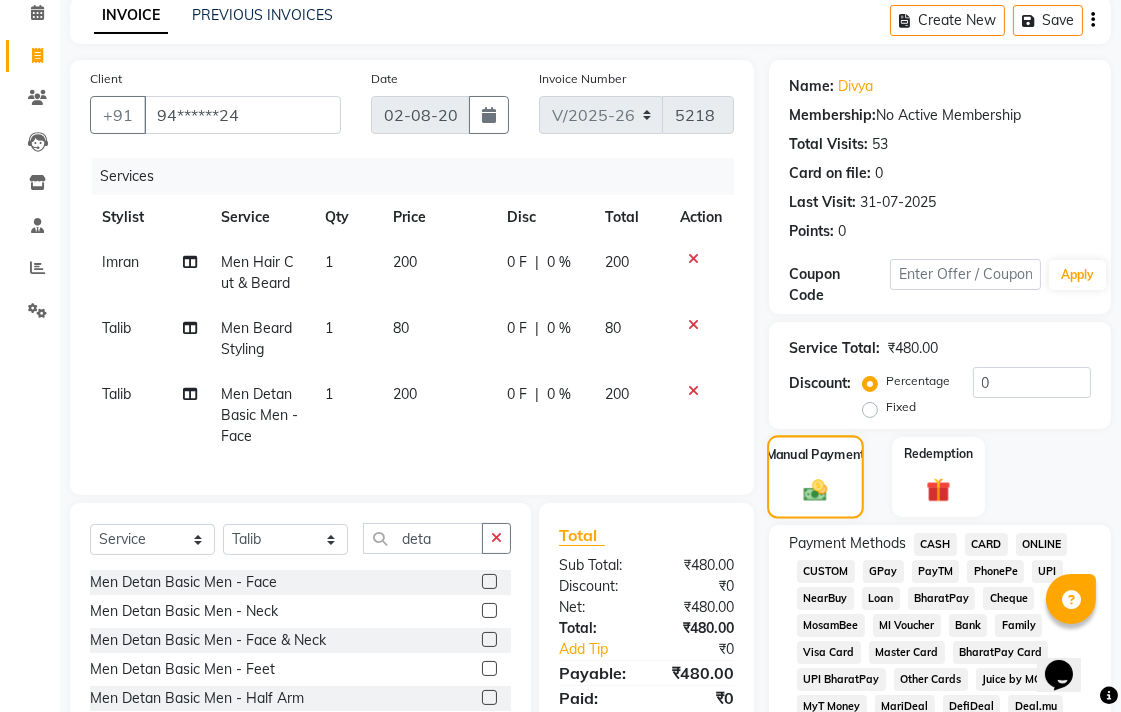 scroll, scrollTop: 222, scrollLeft: 0, axis: vertical 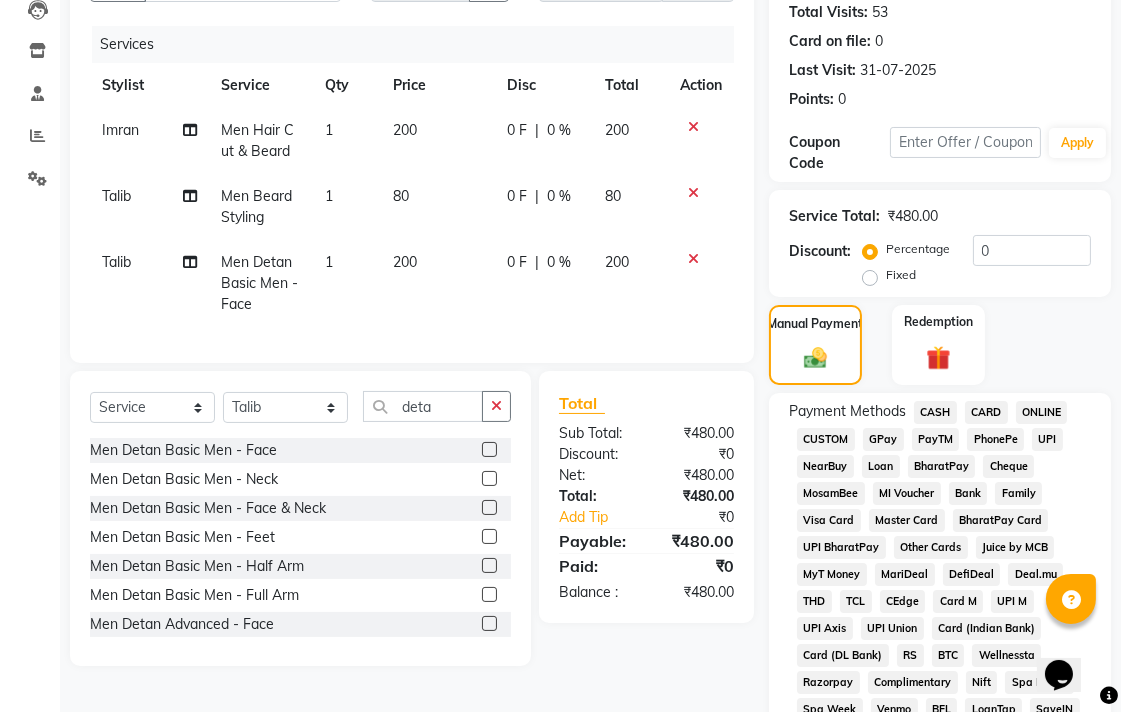 click on "UPI" 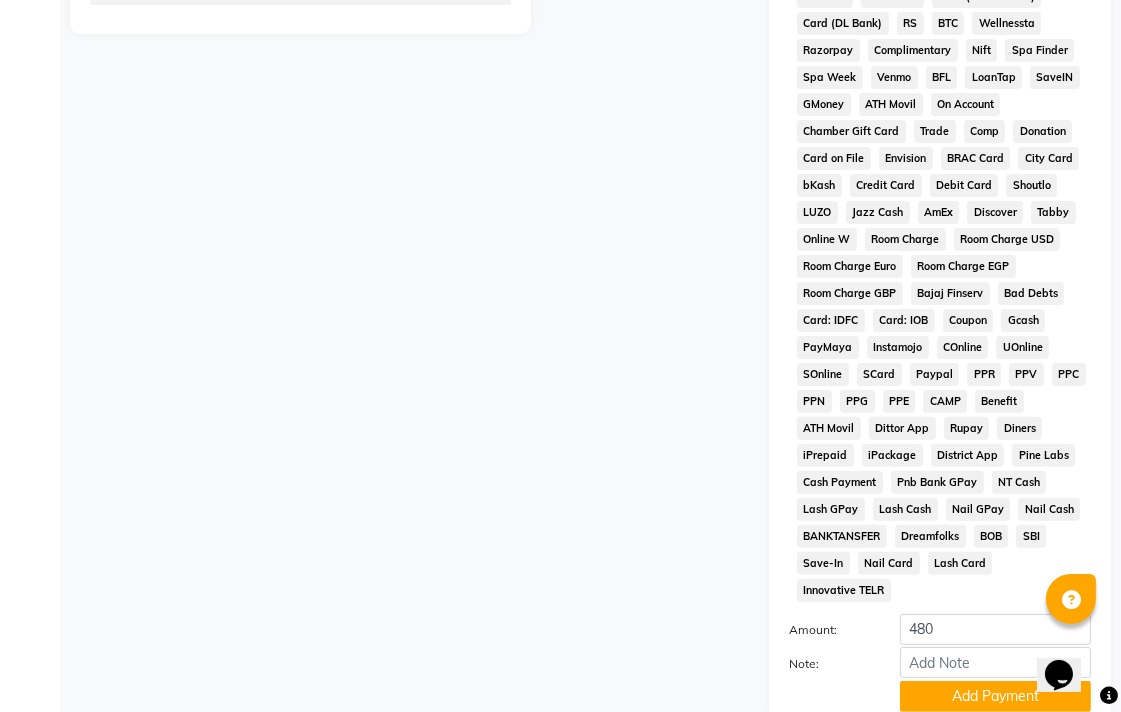 scroll, scrollTop: 913, scrollLeft: 0, axis: vertical 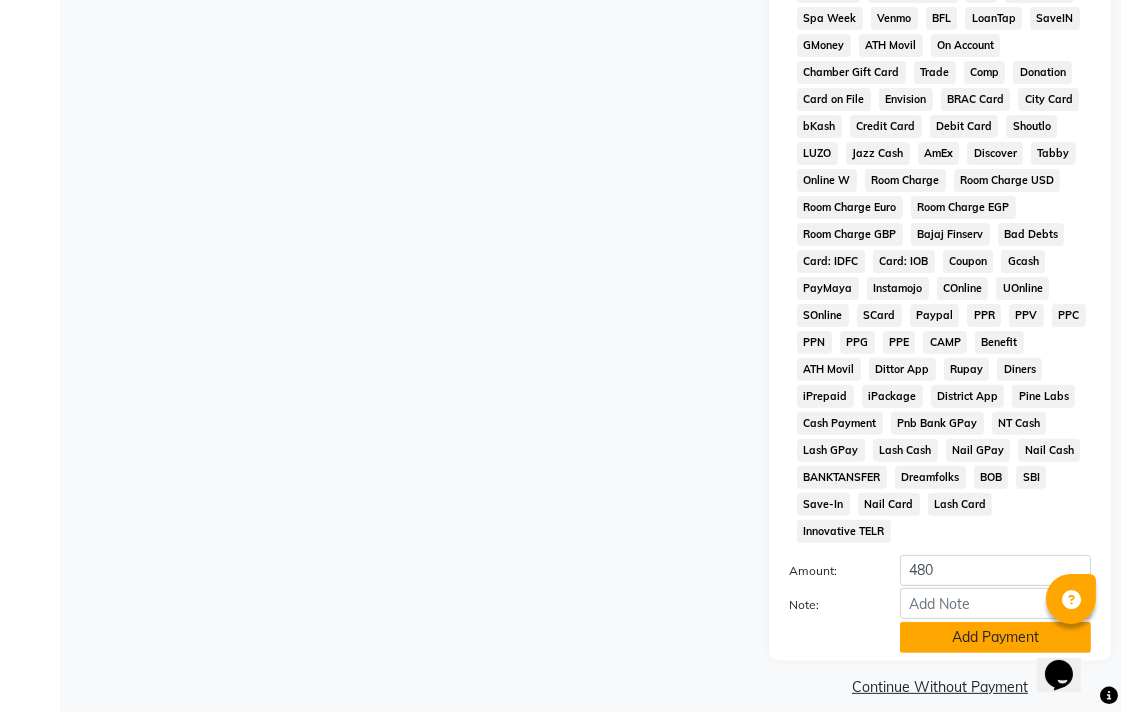 click on "Add Payment" 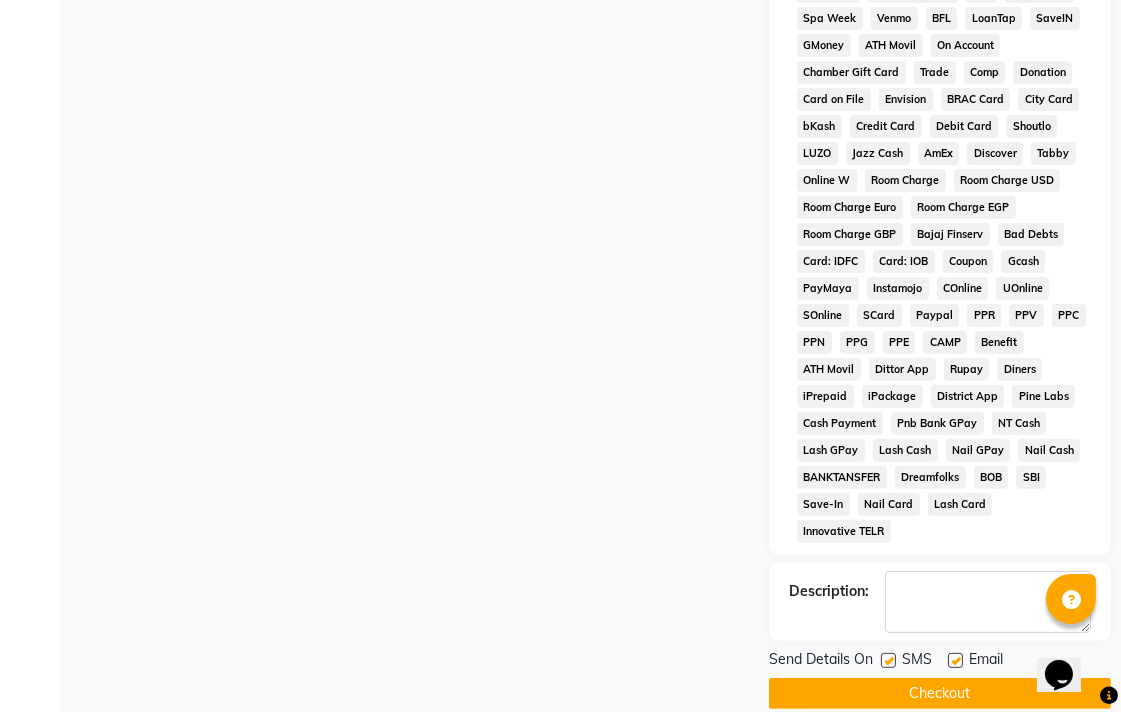 click on "Checkout" 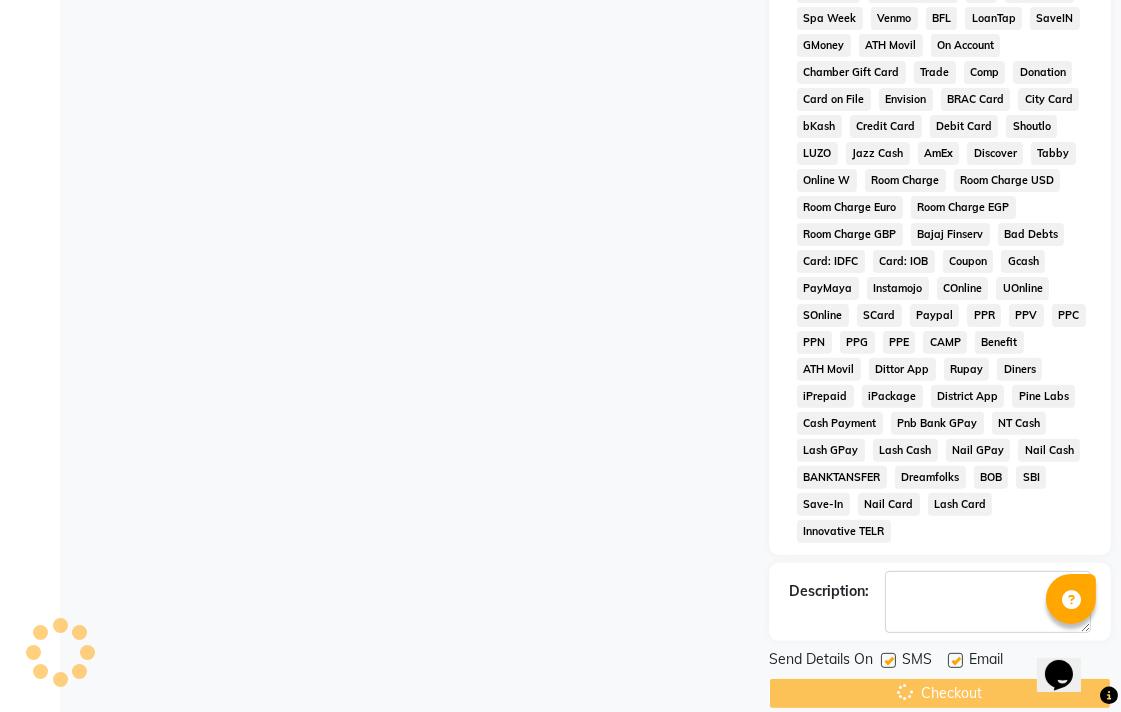 scroll, scrollTop: 0, scrollLeft: 0, axis: both 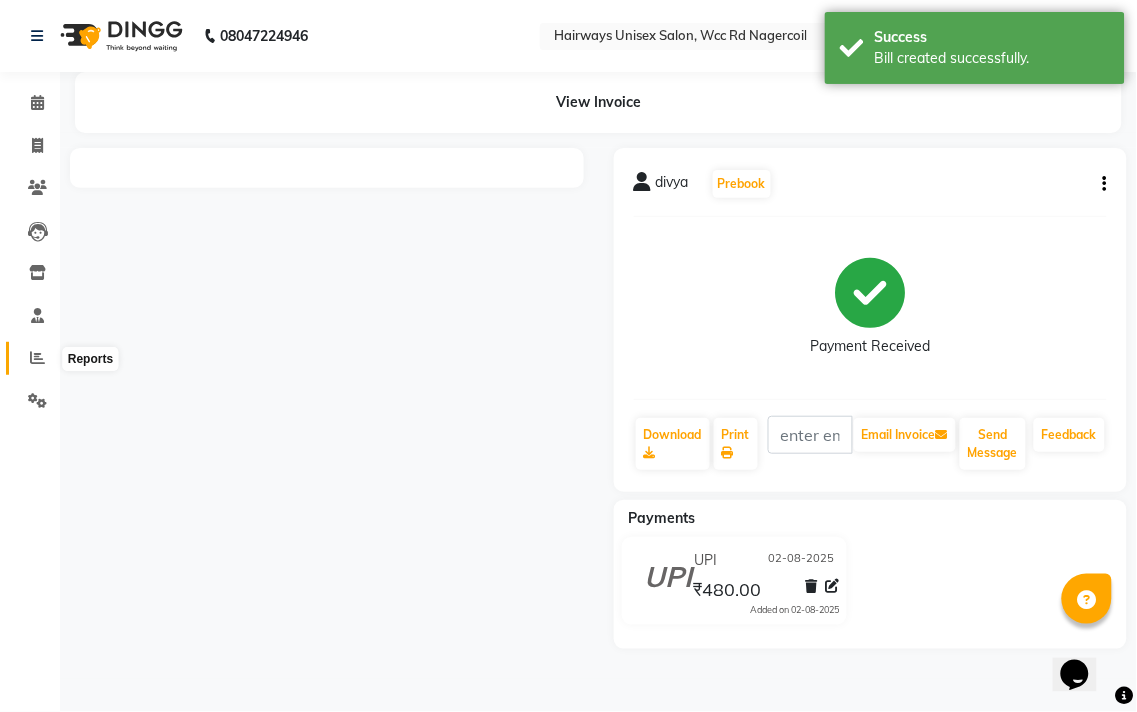 click 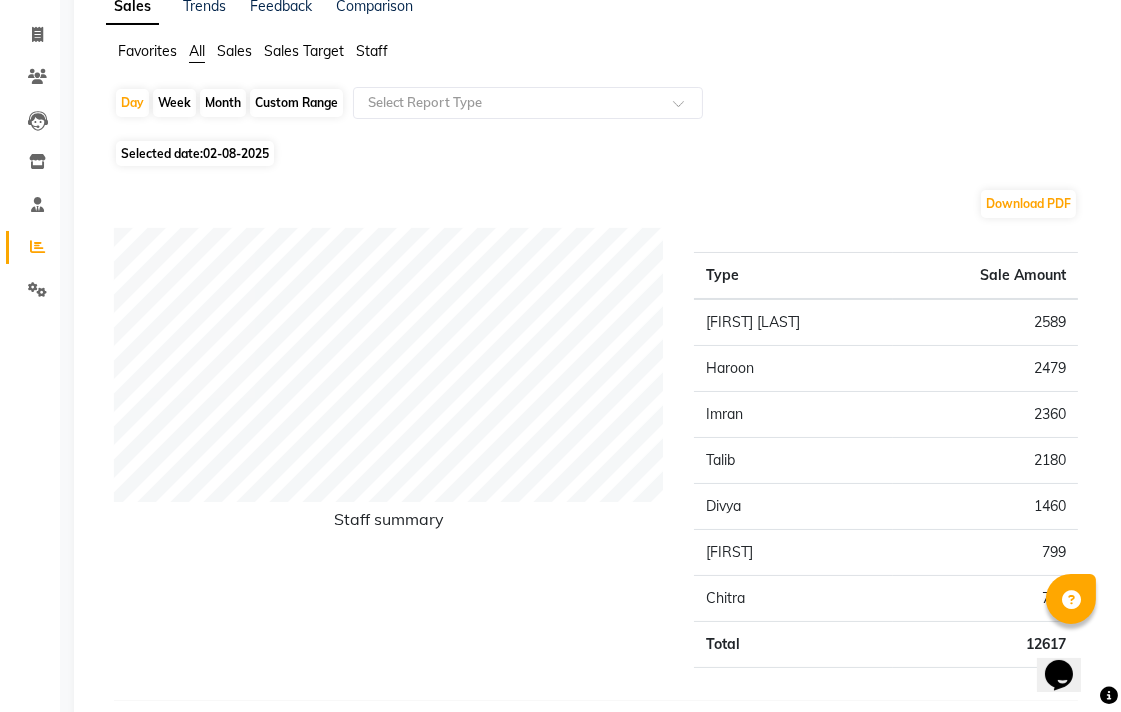 scroll, scrollTop: 0, scrollLeft: 0, axis: both 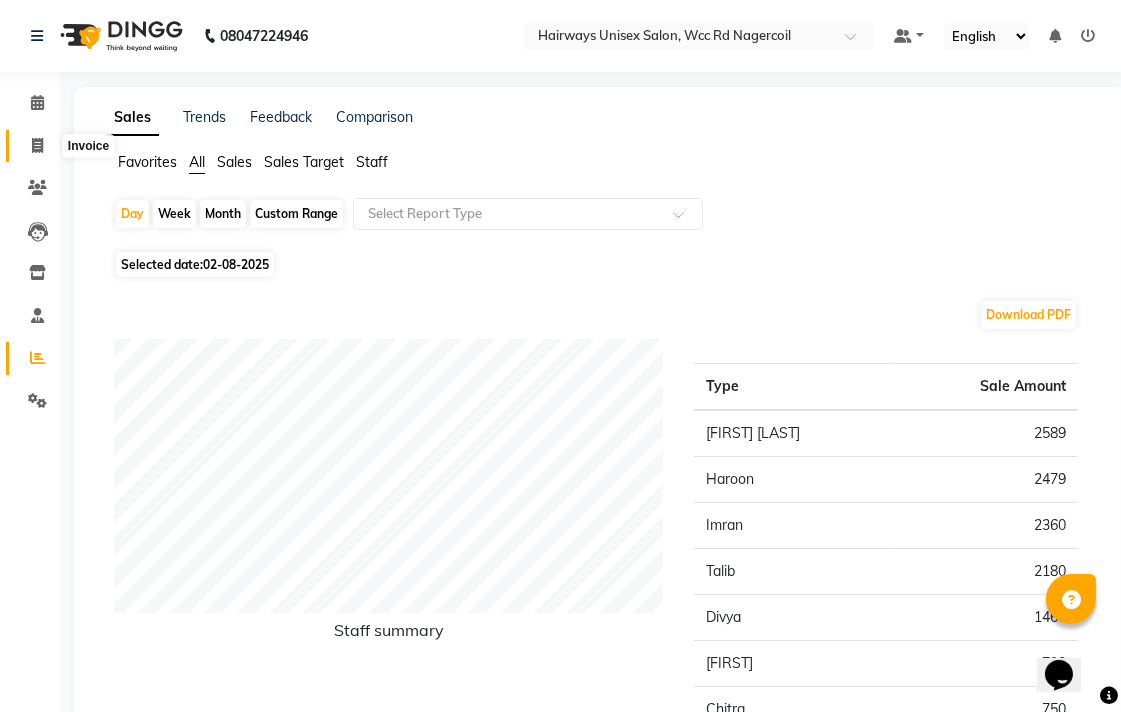 click 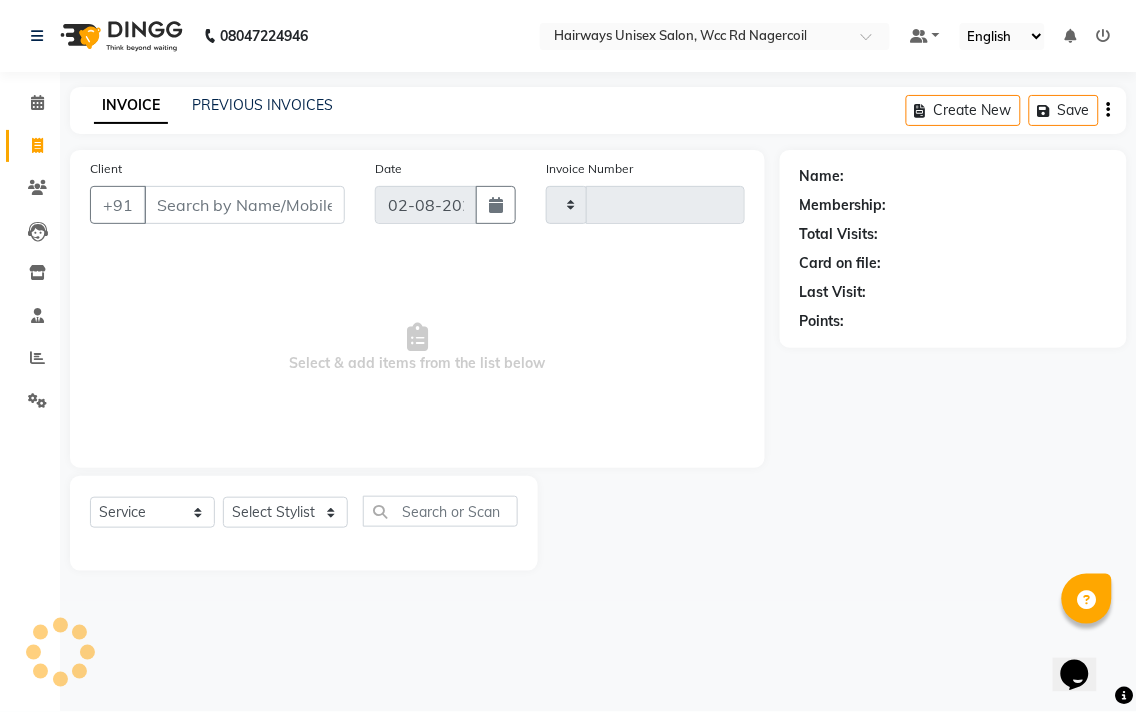 type on "5221" 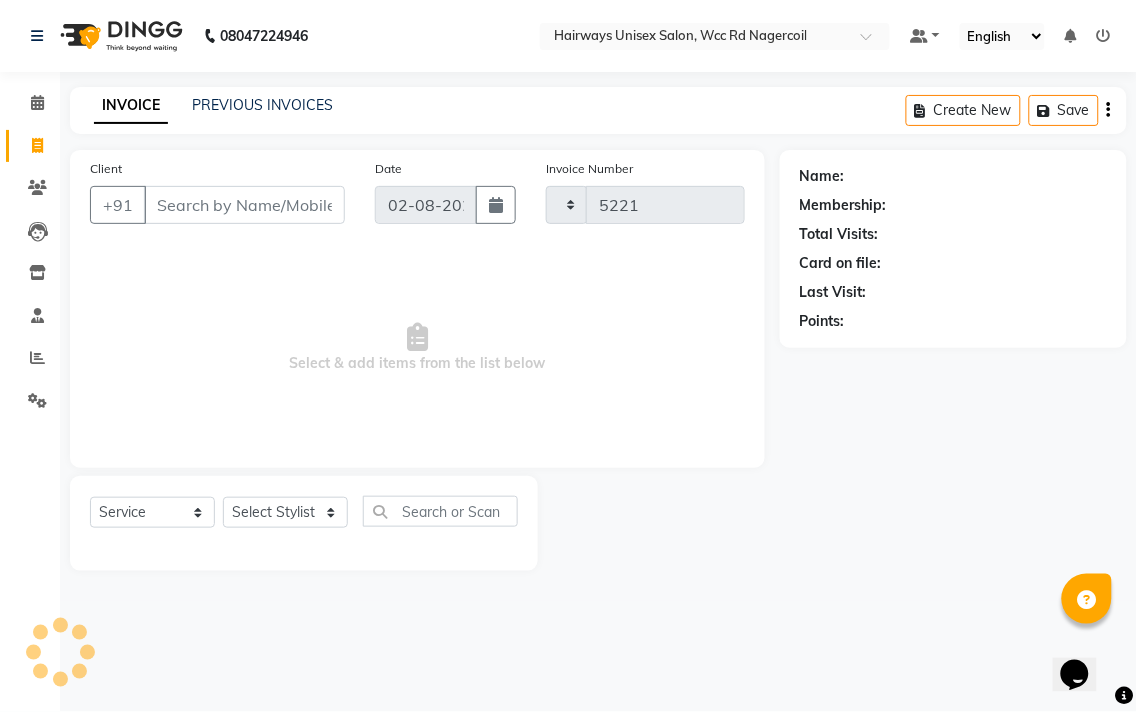select on "6523" 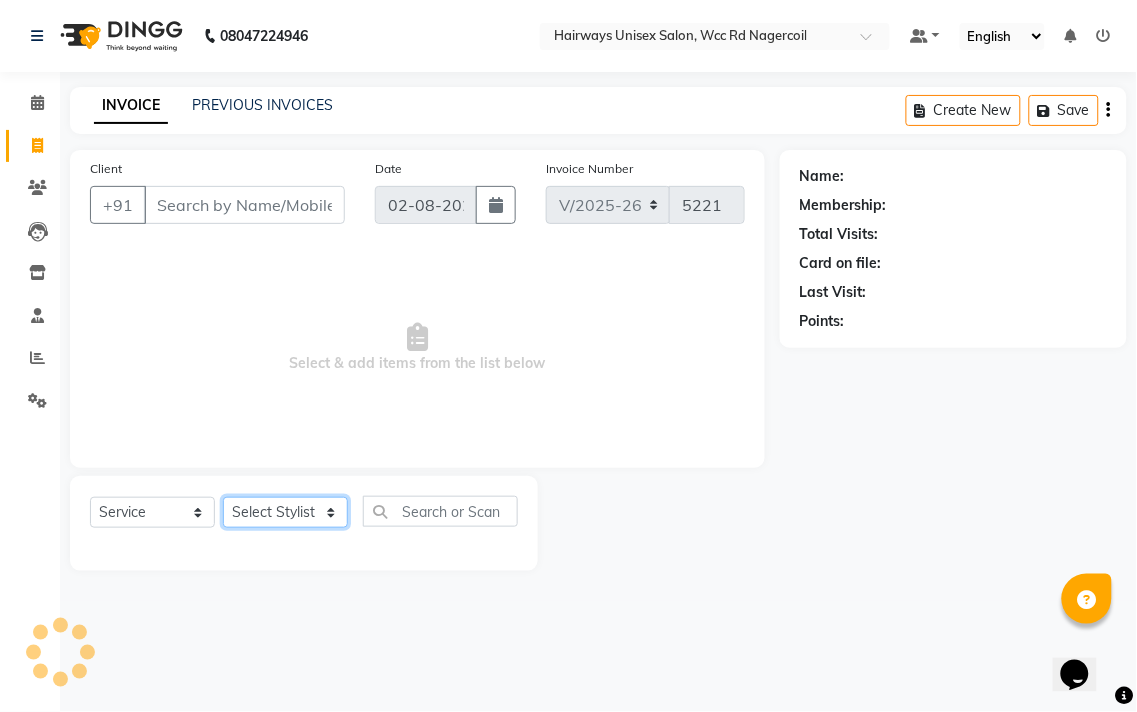 drag, startPoint x: 323, startPoint y: 512, endPoint x: 323, endPoint y: 497, distance: 15 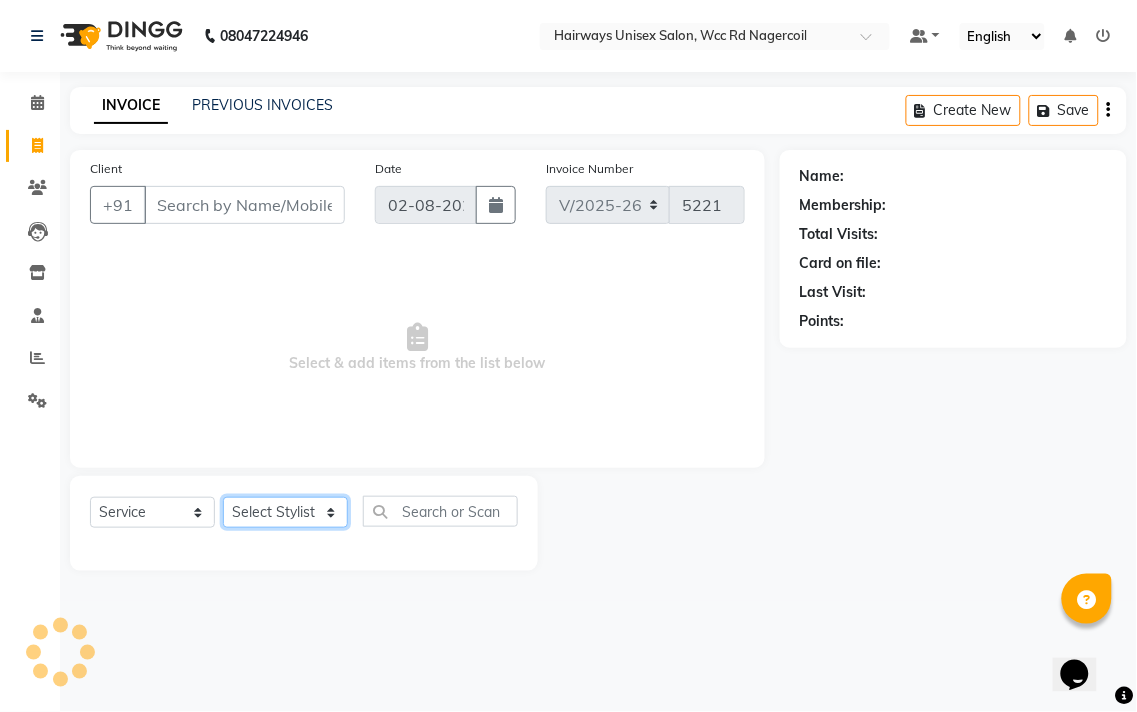 click on "Select Stylist Admin Chitra divya Gokila Haroon Imran Reception Salman Sartaj Khan Talib" 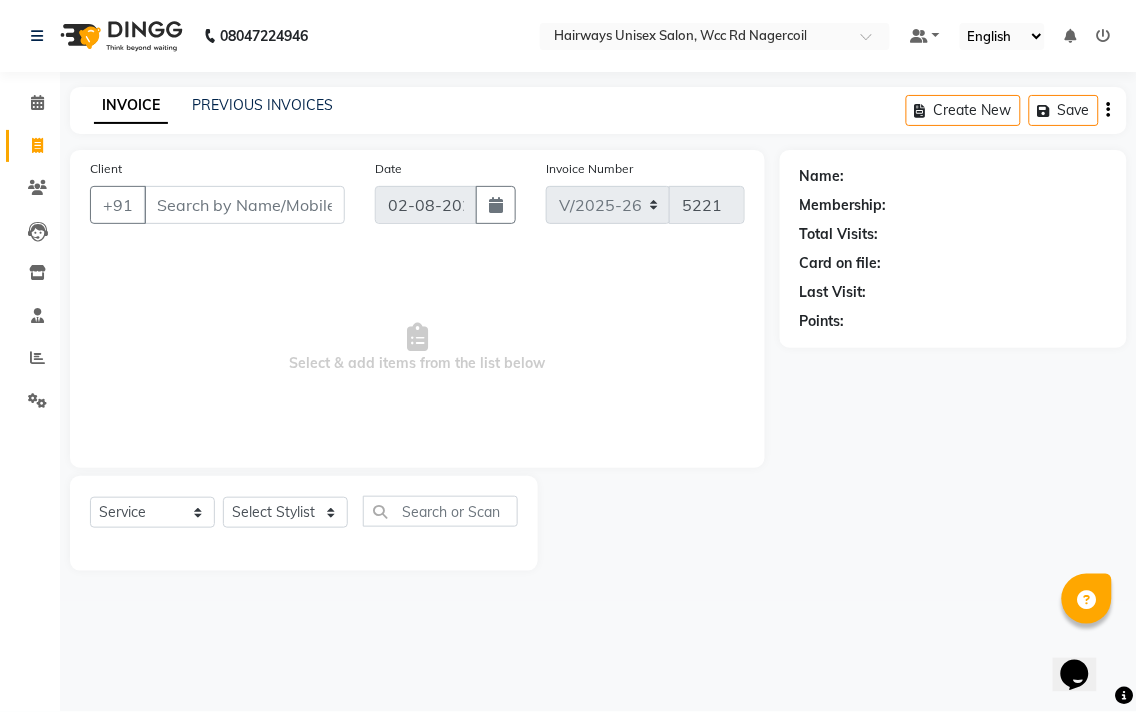 click on "Select & add items from the list below" at bounding box center (417, 348) 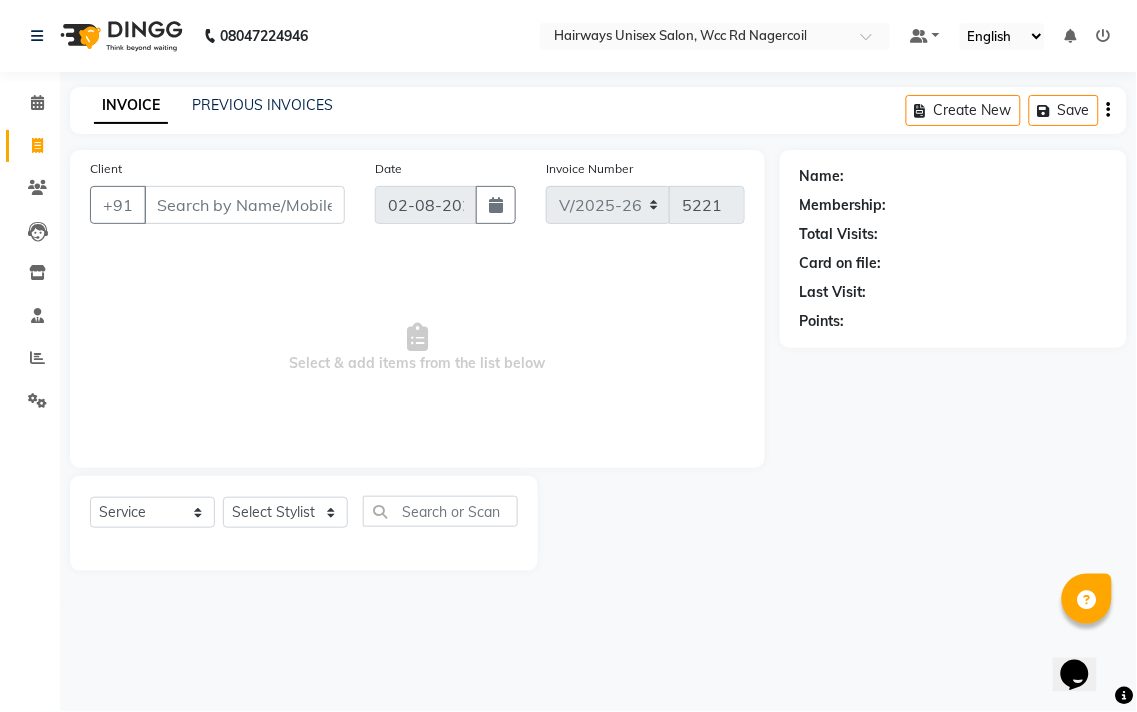 click on "Select  Service  Product  Membership  Package Voucher Prepaid Gift Card  Select Stylist Admin Chitra divya Gokila Haroon Imran Reception Salman Sartaj Khan Talib" 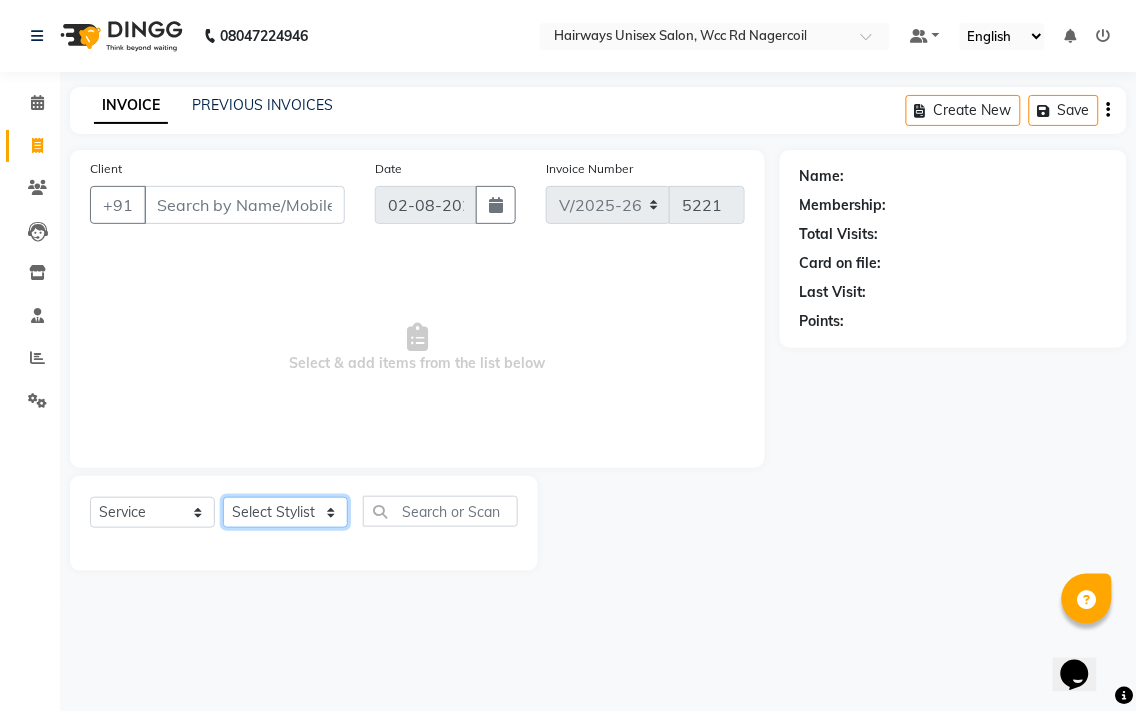 click on "Select Stylist Admin Chitra divya Gokila Haroon Imran Reception Salman Sartaj Khan Talib" 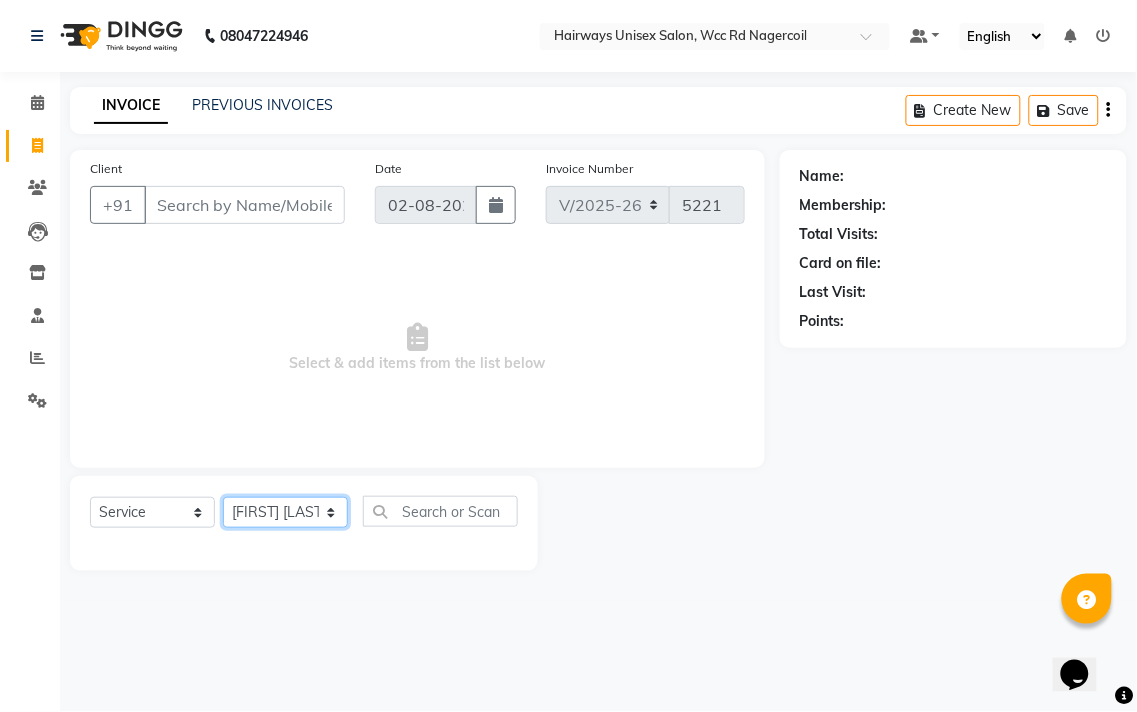 click on "Select Stylist Admin Chitra divya Gokila Haroon Imran Reception Salman Sartaj Khan Talib" 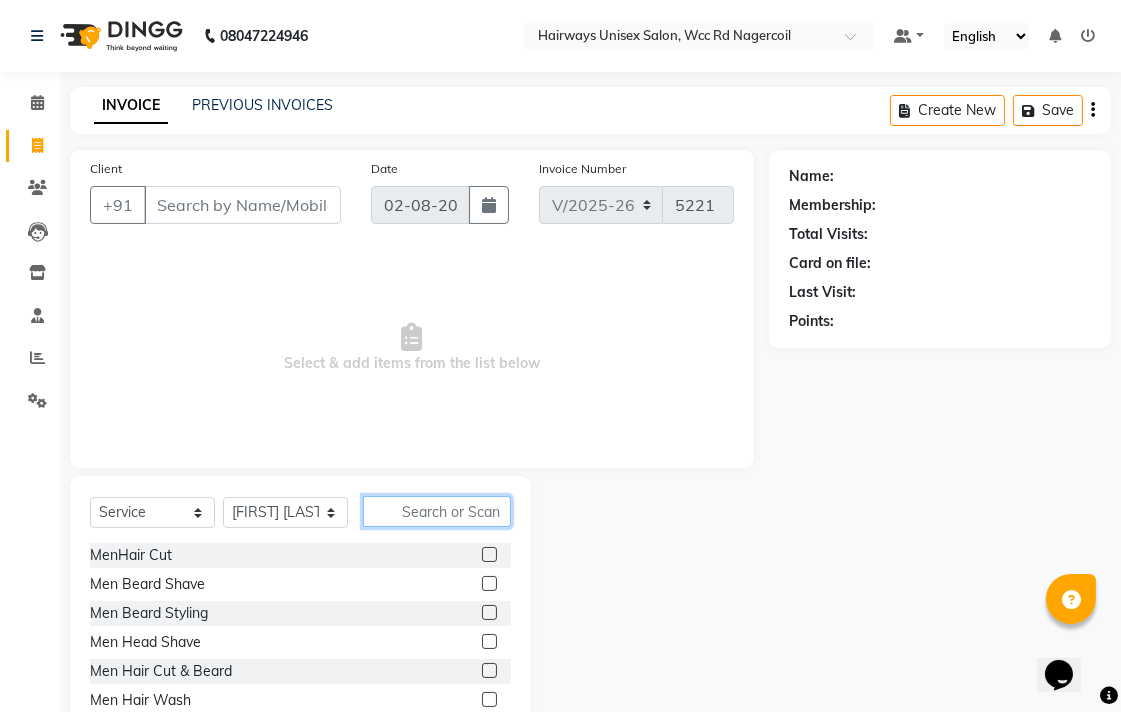 click 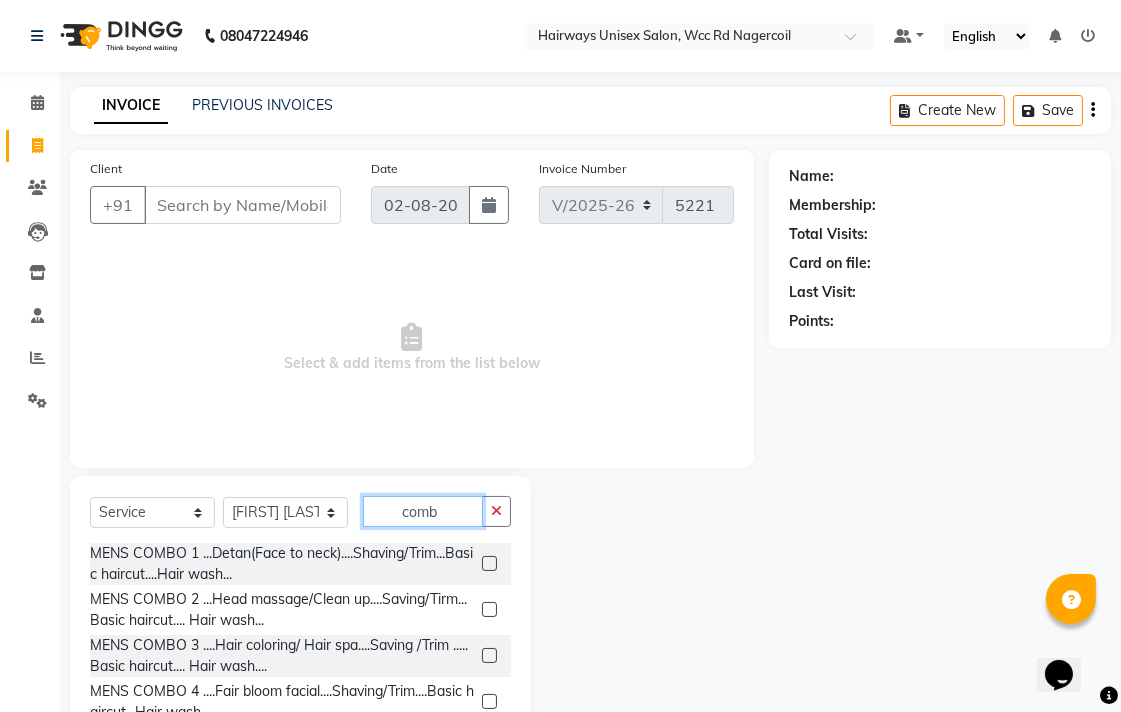 type on "comb" 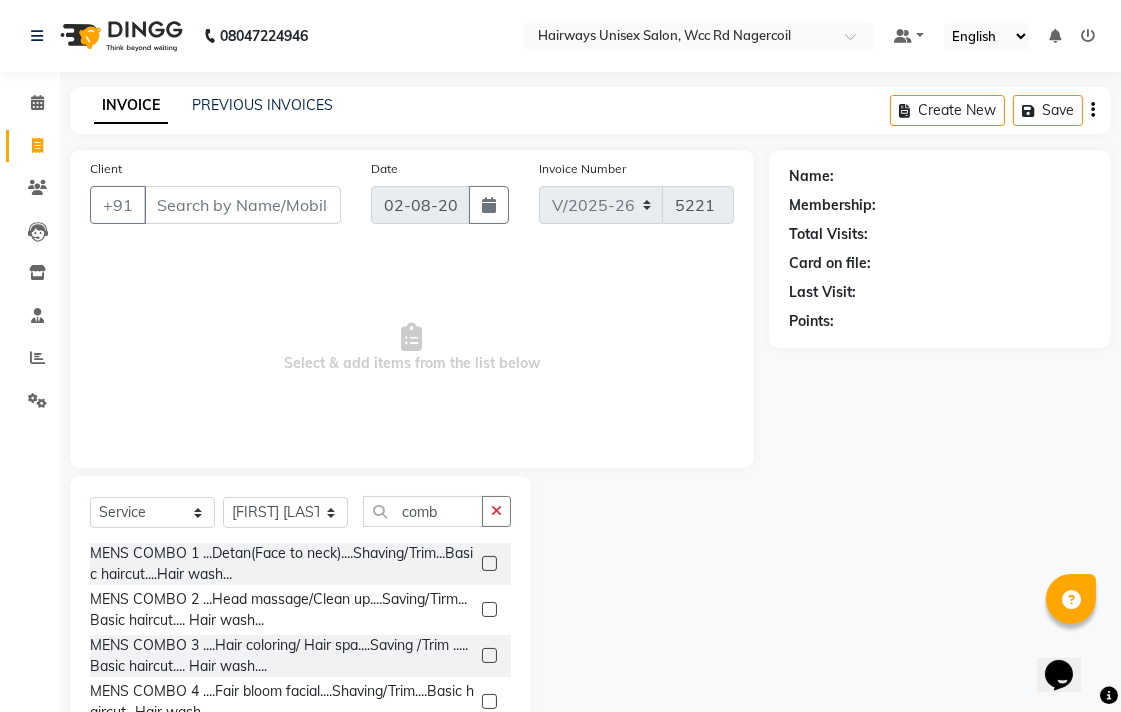 click 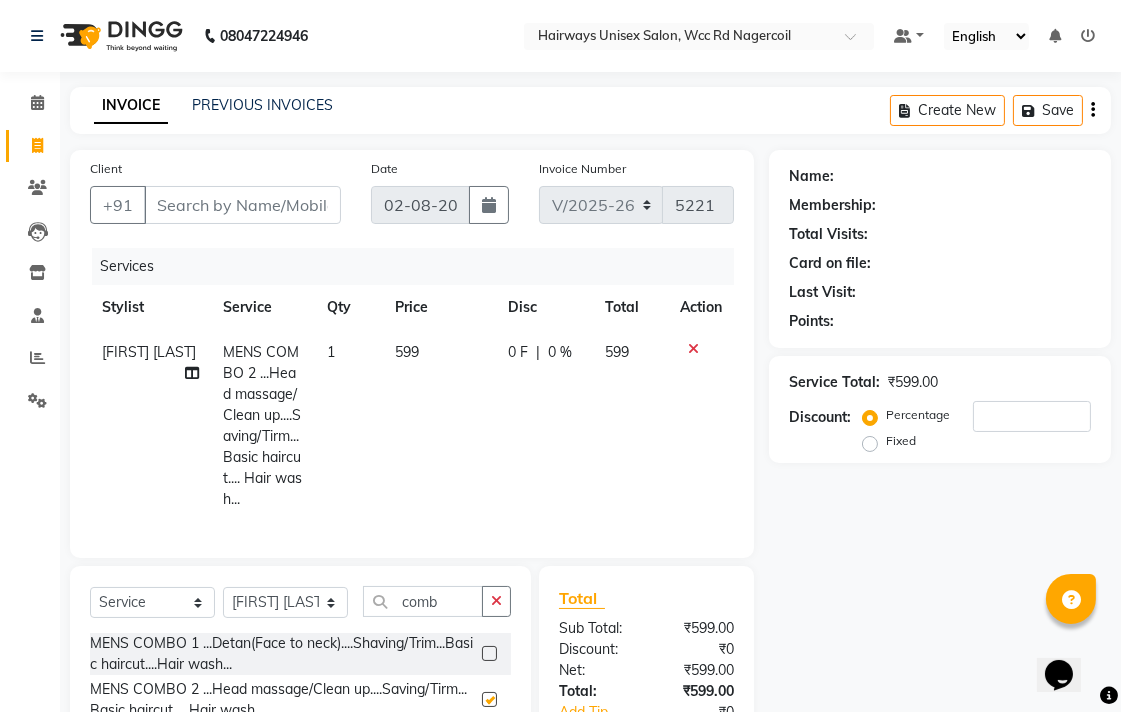 checkbox on "false" 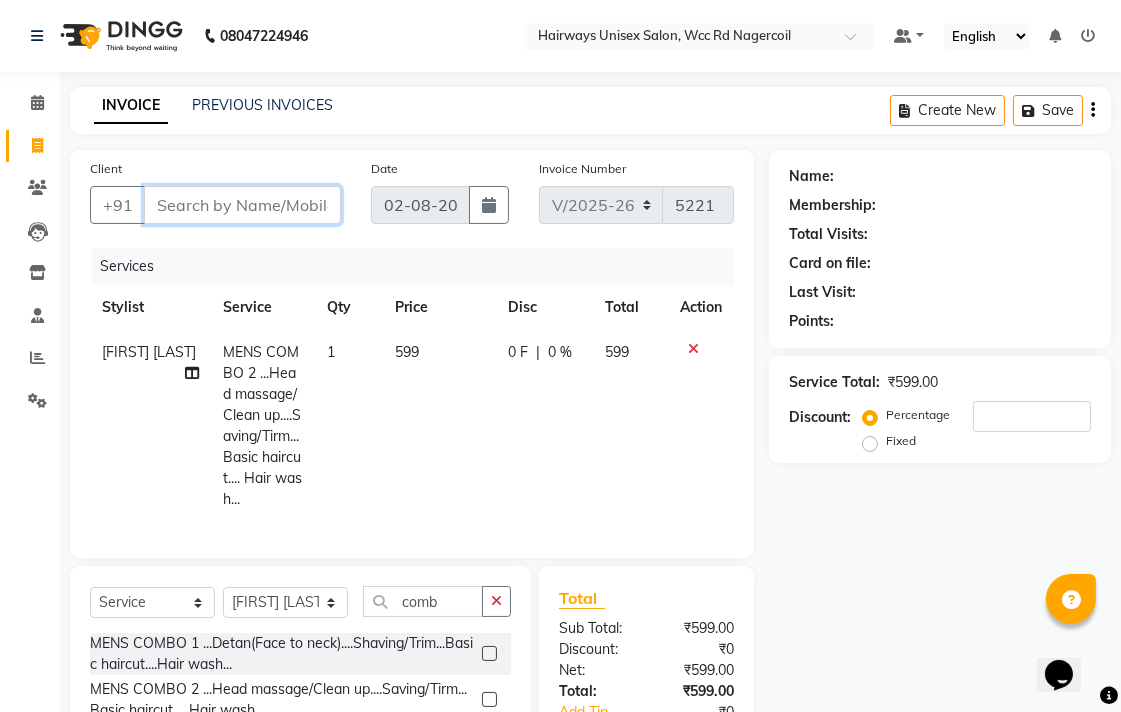 click on "Client" at bounding box center (242, 205) 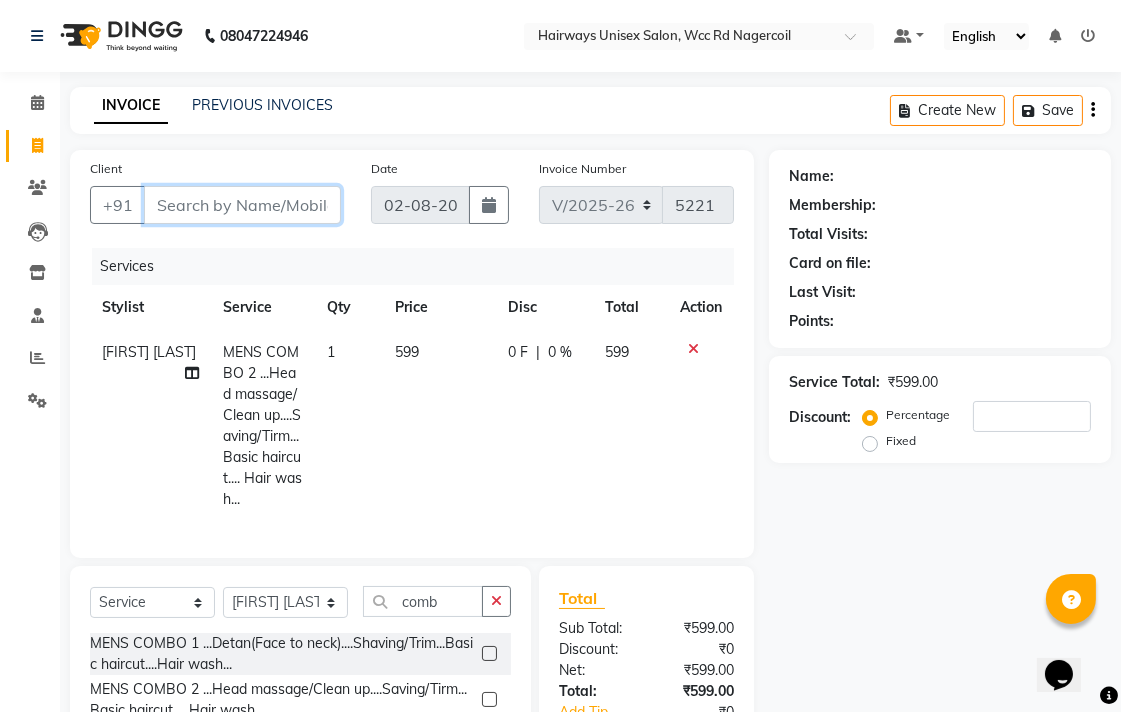 type on "8" 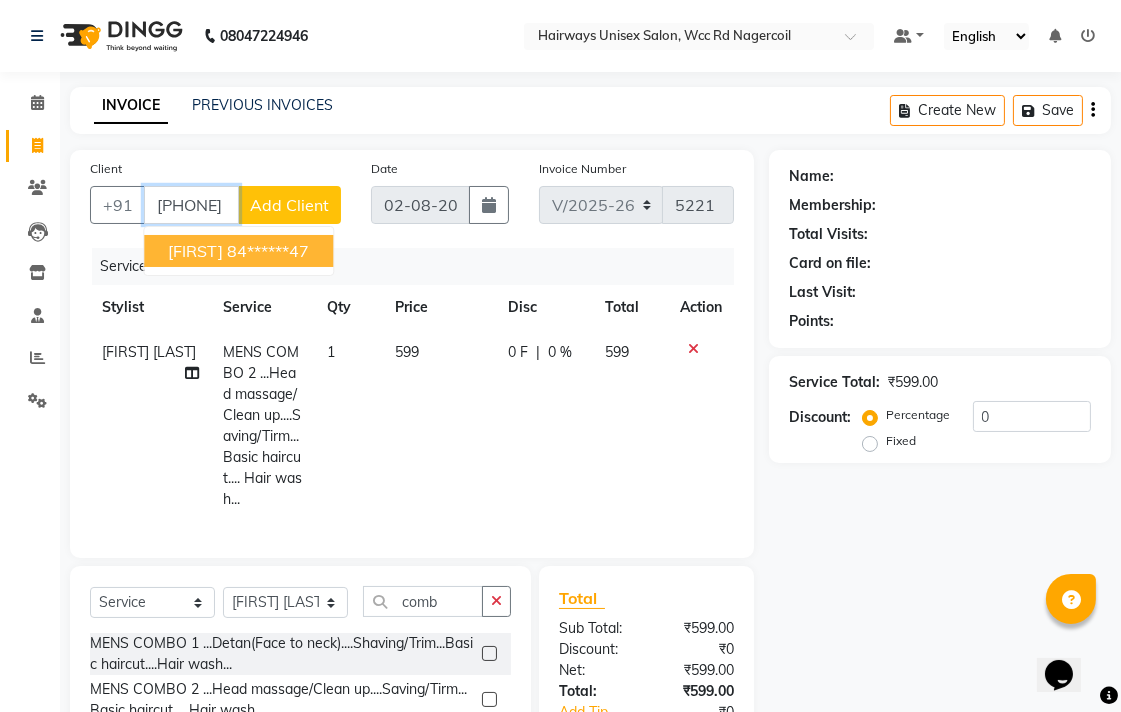 click on "sajumoan  84******47" at bounding box center [238, 251] 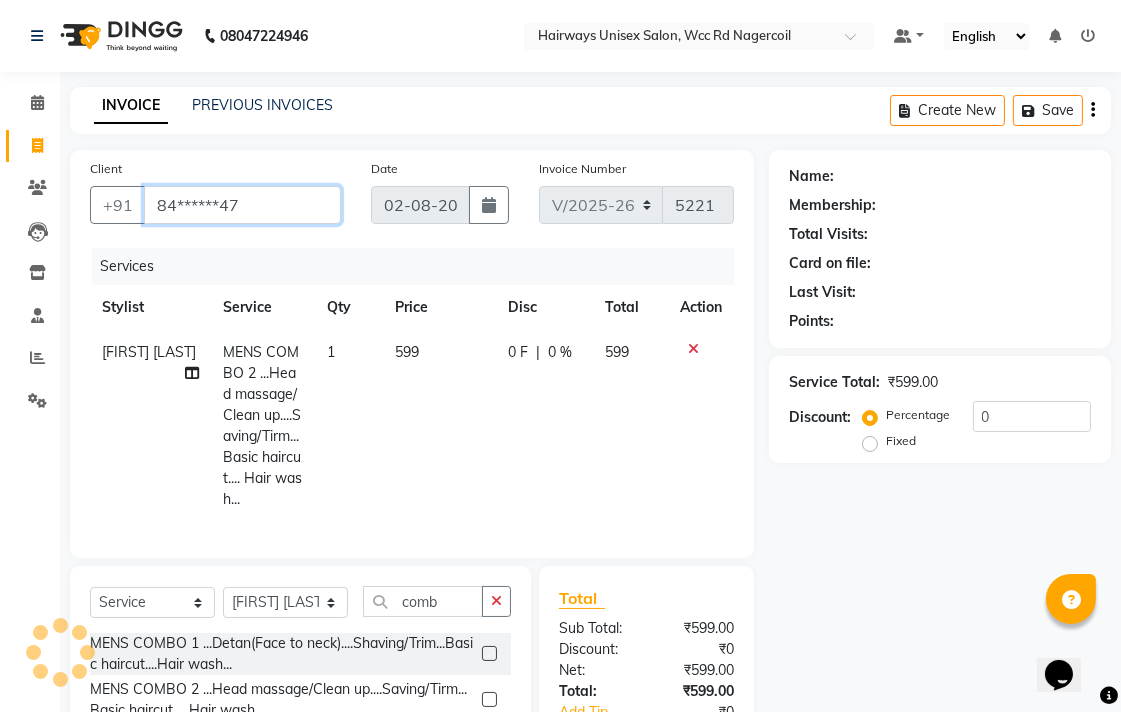 type on "84******47" 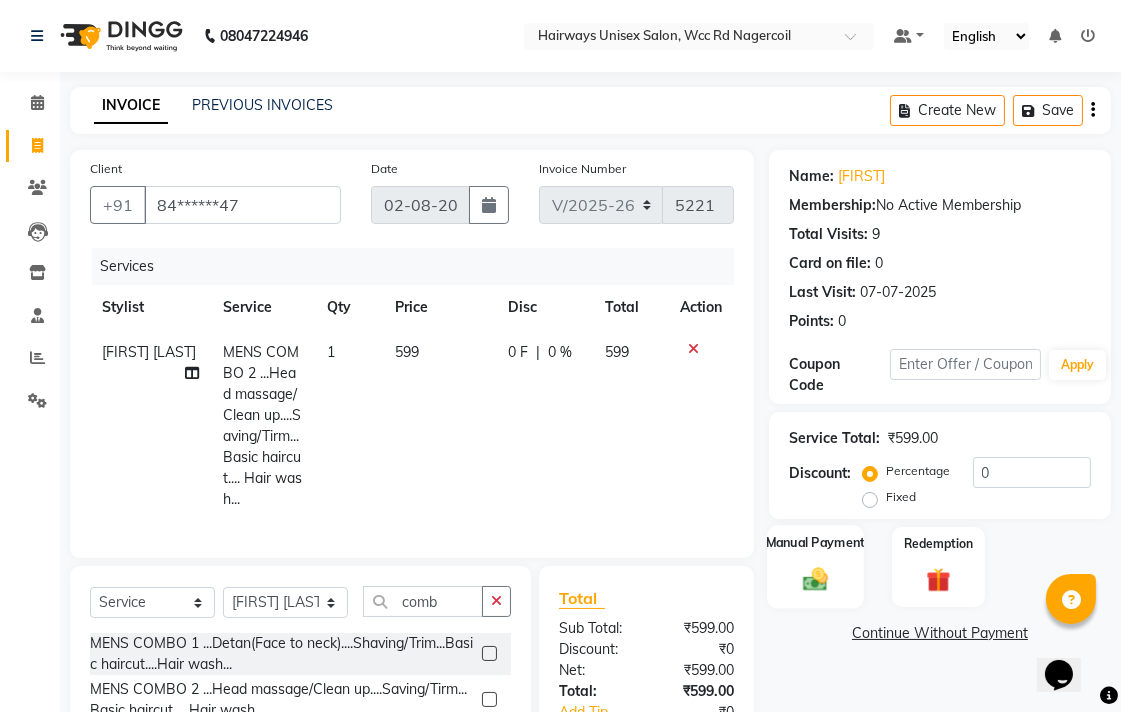 click 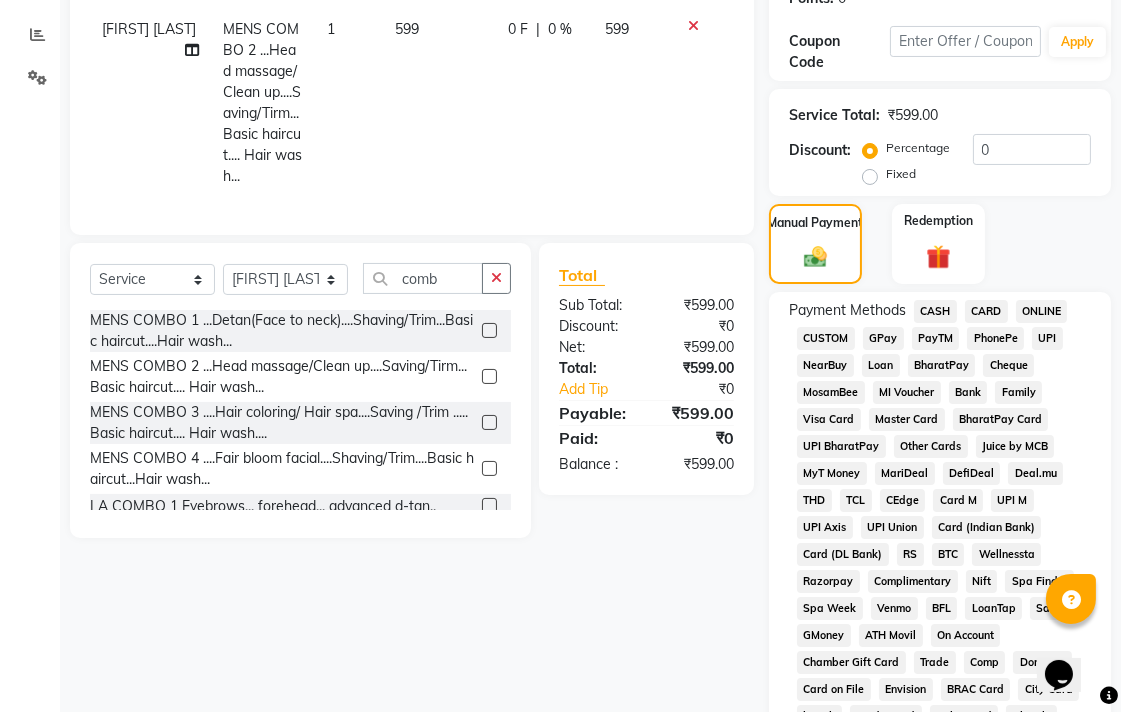 scroll, scrollTop: 333, scrollLeft: 0, axis: vertical 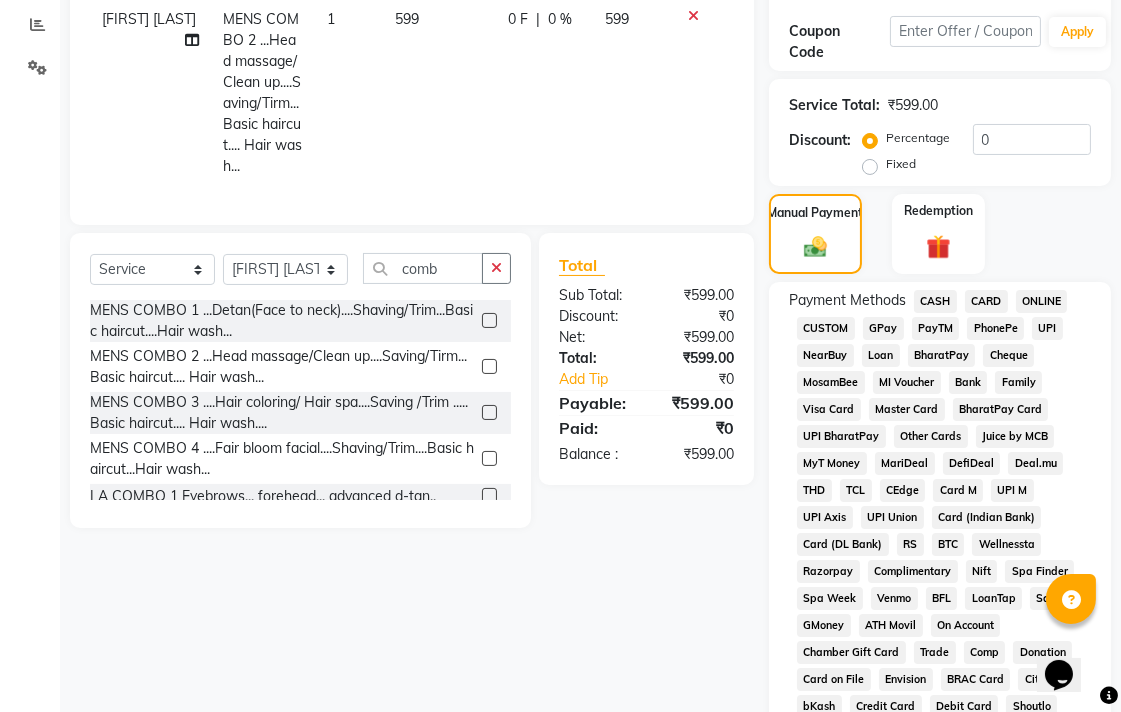 click on "UPI" 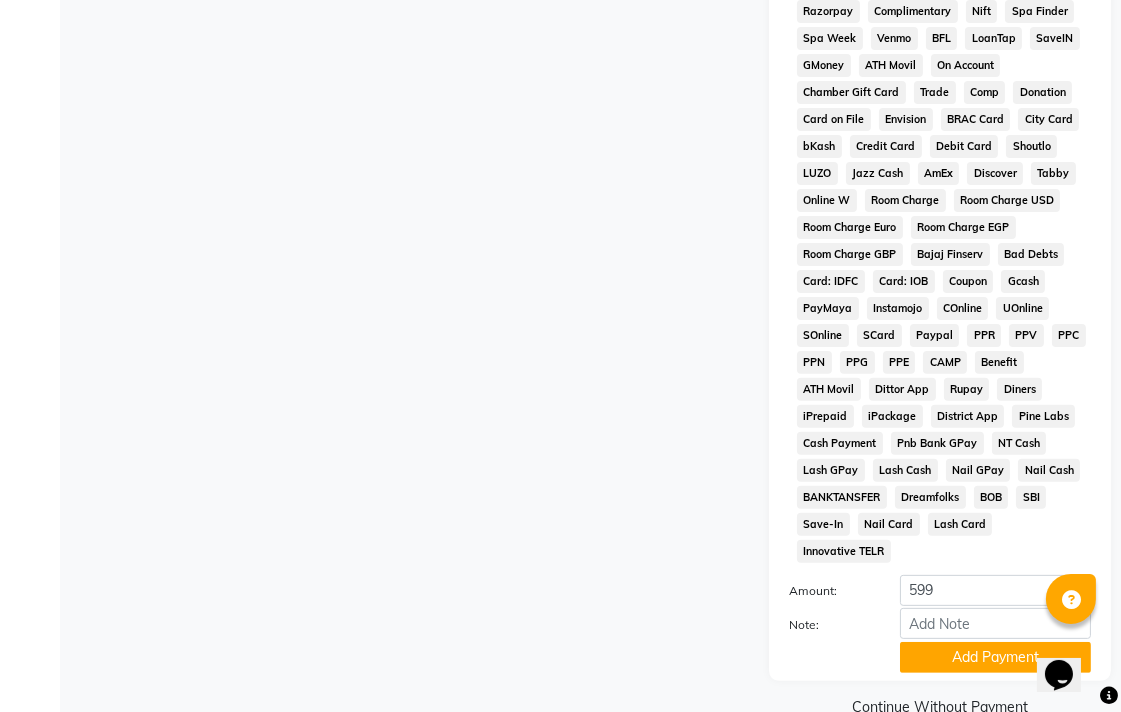 scroll, scrollTop: 913, scrollLeft: 0, axis: vertical 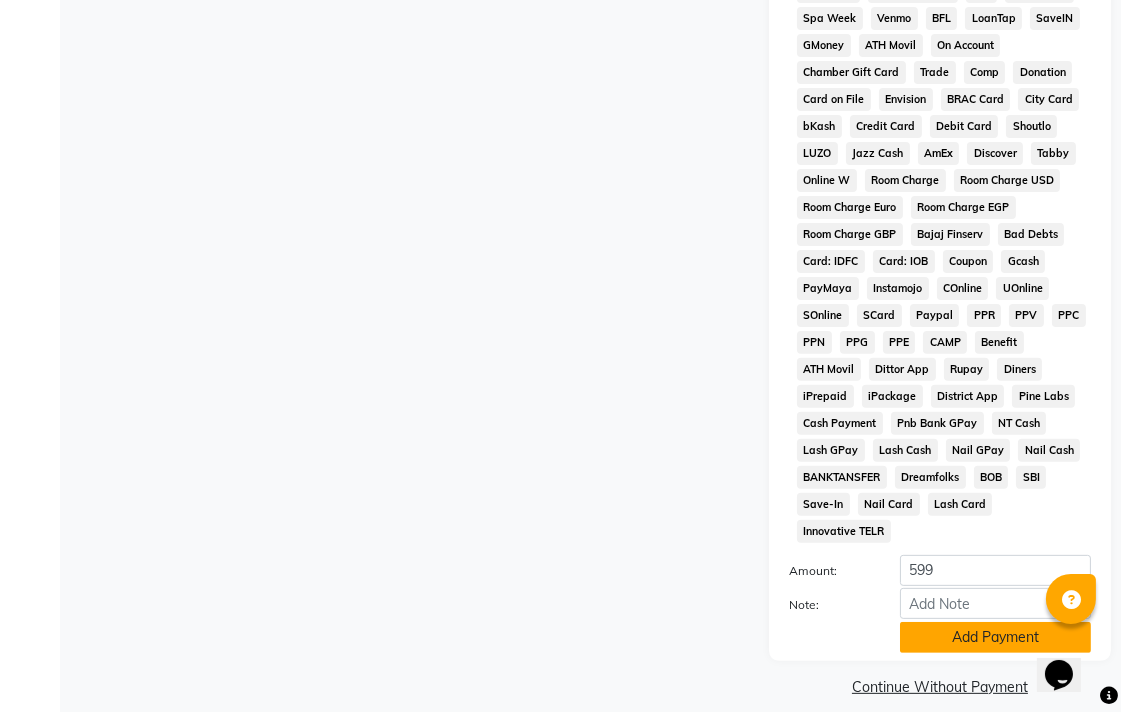 click on "Add Payment" 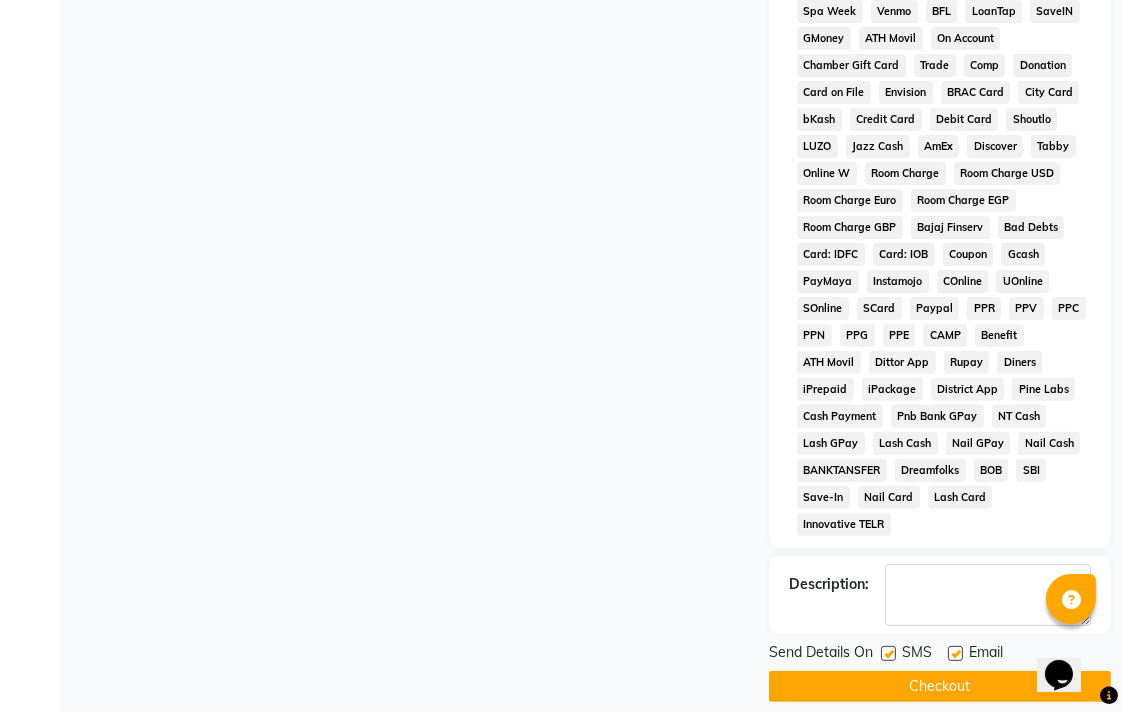 scroll, scrollTop: 921, scrollLeft: 0, axis: vertical 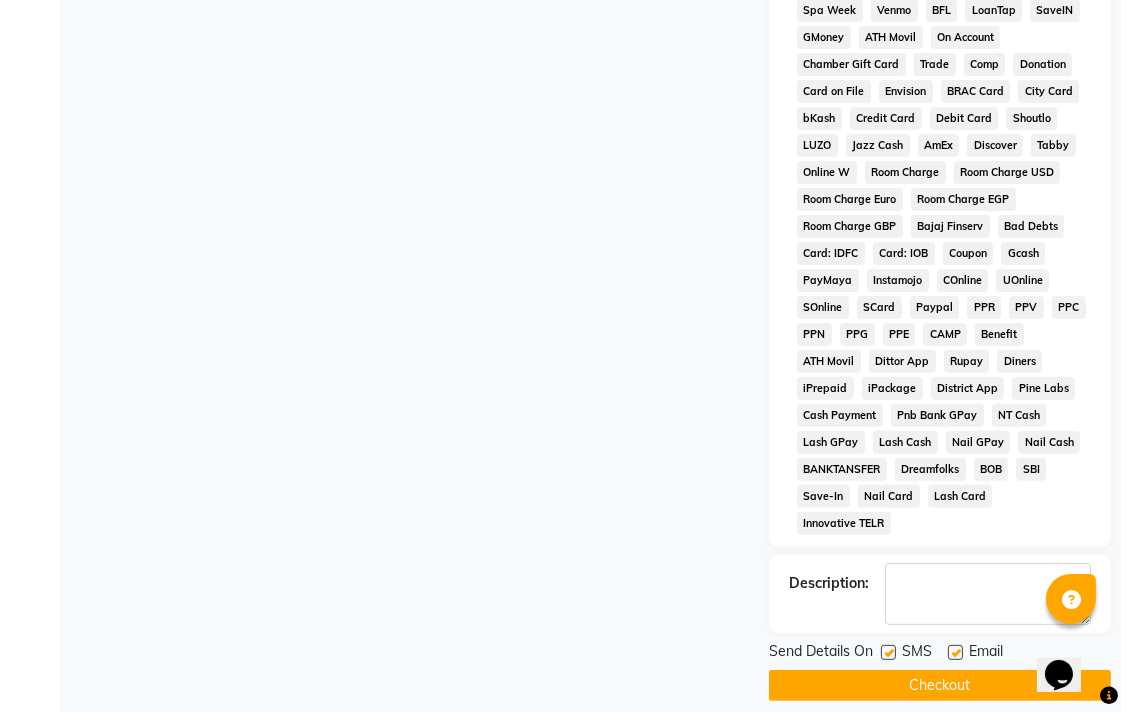 click on "Checkout" 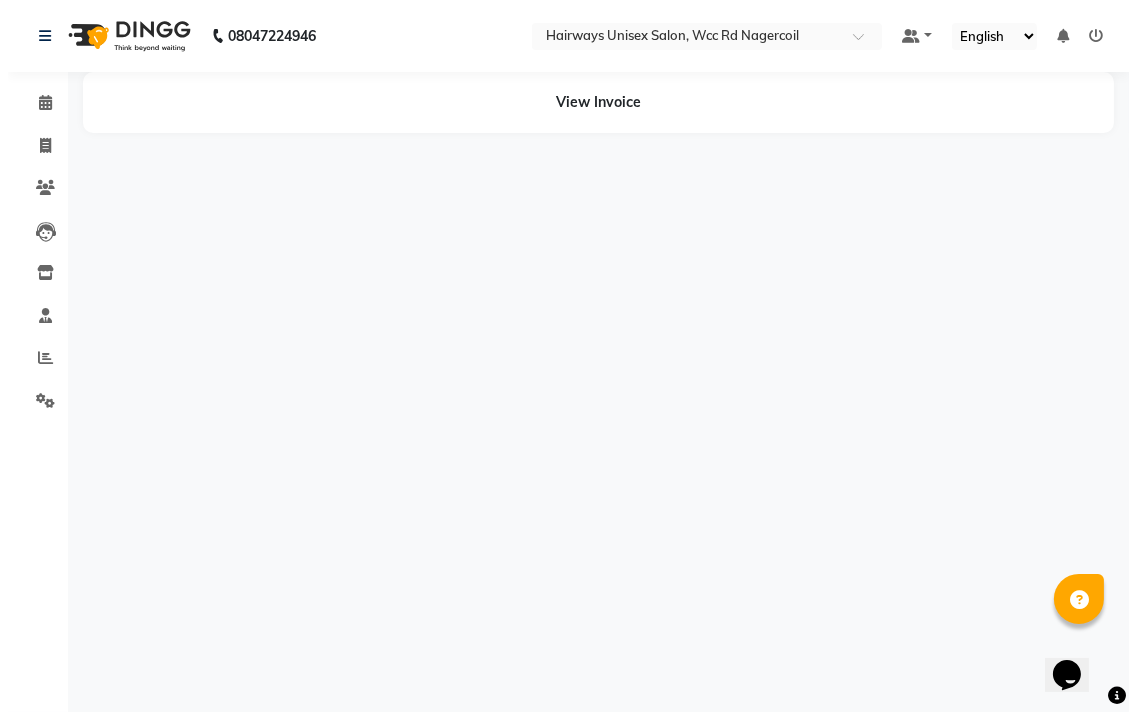 scroll, scrollTop: 0, scrollLeft: 0, axis: both 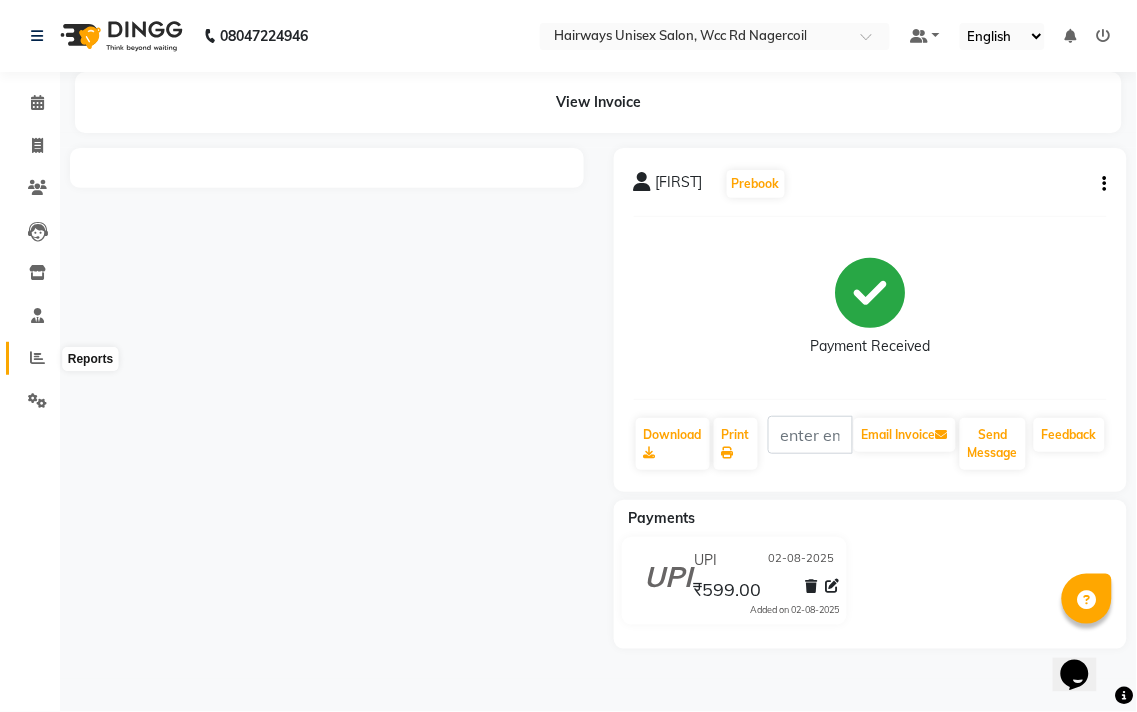 click 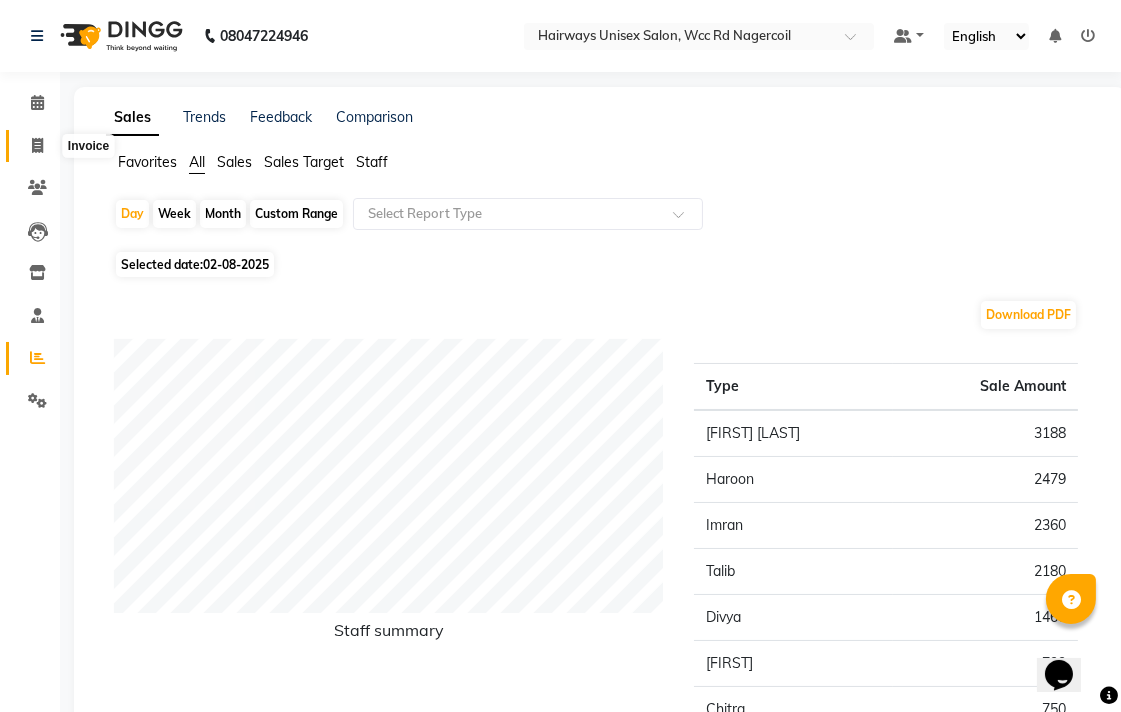 click 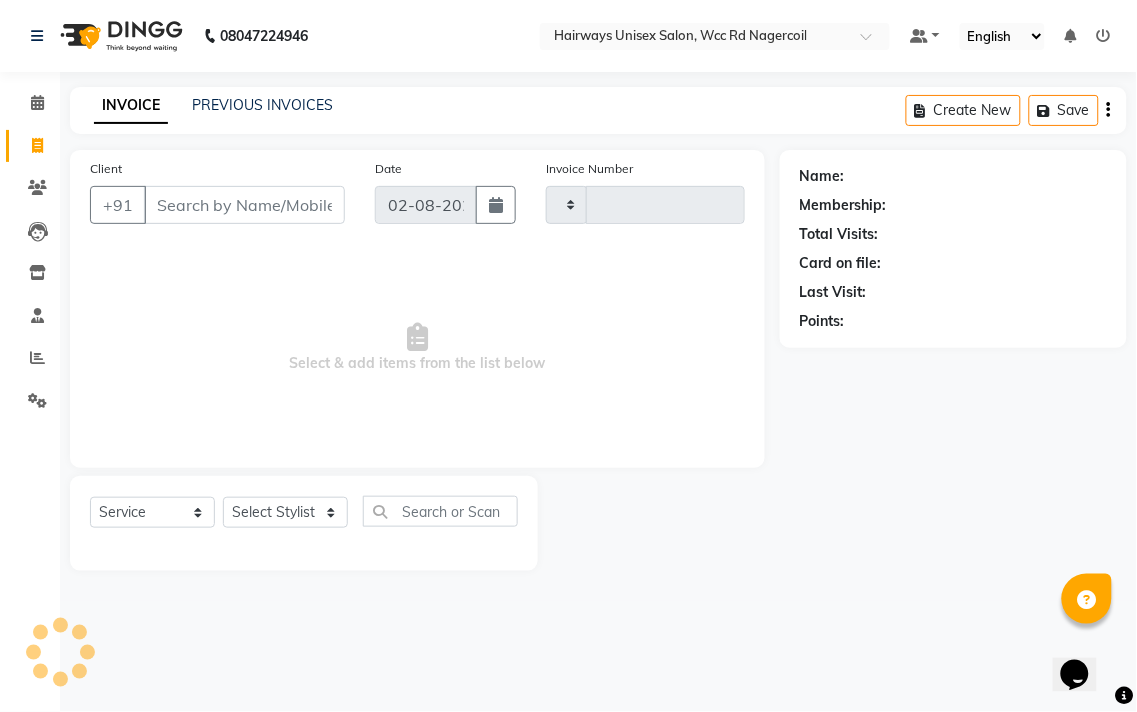type on "5222" 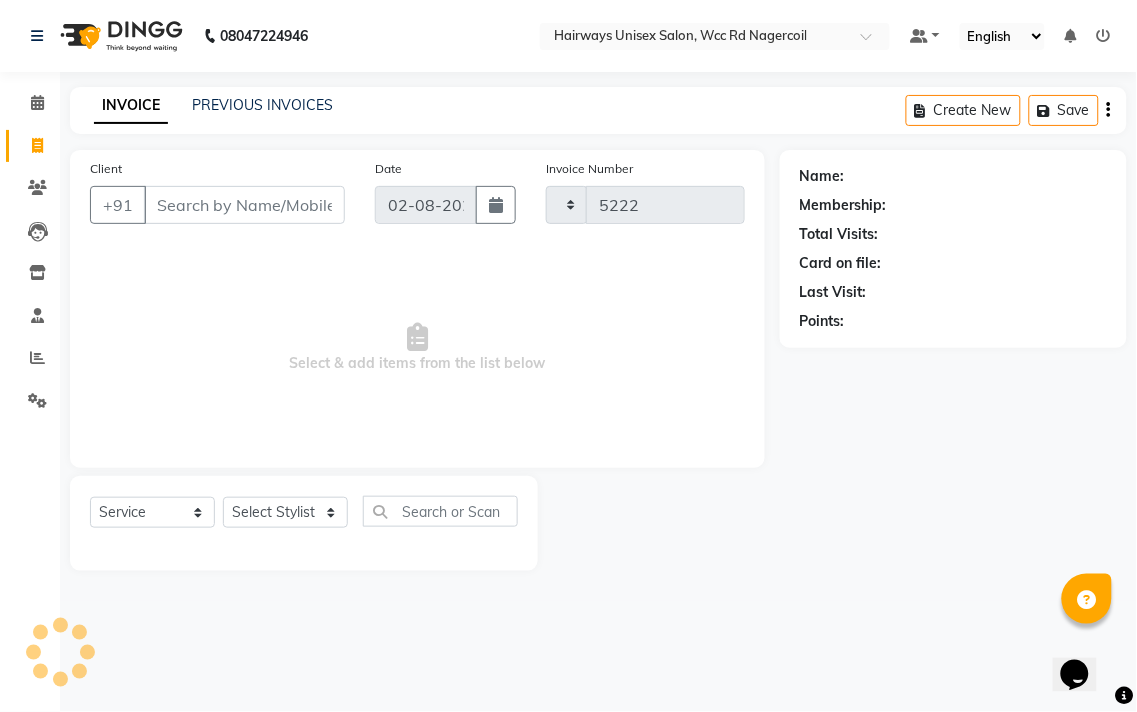 select on "6523" 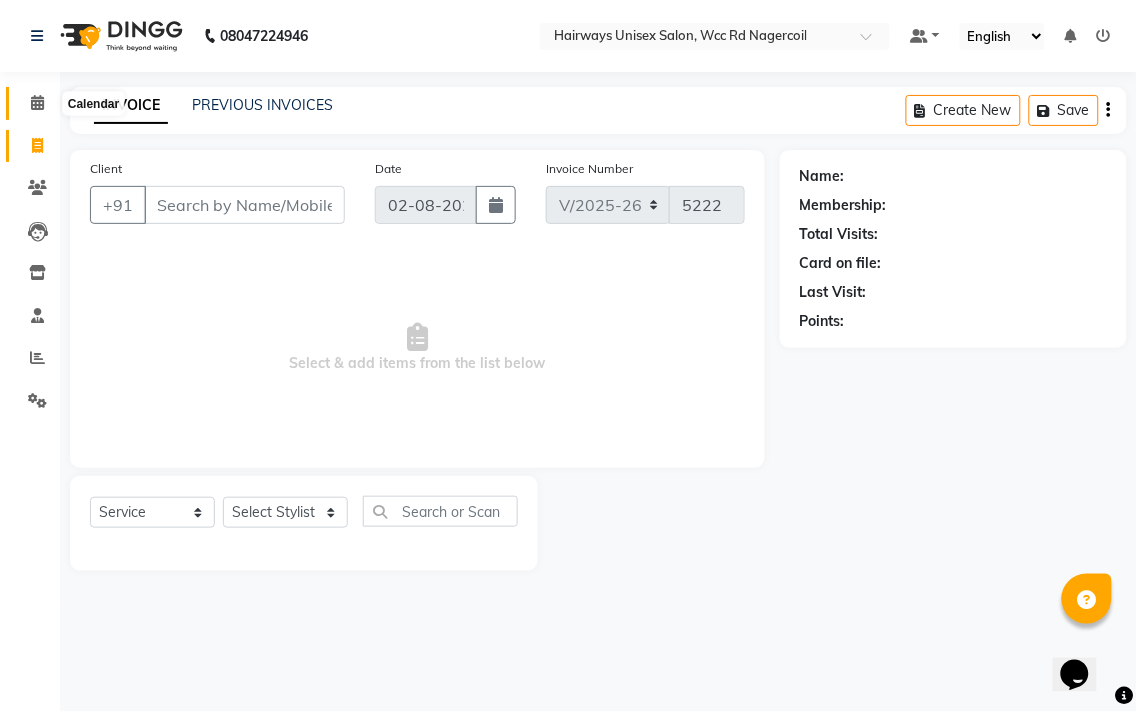 click 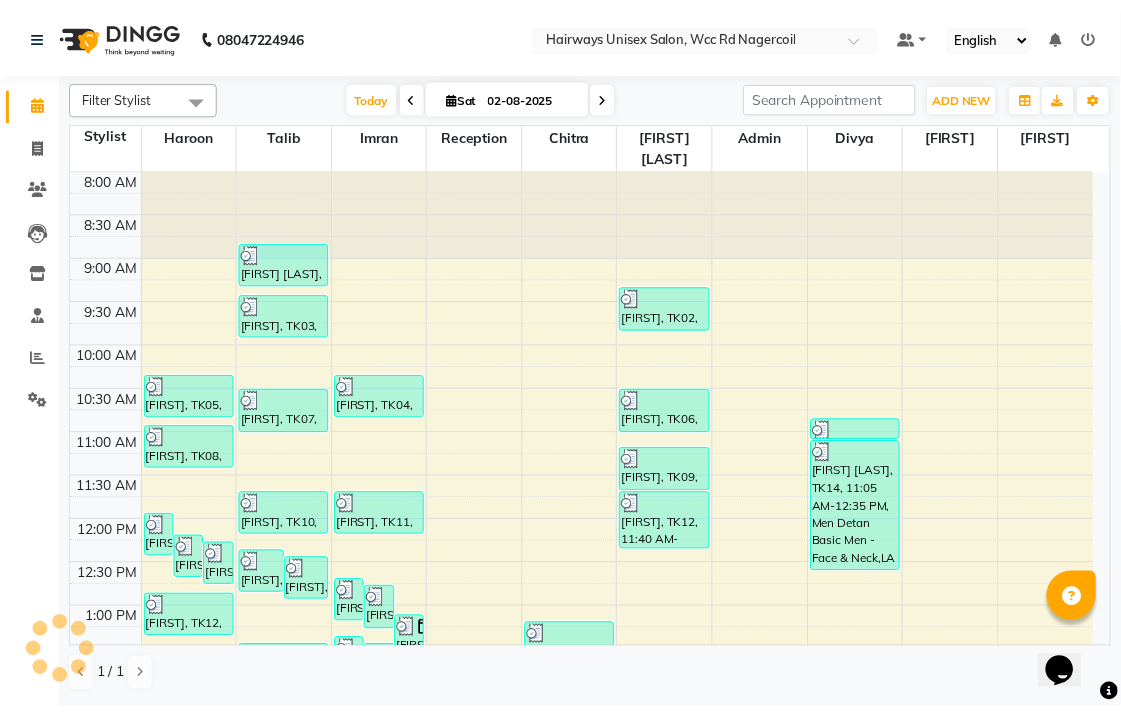 scroll, scrollTop: 610, scrollLeft: 0, axis: vertical 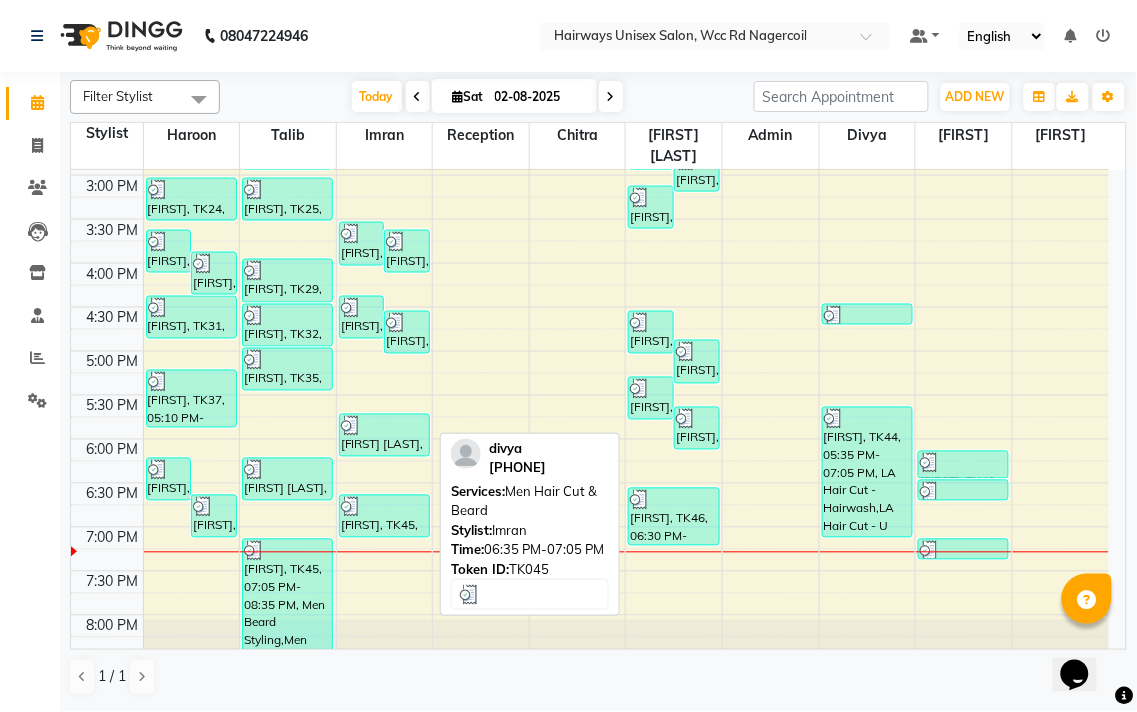 click at bounding box center [384, 507] 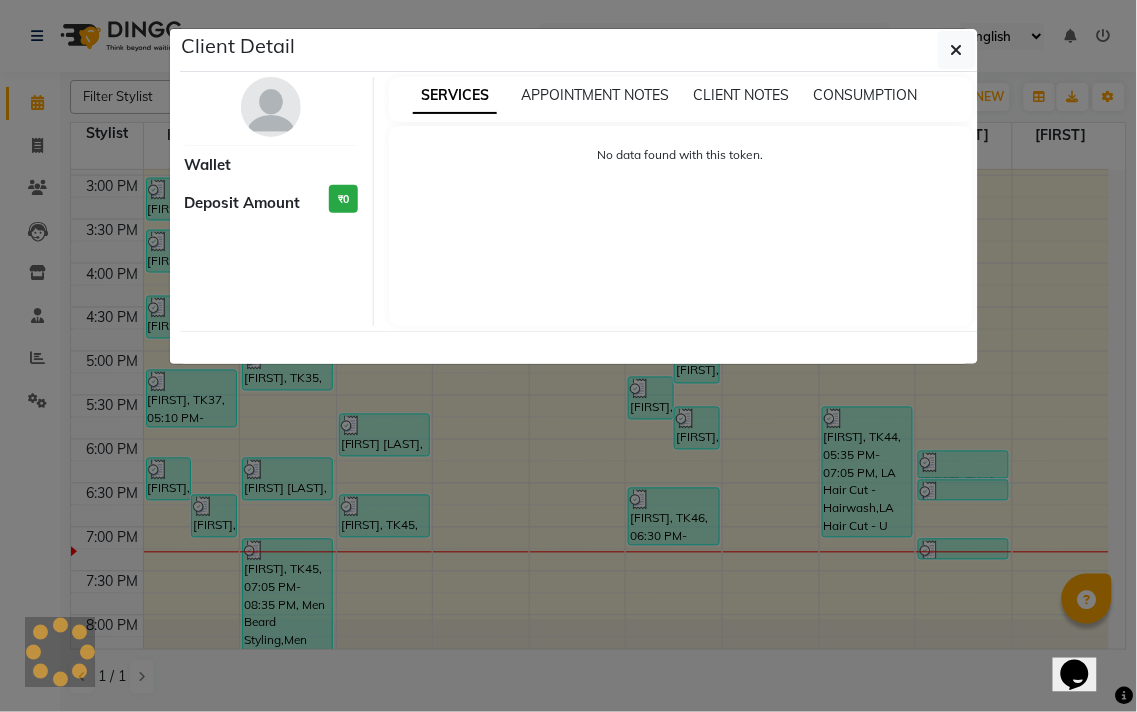 select on "3" 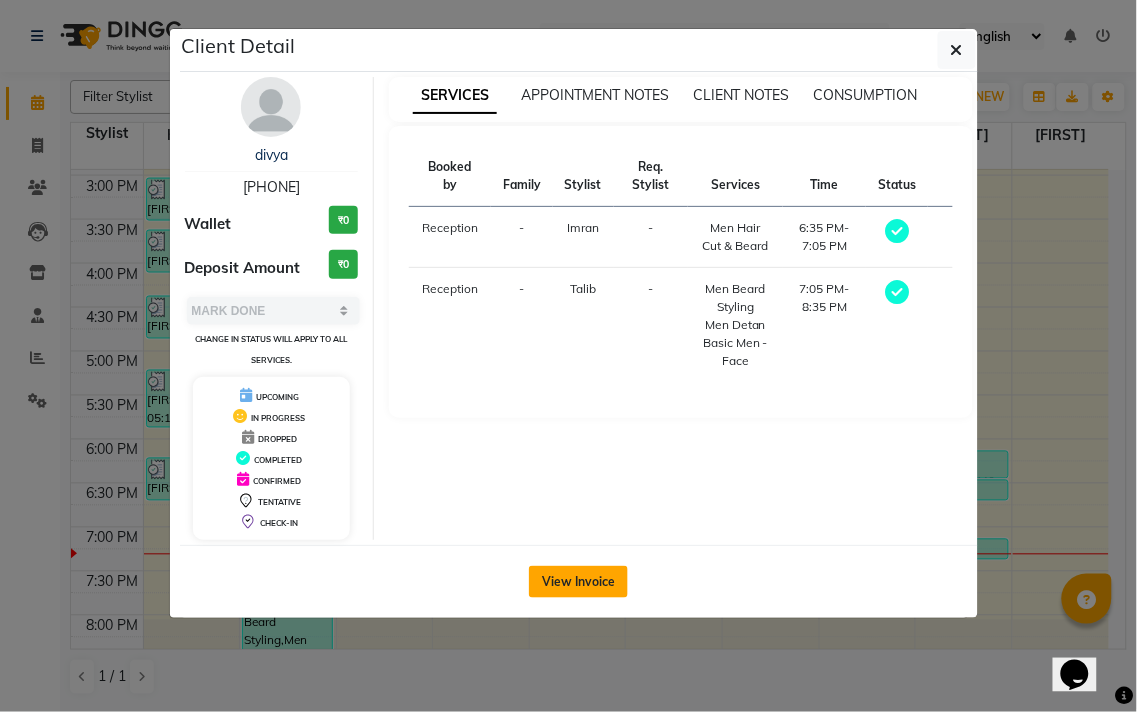 click on "View Invoice" 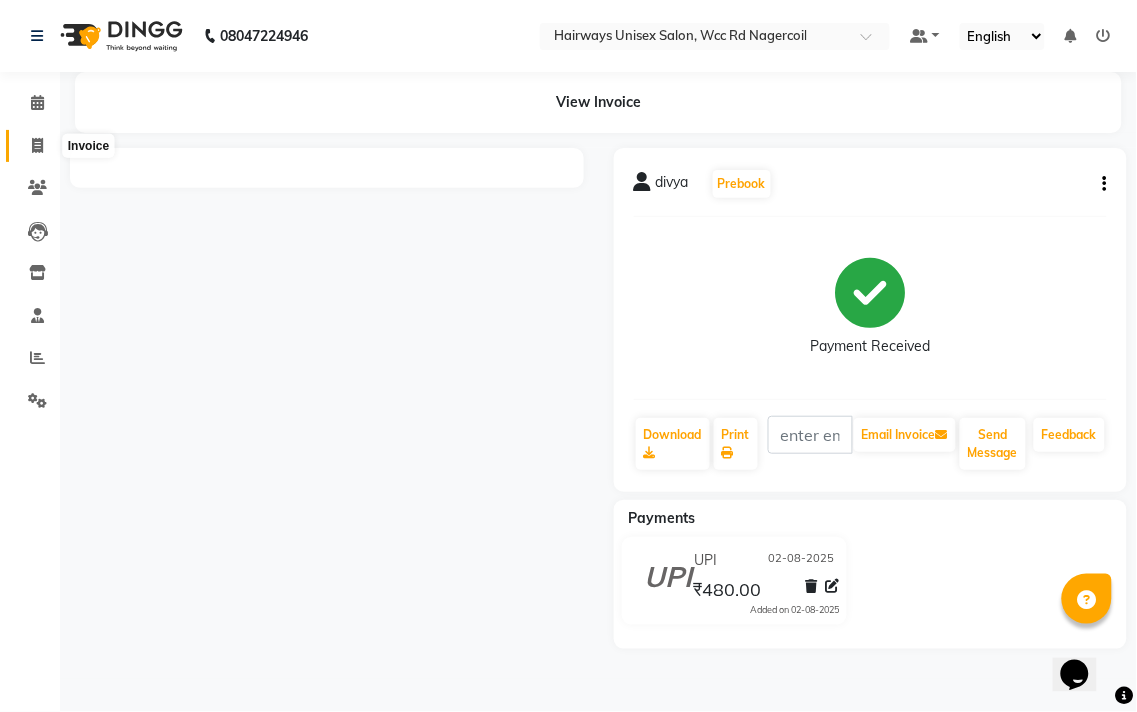 click 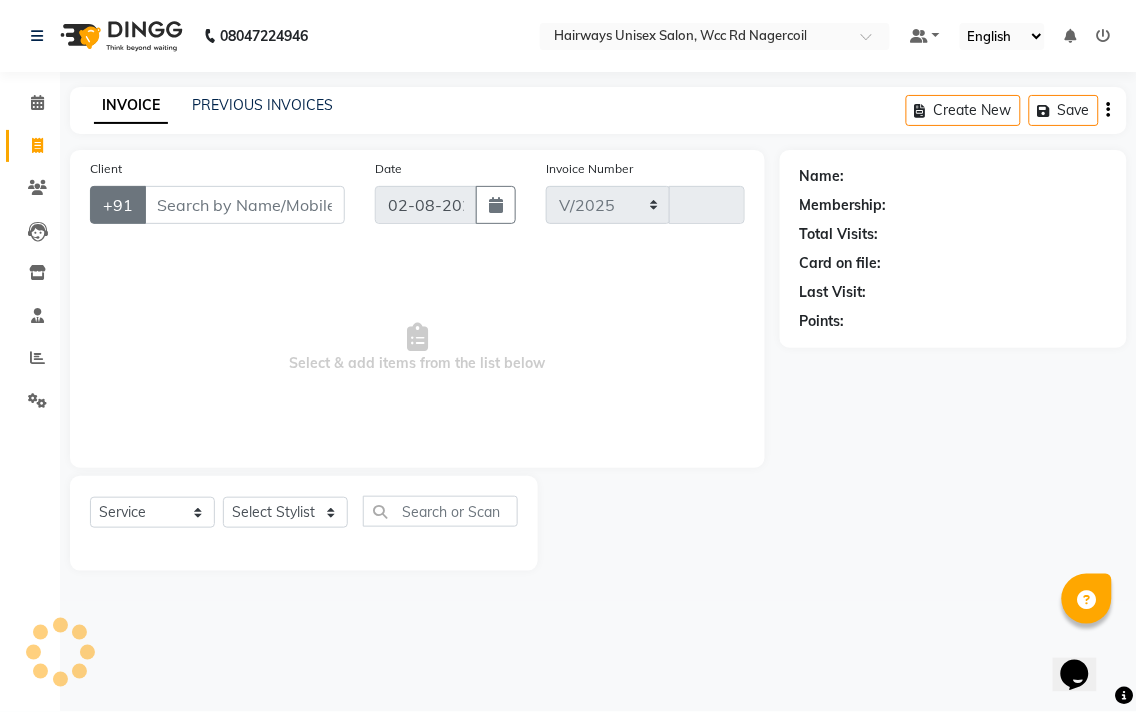 select on "6523" 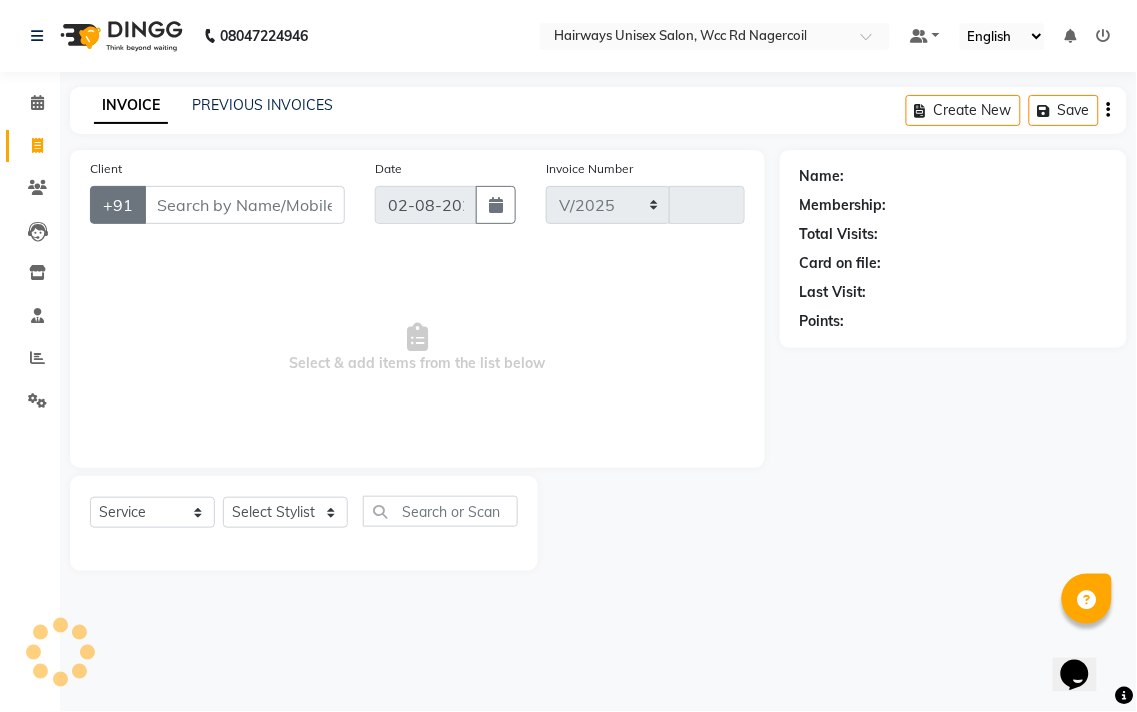 type on "5222" 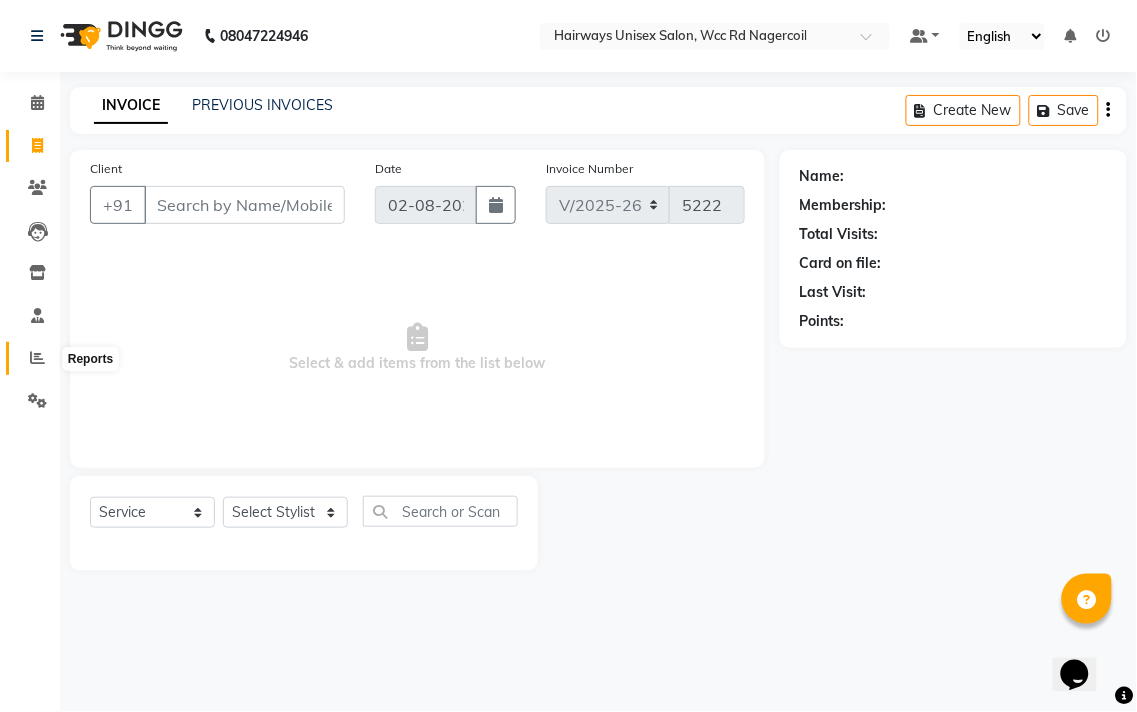 click 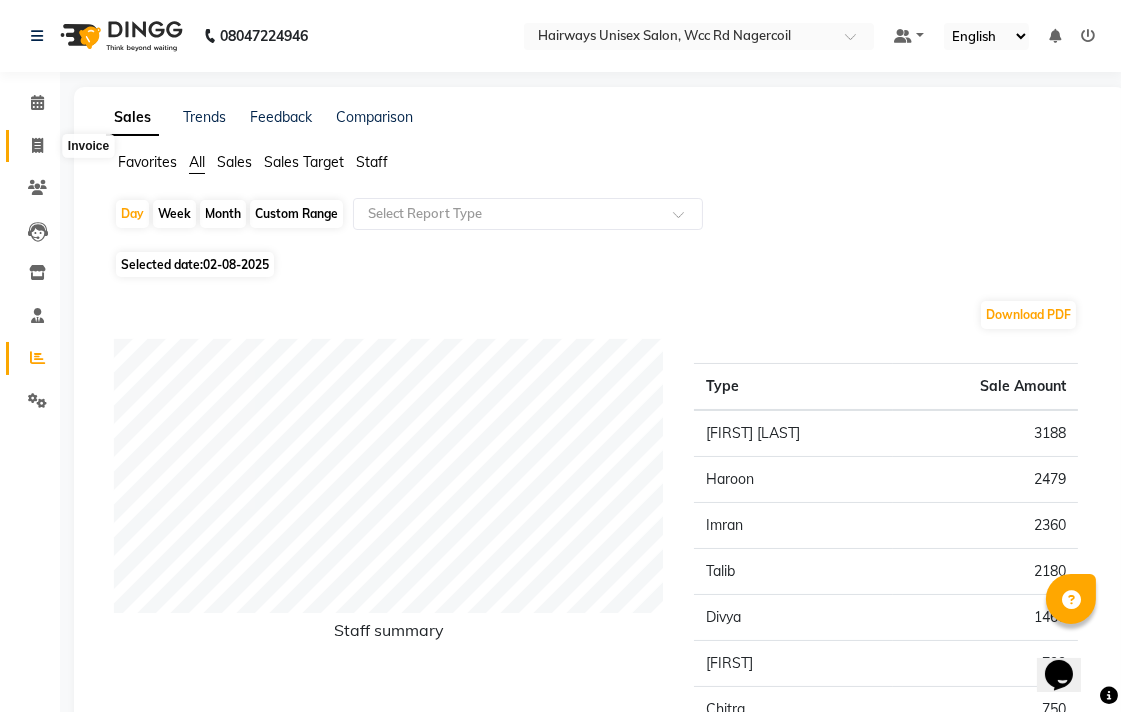 click 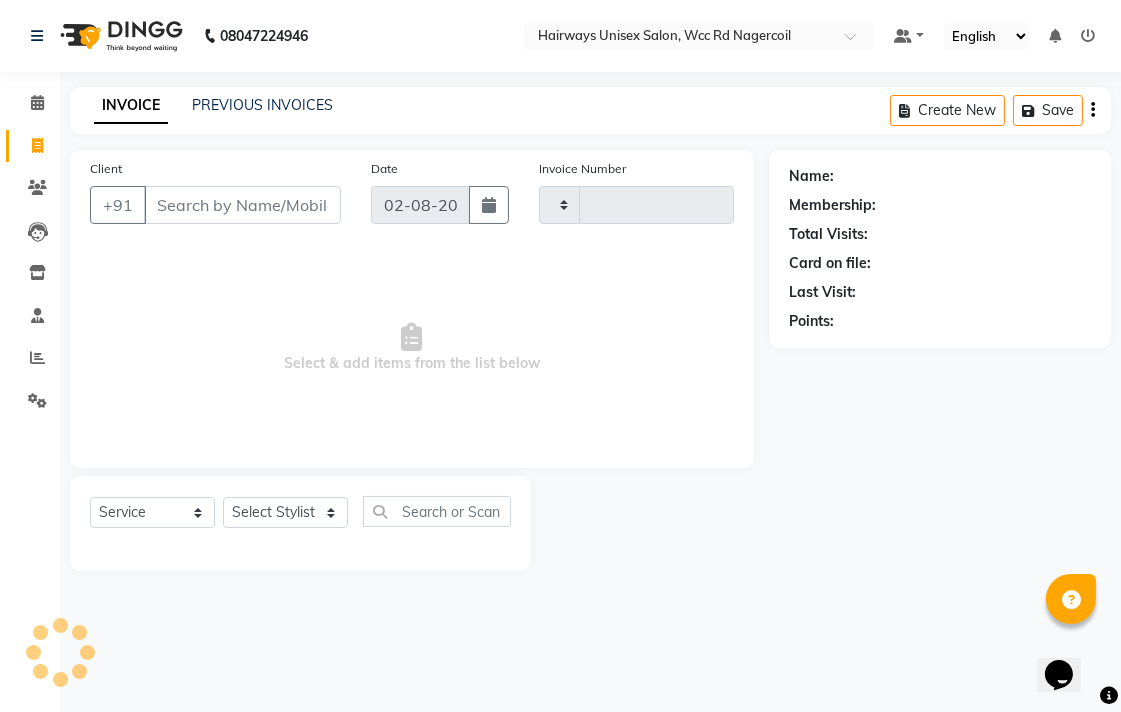 type on "5222" 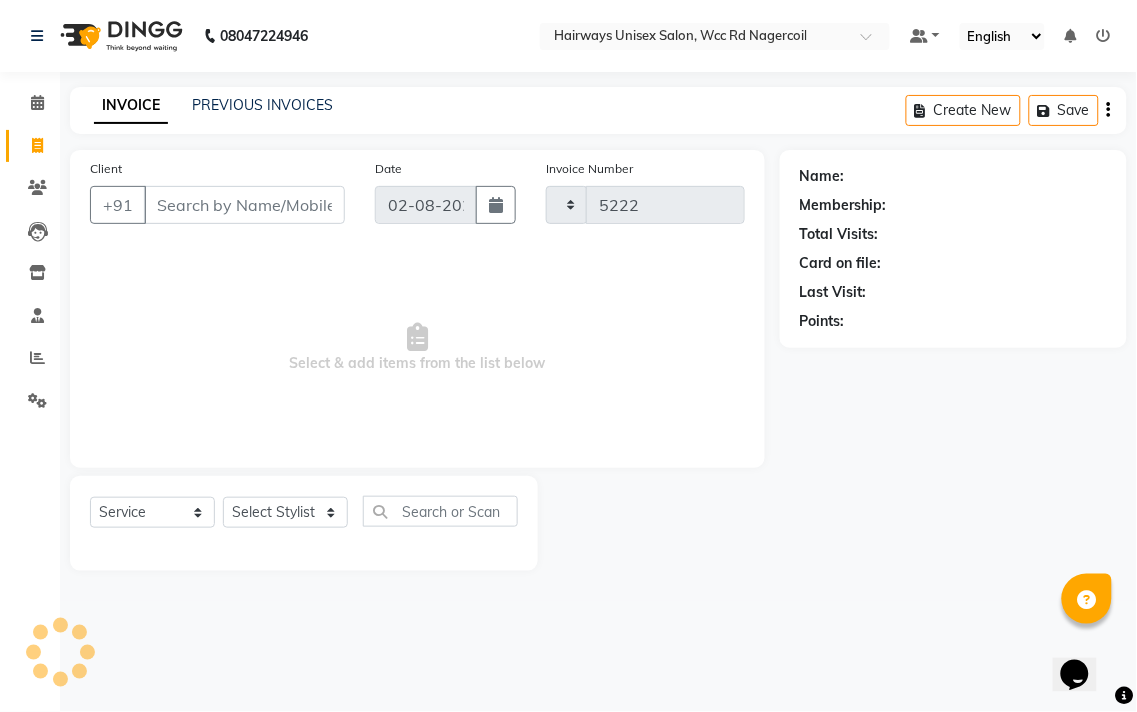 select on "6523" 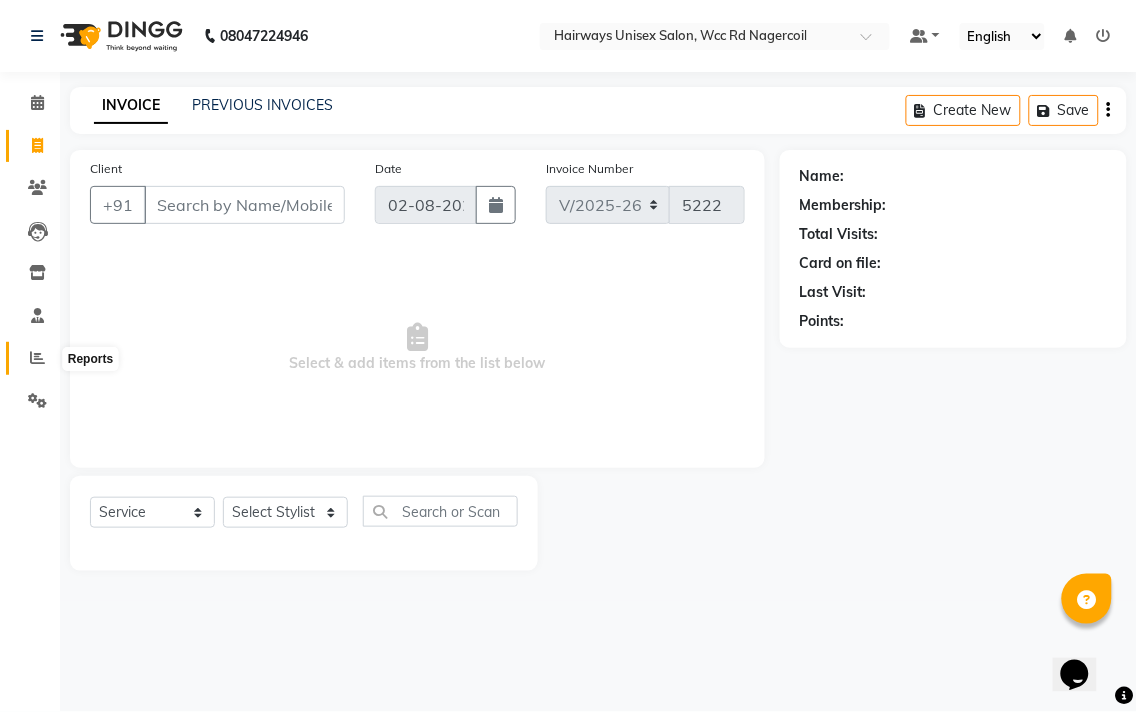 click 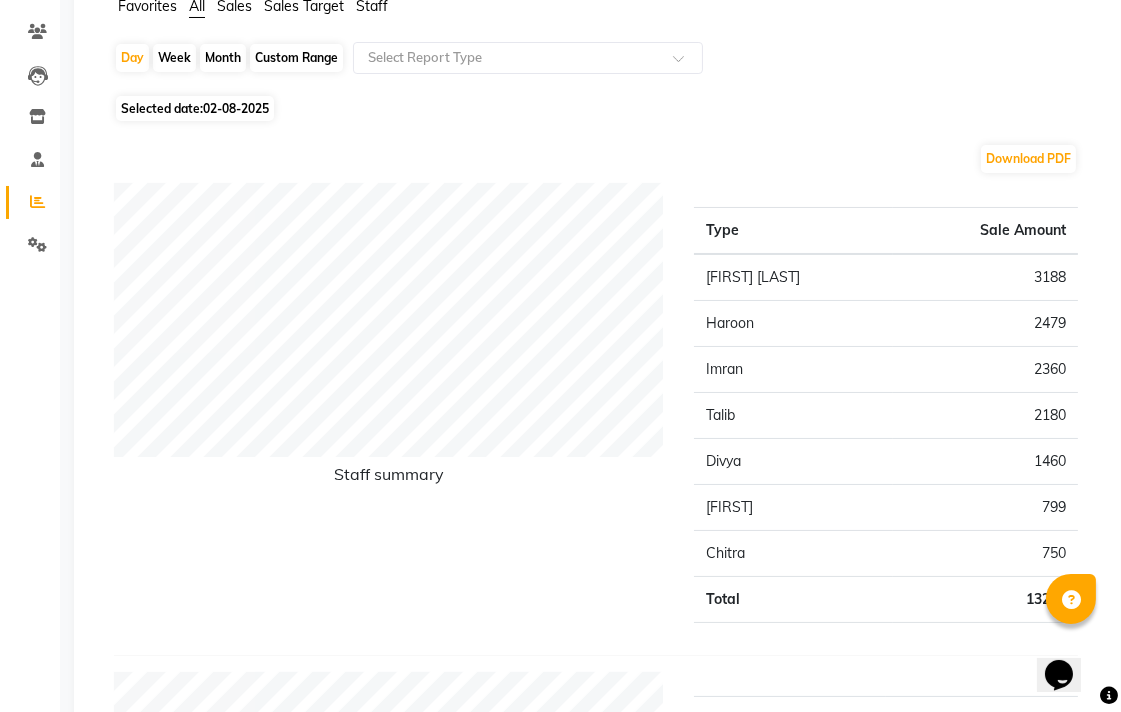 scroll, scrollTop: 0, scrollLeft: 0, axis: both 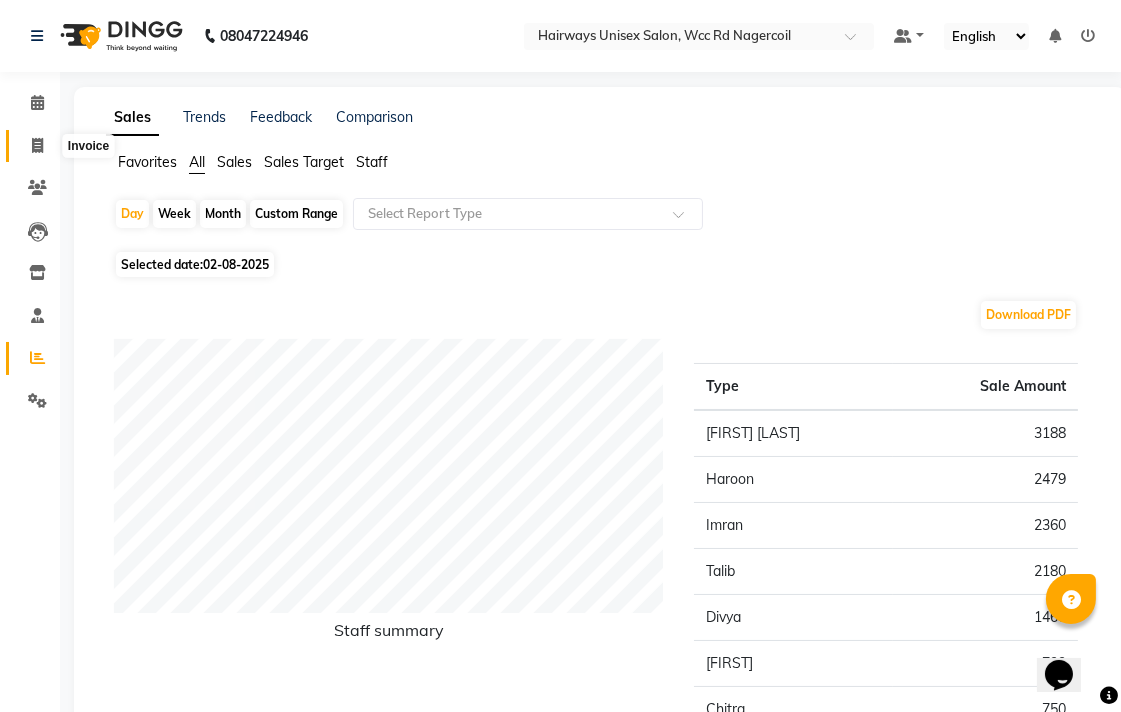 click 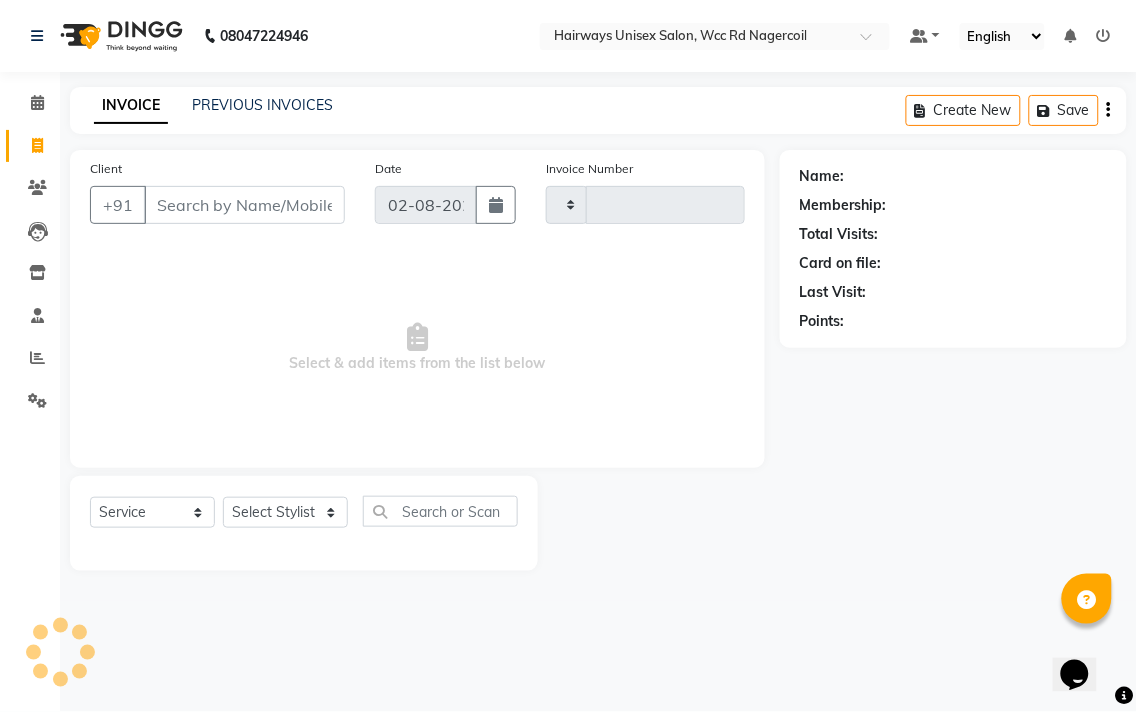 type on "5222" 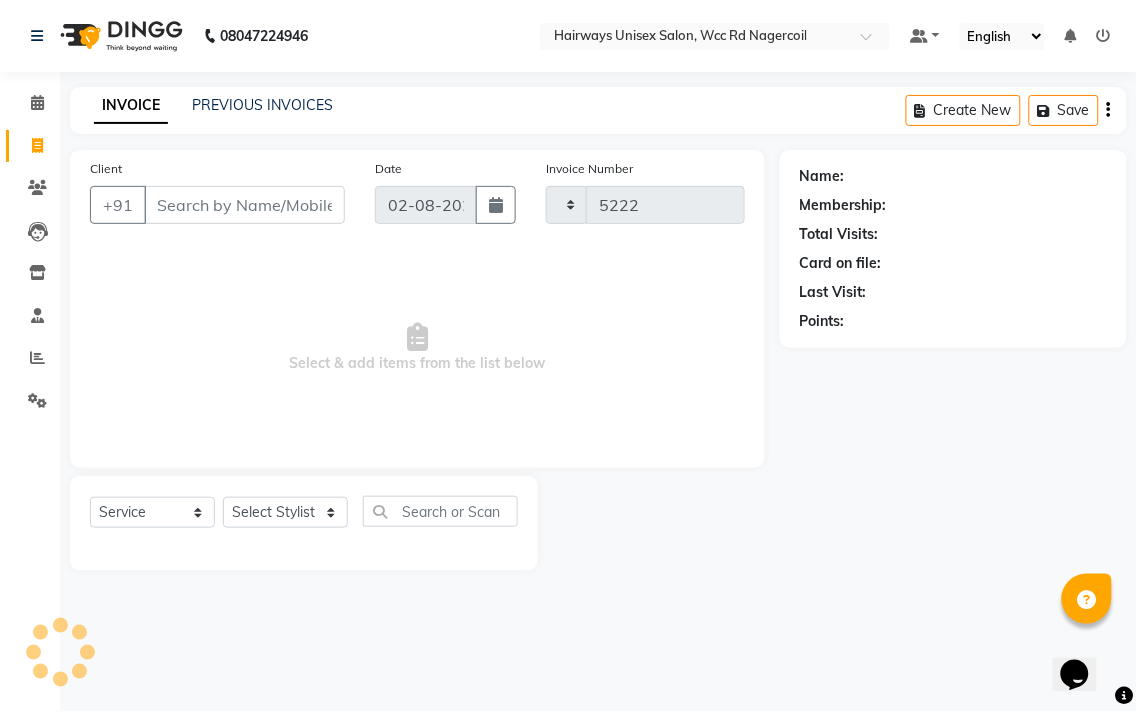 select on "6523" 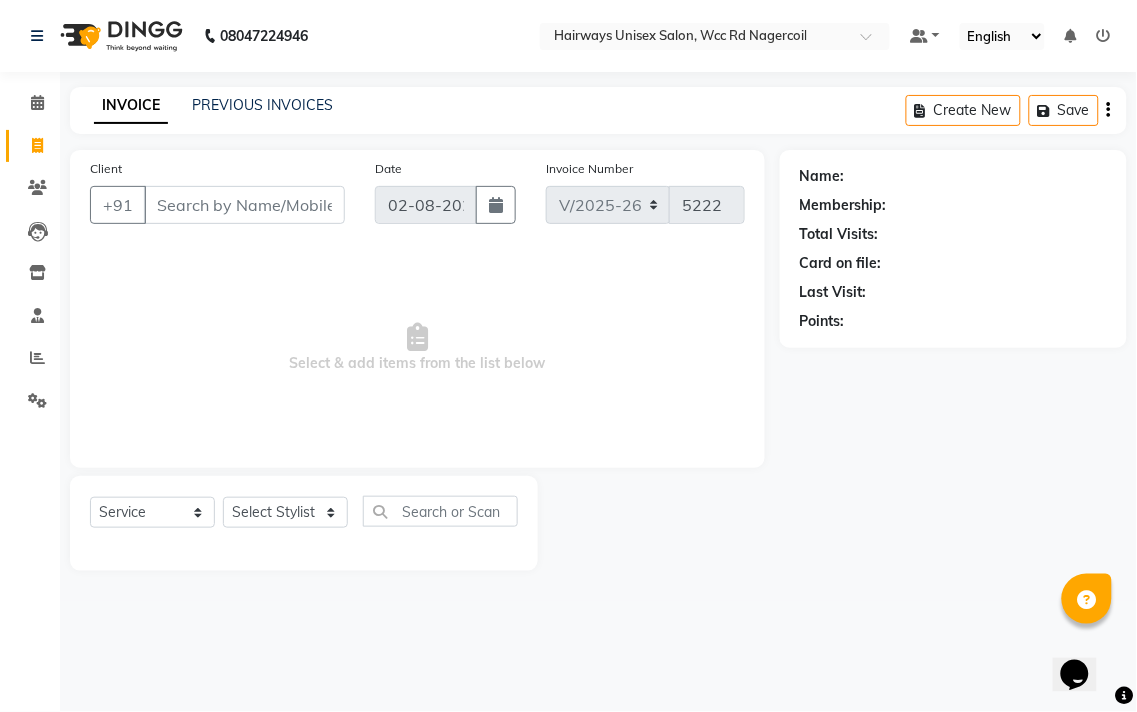 click on "Select  Service  Product  Membership  Package Voucher Prepaid Gift Card  Select Stylist Admin Chitra divya Gokila Haroon Imran Reception Salman Sartaj Khan Talib" 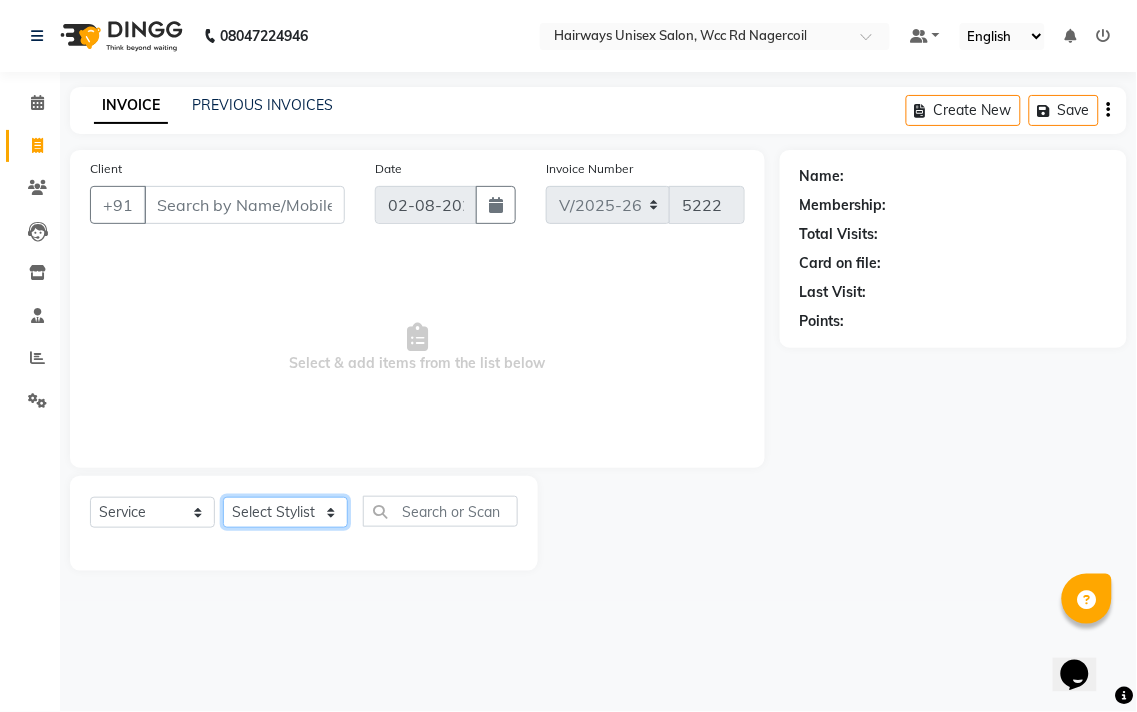 click on "Select Stylist Admin Chitra divya Gokila Haroon Imran Reception Salman Sartaj Khan Talib" 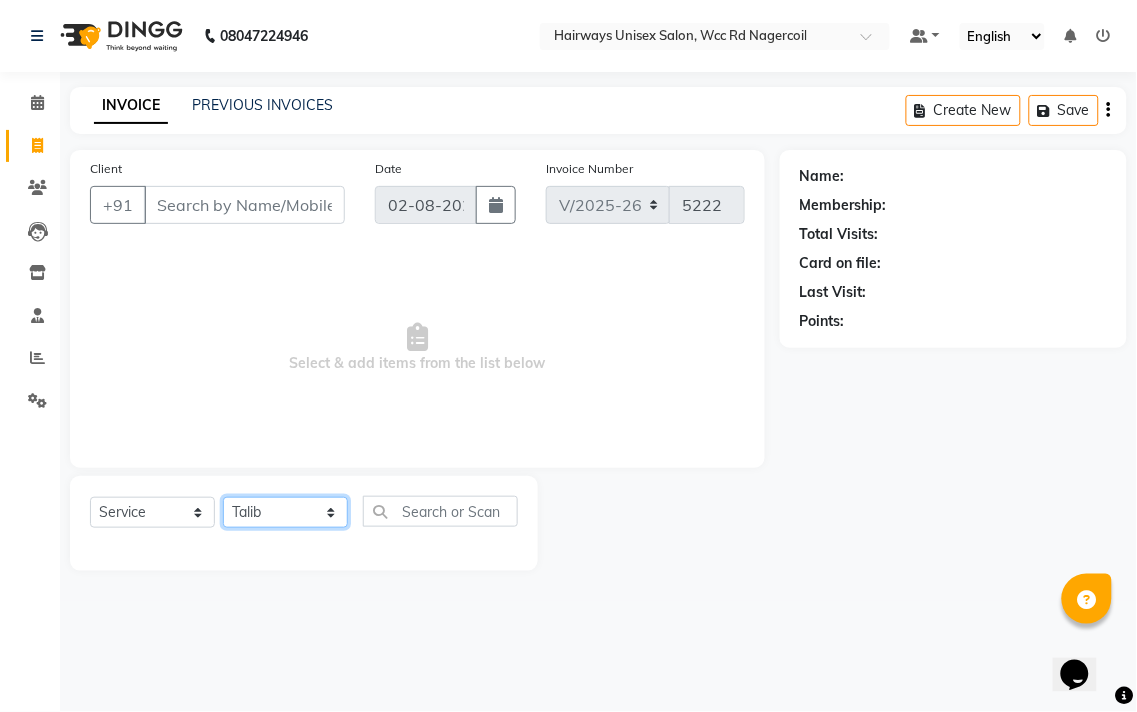 click on "Select Stylist Admin Chitra divya Gokila Haroon Imran Reception Salman Sartaj Khan Talib" 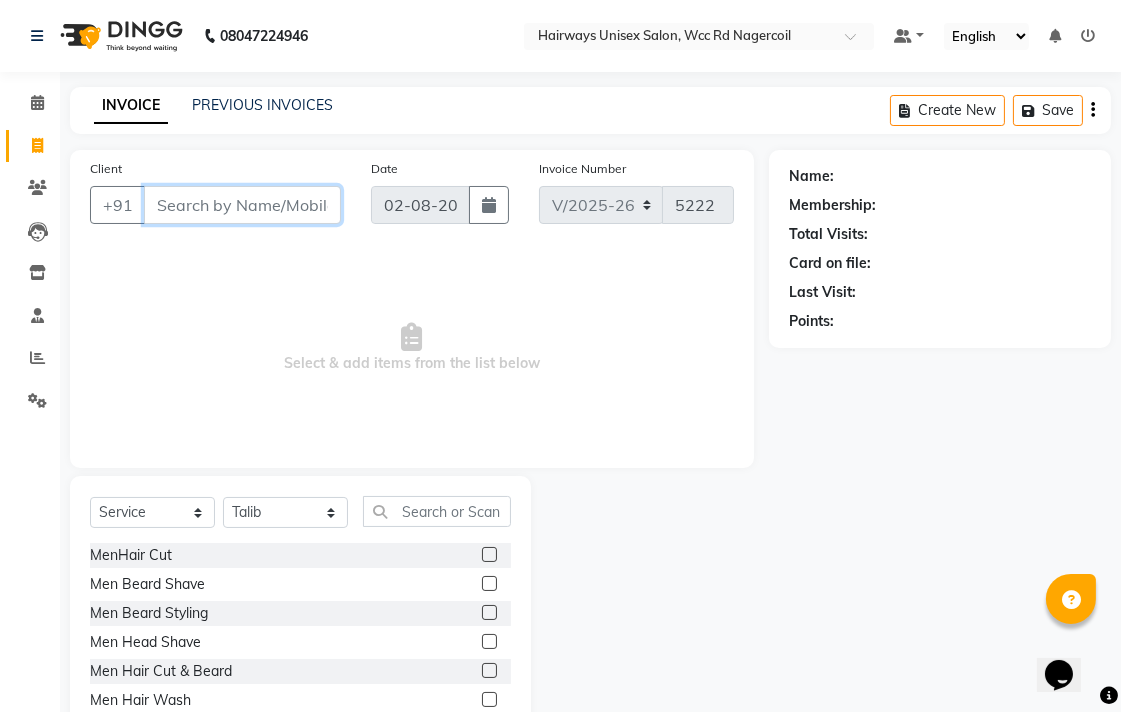 click on "Client" at bounding box center (242, 205) 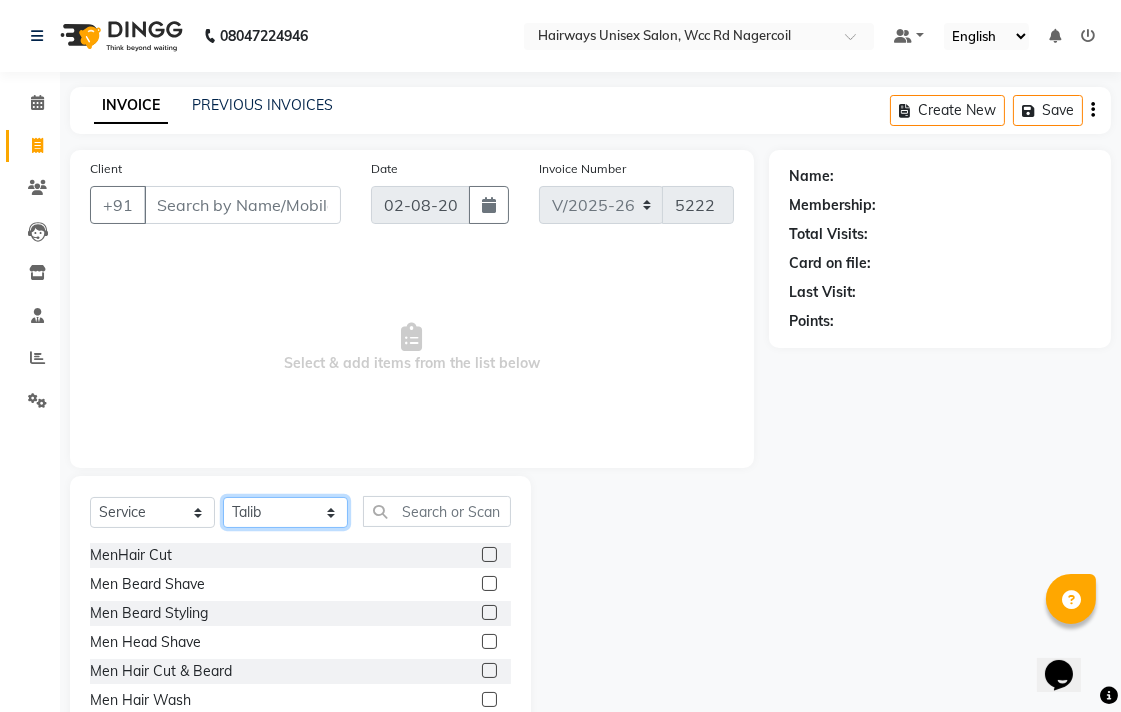 click on "Select Stylist Admin Chitra divya Gokila Haroon Imran Reception Salman Sartaj Khan Talib" 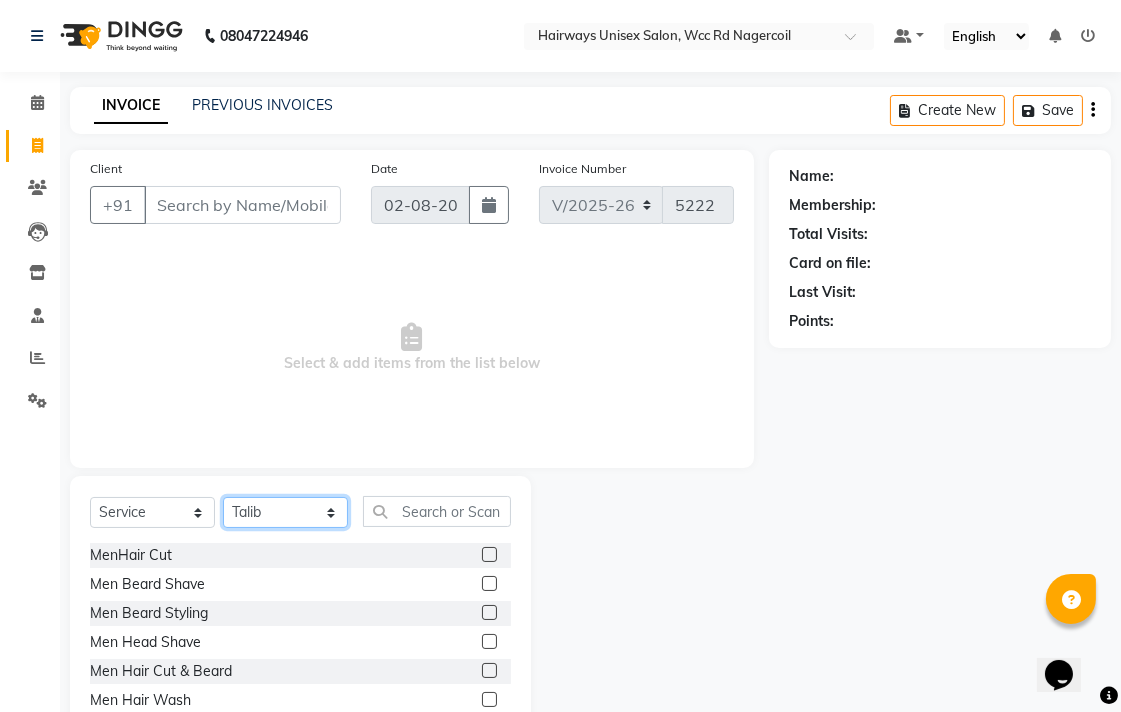 select on "49914" 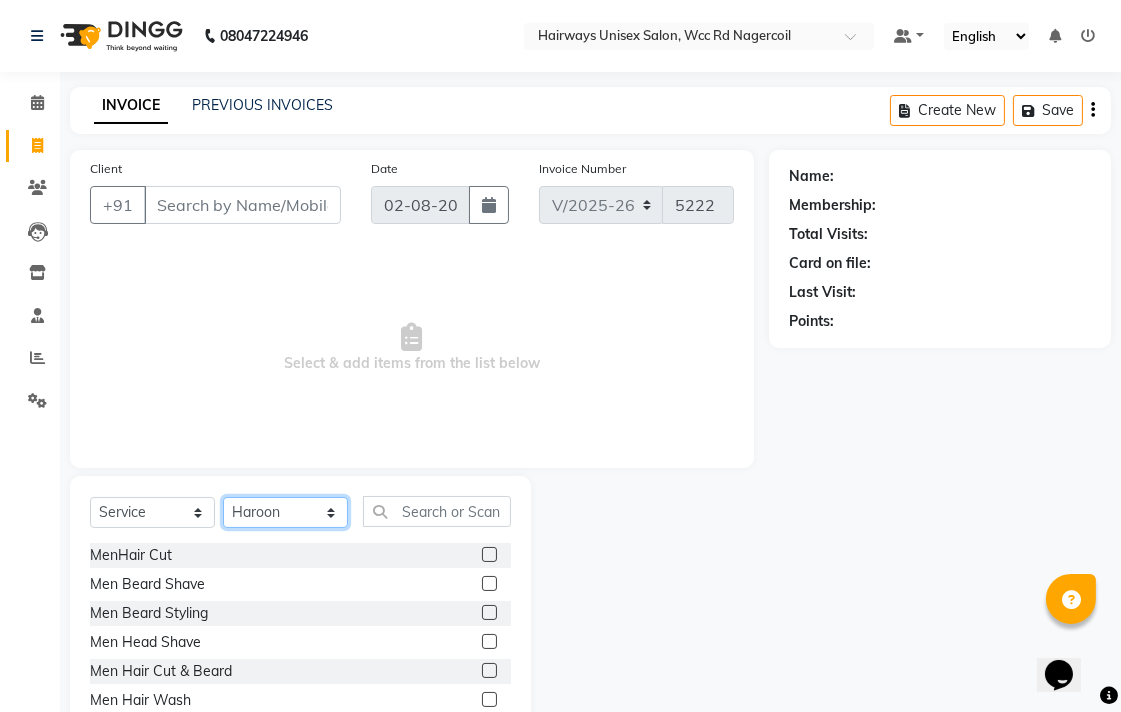 click on "Select Stylist Admin Chitra divya Gokila Haroon Imran Reception Salman Sartaj Khan Talib" 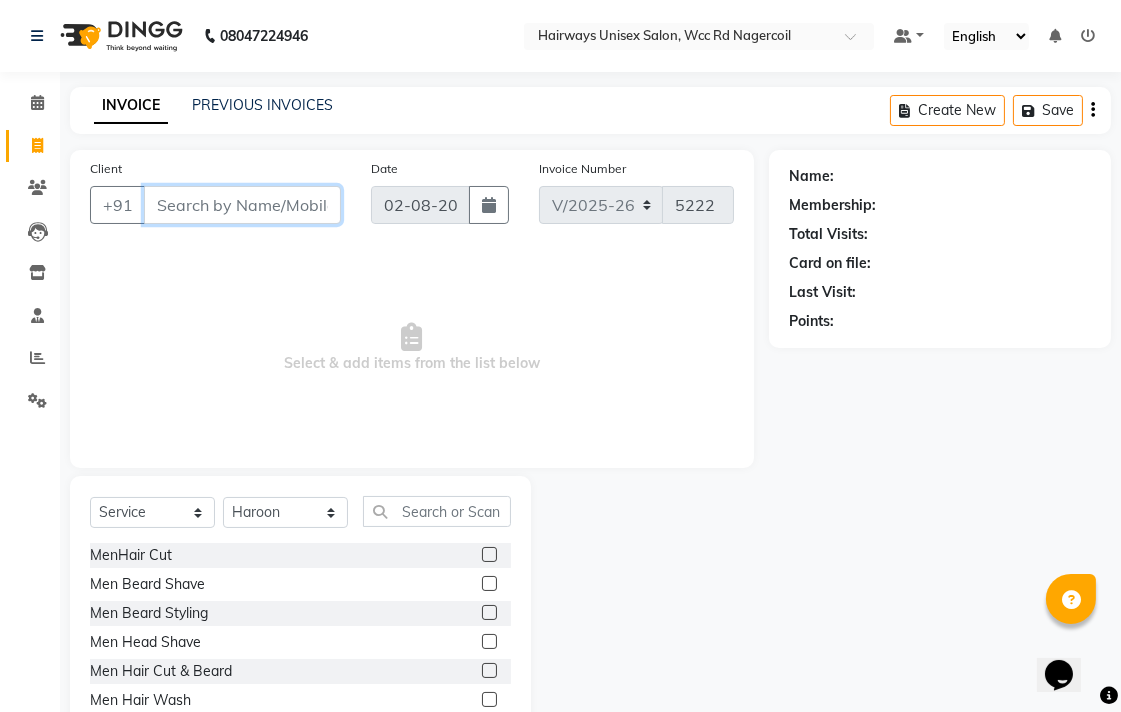 click on "Client" at bounding box center [242, 205] 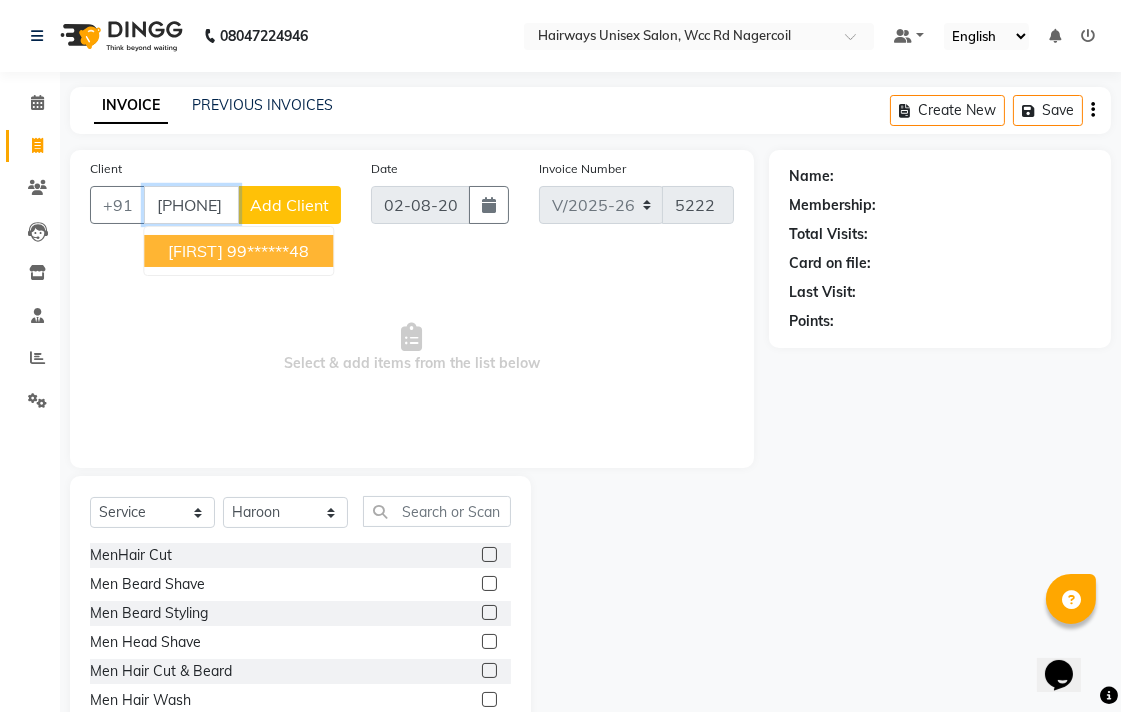 click on "Boothalingam  99******48" at bounding box center [238, 251] 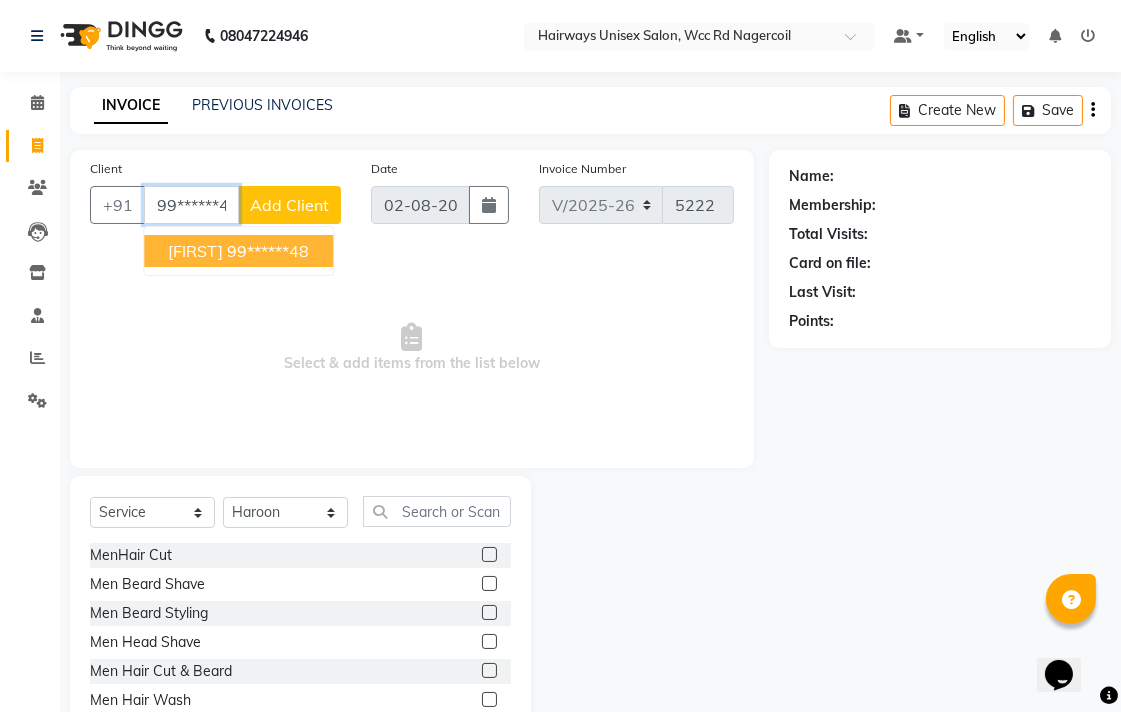 type on "99******48" 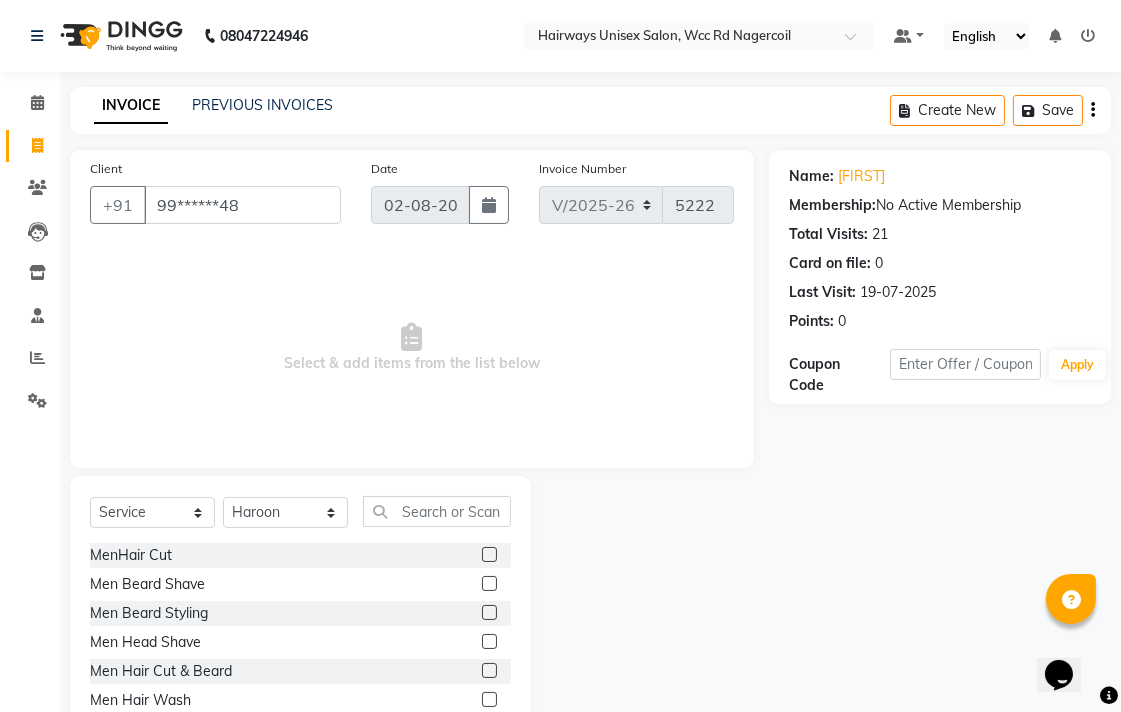 drag, startPoint x: 472, startPoint y: 673, endPoint x: 520, endPoint y: 671, distance: 48.04165 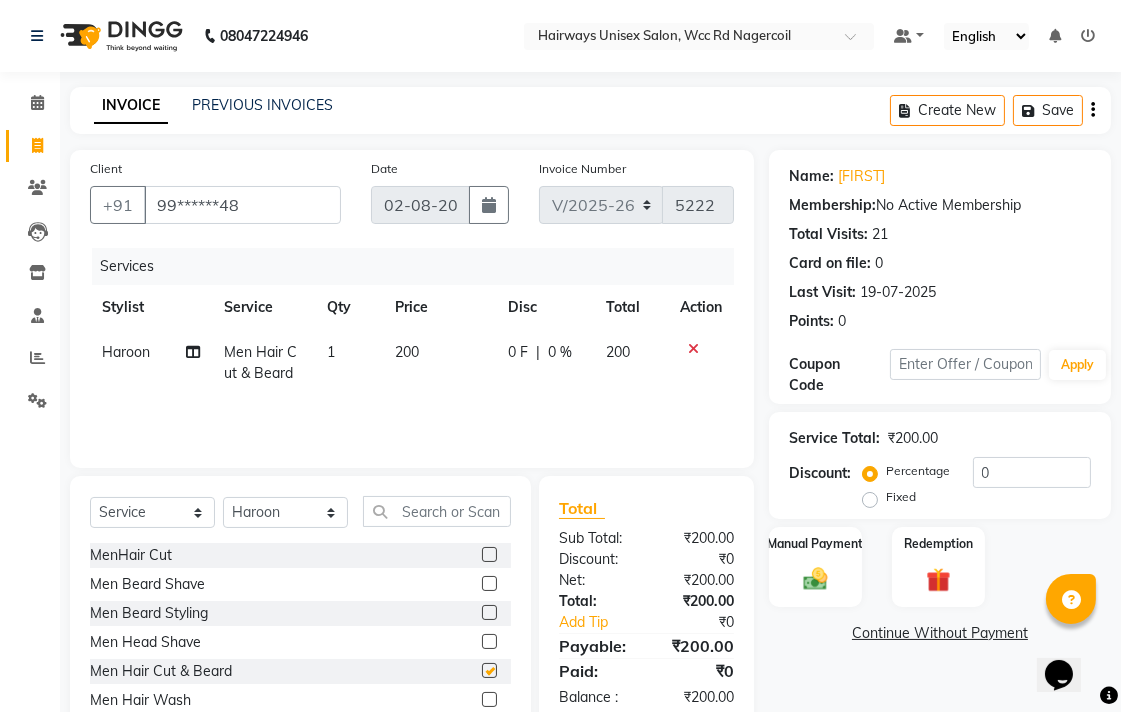 checkbox on "false" 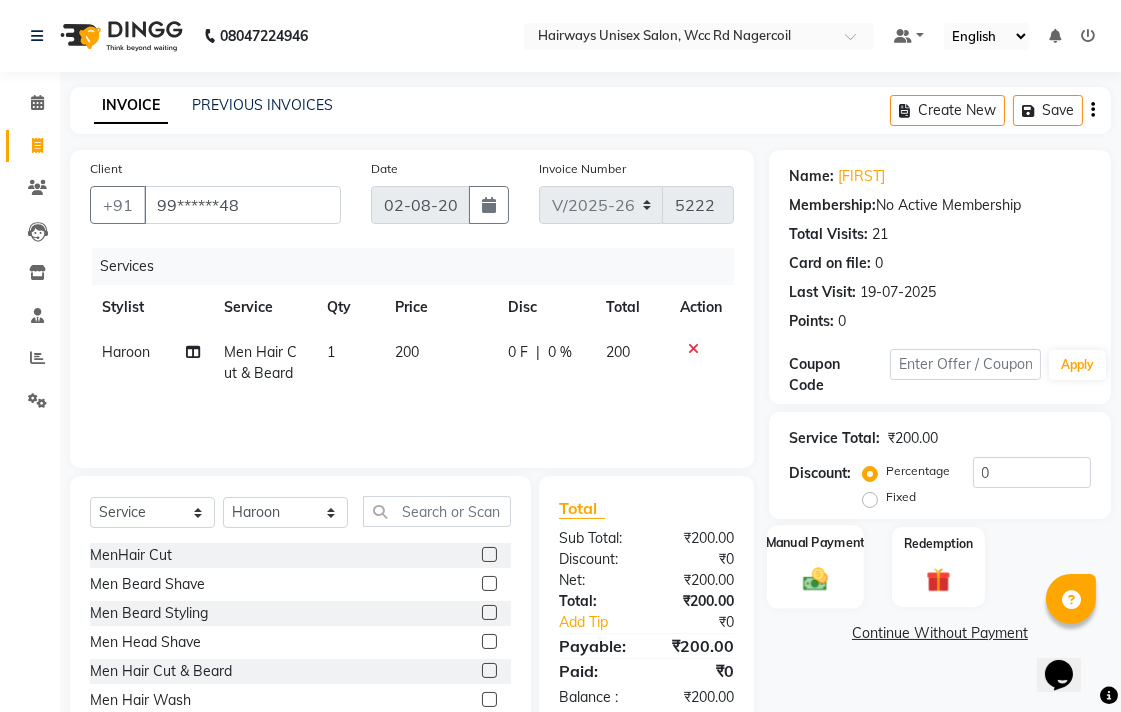 click 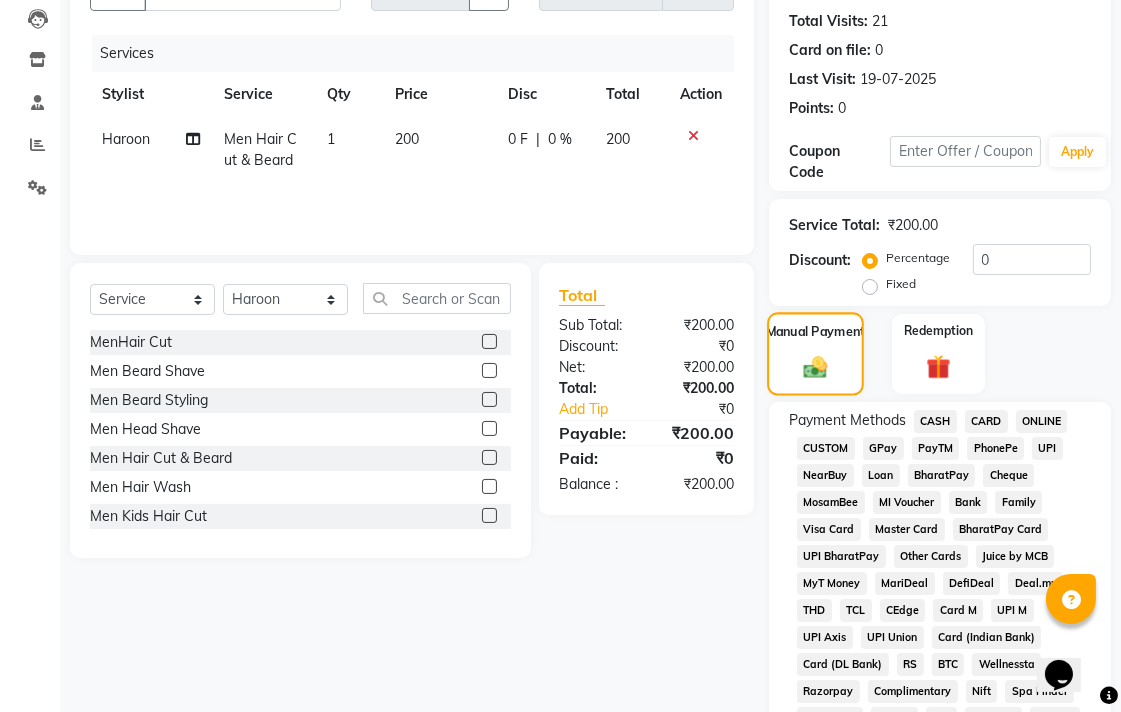 scroll, scrollTop: 222, scrollLeft: 0, axis: vertical 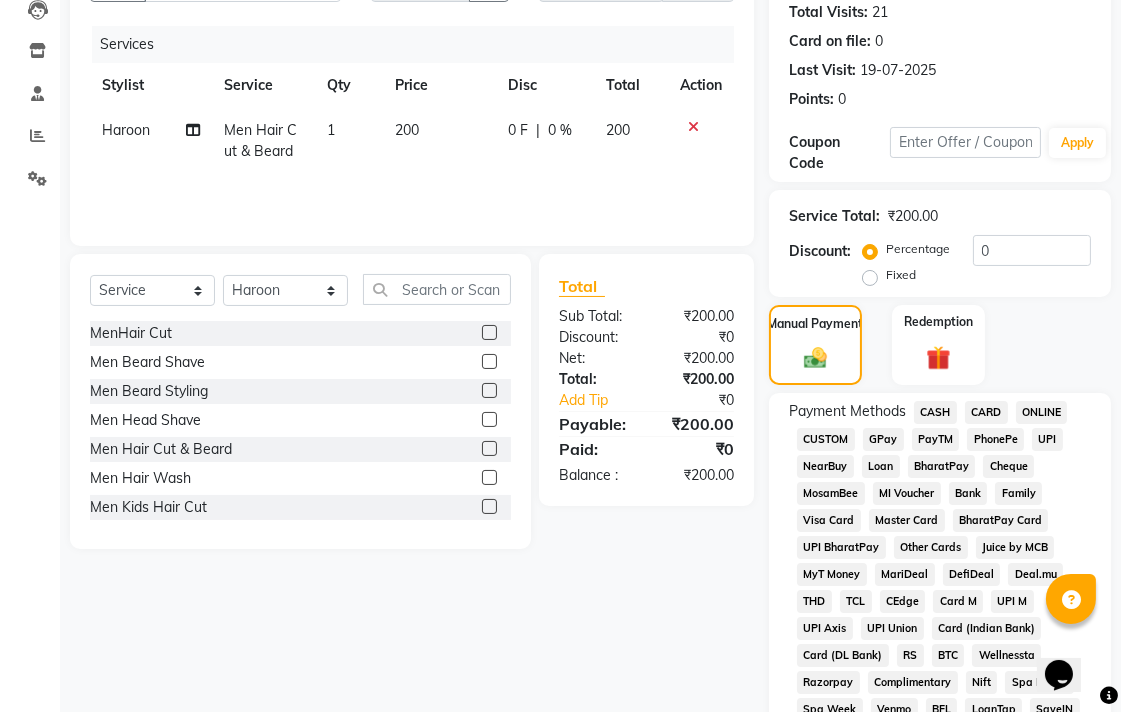 click on "CASH" 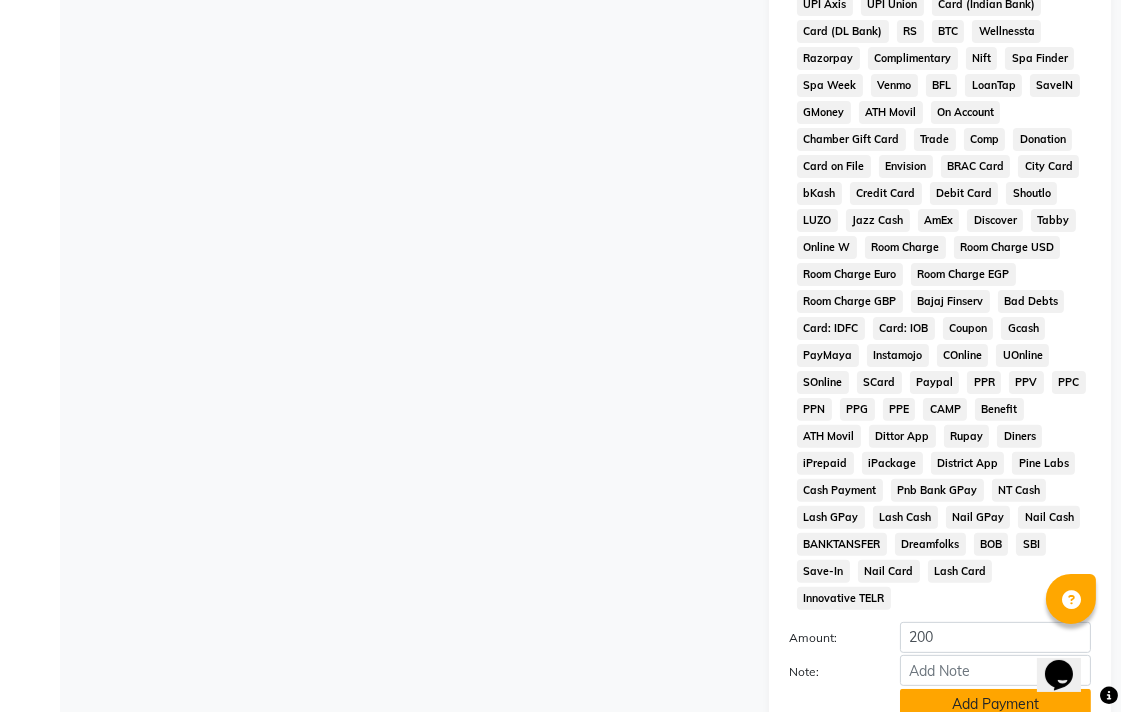 scroll, scrollTop: 913, scrollLeft: 0, axis: vertical 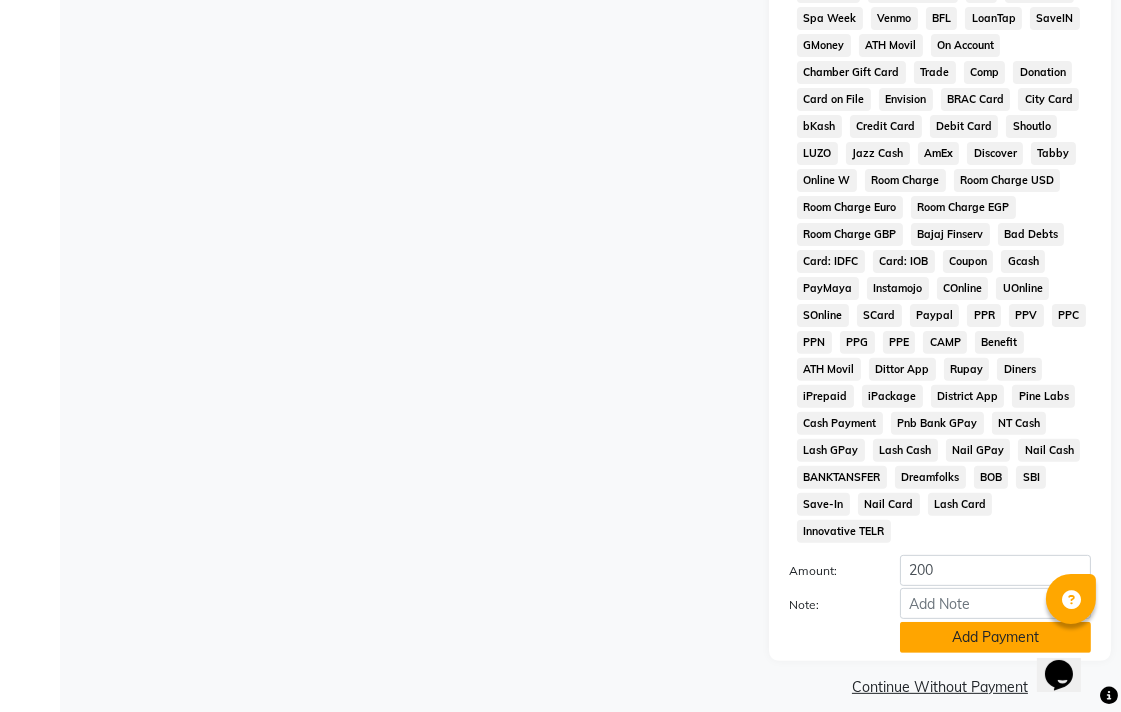 click on "Add Payment" 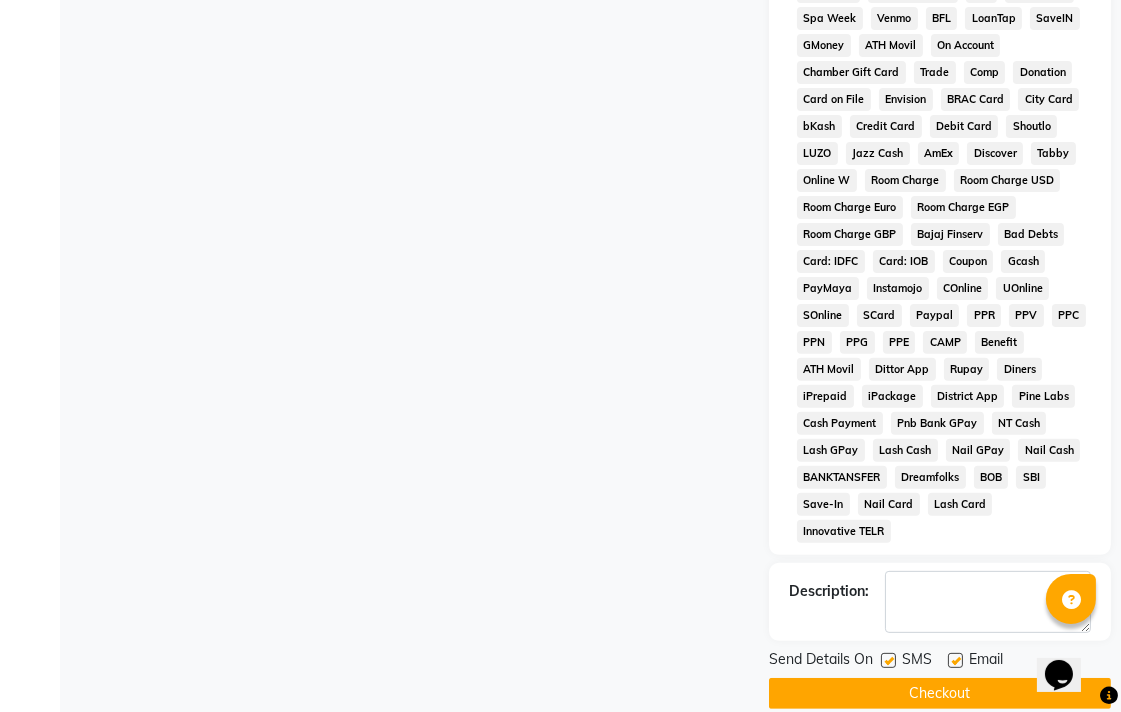 click on "Checkout" 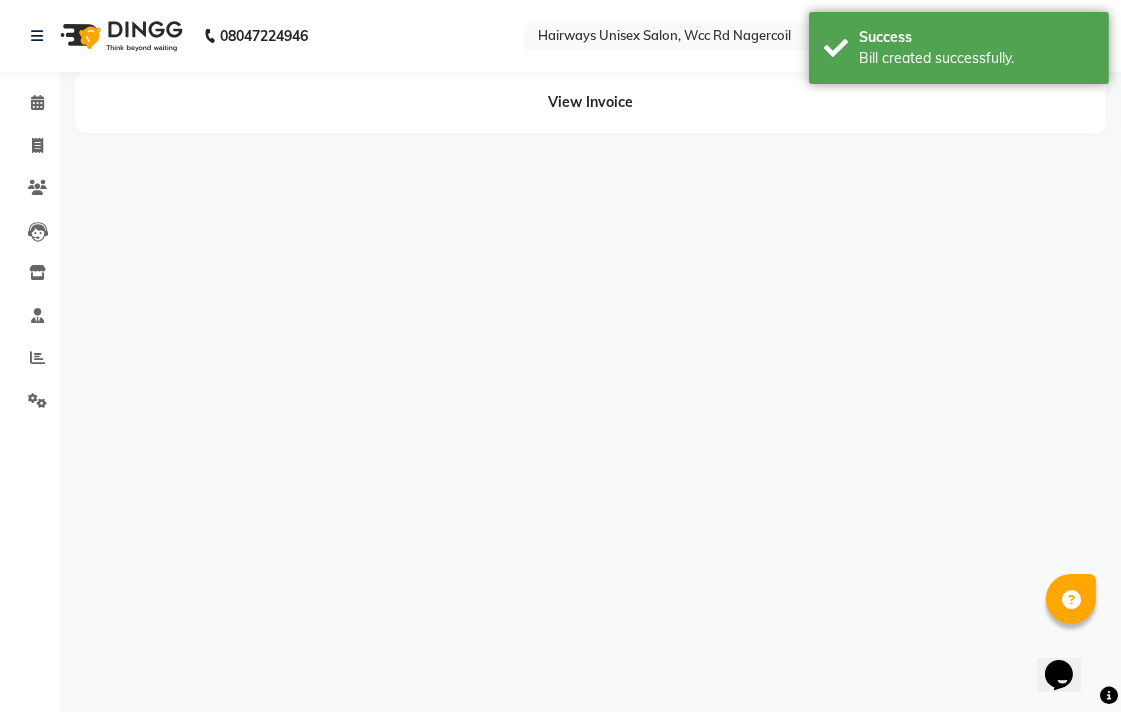 scroll, scrollTop: 0, scrollLeft: 0, axis: both 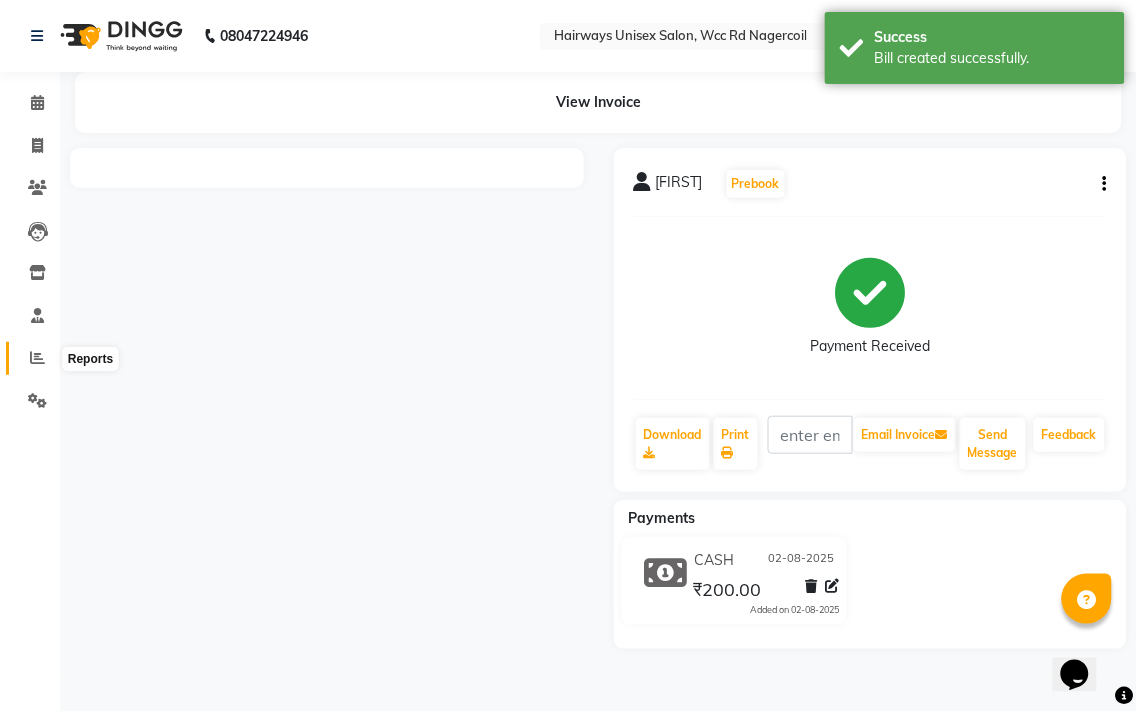 click 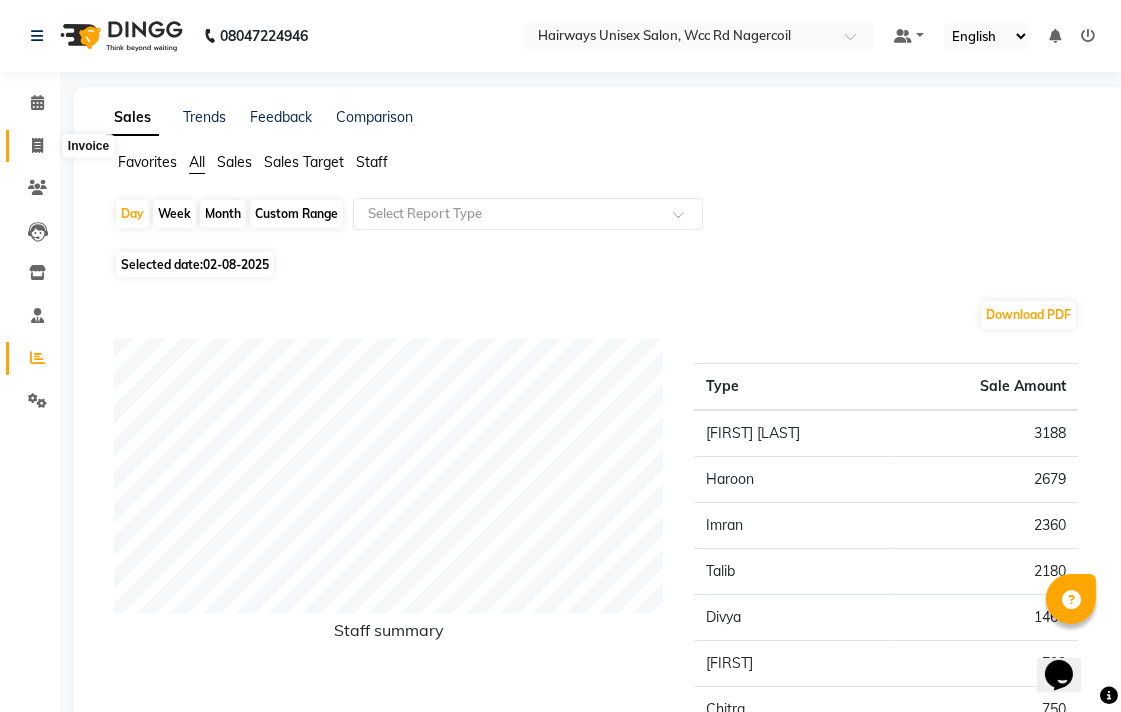 click 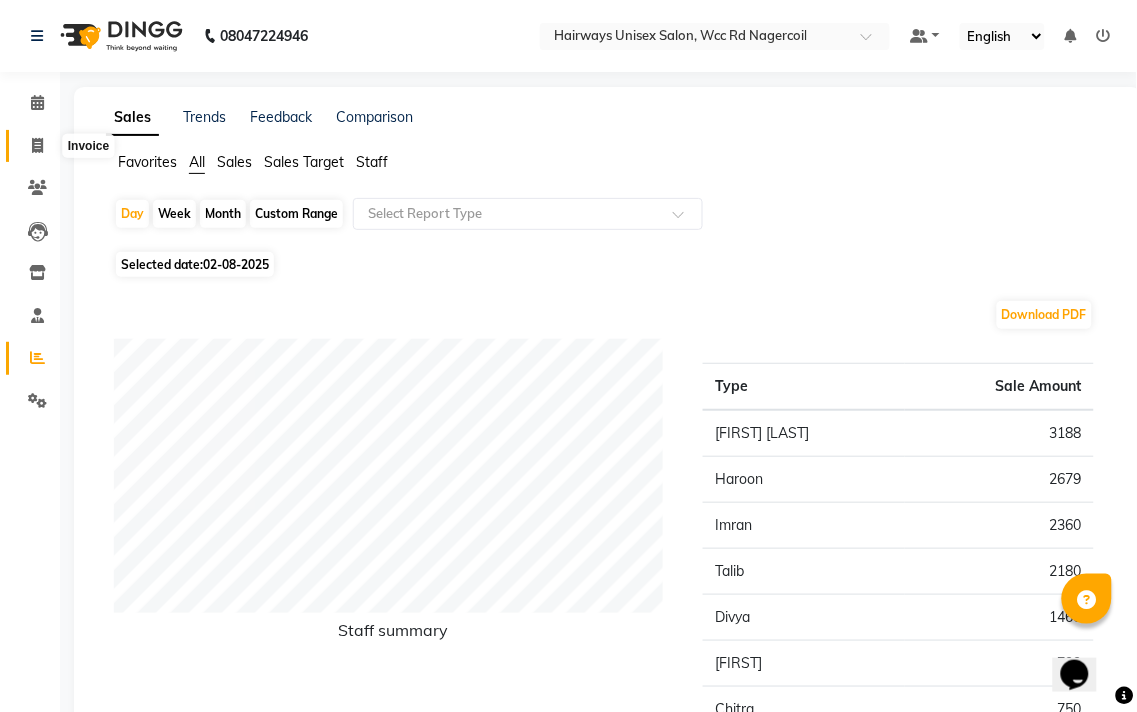 select on "service" 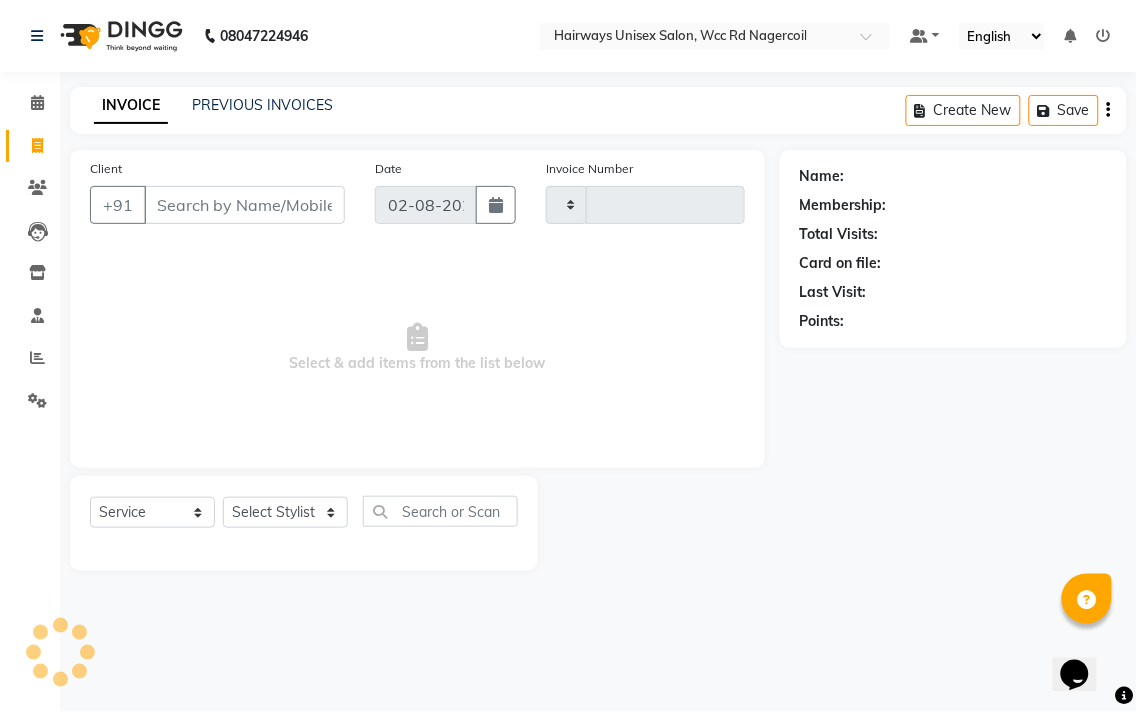 type on "5223" 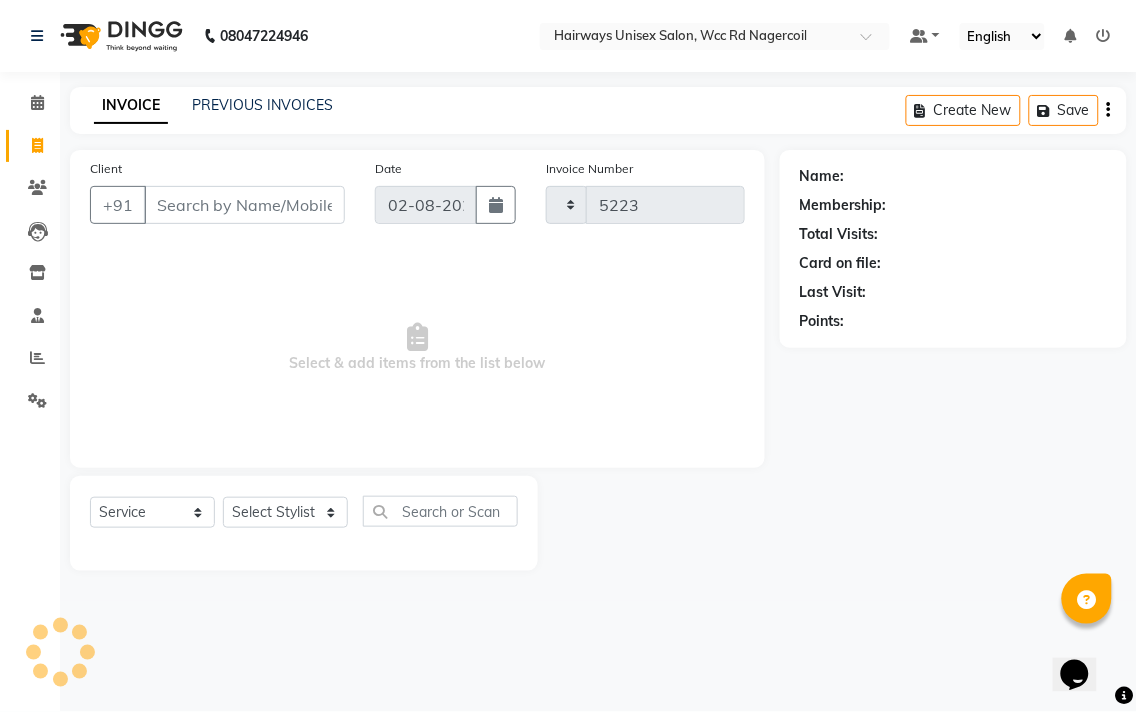 select on "6523" 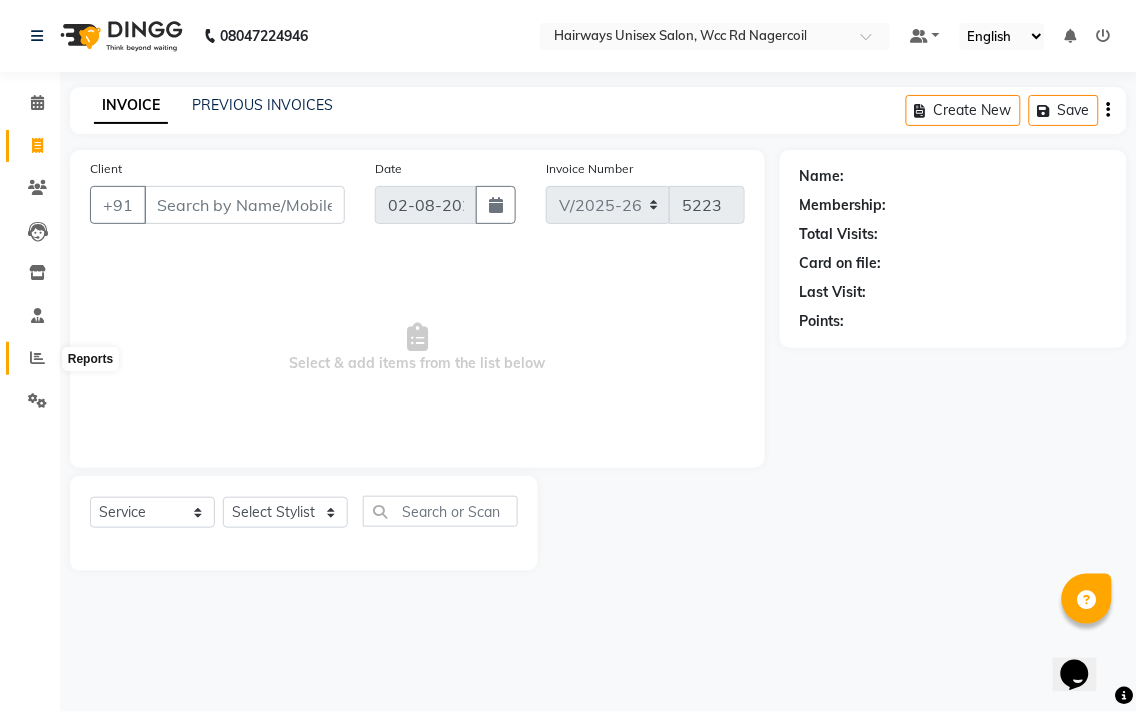 click 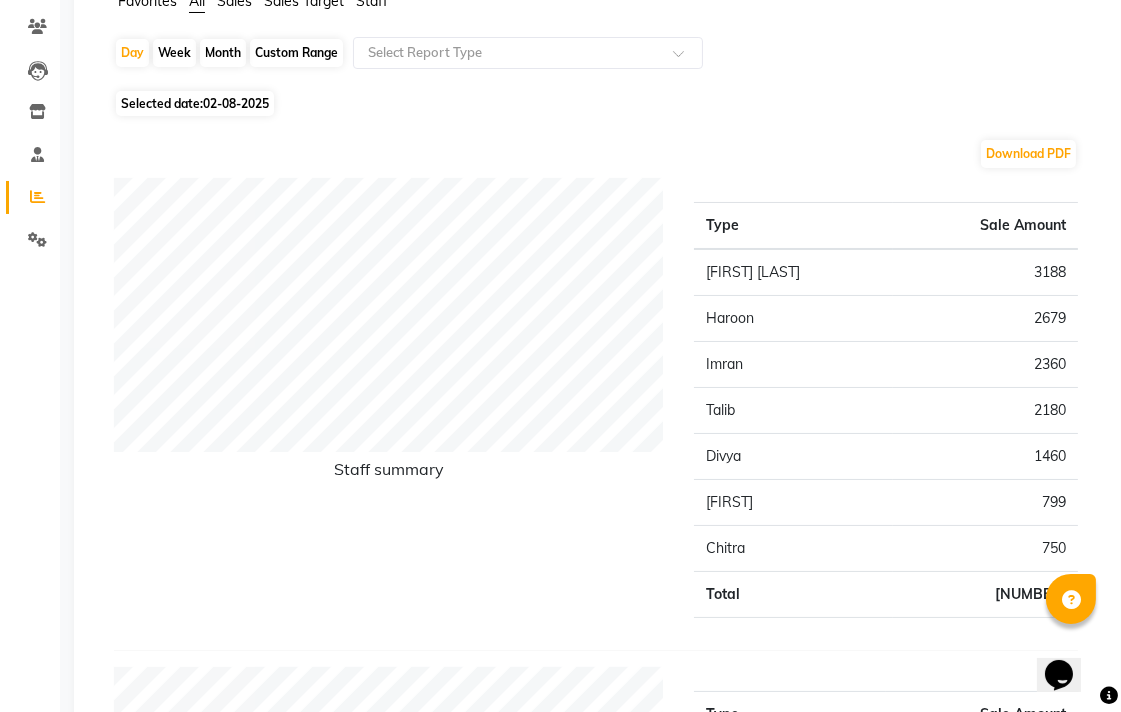 scroll, scrollTop: 0, scrollLeft: 0, axis: both 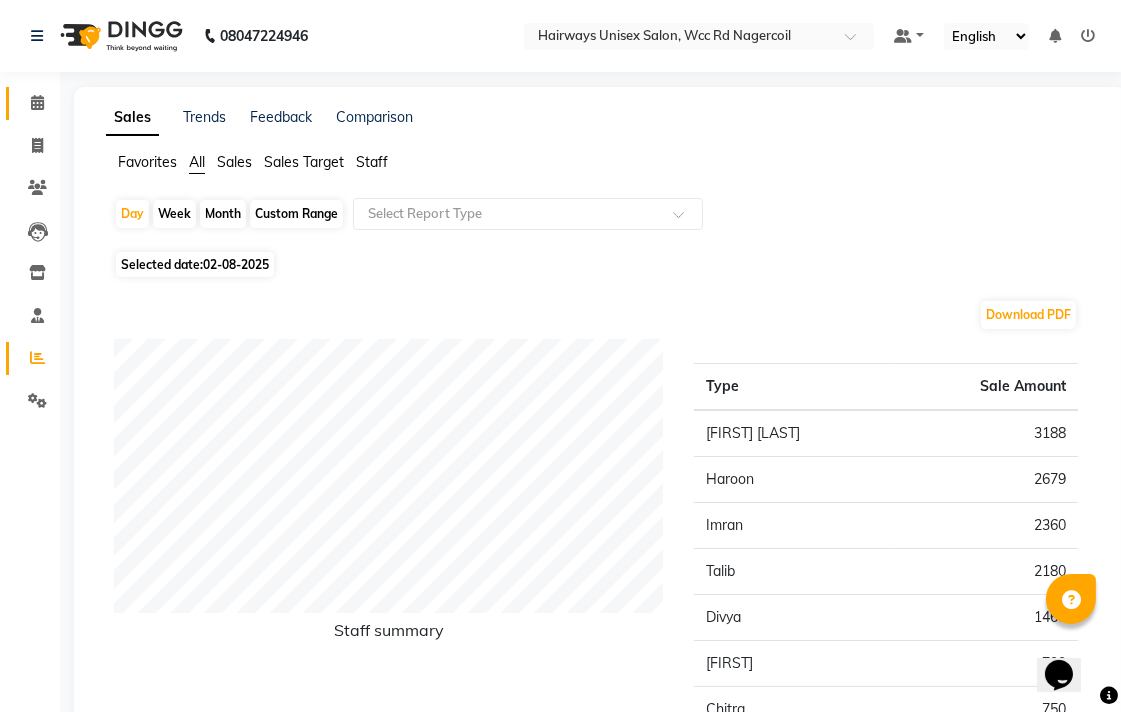 click on "Calendar" 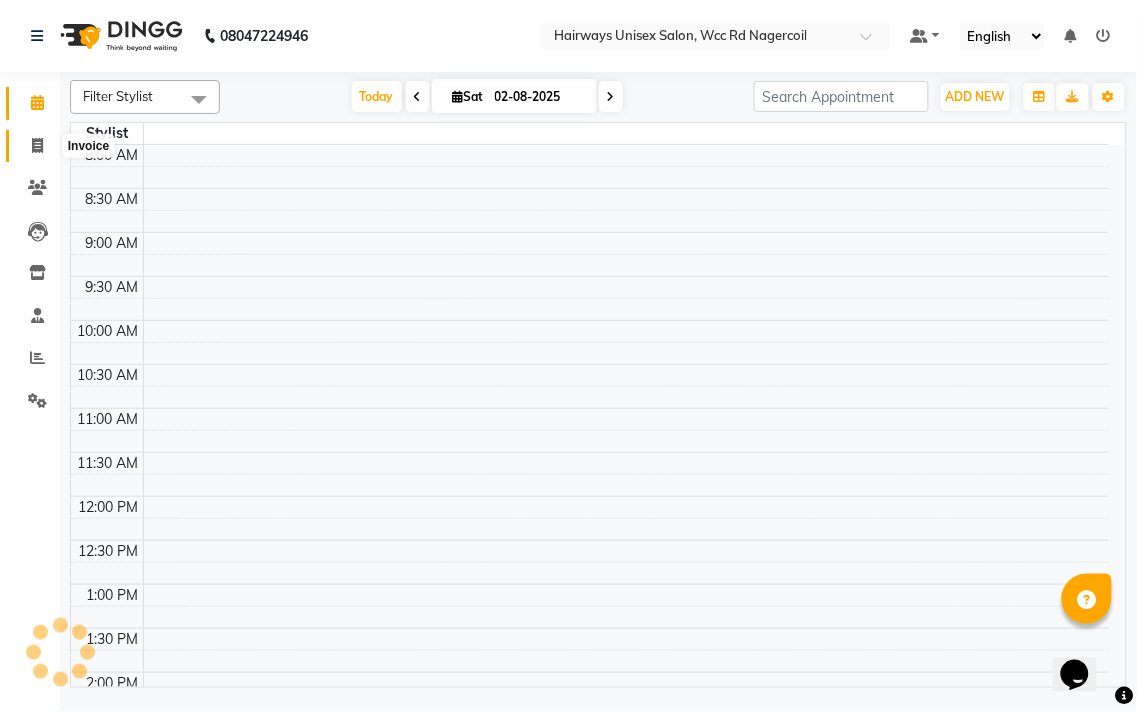 click 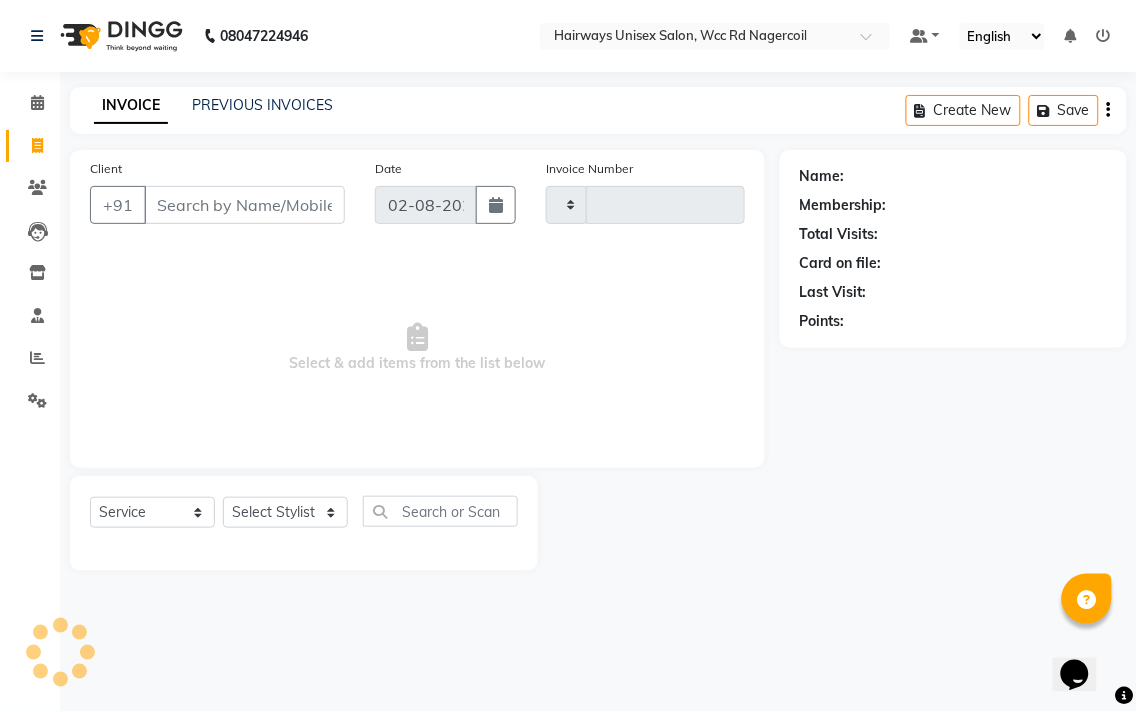type on "5223" 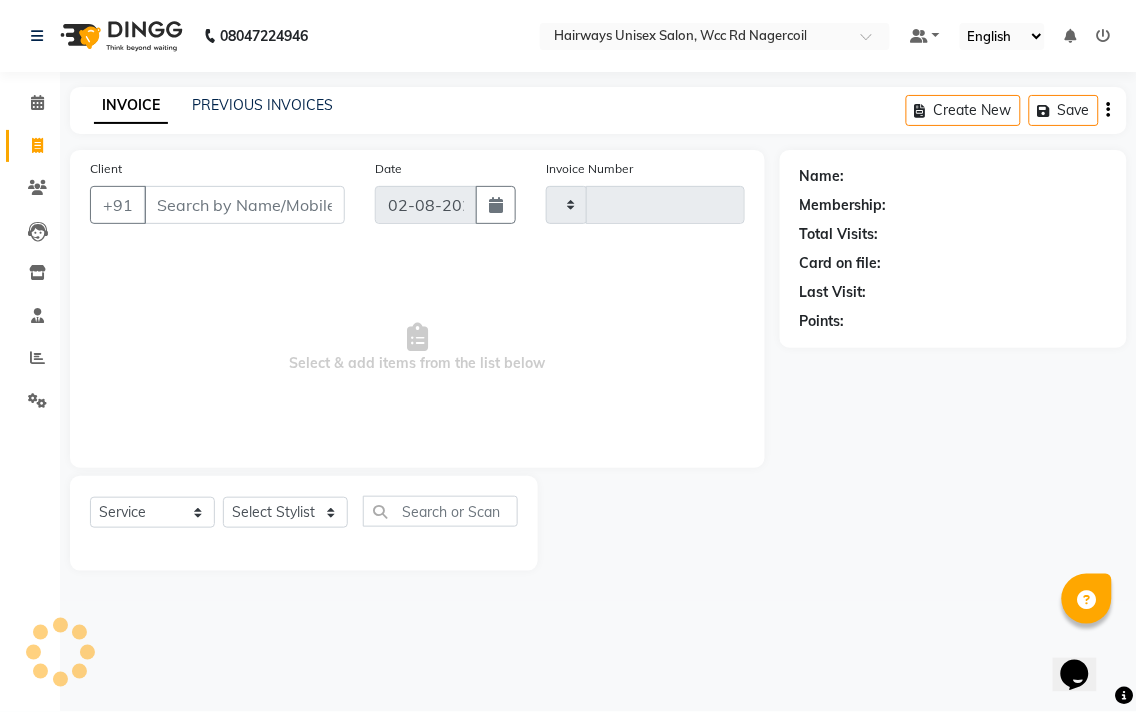 select on "6523" 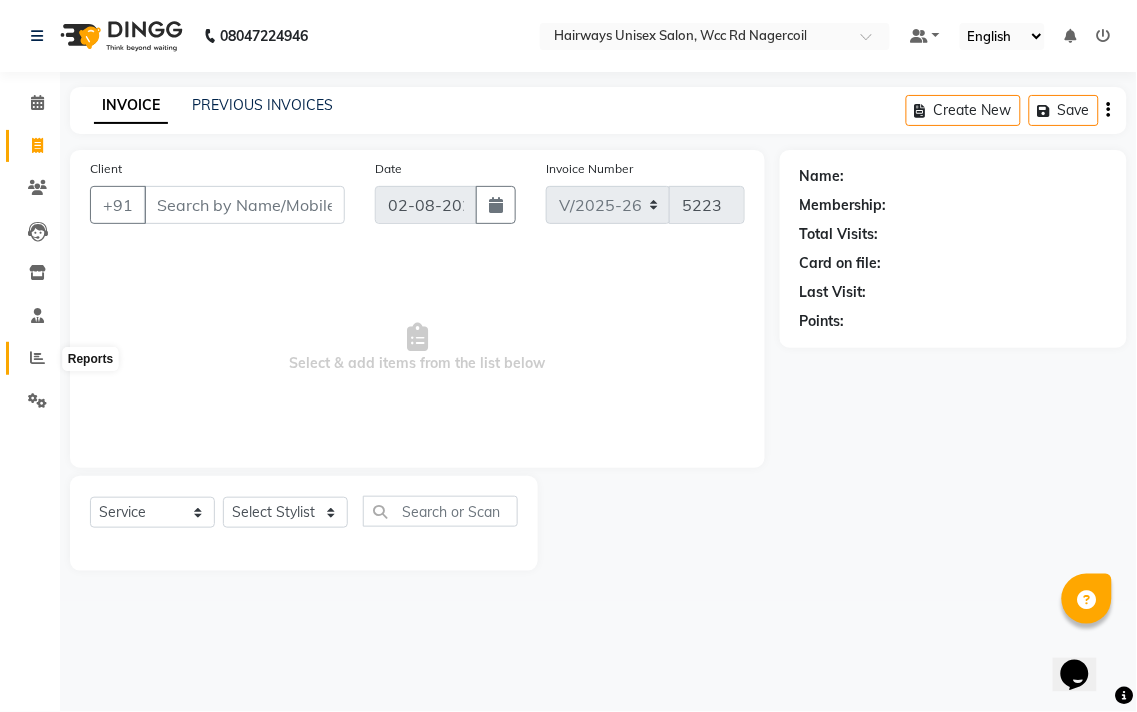 click 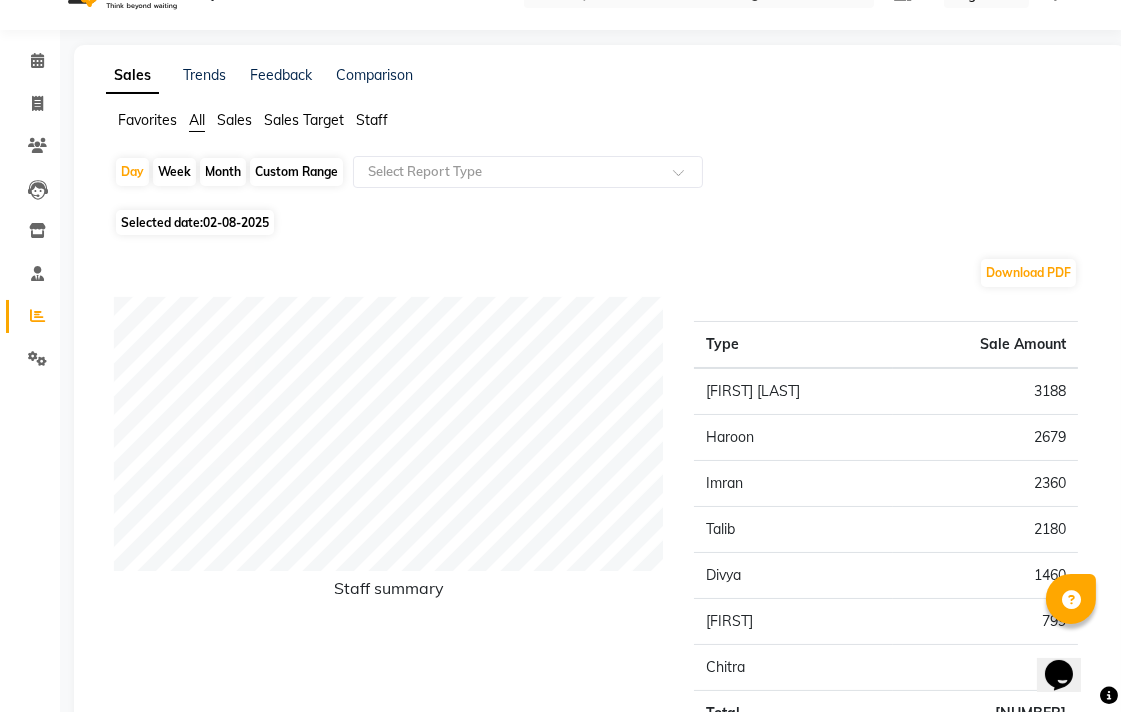 scroll, scrollTop: 0, scrollLeft: 0, axis: both 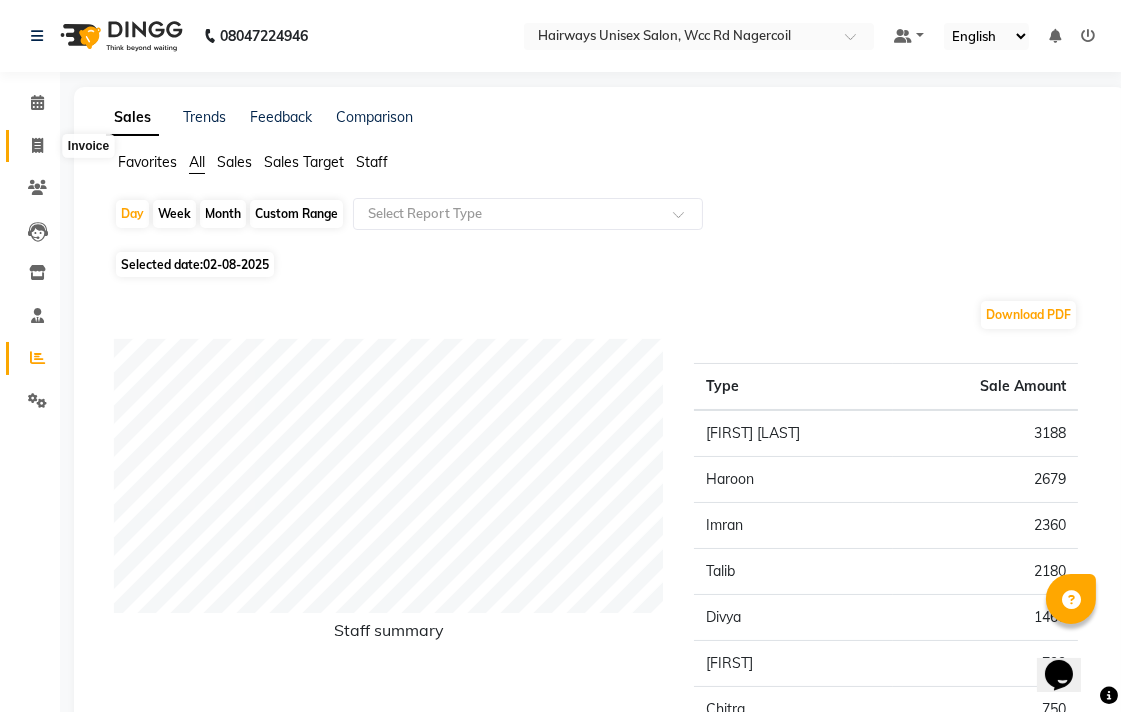 click 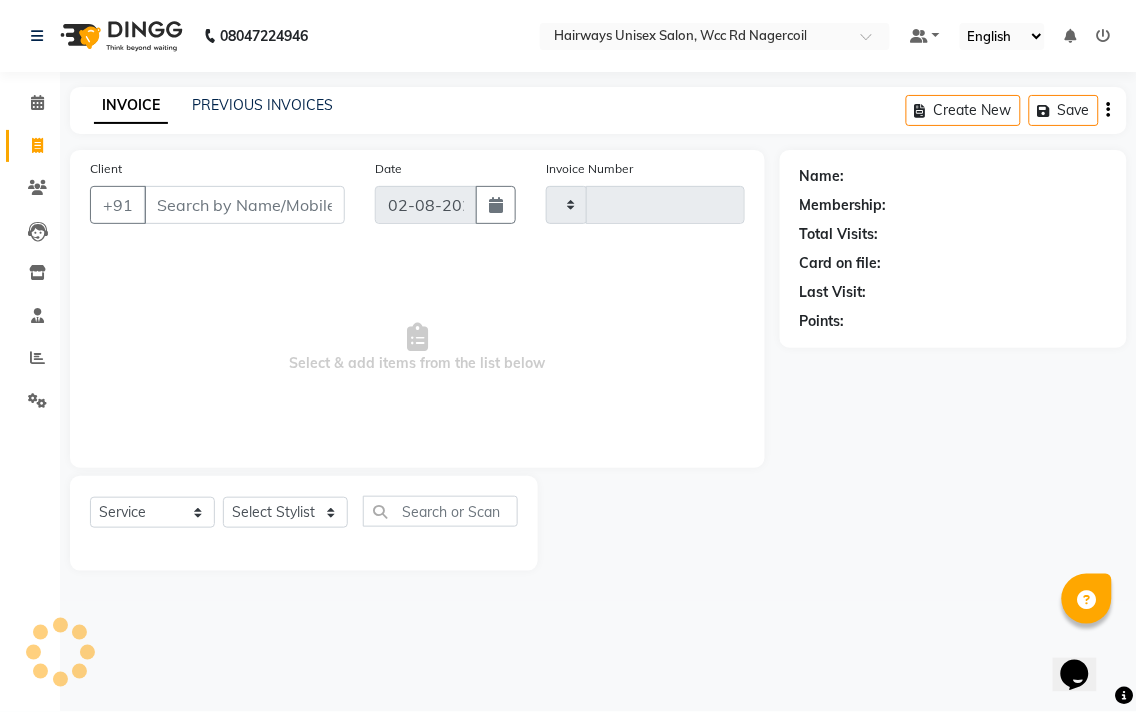 type on "5223" 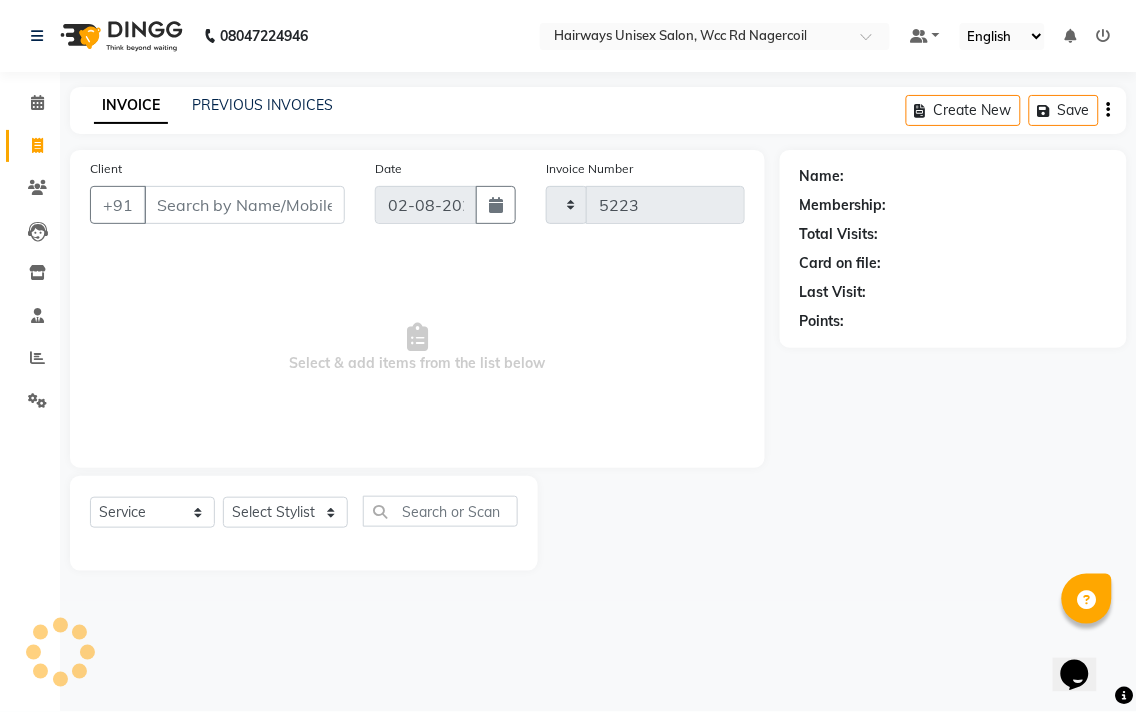 select on "6523" 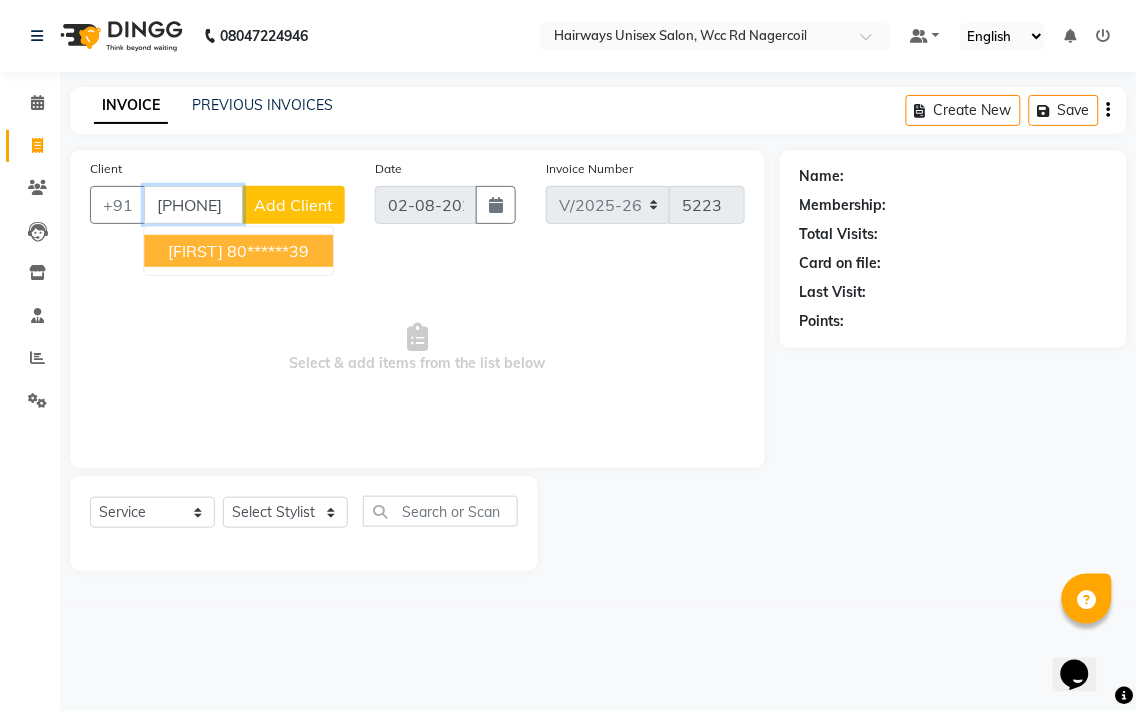 click on "gautham  80******39" at bounding box center [238, 251] 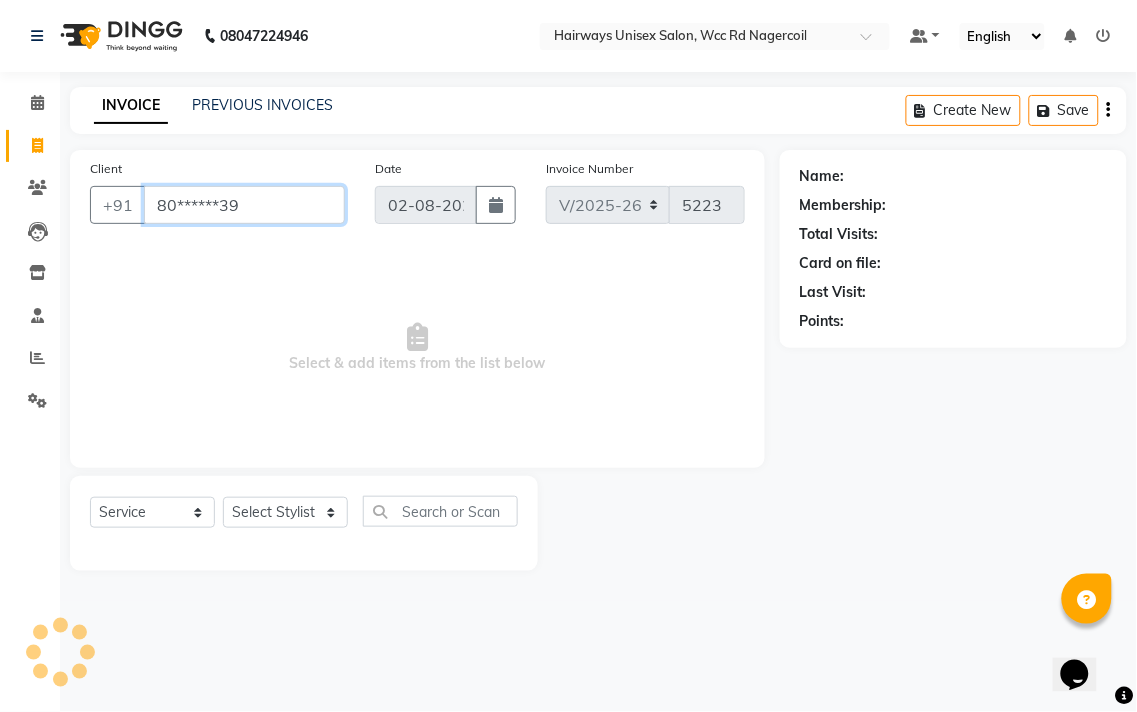 type on "80******39" 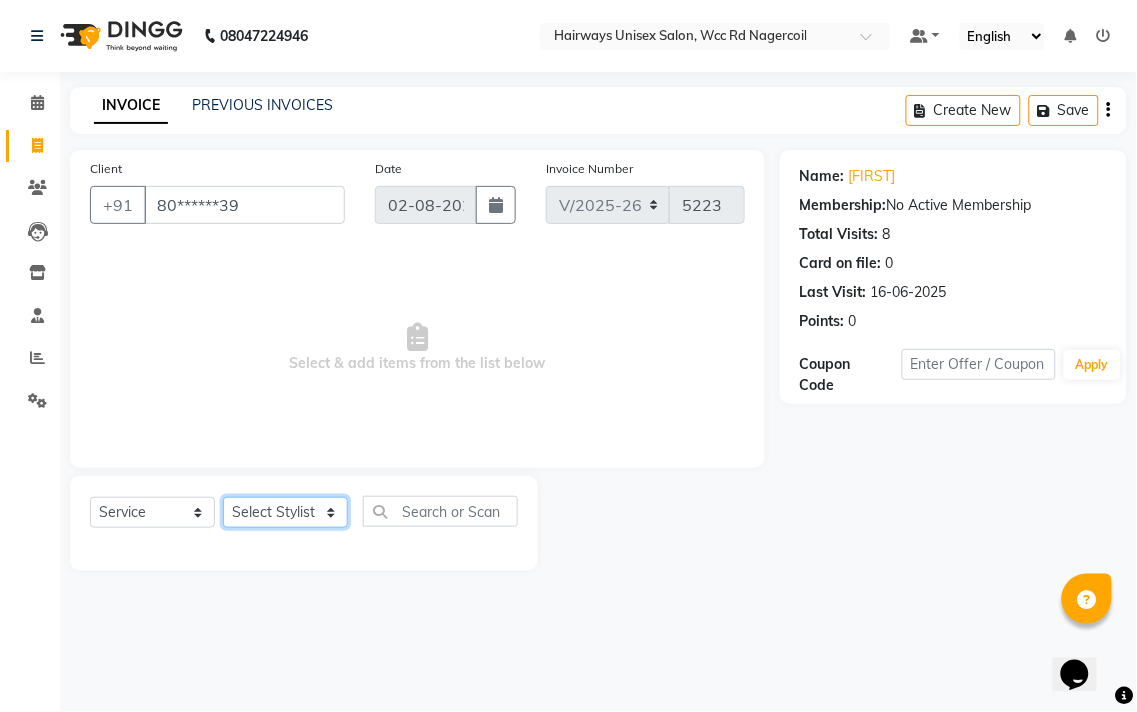 click on "Select Stylist Admin Chitra divya Gokila Haroon Imran Reception Salman Sartaj Khan Talib" 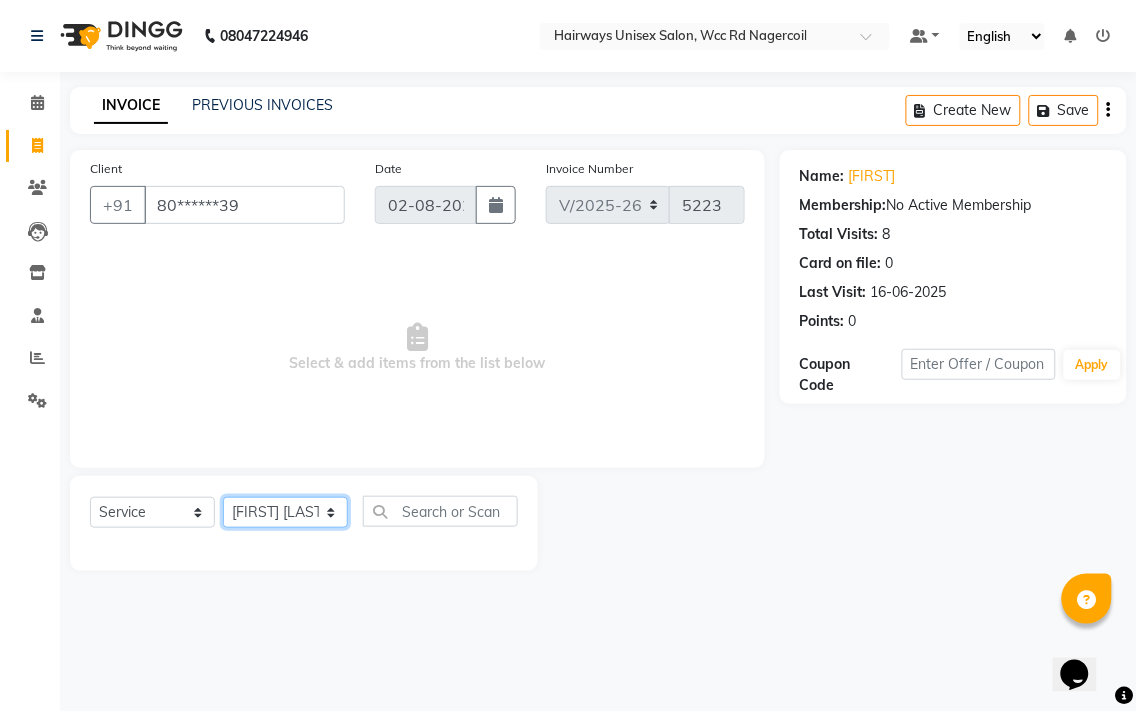 click on "Select Stylist Admin Chitra divya Gokila Haroon Imran Reception Salman Sartaj Khan Talib" 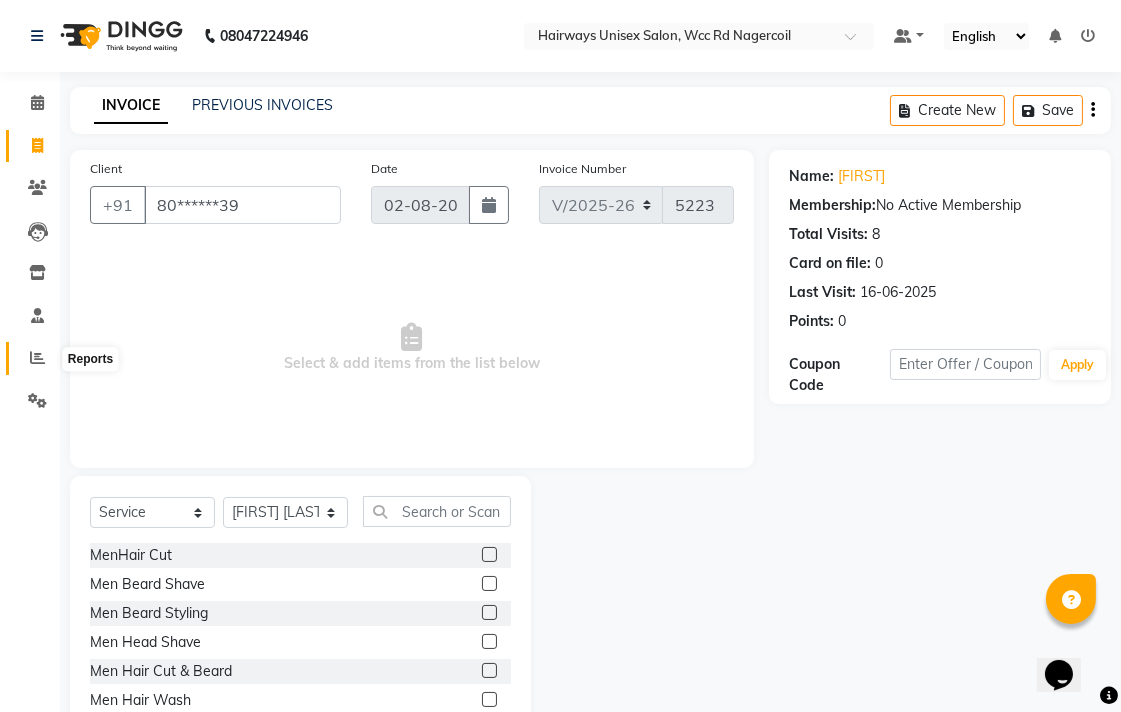 click 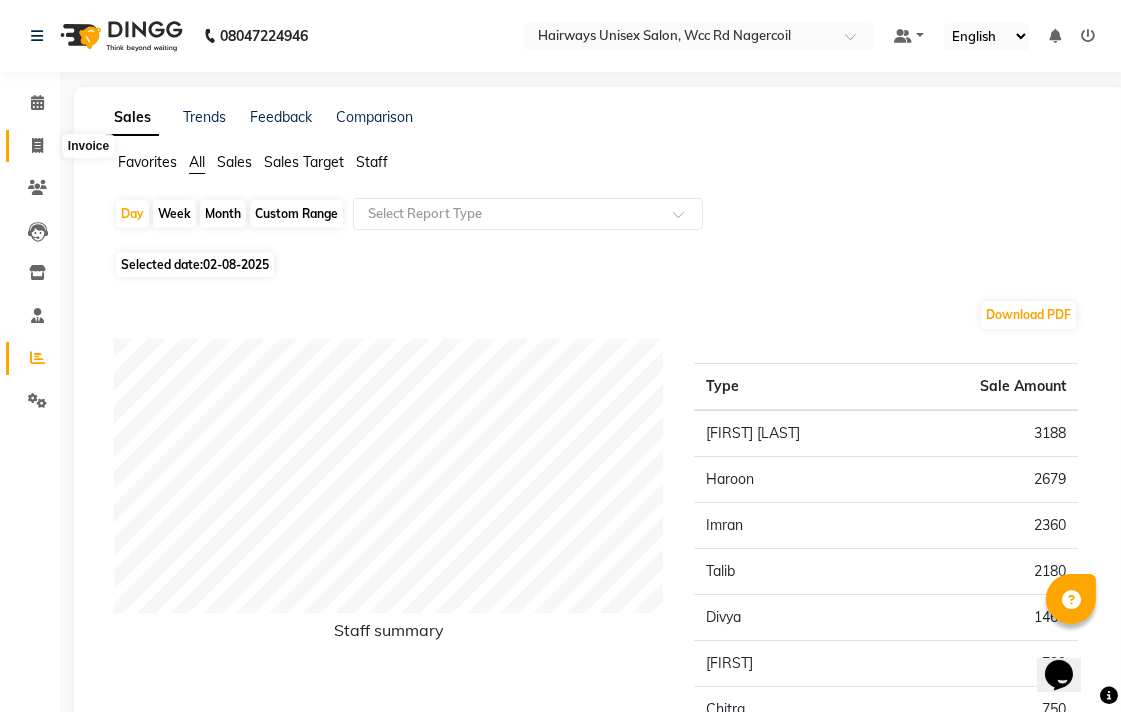 click 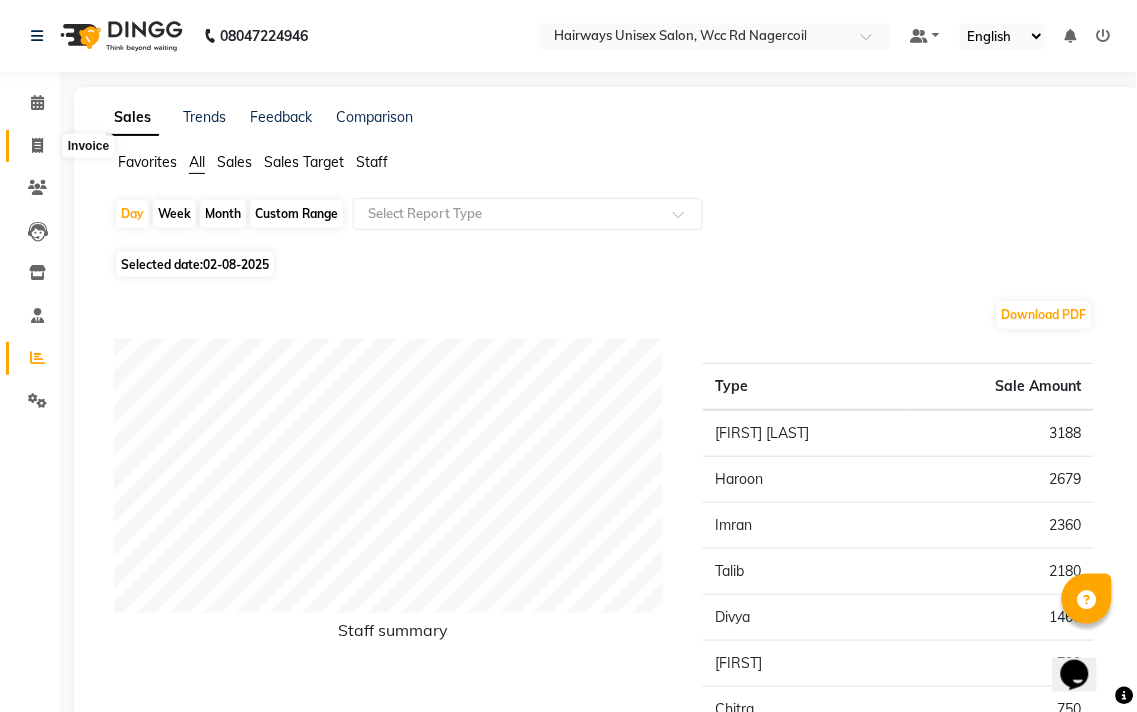 select on "service" 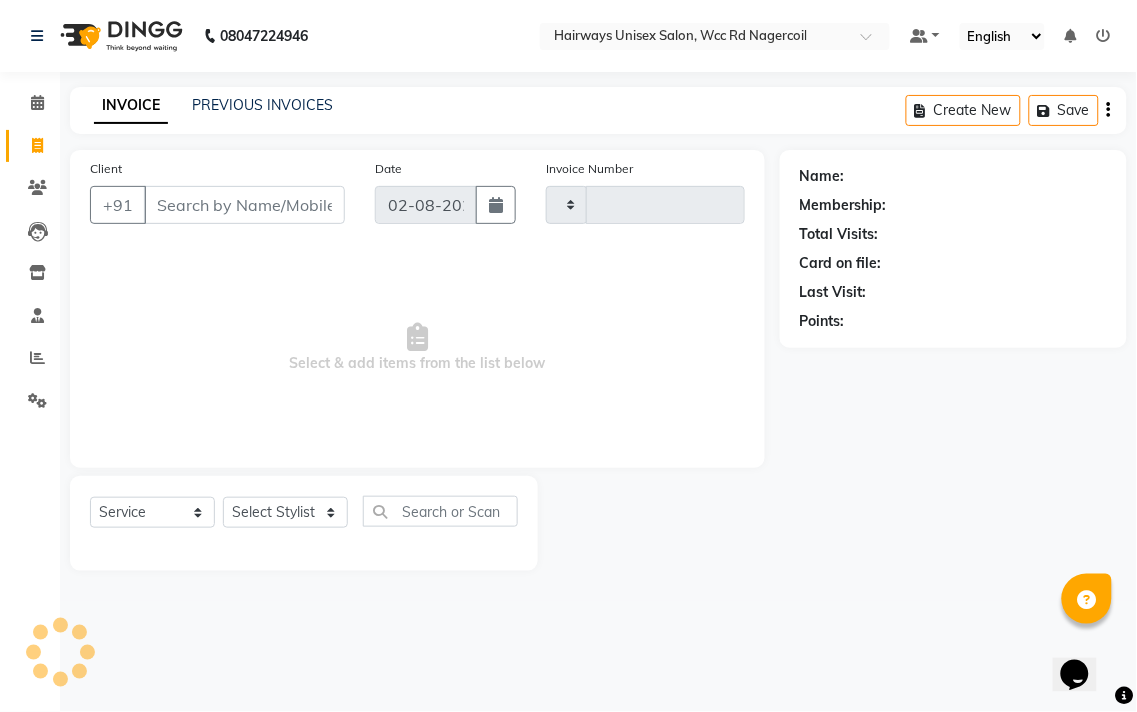 type on "5223" 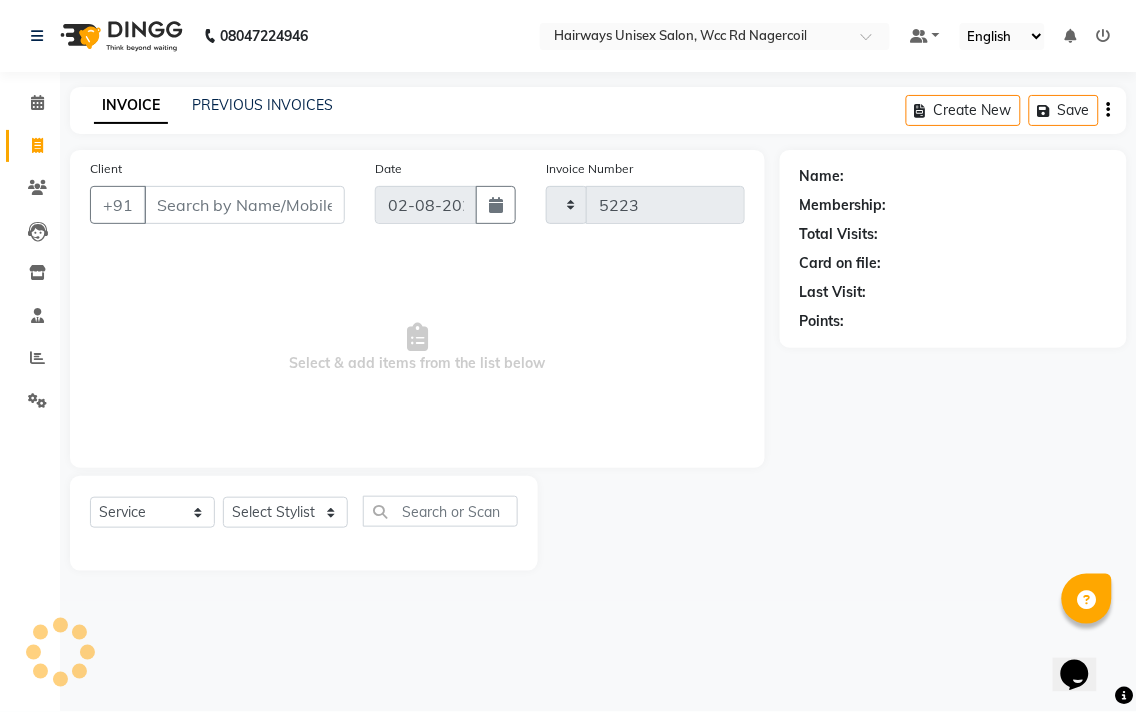 select on "6523" 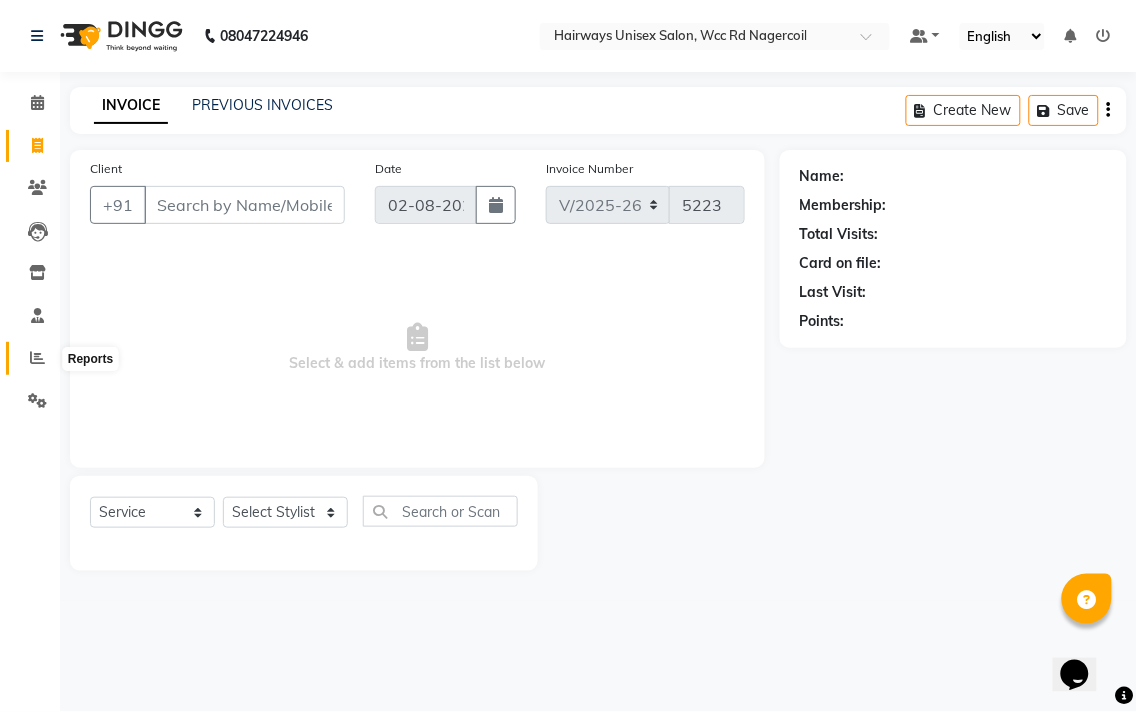 click 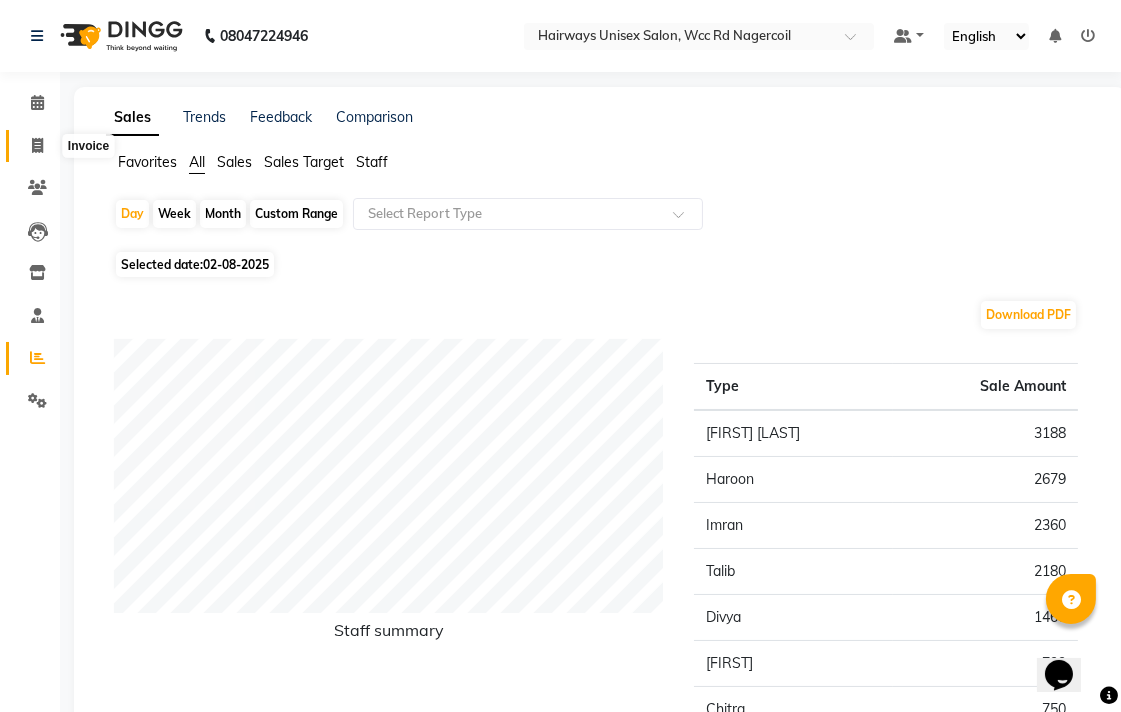 click 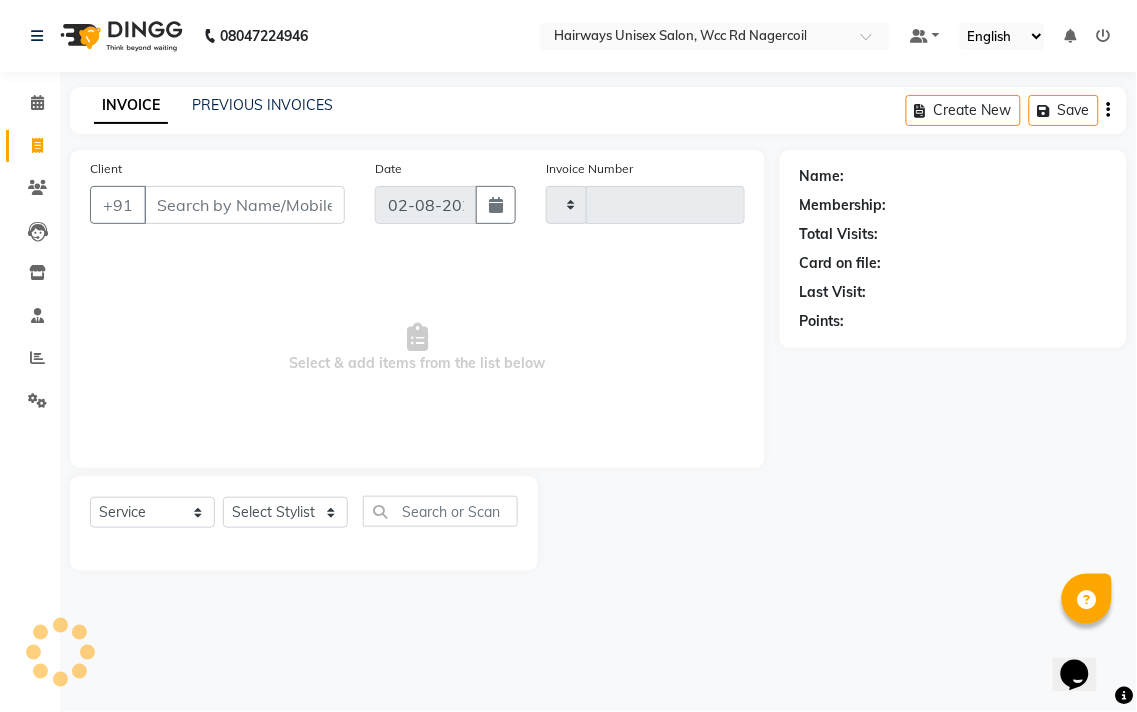 type on "5223" 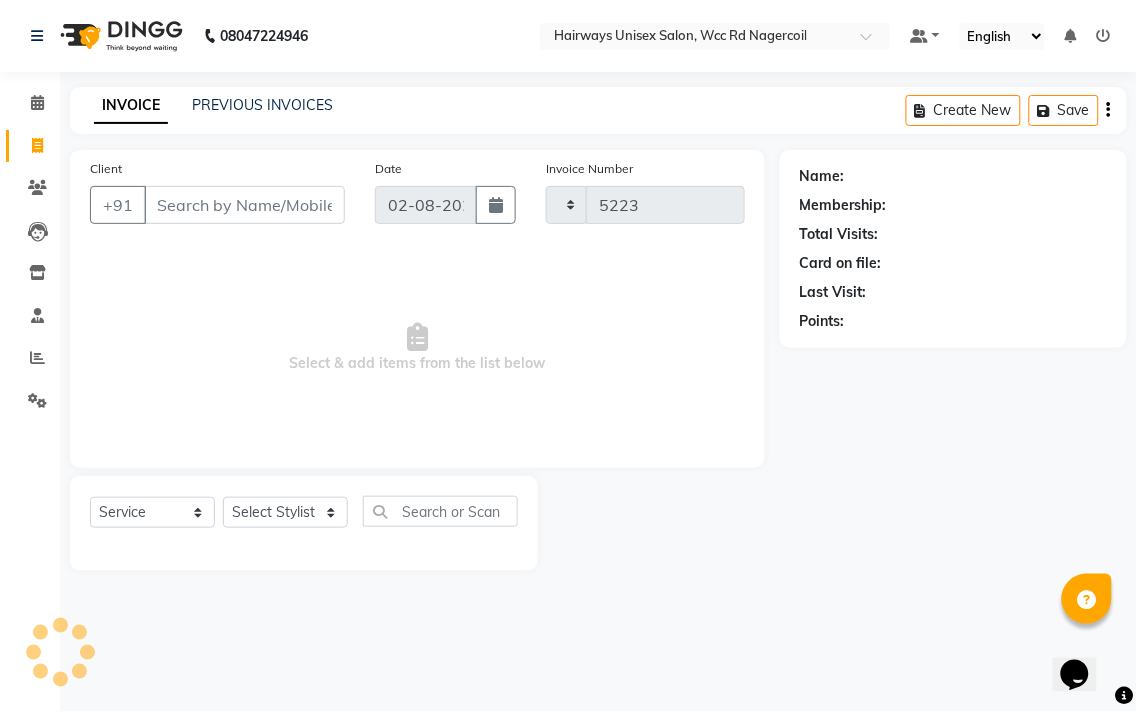 select on "6523" 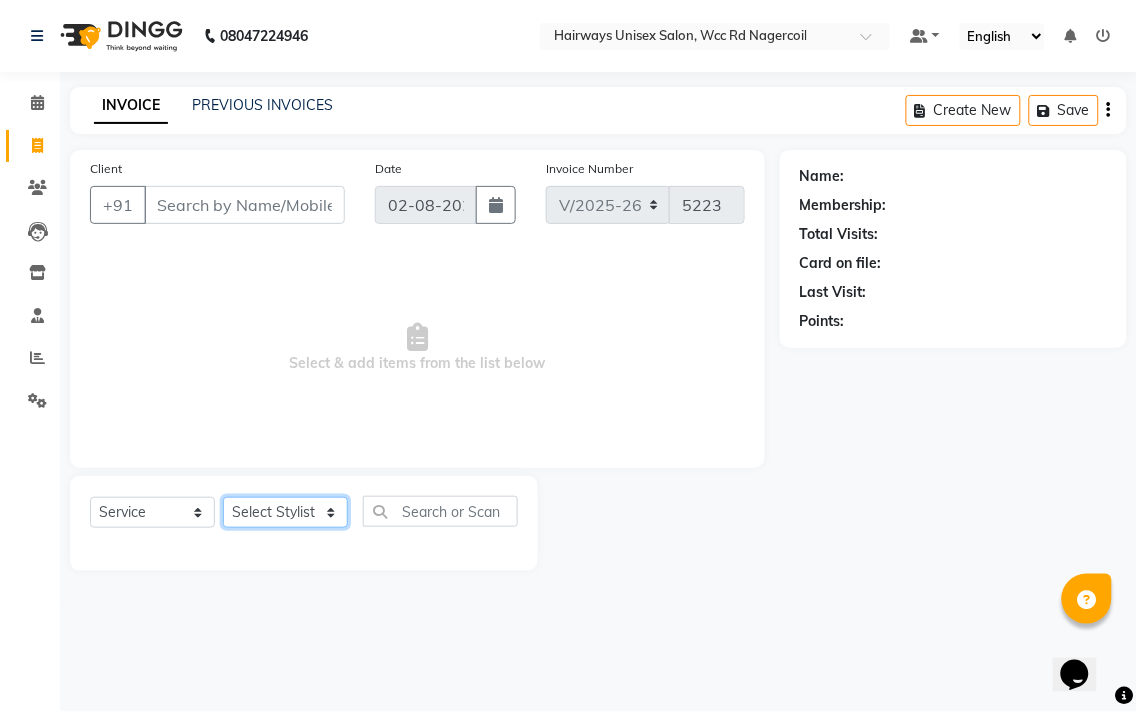 click on "Select Stylist Admin Chitra divya Gokila Haroon Imran Reception Salman Sartaj Khan Talib" 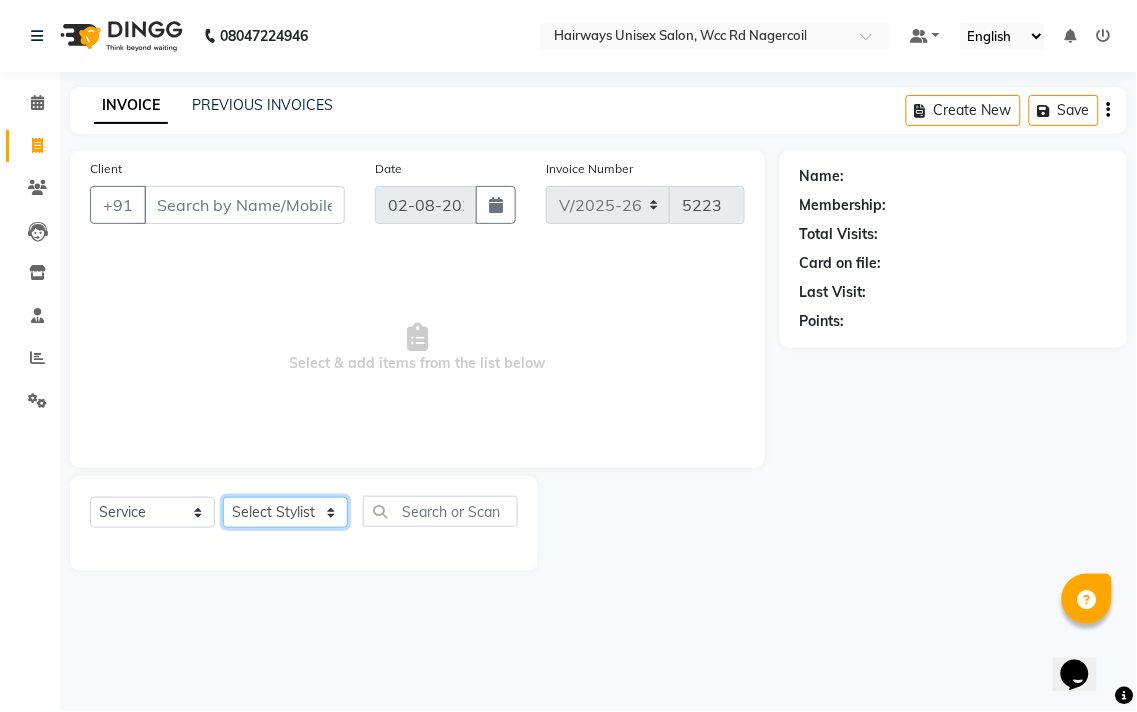 select on "49917" 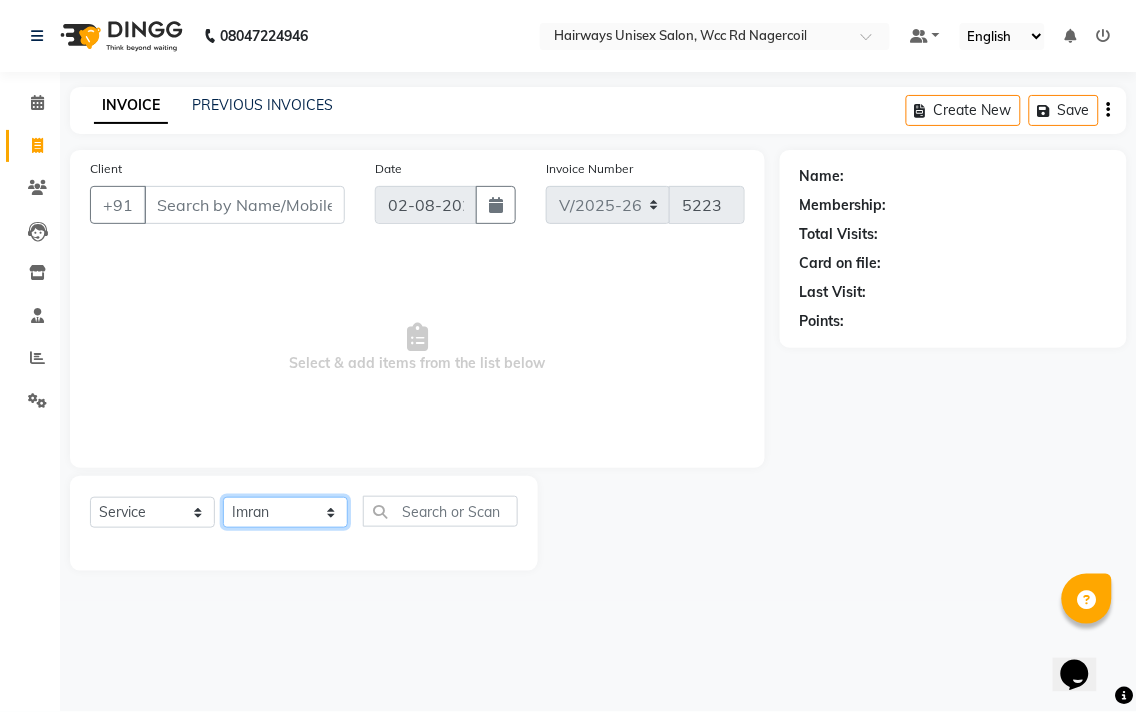 click on "Select Stylist Admin Chitra divya Gokila Haroon Imran Reception Salman Sartaj Khan Talib" 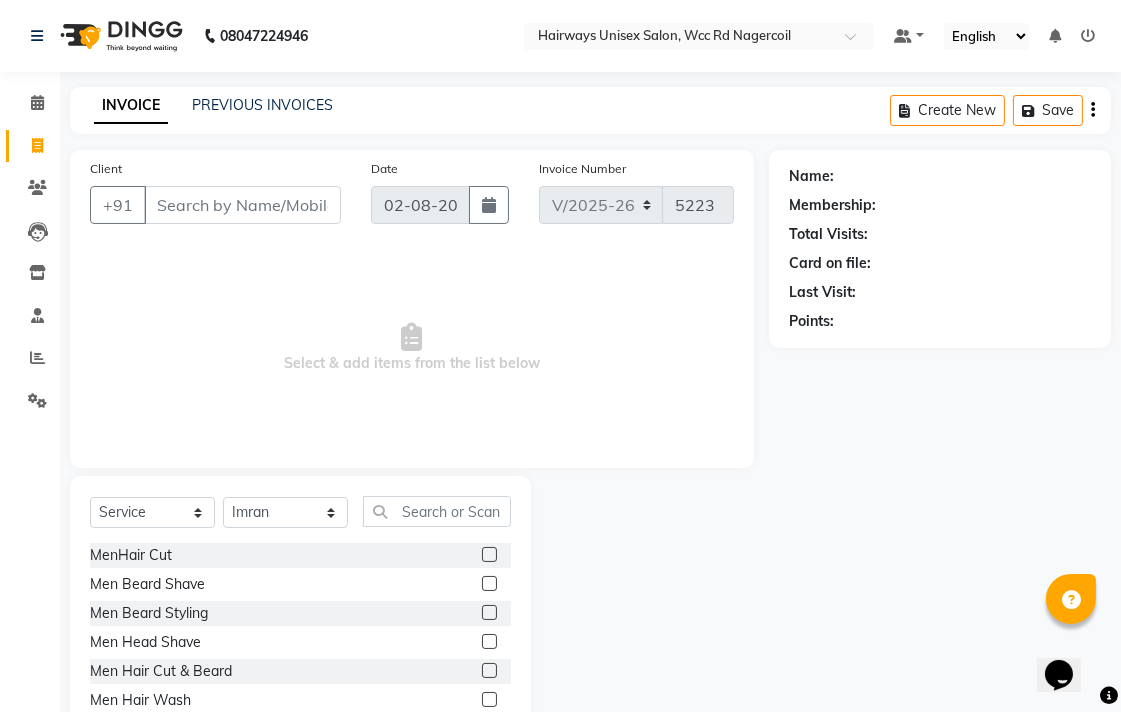 click 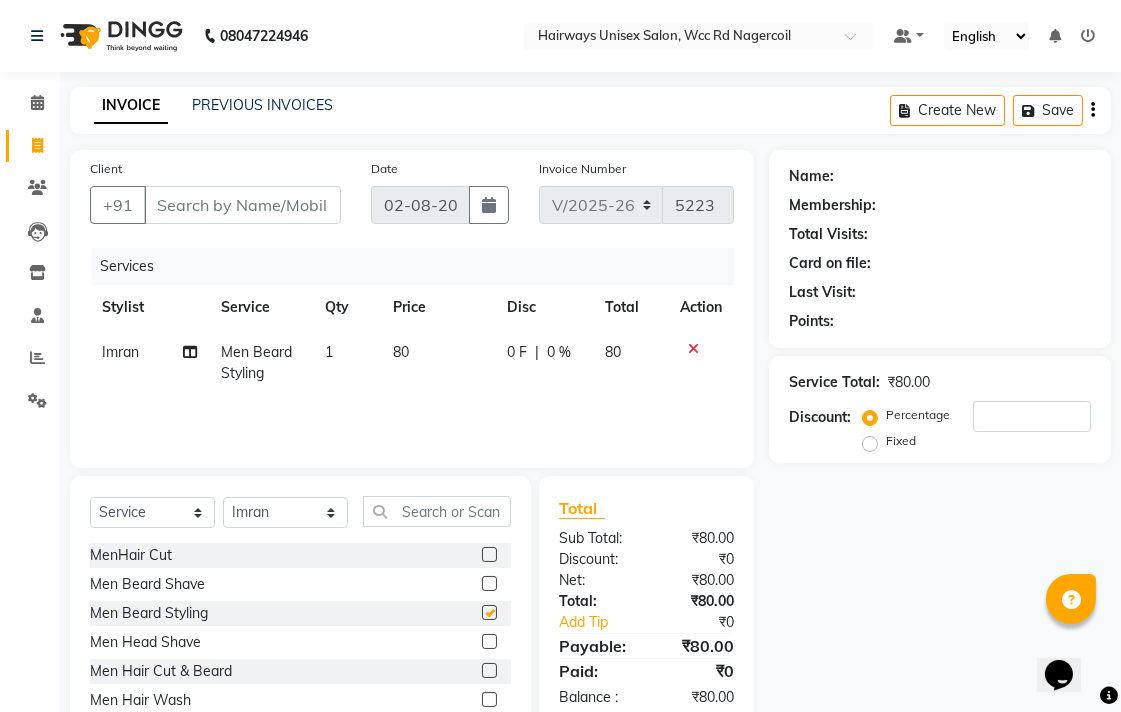 checkbox on "false" 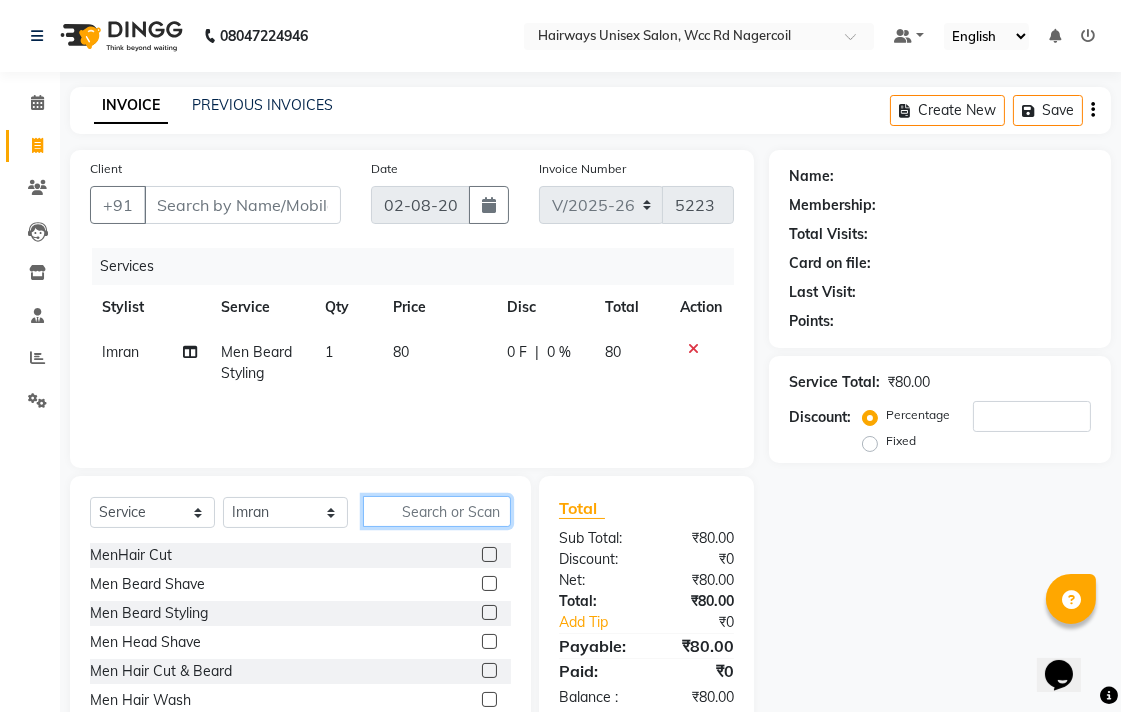 click 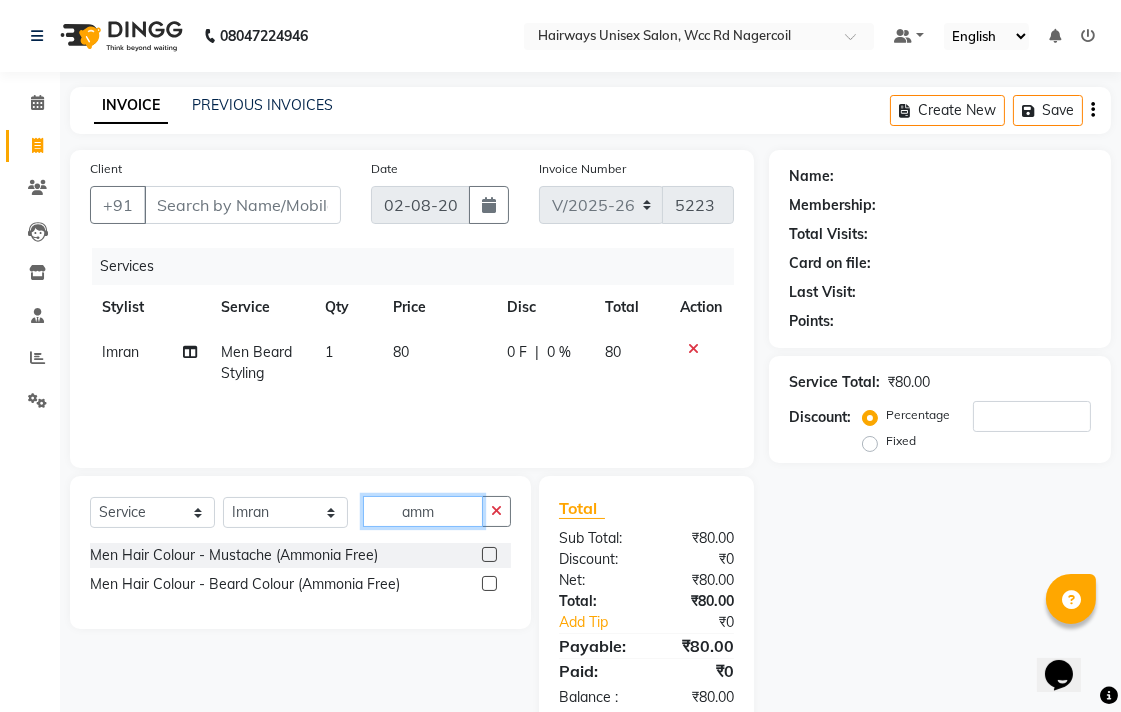 type on "amm" 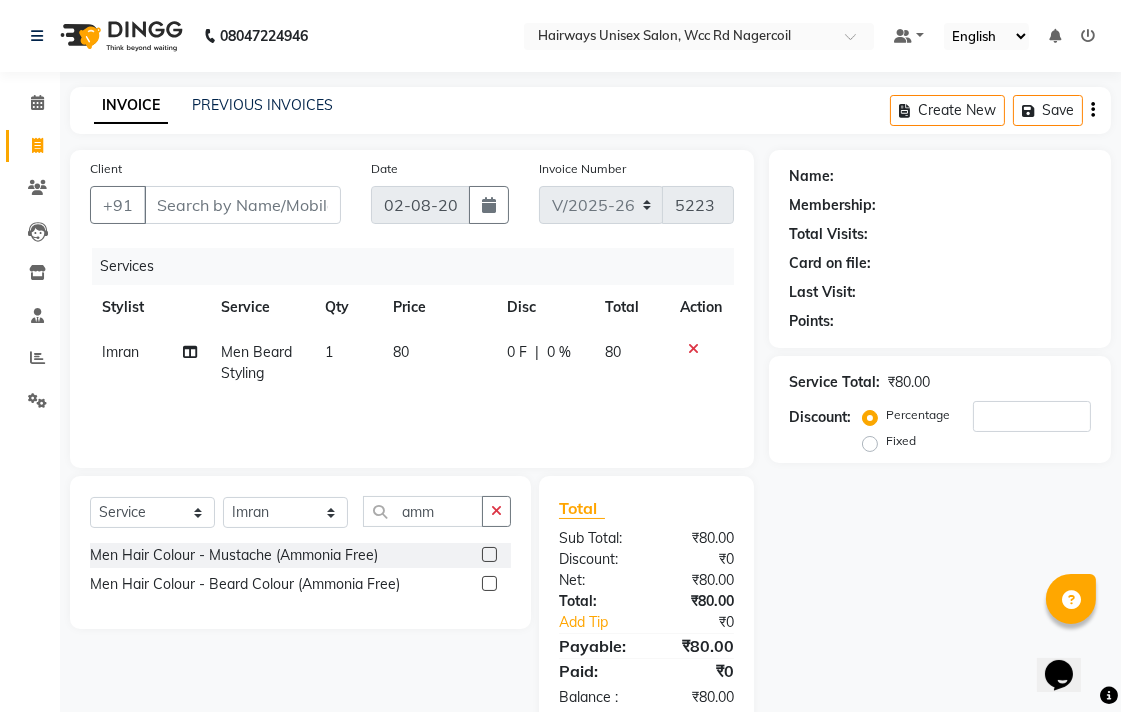 click 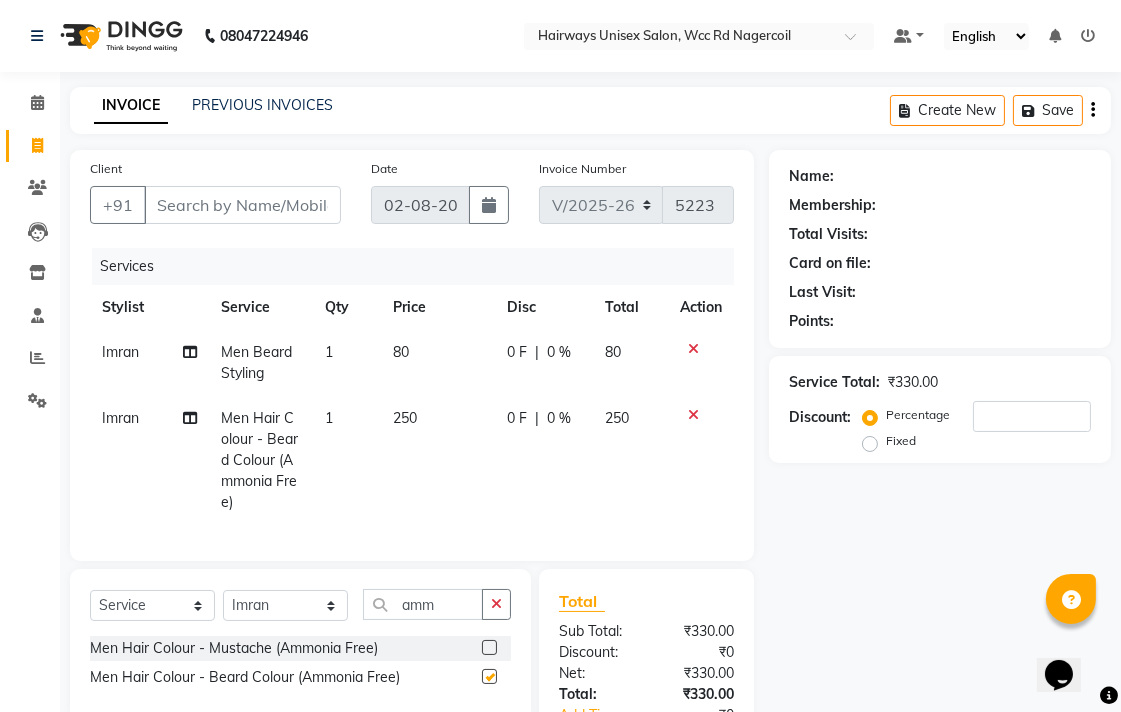 checkbox on "false" 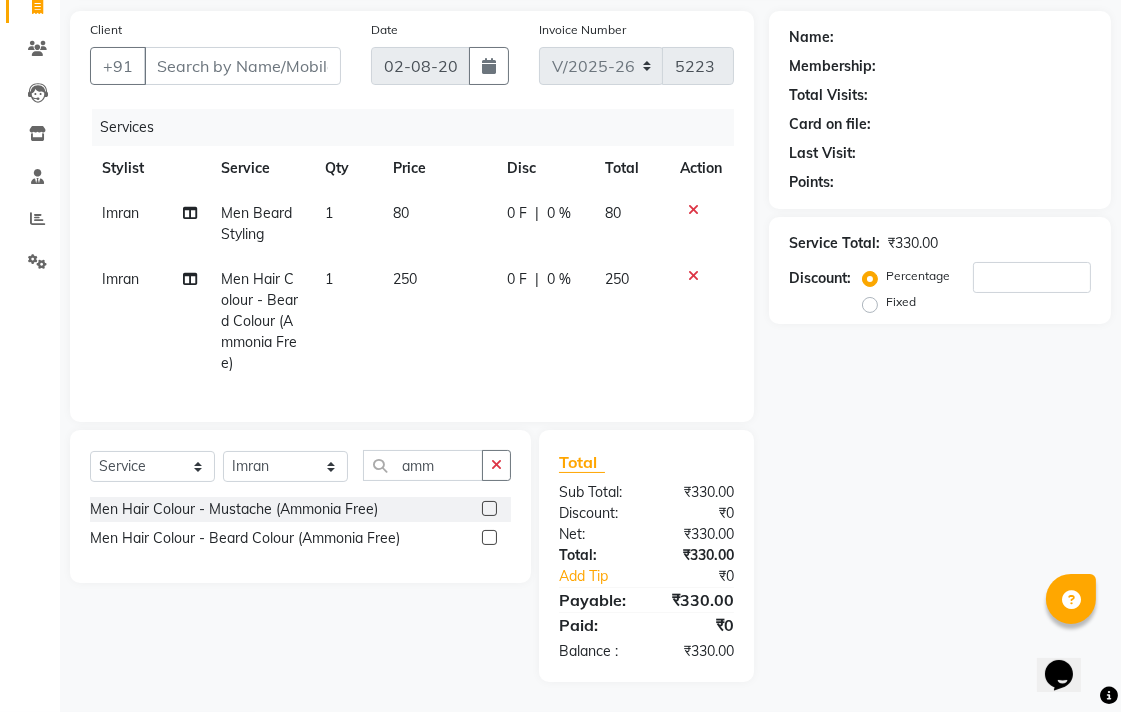 scroll, scrollTop: 155, scrollLeft: 0, axis: vertical 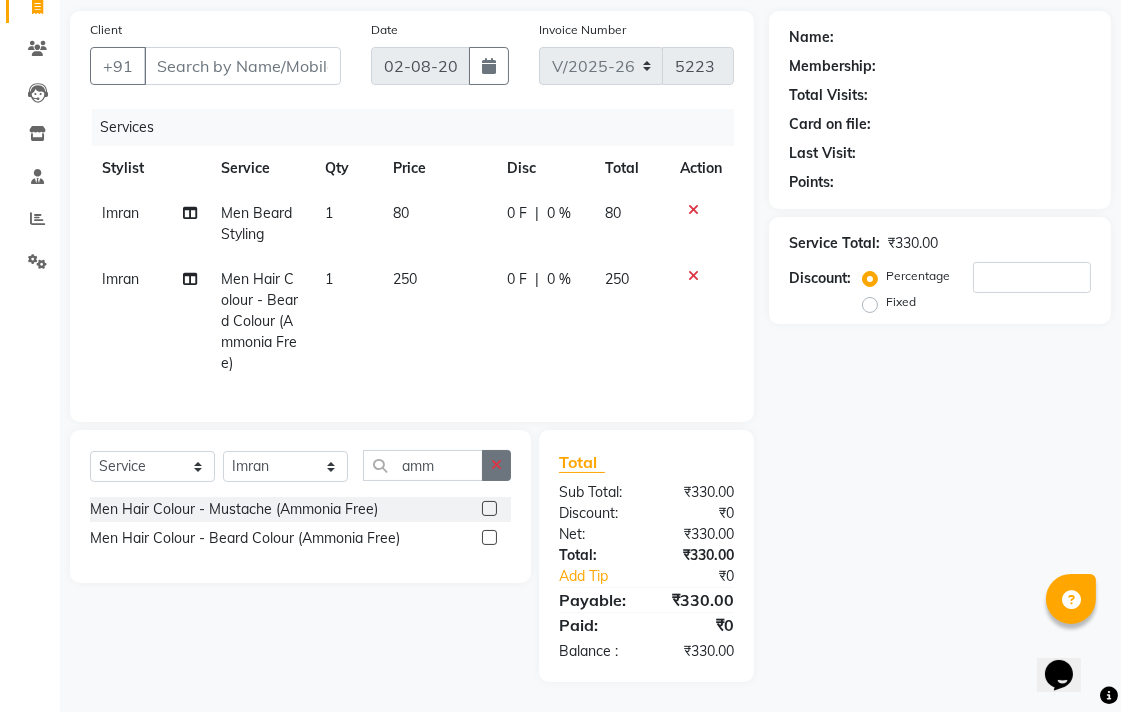 click 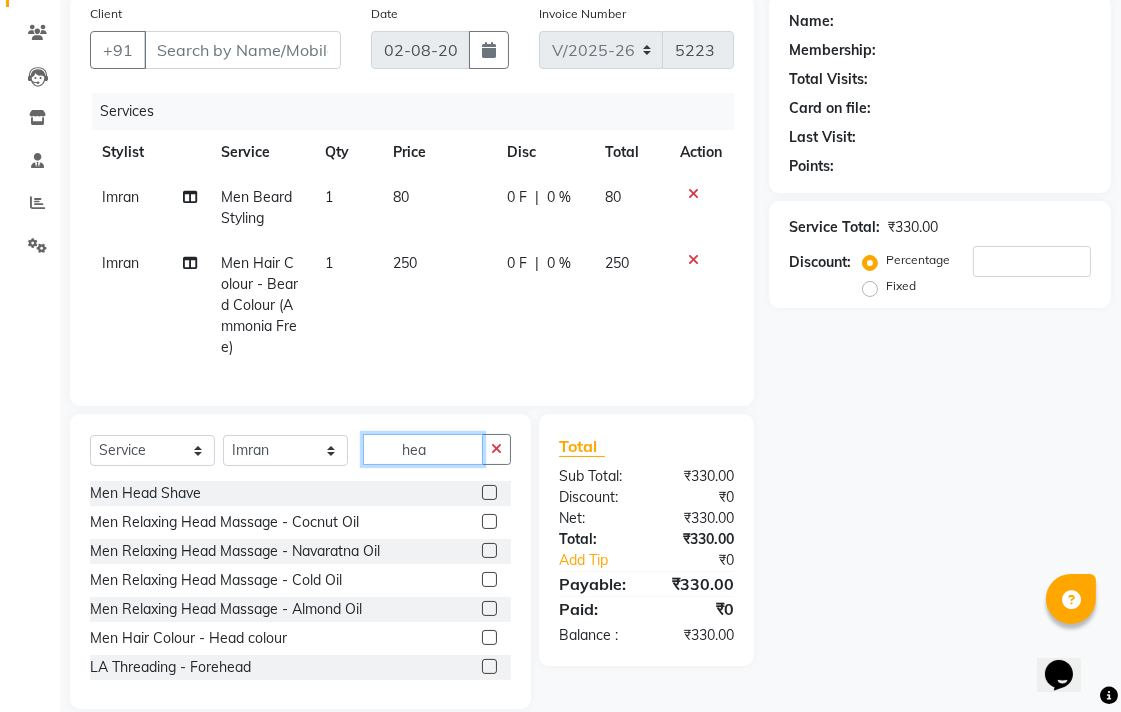 type on "hea" 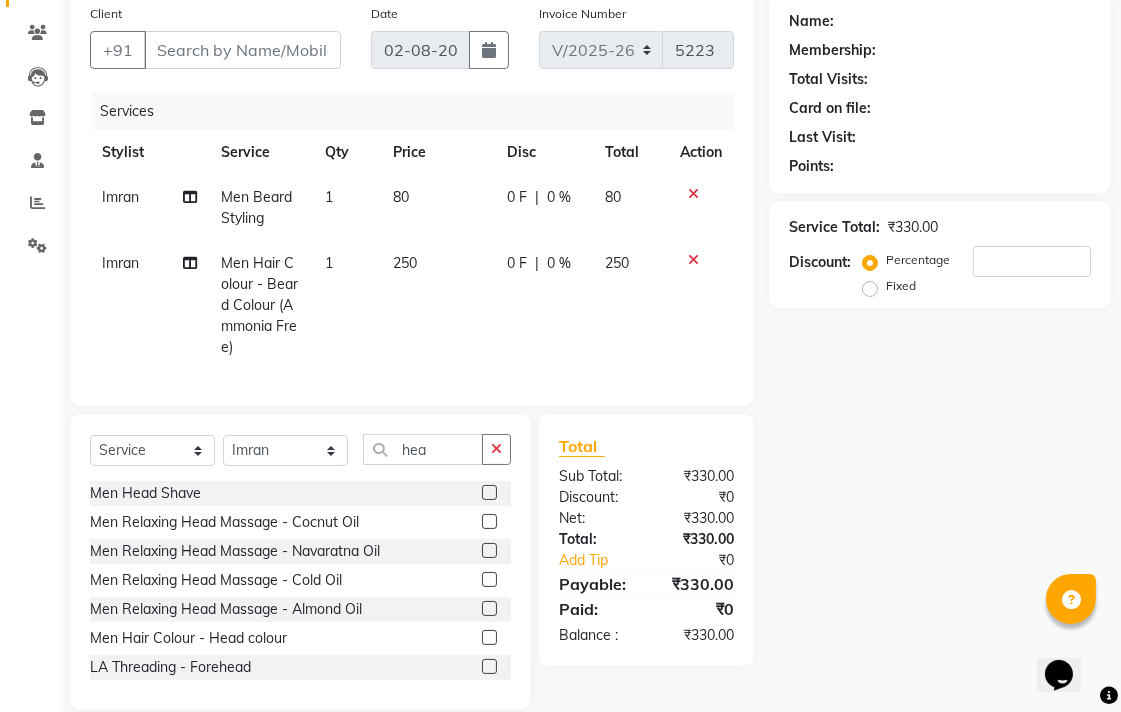 click 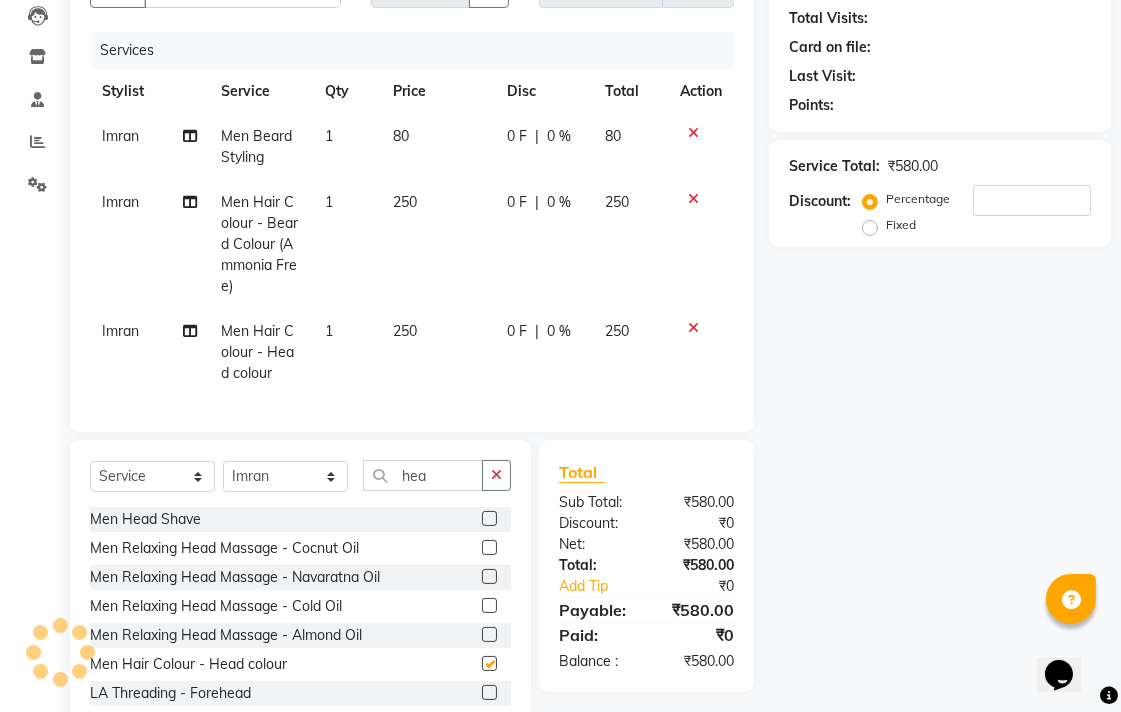 checkbox on "false" 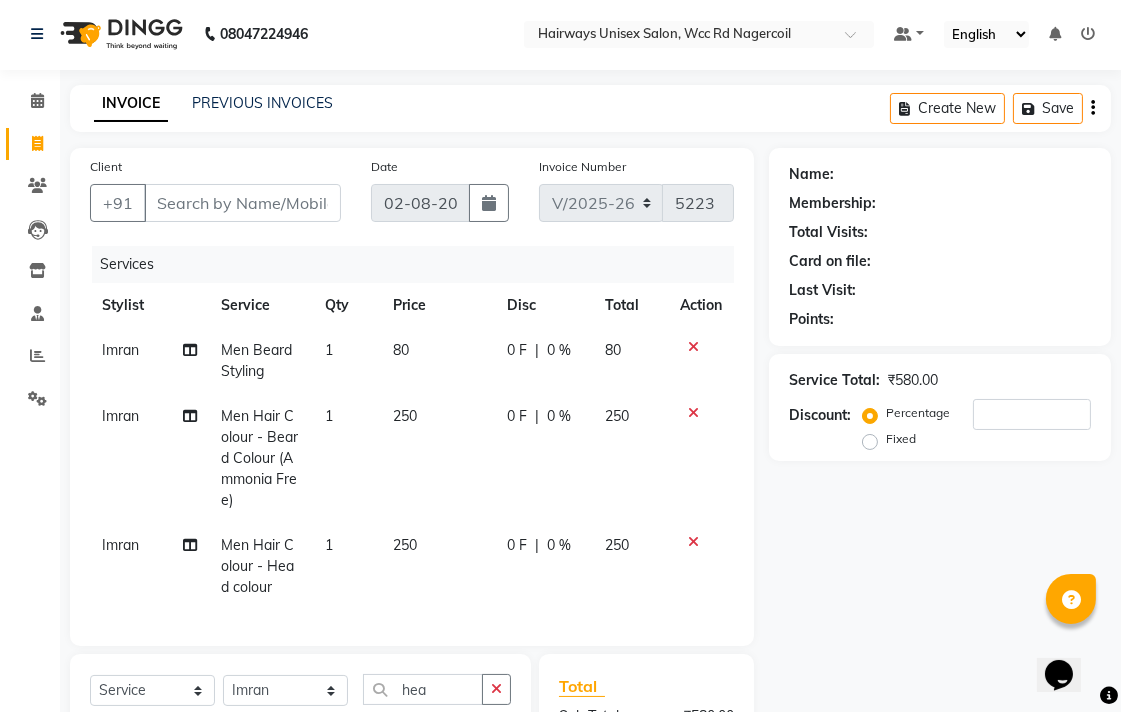 scroll, scrollTop: 0, scrollLeft: 0, axis: both 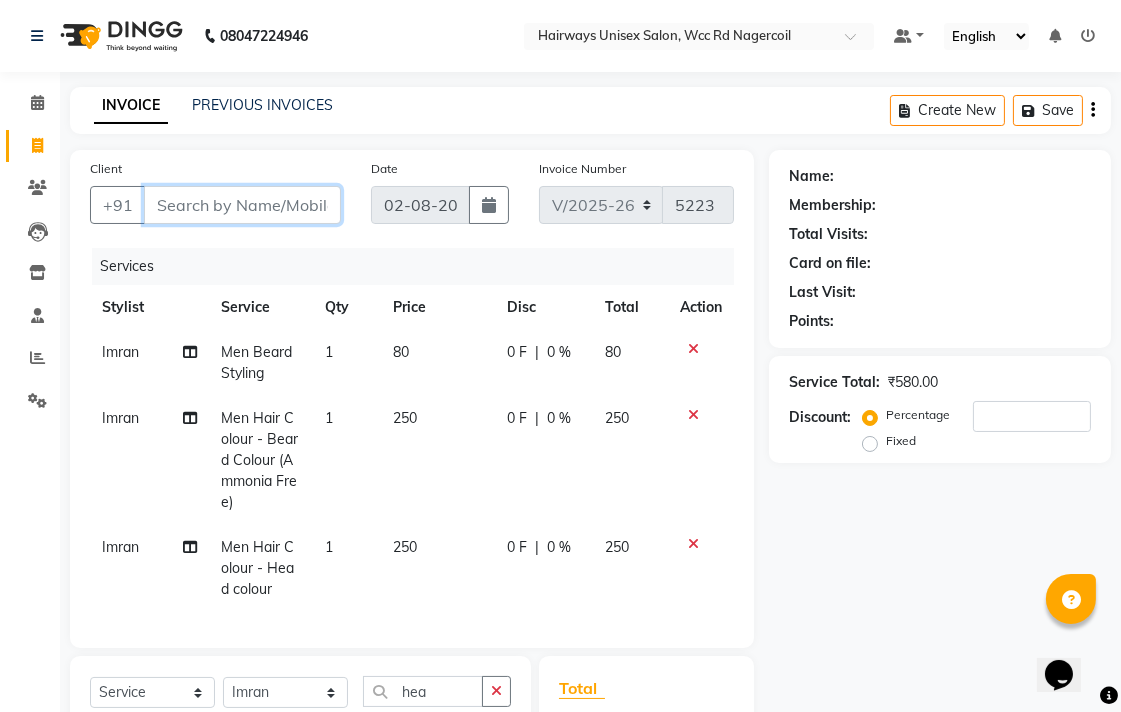 click on "Client" at bounding box center [242, 205] 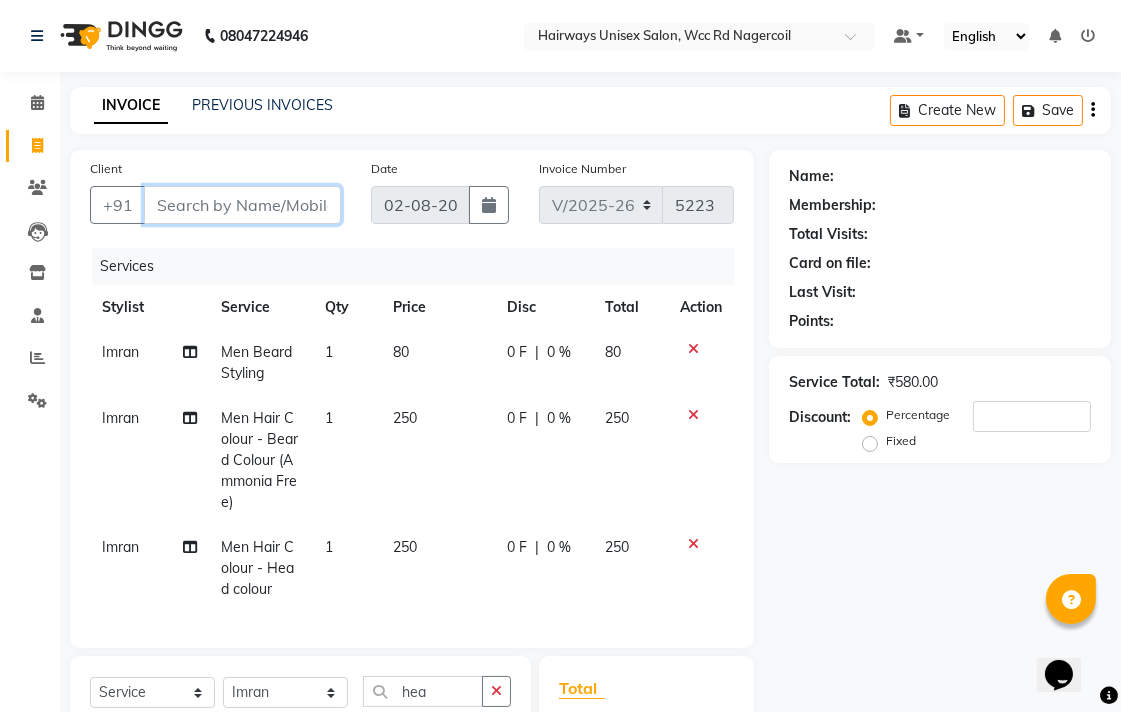type on "m" 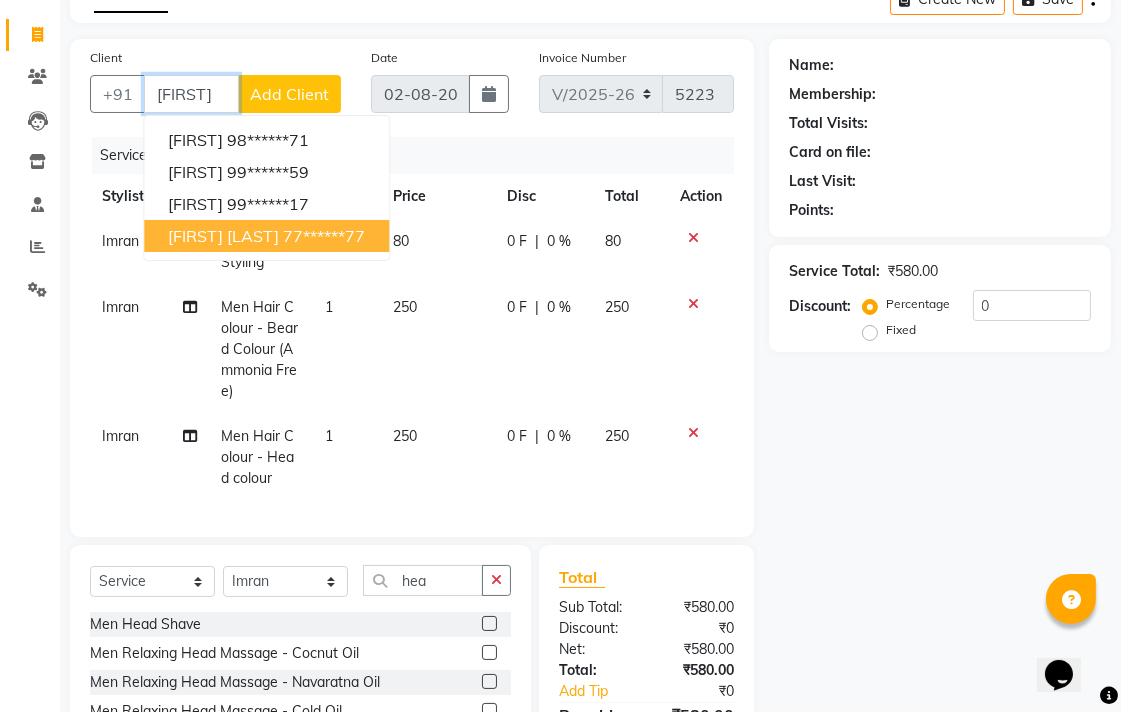 scroll, scrollTop: 63, scrollLeft: 0, axis: vertical 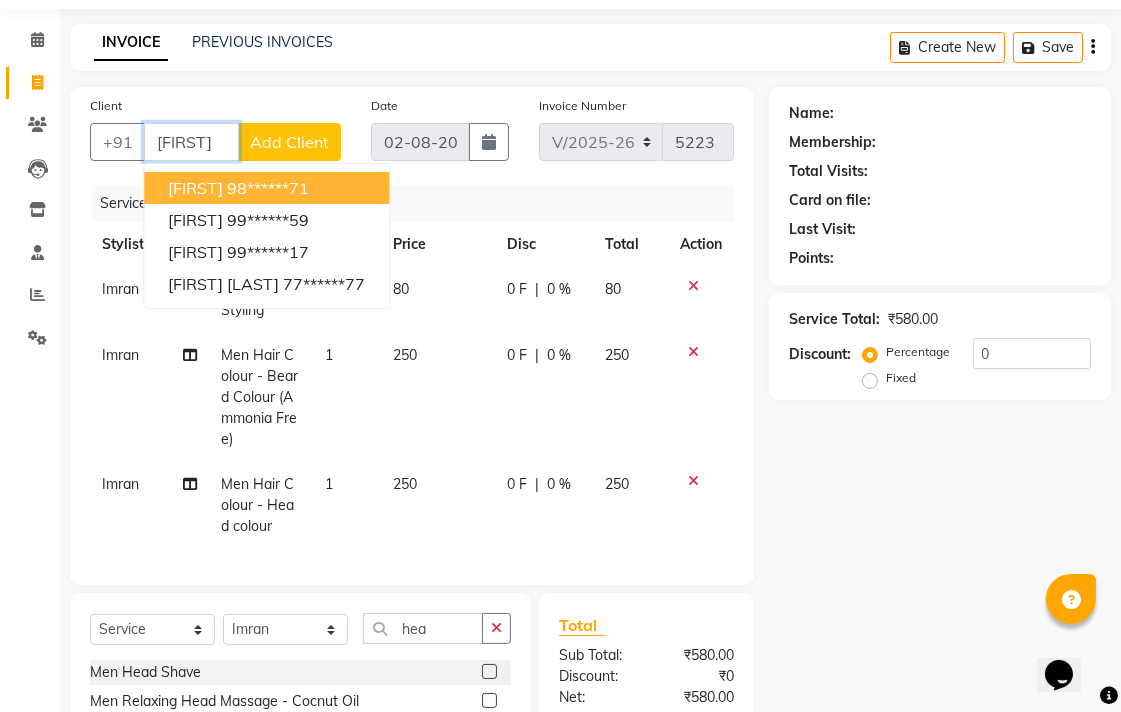 click on "98******71" at bounding box center (268, 188) 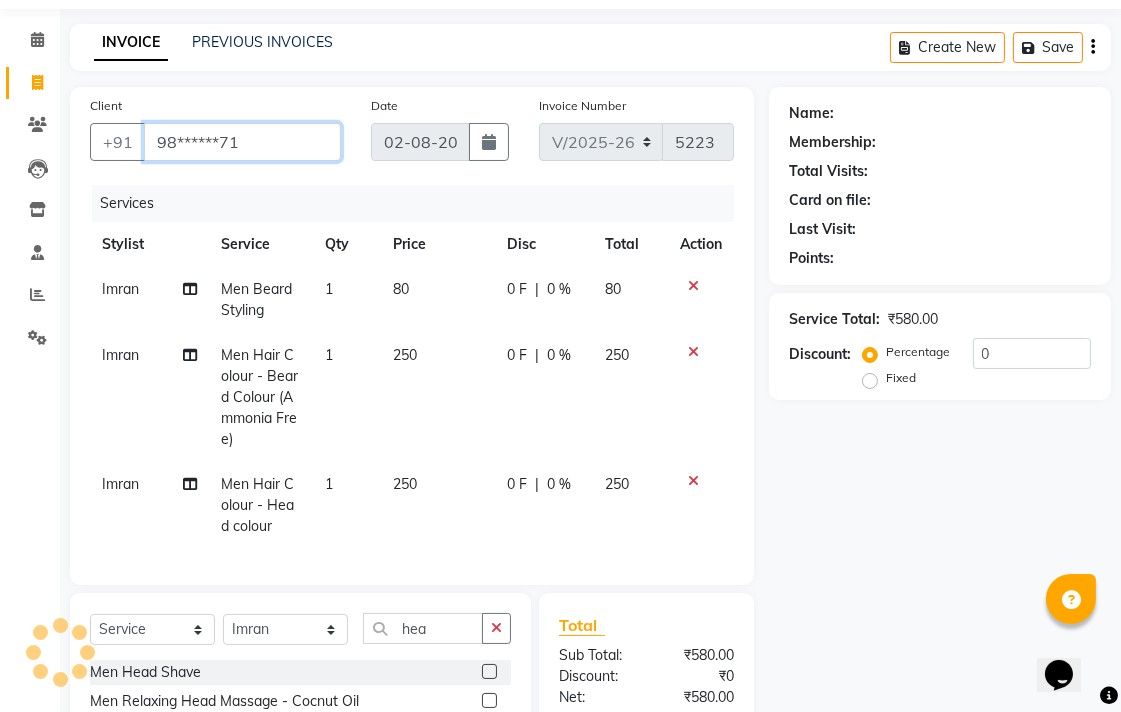 type on "98******71" 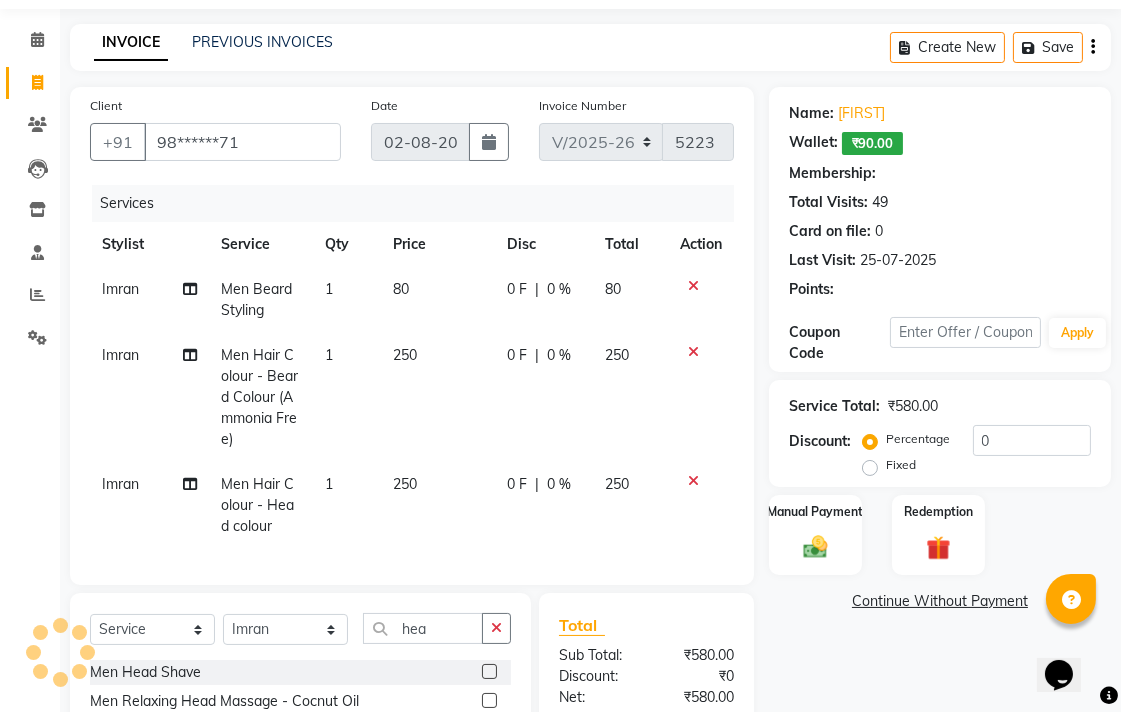 select on "1: Object" 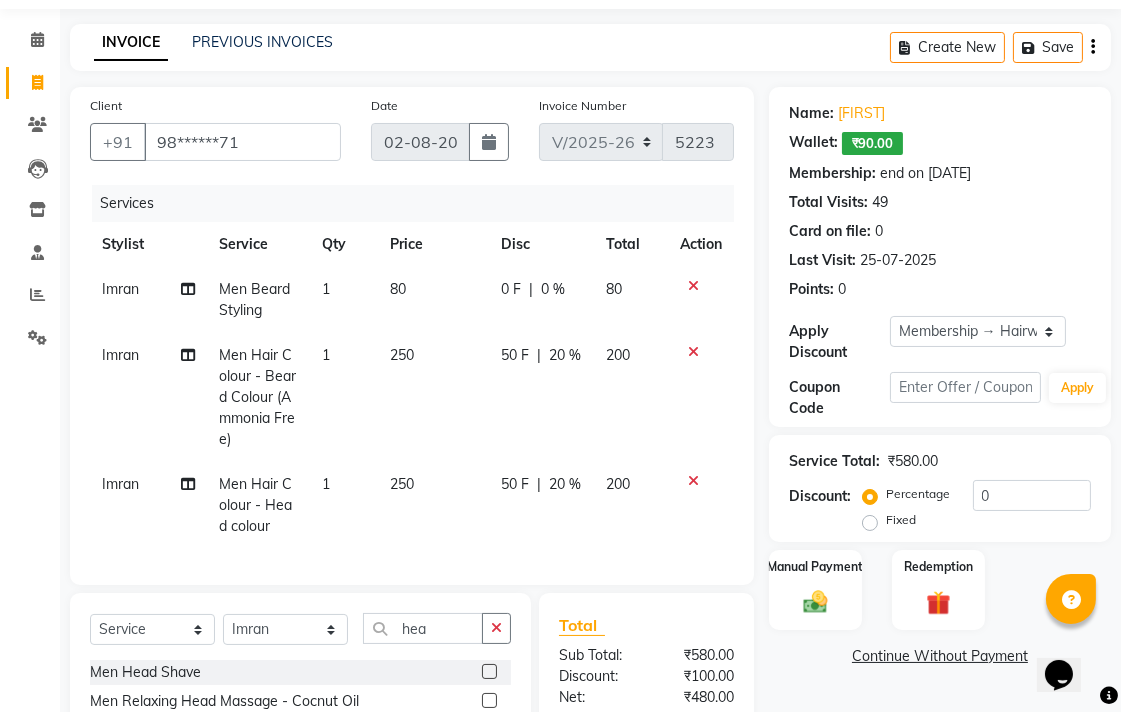 scroll, scrollTop: 285, scrollLeft: 0, axis: vertical 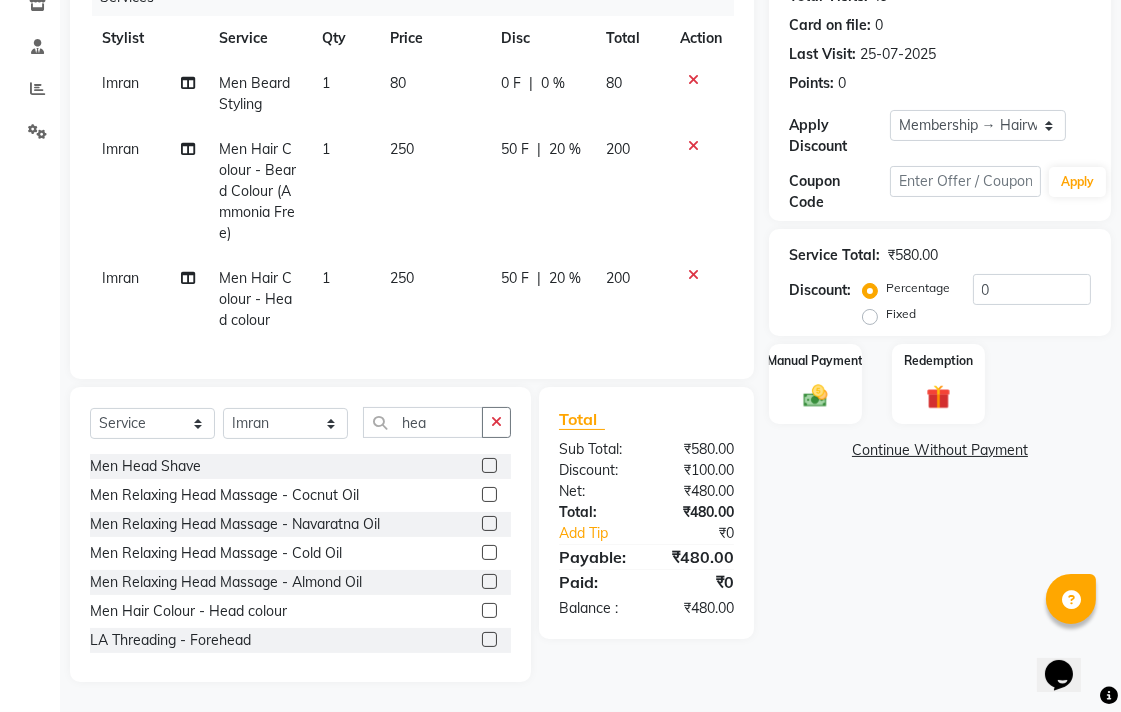 click on "250" 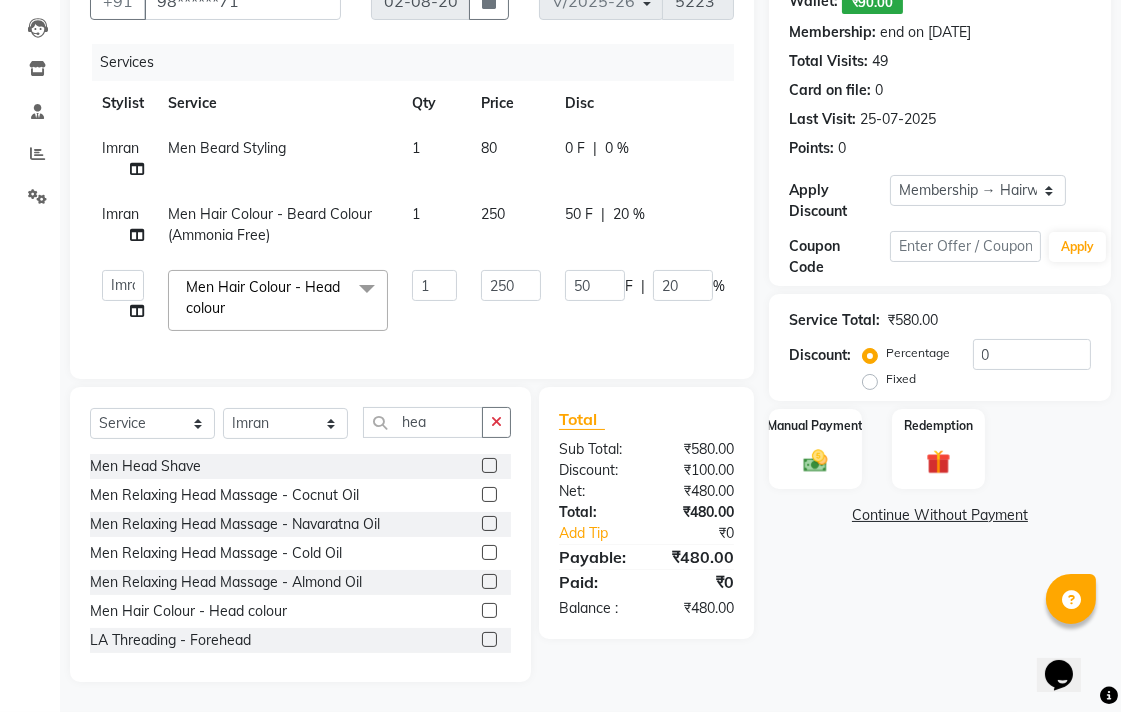 scroll, scrollTop: 221, scrollLeft: 0, axis: vertical 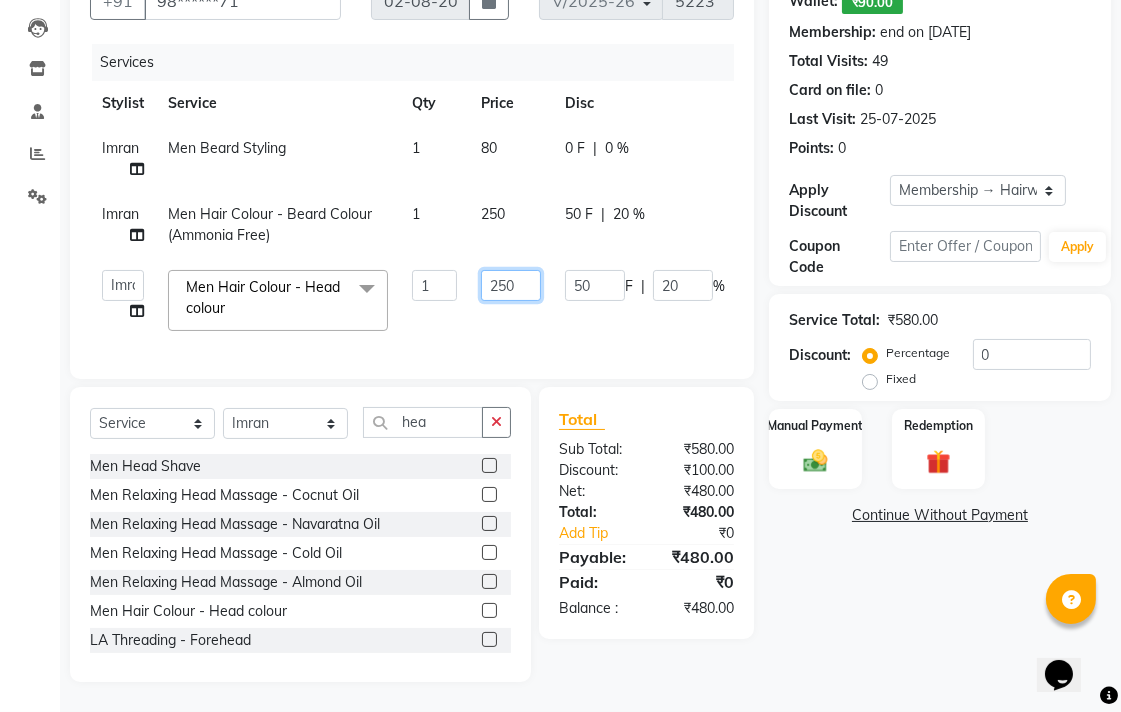 click on "250" 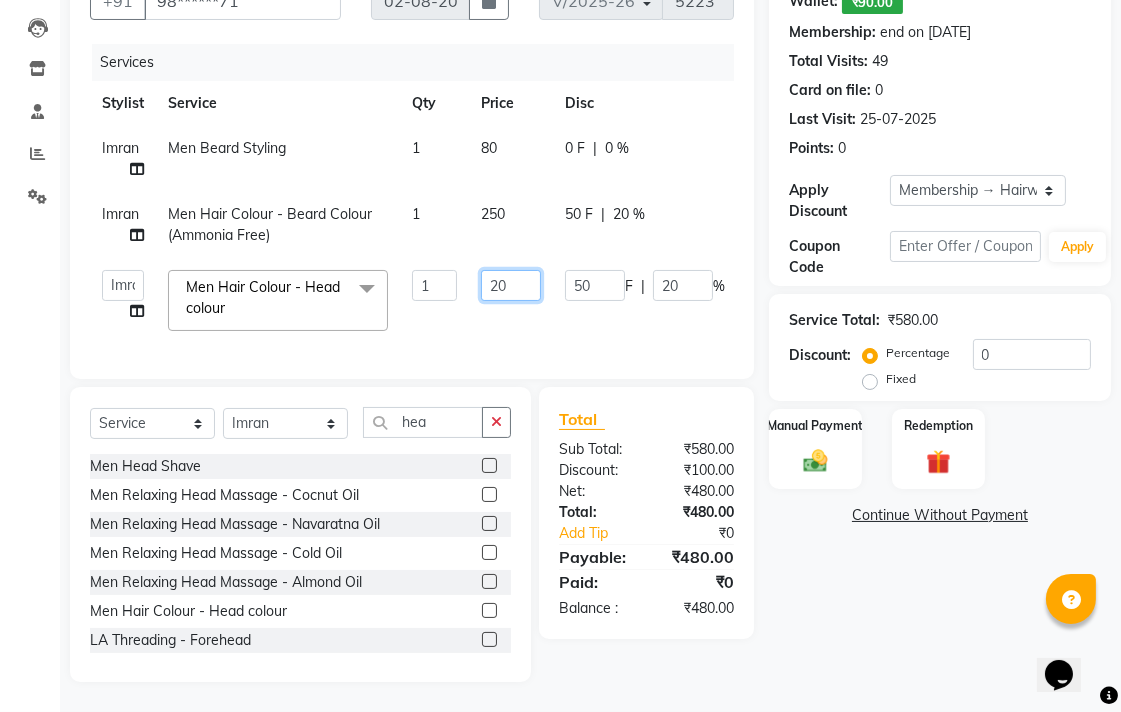 type on "200" 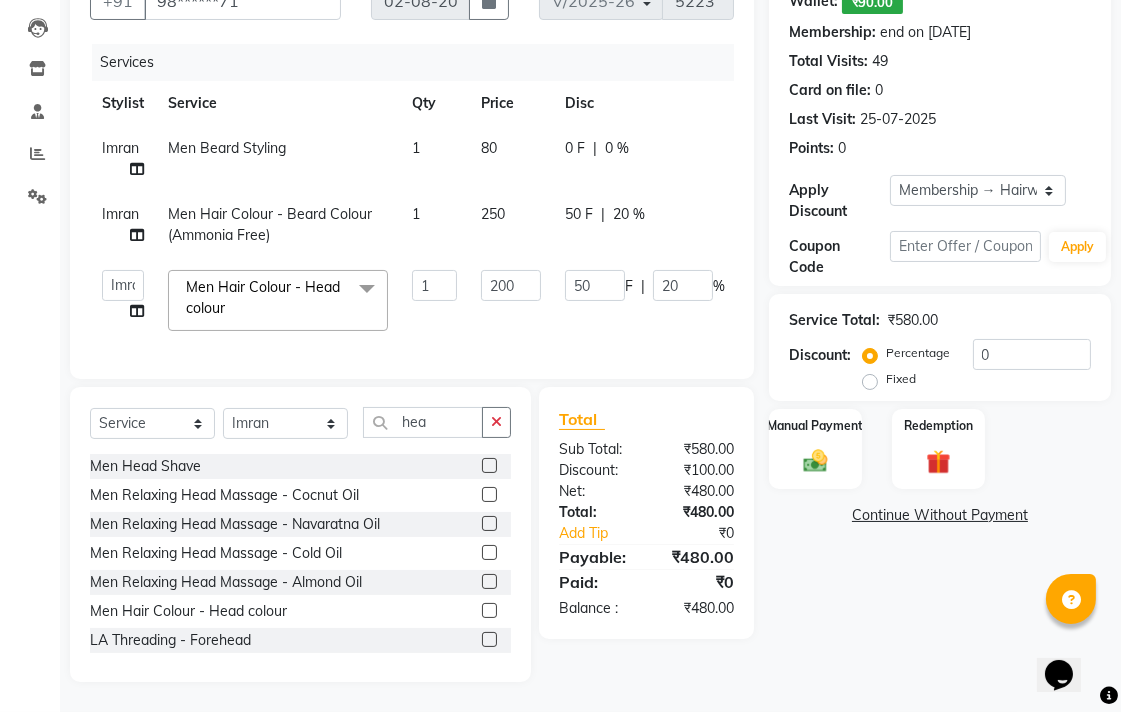 click on "50 F | 20 %" 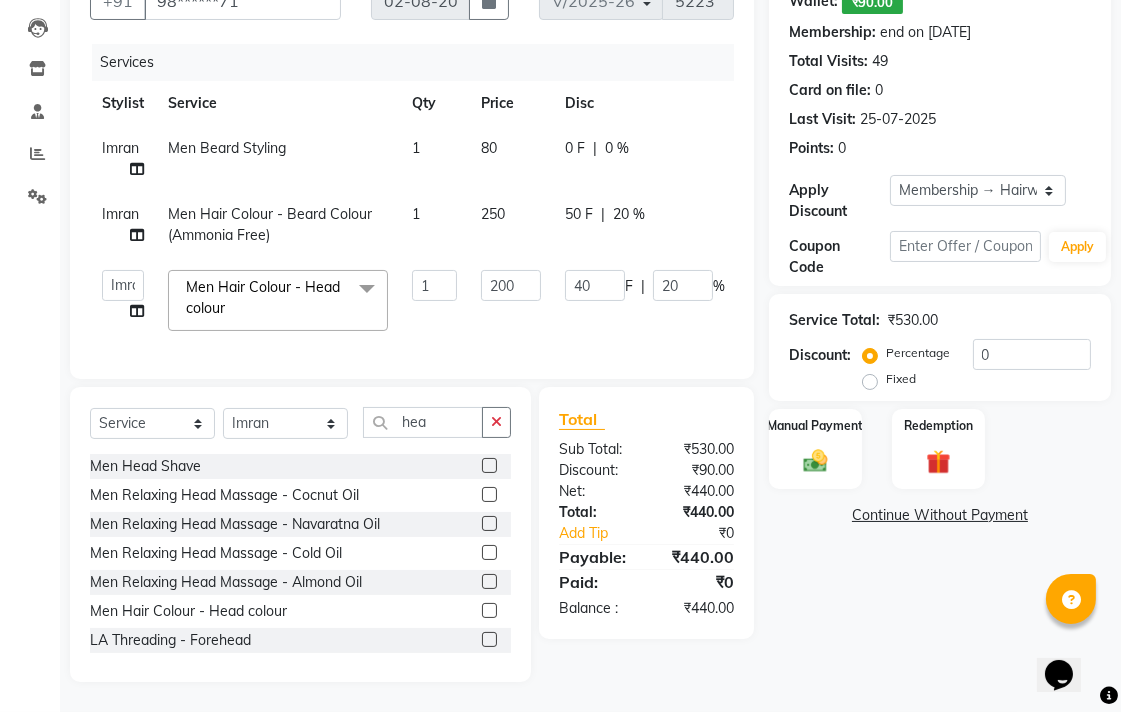 click on "250" 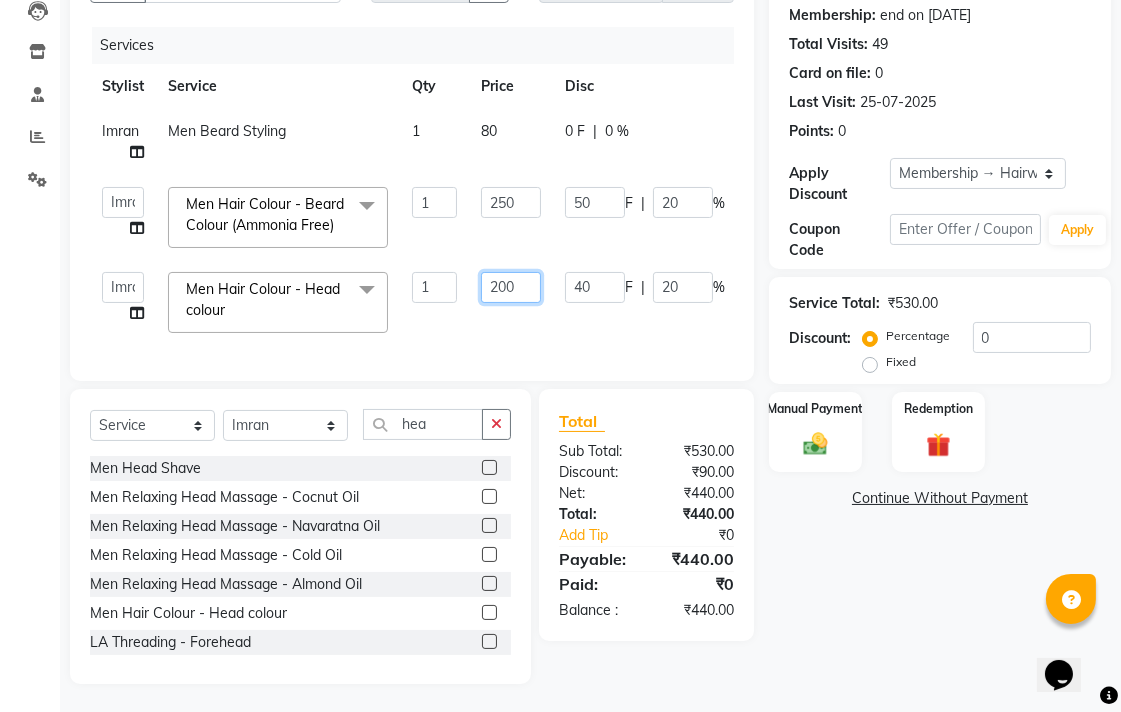 click on "200" 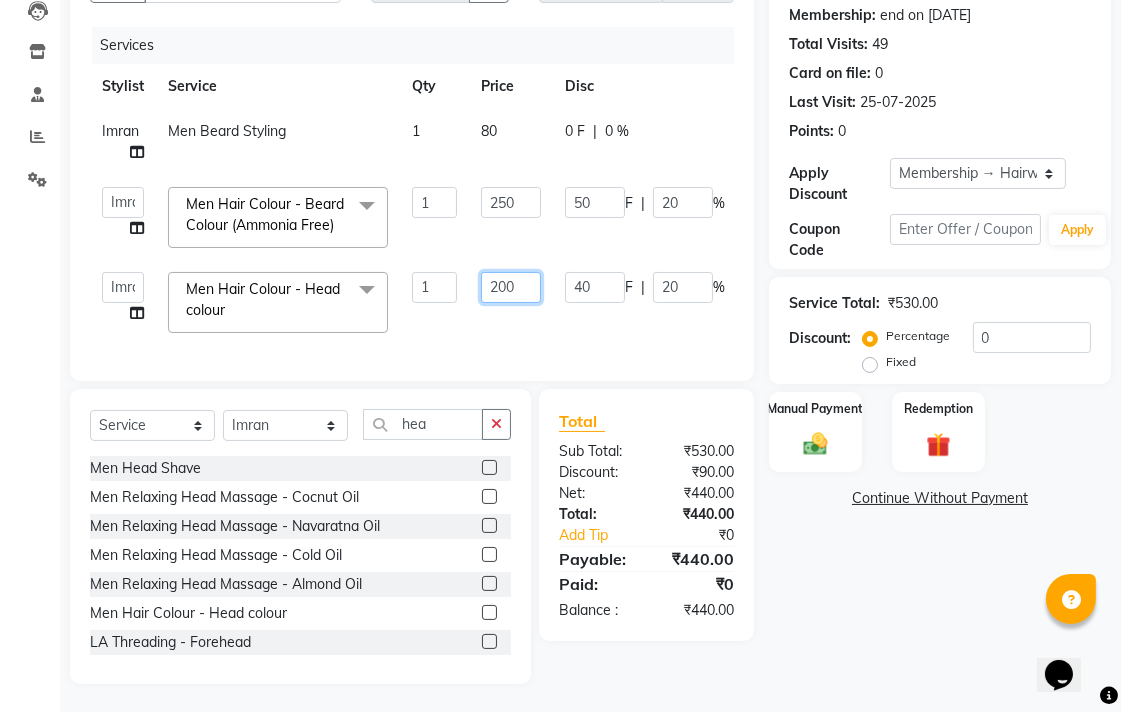 click on "200" 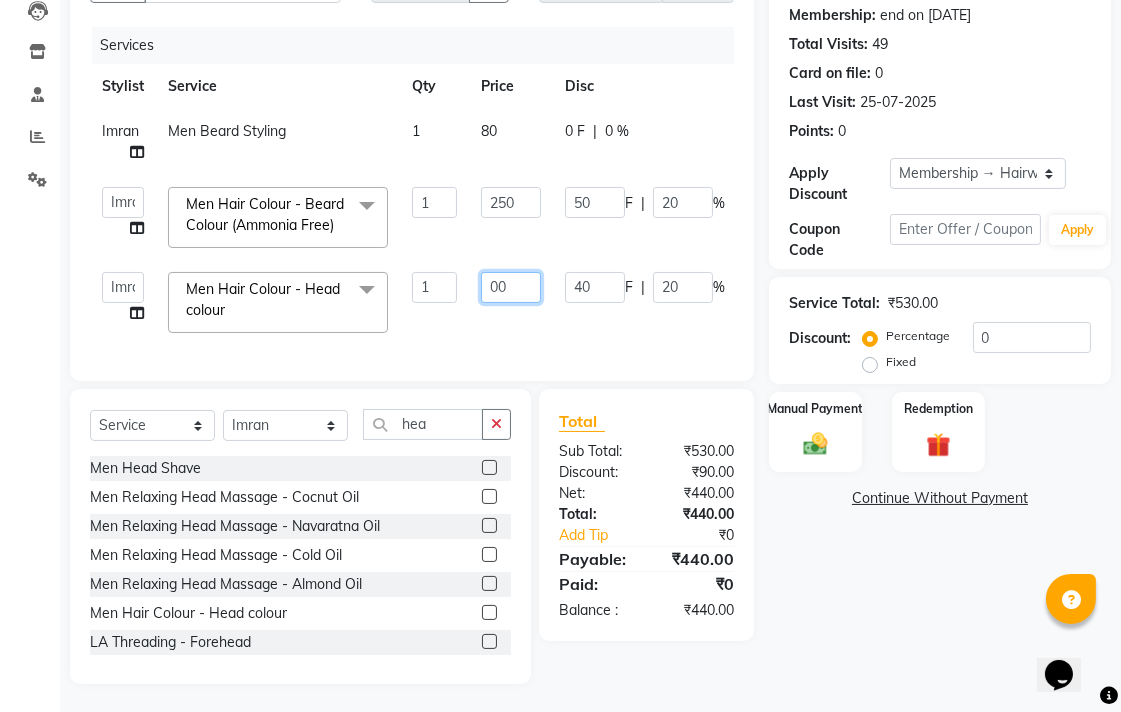 type on "300" 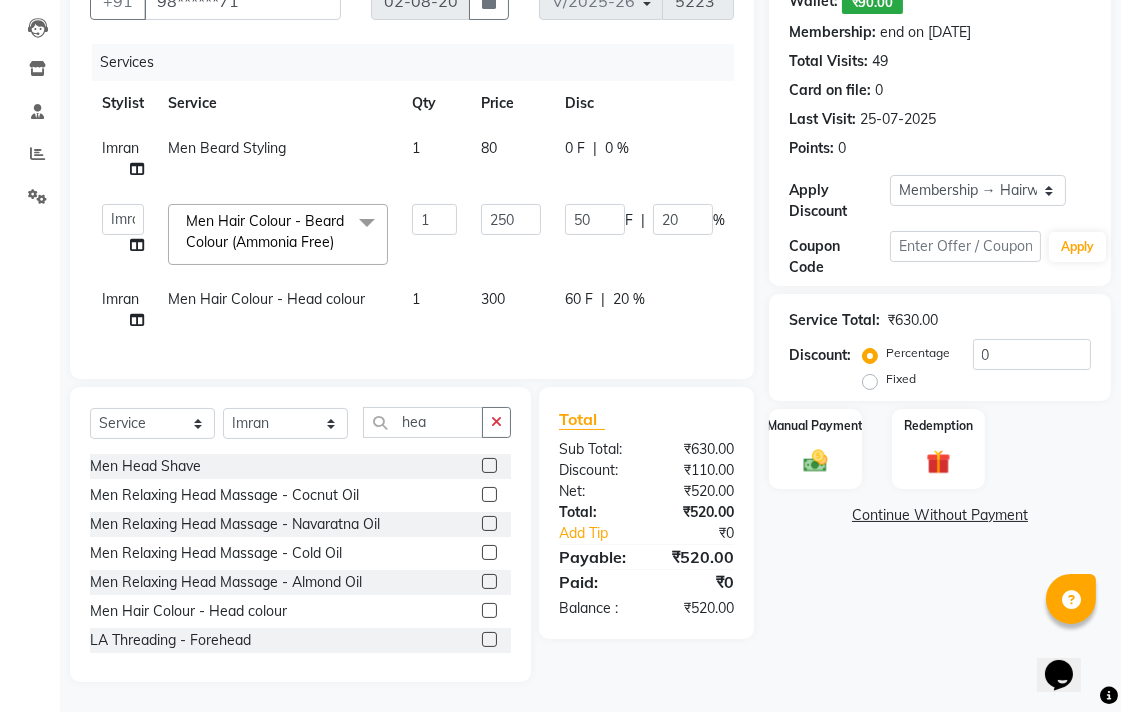 click on "300" 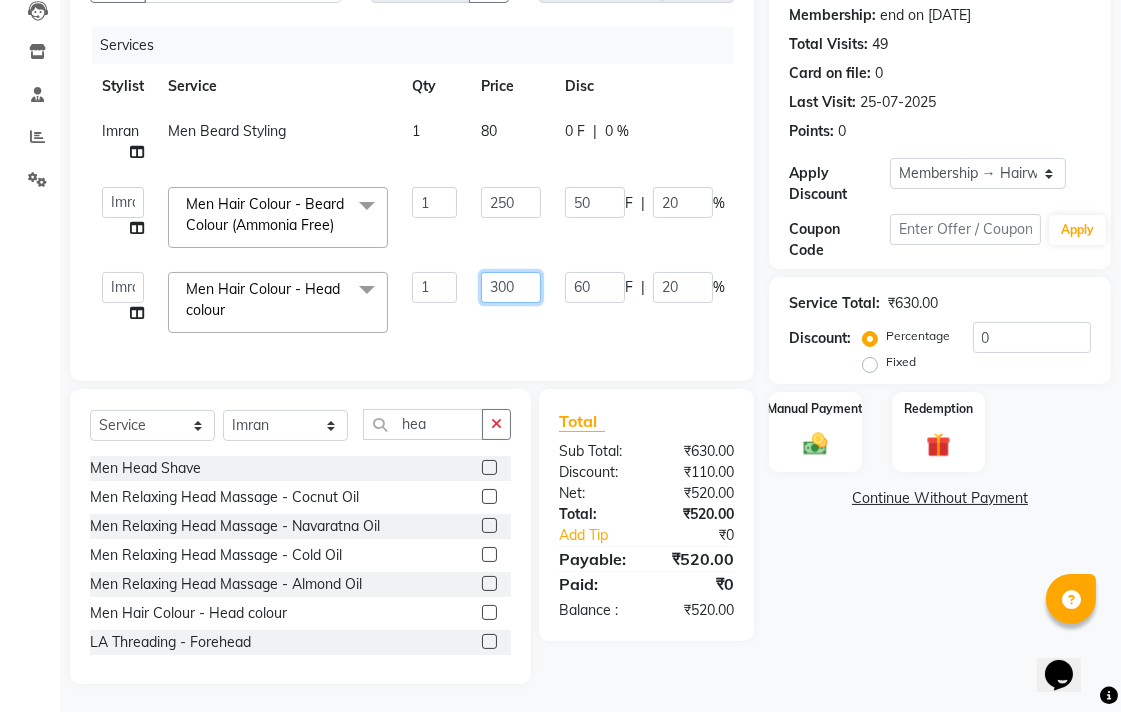 click on "300" 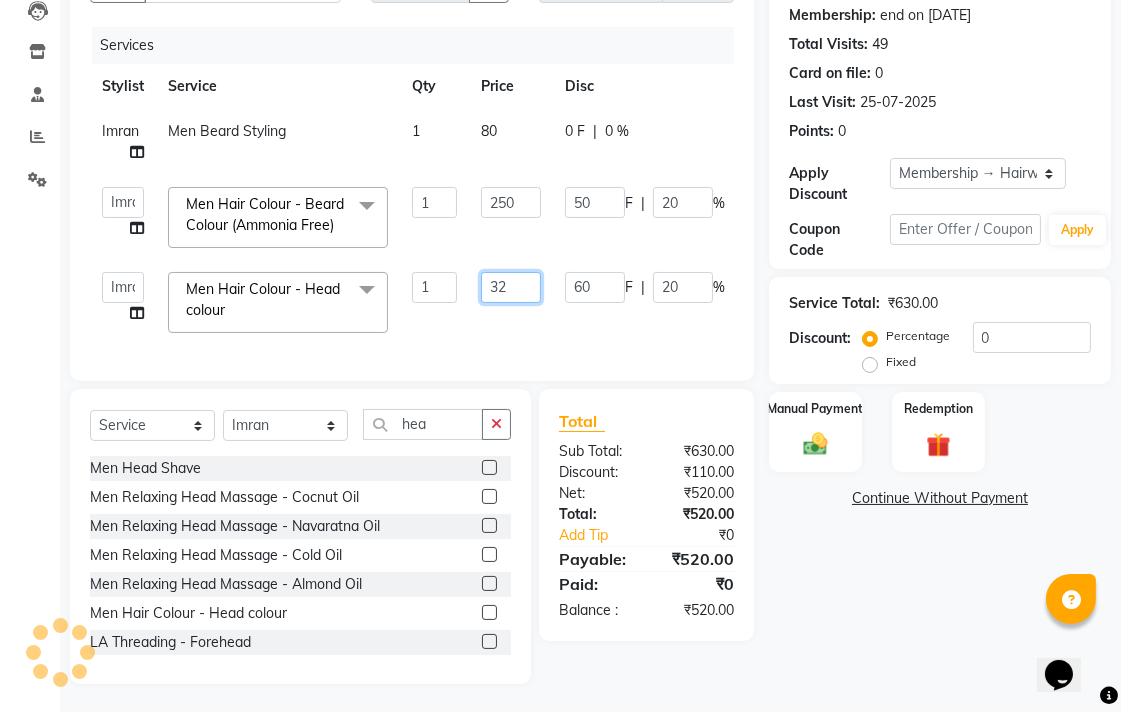 type 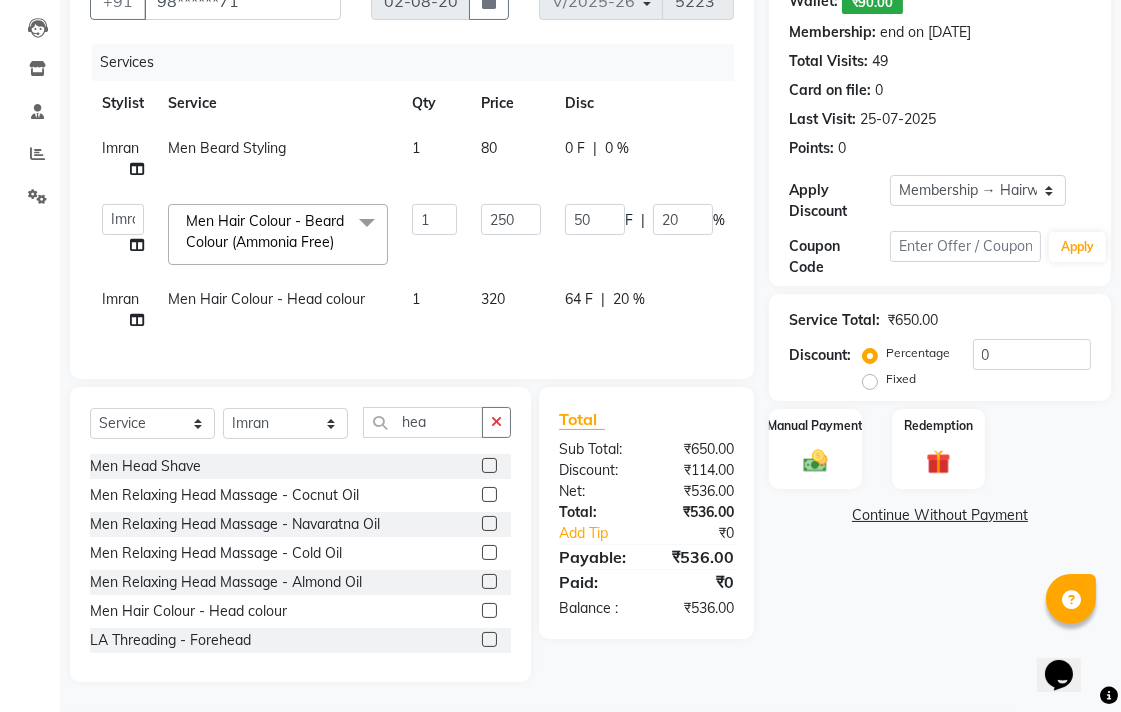 click on "Services Stylist Service Qty Price Disc Total Action Imran Men Beard Styling 1 80 0 F | 0 % 80  Admin   Chitra   divya   Gokila   Haroon   Imran   Reception   Salman   Sartaj Khan   Talib  Men Hair Colour - Beard Colour (Ammonia Free)  x MenHair Cut Men Beard Shave Men Beard Styling Men Head Shave Men Hair Cut & Beard Men Hair Wash Men Kids Hair Cut Men Threading face scurb Men Straighterning, Smoothening - Front Men Straightening, Smoothening - Half Men Straightening, Smoothening - Full Men Grown  smoothening- straightening Men Dandruff Treatment - Da0ndruff Treatment (short hair) Men Dandruff Treatment - Dandruff Treatment (Medium hair) Men Dandruff Treatment - Dandruff Treatment (Long hair) Men Dandruff scrub Men Relaxing Head Massage - Cocnut Oil Men Relaxing Head Massage - Navaratna Oil Men Relaxing Head Massage - Cold Oil Men Relaxing Head Massage - Almond Oil Men Relaxing olive oil massage  Men Hair Colour - Mustache Men Hair Colour - Mustache (Ammonia Free) Men Hair Colour - Beard Colour 1 250 50 F |" 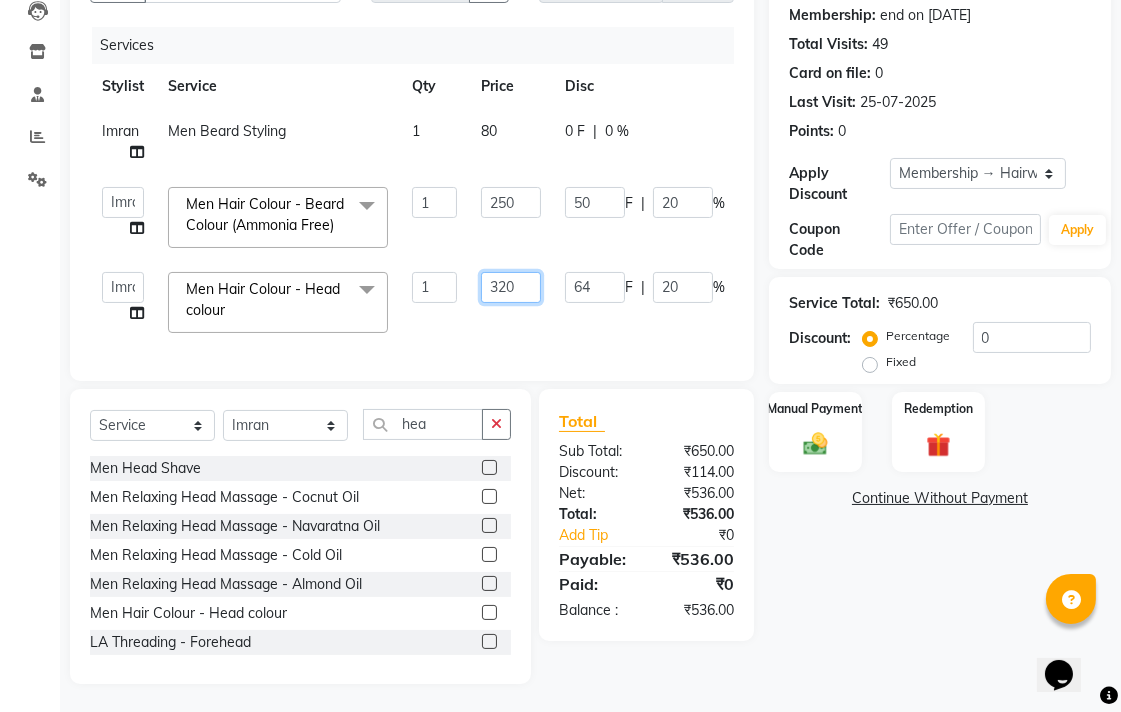 click on "320" 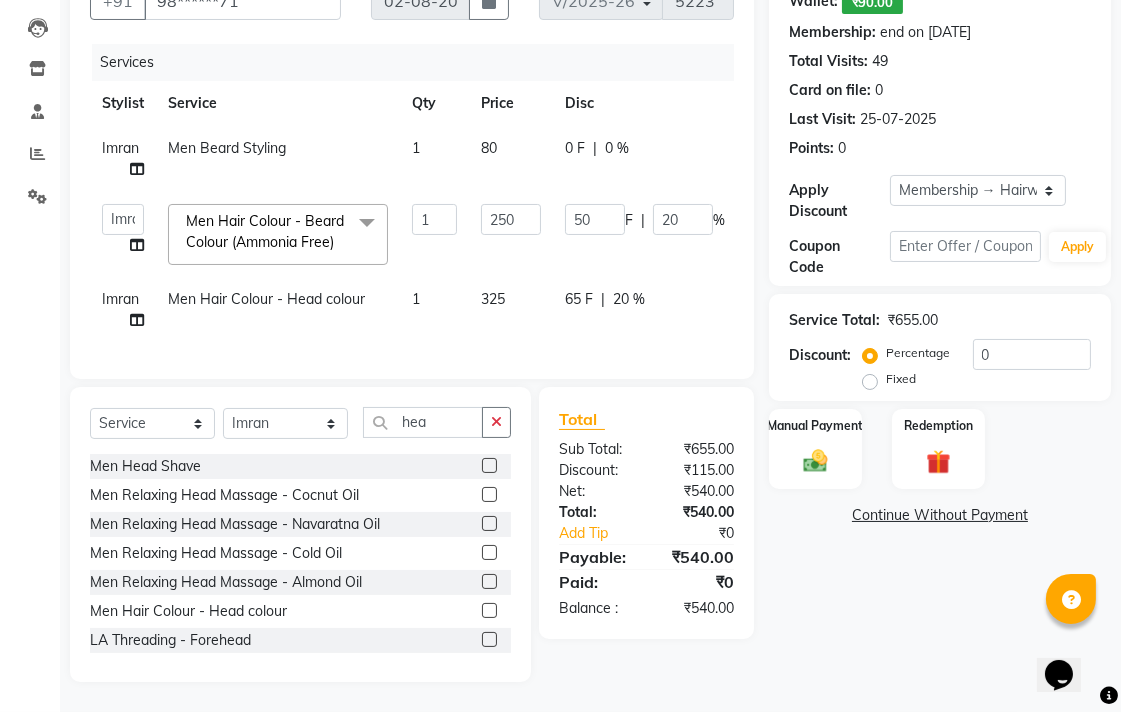 click on "Services Stylist Service Qty Price Disc Total Action Imran Men Beard Styling 1 80 0 F | 0 % 80  Admin   Chitra   divya   Gokila   Haroon   Imran   Reception   Salman   Sartaj Khan   Talib  Men Hair Colour - Beard Colour (Ammonia Free)  x MenHair Cut Men Beard Shave Men Beard Styling Men Head Shave Men Hair Cut & Beard Men Hair Wash Men Kids Hair Cut Men Threading face scurb Men Straighterning, Smoothening - Front Men Straightening, Smoothening - Half Men Straightening, Smoothening - Full Men Grown  smoothening- straightening Men Dandruff Treatment - Da0ndruff Treatment (short hair) Men Dandruff Treatment - Dandruff Treatment (Medium hair) Men Dandruff Treatment - Dandruff Treatment (Long hair) Men Dandruff scrub Men Relaxing Head Massage - Cocnut Oil Men Relaxing Head Massage - Navaratna Oil Men Relaxing Head Massage - Cold Oil Men Relaxing Head Massage - Almond Oil Men Relaxing olive oil massage  Men Hair Colour - Mustache Men Hair Colour - Mustache (Ammonia Free) Men Hair Colour - Beard Colour 1 250 50 F |" 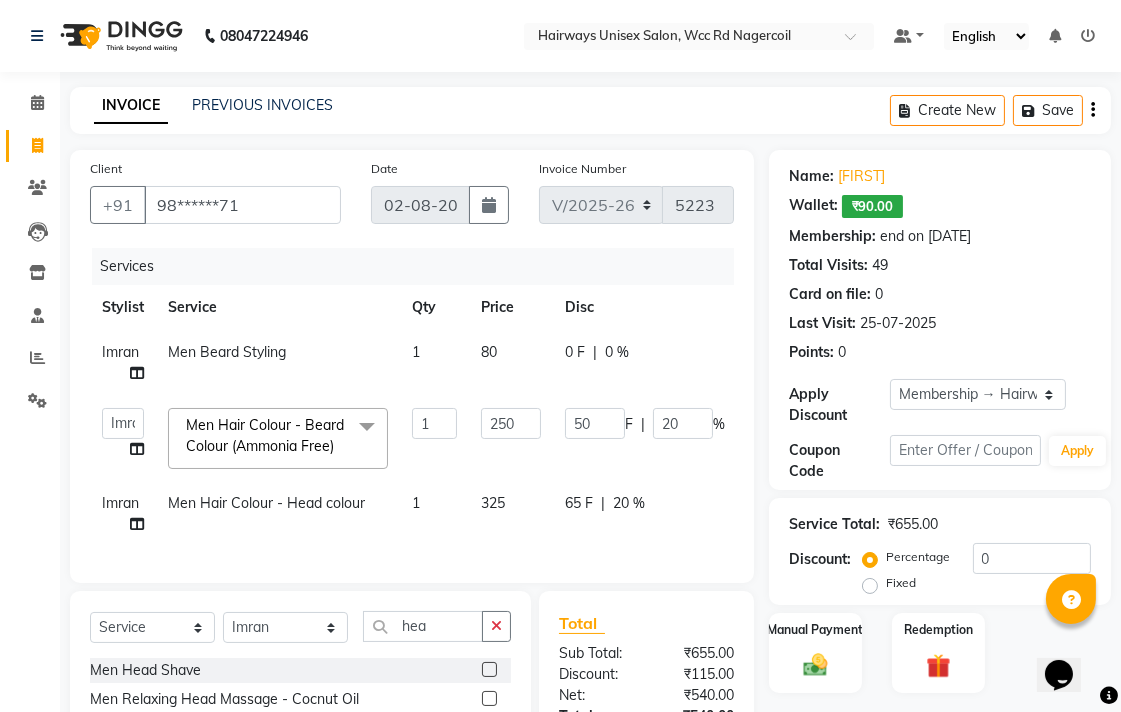 scroll, scrollTop: 221, scrollLeft: 0, axis: vertical 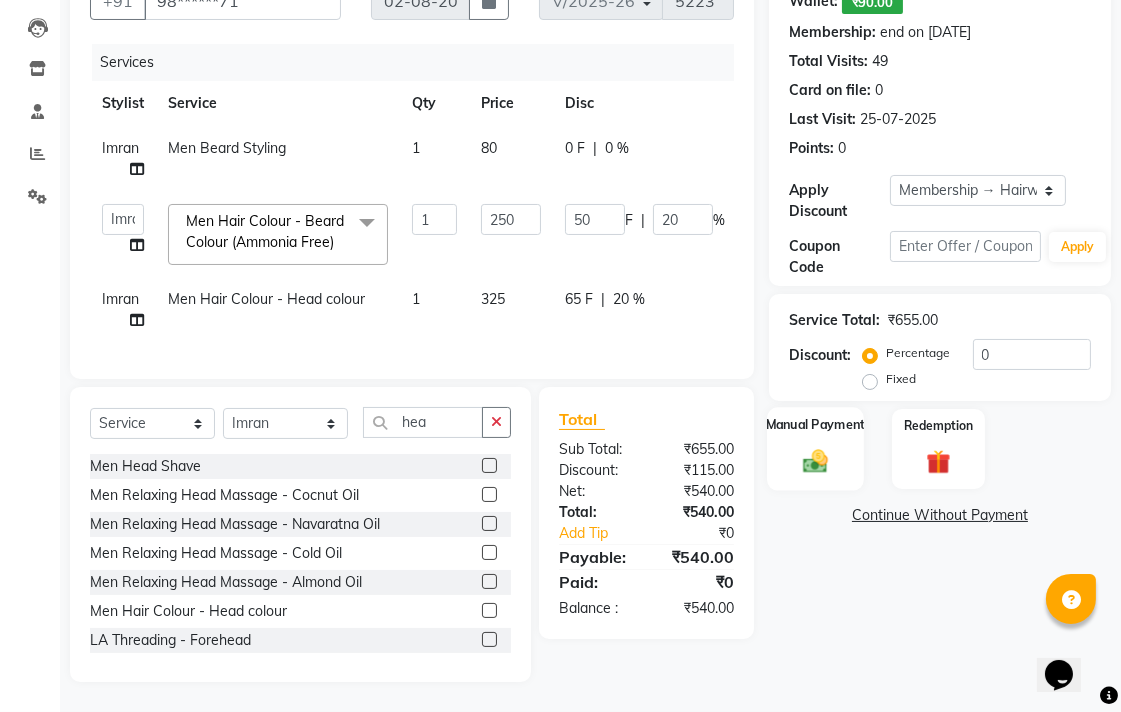 click 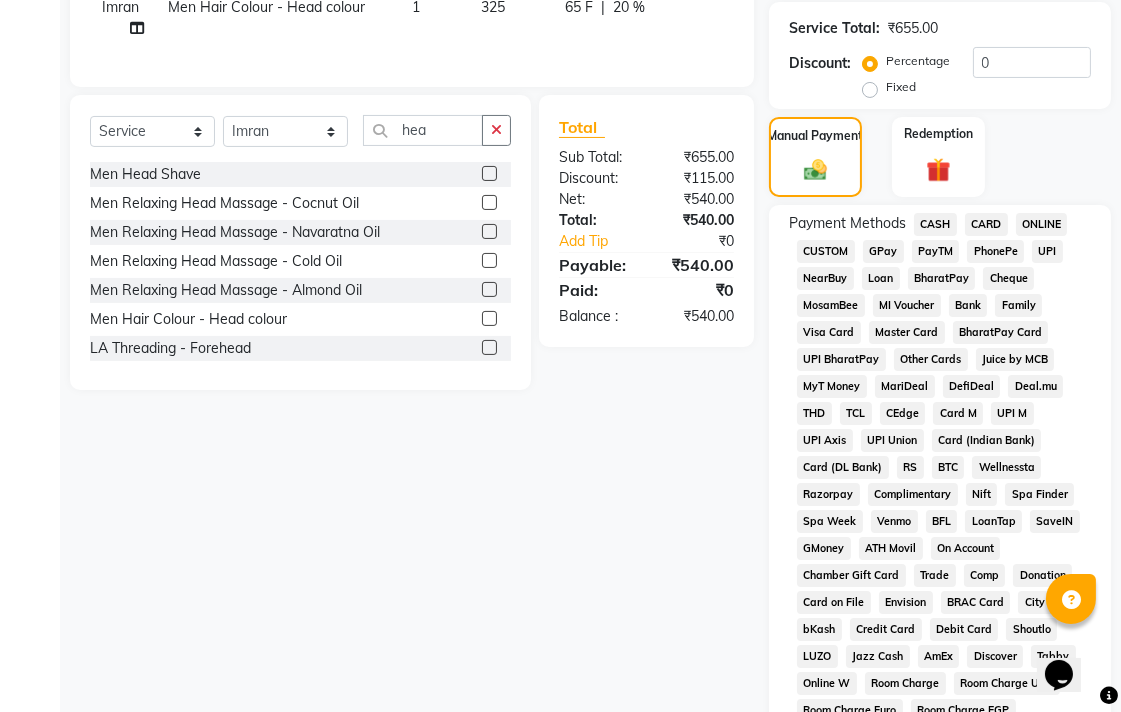 scroll, scrollTop: 443, scrollLeft: 0, axis: vertical 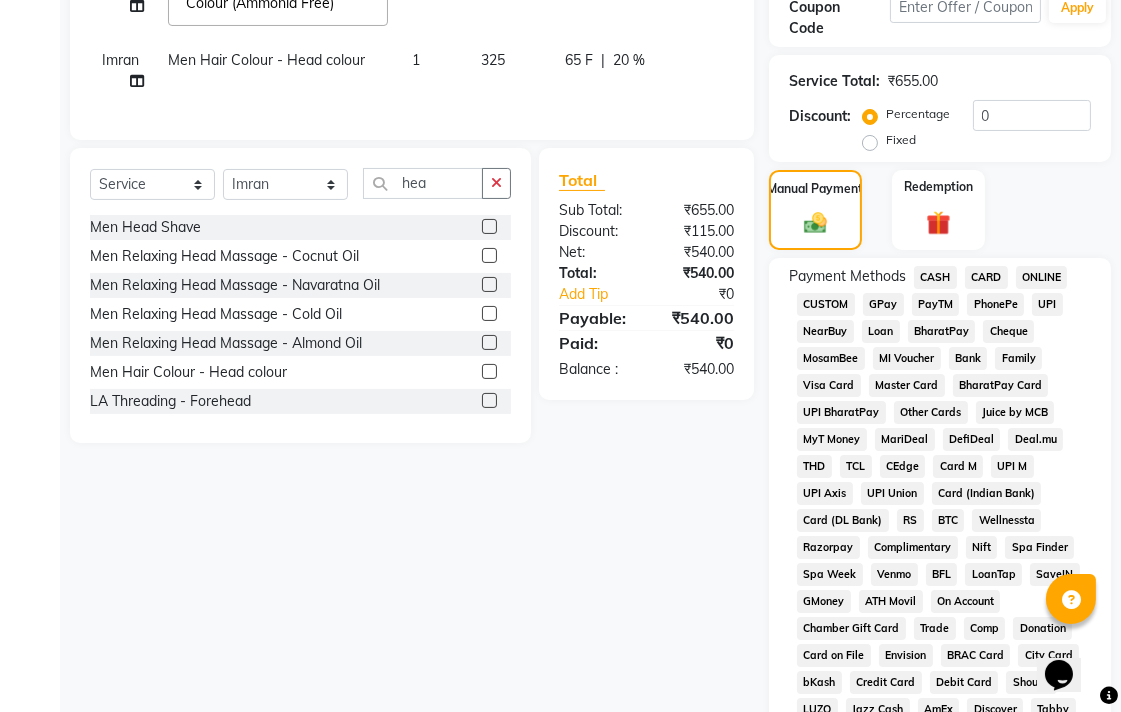 click on "UPI" 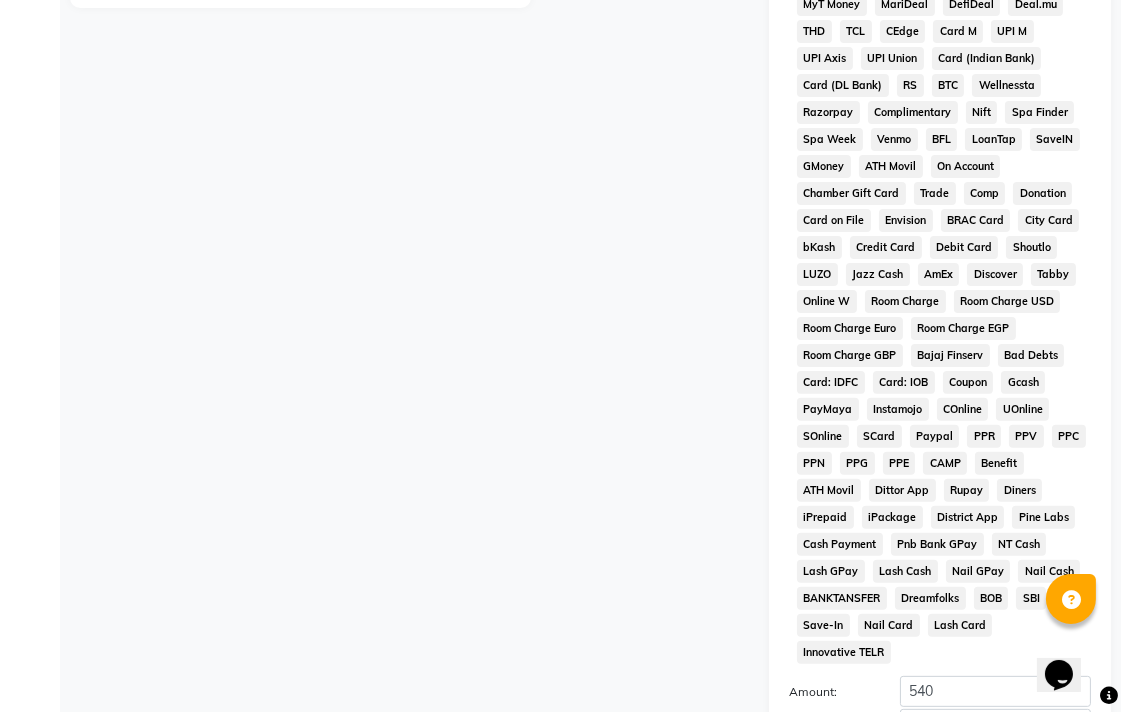 scroll, scrollTop: 1000, scrollLeft: 0, axis: vertical 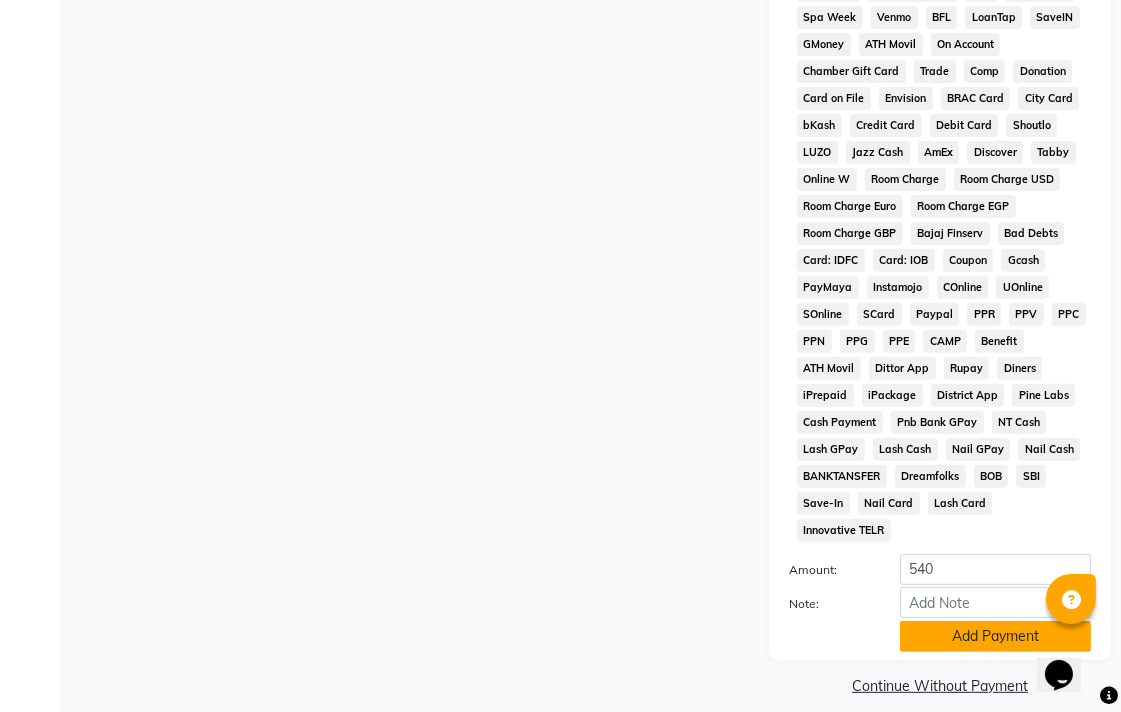 click on "Add Payment" 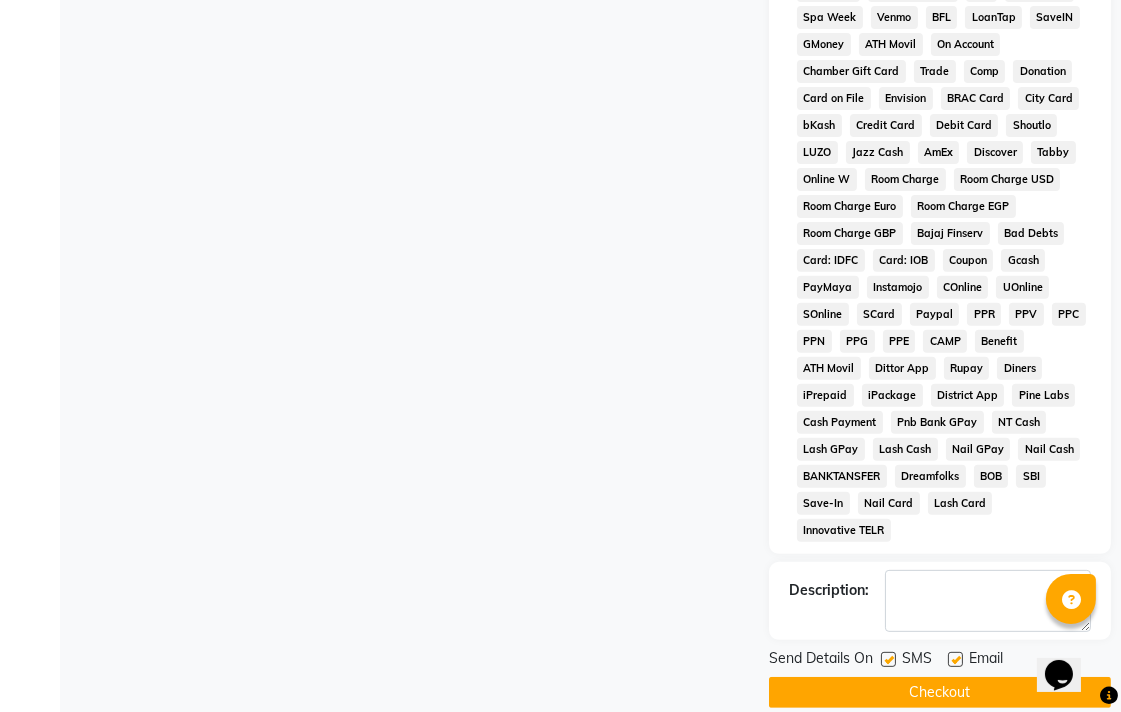 click on "Checkout" 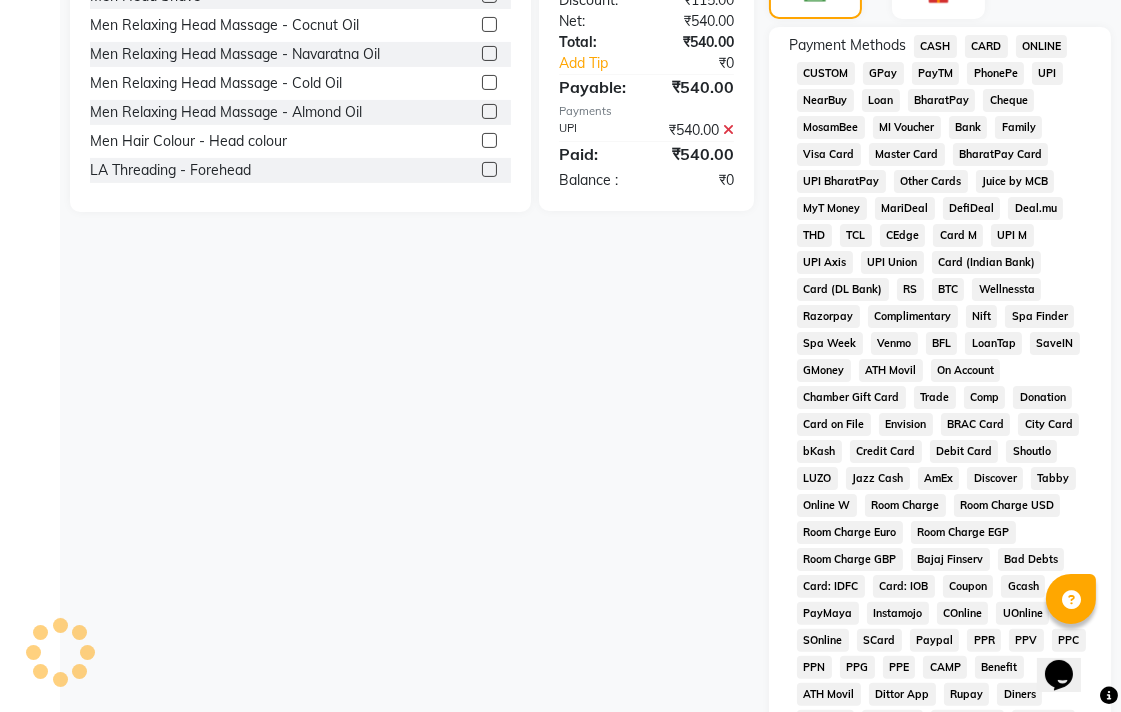 scroll, scrollTop: 666, scrollLeft: 0, axis: vertical 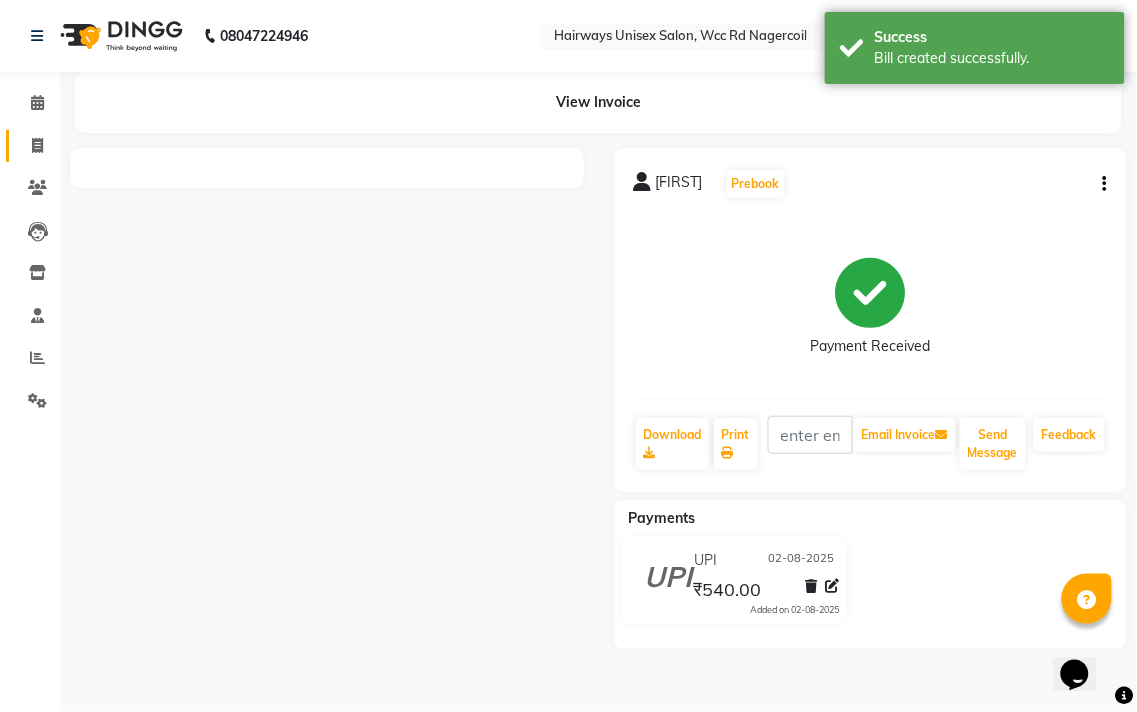 click on "Invoice" 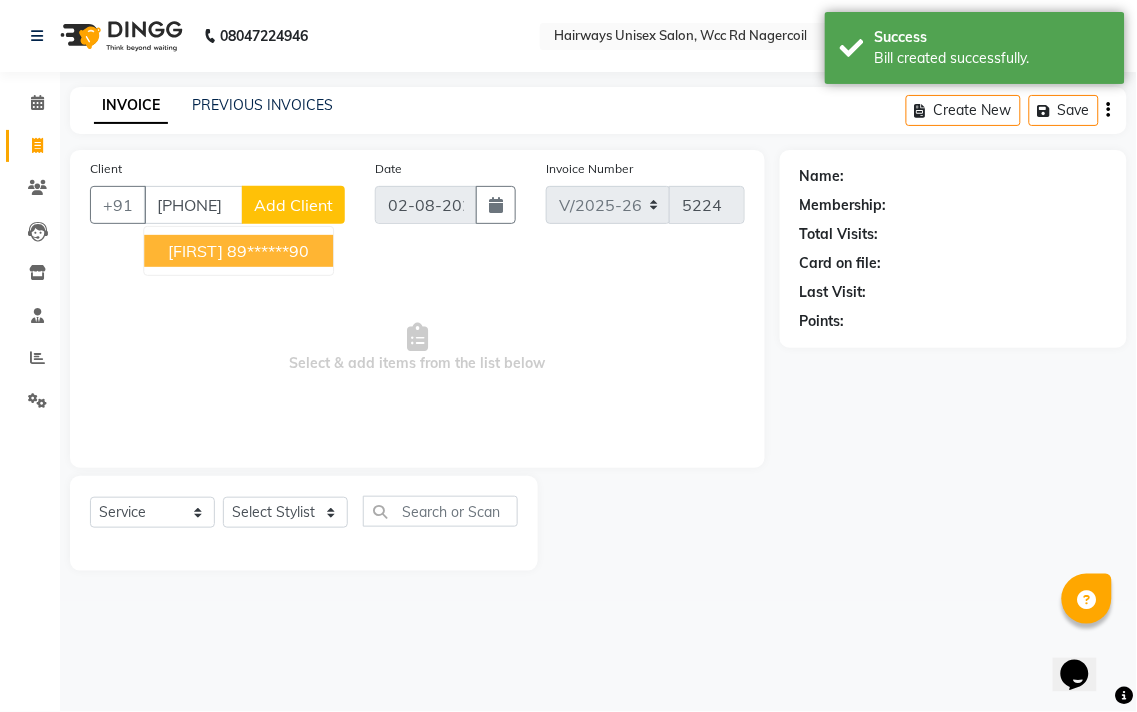 drag, startPoint x: 277, startPoint y: 253, endPoint x: 296, endPoint y: 236, distance: 25.495098 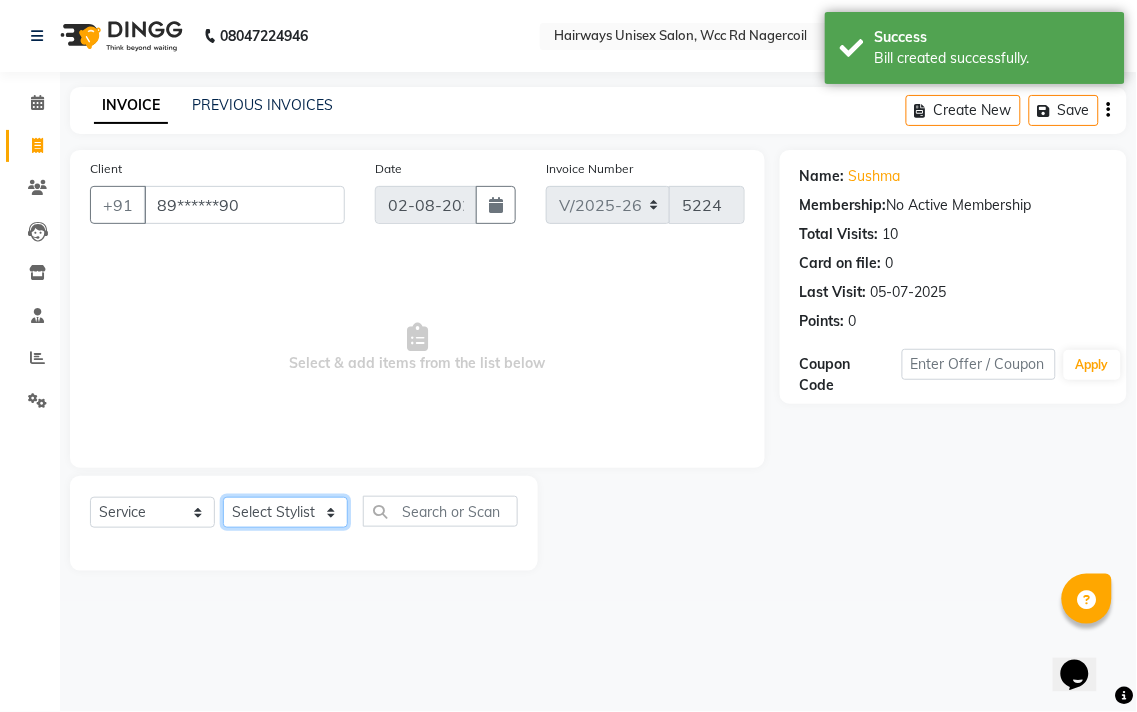 click on "Select Stylist Admin Chitra divya Gokila Haroon Imran Reception Salman Sartaj Khan Talib" 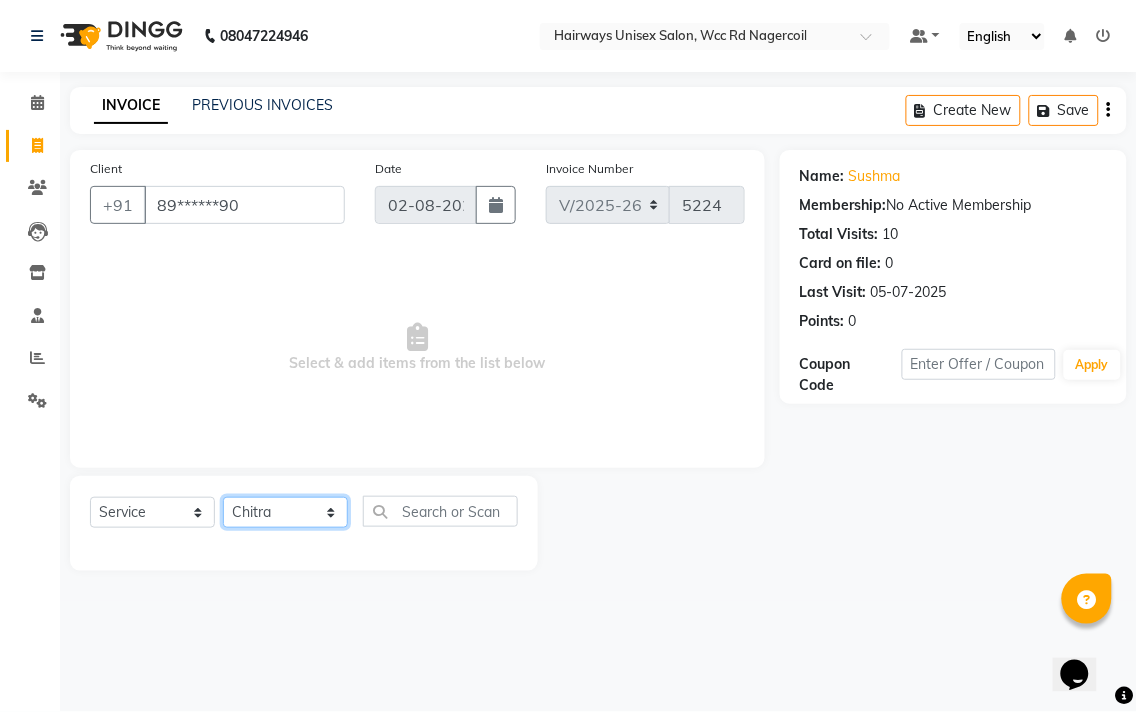 click on "Select Stylist Admin Chitra divya Gokila Haroon Imran Reception Salman Sartaj Khan Talib" 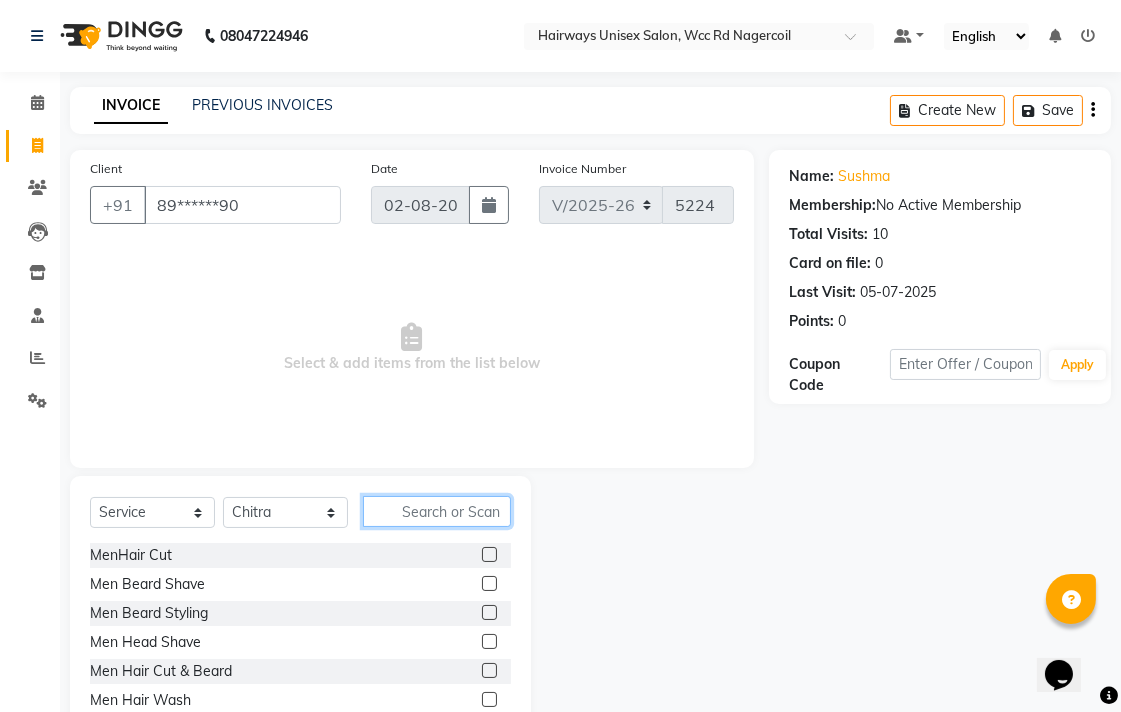 click 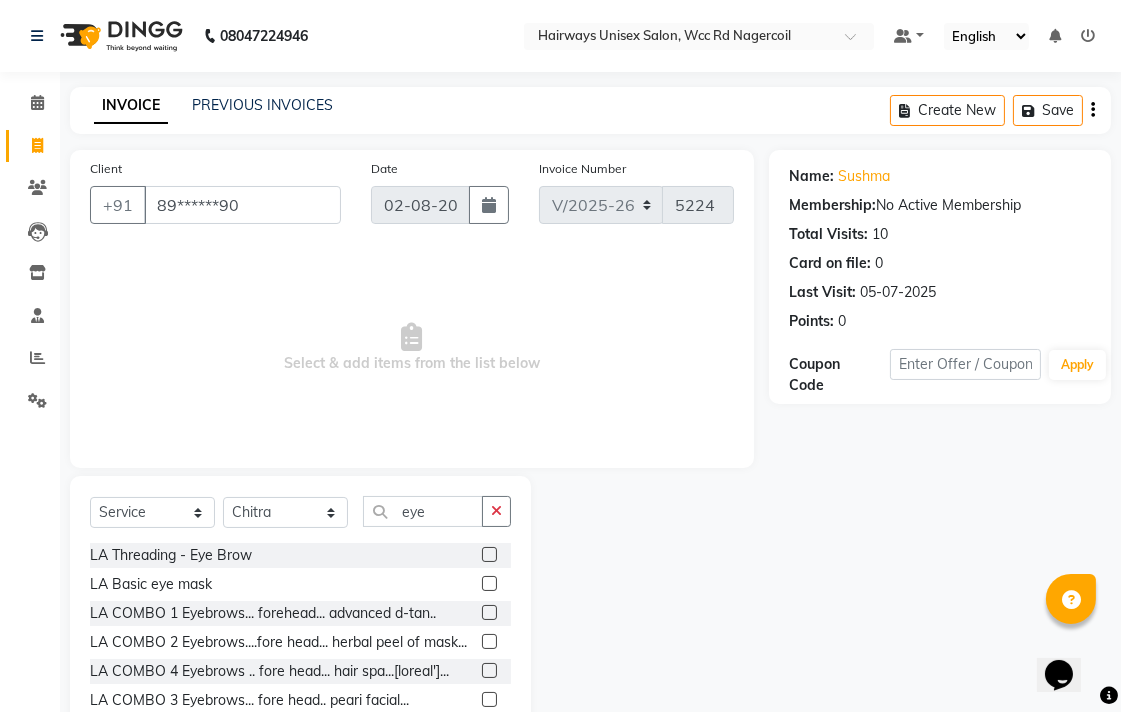 click 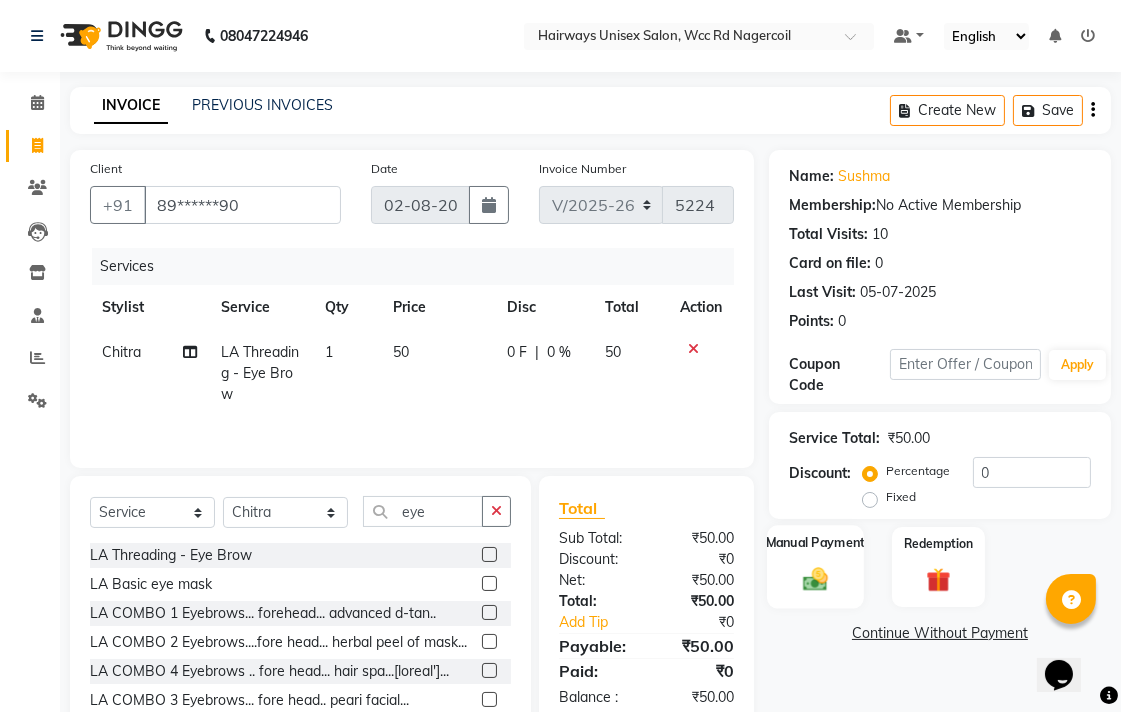 click 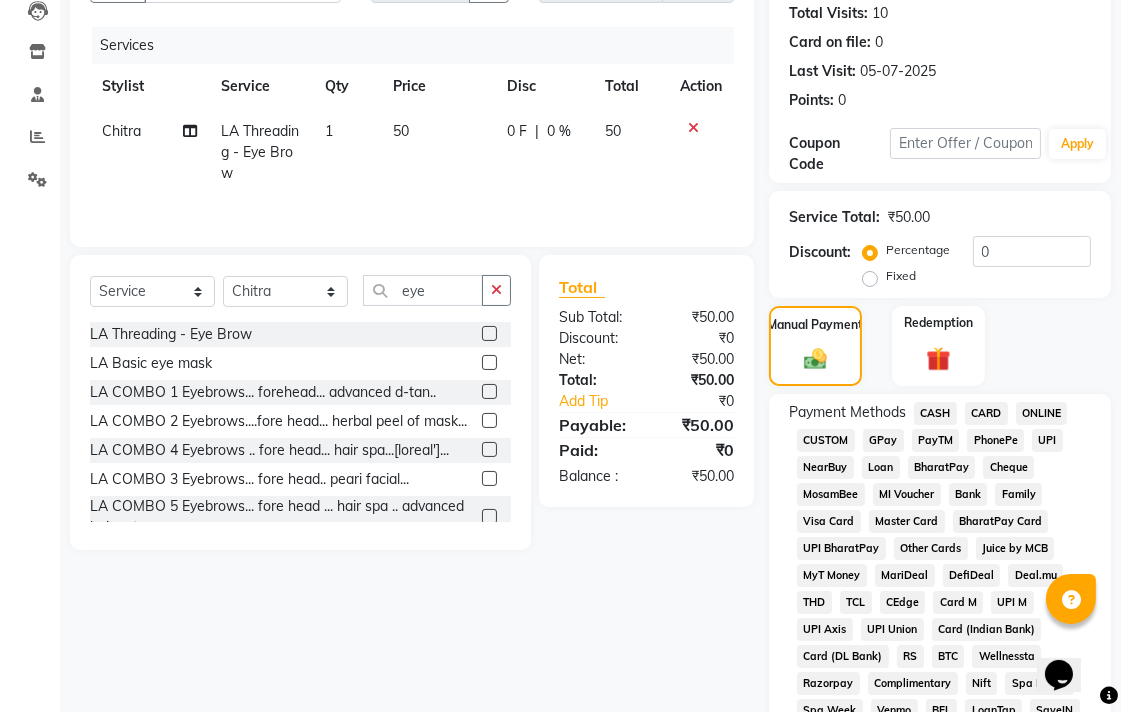 scroll, scrollTop: 222, scrollLeft: 0, axis: vertical 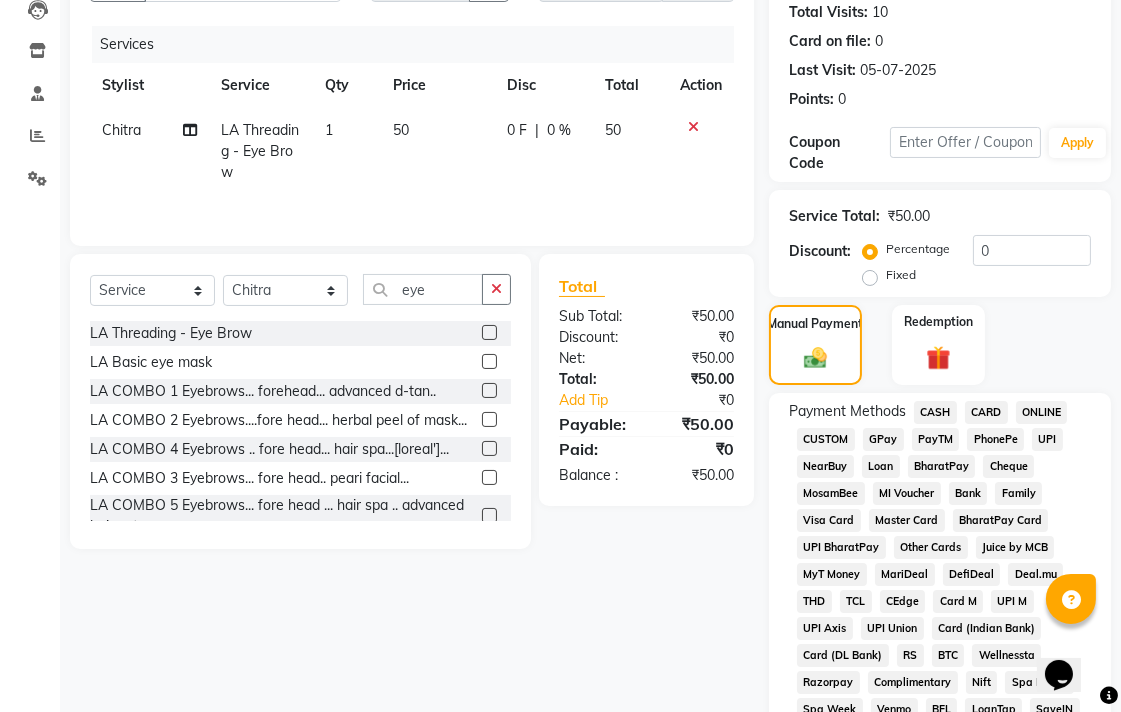 click on "CASH" 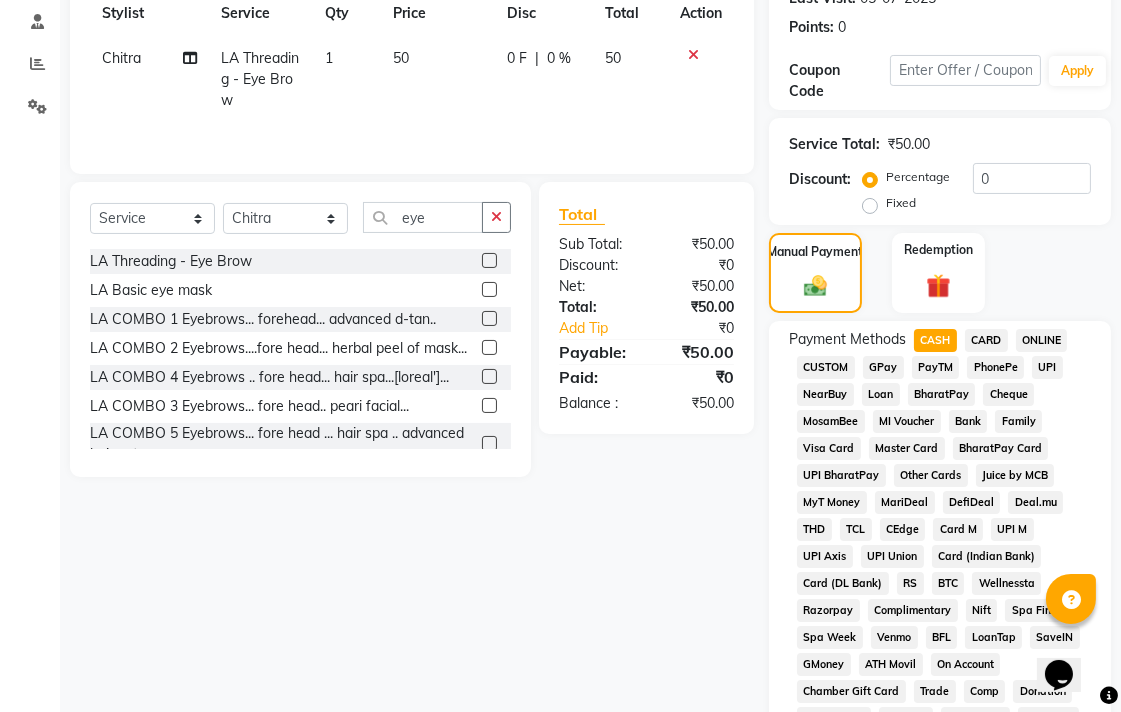 scroll, scrollTop: 333, scrollLeft: 0, axis: vertical 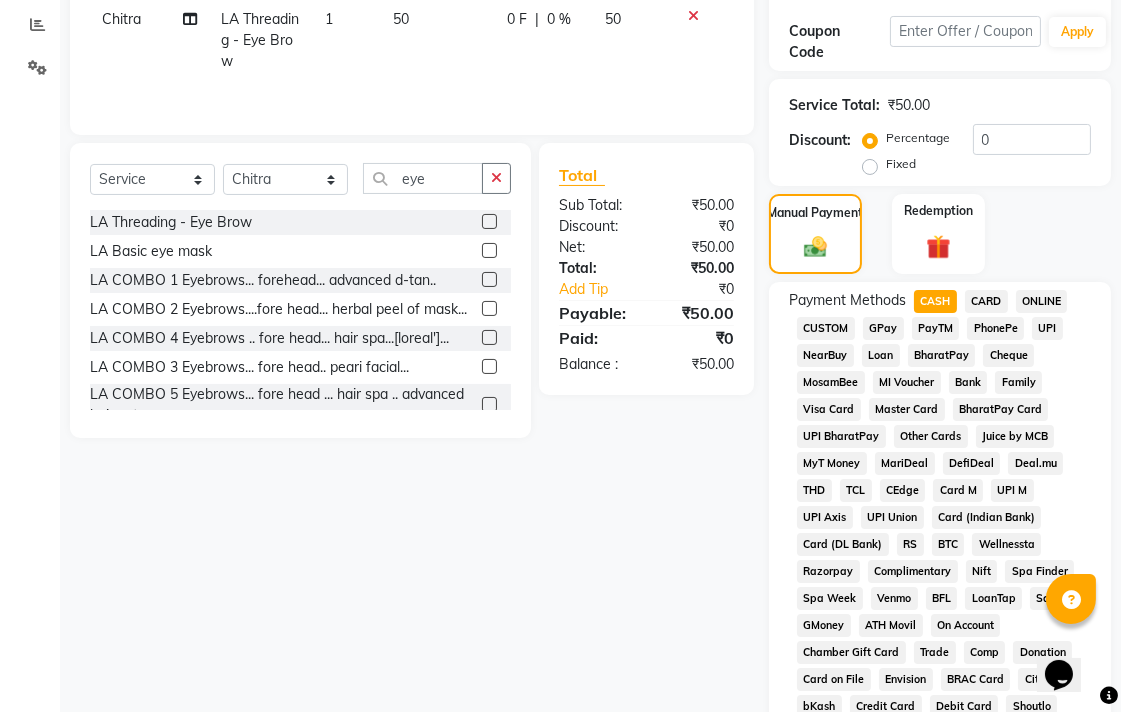 click on "UPI" 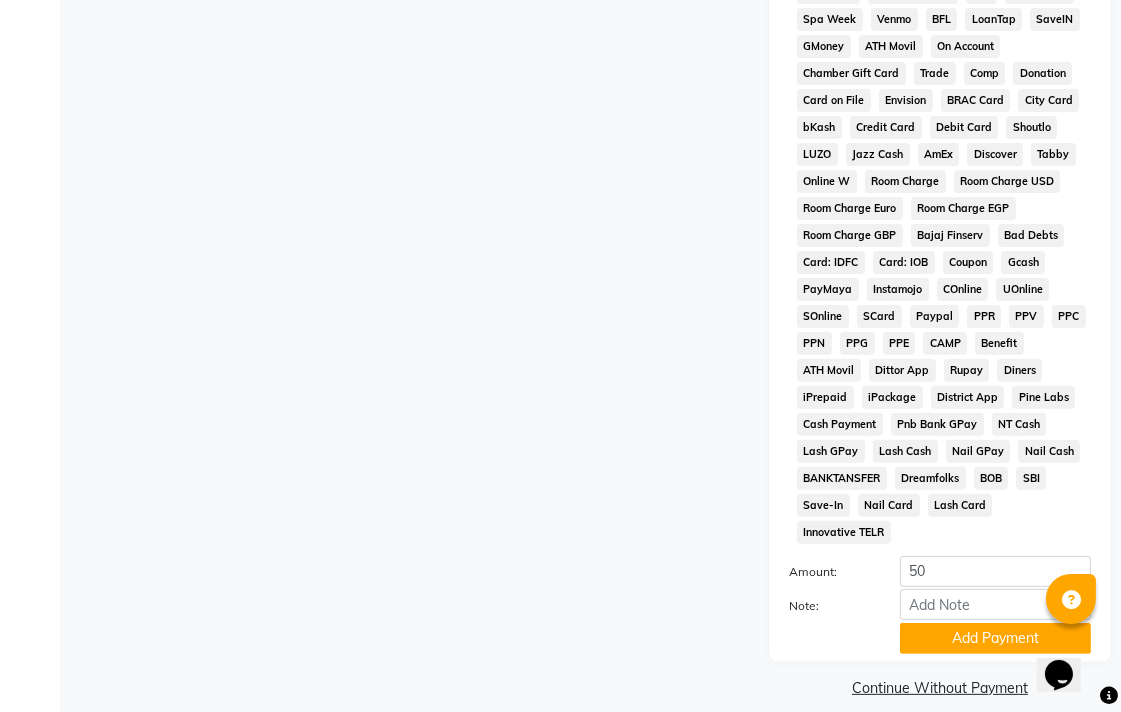 scroll, scrollTop: 913, scrollLeft: 0, axis: vertical 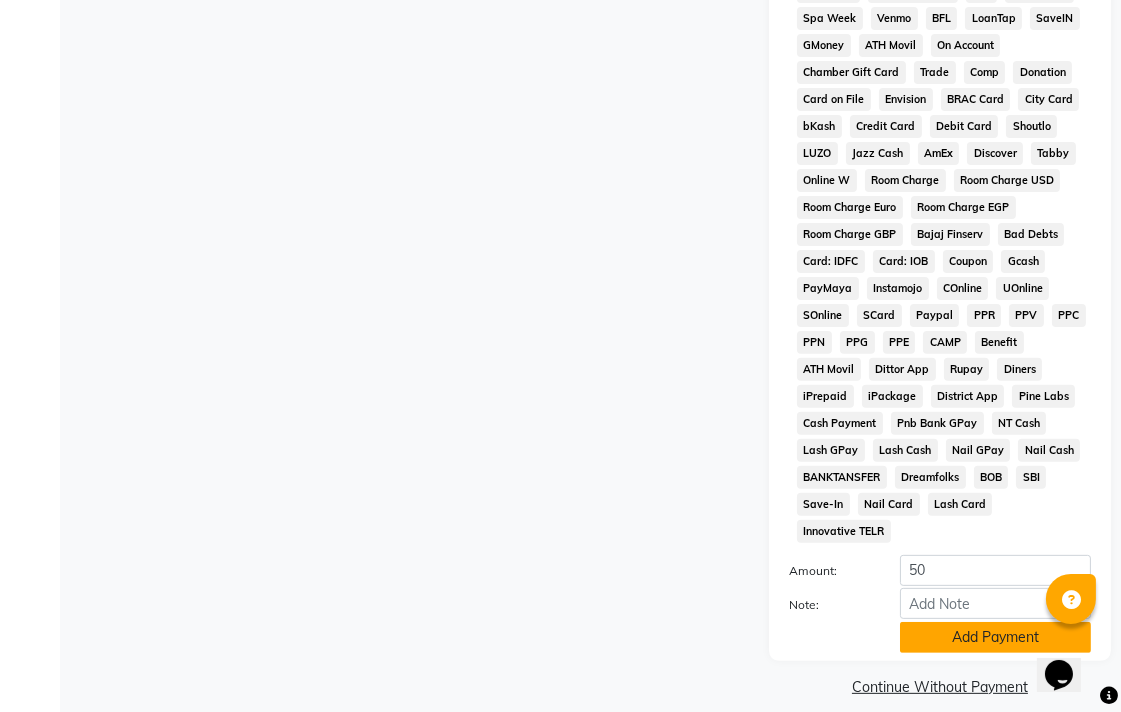 click on "Add Payment" 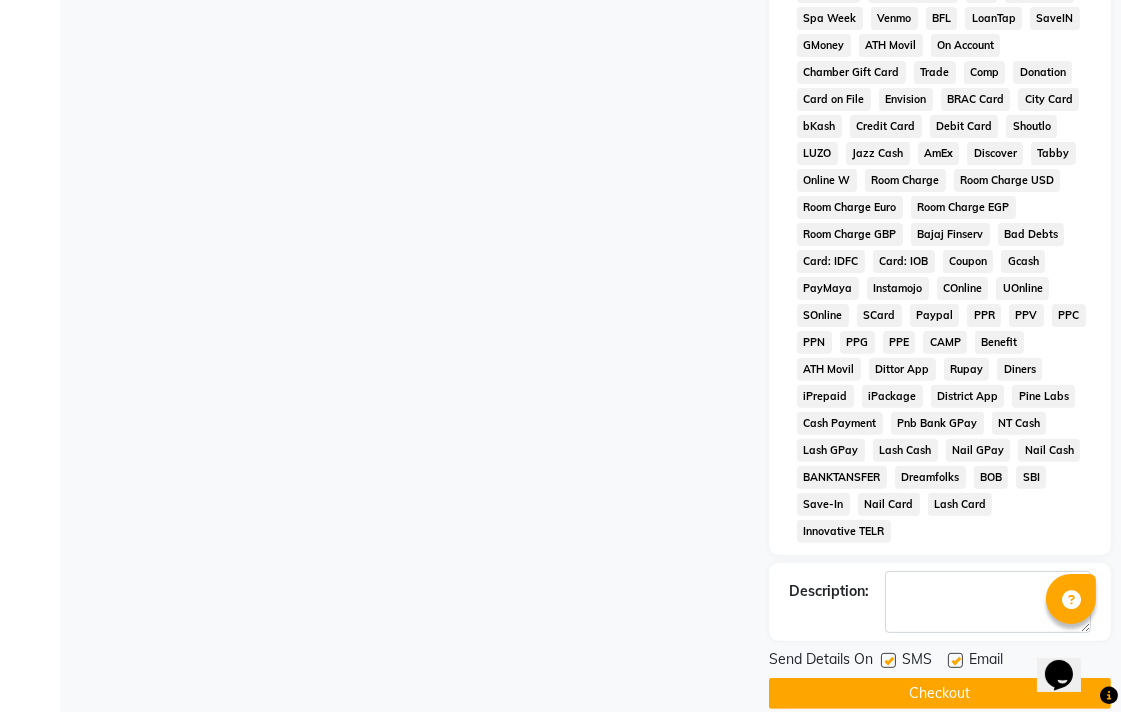 click on "Checkout" 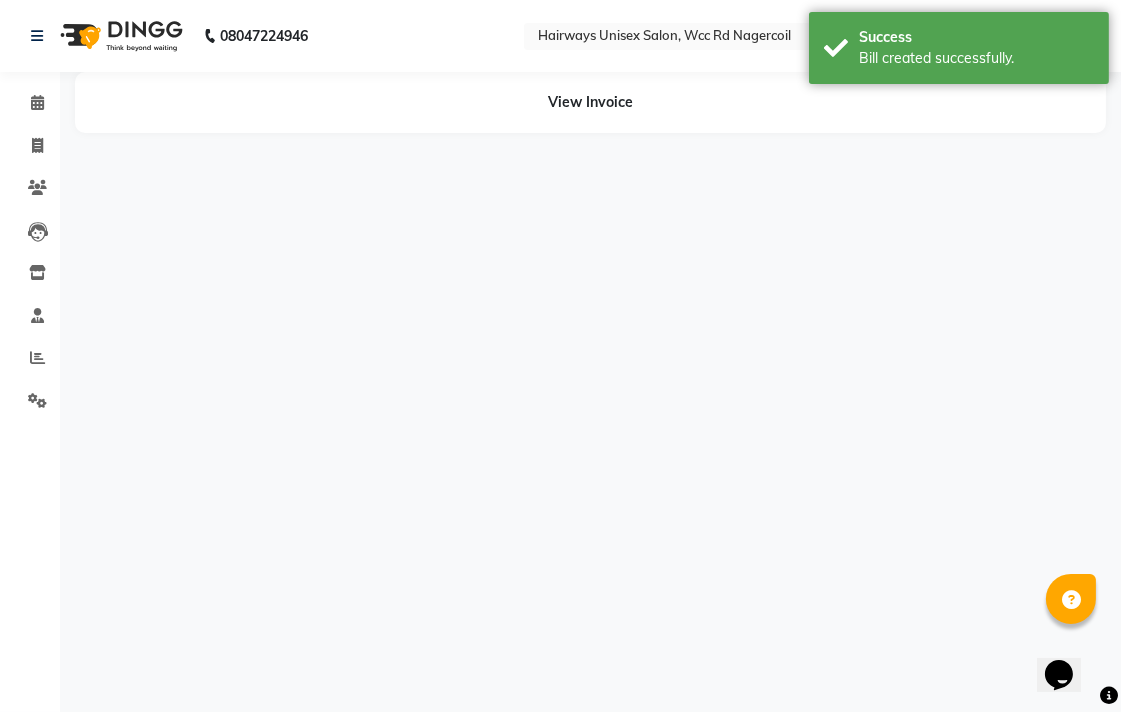 scroll, scrollTop: 0, scrollLeft: 0, axis: both 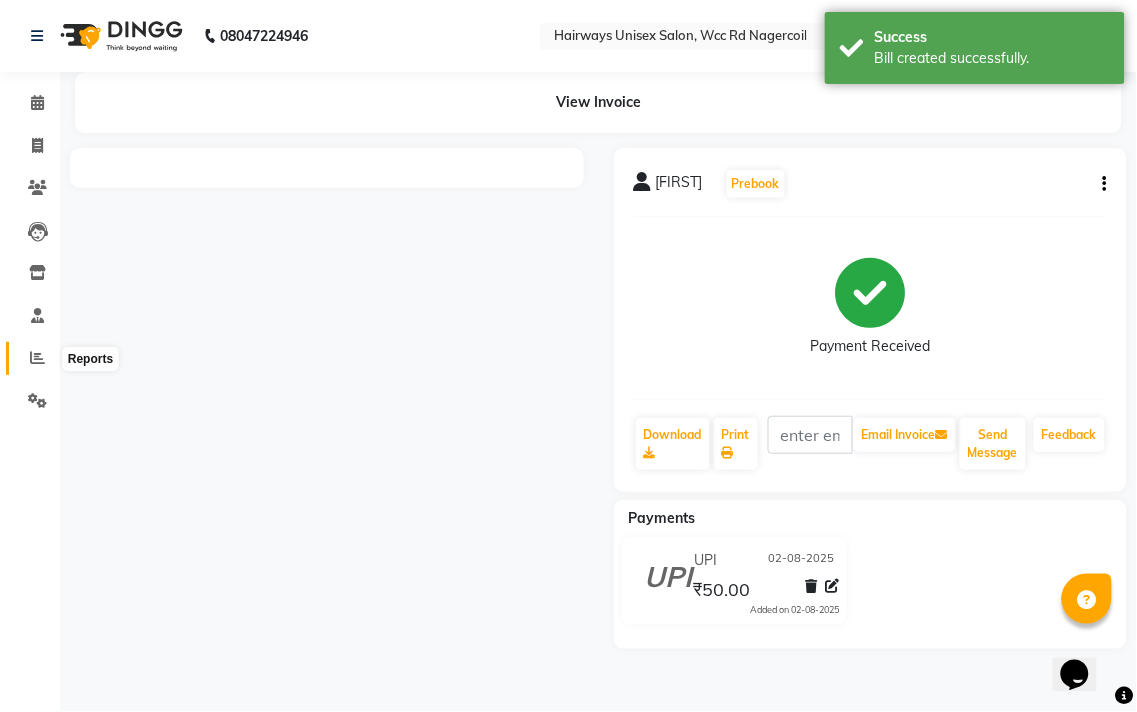 click 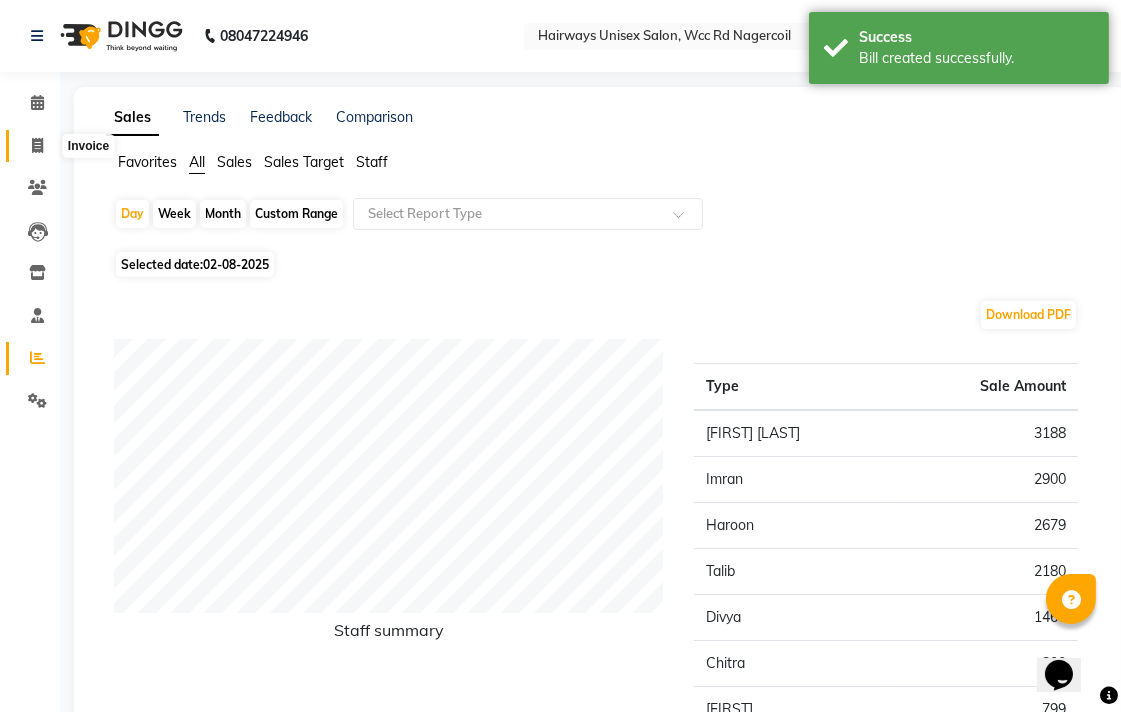 click 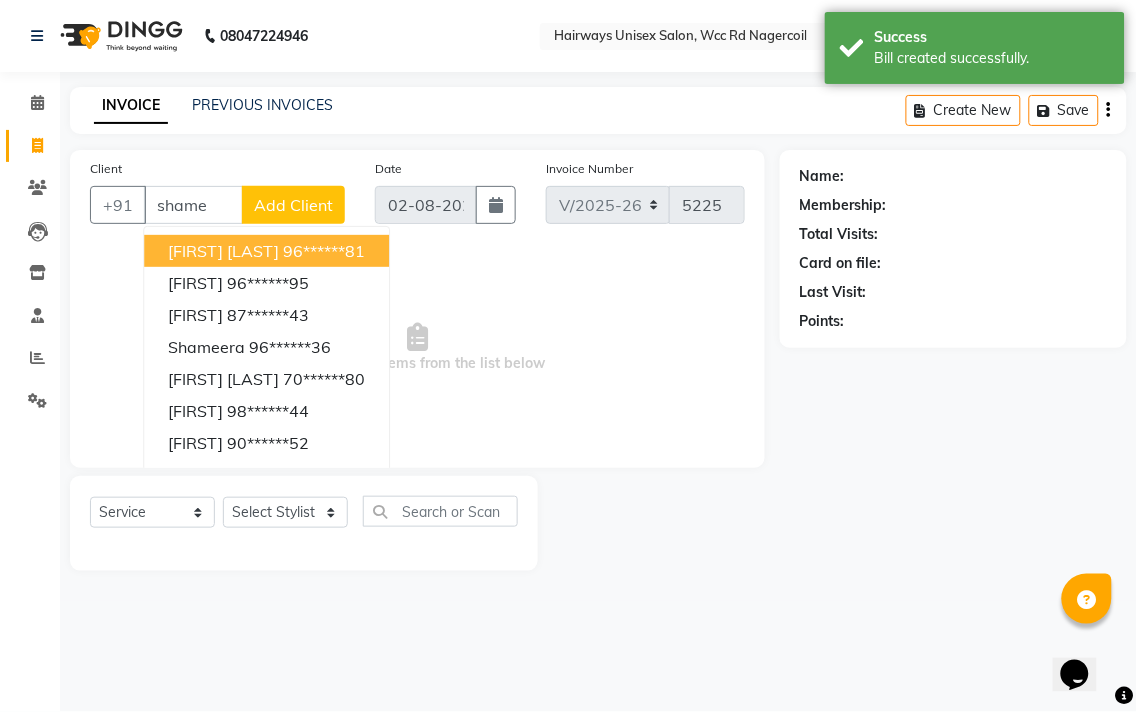 click on "96******81" at bounding box center (324, 251) 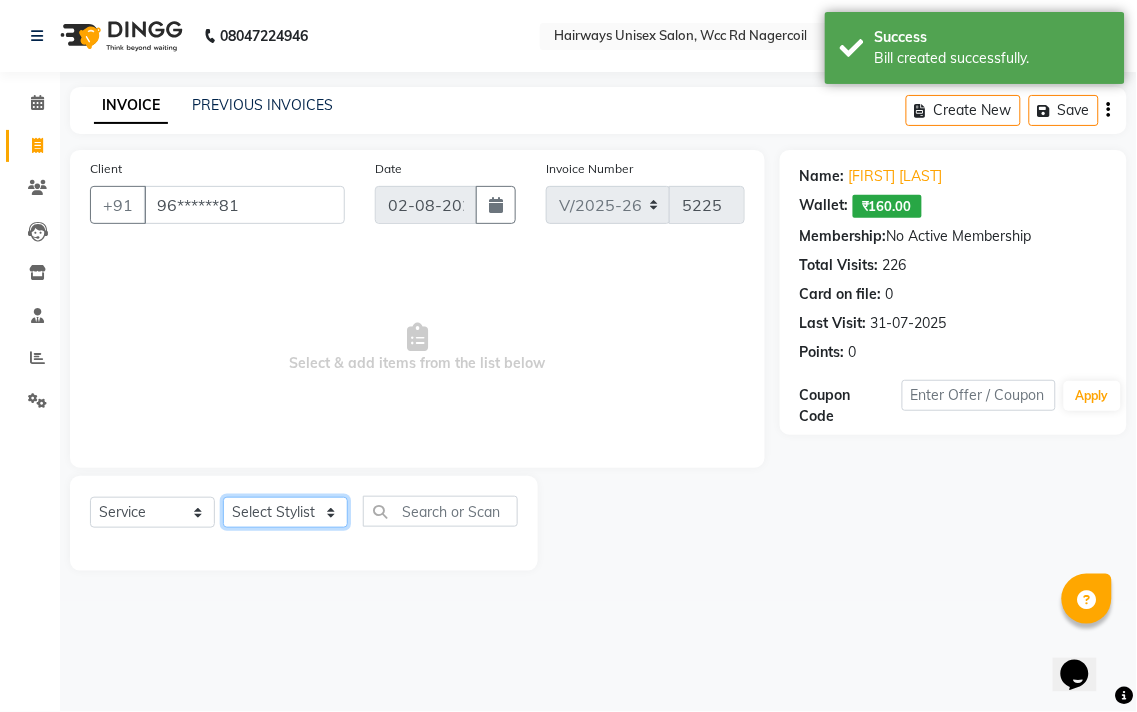 click on "Select Stylist Admin Chitra divya Gokila Haroon Imran Reception Salman Sartaj Khan Talib" 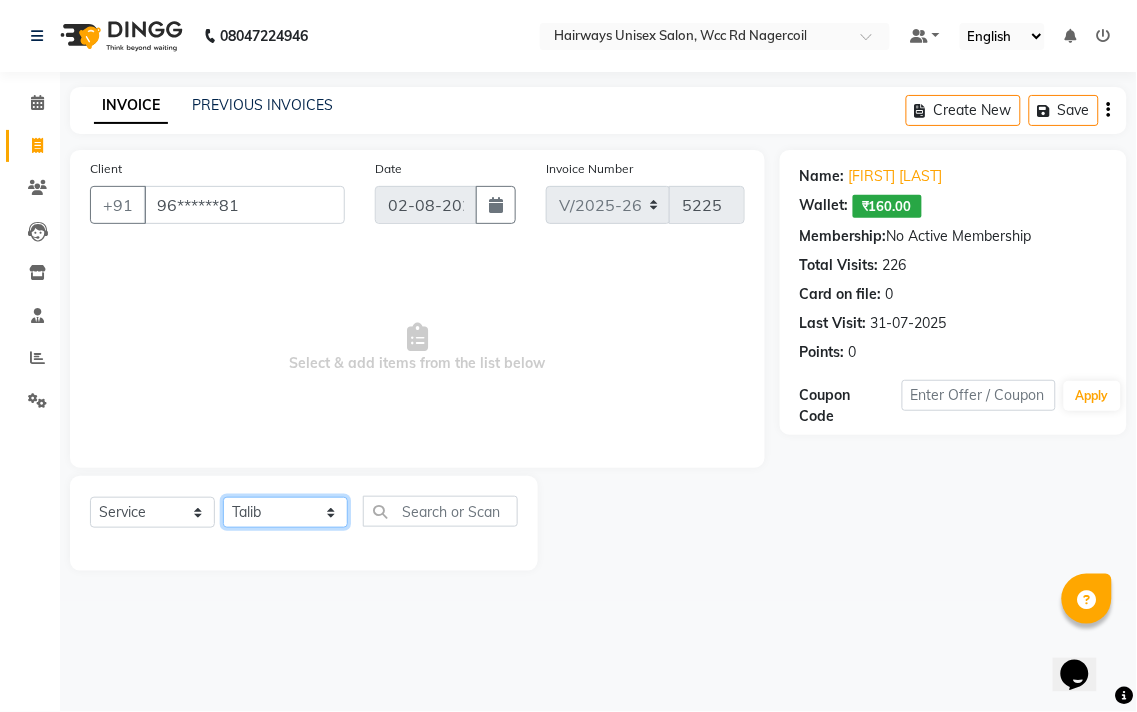 click on "Select Stylist Admin Chitra divya Gokila Haroon Imran Reception Salman Sartaj Khan Talib" 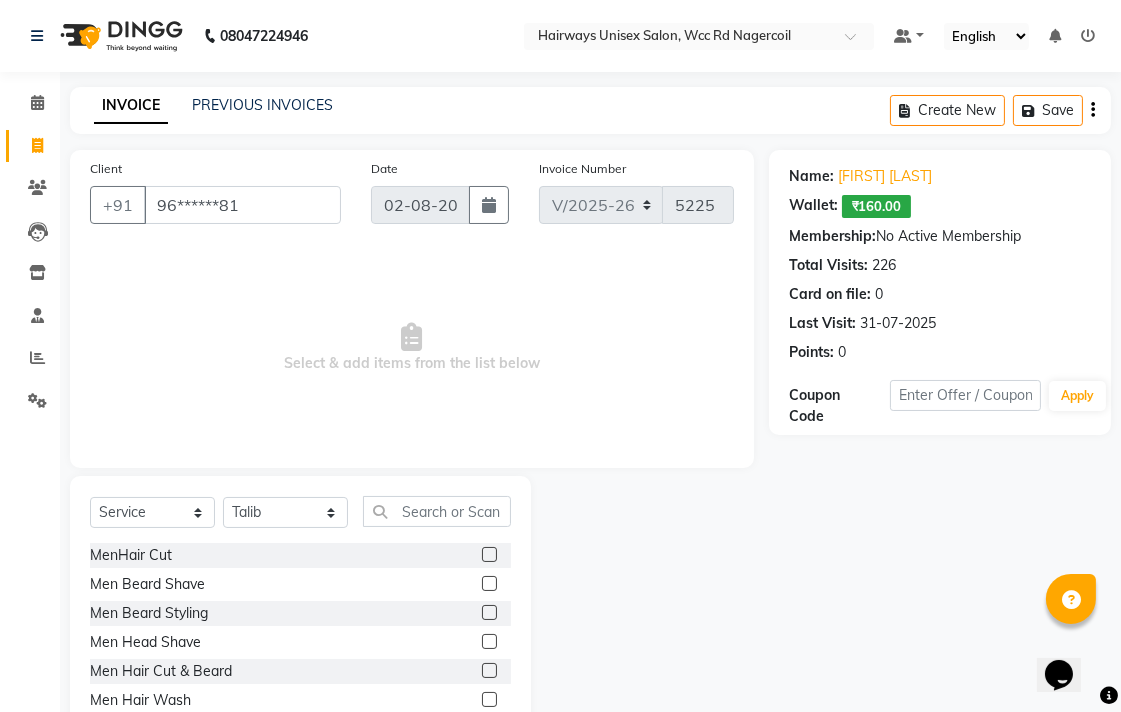 click 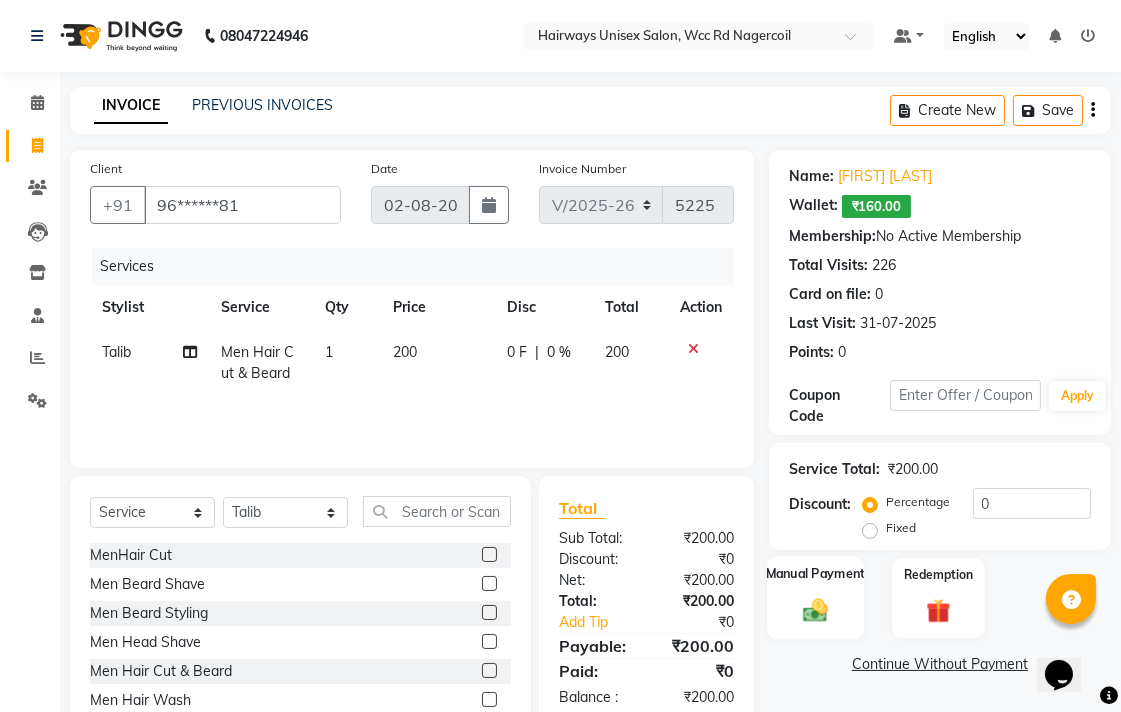 click on "Manual Payment" 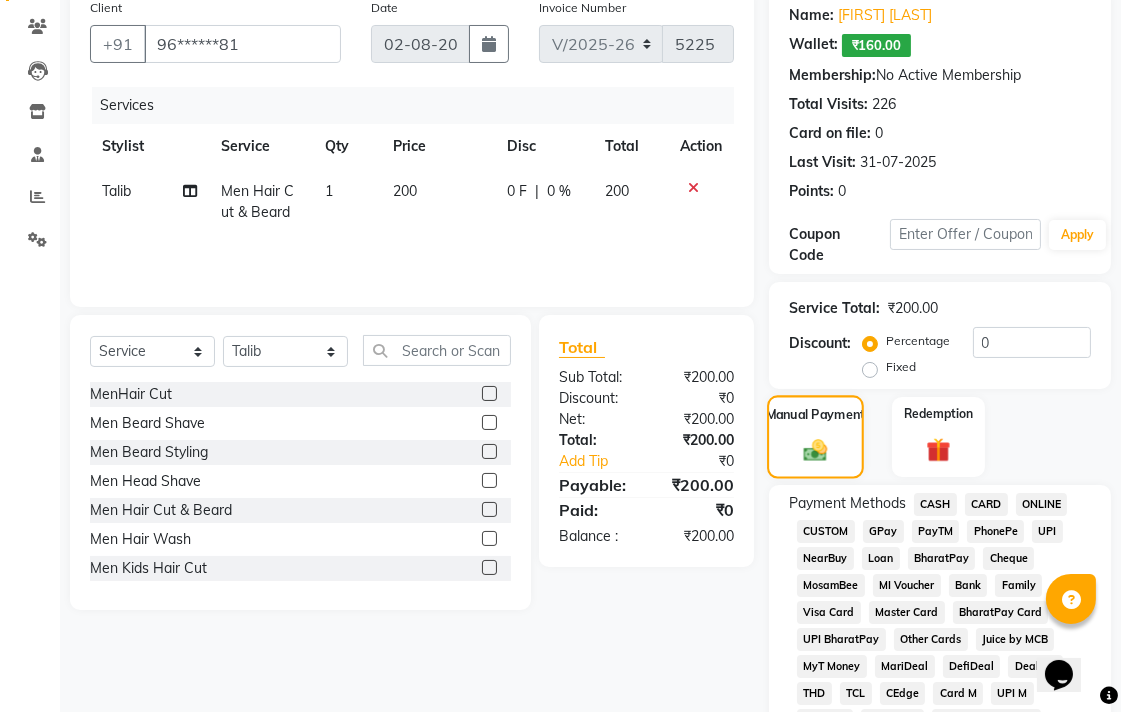 scroll, scrollTop: 444, scrollLeft: 0, axis: vertical 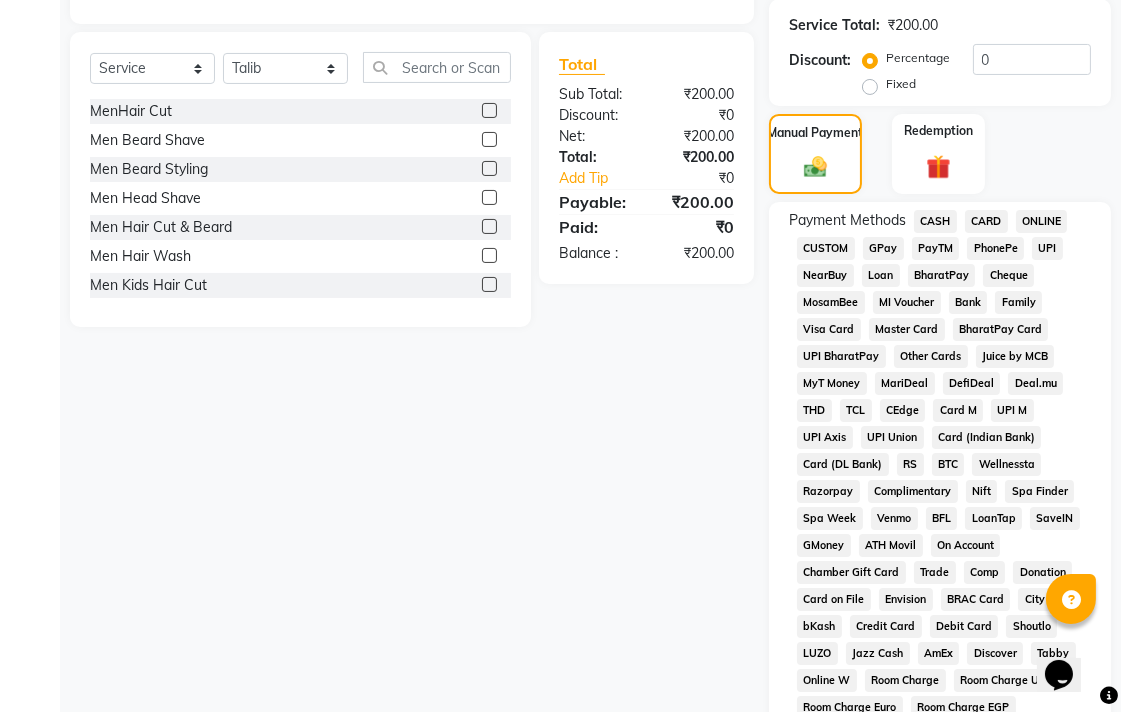 click on "UPI" 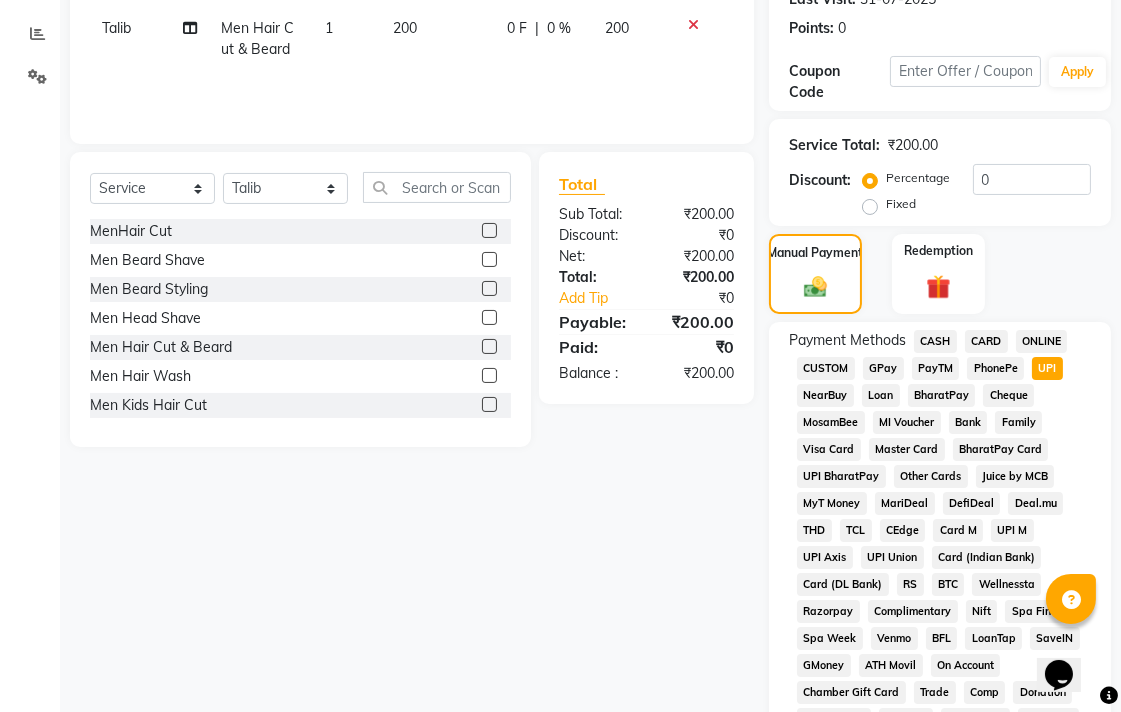 scroll, scrollTop: 333, scrollLeft: 0, axis: vertical 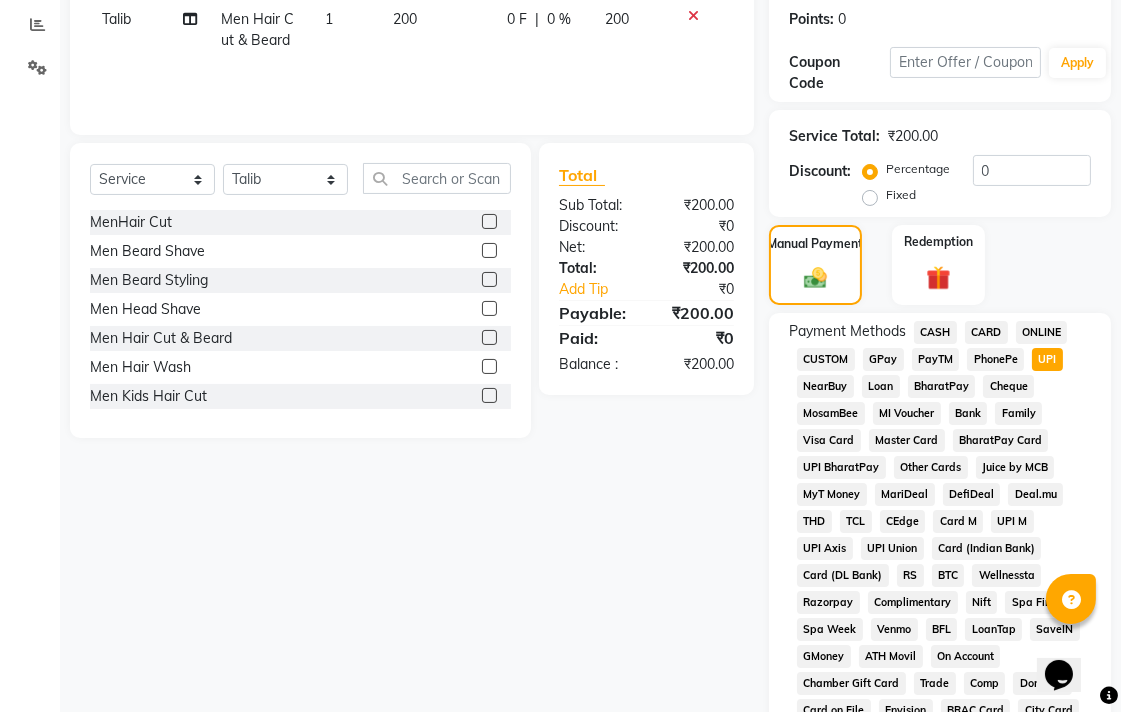 click on "CASH" 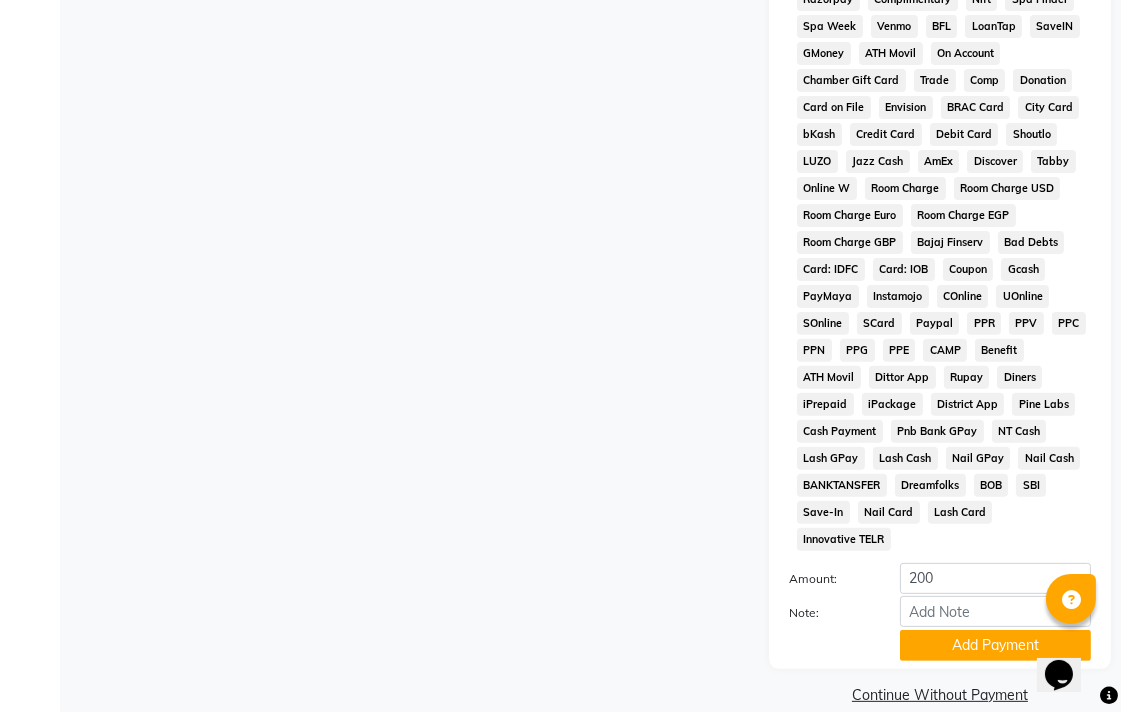 scroll, scrollTop: 944, scrollLeft: 0, axis: vertical 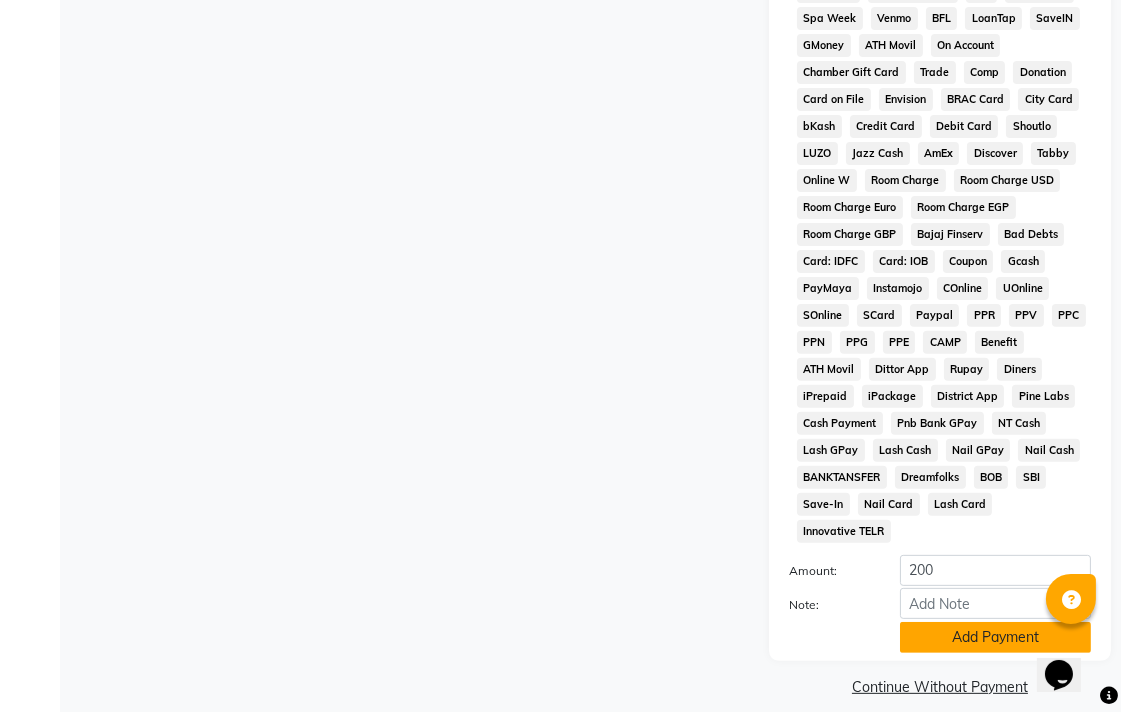 click on "Add Payment" 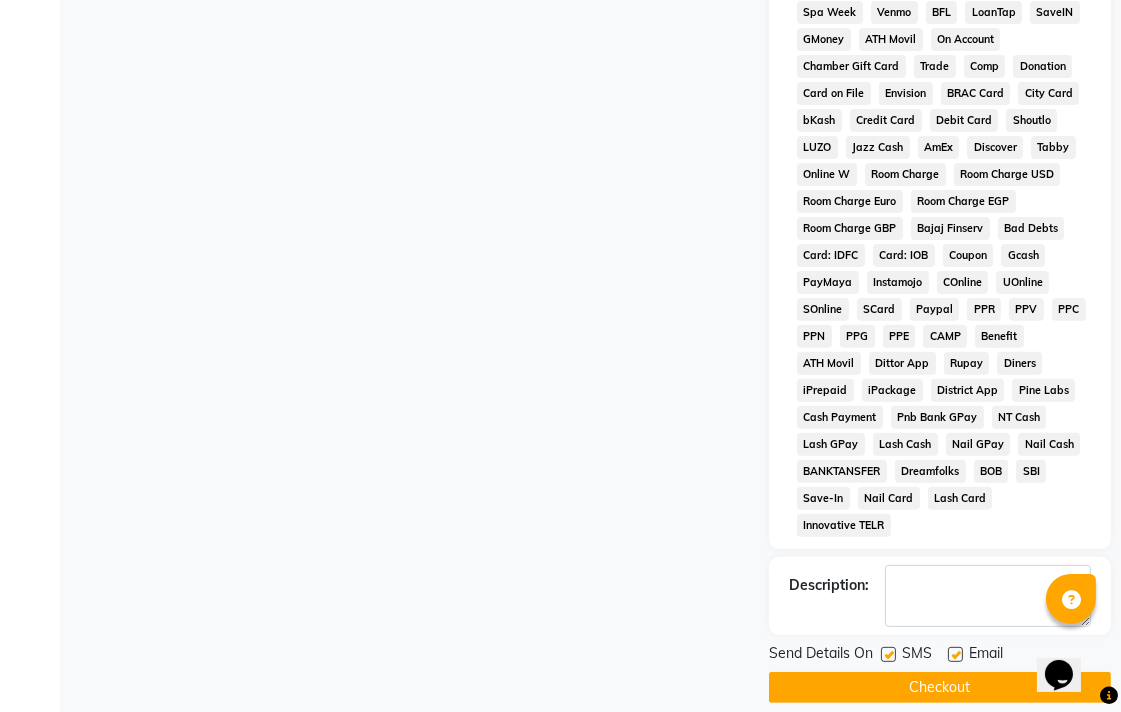 scroll, scrollTop: 951, scrollLeft: 0, axis: vertical 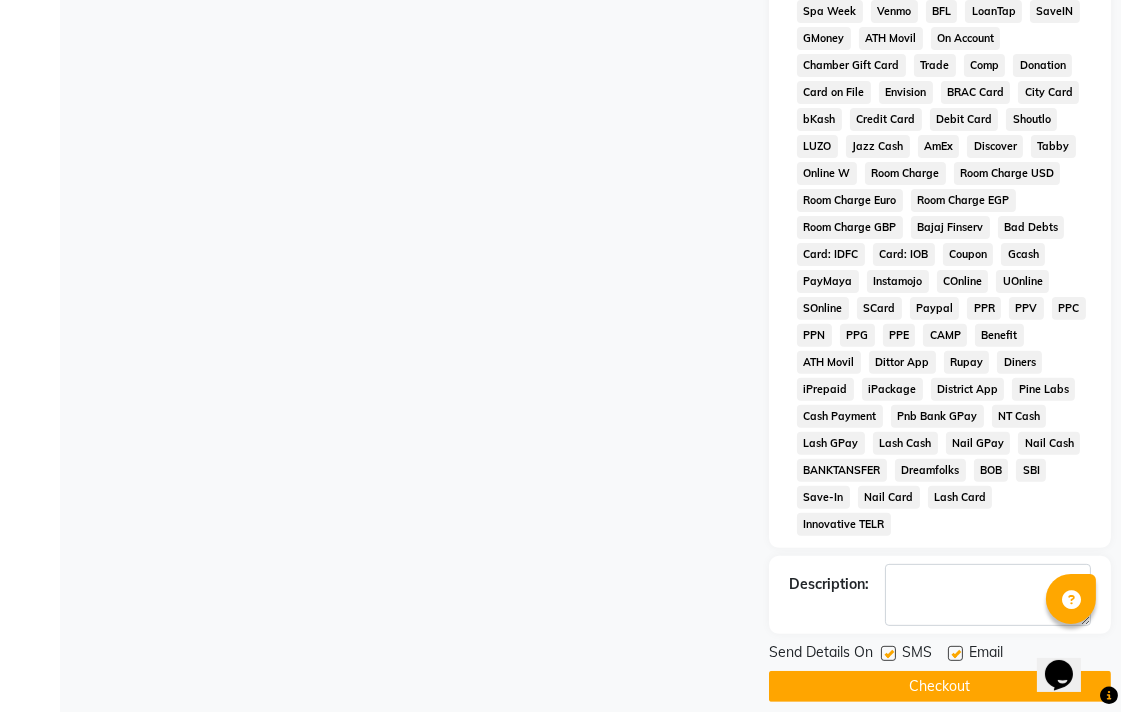 click 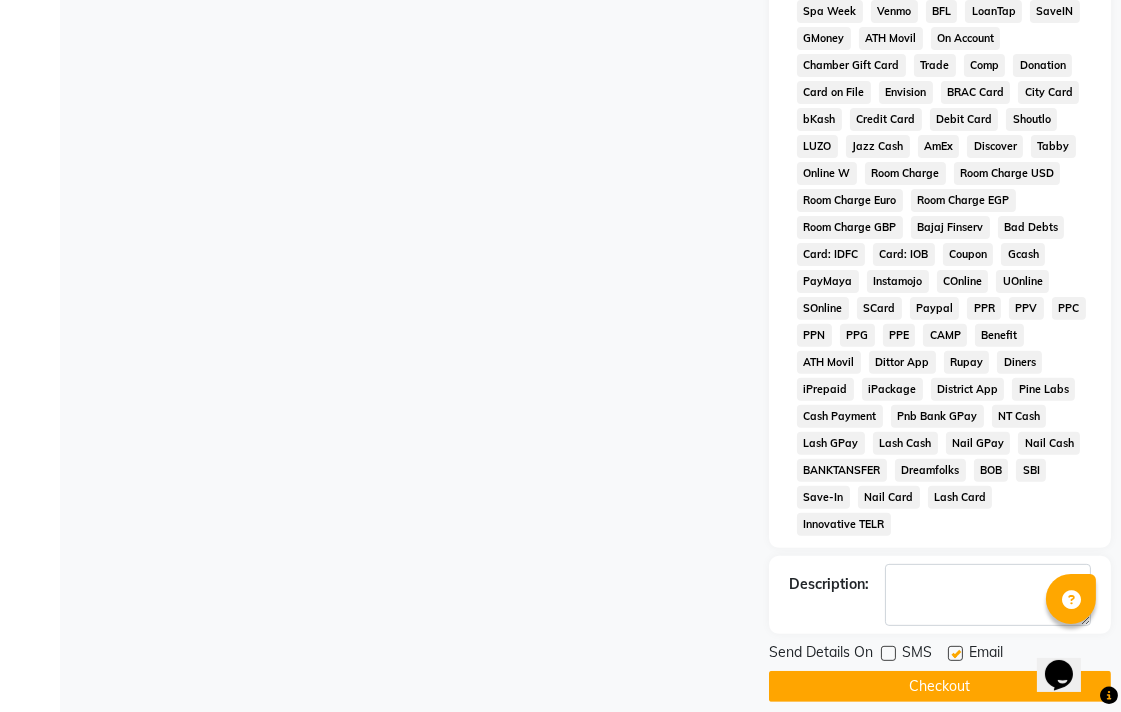 click 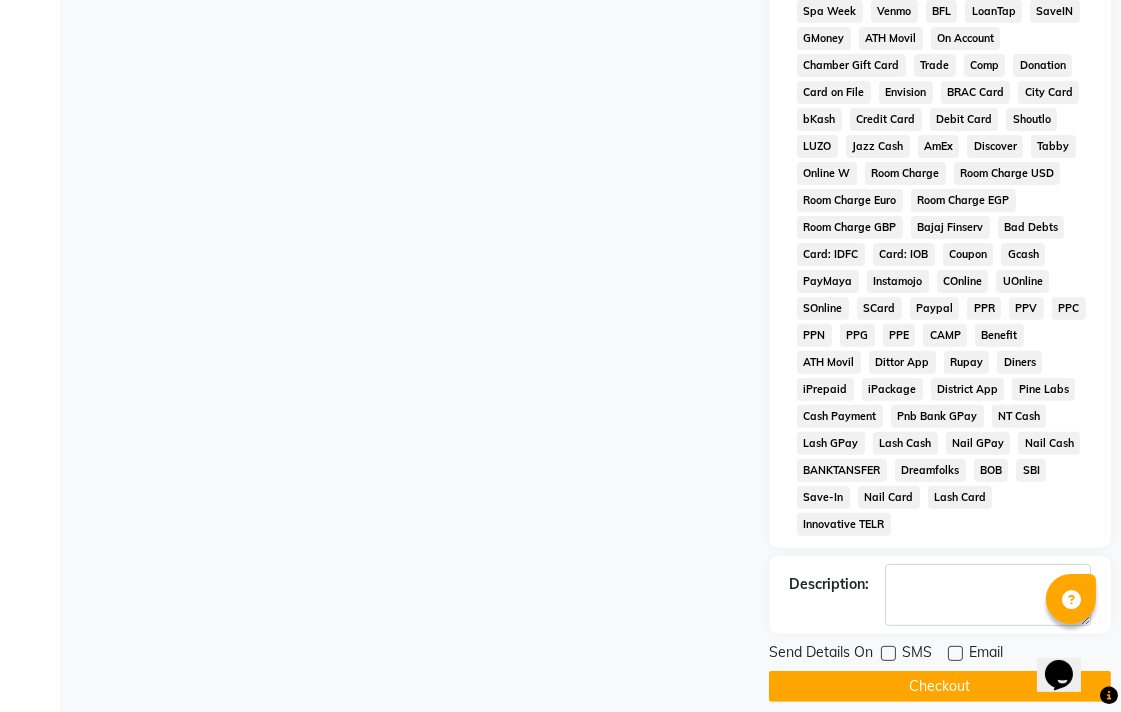click on "Checkout" 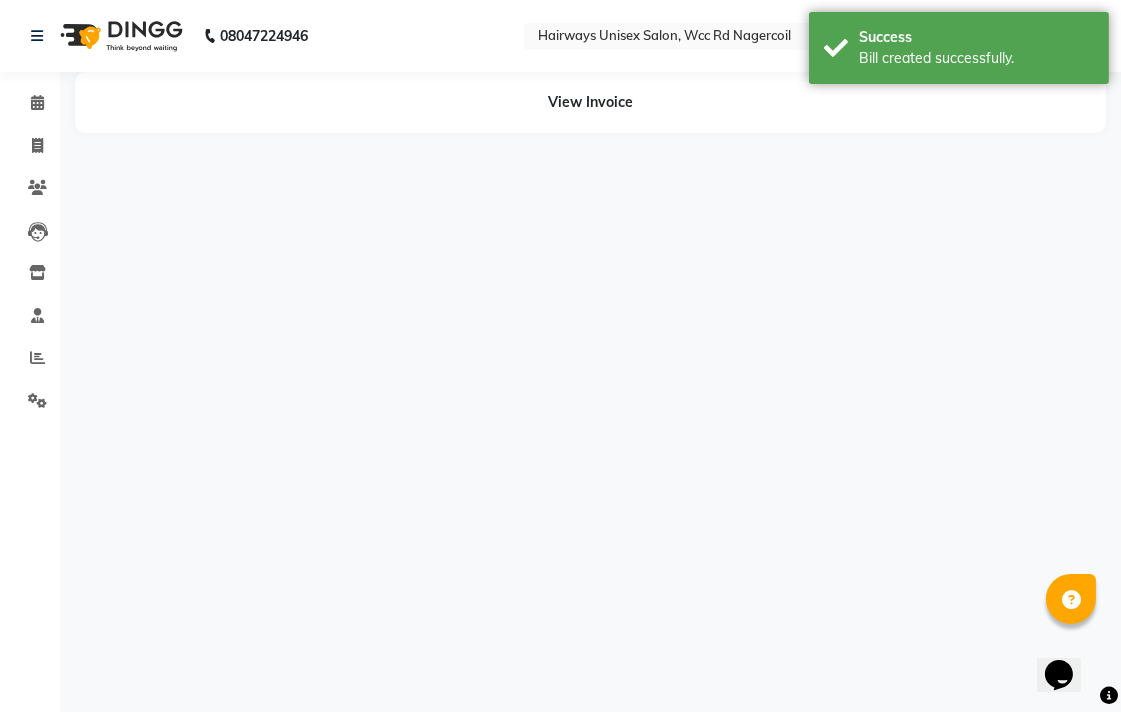 scroll, scrollTop: 0, scrollLeft: 0, axis: both 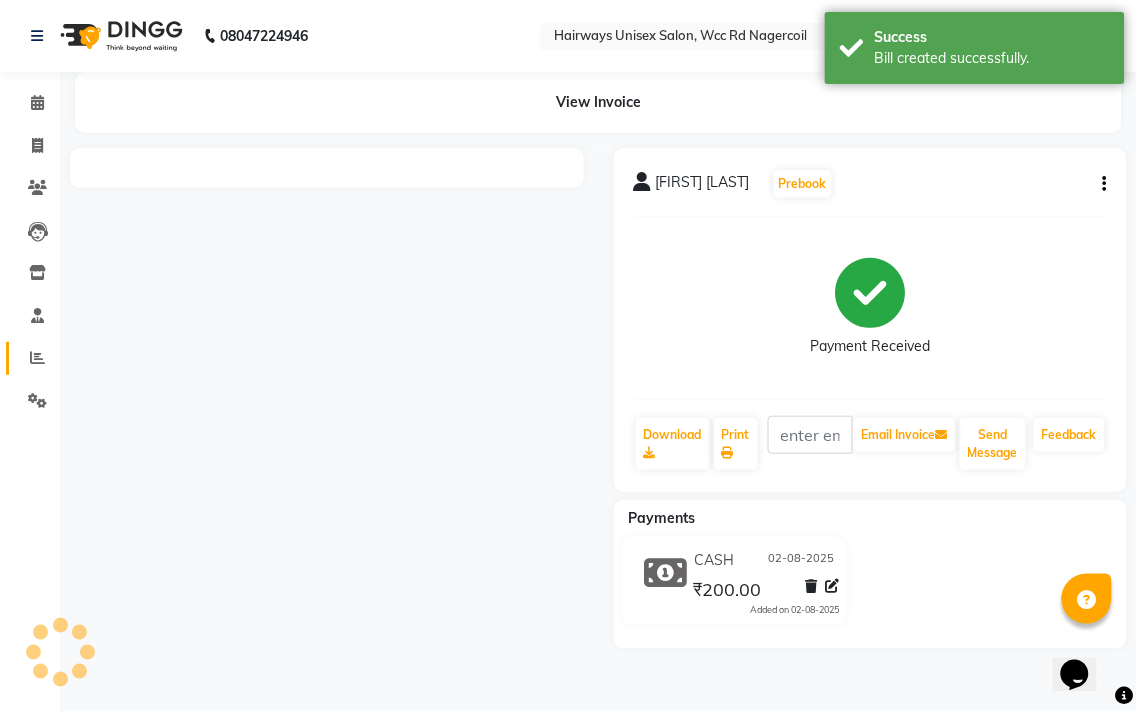 click on "Reports" 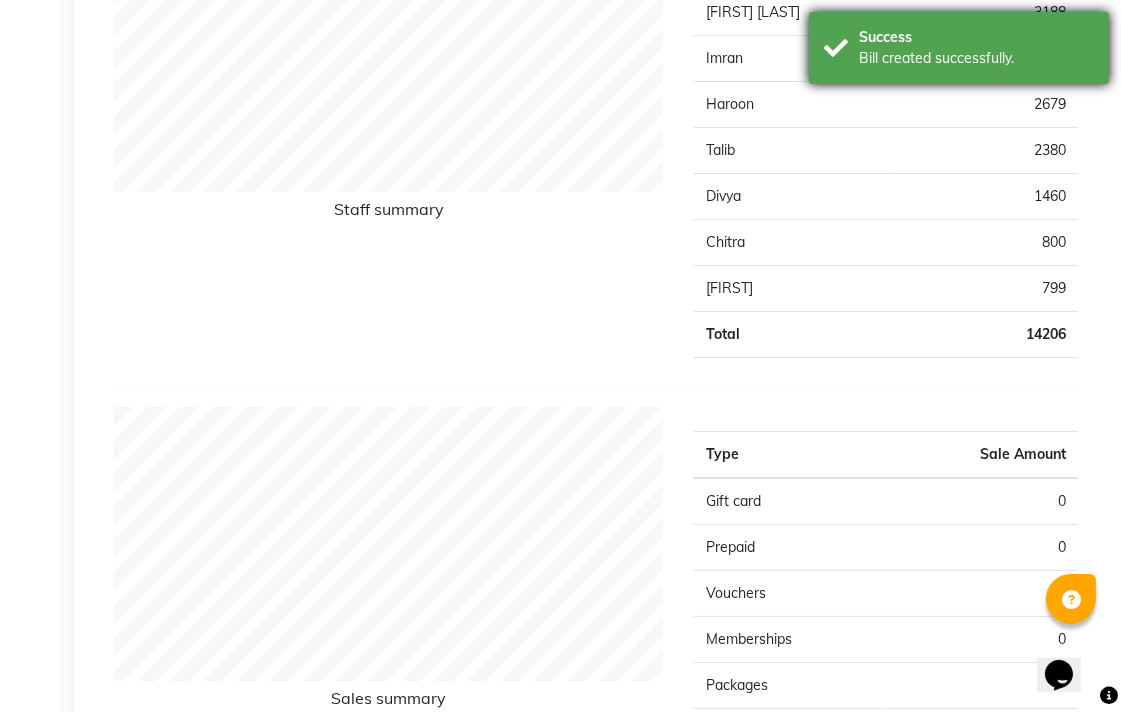 scroll, scrollTop: 222, scrollLeft: 0, axis: vertical 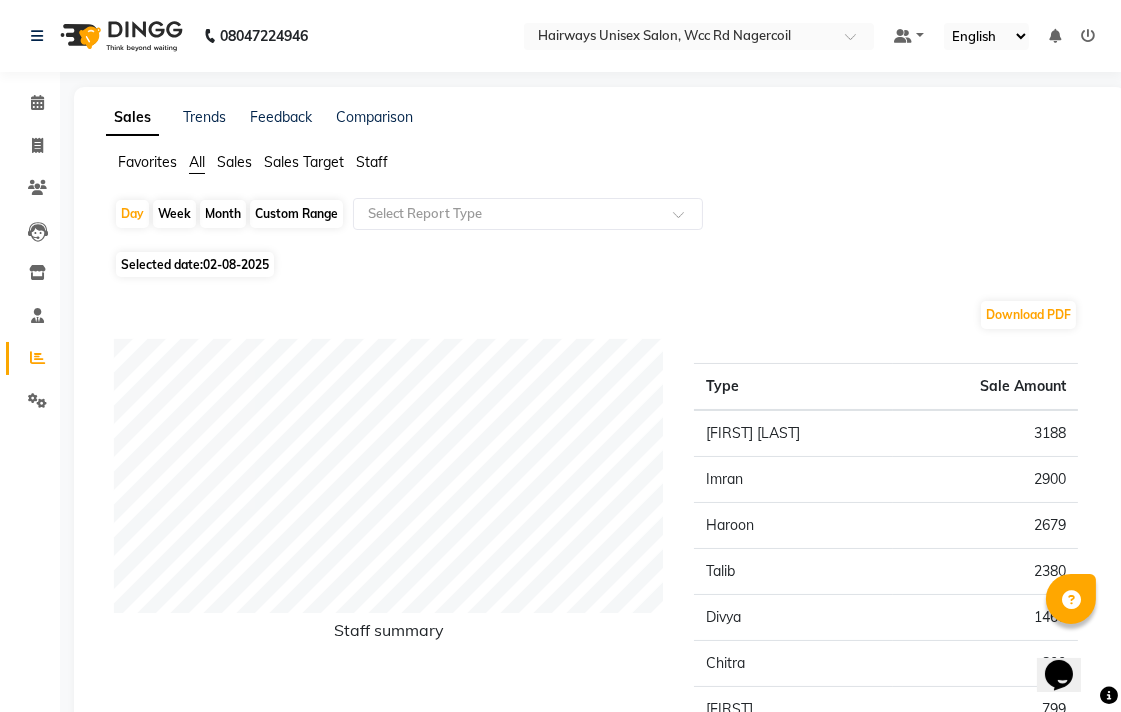click on "Week" 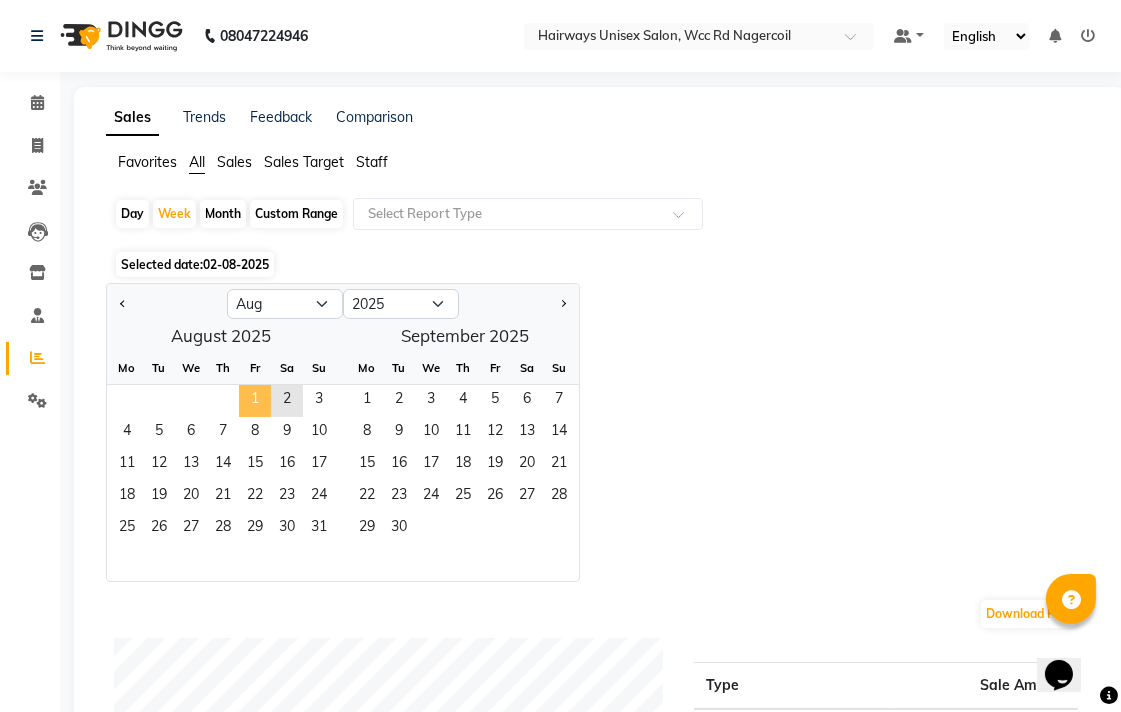 click on "1" 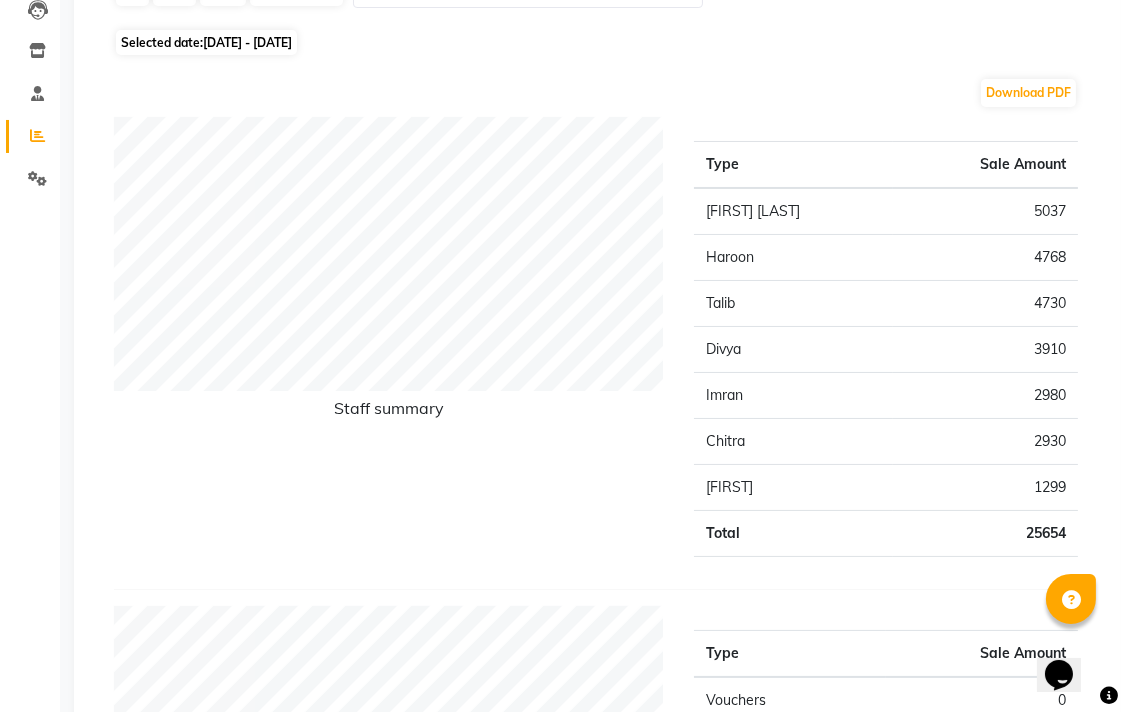 scroll, scrollTop: 0, scrollLeft: 0, axis: both 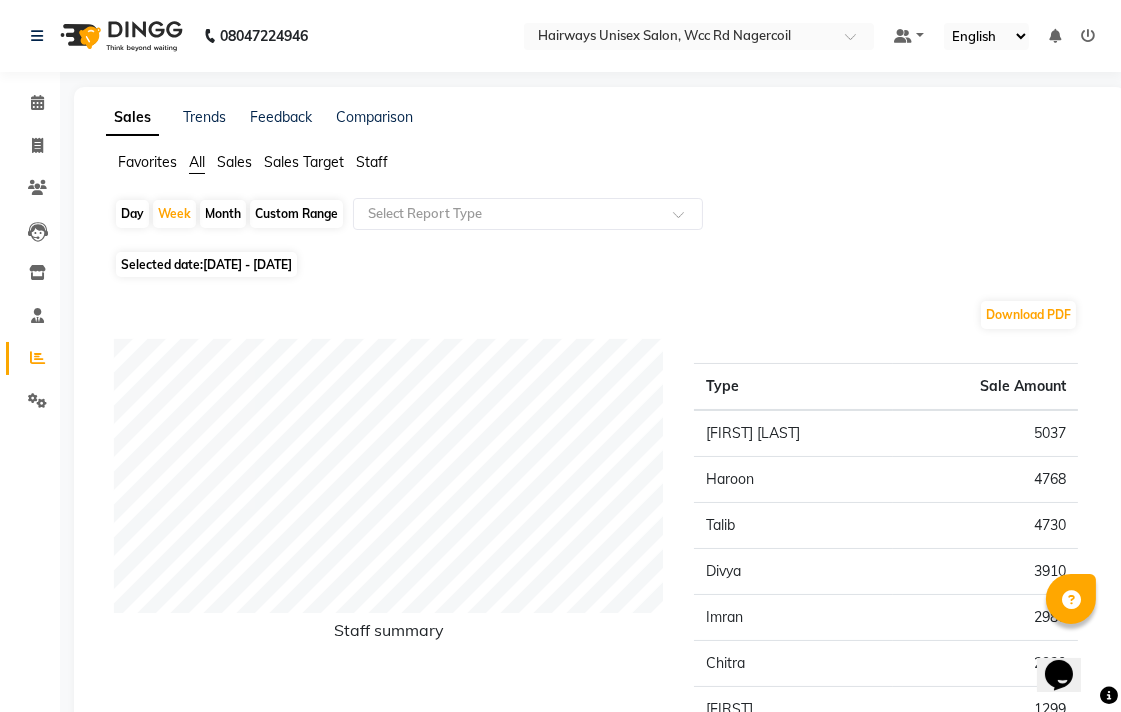 click on "Month" 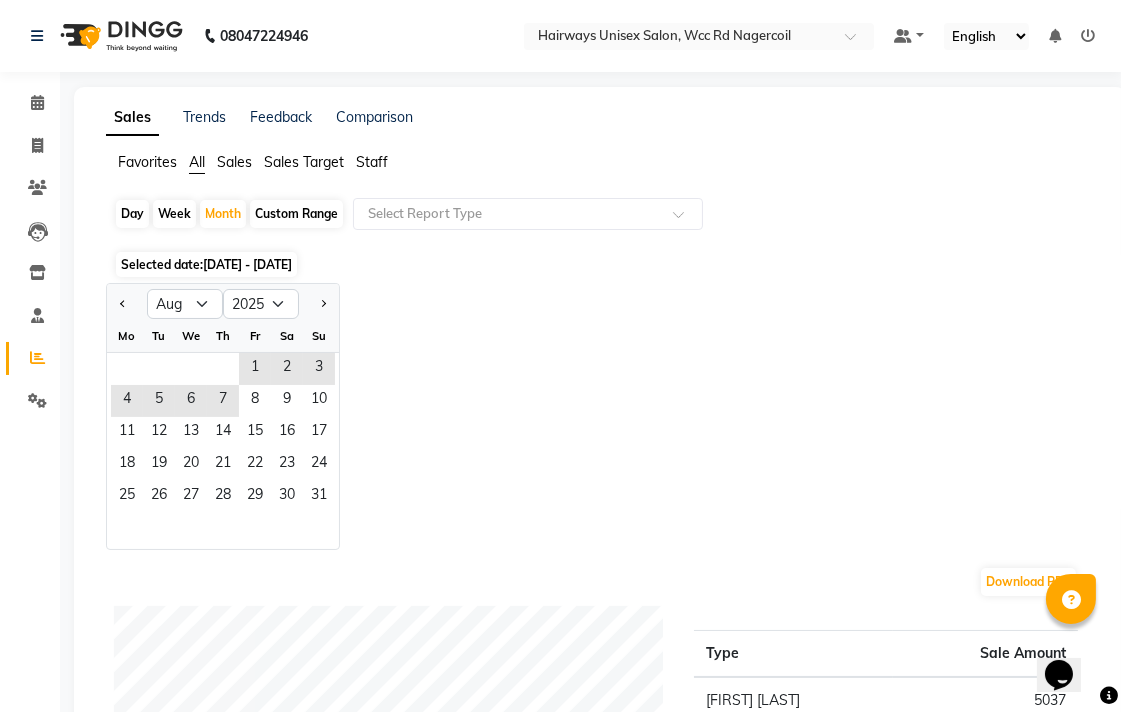 click on "Week" 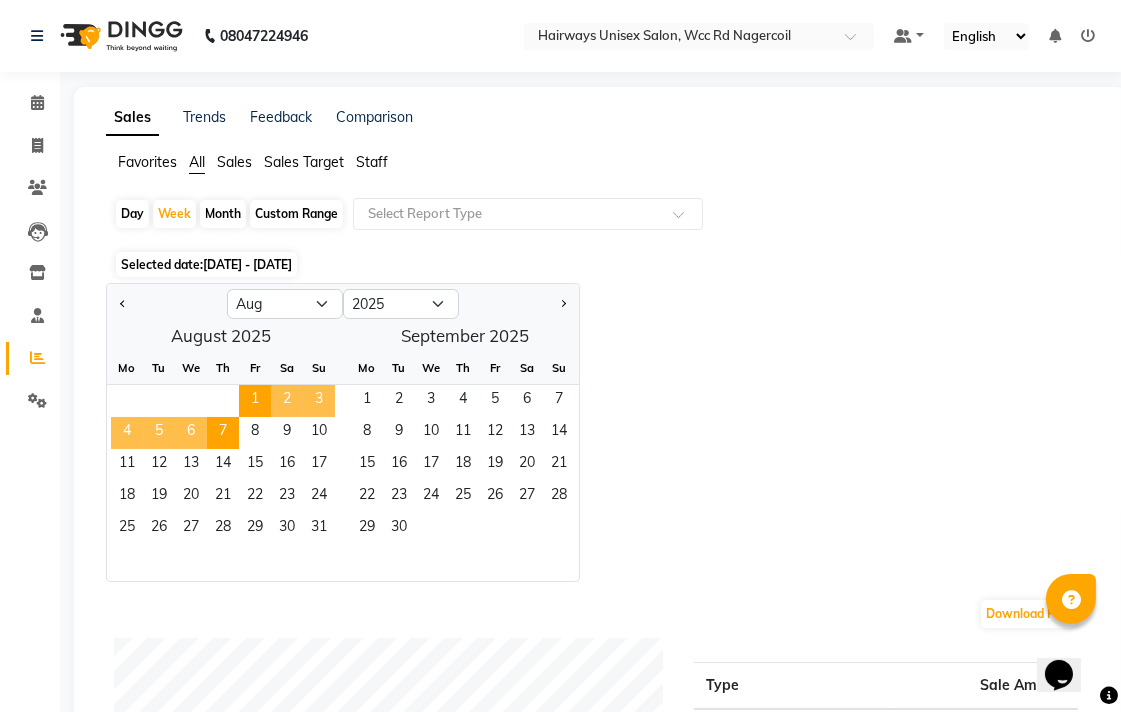 click on "2" 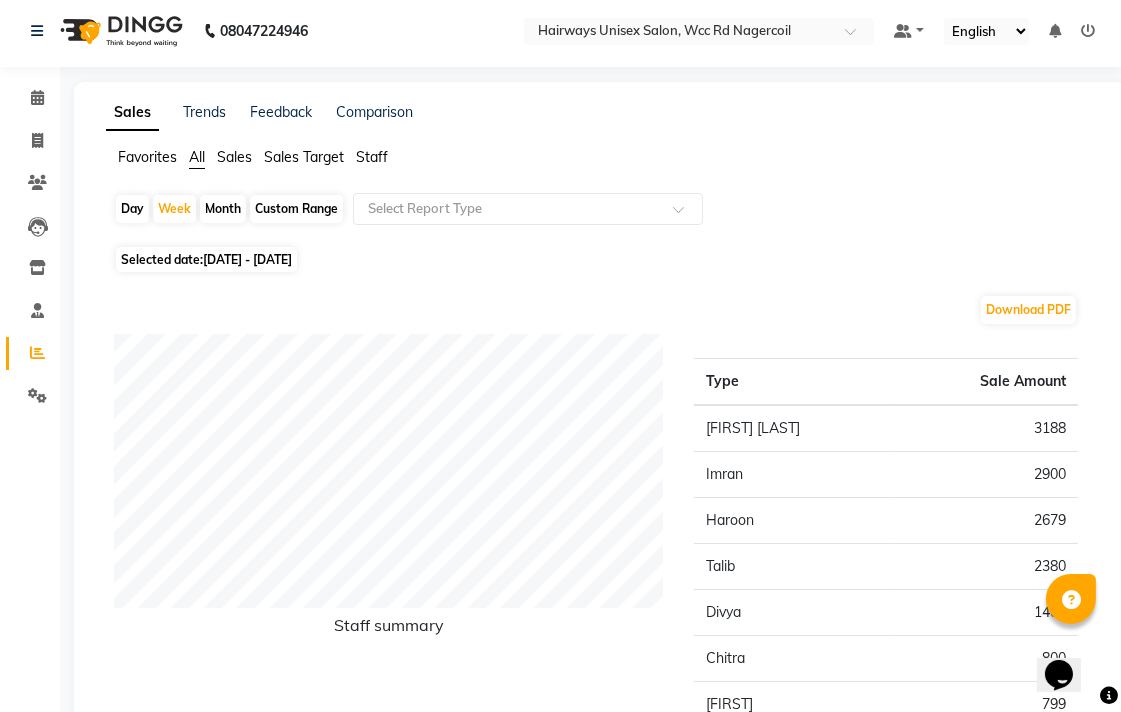 scroll, scrollTop: 0, scrollLeft: 0, axis: both 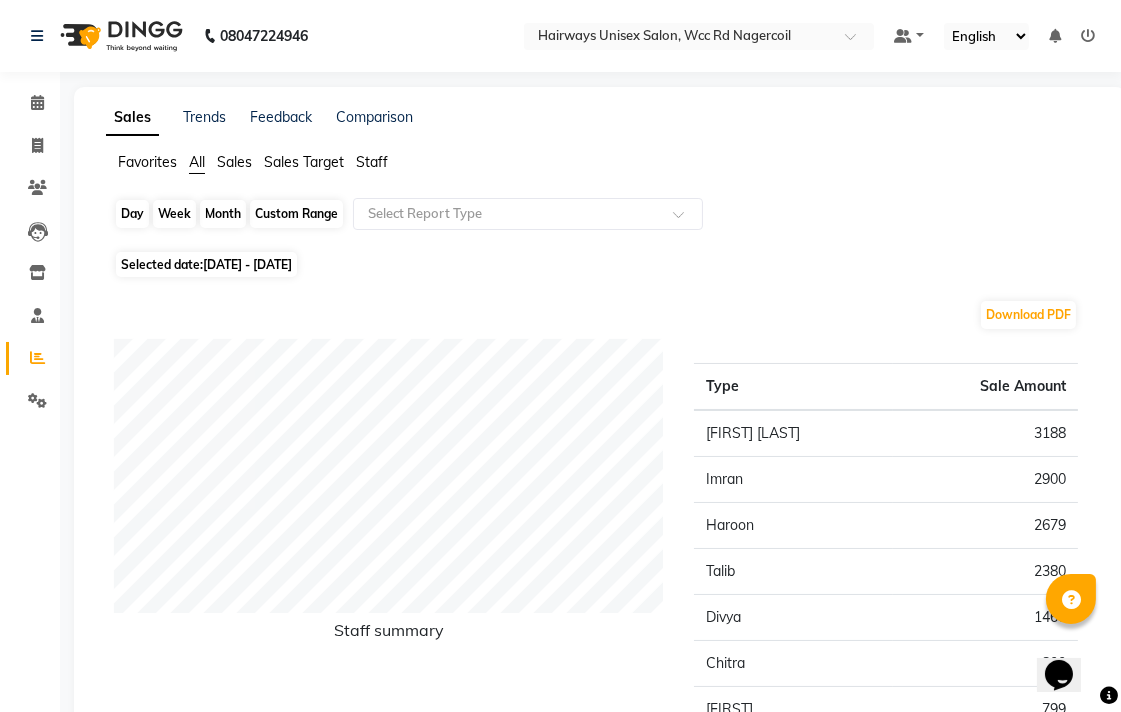 click on "Week" 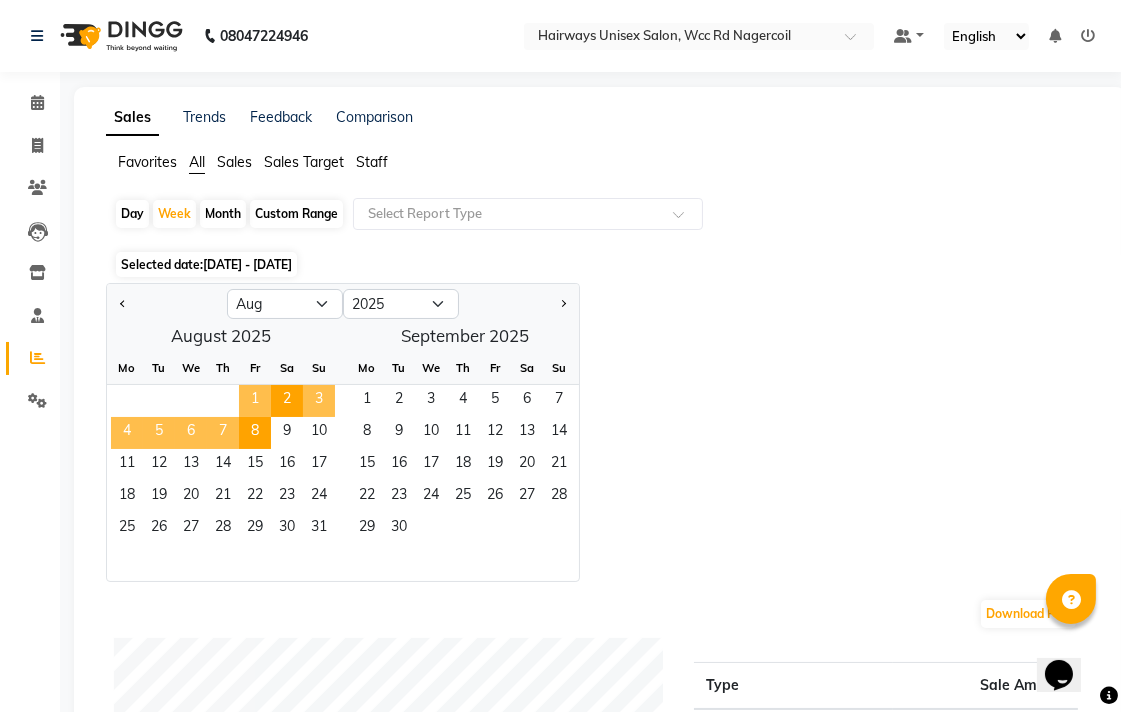 click on "1" 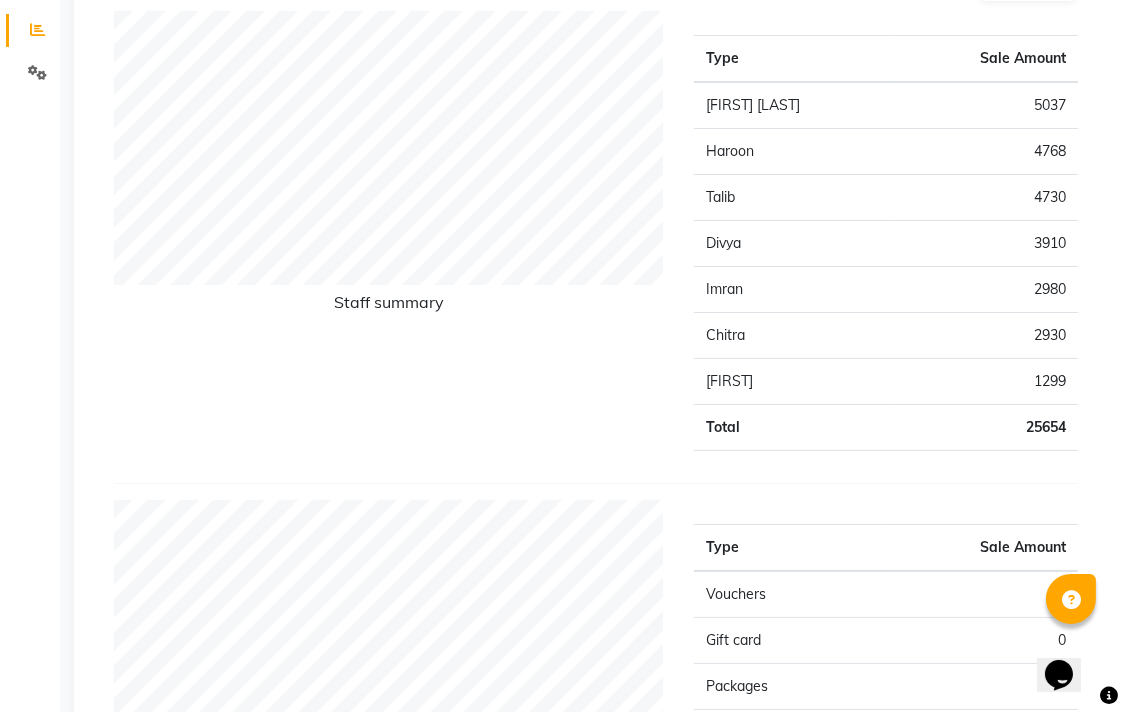 scroll, scrollTop: 0, scrollLeft: 0, axis: both 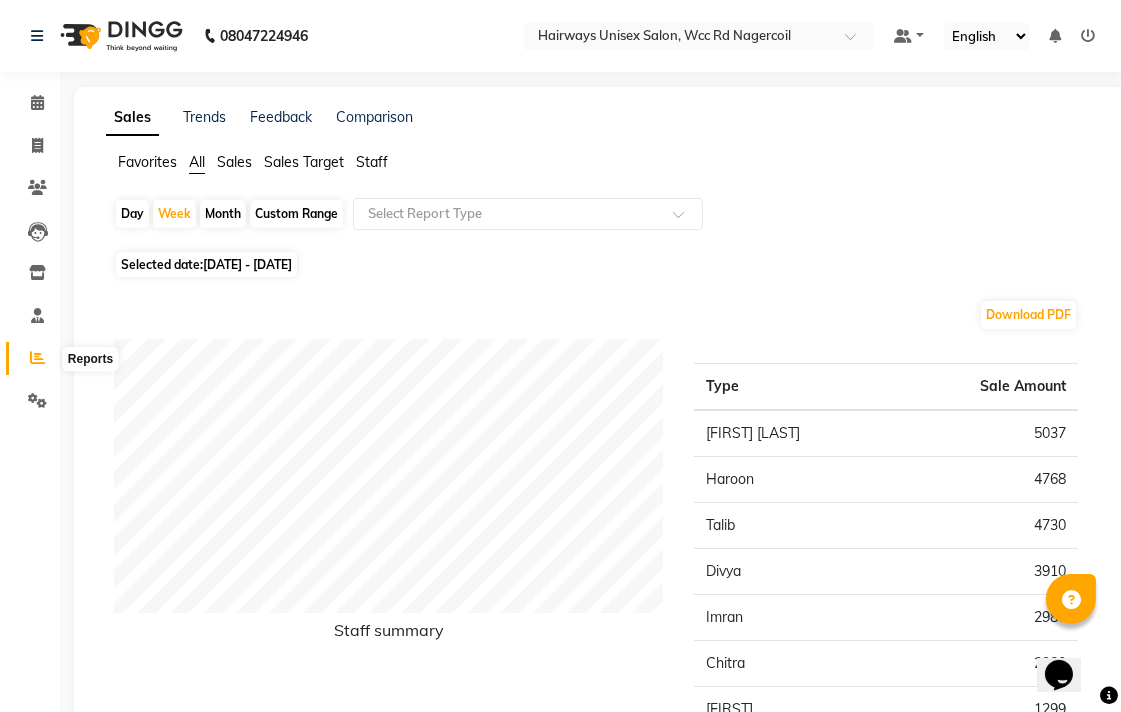 click 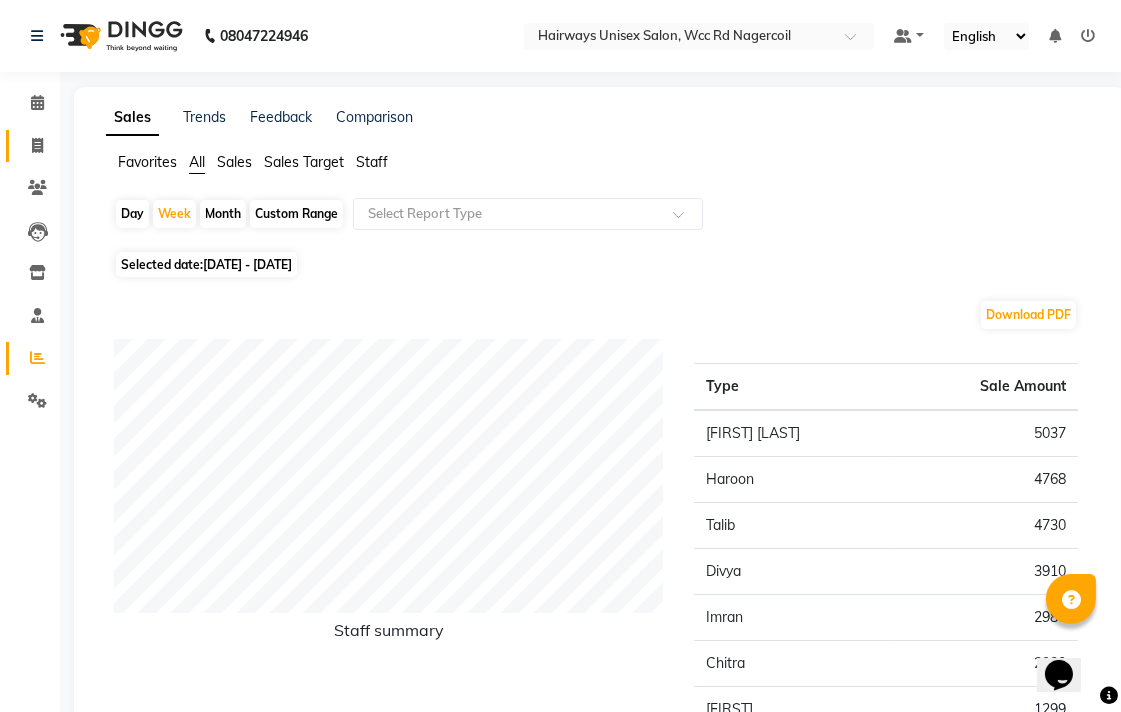 click 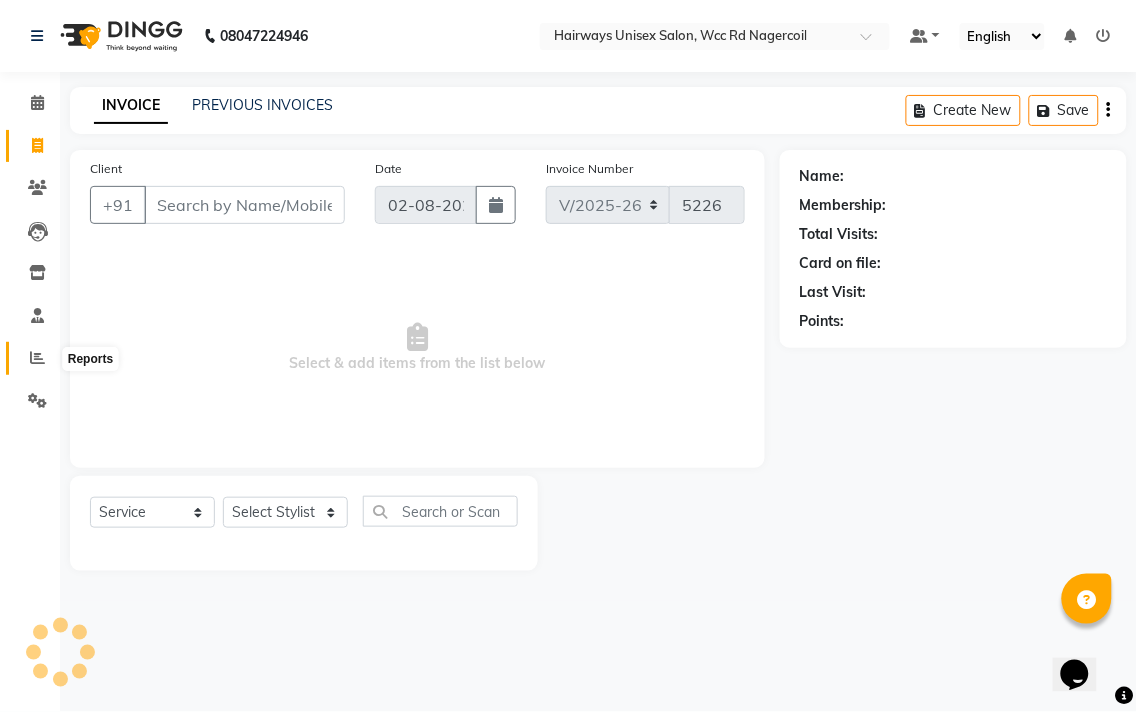 click 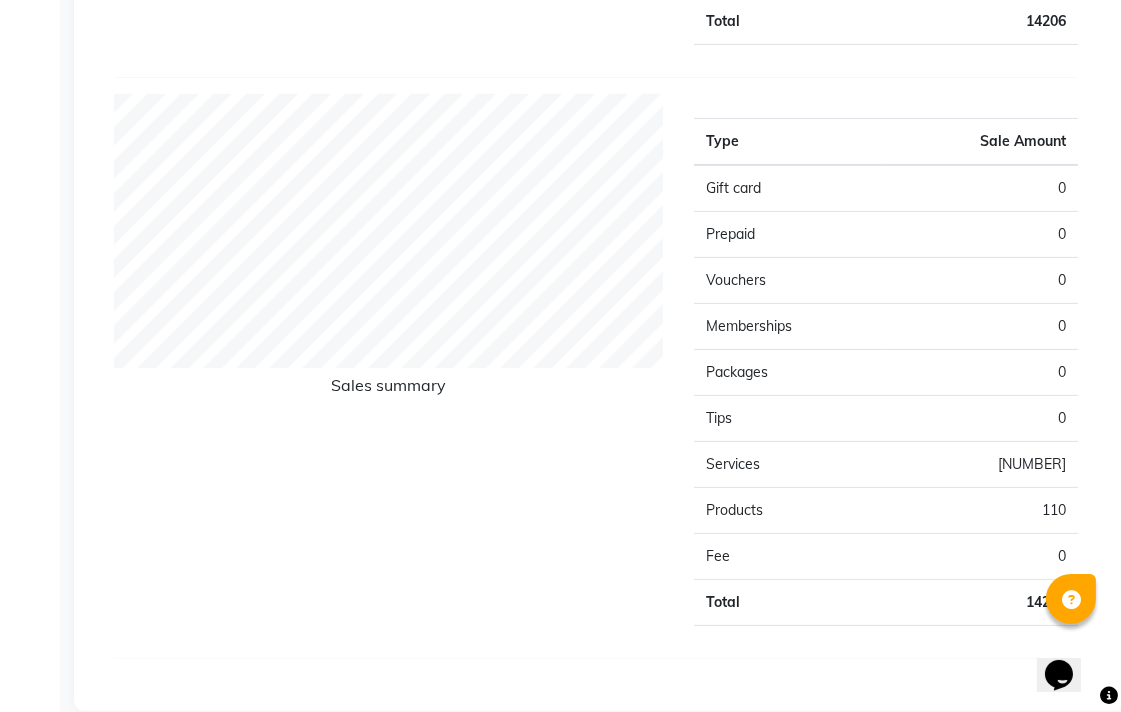 scroll, scrollTop: 763, scrollLeft: 0, axis: vertical 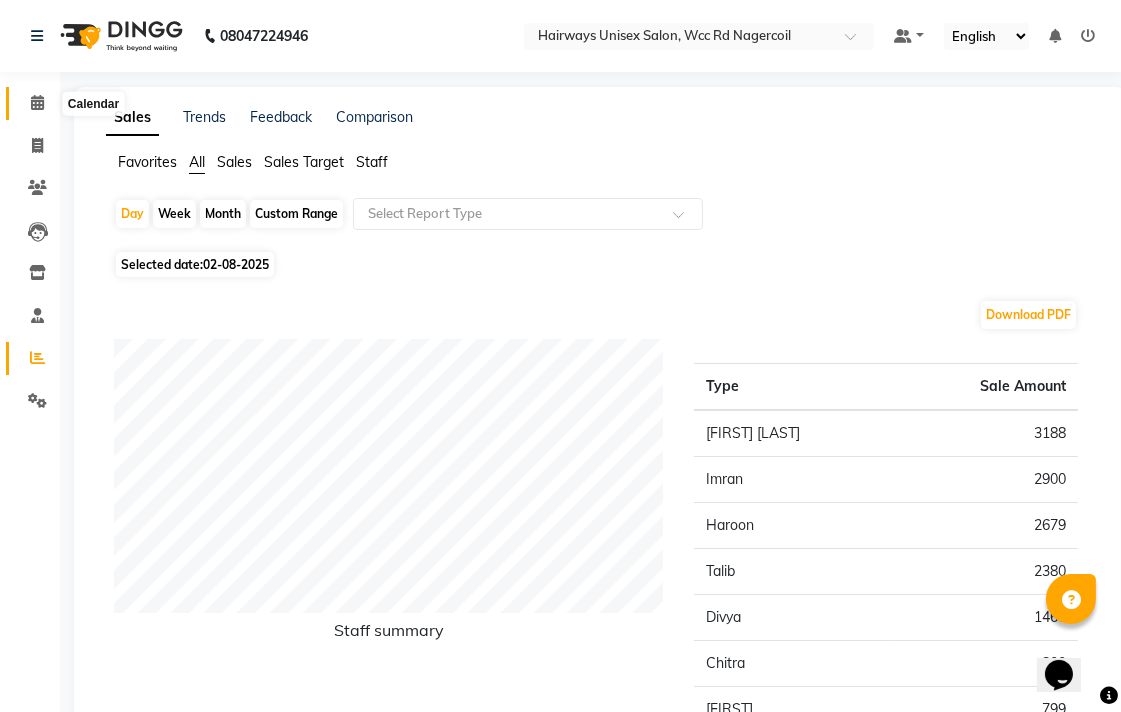 click 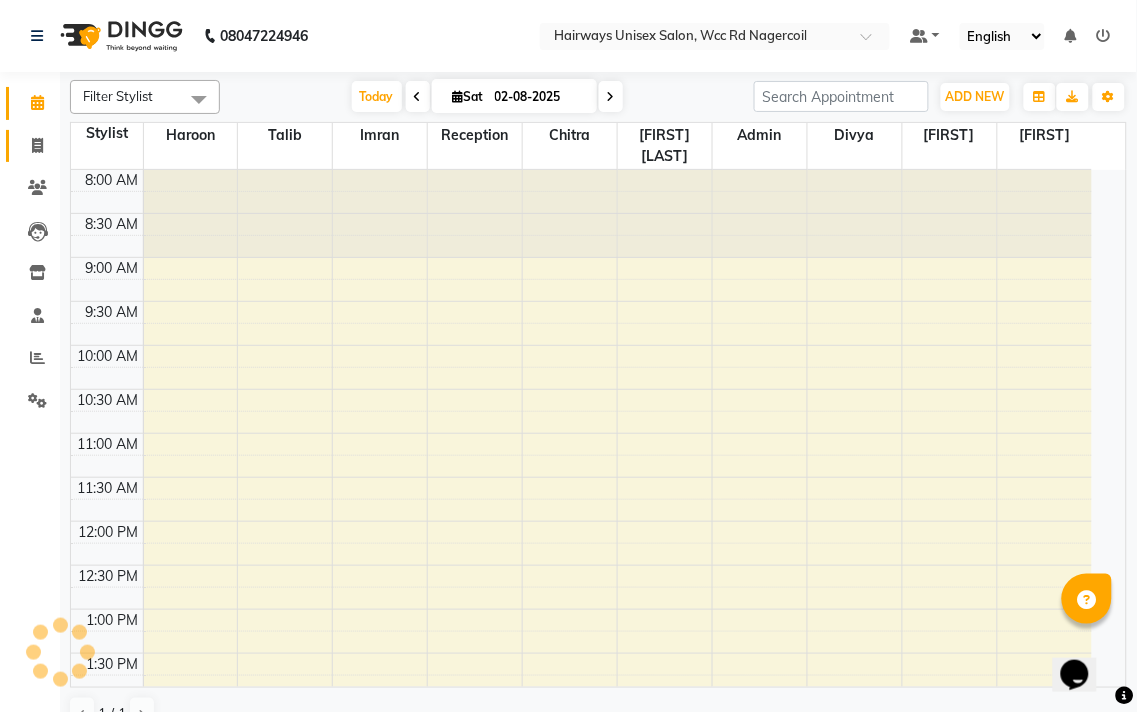 click on "Invoice" 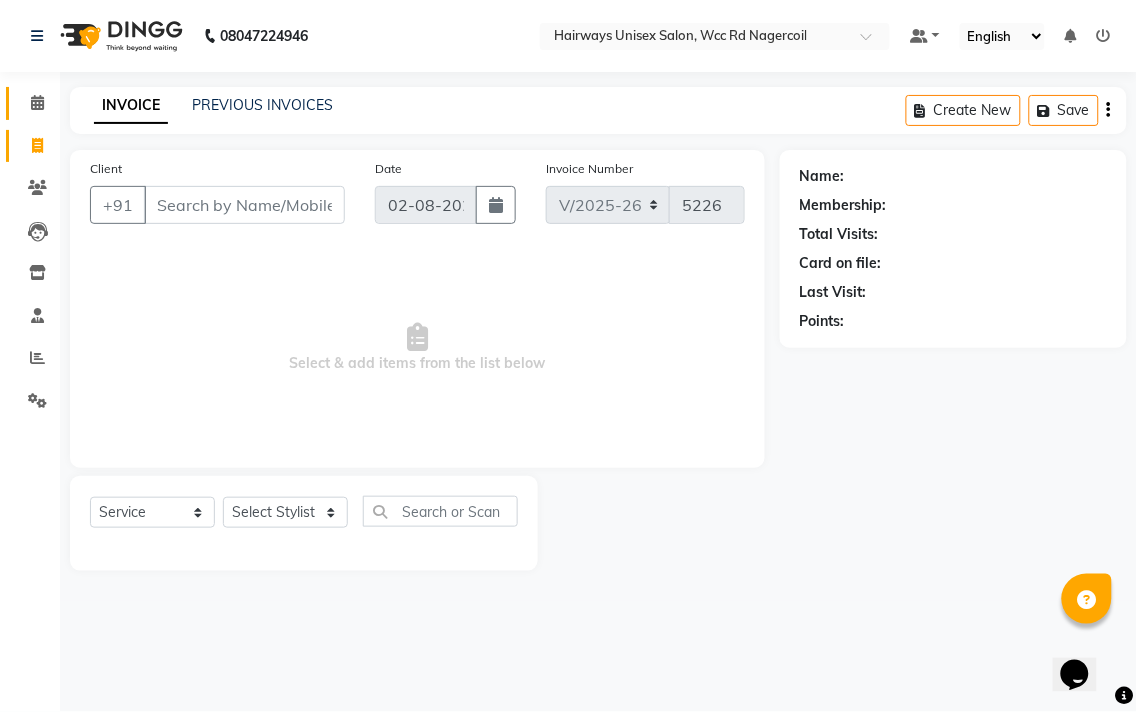 click on "Calendar" 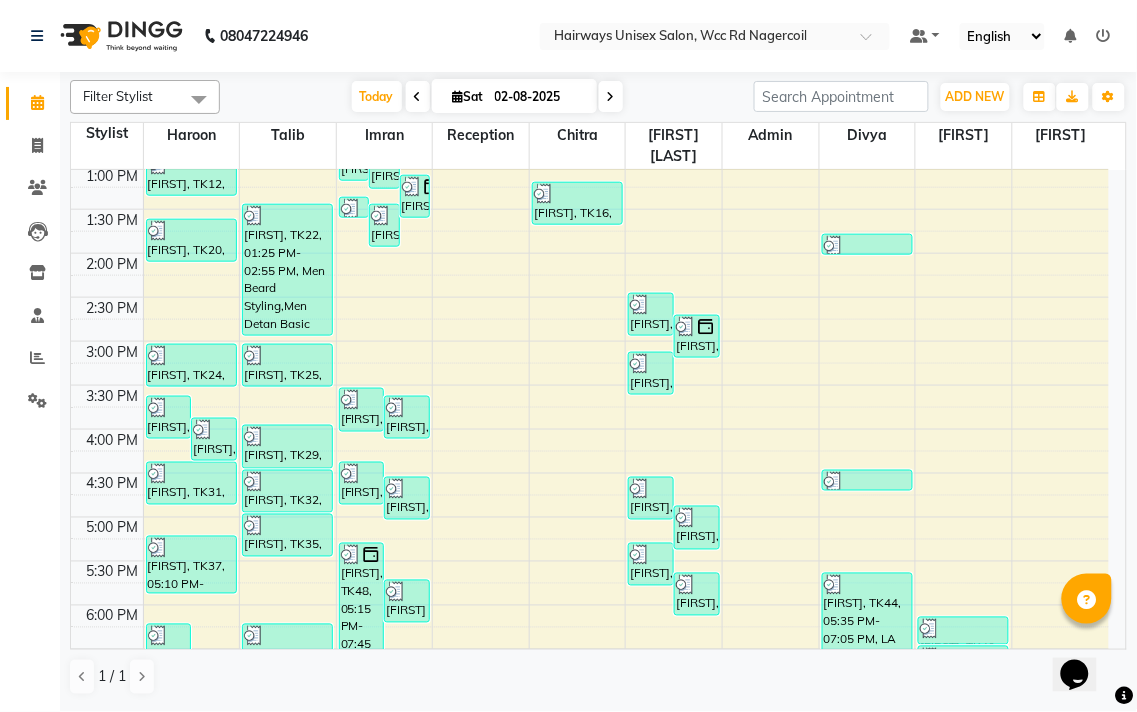 scroll, scrollTop: 647, scrollLeft: 0, axis: vertical 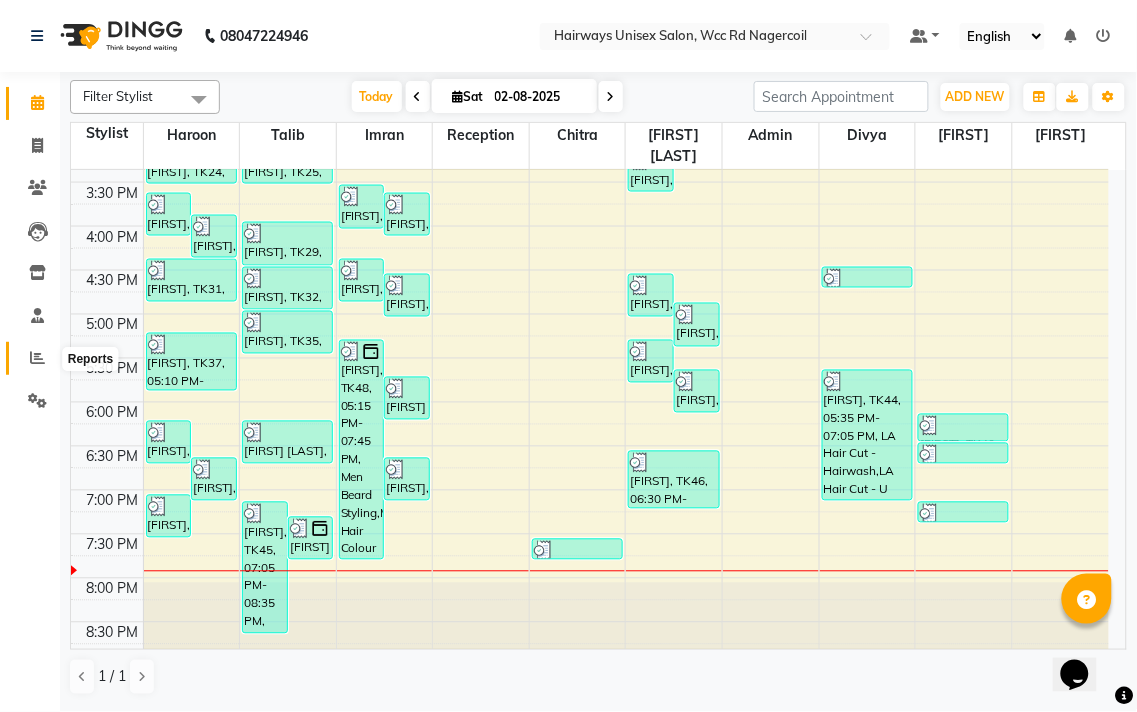 click 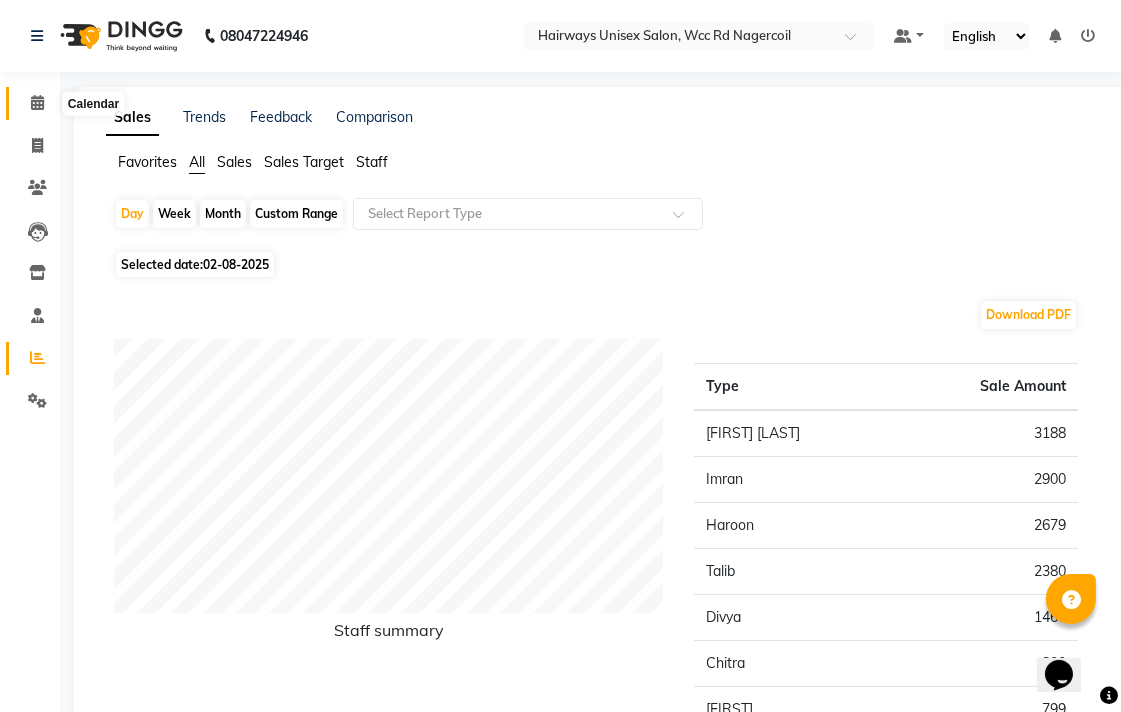 click 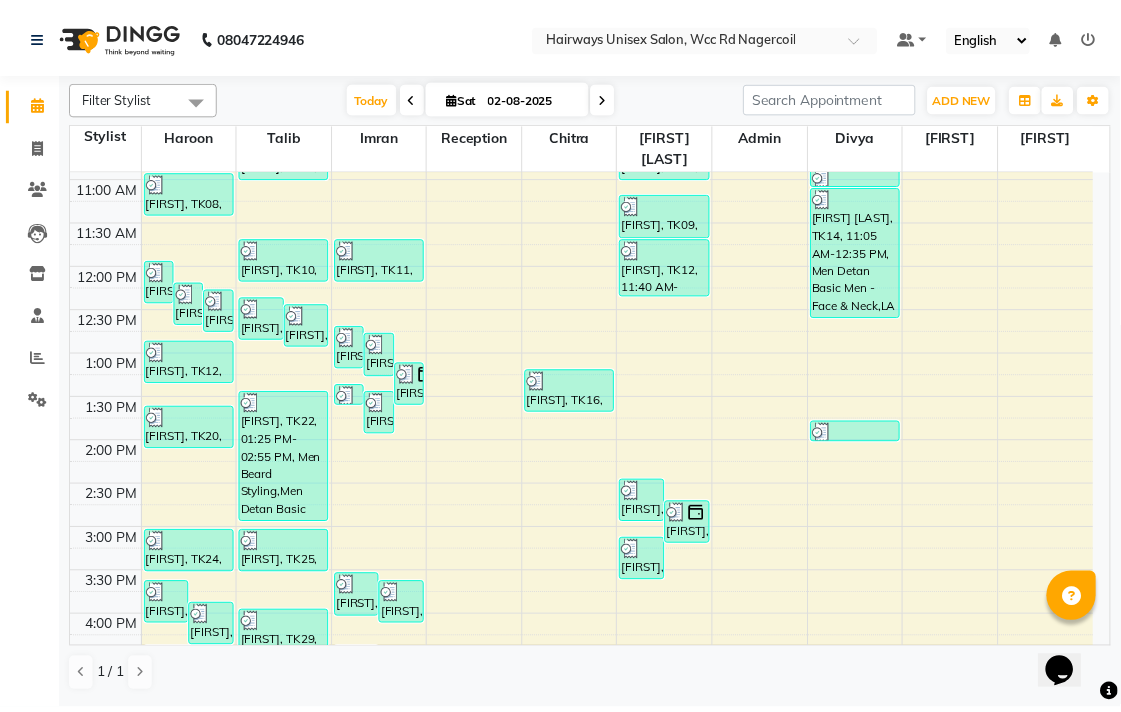 scroll, scrollTop: 203, scrollLeft: 0, axis: vertical 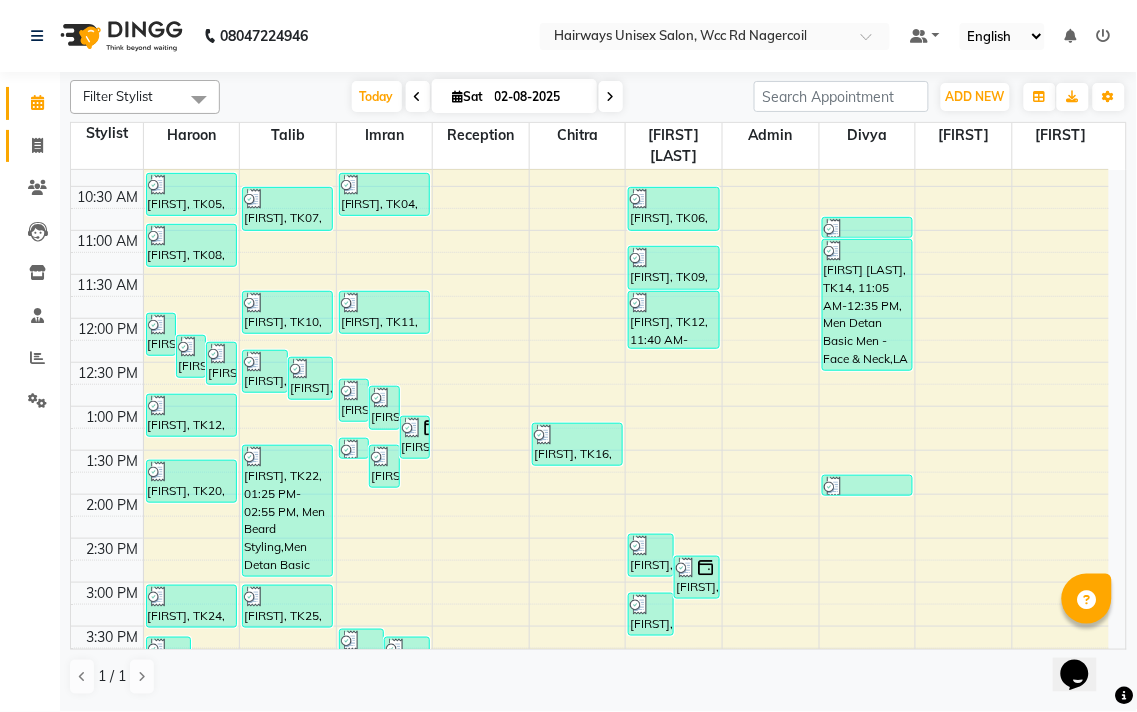 click on "Invoice" 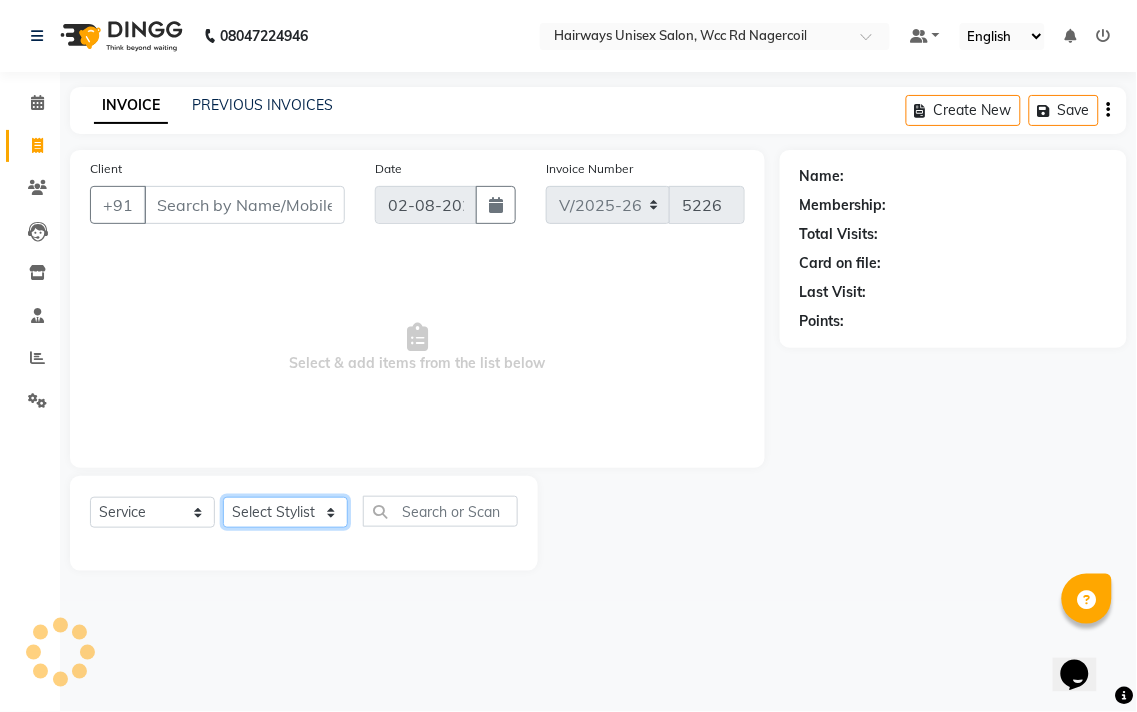 click on "Select Stylist Admin Chitra divya Gokila Haroon Imran Reception Salman Sartaj Khan Talib" 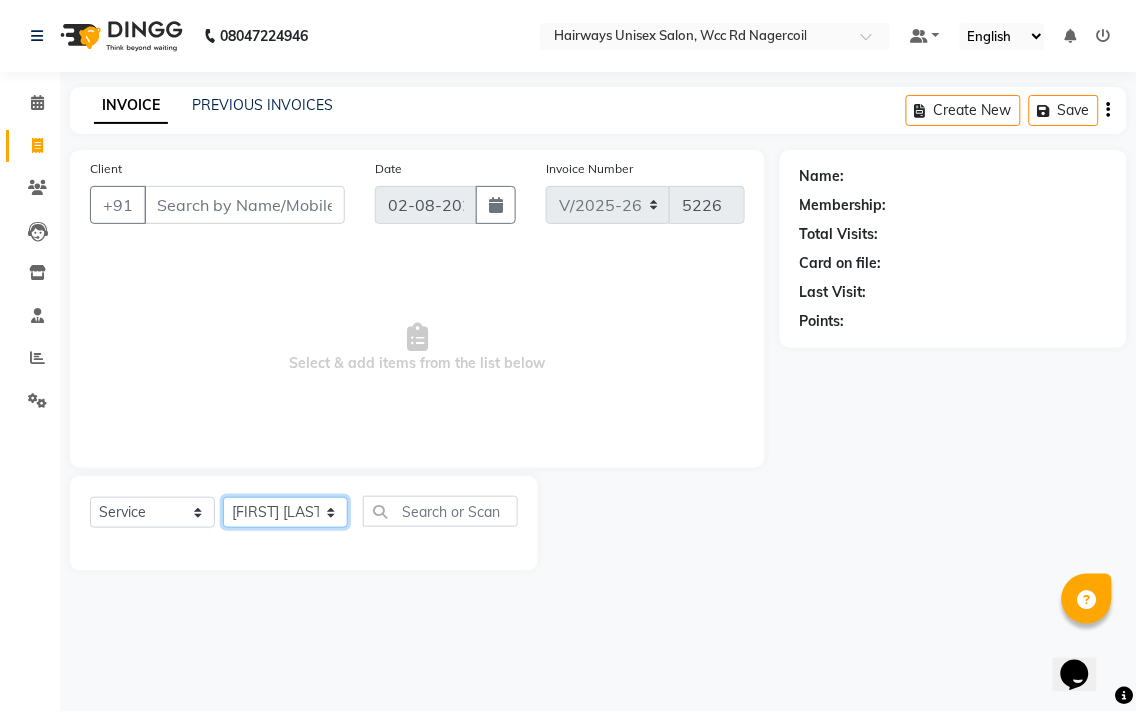 click on "Select Stylist Admin Chitra divya Gokila Haroon Imran Reception Salman Sartaj Khan Talib" 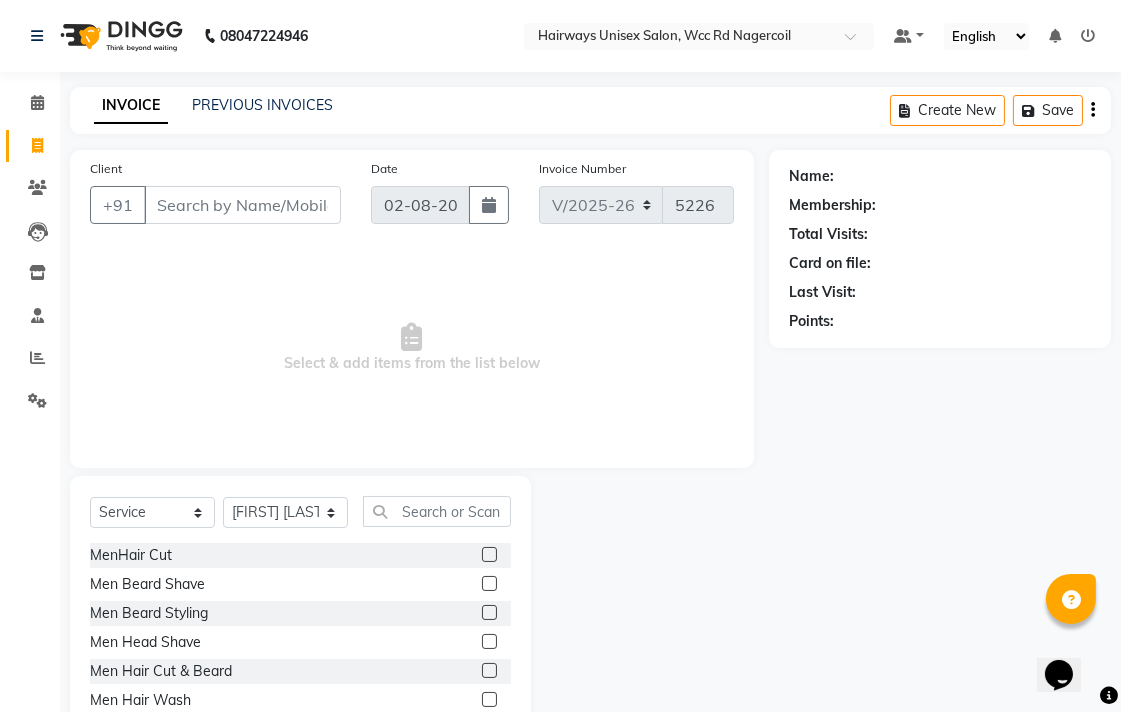 click 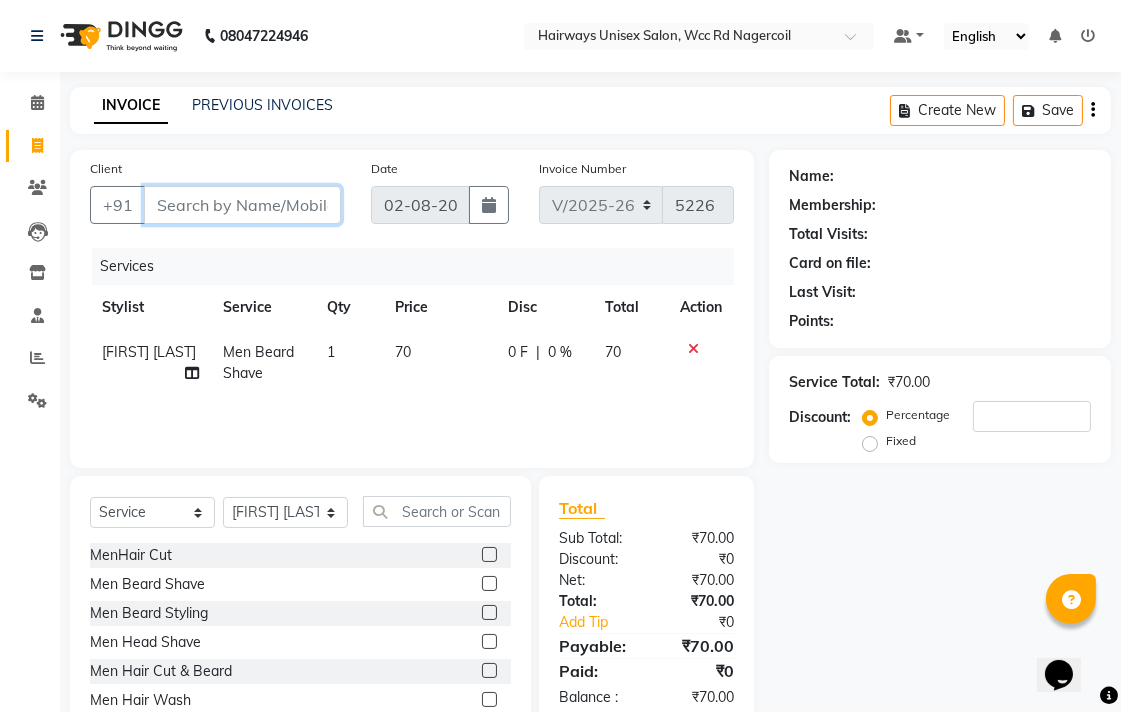 click on "Client" at bounding box center [242, 205] 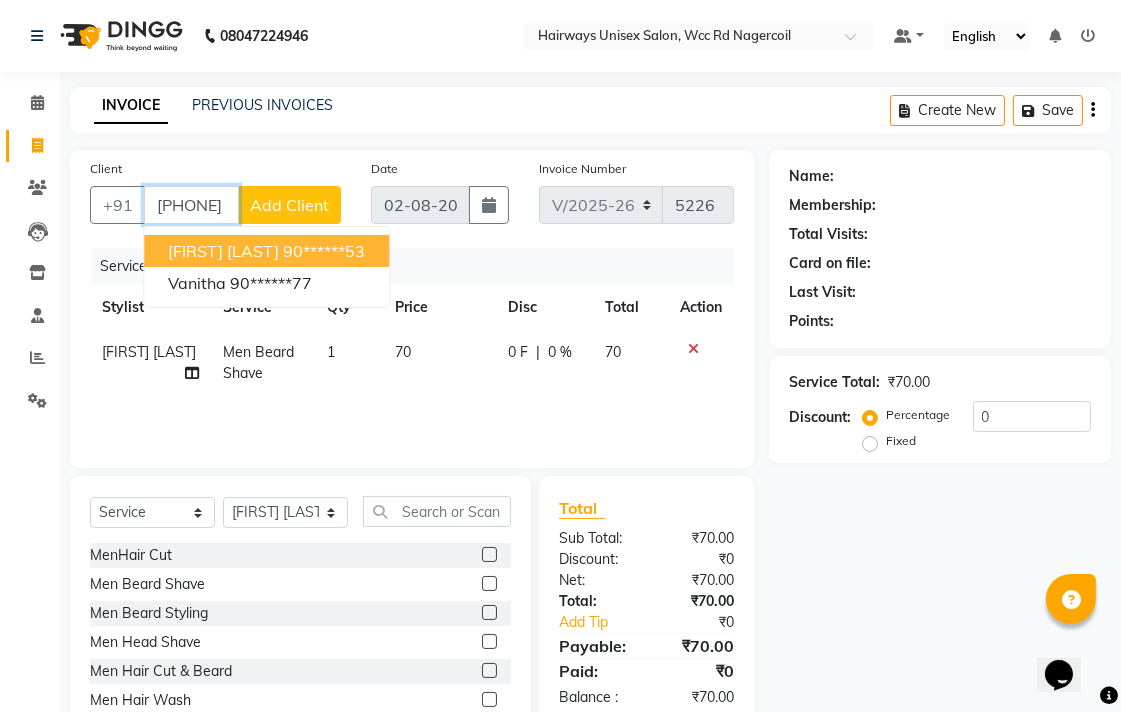 click on "90******53" at bounding box center (324, 251) 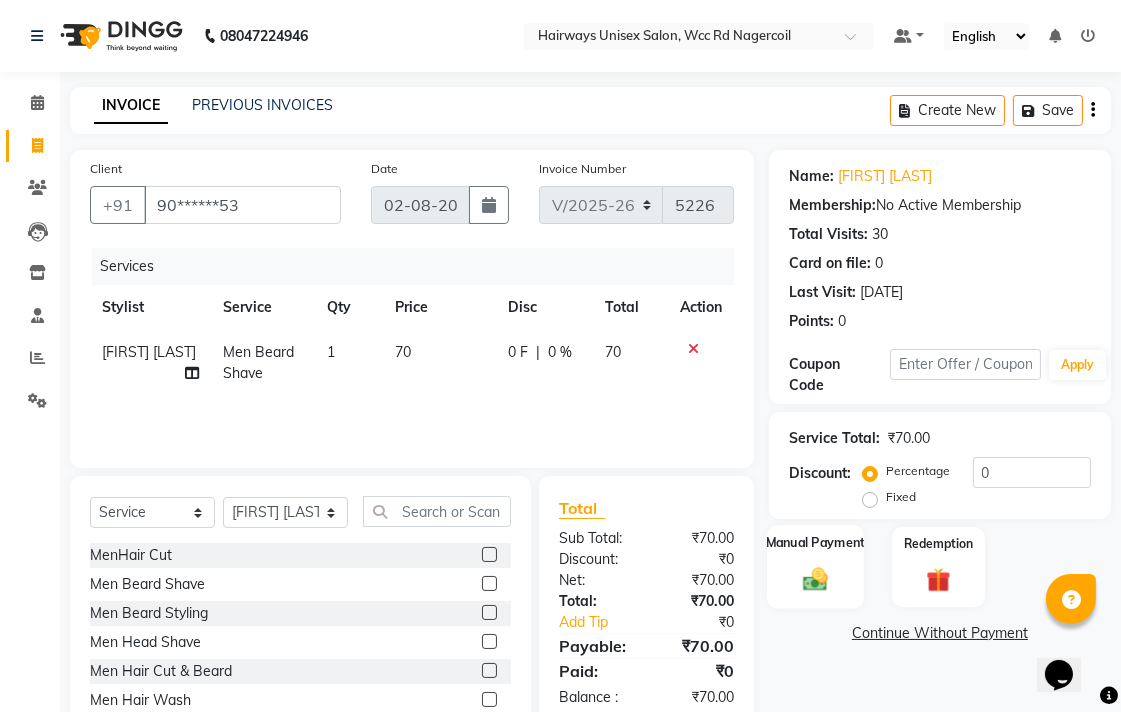 click on "Manual Payment" 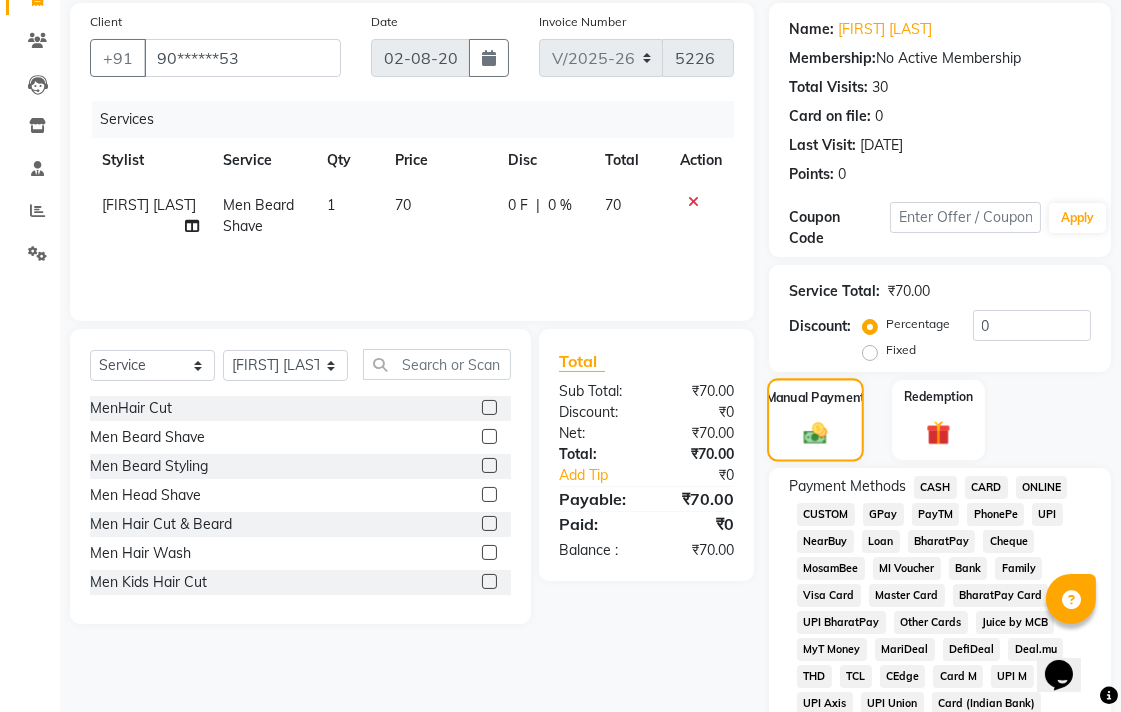 scroll, scrollTop: 444, scrollLeft: 0, axis: vertical 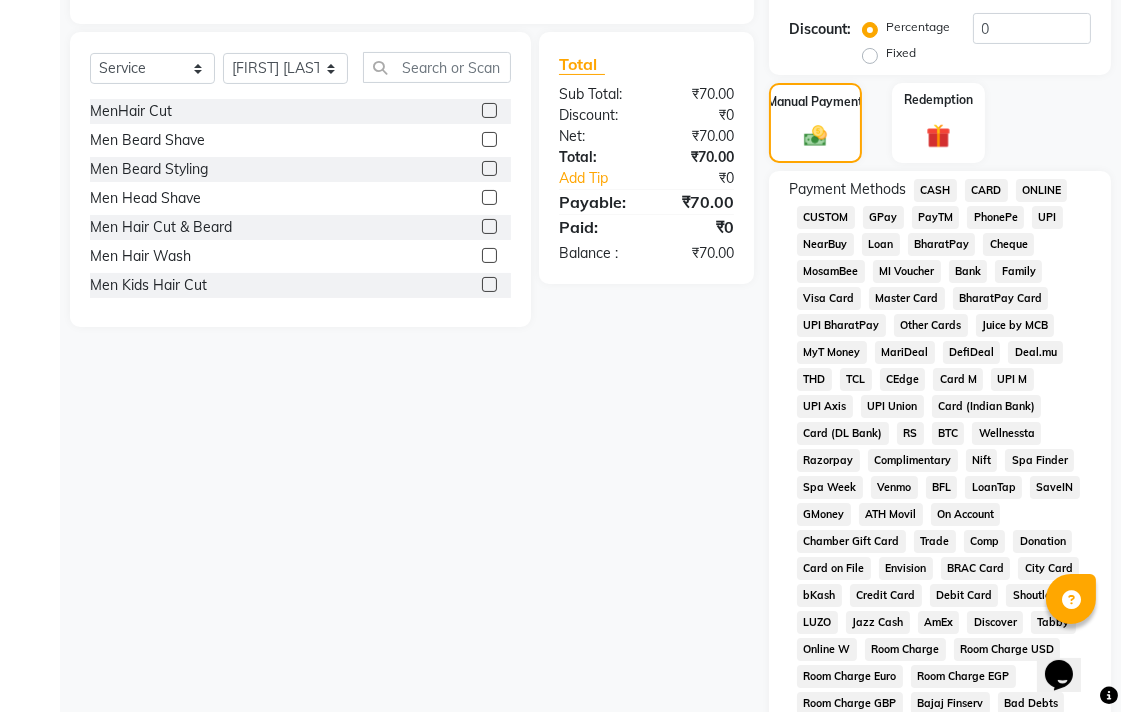 click on "CASH" 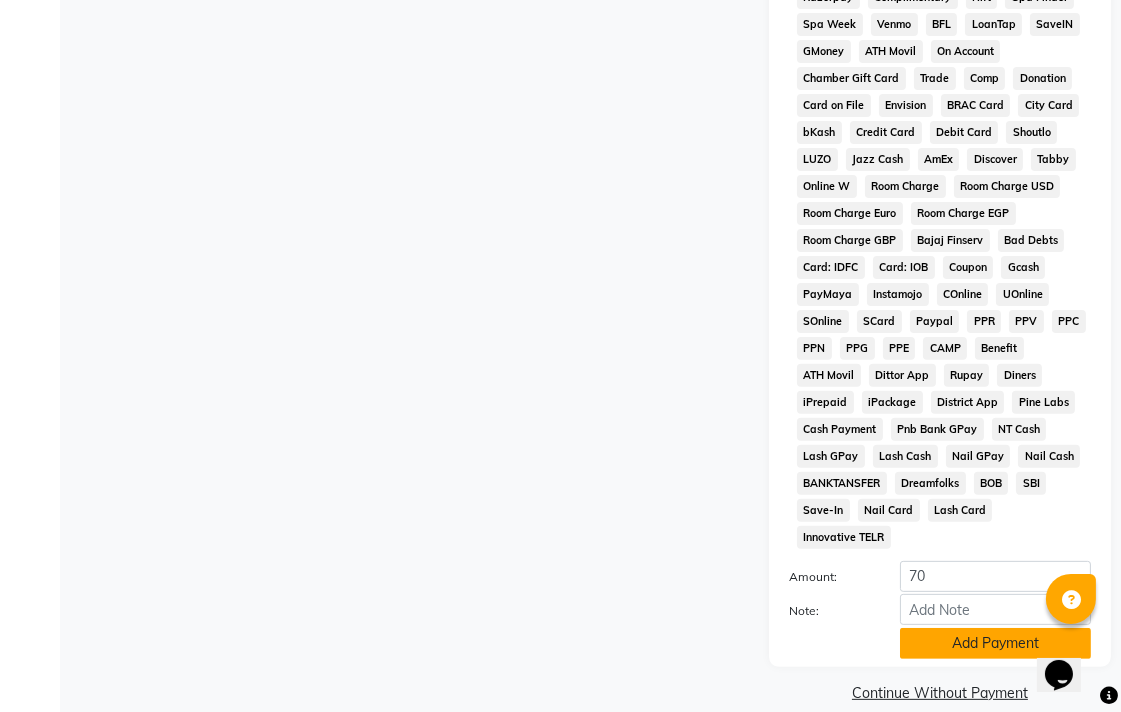 scroll, scrollTop: 913, scrollLeft: 0, axis: vertical 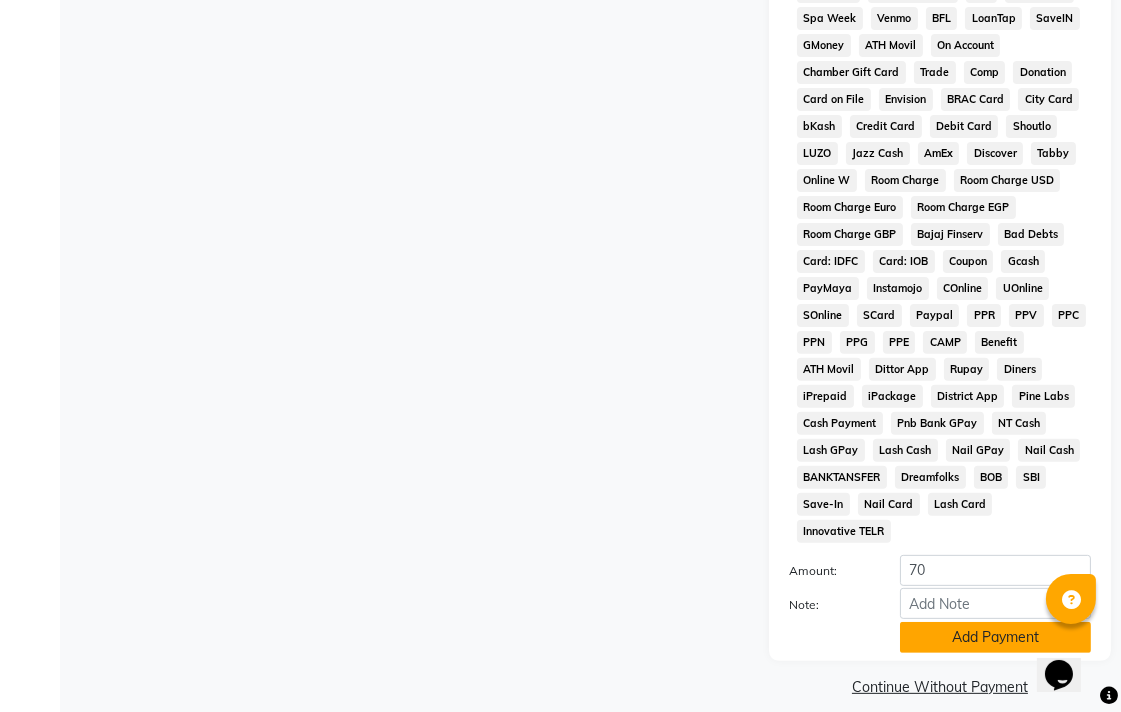 click on "Add Payment" 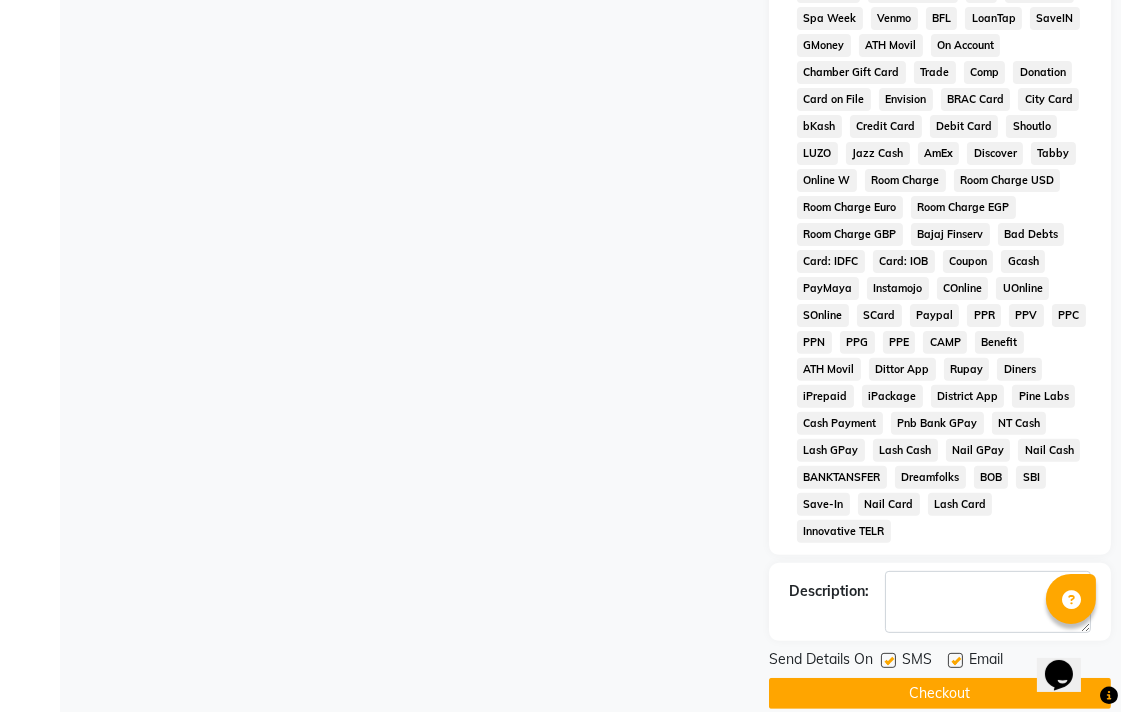 click on "Checkout" 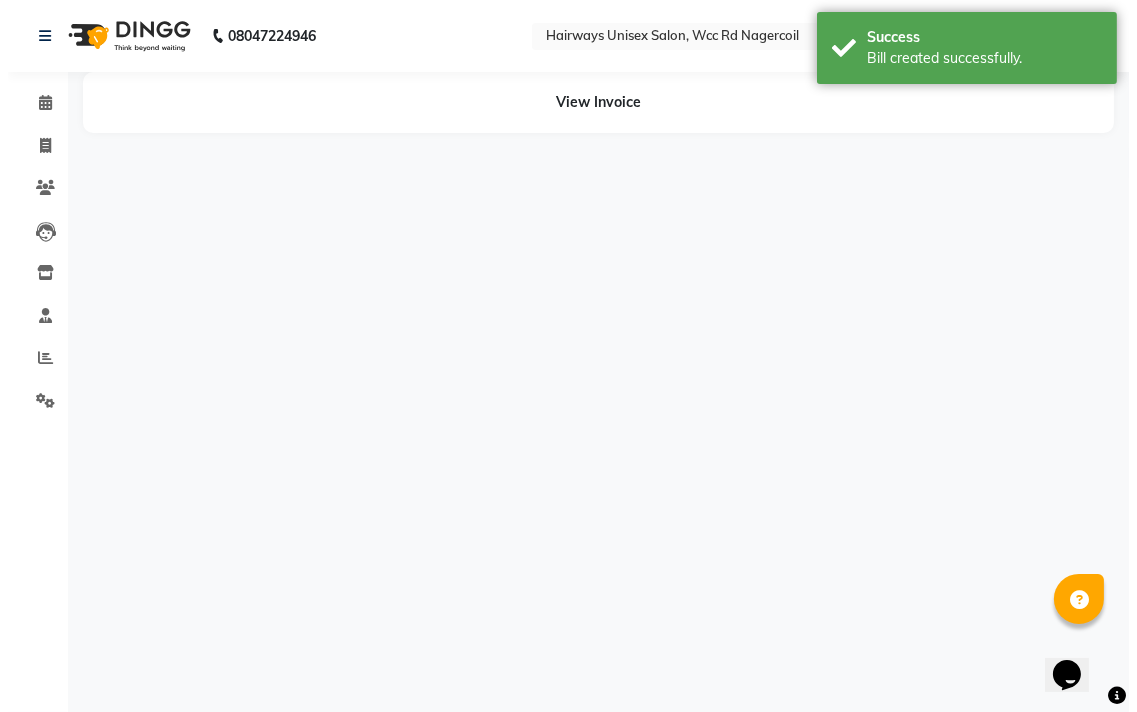scroll, scrollTop: 0, scrollLeft: 0, axis: both 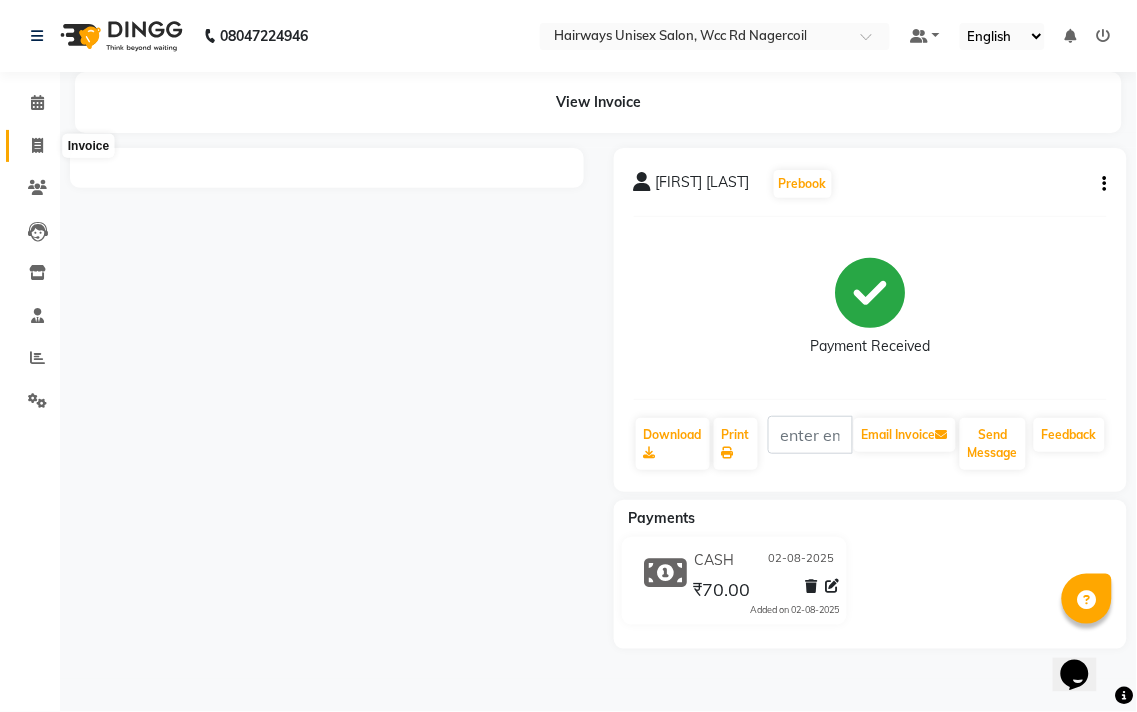 click 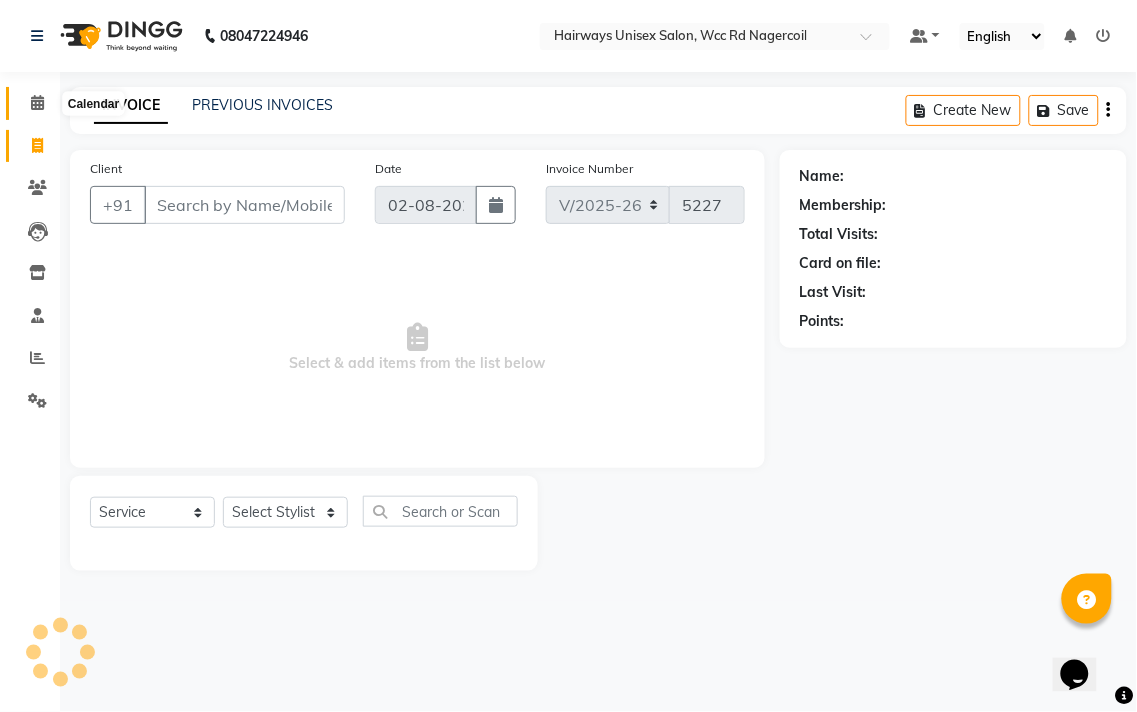 click 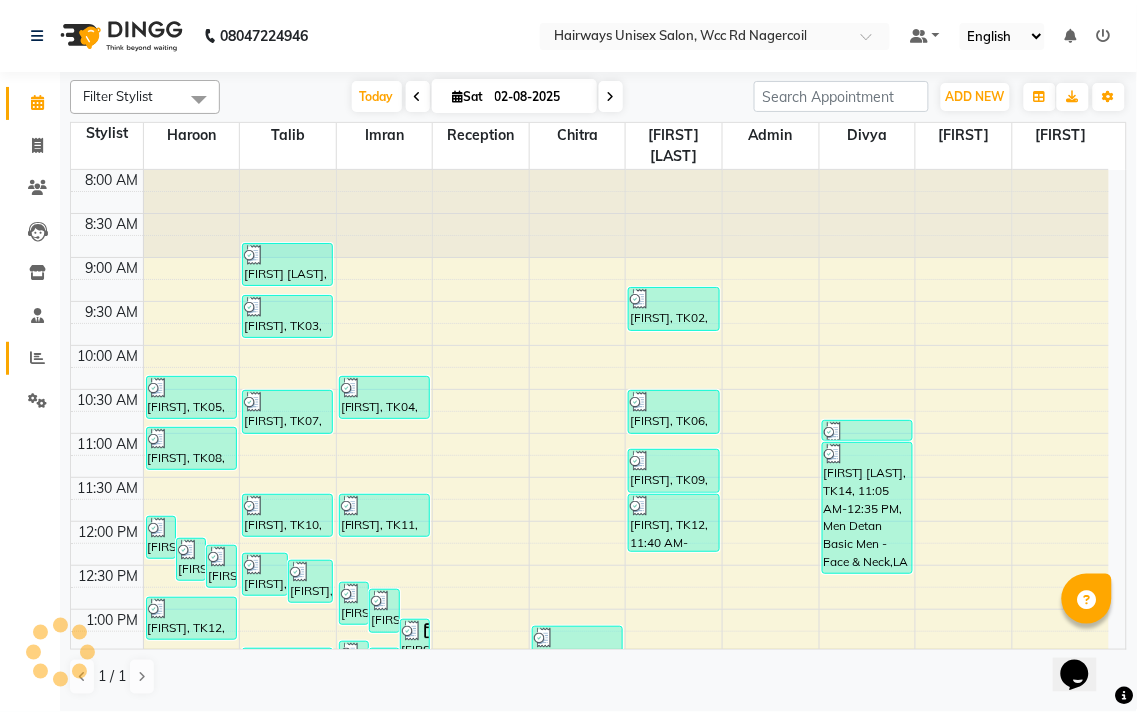 scroll, scrollTop: 0, scrollLeft: 0, axis: both 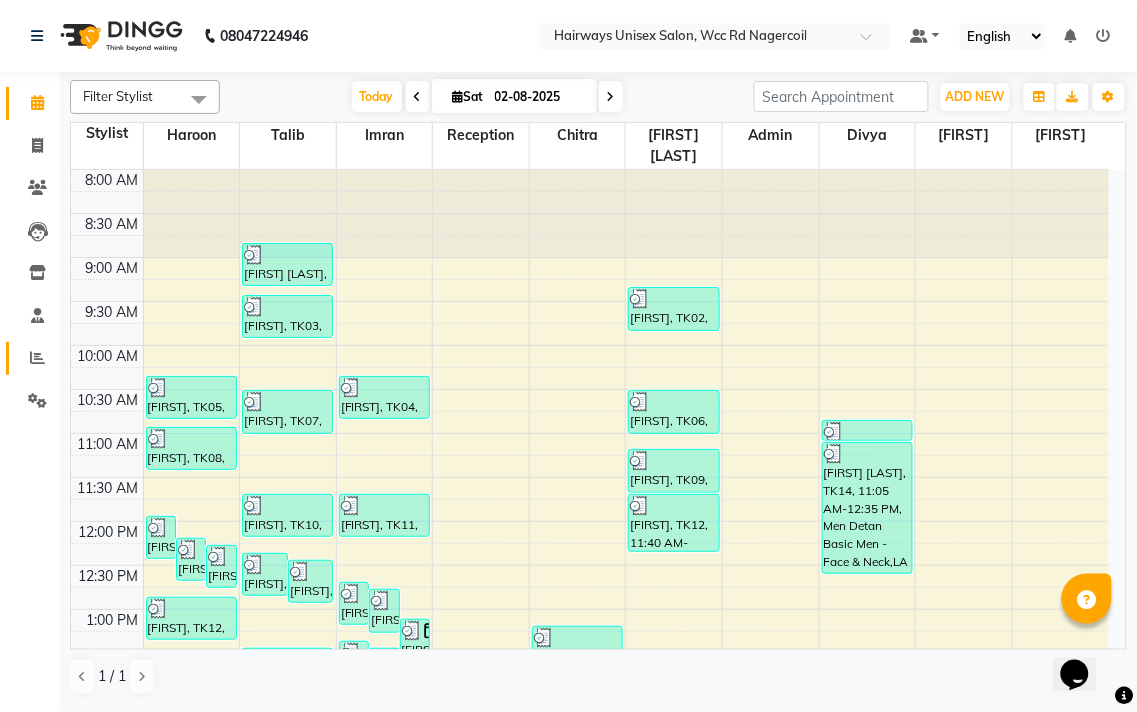 click 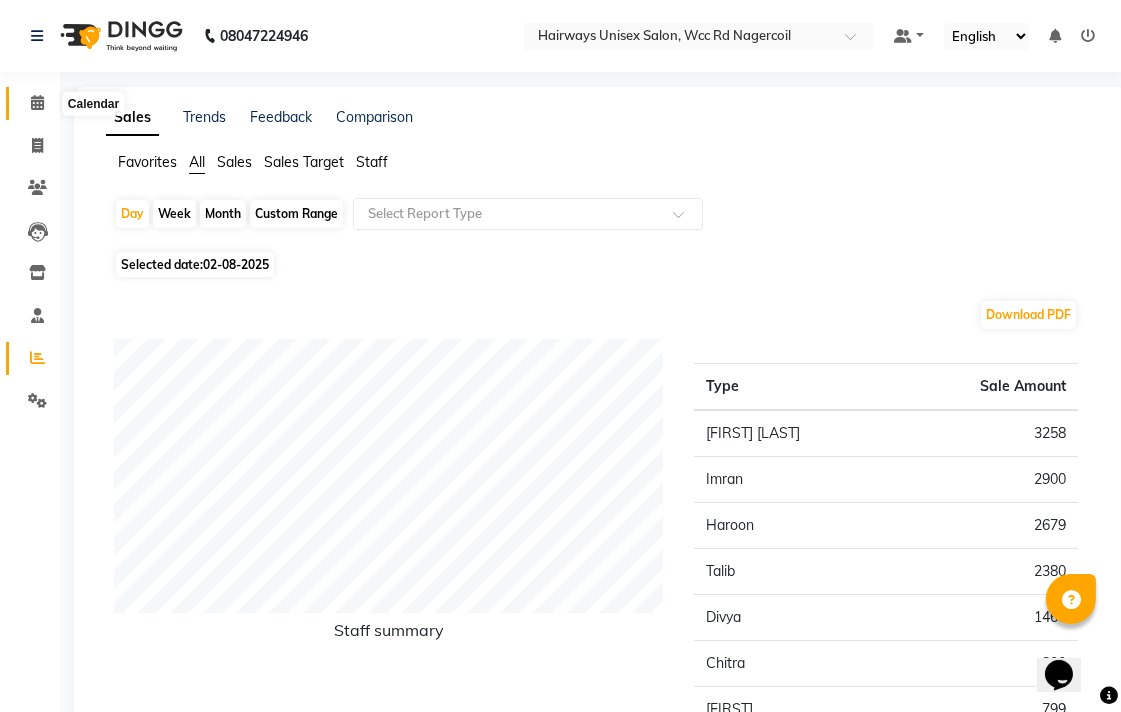 click 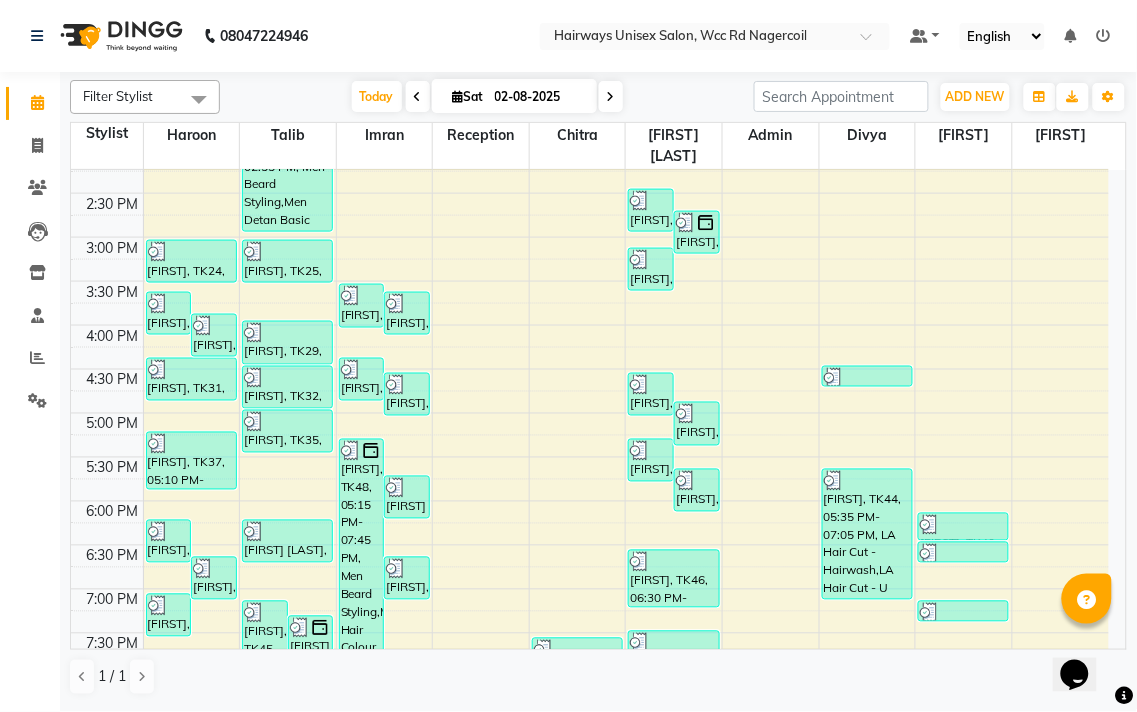 scroll, scrollTop: 647, scrollLeft: 0, axis: vertical 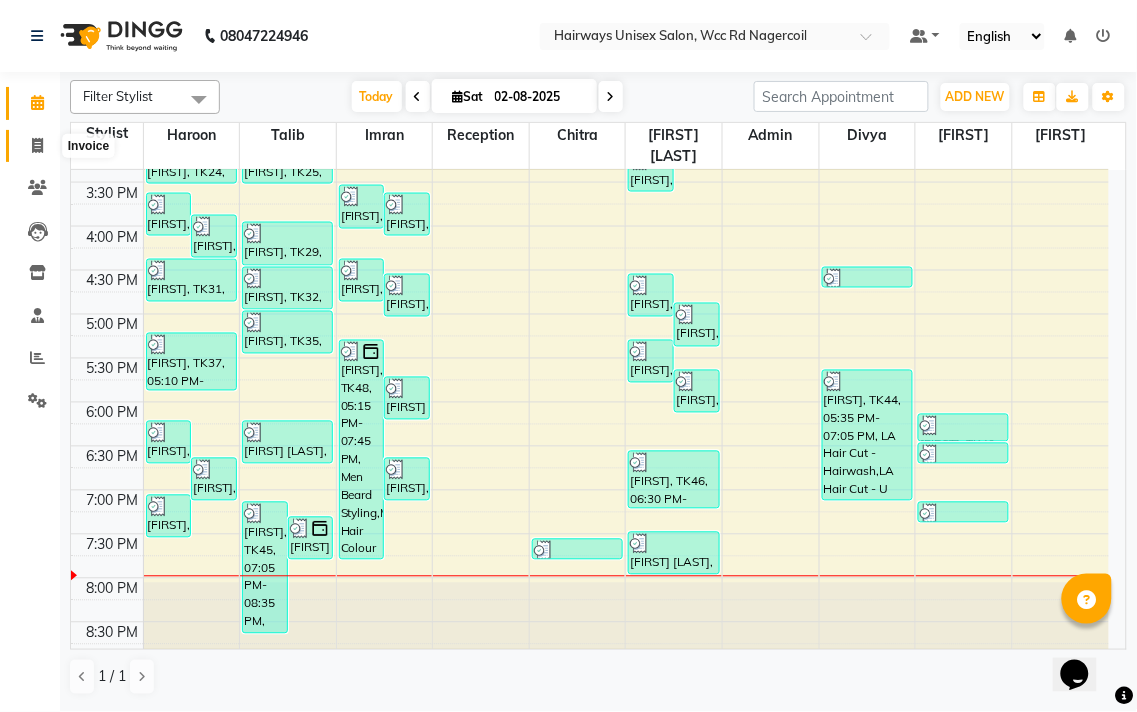 click 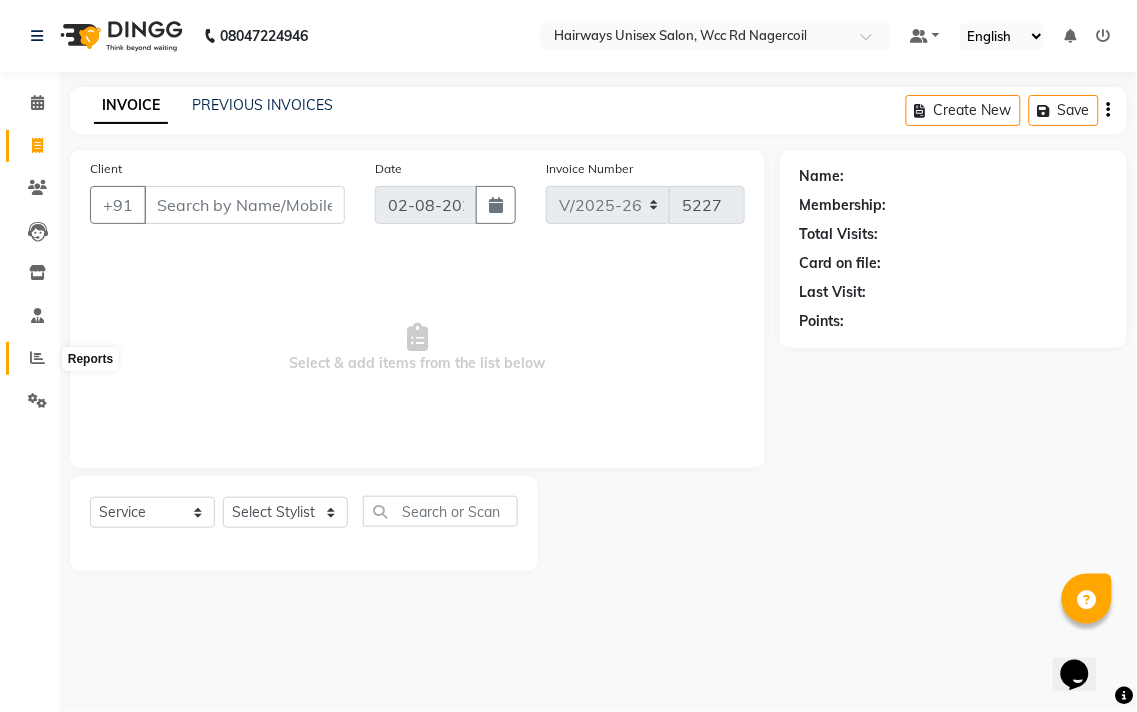 click 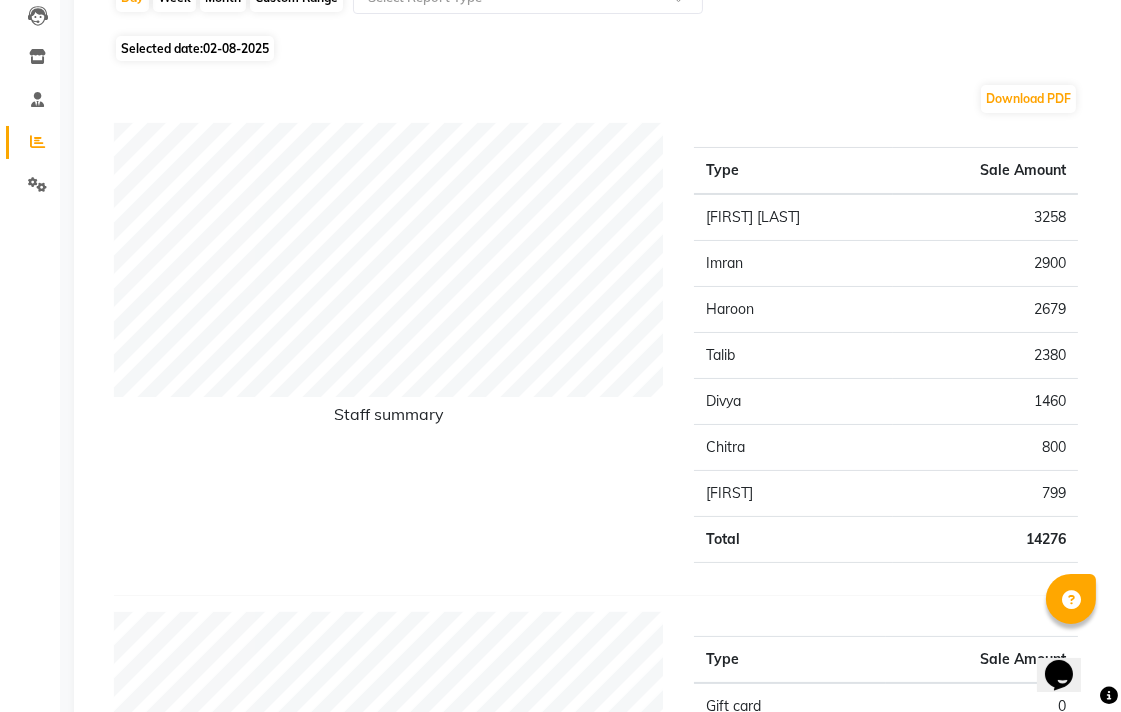 scroll, scrollTop: 0, scrollLeft: 0, axis: both 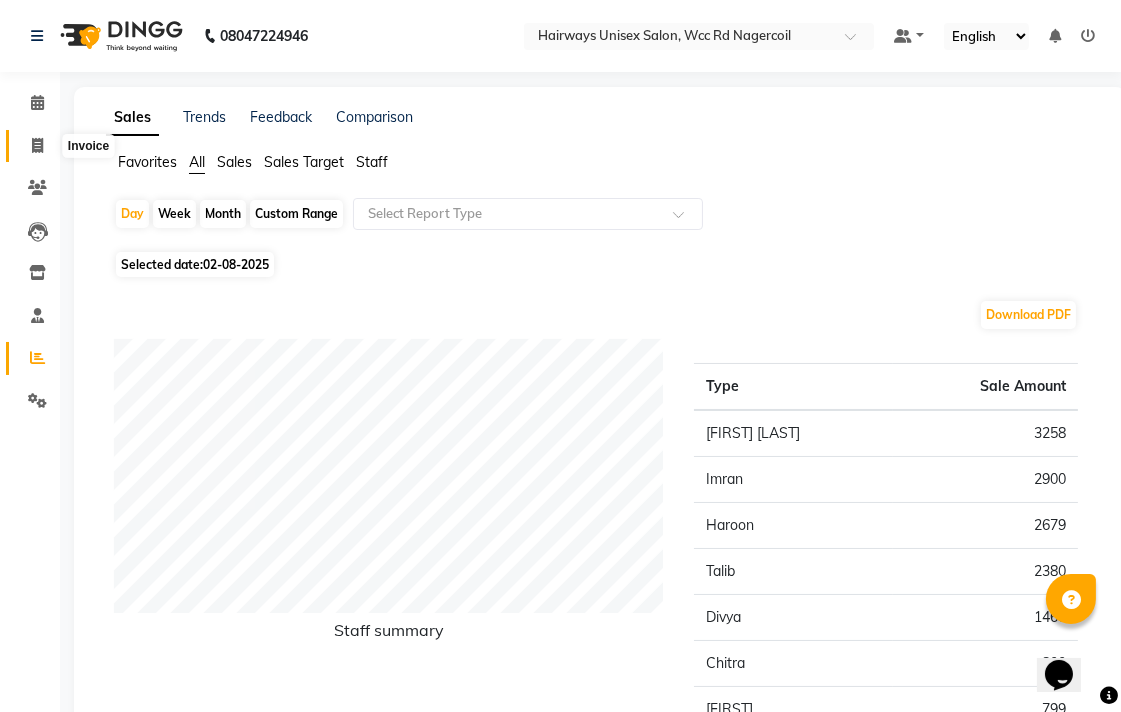 click 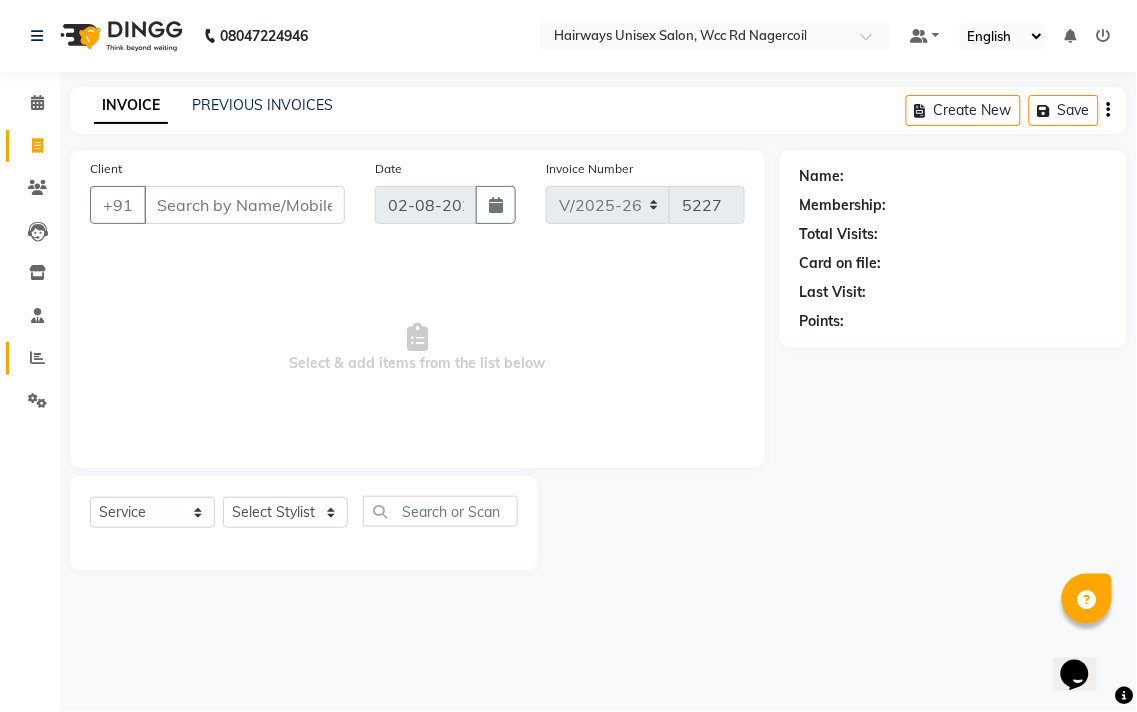 click on "Reports" 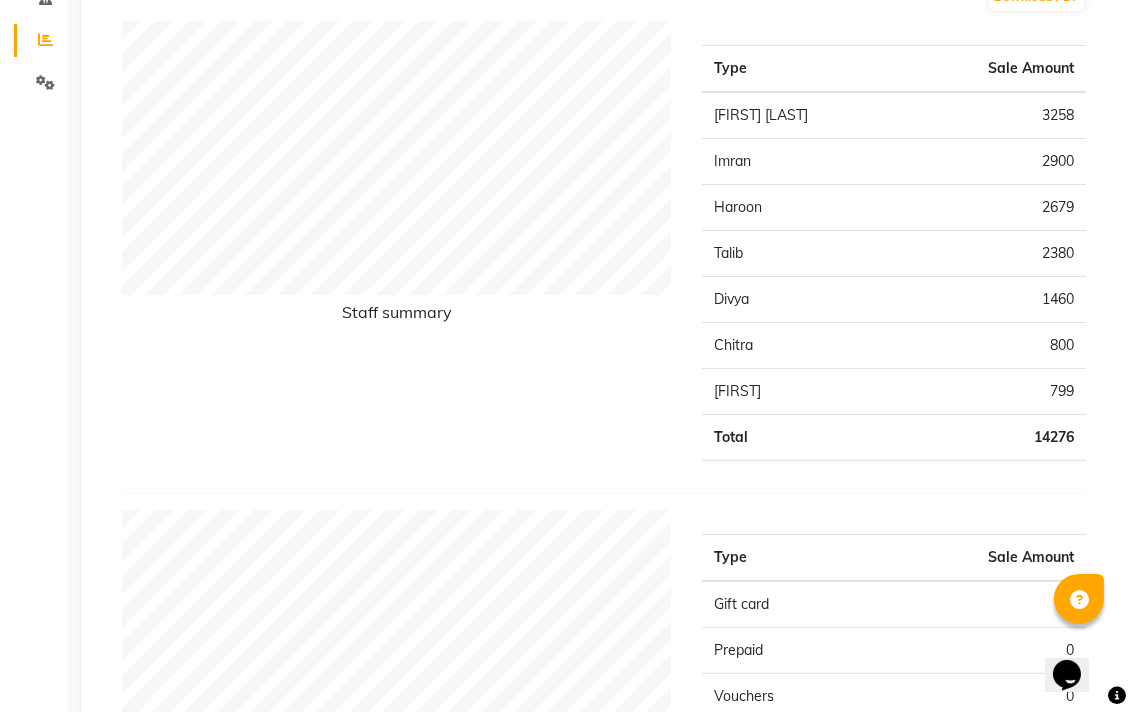 scroll, scrollTop: 0, scrollLeft: 0, axis: both 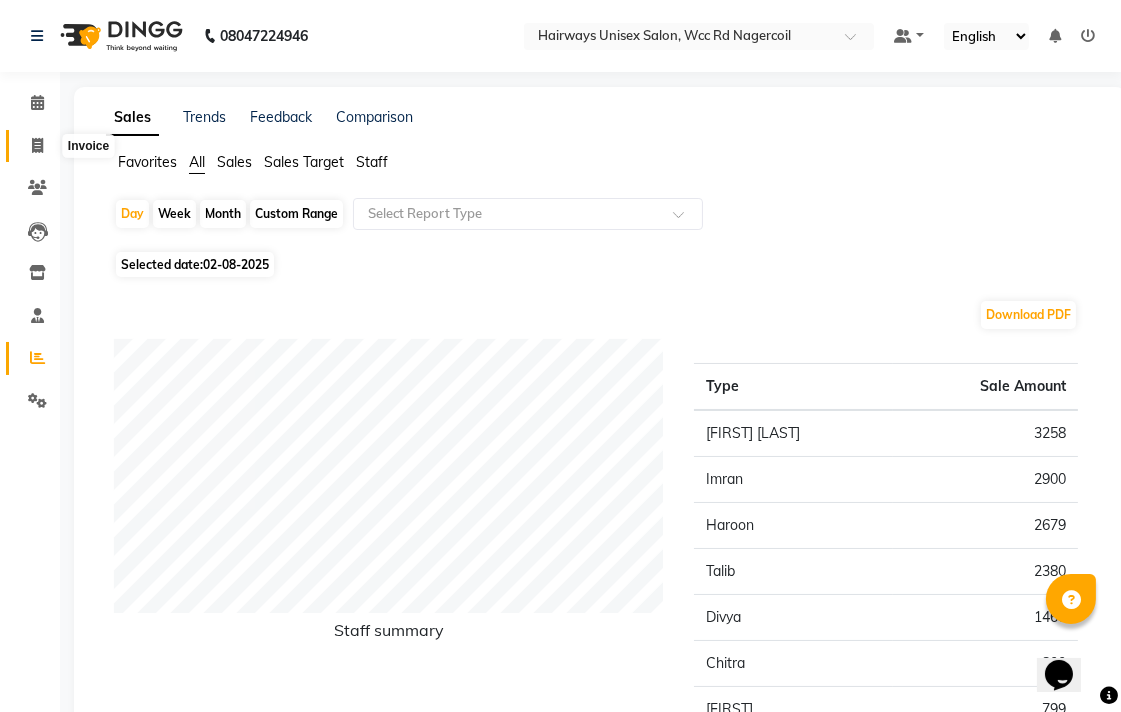 click 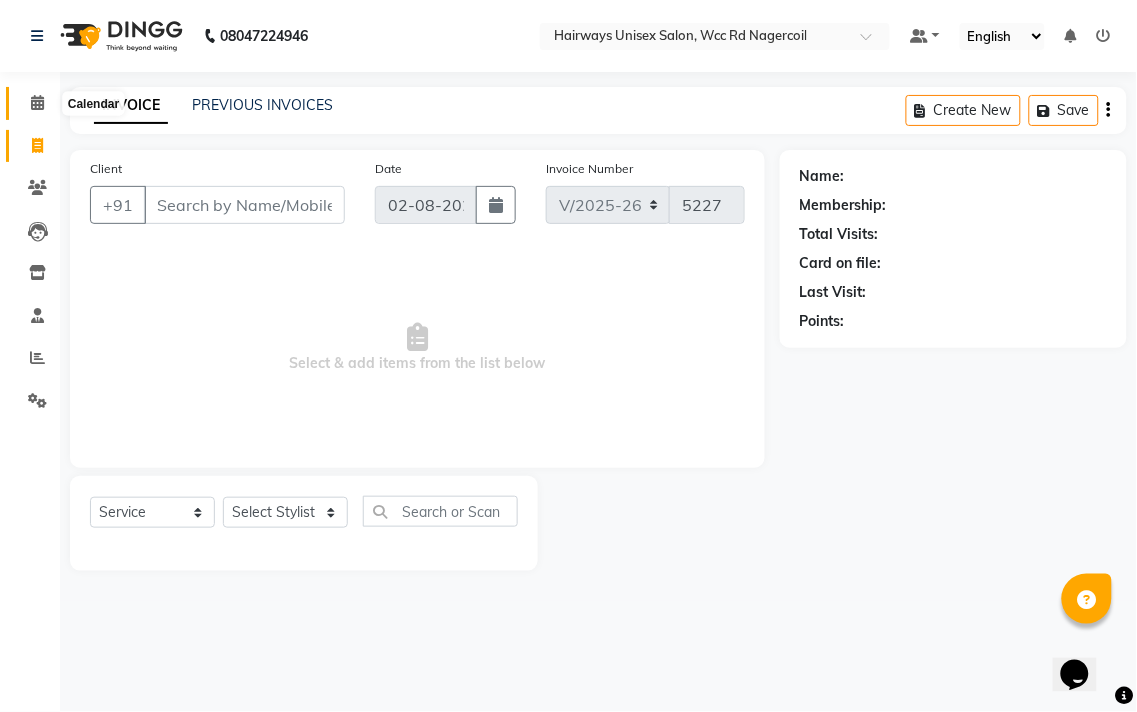 click 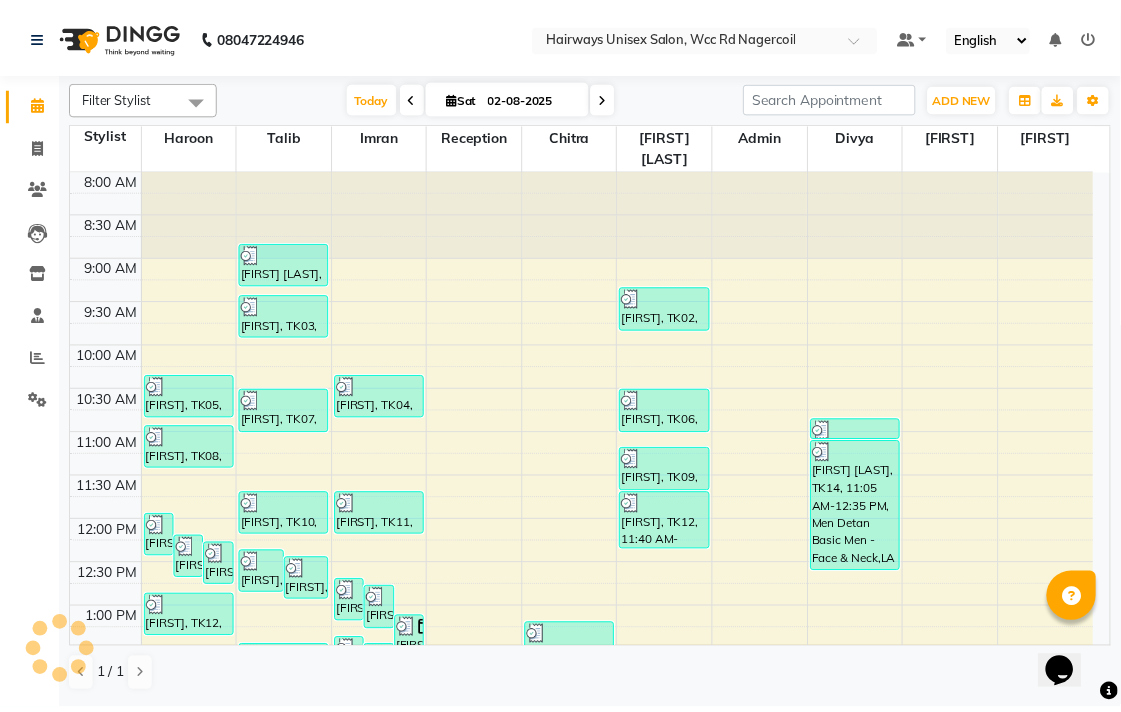 scroll, scrollTop: 0, scrollLeft: 0, axis: both 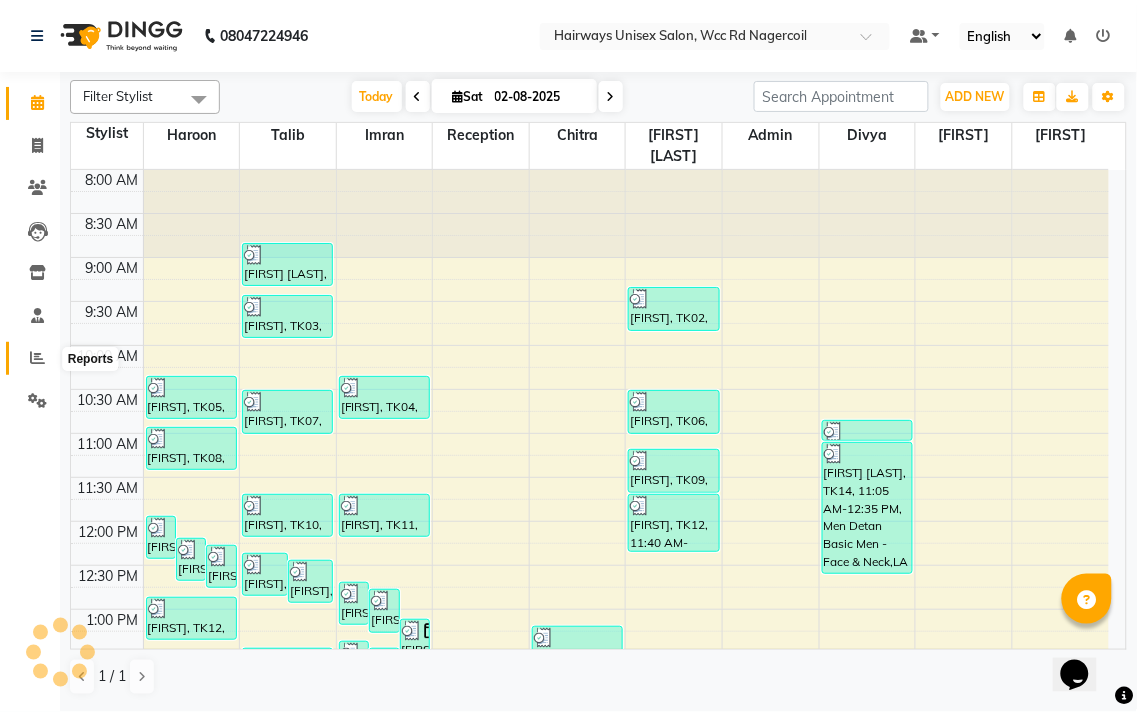 click 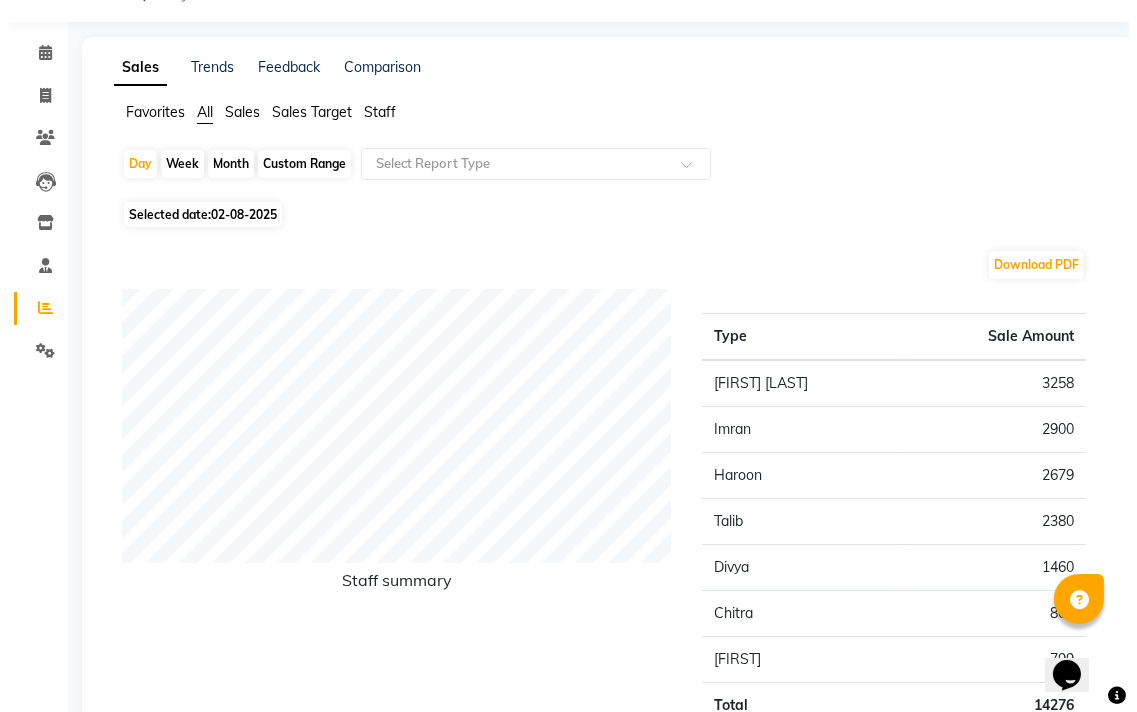 scroll, scrollTop: 0, scrollLeft: 0, axis: both 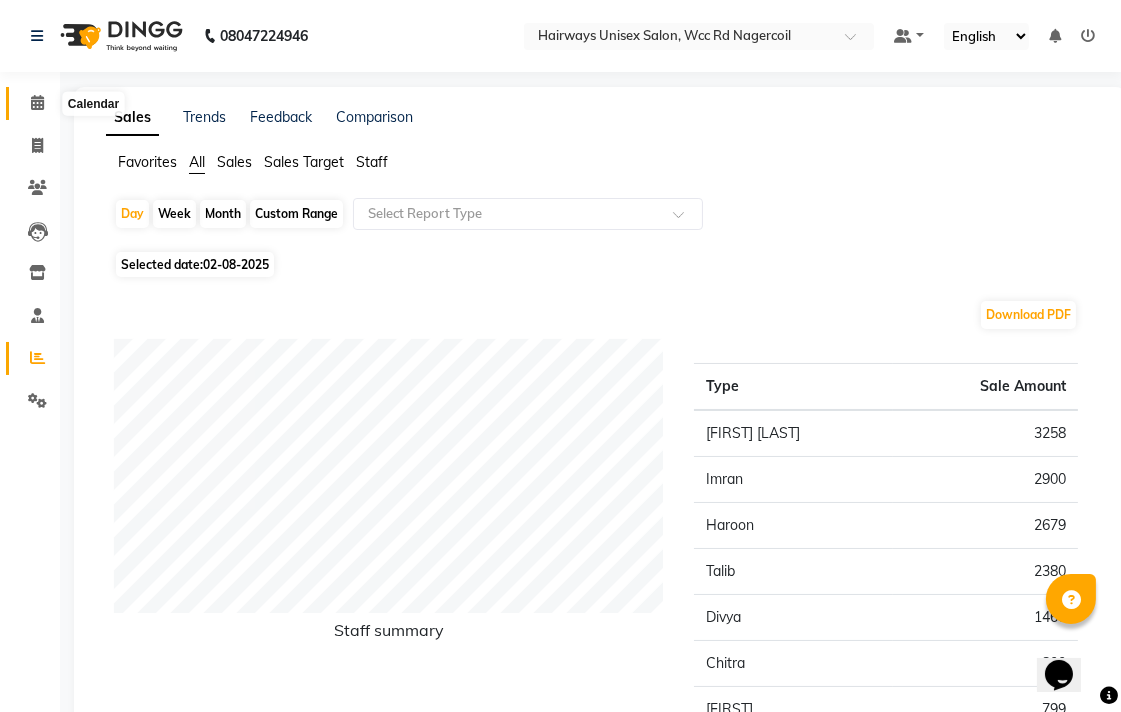 click 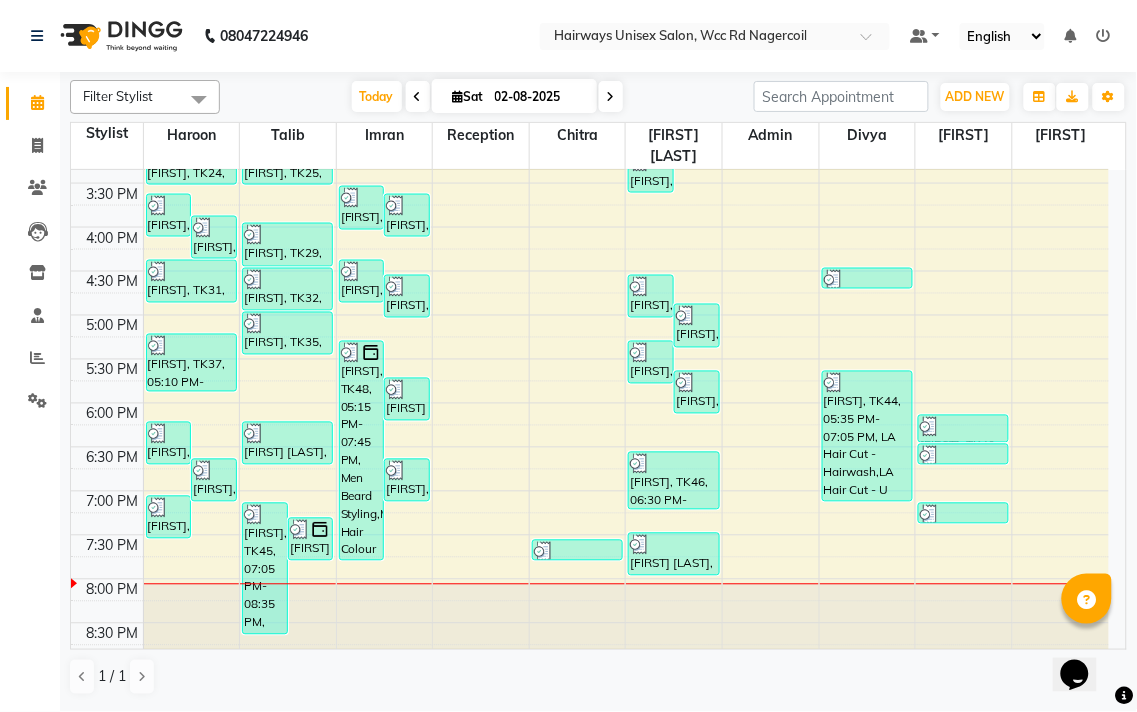 scroll, scrollTop: 647, scrollLeft: 0, axis: vertical 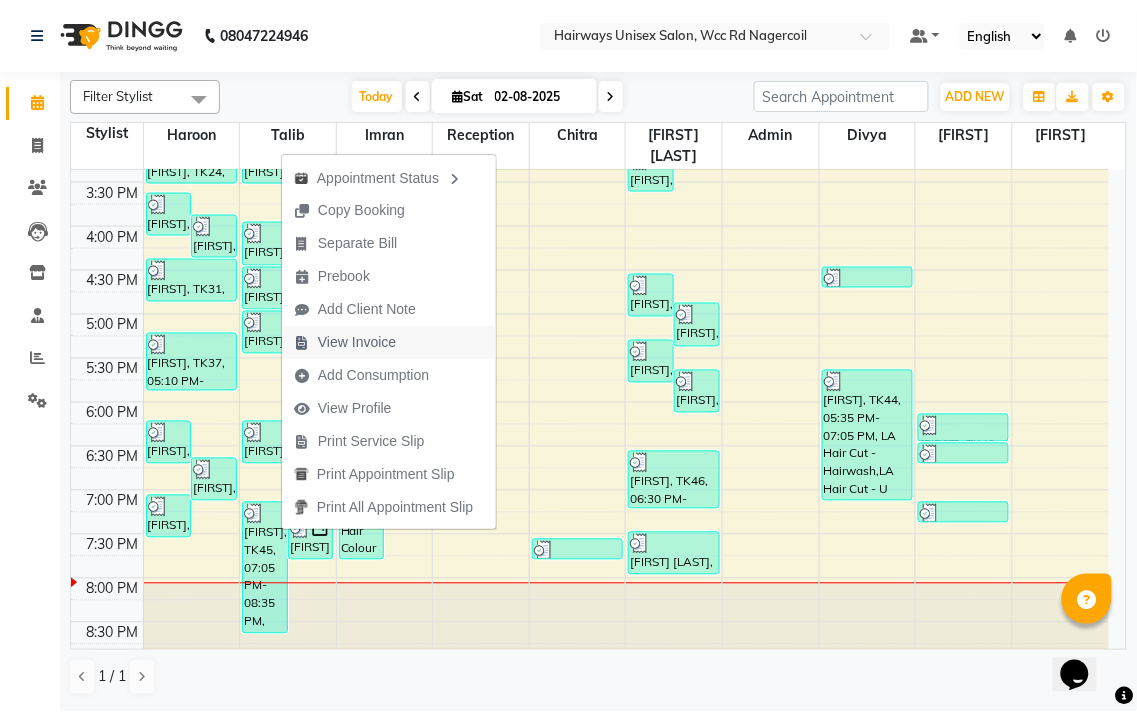 click on "View Invoice" at bounding box center [389, 342] 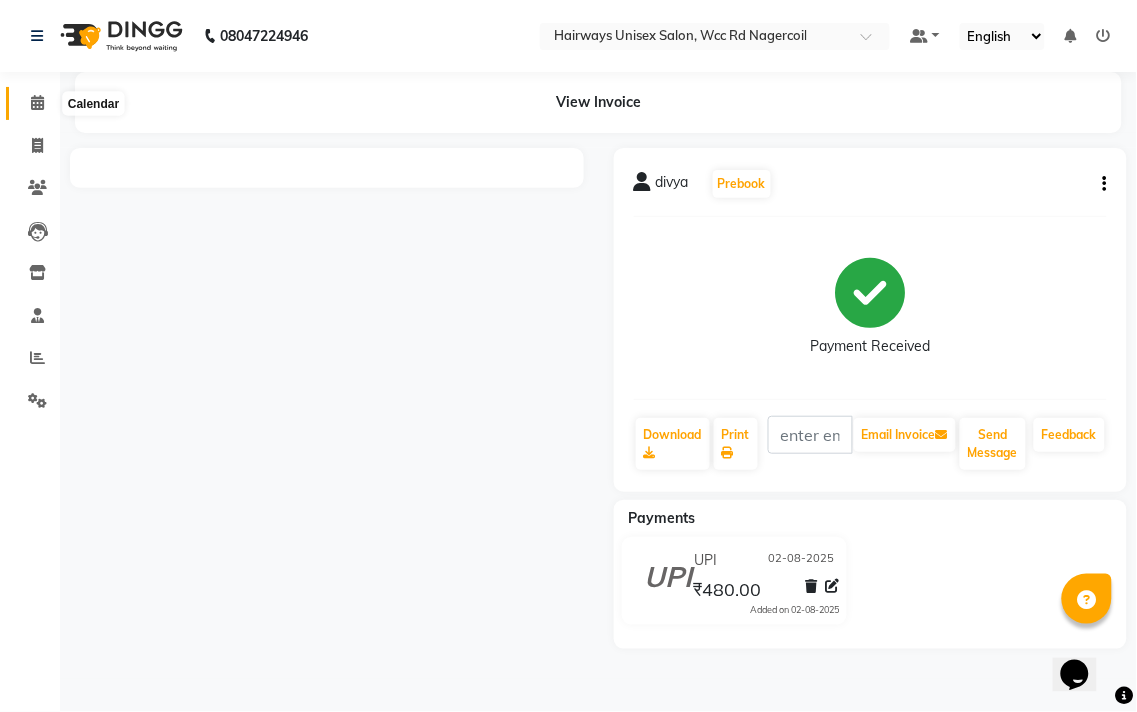click 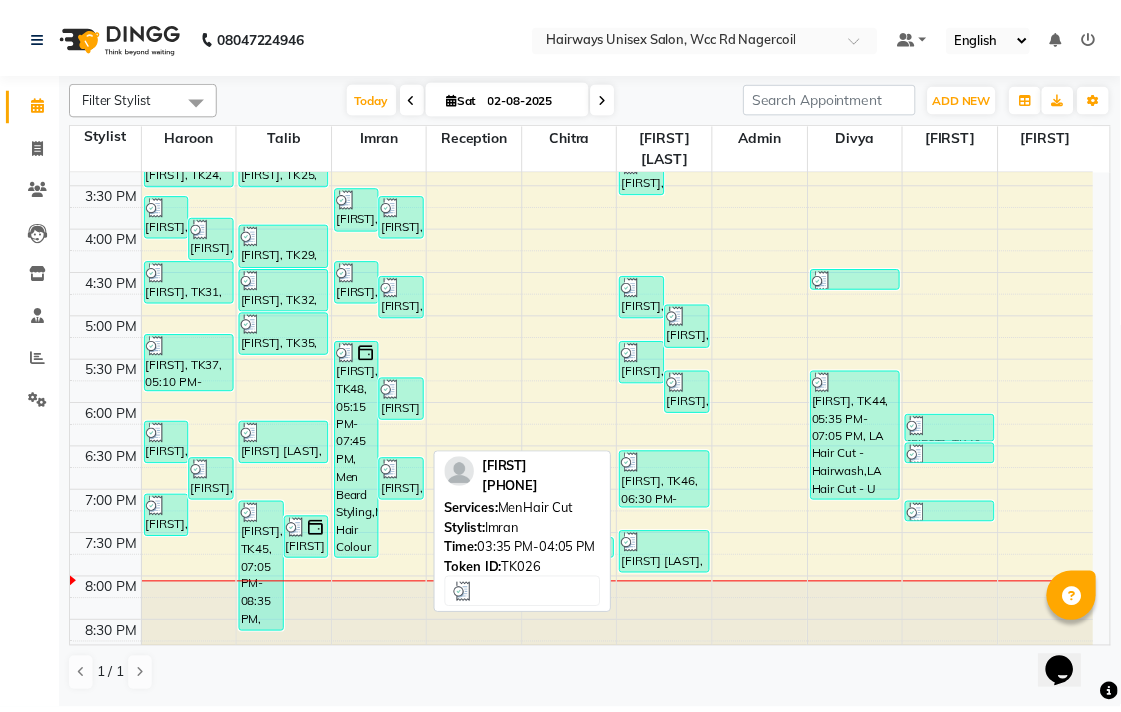 scroll, scrollTop: 647, scrollLeft: 0, axis: vertical 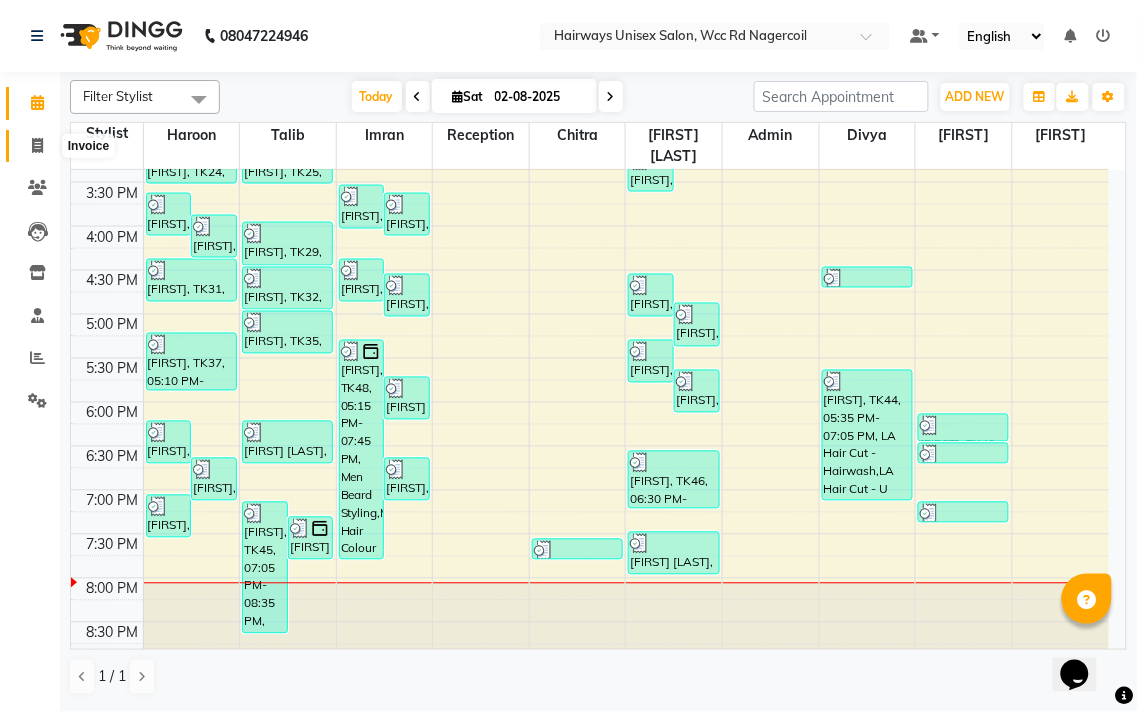 click 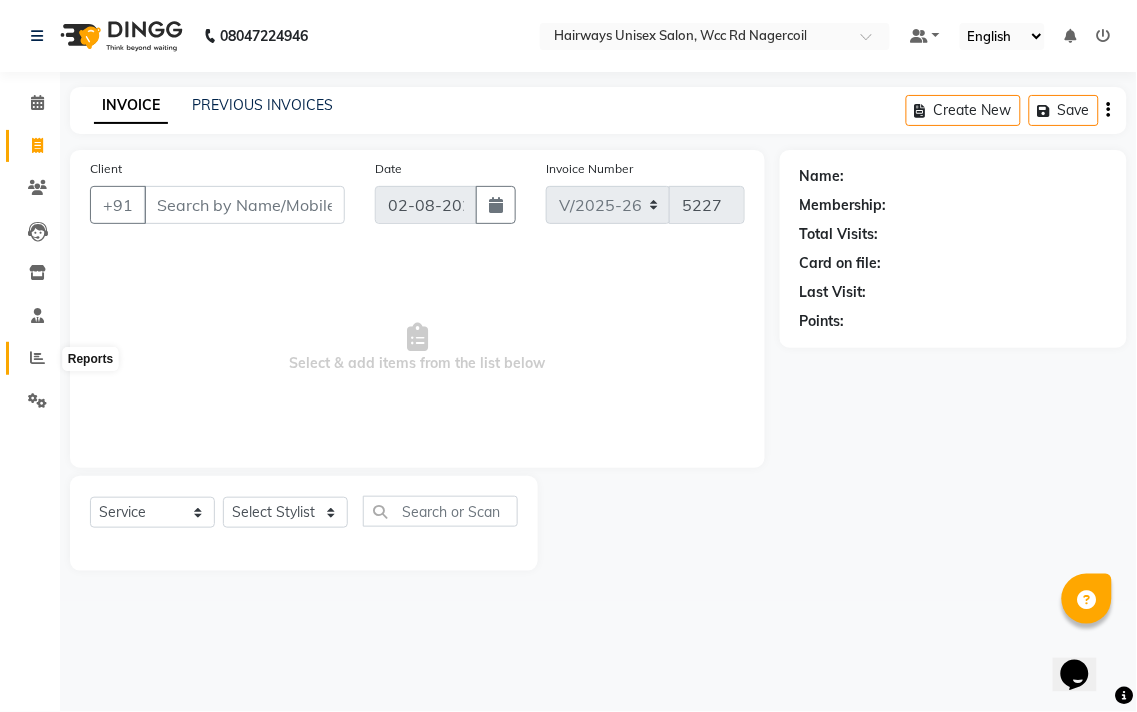 click 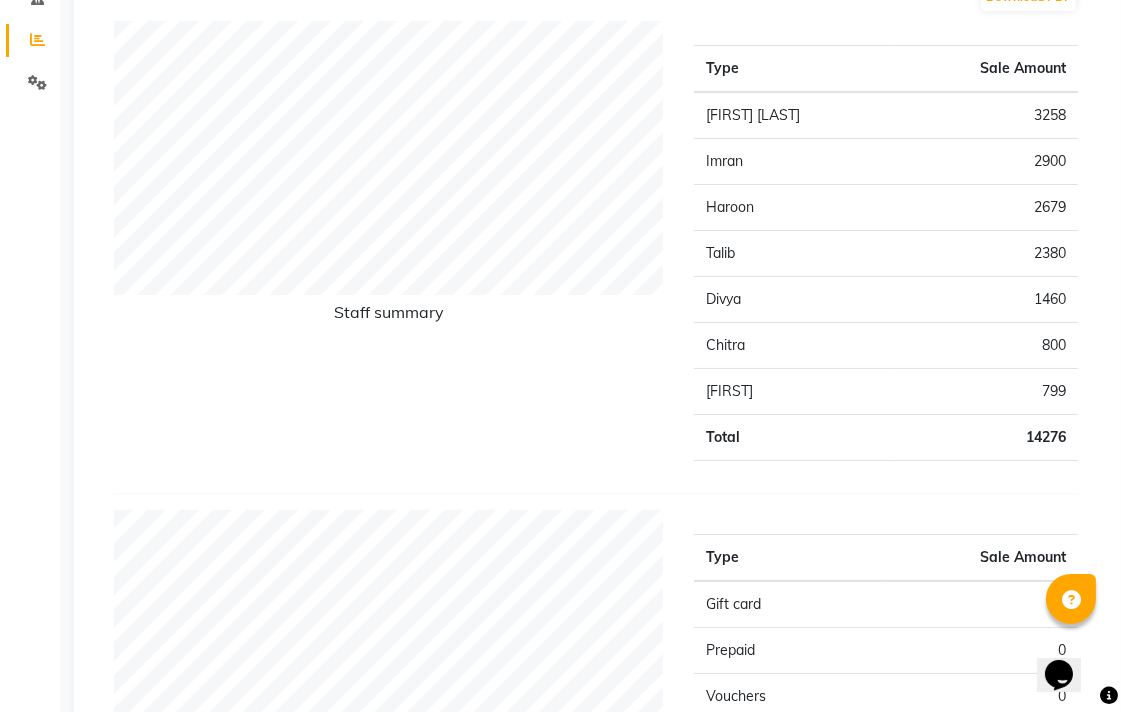 scroll, scrollTop: 0, scrollLeft: 0, axis: both 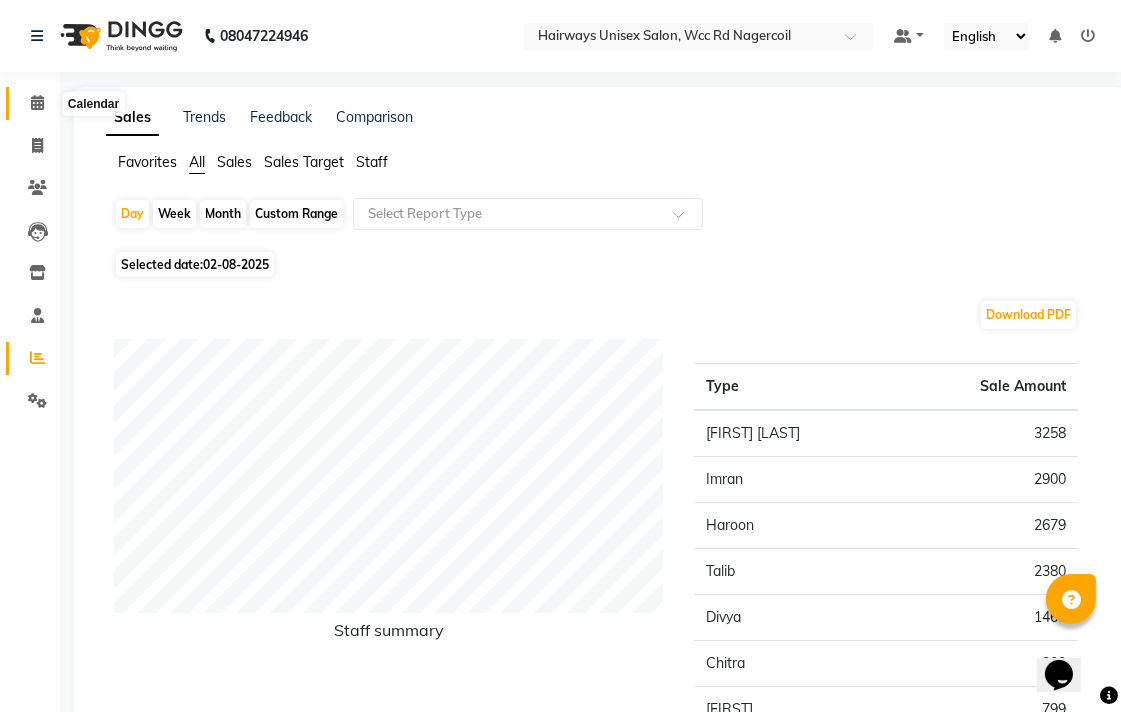 click 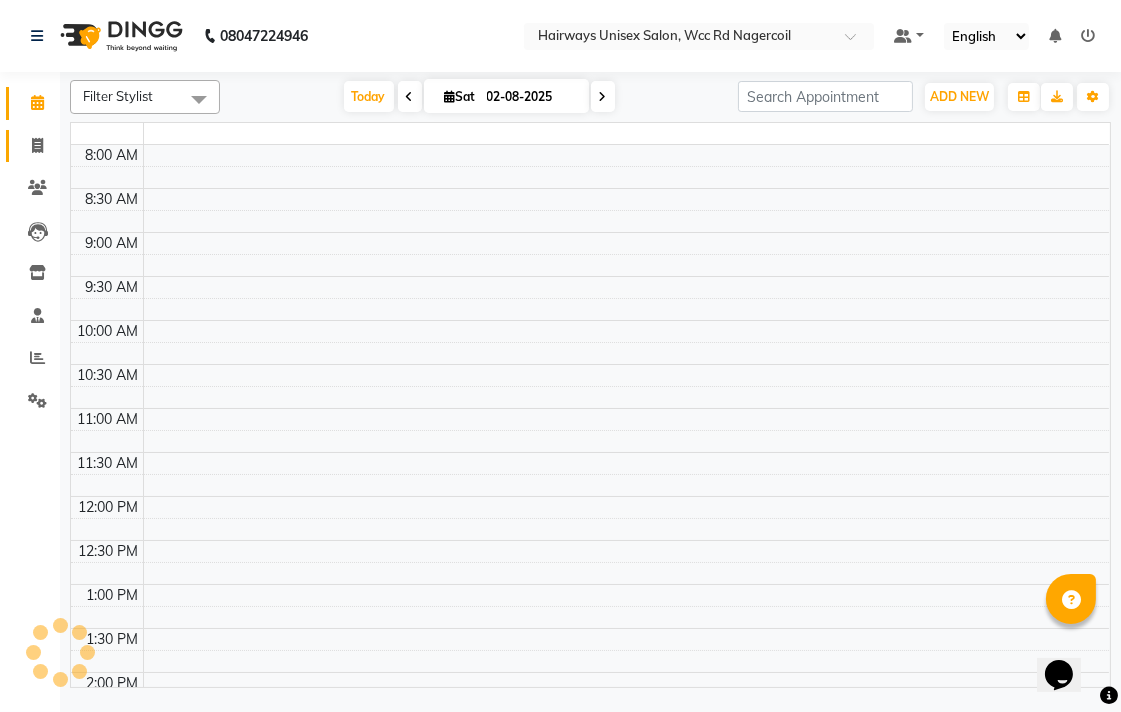 scroll, scrollTop: 0, scrollLeft: 0, axis: both 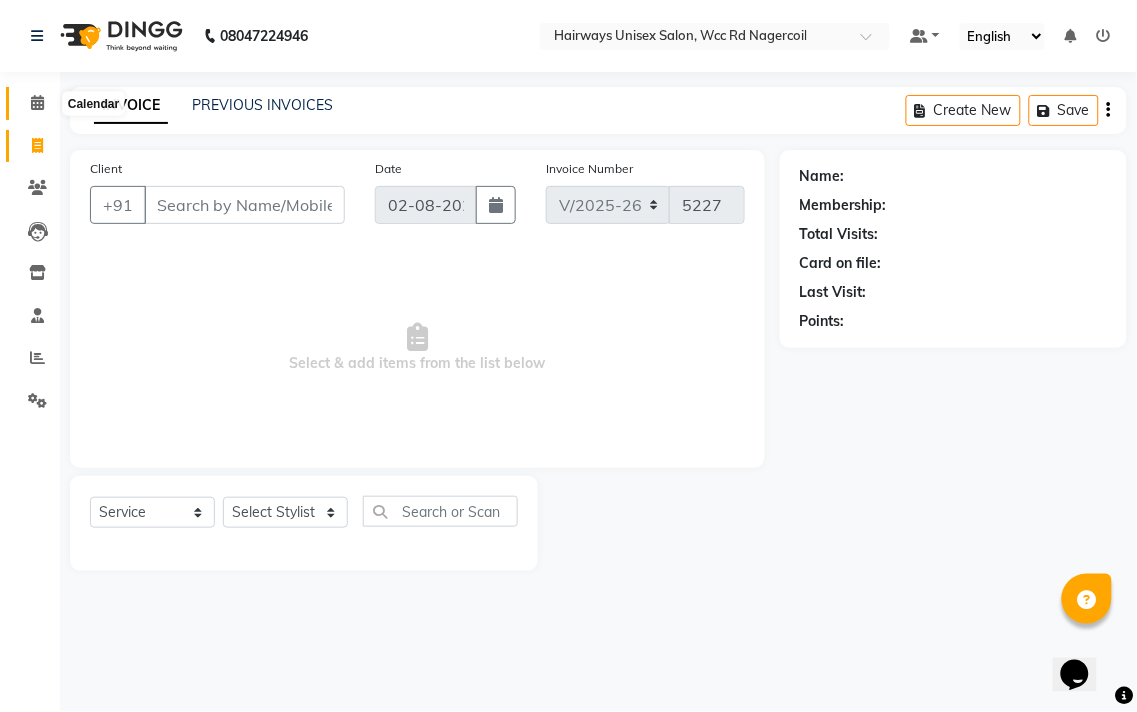 click 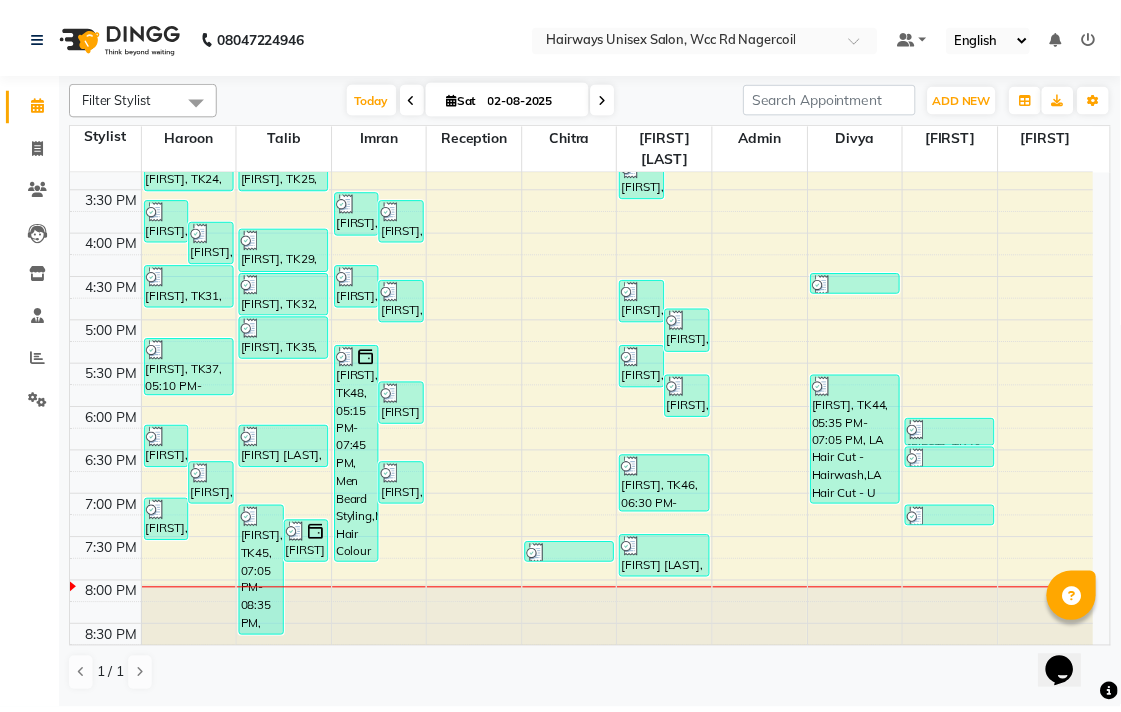 scroll, scrollTop: 647, scrollLeft: 0, axis: vertical 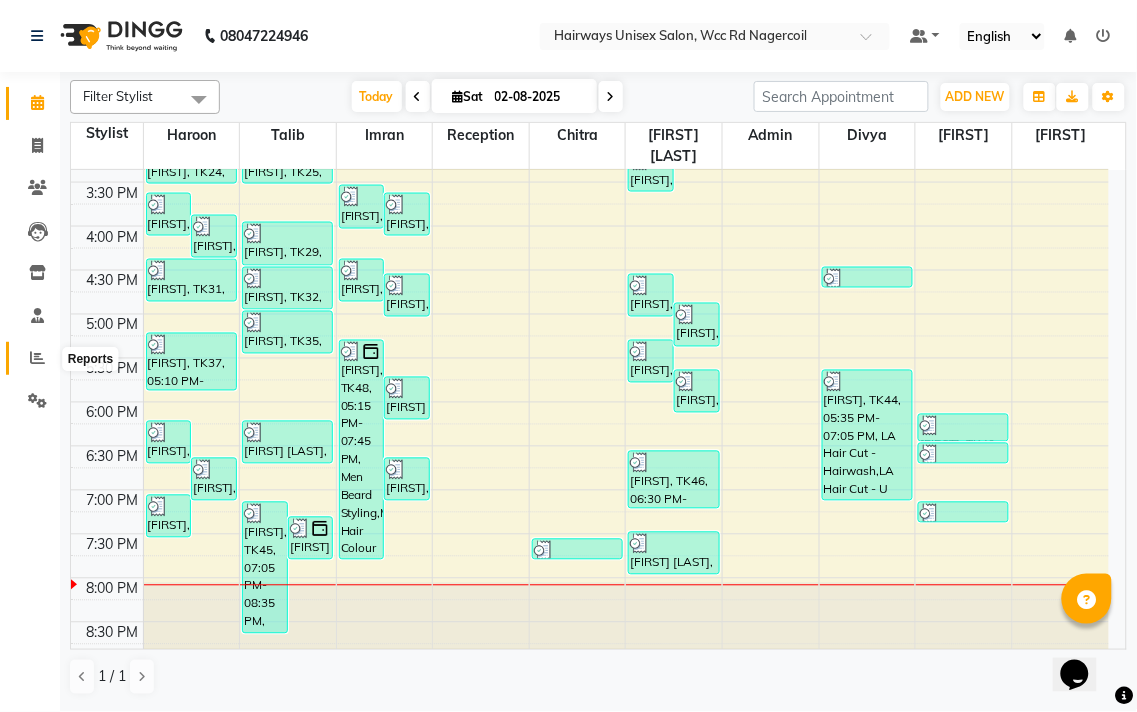 click 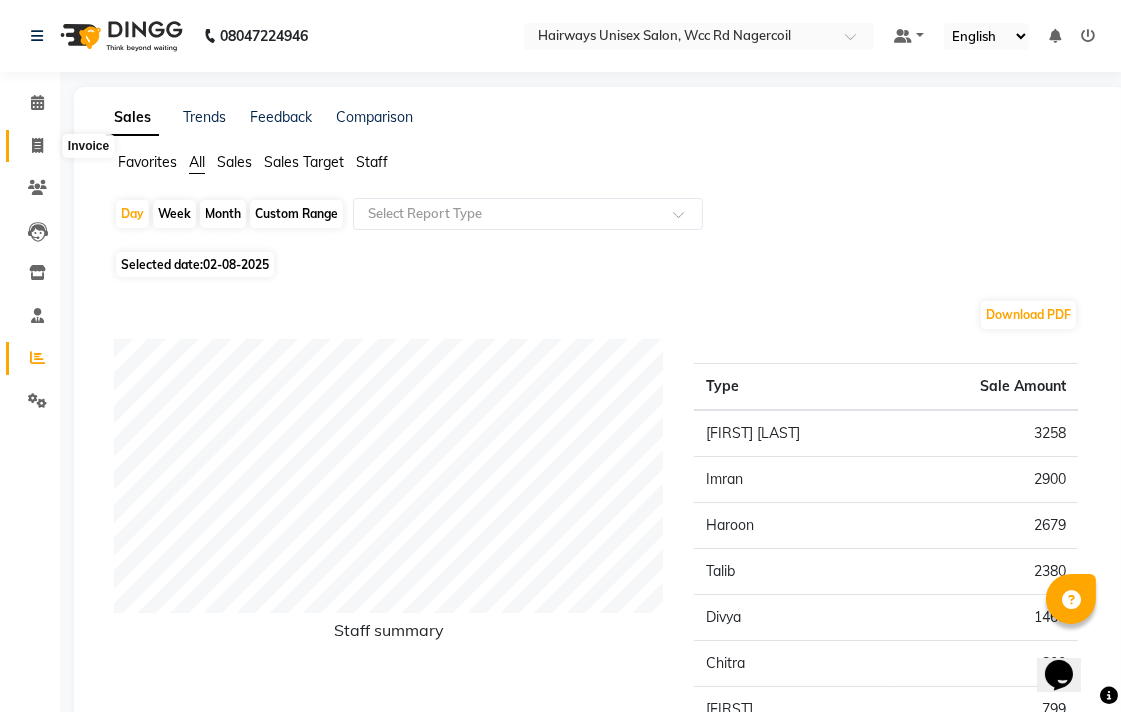 click 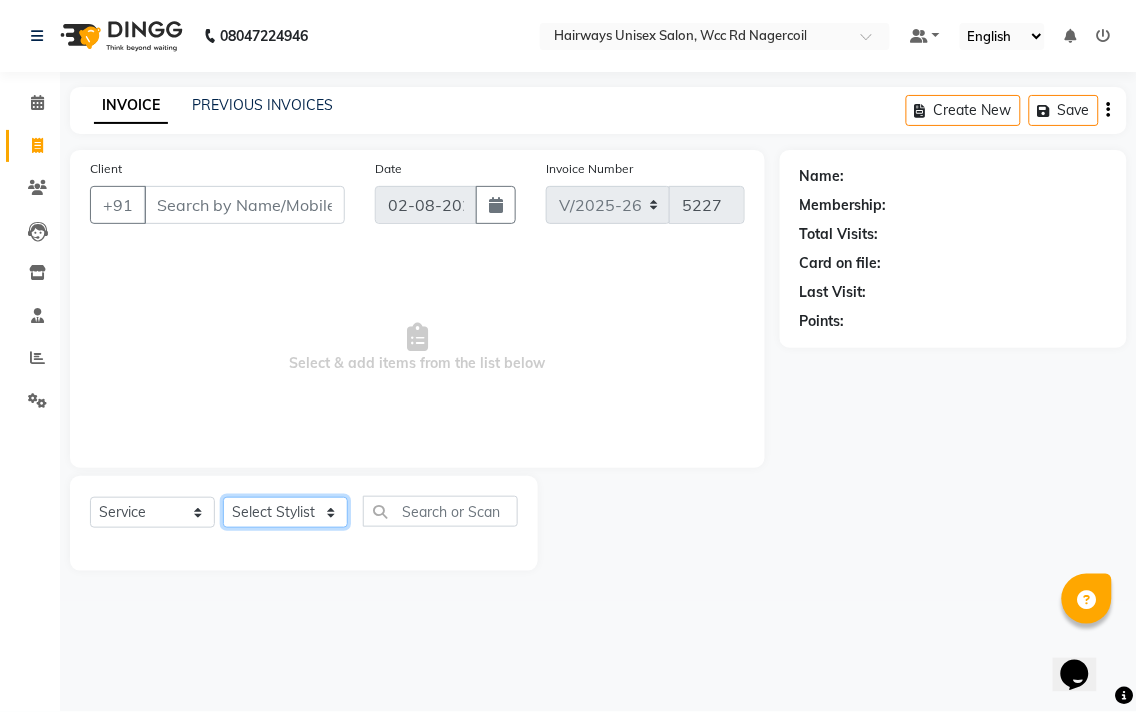 click on "Select Stylist Admin Chitra divya Gokila Haroon Imran Reception Salman Sartaj Khan Talib" 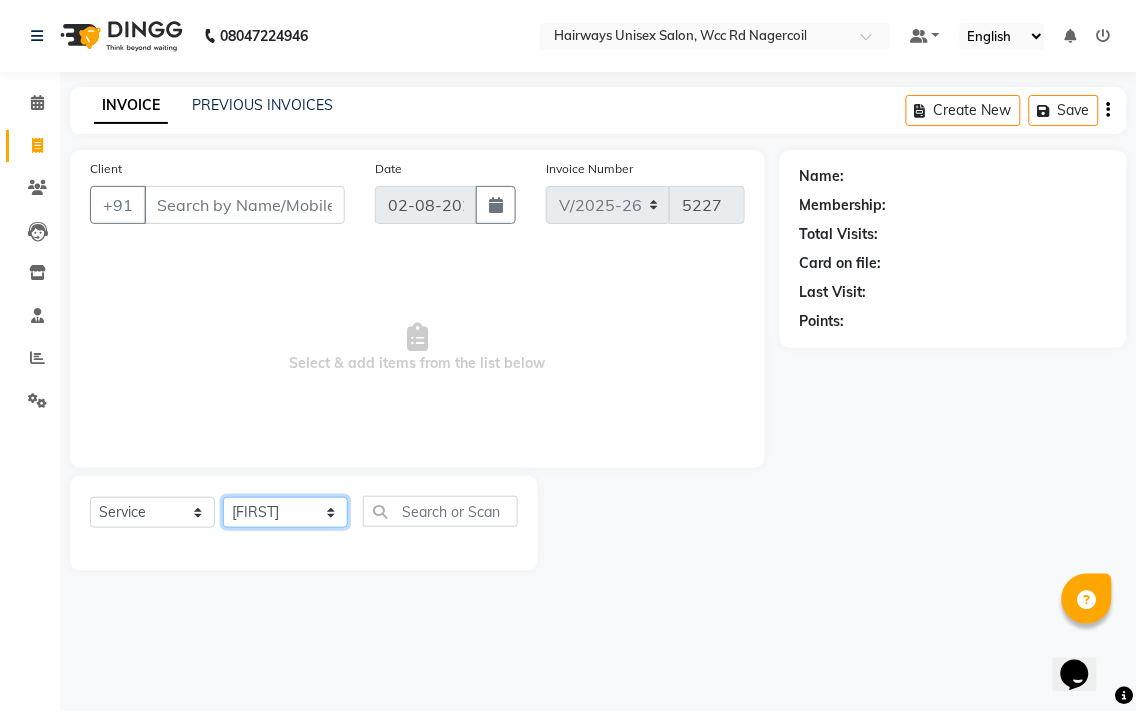 click on "Select Stylist Admin Chitra divya Gokila Haroon Imran Reception Salman Sartaj Khan Talib" 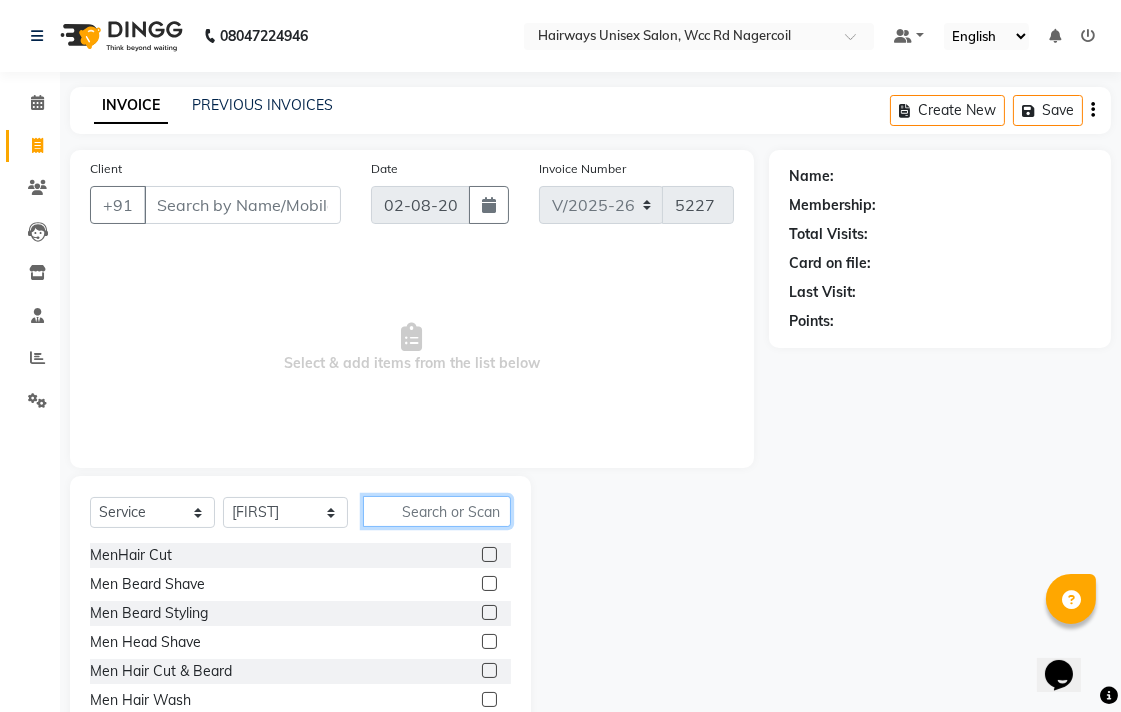 click 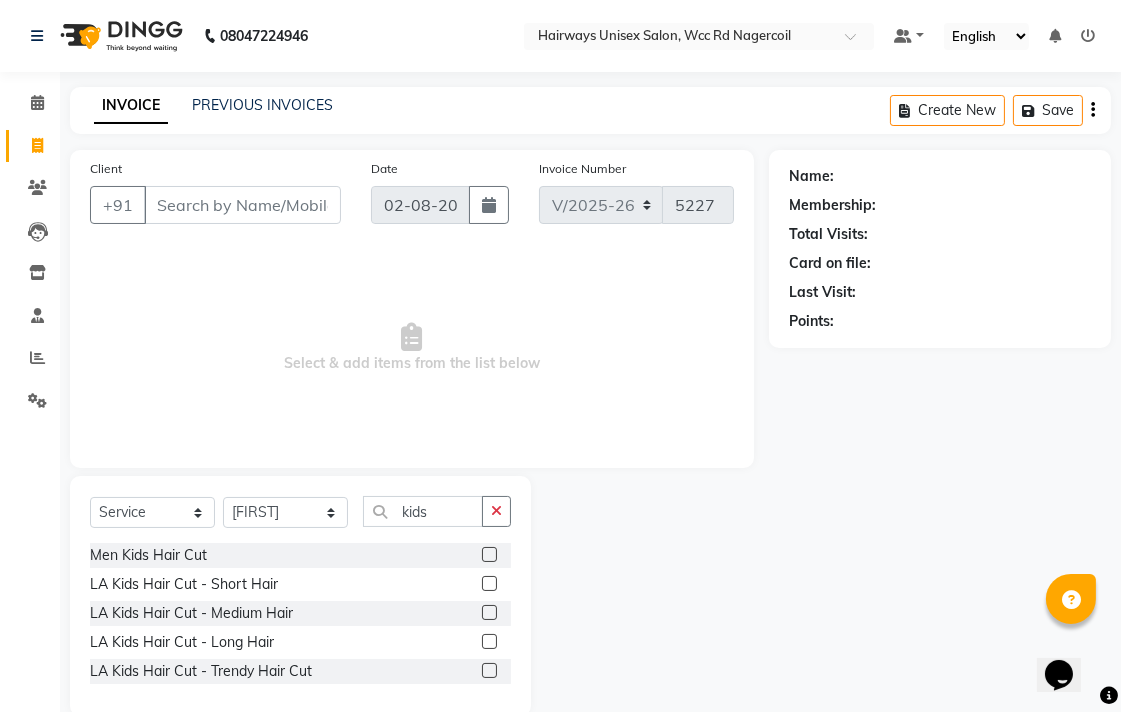 click 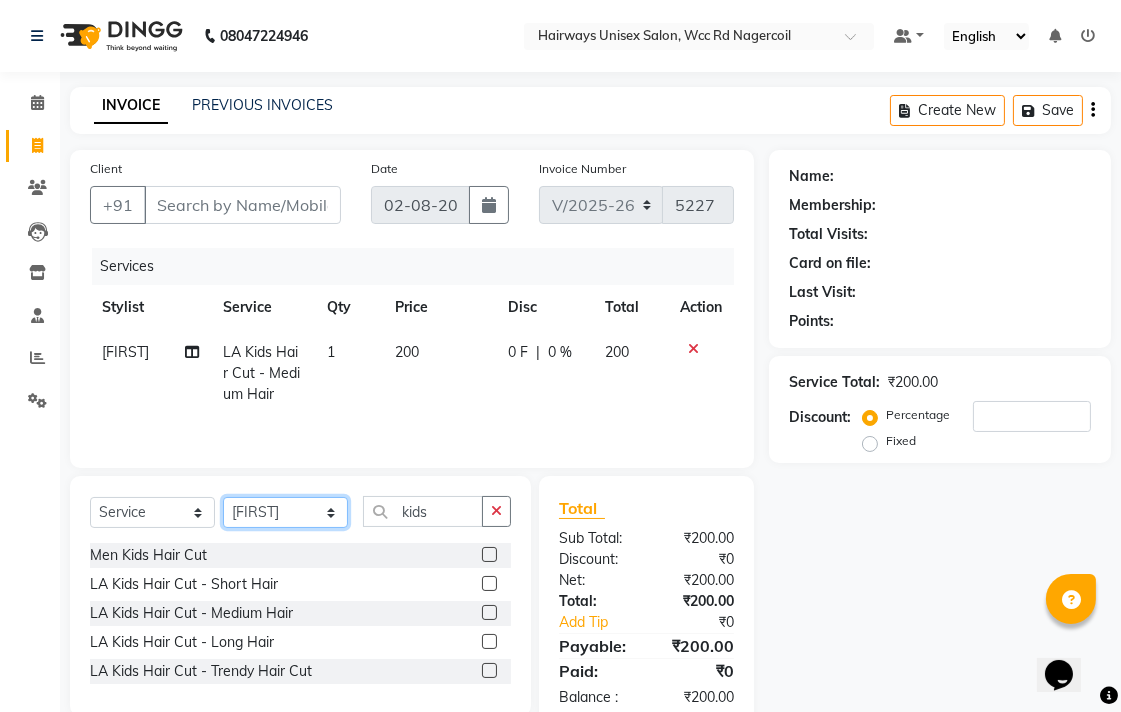 click on "Select Stylist Admin Chitra divya Gokila Haroon Imran Reception Salman Sartaj Khan Talib" 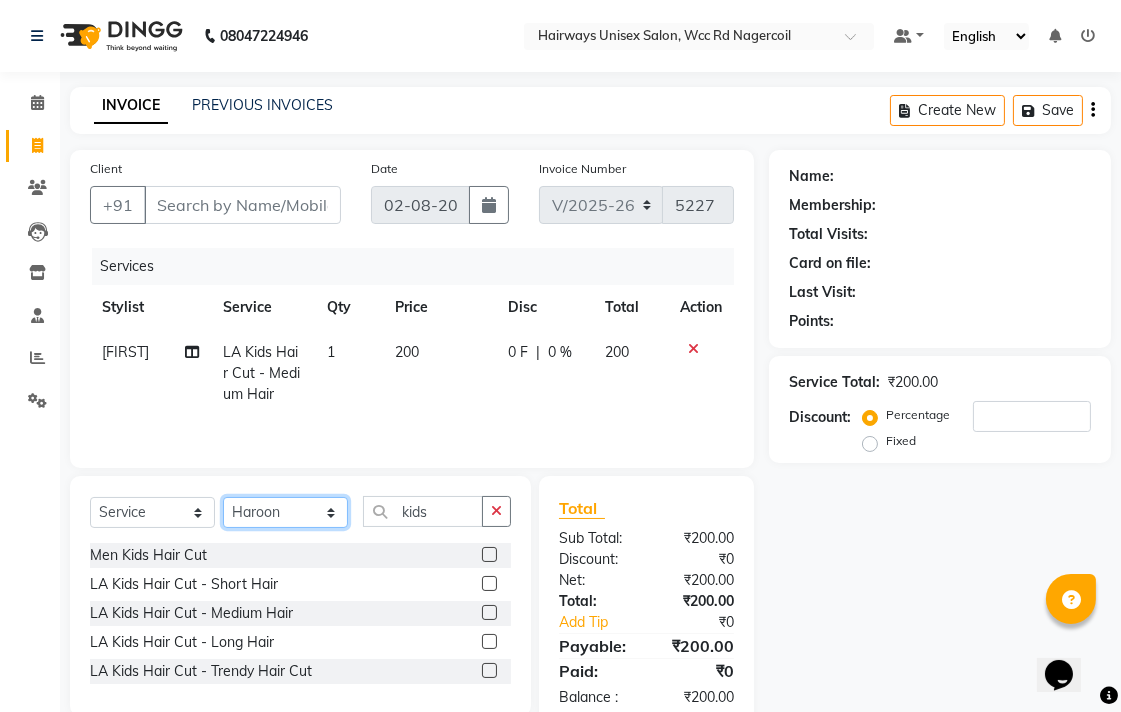 click on "Select Stylist Admin Chitra divya Gokila Haroon Imran Reception Salman Sartaj Khan Talib" 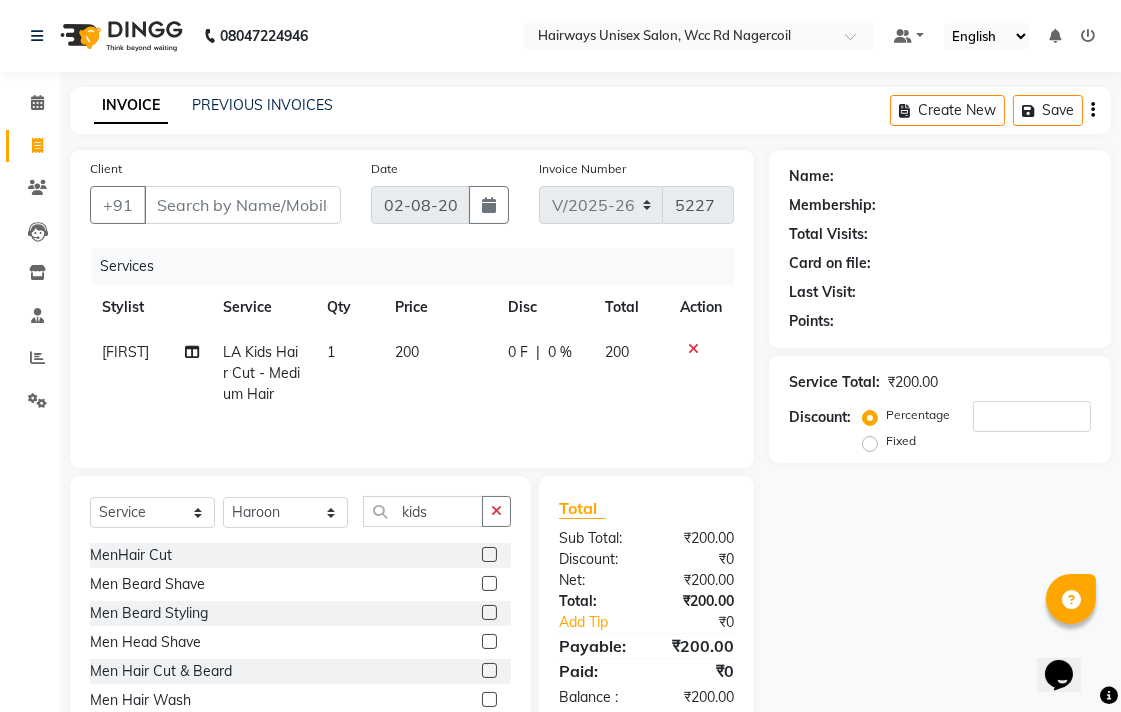 click 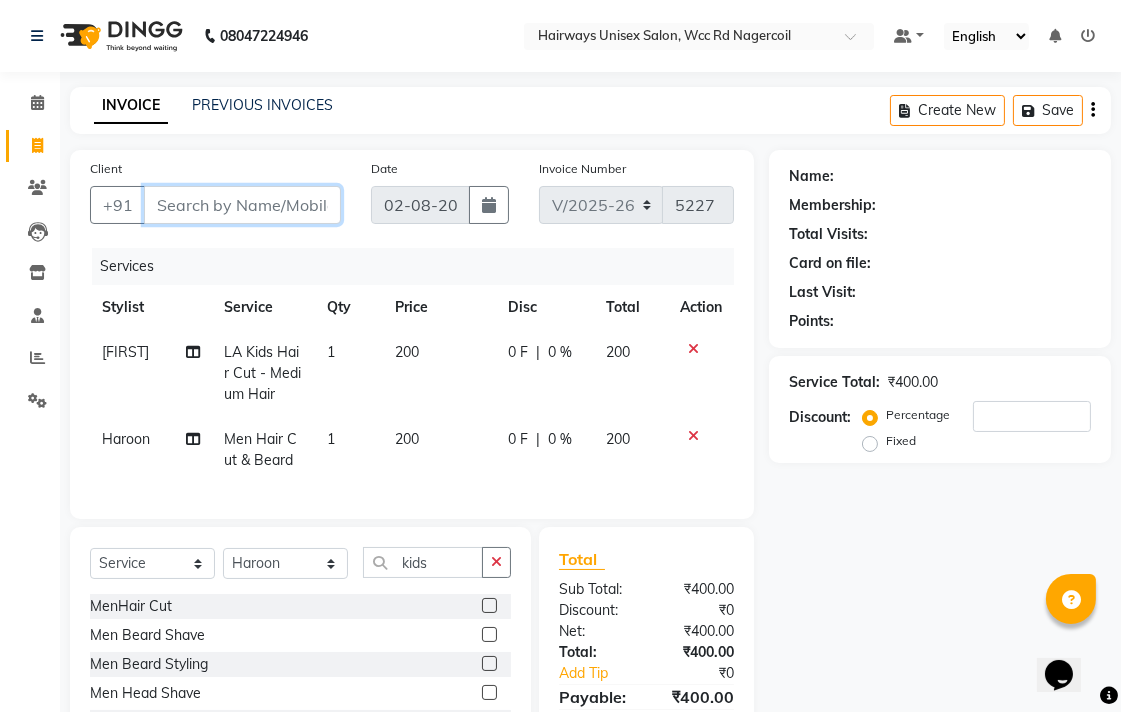 click on "Client" at bounding box center (242, 205) 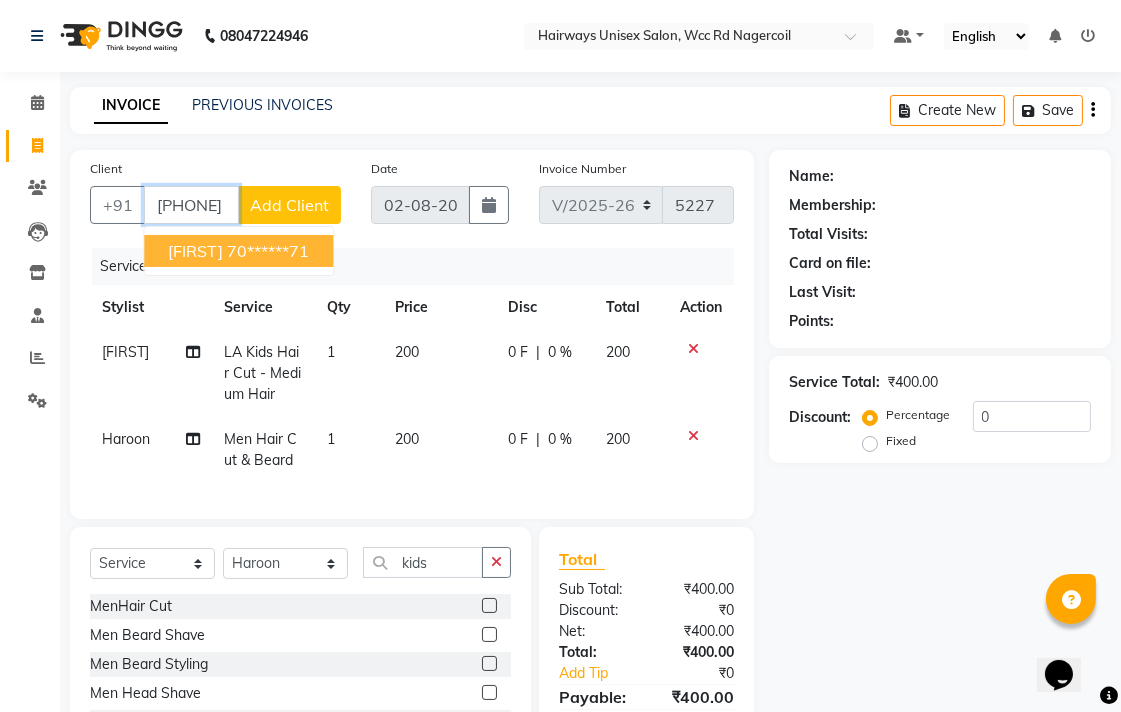 click on "70******71" at bounding box center (268, 251) 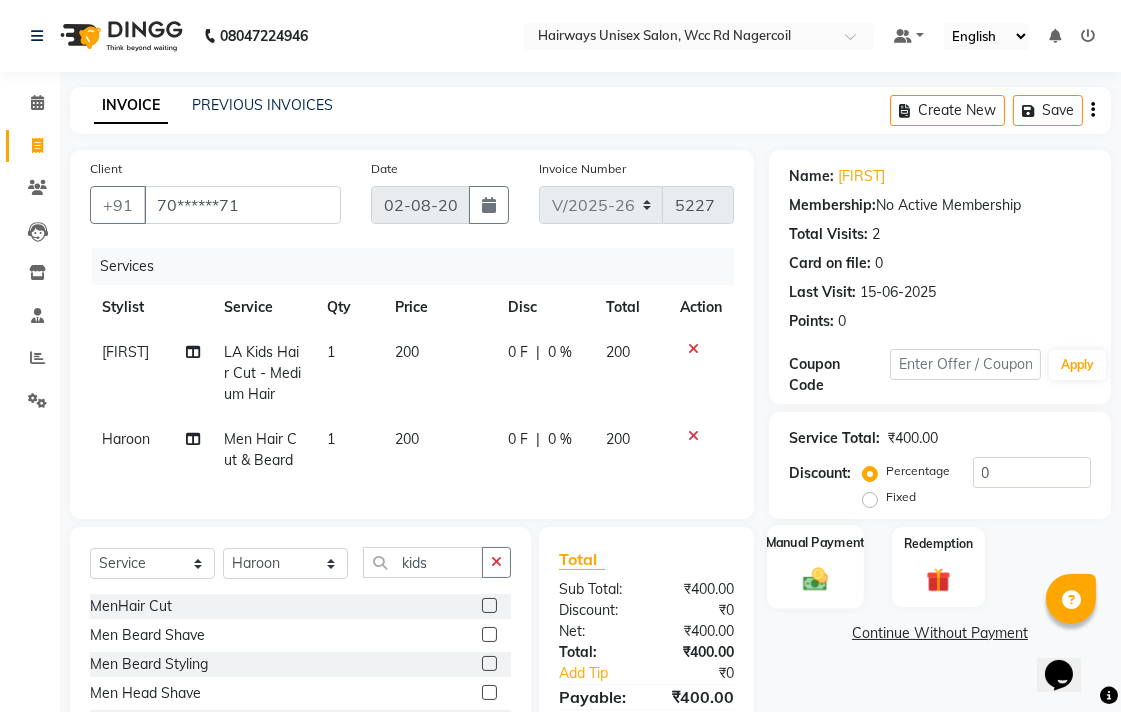 click 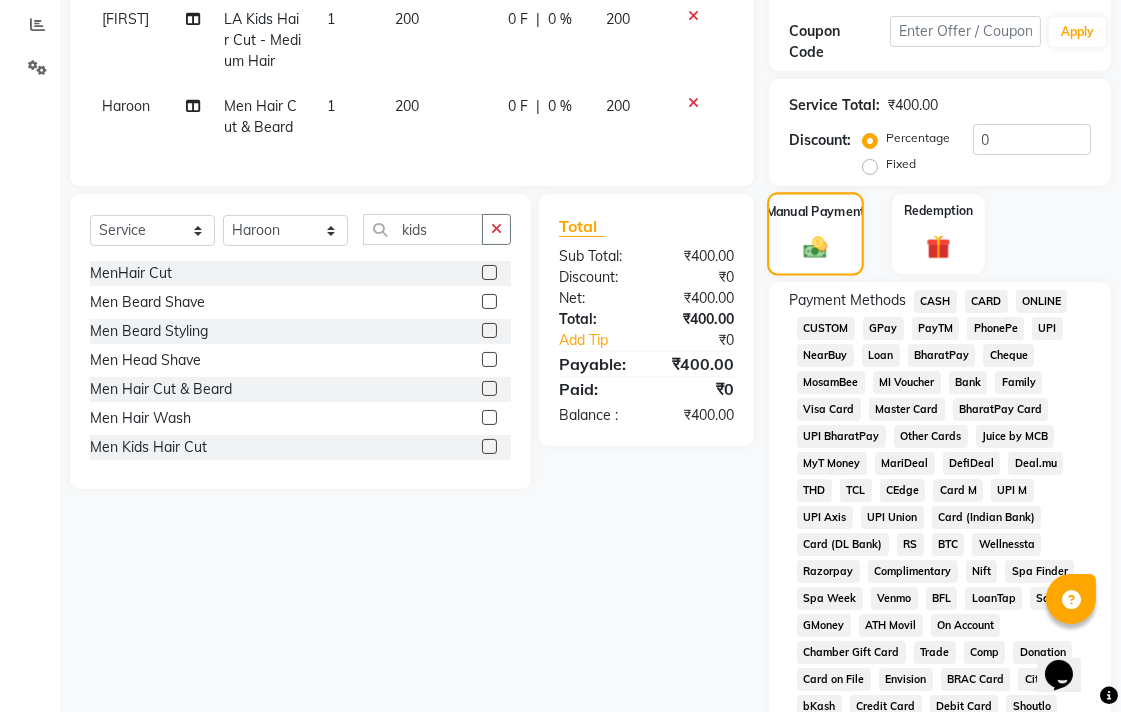 scroll, scrollTop: 444, scrollLeft: 0, axis: vertical 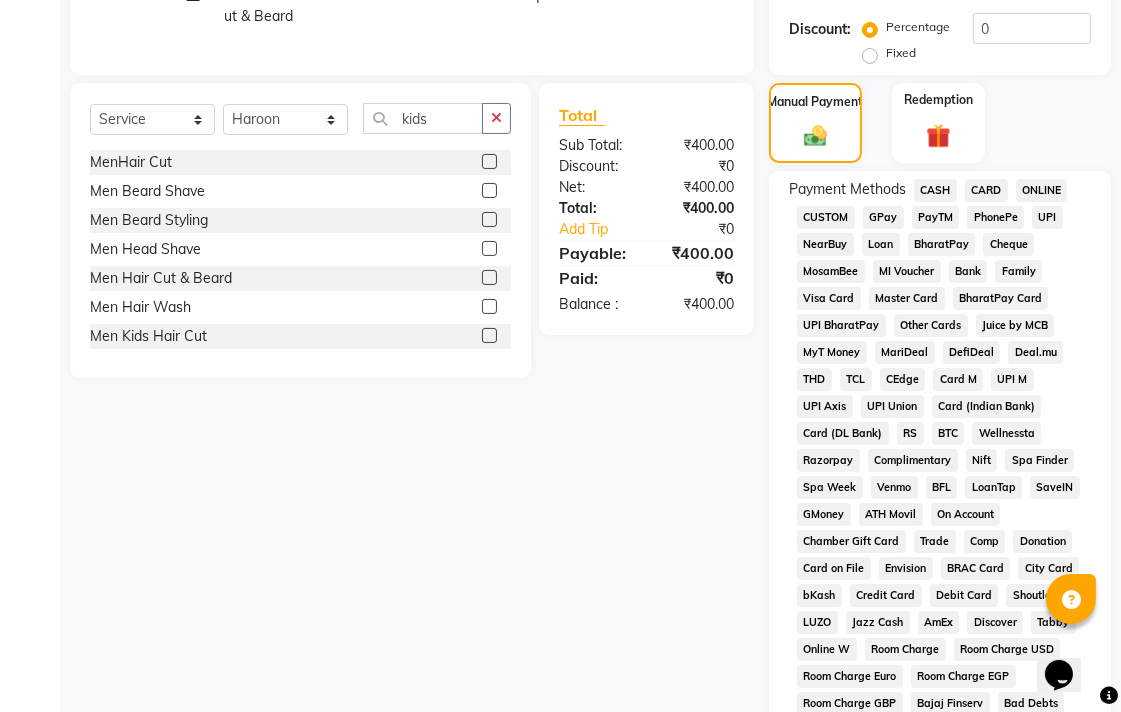 click on "UPI" 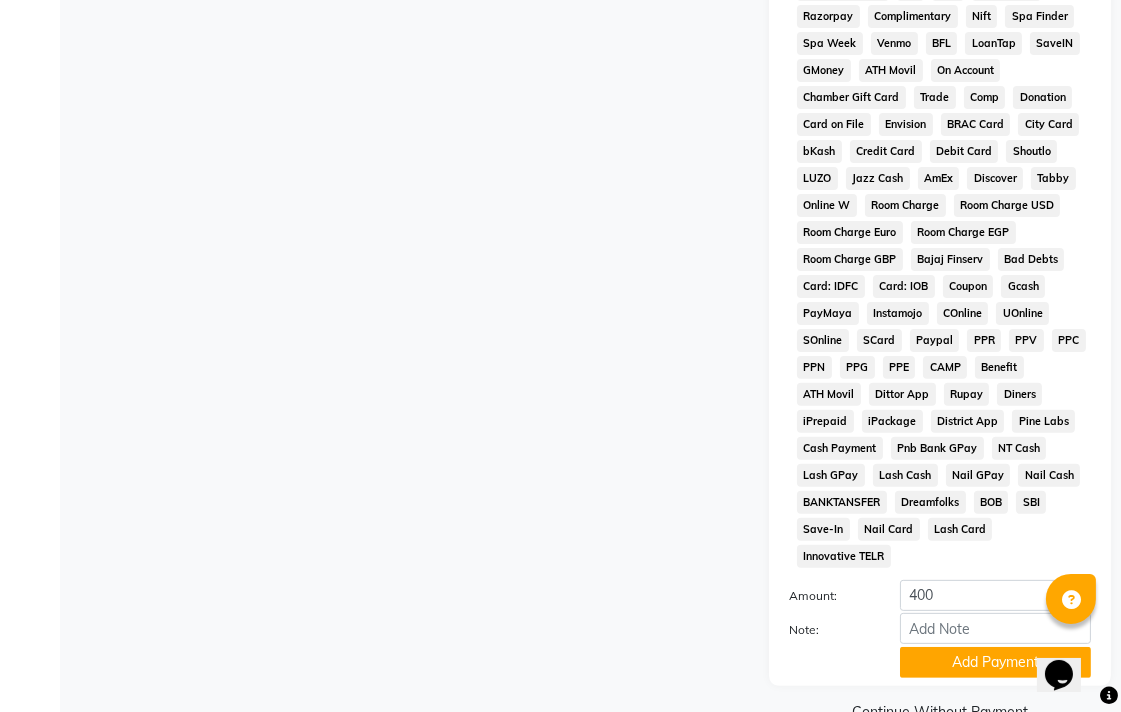 scroll, scrollTop: 913, scrollLeft: 0, axis: vertical 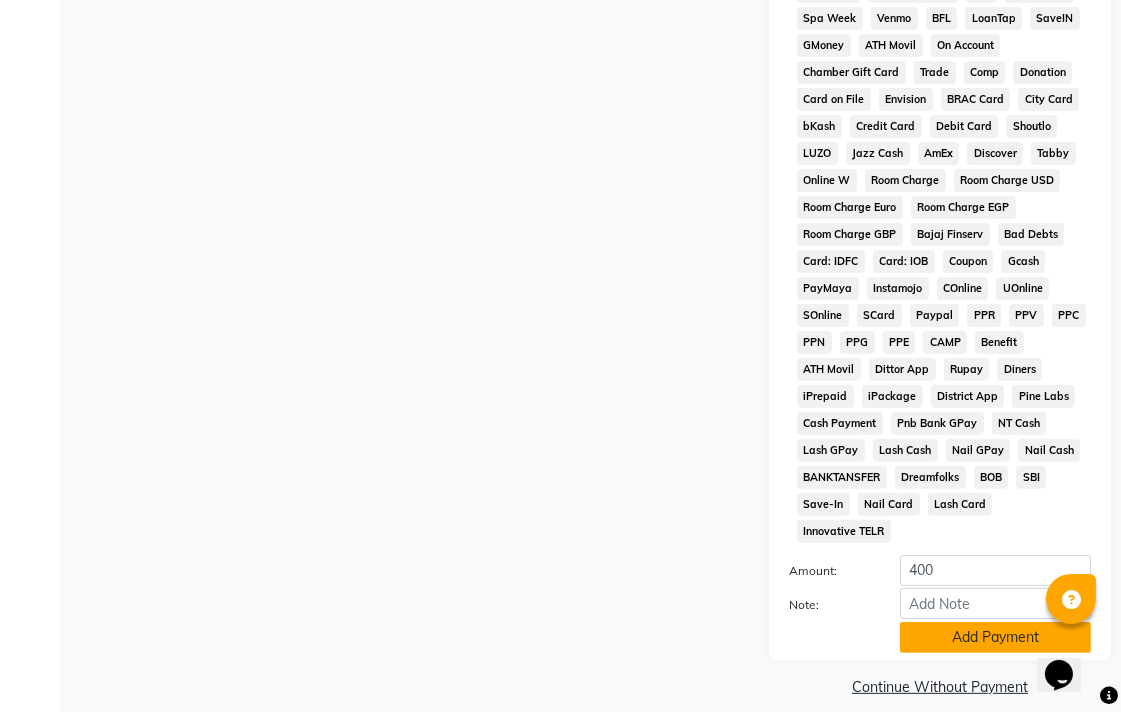 click on "Add Payment" 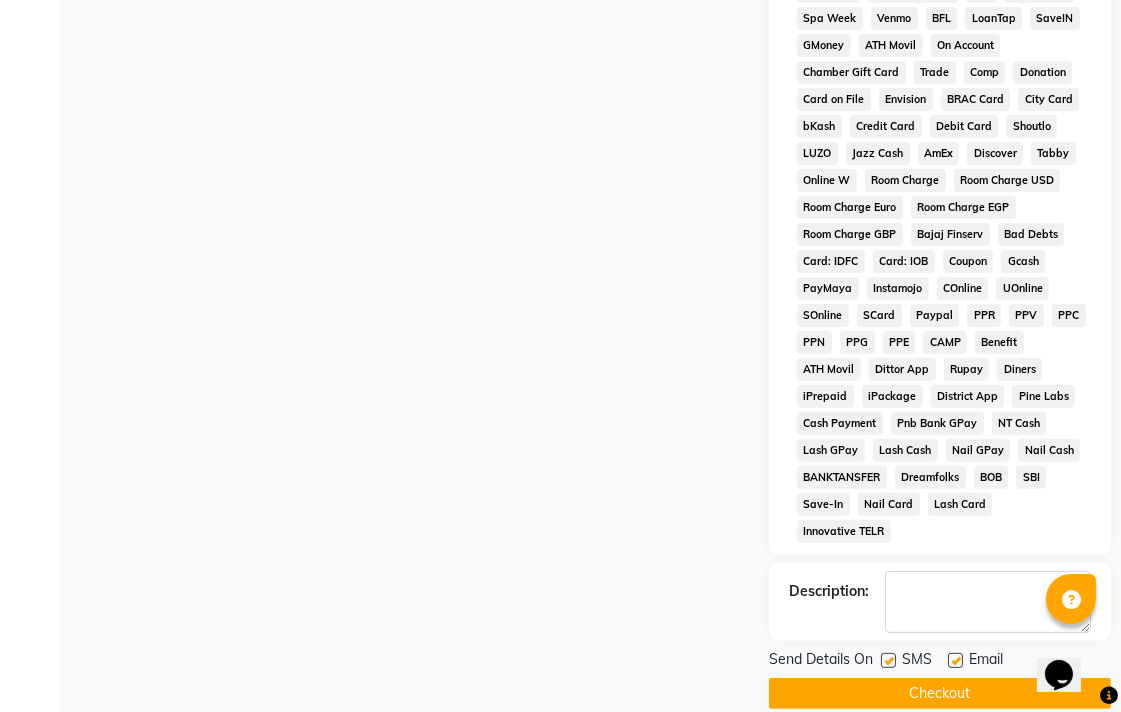 click on "Checkout" 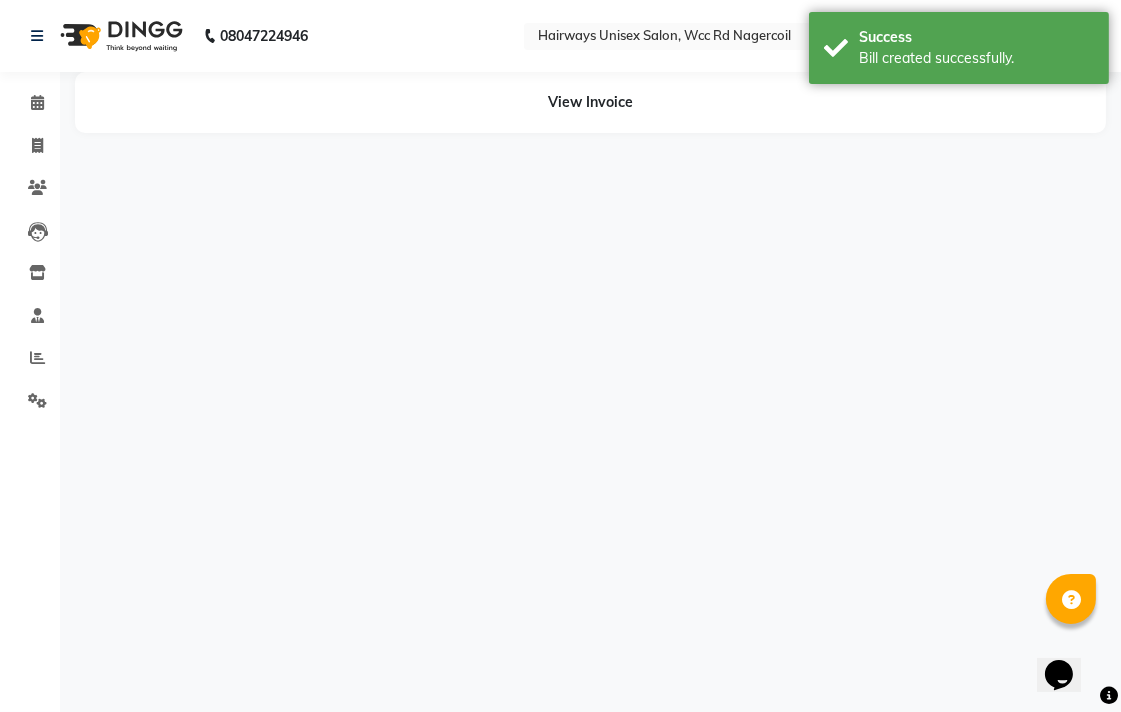 scroll, scrollTop: 0, scrollLeft: 0, axis: both 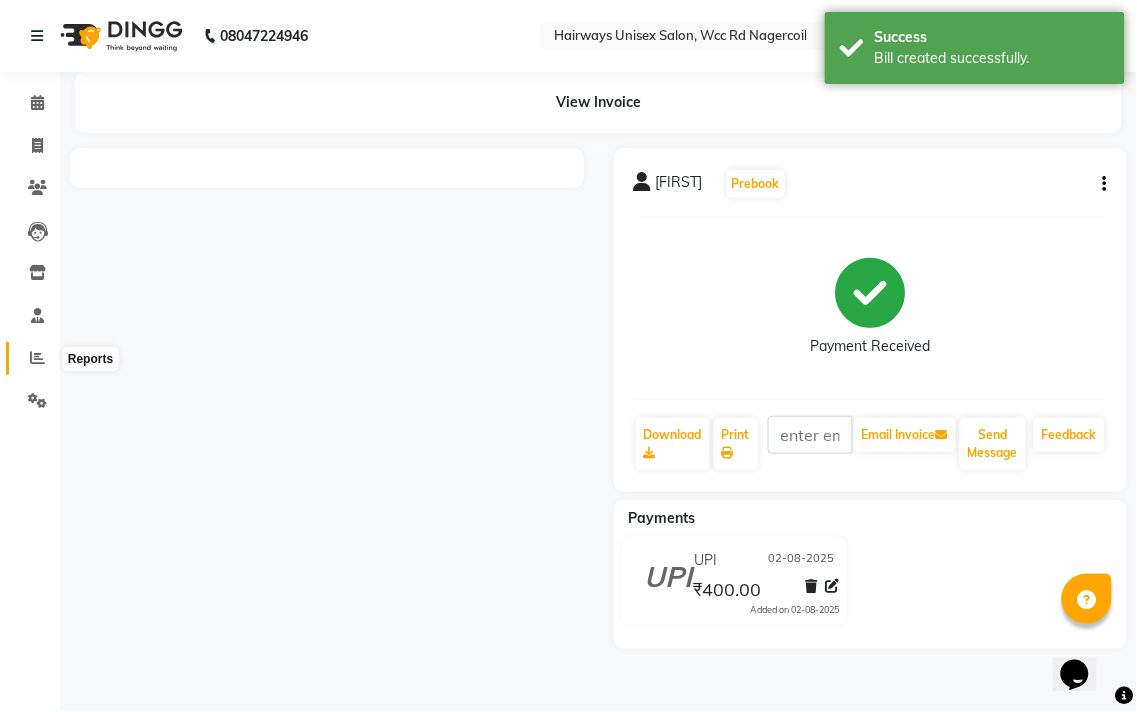 click 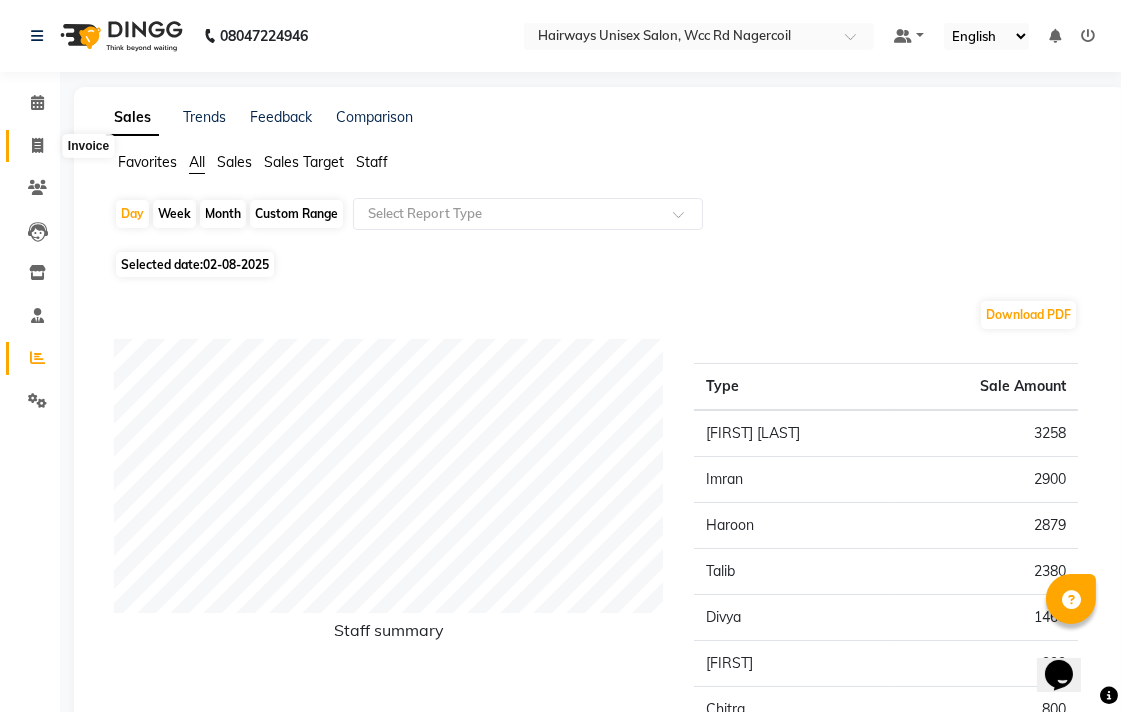 click 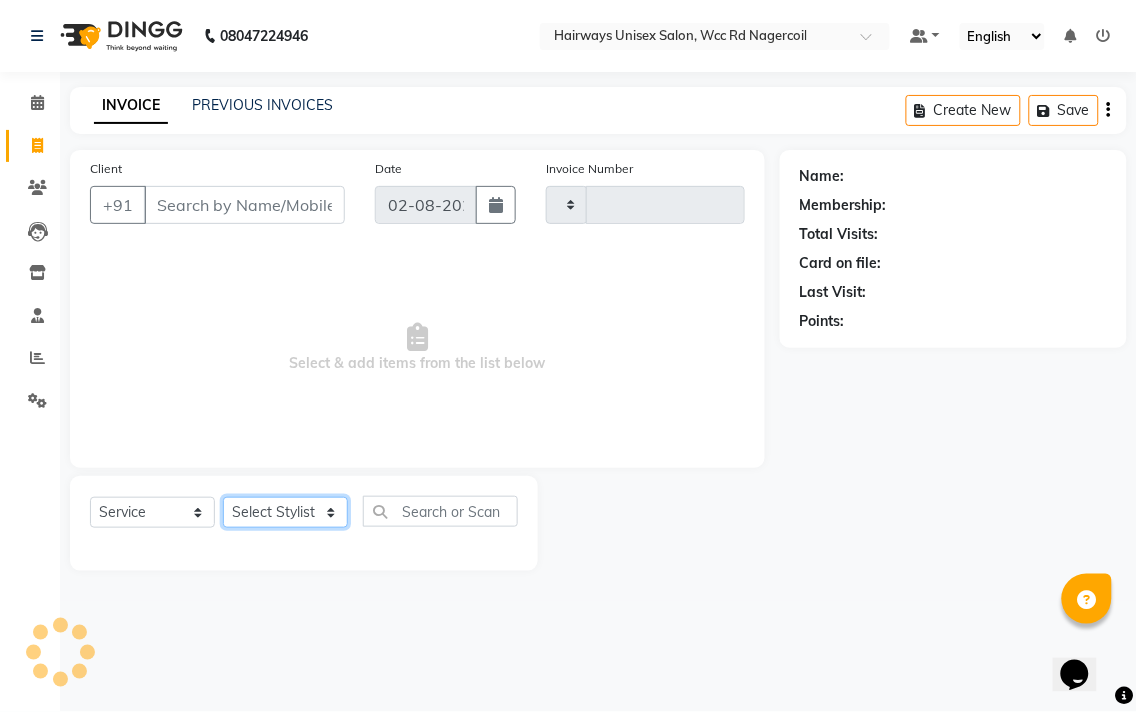 click on "Select Stylist" 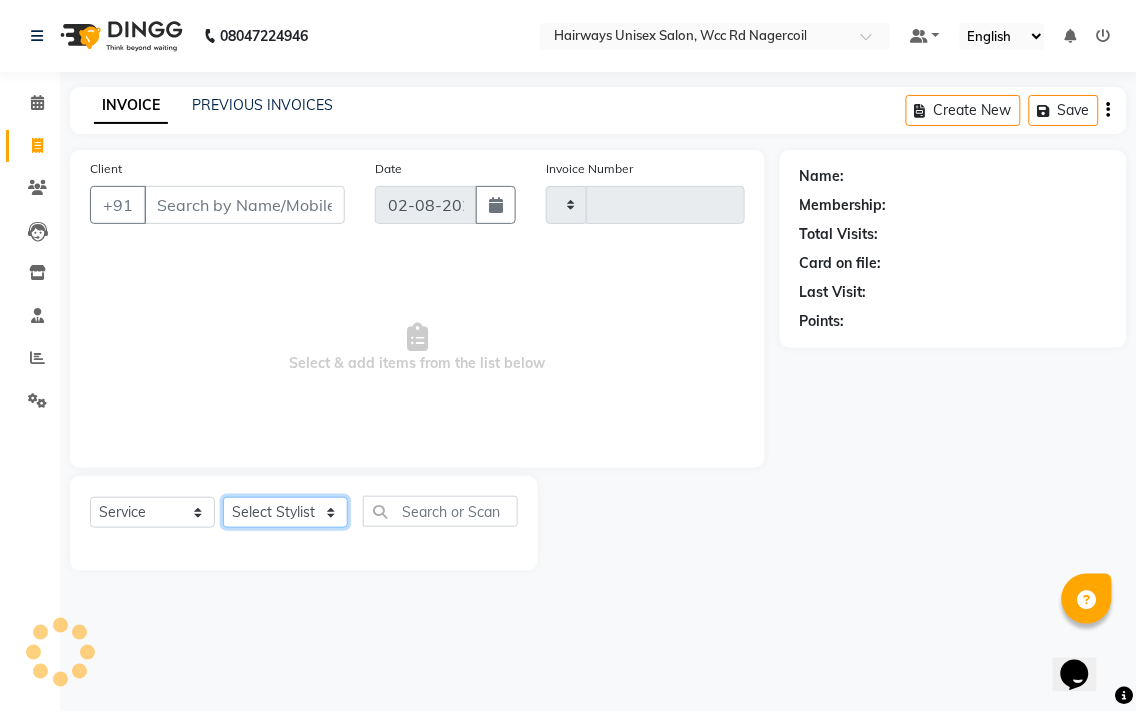 click on "Select Stylist" 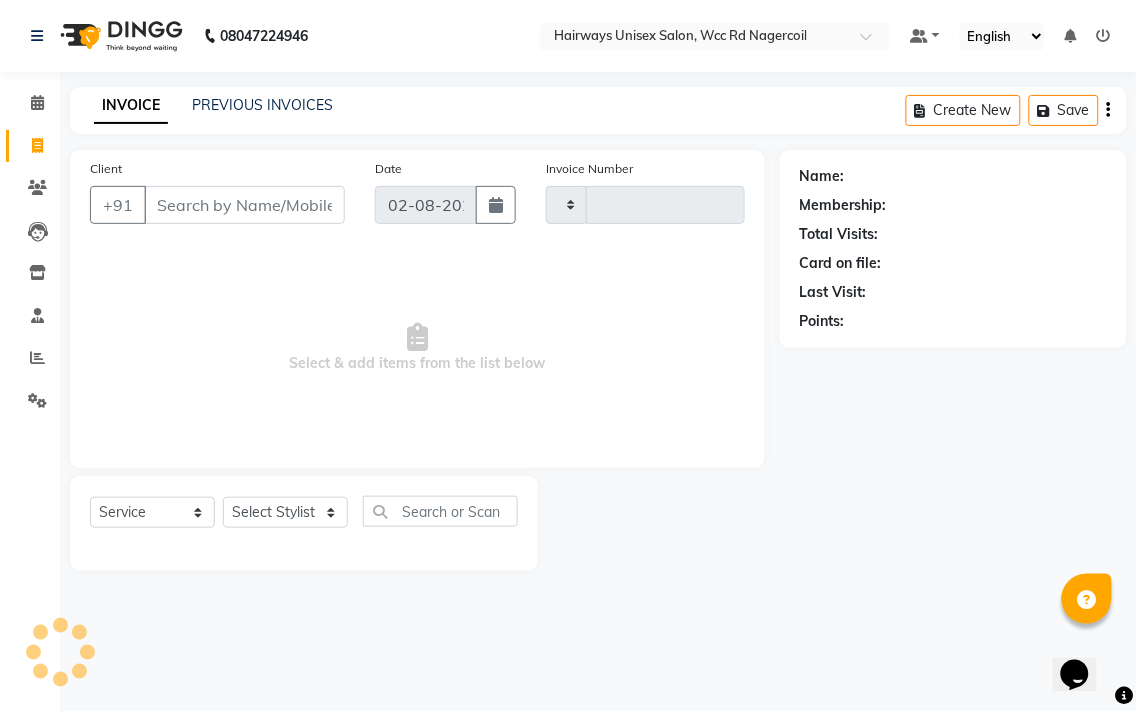 click on "Select  Service  Product  Membership  Package Voucher Prepaid Gift Card  Select Stylist" 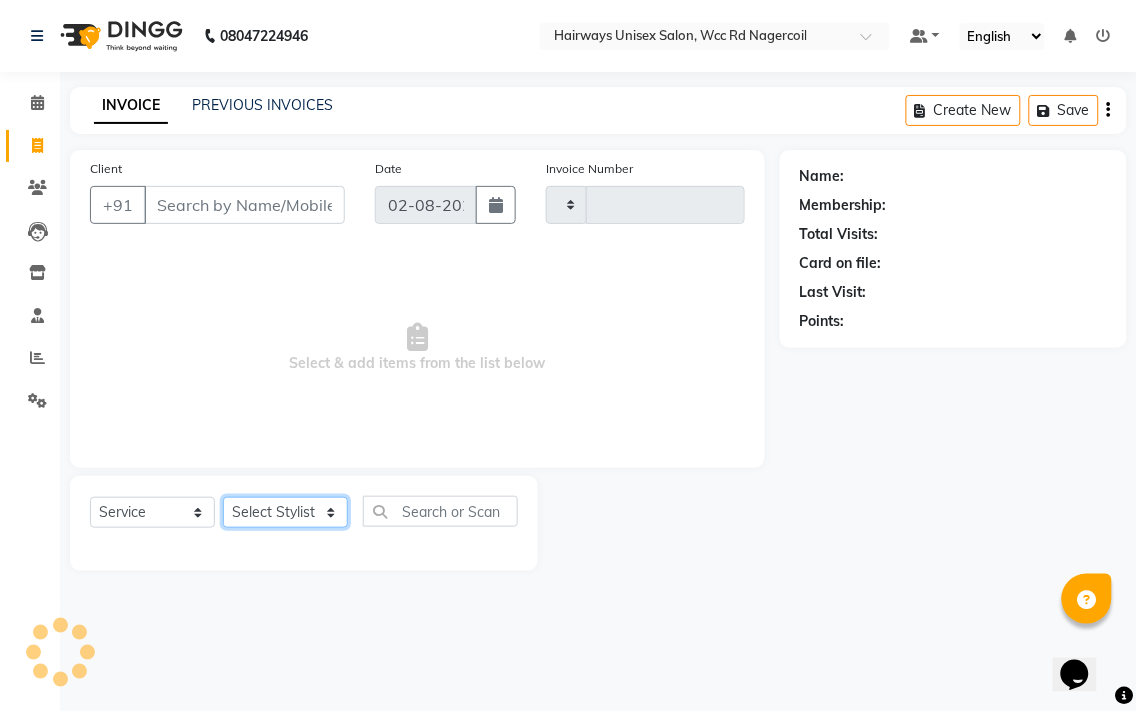 click on "Select Stylist" 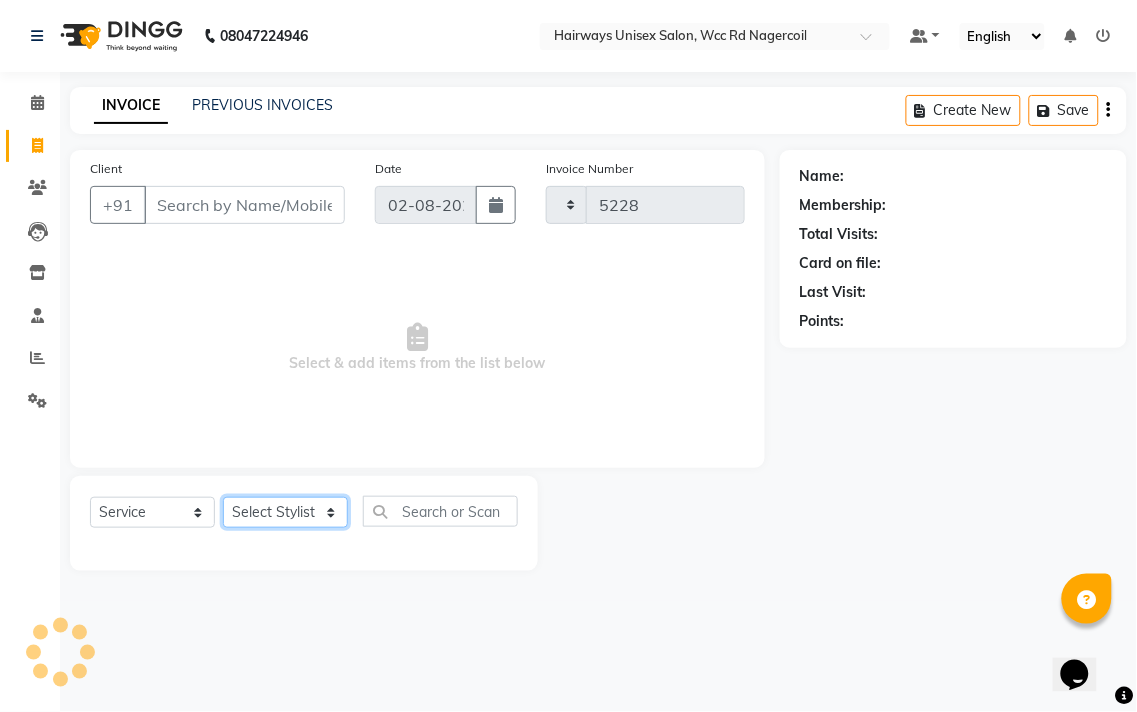 click on "Select Stylist" 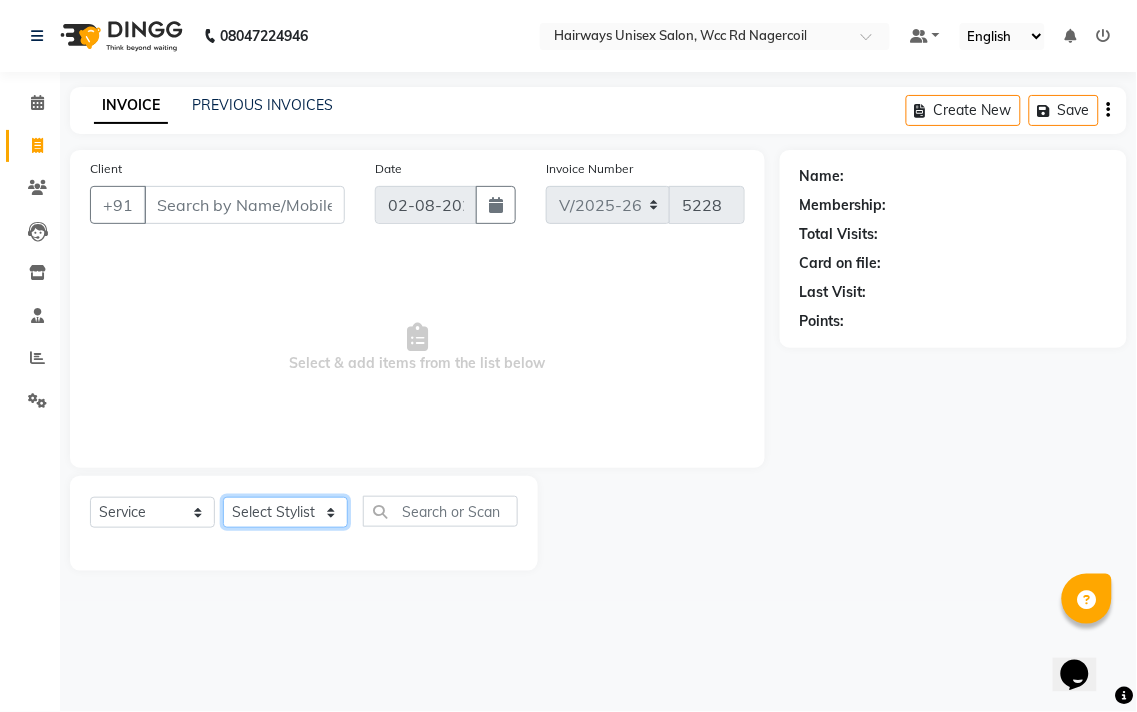 click on "Select Stylist" 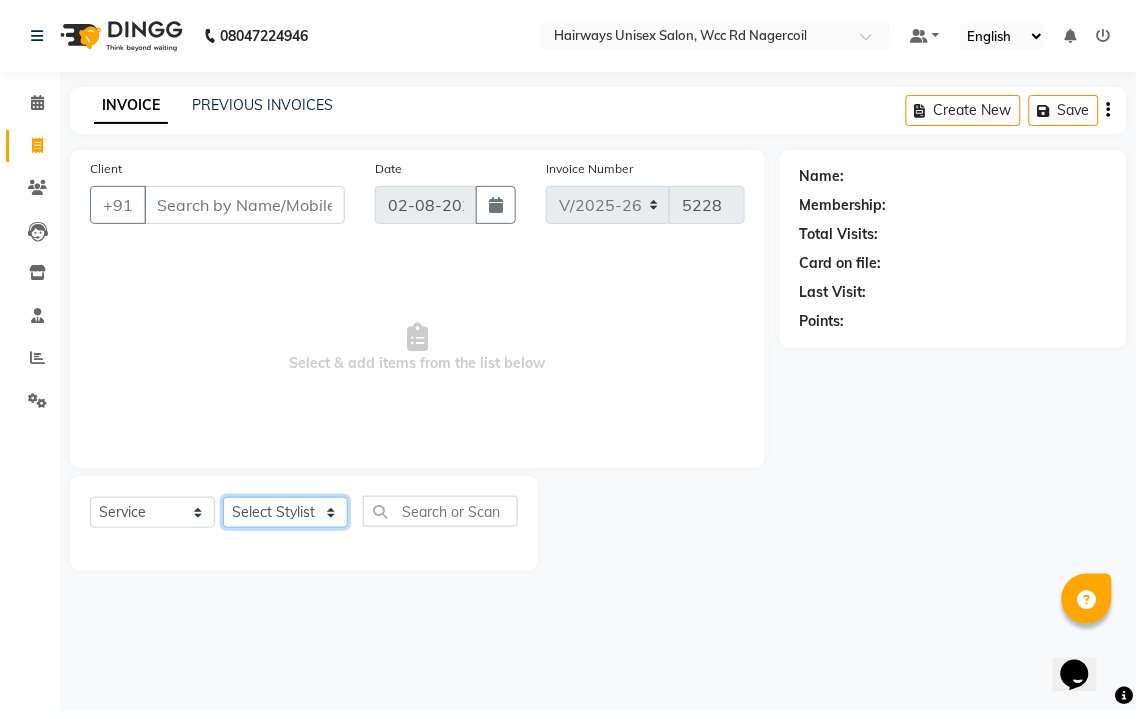 click on "Select Stylist Admin Chitra divya Gokila Haroon Imran Reception Salman Sartaj Khan Talib" 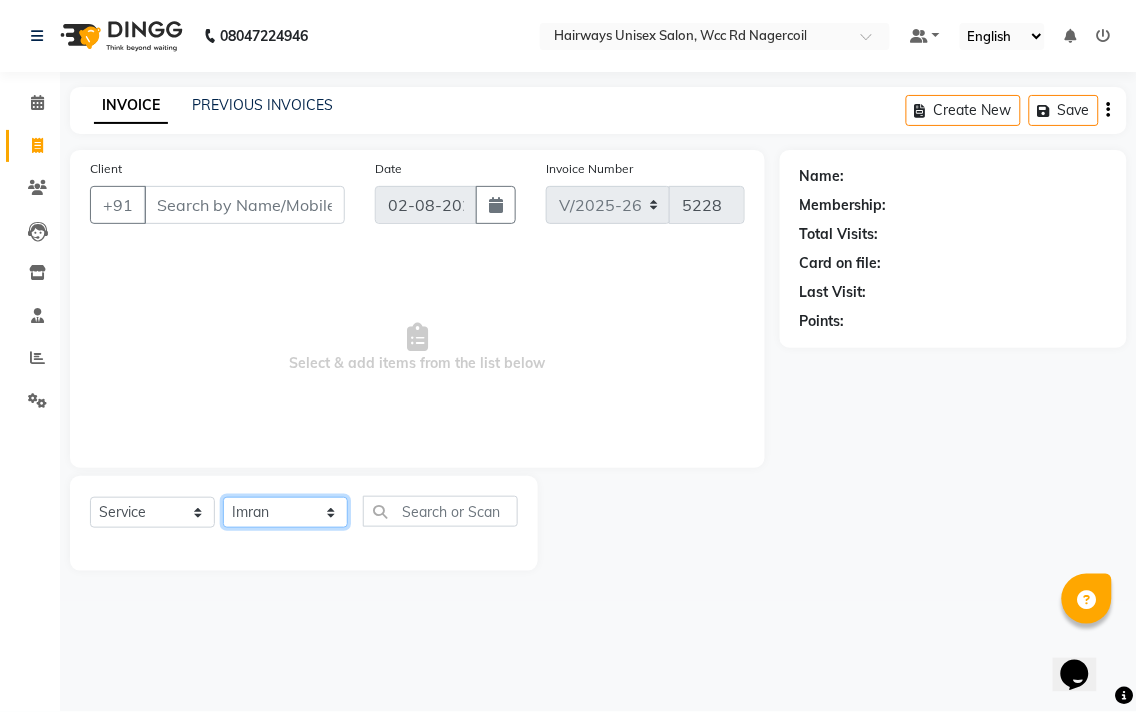 click on "Select Stylist Admin Chitra divya Gokila Haroon Imran Reception Salman Sartaj Khan Talib" 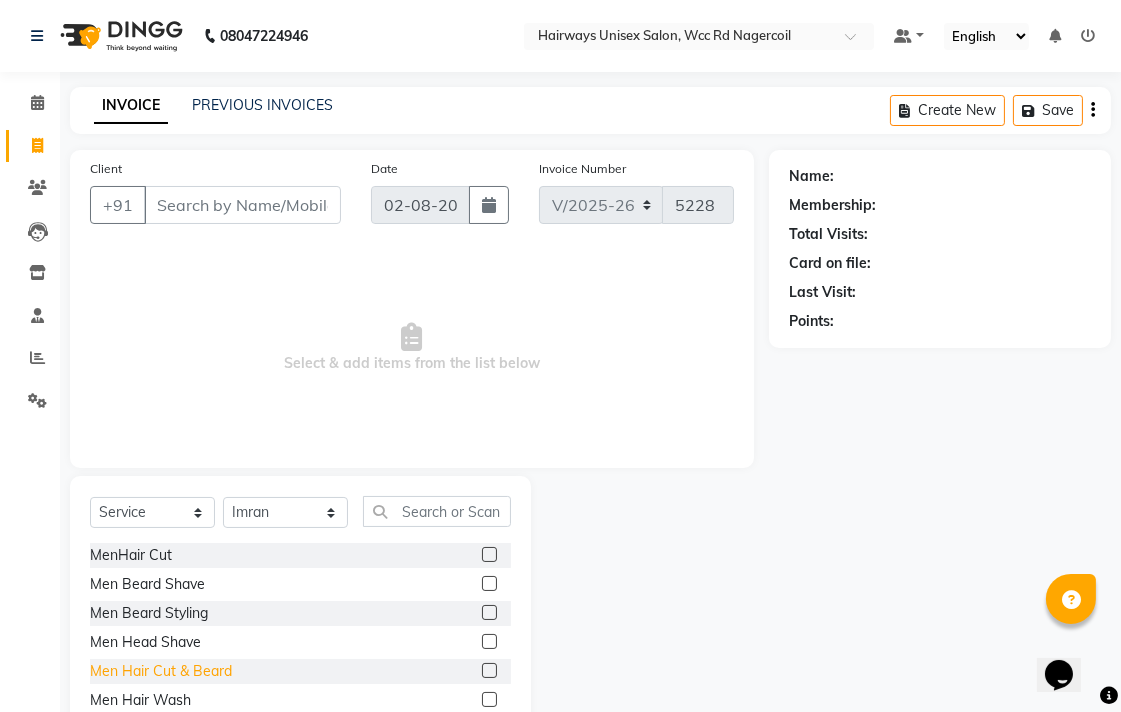 click on "Men Hair Cut & Beard" 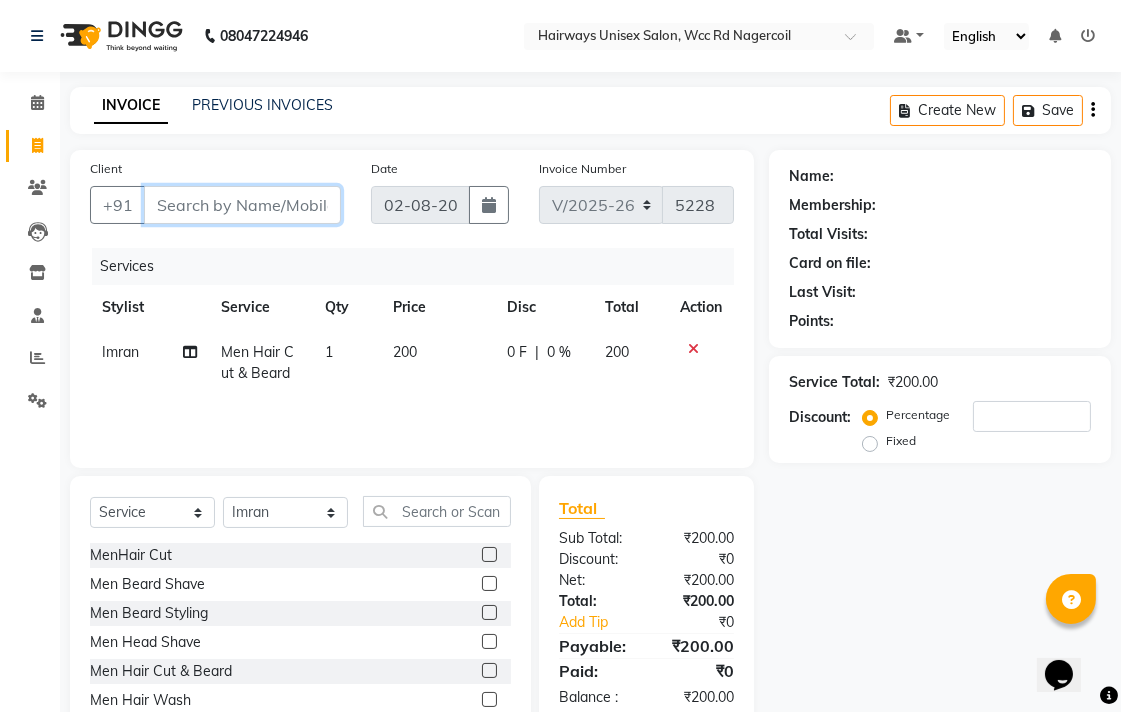 click on "Client" at bounding box center (242, 205) 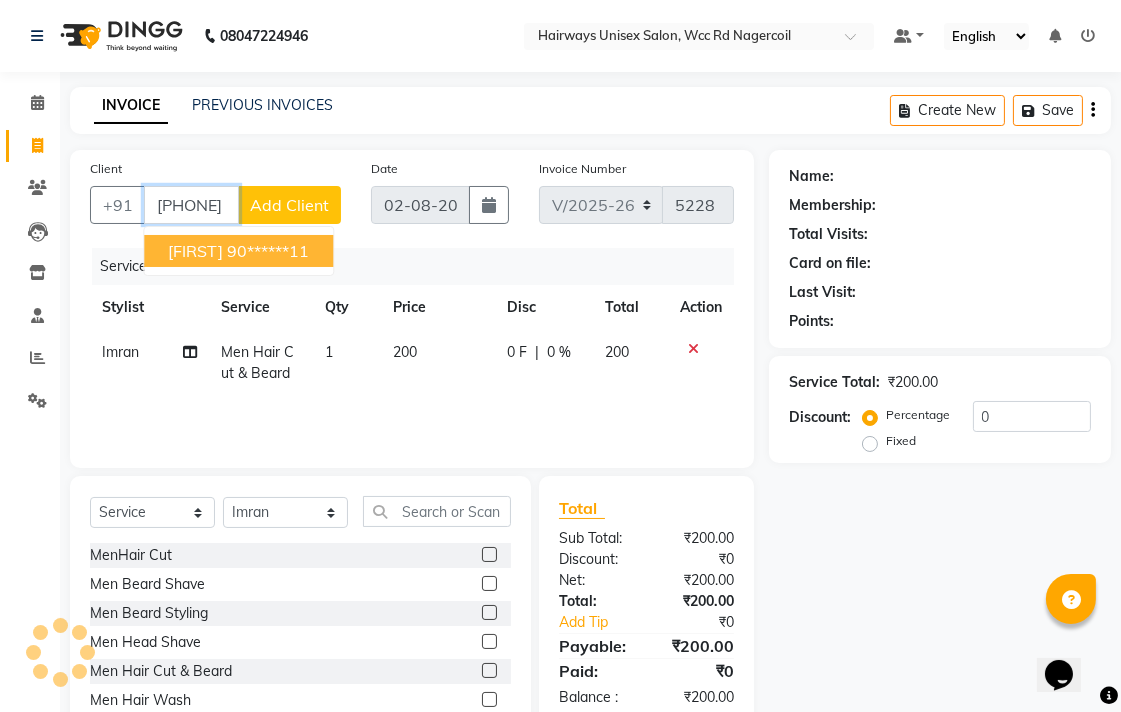 click on "90******11" at bounding box center (268, 251) 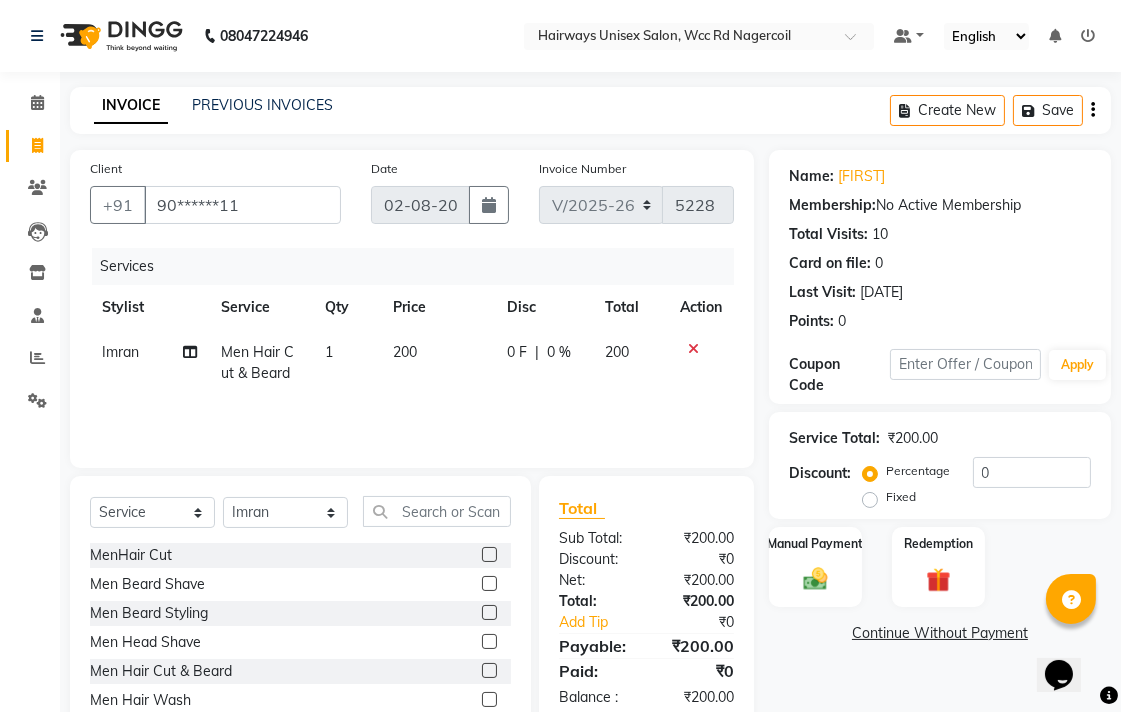 click on "Manual Payment Redemption" 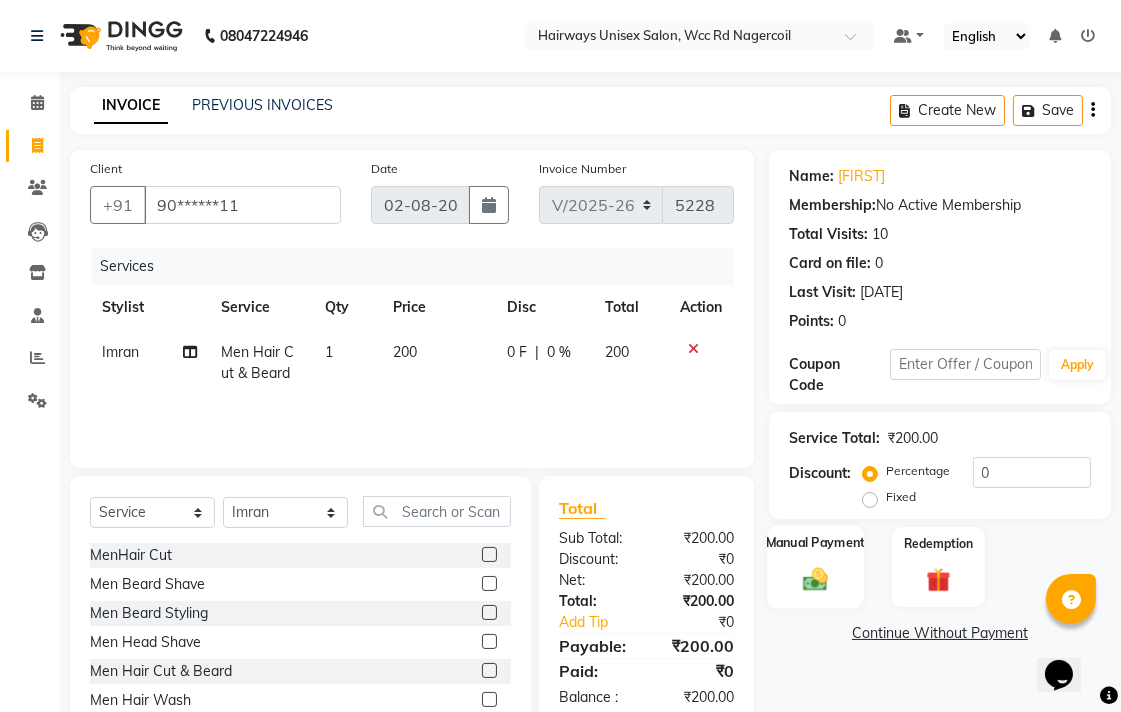 click on "Manual Payment" 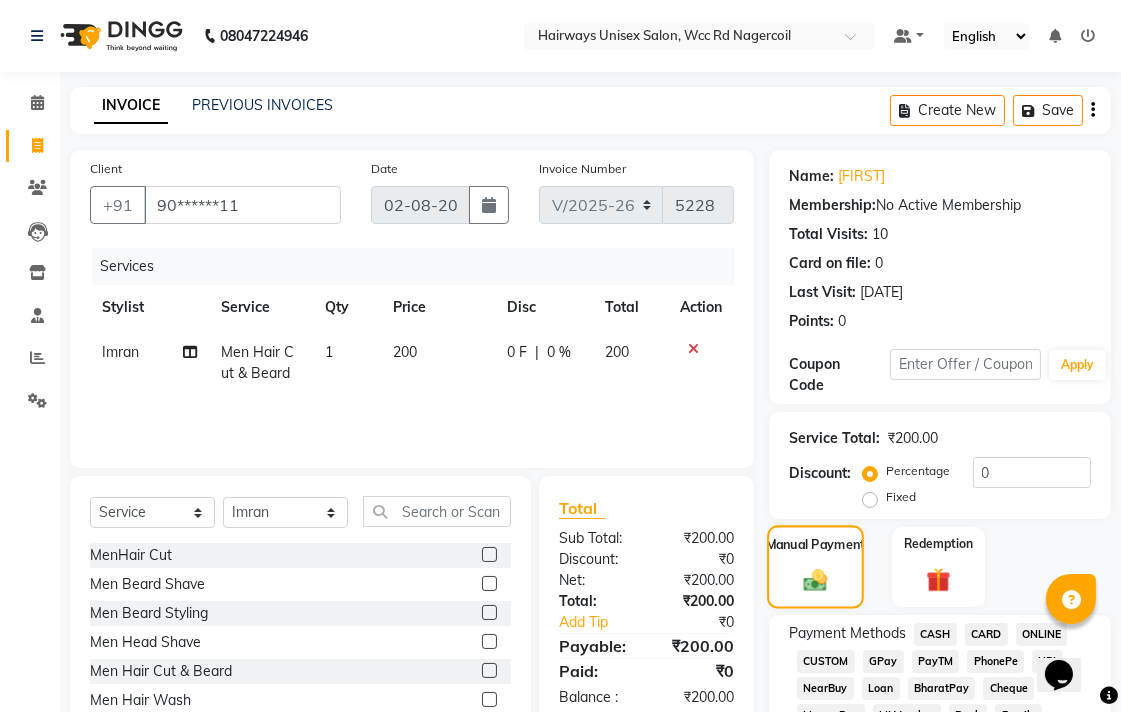 scroll, scrollTop: 555, scrollLeft: 0, axis: vertical 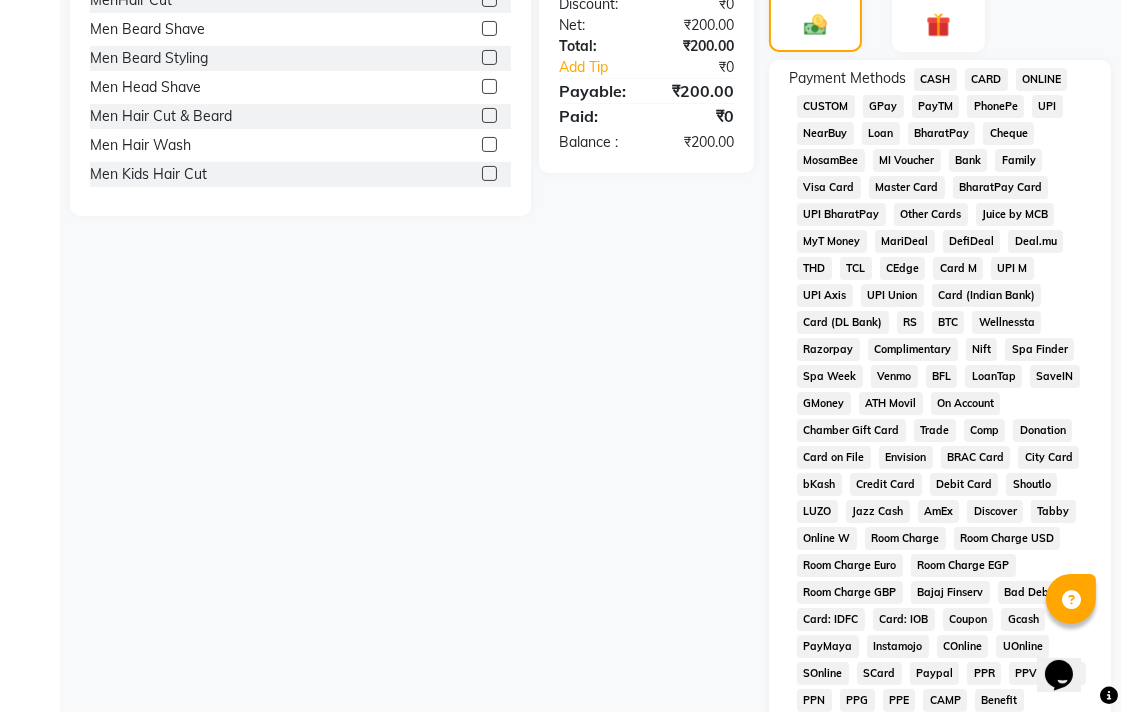 click on "UPI" 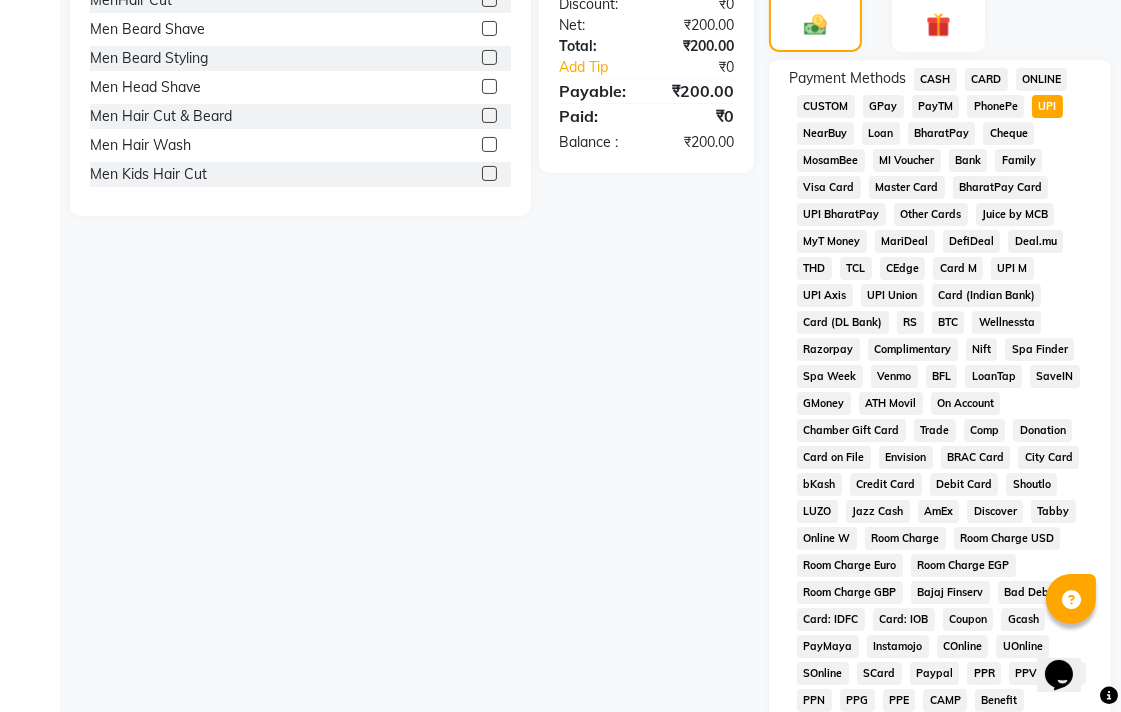 scroll, scrollTop: 913, scrollLeft: 0, axis: vertical 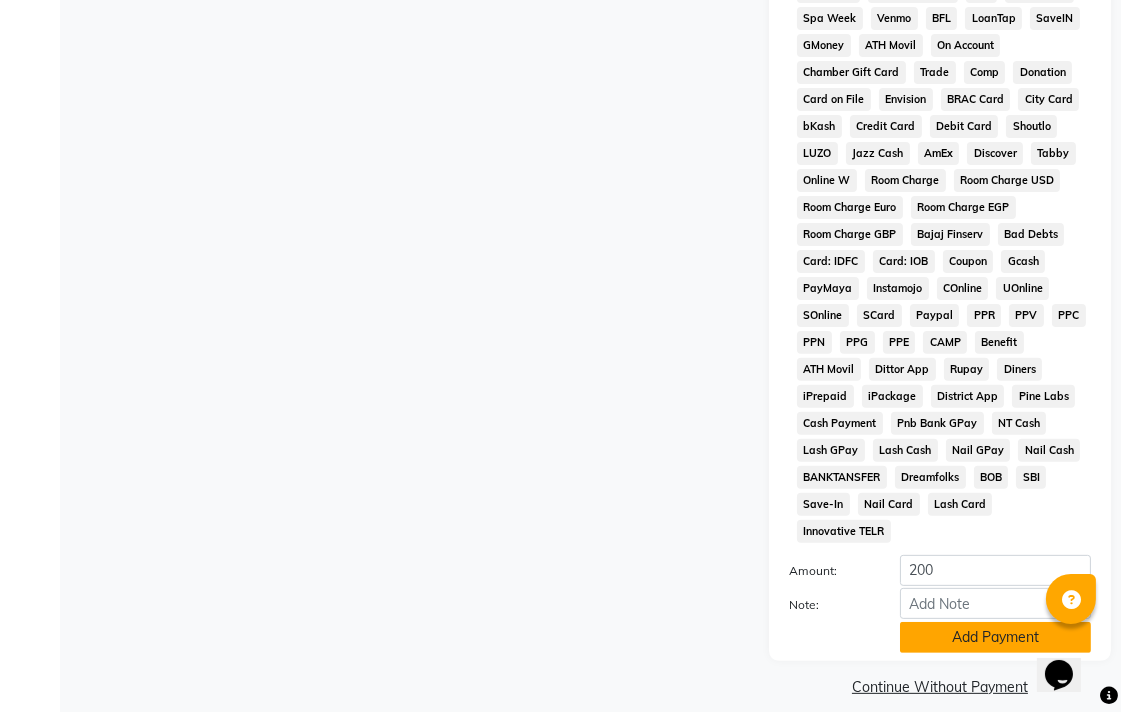 click on "Add Payment" 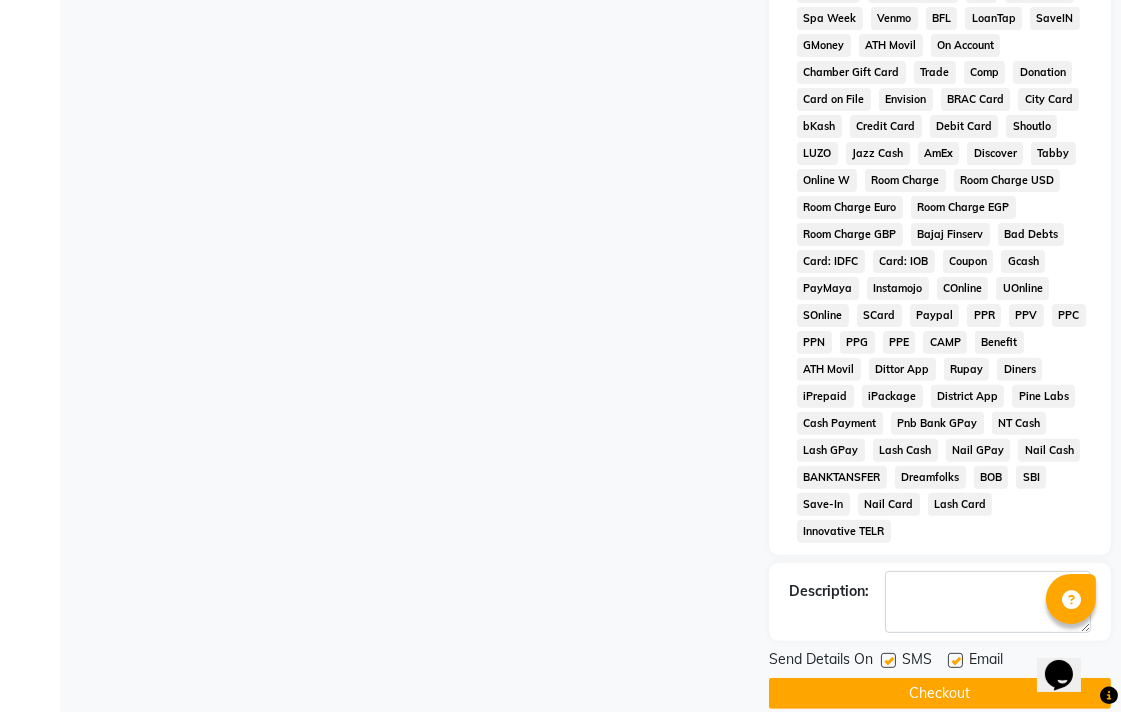 scroll, scrollTop: 921, scrollLeft: 0, axis: vertical 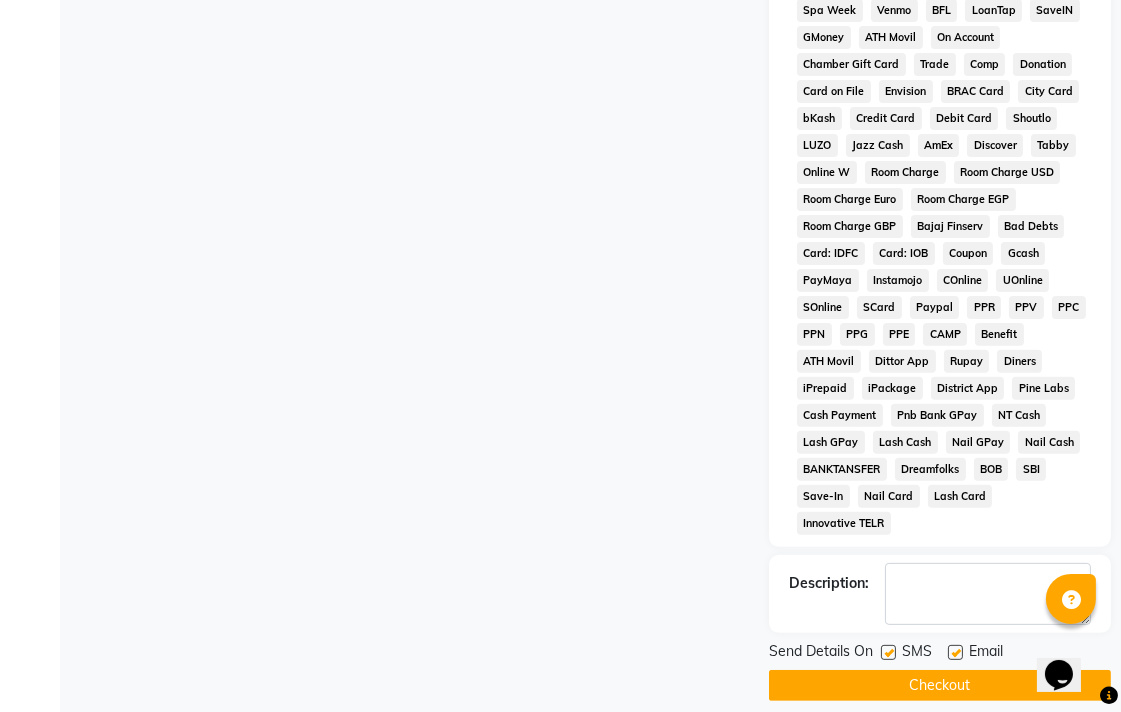 click on "Checkout" 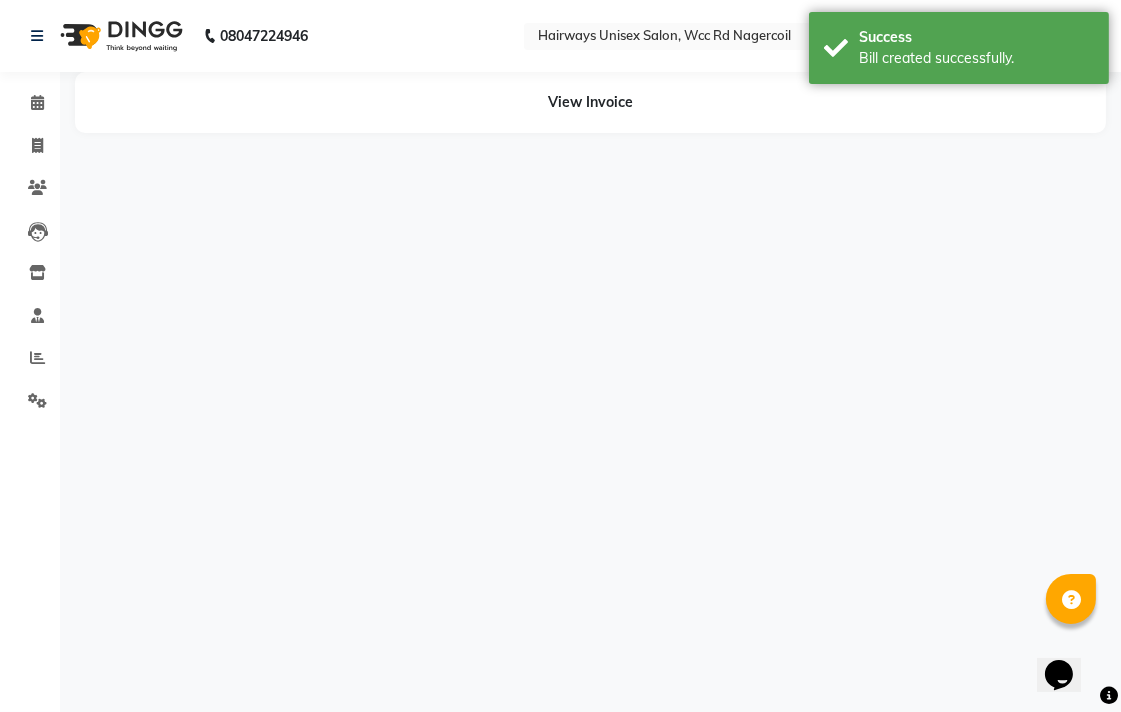 scroll, scrollTop: 0, scrollLeft: 0, axis: both 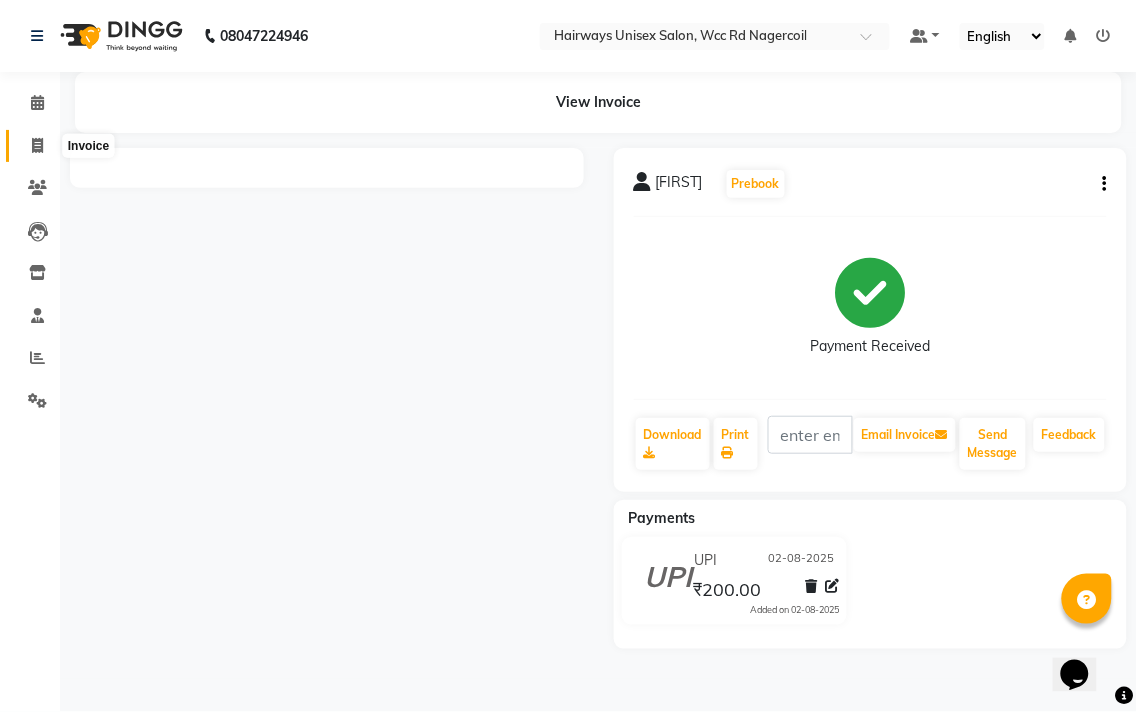 click 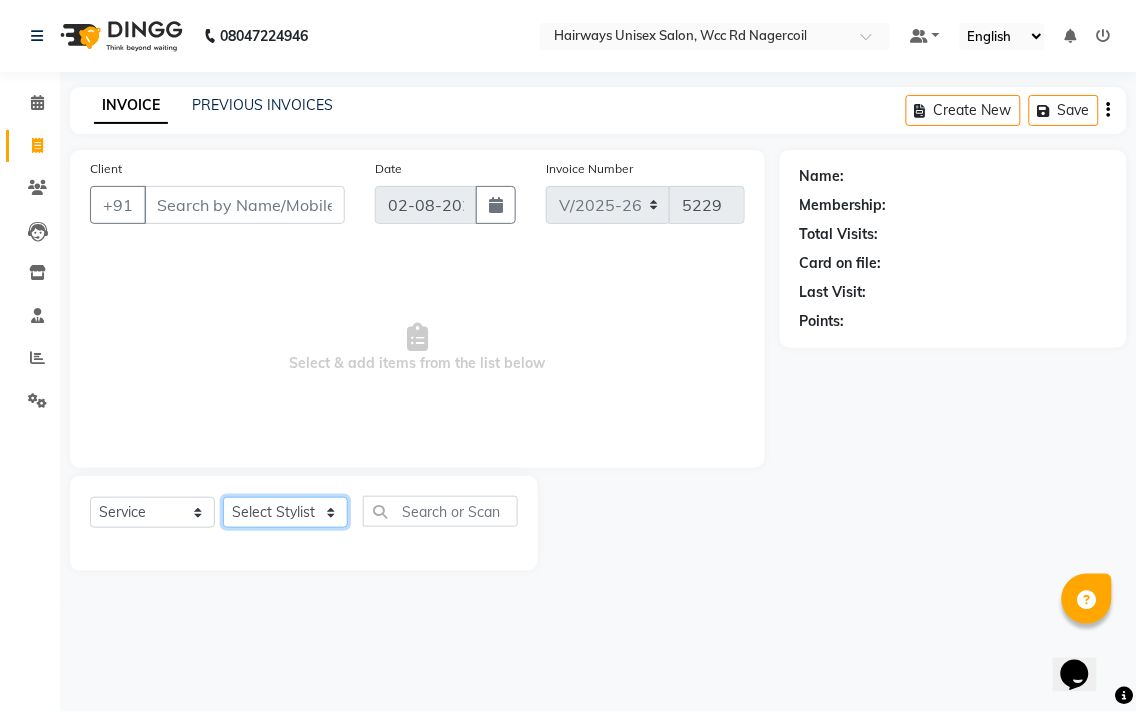 click on "Select Stylist Admin Chitra divya Gokila Haroon Imran Reception Salman Sartaj Khan Talib" 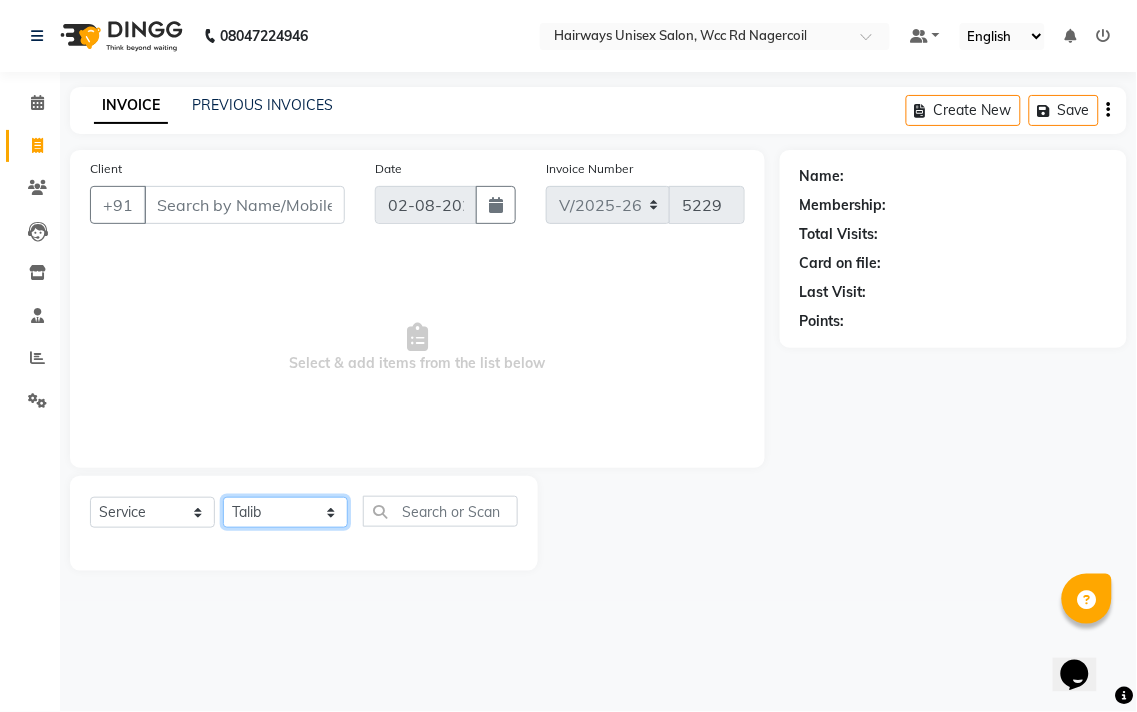 click on "Select Stylist Admin Chitra divya Gokila Haroon Imran Reception Salman Sartaj Khan Talib" 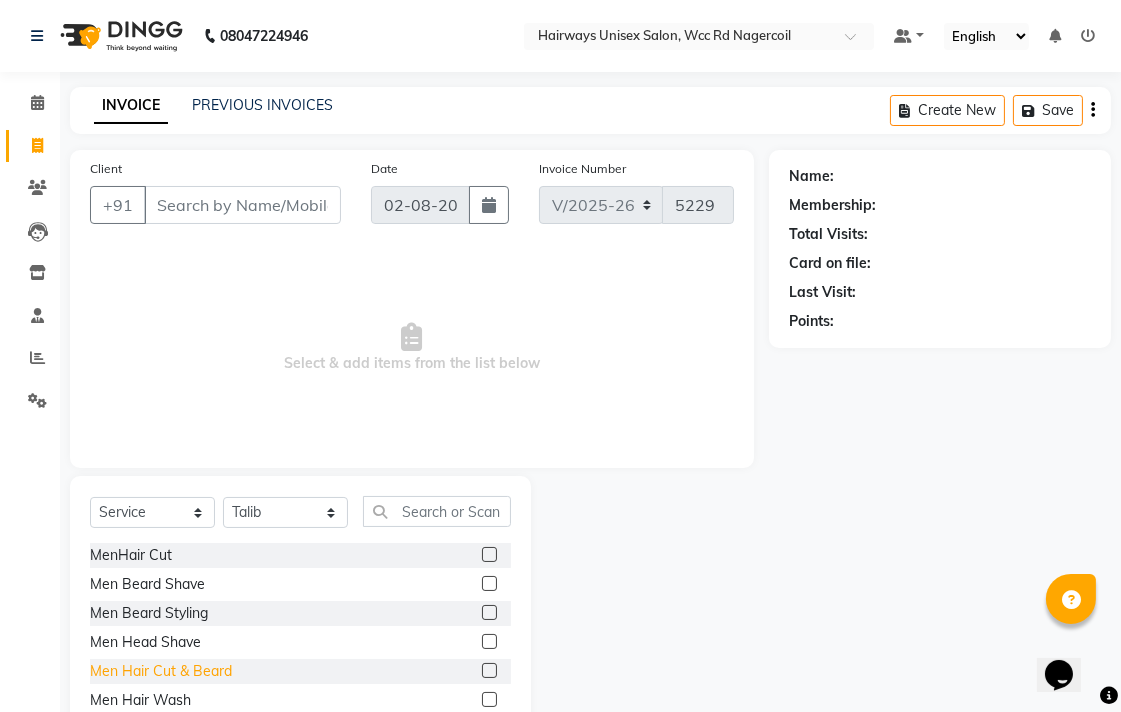 click on "Men Hair Cut & Beard" 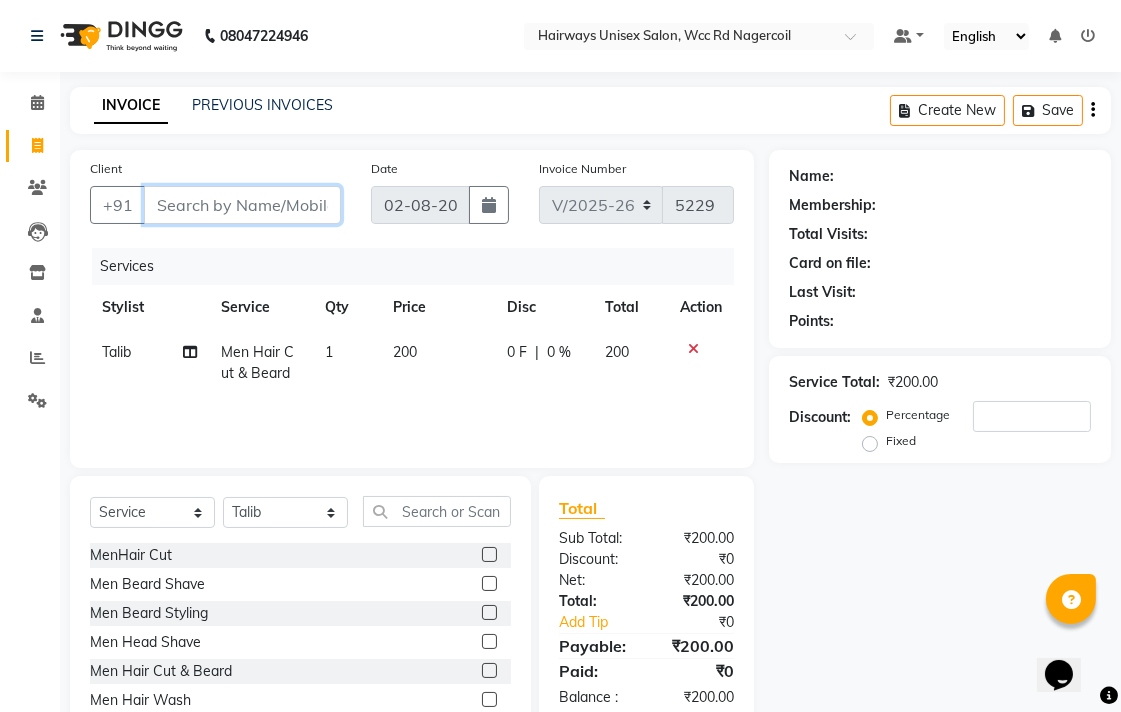 click on "Client" at bounding box center (242, 205) 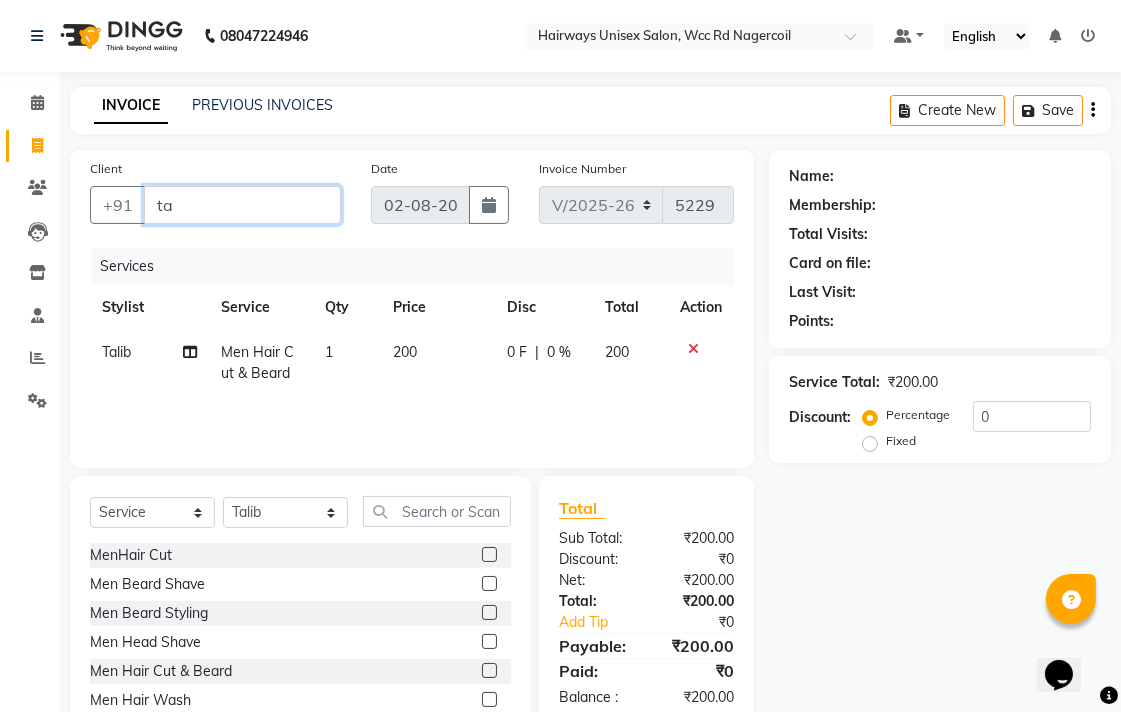 click on "ta" at bounding box center (242, 205) 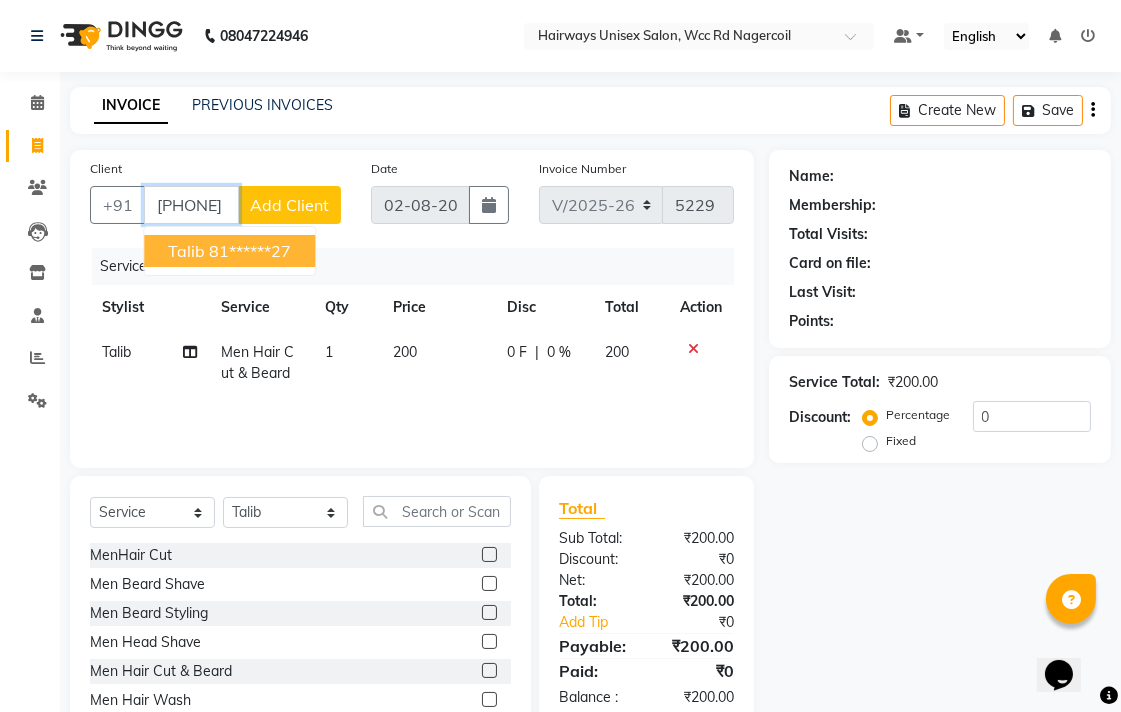click on "talib  81******27" at bounding box center [229, 251] 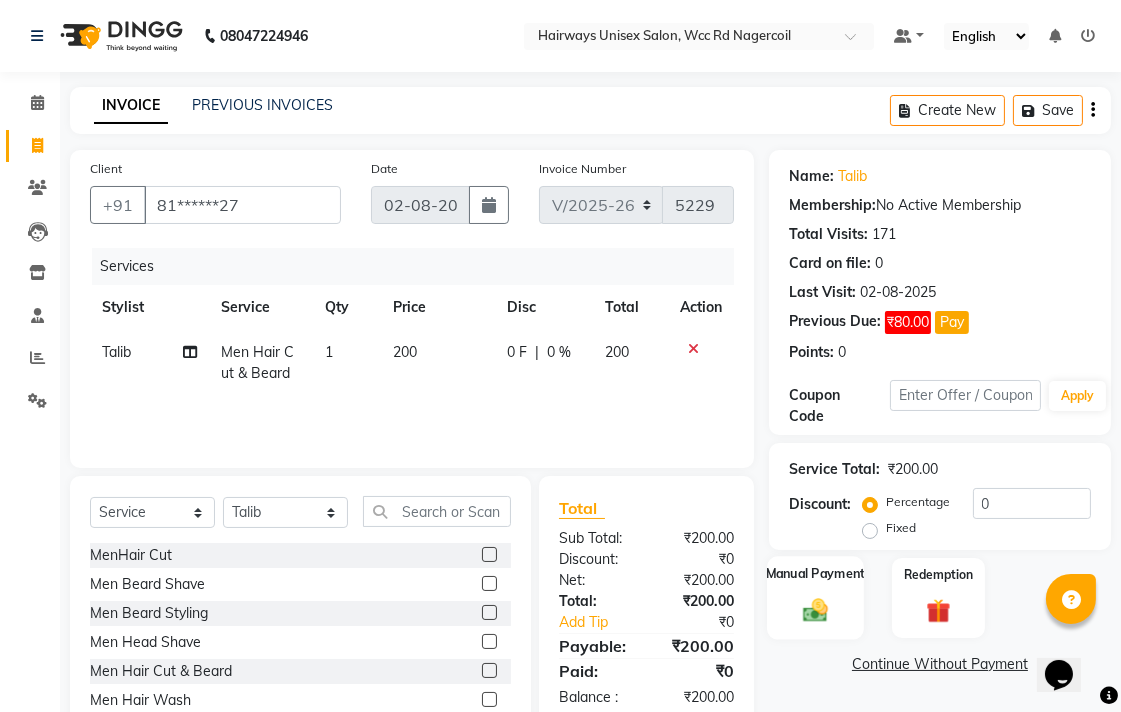 click on "Manual Payment" 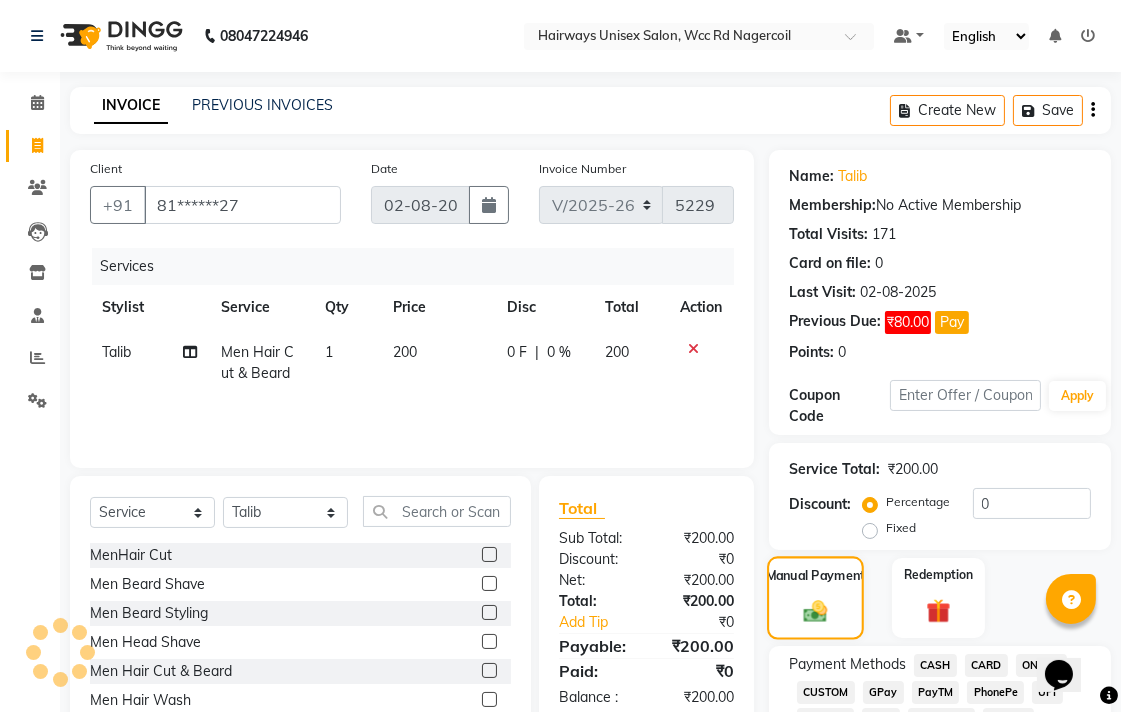 scroll, scrollTop: 444, scrollLeft: 0, axis: vertical 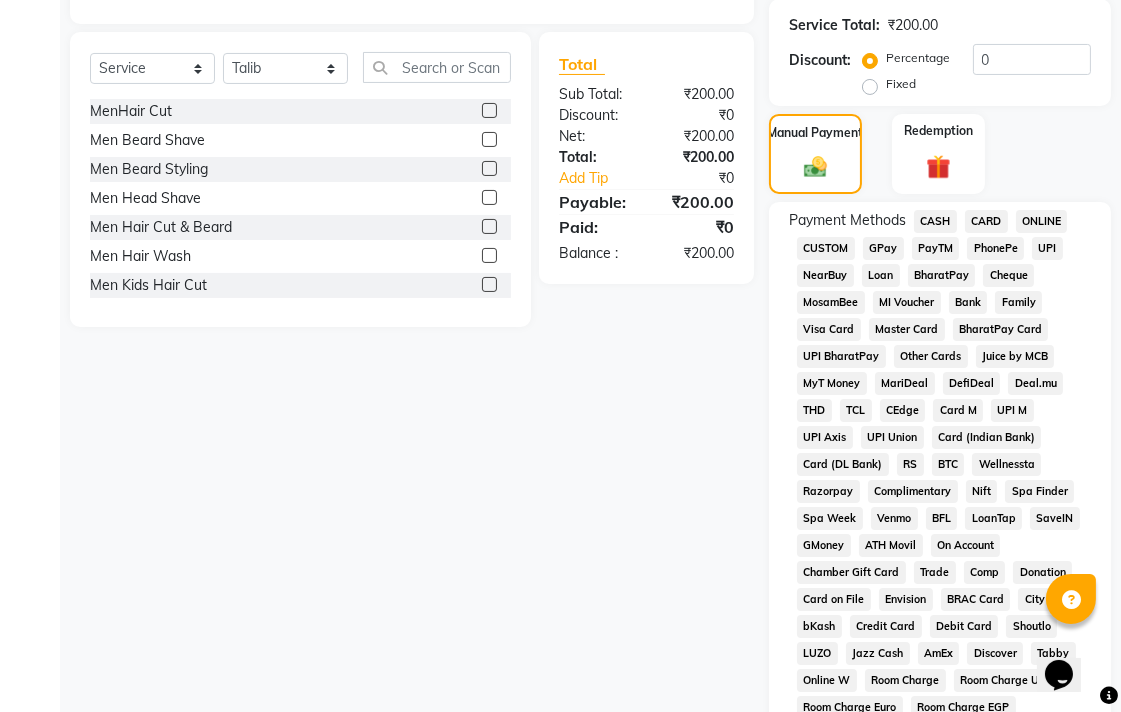 click on "ONLINE" 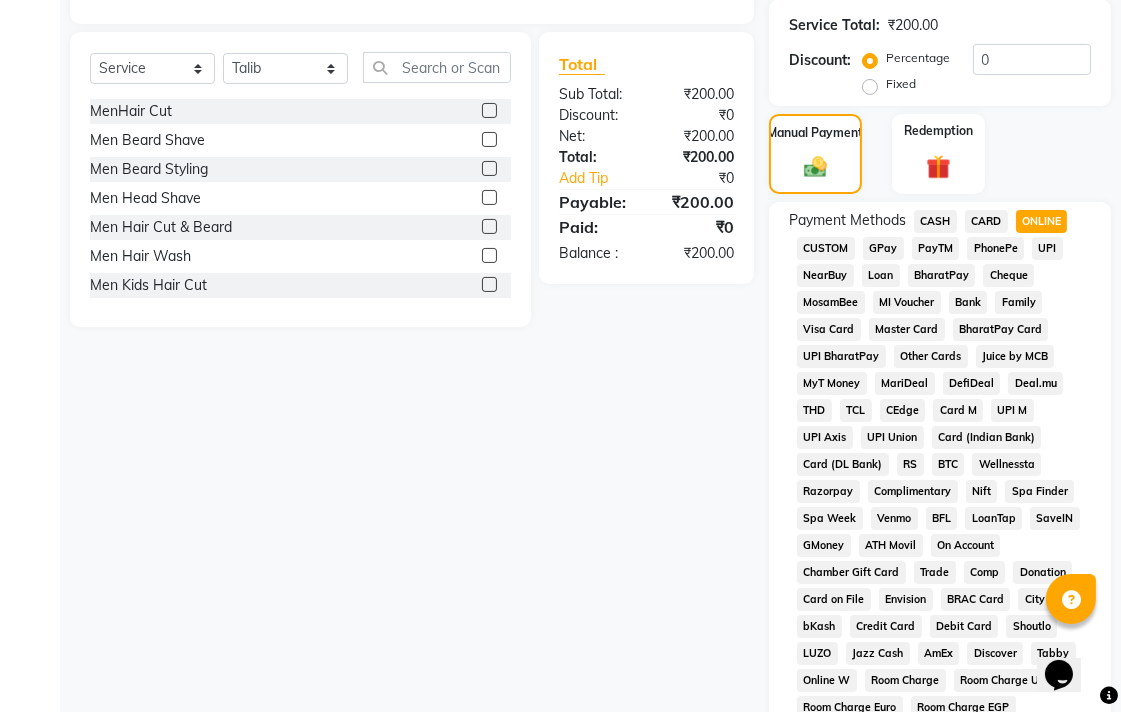 scroll, scrollTop: 945, scrollLeft: 0, axis: vertical 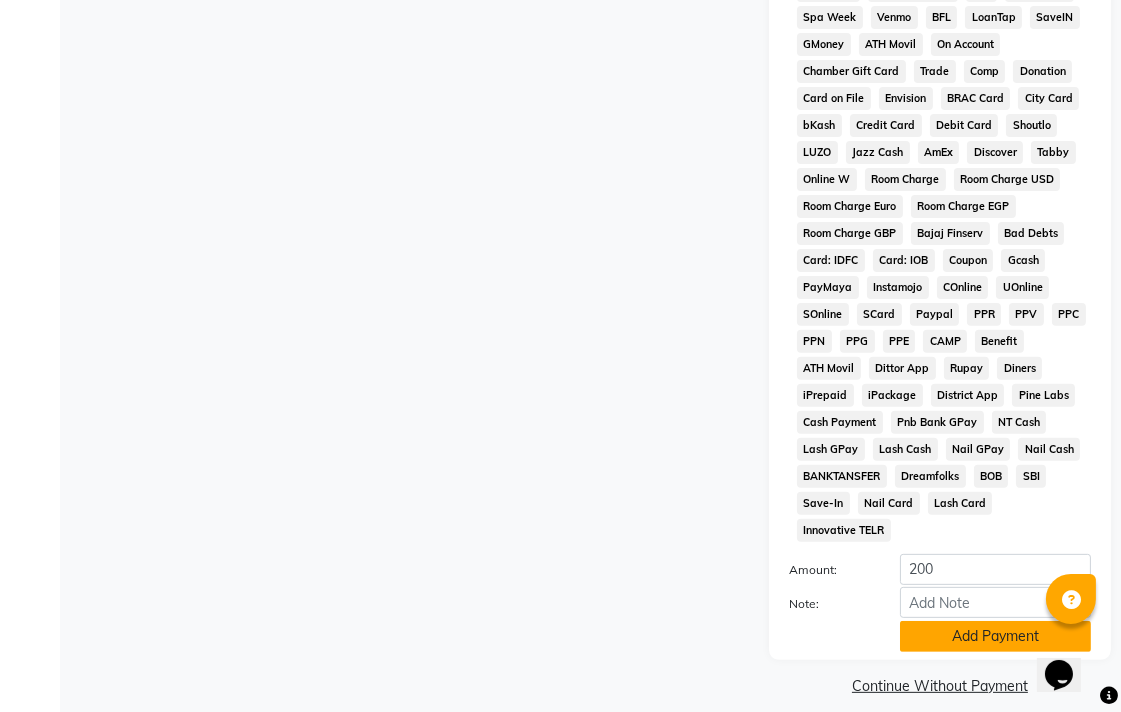 click on "Add Payment" 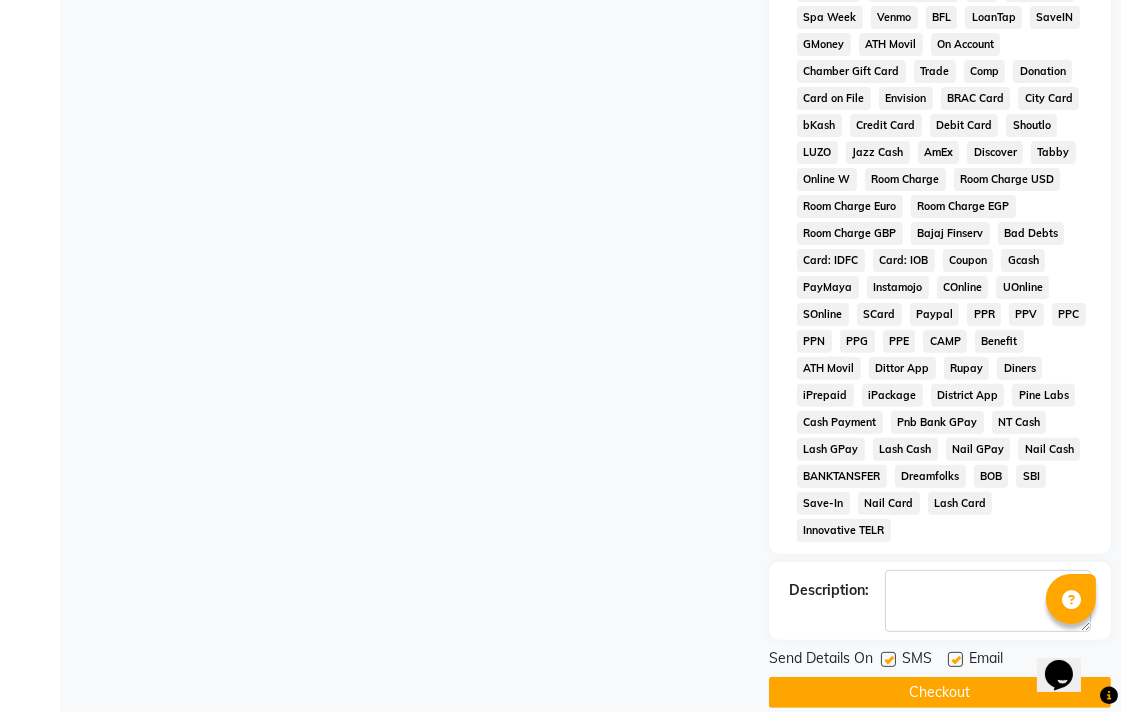 scroll, scrollTop: 952, scrollLeft: 0, axis: vertical 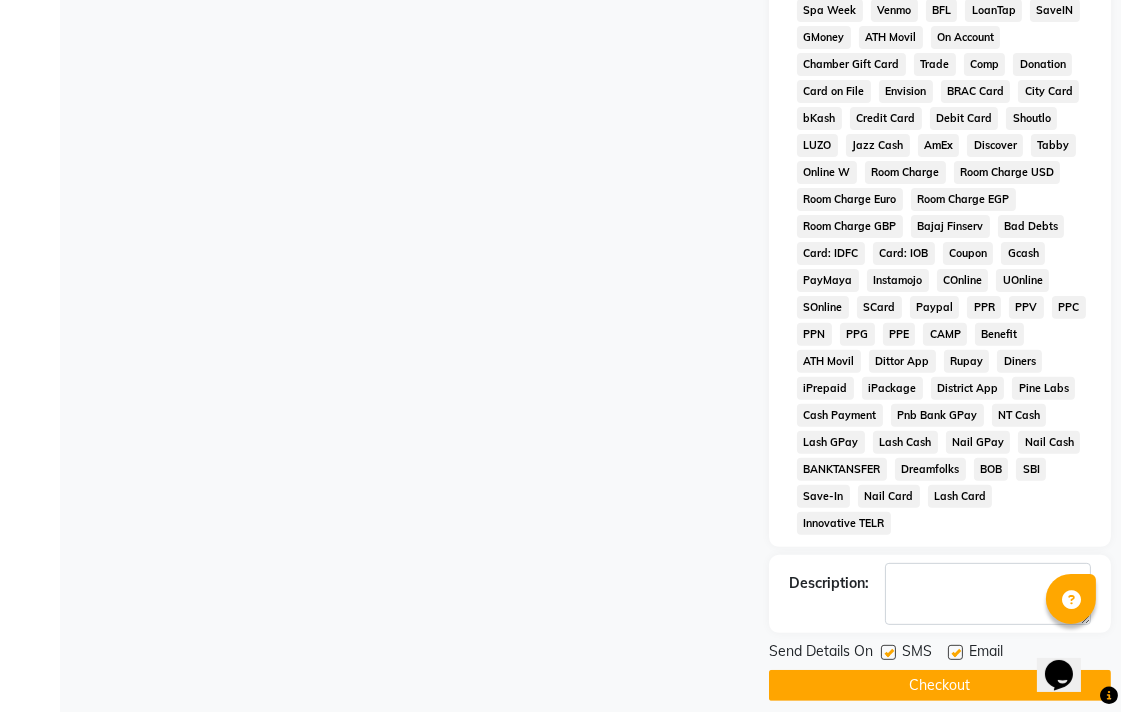 click 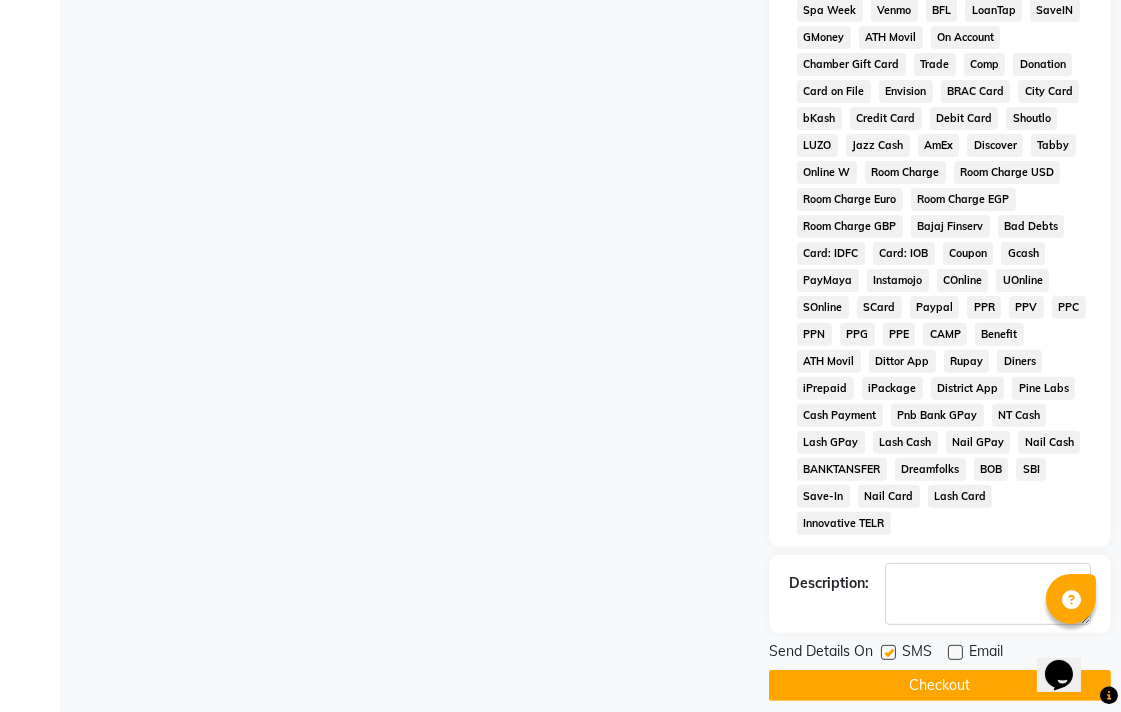 click 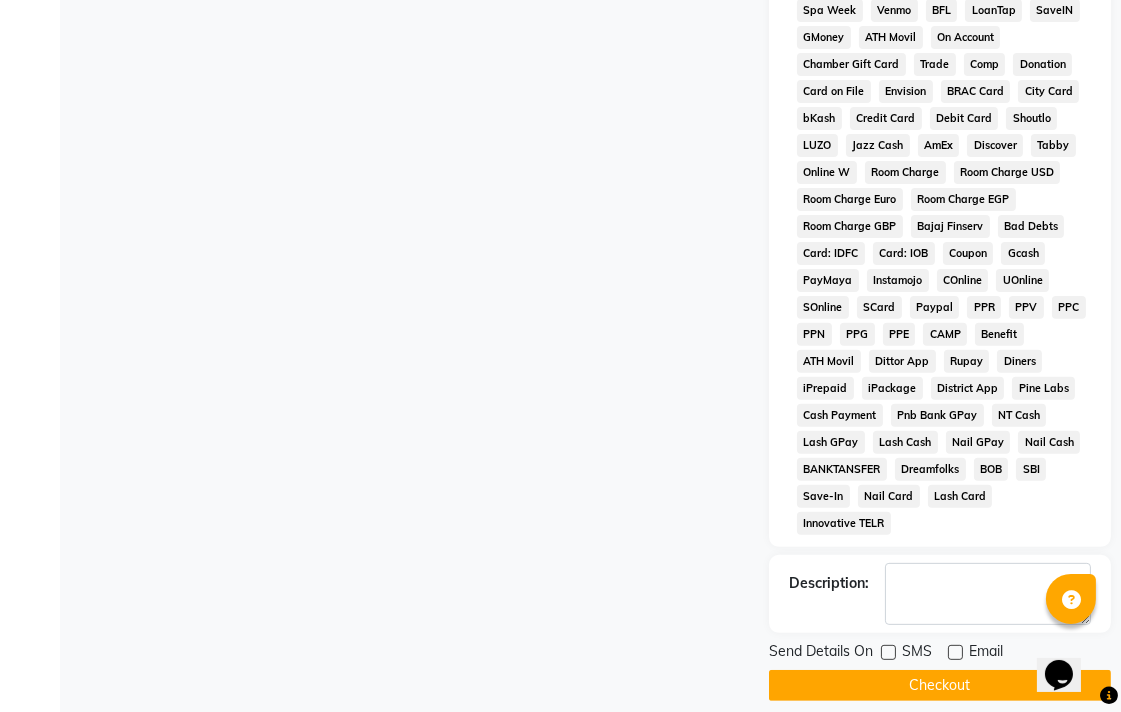click on "Checkout" 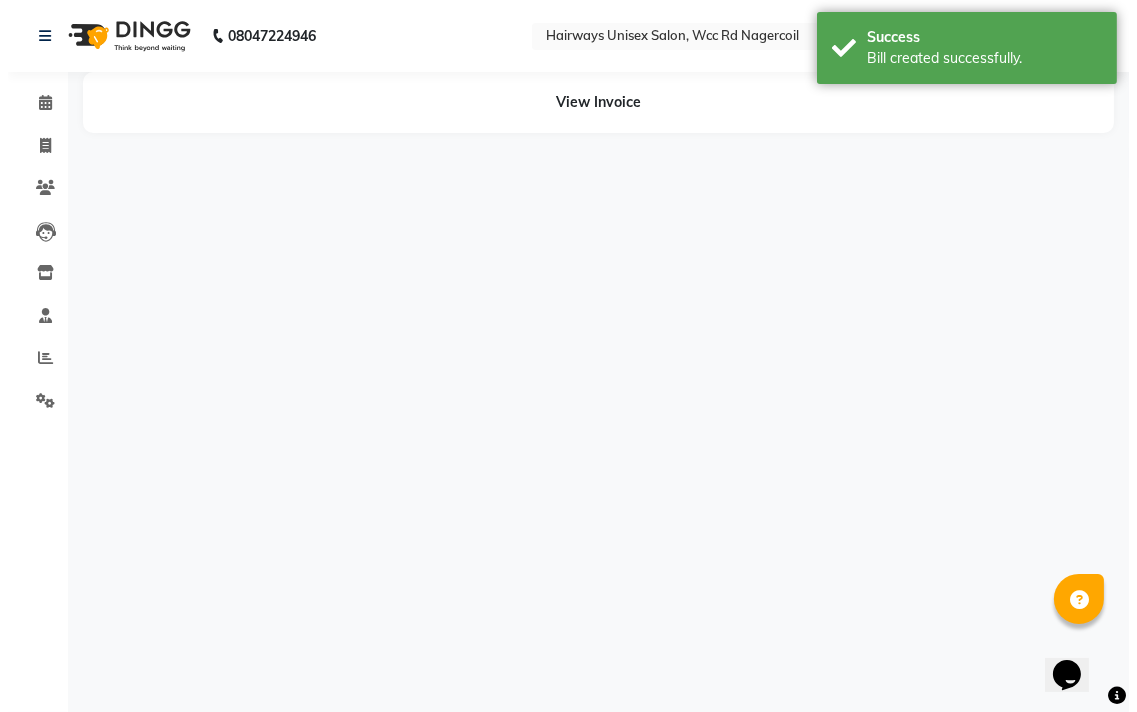 scroll, scrollTop: 0, scrollLeft: 0, axis: both 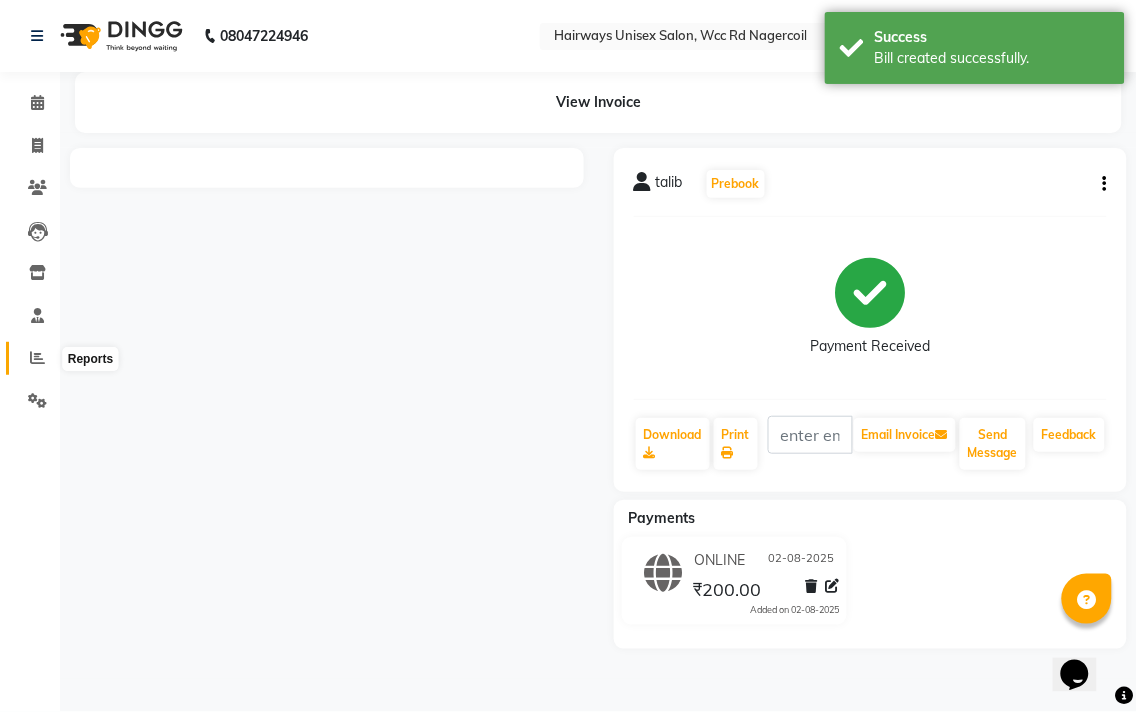 click 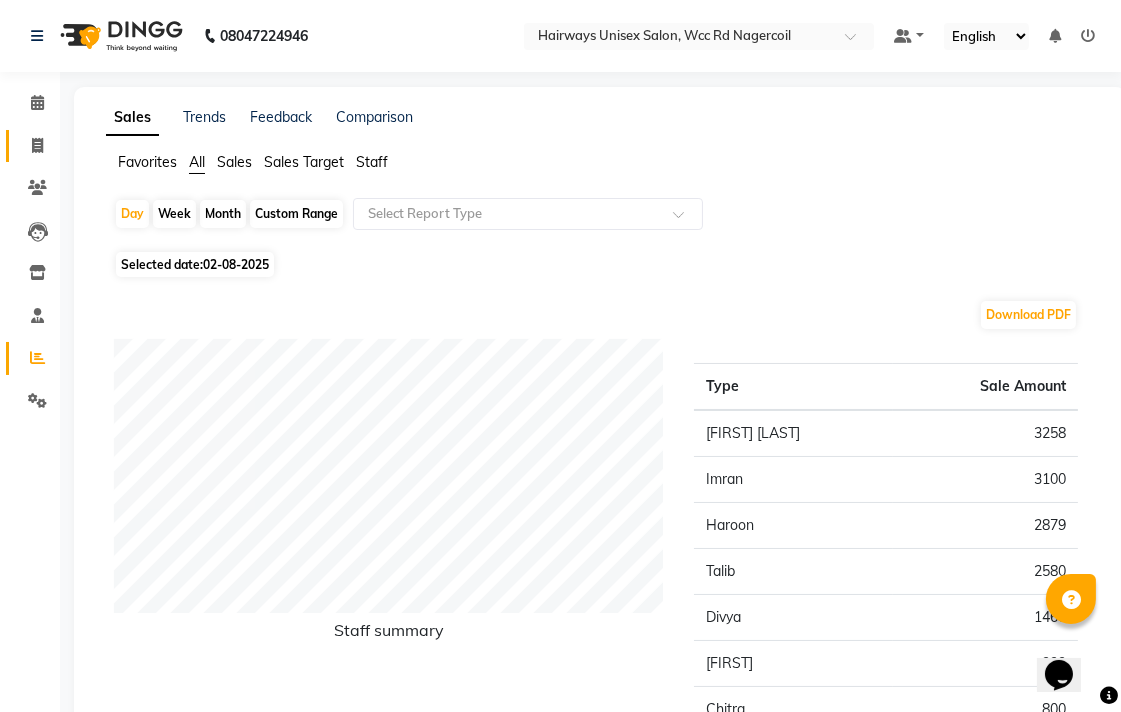 click on "Invoice" 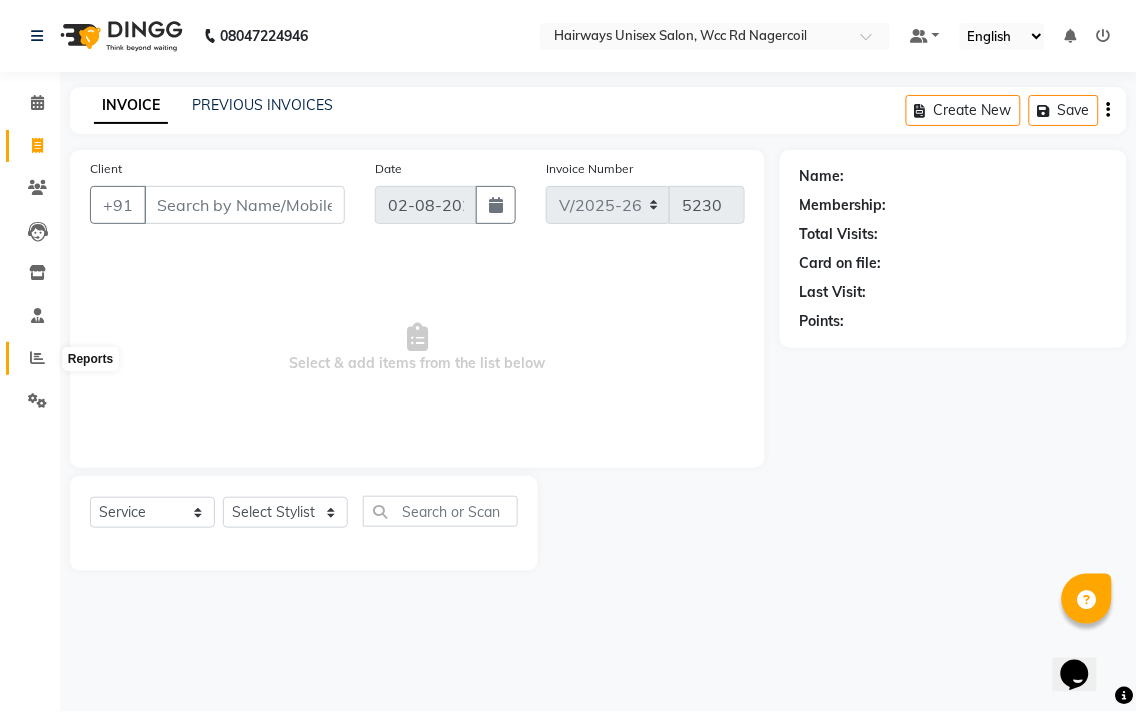click 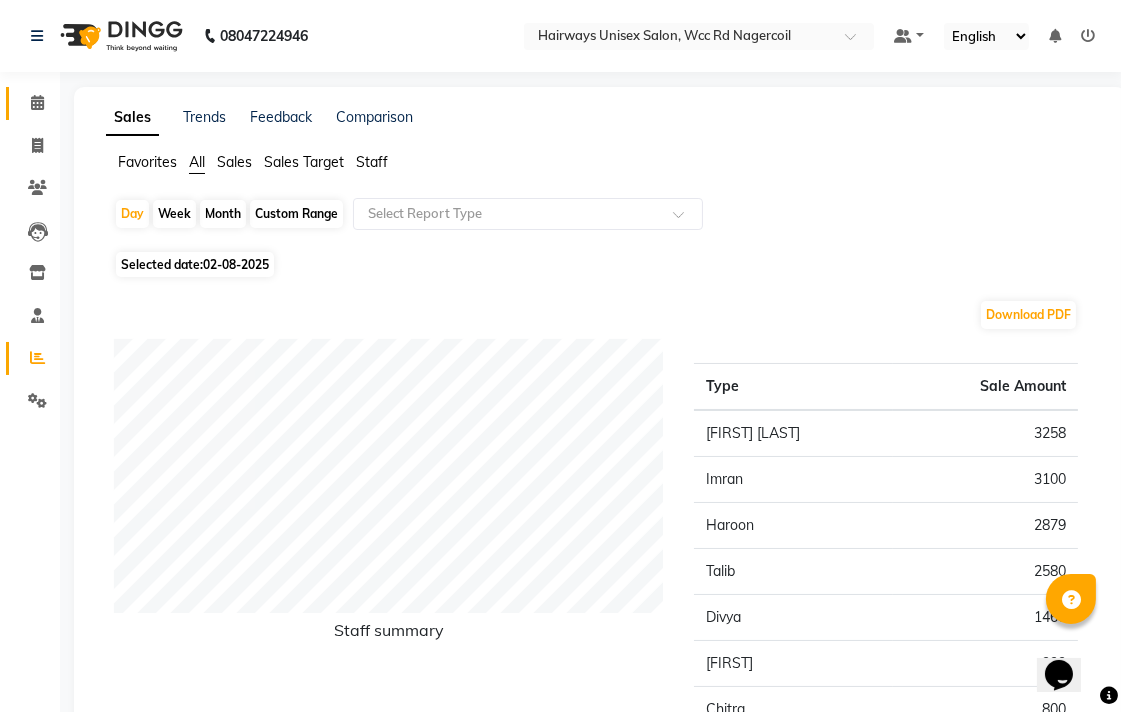 click on "Calendar" 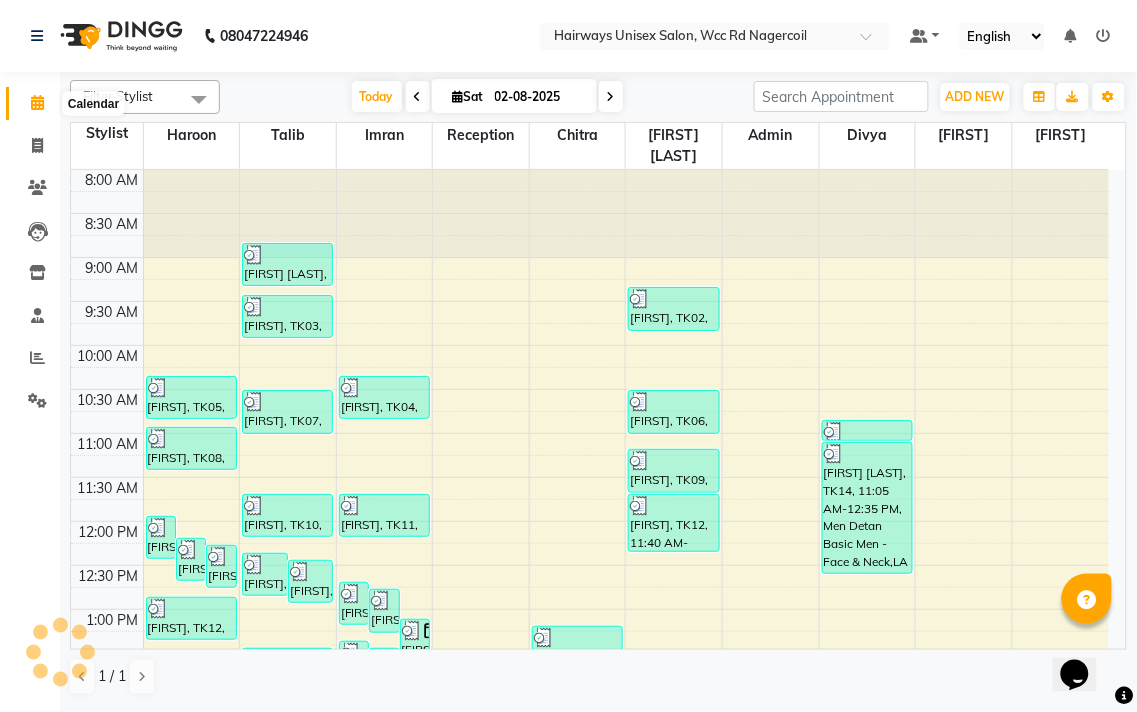 scroll, scrollTop: 0, scrollLeft: 0, axis: both 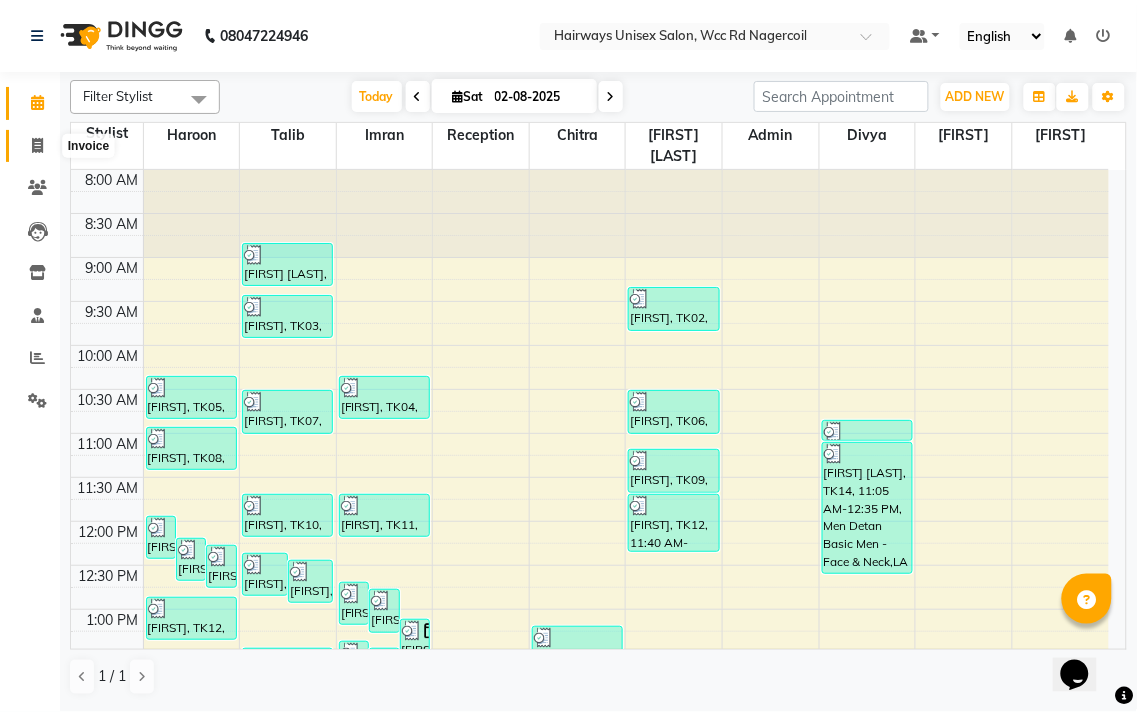 click 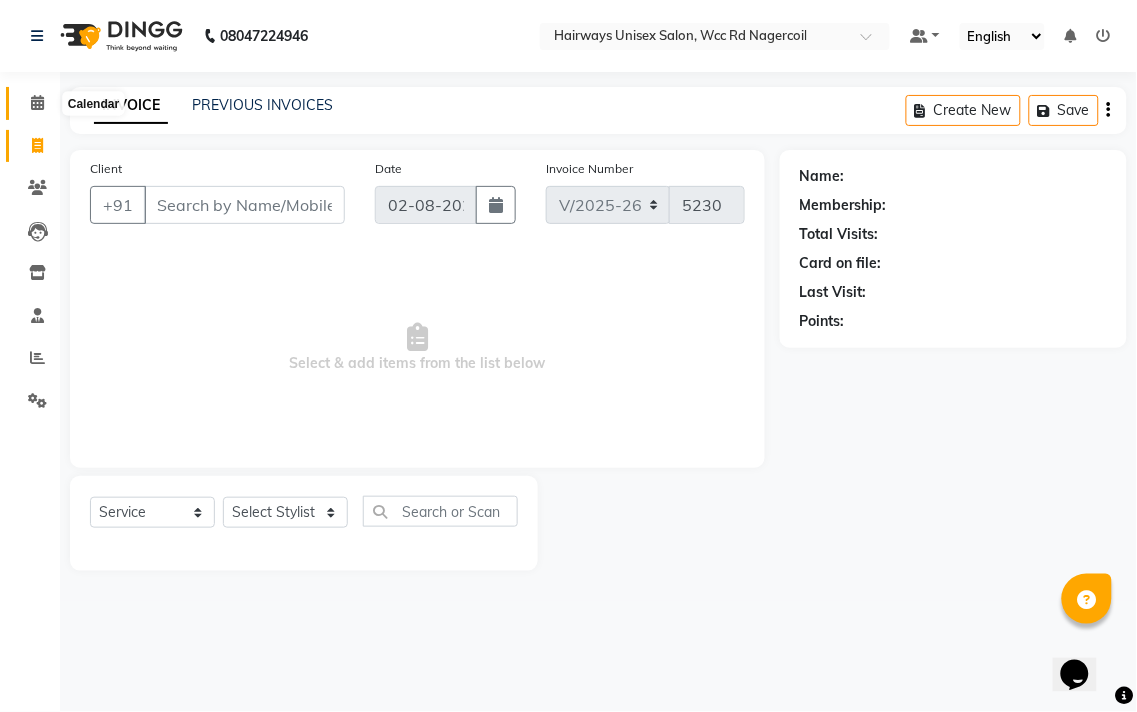 click 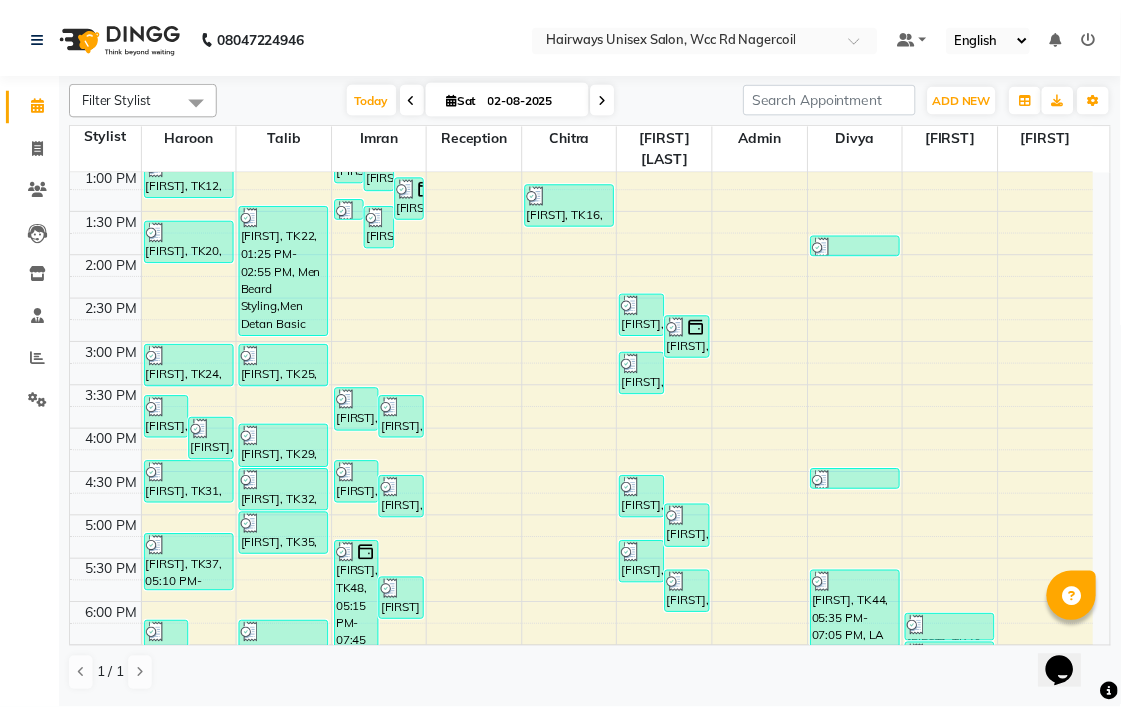 scroll, scrollTop: 647, scrollLeft: 0, axis: vertical 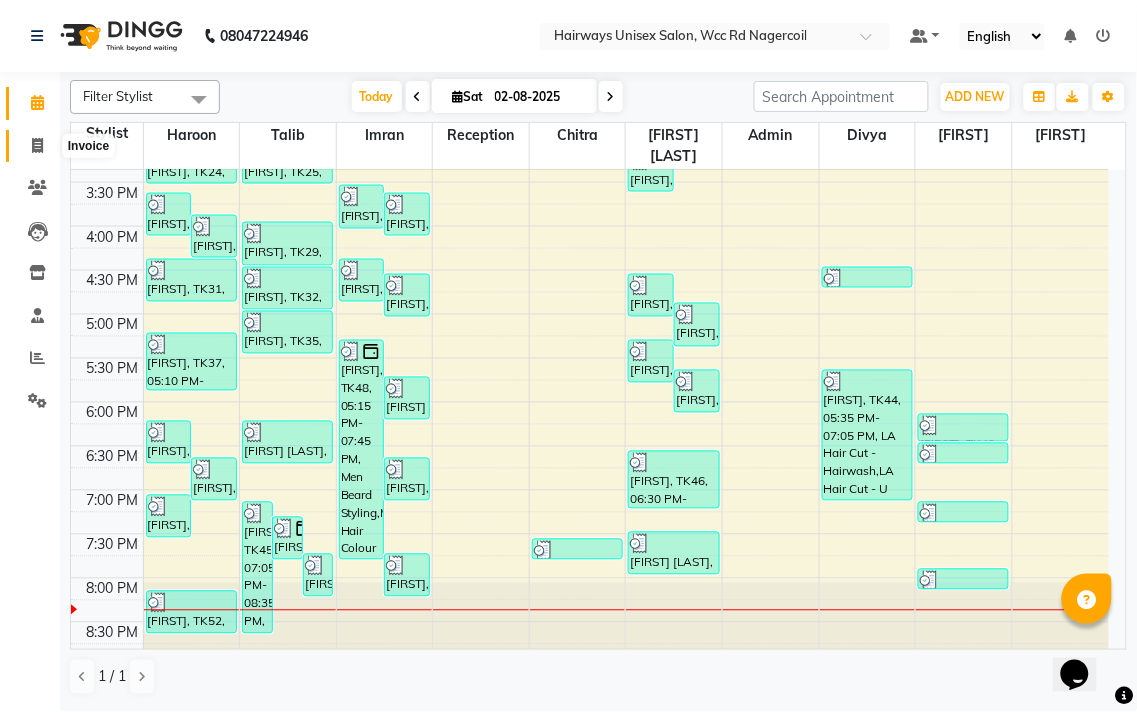 click 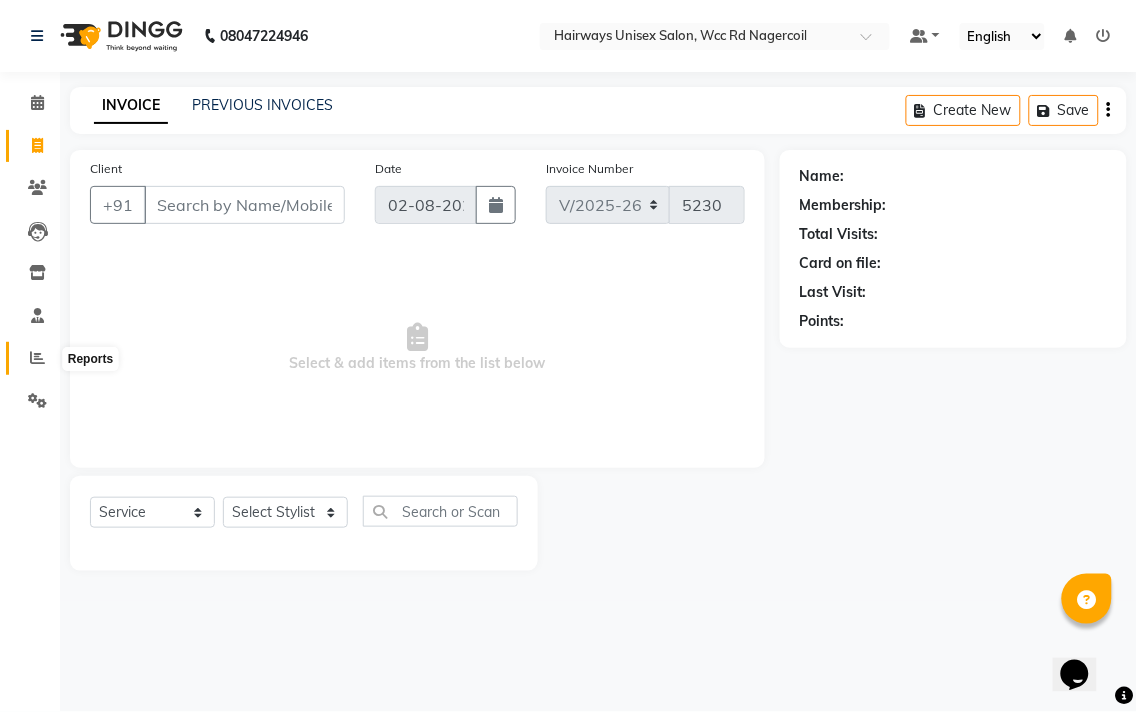 click 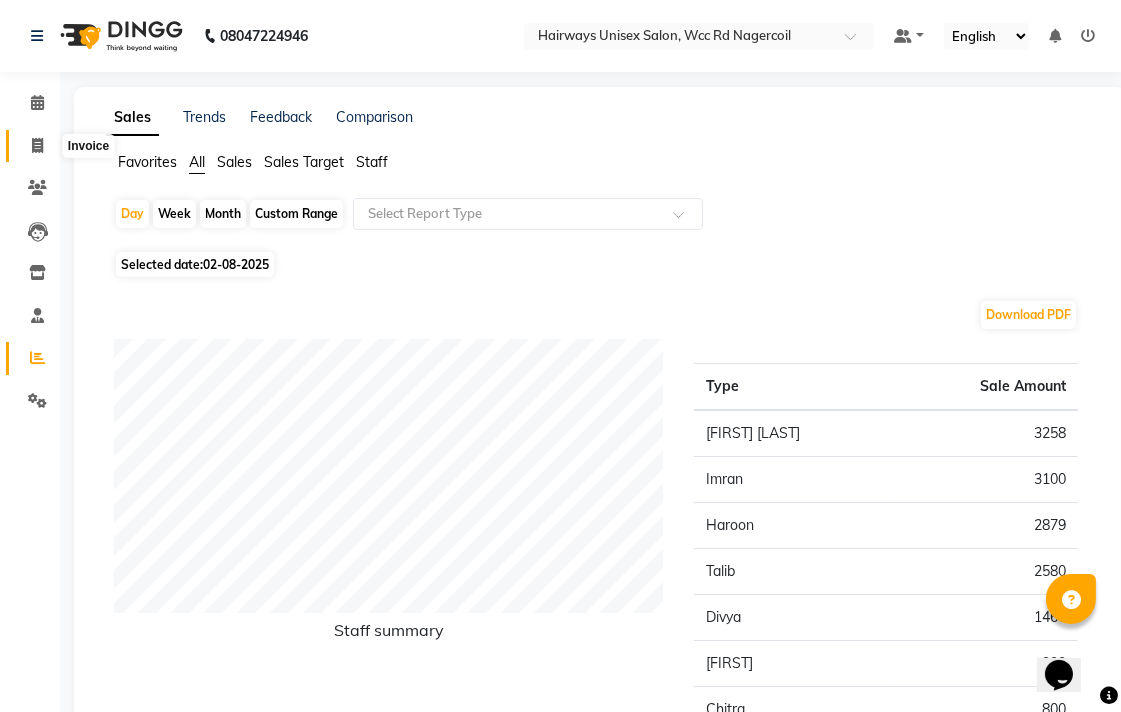 click 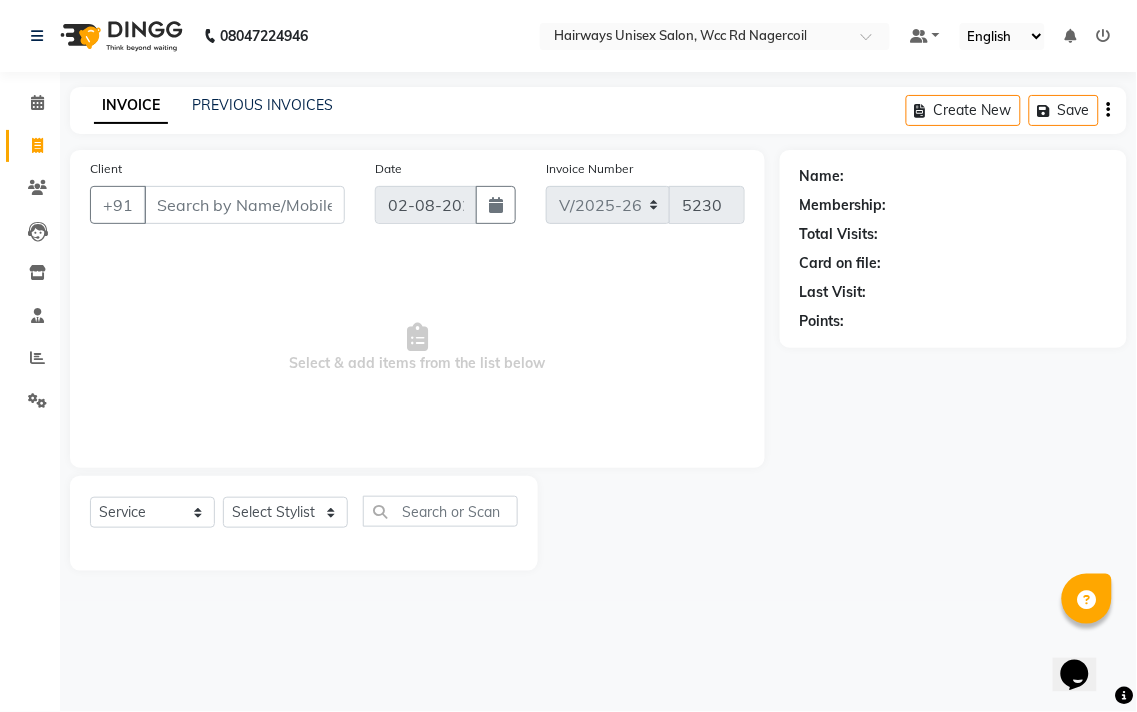 click on "Client" at bounding box center (244, 205) 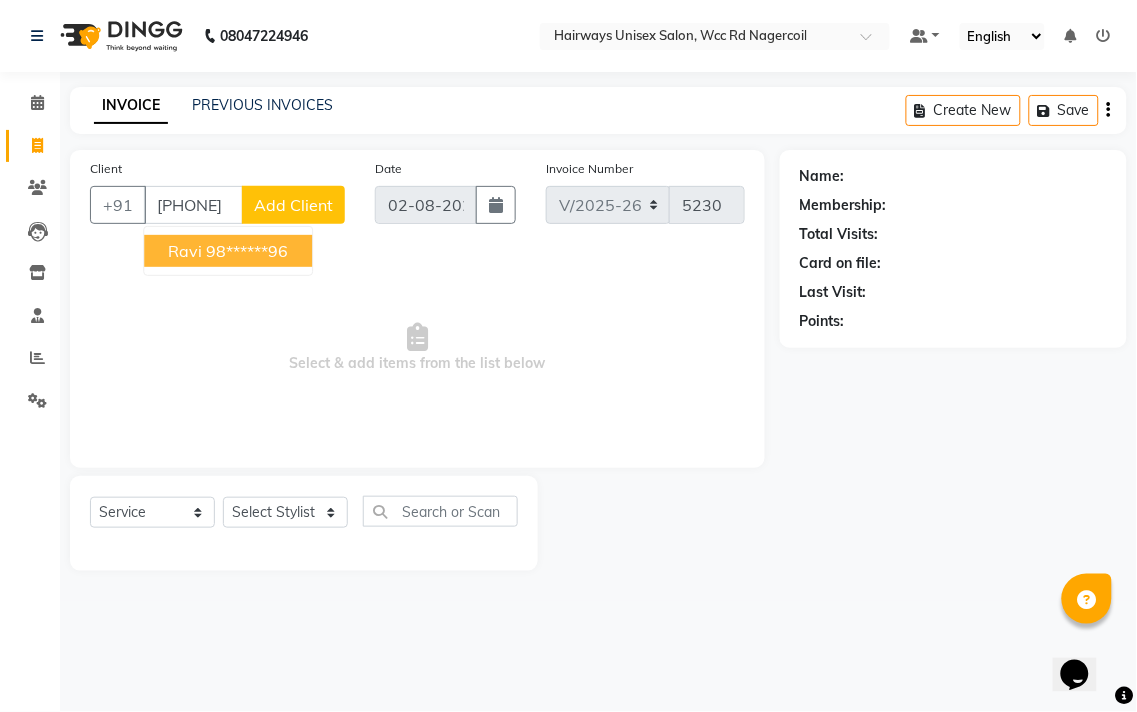 click on "989404" at bounding box center [193, 205] 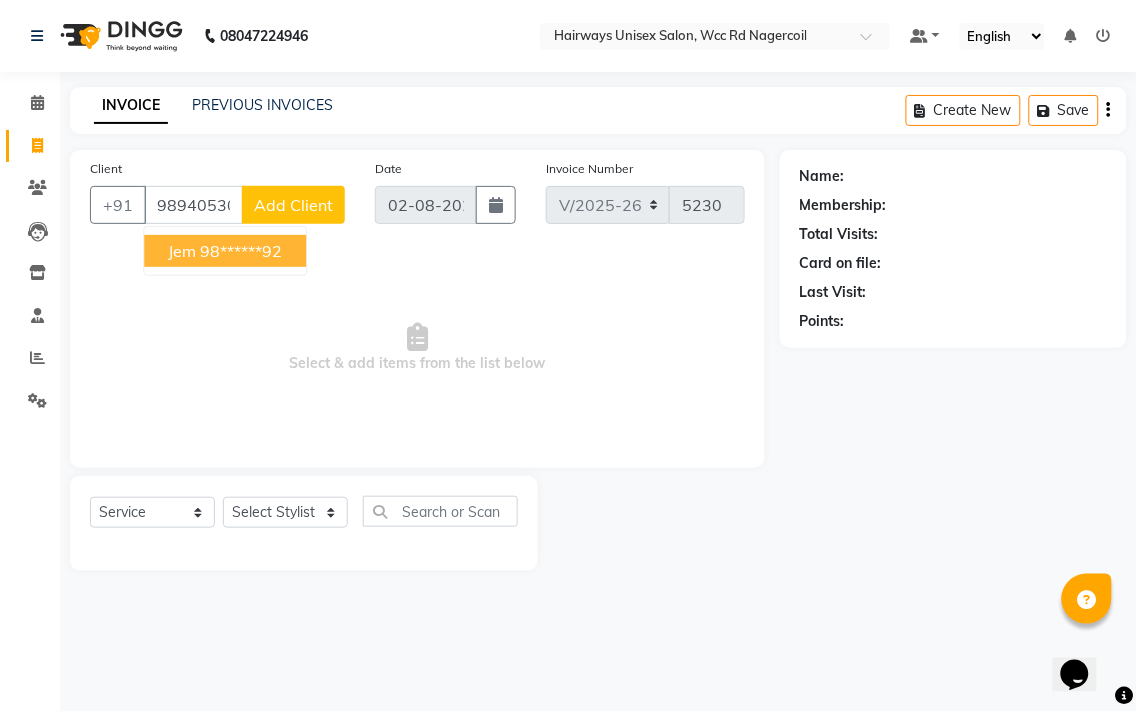 click on "98******92" at bounding box center [241, 251] 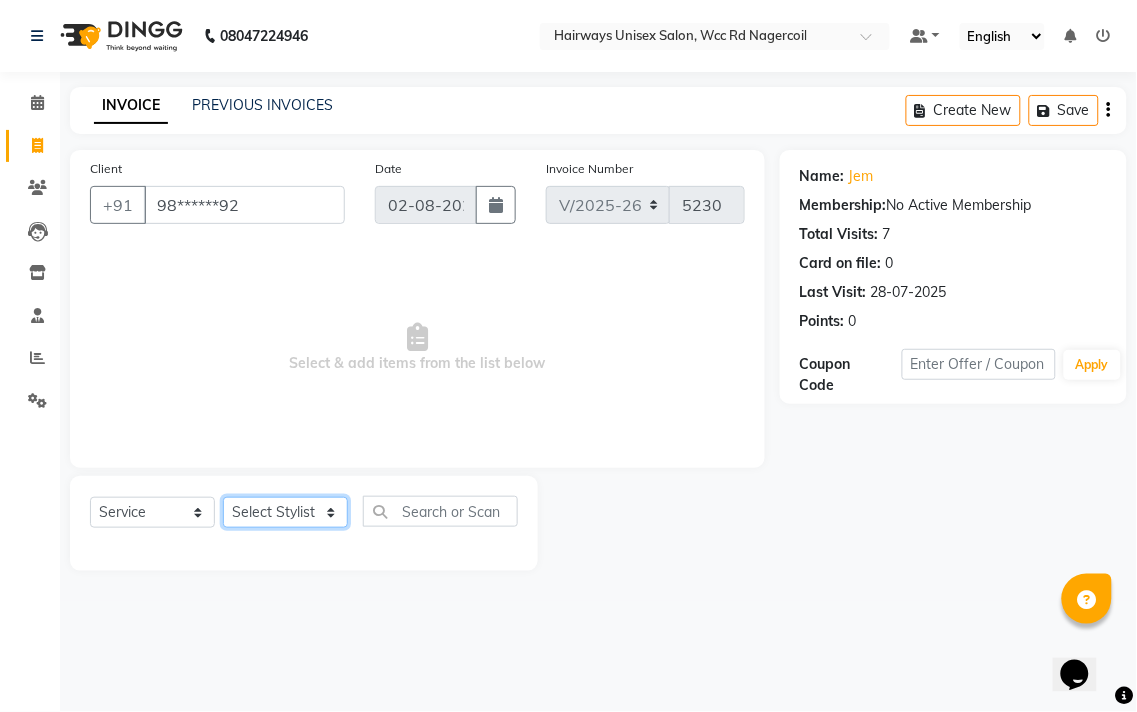 click on "Select Stylist Admin Chitra divya Gokila Haroon Imran Reception Salman Sartaj Khan Talib" 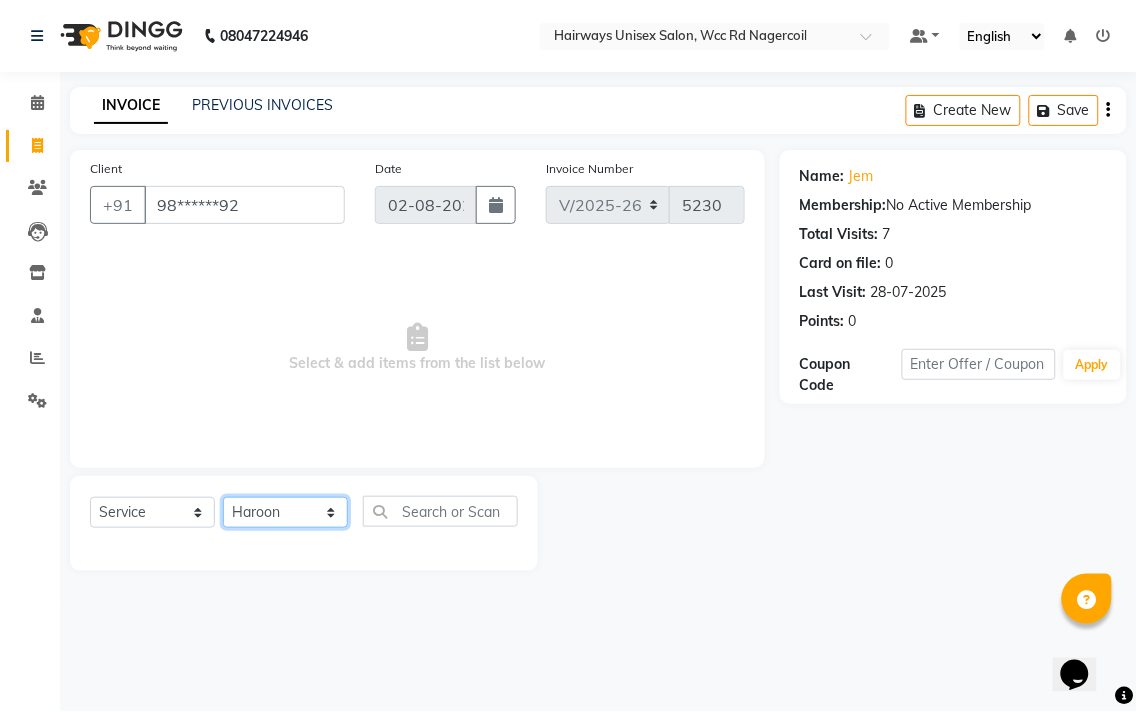 click on "Select Stylist Admin Chitra divya Gokila Haroon Imran Reception Salman Sartaj Khan Talib" 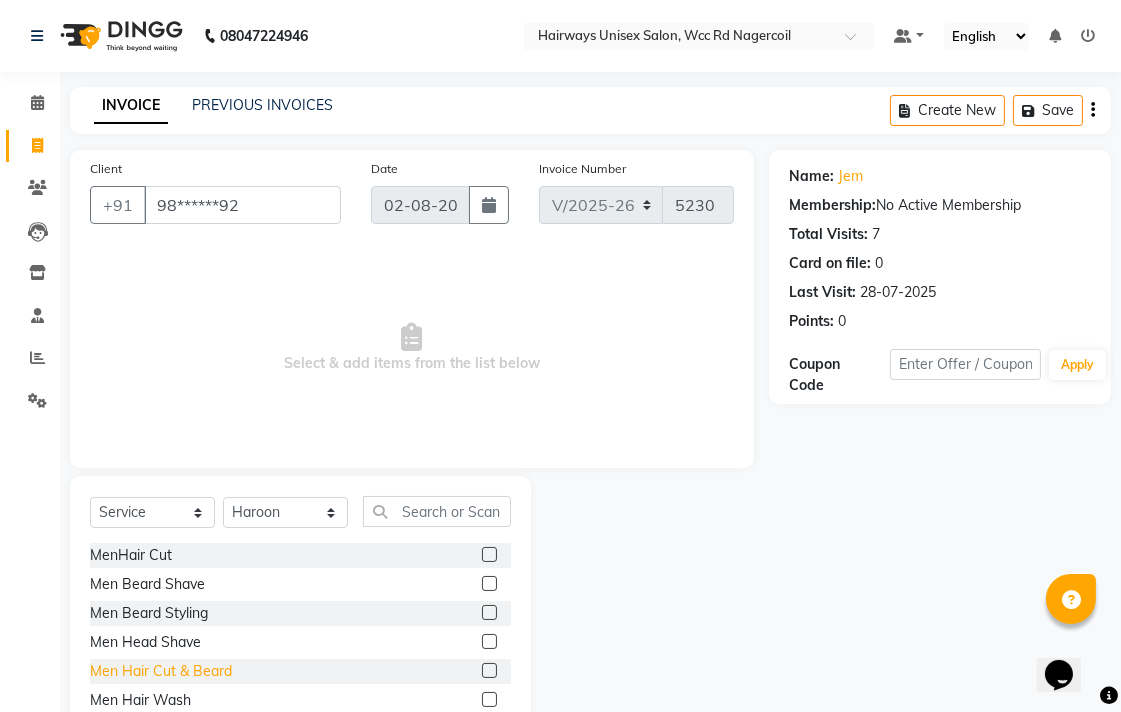 click on "Men Hair Cut & Beard" 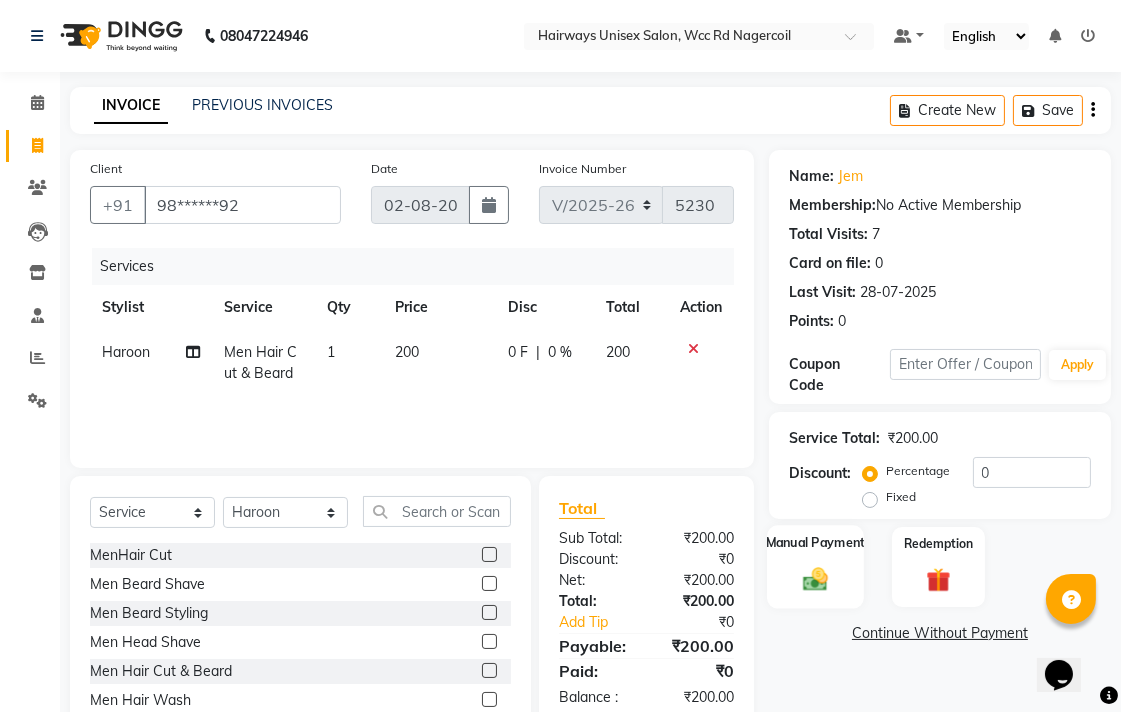 click on "Manual Payment" 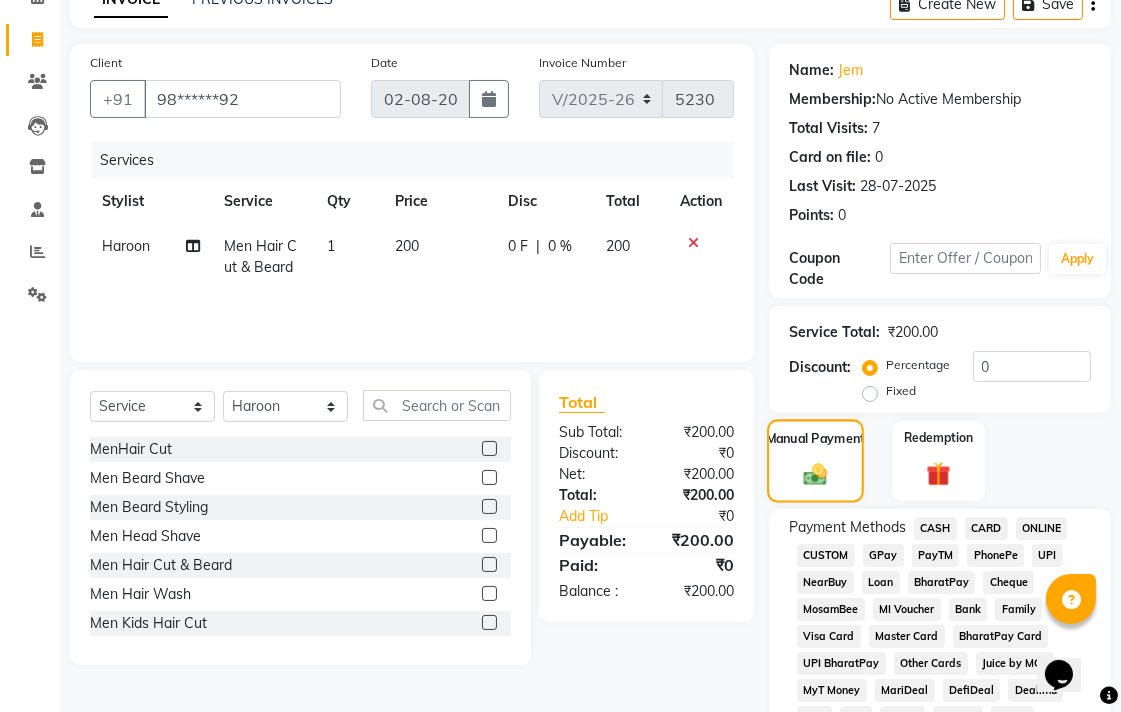 scroll, scrollTop: 111, scrollLeft: 0, axis: vertical 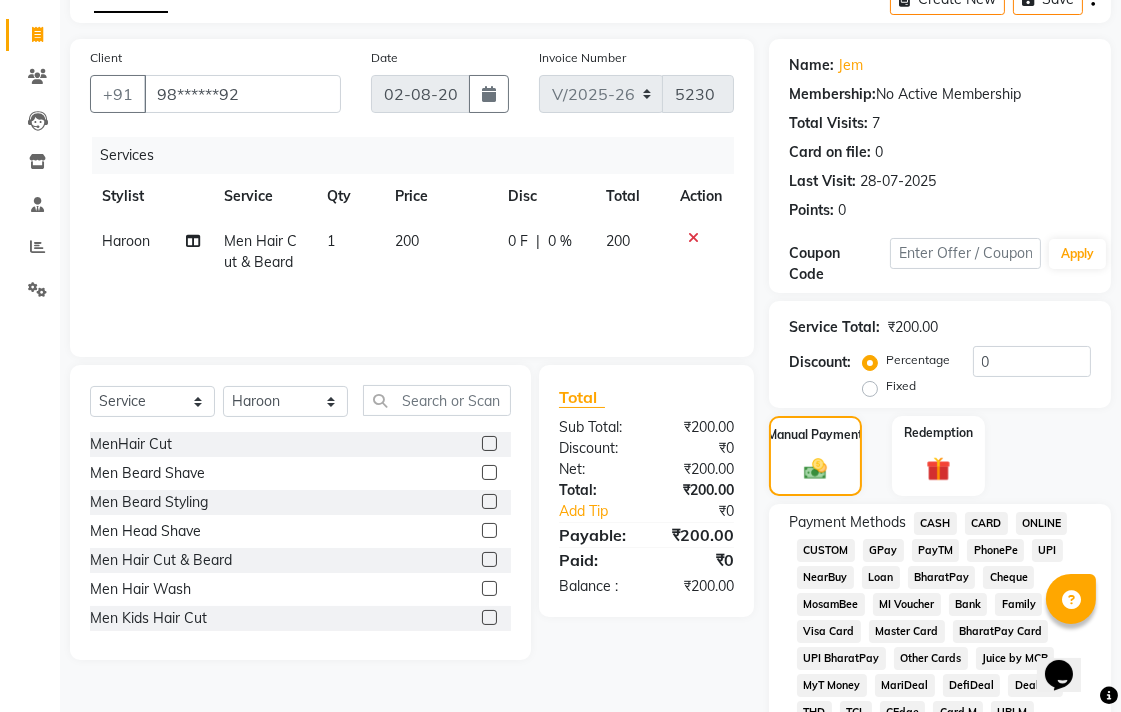 click on "CASH" 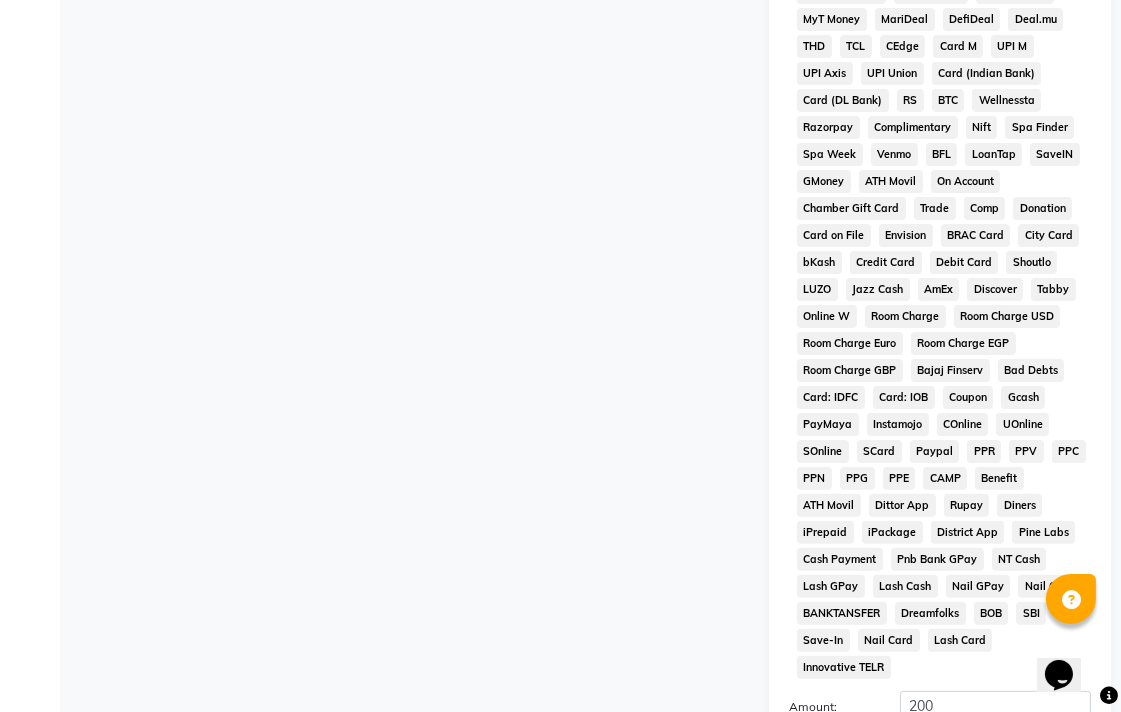 scroll, scrollTop: 913, scrollLeft: 0, axis: vertical 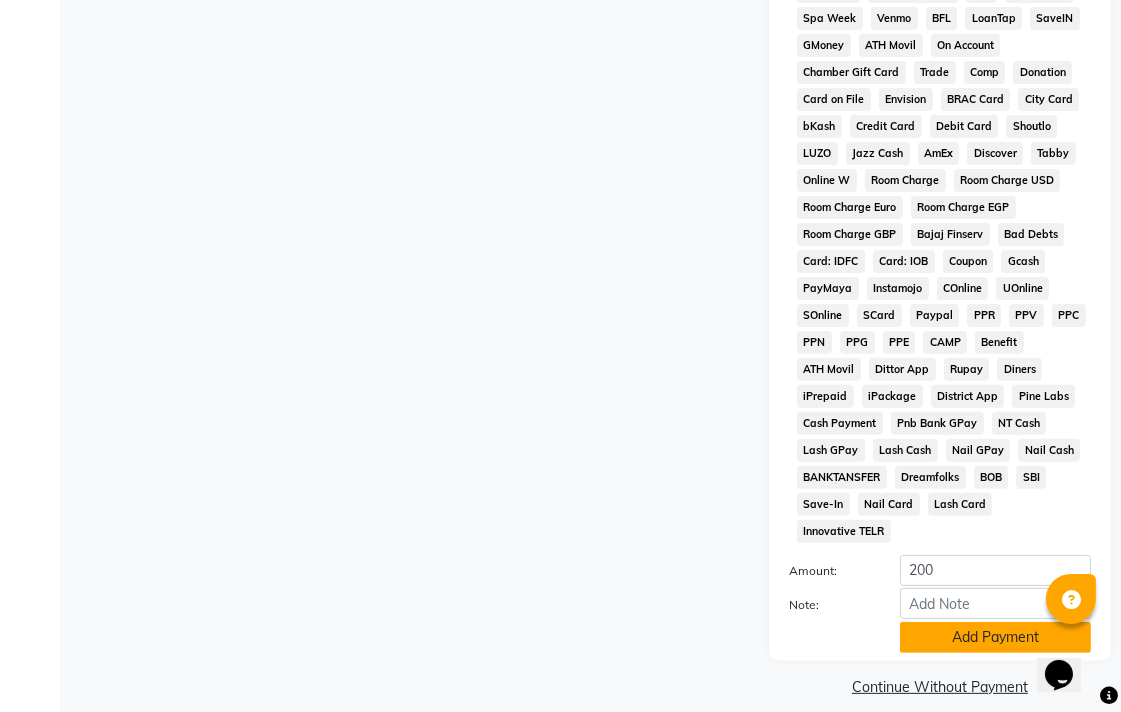 click on "Add Payment" 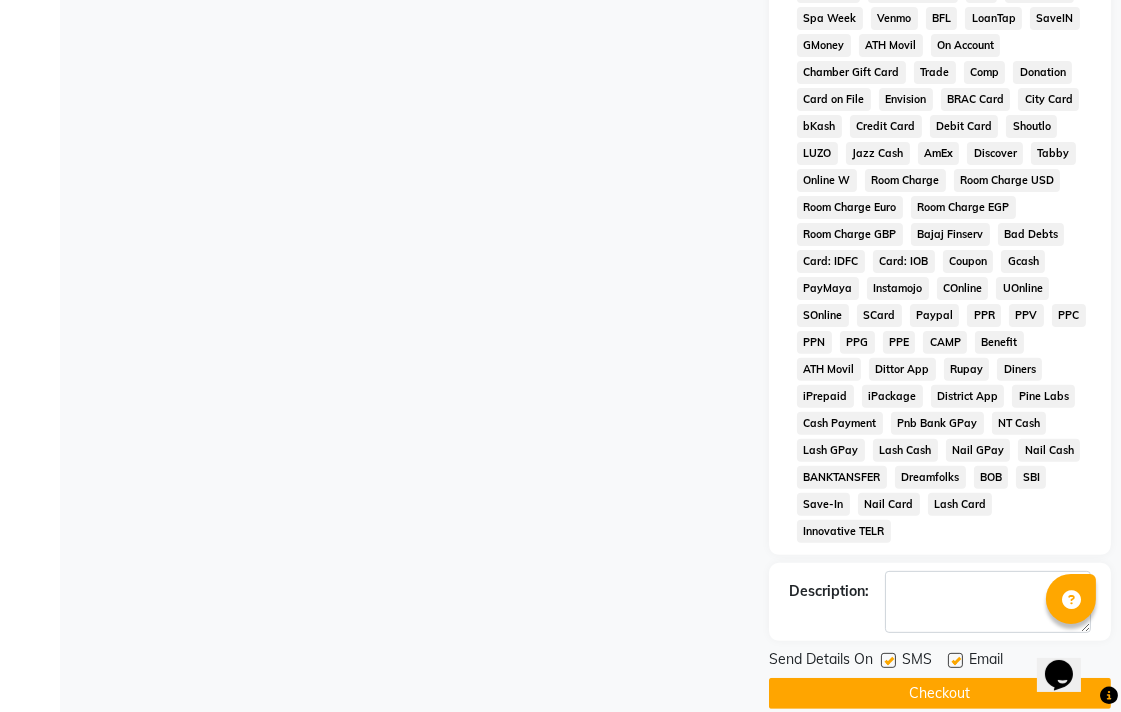 scroll, scrollTop: 921, scrollLeft: 0, axis: vertical 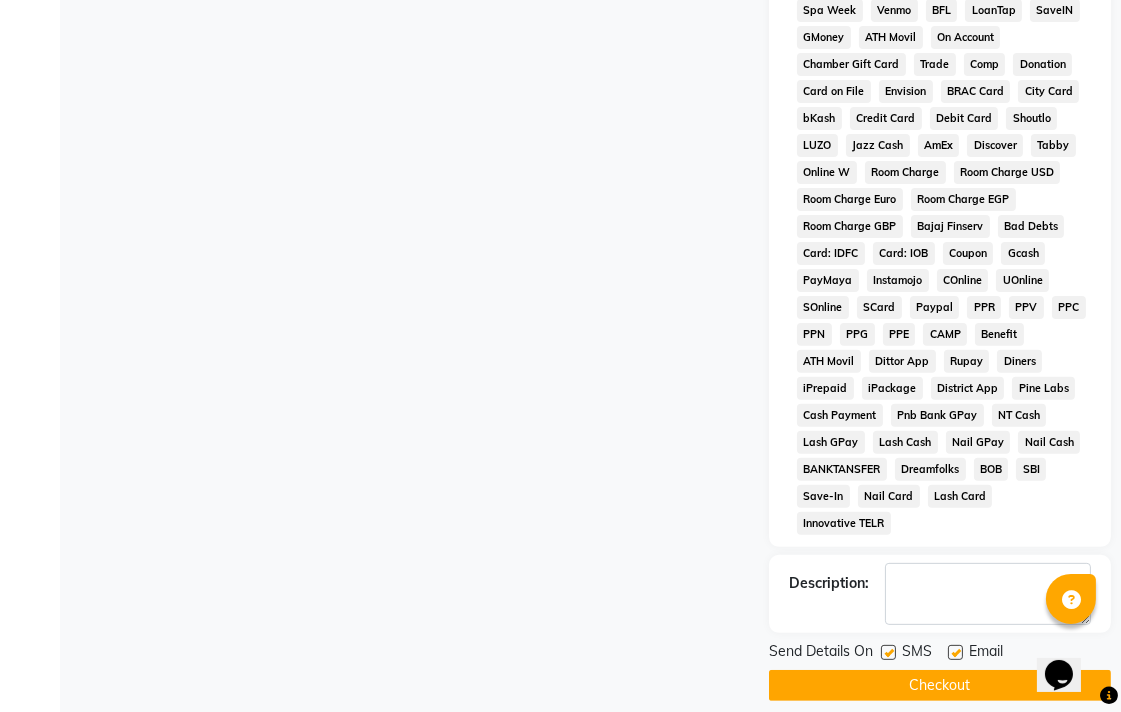click on "Checkout" 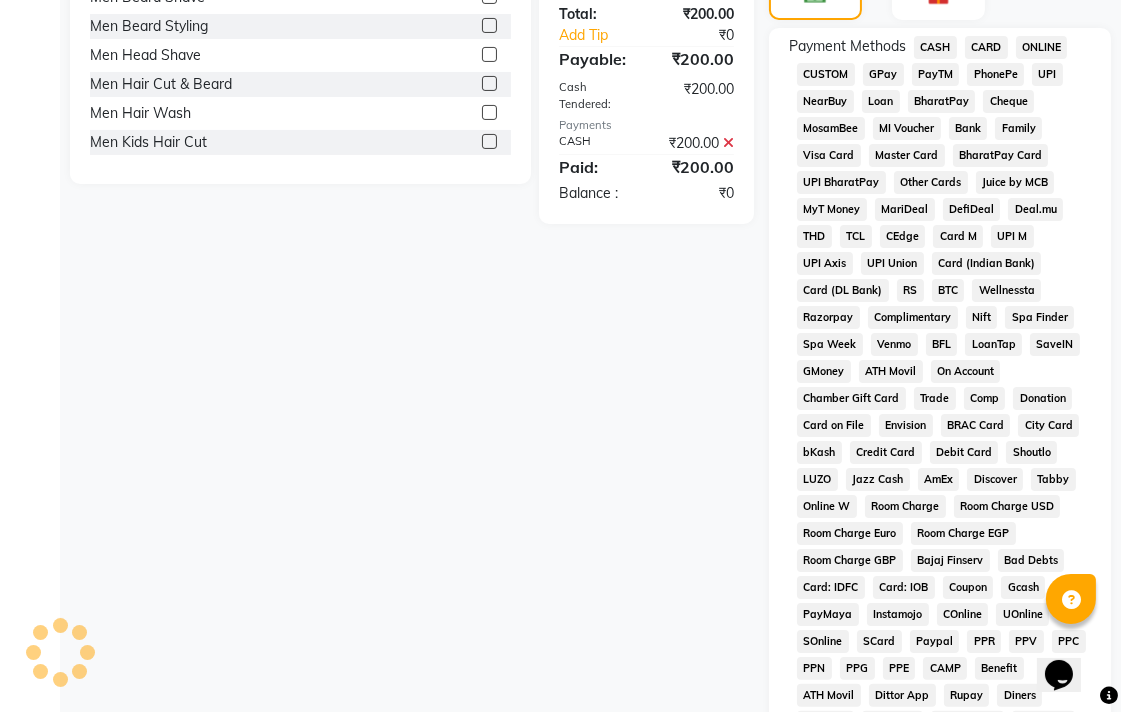 scroll, scrollTop: 476, scrollLeft: 0, axis: vertical 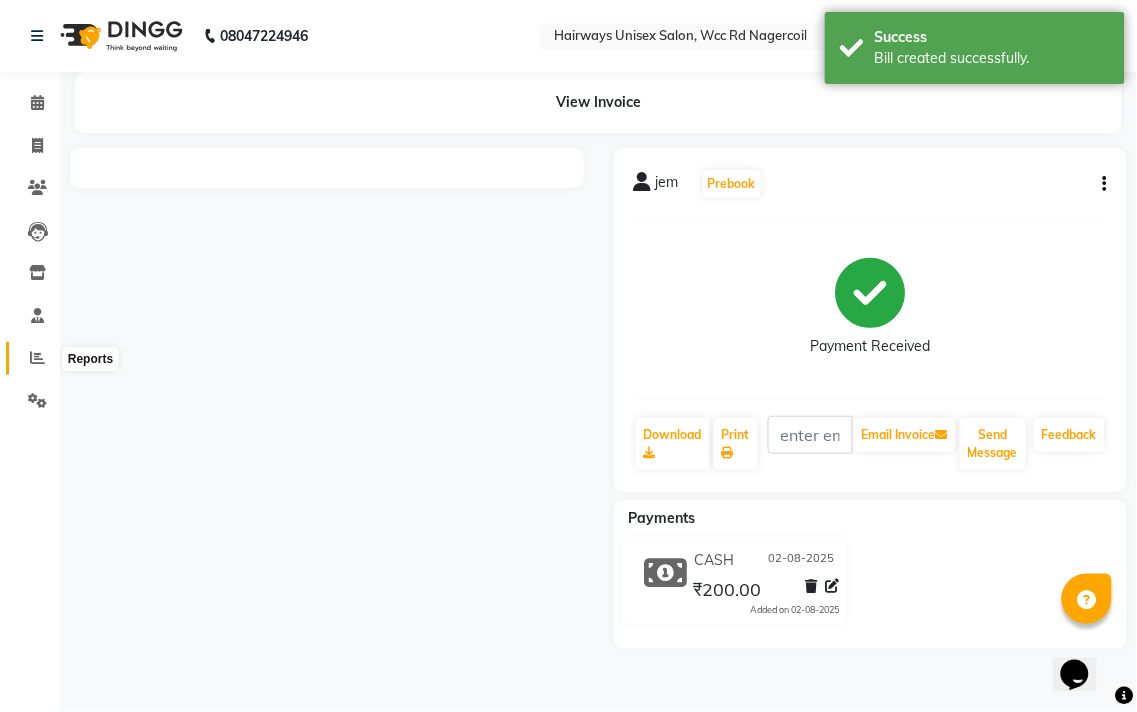 click 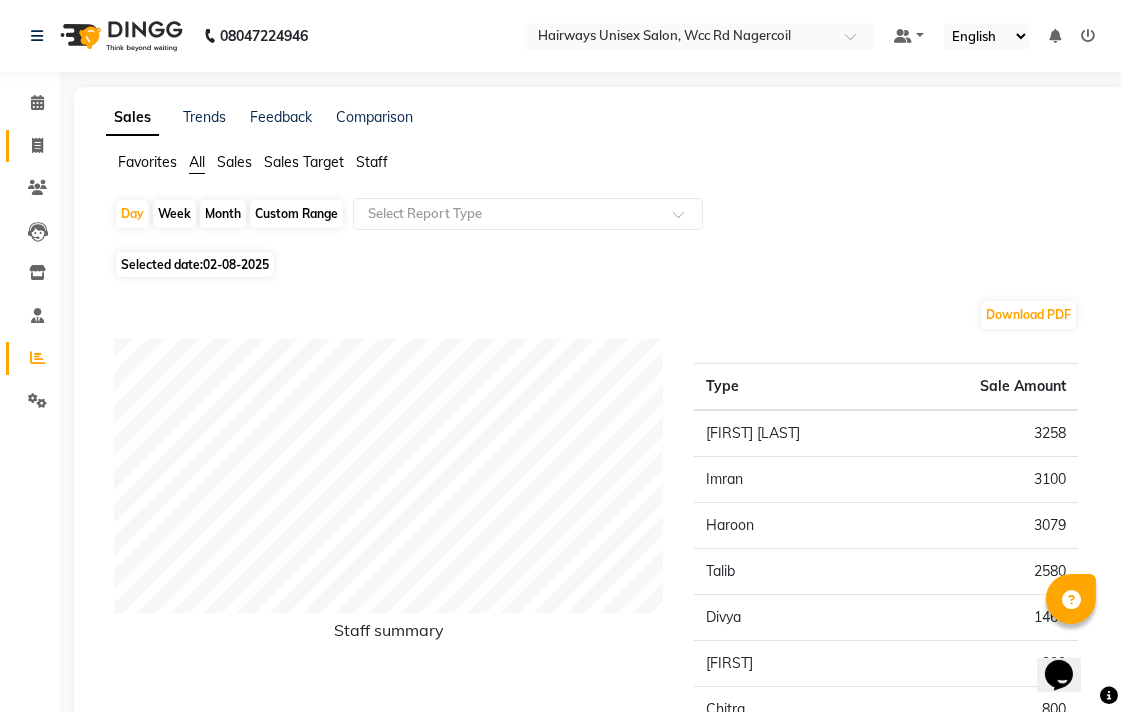 click on "Invoice" 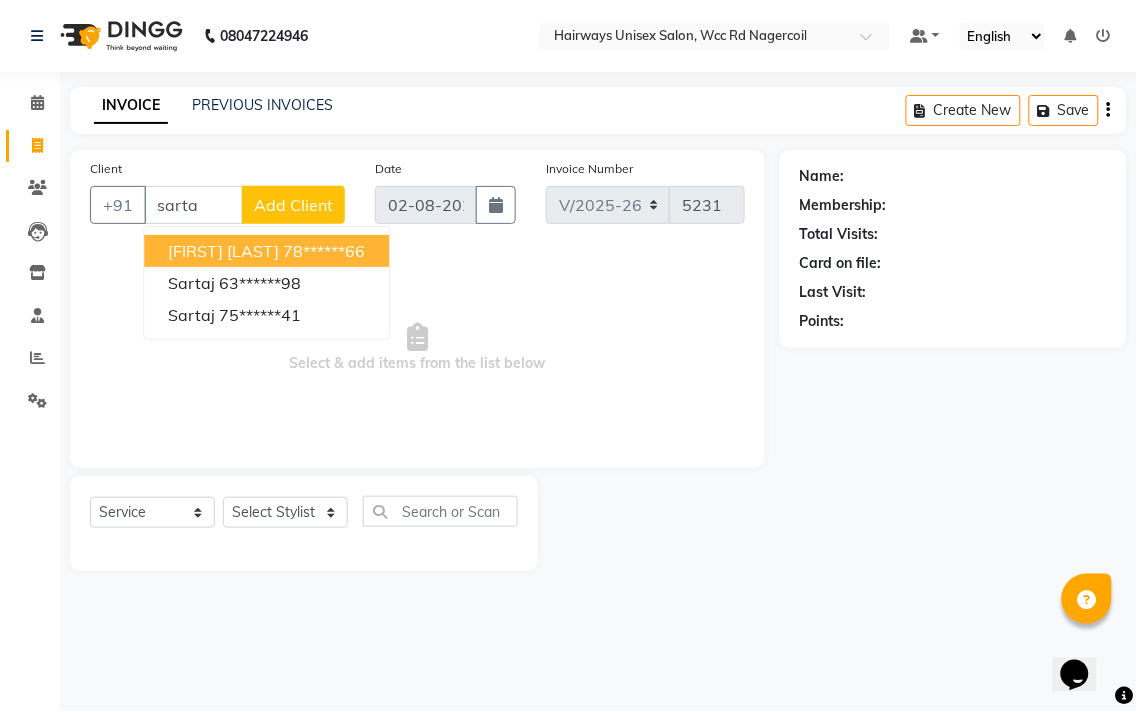 click on "sartaj khan" at bounding box center (223, 251) 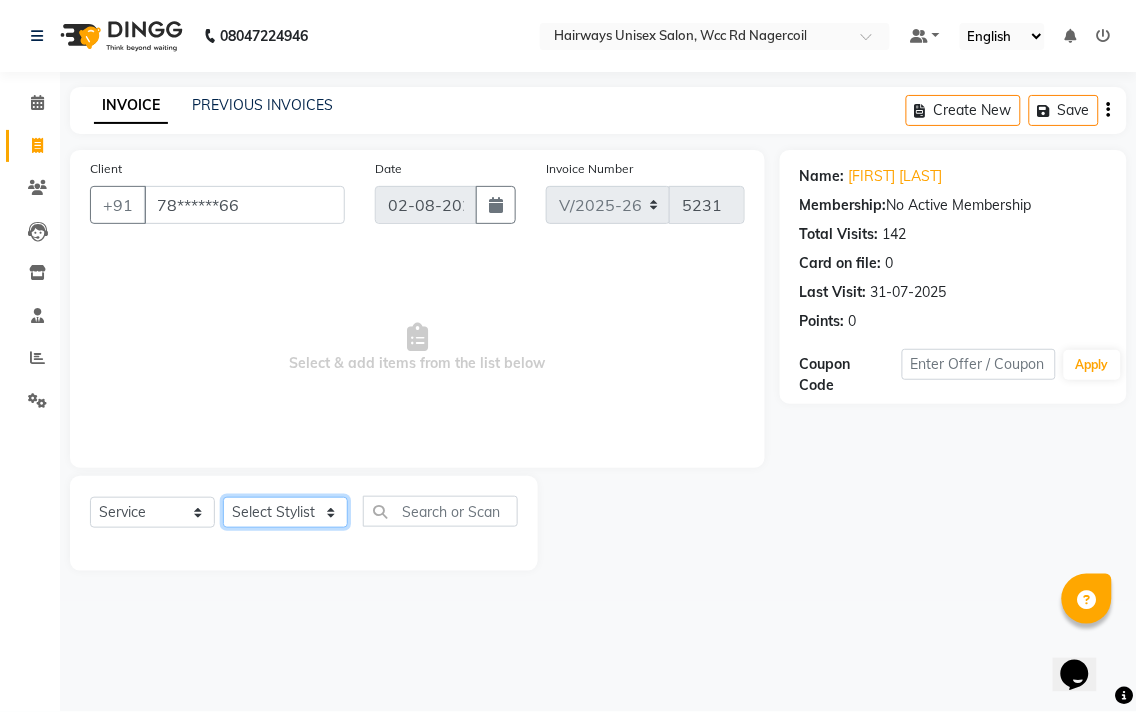 click on "Select Stylist Admin Chitra divya Gokila Haroon Imran Reception Salman Sartaj Khan Talib" 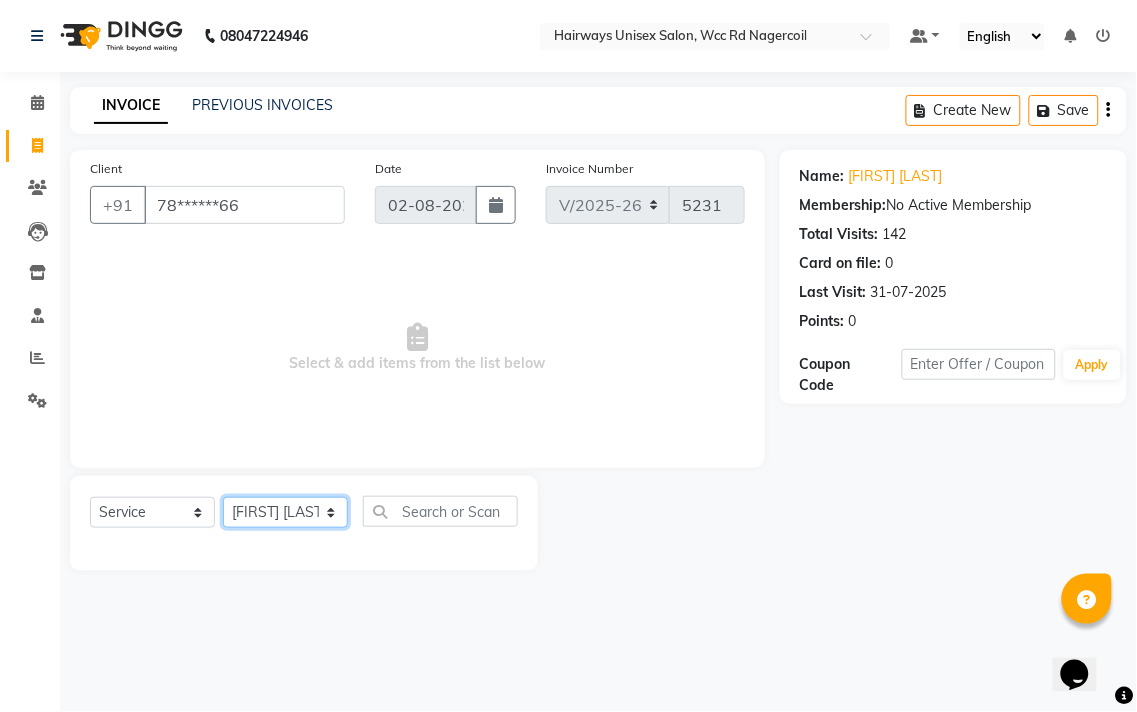 click on "Select Stylist Admin Chitra divya Gokila Haroon Imran Reception Salman Sartaj Khan Talib" 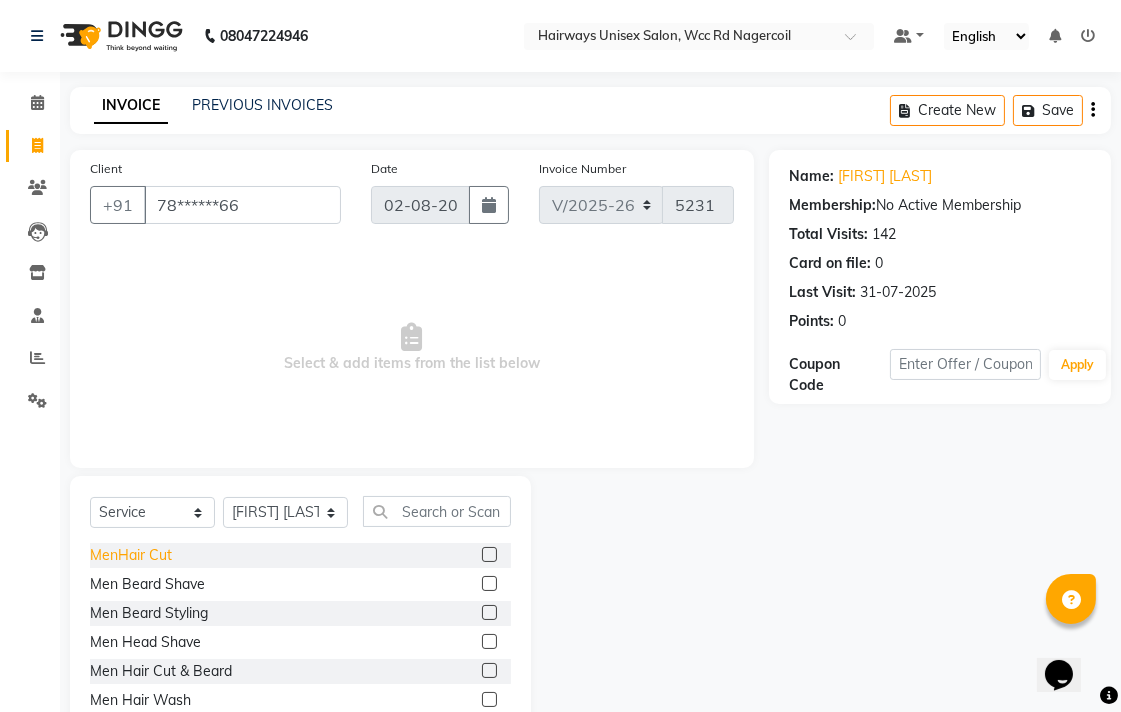 click on "MenHair Cut" 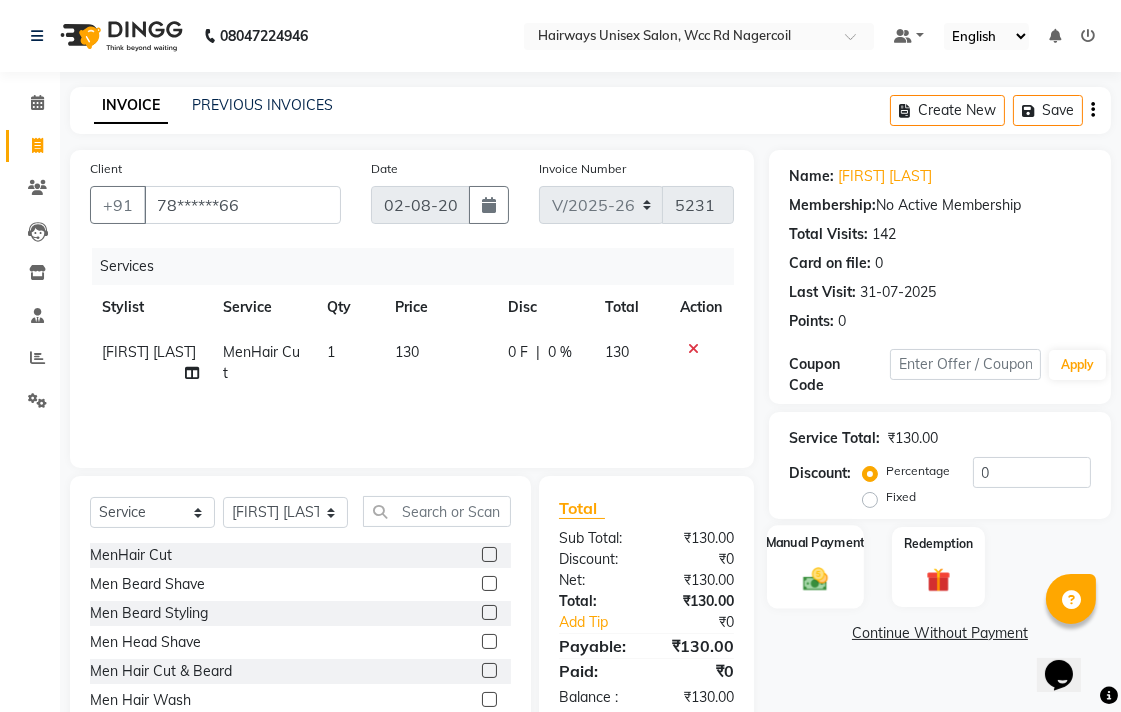 click on "Manual Payment" 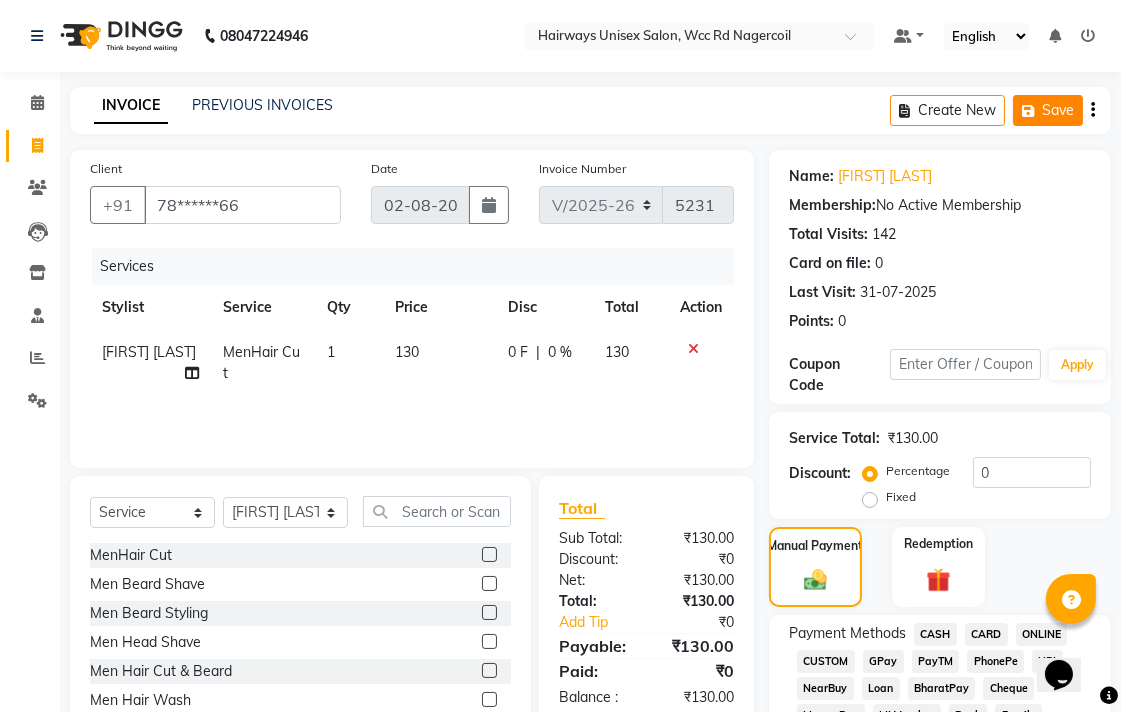 click on "Save" 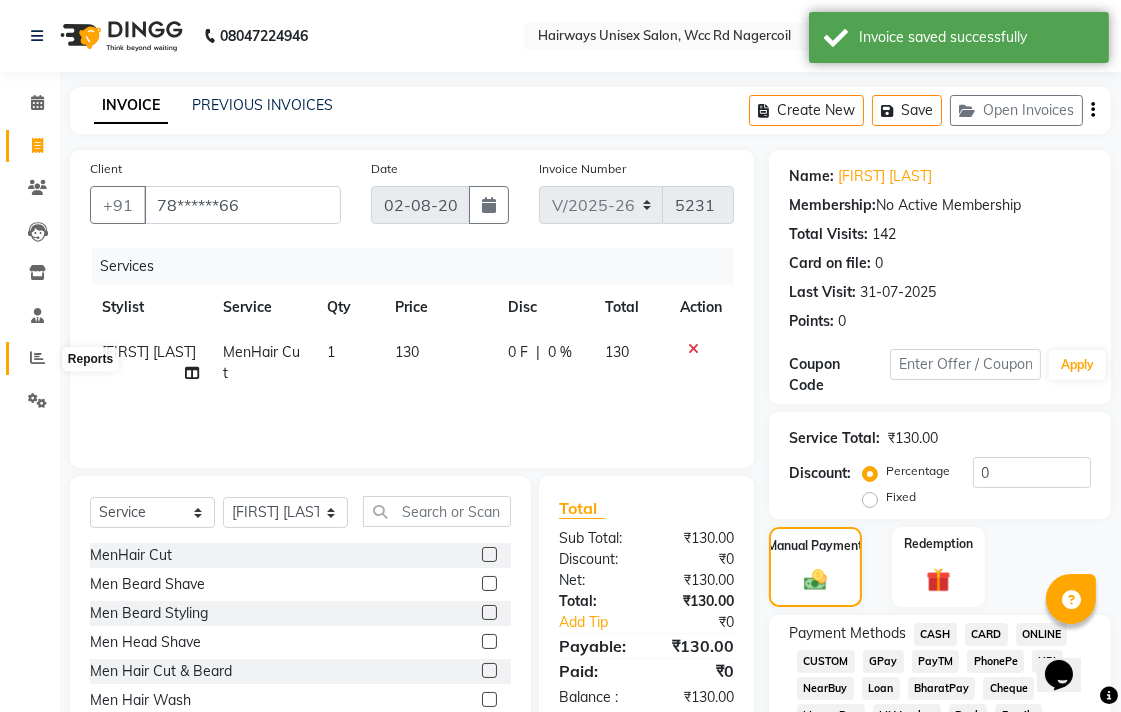 click 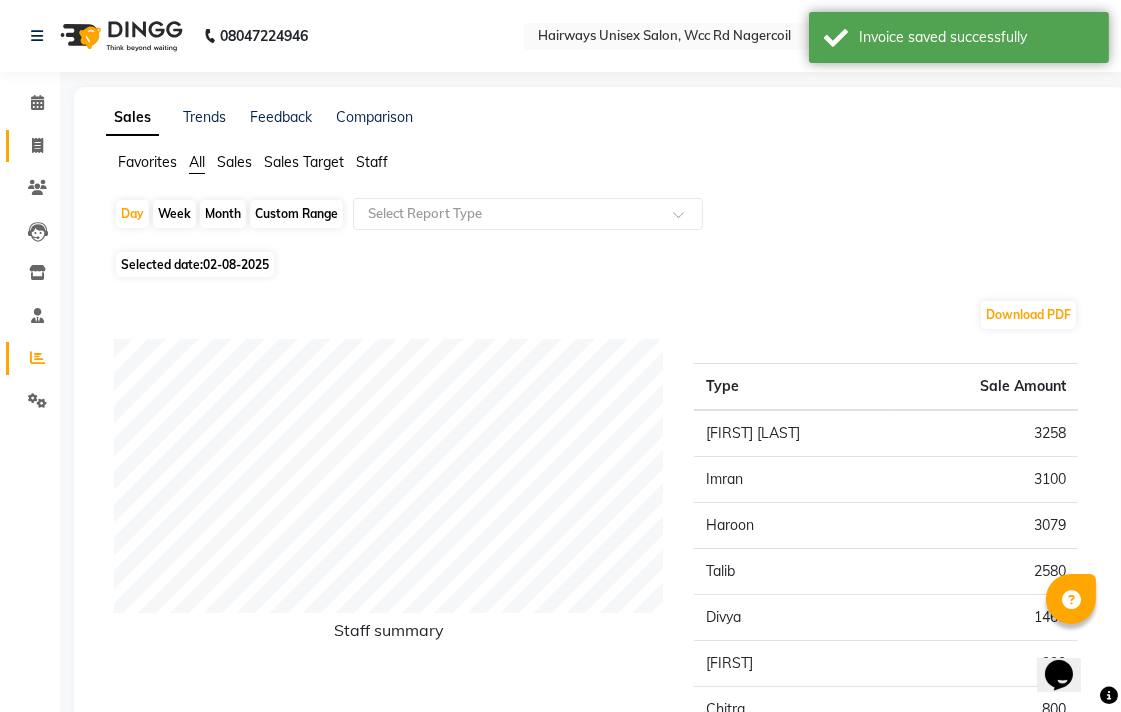 click on "Invoice" 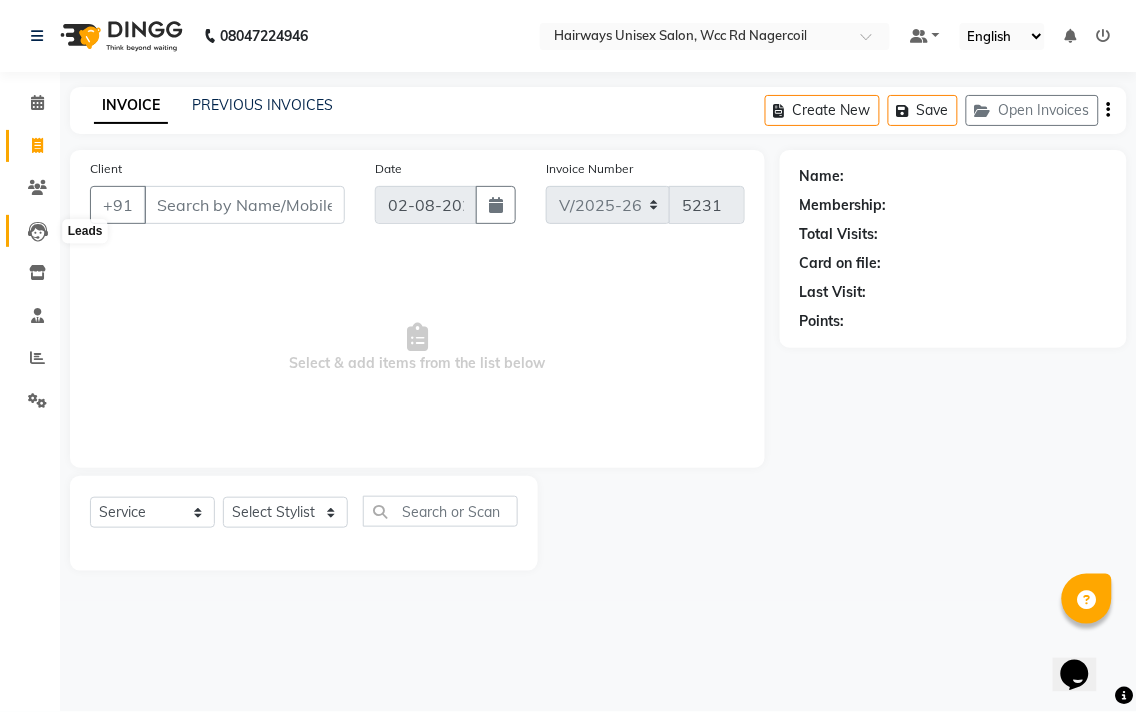 click 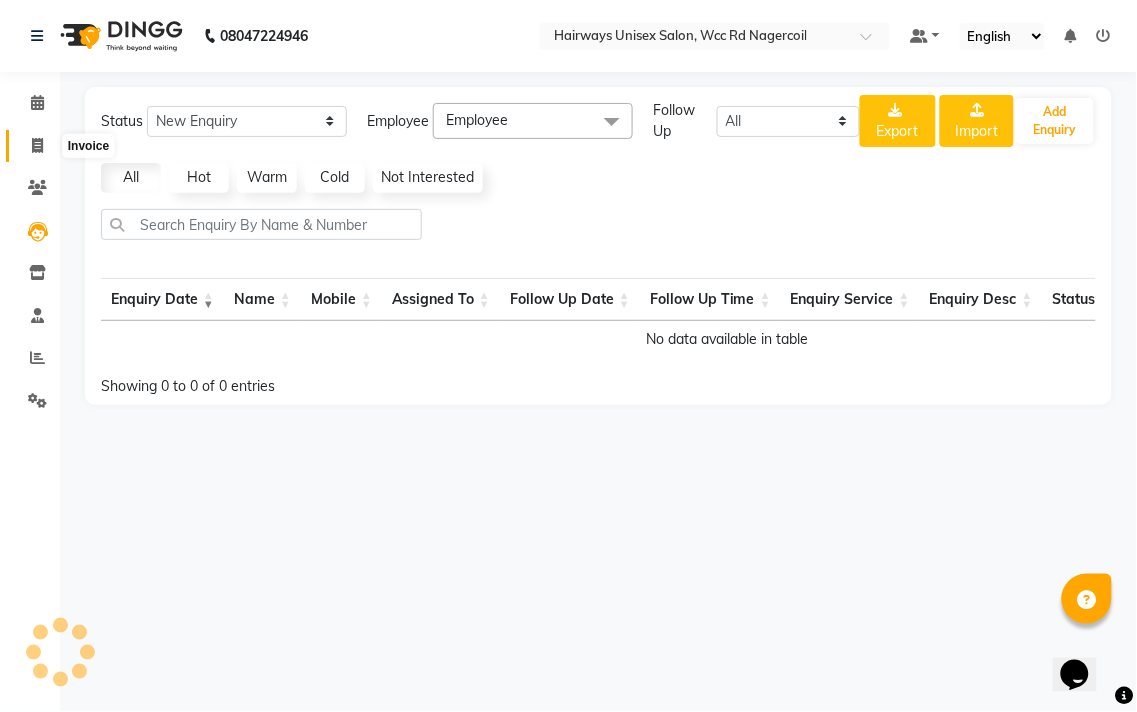 click 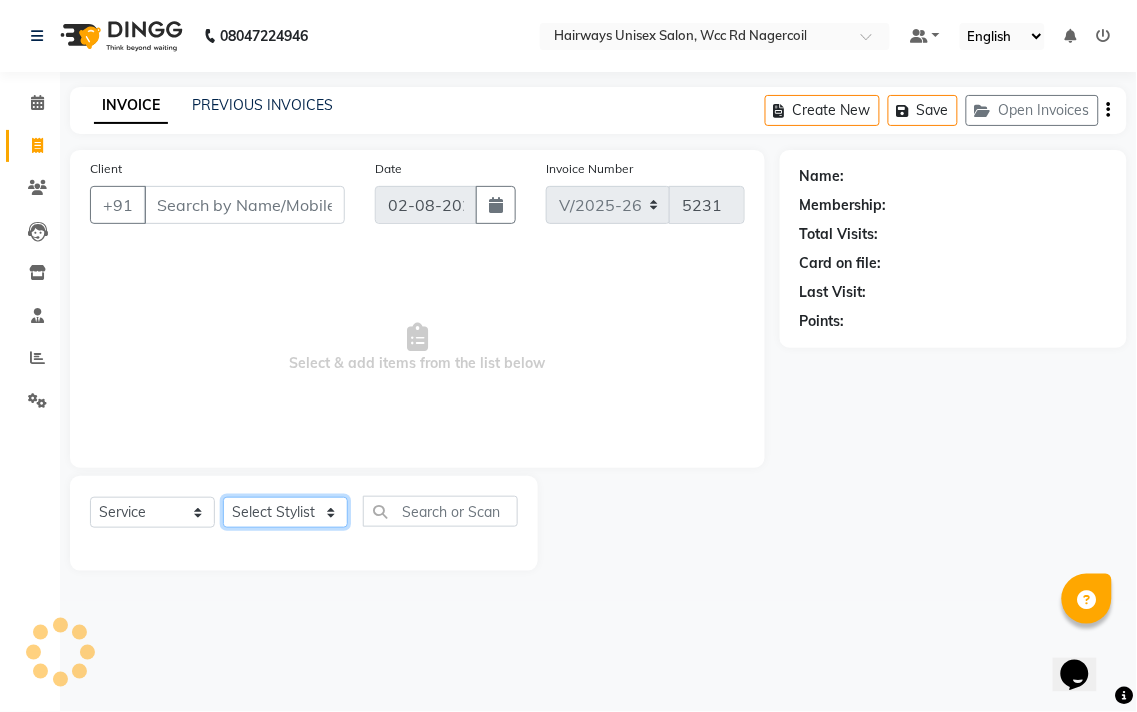click on "Select Stylist Admin Chitra divya Gokila Haroon Imran Reception Salman Sartaj Khan Talib" 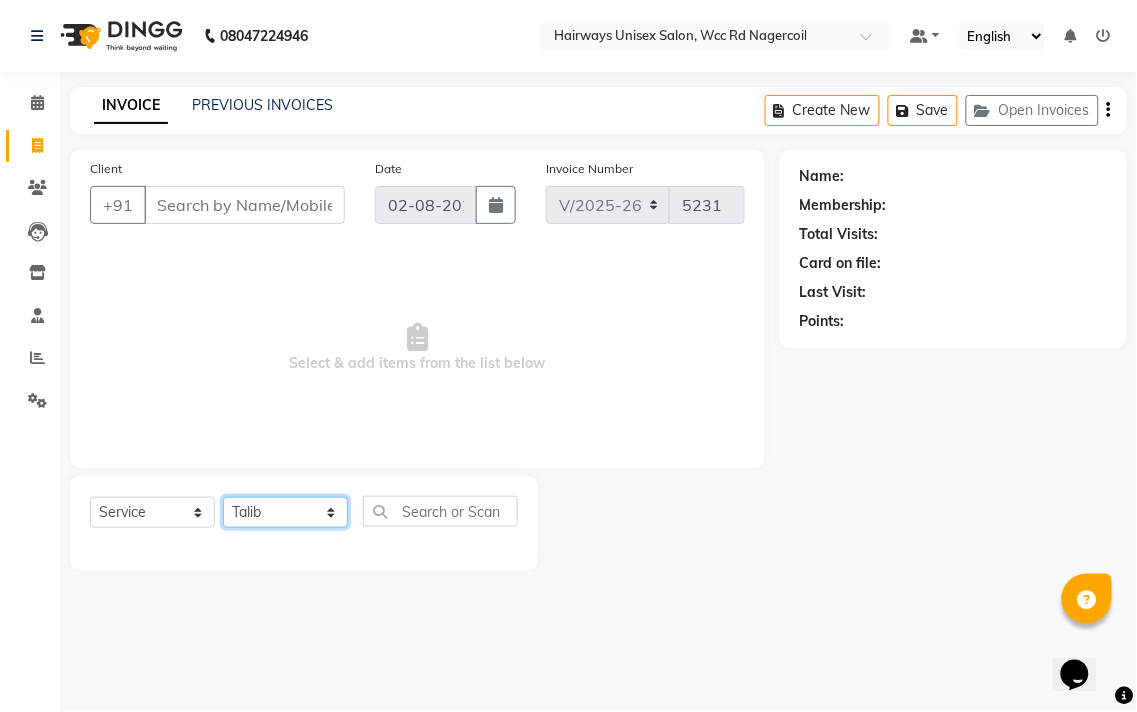 click on "Select Stylist Admin Chitra divya Gokila Haroon Imran Reception Salman Sartaj Khan Talib" 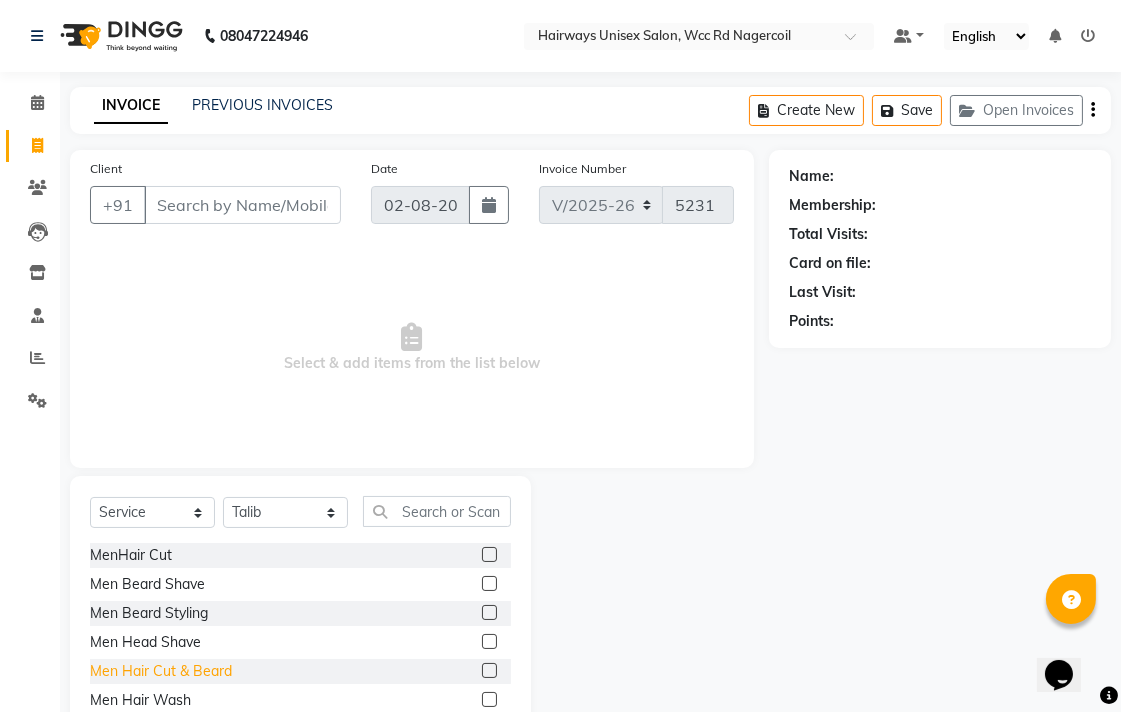 click on "Men Hair Cut & Beard" 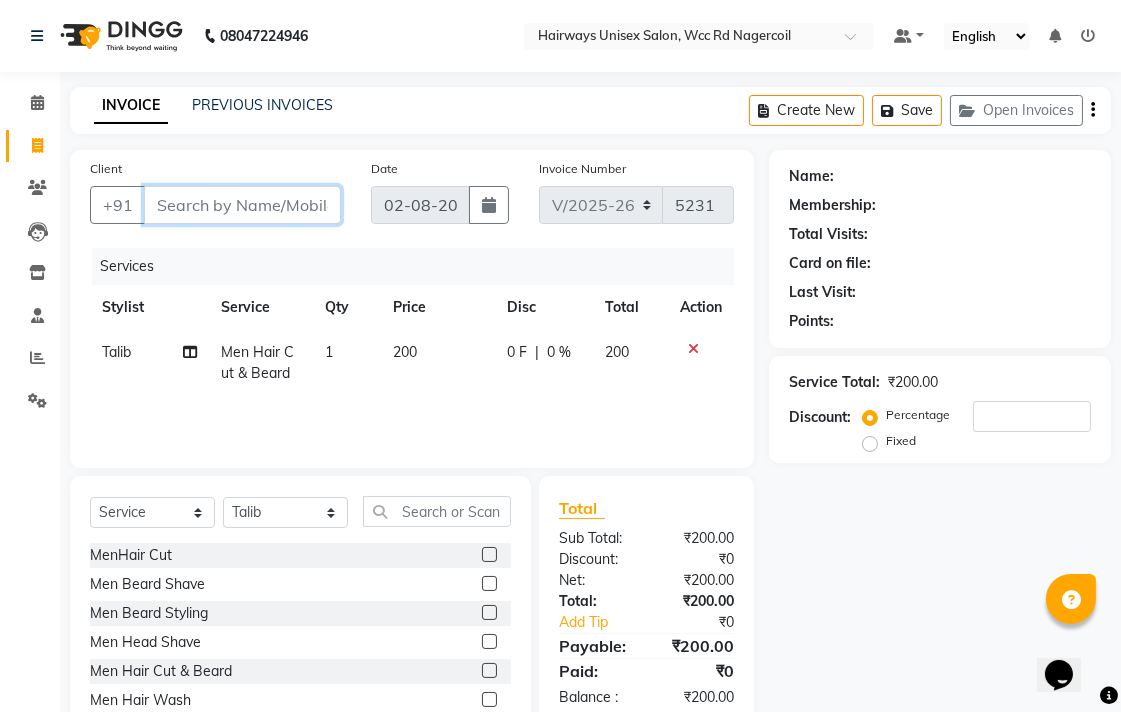 click on "Client" at bounding box center (242, 205) 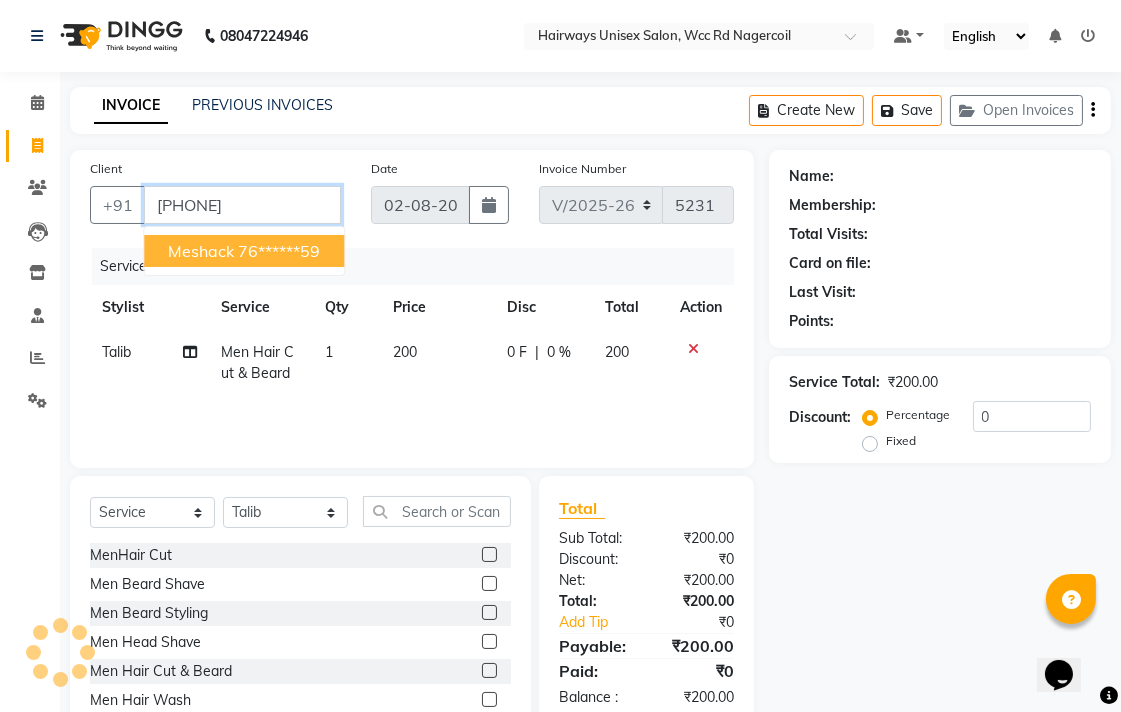 click on "76******59" at bounding box center [279, 251] 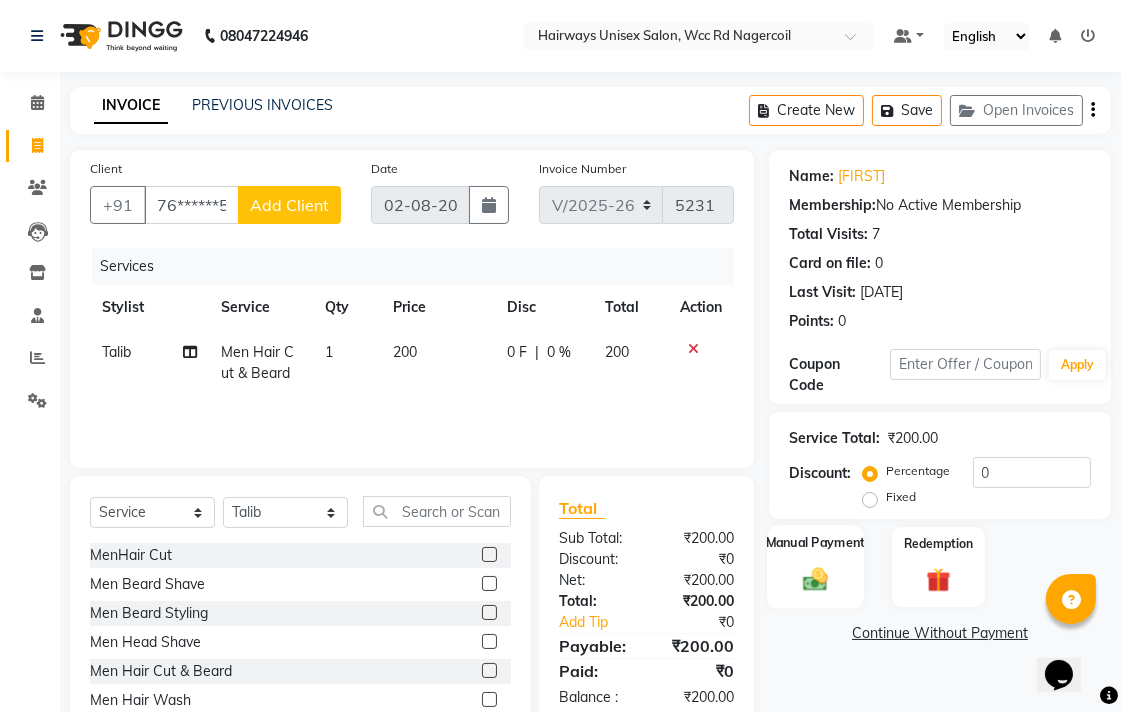 click on "Manual Payment" 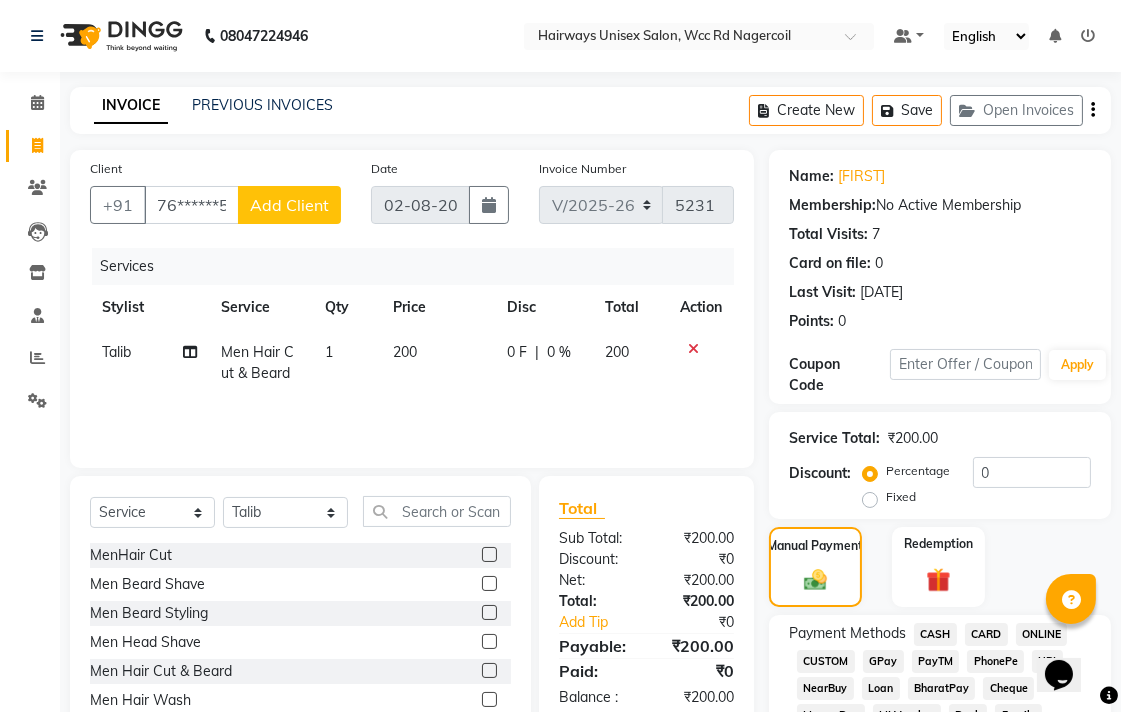 click 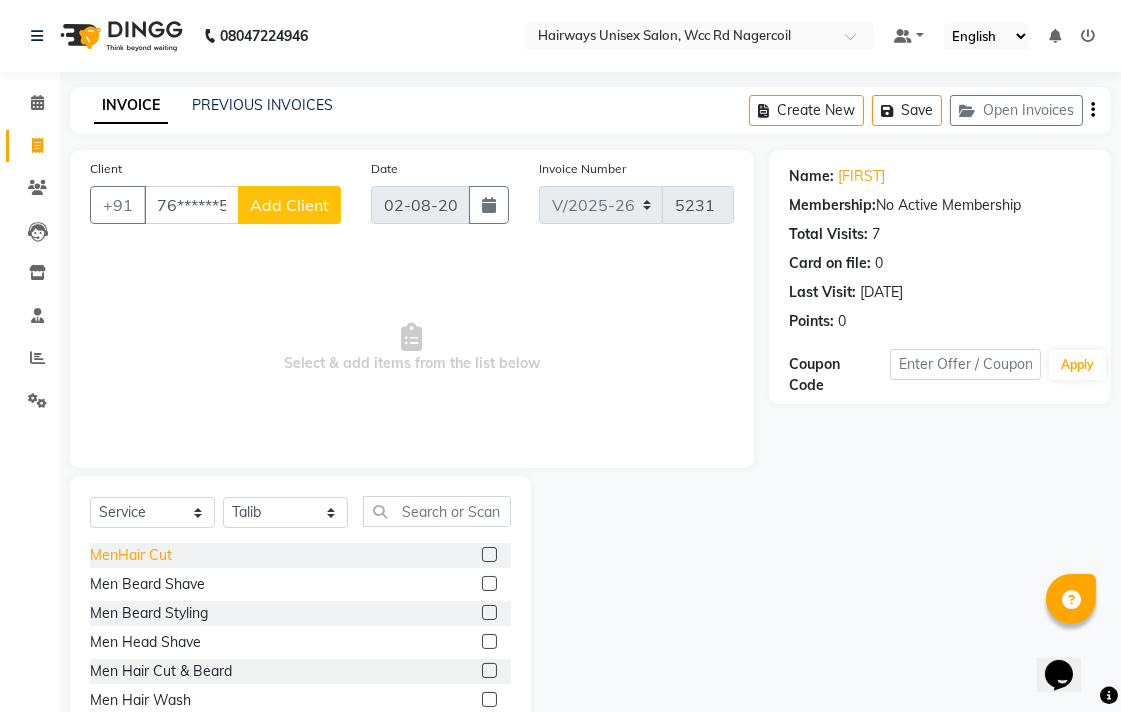 click on "MenHair Cut" 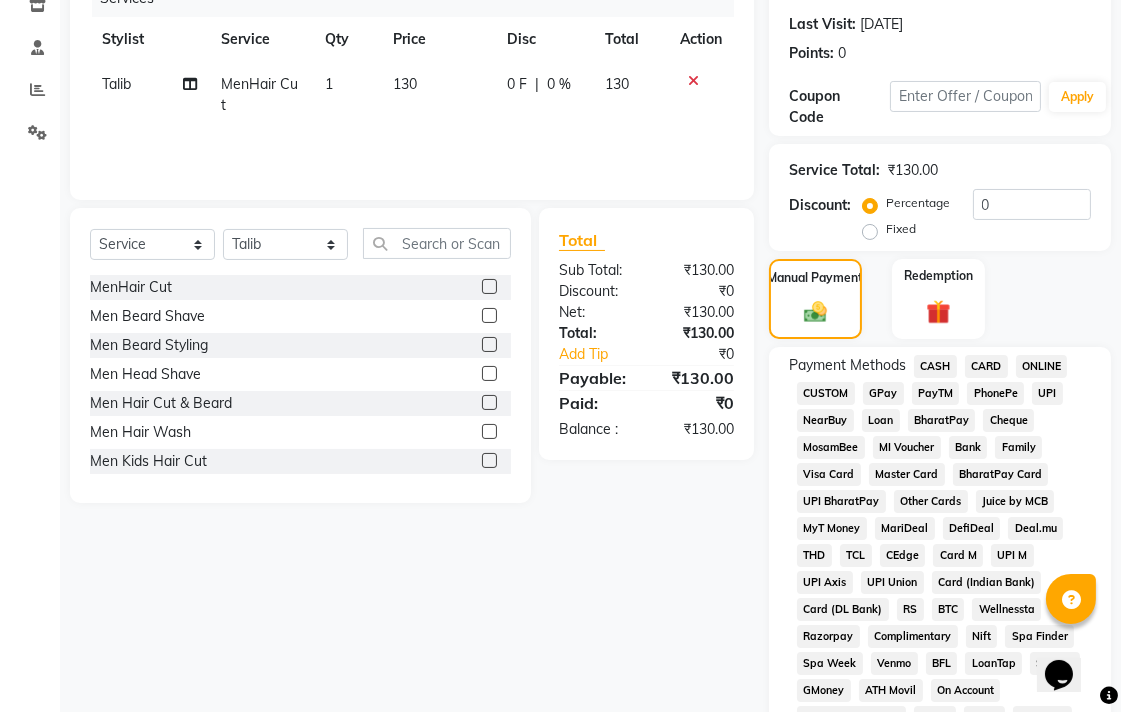 scroll, scrollTop: 333, scrollLeft: 0, axis: vertical 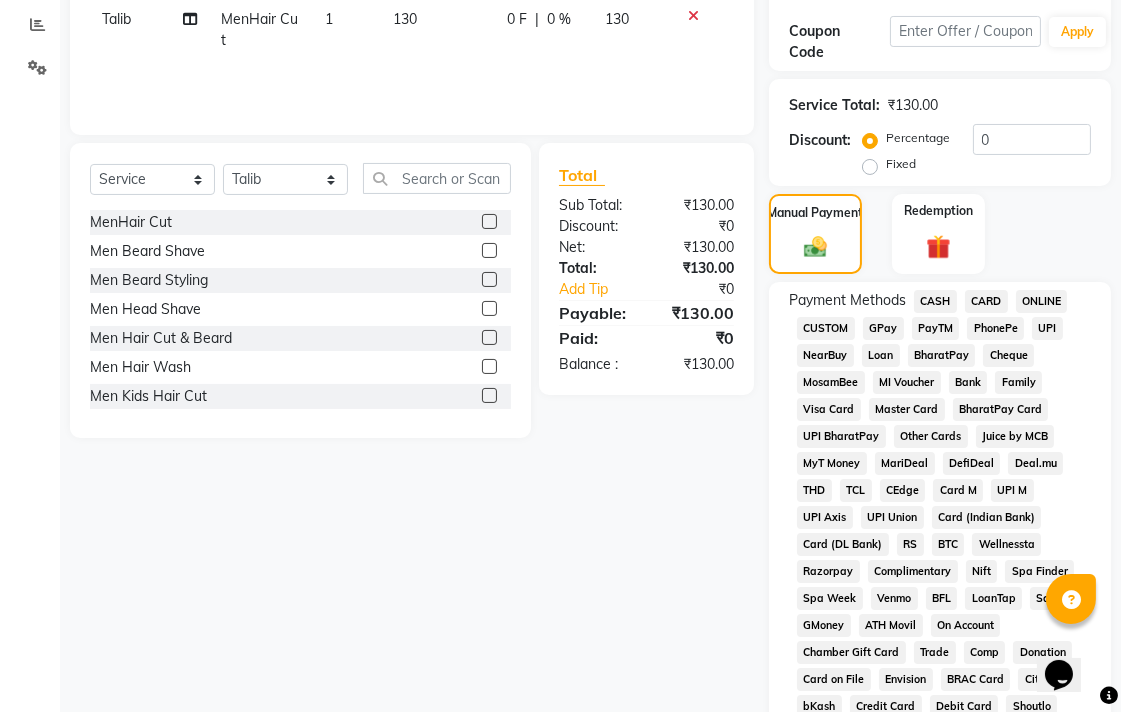 click on "CASH" 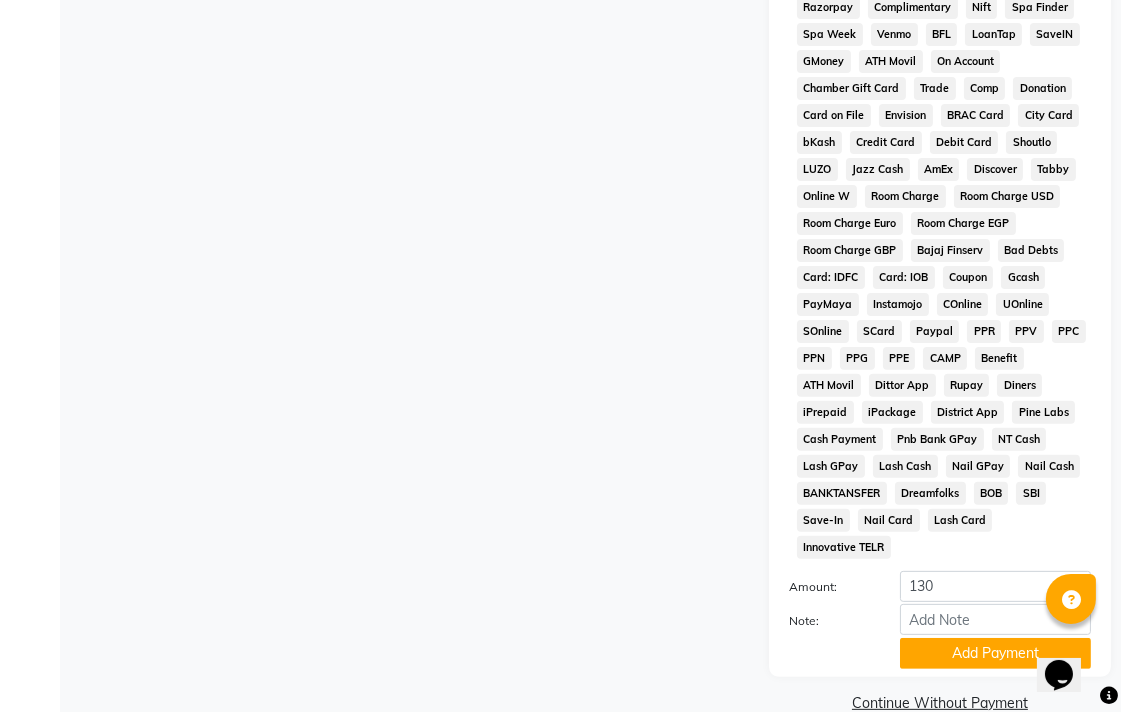scroll, scrollTop: 913, scrollLeft: 0, axis: vertical 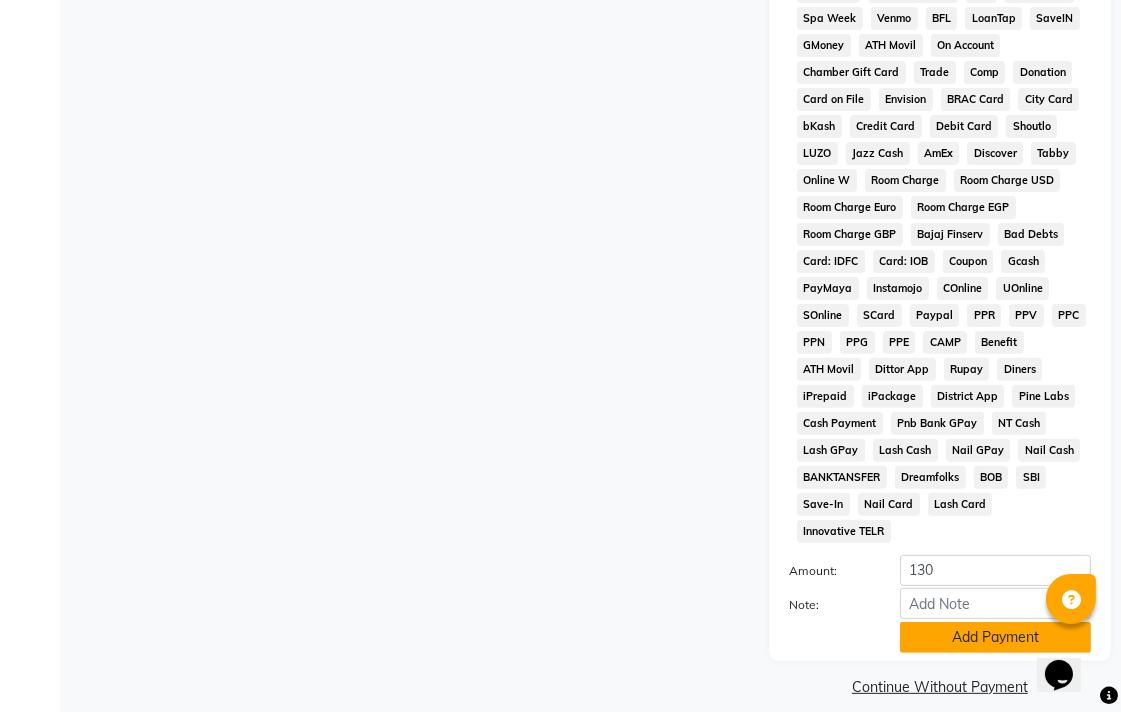 click on "Add Payment" 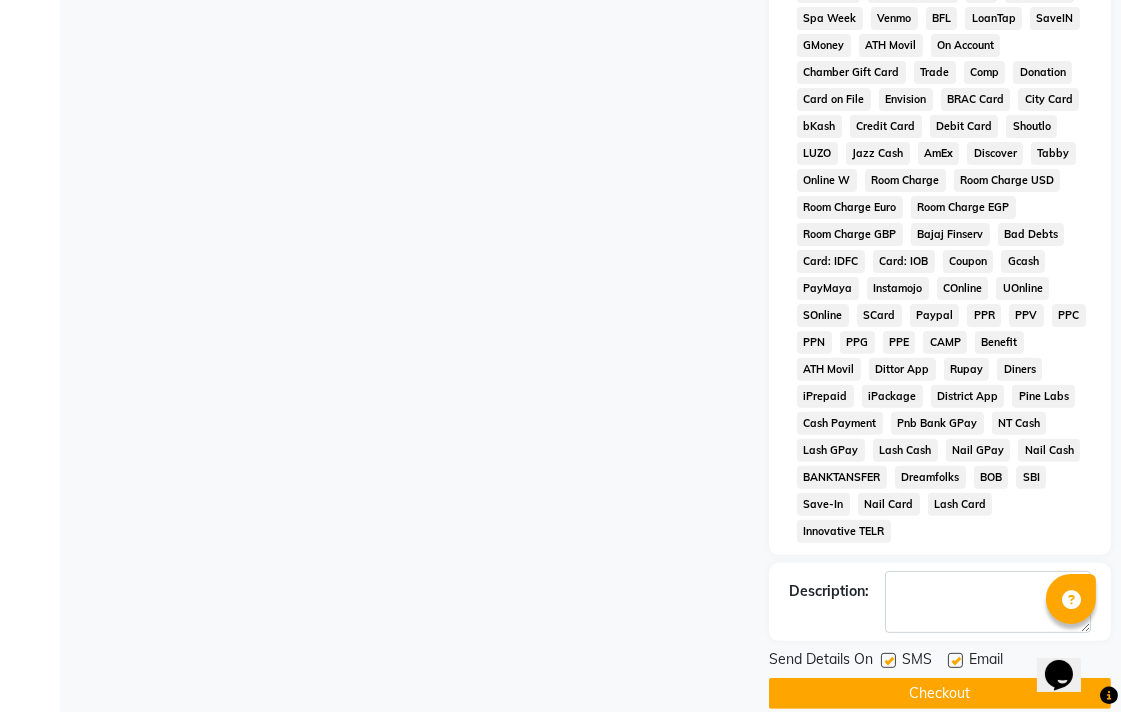 scroll, scrollTop: 921, scrollLeft: 0, axis: vertical 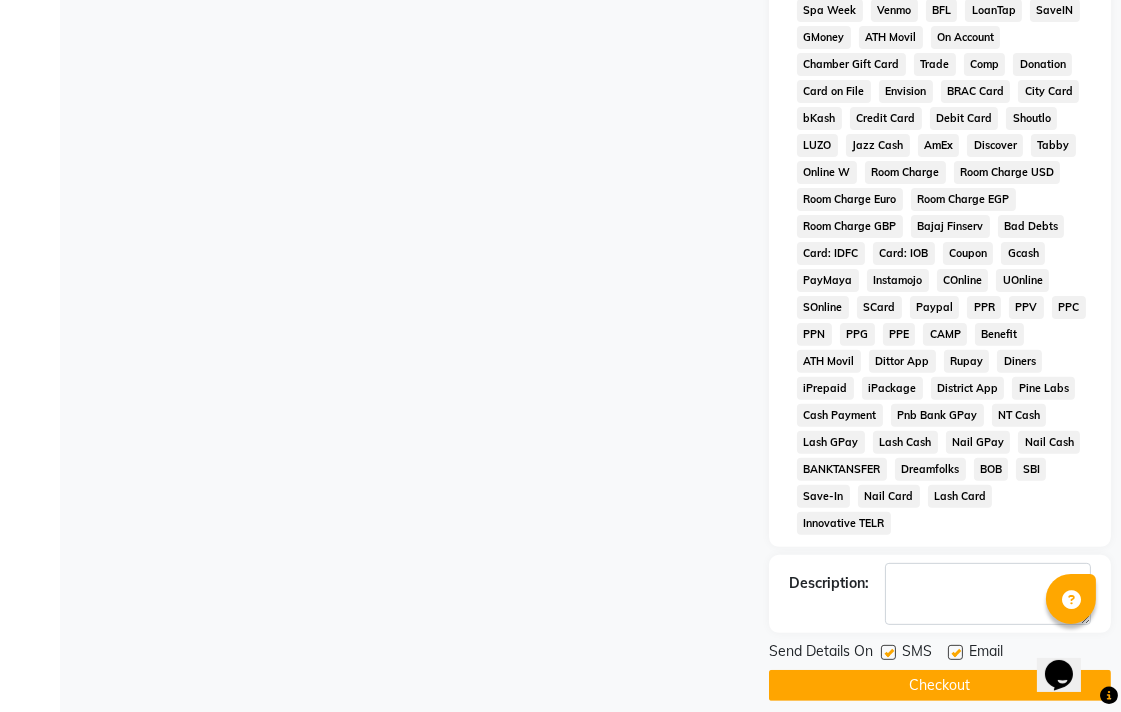 click 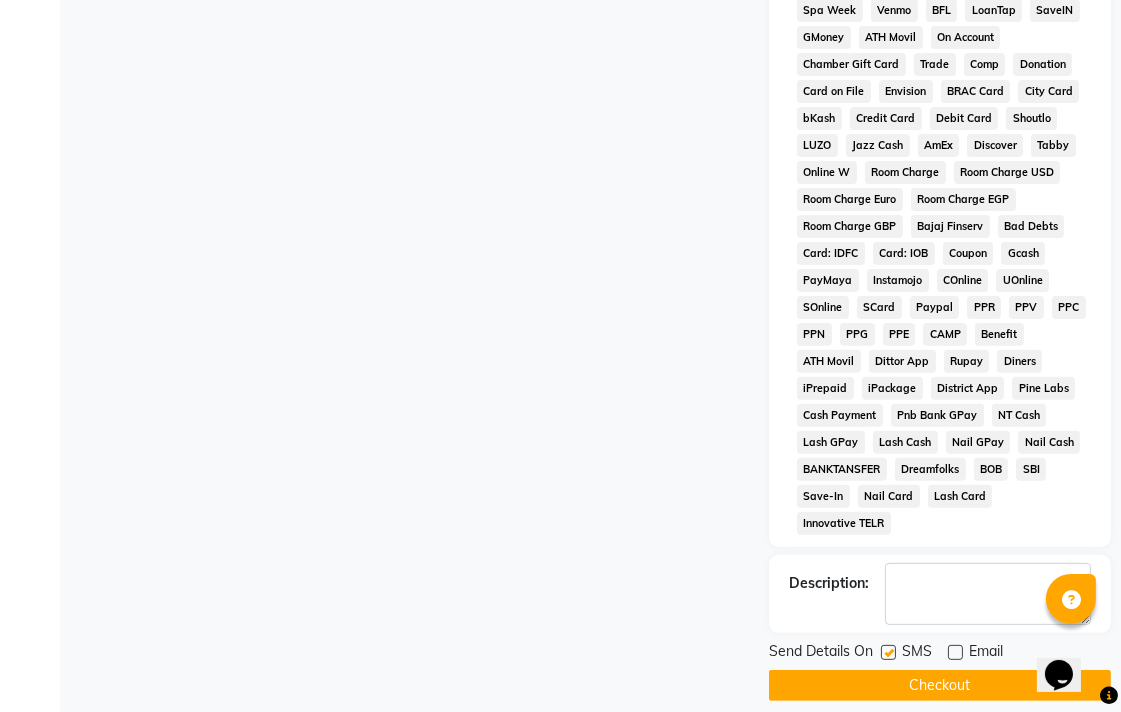 click 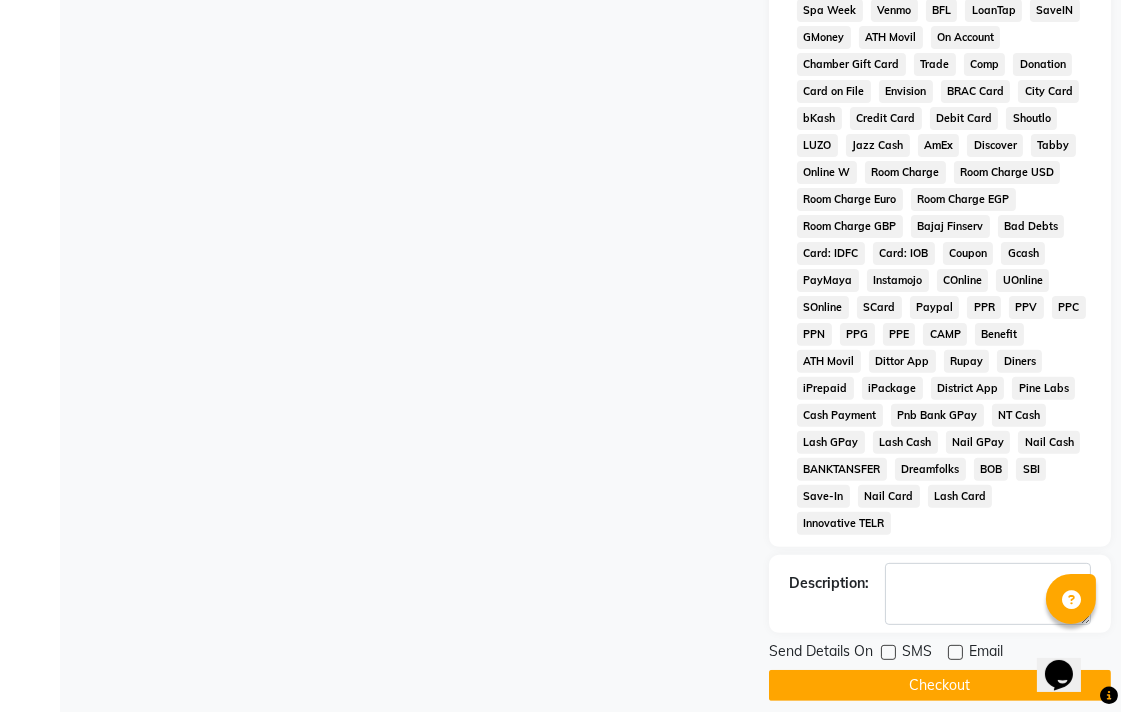 click on "Checkout" 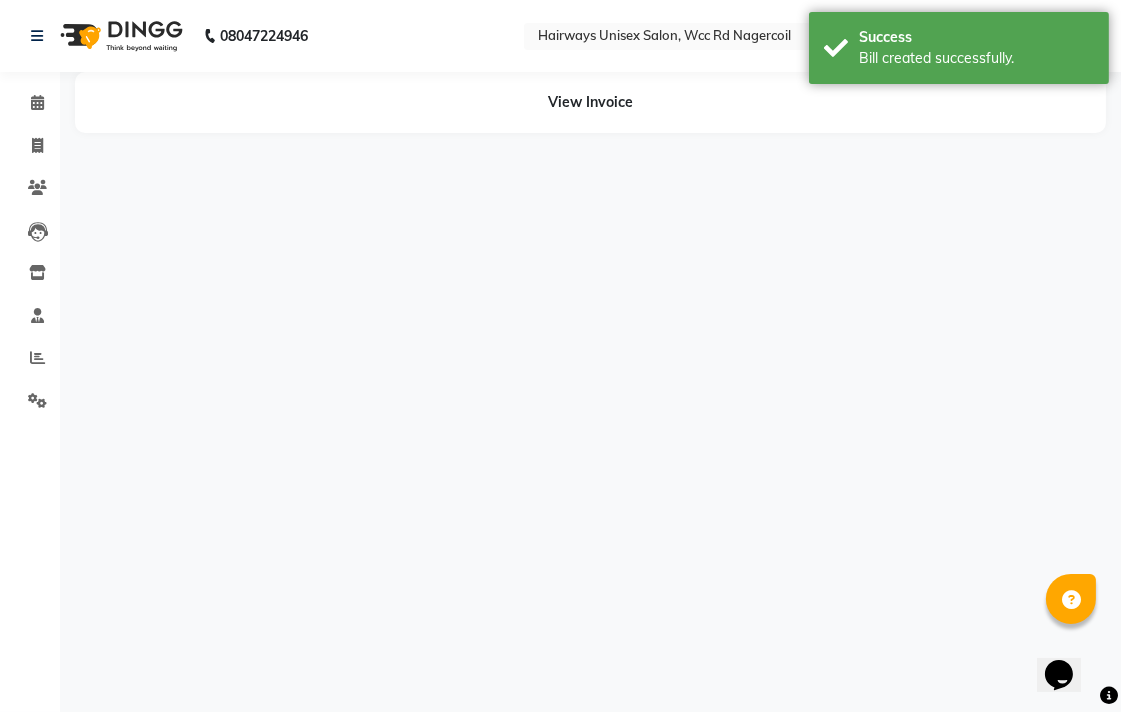 scroll, scrollTop: 0, scrollLeft: 0, axis: both 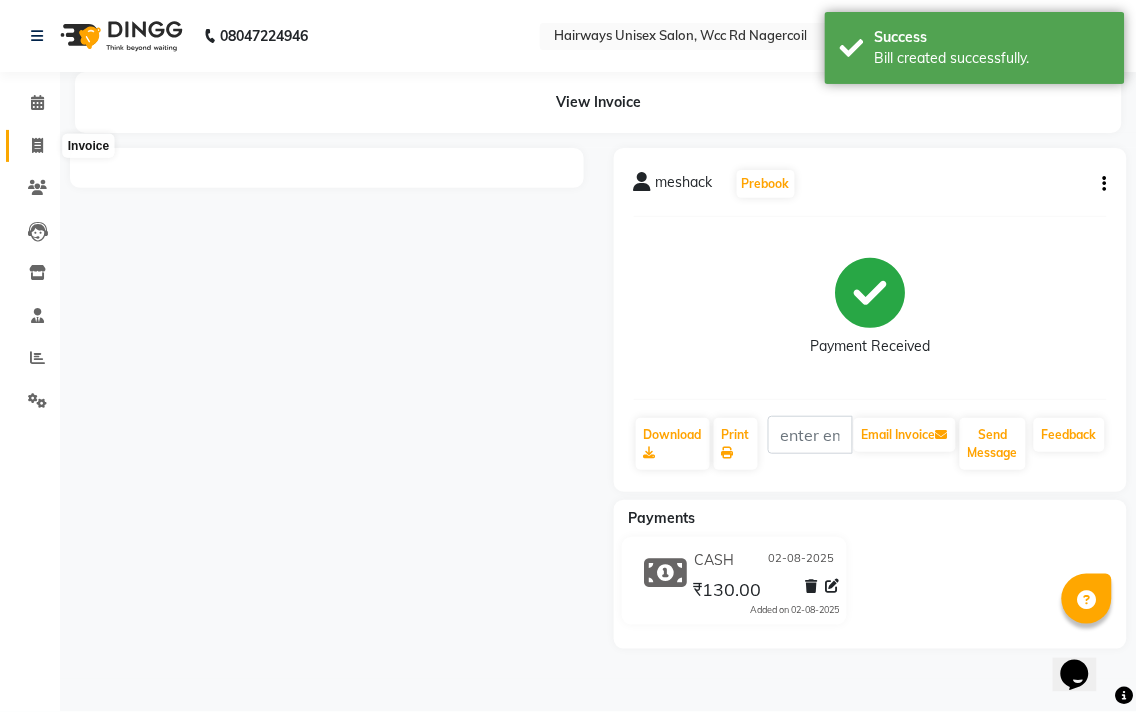 click 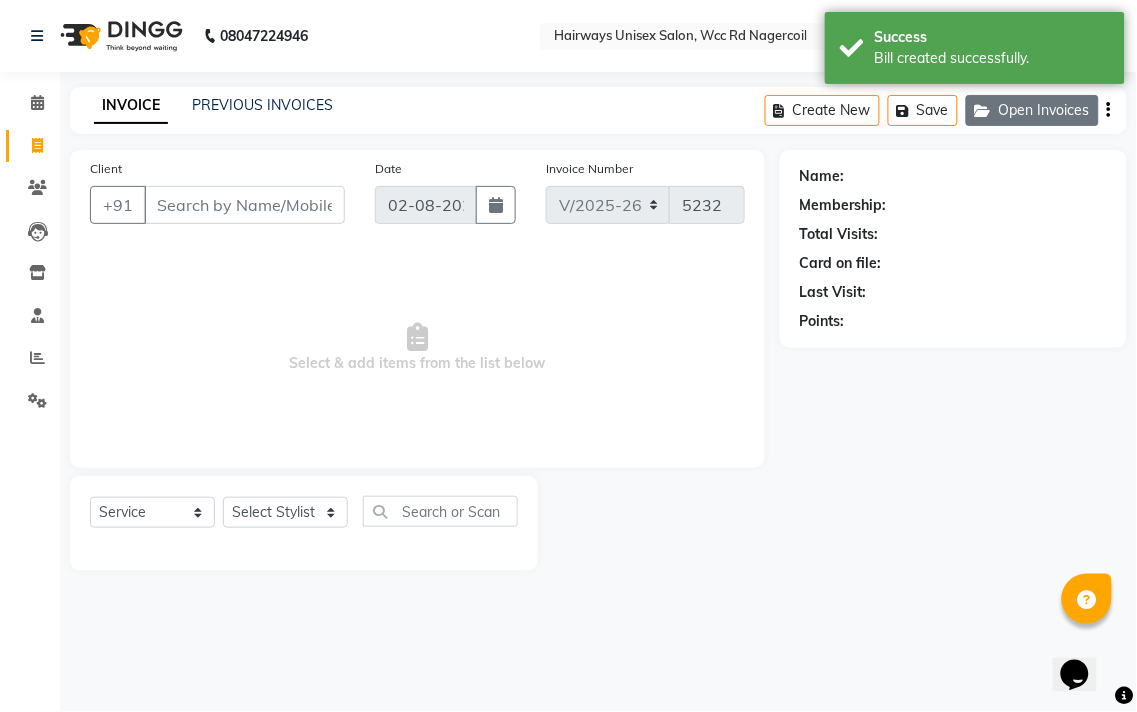 click 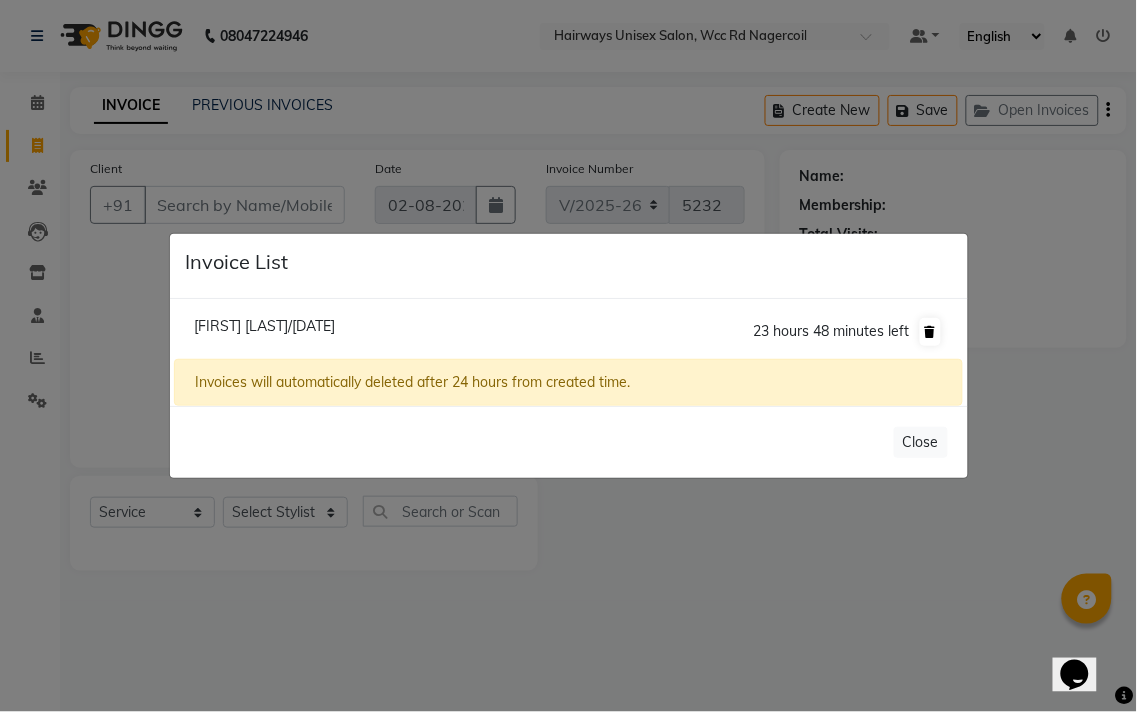 click 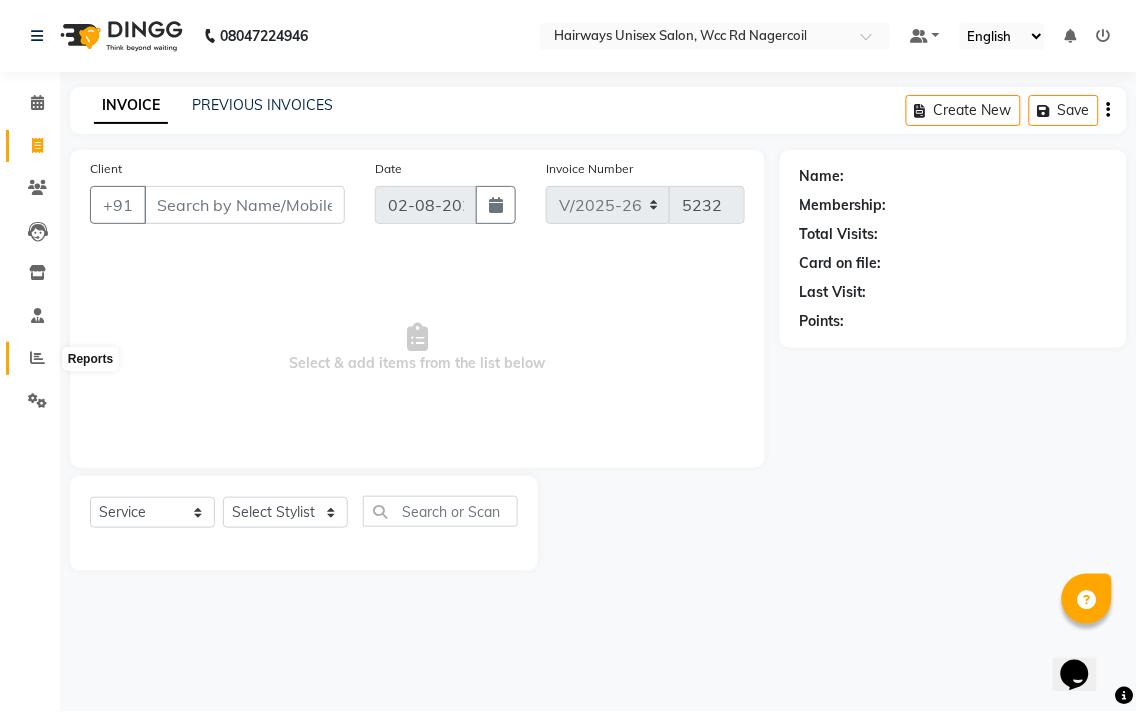click 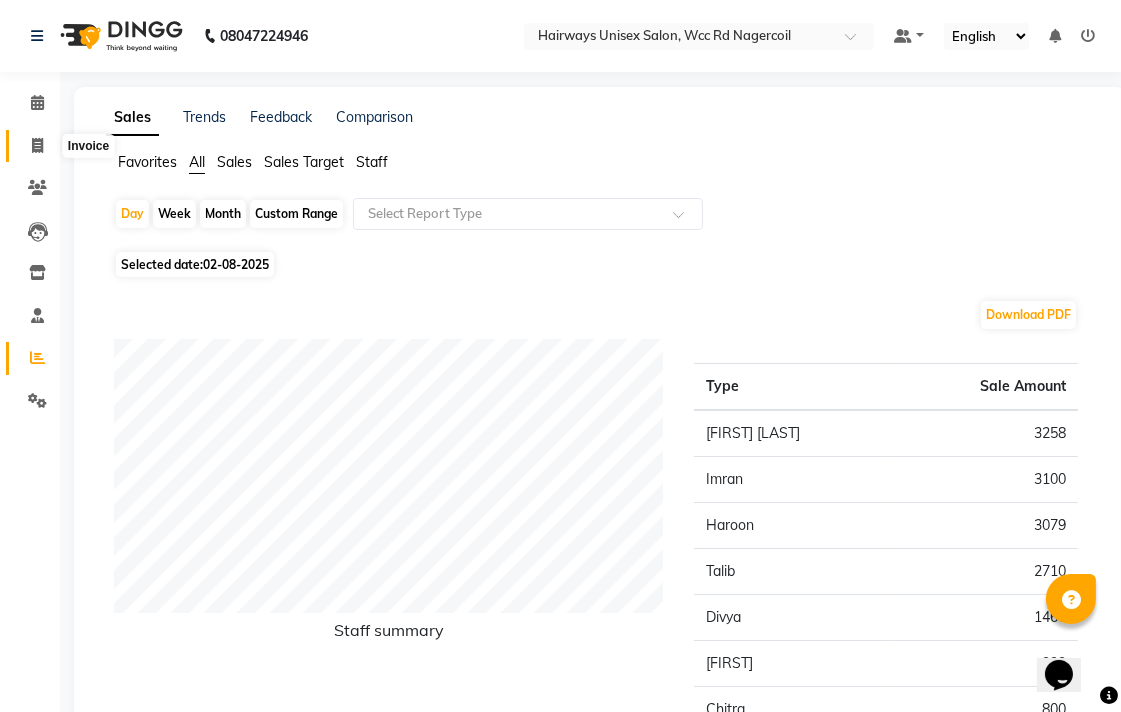 click 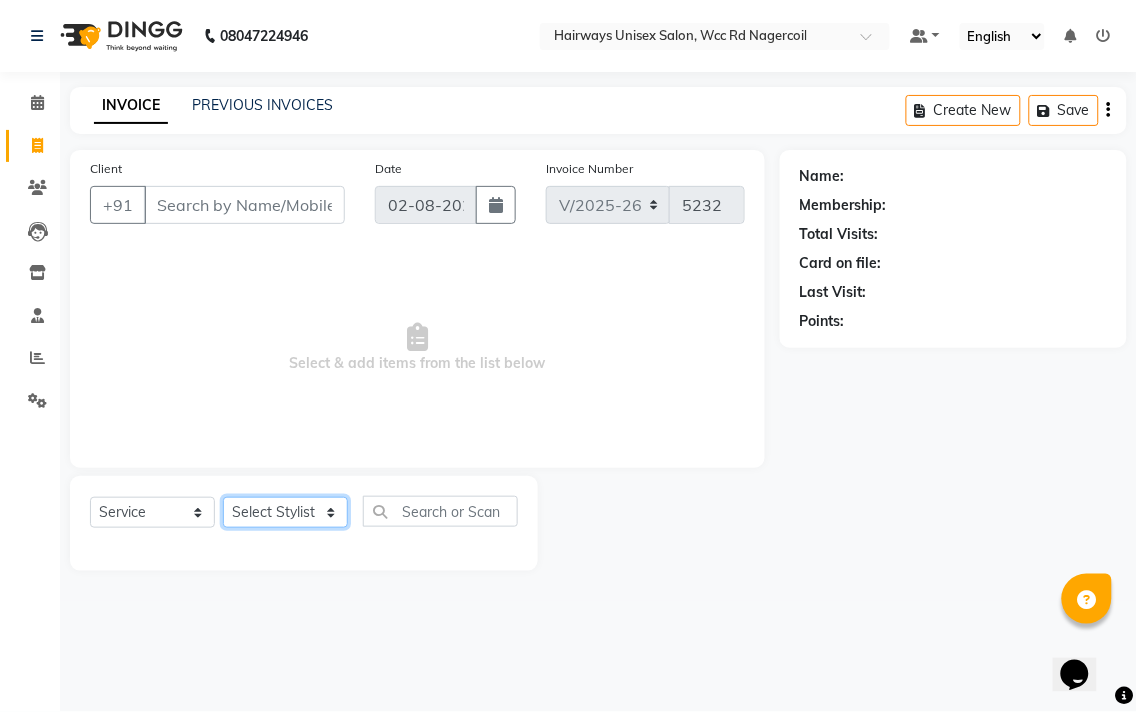 click on "Select Stylist Admin Chitra divya Gokila Haroon Imran Reception Salman Sartaj Khan Talib" 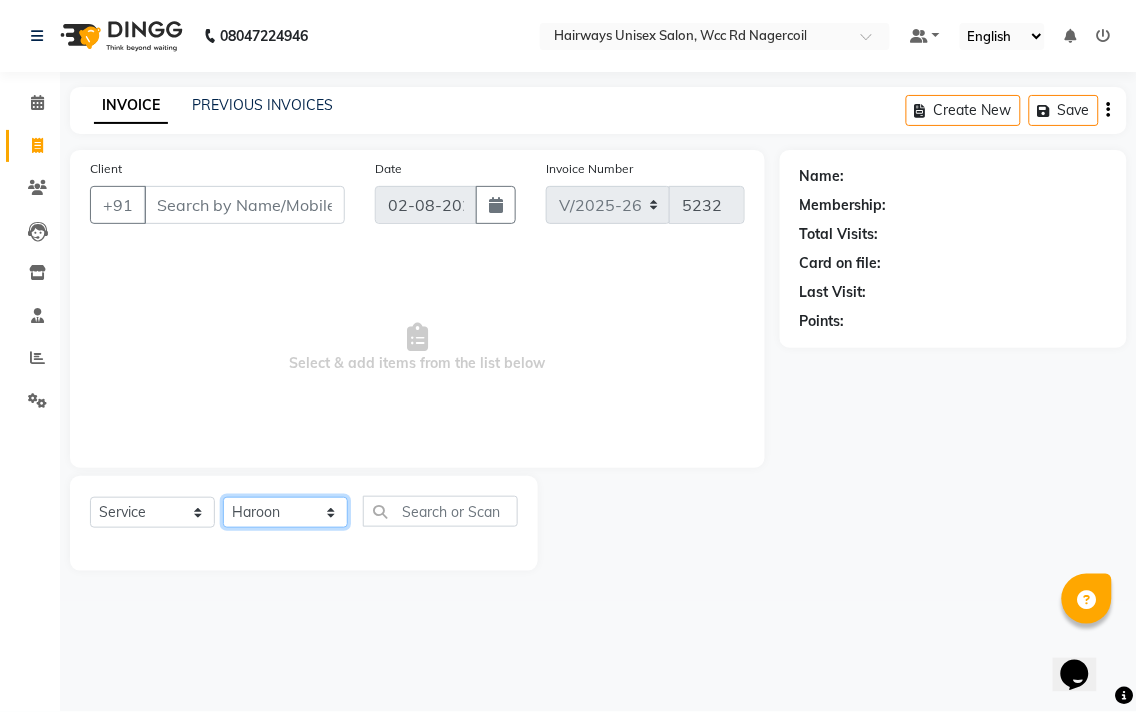 click on "Select Stylist Admin Chitra divya Gokila Haroon Imran Reception Salman Sartaj Khan Talib" 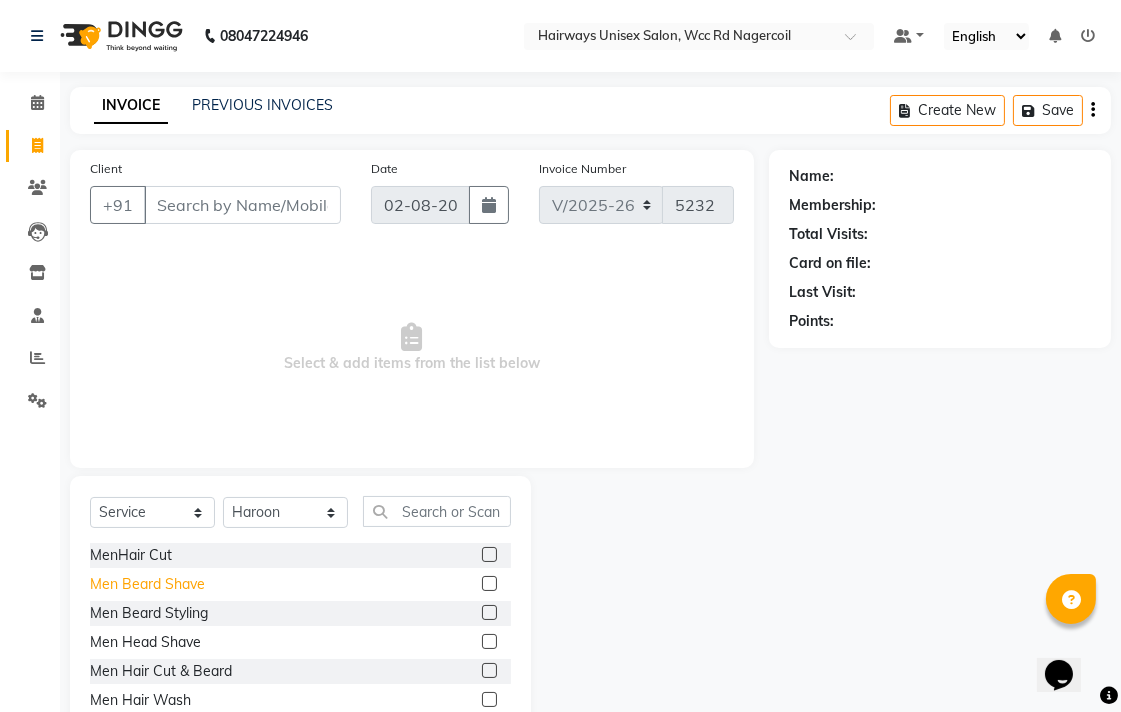 click on "Men Beard Shave" 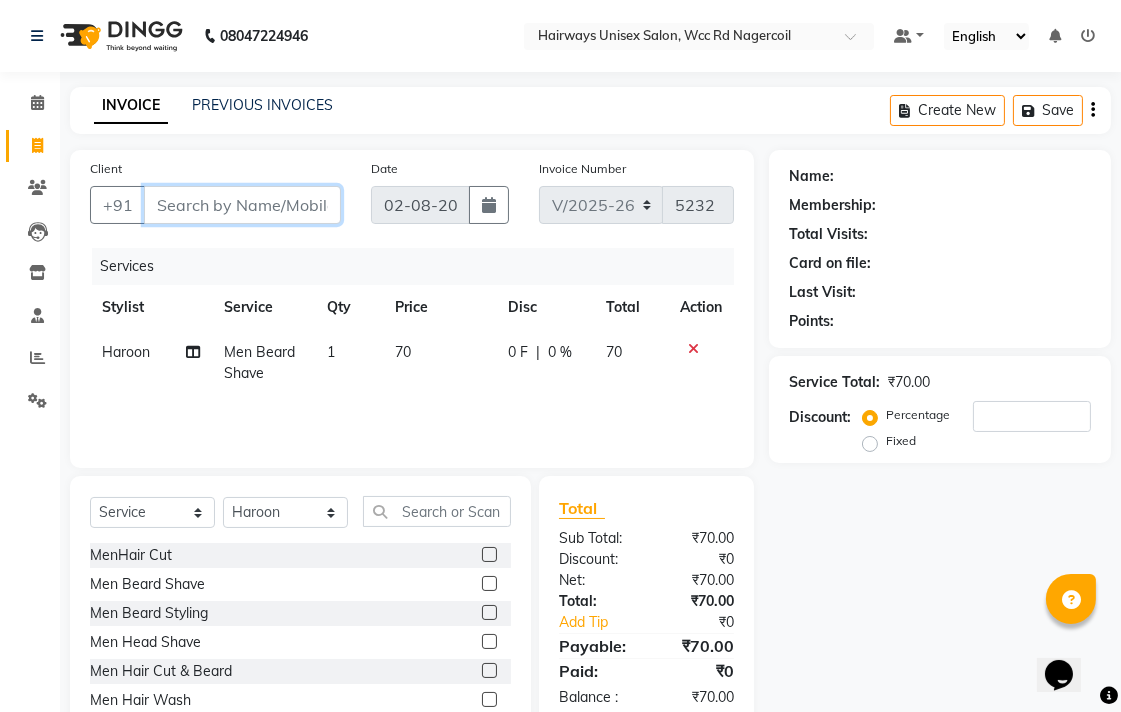 click on "Client" at bounding box center (242, 205) 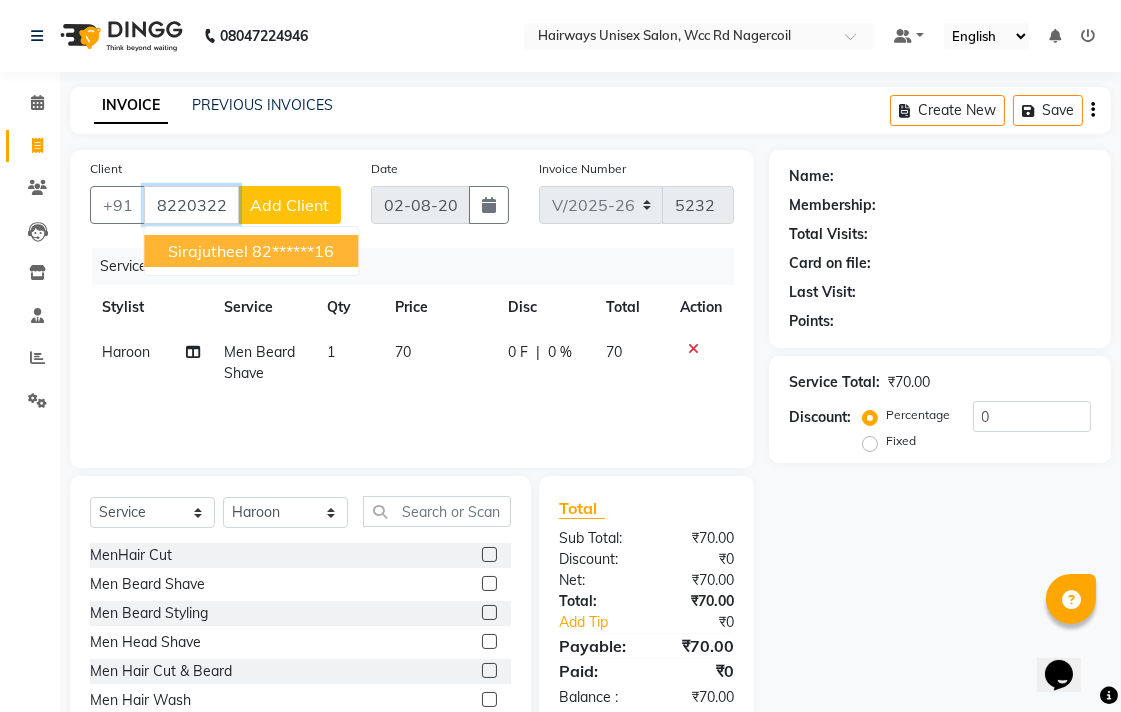 click on "Sirajutheel  82******16" at bounding box center (251, 251) 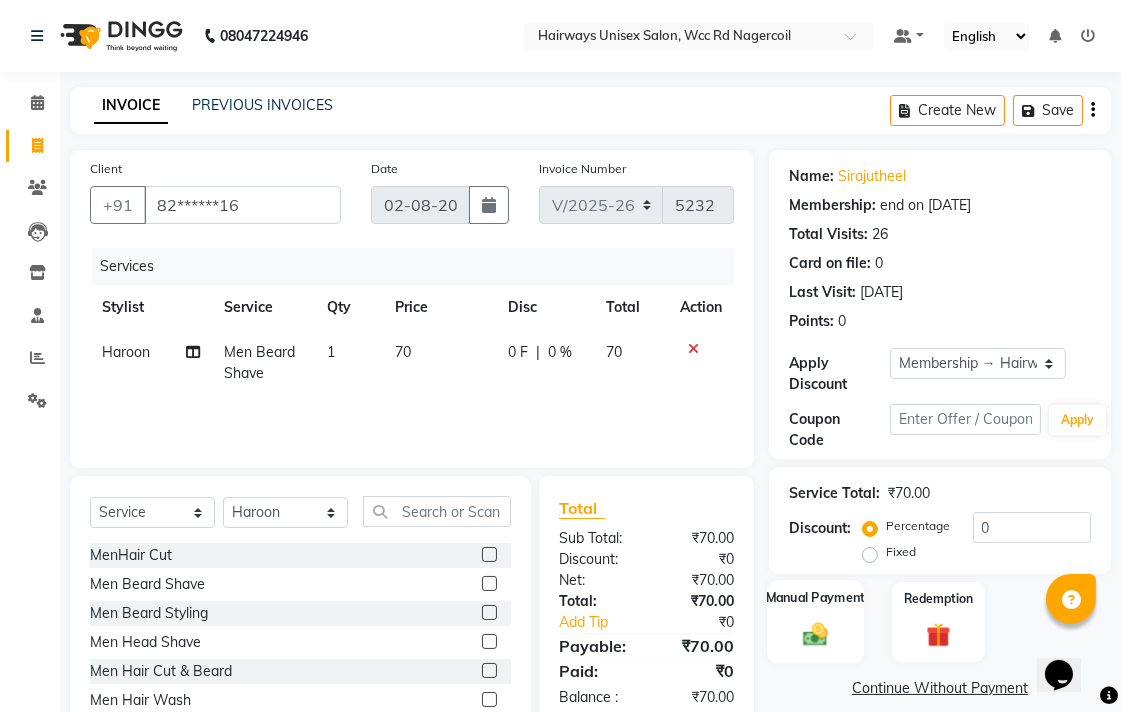 click on "Manual Payment" 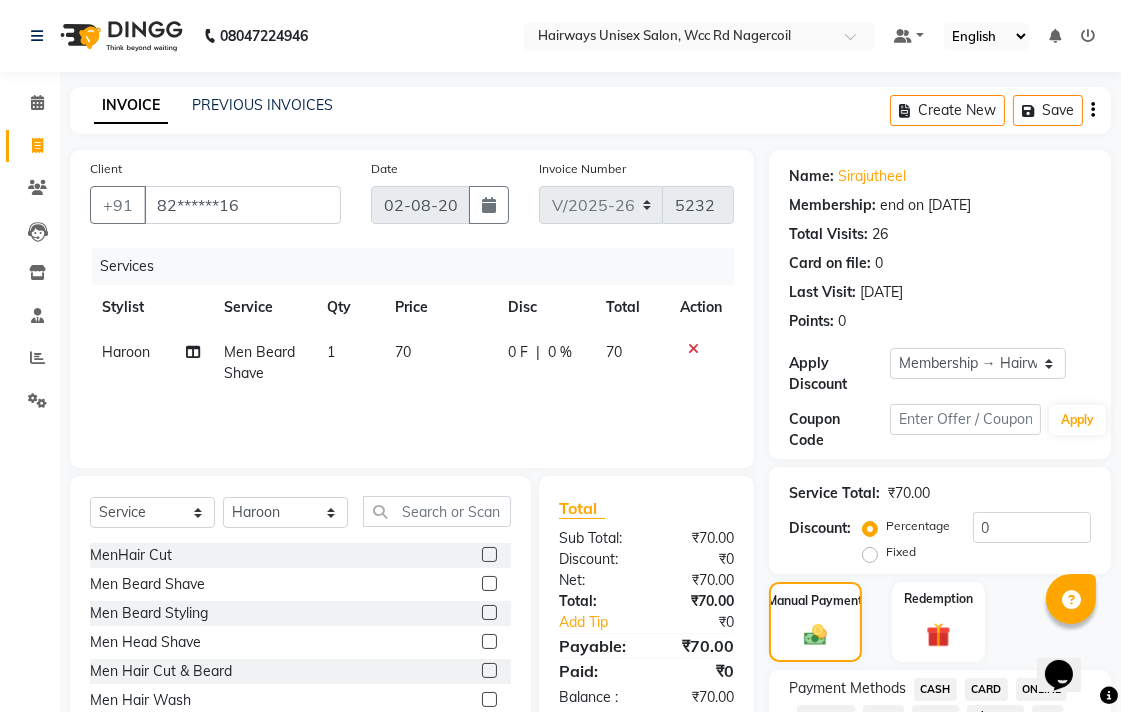 scroll, scrollTop: 111, scrollLeft: 0, axis: vertical 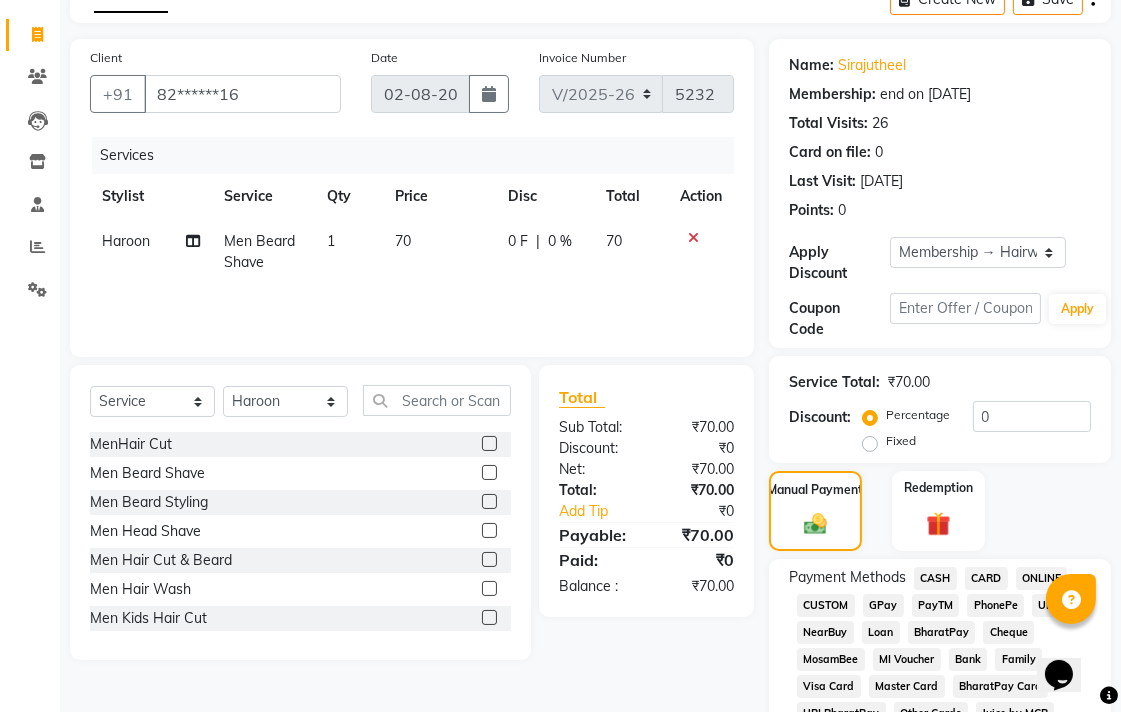 click on "CASH" 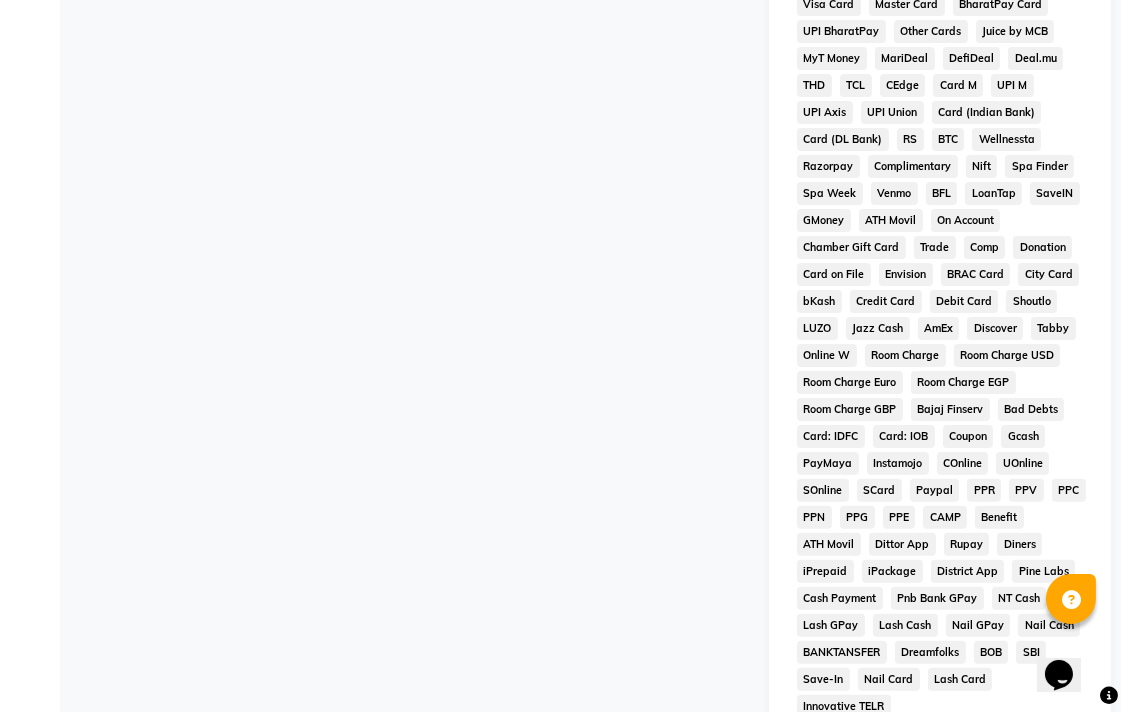 scroll, scrollTop: 968, scrollLeft: 0, axis: vertical 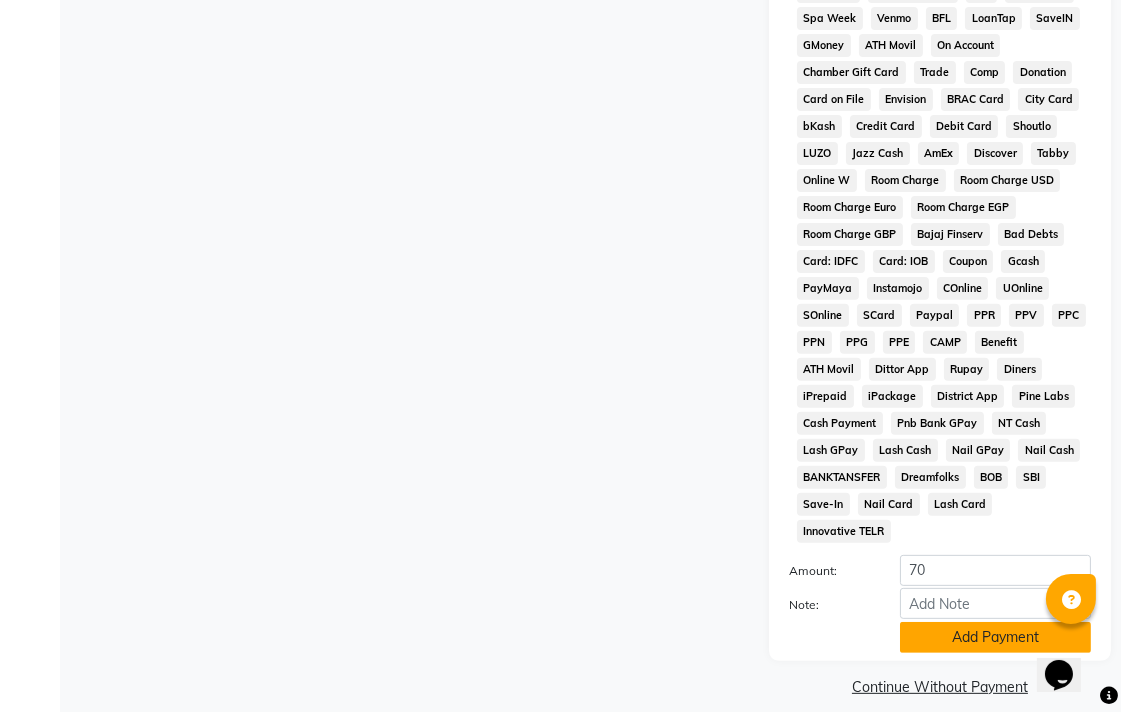 click on "Add Payment" 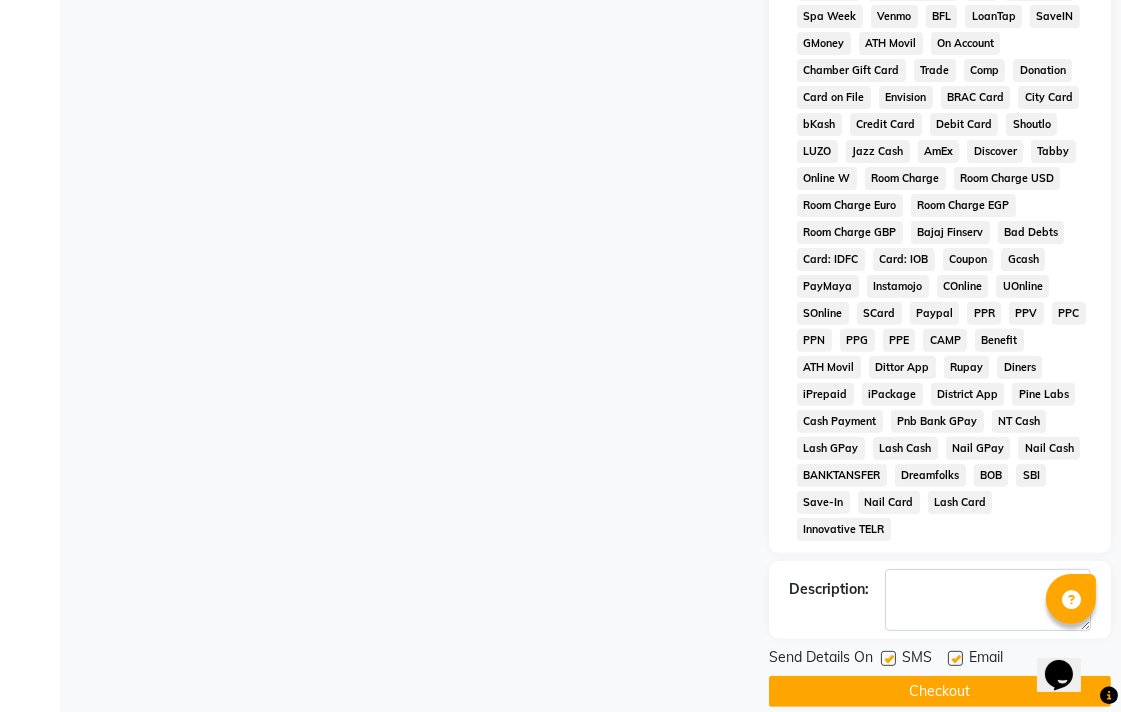 scroll, scrollTop: 975, scrollLeft: 0, axis: vertical 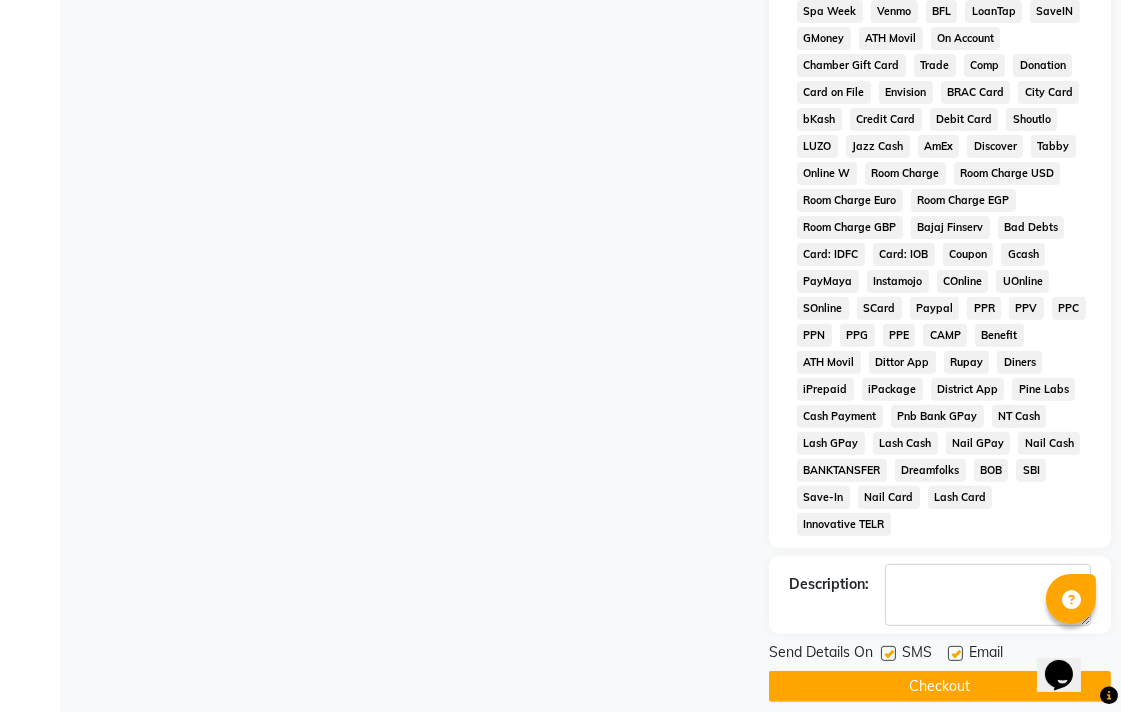 click on "Checkout" 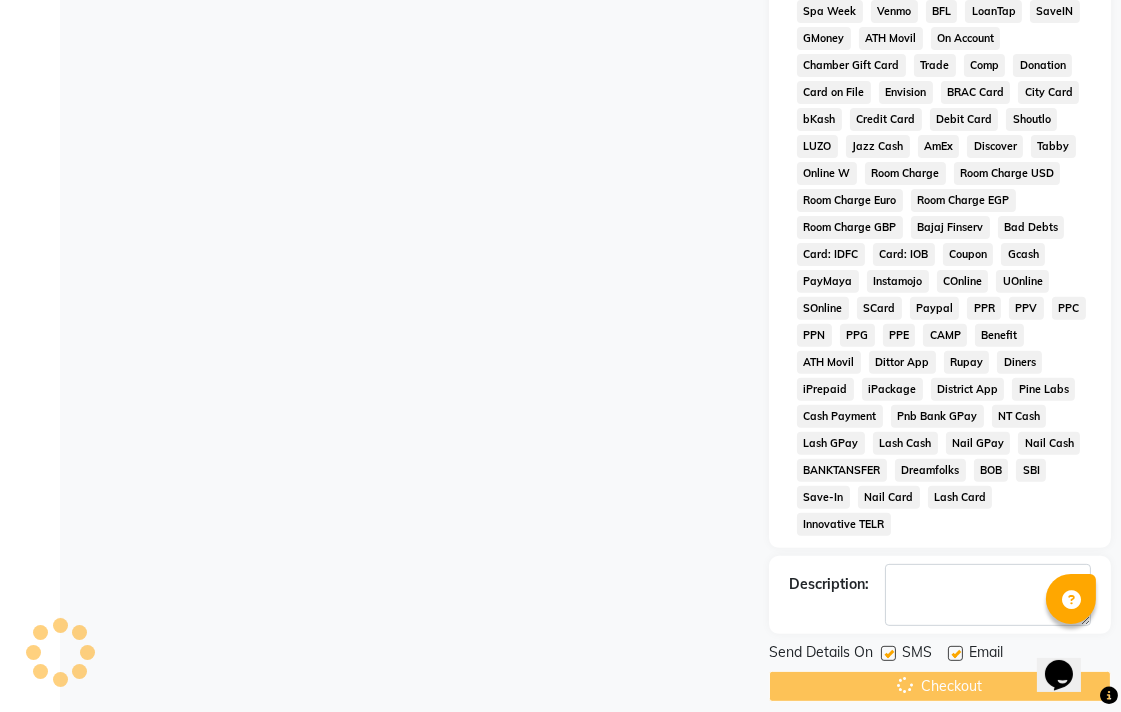 scroll, scrollTop: 0, scrollLeft: 0, axis: both 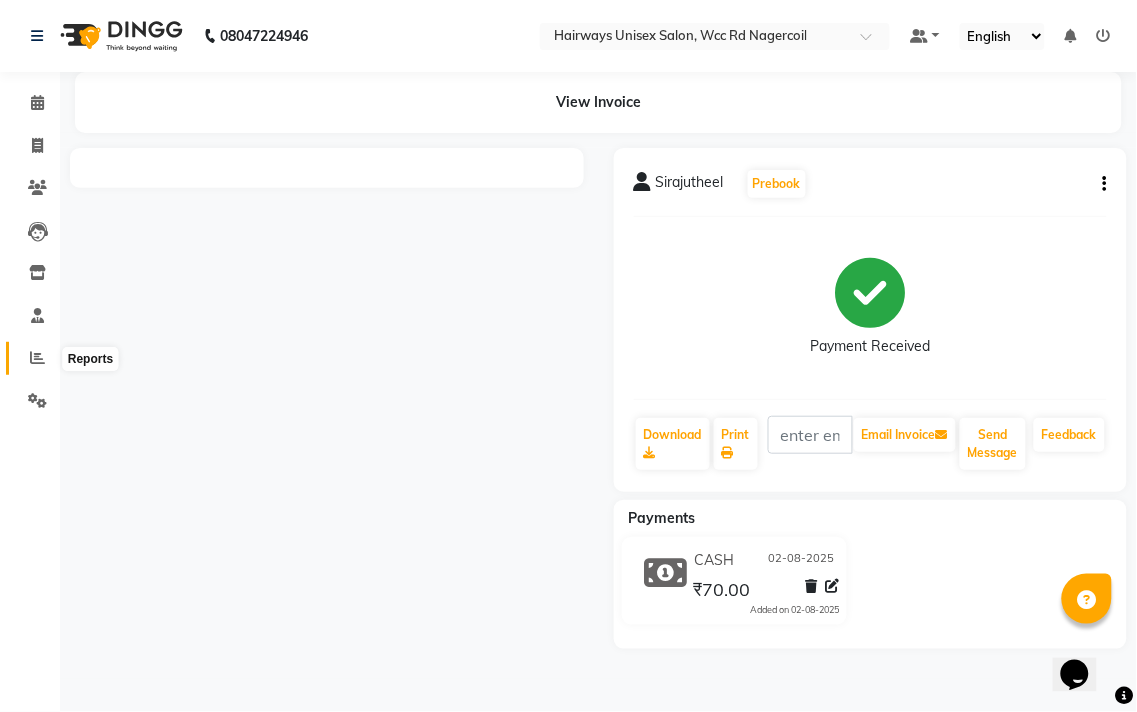 click 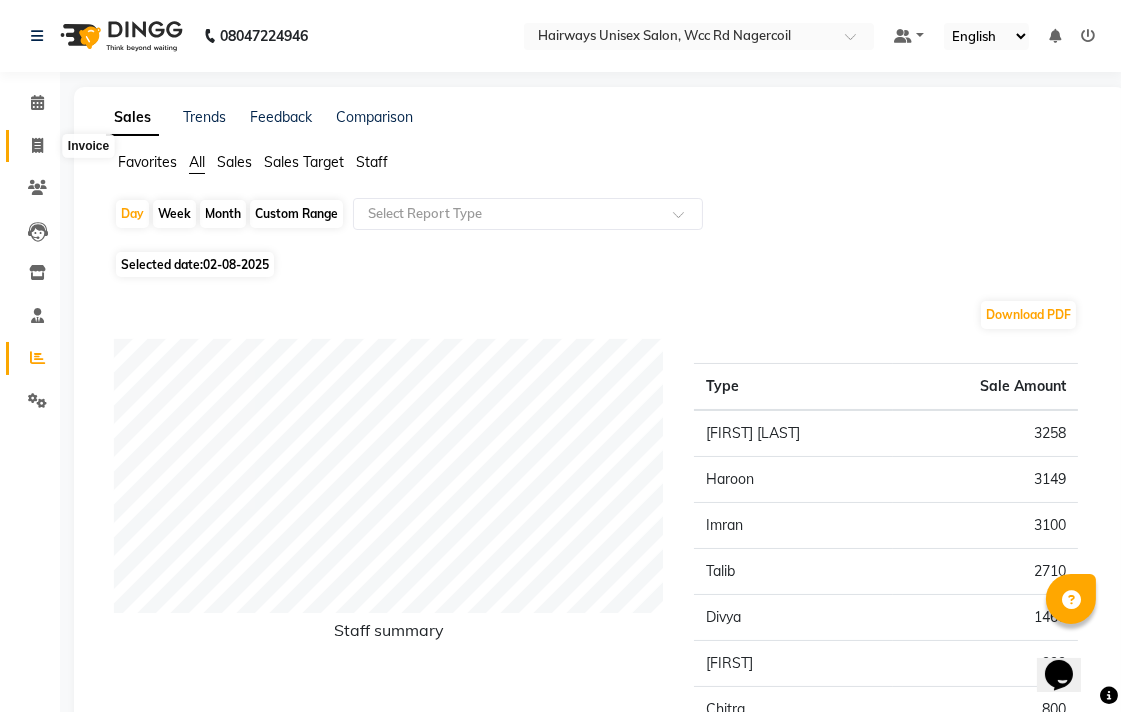 click 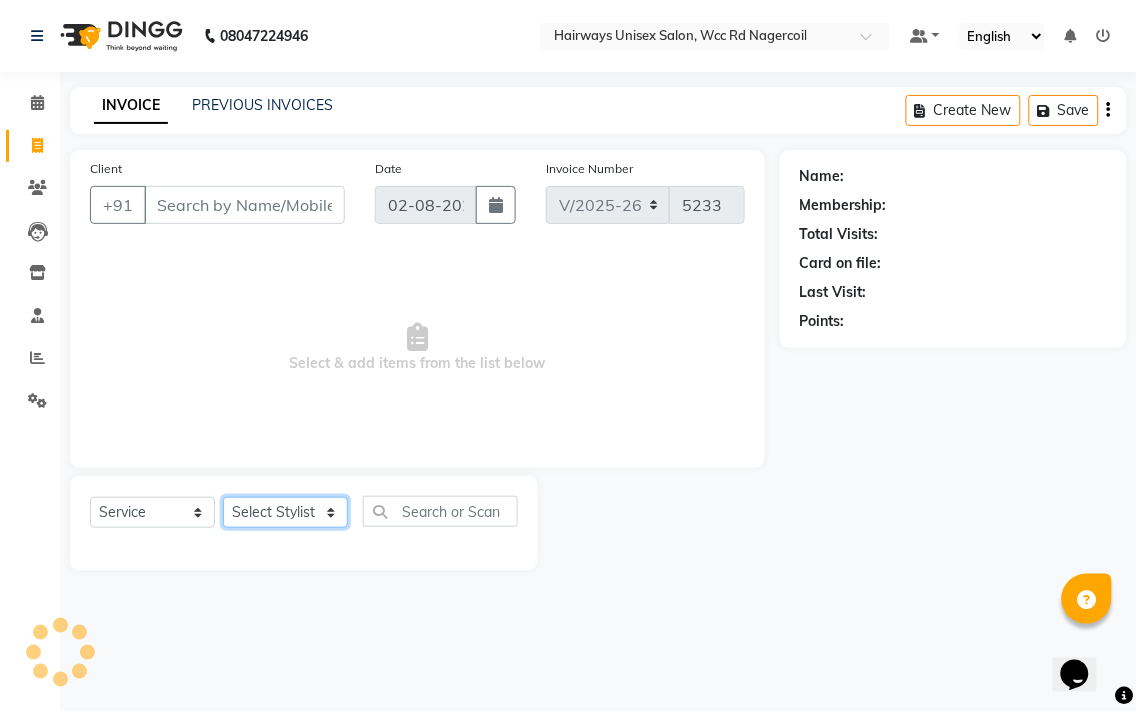 click on "Select Stylist" 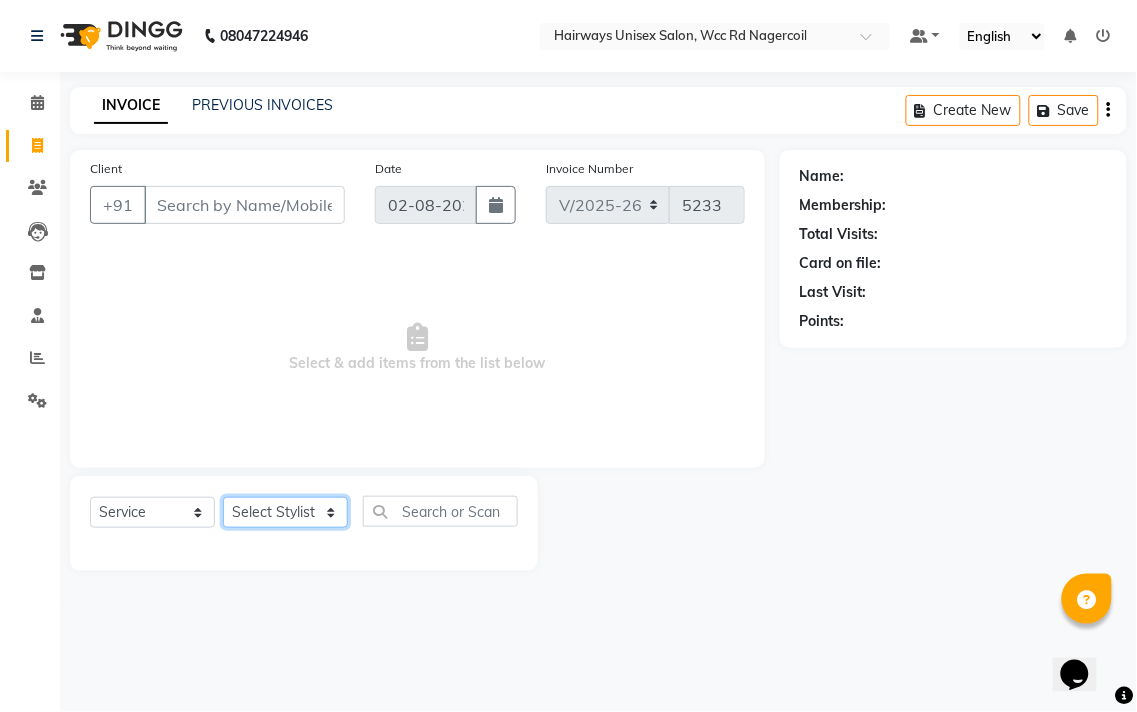 click on "Select Stylist Admin Chitra divya Gokila Haroon Imran Reception Salman Sartaj Khan Talib" 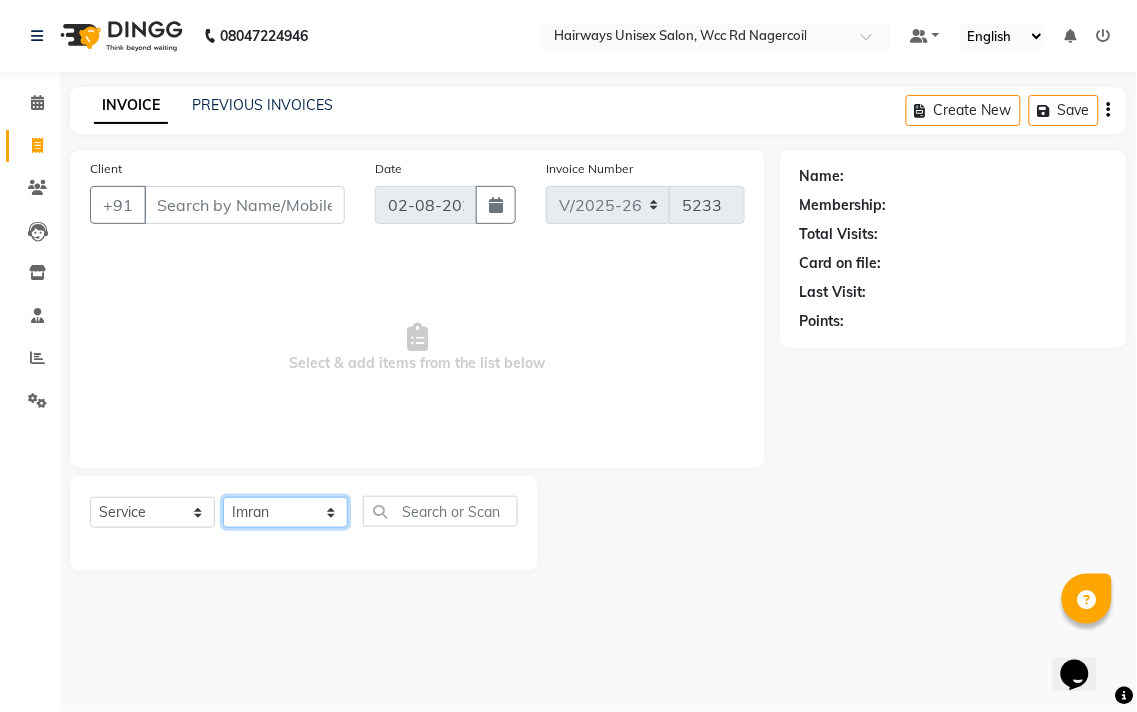 click on "Select Stylist Admin Chitra divya Gokila Haroon Imran Reception Salman Sartaj Khan Talib" 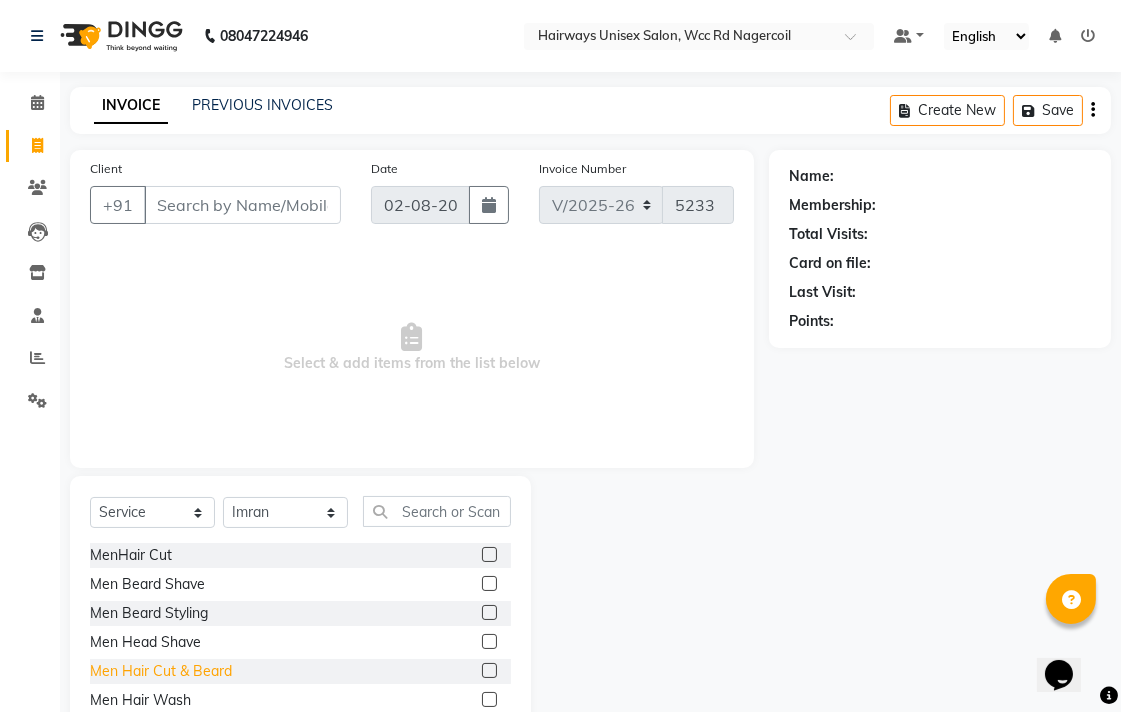 click on "Men Hair Cut & Beard" 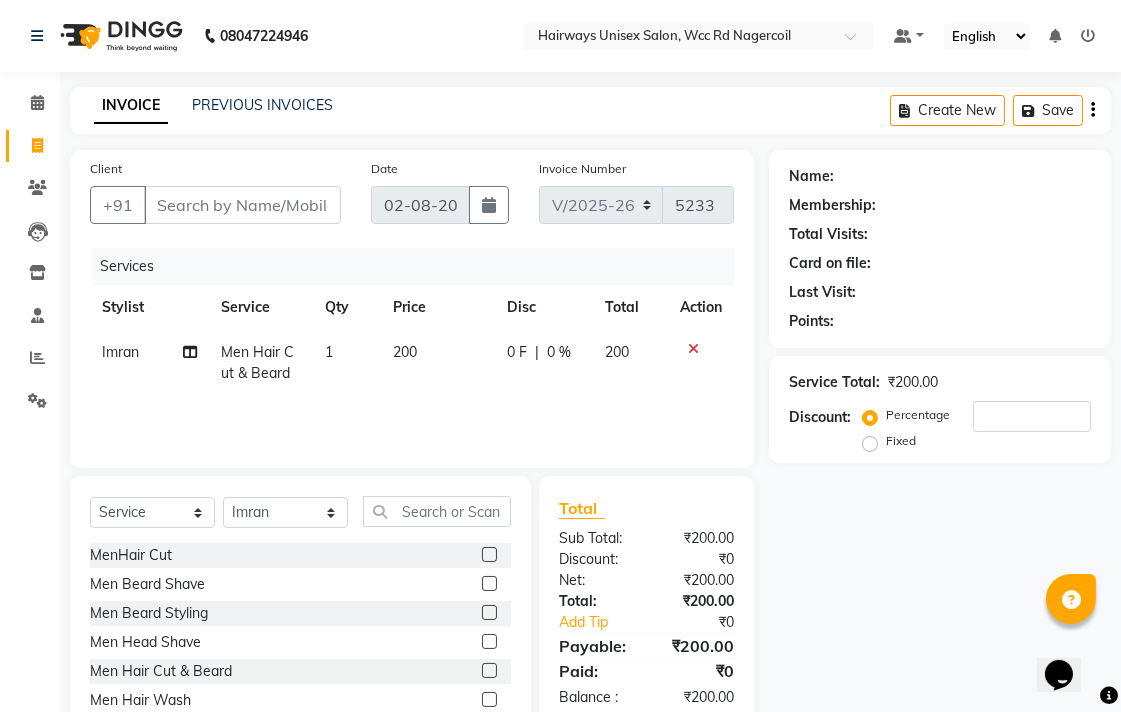 click 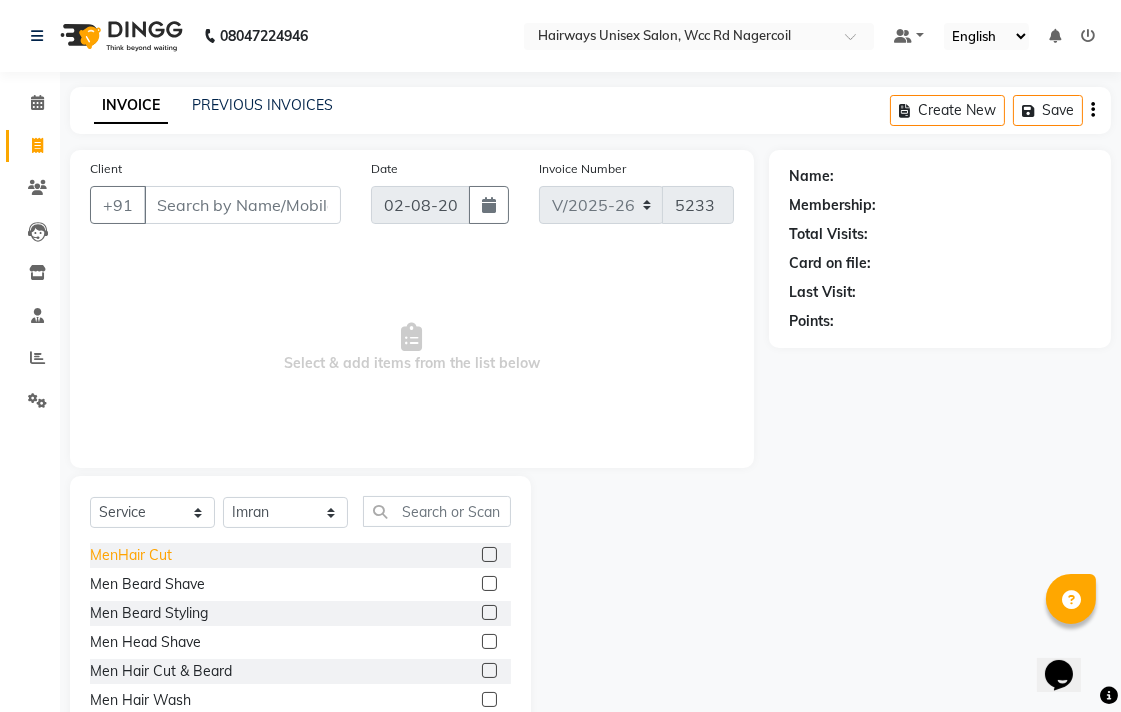 click on "MenHair Cut" 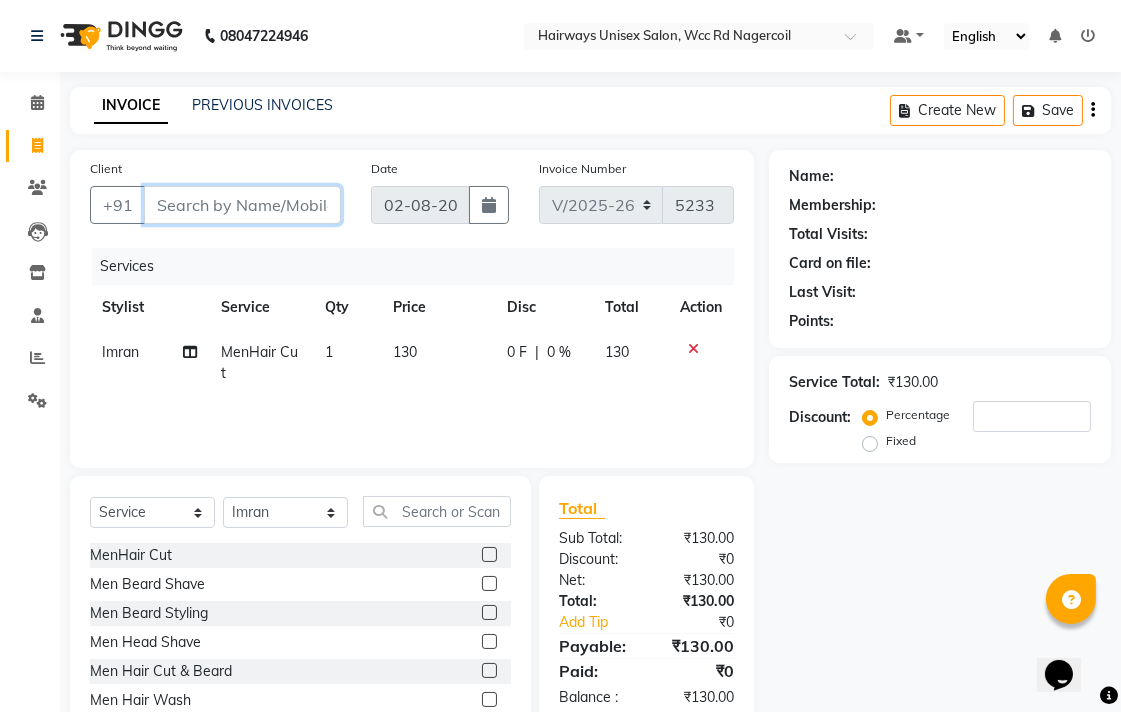 click on "Client" at bounding box center [242, 205] 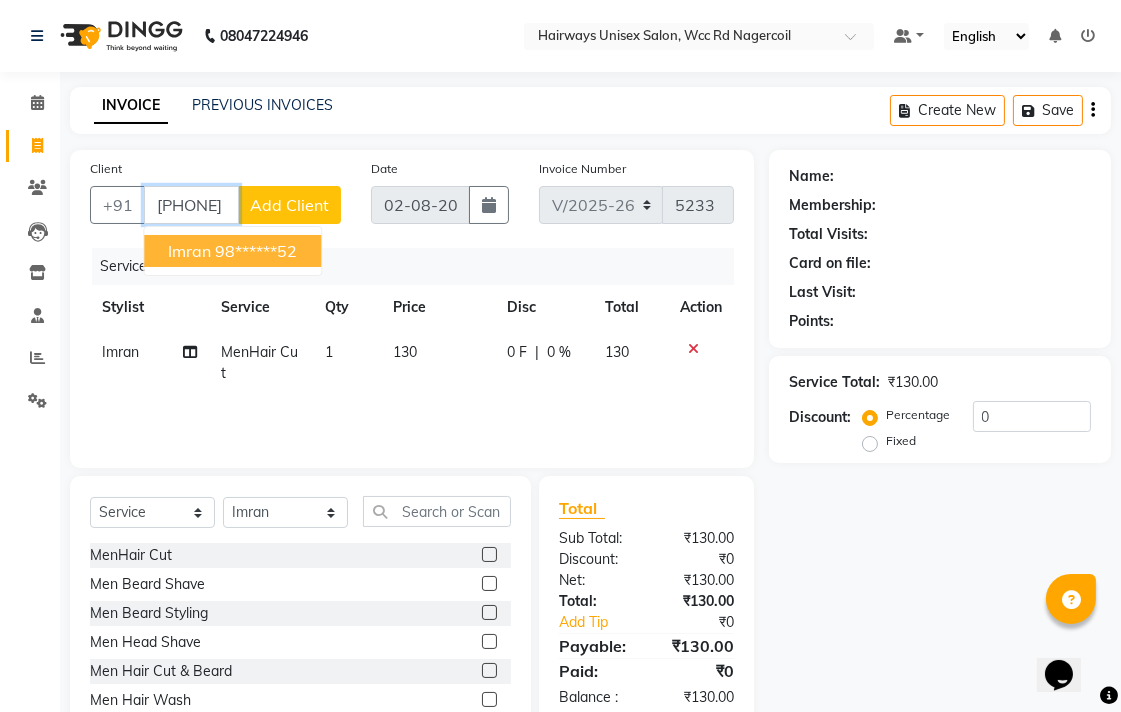 click on "98******52" at bounding box center [256, 251] 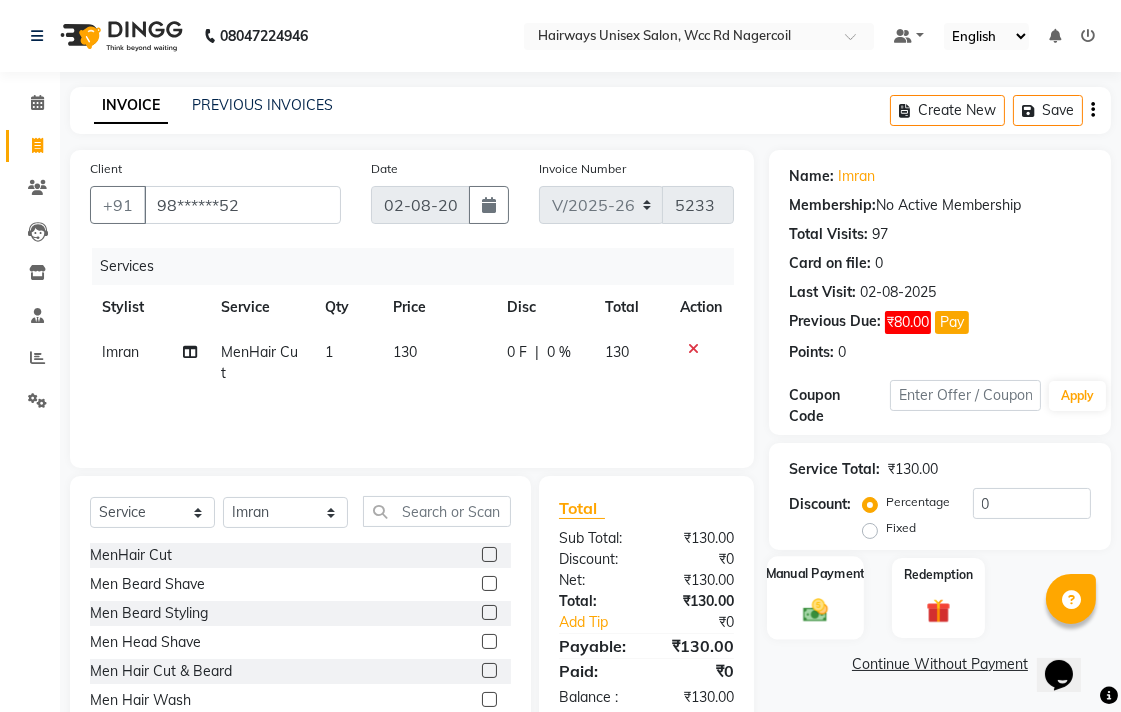 click on "Manual Payment" 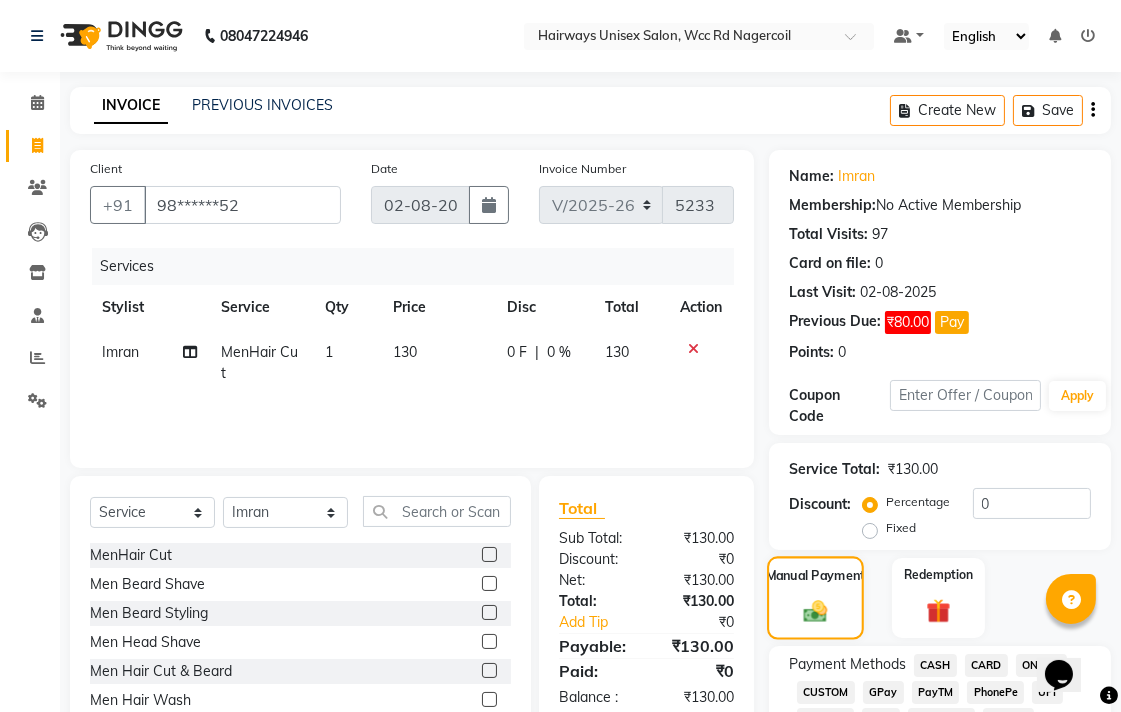 scroll, scrollTop: 444, scrollLeft: 0, axis: vertical 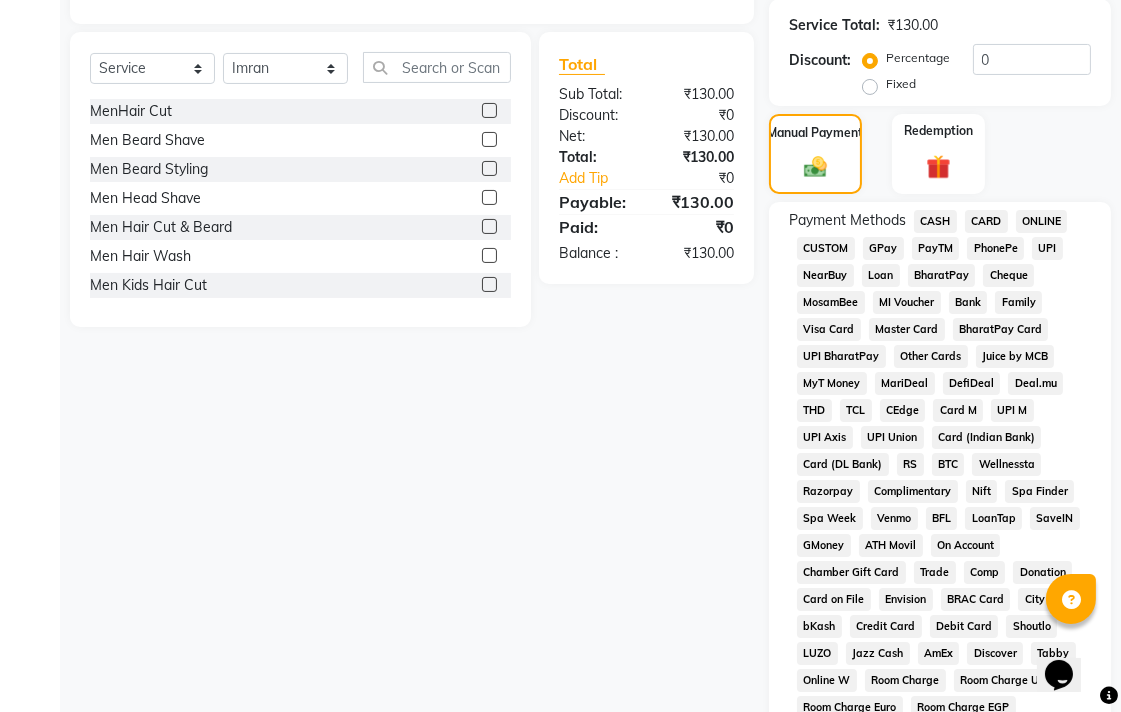 click on "CASH" 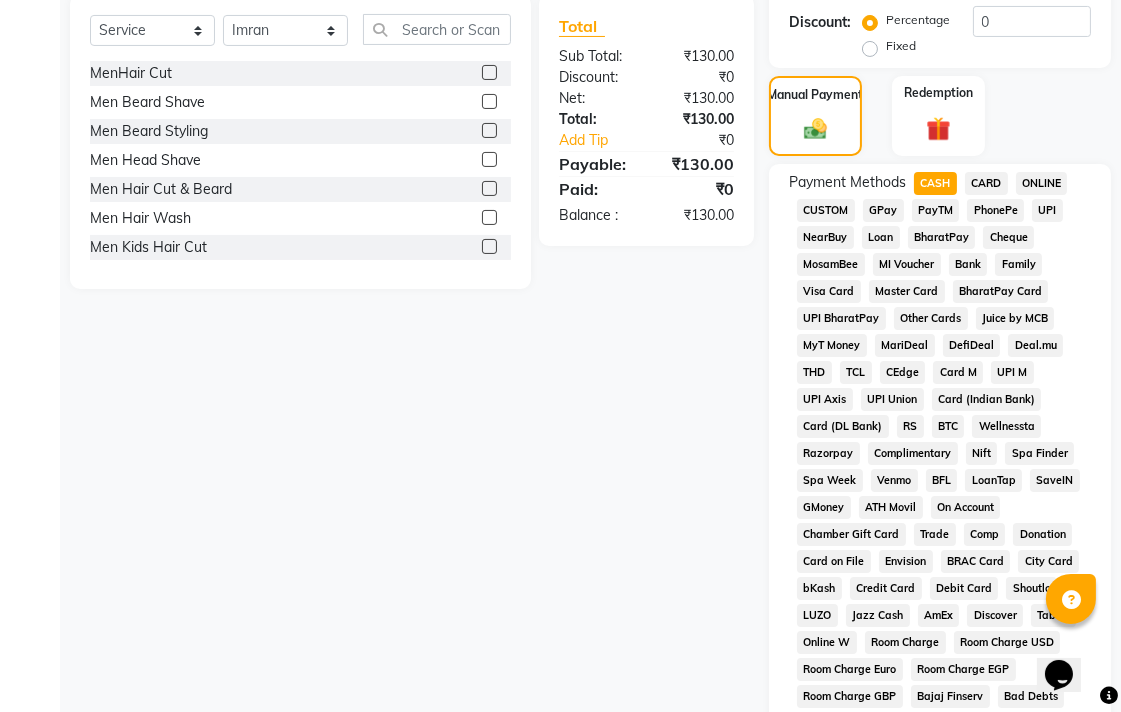 scroll, scrollTop: 945, scrollLeft: 0, axis: vertical 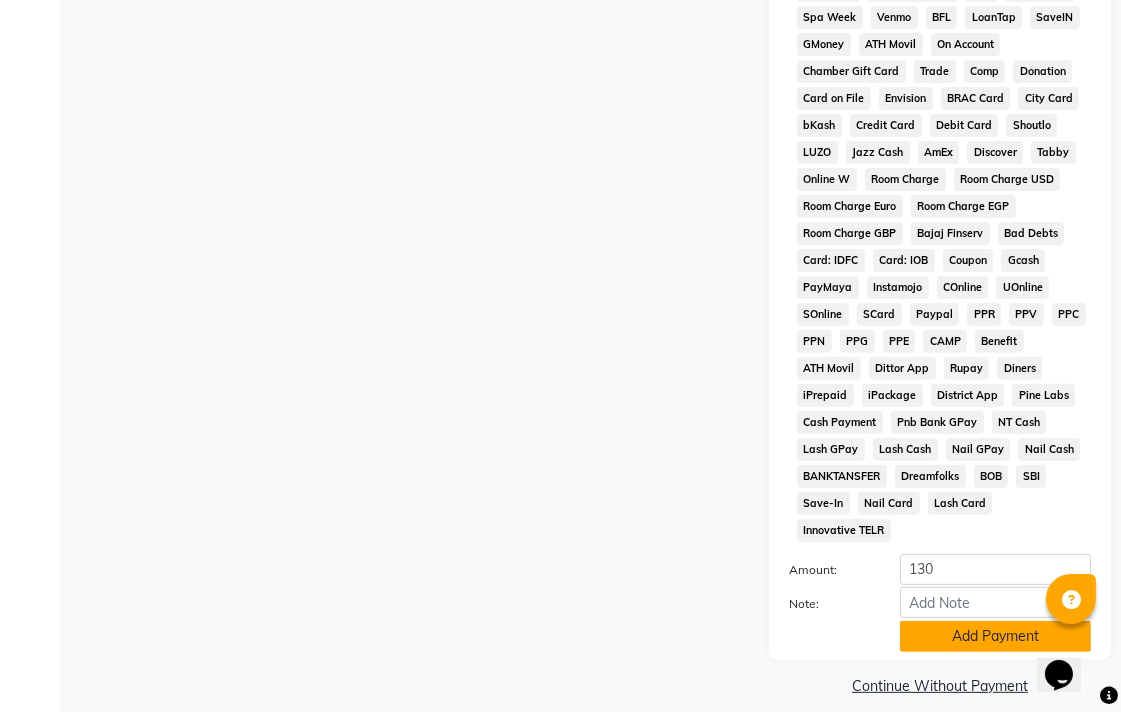 click on "Add Payment" 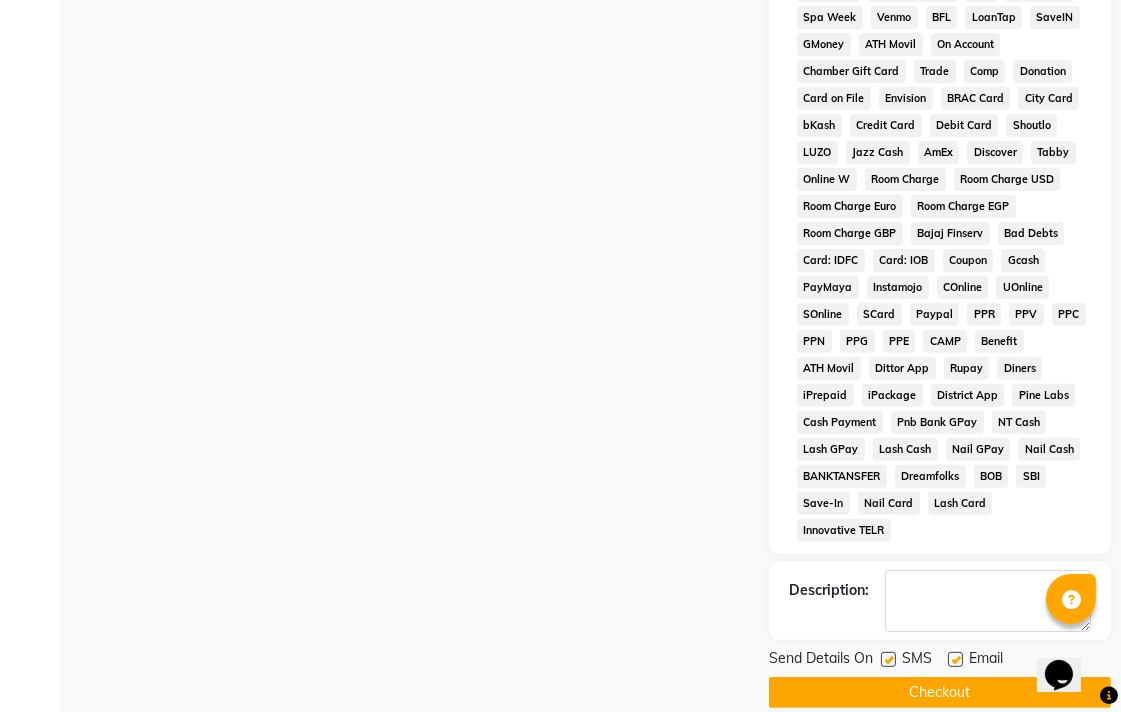 click 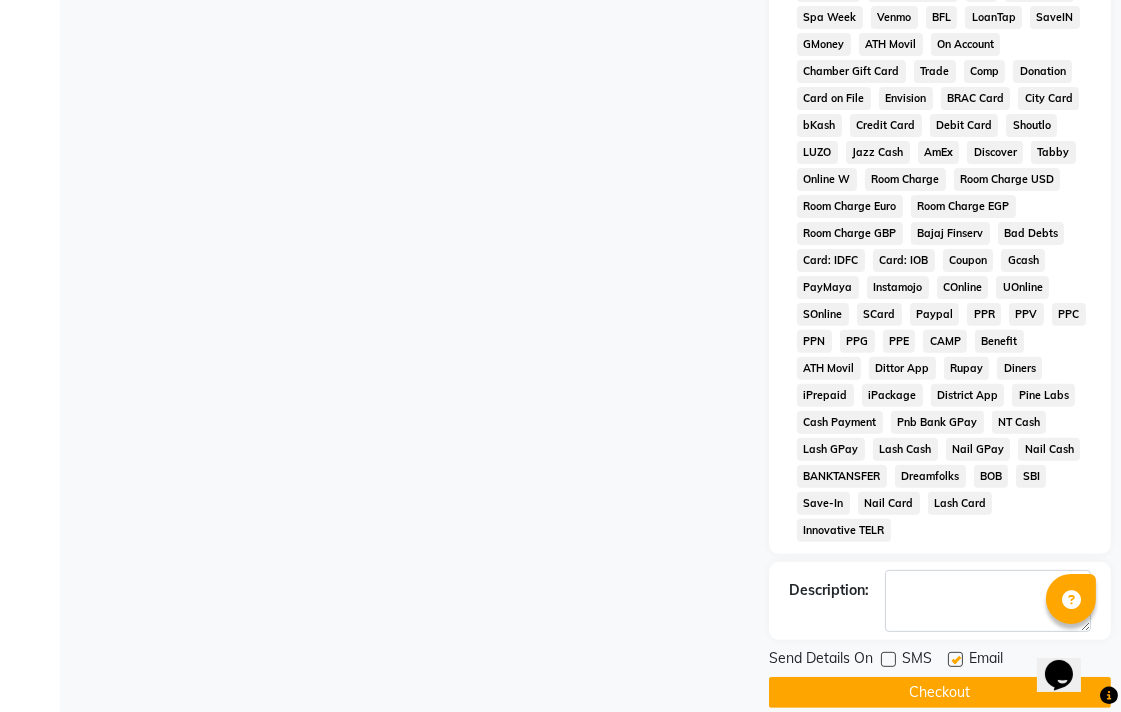 click 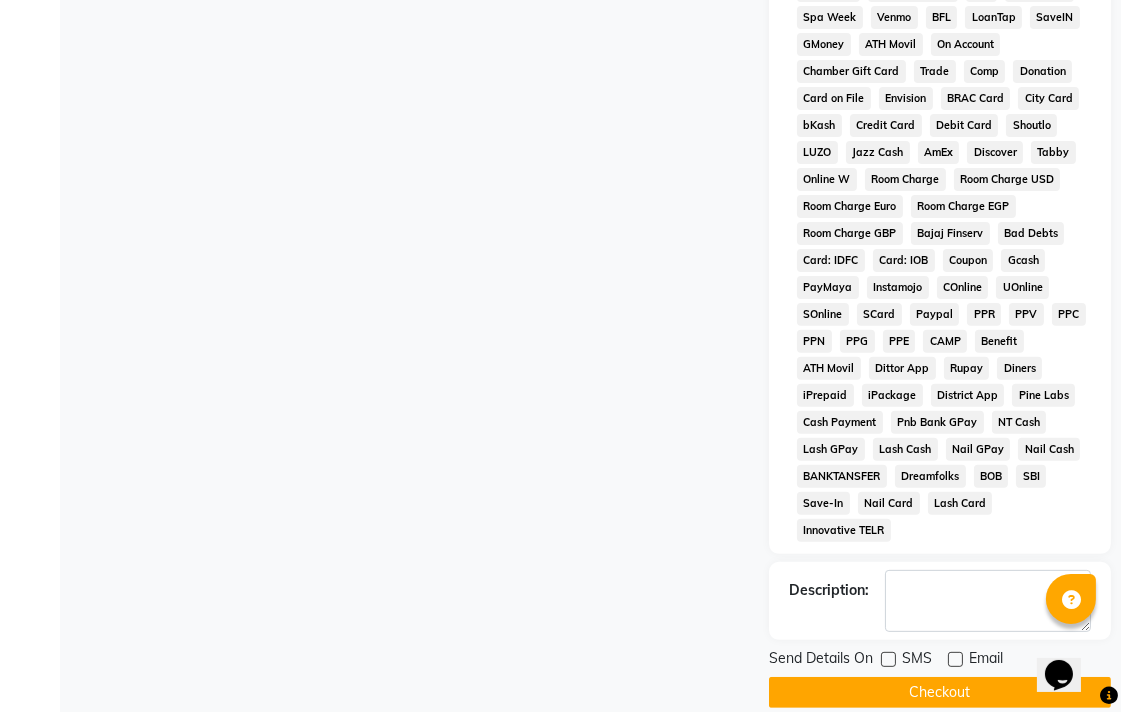 click on "Checkout" 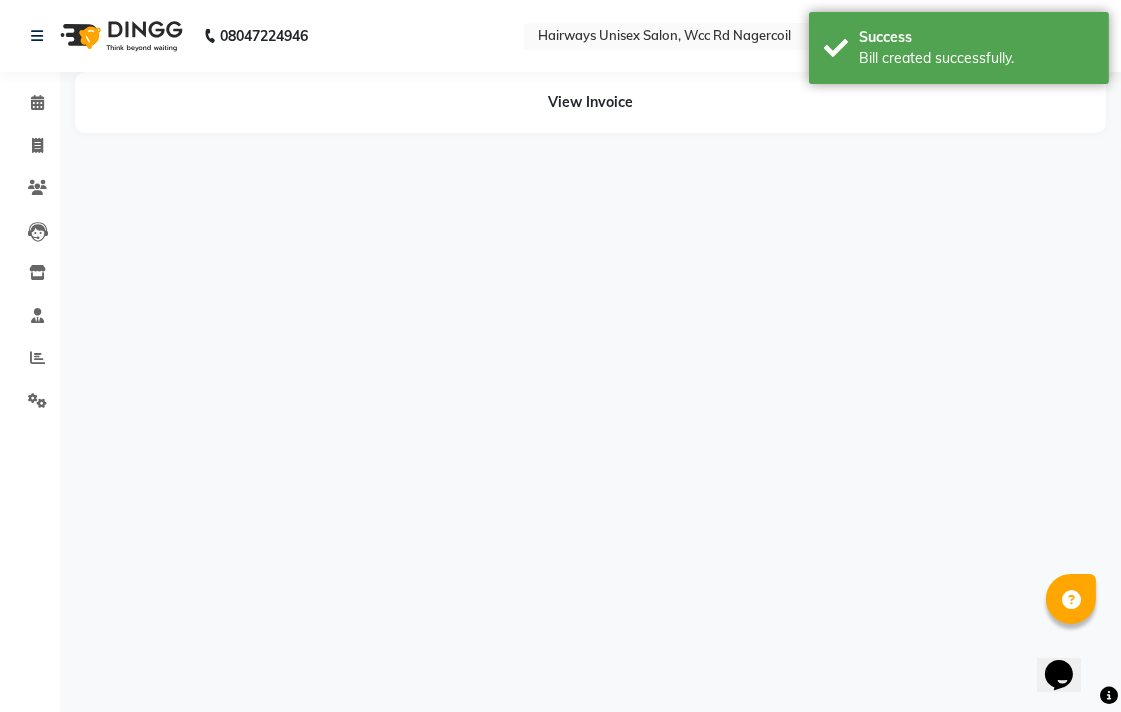 scroll, scrollTop: 0, scrollLeft: 0, axis: both 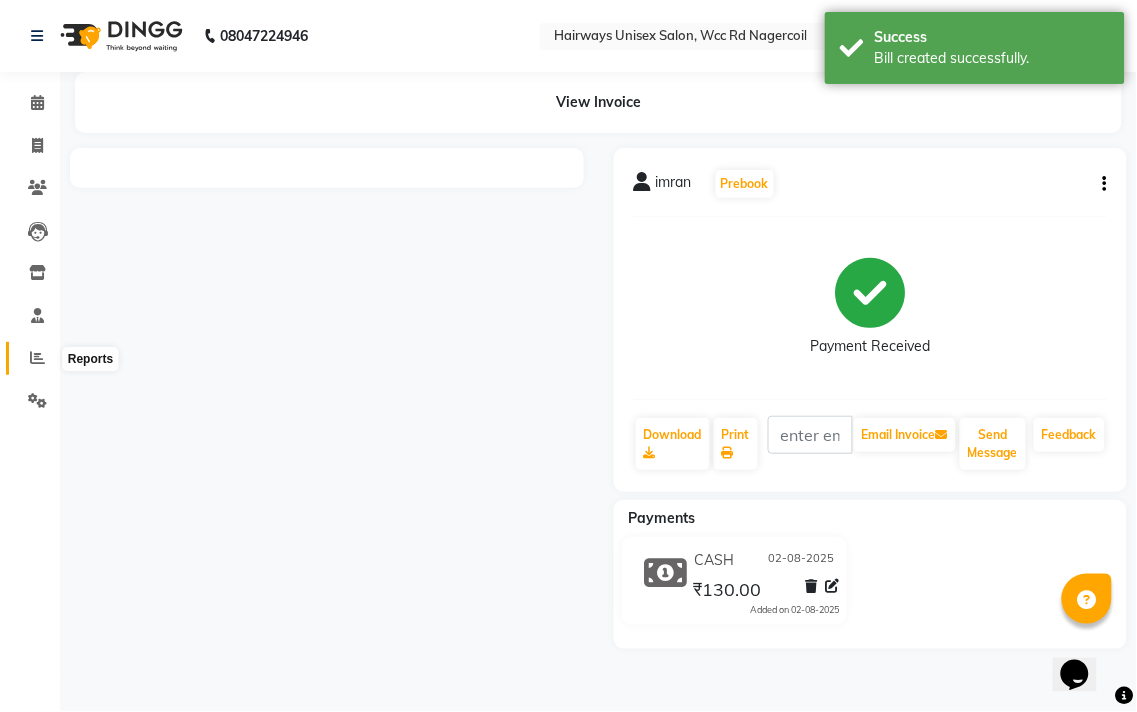 click 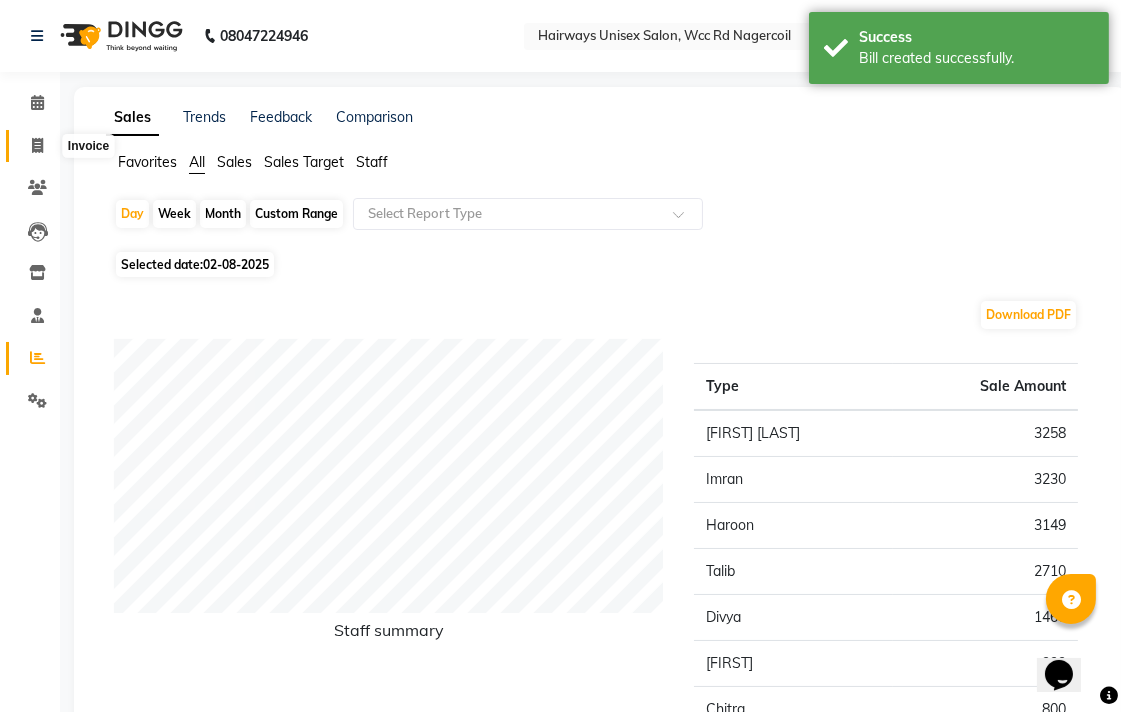click 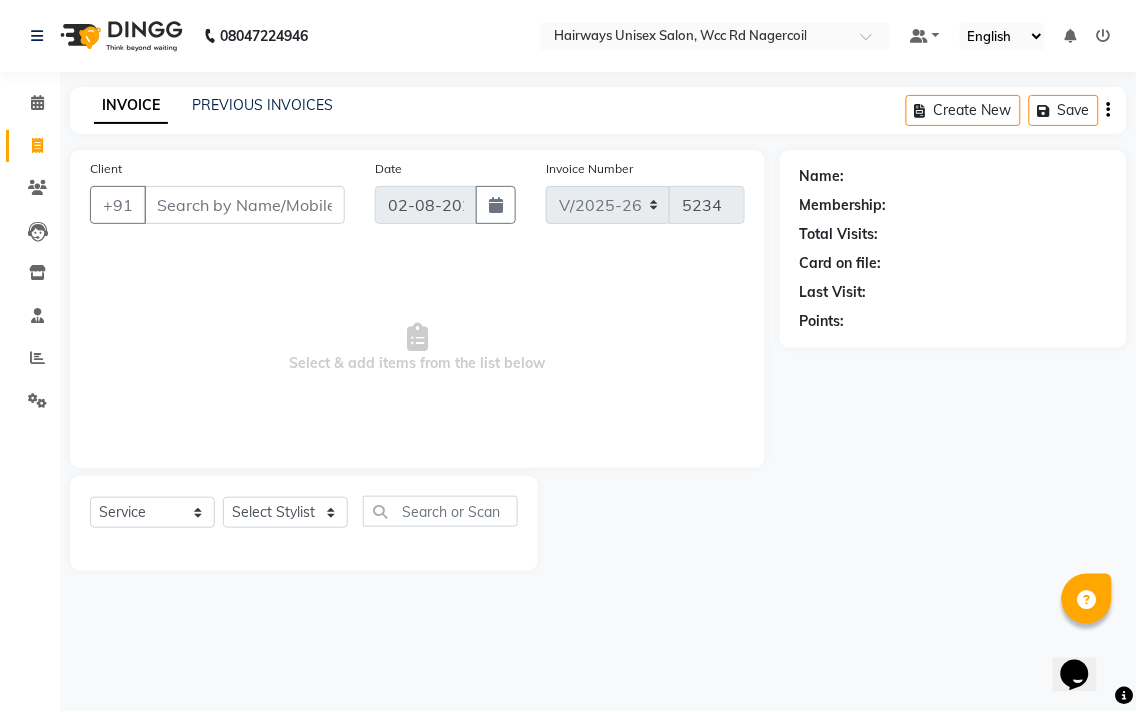 click on "Invoice" 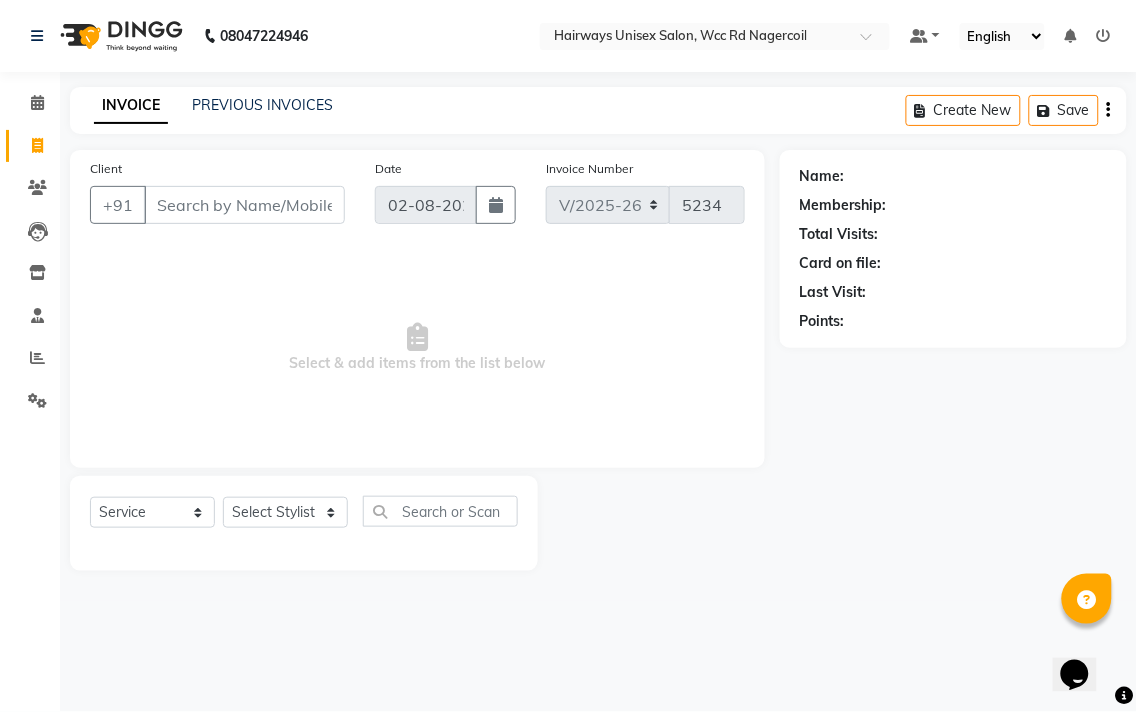 click on "Invoice" 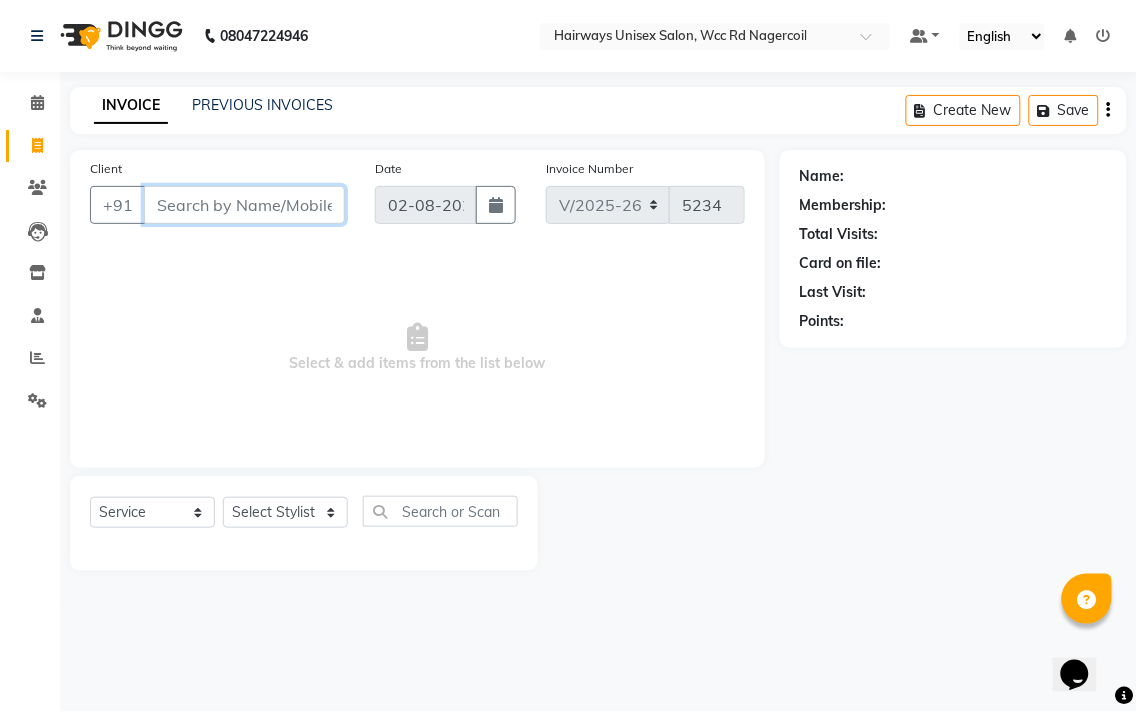 click on "Client" at bounding box center (244, 205) 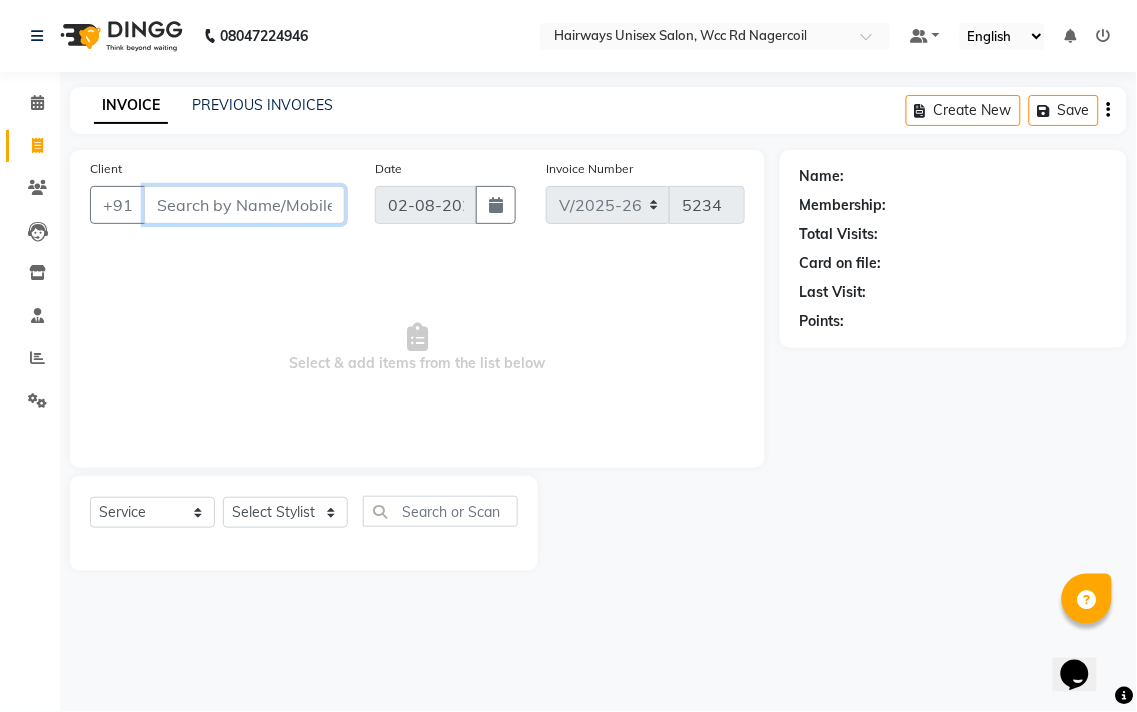 click on "Client" at bounding box center [244, 205] 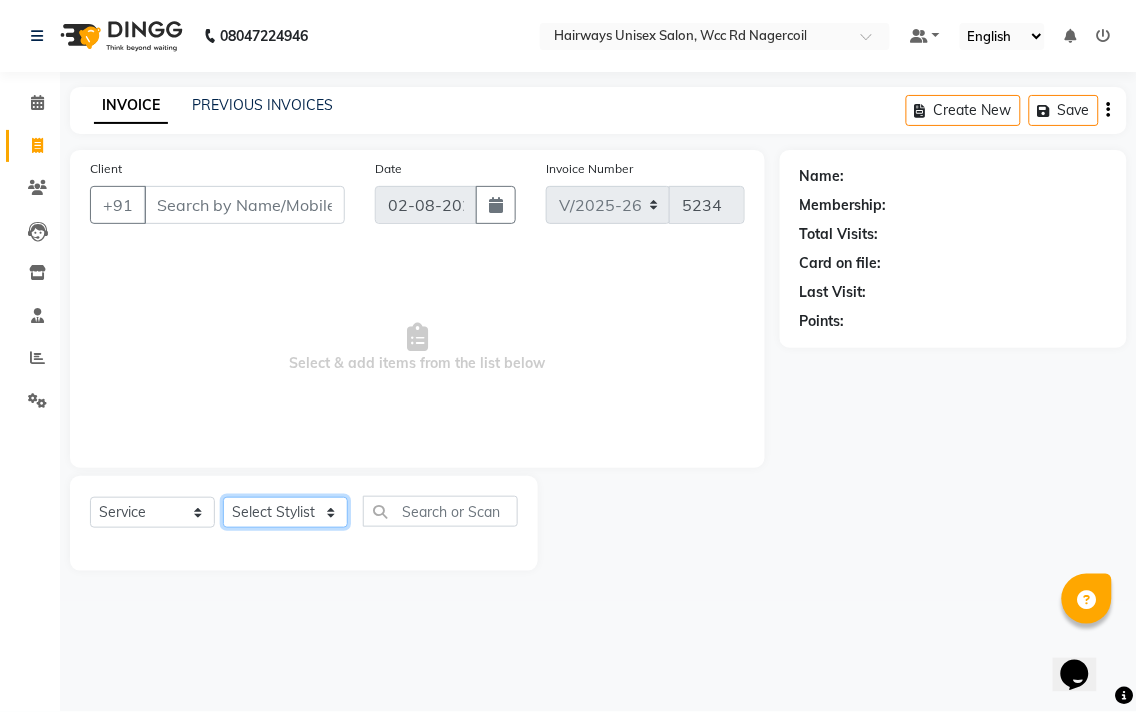 click on "Select Stylist Admin Chitra divya Gokila Haroon Imran Reception Salman Sartaj Khan Talib" 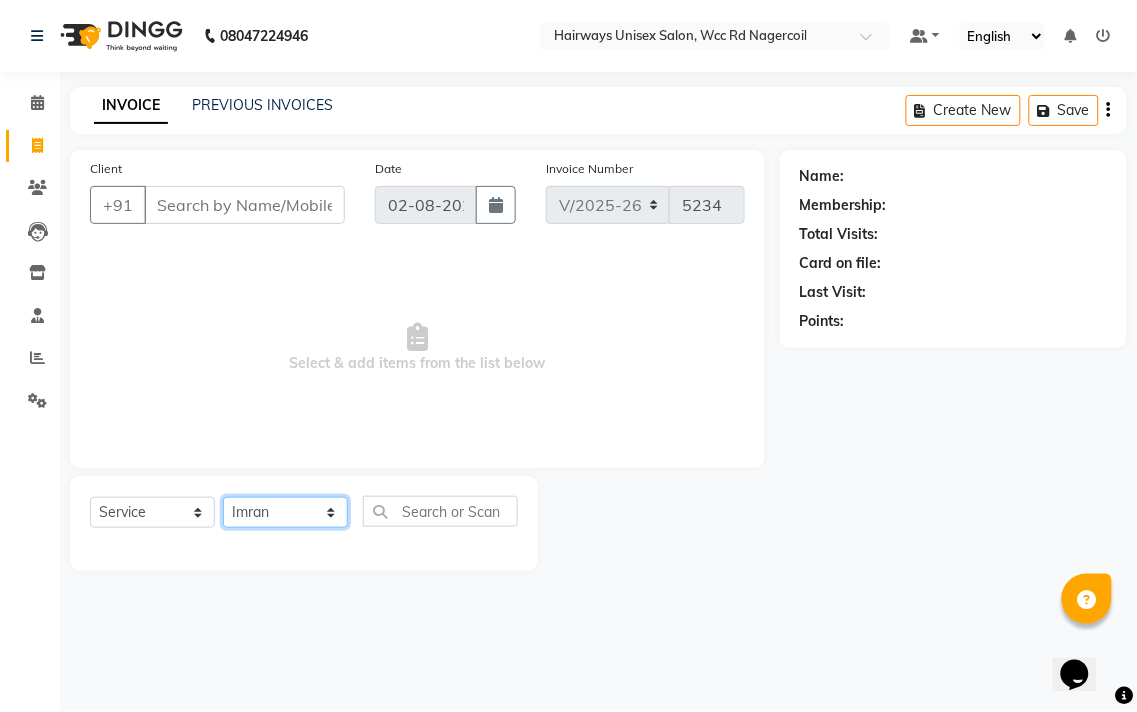 click on "Select Stylist Admin Chitra divya Gokila Haroon Imran Reception Salman Sartaj Khan Talib" 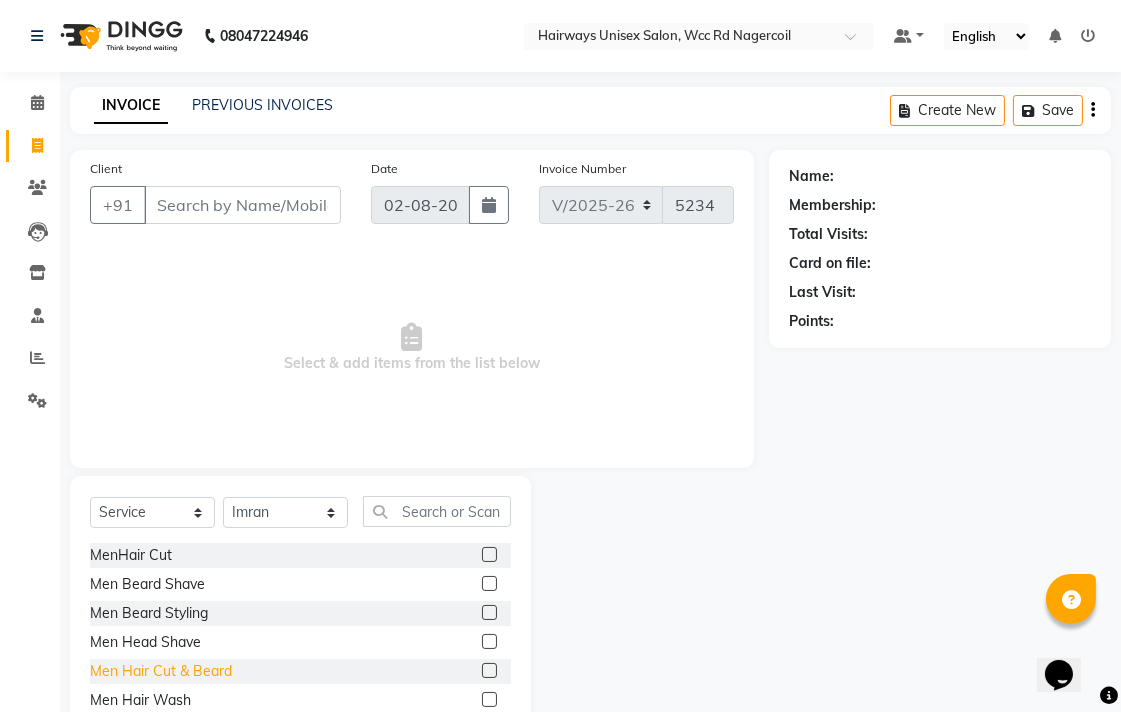 click on "Men Hair Cut & Beard" 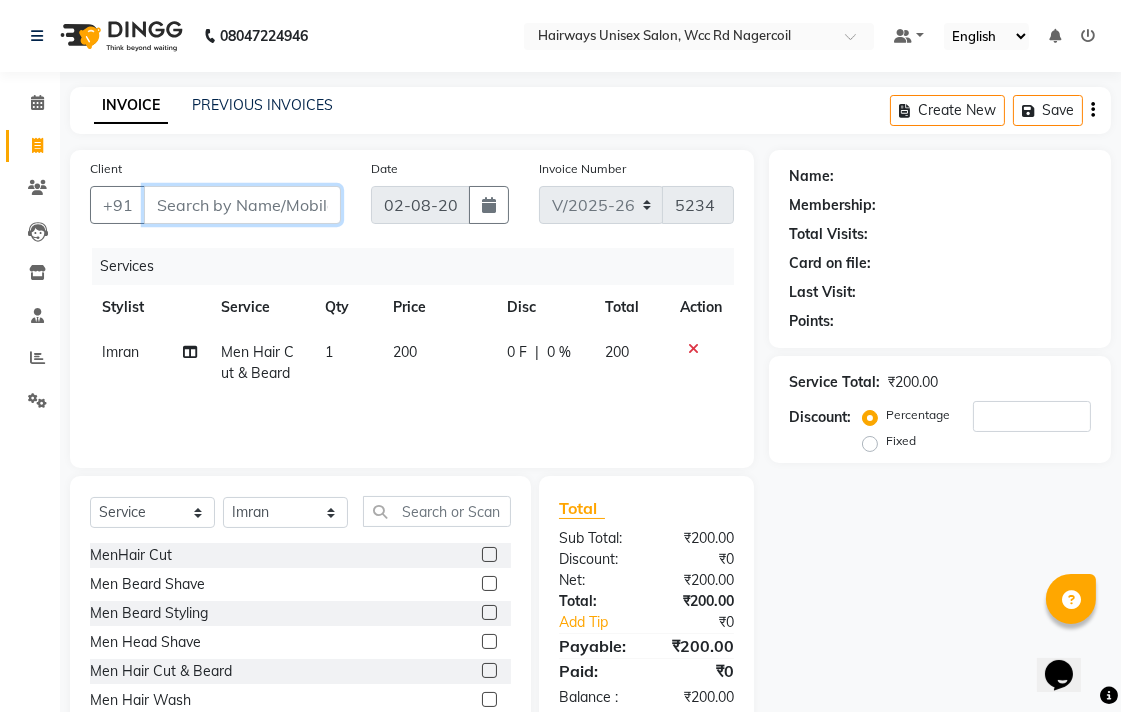 click on "Client" at bounding box center [242, 205] 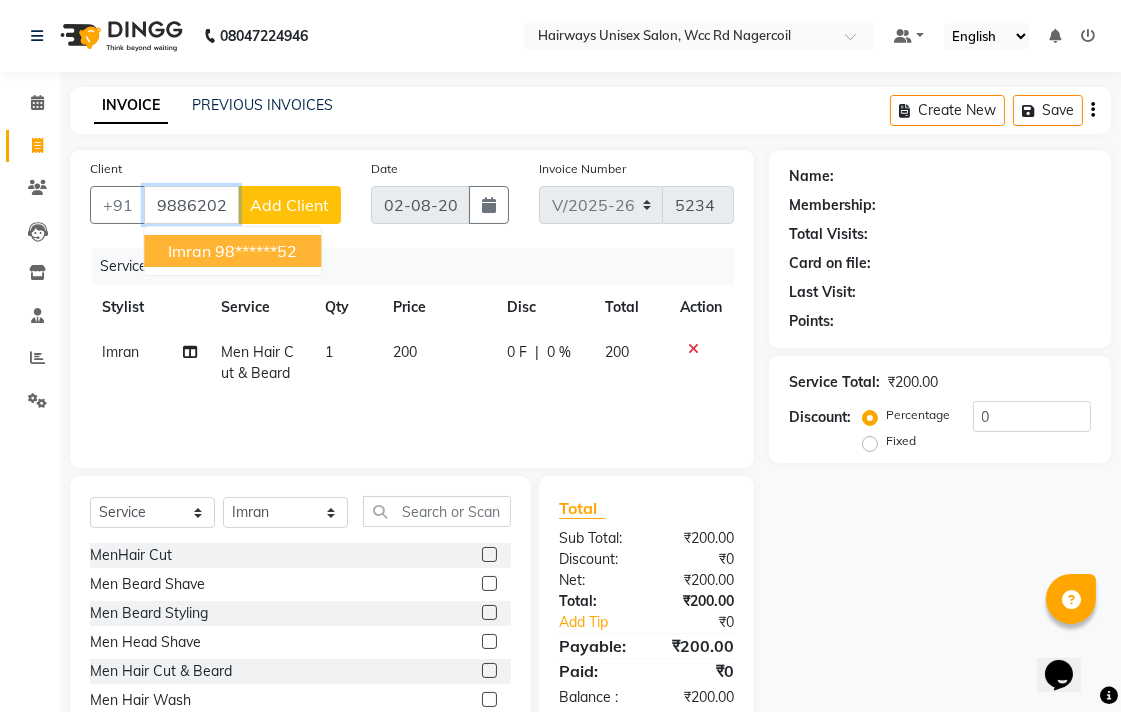 click on "98******52" at bounding box center [256, 251] 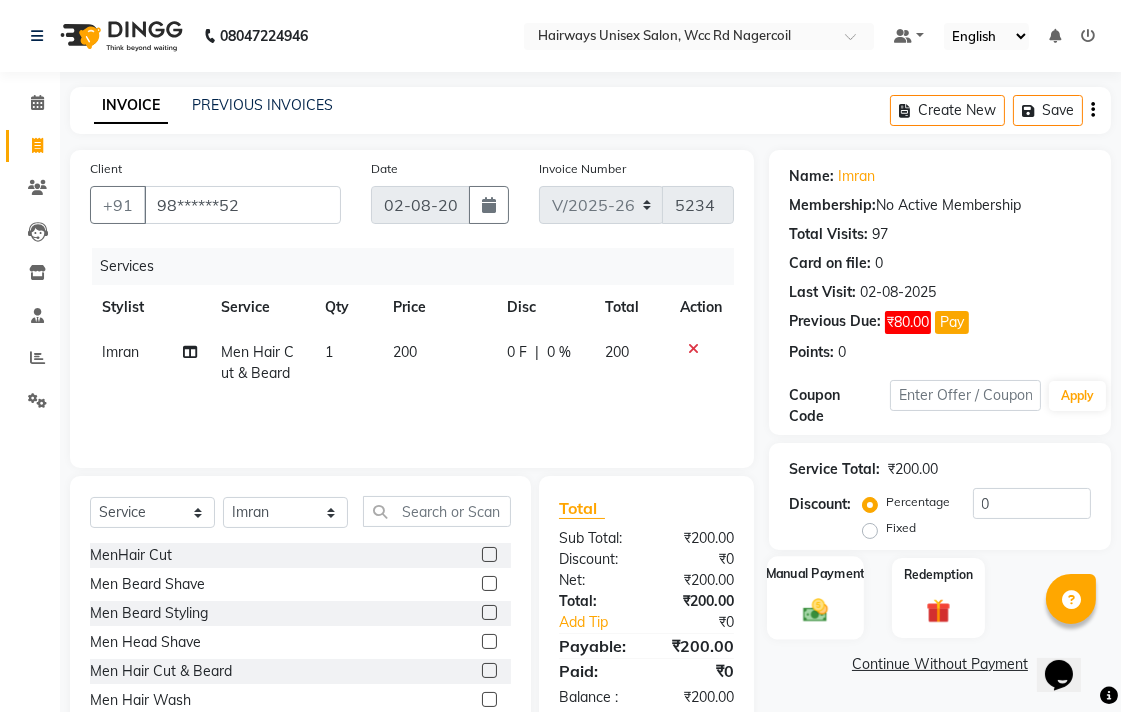 click 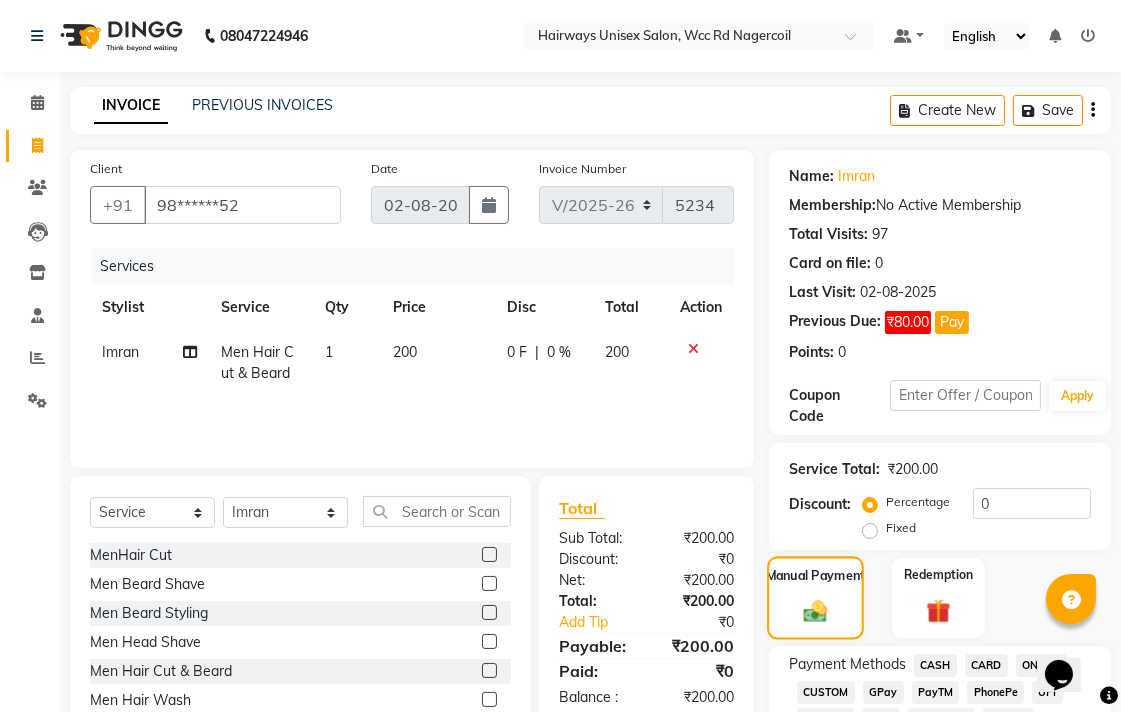 scroll, scrollTop: 333, scrollLeft: 0, axis: vertical 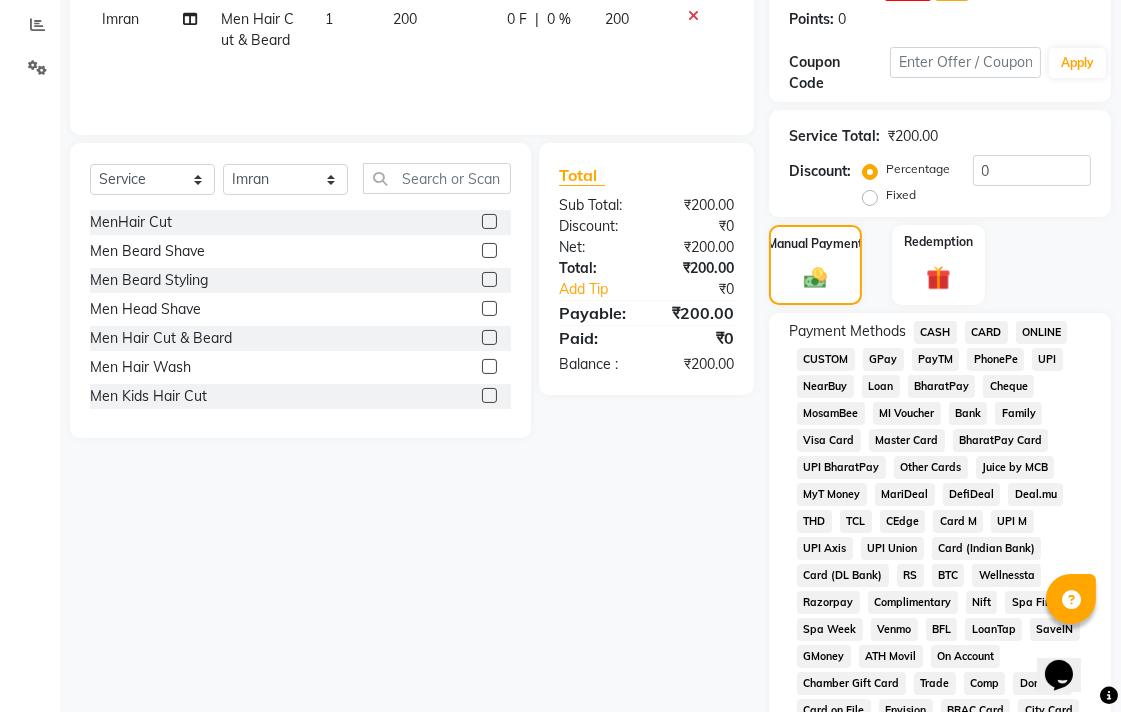 click on "CASH" 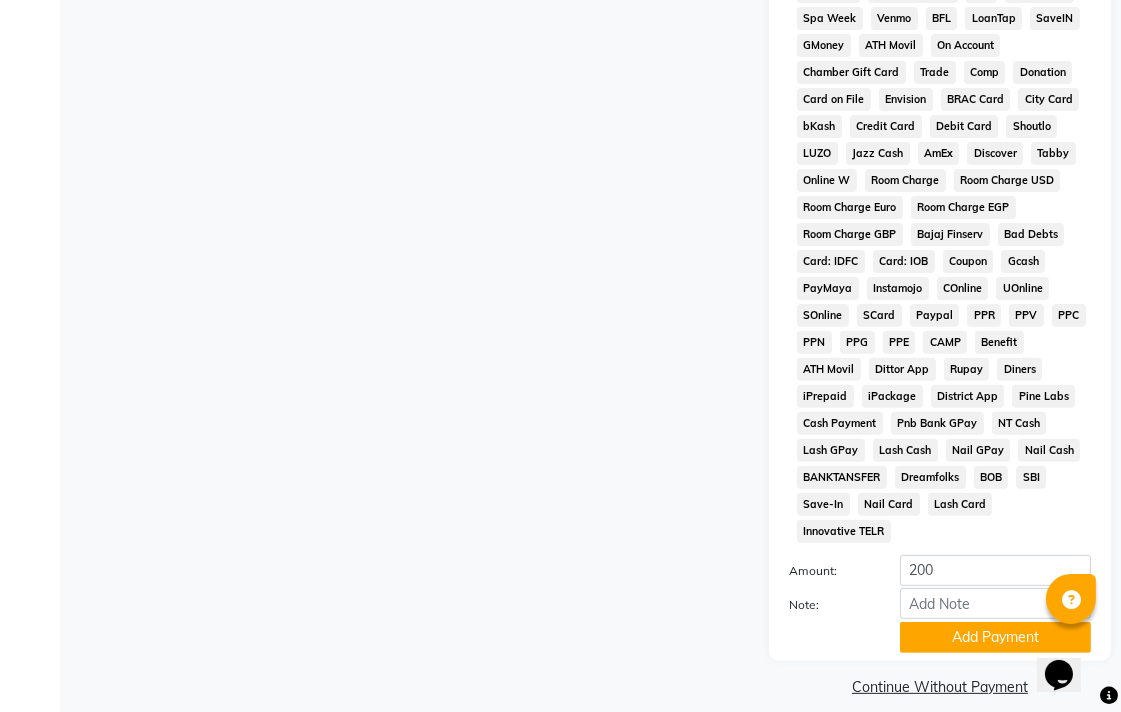 scroll, scrollTop: 945, scrollLeft: 0, axis: vertical 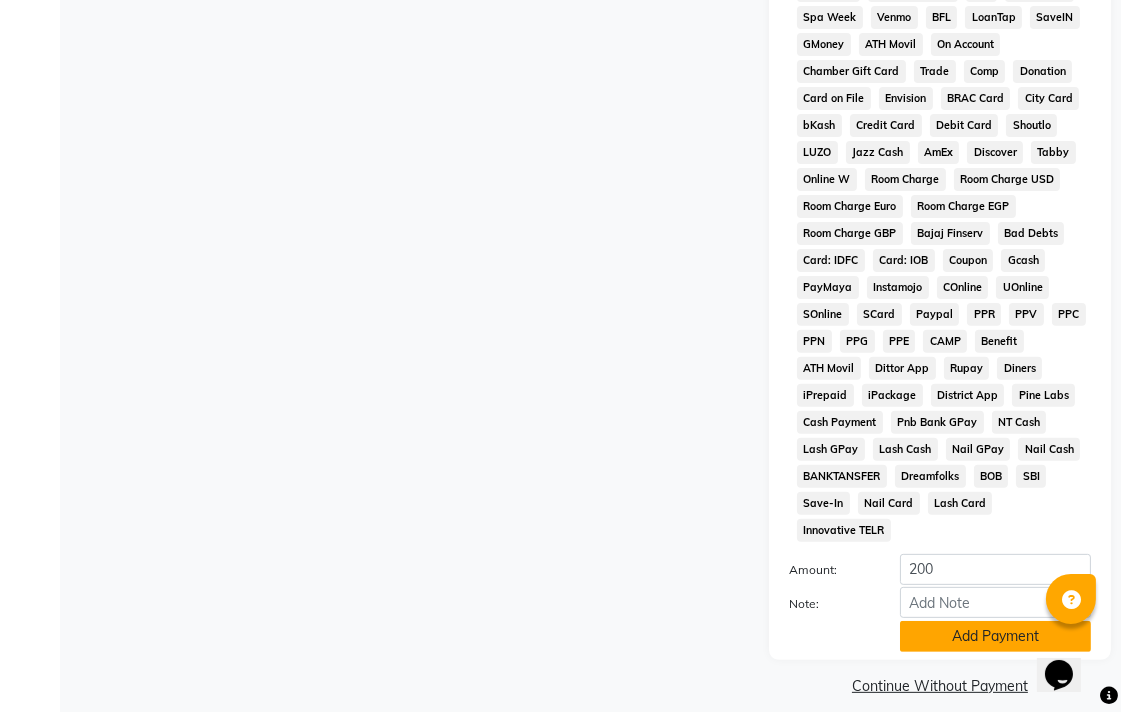 click on "Add Payment" 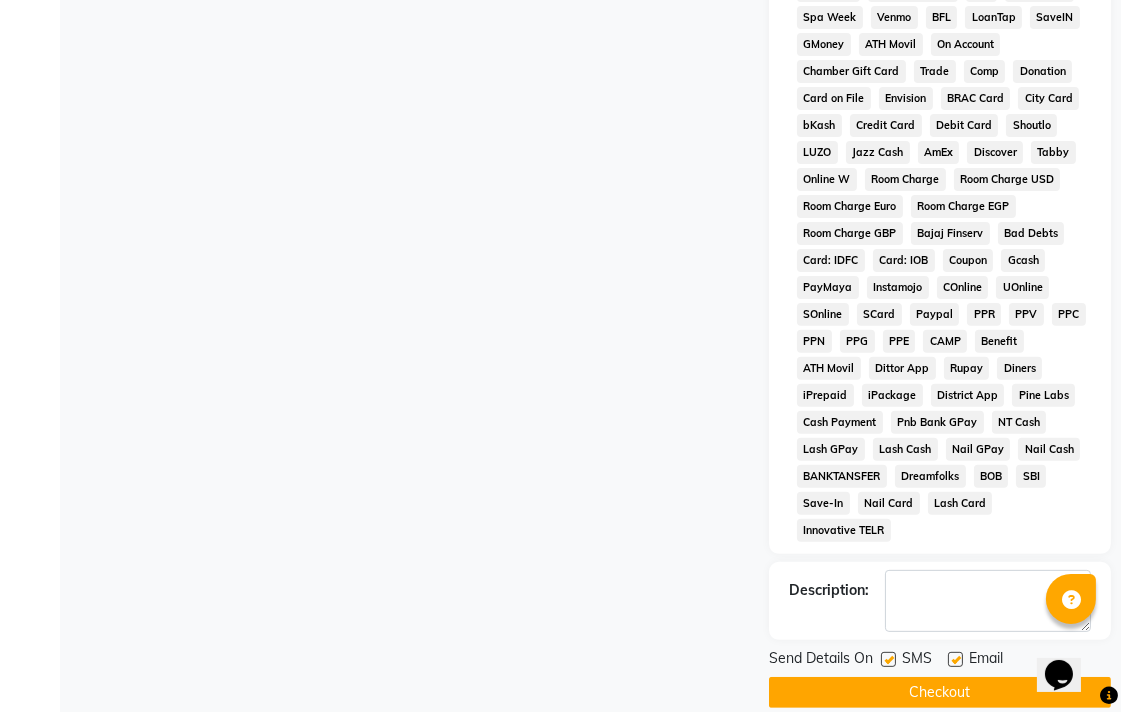 scroll, scrollTop: 952, scrollLeft: 0, axis: vertical 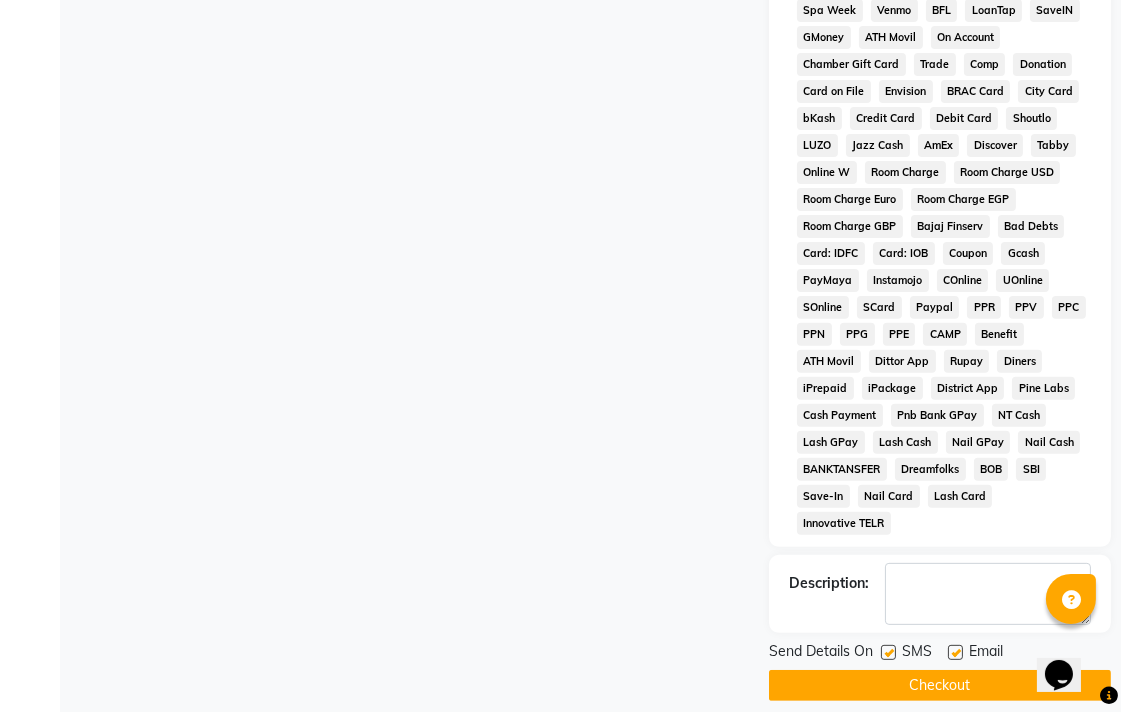 click on "Checkout" 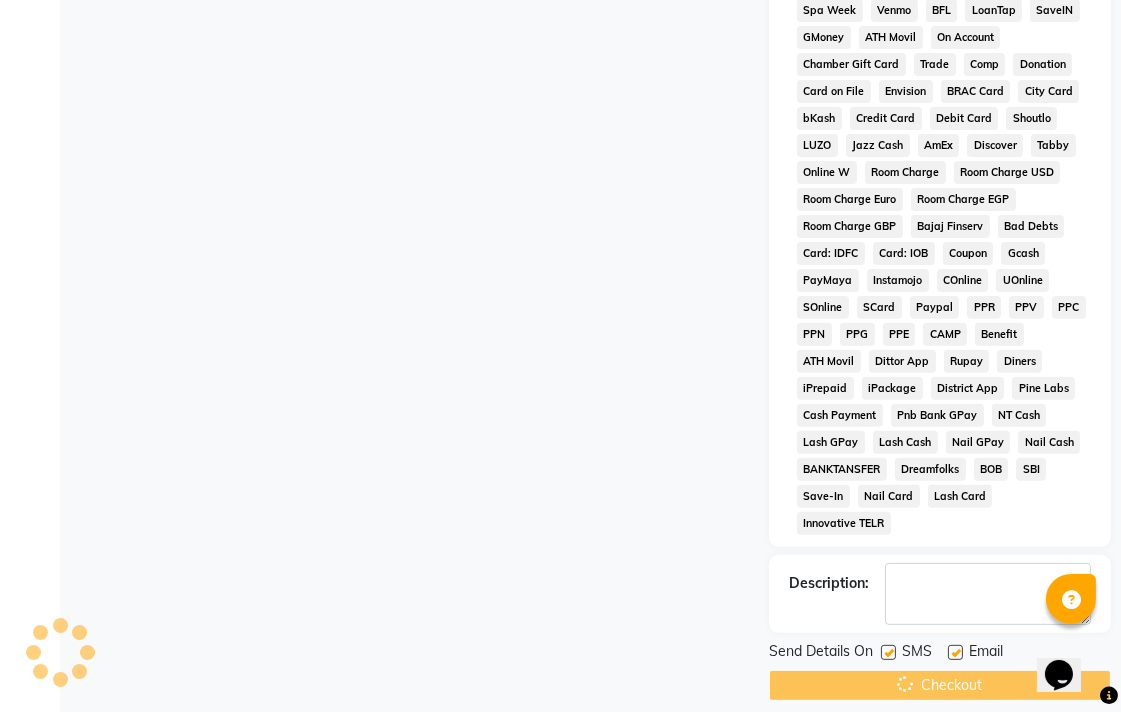 scroll, scrollTop: 0, scrollLeft: 0, axis: both 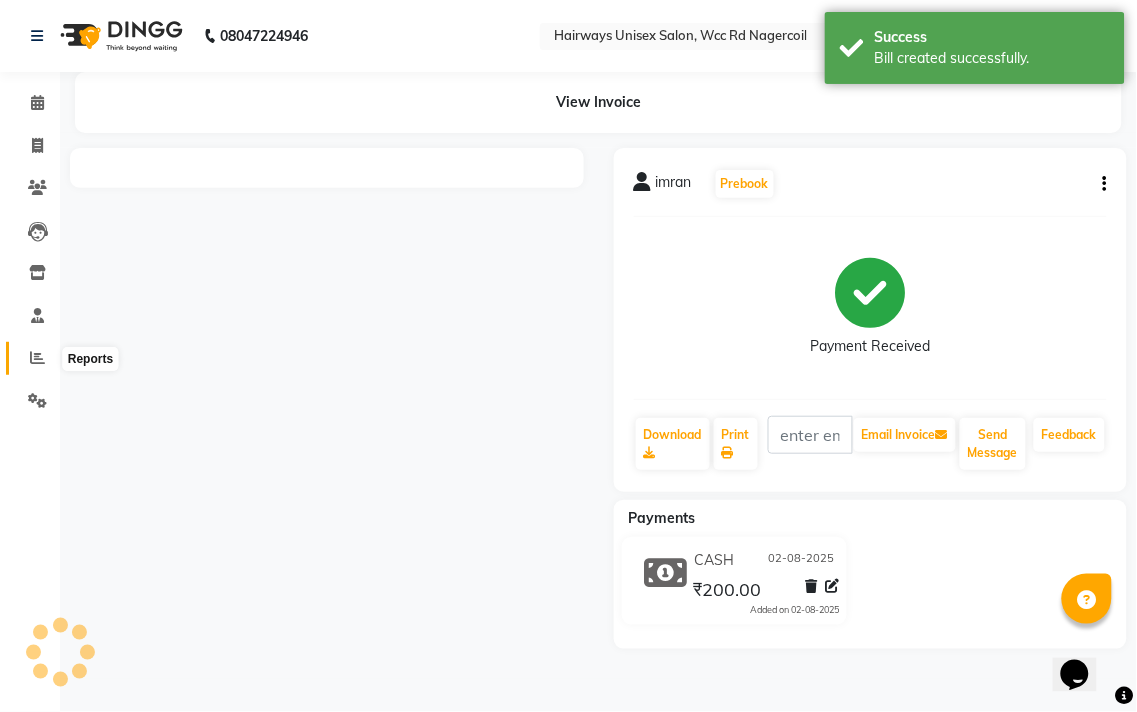click 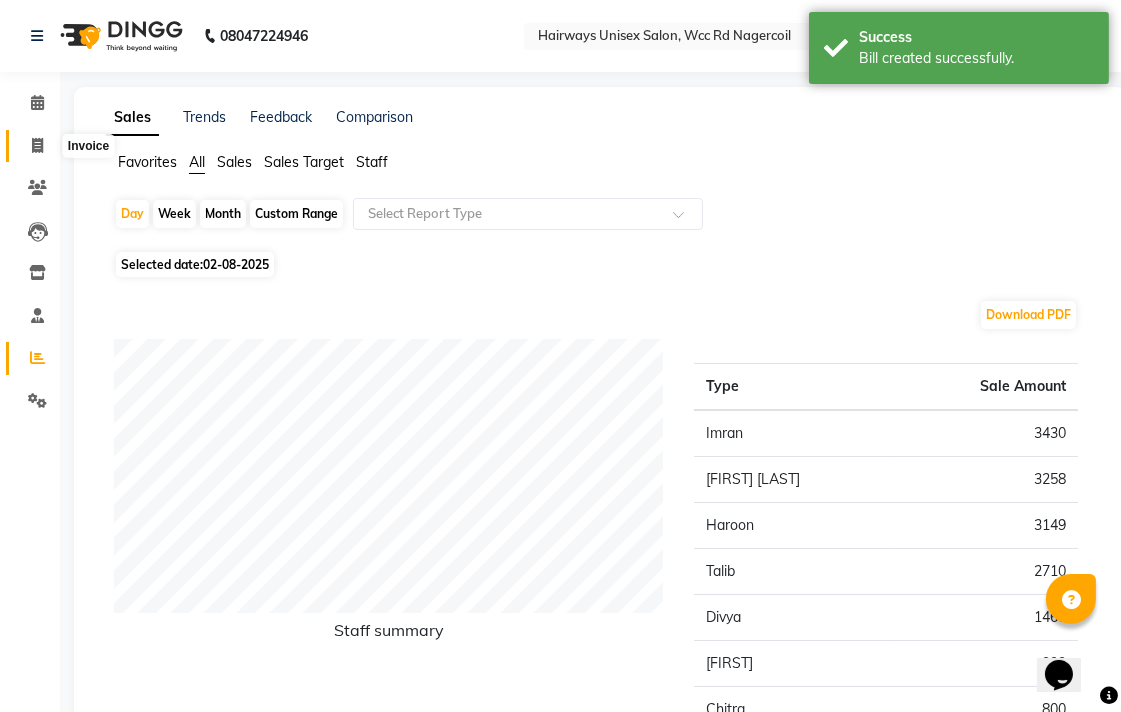 click 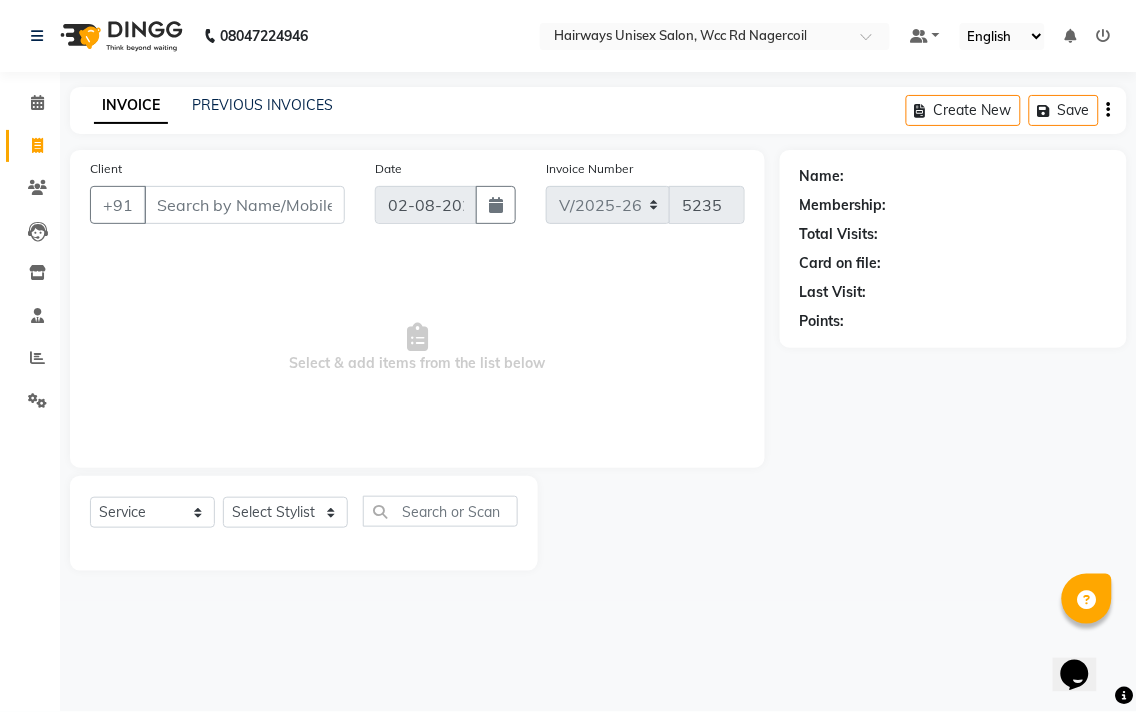 click 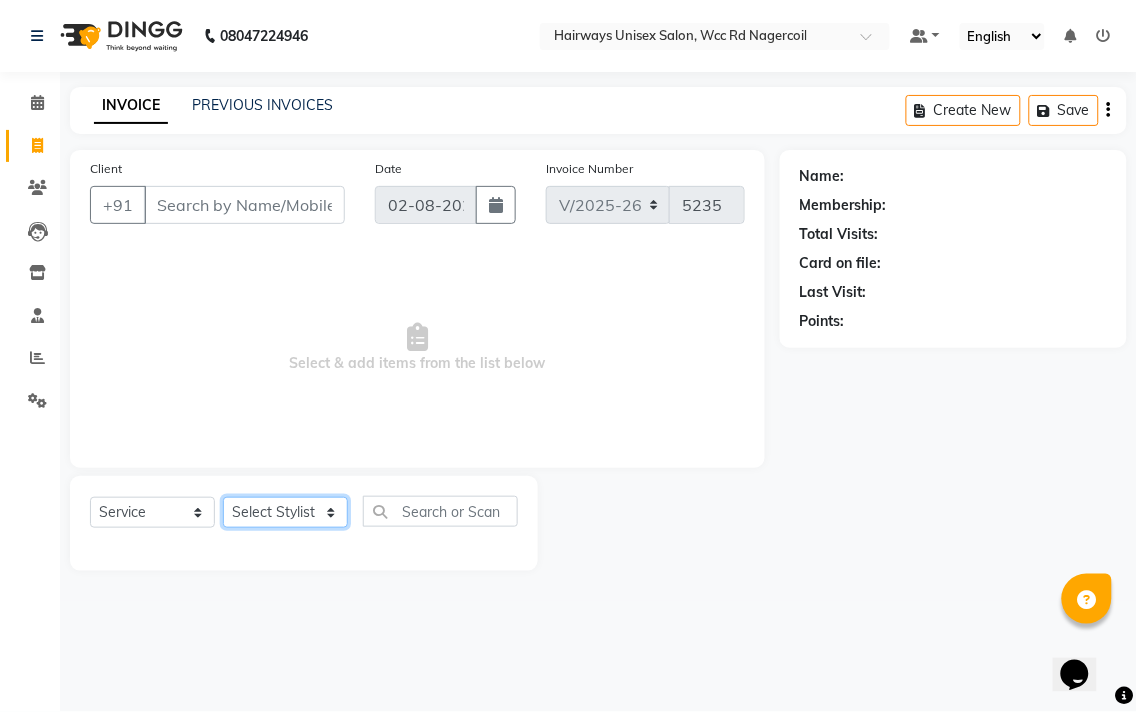 click on "Select Stylist Admin Chitra divya Gokila Haroon Imran Reception Salman Sartaj Khan Talib" 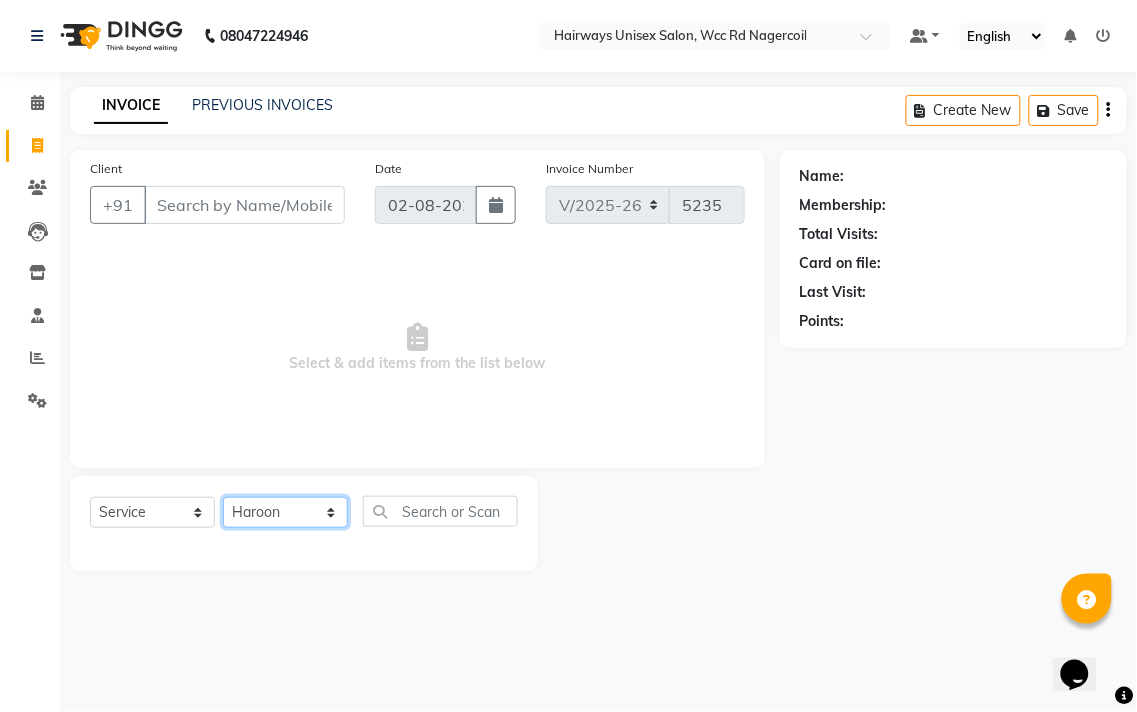 click on "Select Stylist Admin Chitra divya Gokila Haroon Imran Reception Salman Sartaj Khan Talib" 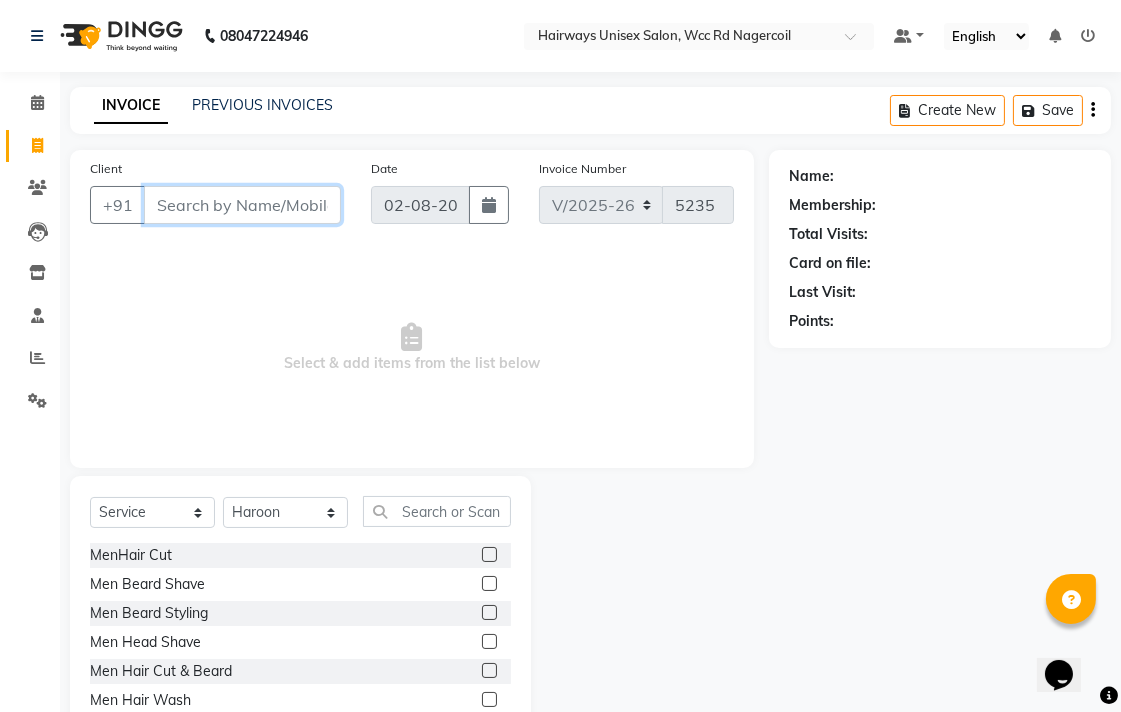 click on "Client" at bounding box center (242, 205) 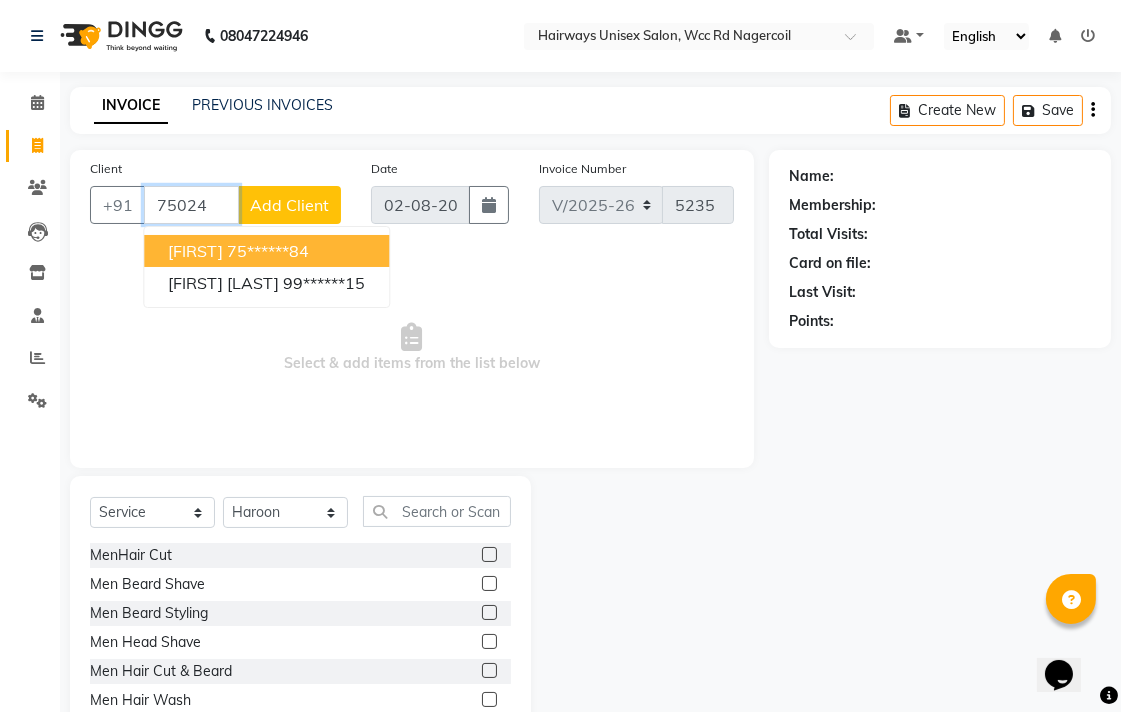 click on "Sanju  75******84" at bounding box center (266, 251) 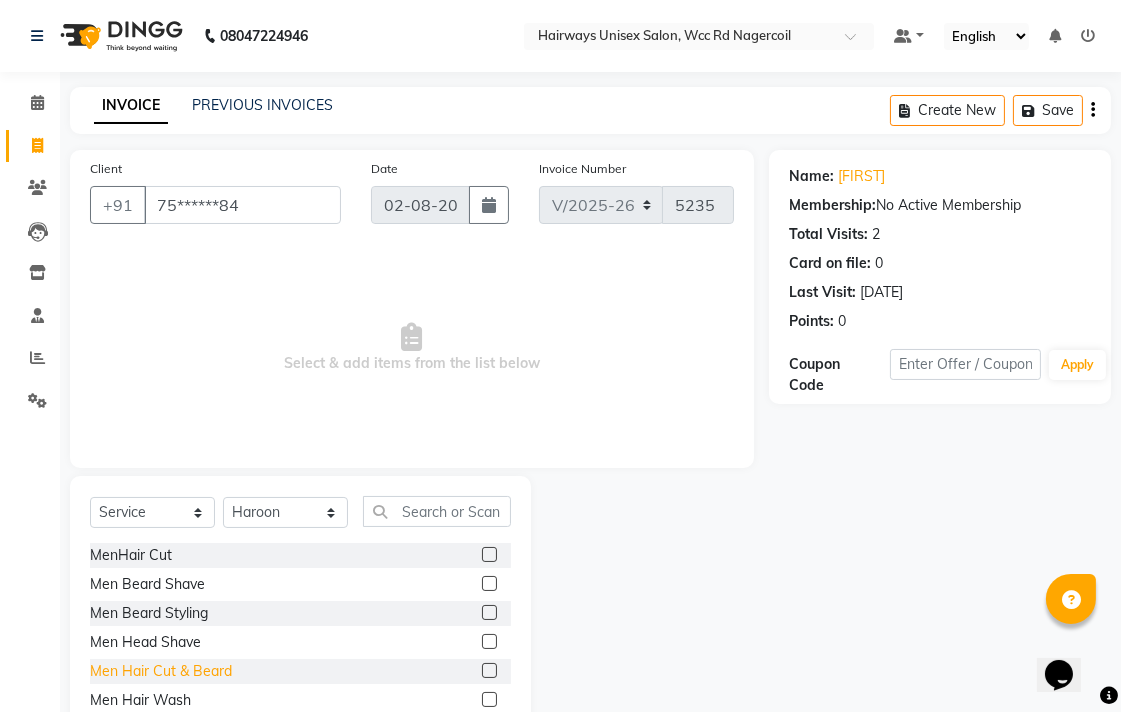 click on "Men Hair Cut & Beard" 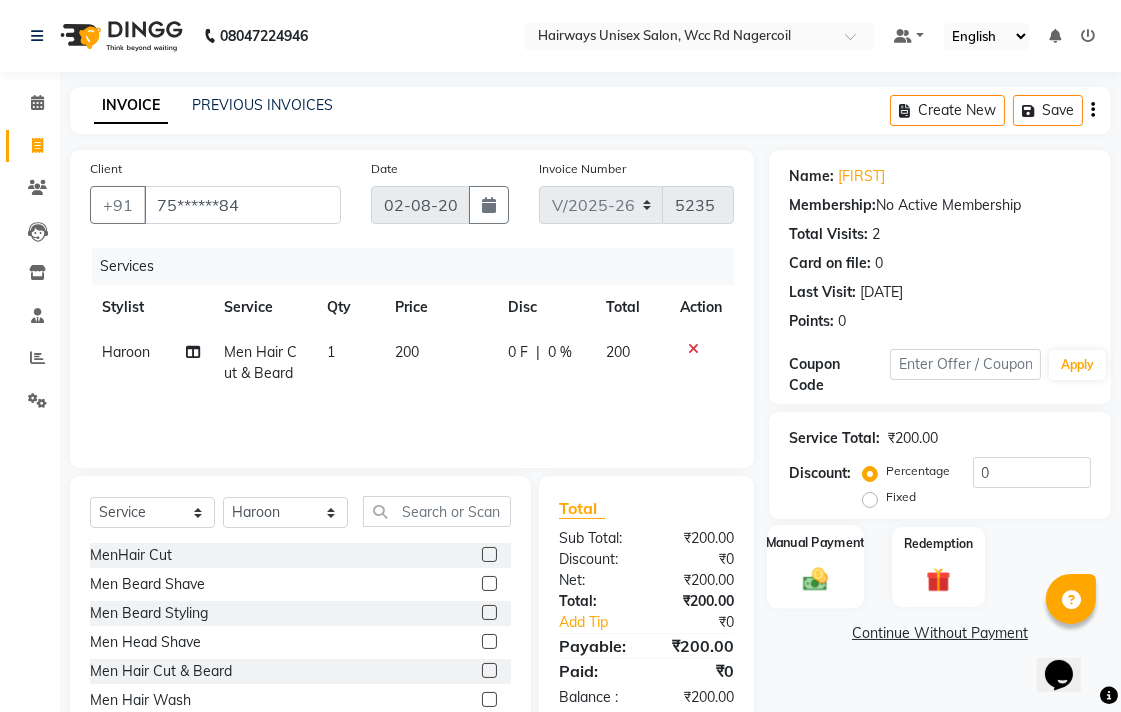 click 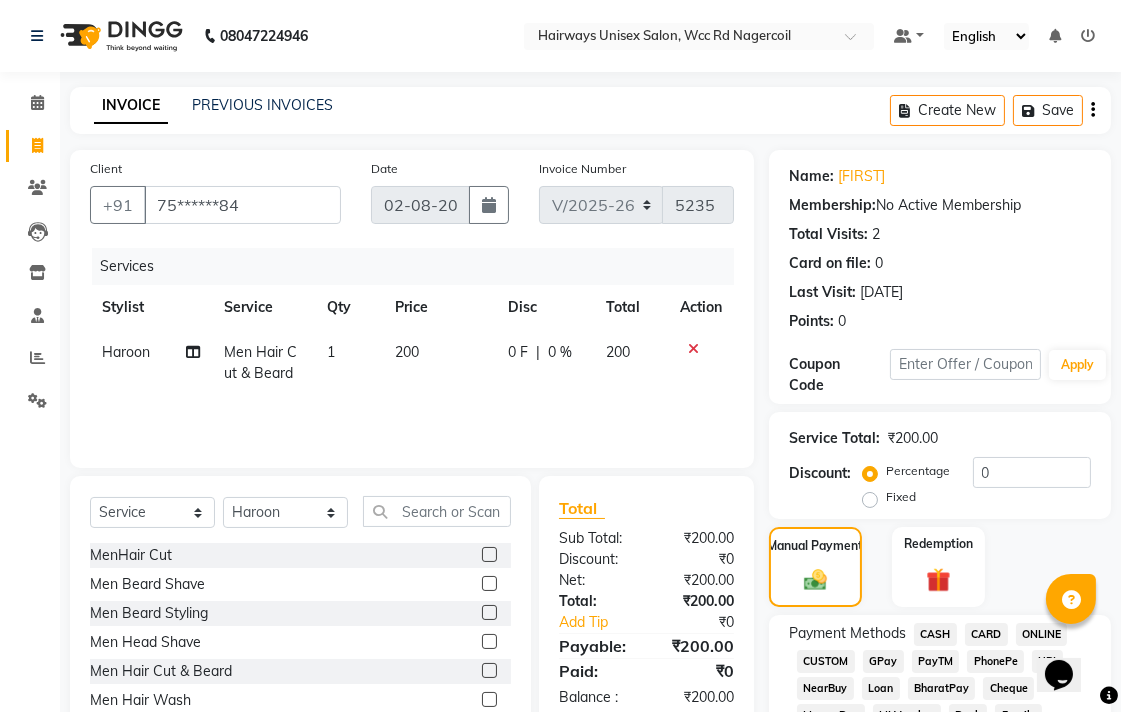 click on "CASH" 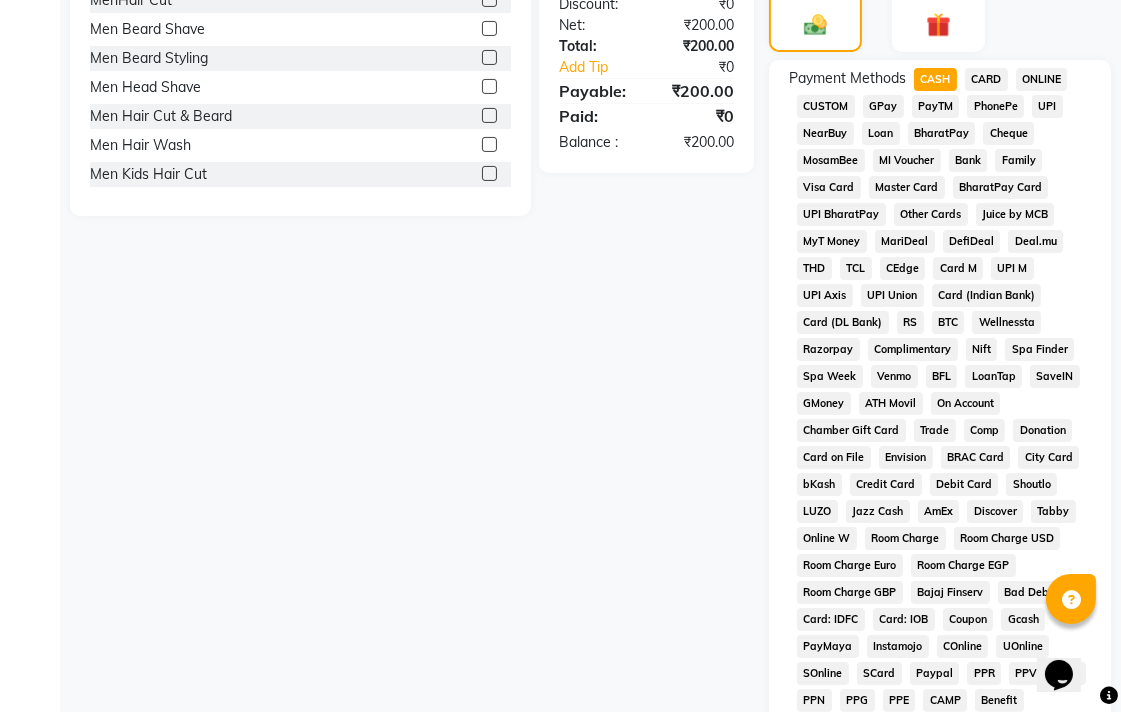 scroll, scrollTop: 913, scrollLeft: 0, axis: vertical 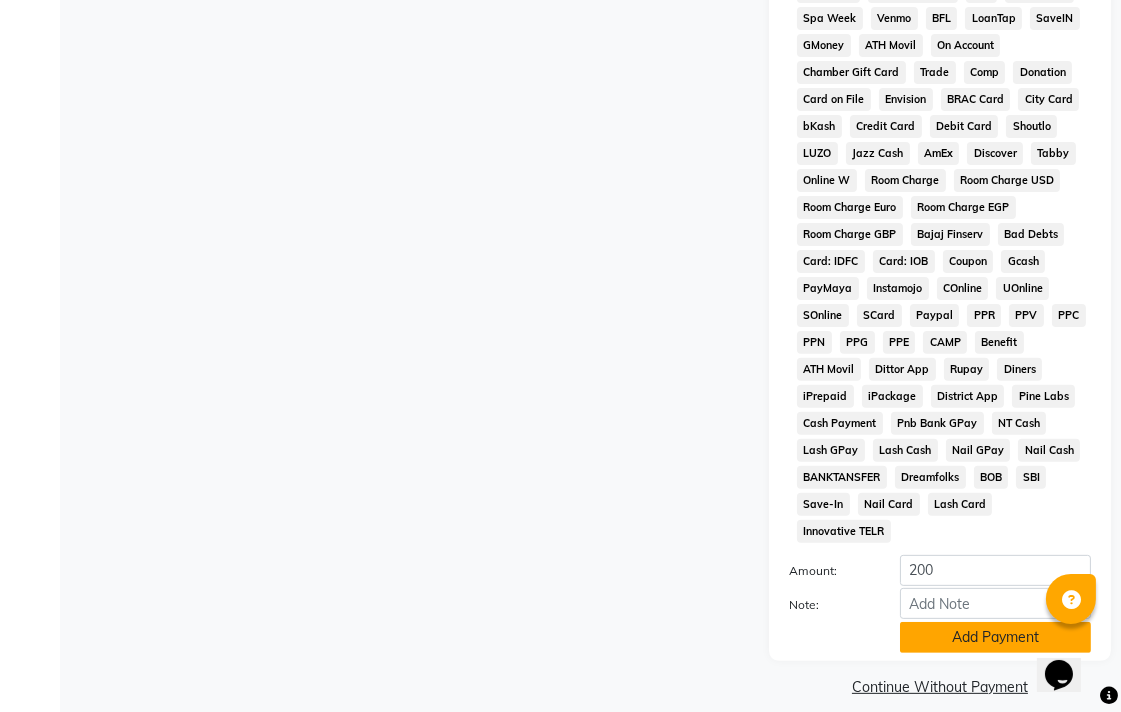 click on "Add Payment" 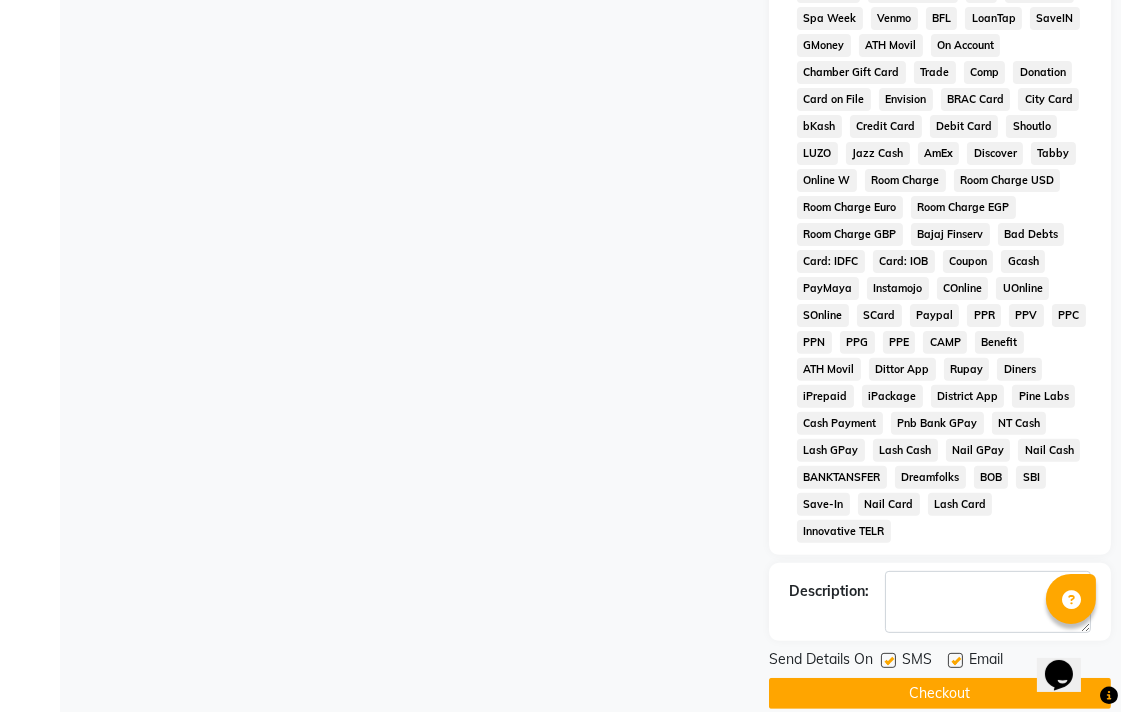 click on "Checkout" 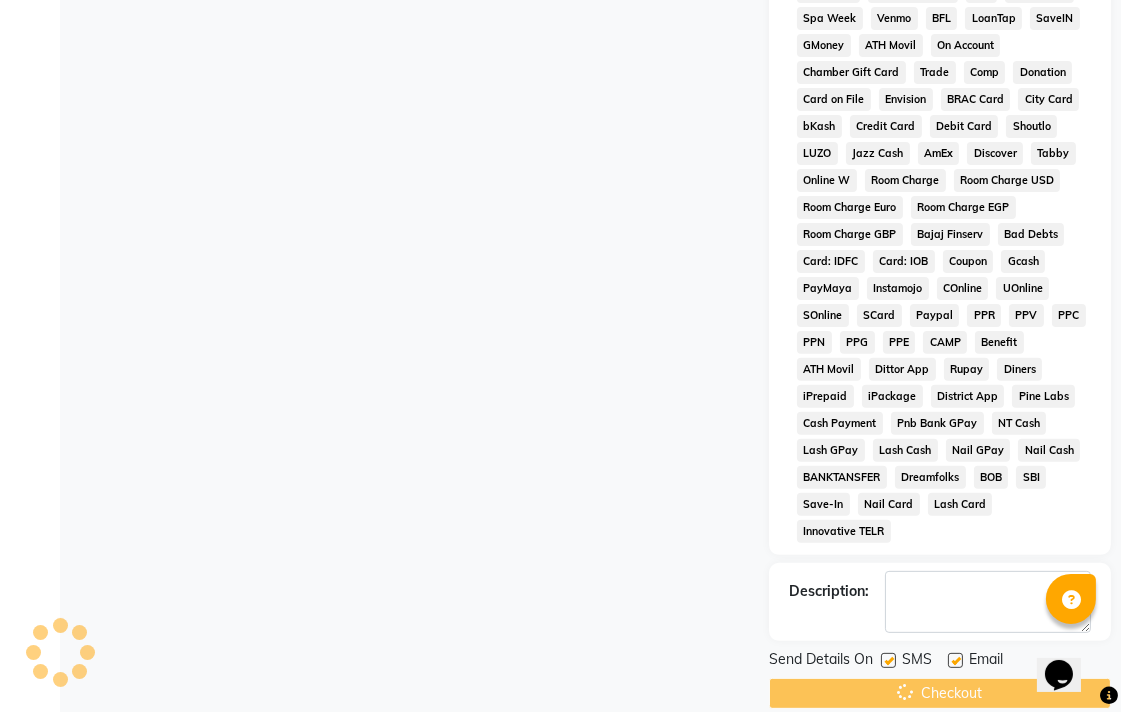 scroll, scrollTop: 921, scrollLeft: 0, axis: vertical 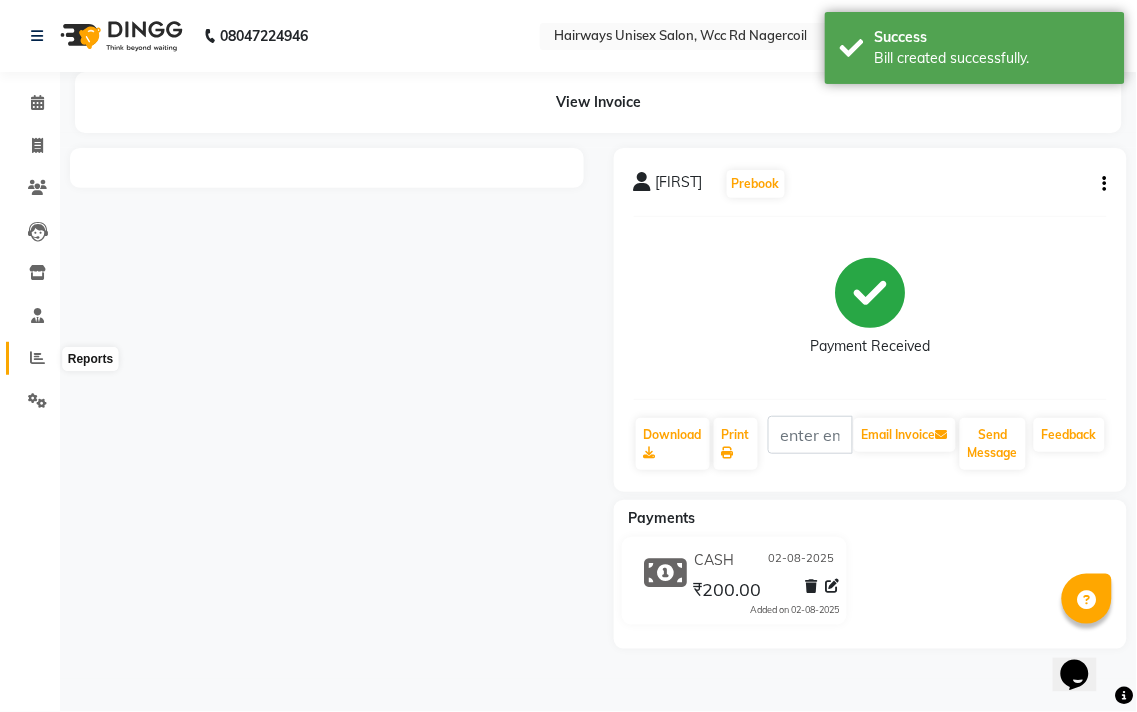 click 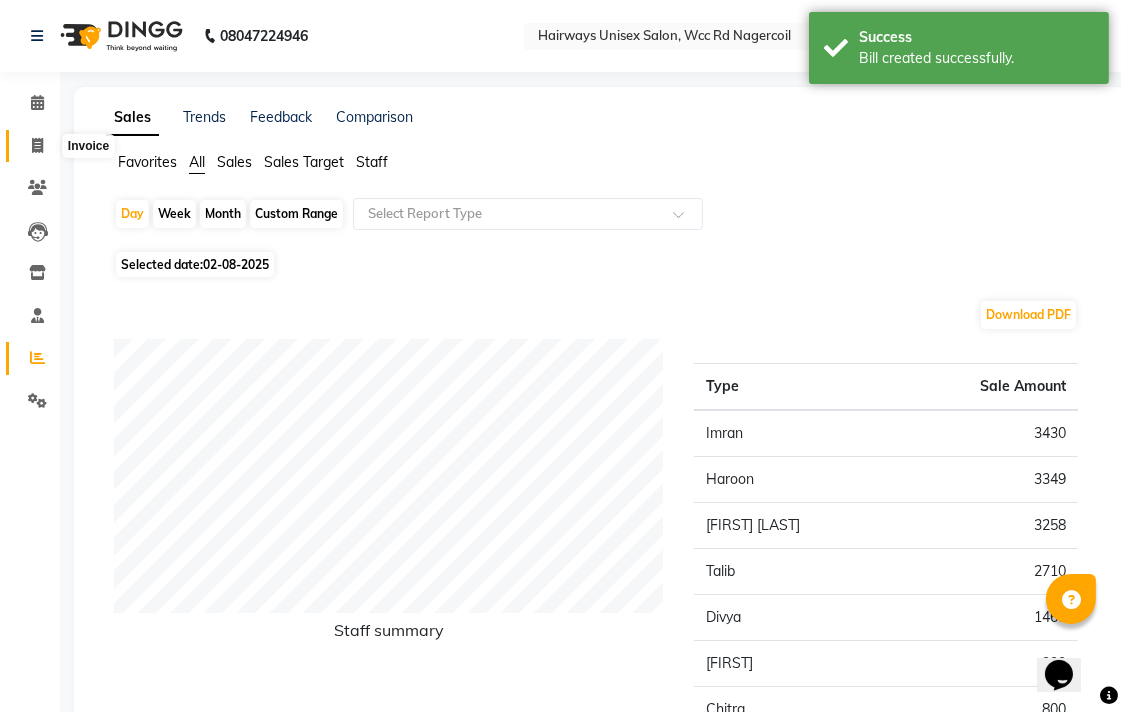 click 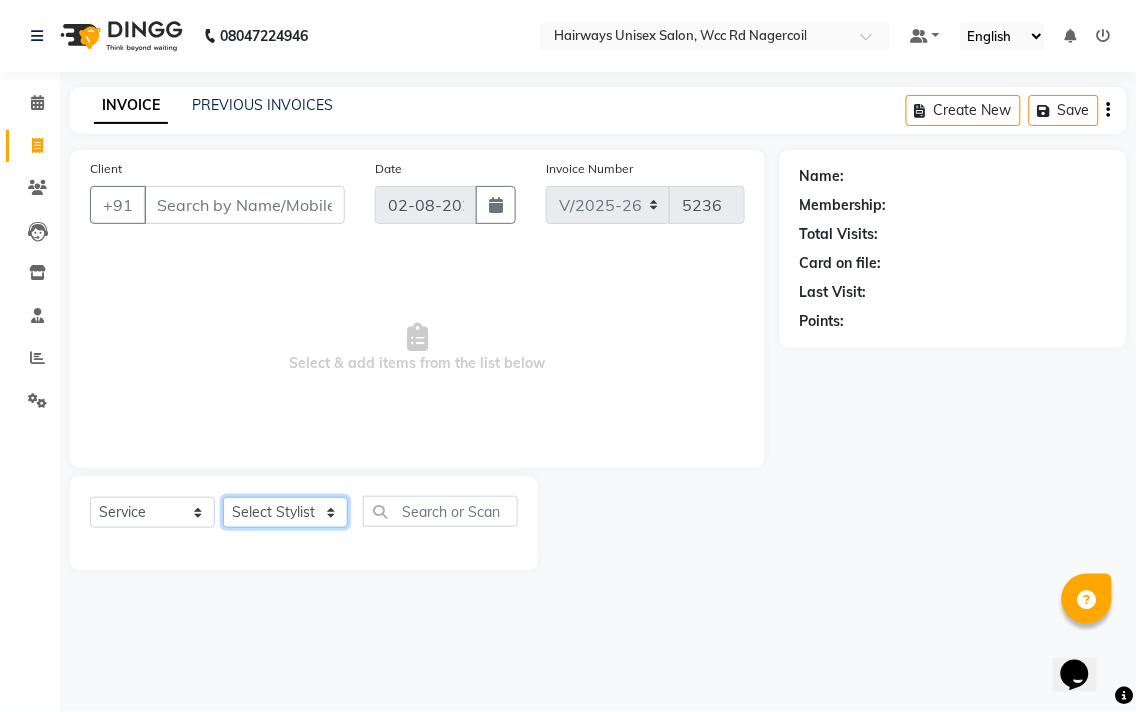 click on "Select Stylist Admin Chitra divya Gokila Haroon Imran Reception Salman Sartaj Khan Talib" 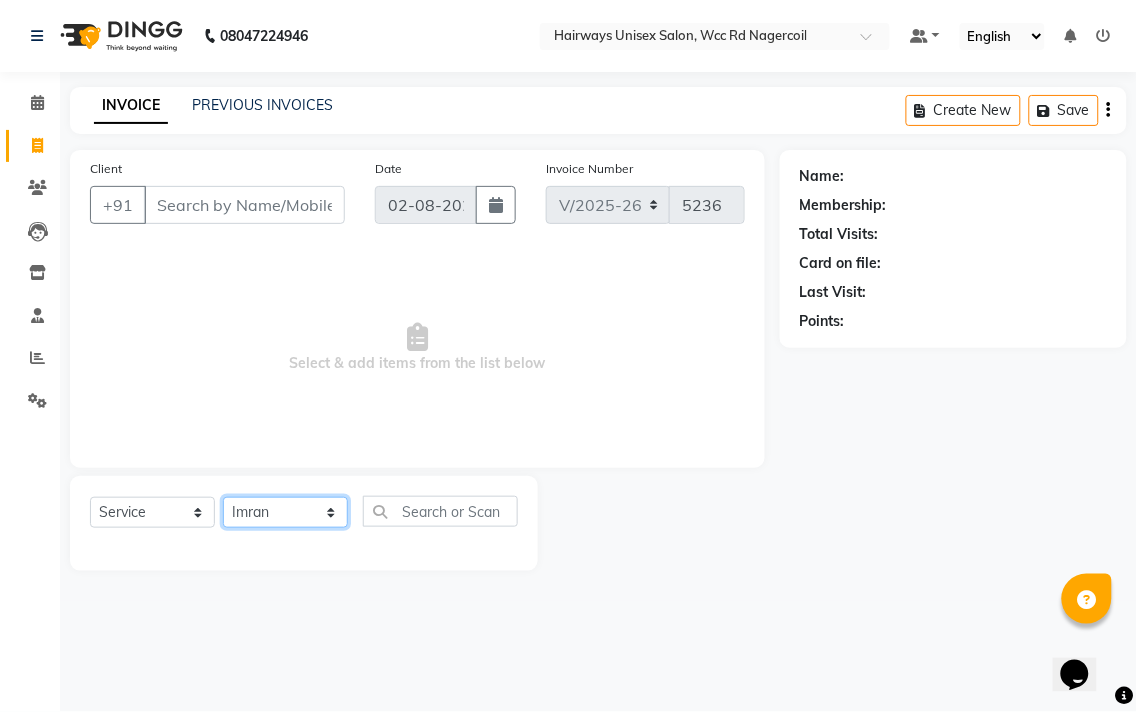 click on "Select Stylist Admin Chitra divya Gokila Haroon Imran Reception Salman Sartaj Khan Talib" 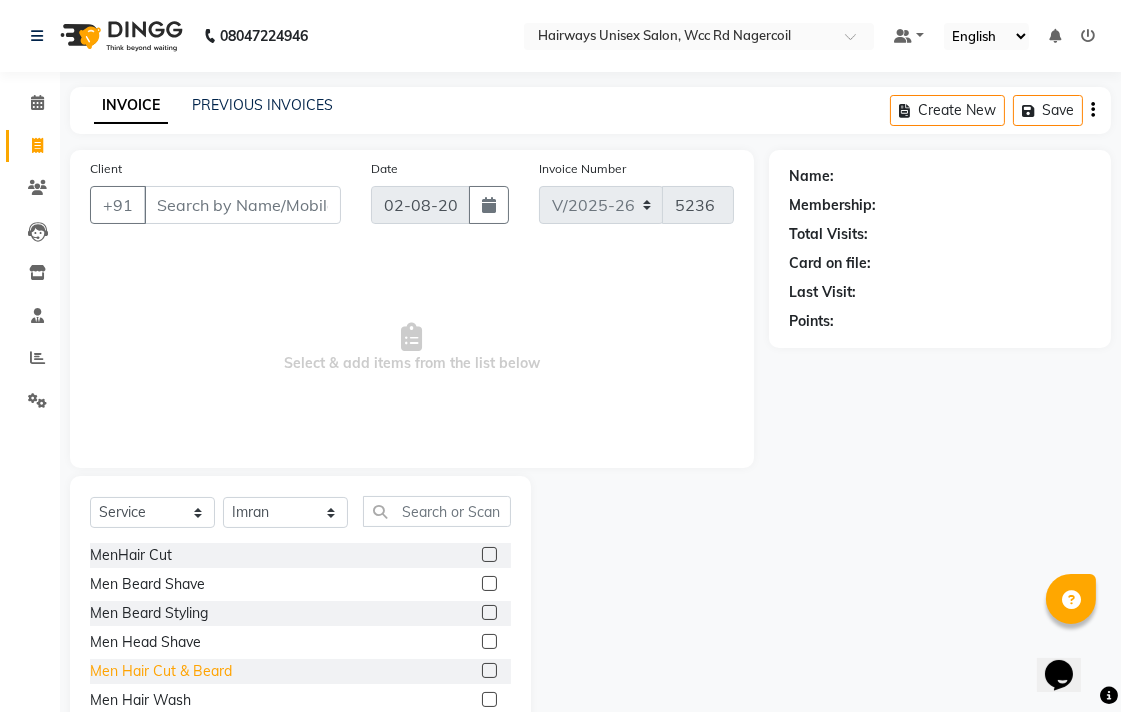 click on "Men Hair Cut & Beard" 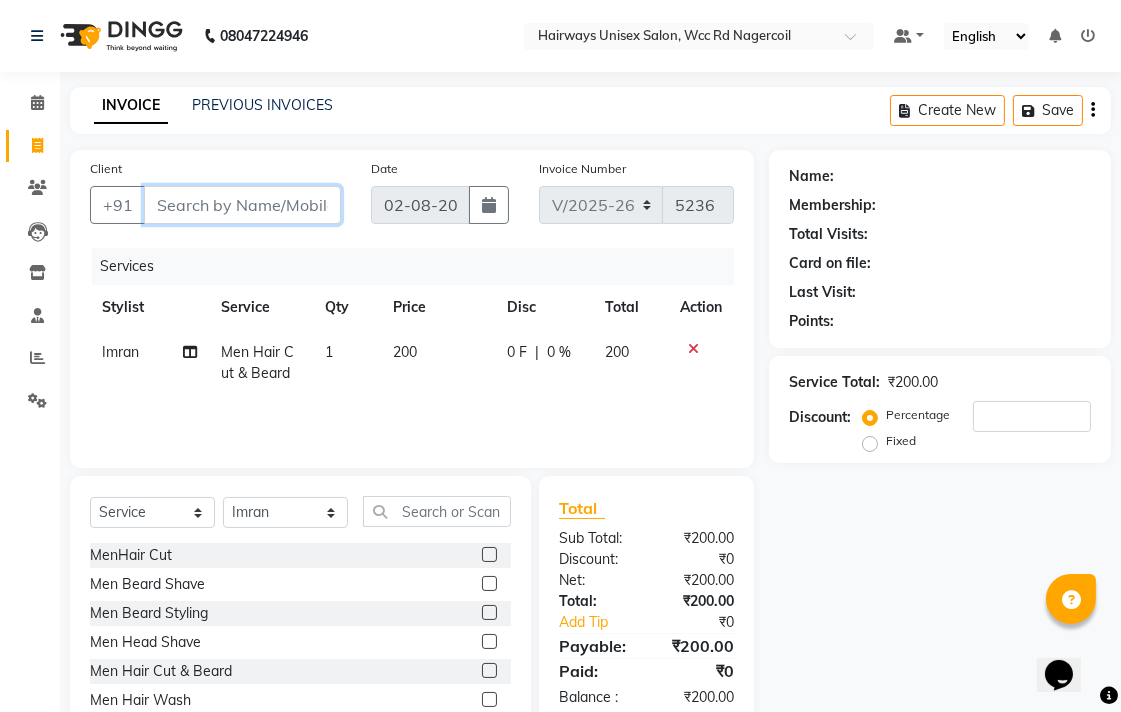 click on "Client" at bounding box center (242, 205) 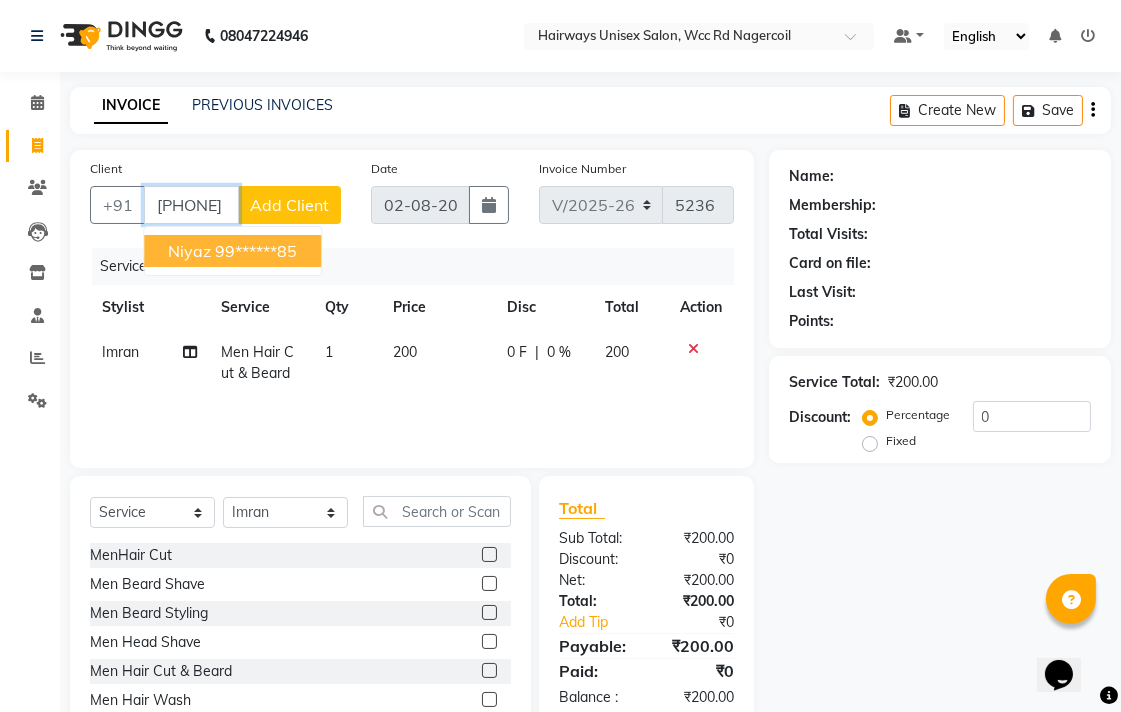 click on "99******85" at bounding box center (256, 251) 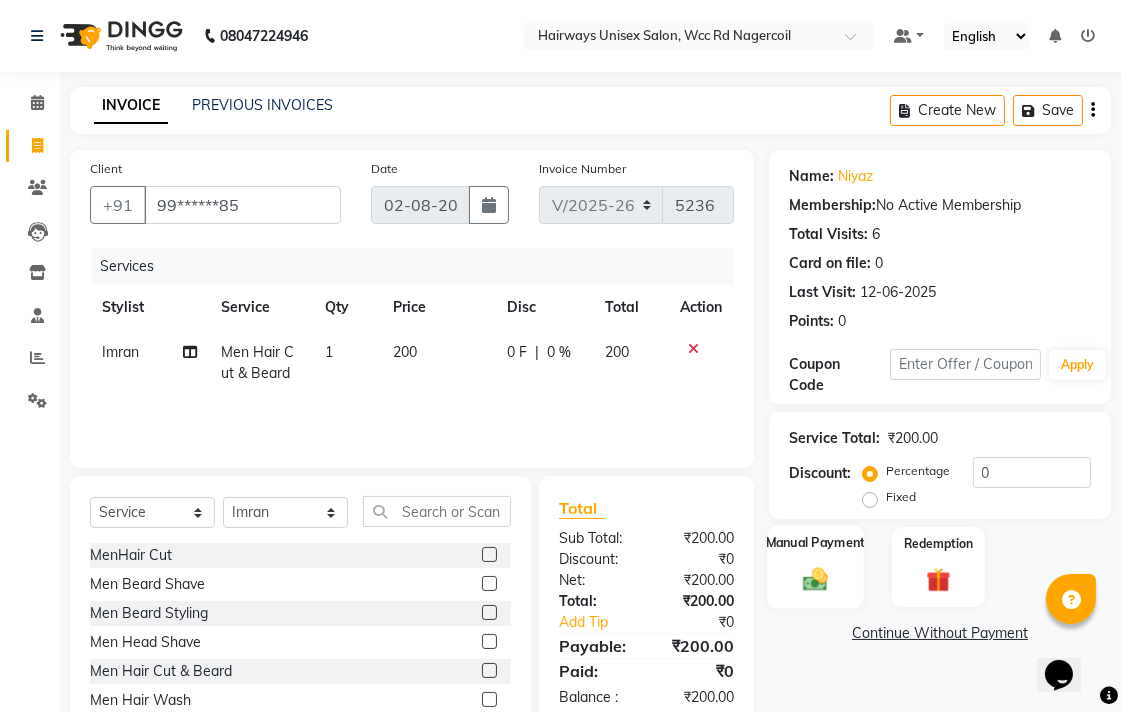 click on "Manual Payment" 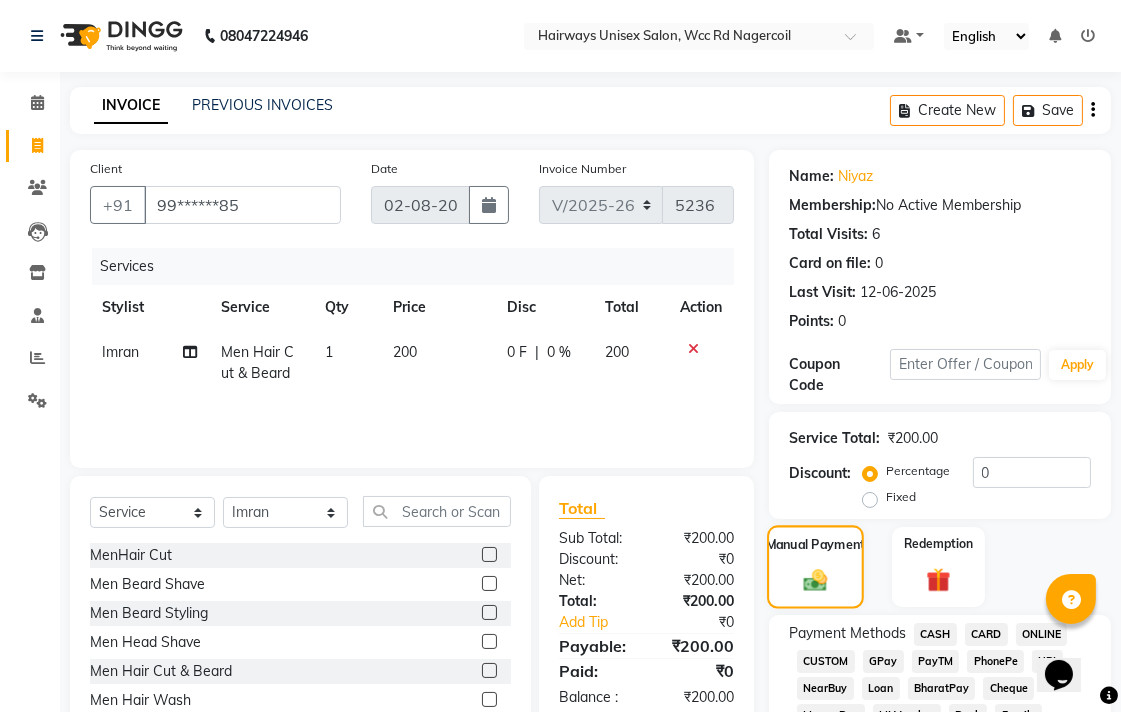 scroll, scrollTop: 444, scrollLeft: 0, axis: vertical 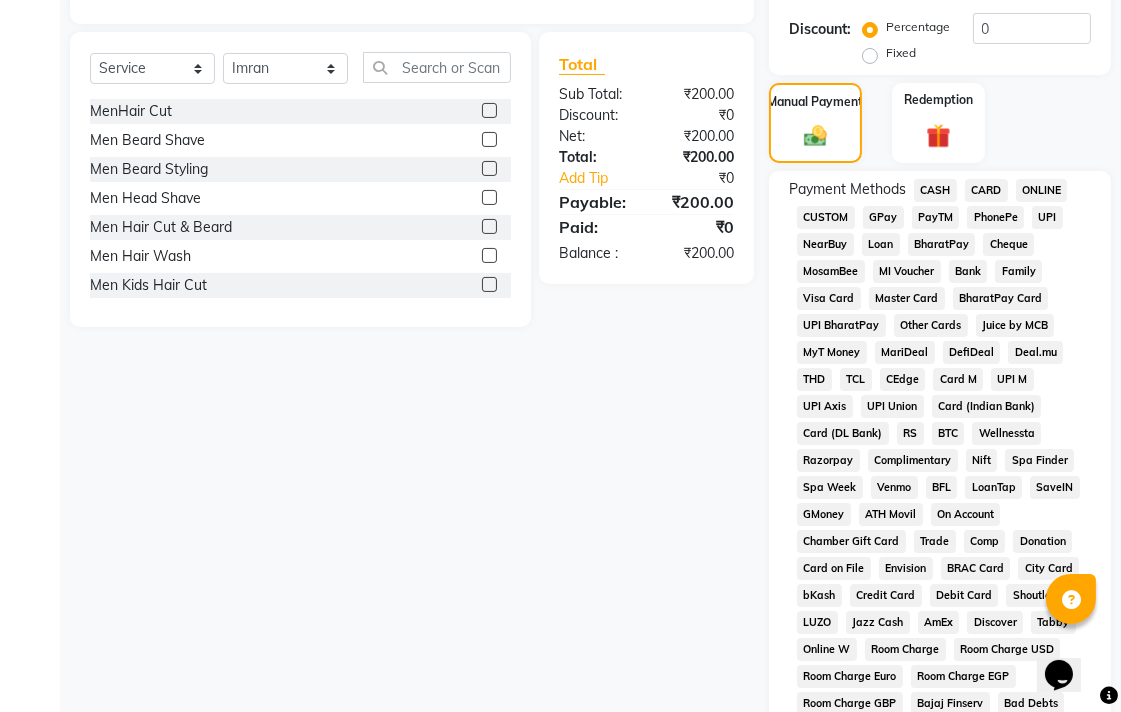 click on "CASH" 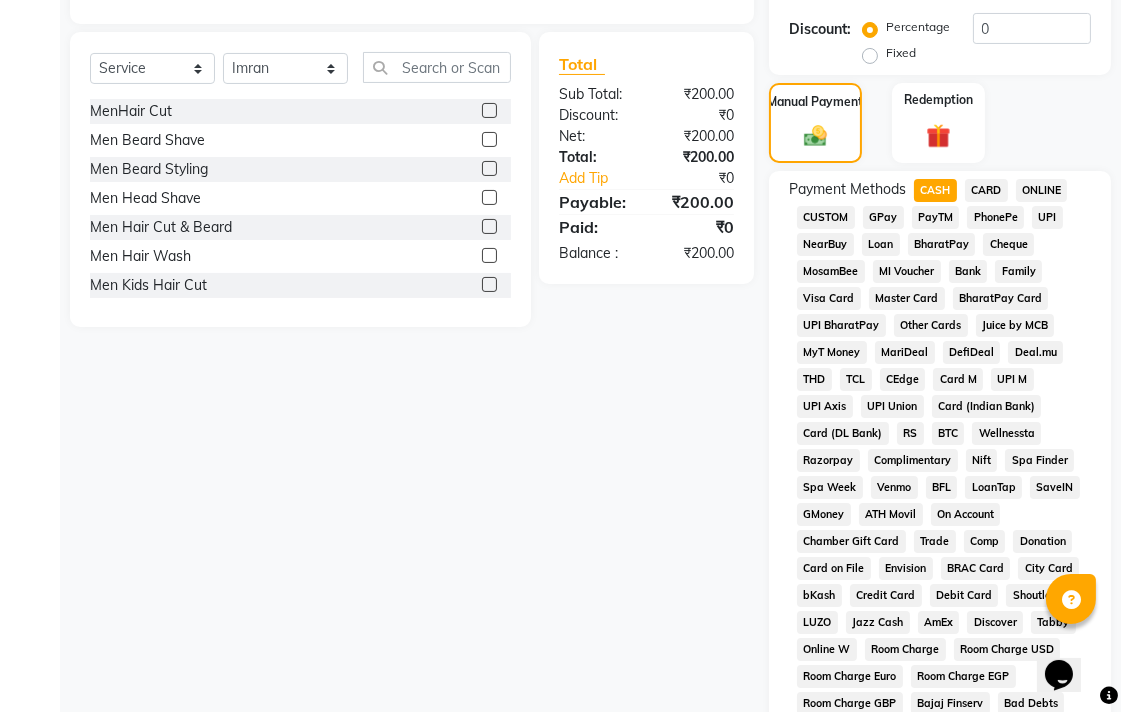 scroll, scrollTop: 888, scrollLeft: 0, axis: vertical 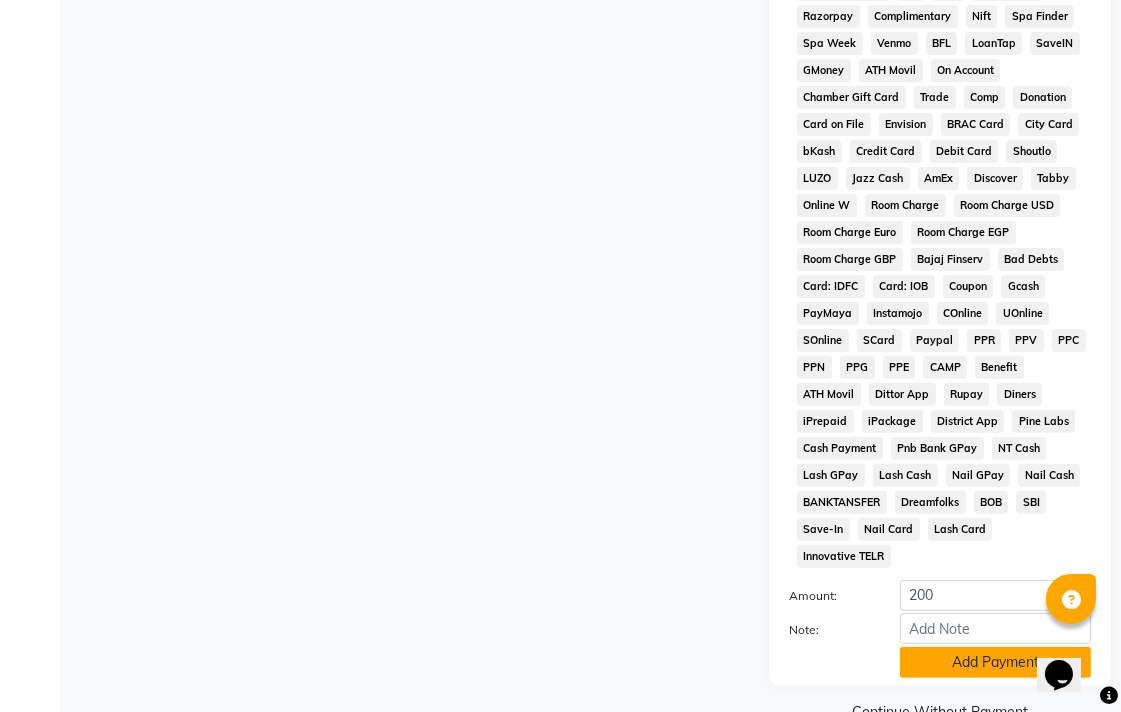 click on "Add Payment" 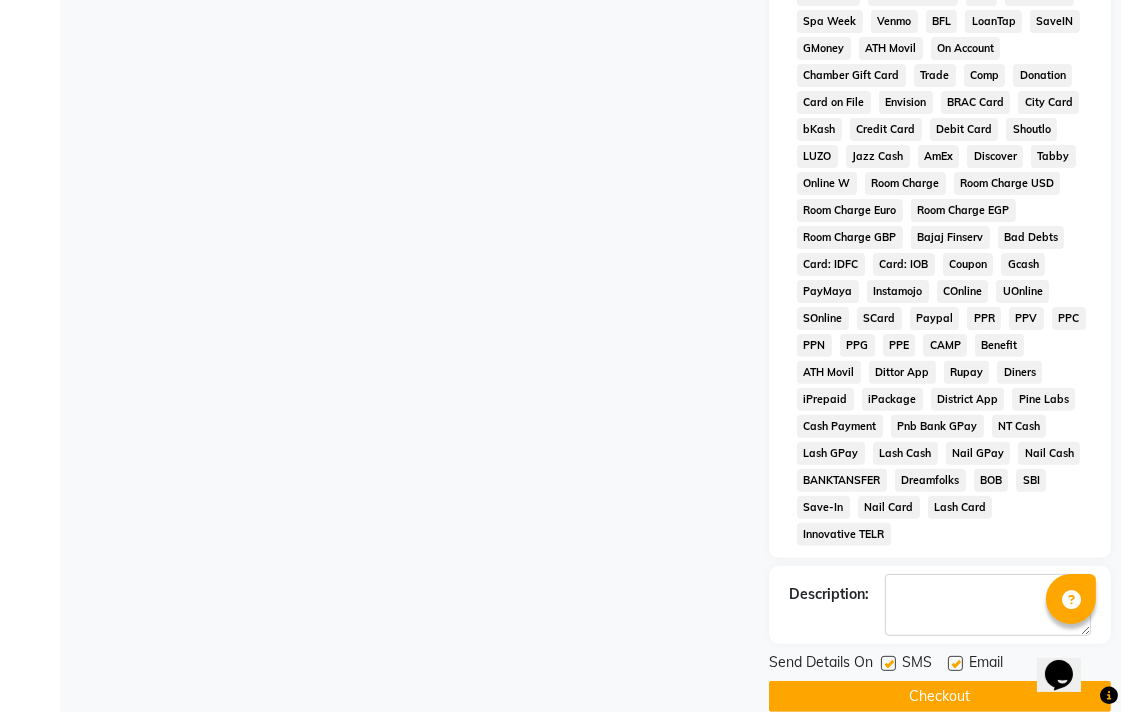 scroll, scrollTop: 921, scrollLeft: 0, axis: vertical 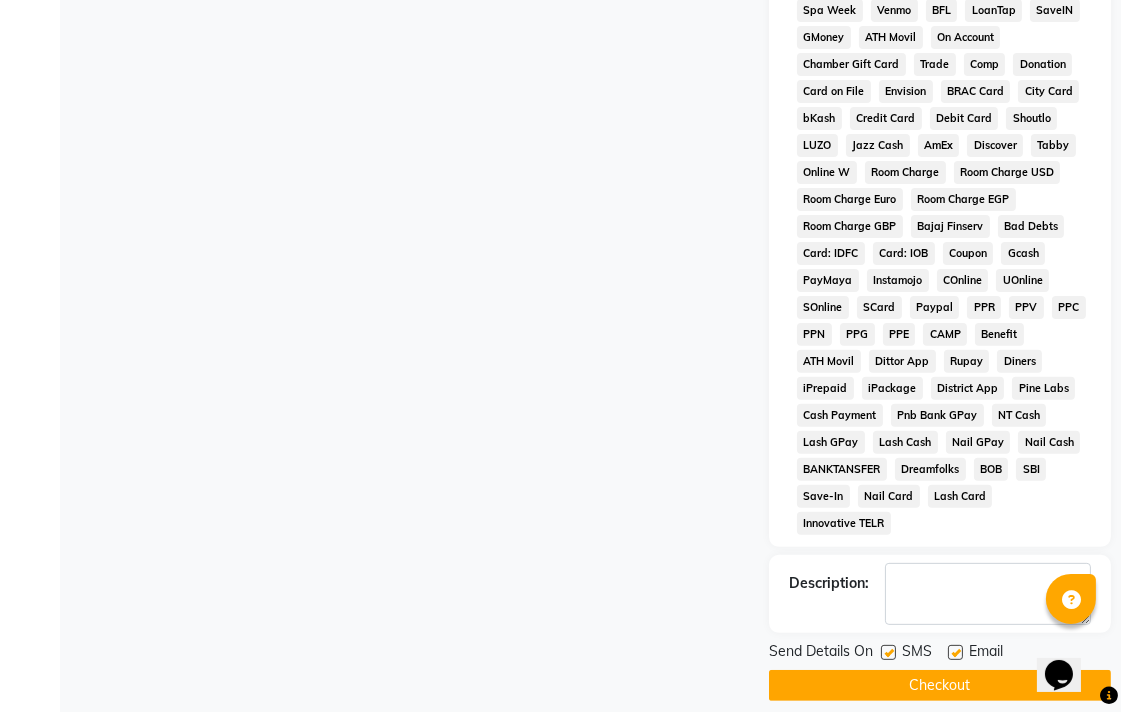 click on "Checkout" 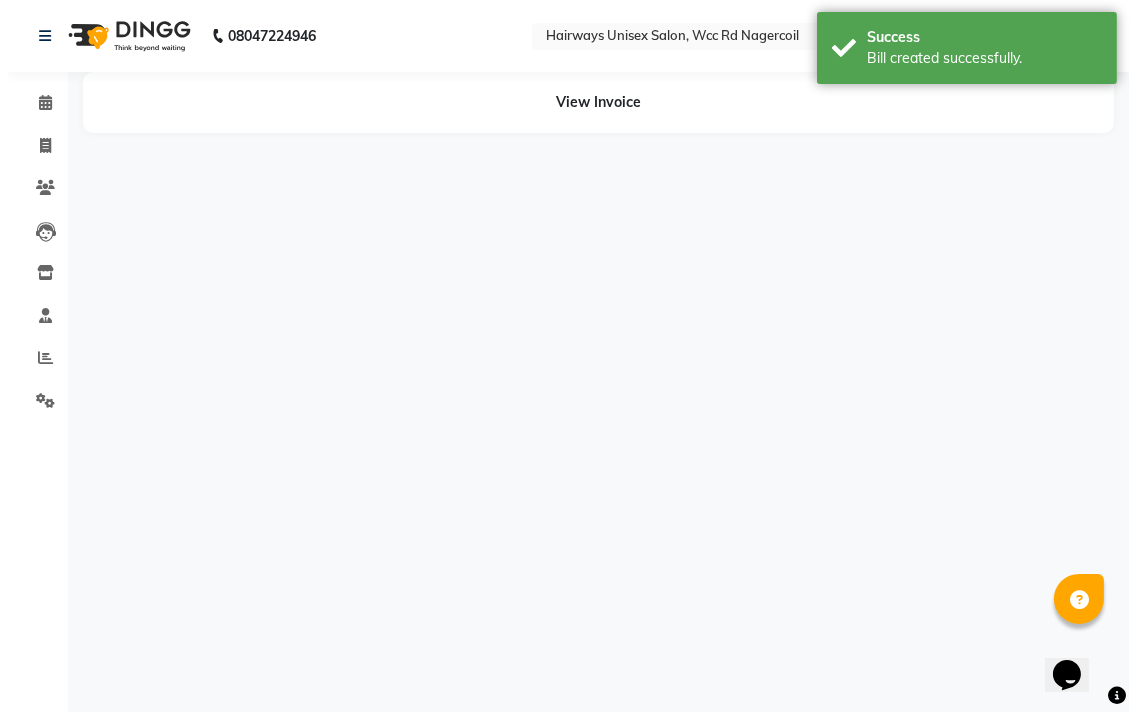 scroll, scrollTop: 0, scrollLeft: 0, axis: both 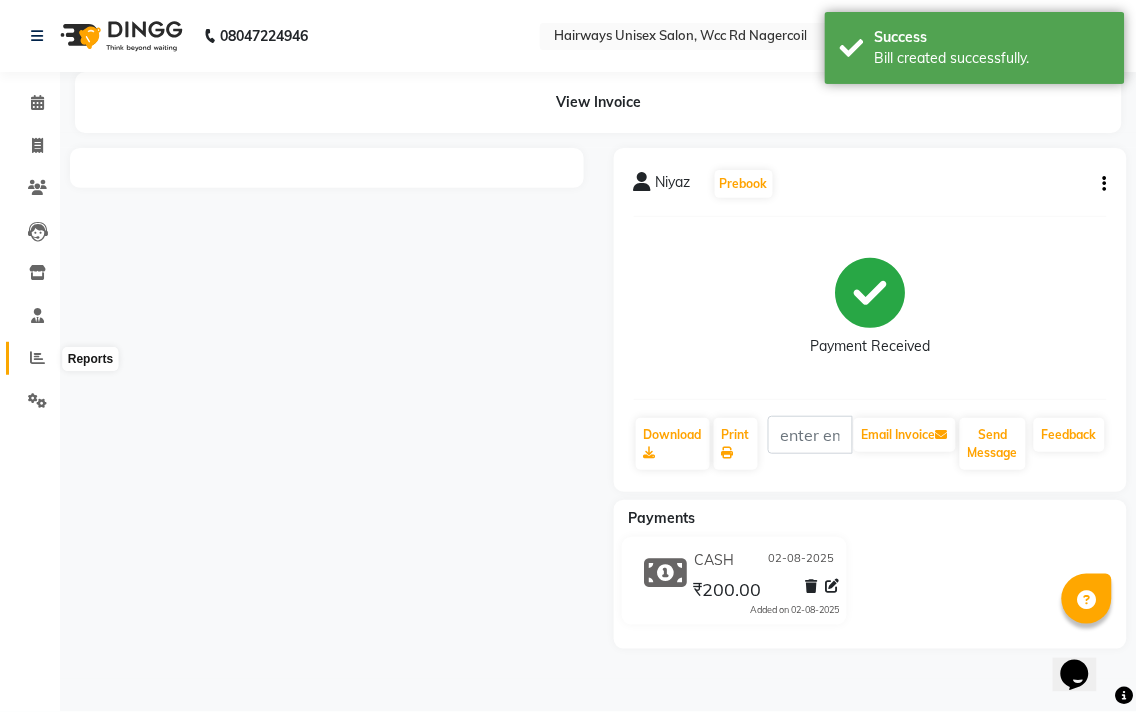 click 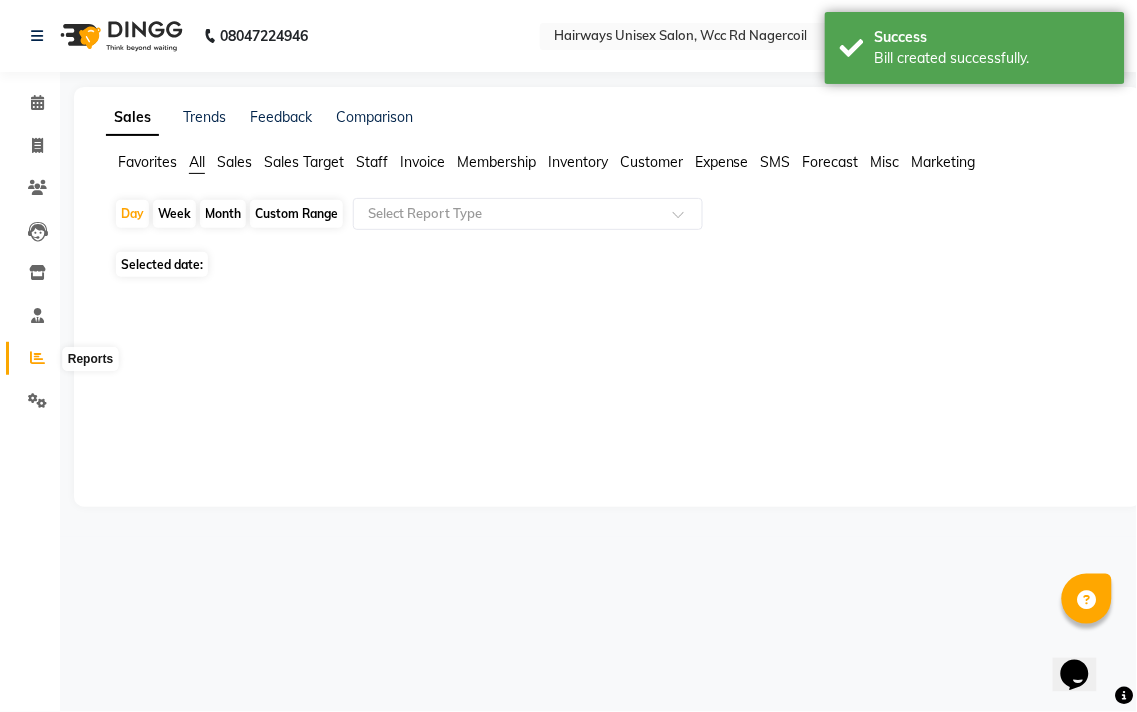 click 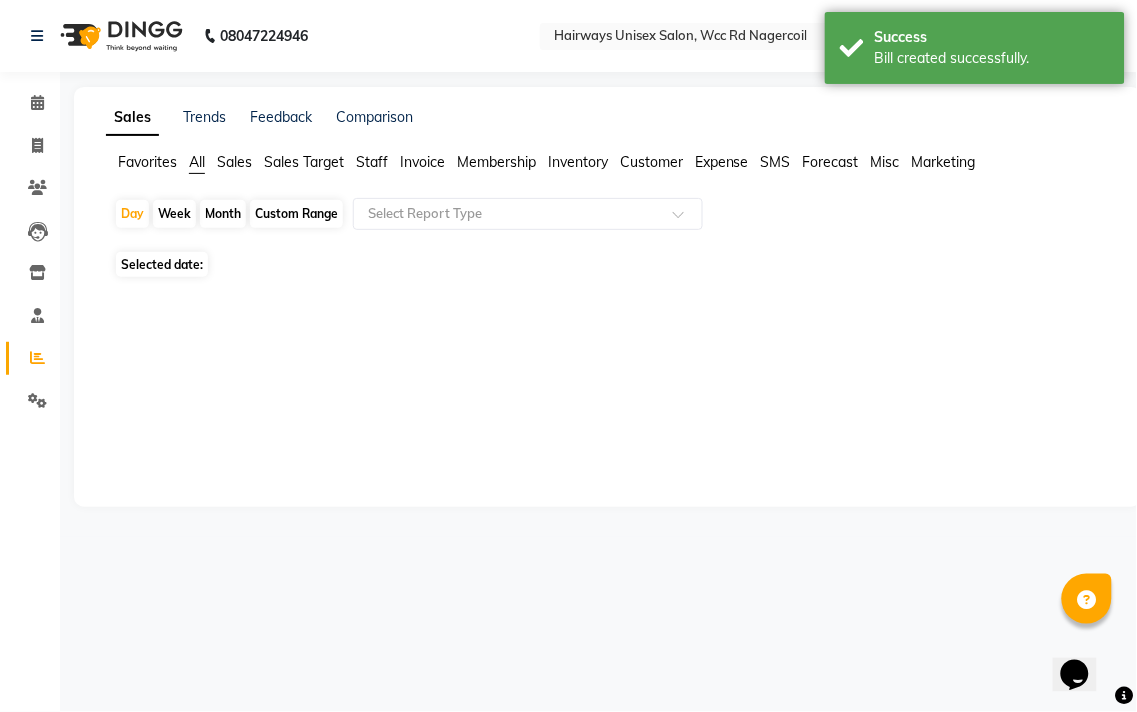 click 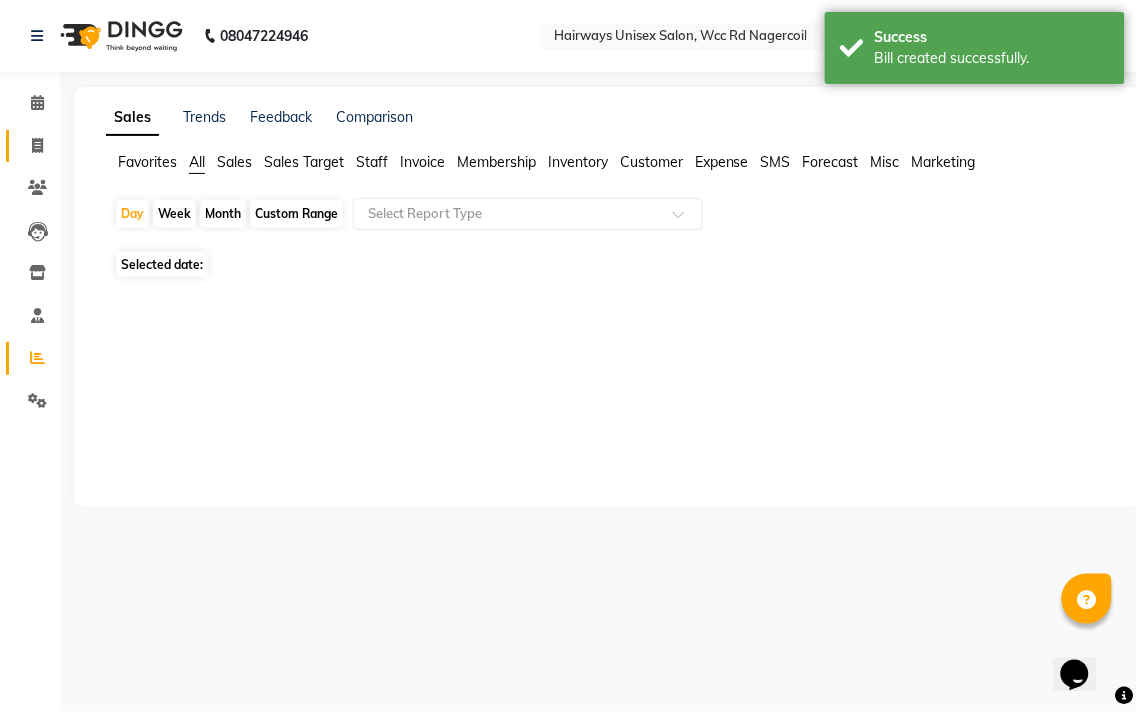 click on "Invoice" 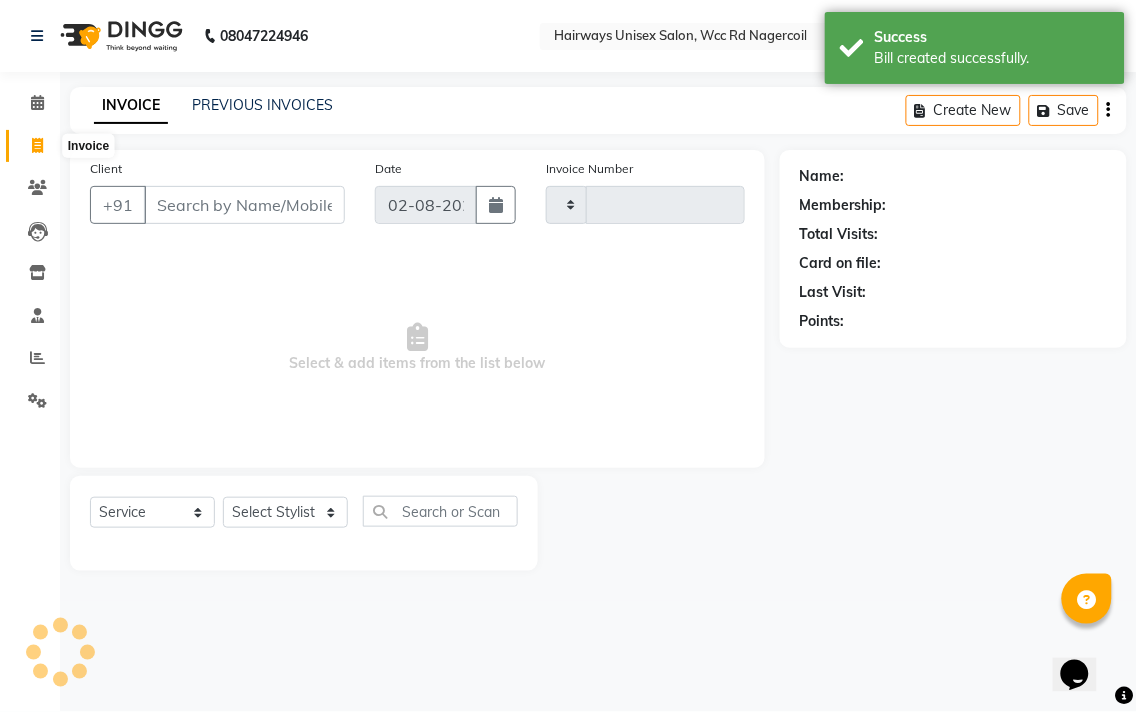 click 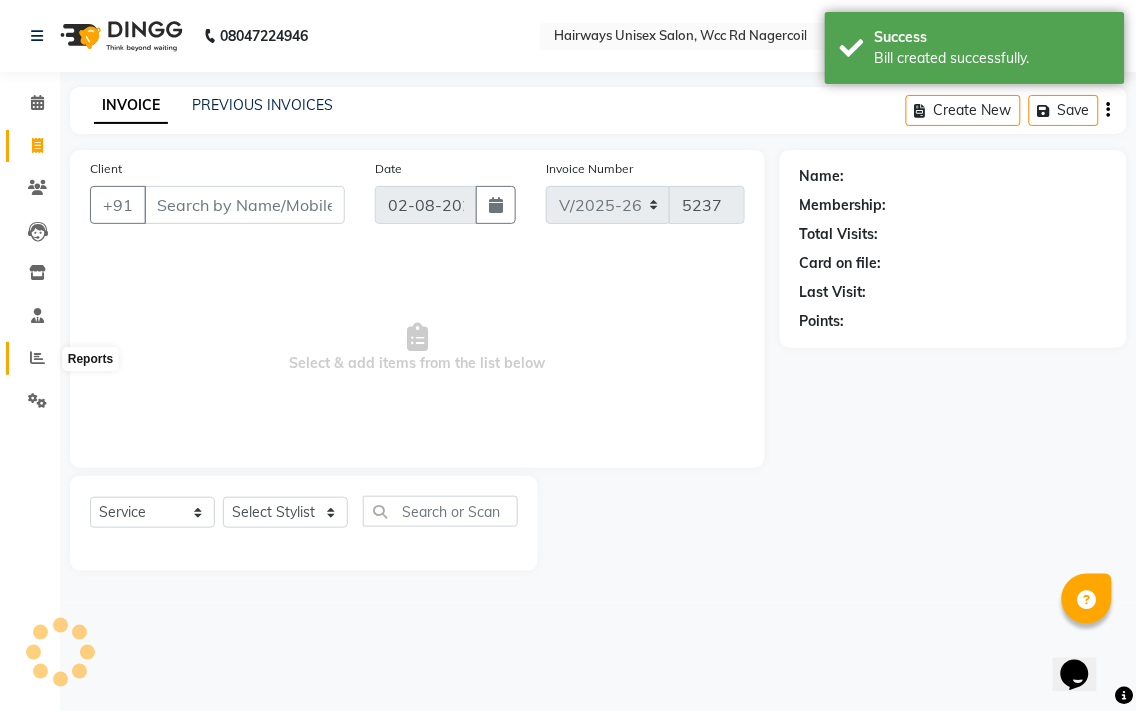 click 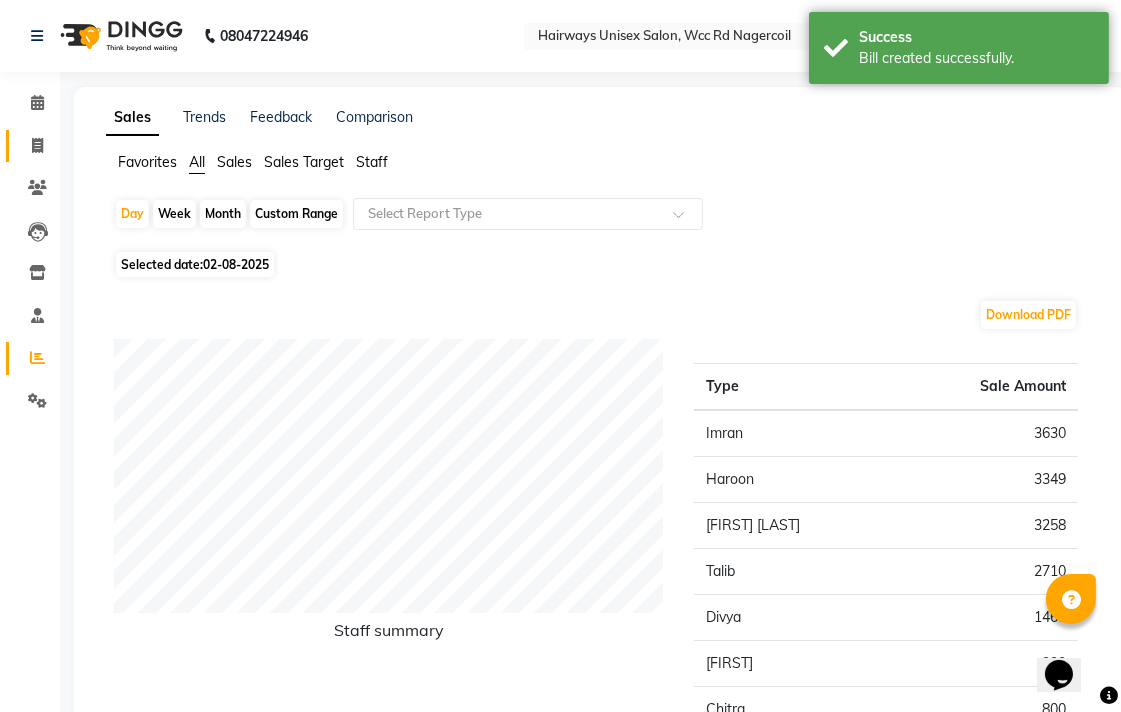 click on "Invoice" 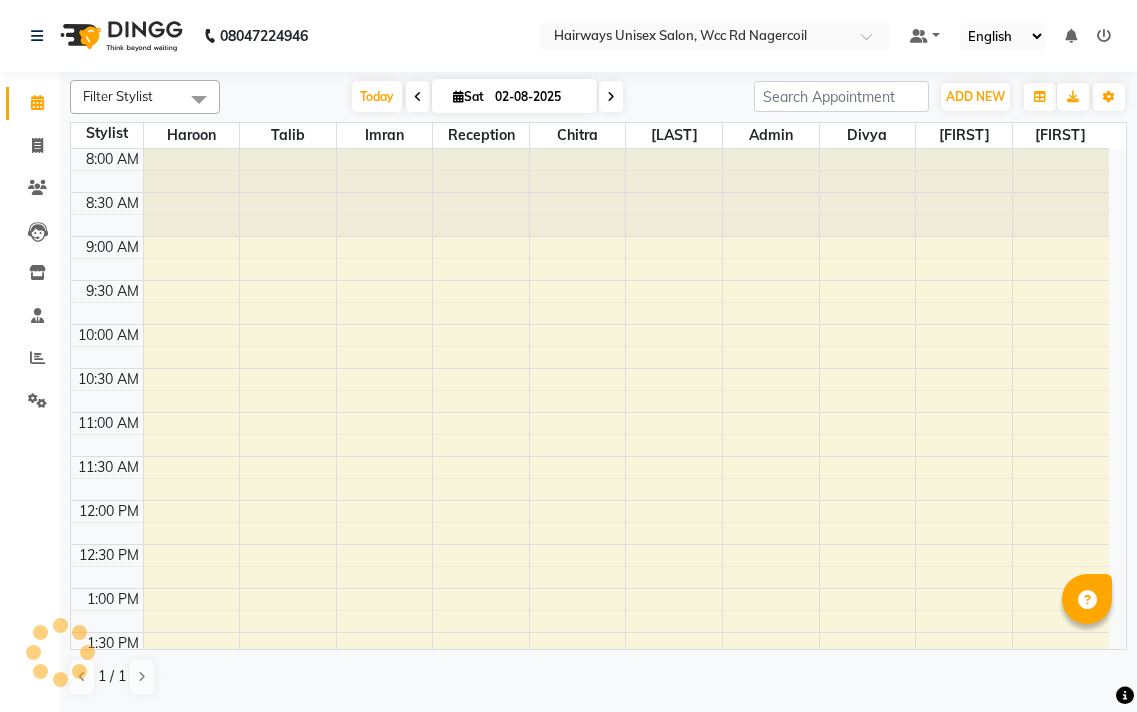 scroll, scrollTop: 0, scrollLeft: 0, axis: both 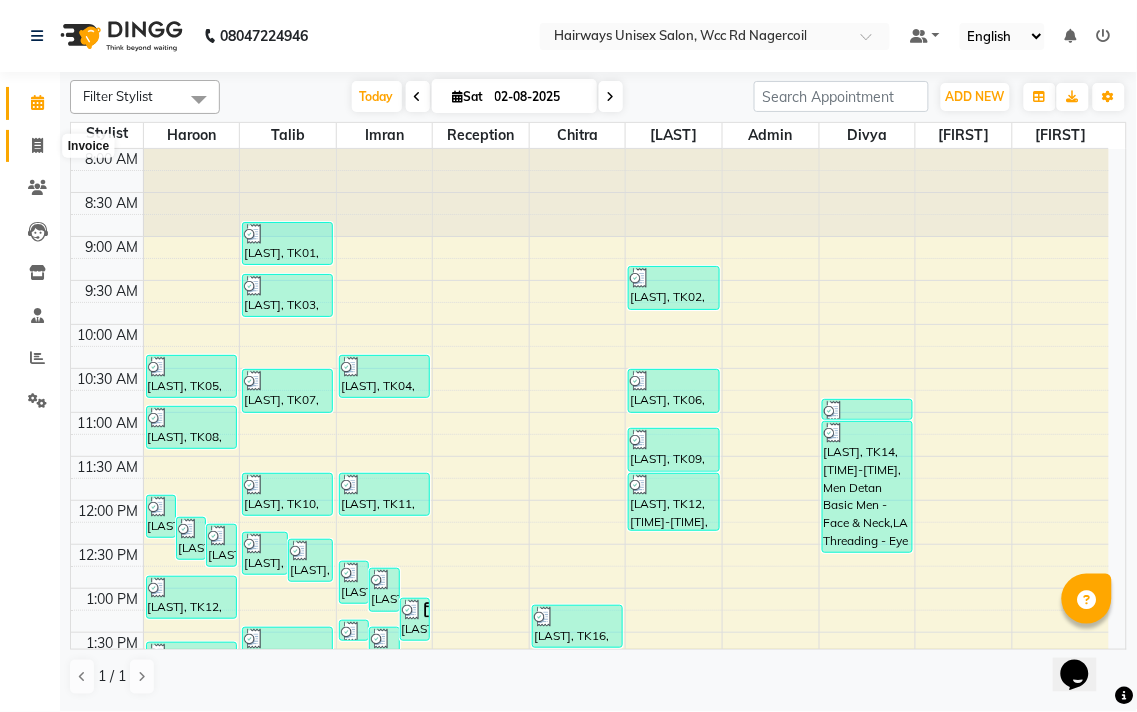 click 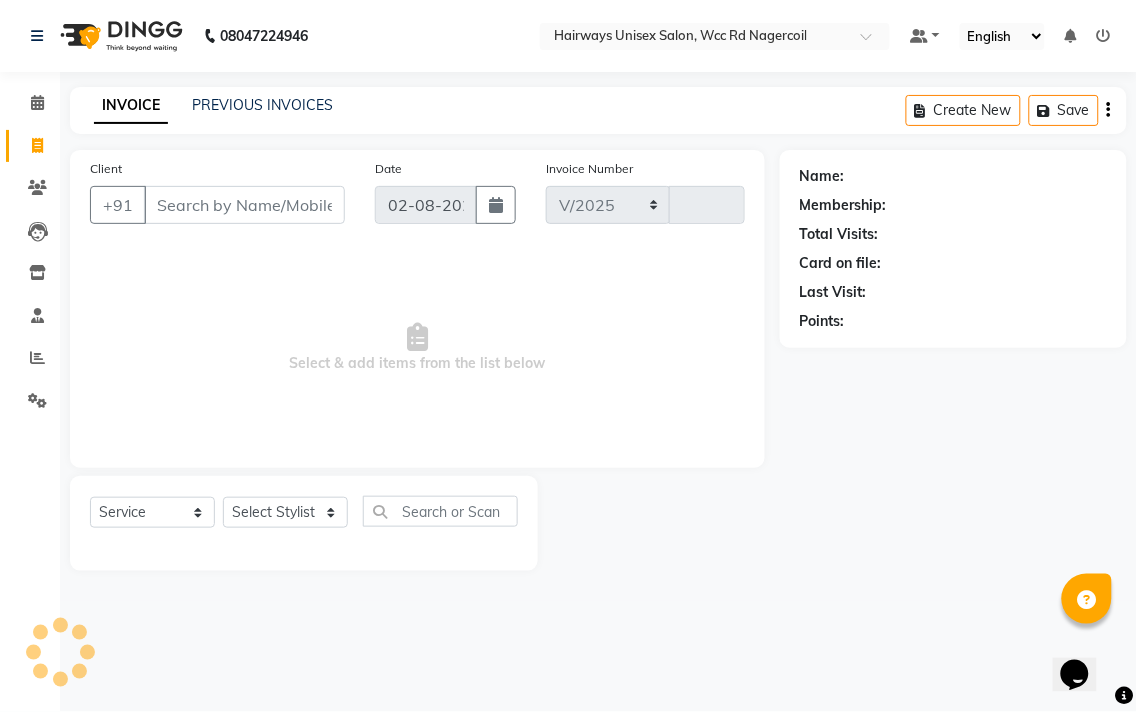 select on "6523" 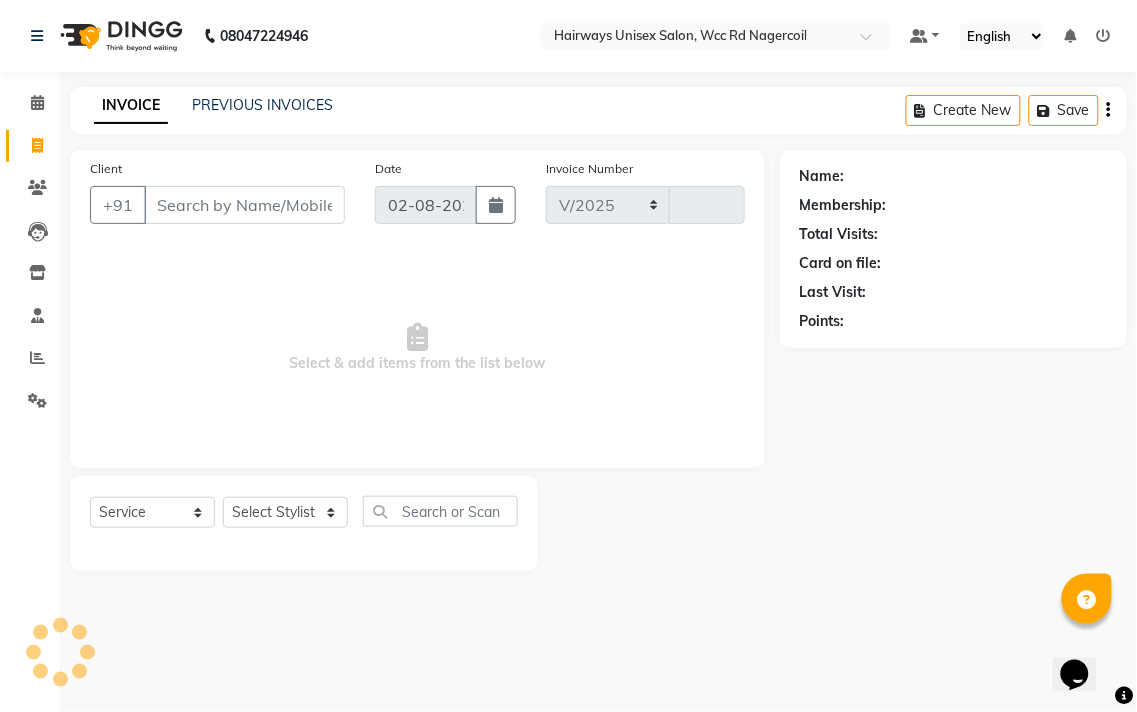 type on "5218" 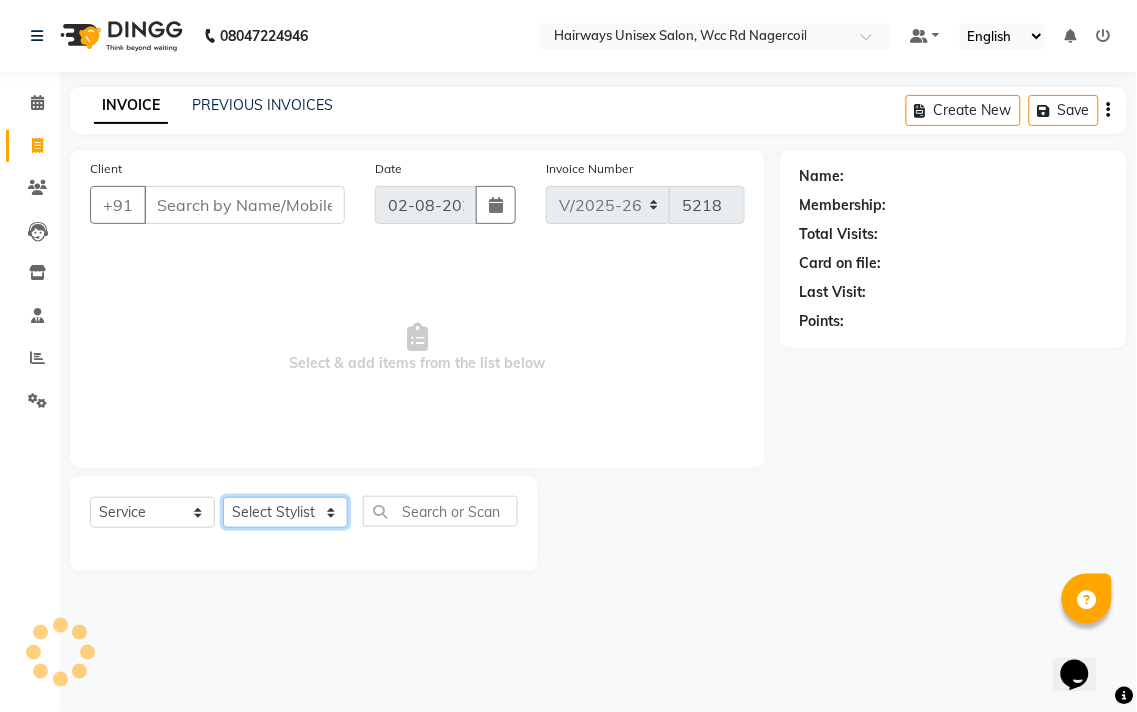 click on "Select Stylist" 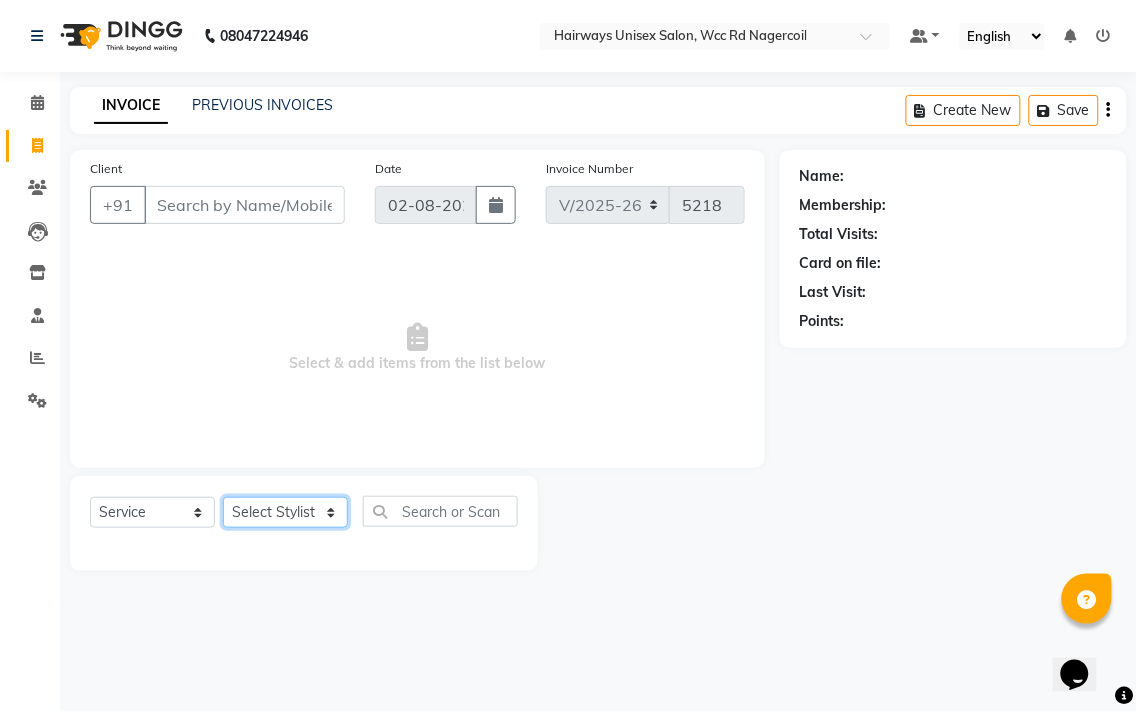 select on "54333" 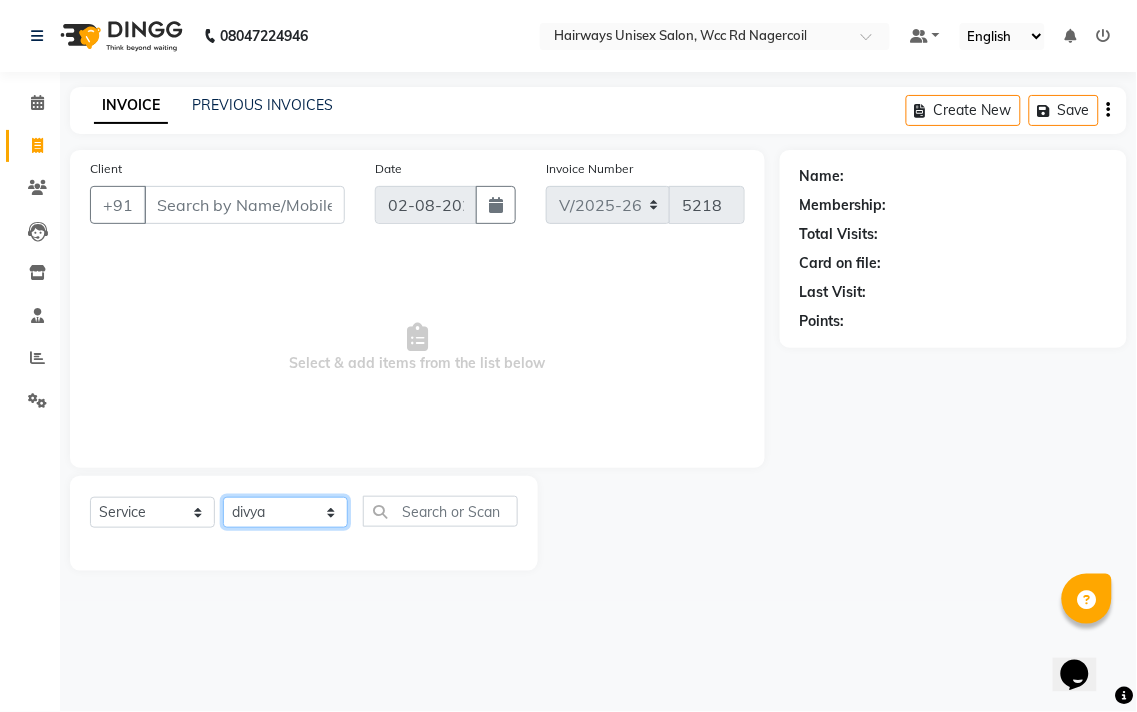 click on "Select Stylist Admin Chitra divya Gokila Haroon Imran Reception Salman Sartaj Khan Talib" 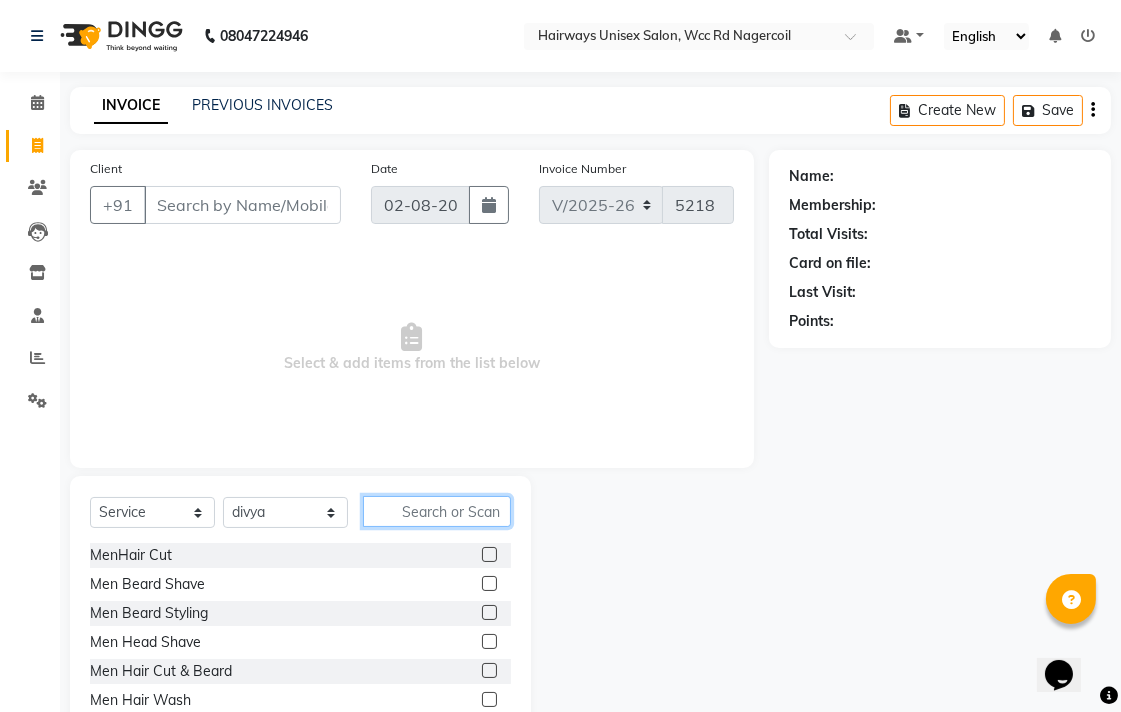click 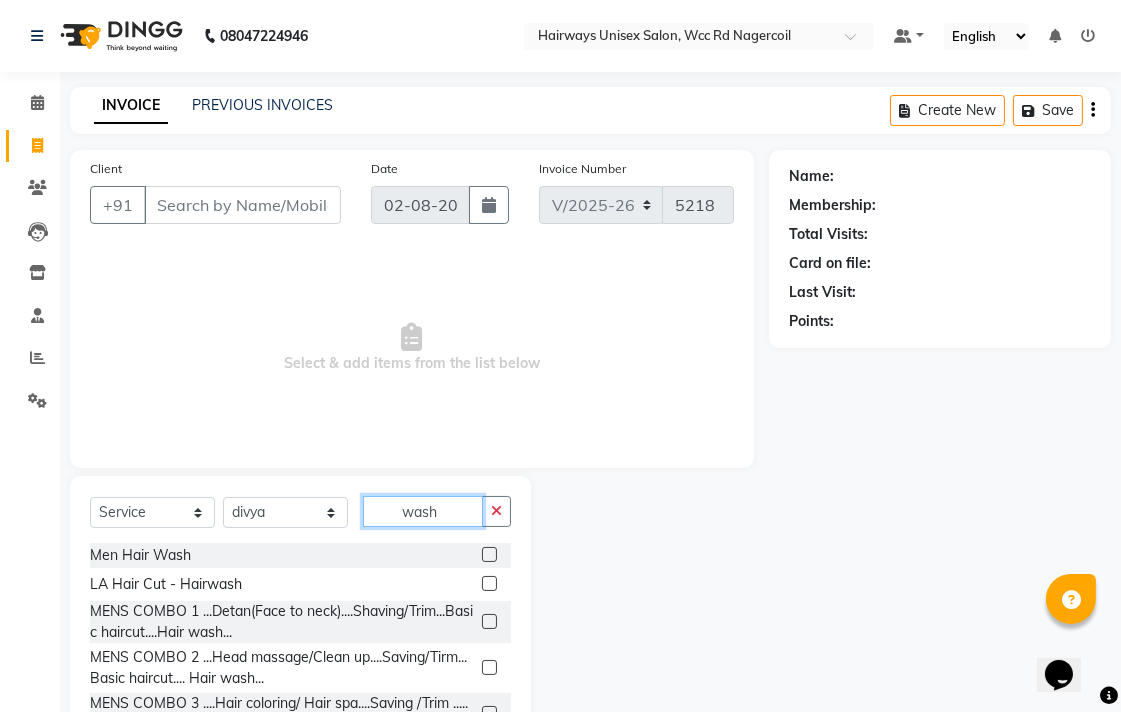 type on "wash" 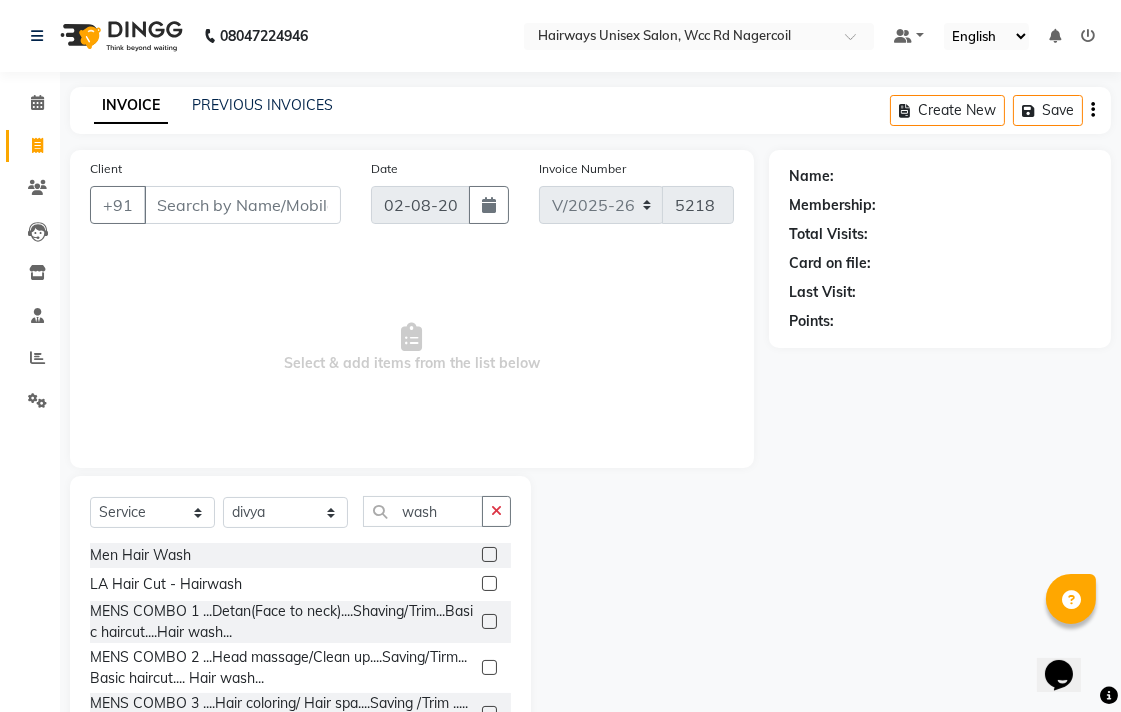 click 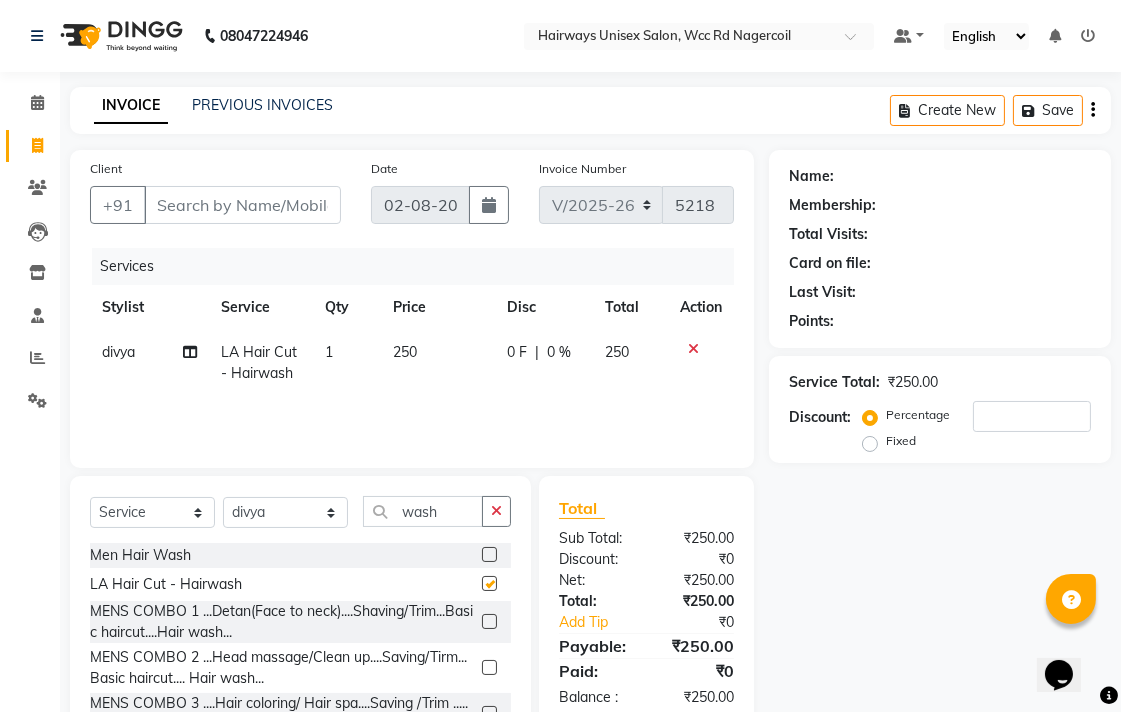 checkbox on "false" 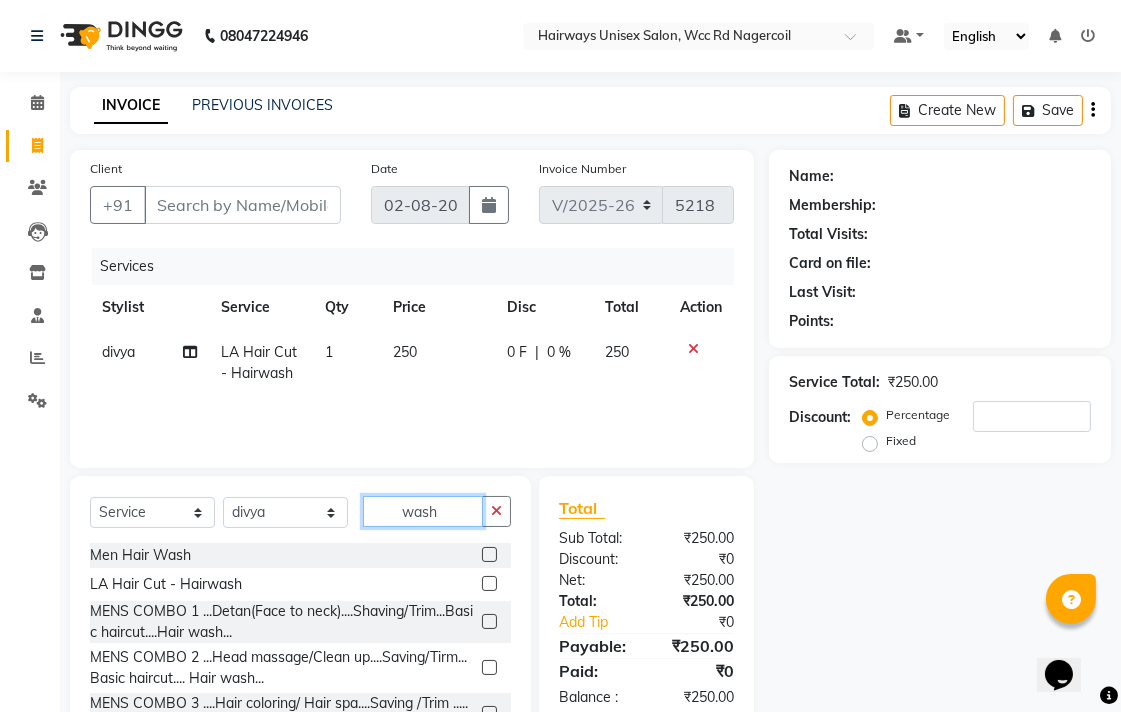 click on "wash" 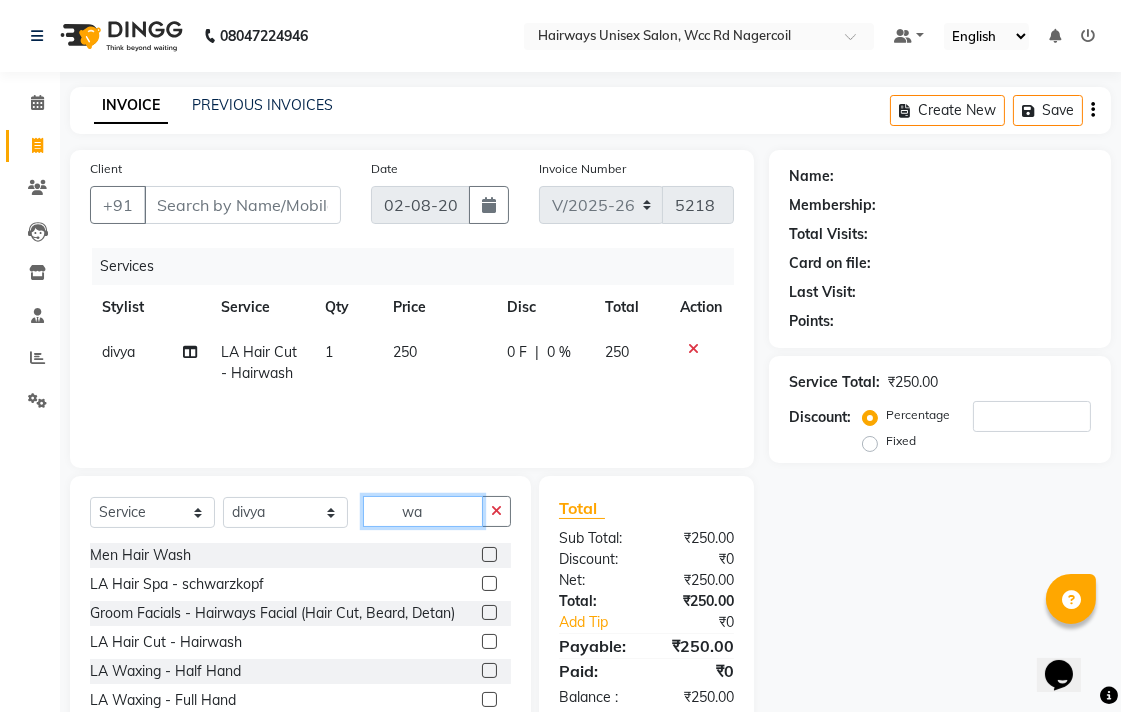 type on "w" 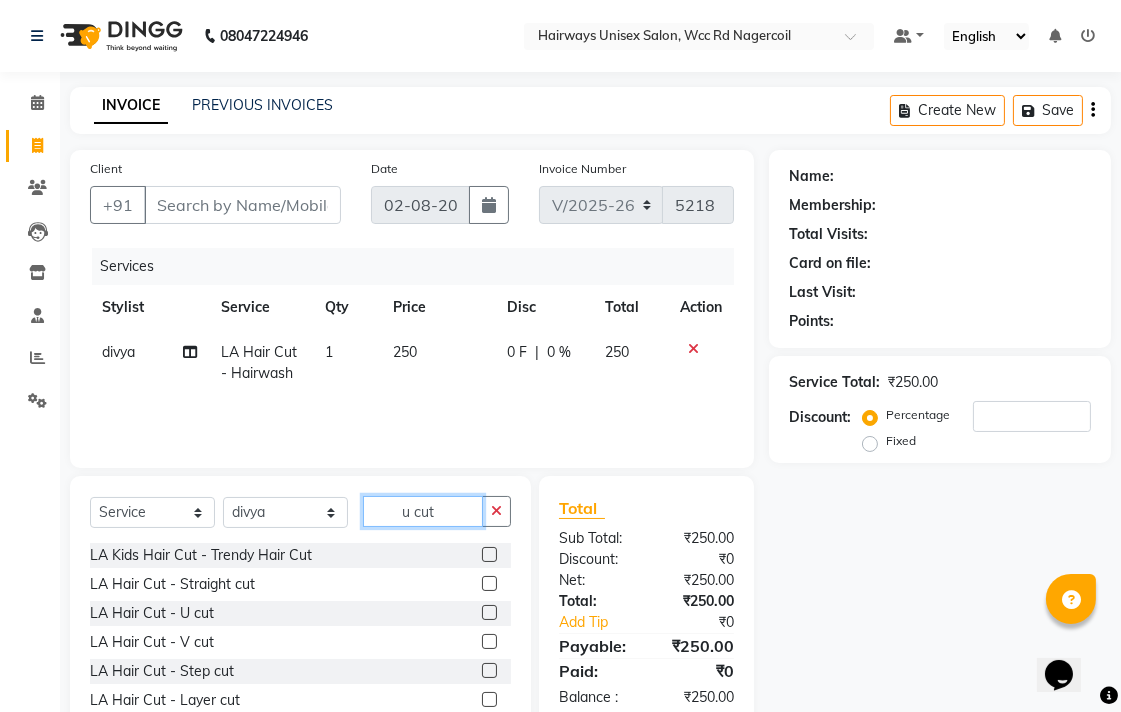 type on "u cut" 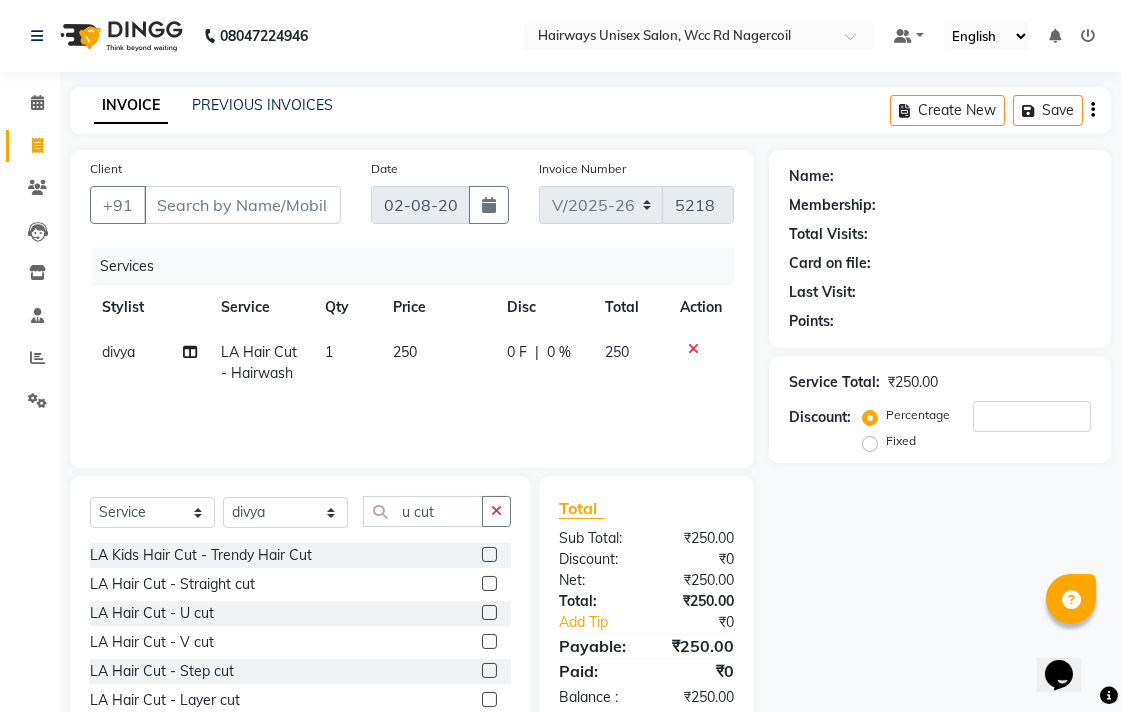 click 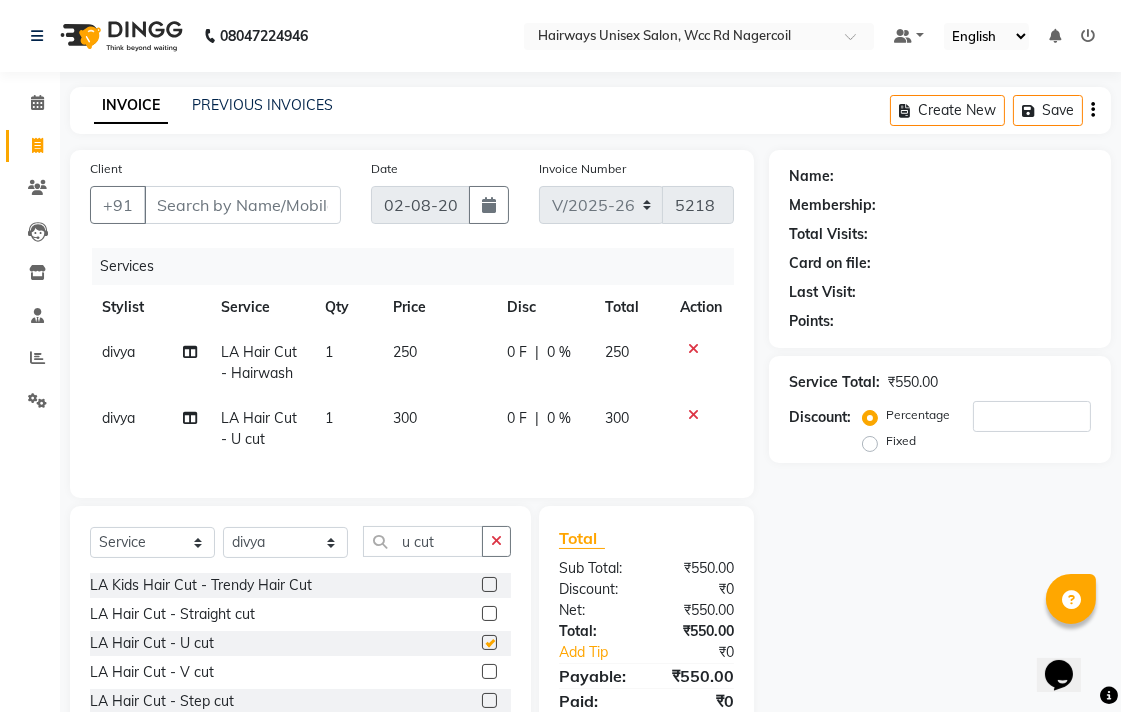 checkbox on "false" 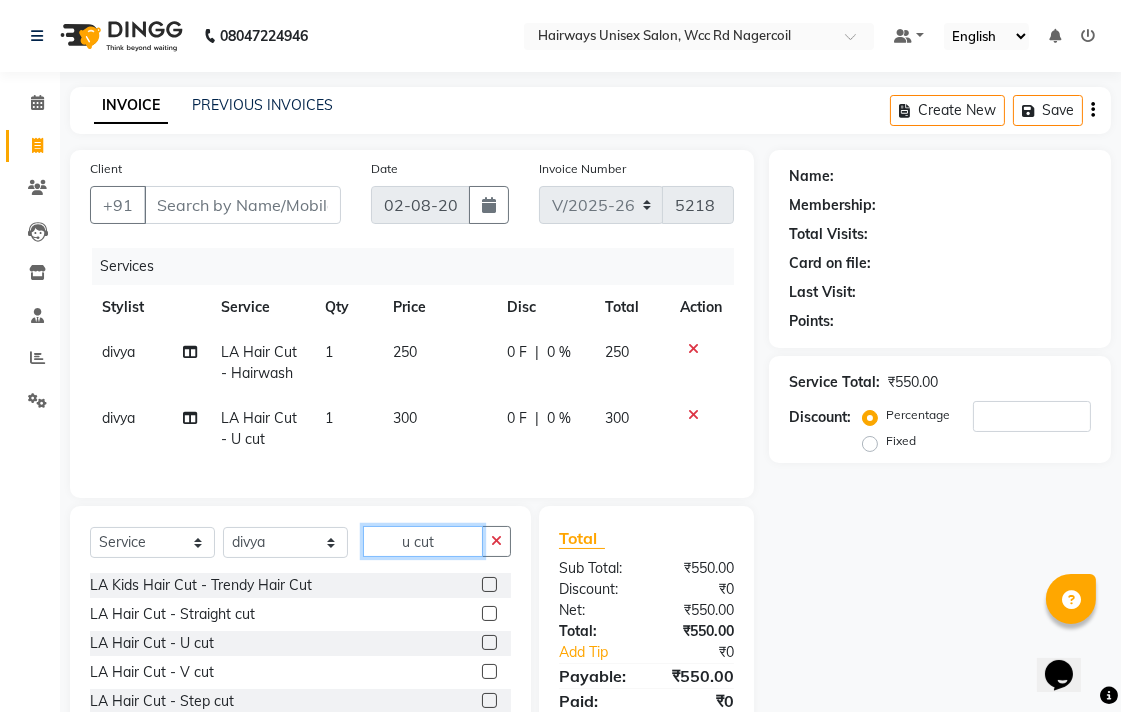 click on "u cut" 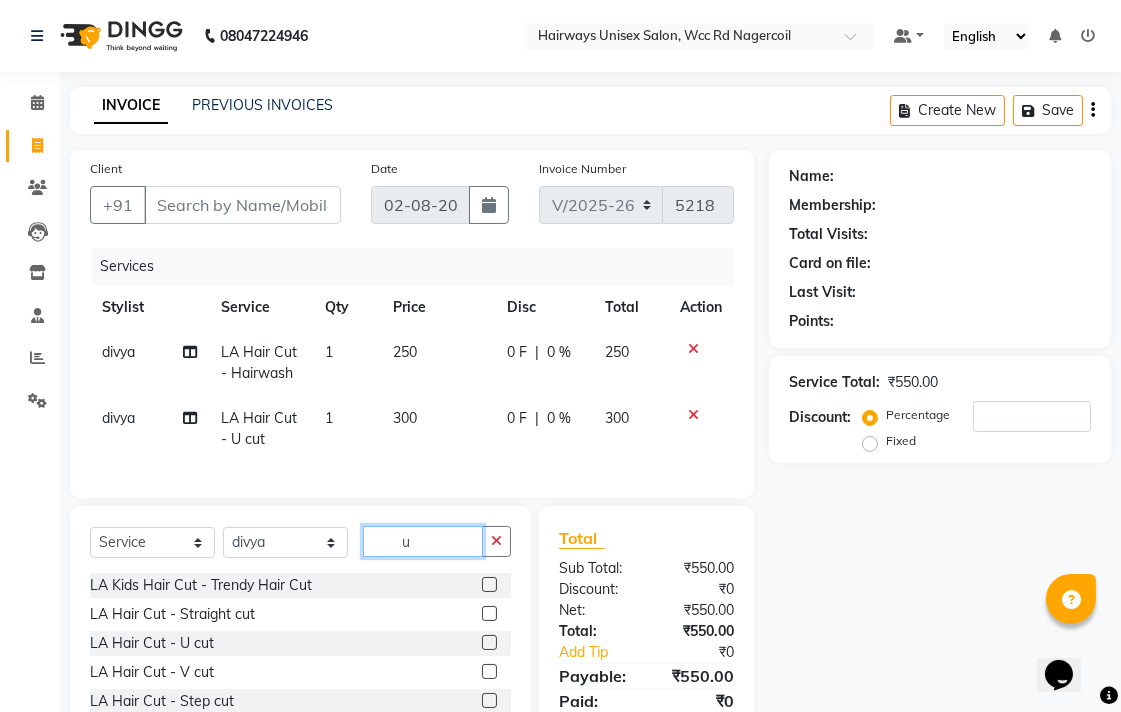 type on "u" 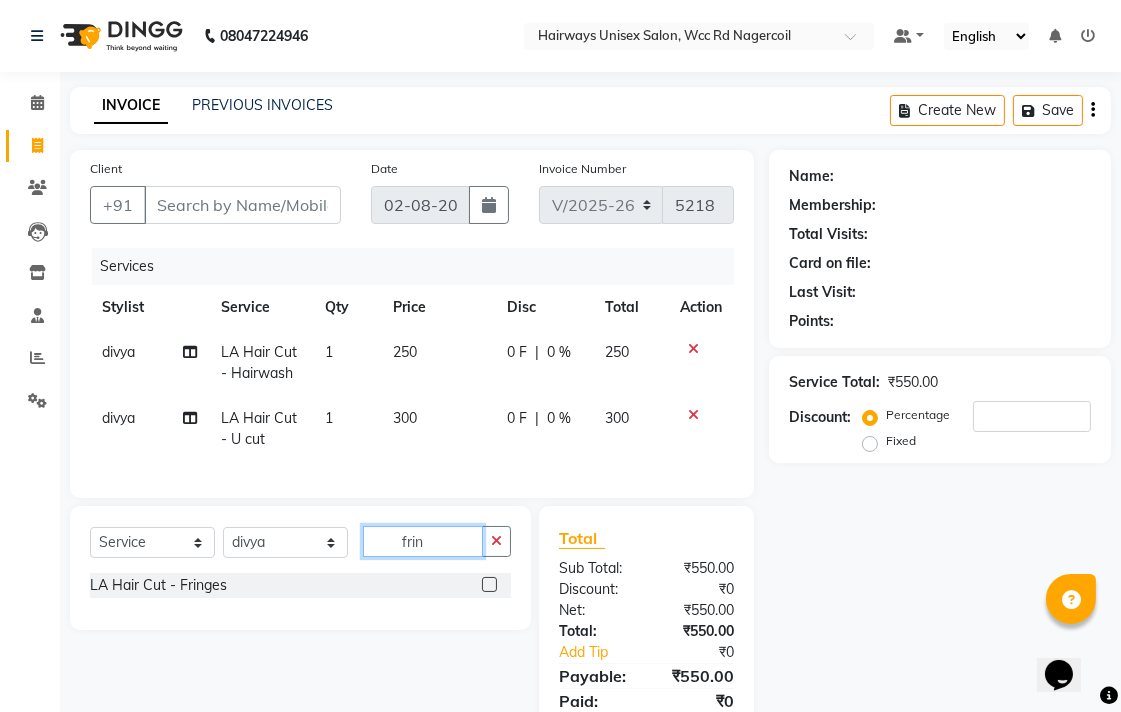 type on "frin" 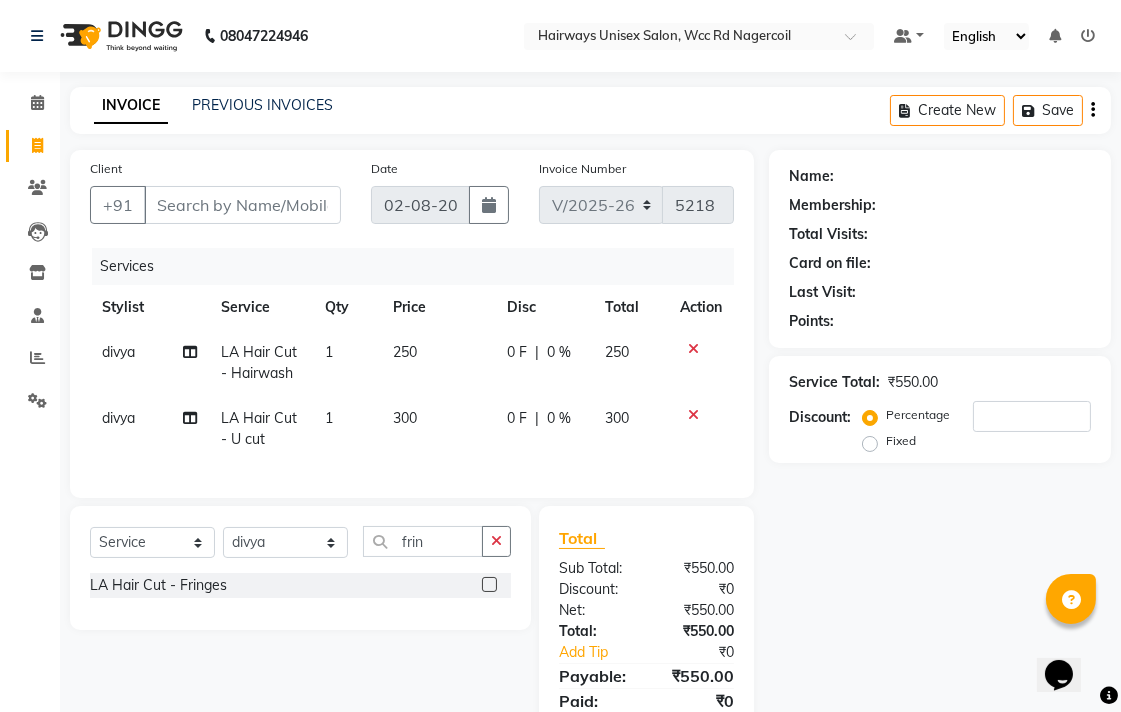 click 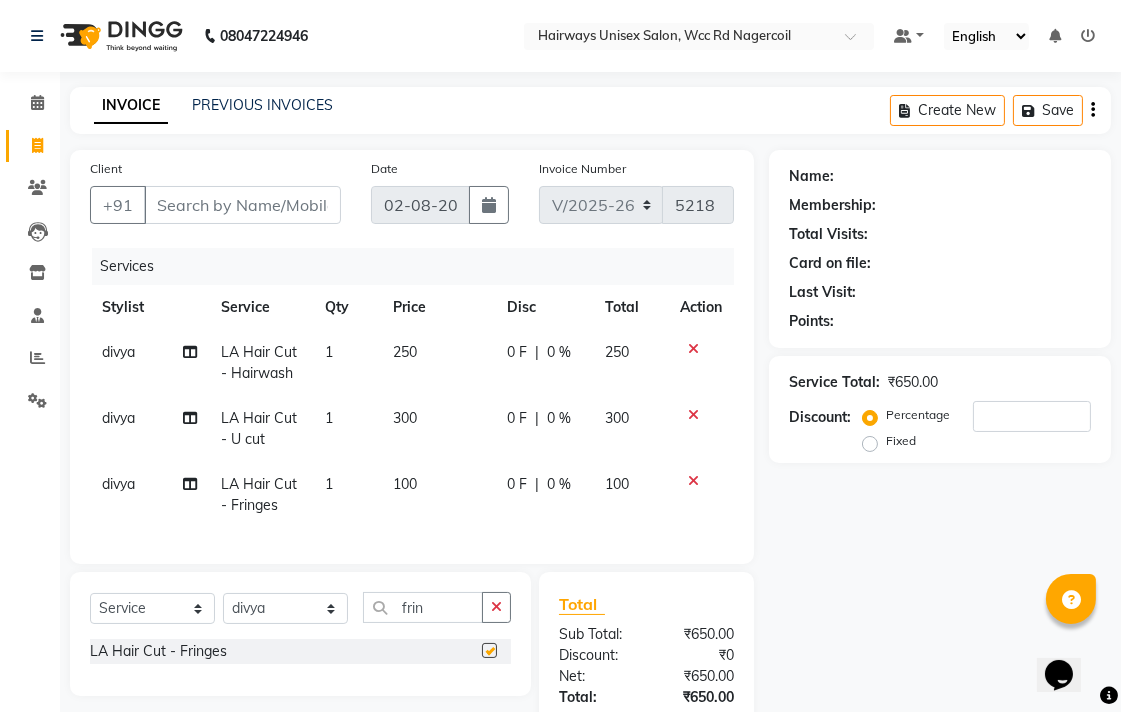 checkbox on "false" 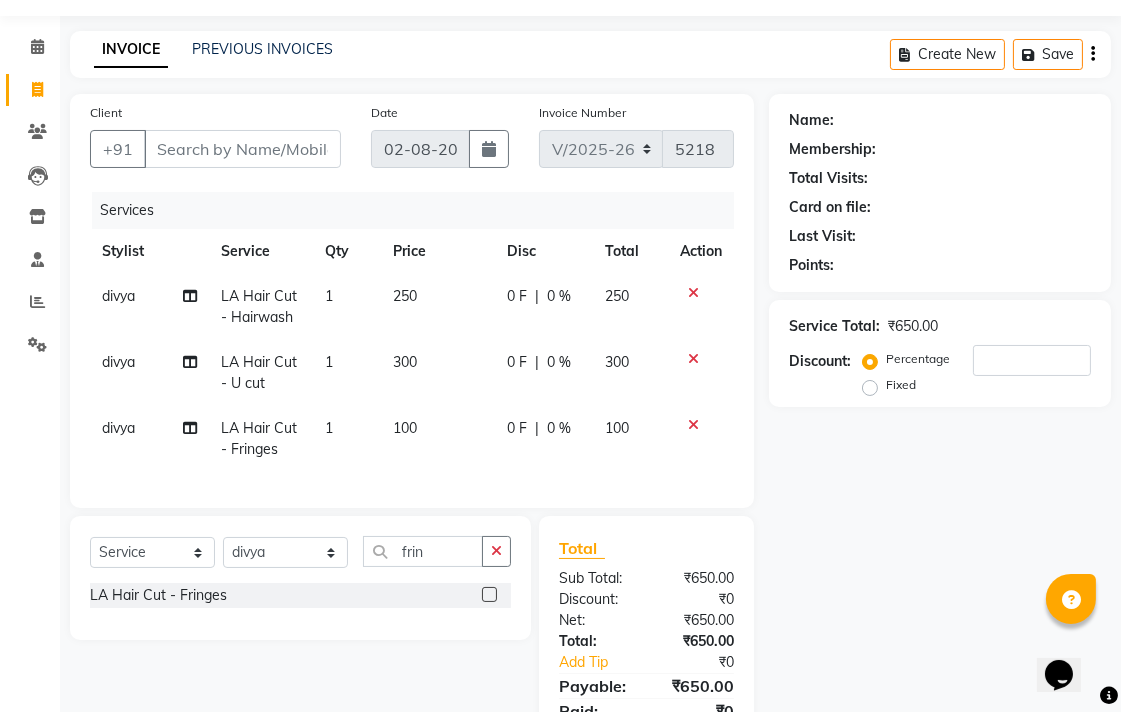 scroll, scrollTop: 111, scrollLeft: 0, axis: vertical 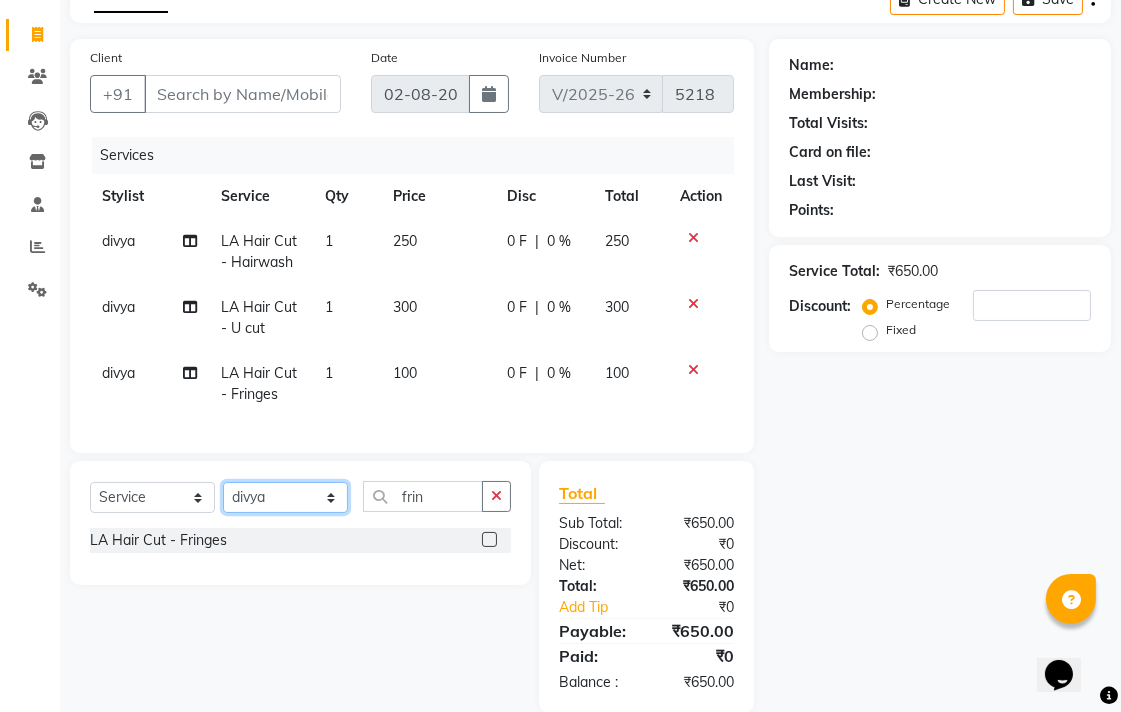 click on "Select Stylist Admin Chitra divya Gokila Haroon Imran Reception Salman Sartaj Khan Talib" 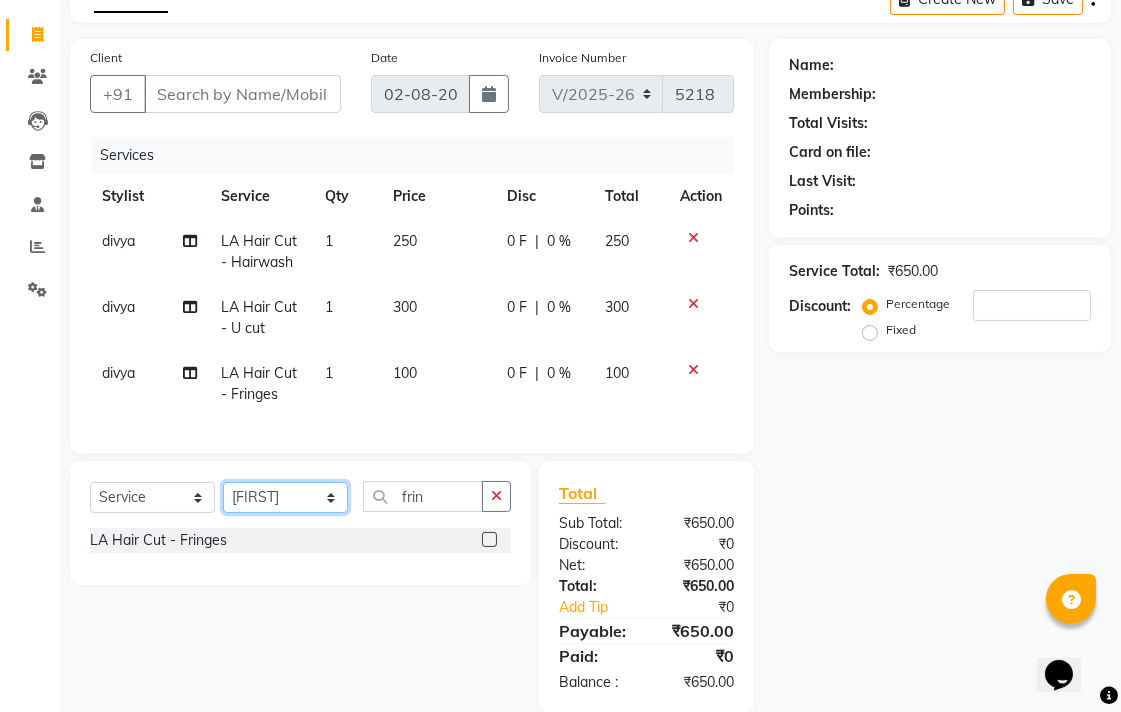 click on "Select Stylist Admin Chitra divya Gokila Haroon Imran Reception Salman Sartaj Khan Talib" 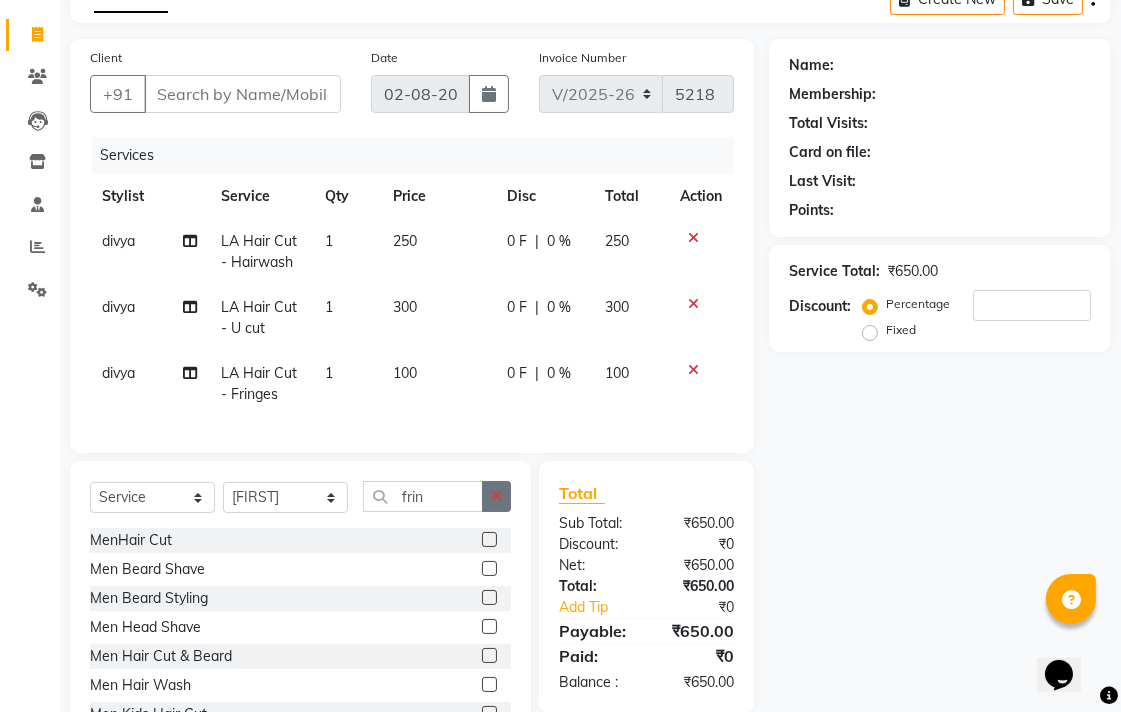 click 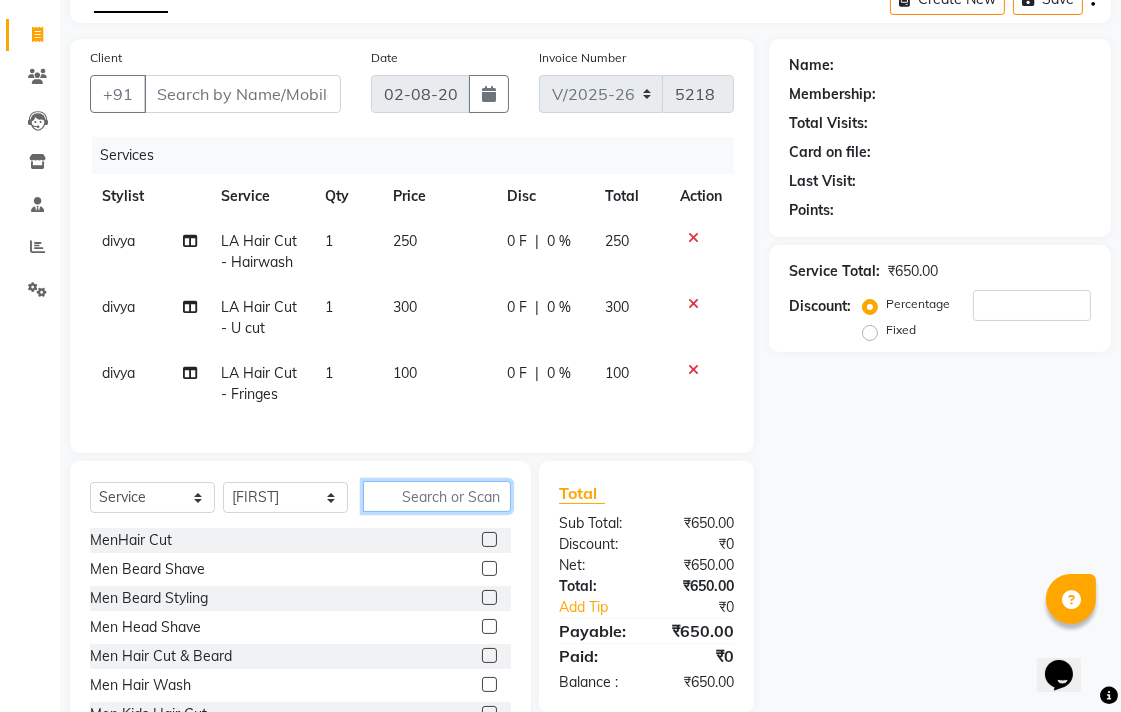 click 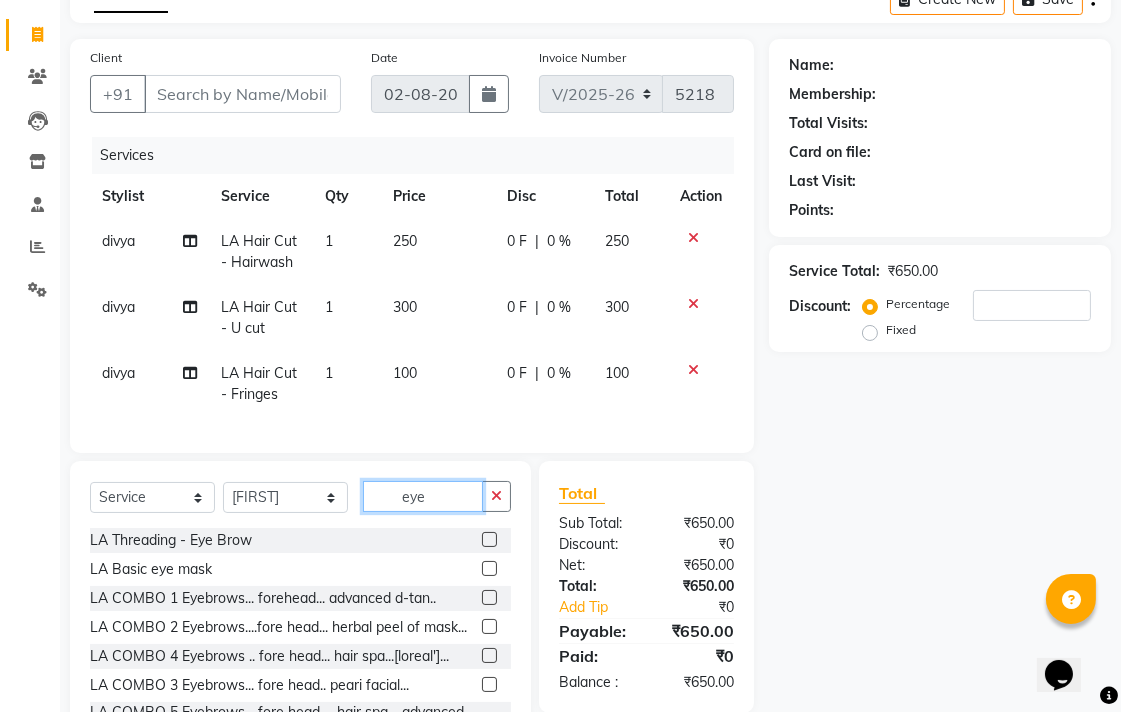 type on "eye" 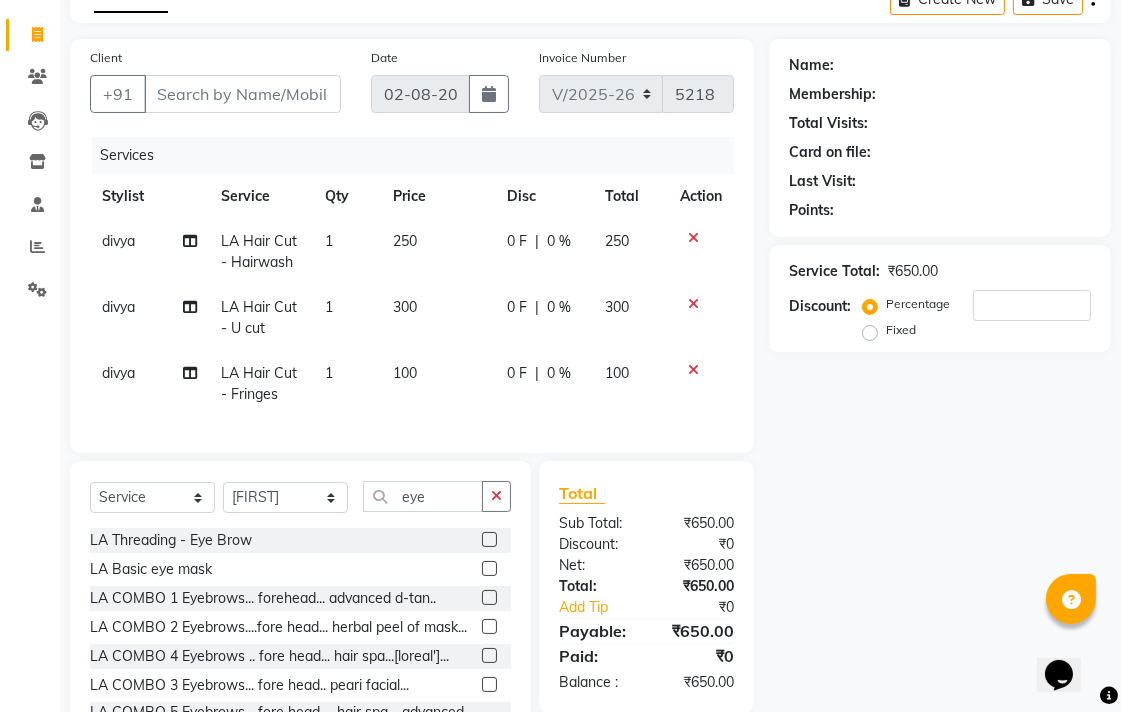 click 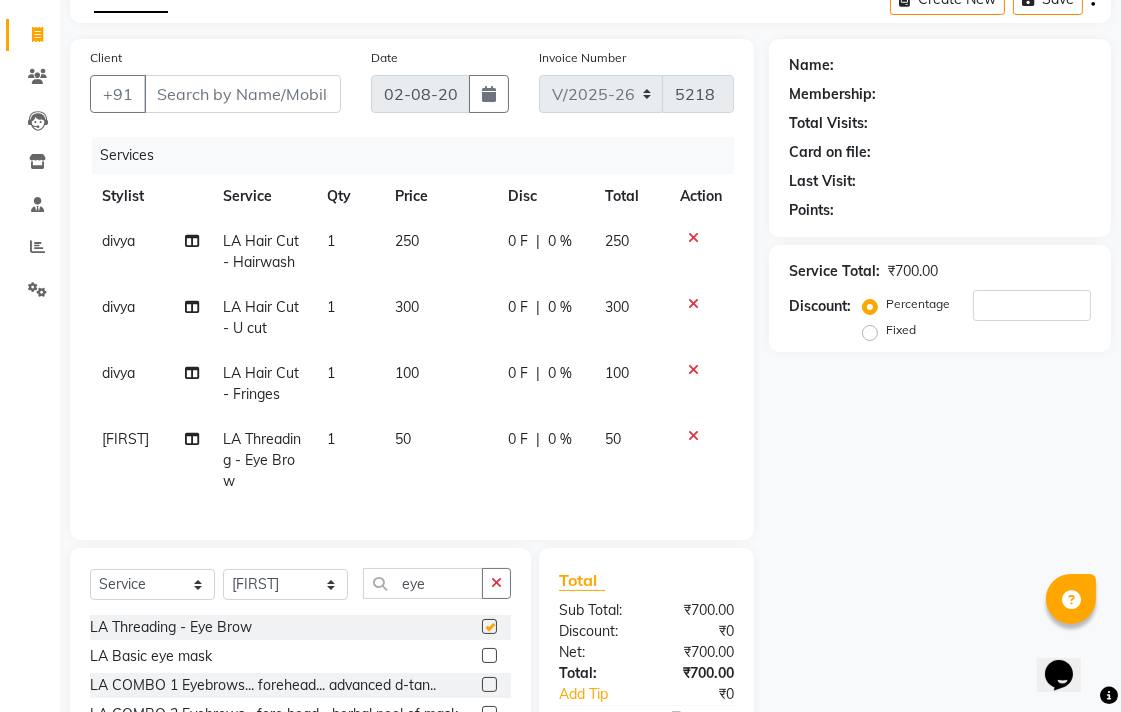 checkbox on "false" 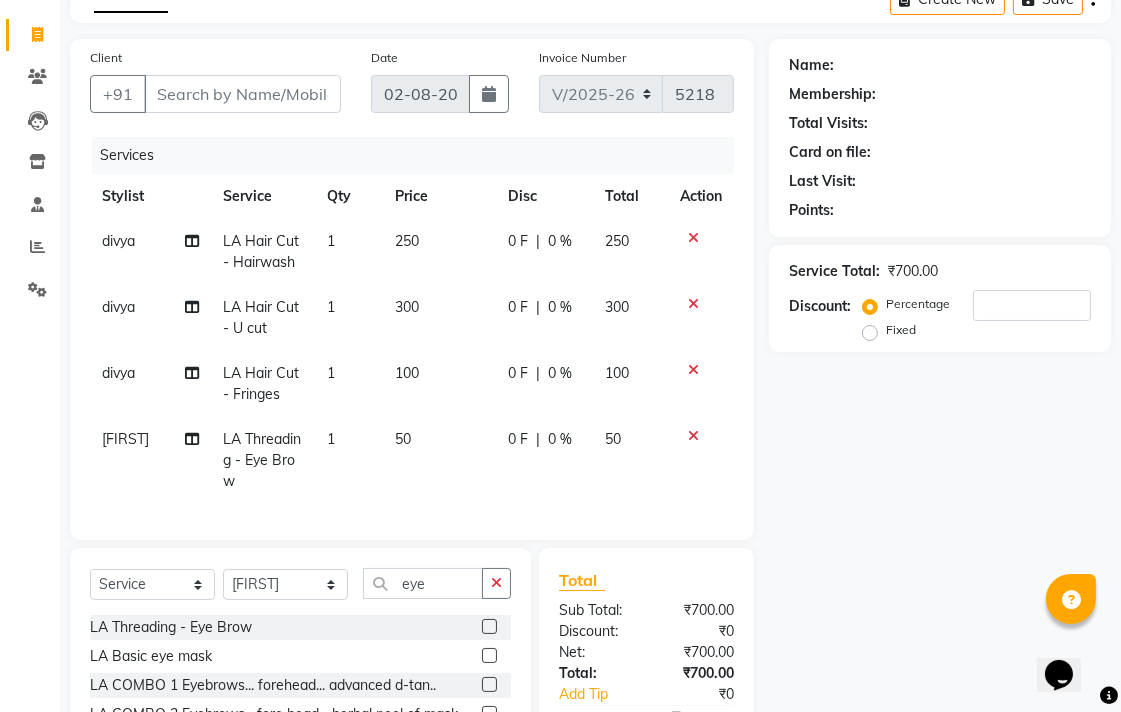 scroll, scrollTop: 288, scrollLeft: 0, axis: vertical 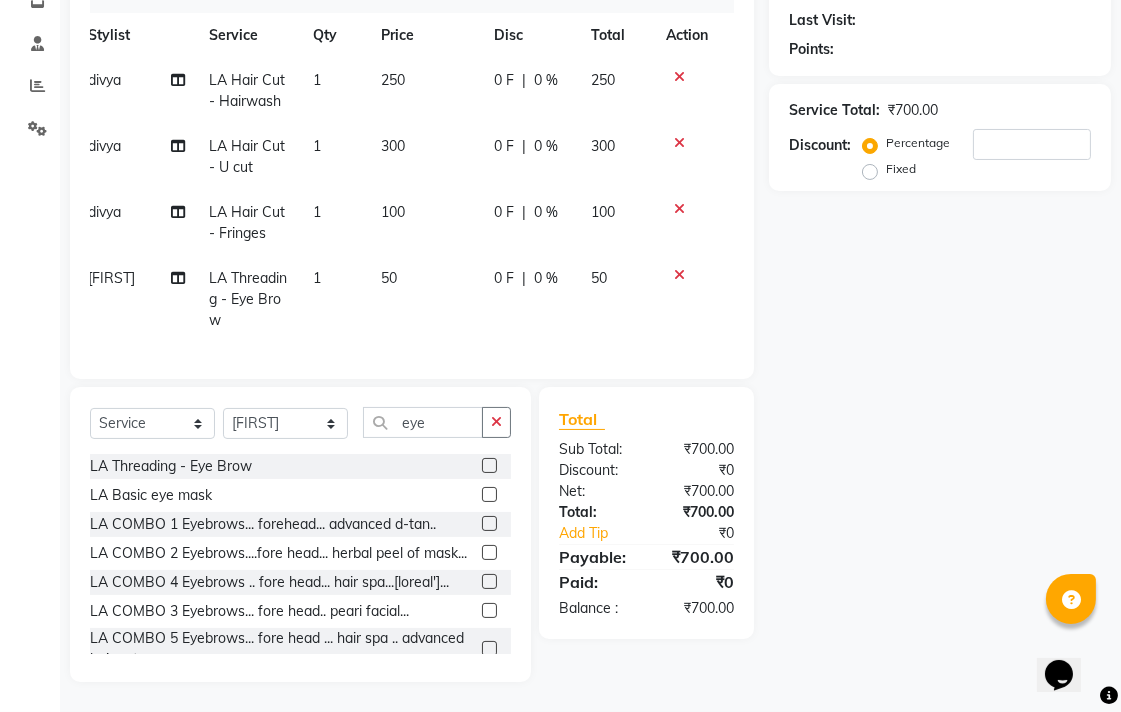 click on "1" 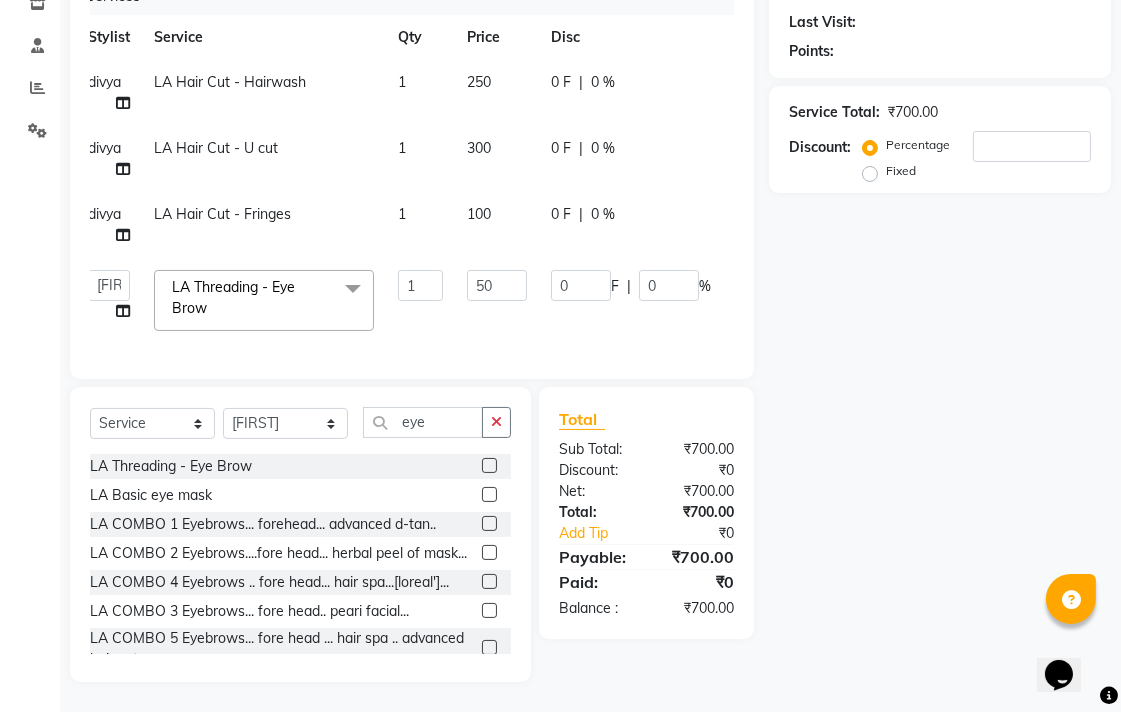scroll, scrollTop: 286, scrollLeft: 0, axis: vertical 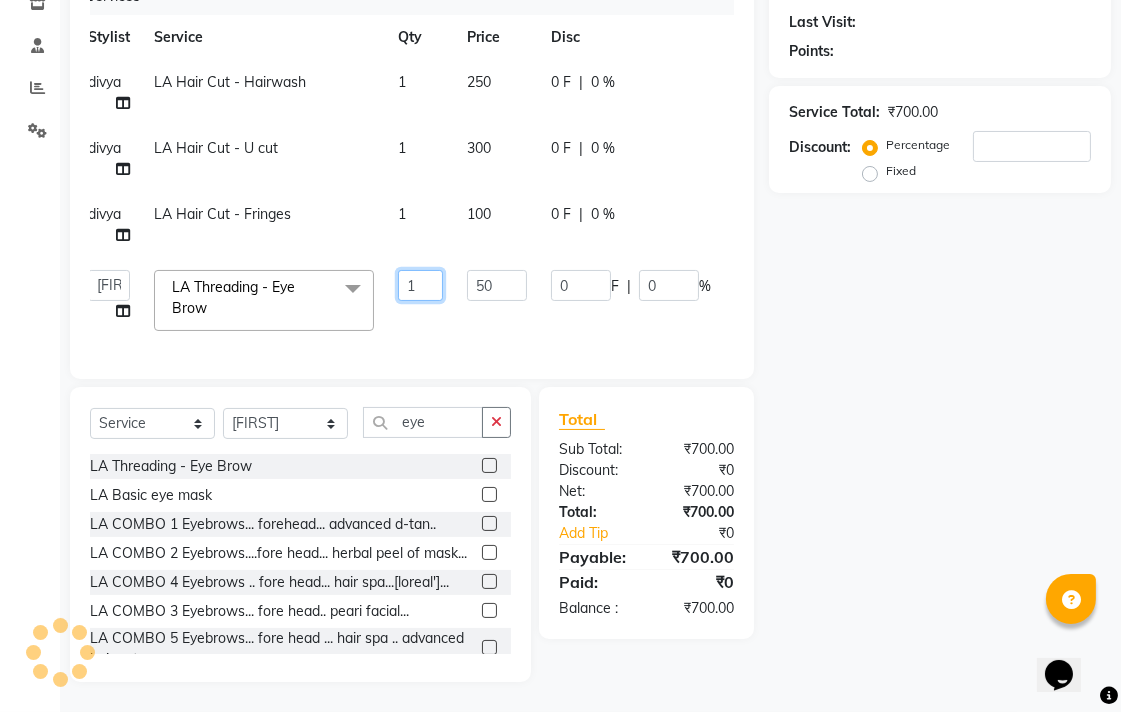 click on "1" 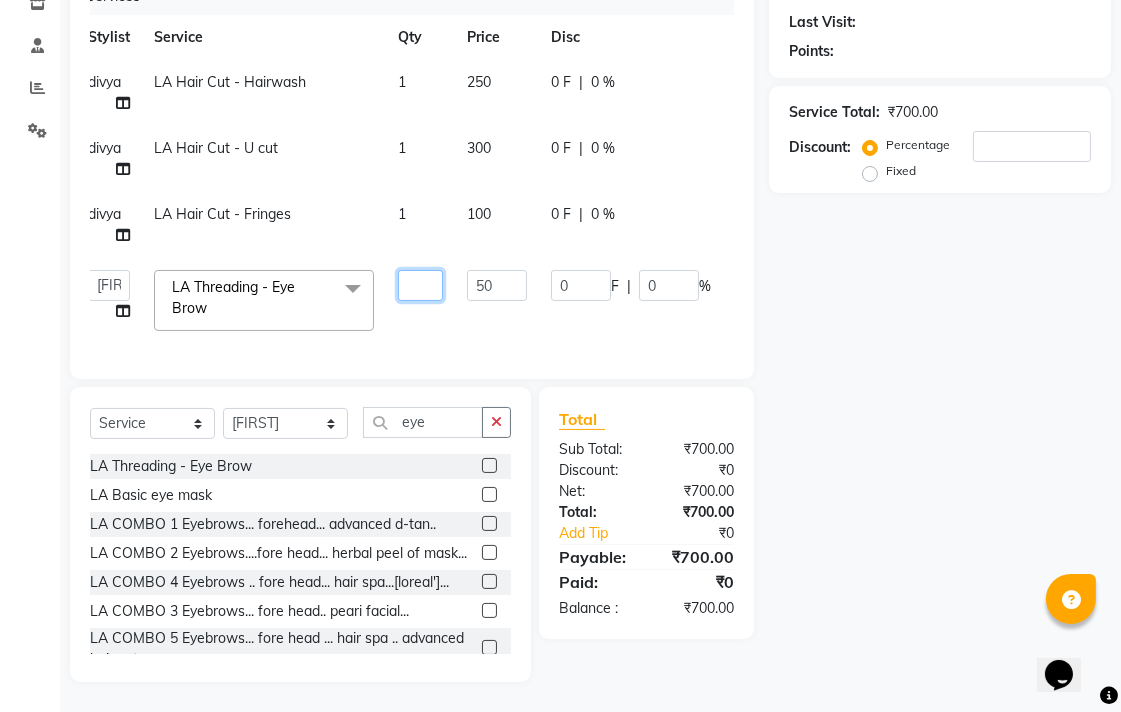 type on "2" 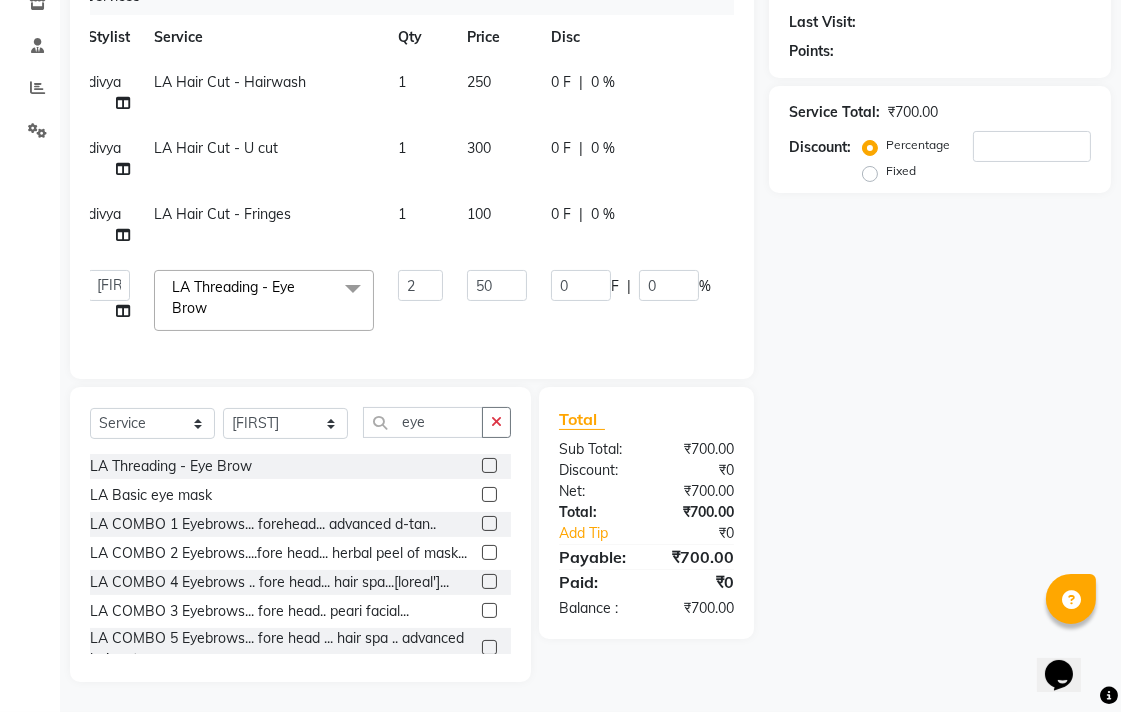 click on "Admin   Chitra   divya   Gokila   Haroon   Imran   Reception   Salman   Sartaj Khan   Talib  LA Threading - Eye Brow  x MenHair Cut Men Beard Shave Men Beard Styling Men Head Shave Men Hair Cut & Beard Men Hair Wash Men Kids Hair Cut Men Threading face scurb Men Straighterning, Smoothening - Front Men Straightening, Smoothening - Half Men Straightening, Smoothening - Full Men Grown  smoothening- straightening Men Dandruff Treatment - Da0ndruff Treatment (short hair) Men Dandruff Treatment - Dandruff Treatment (Medium hair) Men Dandruff Treatment - Dandruff Treatment (Long hair) Men Dandruff scrub Men Relaxing Head Massage - Cocnut Oil Men Relaxing Head Massage - Navaratna Oil Men Relaxing Head Massage - Cold Oil Men Relaxing Head Massage - Almond Oil Men Relaxing olive oil massage  Men Hair Colour - Mustache Men Hair Colour - Mustache (Ammonia Free) Men Hair Colour - Beard Colour Men Hair Colour - Beard Colour (Ammonia Free) MenHair Colour - Premium Colour (inoa) Men Hair Colour - Head colour LA  Jaw -face" 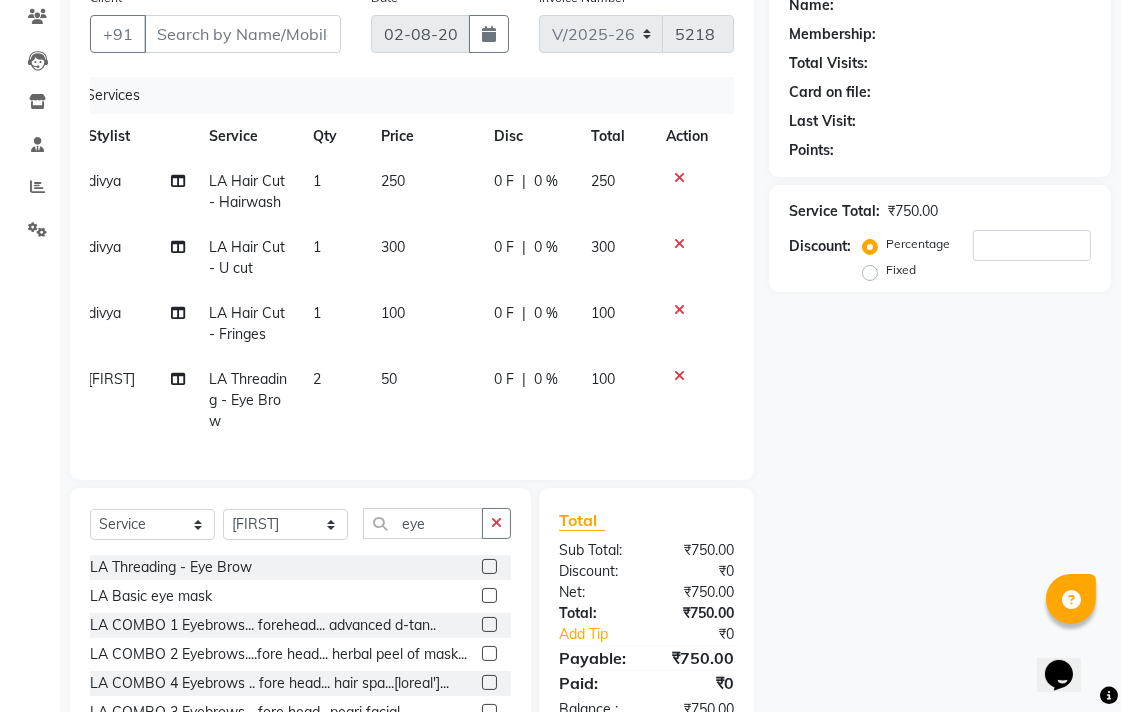 scroll, scrollTop: 0, scrollLeft: 0, axis: both 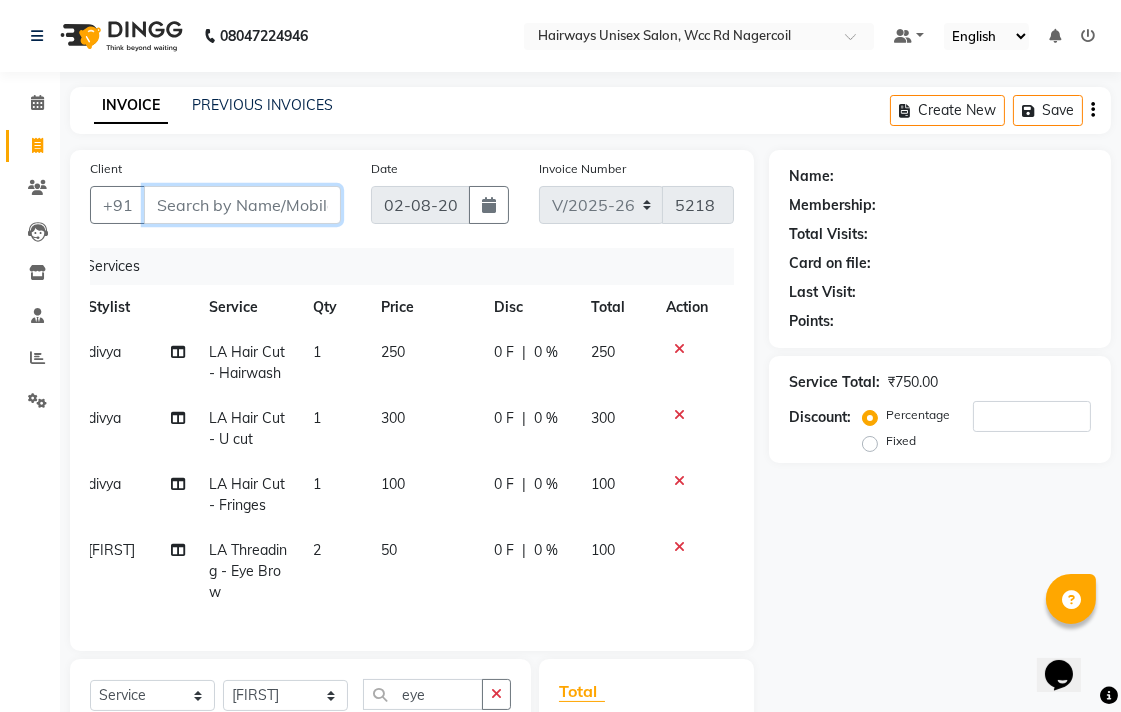 click on "Client" at bounding box center [242, 205] 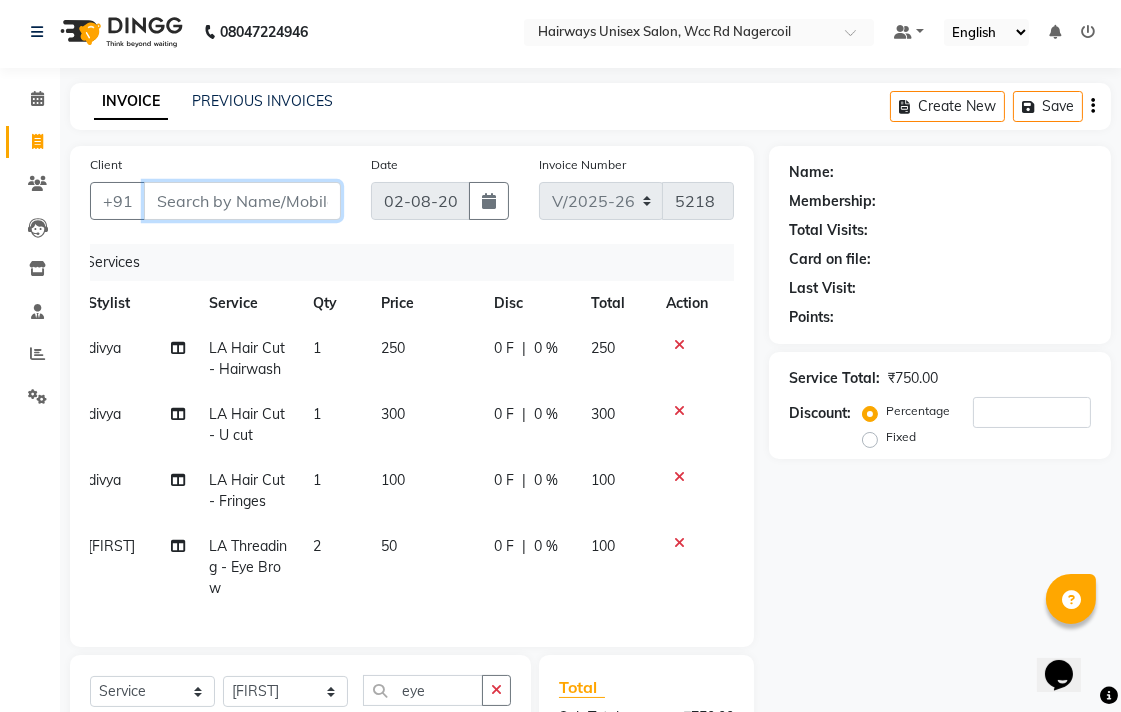scroll, scrollTop: 0, scrollLeft: 0, axis: both 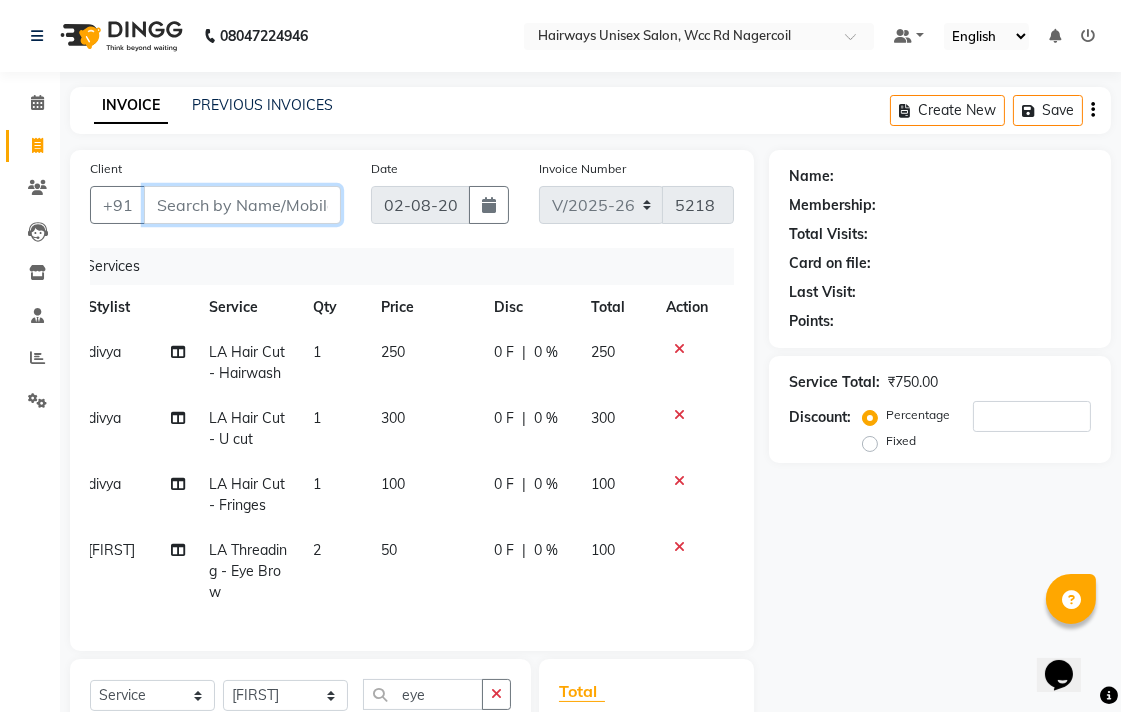click on "Client" at bounding box center [242, 205] 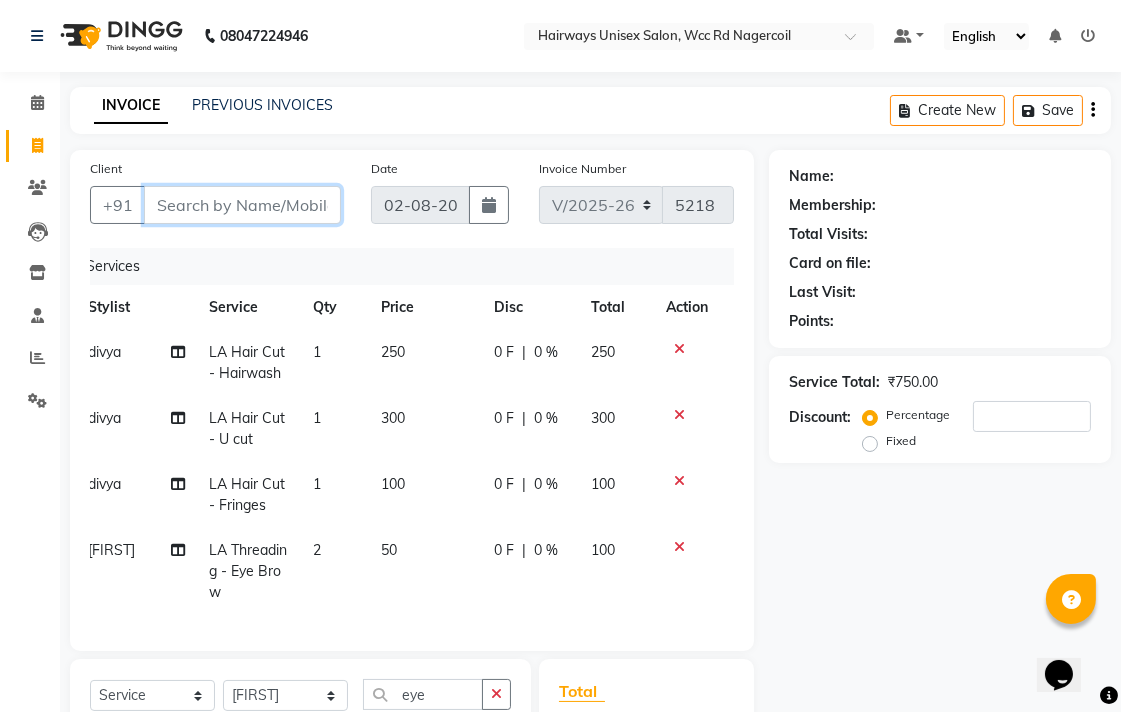 type on "9" 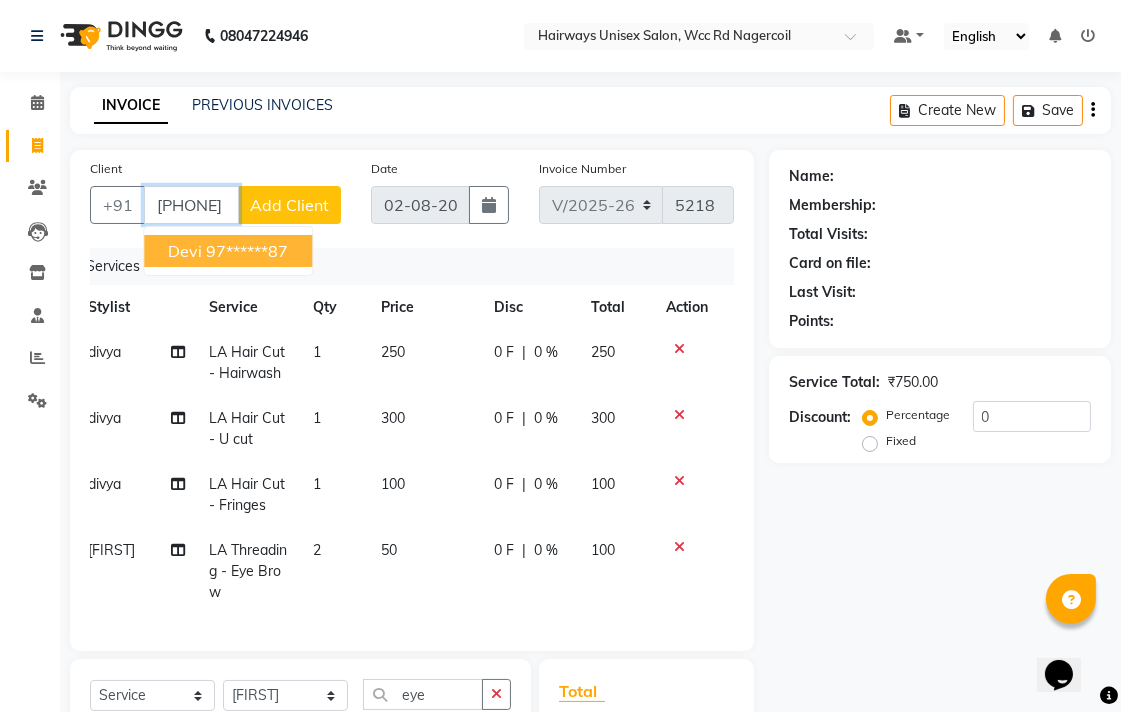 click on "97******87" at bounding box center [247, 251] 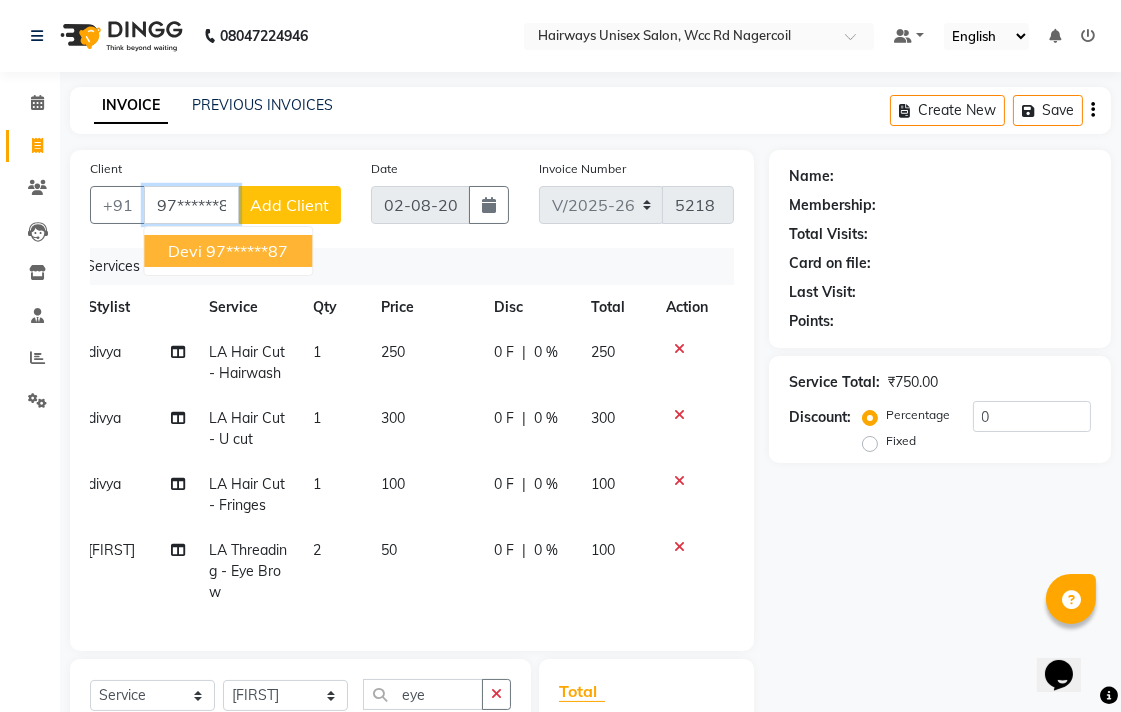 type on "97******87" 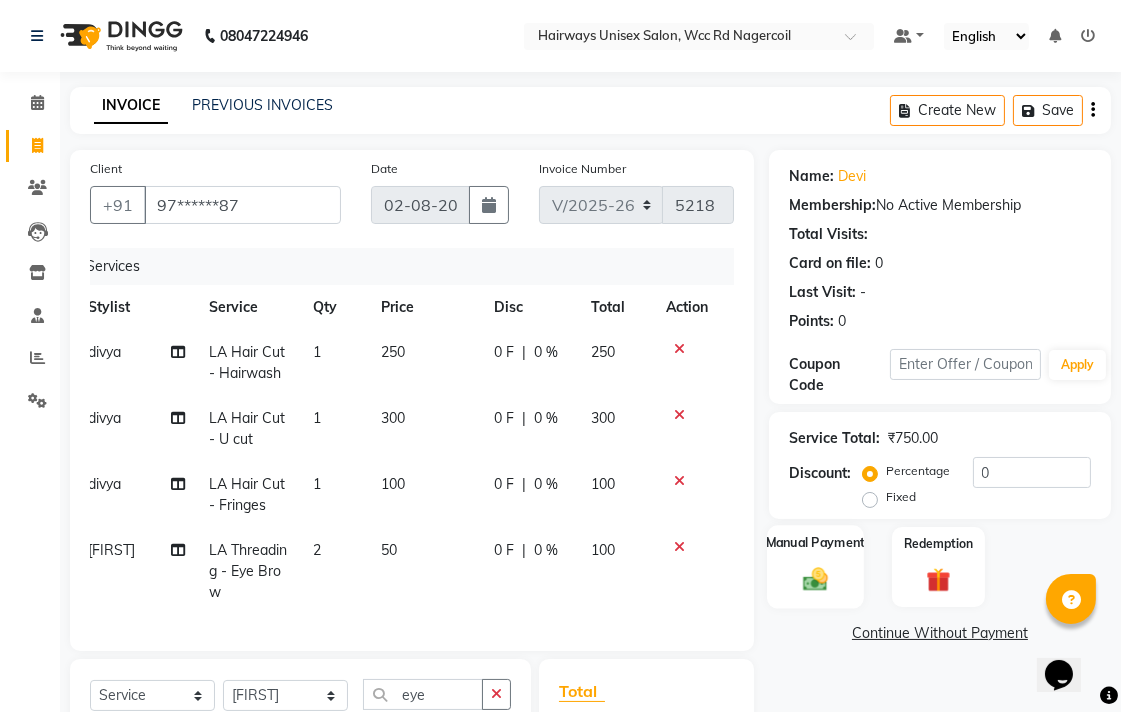 click on "Manual Payment" 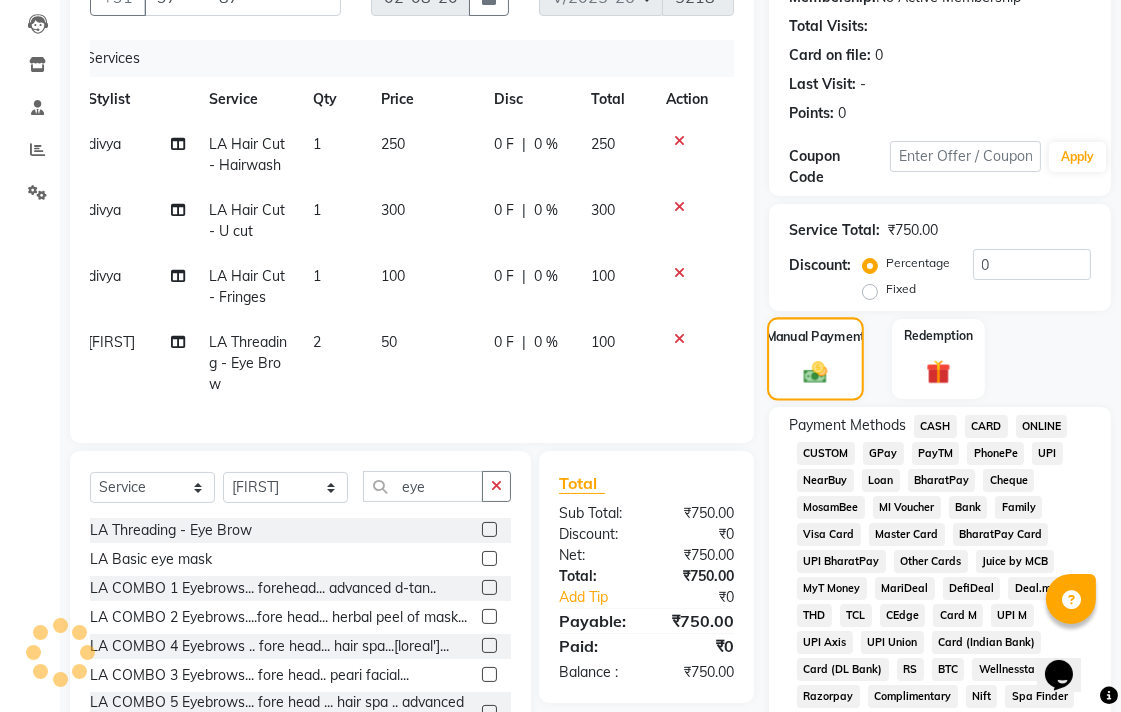 scroll, scrollTop: 444, scrollLeft: 0, axis: vertical 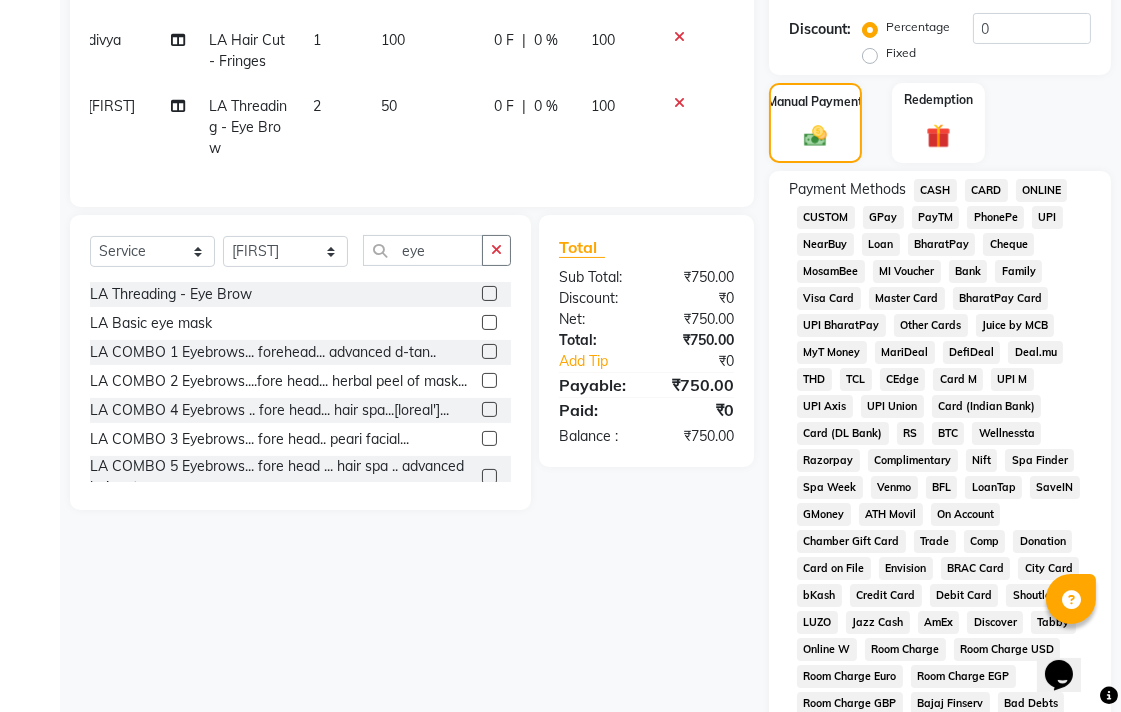 click on "CASH" 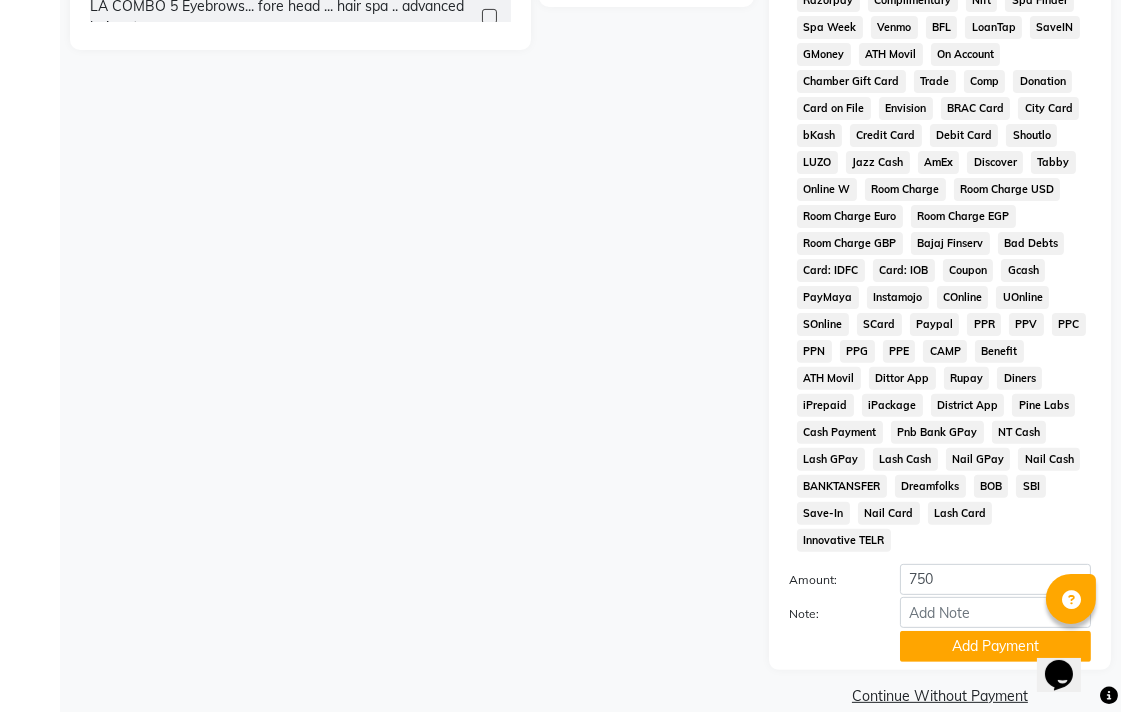 scroll, scrollTop: 913, scrollLeft: 0, axis: vertical 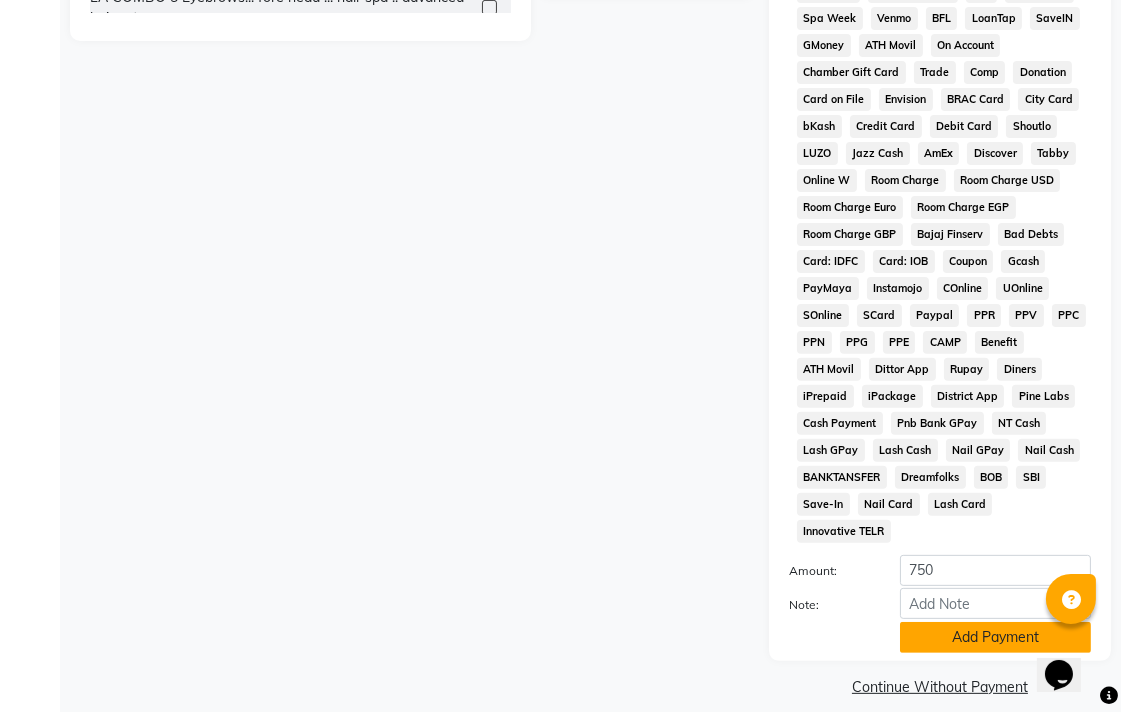 click on "Add Payment" 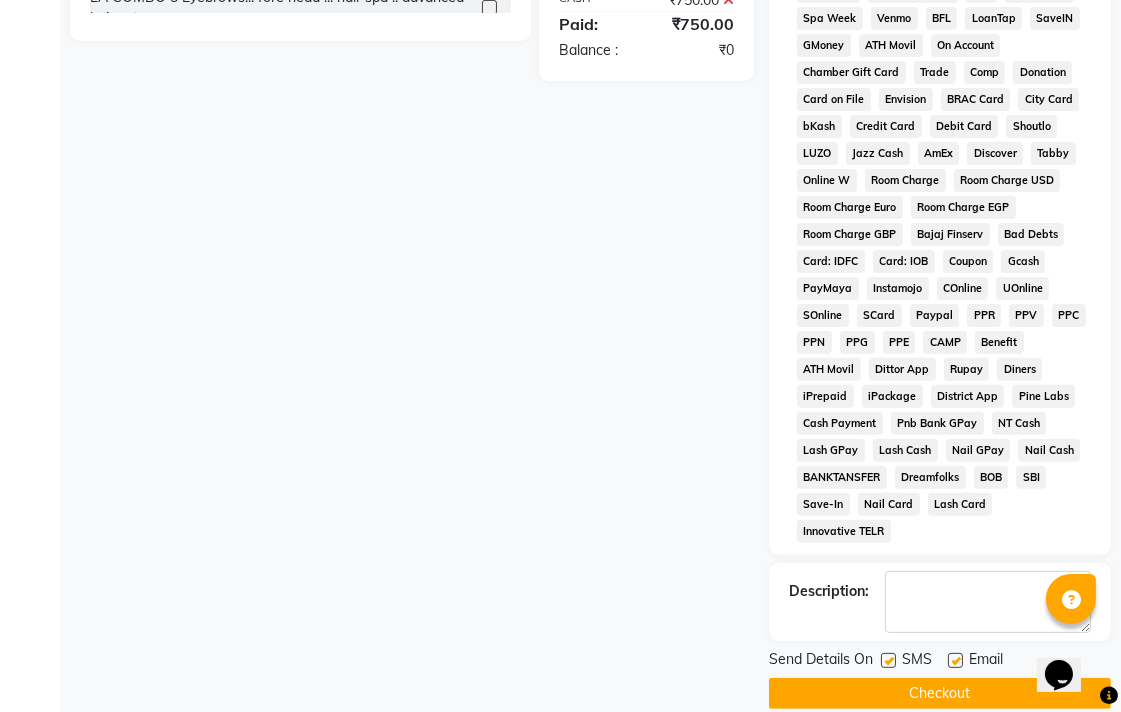 click on "Checkout" 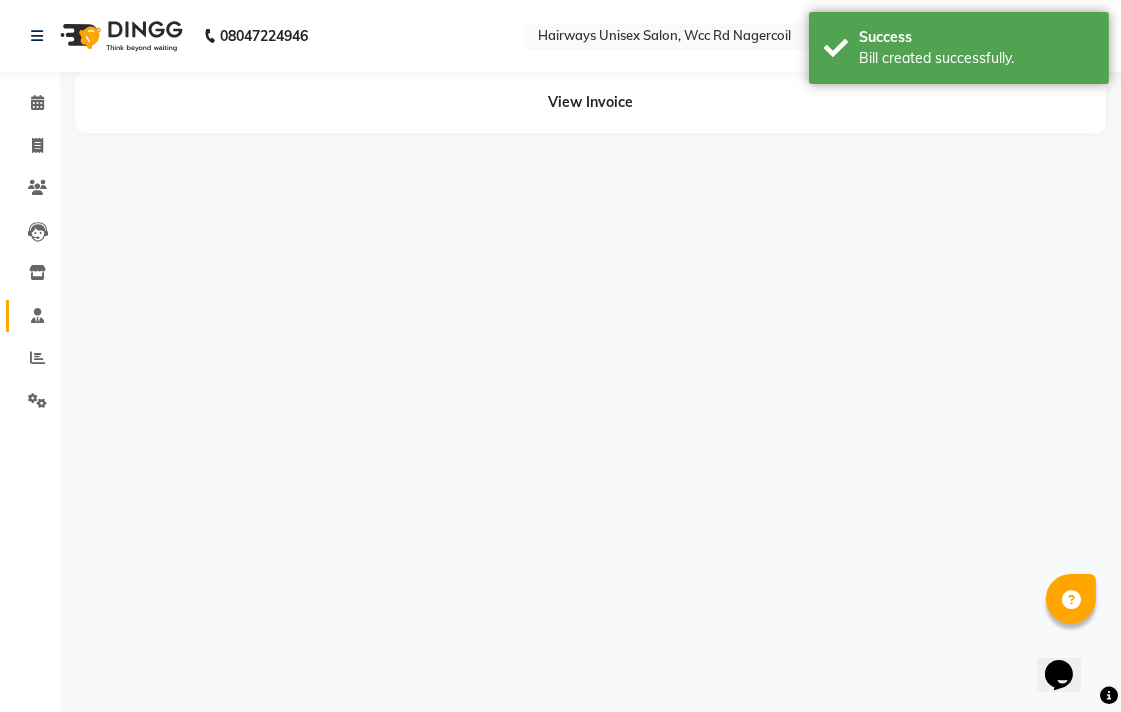 scroll, scrollTop: 0, scrollLeft: 0, axis: both 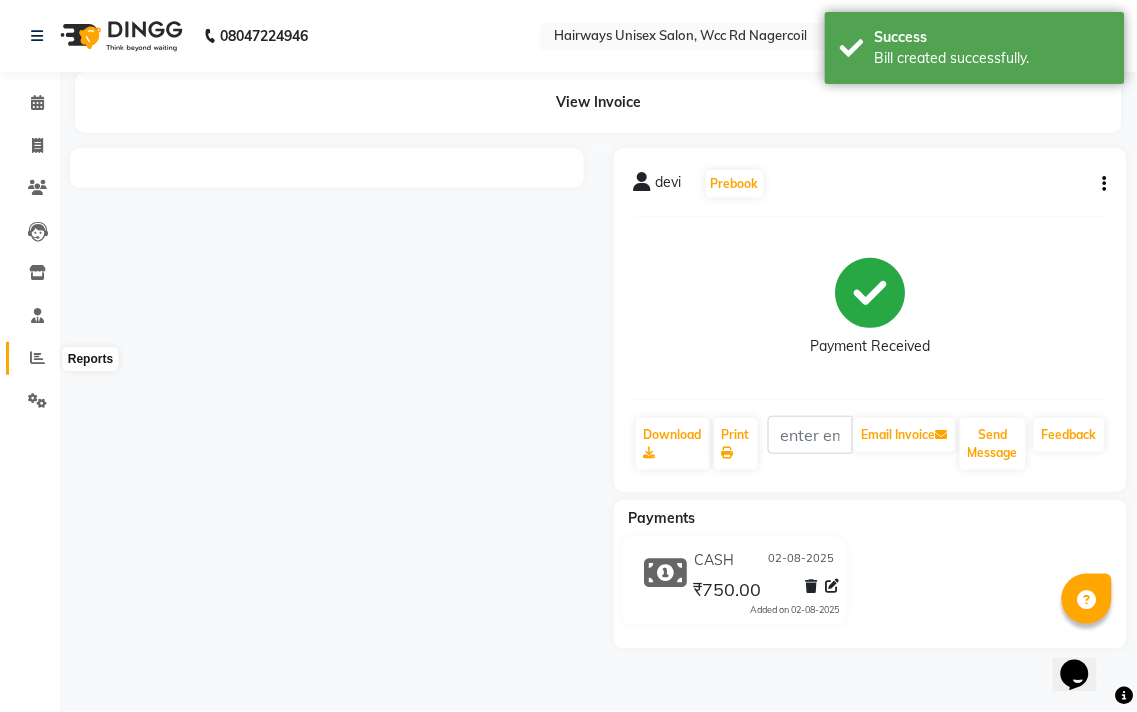 click 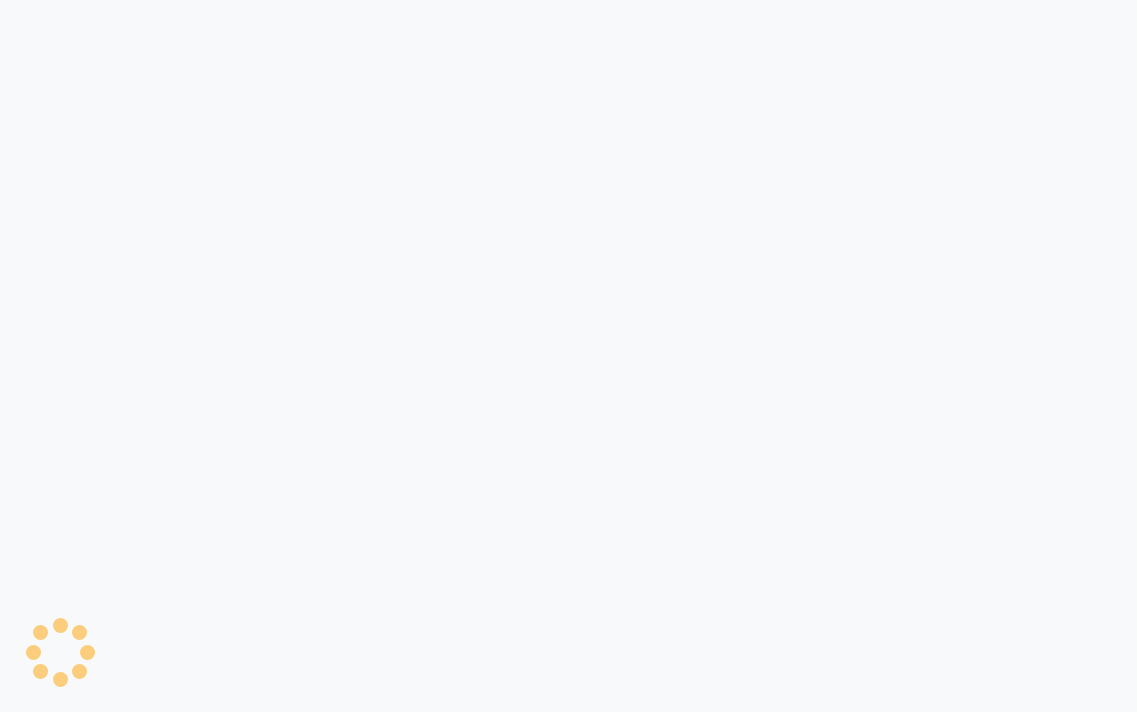 scroll, scrollTop: 0, scrollLeft: 0, axis: both 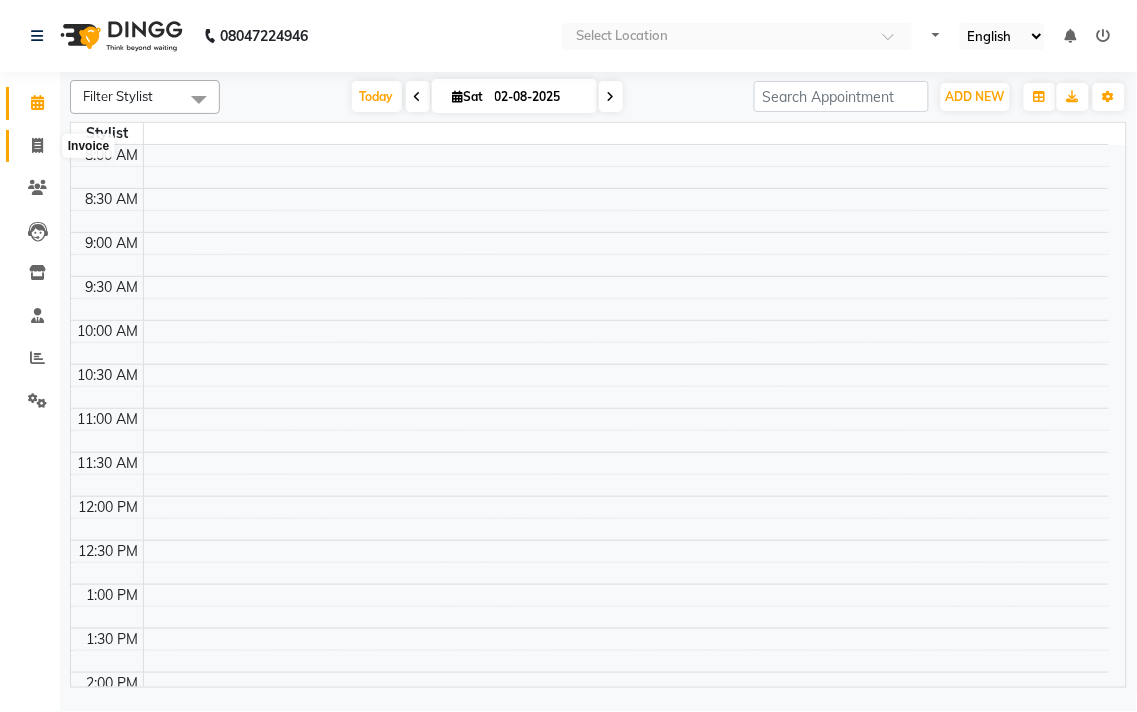 click 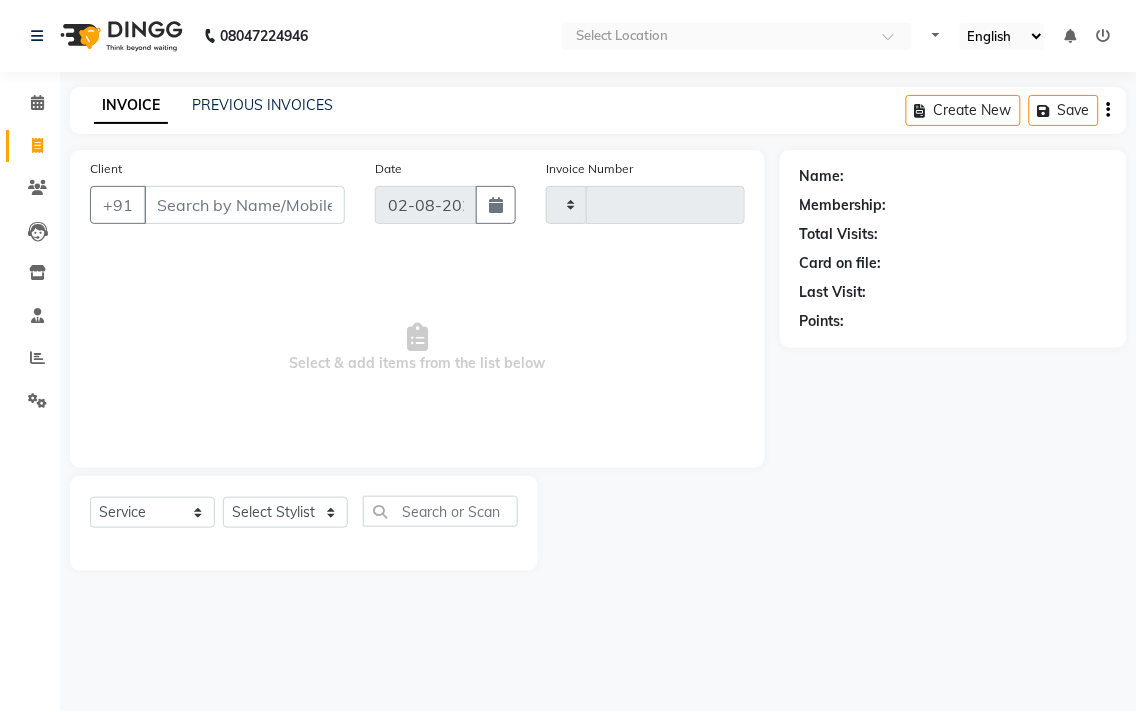 type on "5218" 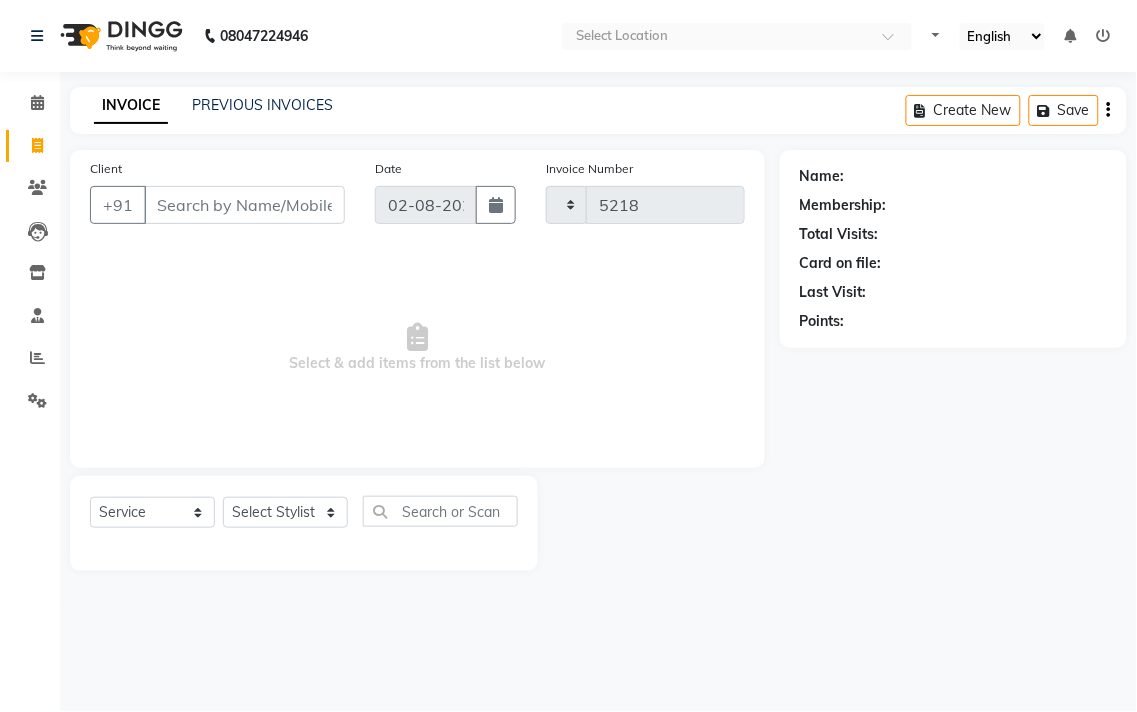 select on "6523" 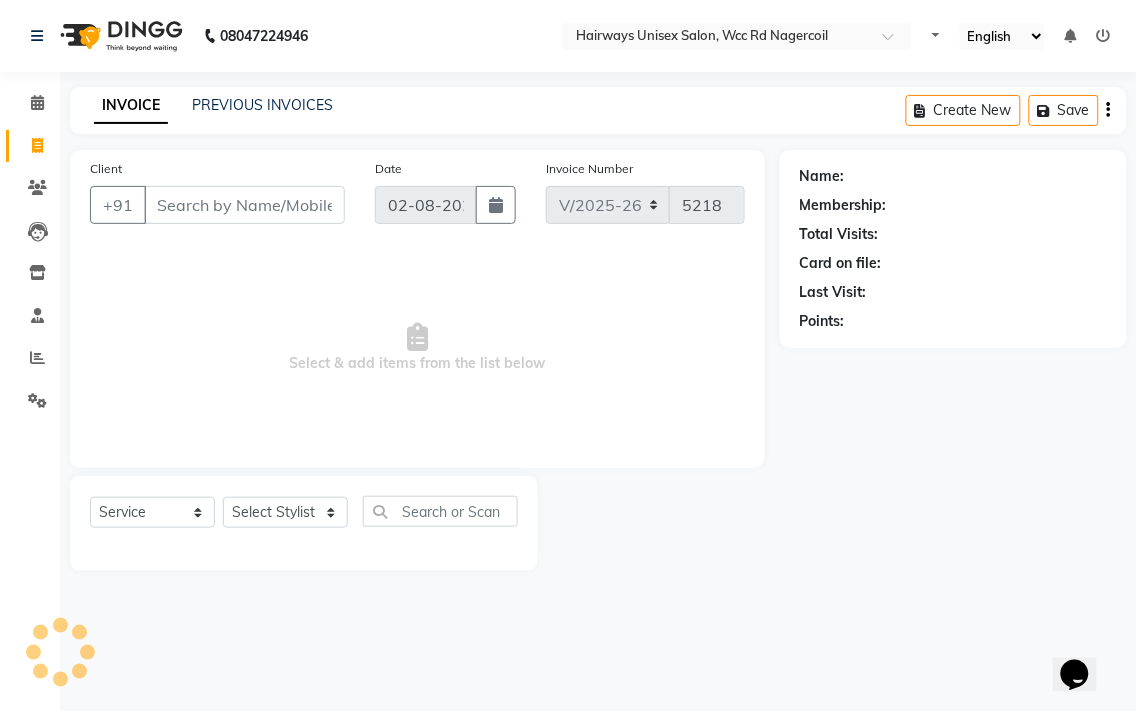 scroll, scrollTop: 0, scrollLeft: 0, axis: both 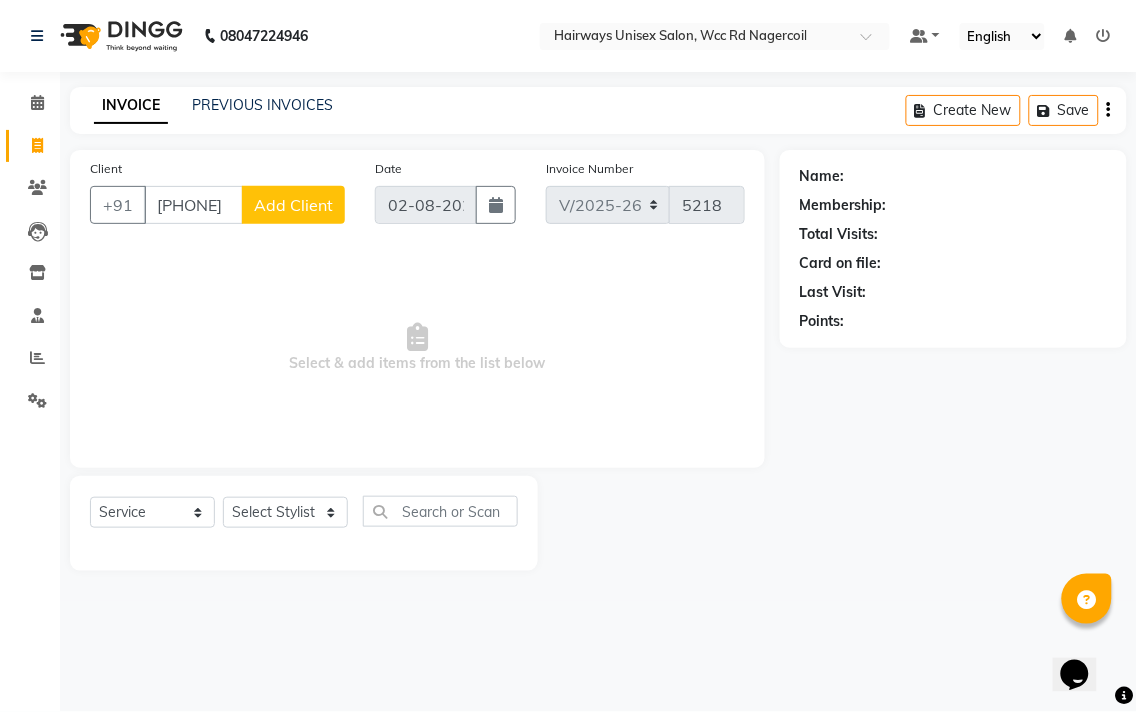 type on "[PHONE]" 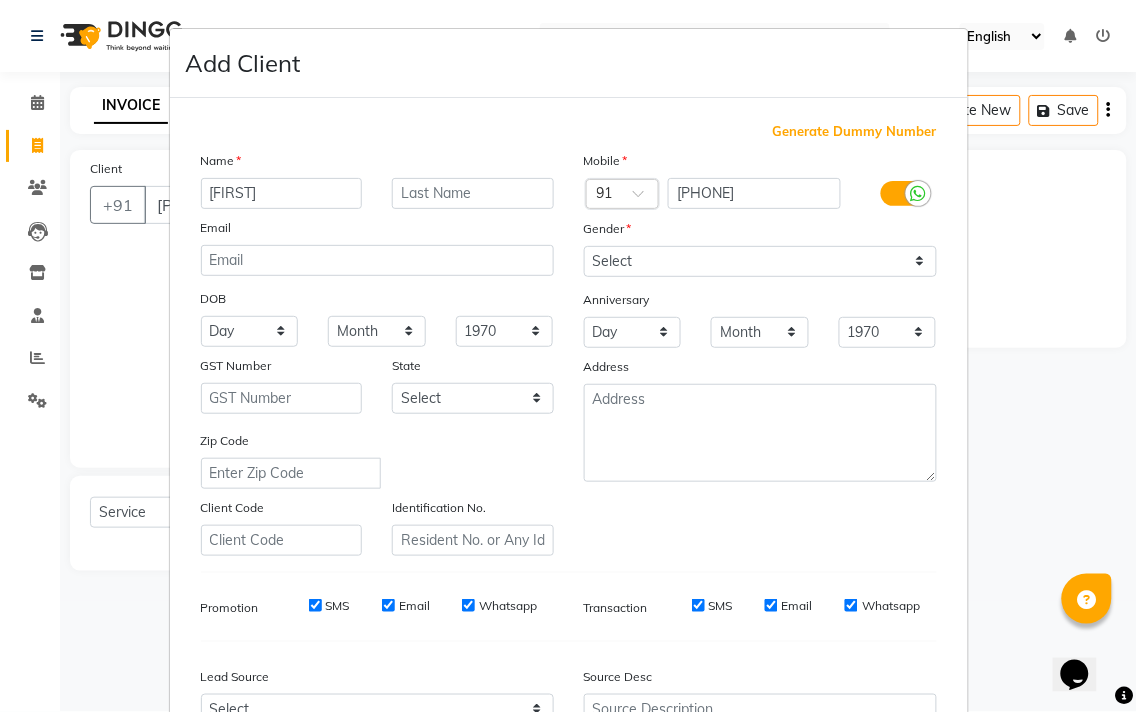 type on "[FIRST]" 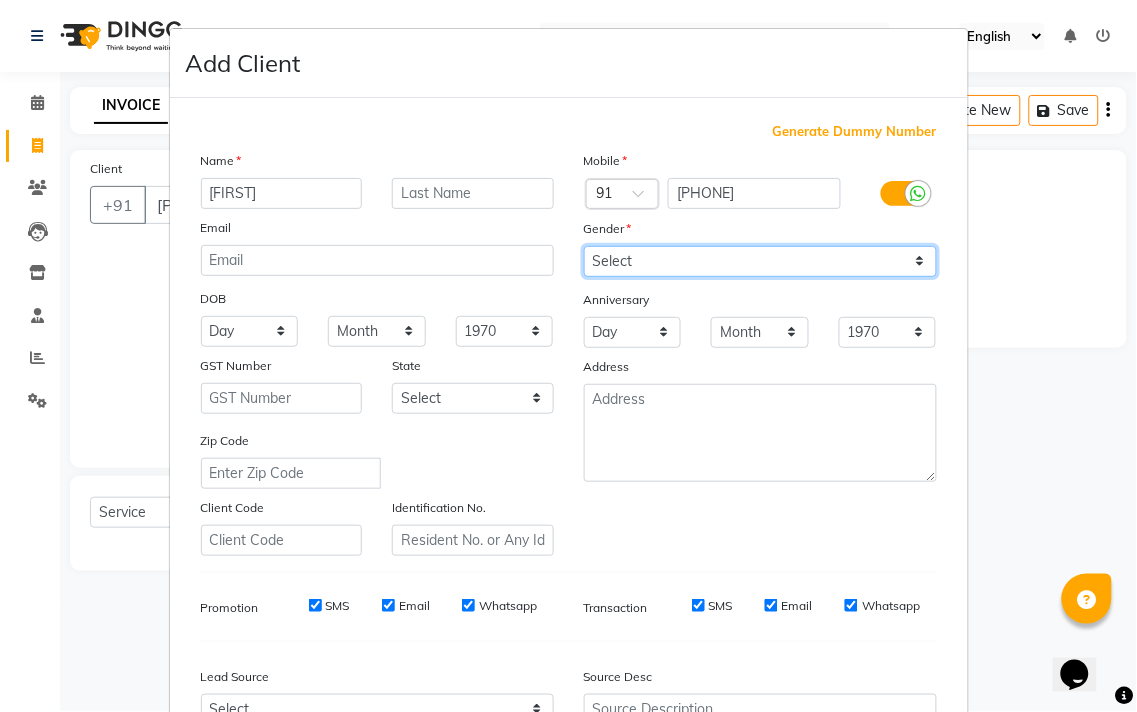 drag, startPoint x: 645, startPoint y: 258, endPoint x: 652, endPoint y: 273, distance: 16.552946 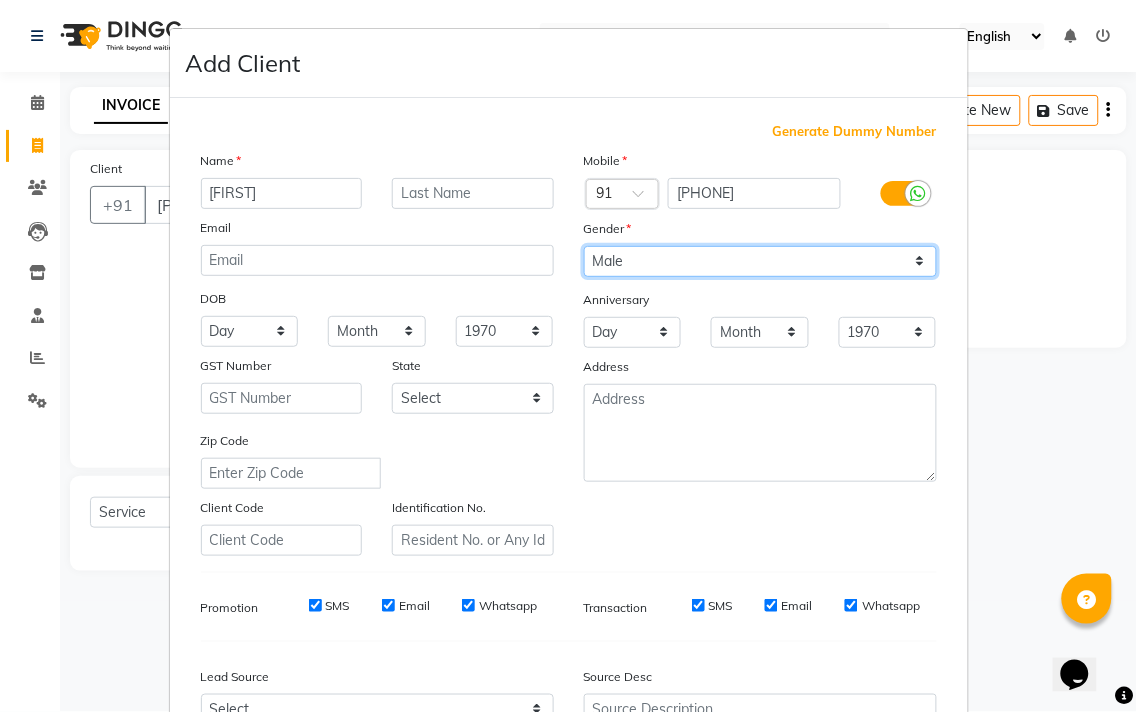 click on "Select Male Female Other Prefer Not To Say" at bounding box center [760, 261] 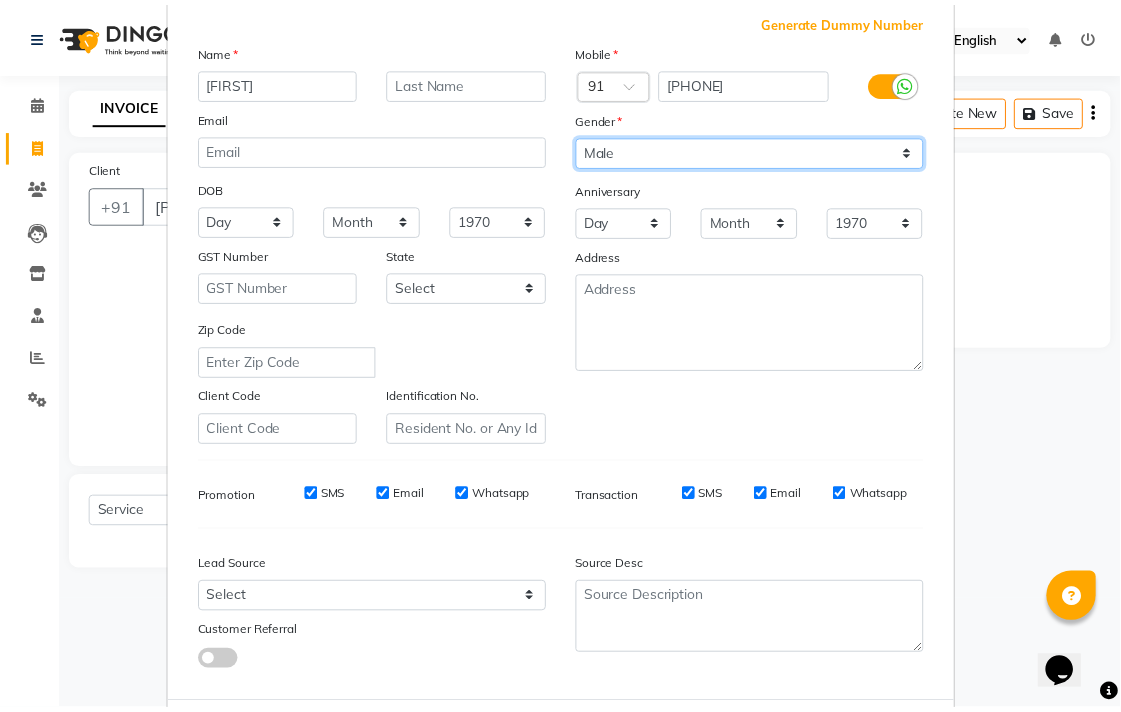 scroll, scrollTop: 212, scrollLeft: 0, axis: vertical 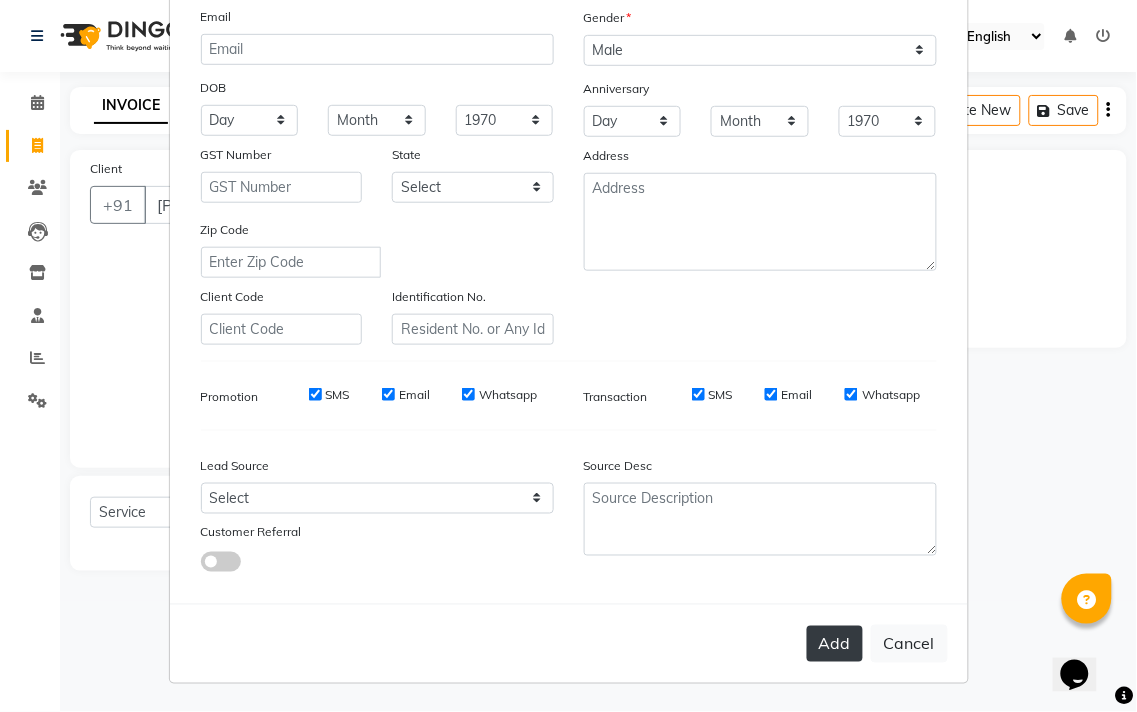 click on "Add" at bounding box center (835, 644) 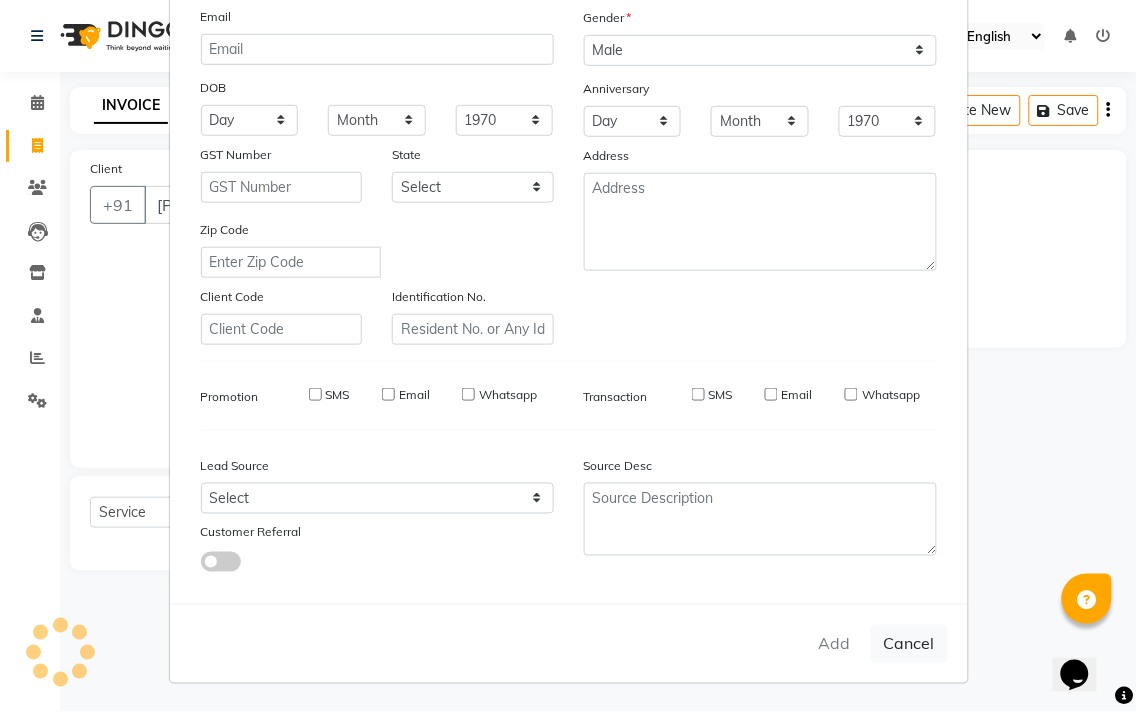 type on "70******67" 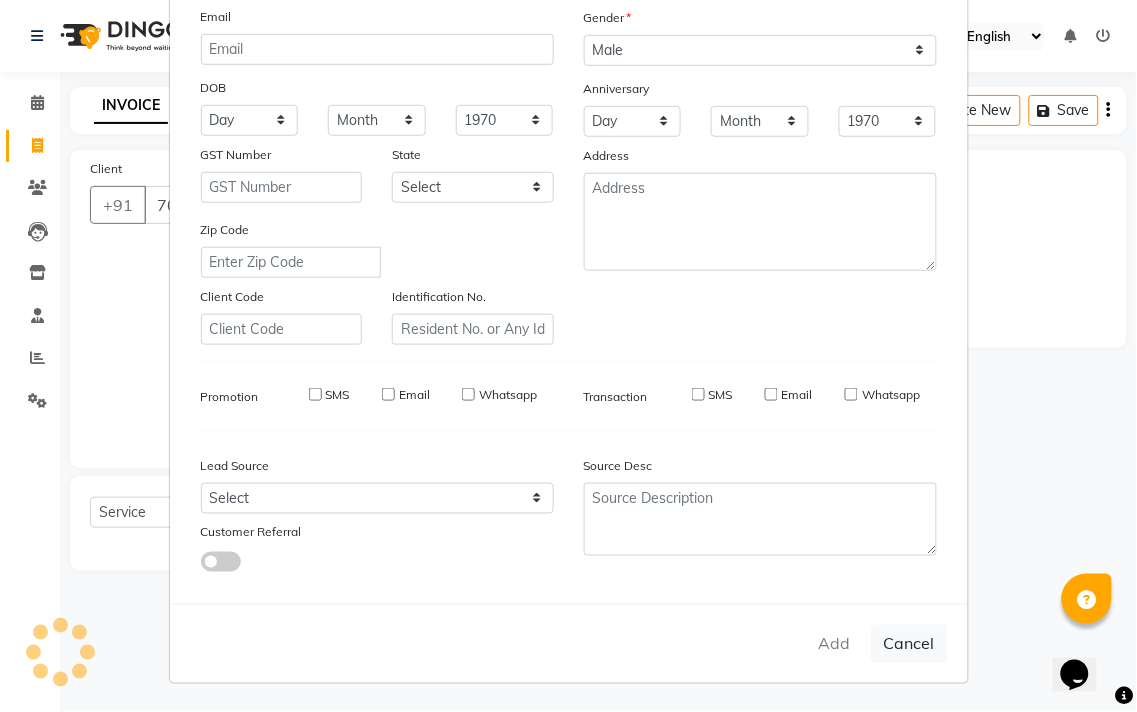 select 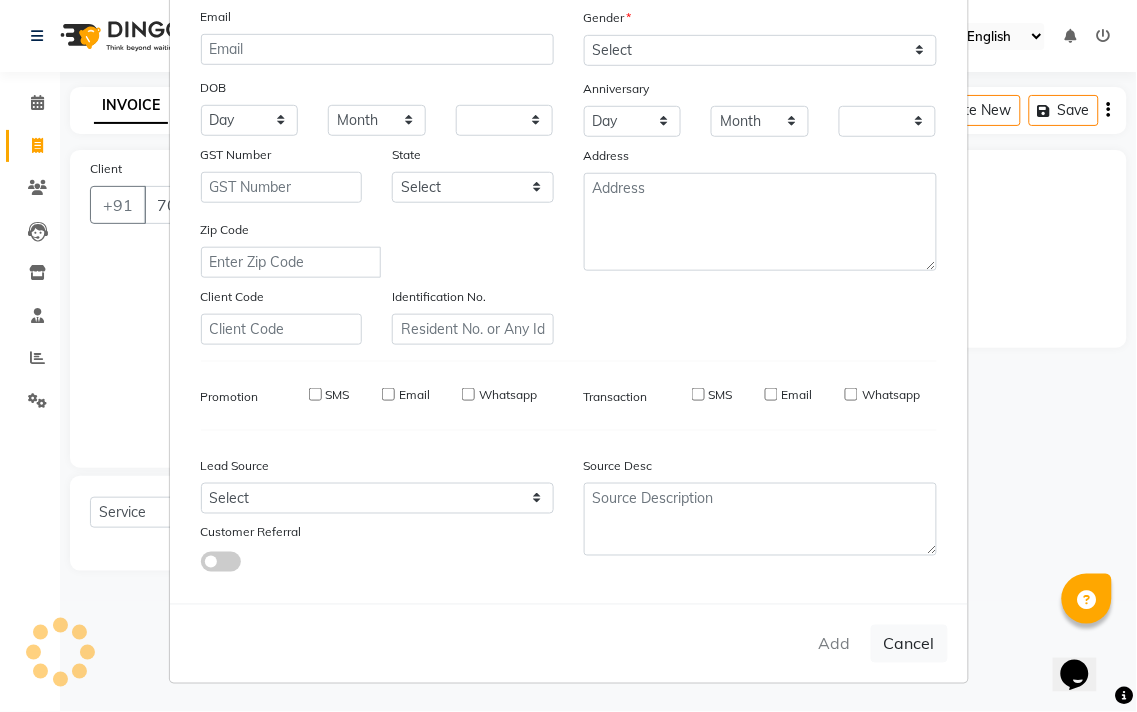 checkbox on "false" 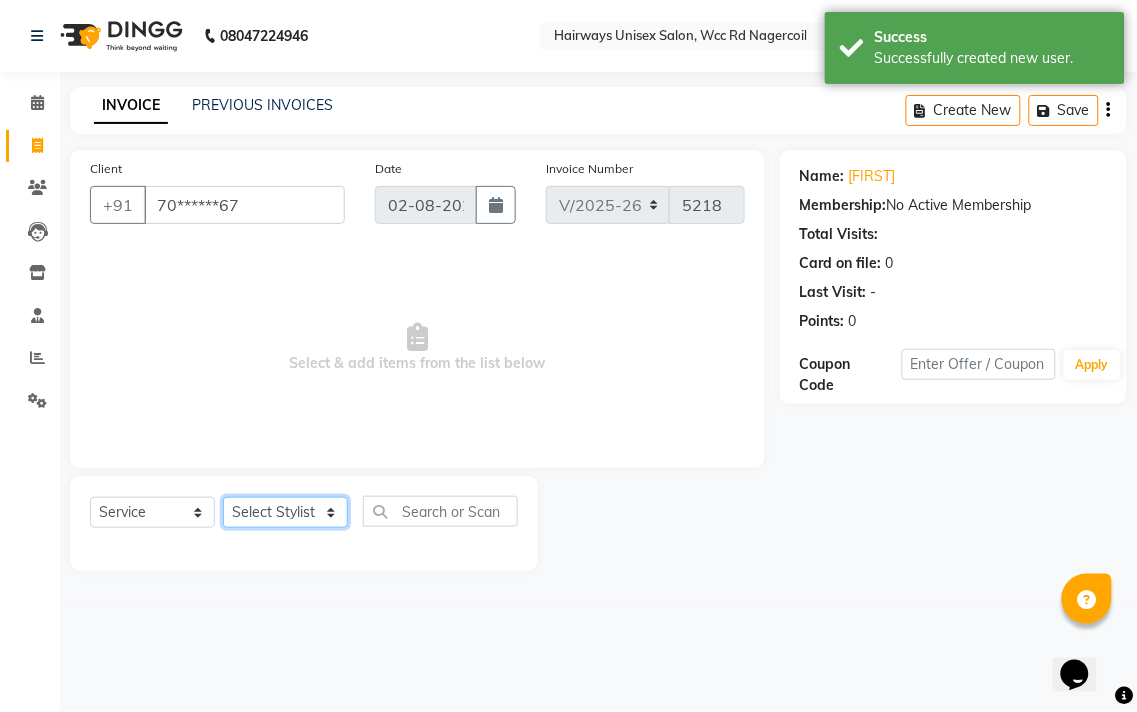 click on "Select Stylist Admin Chitra divya Gokila Haroon Imran Reception Salman Sartaj Khan Talib" 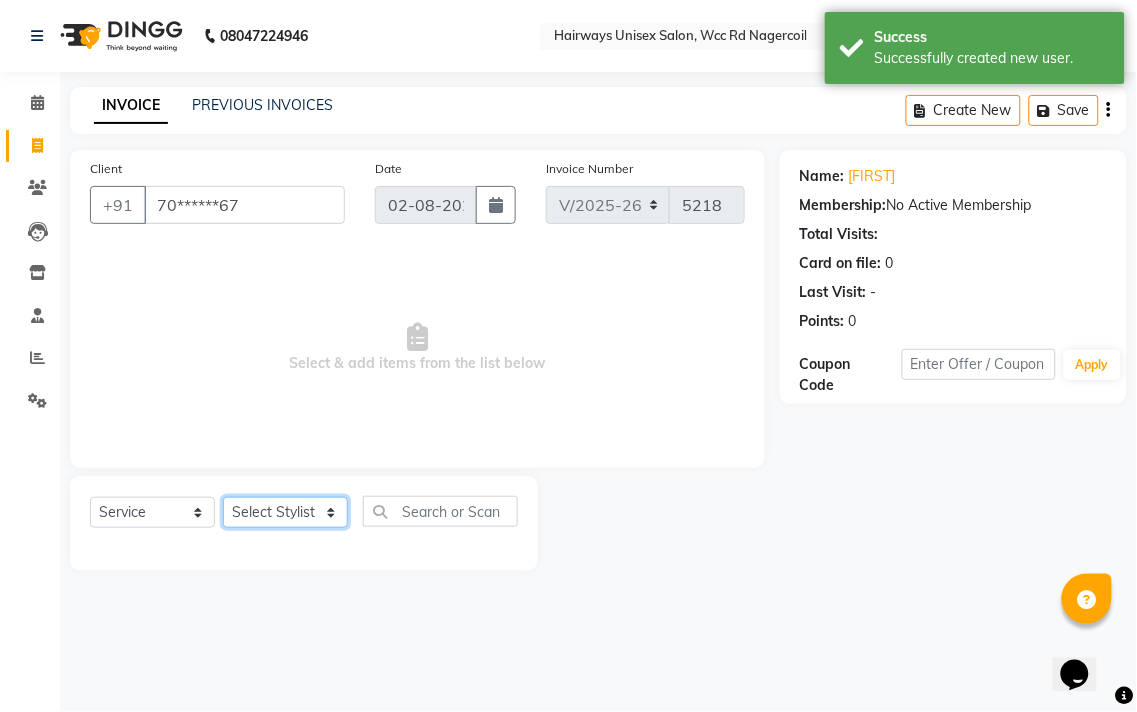 select on "49914" 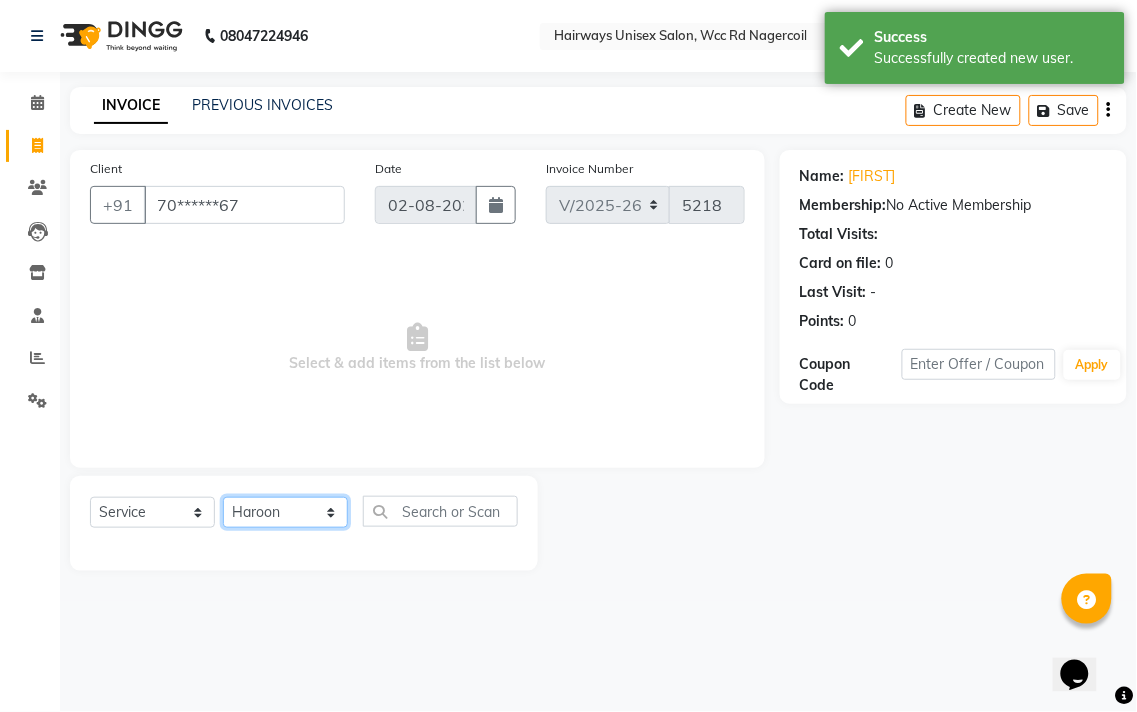 click on "Select Stylist Admin Chitra divya Gokila Haroon Imran Reception Salman Sartaj Khan Talib" 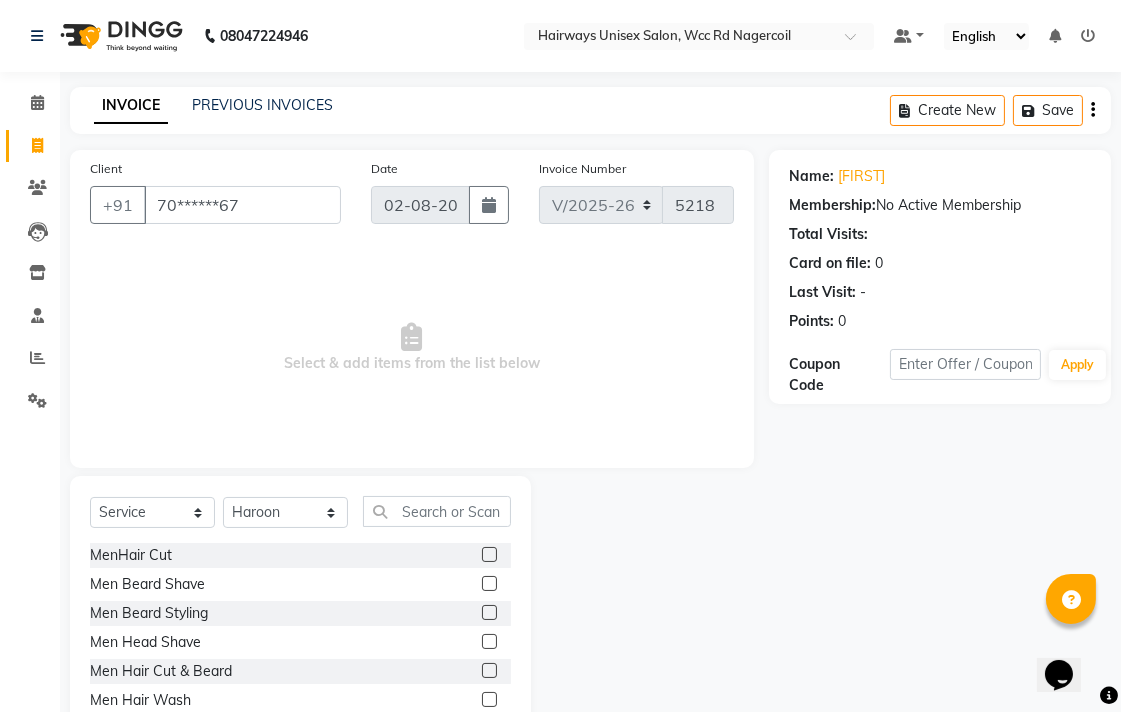 click 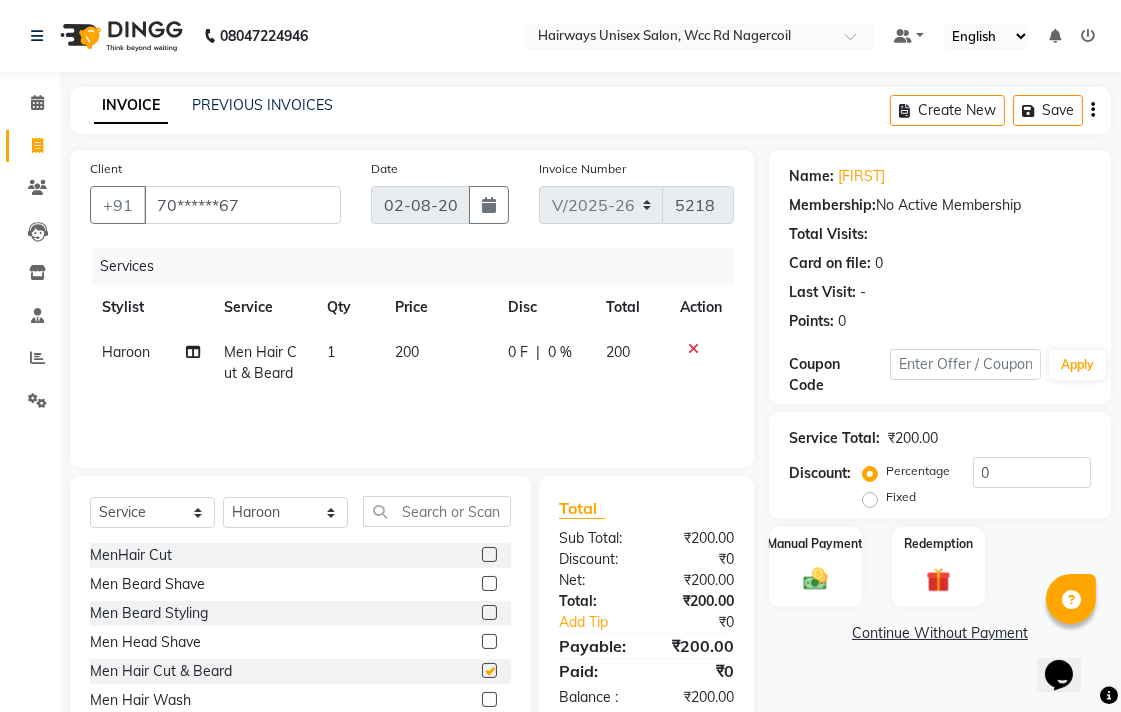 checkbox on "false" 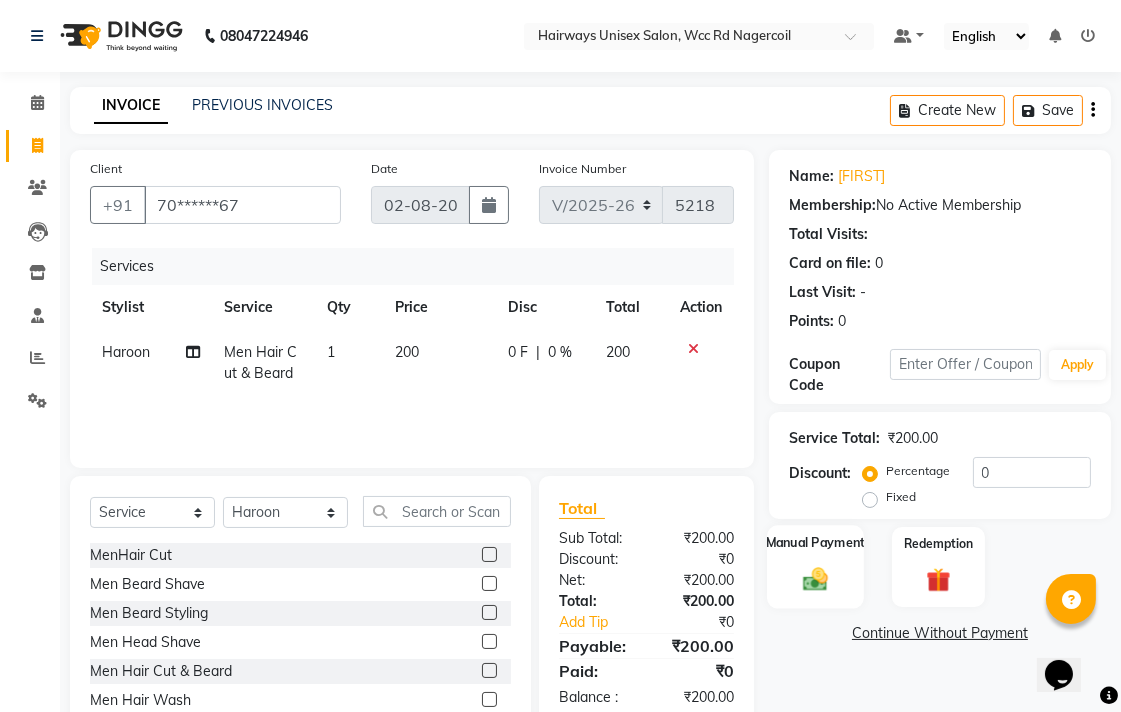 click 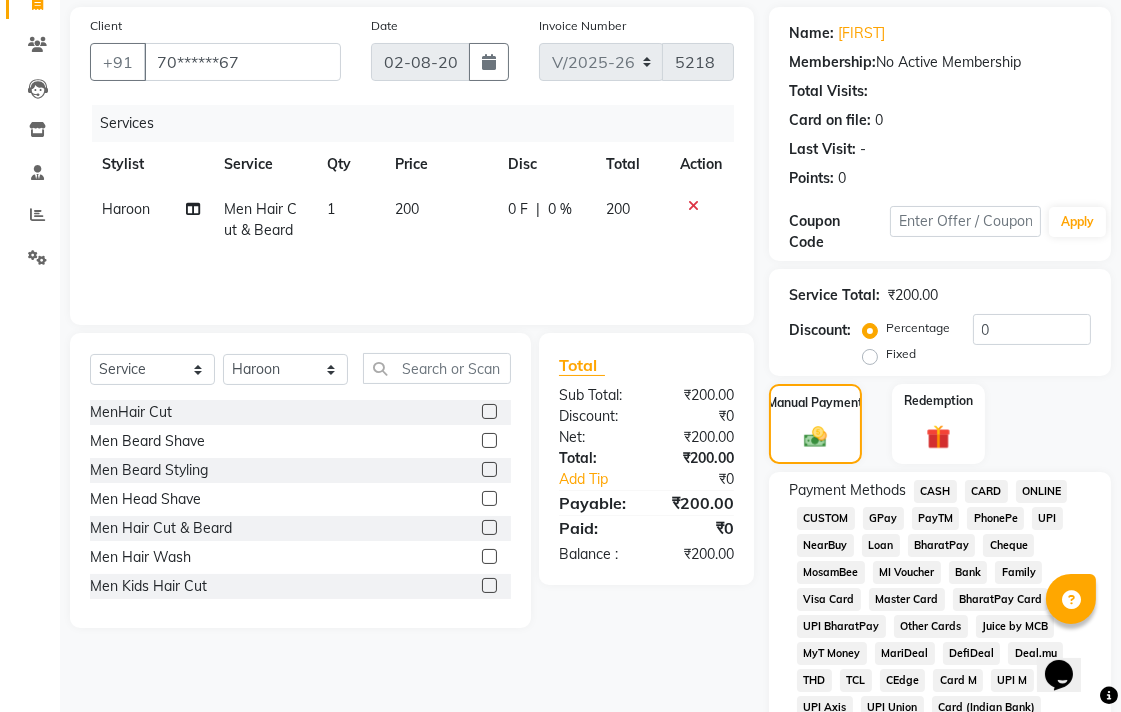 scroll, scrollTop: 444, scrollLeft: 0, axis: vertical 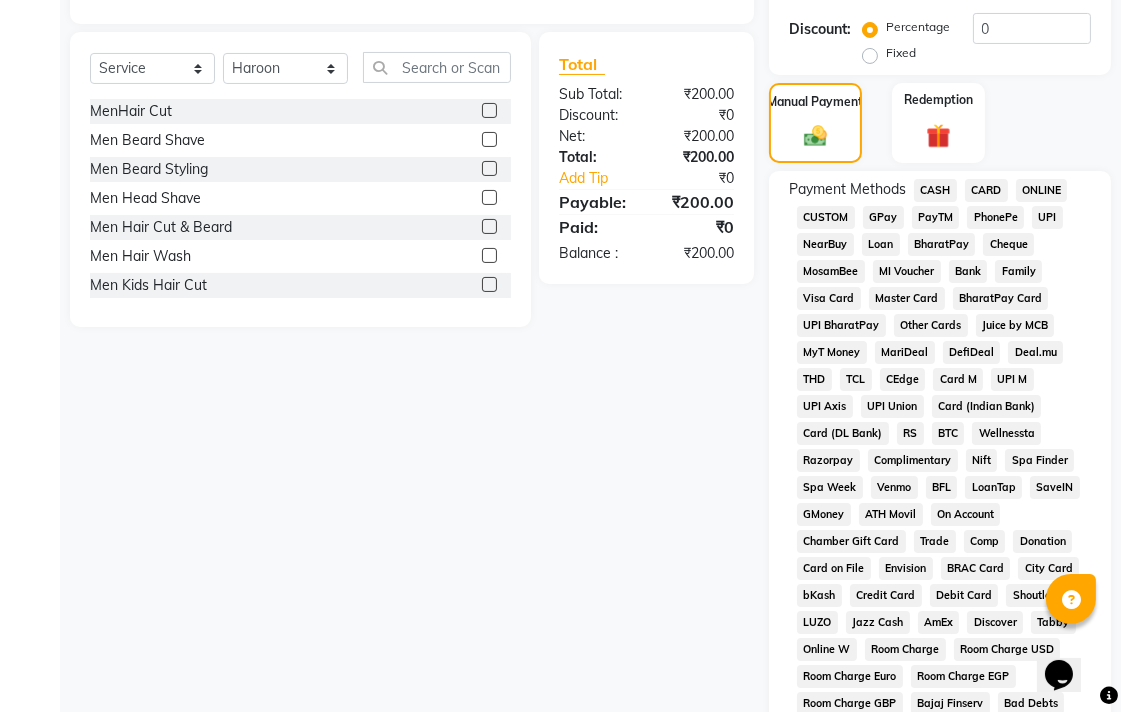 click on "CASH" 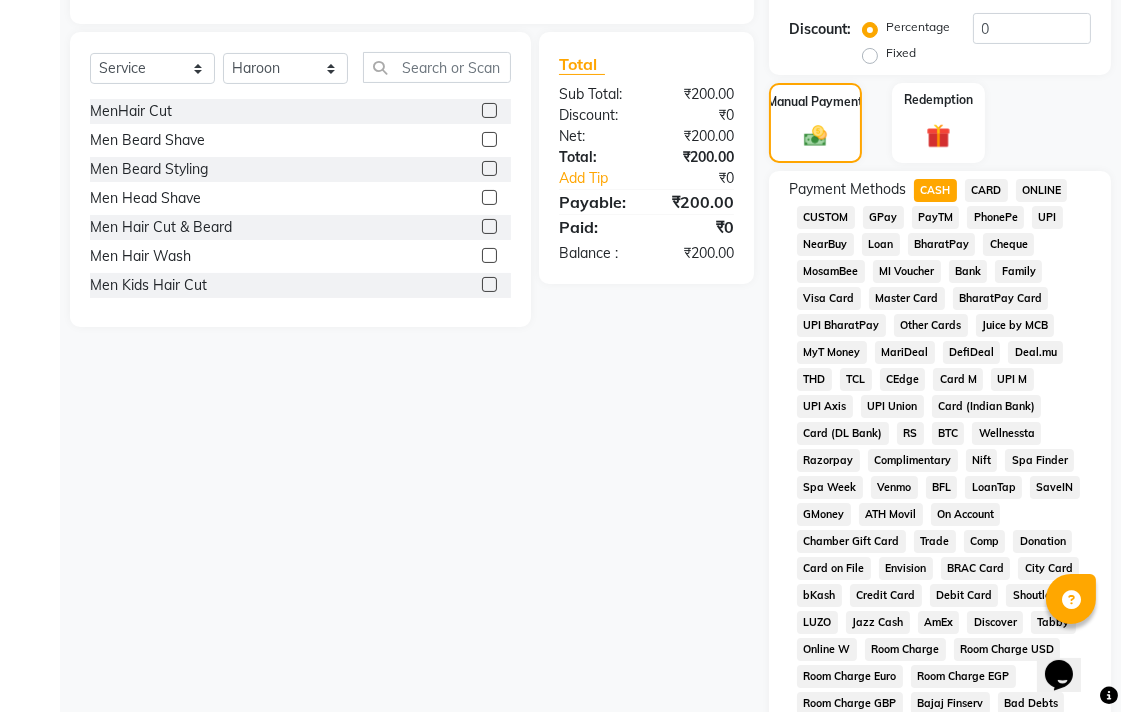 scroll, scrollTop: 913, scrollLeft: 0, axis: vertical 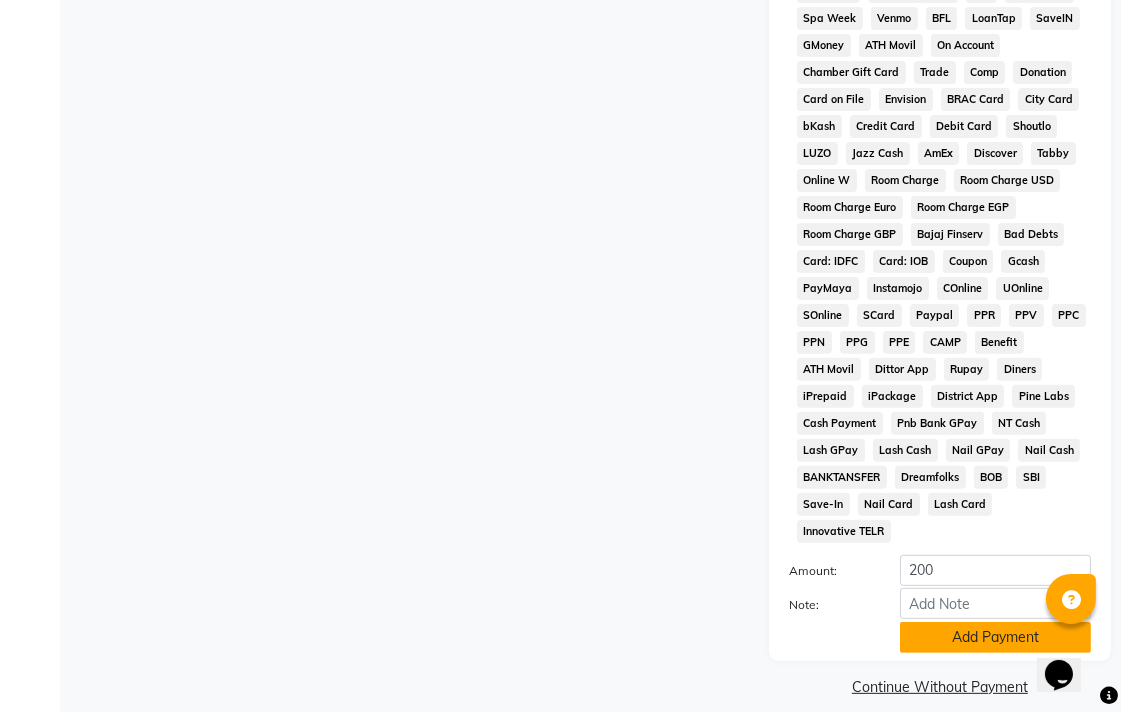 click on "Add Payment" 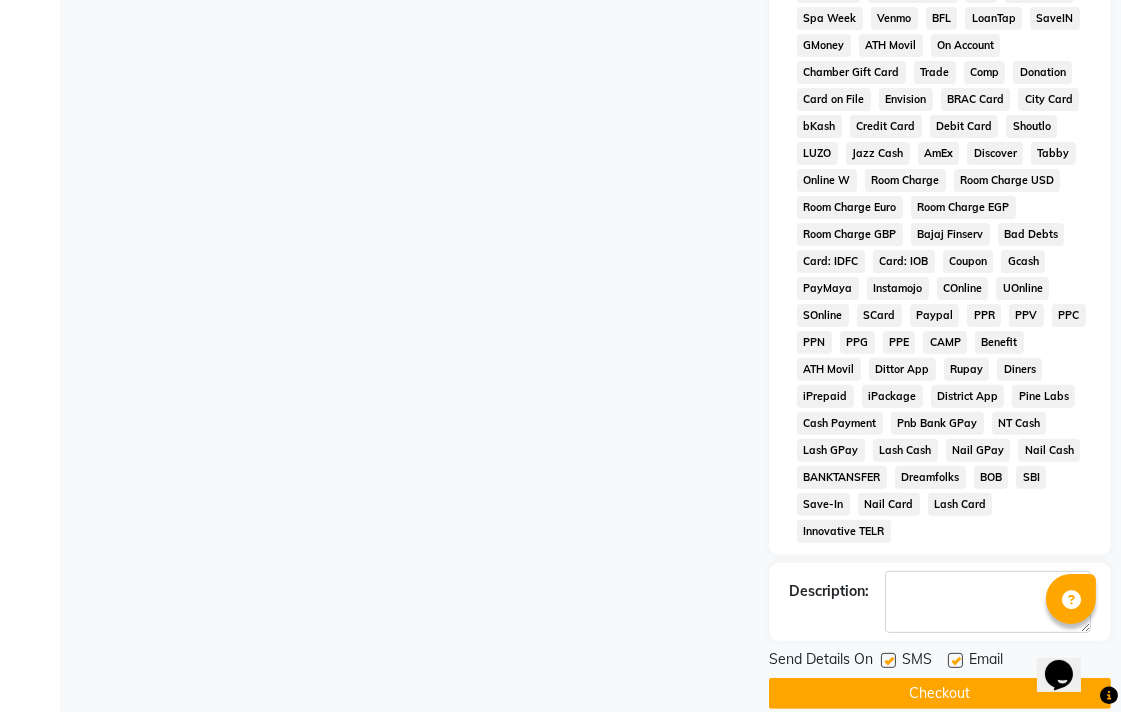 click on "Checkout" 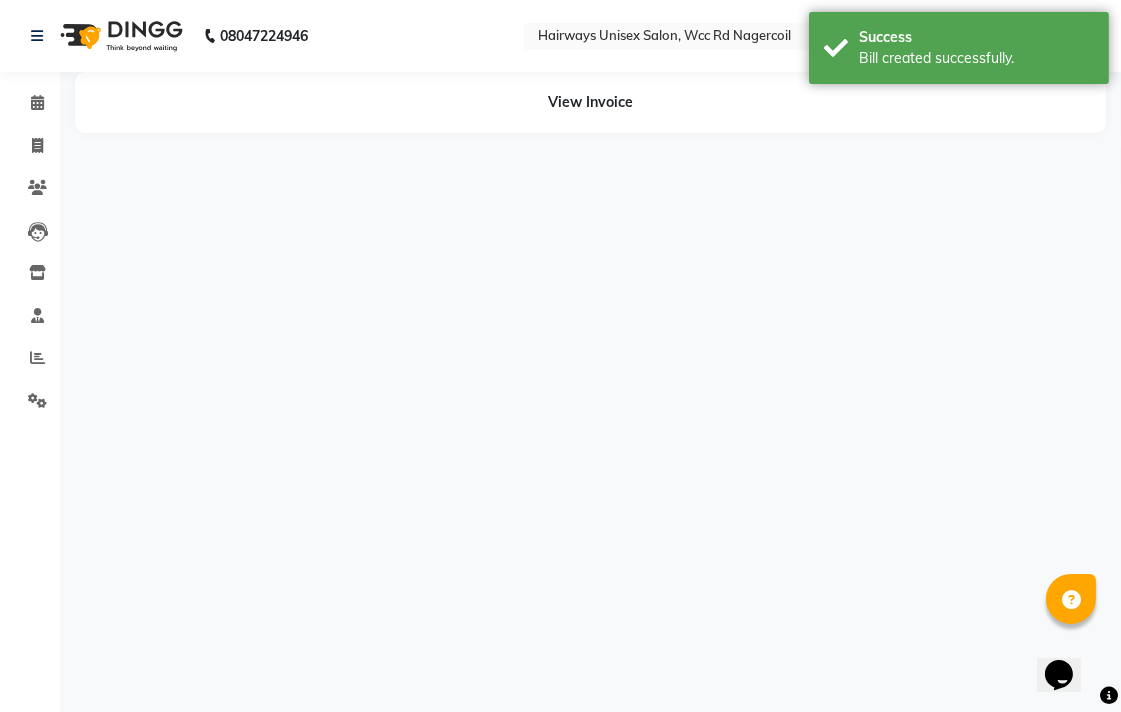 scroll, scrollTop: 0, scrollLeft: 0, axis: both 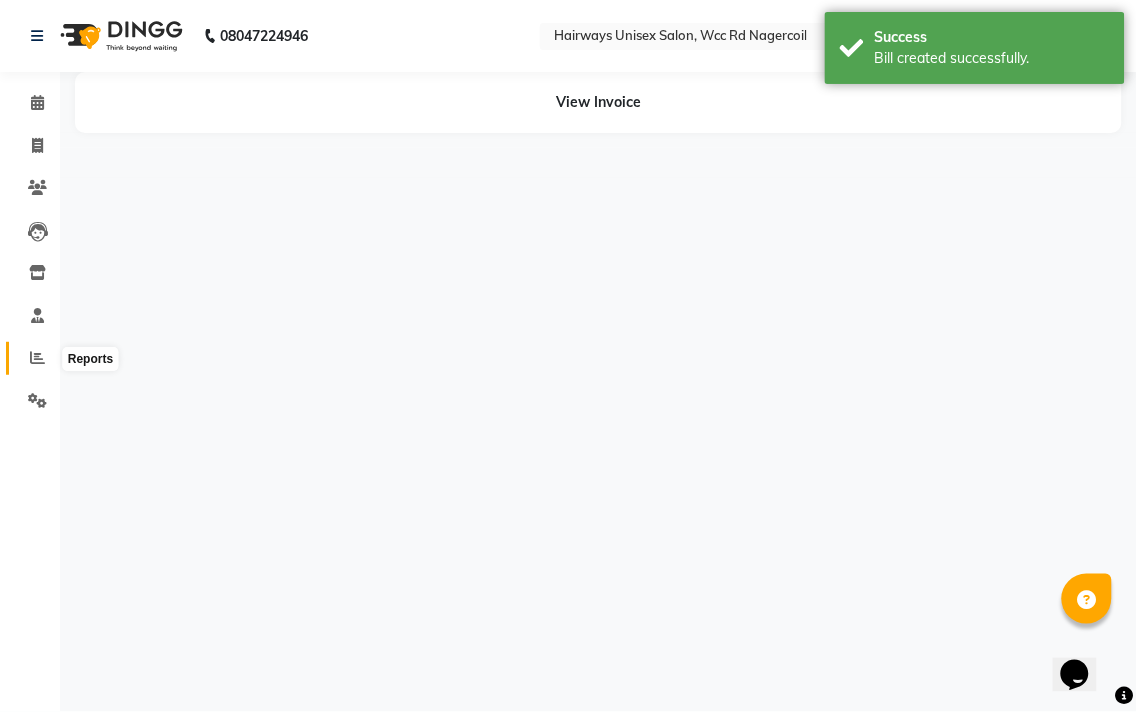 click 